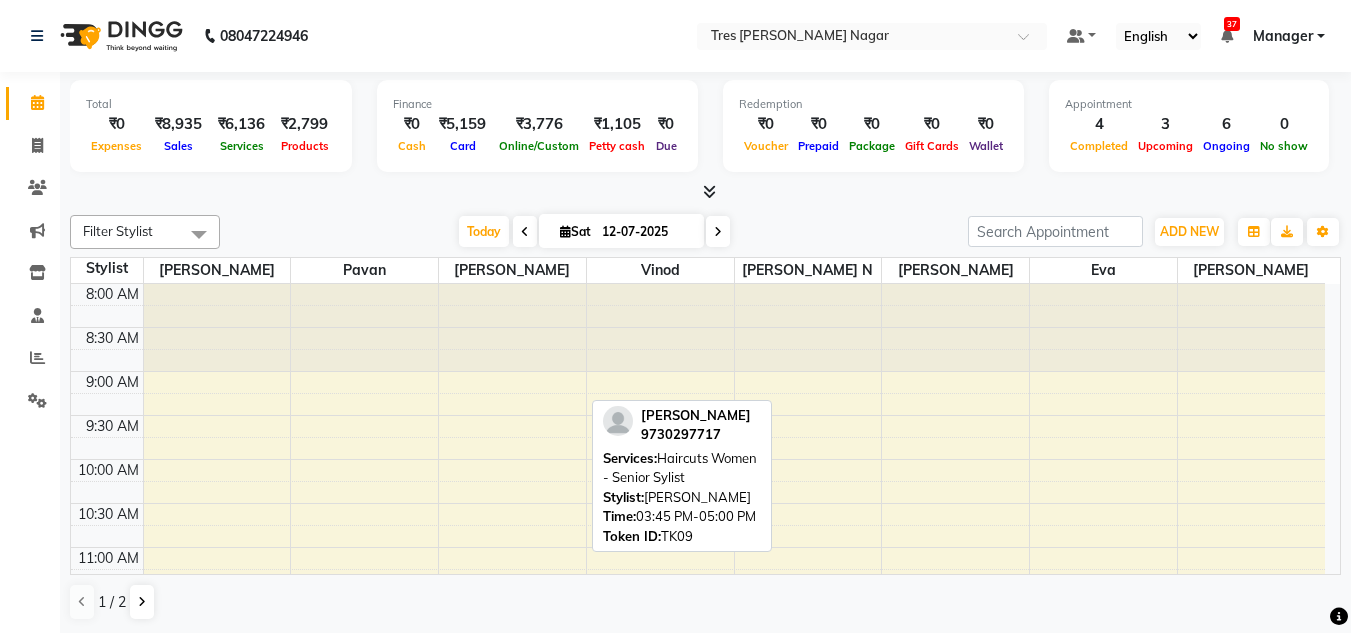 scroll, scrollTop: 0, scrollLeft: 0, axis: both 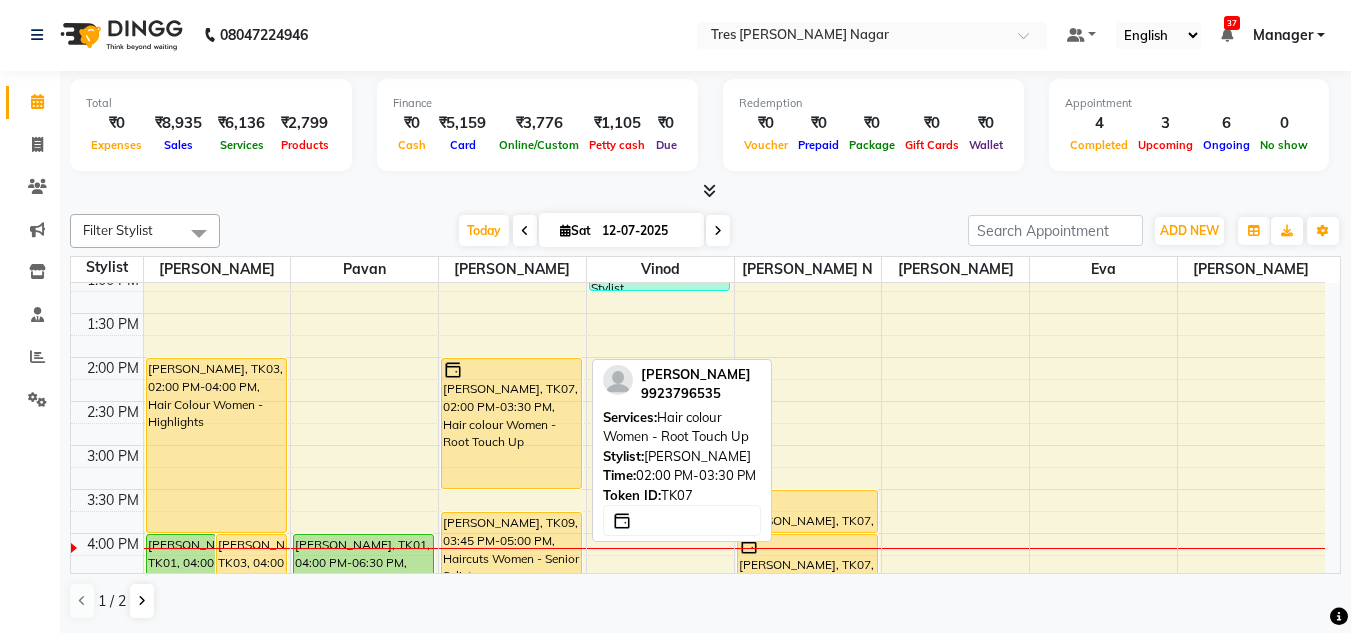 click on "[PERSON_NAME], TK07, 02:00 PM-03:30 PM, Hair colour Women - Root Touch Up" at bounding box center (511, 423) 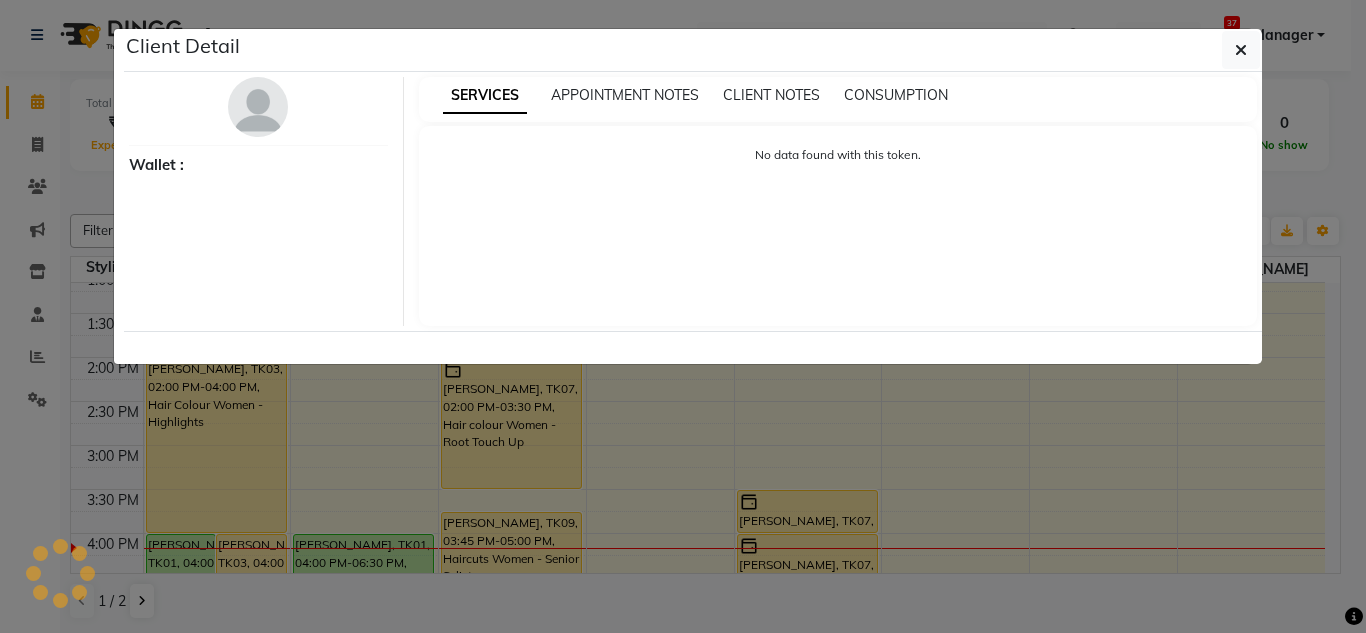 select on "1" 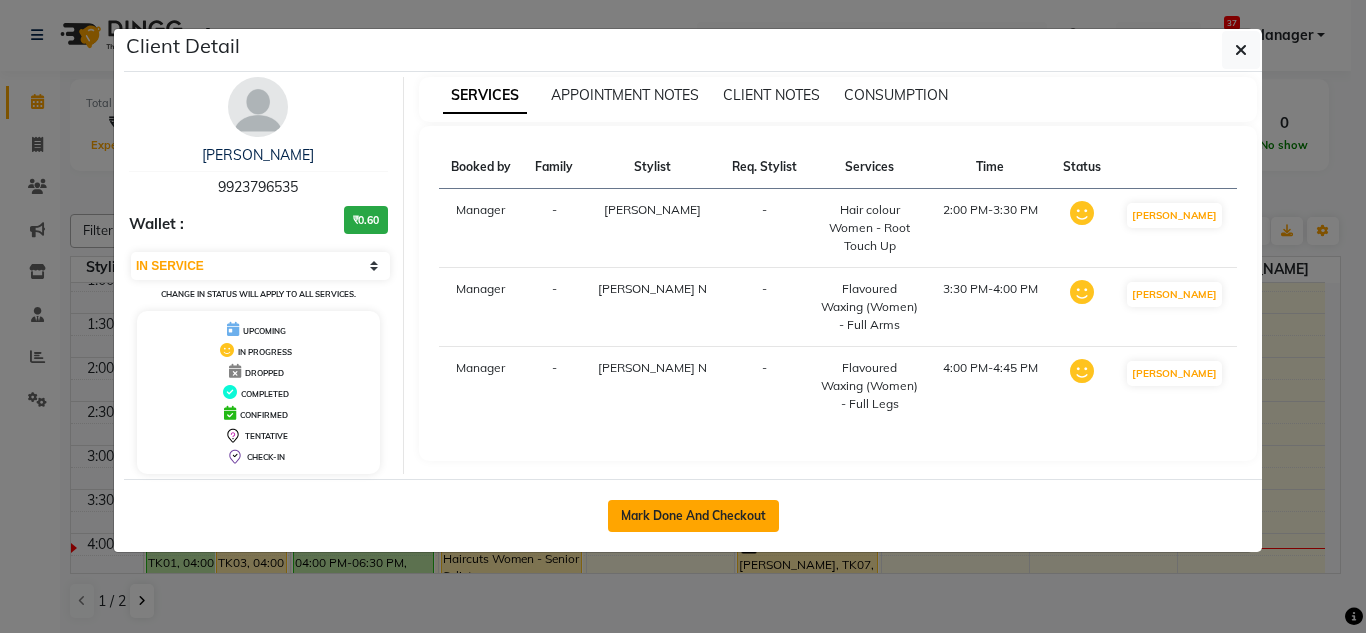 click on "Mark Done And Checkout" 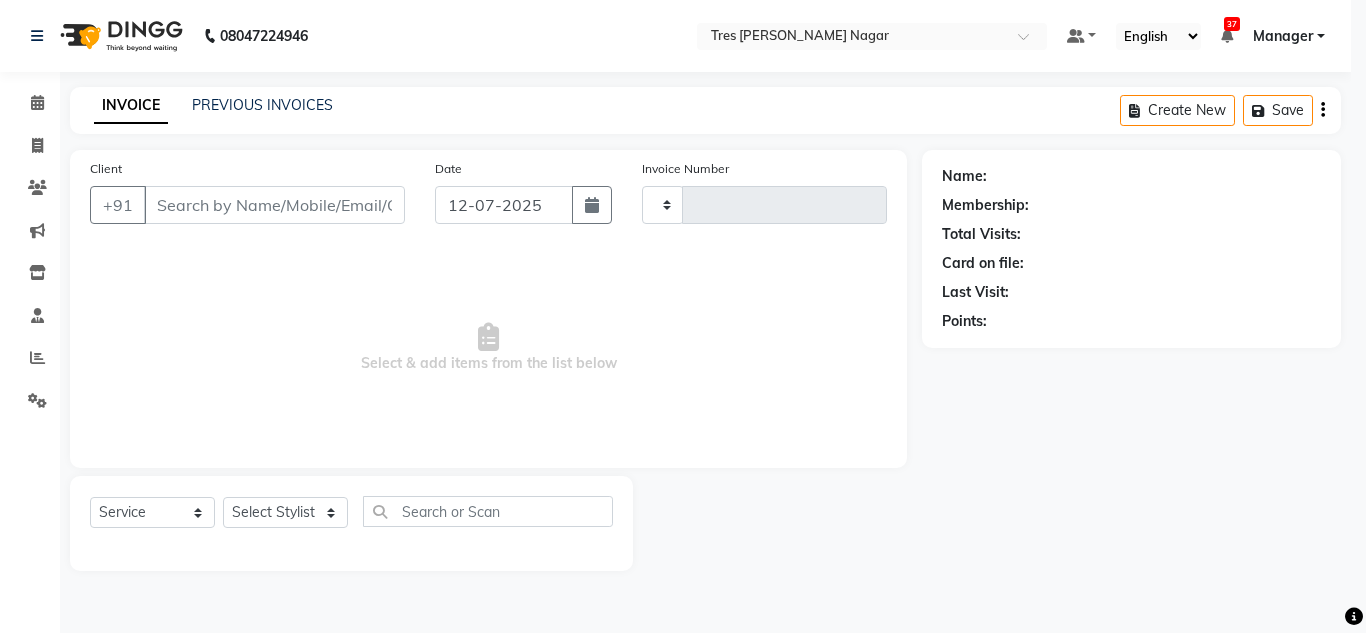 type on "0696" 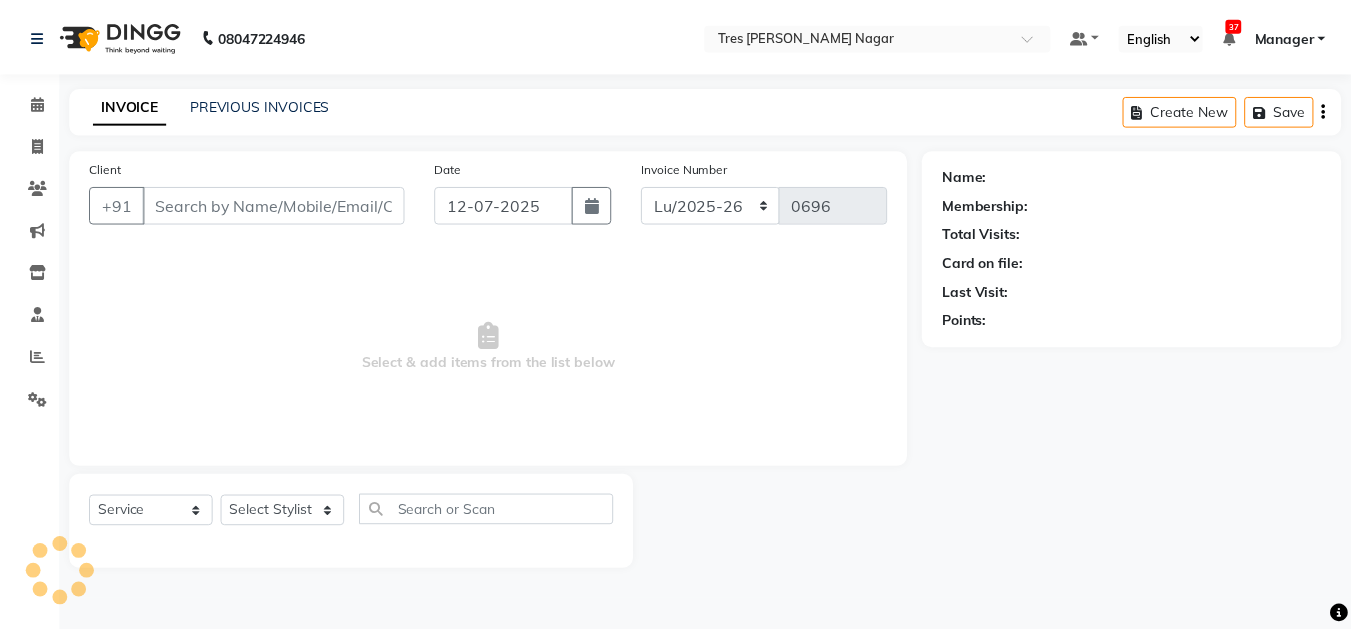 scroll, scrollTop: 0, scrollLeft: 0, axis: both 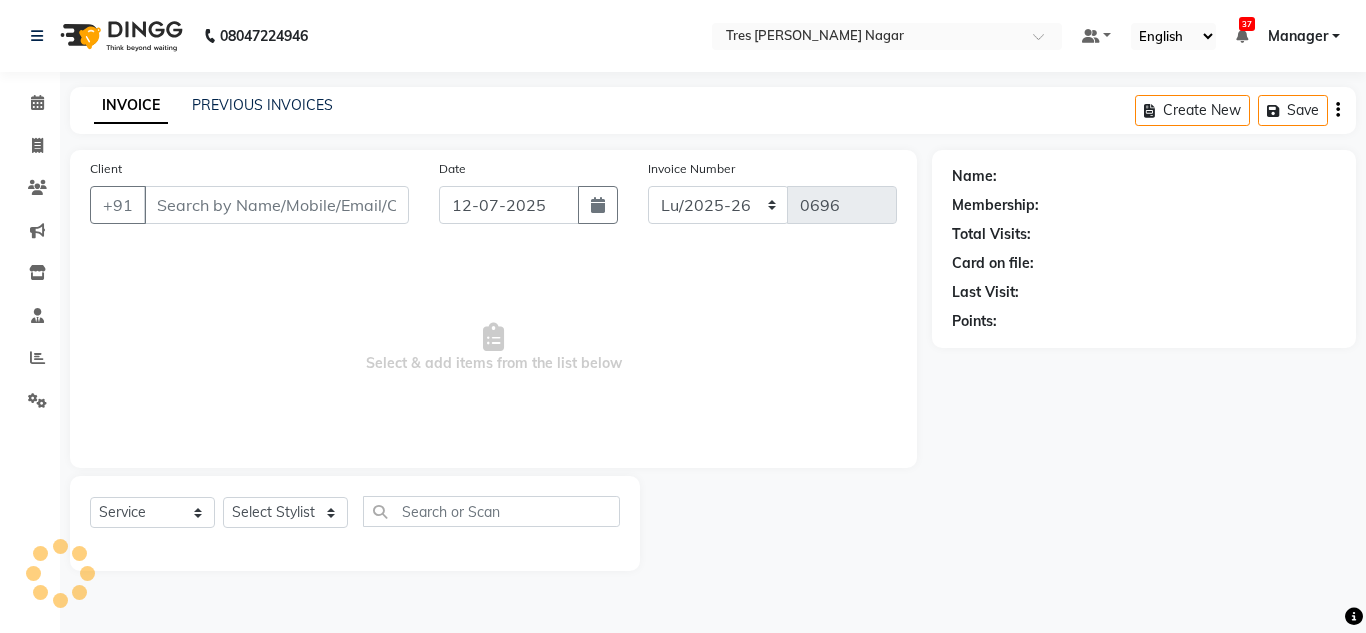 type on "9923796535" 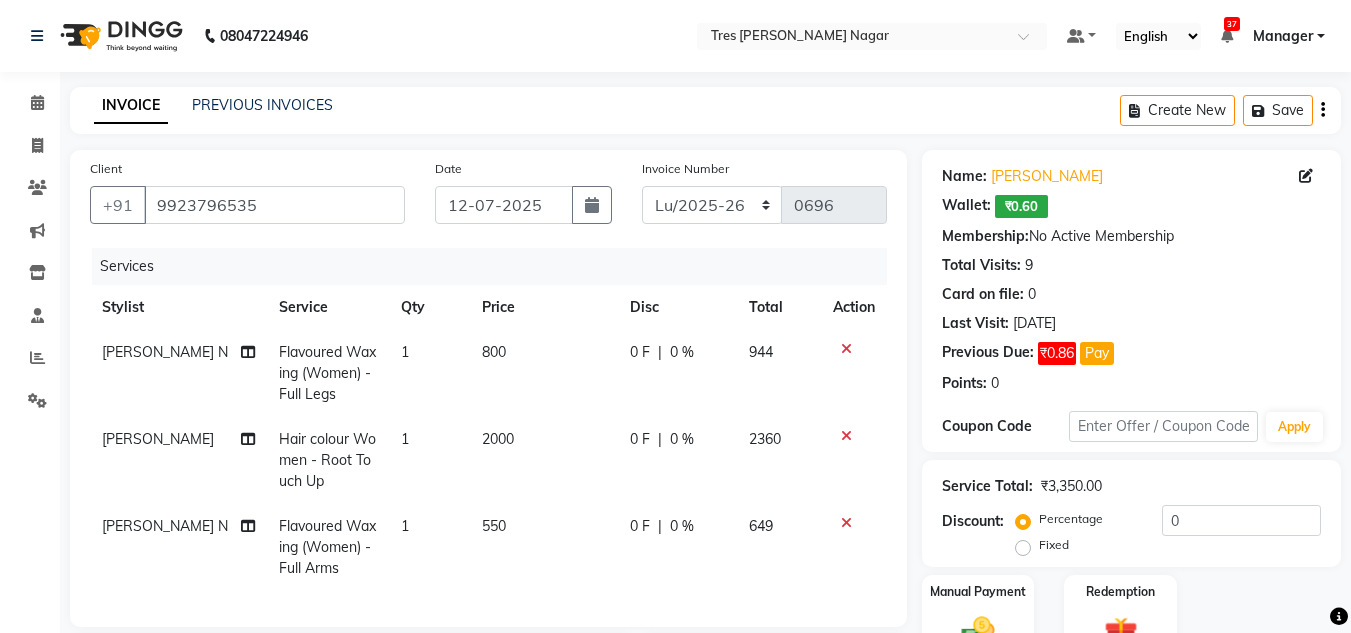 scroll, scrollTop: 300, scrollLeft: 0, axis: vertical 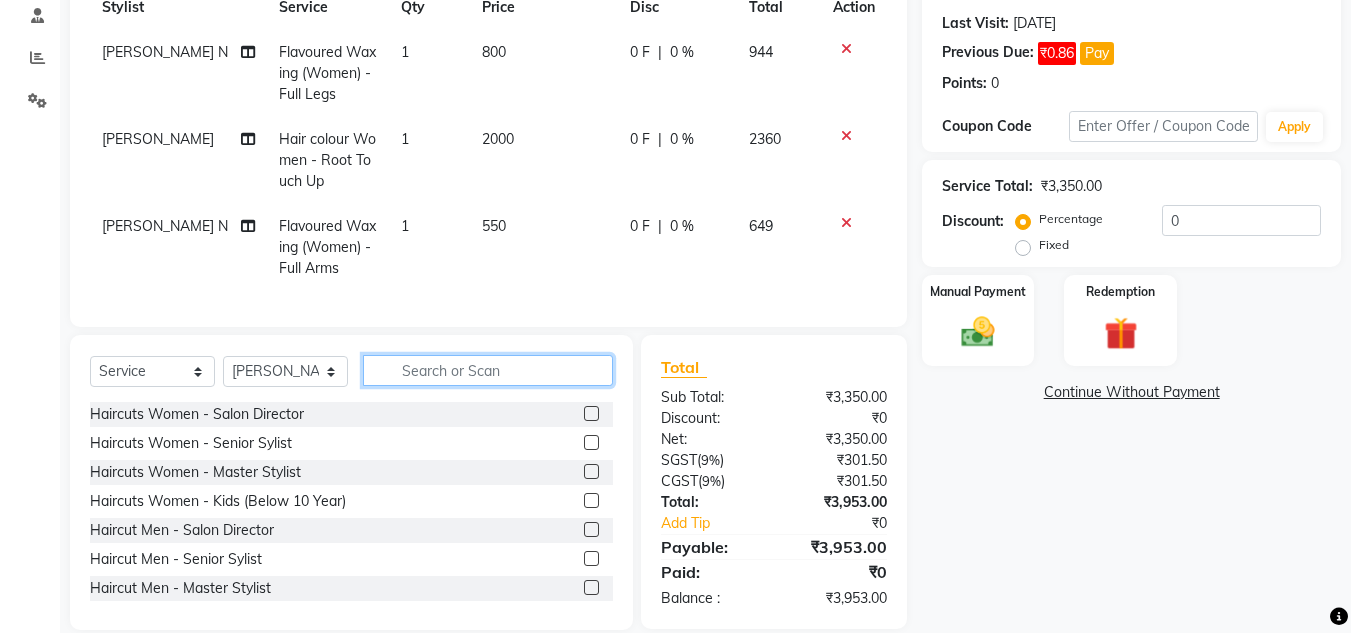 click 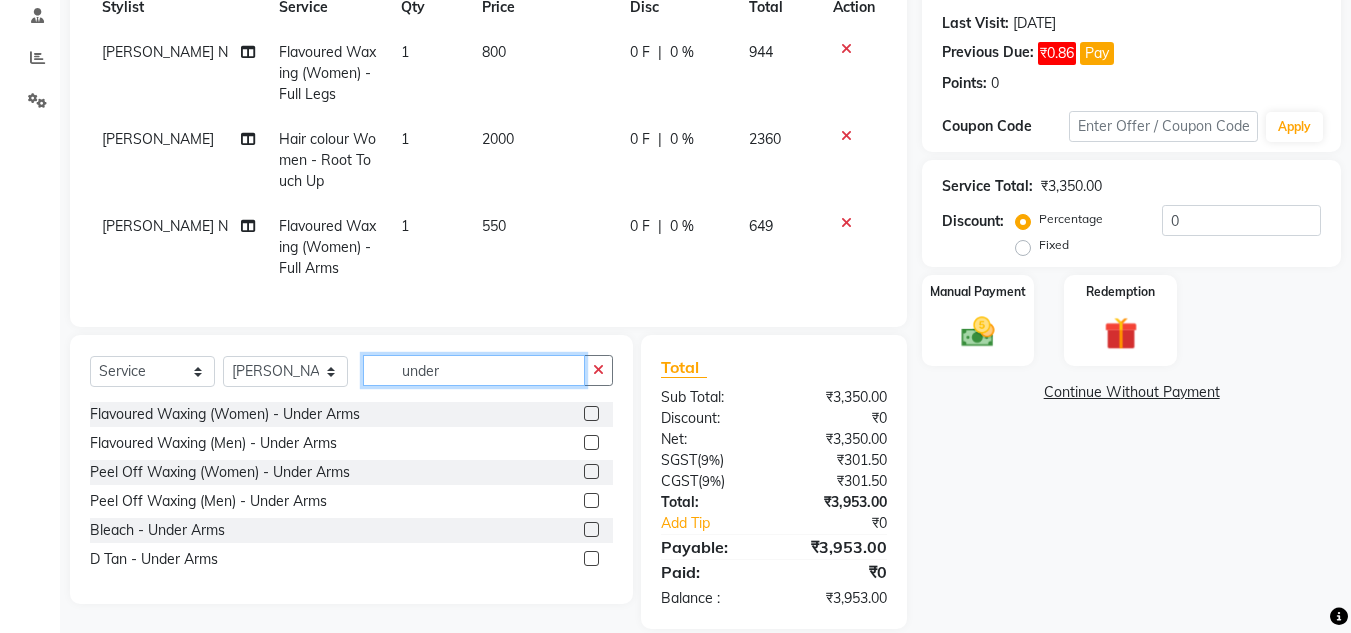 type on "under" 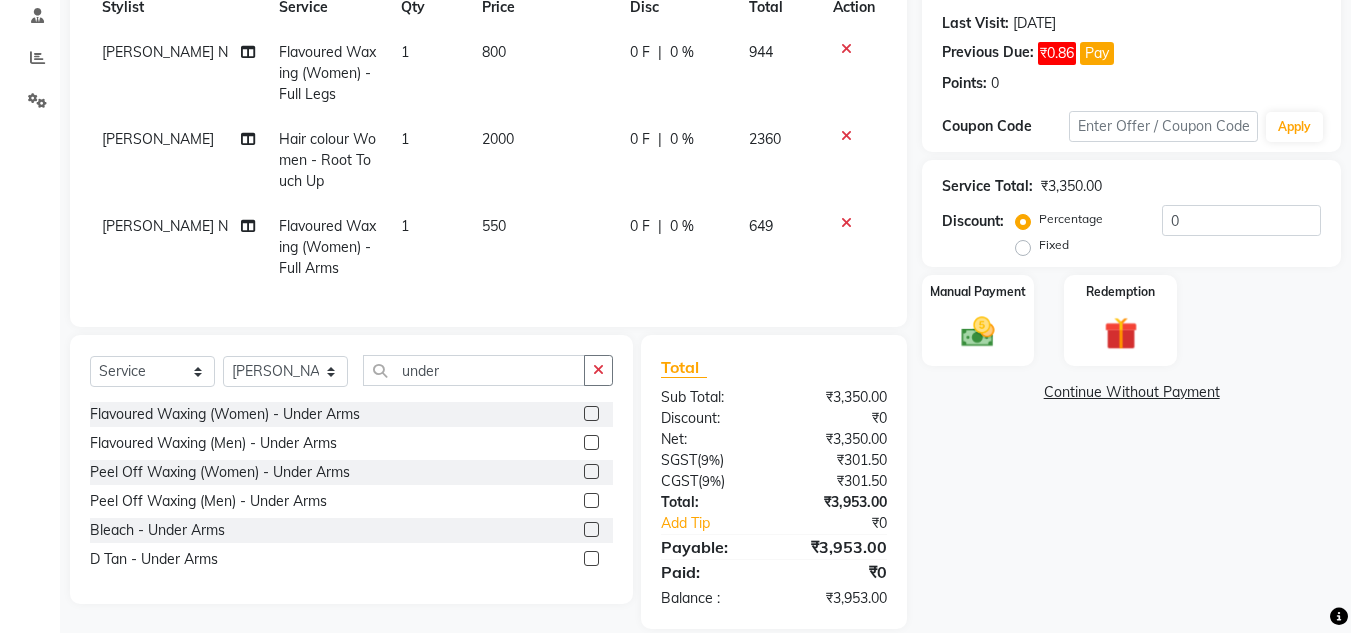 click 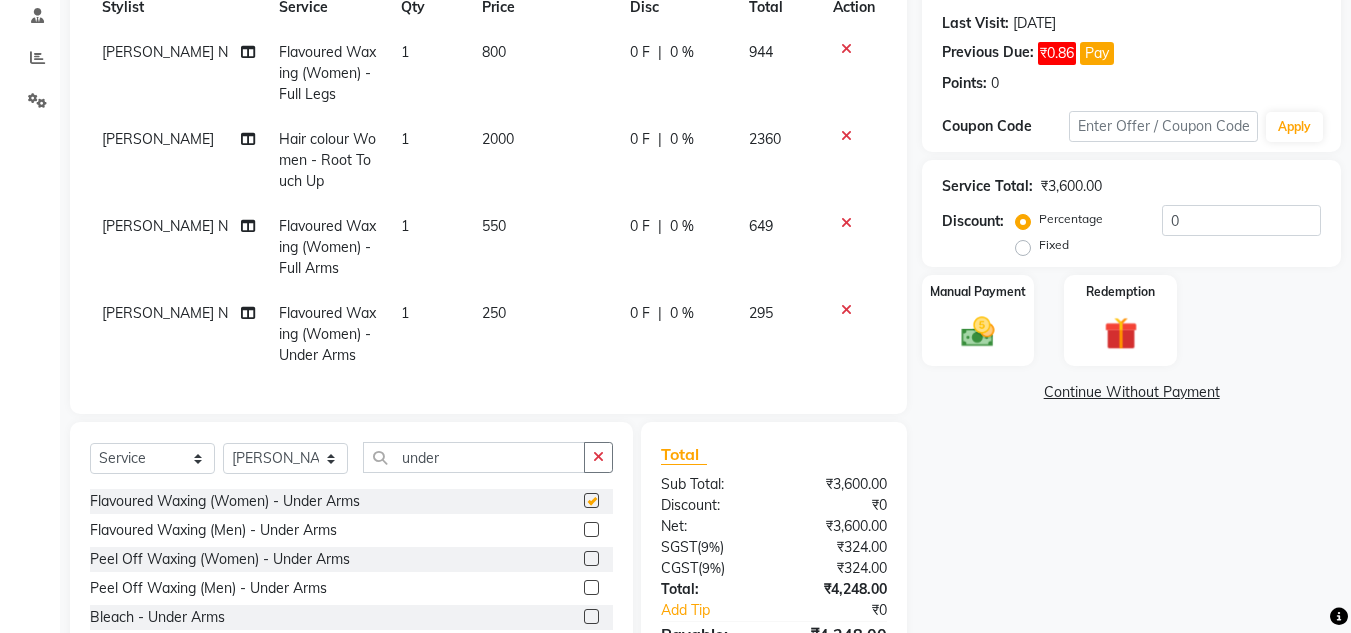 checkbox on "false" 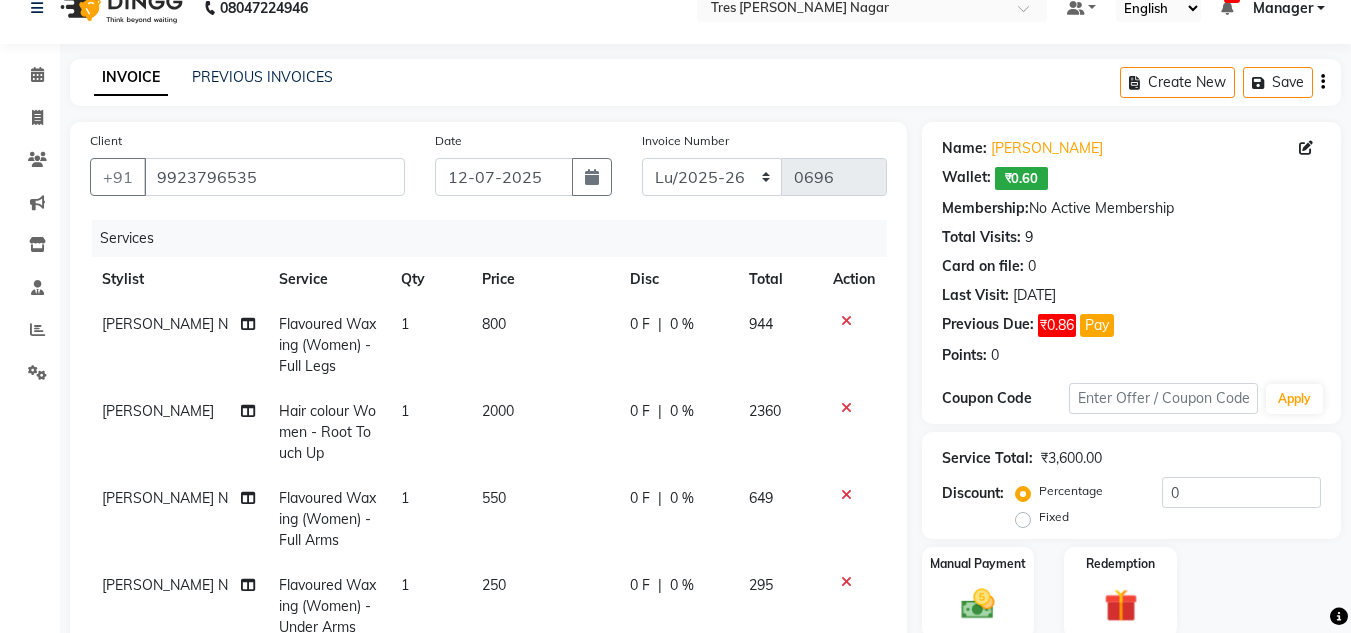 scroll, scrollTop: 128, scrollLeft: 0, axis: vertical 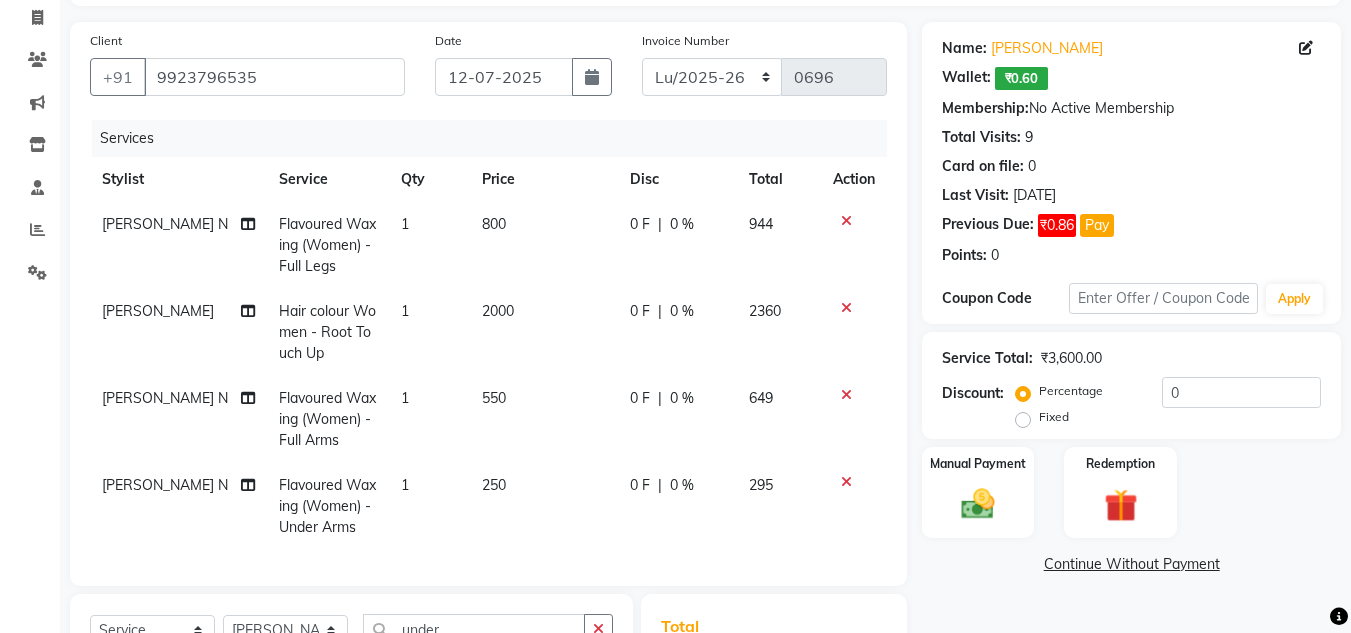 click on "2000" 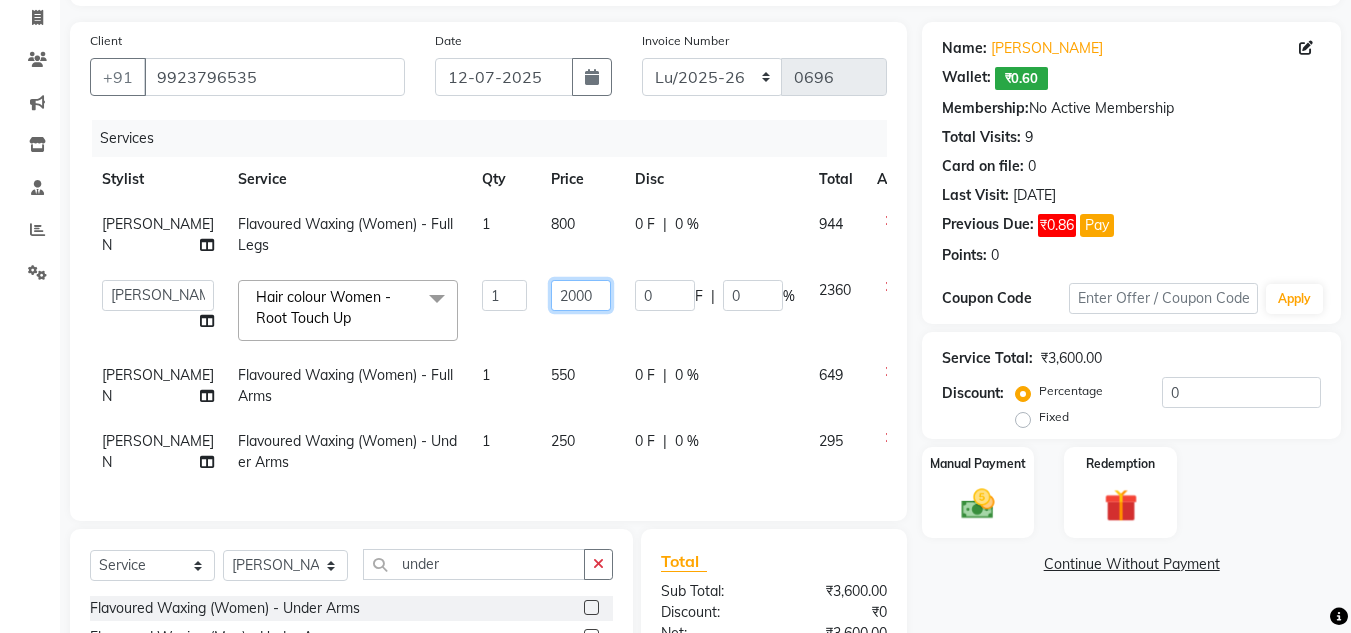 click on "2000" 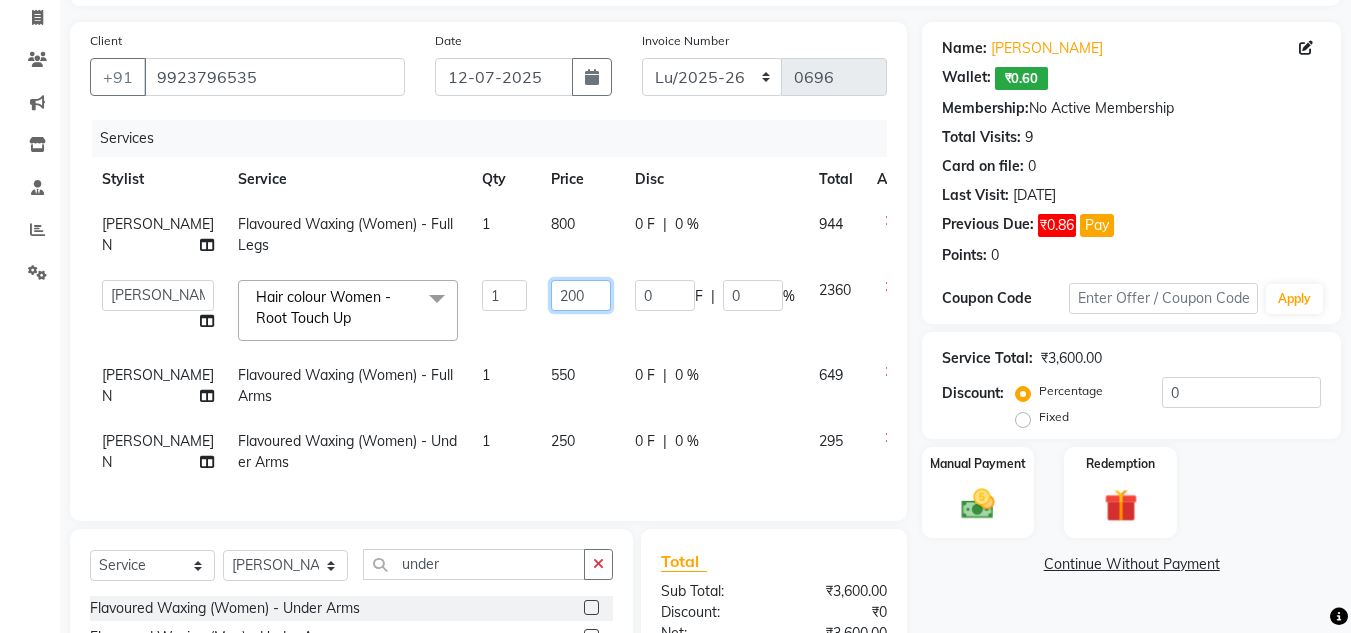 type on "2300" 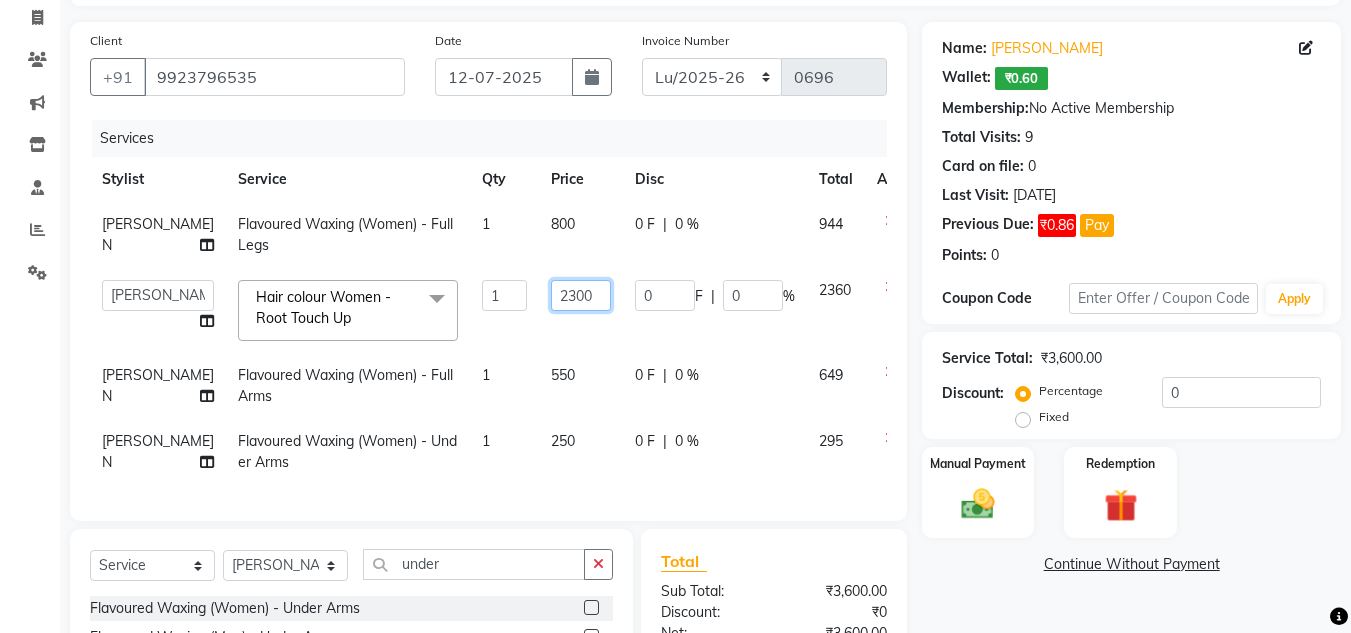 scroll, scrollTop: 228, scrollLeft: 0, axis: vertical 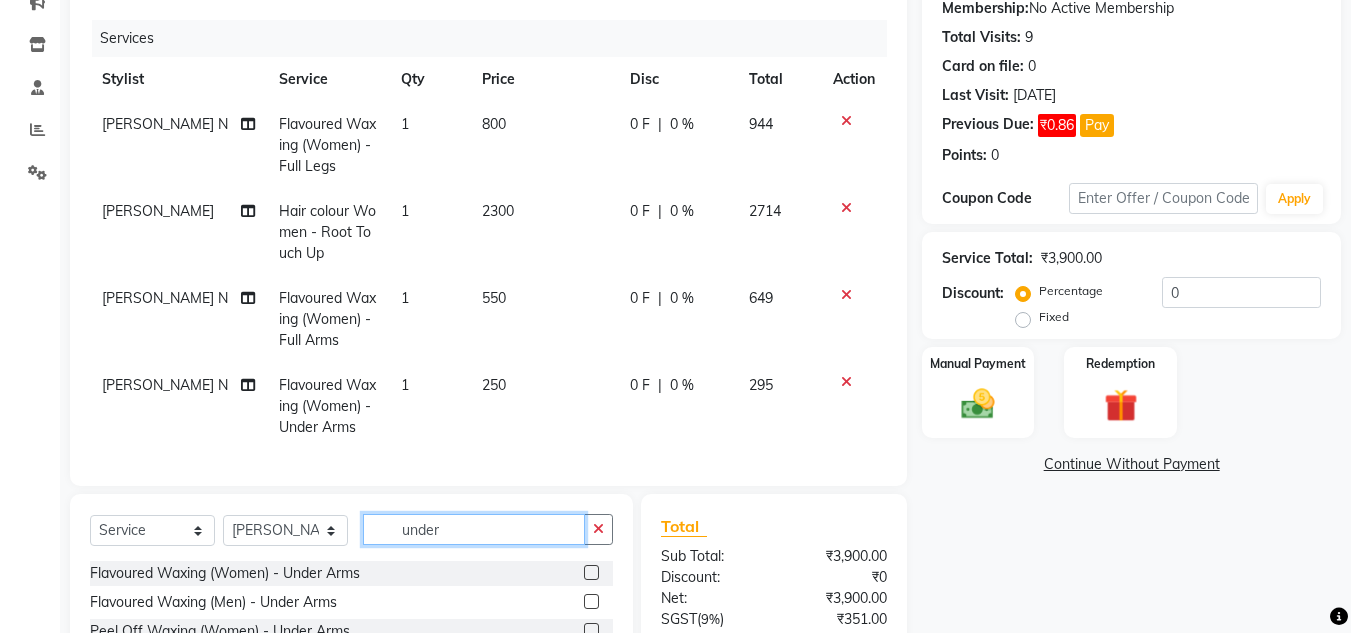 drag, startPoint x: 515, startPoint y: 474, endPoint x: 270, endPoint y: 487, distance: 245.34465 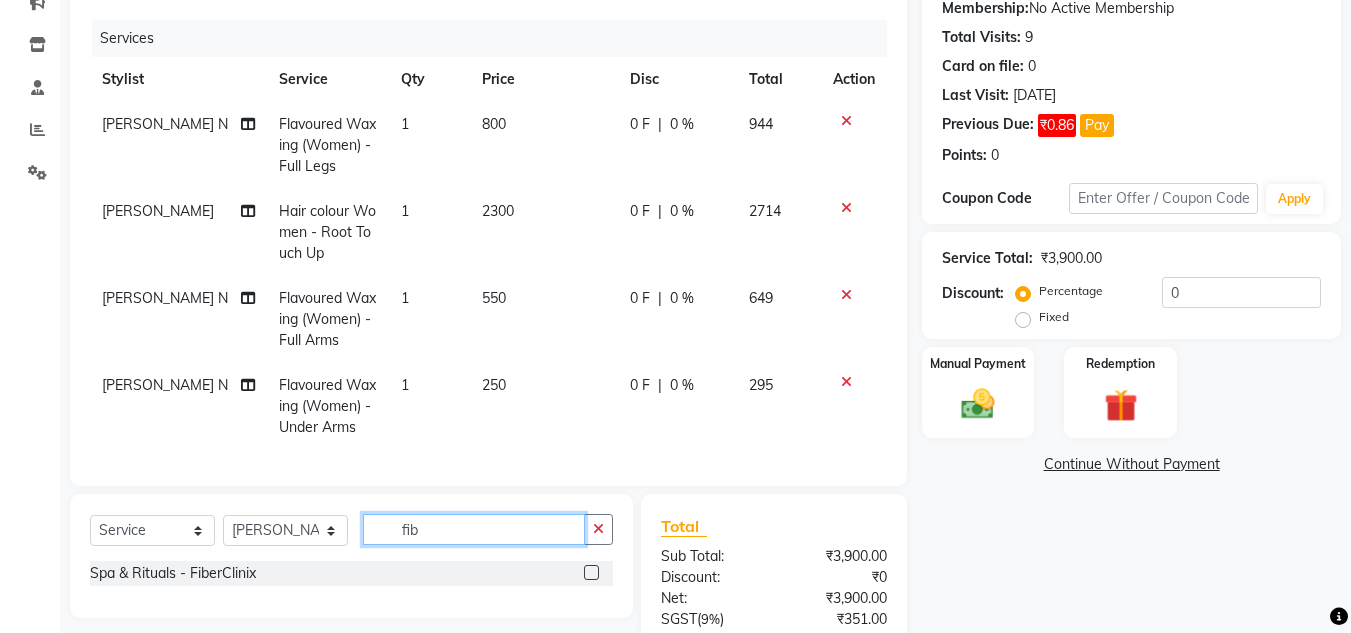 type on "fib" 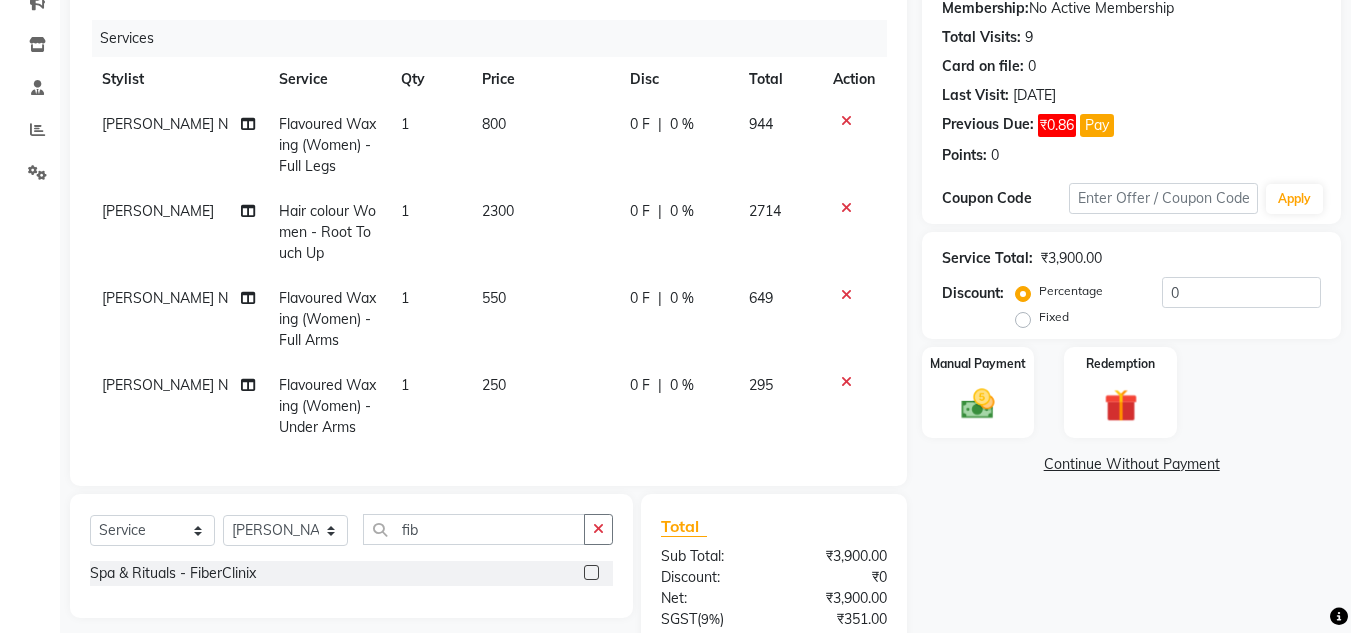 click on "Spa & Rituals - FiberClinix" 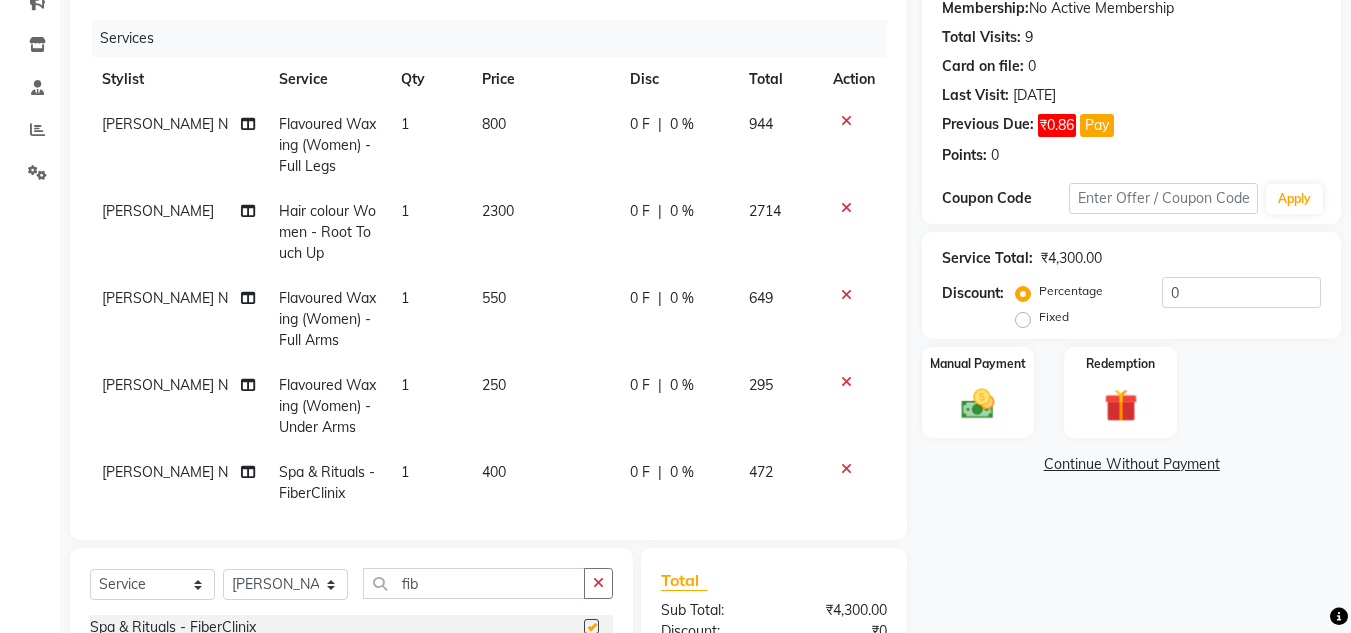 checkbox on "false" 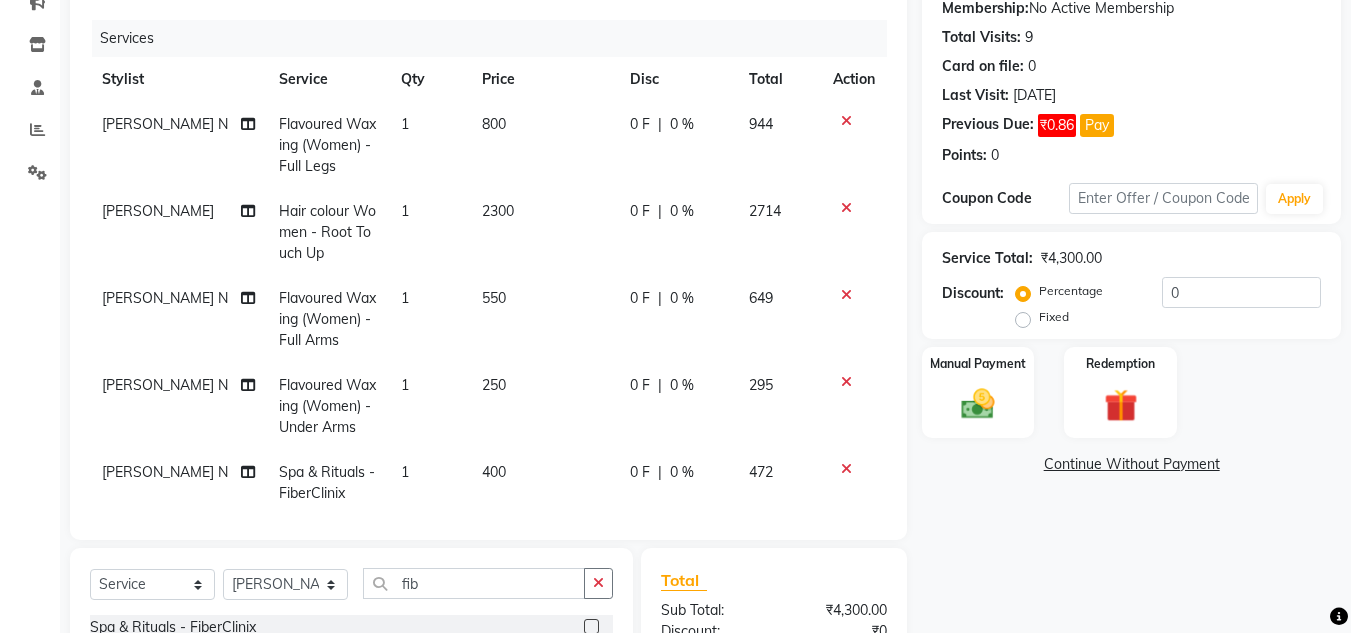 scroll, scrollTop: 27, scrollLeft: 0, axis: vertical 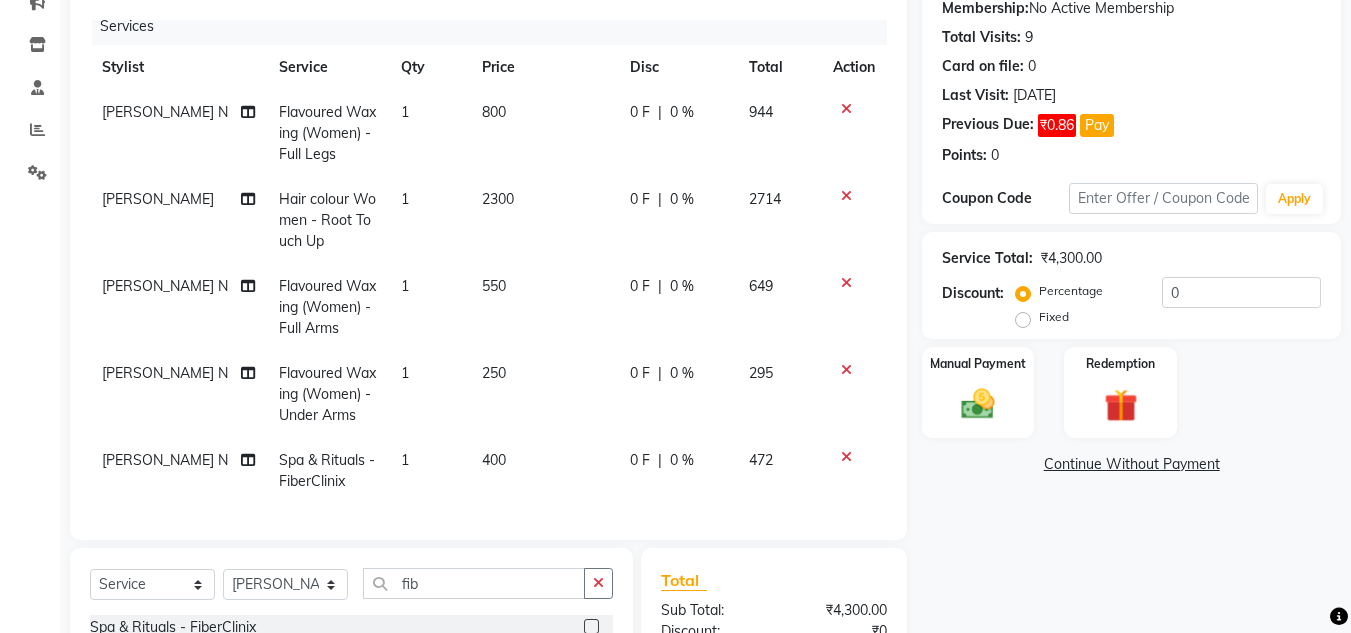 click on "400" 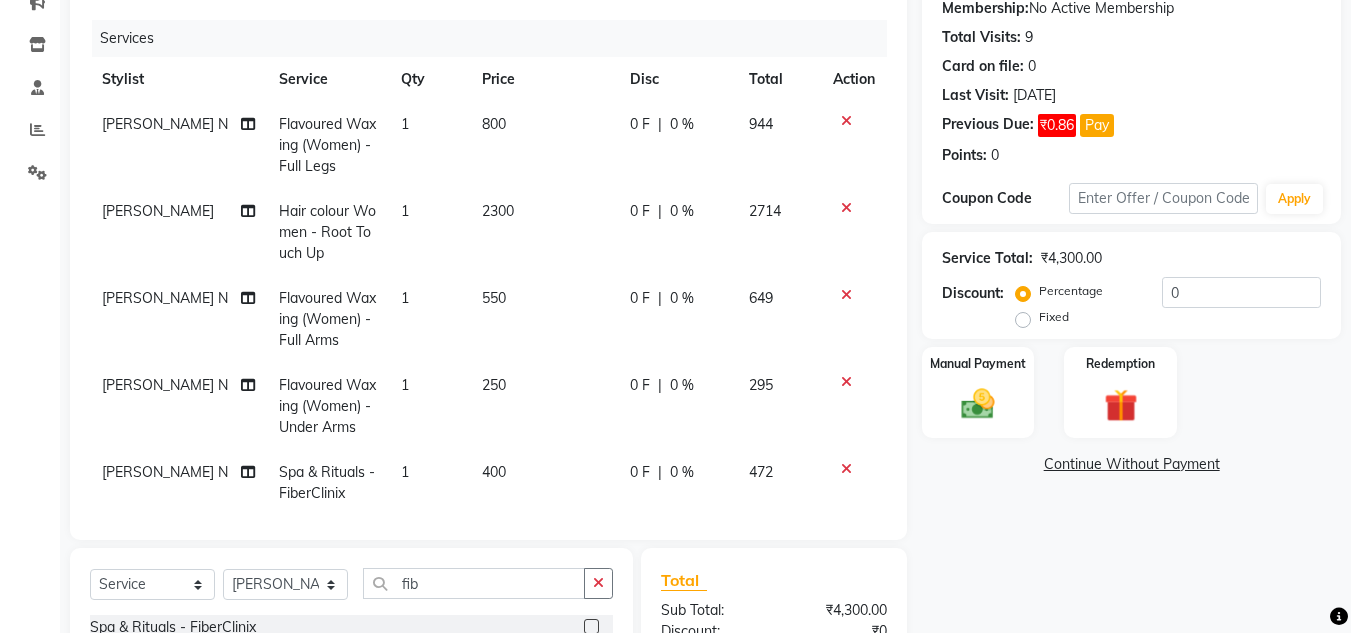 select on "84648" 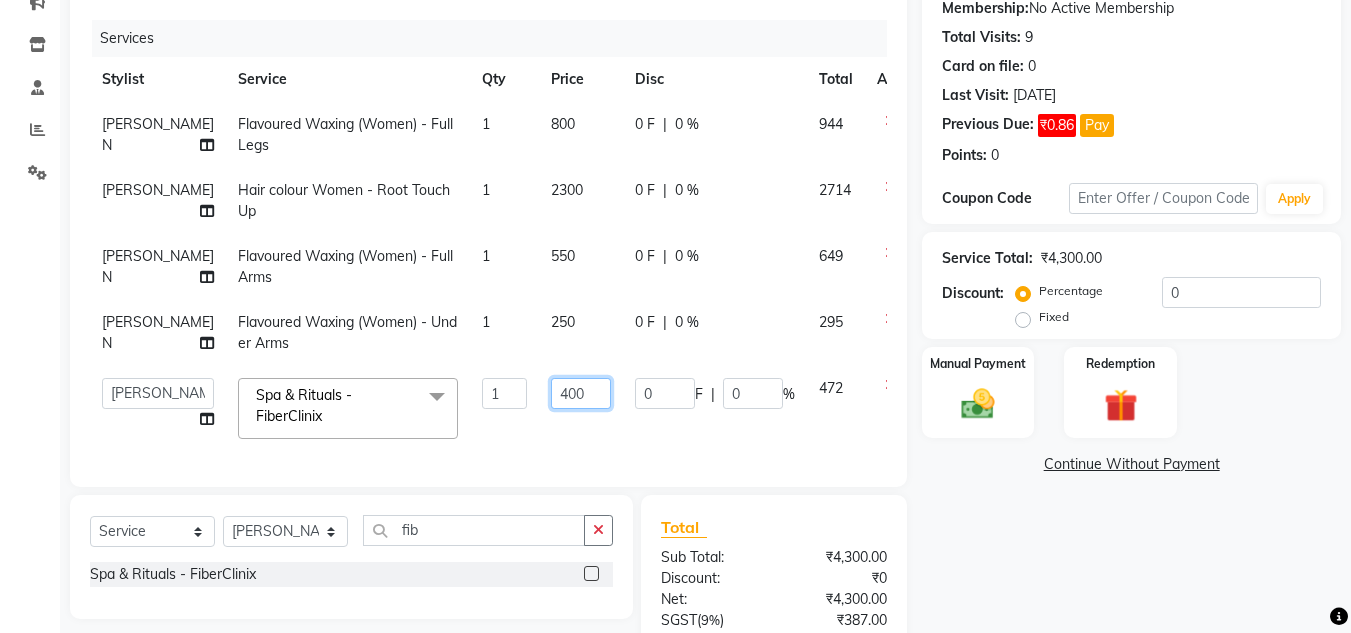click on "400" 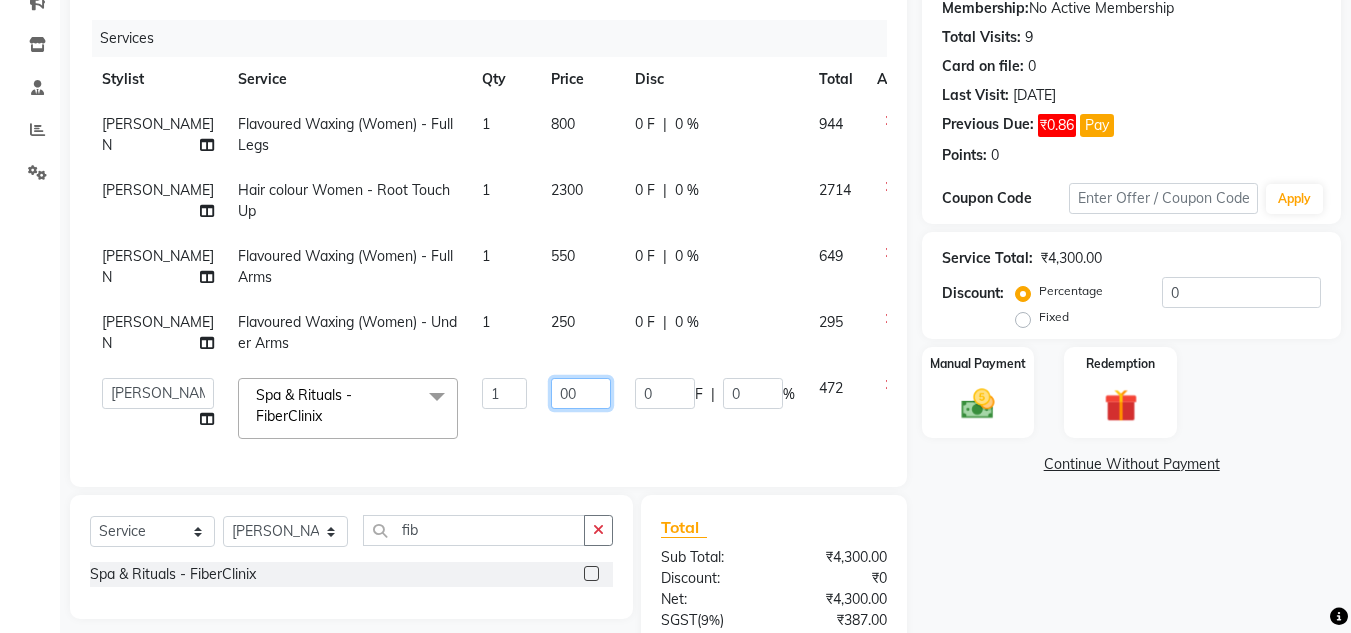 type on "500" 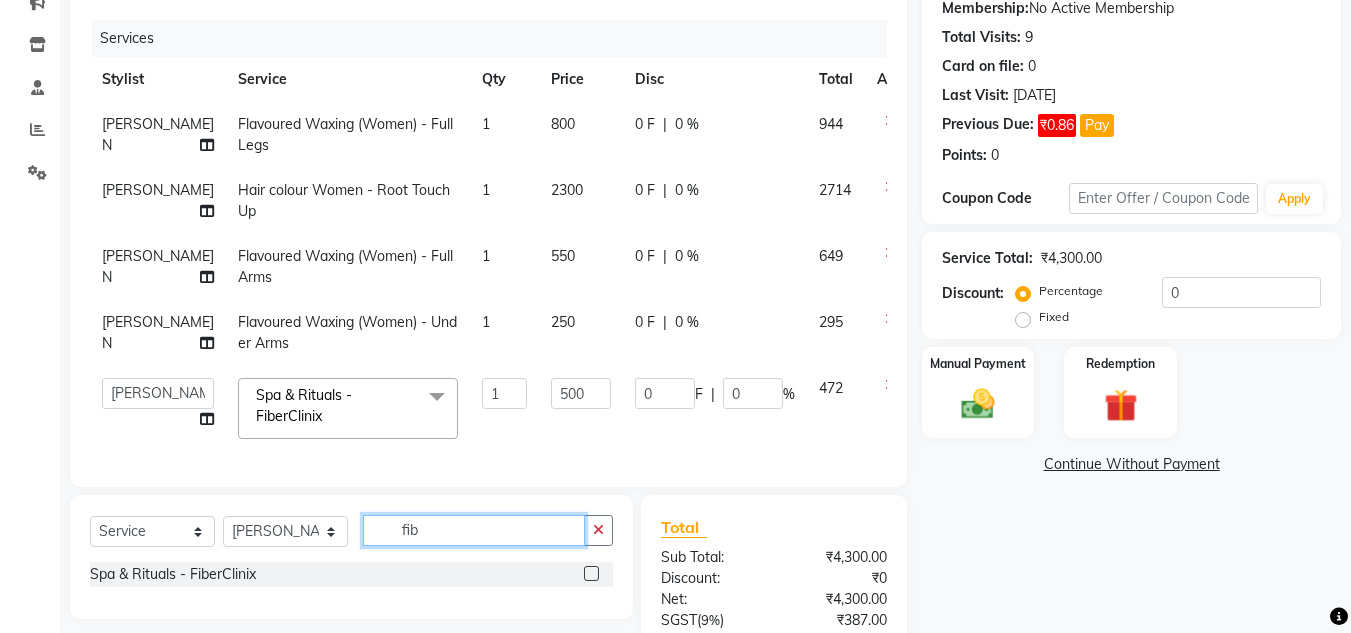drag, startPoint x: 449, startPoint y: 540, endPoint x: 358, endPoint y: 552, distance: 91.787796 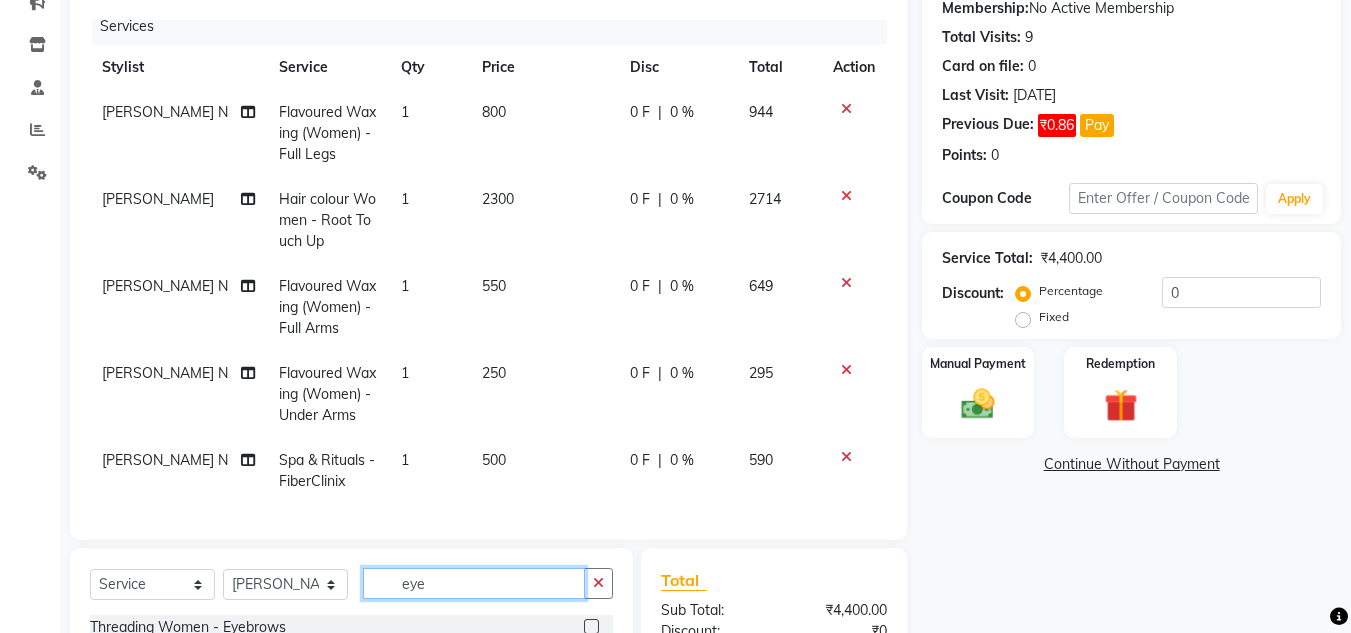 scroll, scrollTop: 27, scrollLeft: 0, axis: vertical 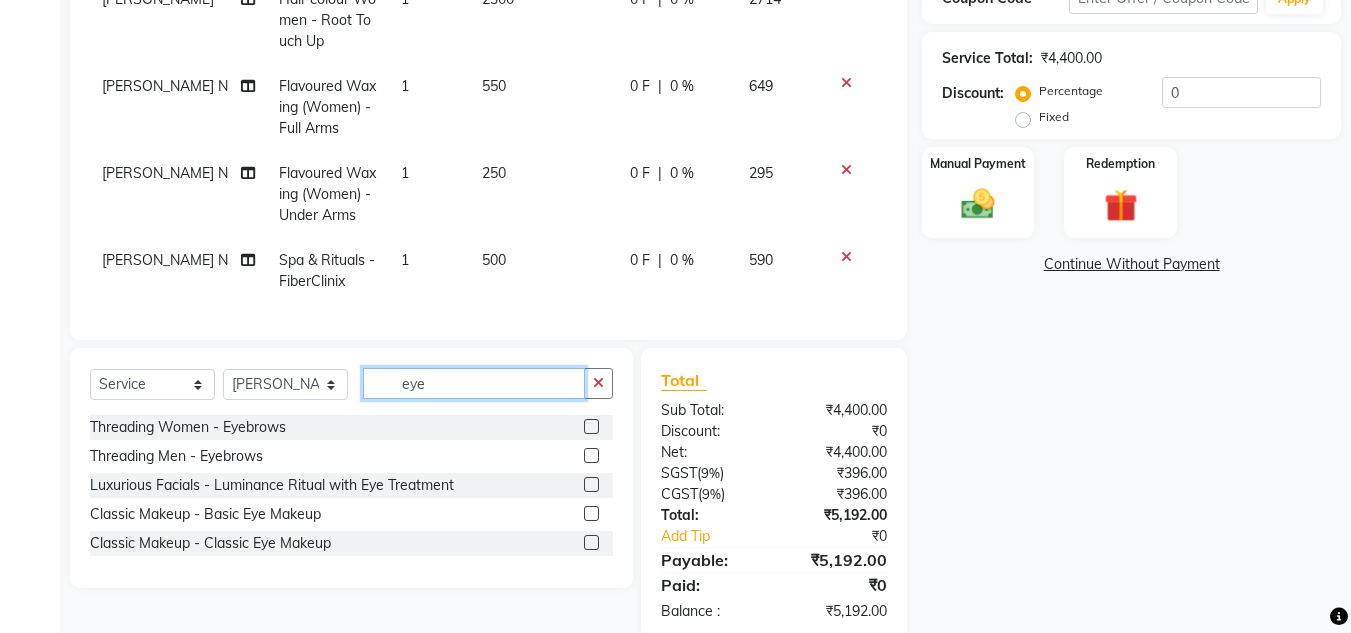 type on "eye" 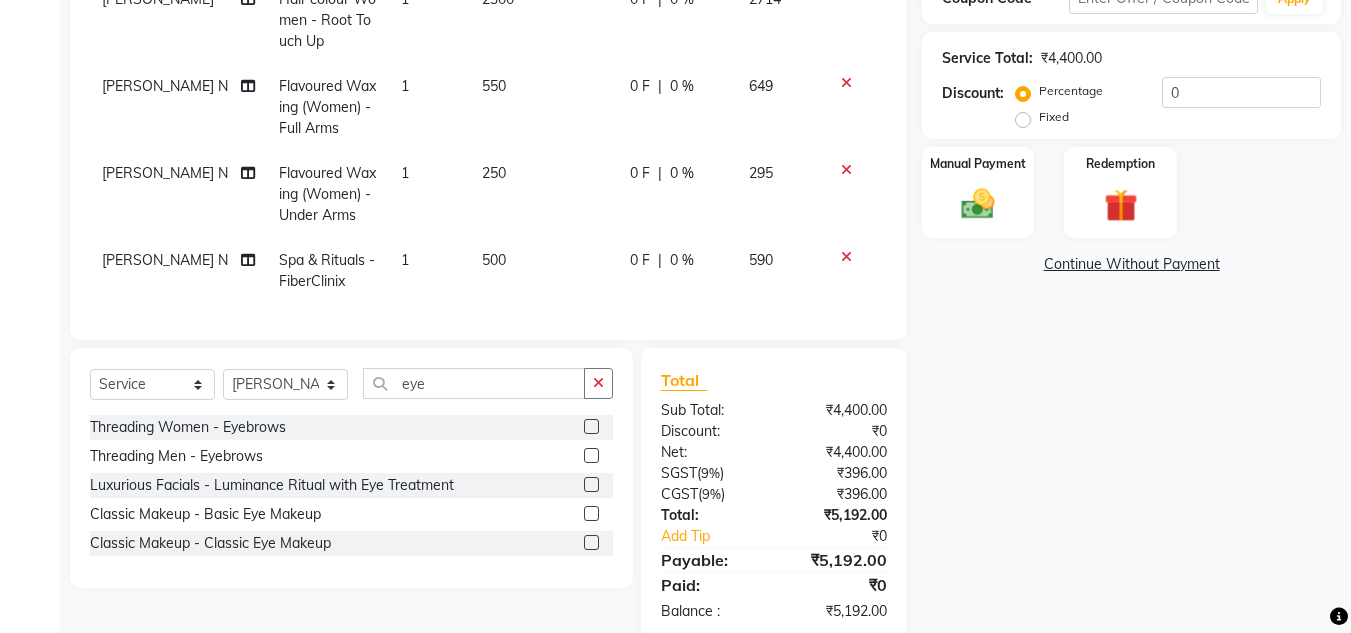 click 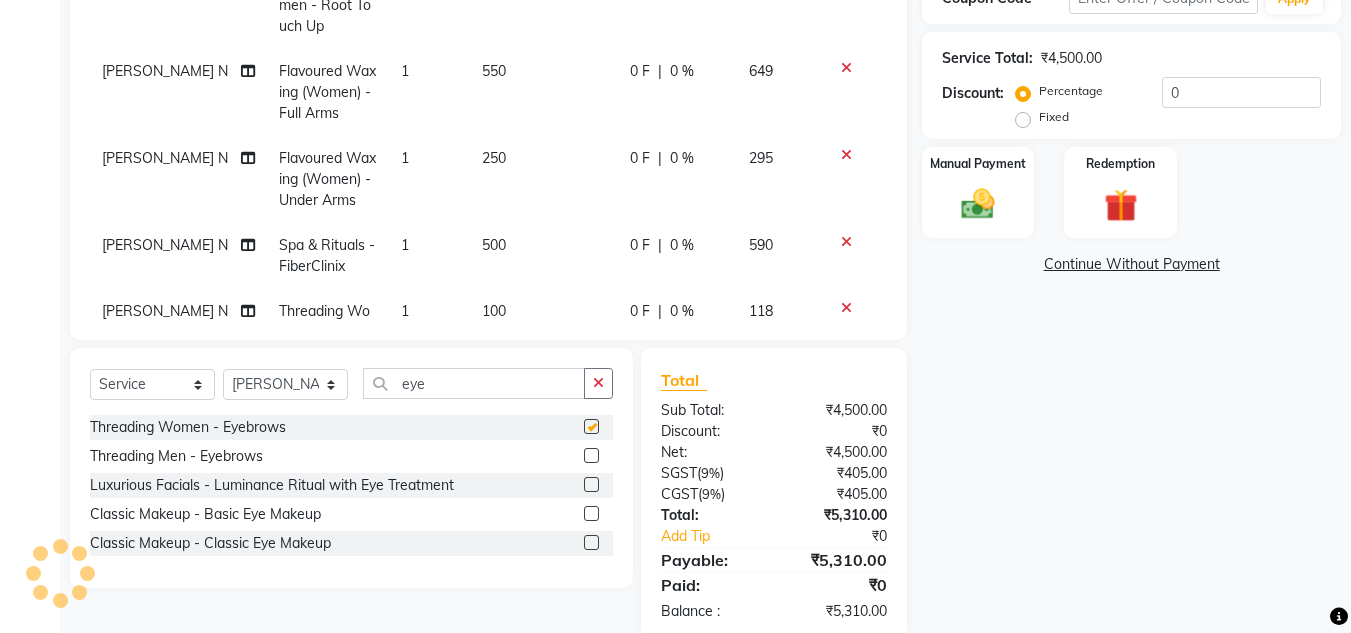 checkbox on "false" 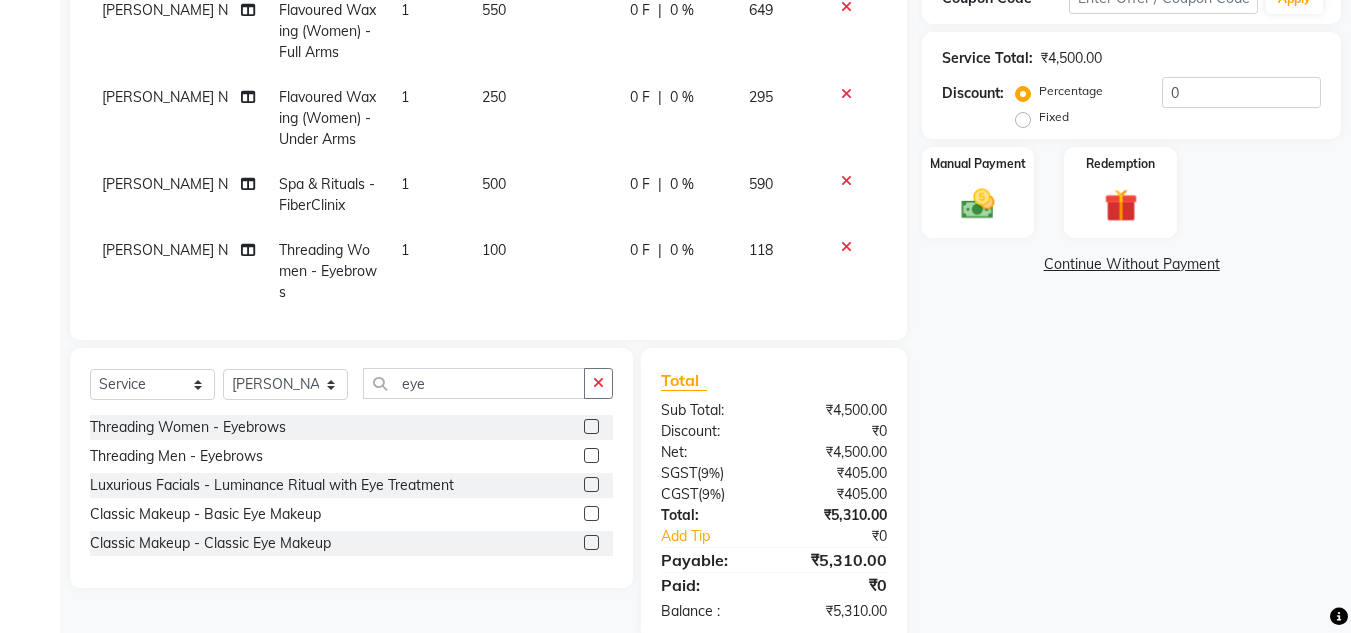 scroll, scrollTop: 114, scrollLeft: 0, axis: vertical 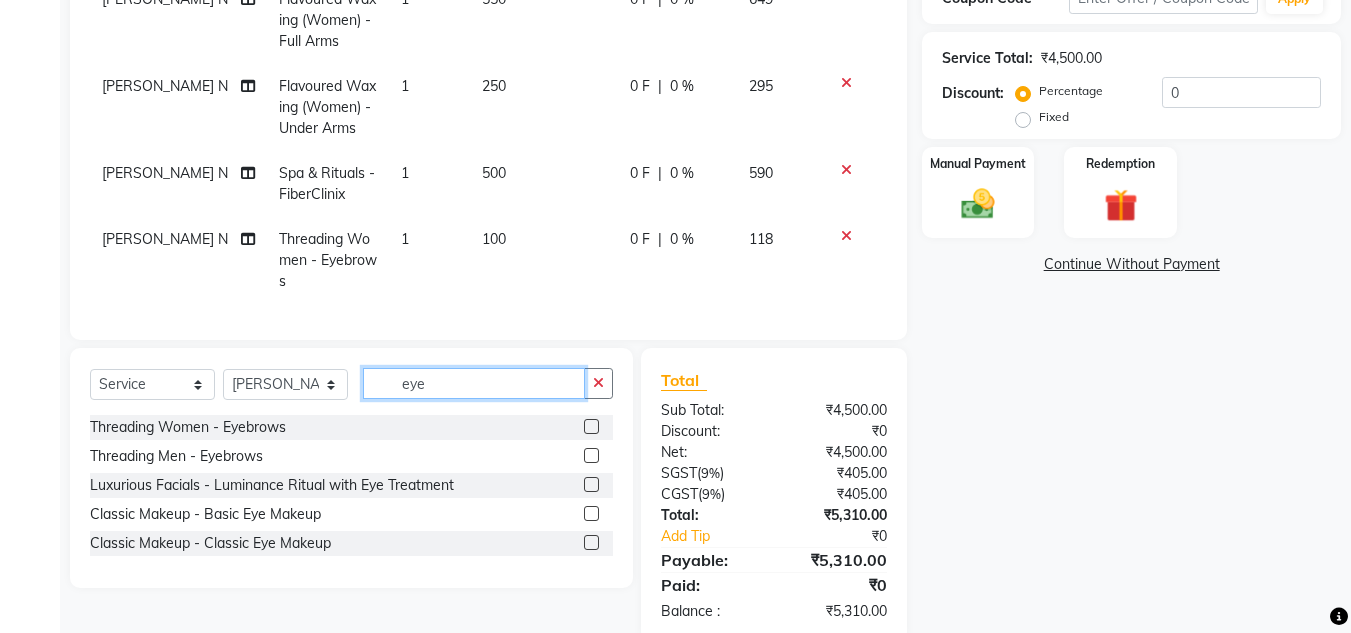 drag, startPoint x: 447, startPoint y: 386, endPoint x: 345, endPoint y: 384, distance: 102.01961 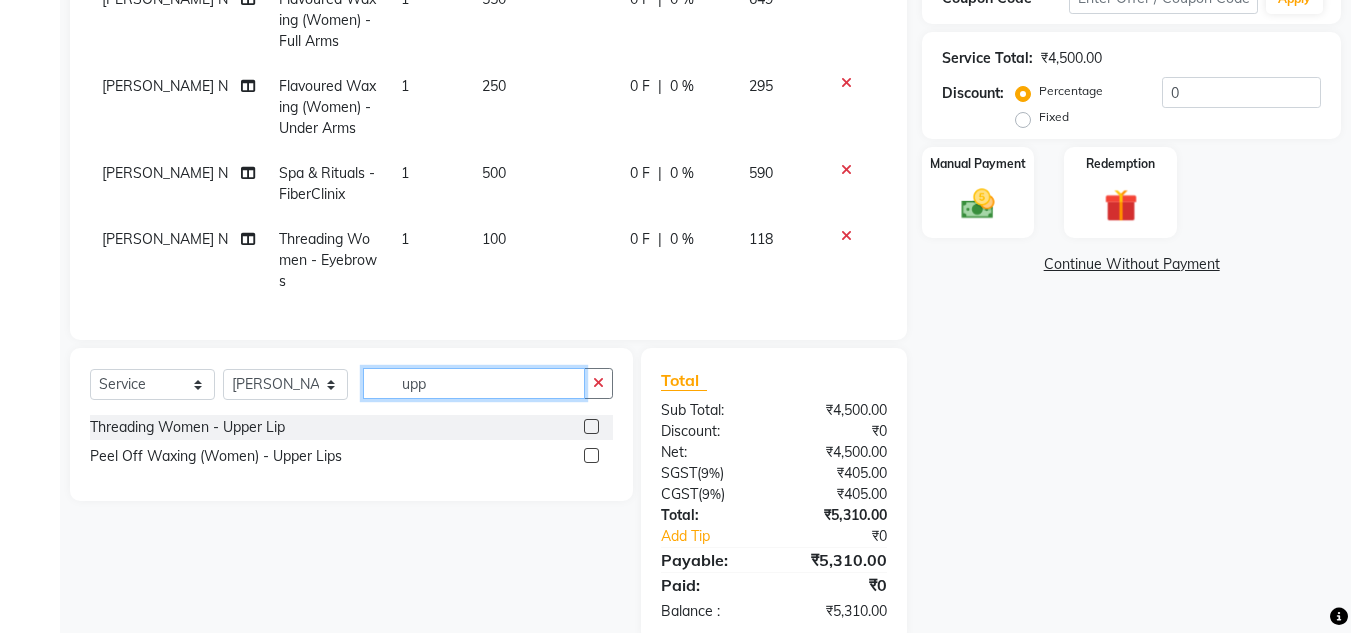 type on "upp" 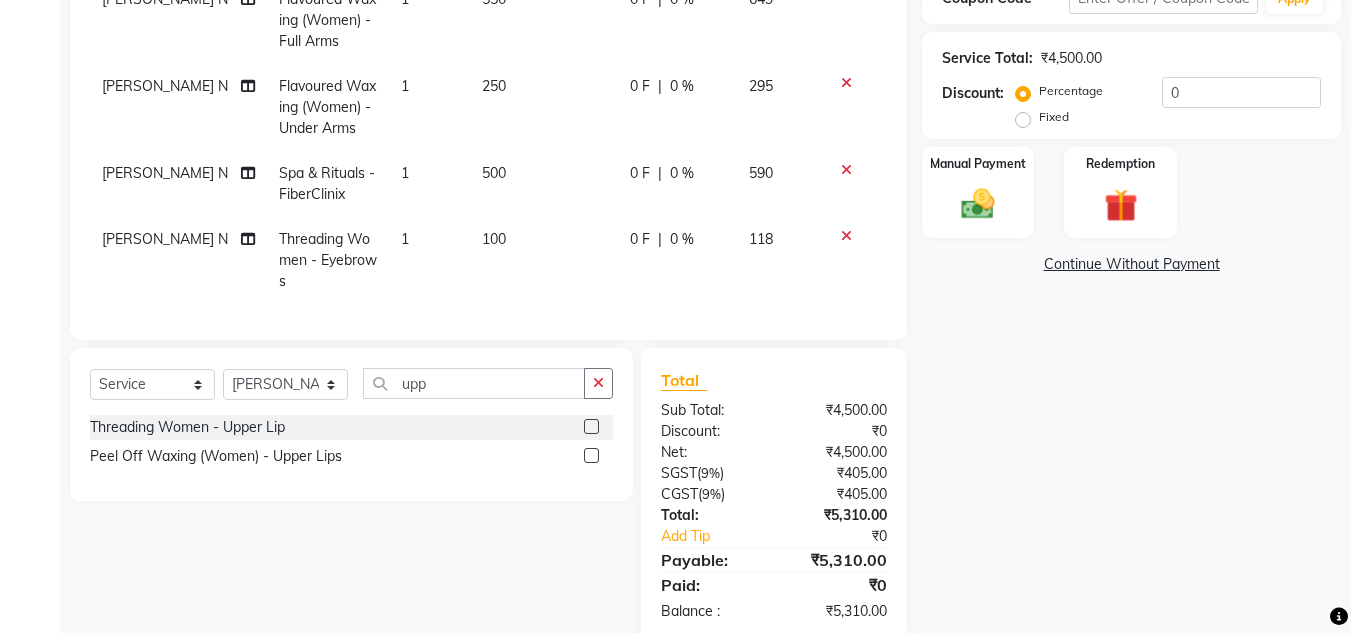 click 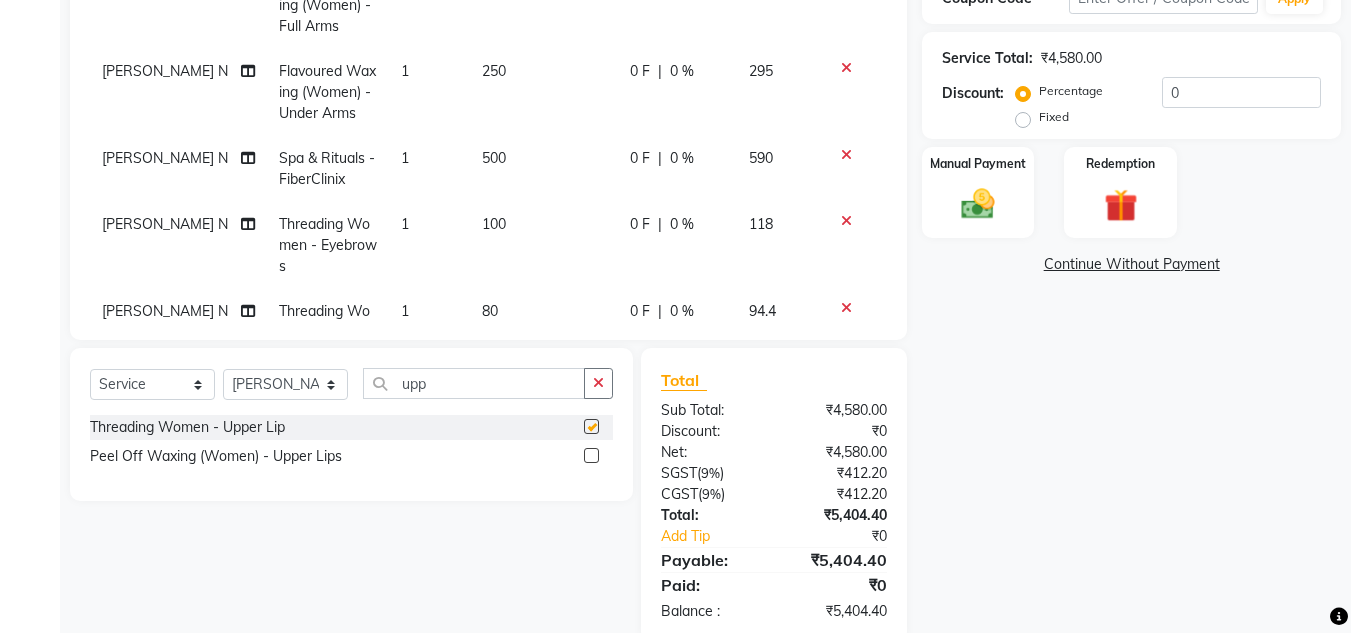 checkbox on "false" 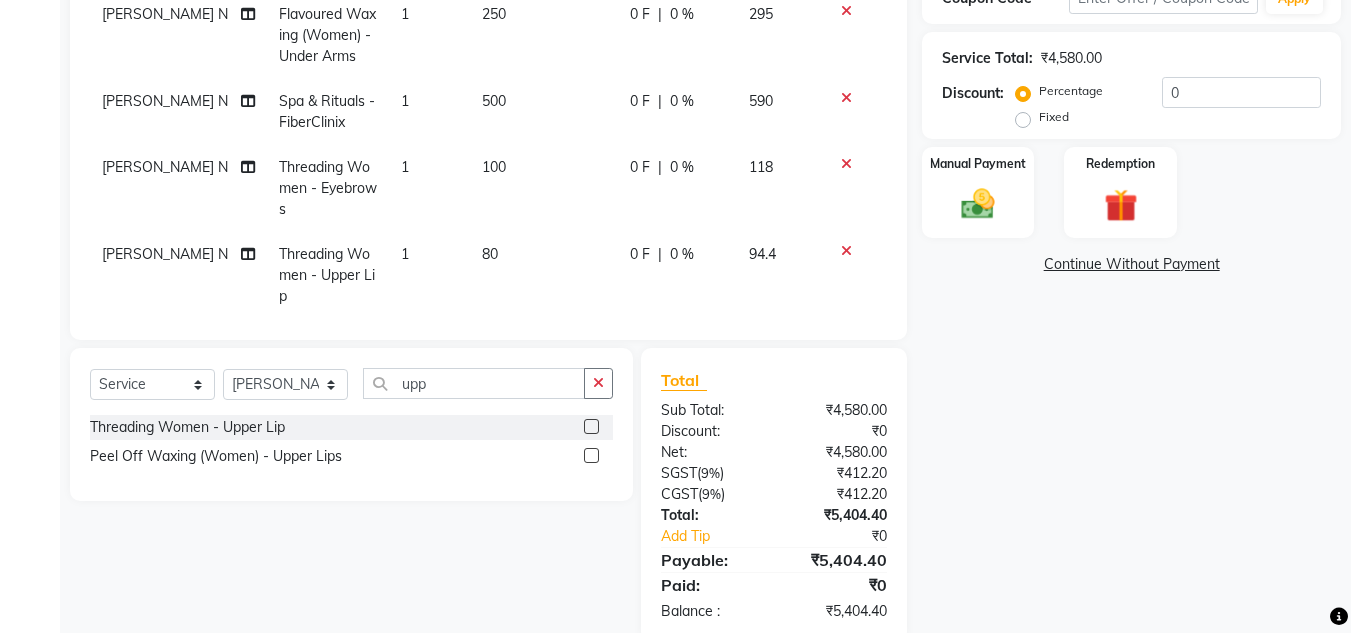 scroll, scrollTop: 201, scrollLeft: 0, axis: vertical 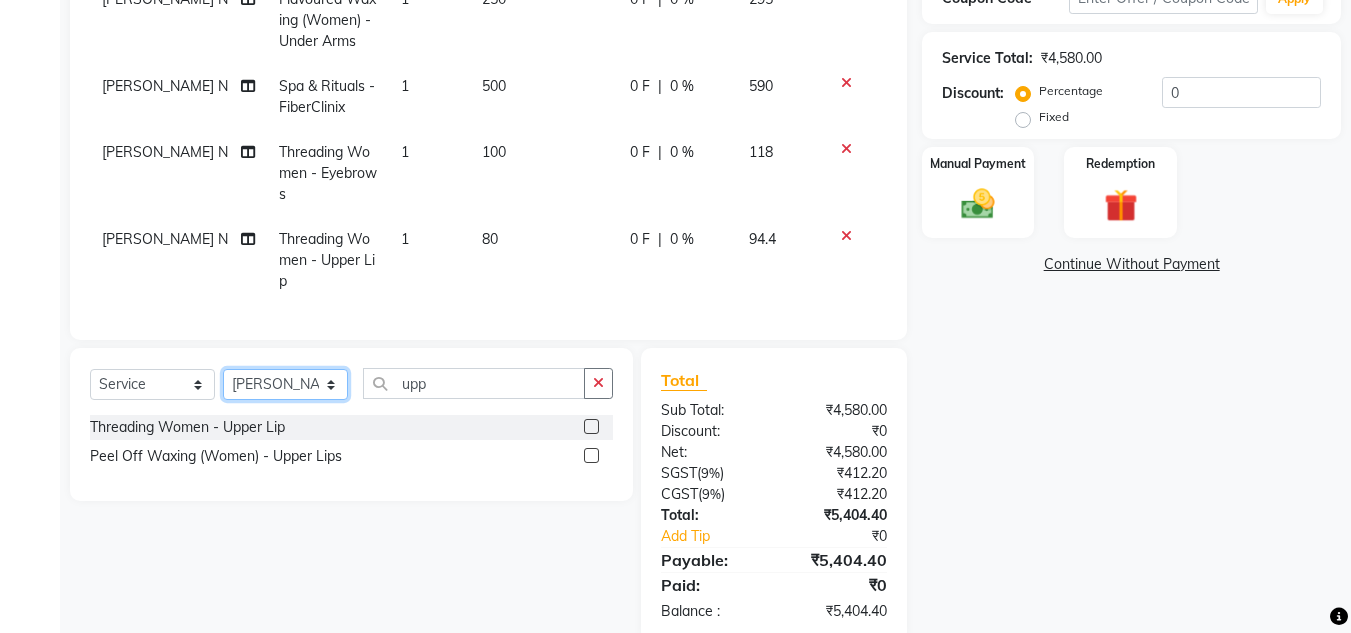 click on "Select Stylist Chetan Mahale Eva Harshita Manager Neha Aywale Pallavi H Pavan Payal Gosavi Pranjali Kothari Rohini Pillay Shailesh Mistry Shantanu Reddy Sharon Anthony Siddhanth  Sonu N Vinod" 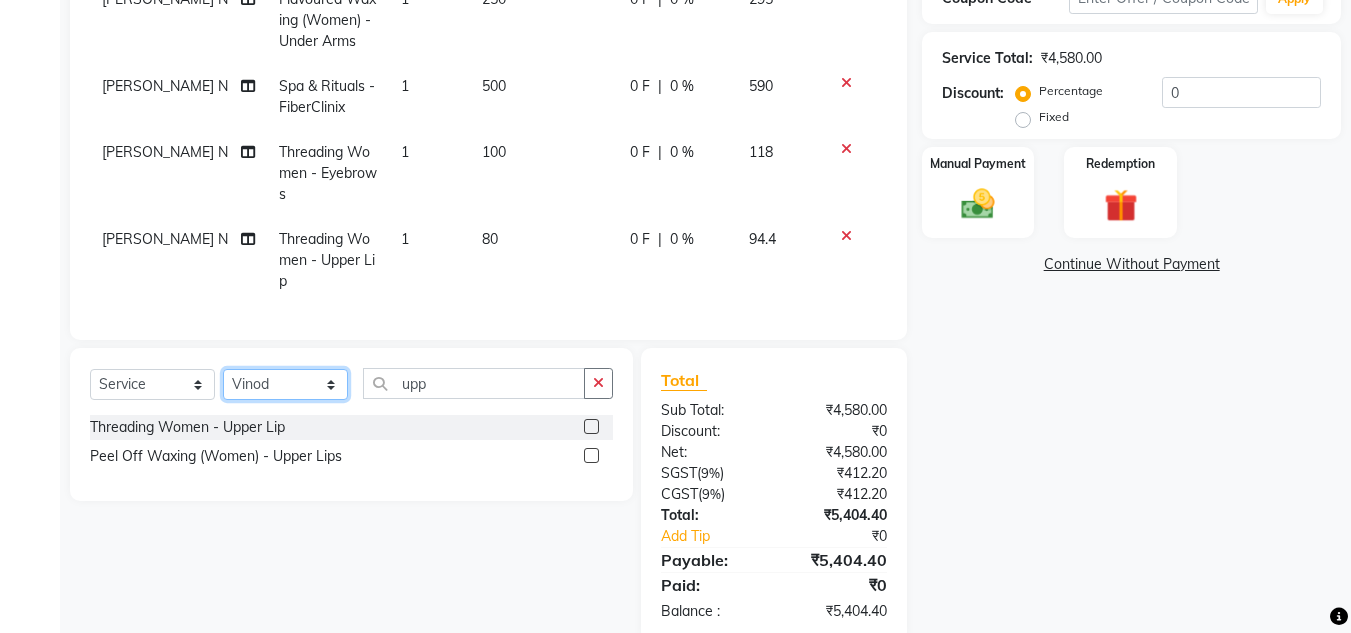click on "Select Stylist Chetan Mahale Eva Harshita Manager Neha Aywale Pallavi H Pavan Payal Gosavi Pranjali Kothari Rohini Pillay Shailesh Mistry Shantanu Reddy Sharon Anthony Siddhanth  Sonu N Vinod" 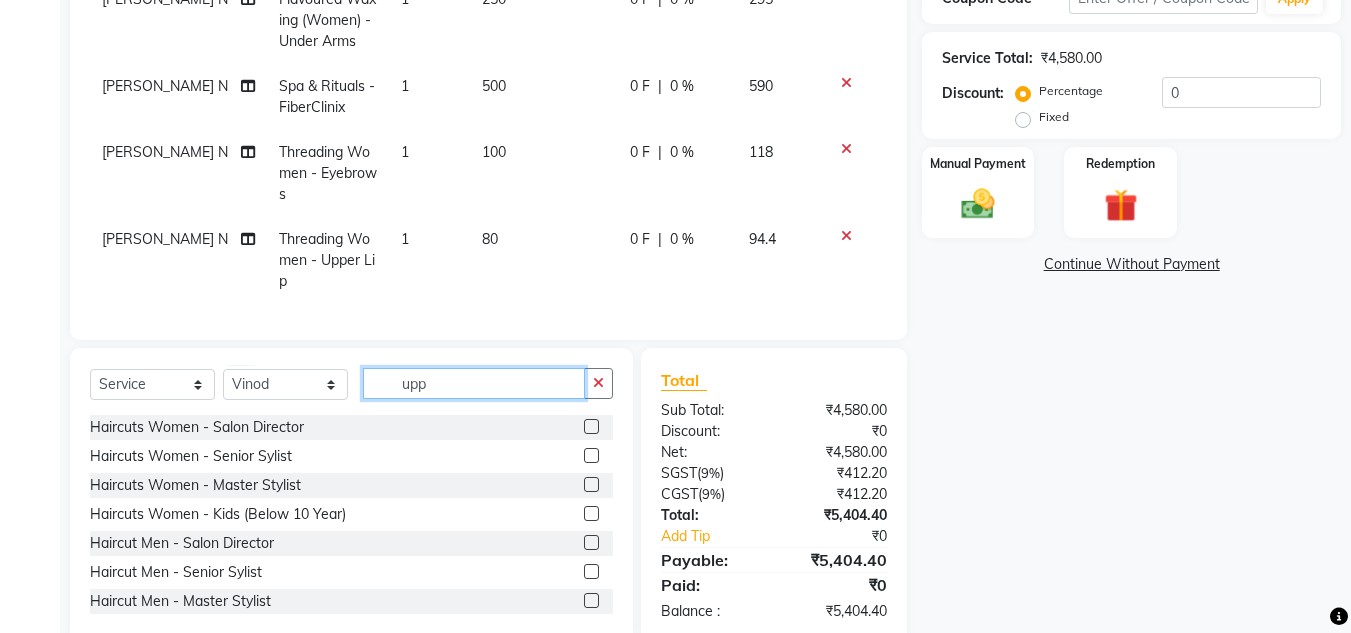 drag, startPoint x: 487, startPoint y: 385, endPoint x: 262, endPoint y: 404, distance: 225.8008 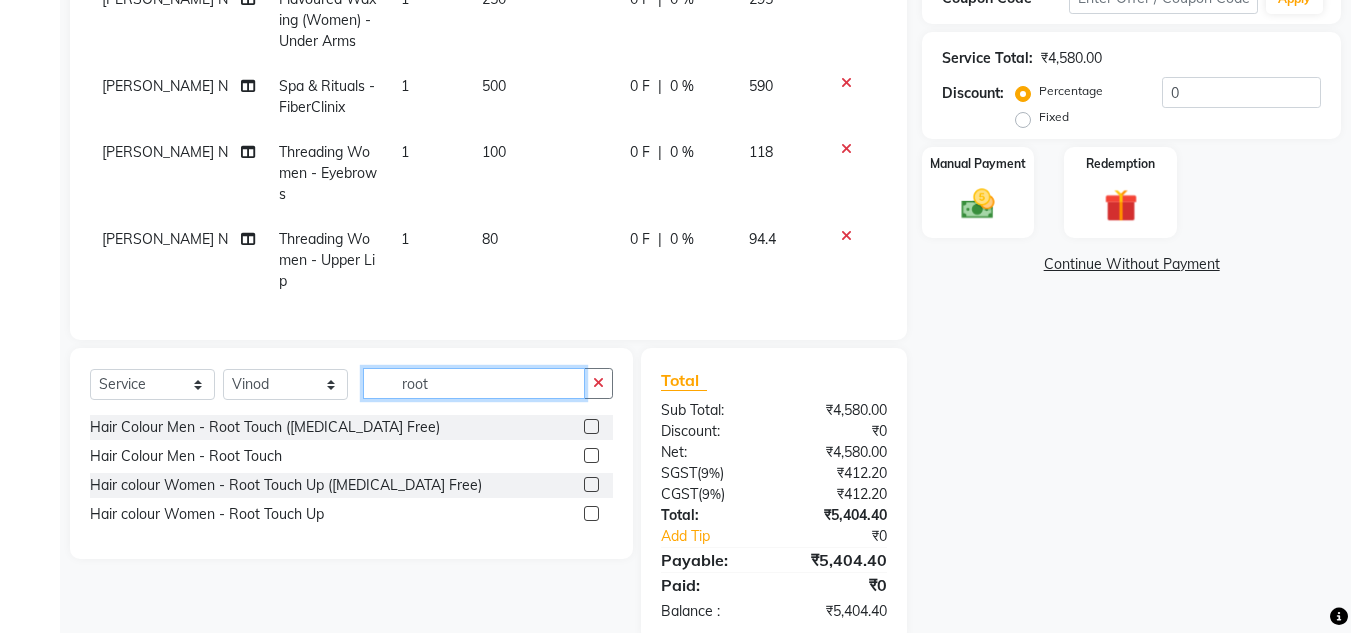 type on "root" 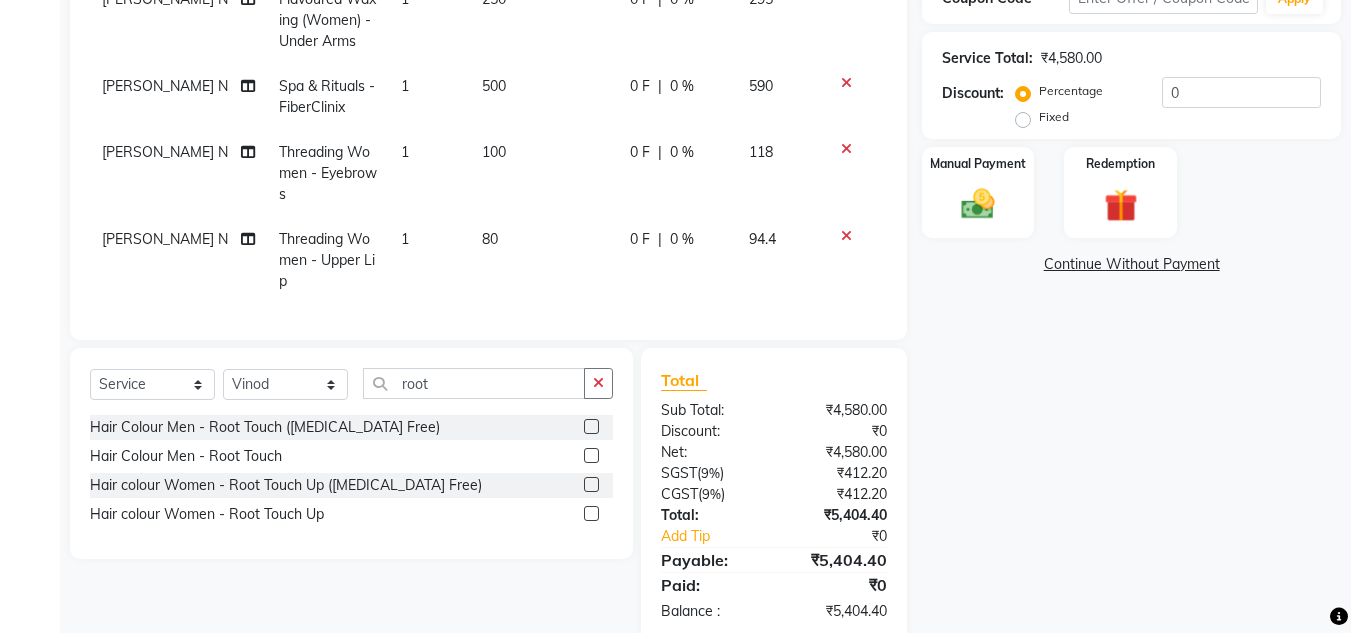 click on "Hair colour Women - Root Touch Up ([MEDICAL_DATA] Free)" 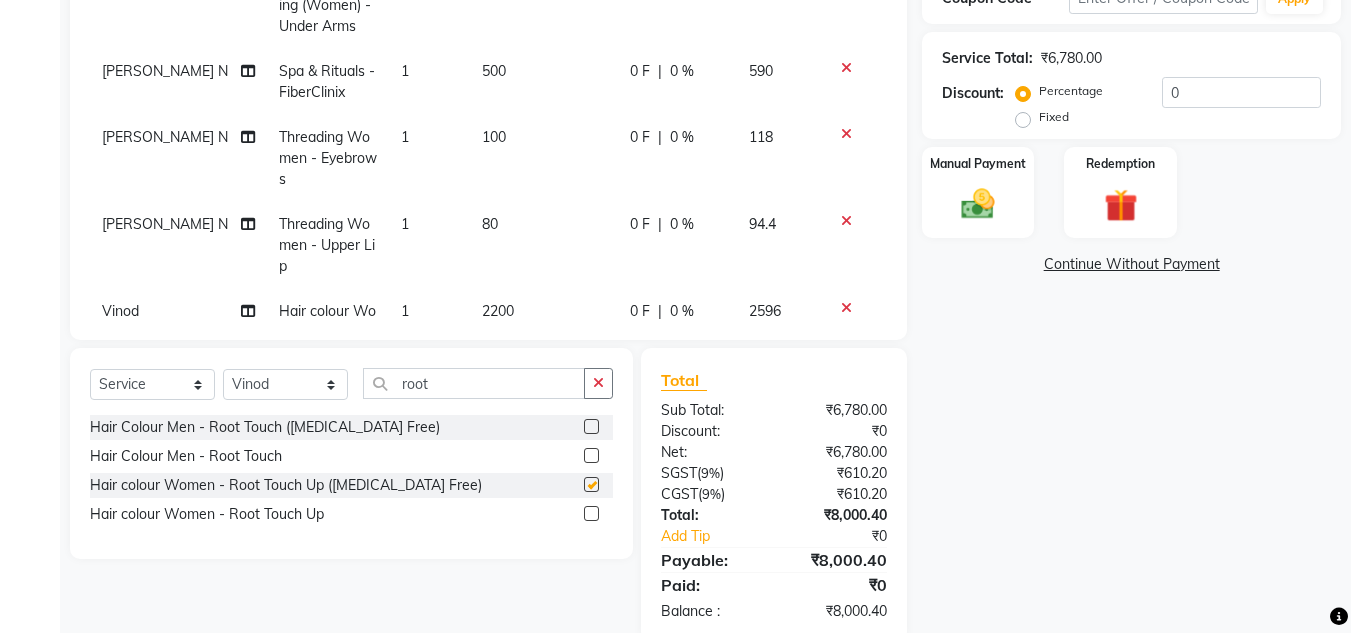 checkbox on "false" 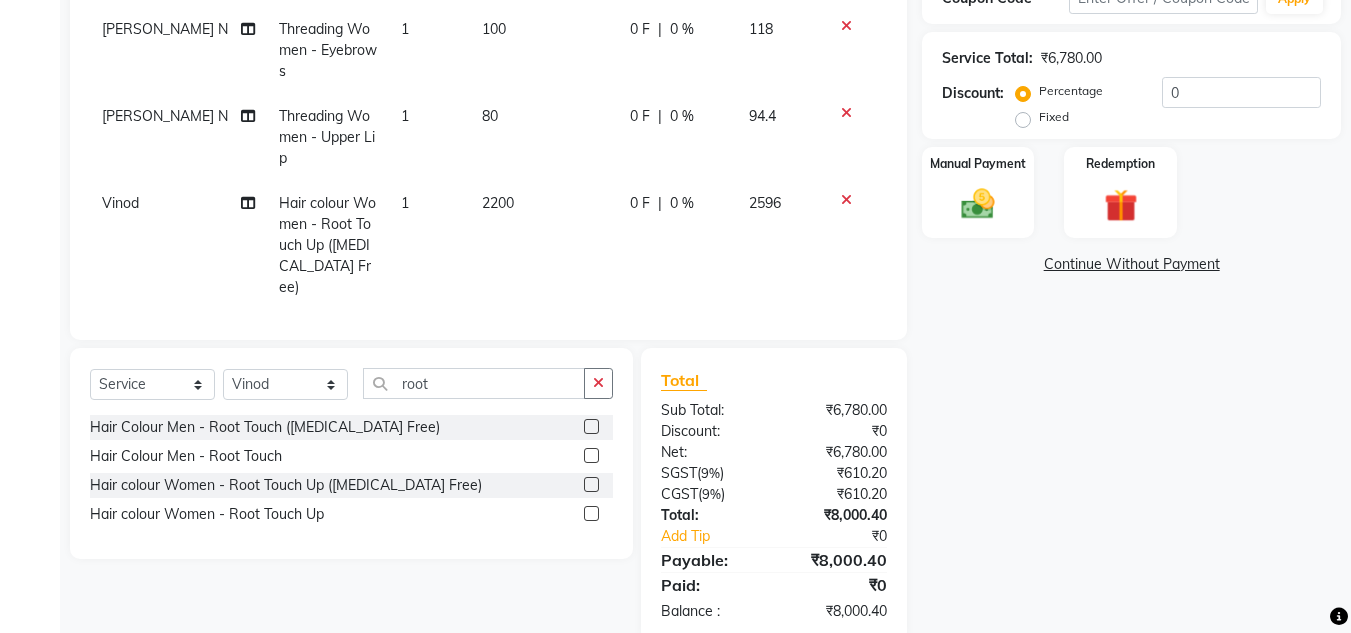 click on "2200" 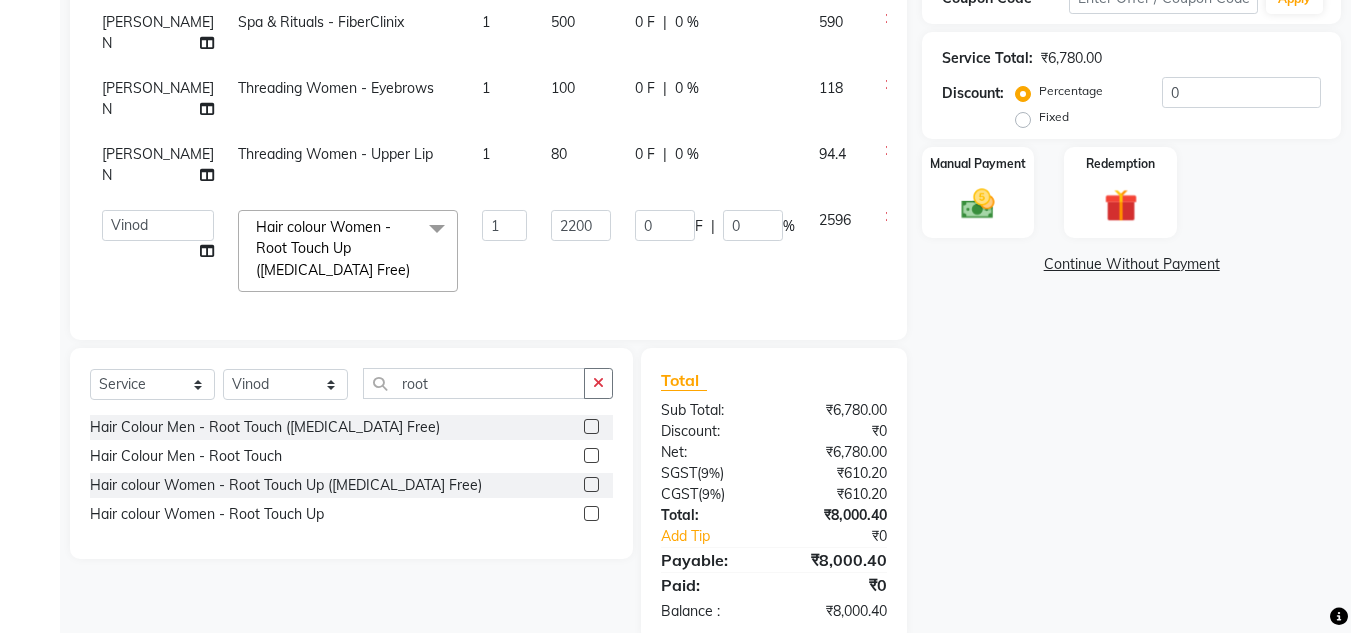 scroll, scrollTop: 181, scrollLeft: 0, axis: vertical 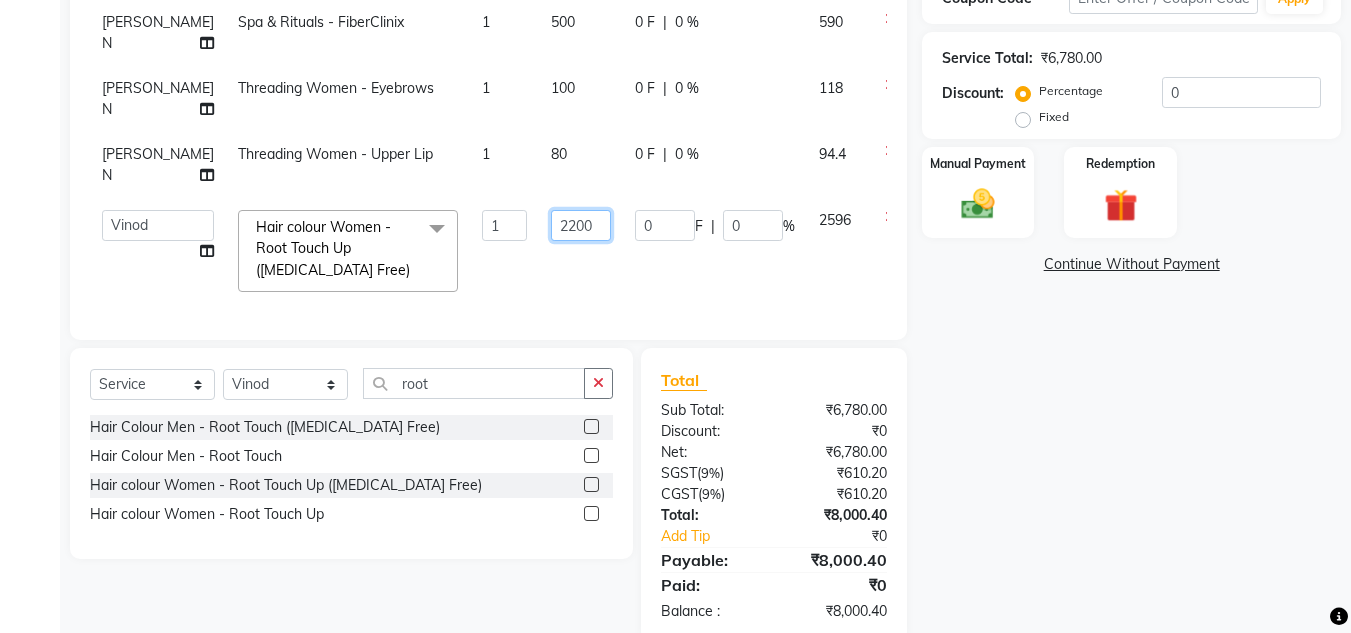 drag, startPoint x: 550, startPoint y: 211, endPoint x: 396, endPoint y: 201, distance: 154.32434 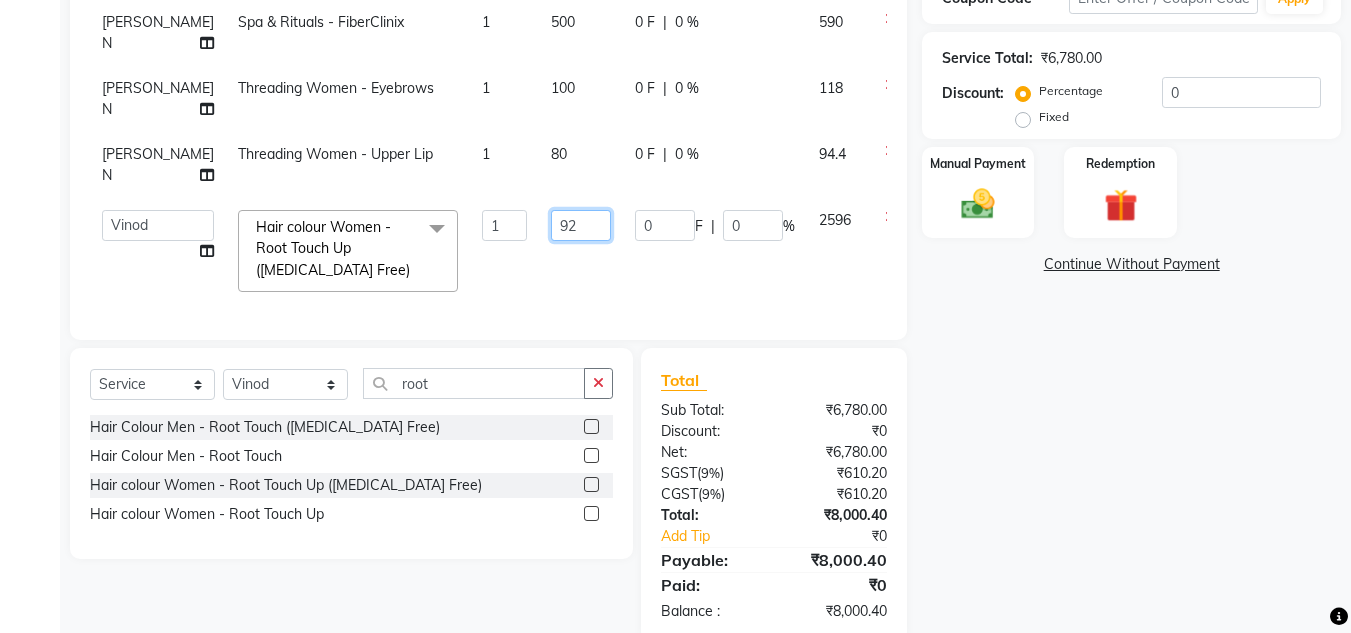 type on "920" 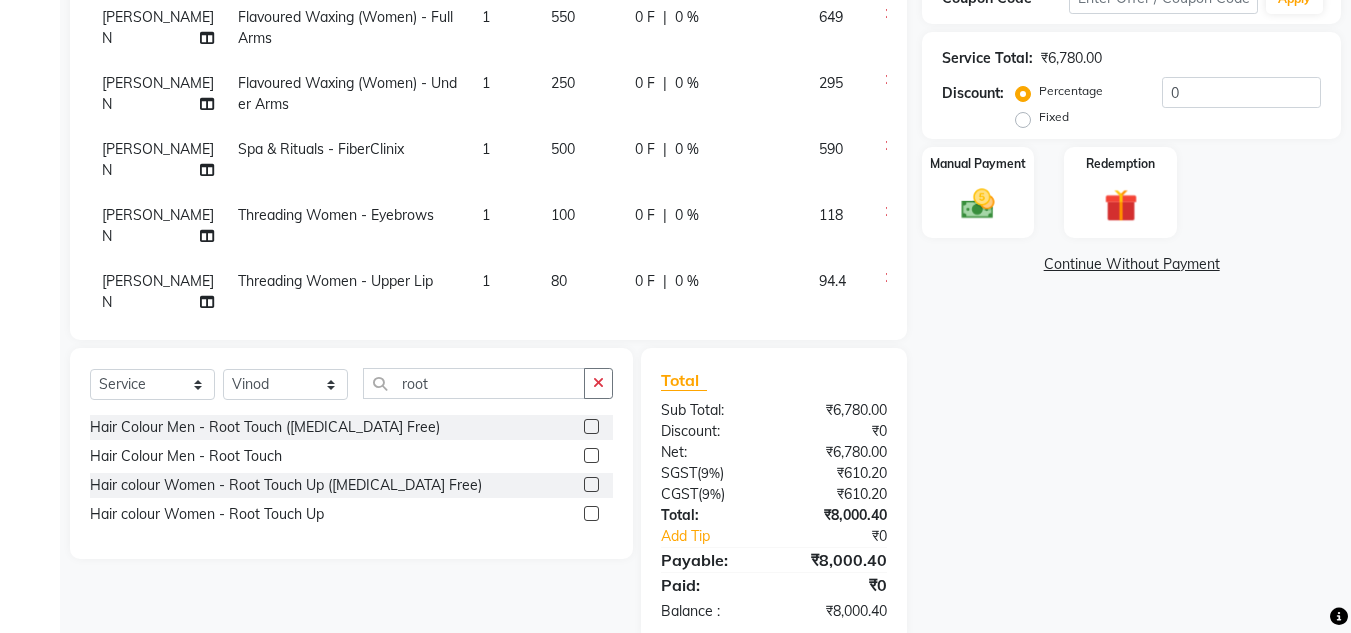 scroll, scrollTop: 0, scrollLeft: 0, axis: both 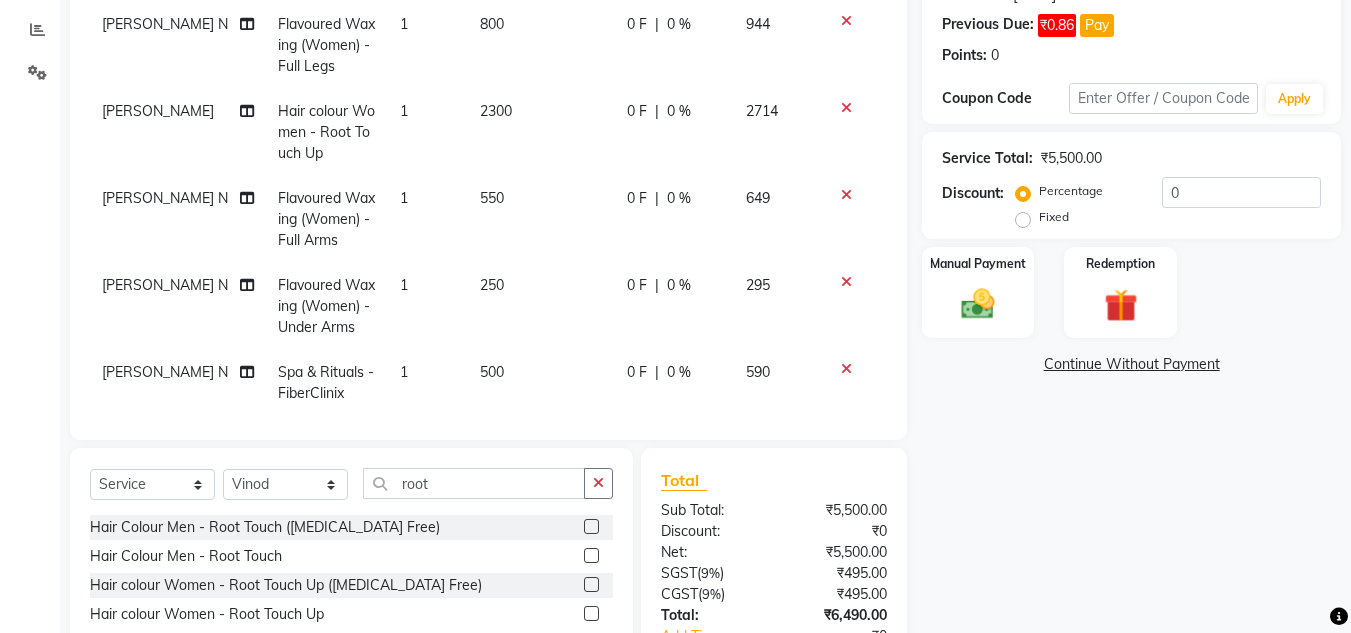 click on "Sonu N Flavoured Waxing (Women) - Full Legs 1 800 0 F | 0 % 944 Harshita Hair colour Women - Root Touch Up 1 2300 0 F | 0 % 2714 Sonu N Flavoured Waxing (Women) - Full Arms 1 550 0 F | 0 % 649 Sonu N Flavoured Waxing (Women) - Under Arms 1 250 0 F | 0 % 295 Sonu N Spa & Rituals - FiberClinix 1 500 0 F | 0 % 590 Sonu N Threading Women - Eyebrows 1 100 0 F | 0 % 118 Sonu N Threading Women - Upper Lip 1 80 0 F | 0 % 94.4 Vinod  Hair colour Women - Root Touch Up (Ammonia Free) 1 920 0 F | 0 % 1085.6" 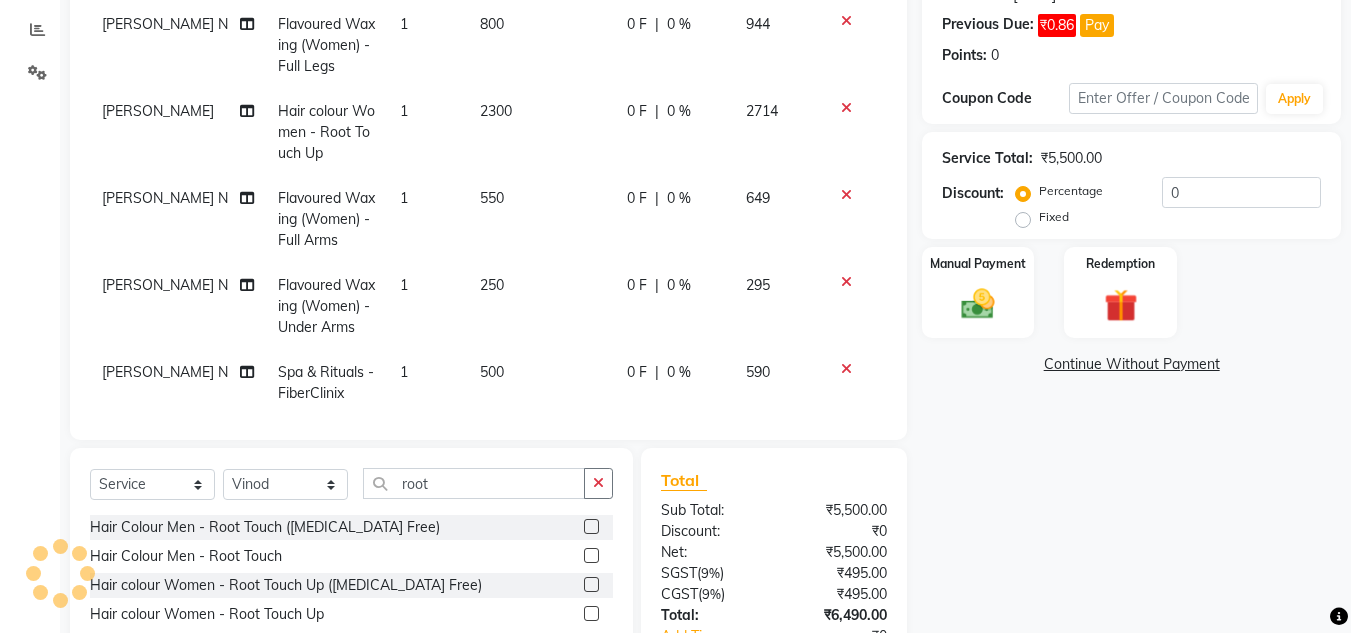 click on "2300" 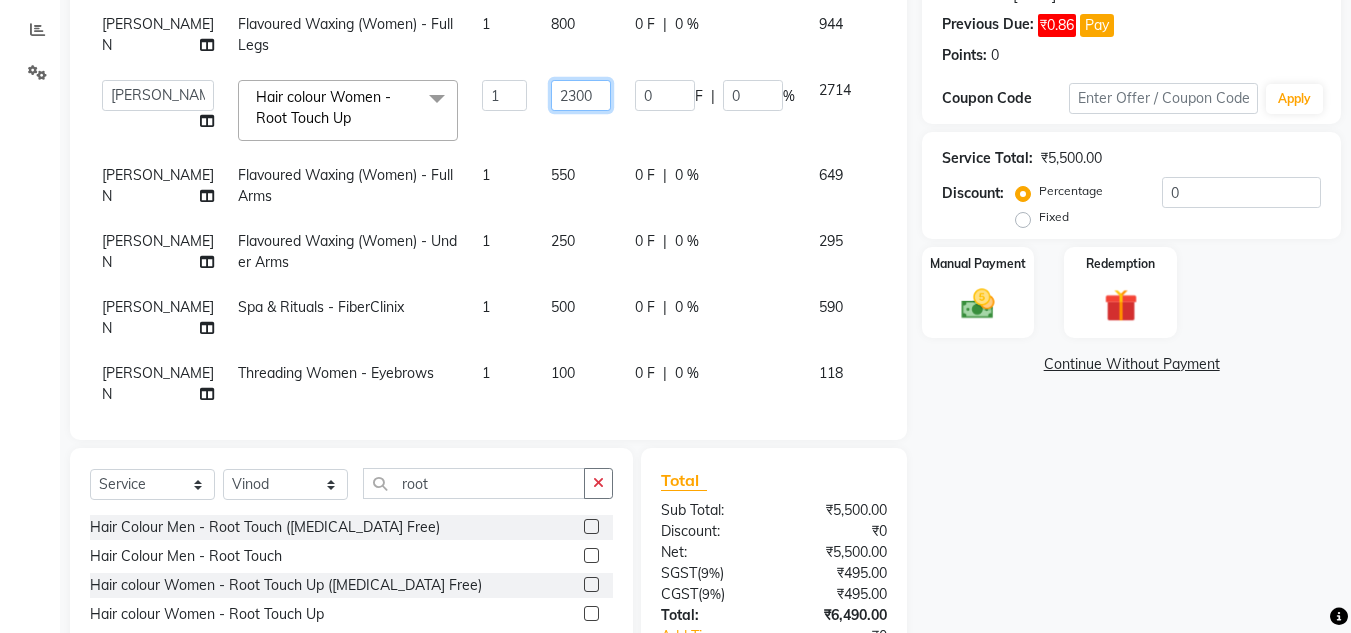 drag, startPoint x: 543, startPoint y: 96, endPoint x: 503, endPoint y: 95, distance: 40.012497 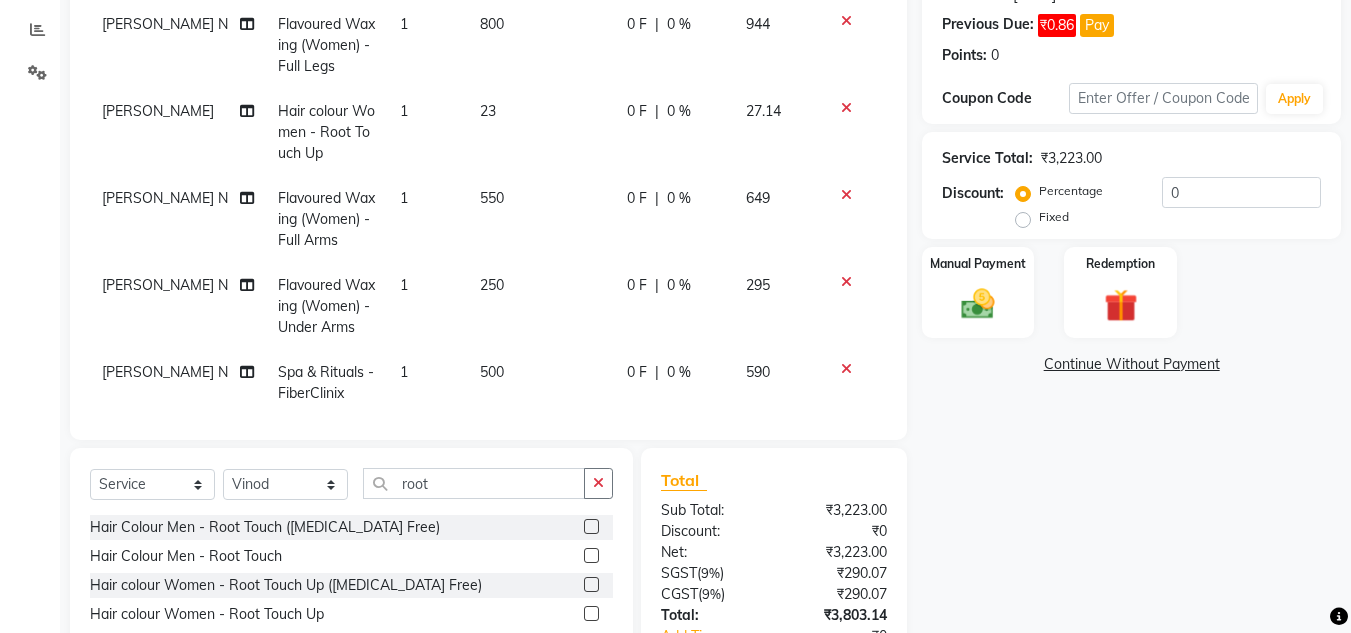 click on "23" 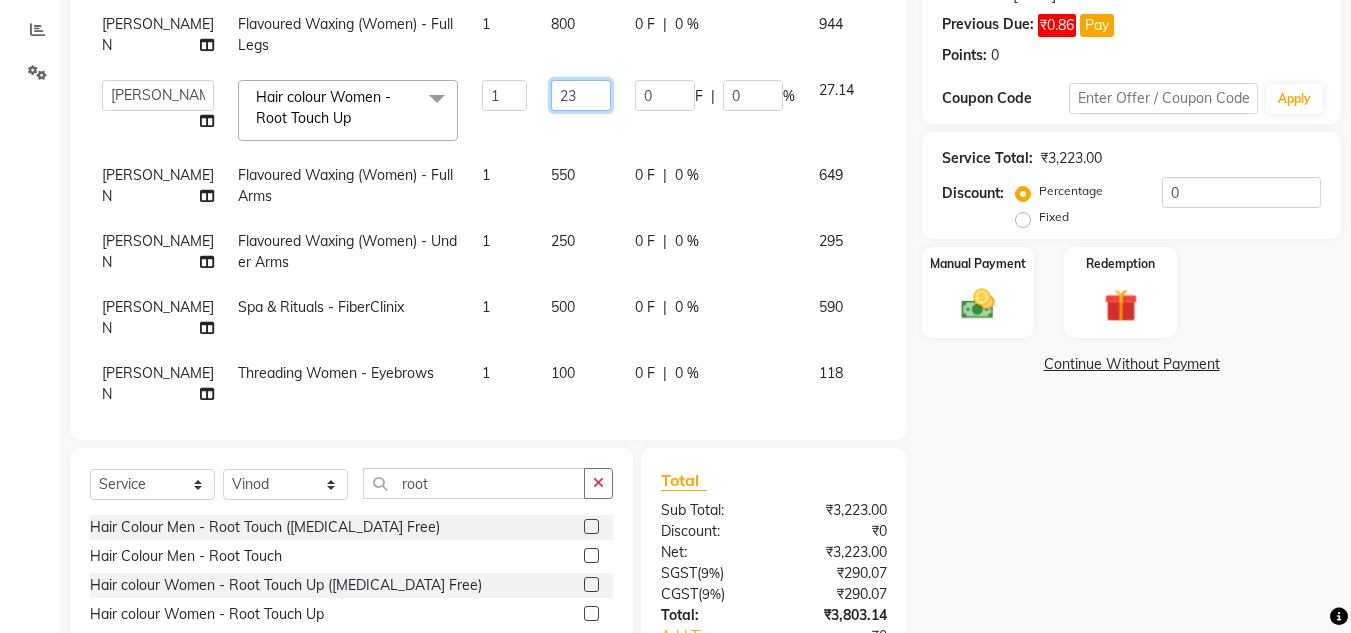 drag, startPoint x: 517, startPoint y: 97, endPoint x: 455, endPoint y: 94, distance: 62.072536 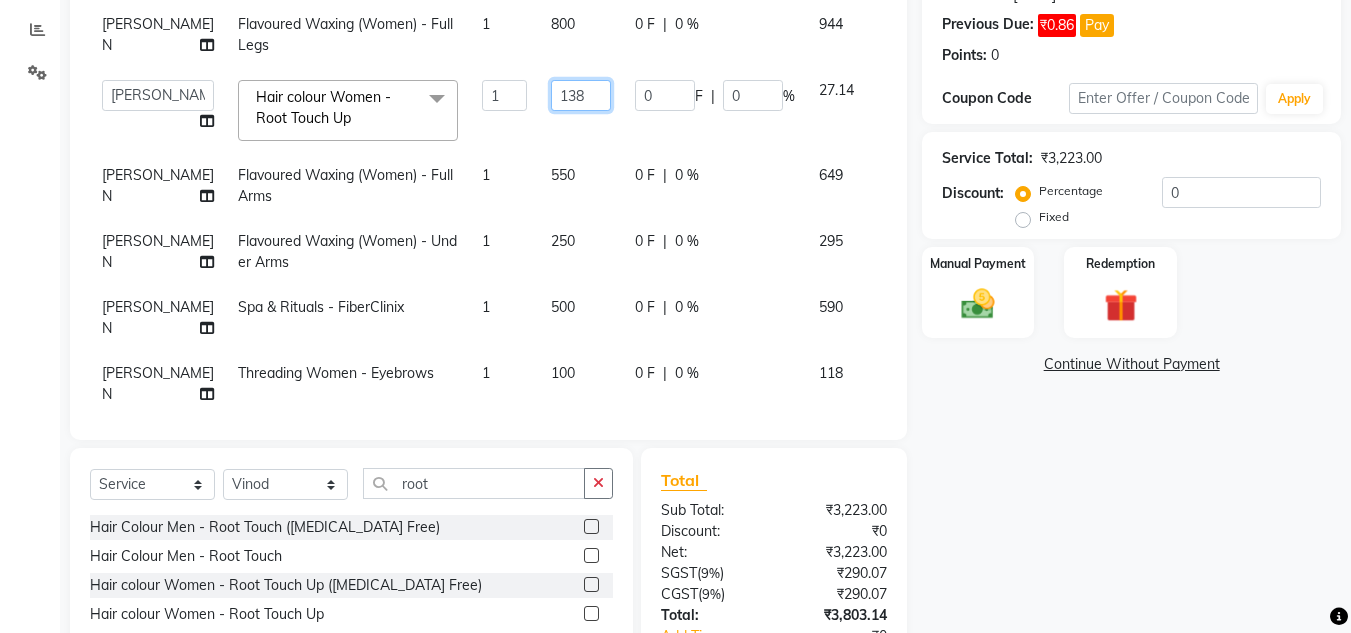 type on "1380" 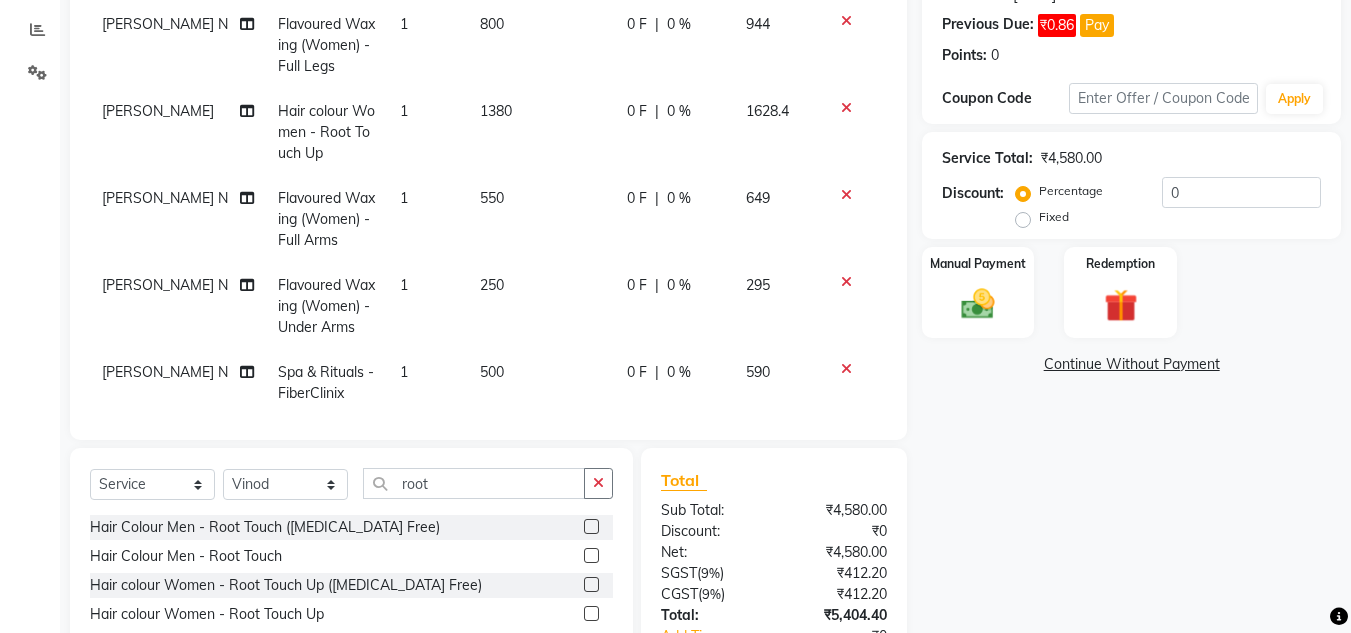 click on "Name: Divya Gore  Wallet:   ₹0.60  Membership:  No Active Membership  Total Visits:  9 Card on file:  0 Last Visit:   31-05-2025 Previous Due:  ₹0.86 Pay Points:   0  Coupon Code Apply Service Total:  ₹4,580.00  Discount:  Percentage   Fixed  0 Manual Payment Redemption  Continue Without Payment" 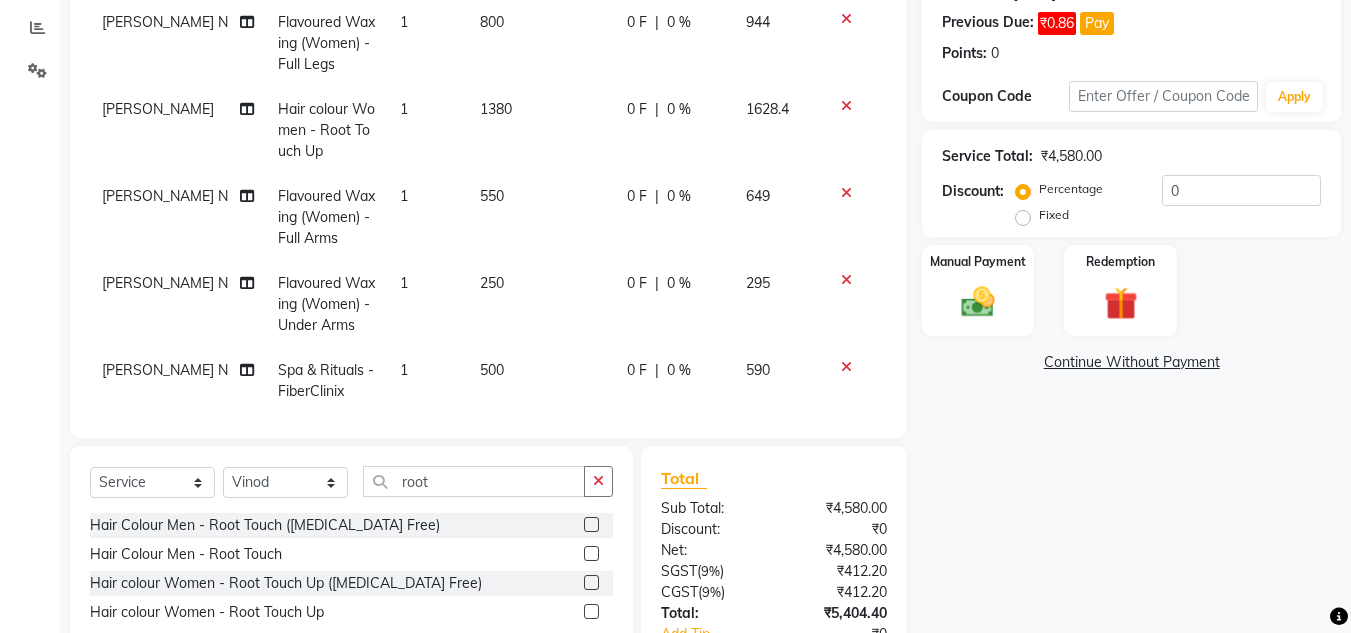 scroll, scrollTop: 467, scrollLeft: 0, axis: vertical 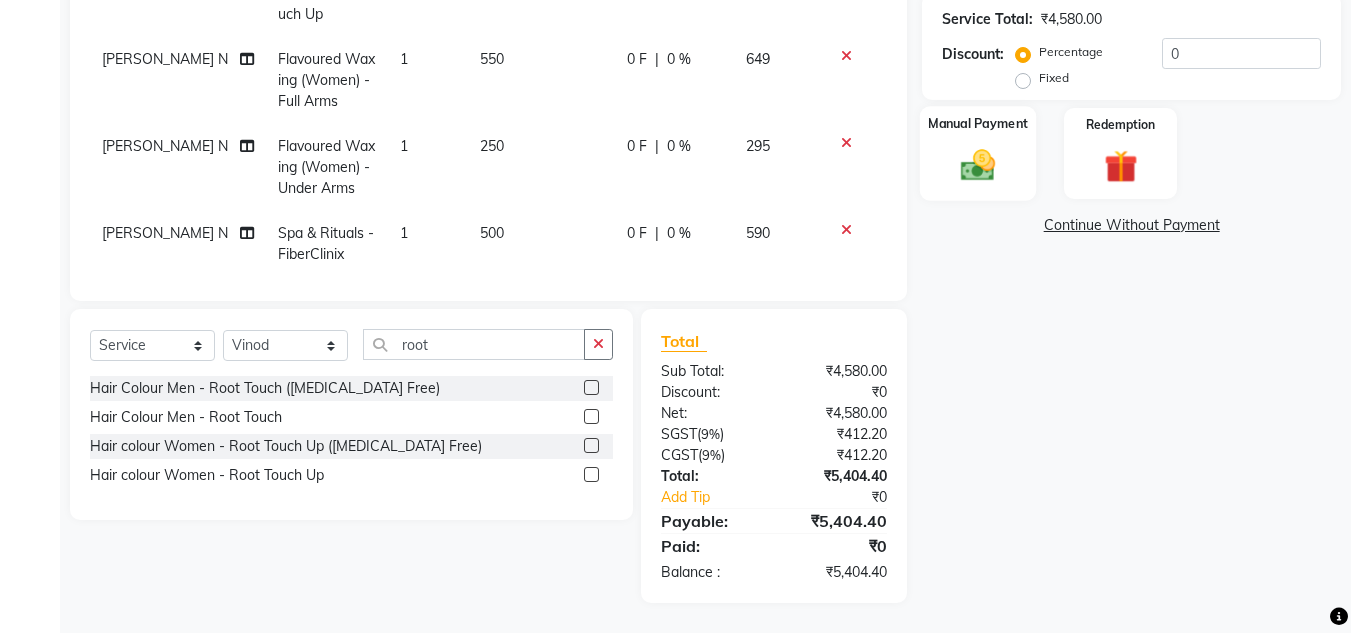 click 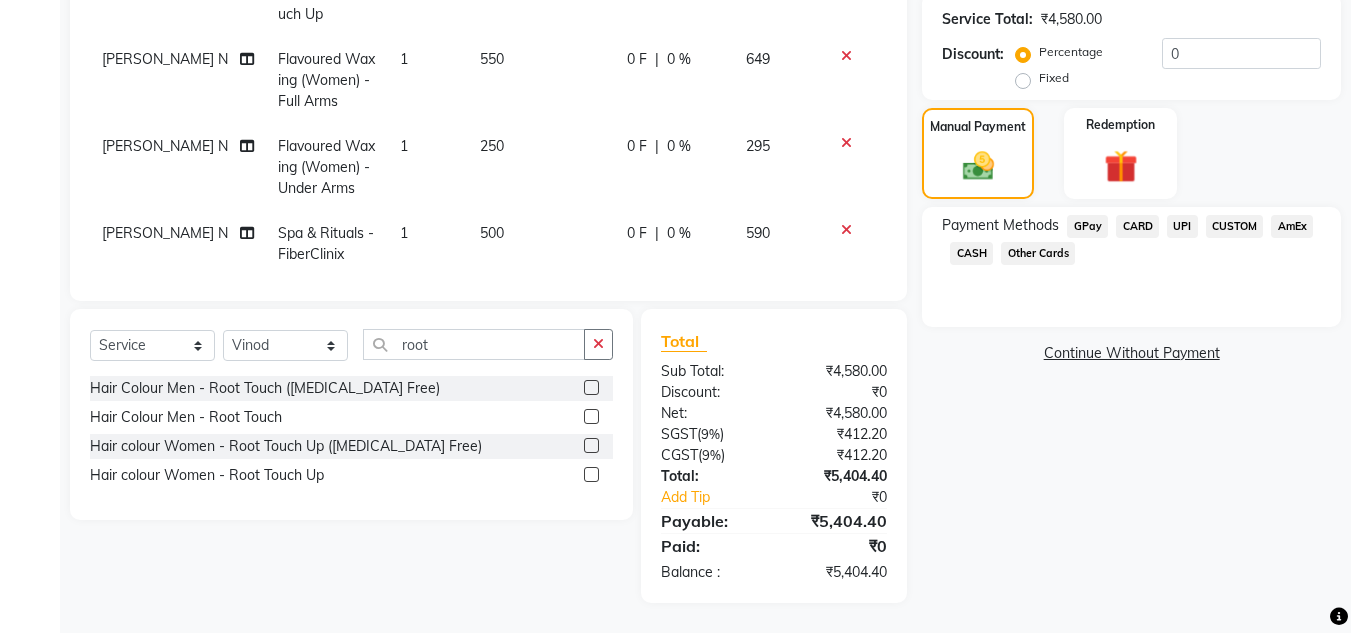 click on "UPI" 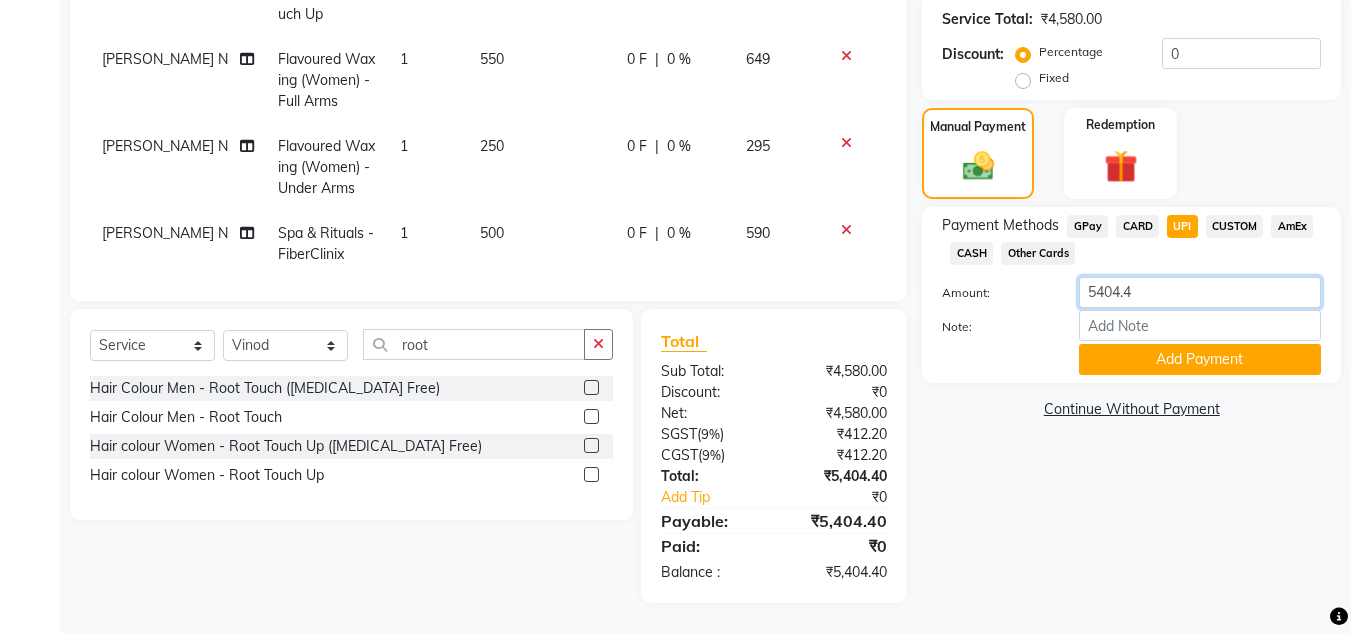 click on "5404.4" 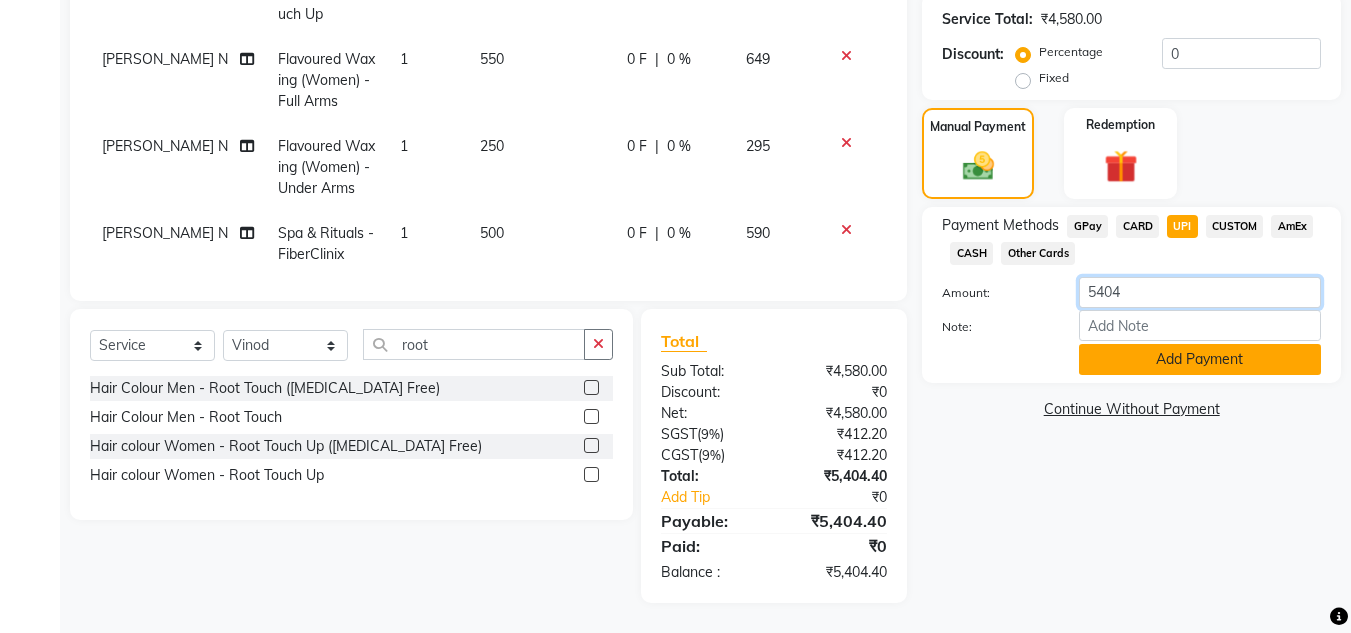 type on "5404" 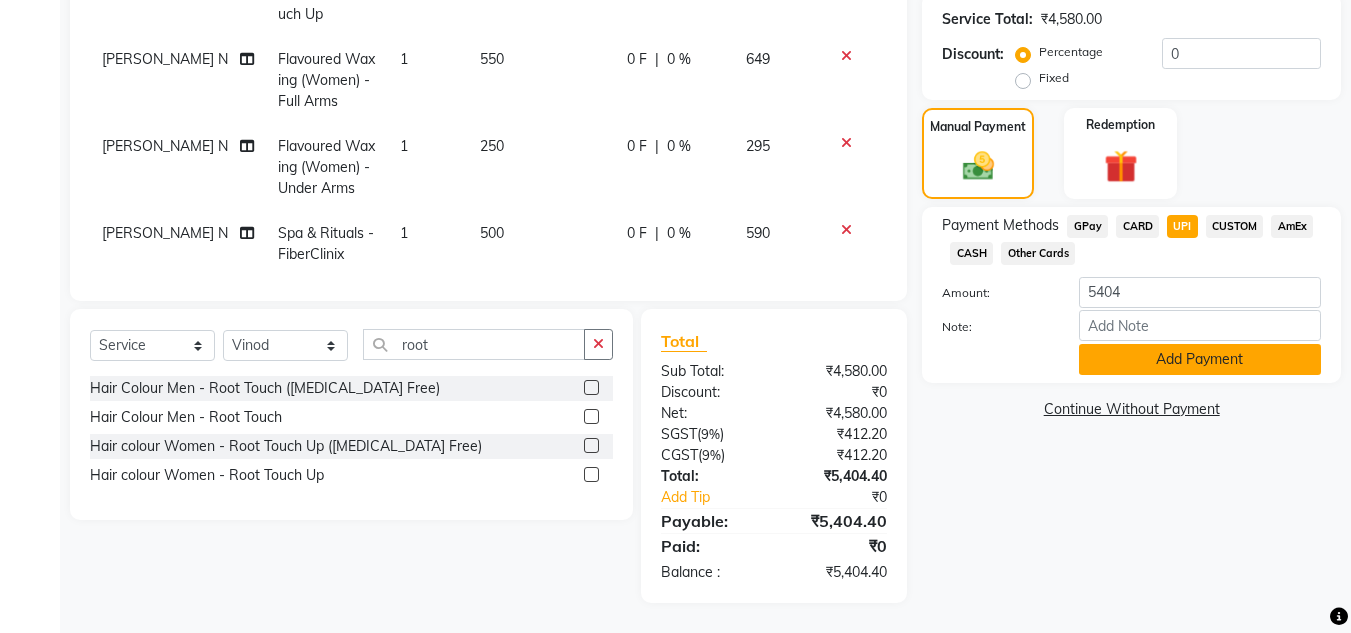 click on "Add Payment" 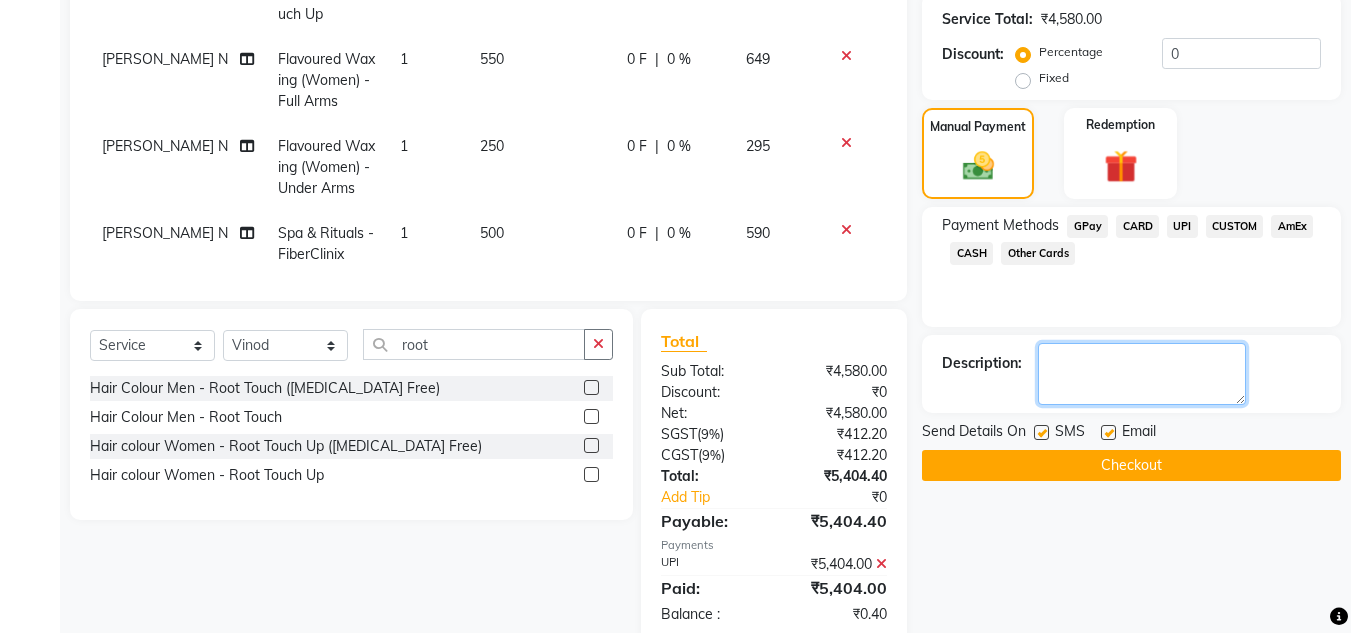 click 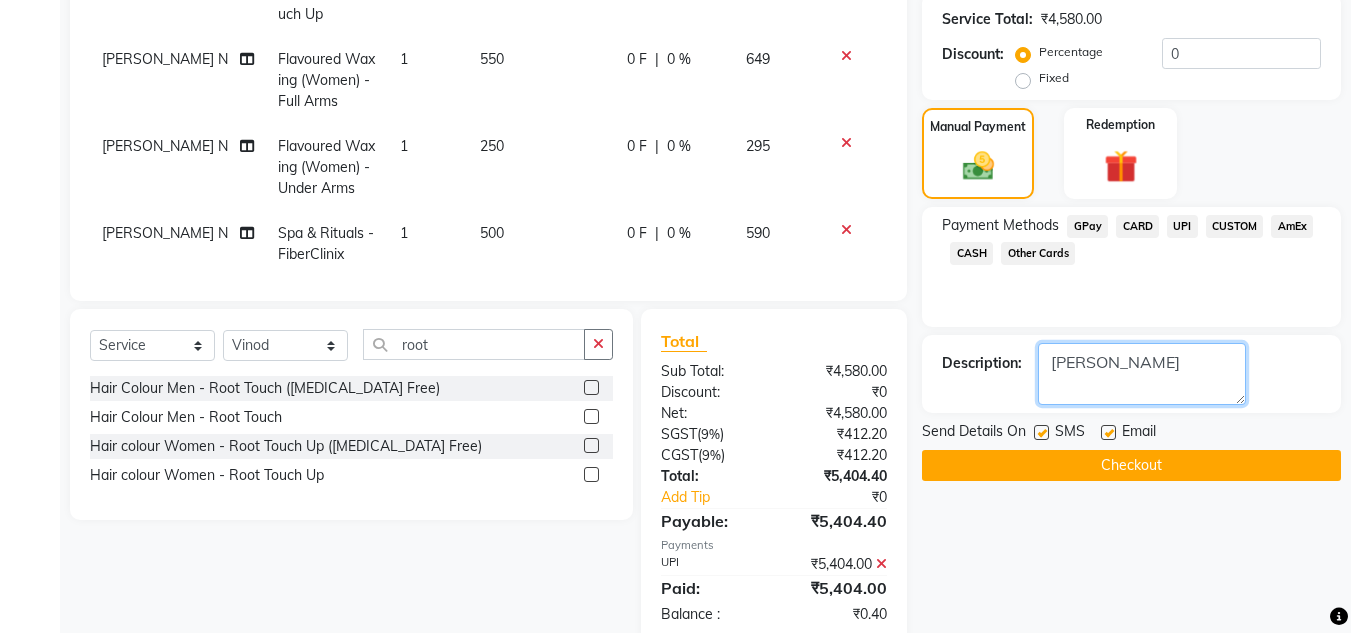 type on "Sharon" 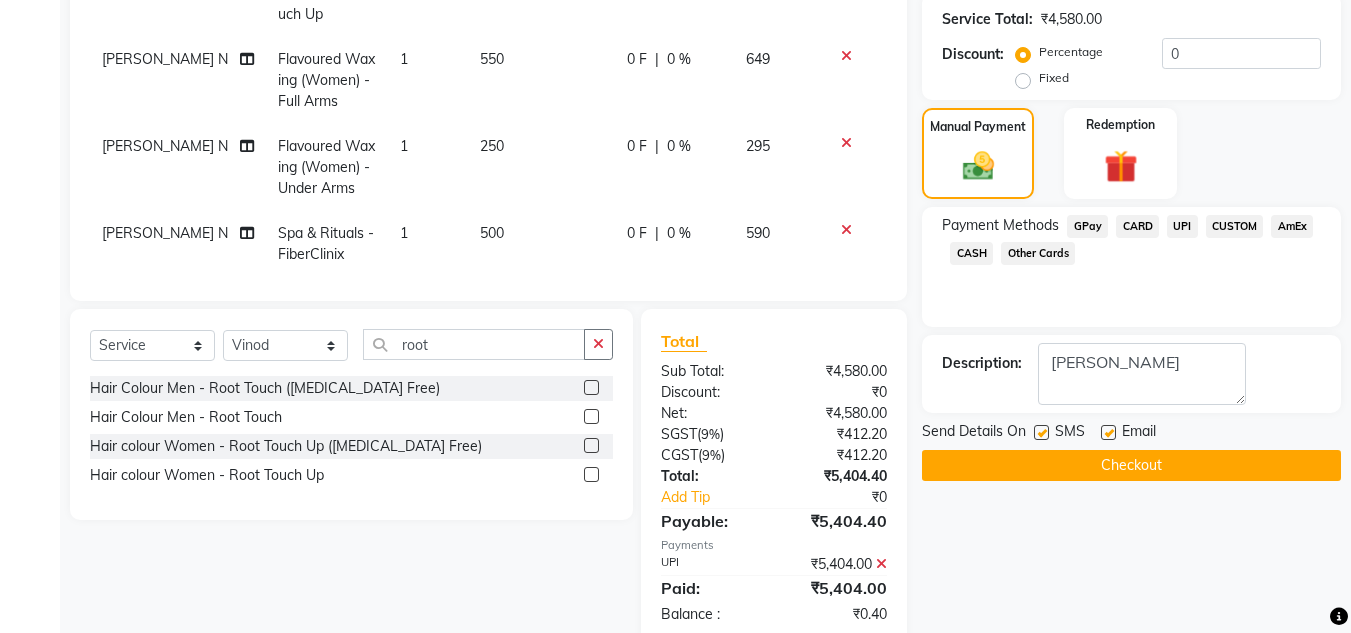 click on "Checkout" 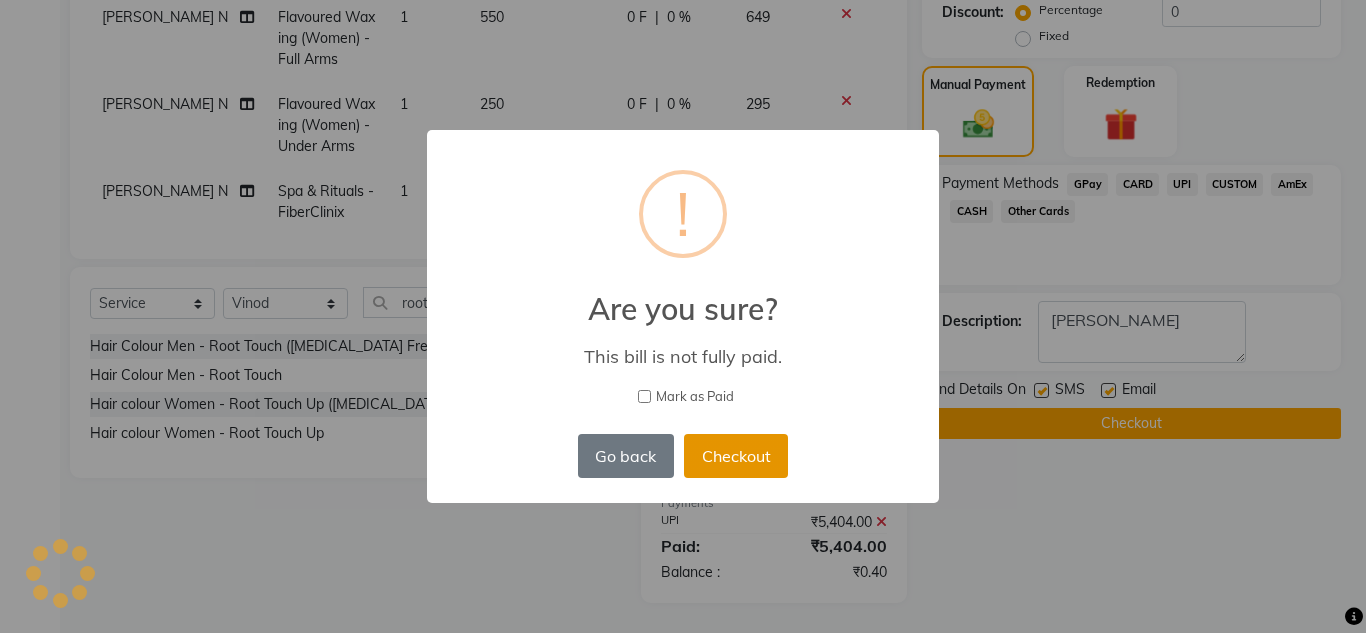 click on "Checkout" at bounding box center [736, 456] 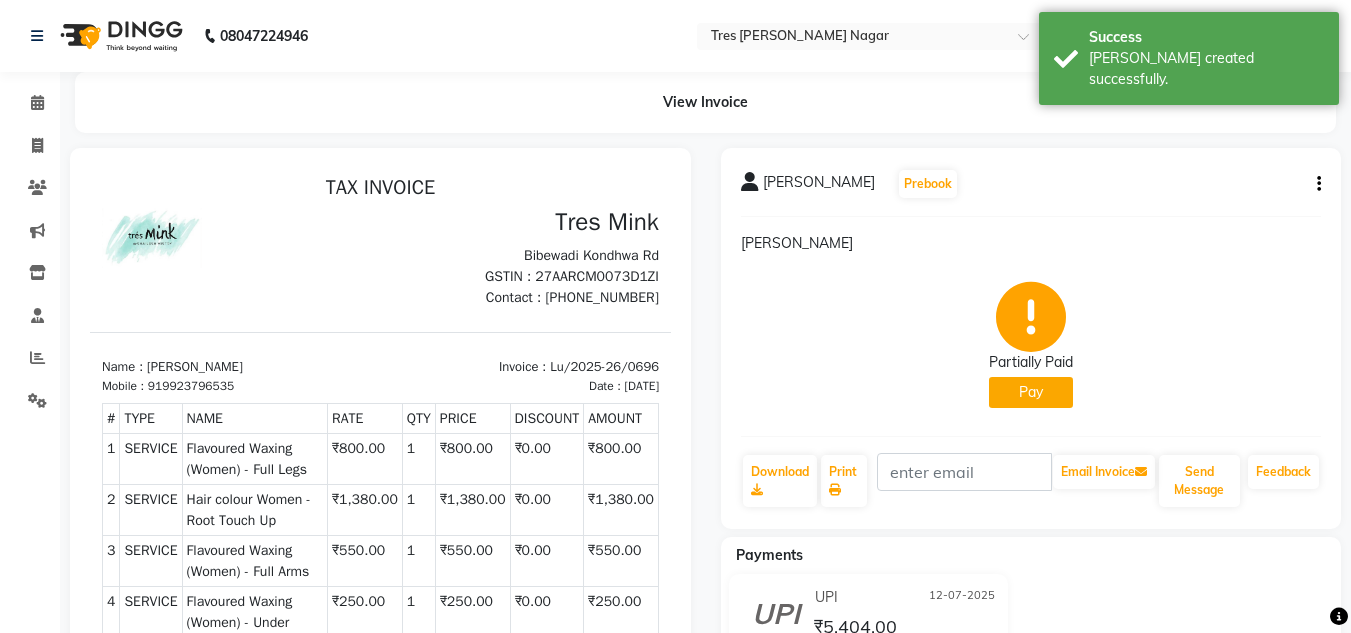 scroll, scrollTop: 0, scrollLeft: 0, axis: both 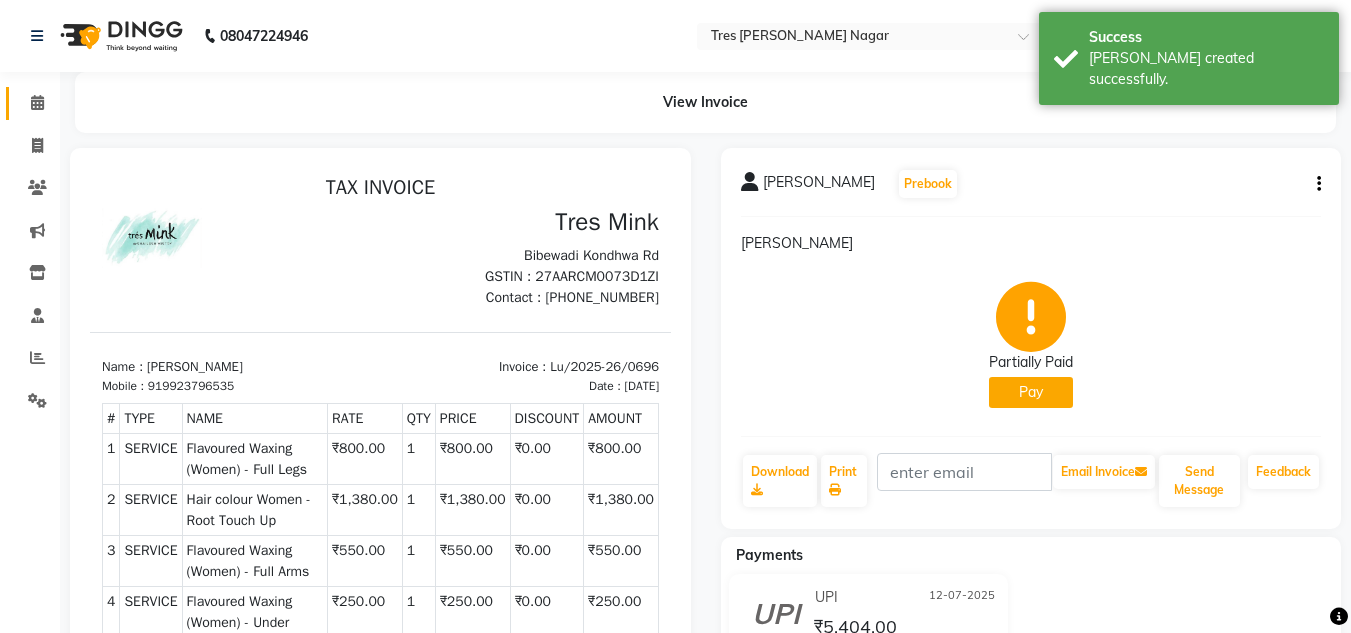 click 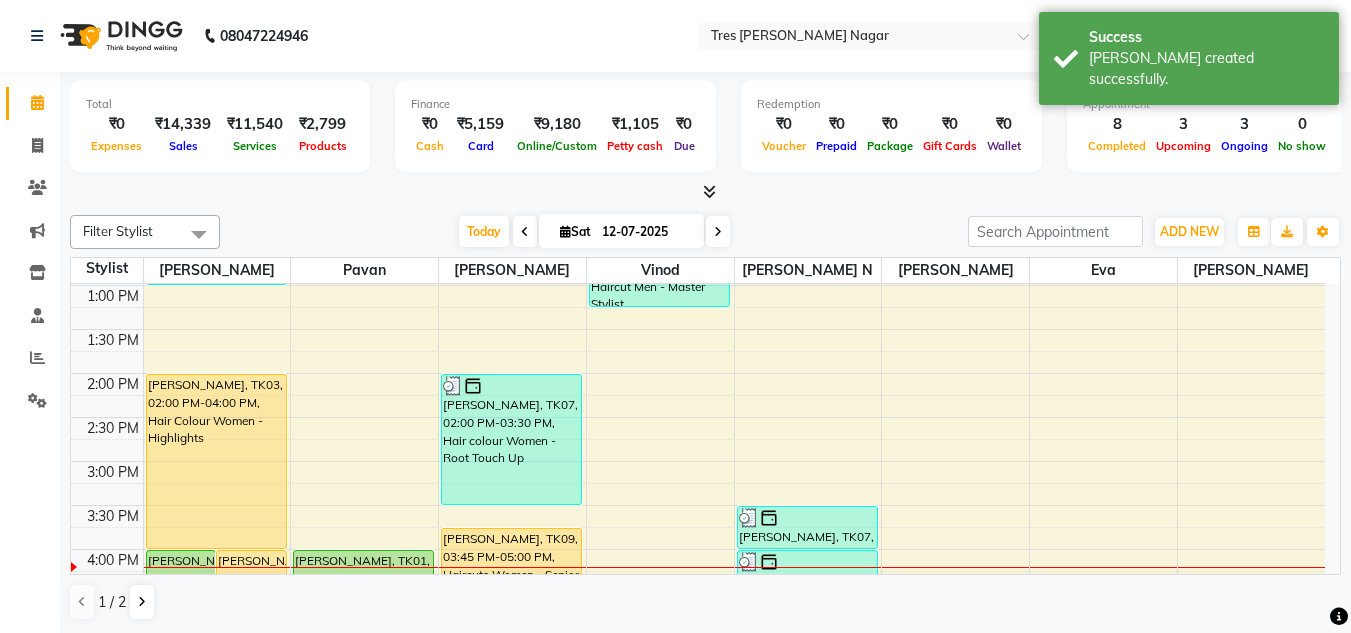 scroll, scrollTop: 500, scrollLeft: 0, axis: vertical 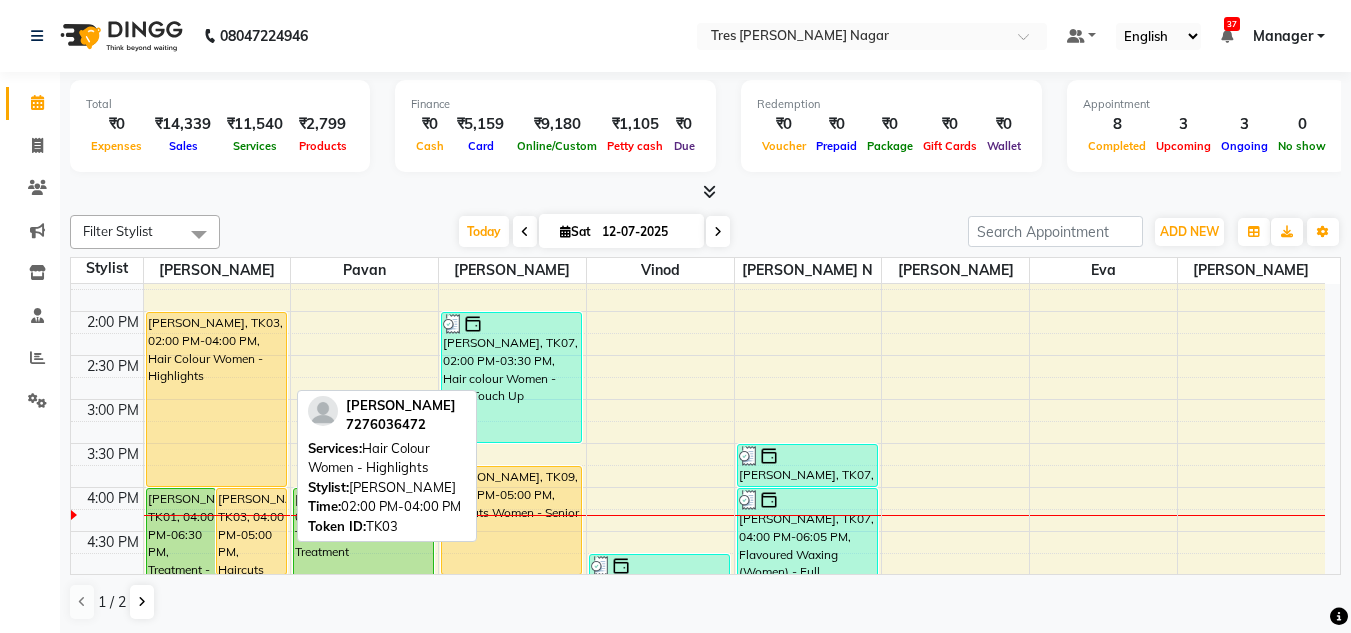 click on "stefani Aviat, TK01, 04:00 PM-06:30 PM, Treatment - Keratin Treatment    Preeti Singh, TK03, 04:00 PM-05:00 PM, Haircuts Women - Salon Director     Leena, TK02, 12:00 PM-01:00 PM, Haircuts Women - Salon Director    Preeti Singh, TK03, 02:00 PM-04:00 PM, Hair Colour Women - Highlights" at bounding box center (217, 355) 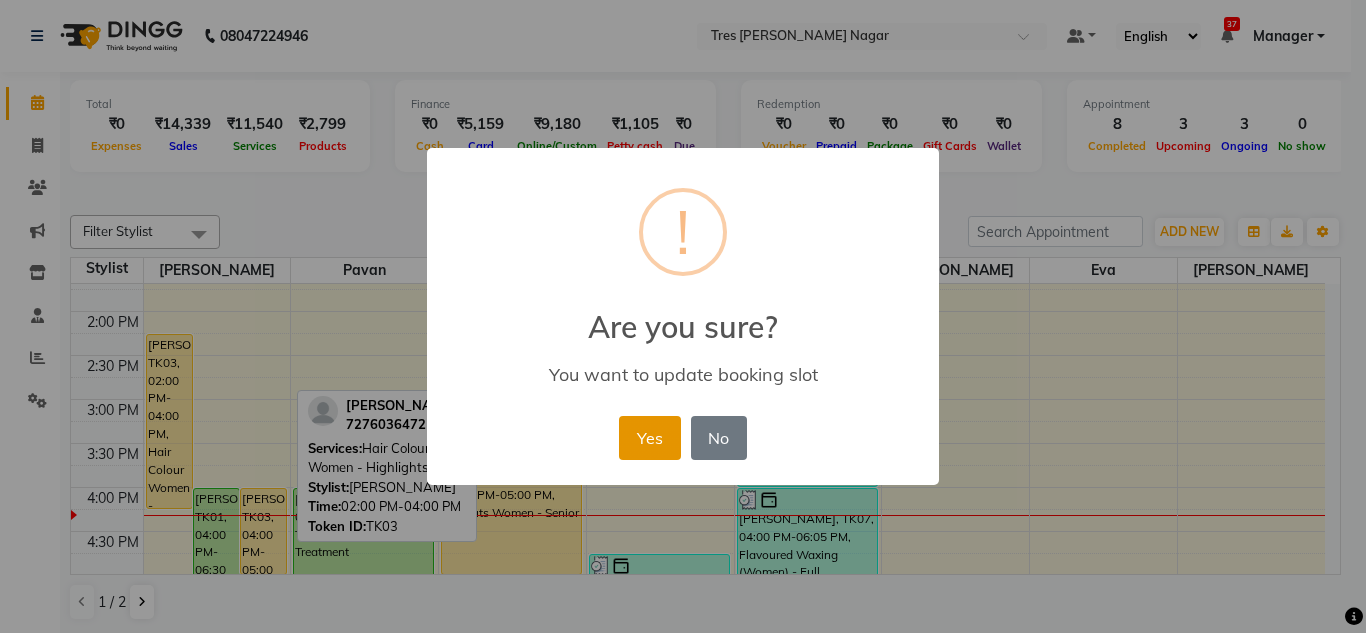 click on "Yes" at bounding box center [649, 438] 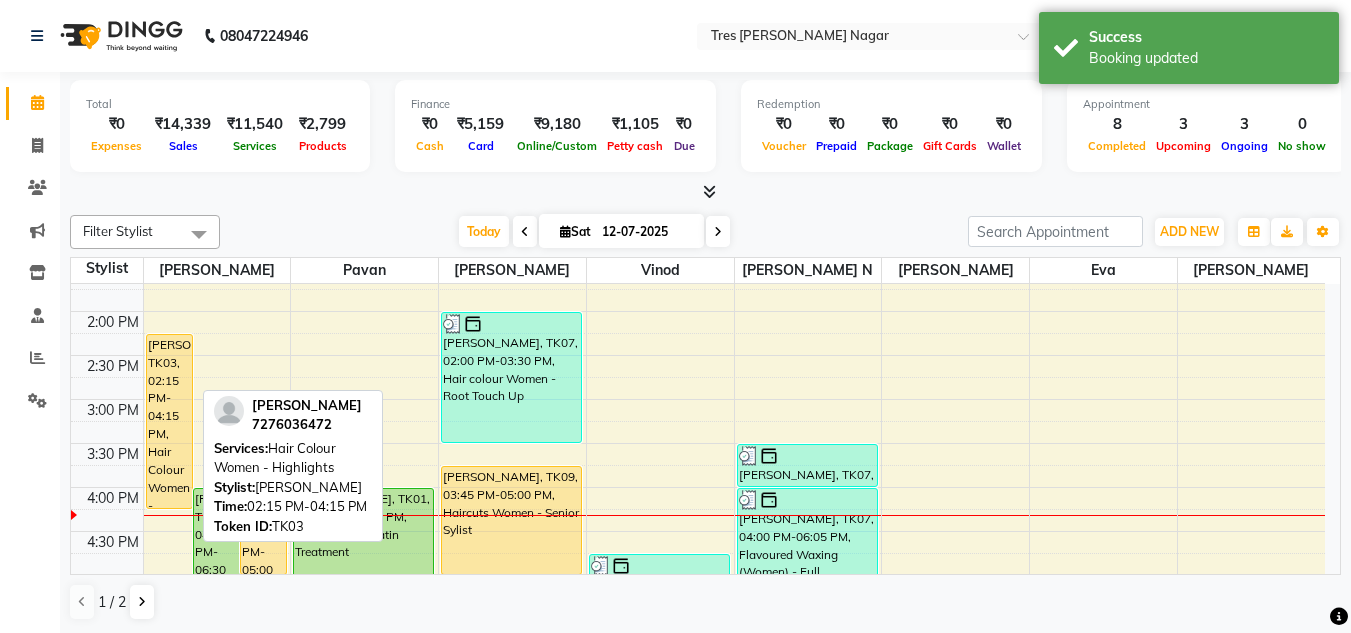click on "[PERSON_NAME], TK03, 02:15 PM-04:15 PM, Hair Colour Women - Highlights" at bounding box center (169, 421) 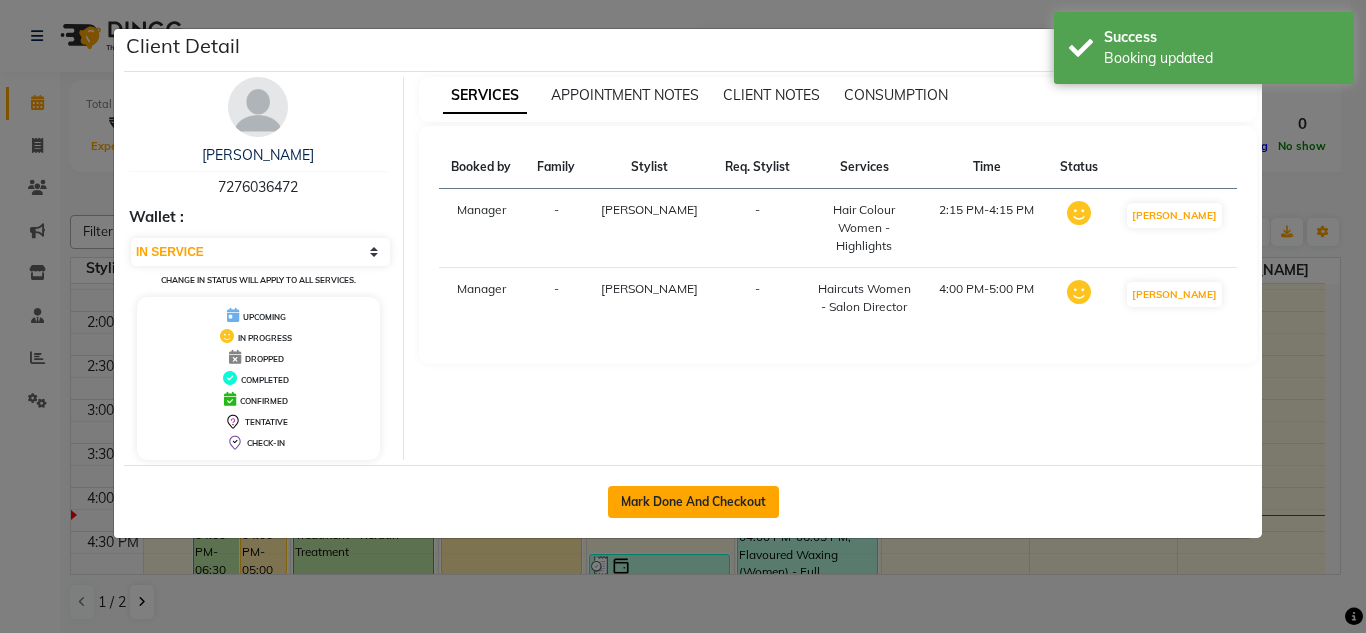 click on "Mark Done And Checkout" 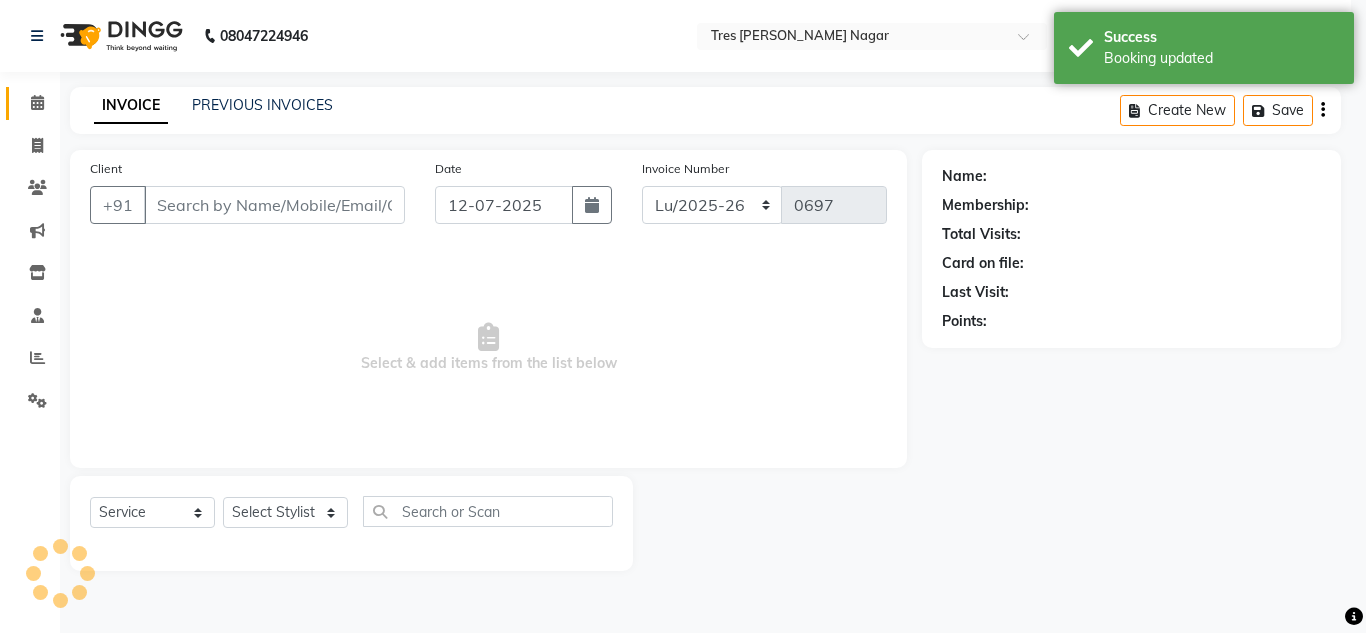 select on "3" 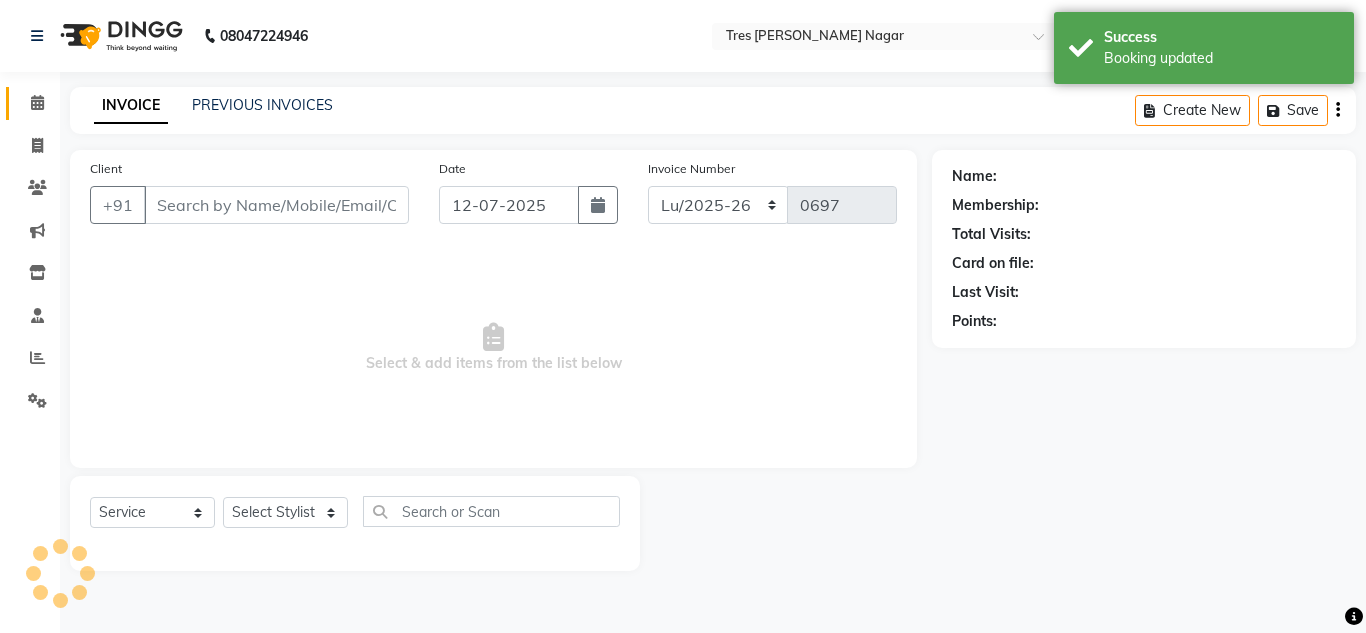 type on "7276036472" 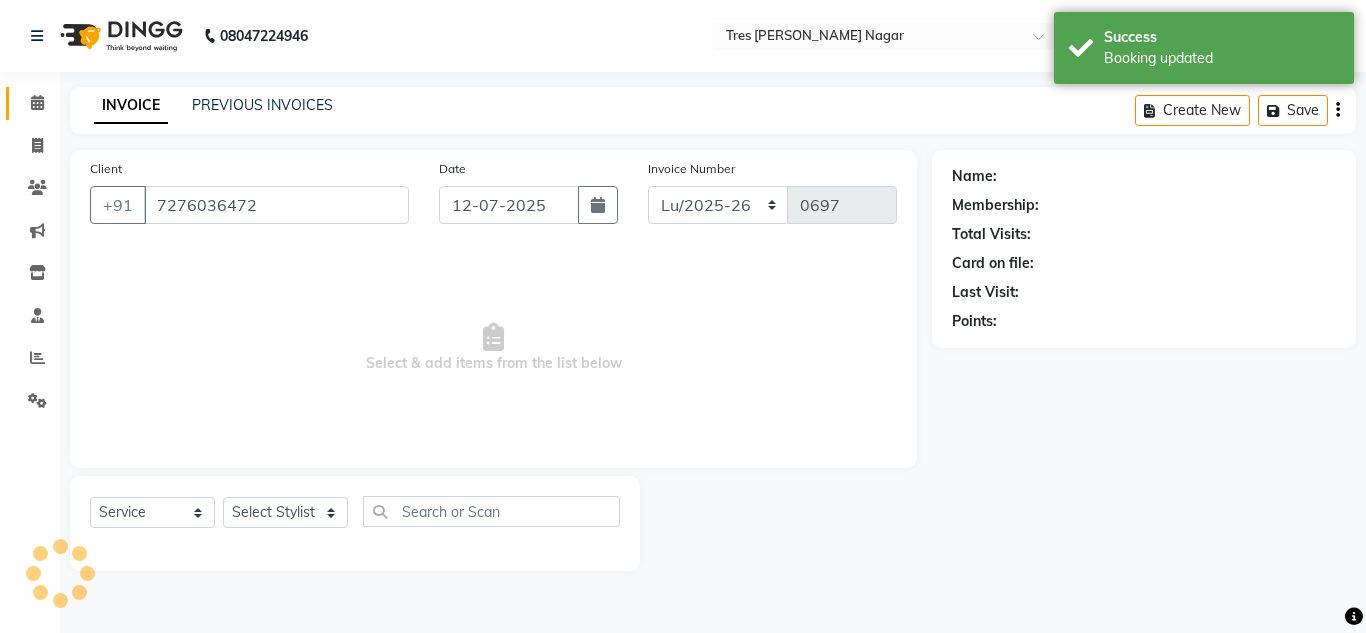 select on "39898" 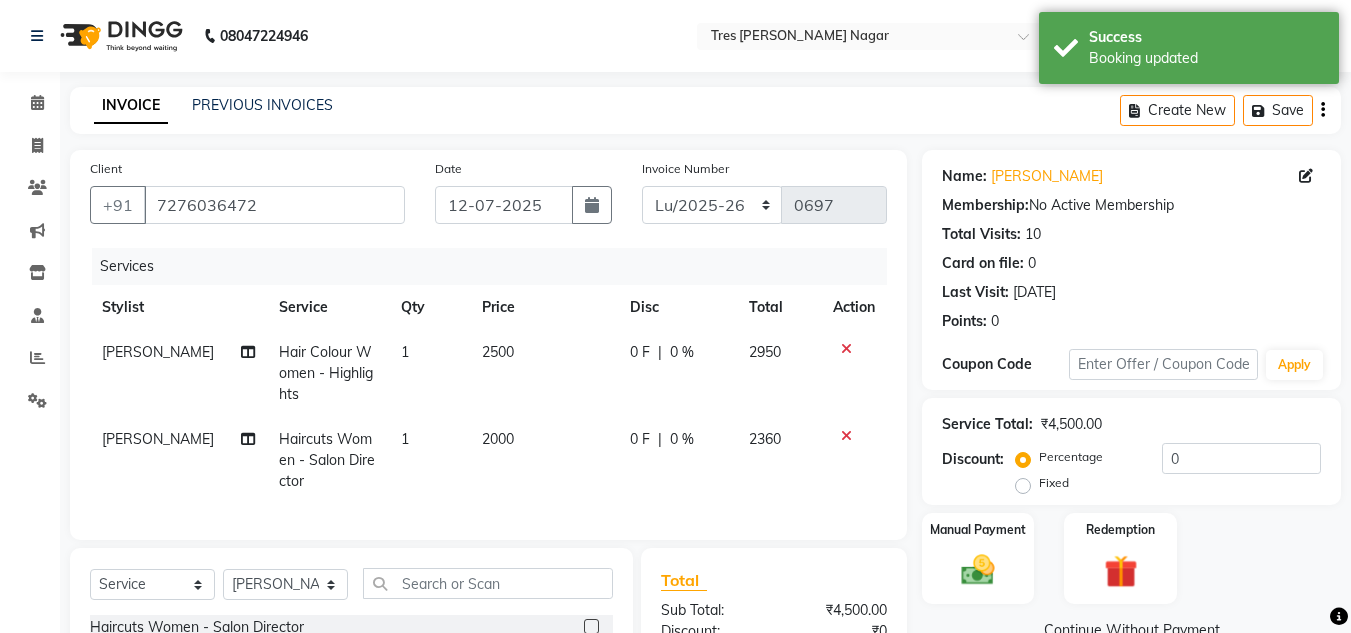 click on "2500" 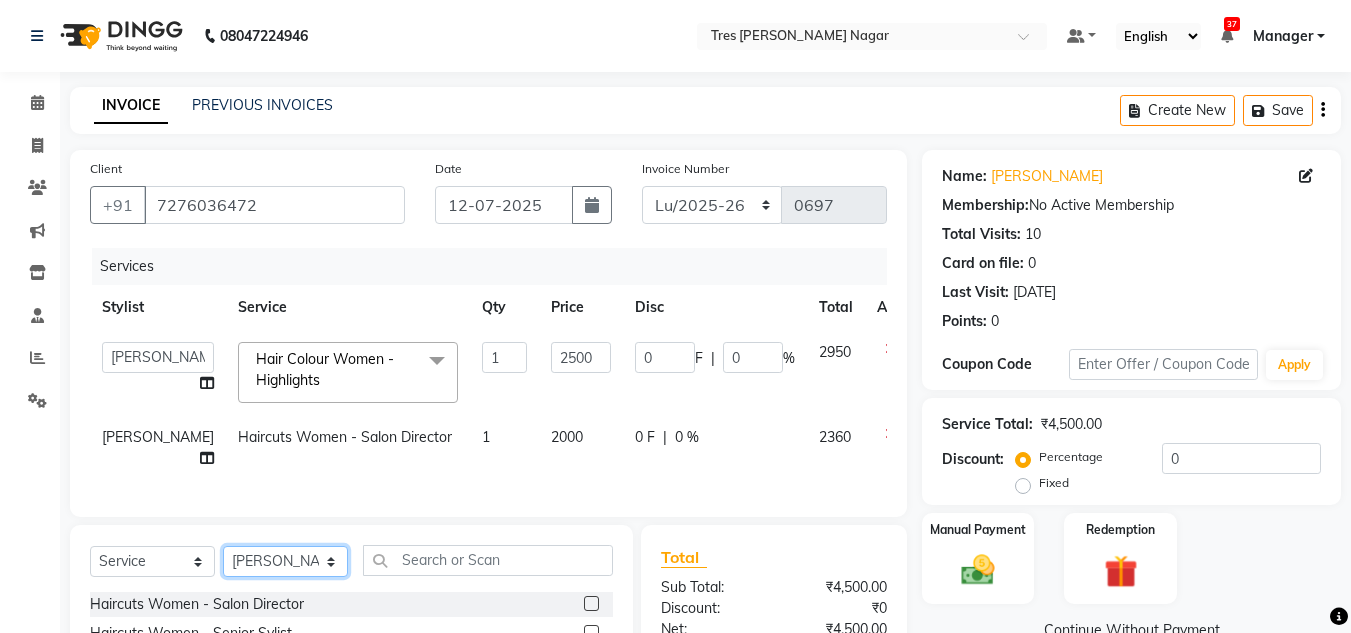 click on "Select Stylist Chetan Mahale Eva Harshita Manager Neha Aywale Pallavi H Pavan Payal Gosavi Pranjali Kothari Rohini Pillay Shailesh Mistry Shantanu Reddy Sharon Anthony Siddhanth  Sonu N Vinod" 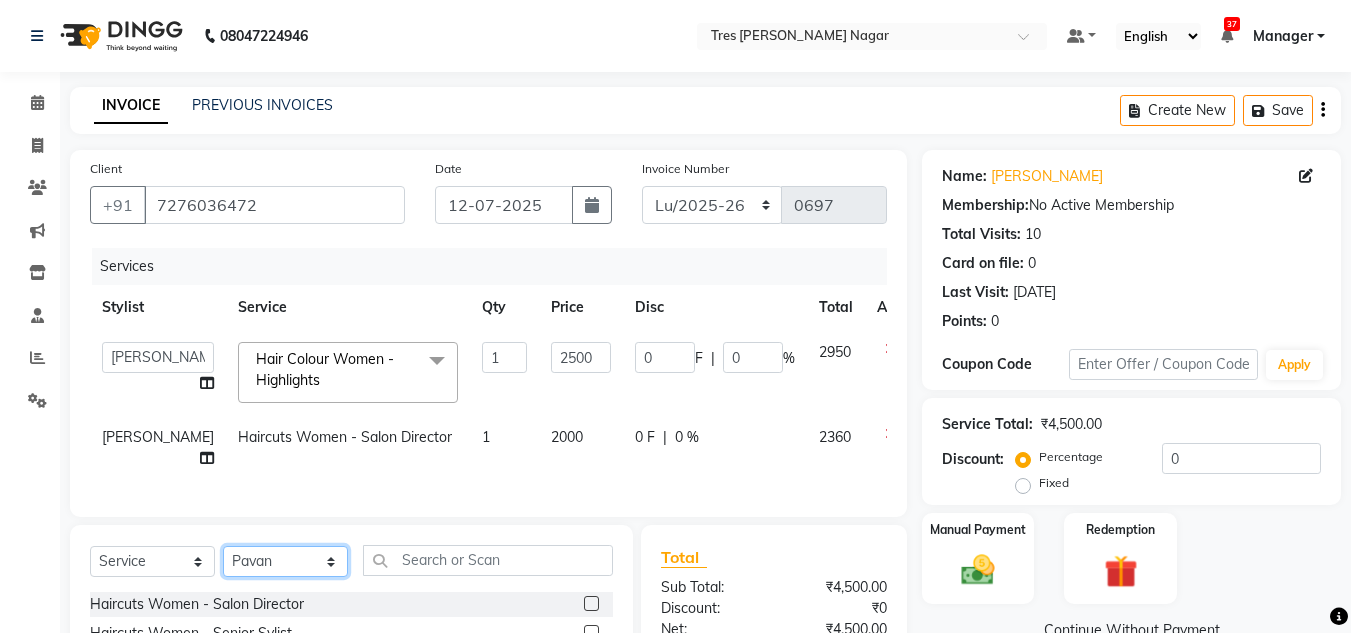 click on "Select Stylist Chetan Mahale Eva Harshita Manager Neha Aywale Pallavi H Pavan Payal Gosavi Pranjali Kothari Rohini Pillay Shailesh Mistry Shantanu Reddy Sharon Anthony Siddhanth  Sonu N Vinod" 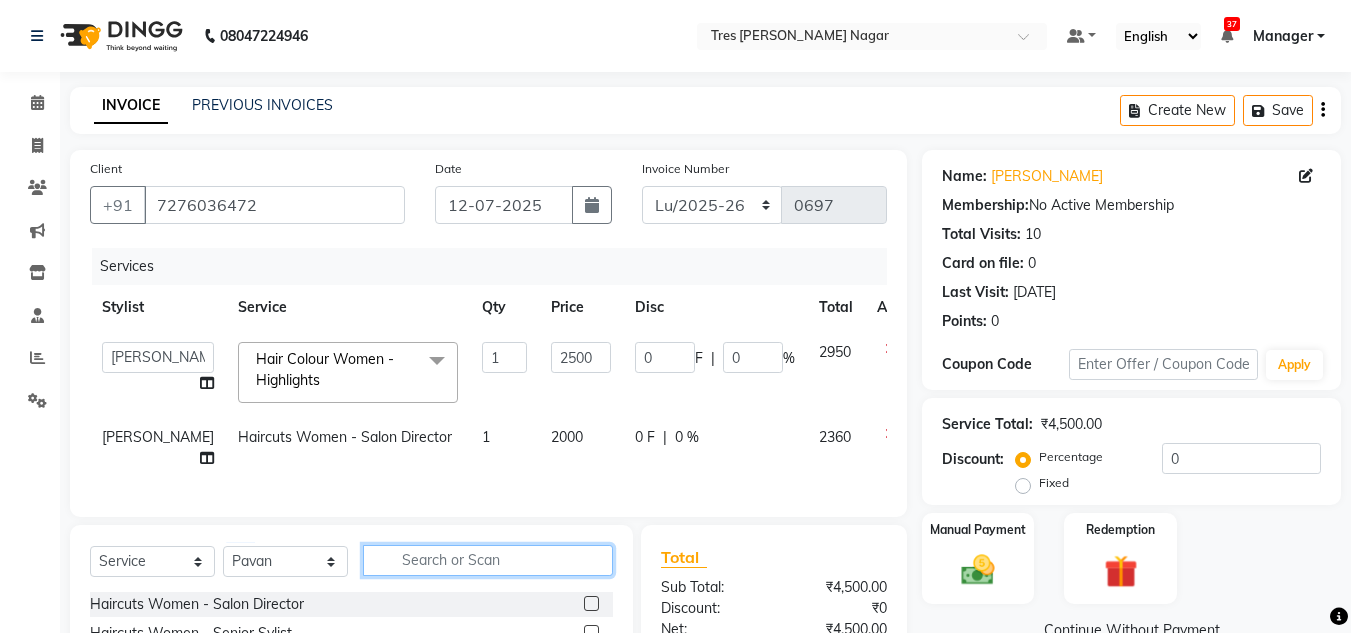 click 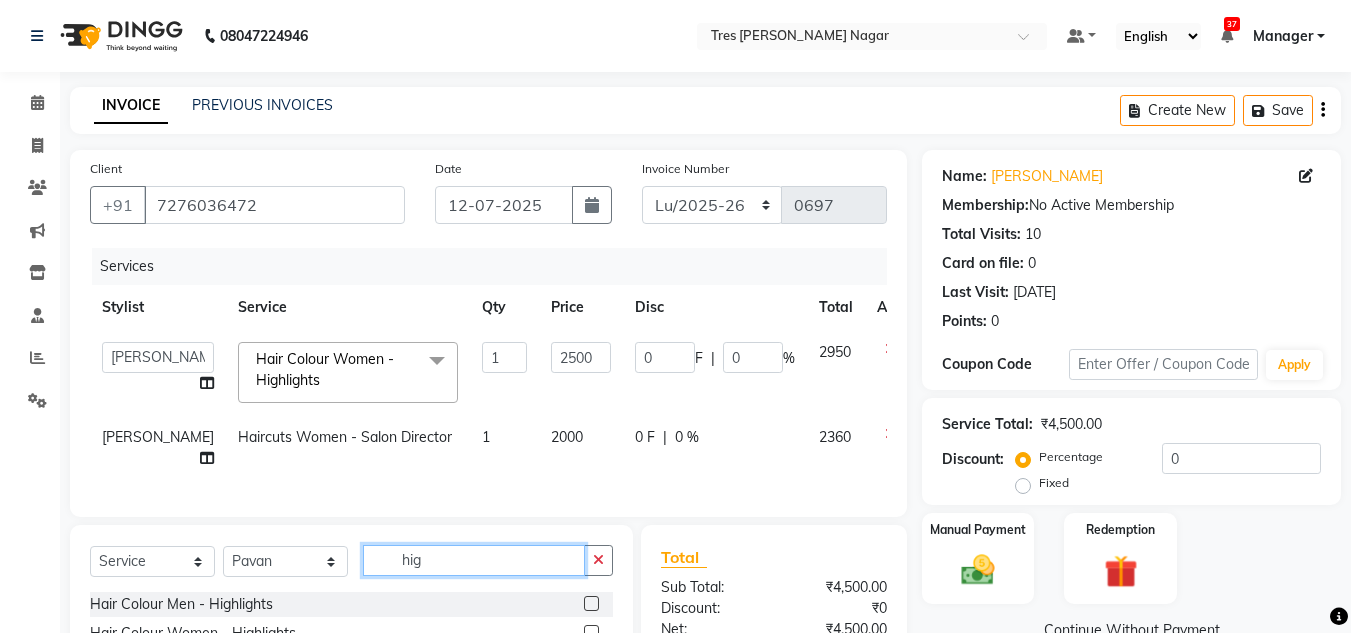 scroll, scrollTop: 200, scrollLeft: 0, axis: vertical 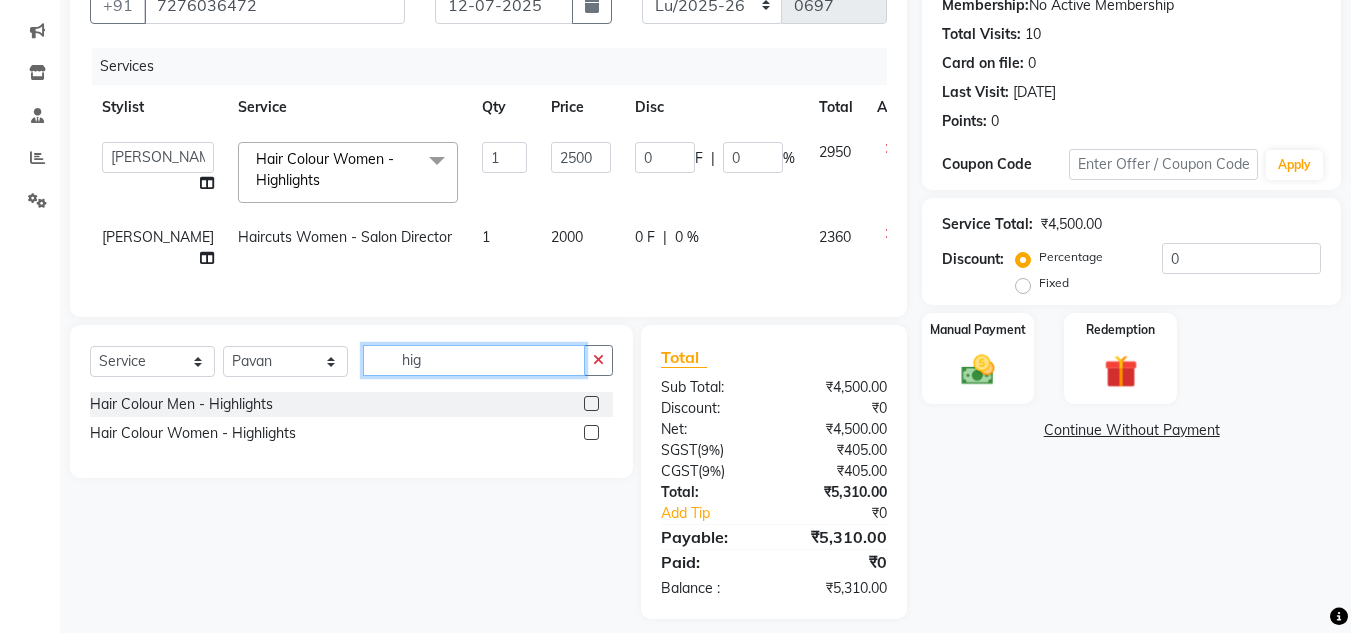 type on "hig" 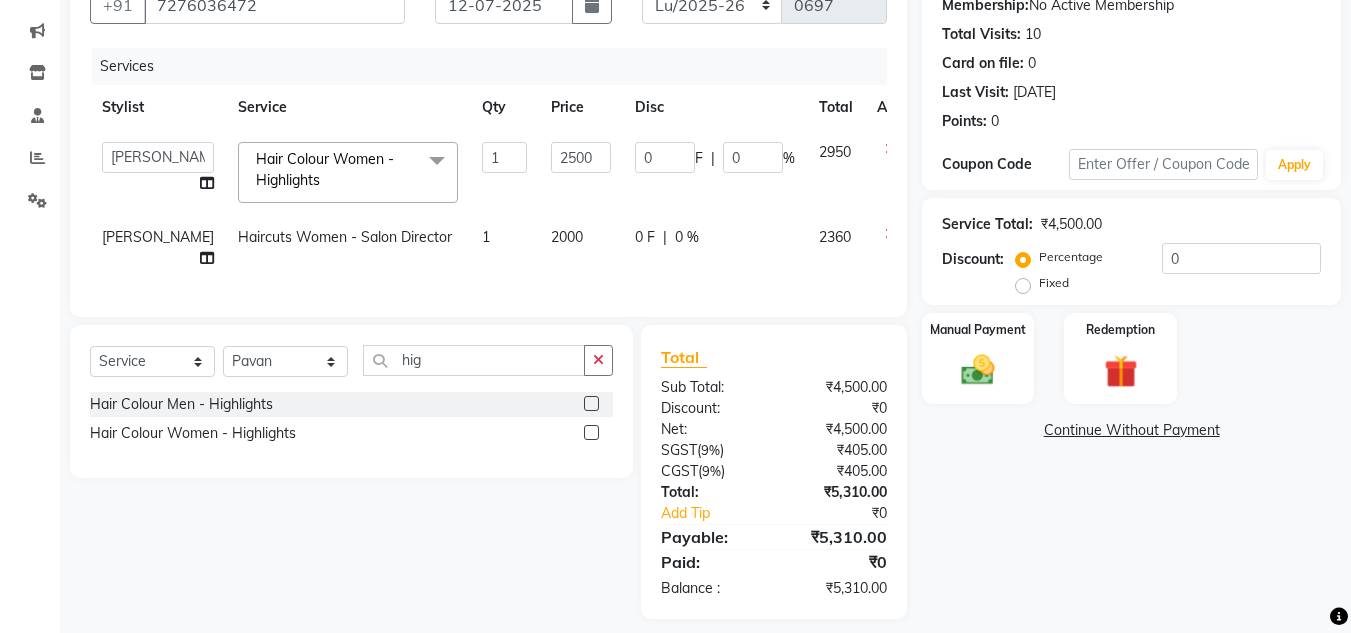 click 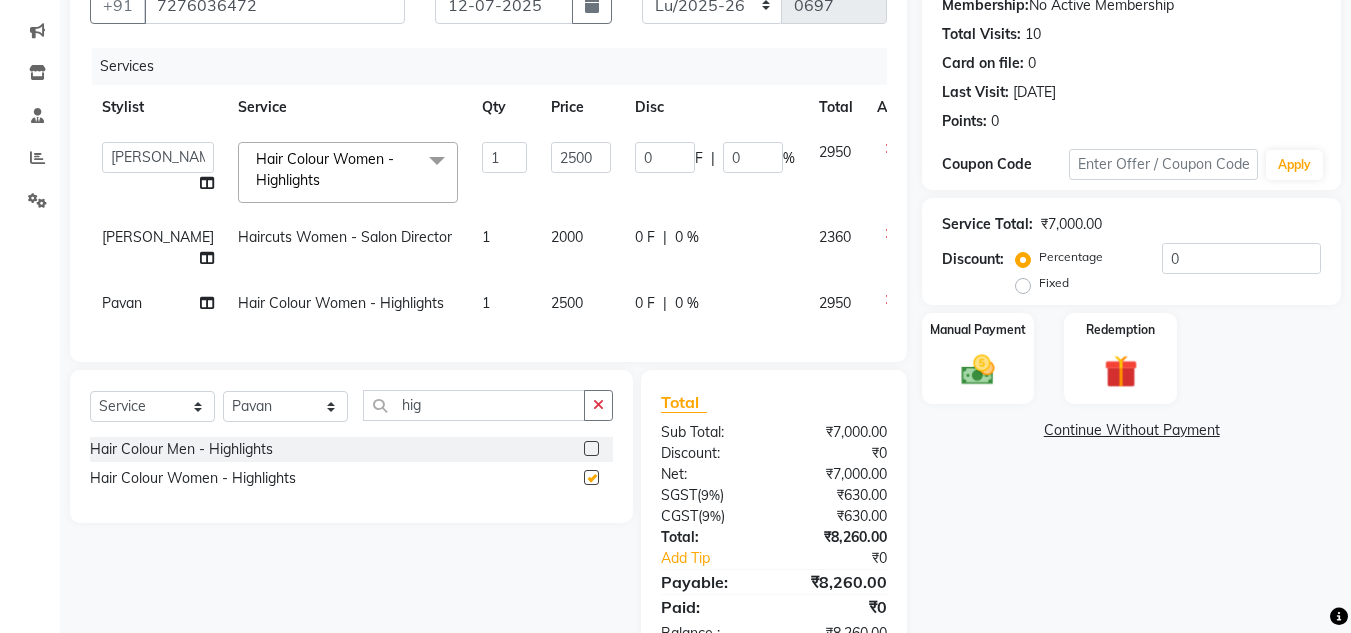 checkbox on "false" 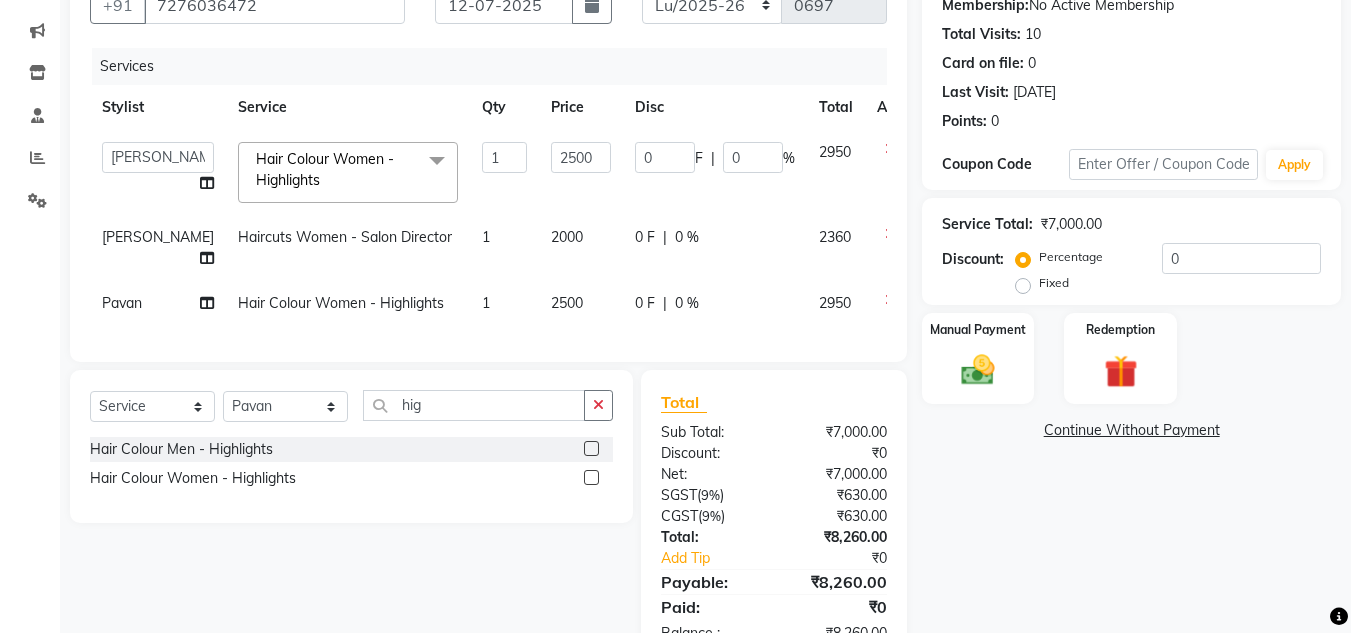 click on "2500" 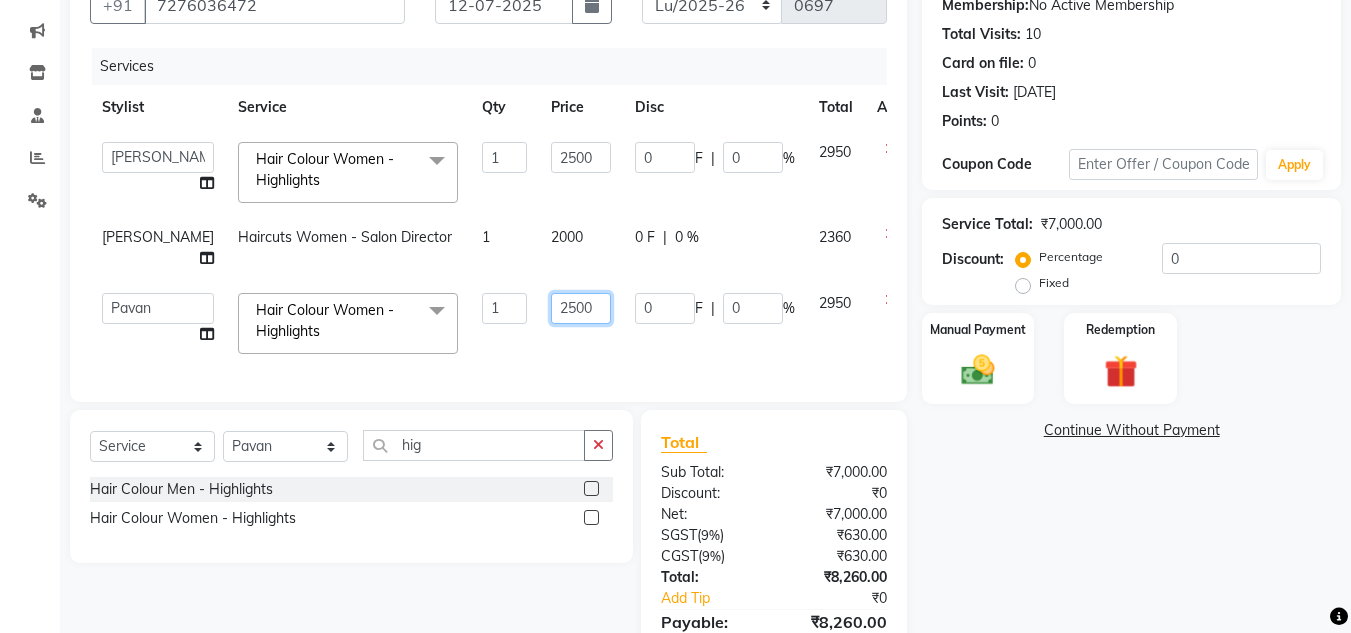 click on "2500" 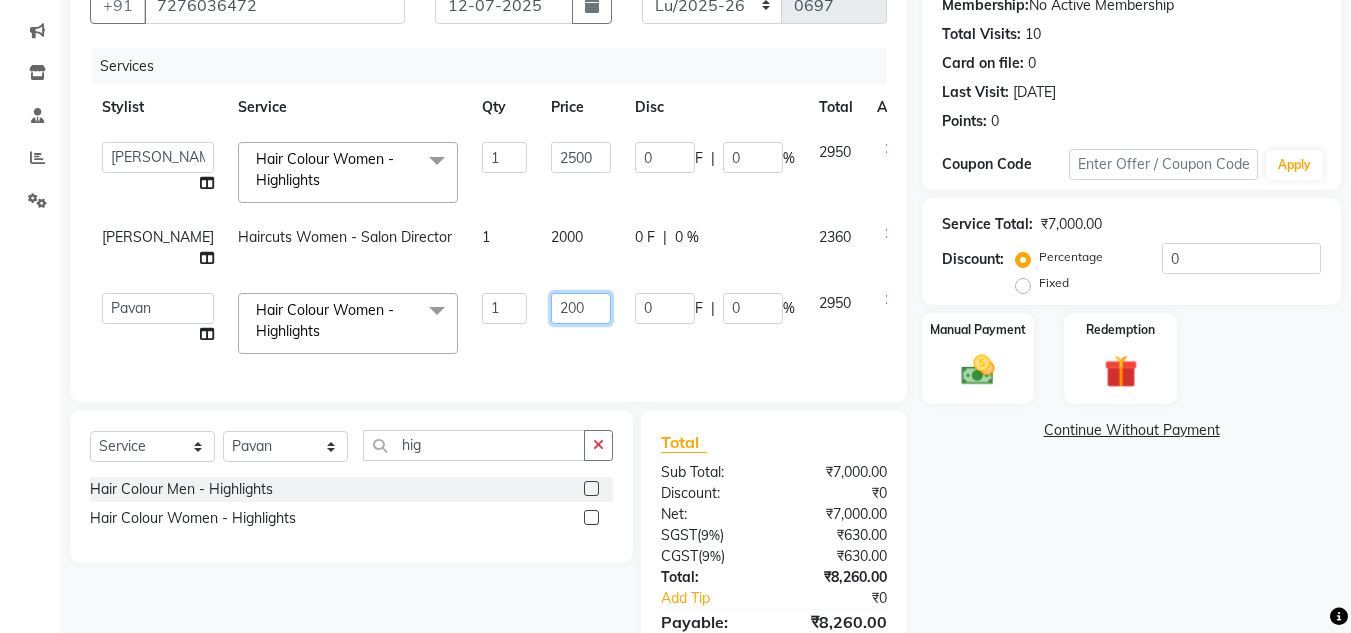 type on "2800" 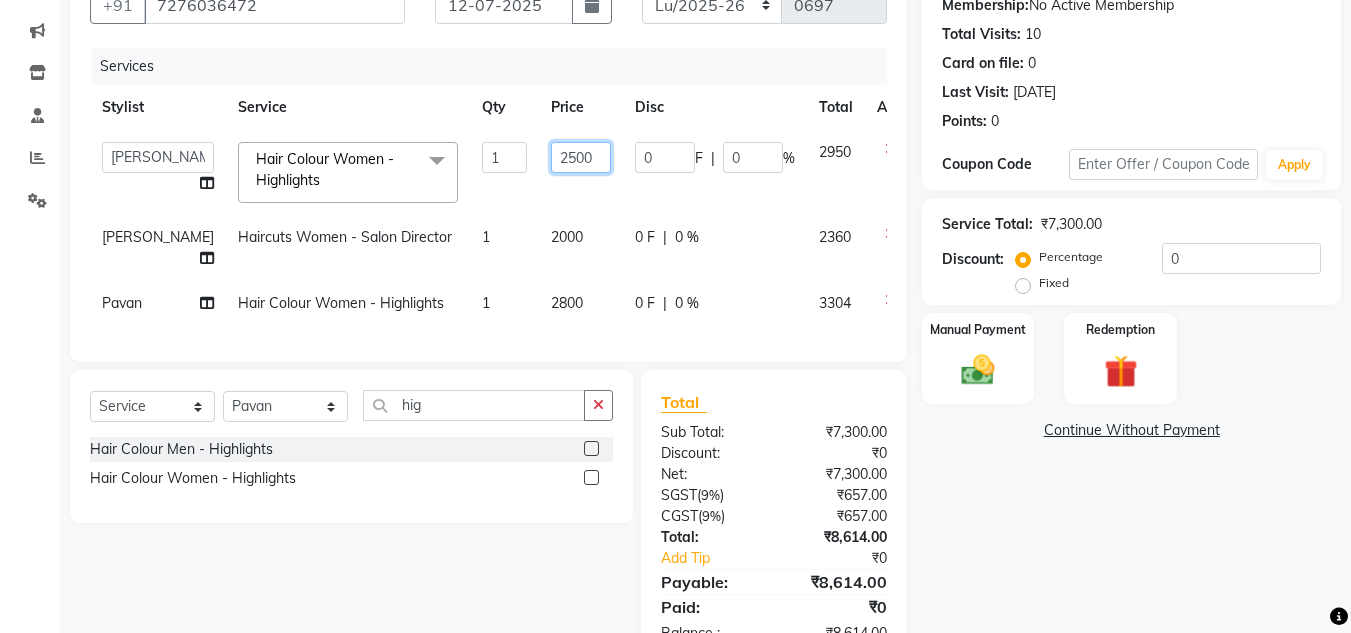 click on "2500" 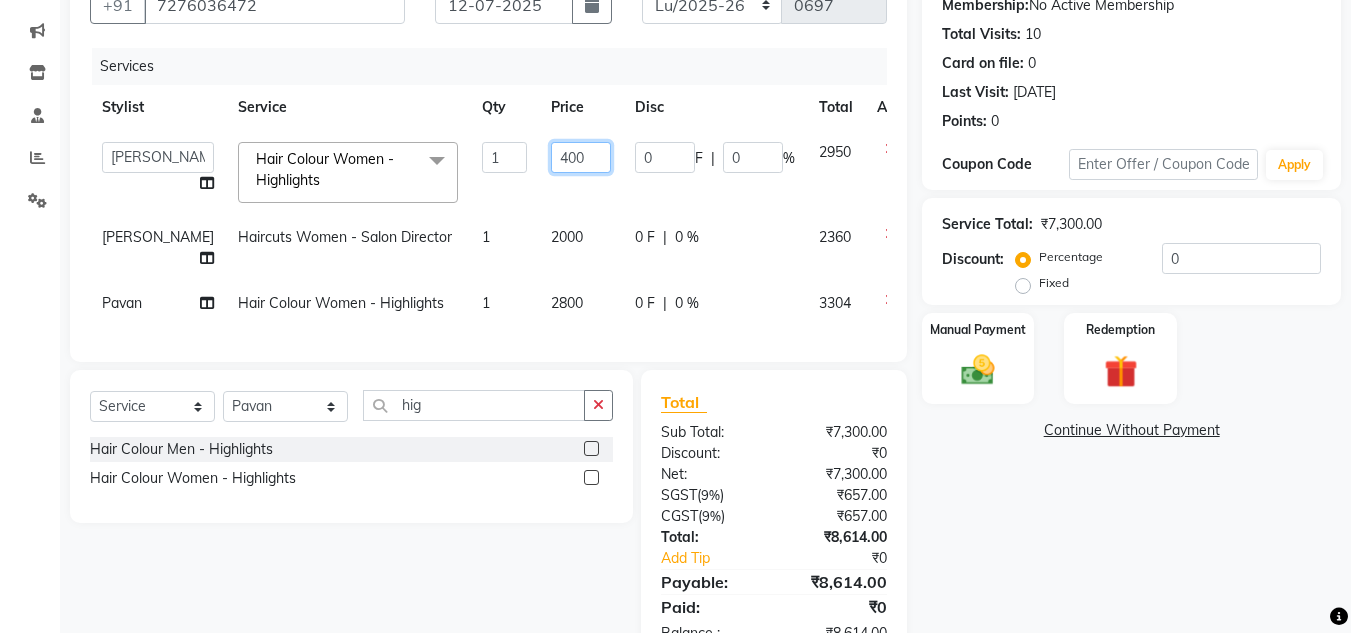 type on "4200" 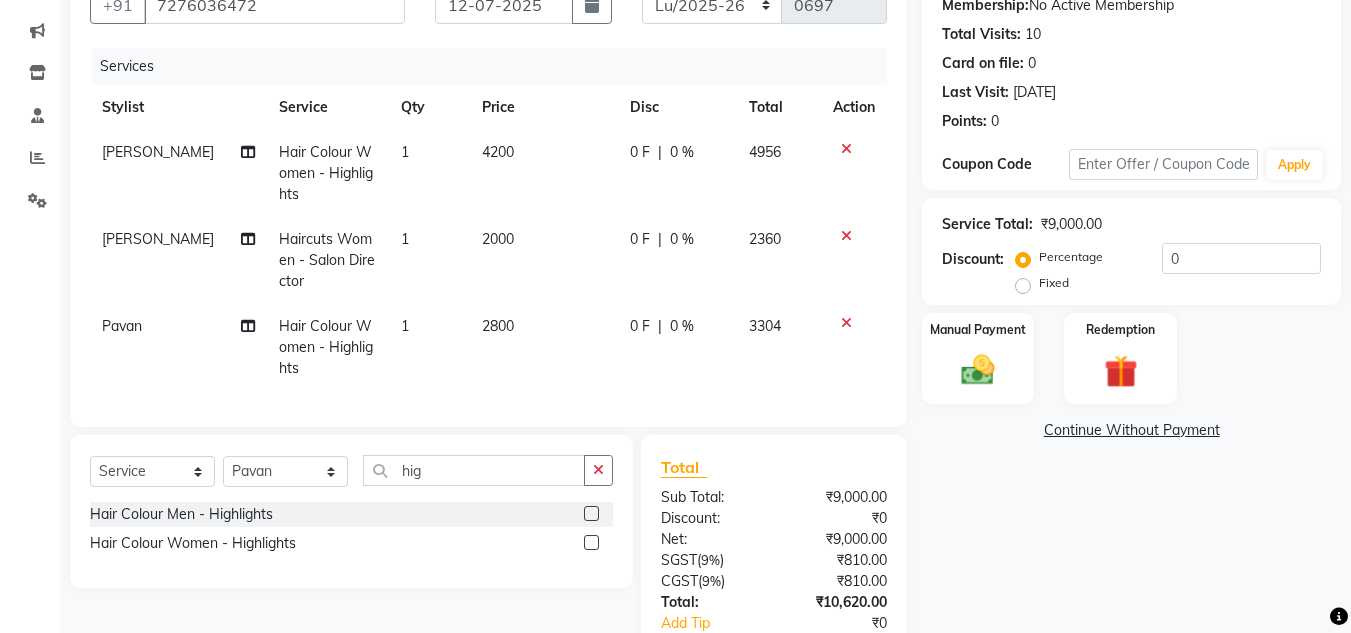 click on "0 F | 0 %" 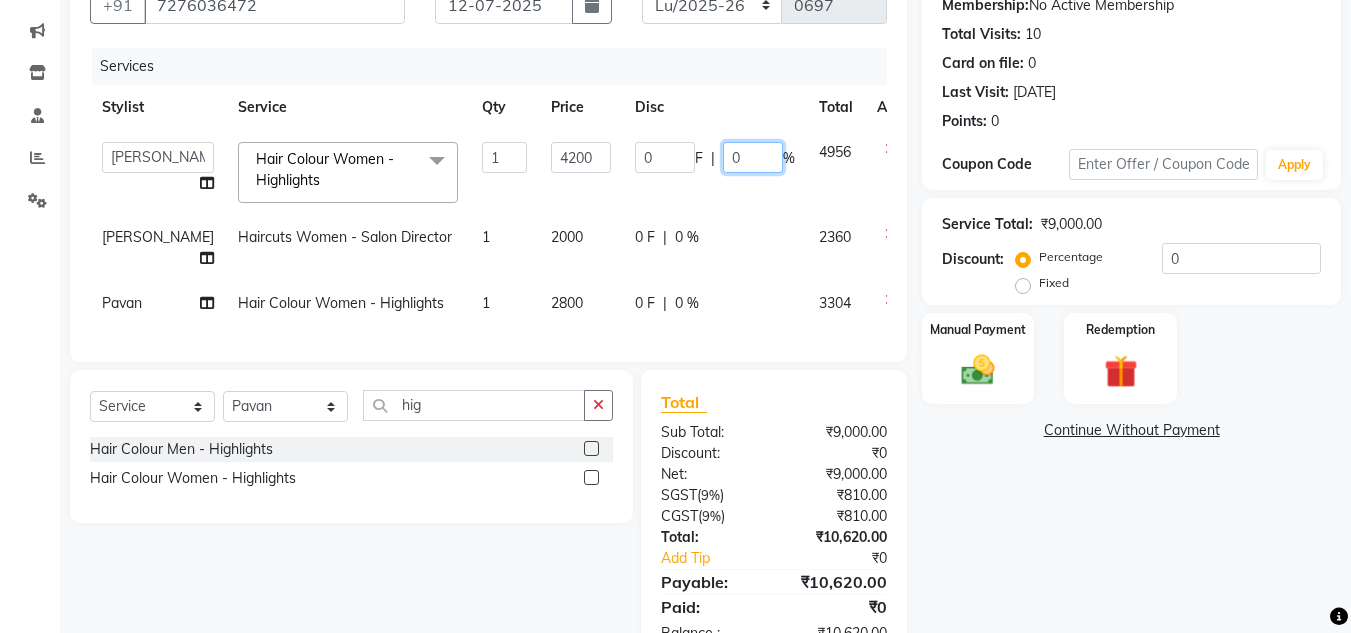 drag, startPoint x: 709, startPoint y: 157, endPoint x: 630, endPoint y: 157, distance: 79 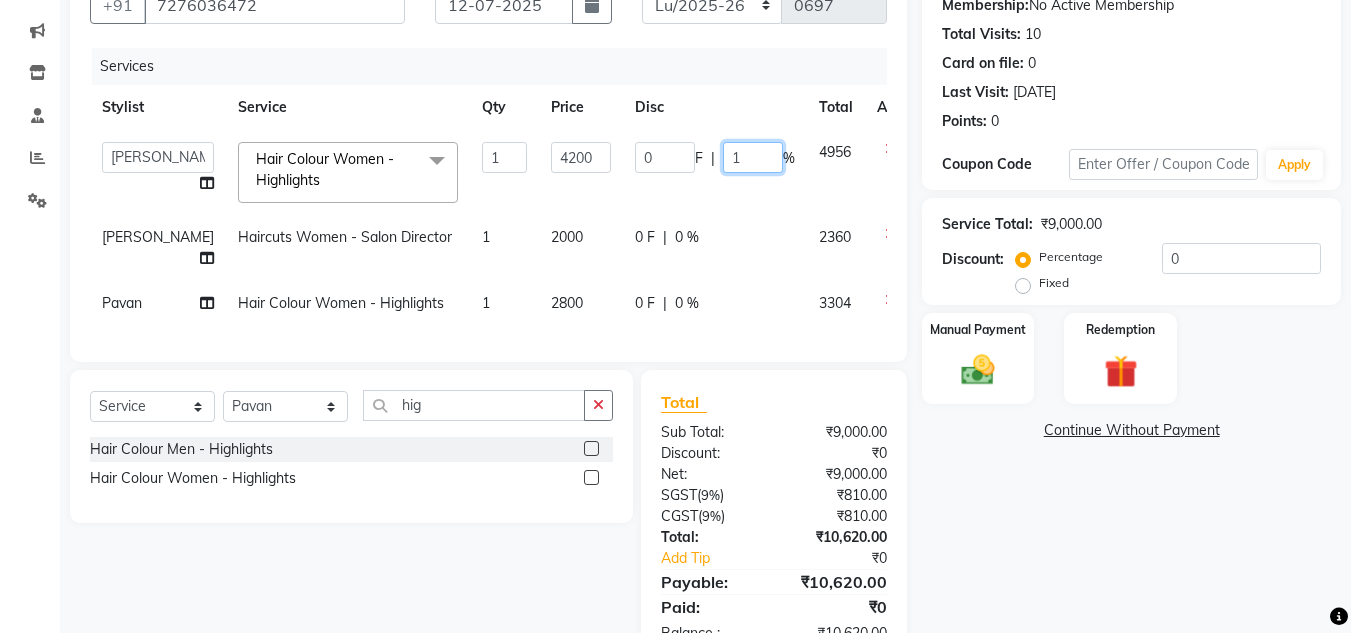 type on "15" 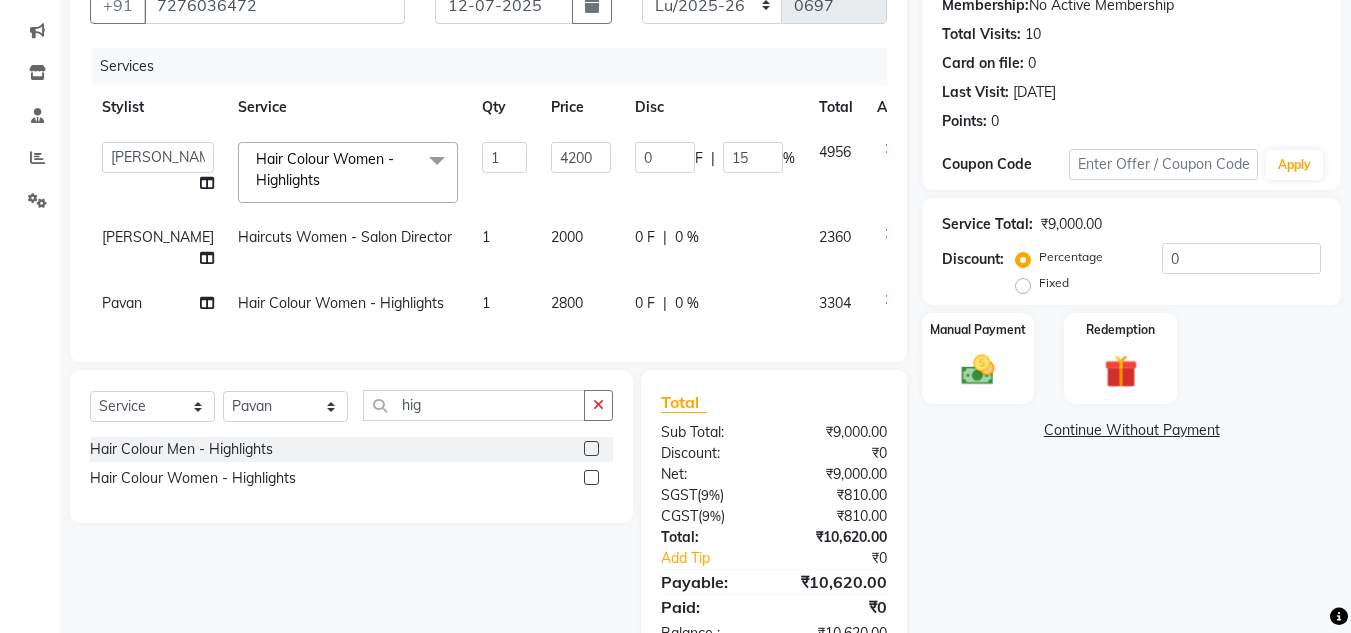 click on "0 F | 0 %" 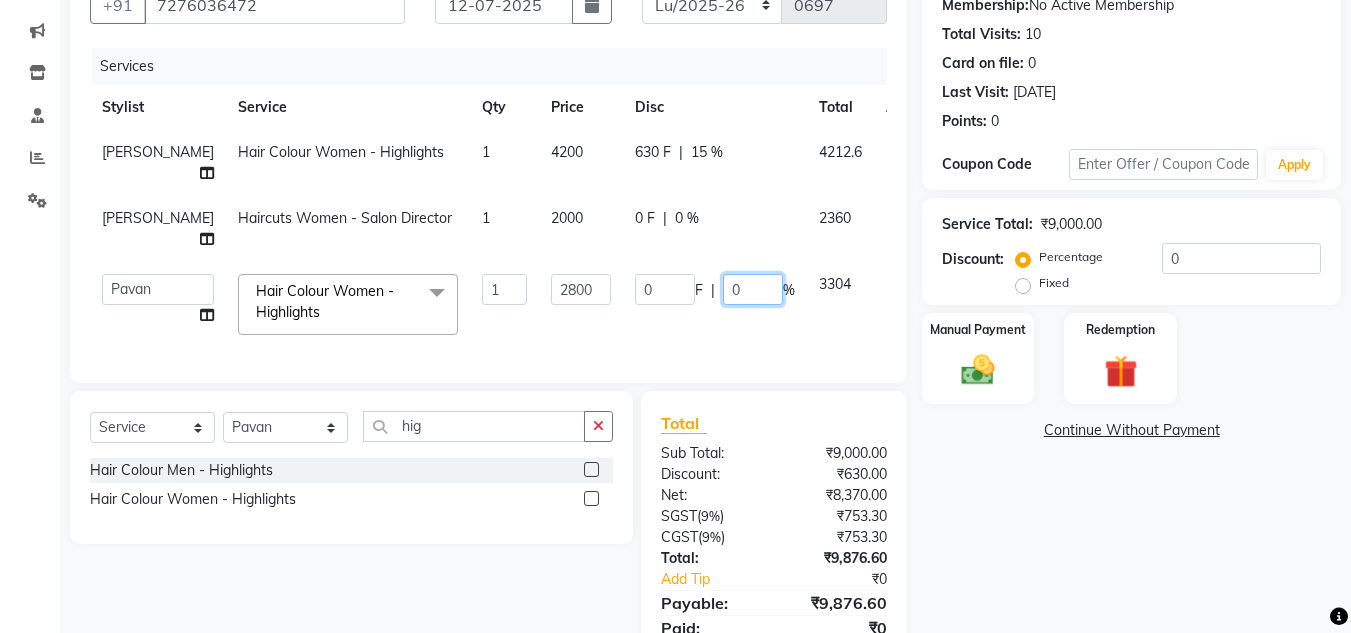 drag, startPoint x: 710, startPoint y: 286, endPoint x: 637, endPoint y: 286, distance: 73 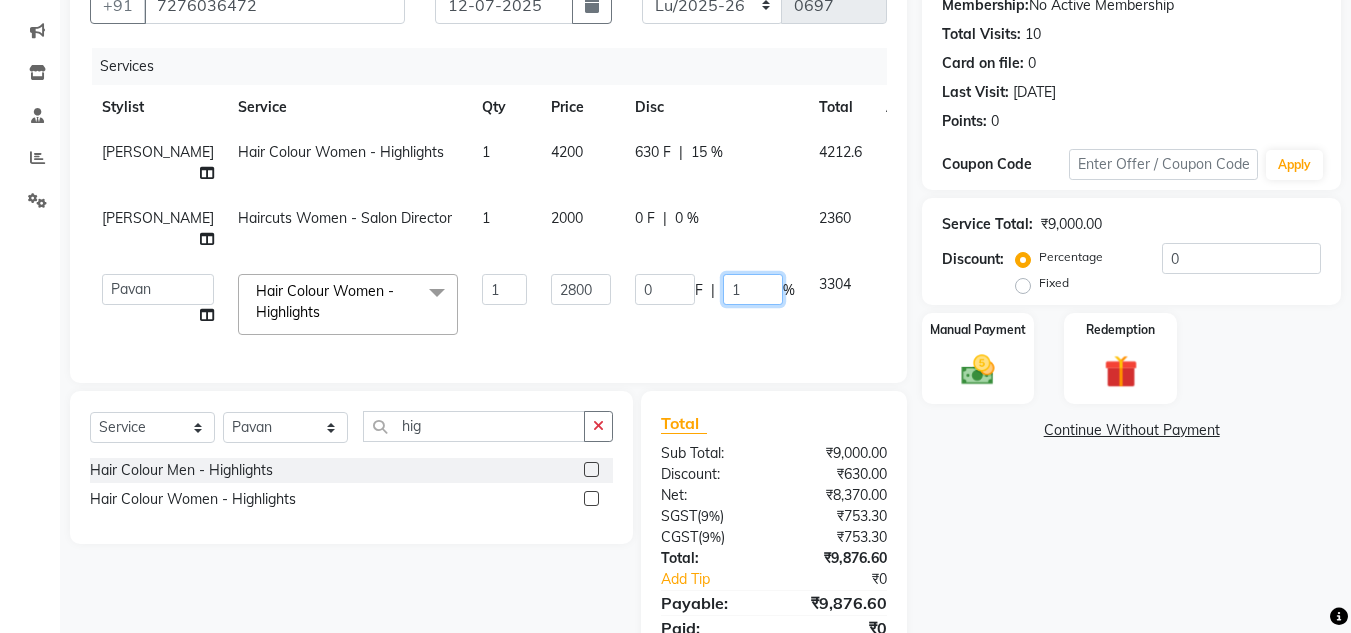 type on "15" 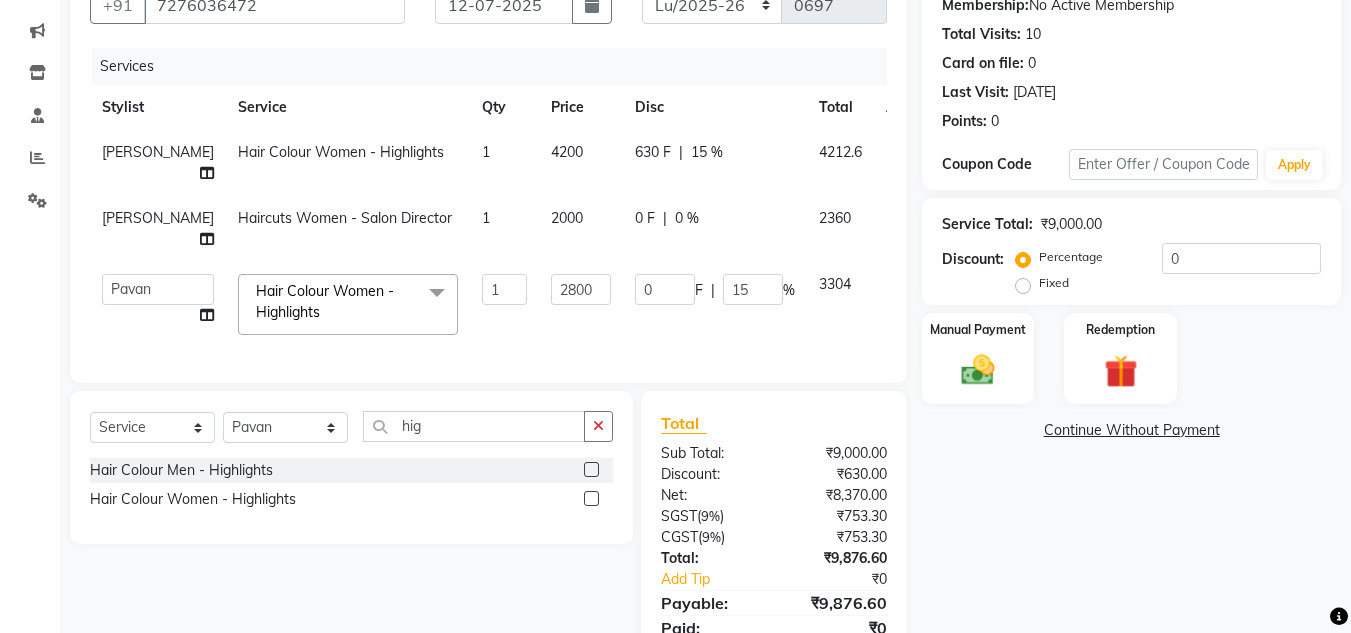 click on "Chetan Mahale   Eva   Harshita   Manager   Neha Aywale   Pallavi H   Pavan   Payal Gosavi   Pranjali Kothari   Rohini Pillay   Shailesh Mistry   Shantanu Reddy   Sharon Anthony   Siddhanth    Sonu N   Vinod   Hair Colour Women - Highlights  x Haircuts Women - Salon Director Haircuts Women - Senior Sylist Haircuts Women - Master Stylist Haircuts Women - Kids (Below 10 Year) Haircut Men - Salon Director Haircut Men - Senior Sylist Haircut Men - Master Stylist Haircut Men - Kids (Below 10 Year) Hair Colour Men - Highlights Hair Colour Men - Global (Ammonia Free) Hair Colour Men - Global Hair Colour Men - Root Touch (Ammonia Free) Hair Colour Men - Root Touch Hair Colour Women - Highlights Hair Colour Women - Global (Ammonia Free) Hair Colour Women - Global Hair colour Women - Root Touch Up (Ammonia Free) Hair colour Women - Root Touch Up Styling - Shampoo & conditioner Styling - Blow‑dry without Hair Wash Styling - Blow‑dry with Hair Wash Styling - Hair Ironing Styling - Hair Tongs Beard - Classic Shave 1" 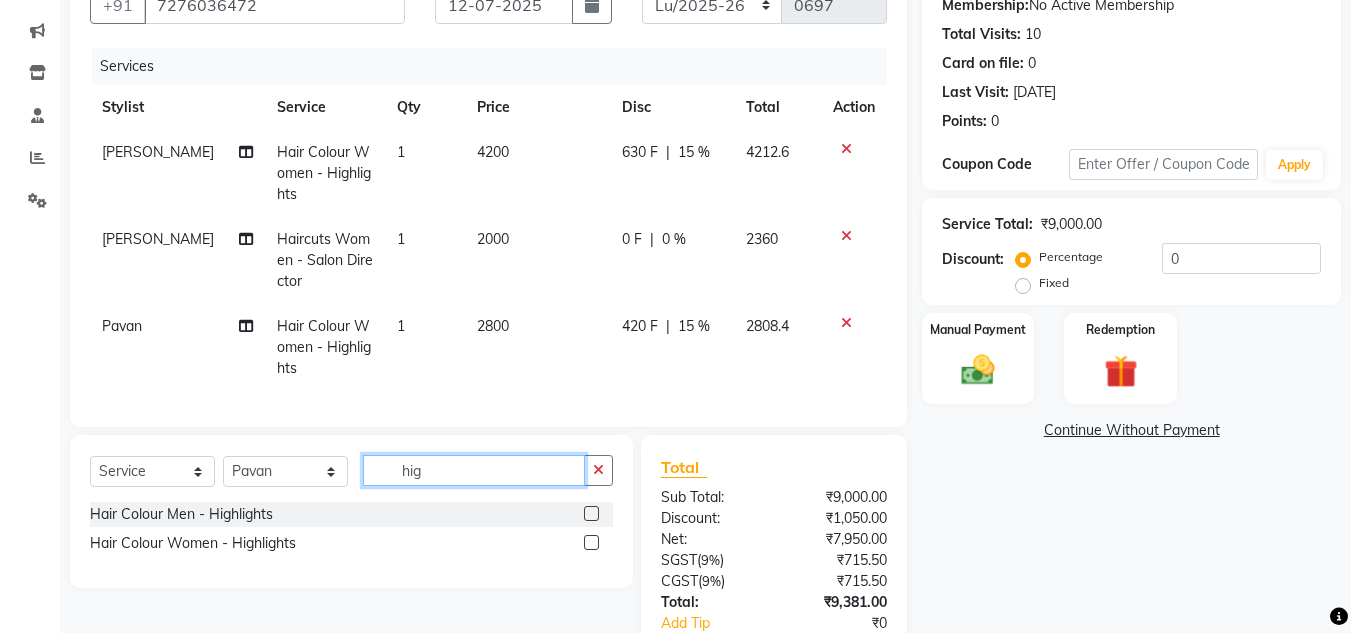 drag, startPoint x: 457, startPoint y: 490, endPoint x: 287, endPoint y: 489, distance: 170.00294 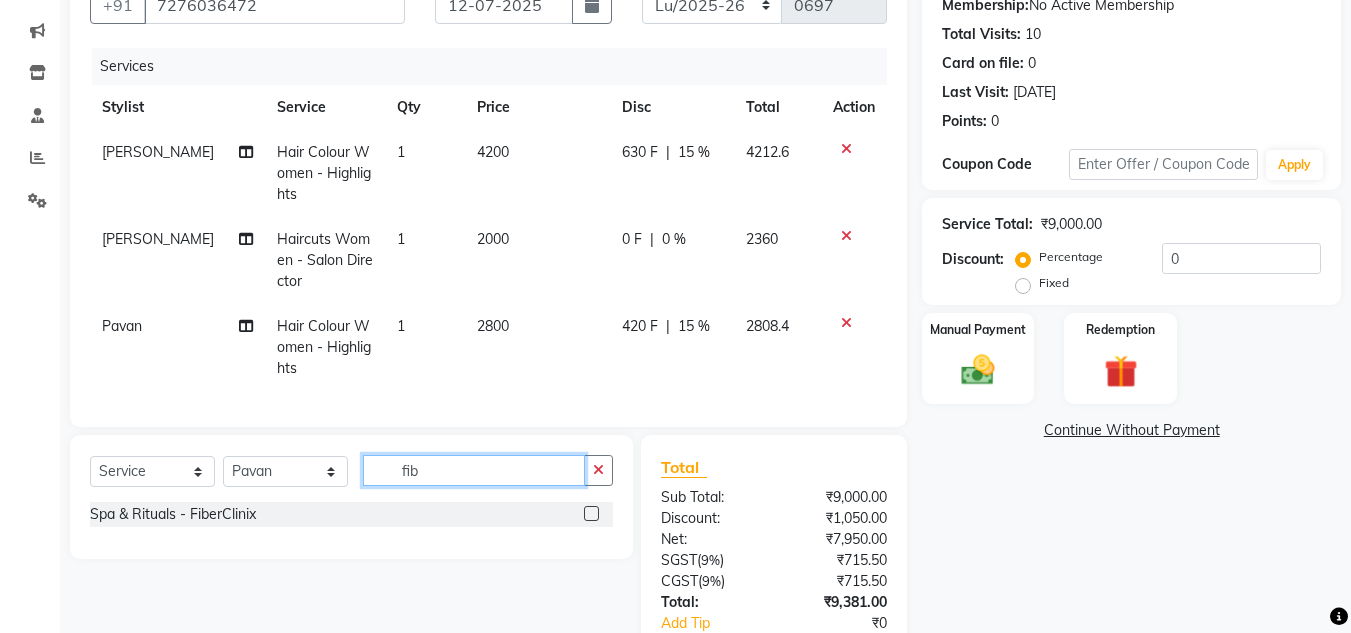 type on "fib" 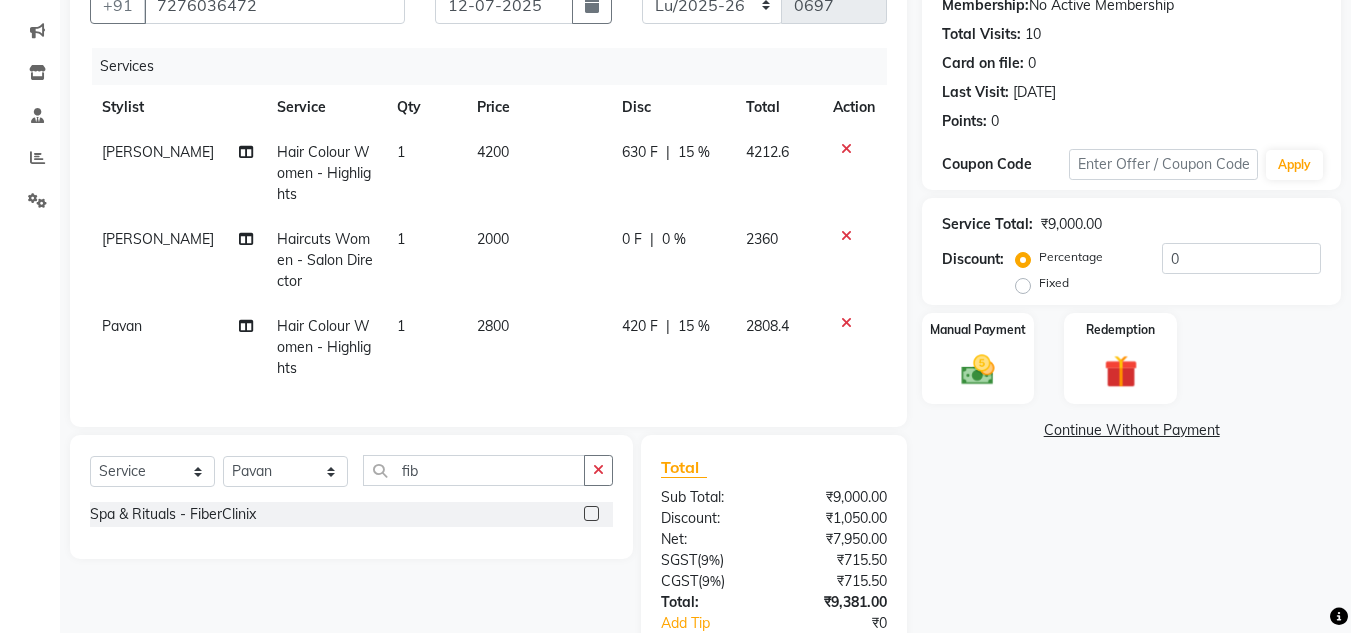 click 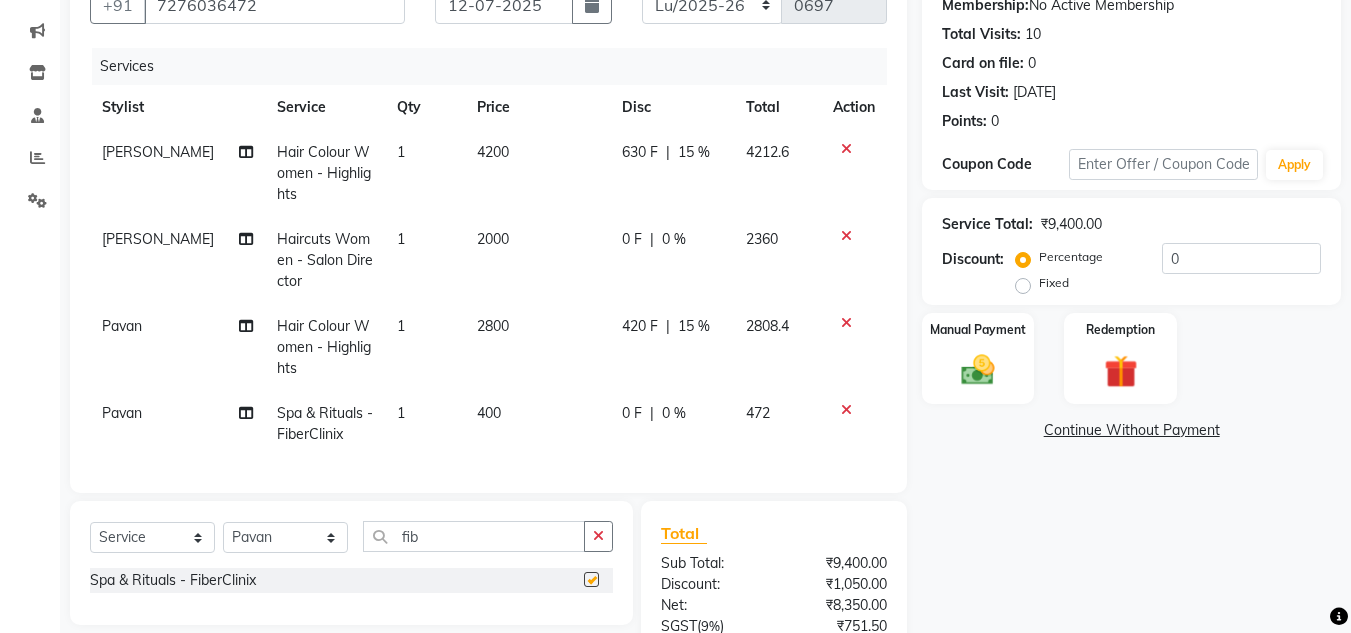 checkbox on "false" 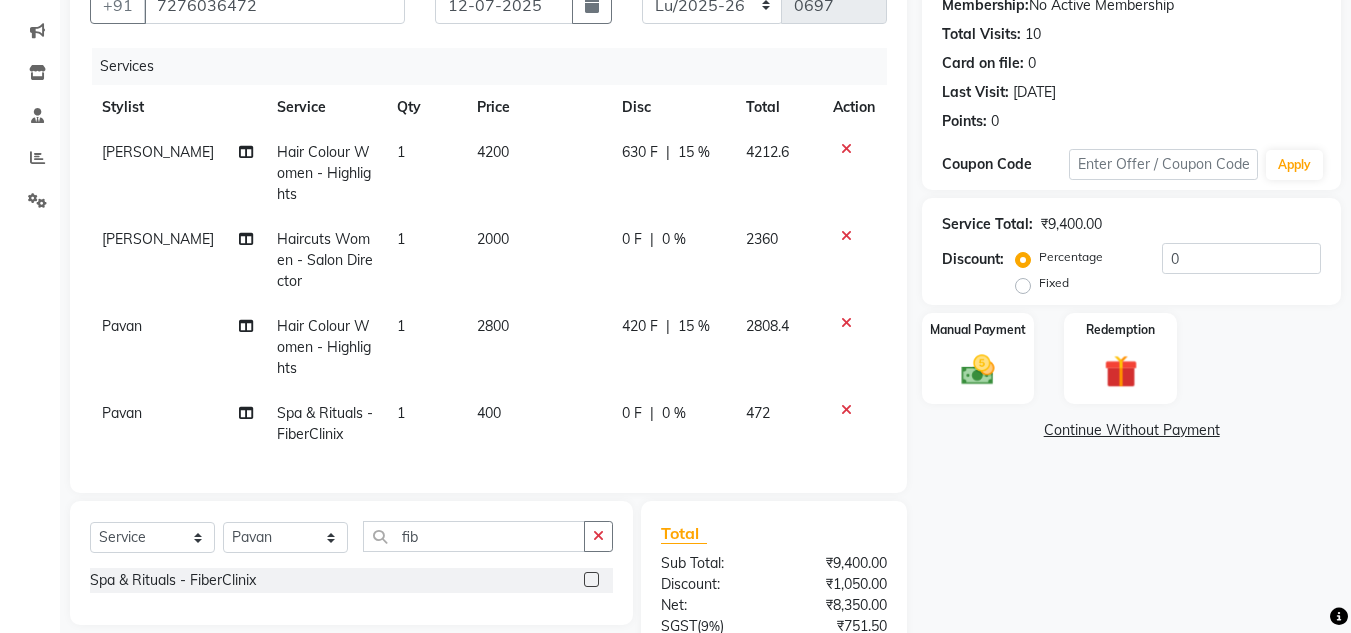 click on "400" 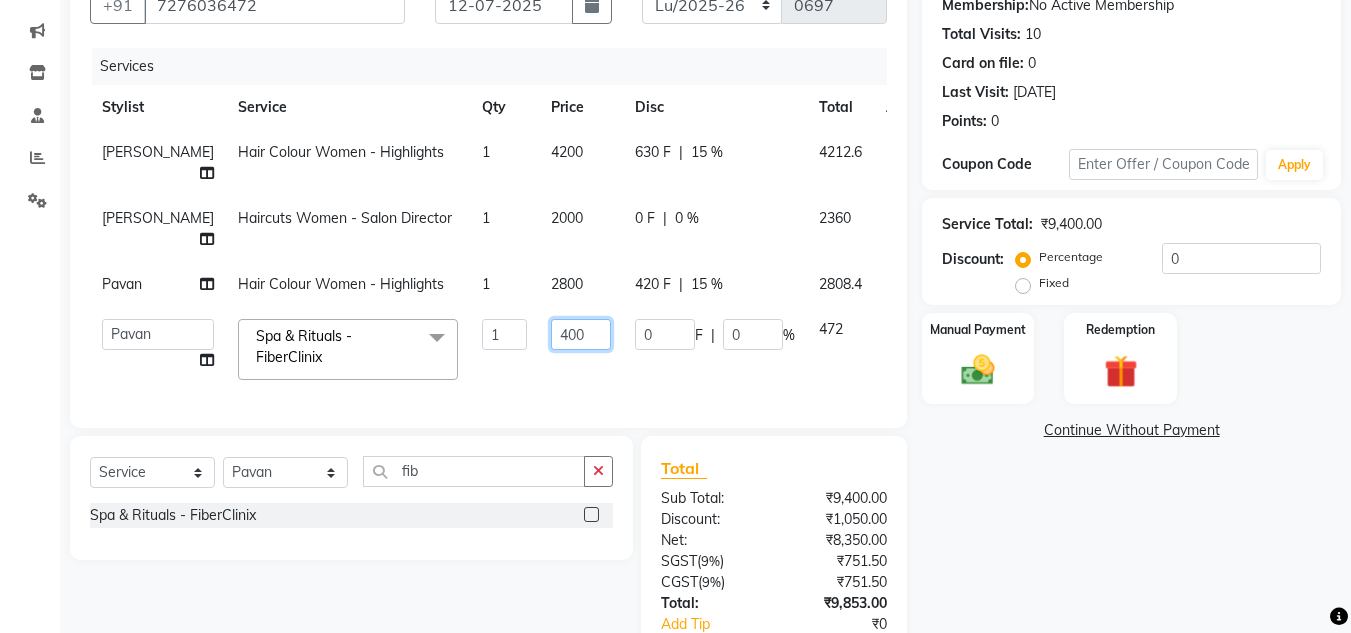click on "400" 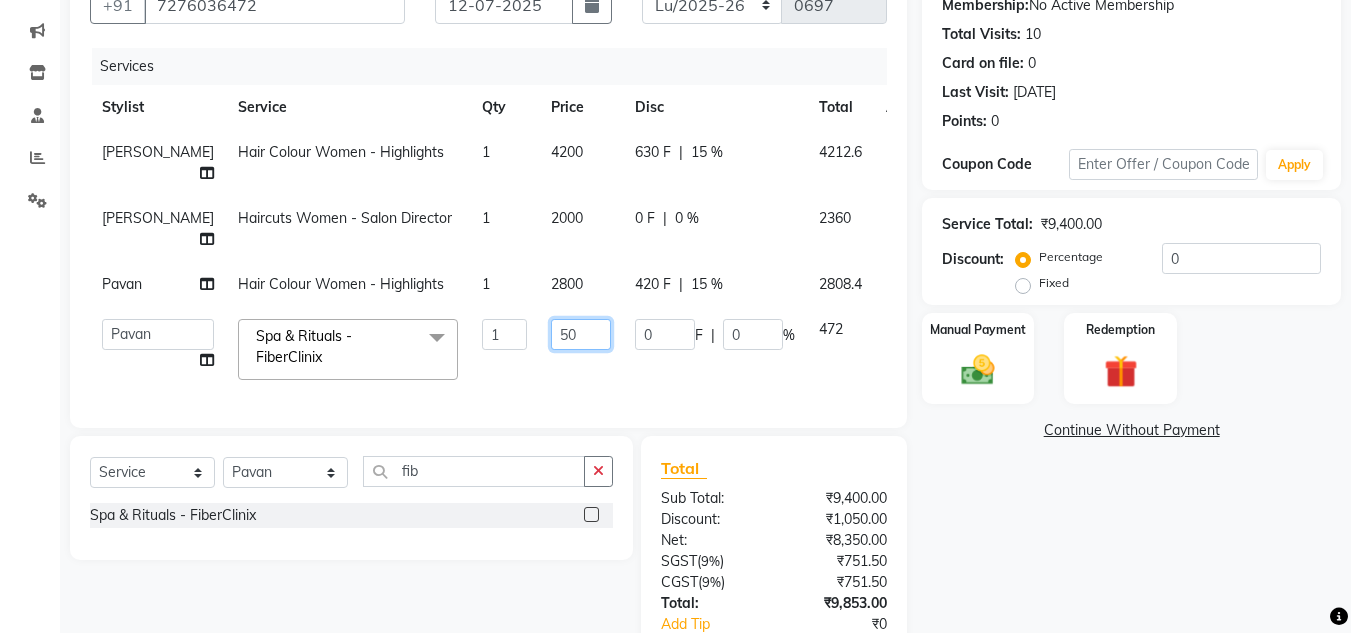 type on "500" 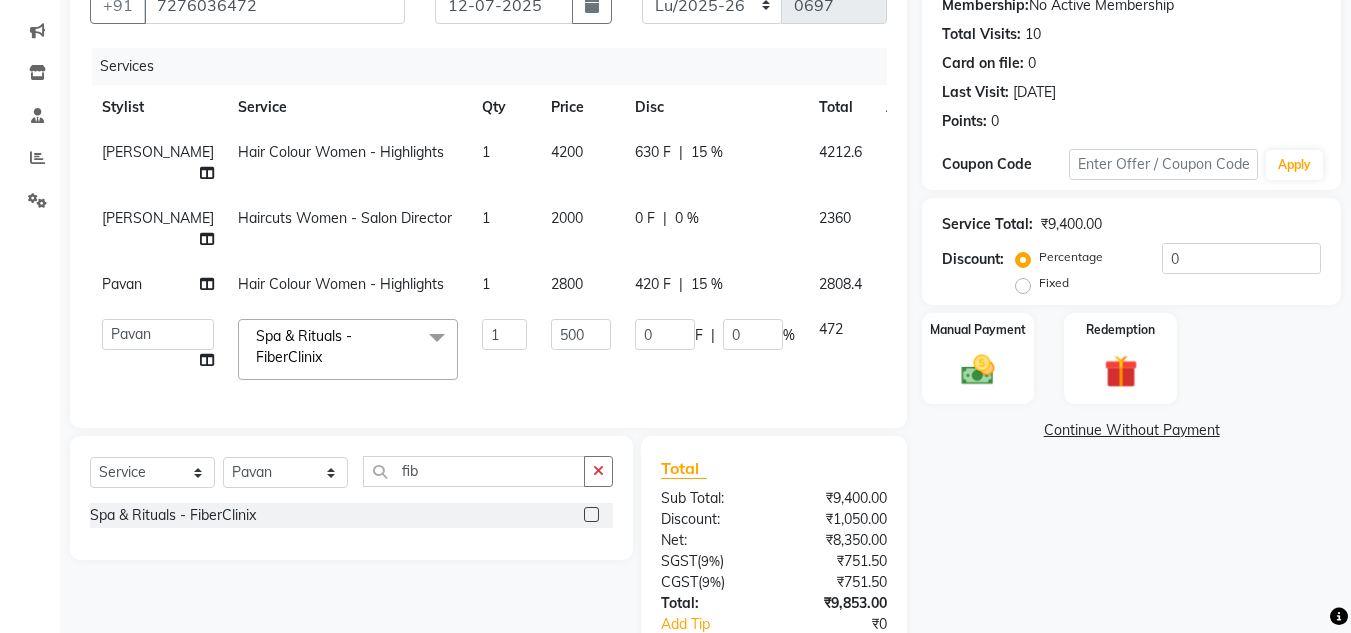 click on "Shantanu Reddy Hair Colour Women - Highlights 1 4200 630 F | 15 % 4212.6 Shantanu Reddy Haircuts Women - Salon Director 1 2000 0 F | 0 % 2360 Pavan Hair Colour Women - Highlights 1 2800 420 F | 15 % 2808.4  Chetan Mahale   Eva   Harshita   Manager   Neha Aywale   Pallavi H   Pavan   Payal Gosavi   Pranjali Kothari   Rohini Pillay   Shailesh Mistry   Shantanu Reddy   Sharon Anthony   Siddhanth    Sonu N   Vinod   Spa & Rituals - FiberClinix  x Haircuts Women - Salon Director Haircuts Women - Senior Sylist Haircuts Women - Master Stylist Haircuts Women - Kids (Below 10 Year) Haircut Men - Salon Director Haircut Men - Senior Sylist Haircut Men - Master Stylist Haircut Men - Kids (Below 10 Year) Hair Colour Men - Highlights Hair Colour Men - Global (Ammonia Free) Hair Colour Men - Global Hair Colour Men - Root Touch (Ammonia Free) Hair Colour Men - Root Touch Hair Colour Women - Highlights Hair Colour Women - Global (Ammonia Free) Hair Colour Women - Global Hair colour Women - Root Touch Up (Ammonia Free) 1 500" 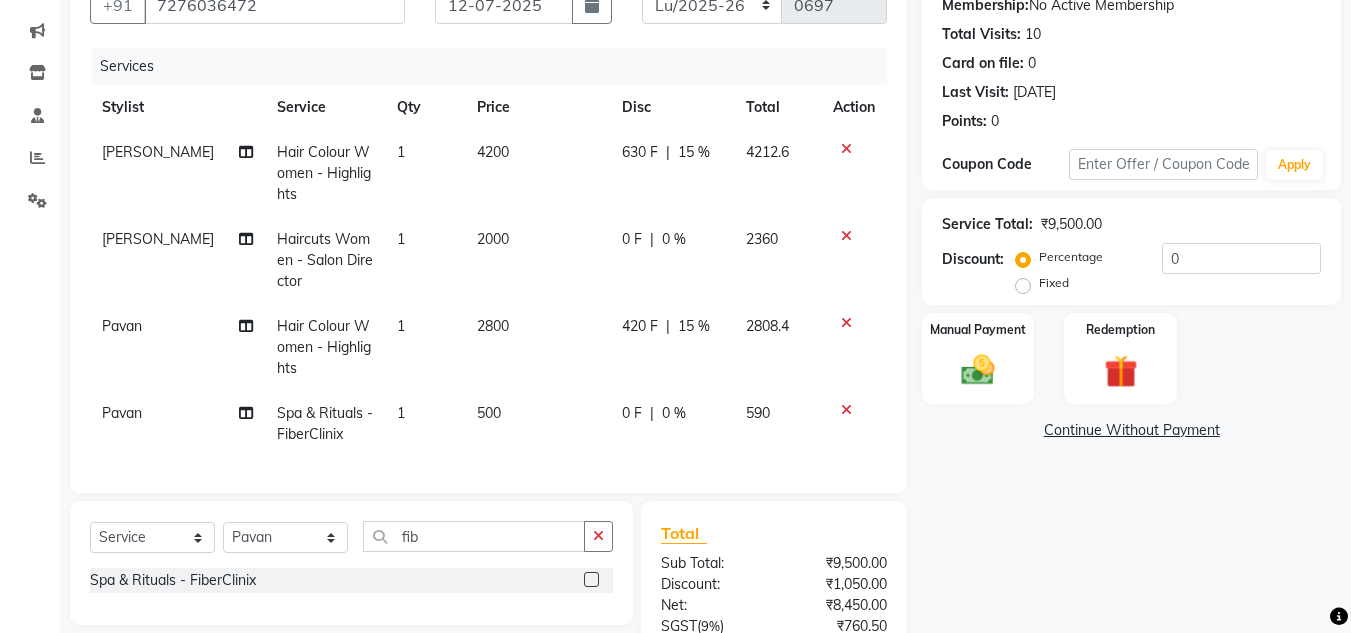 scroll, scrollTop: 407, scrollLeft: 0, axis: vertical 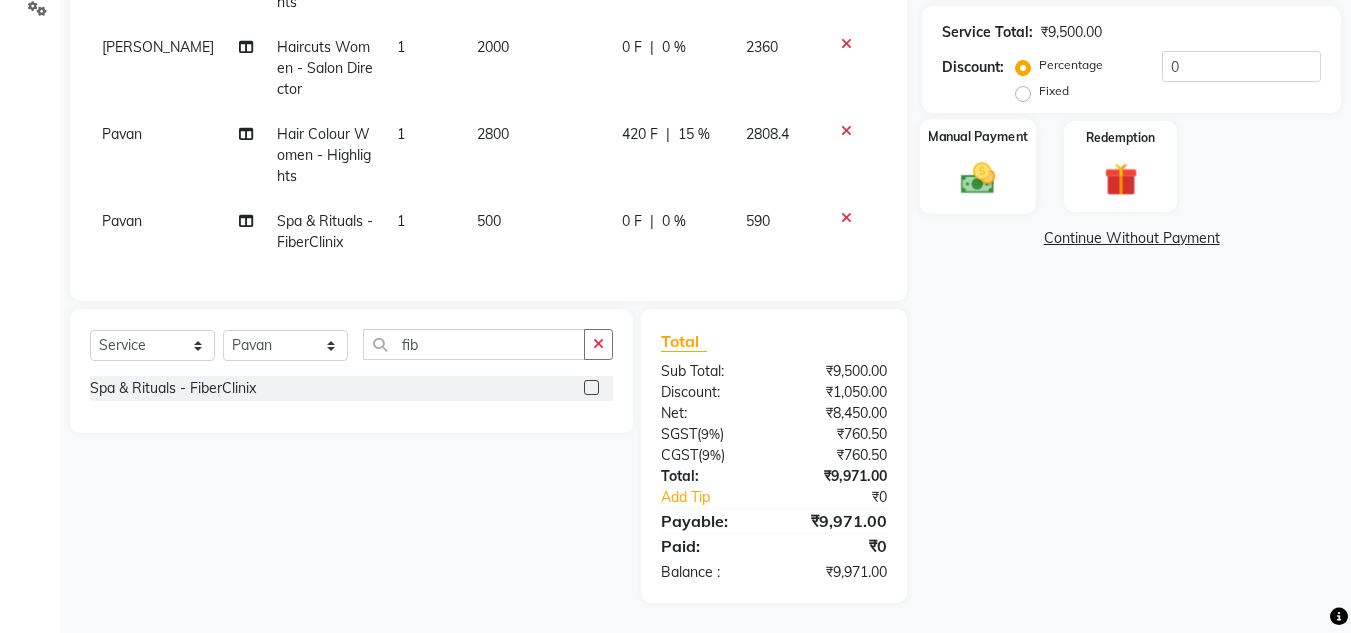 click 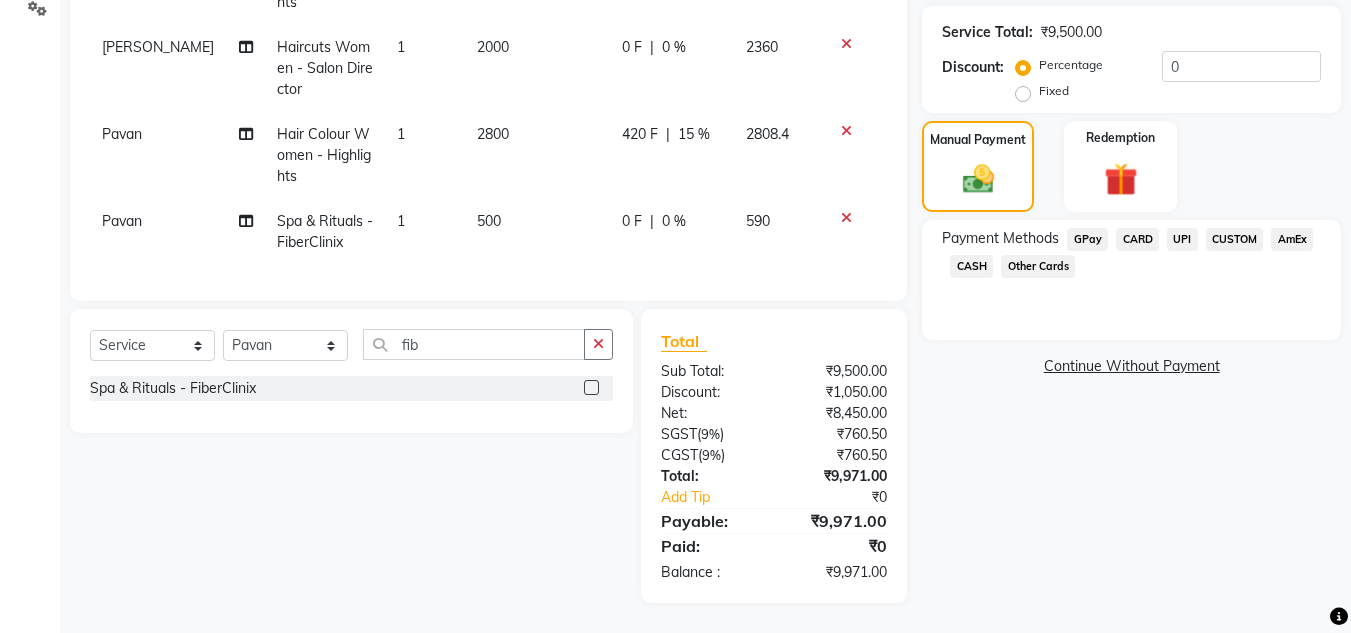 click on "UPI" 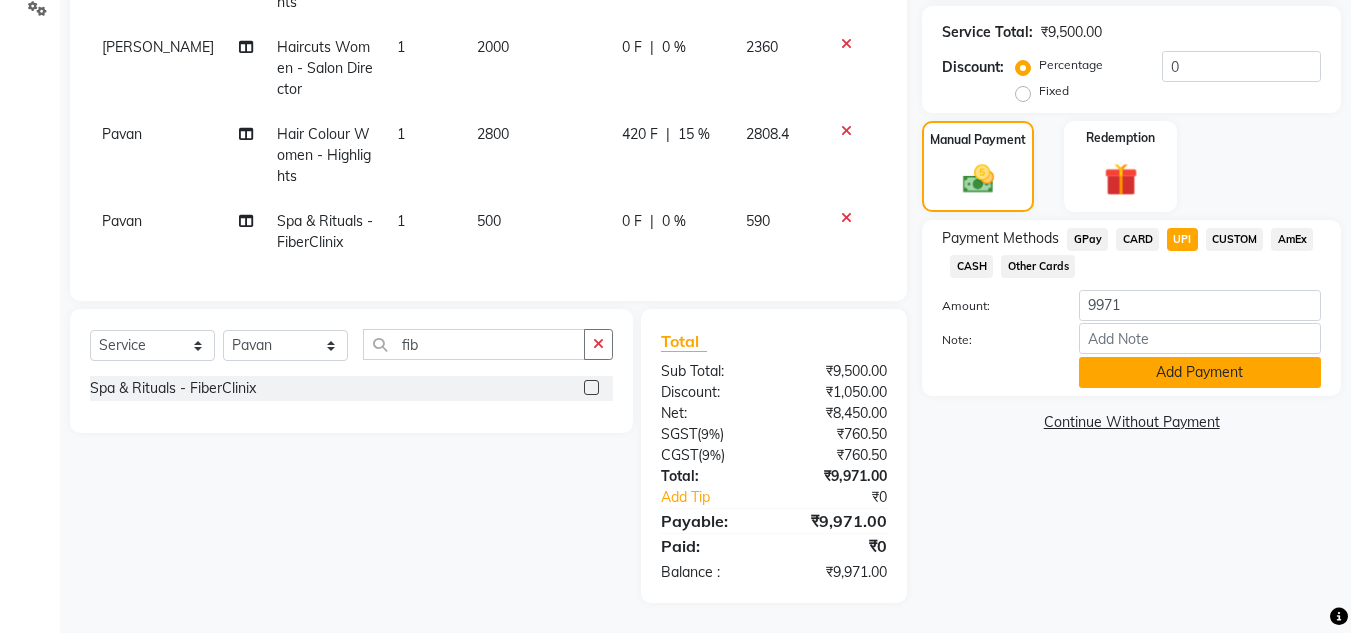 click on "Add Payment" 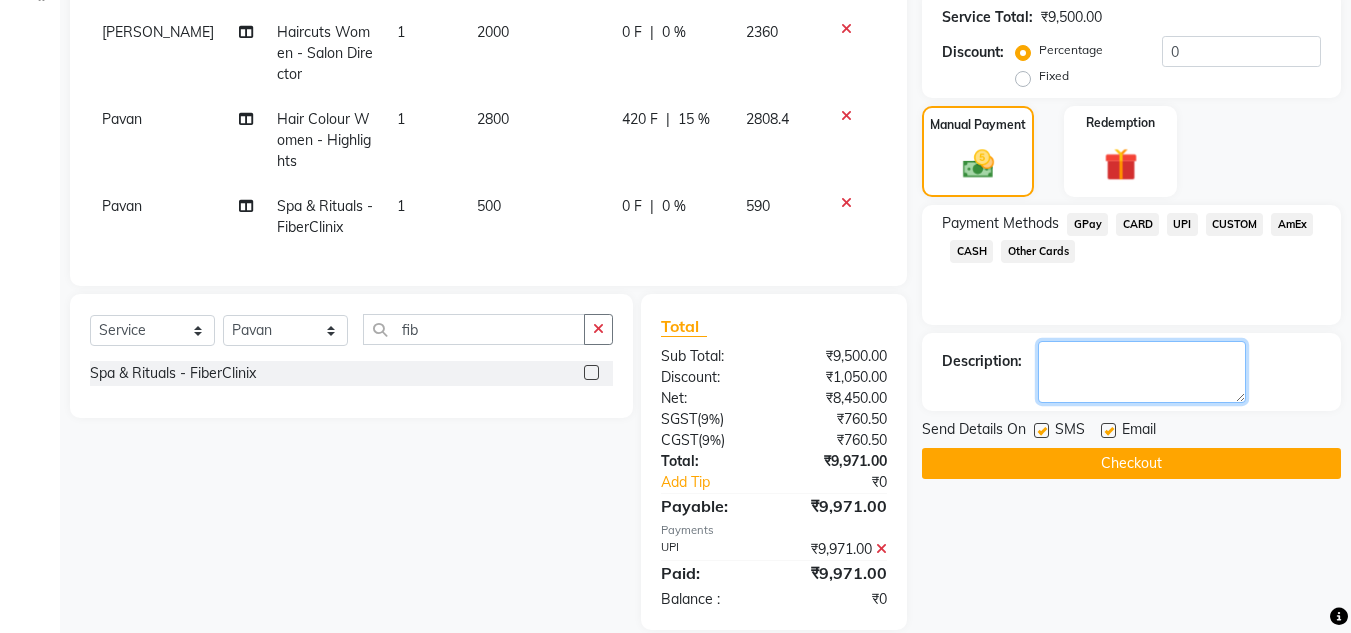 click 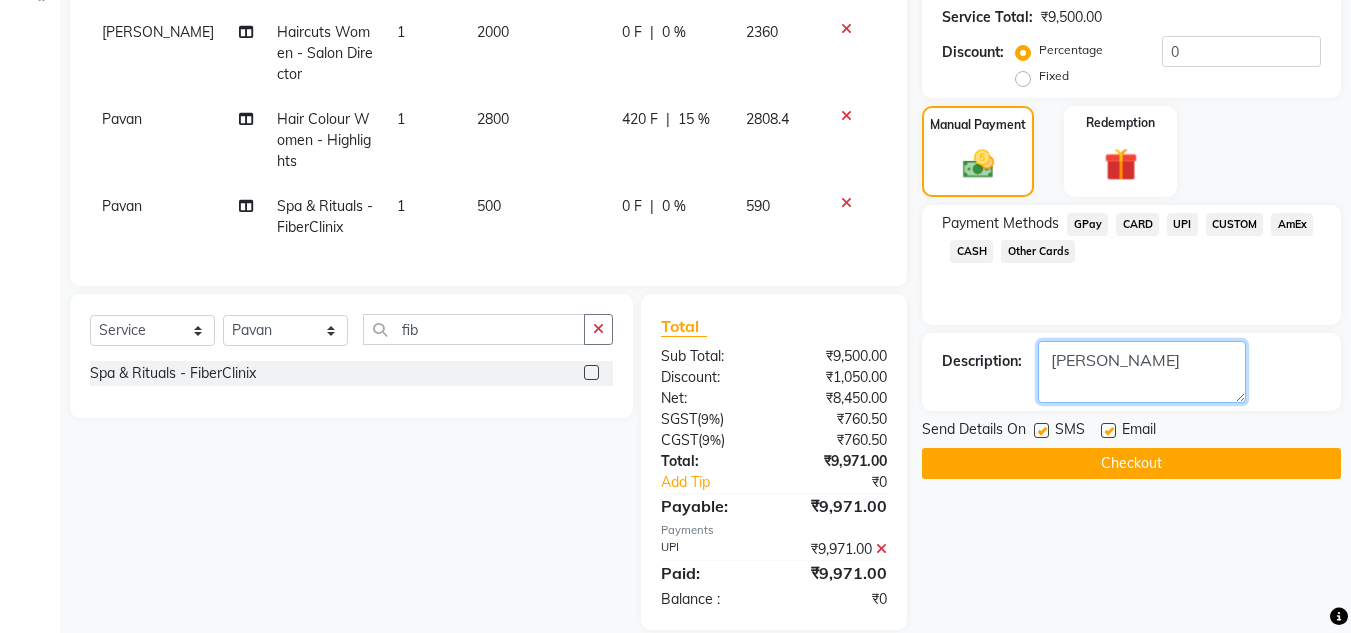 scroll, scrollTop: 449, scrollLeft: 0, axis: vertical 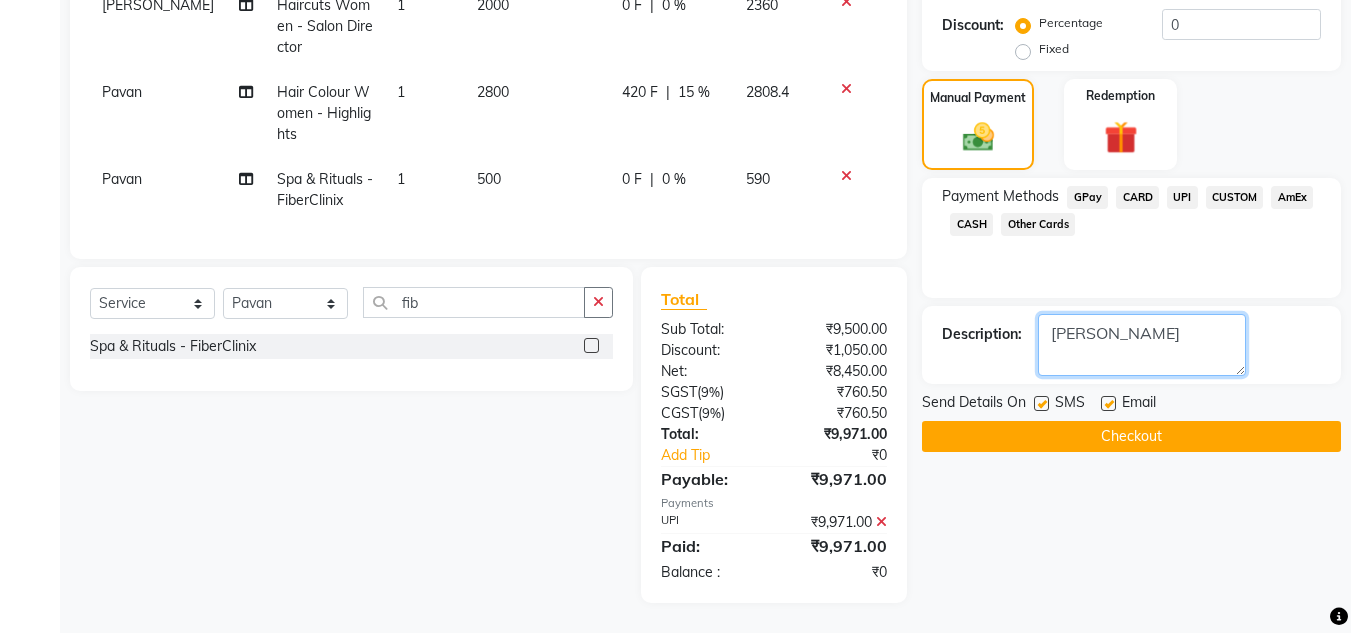 type on "Sharon" 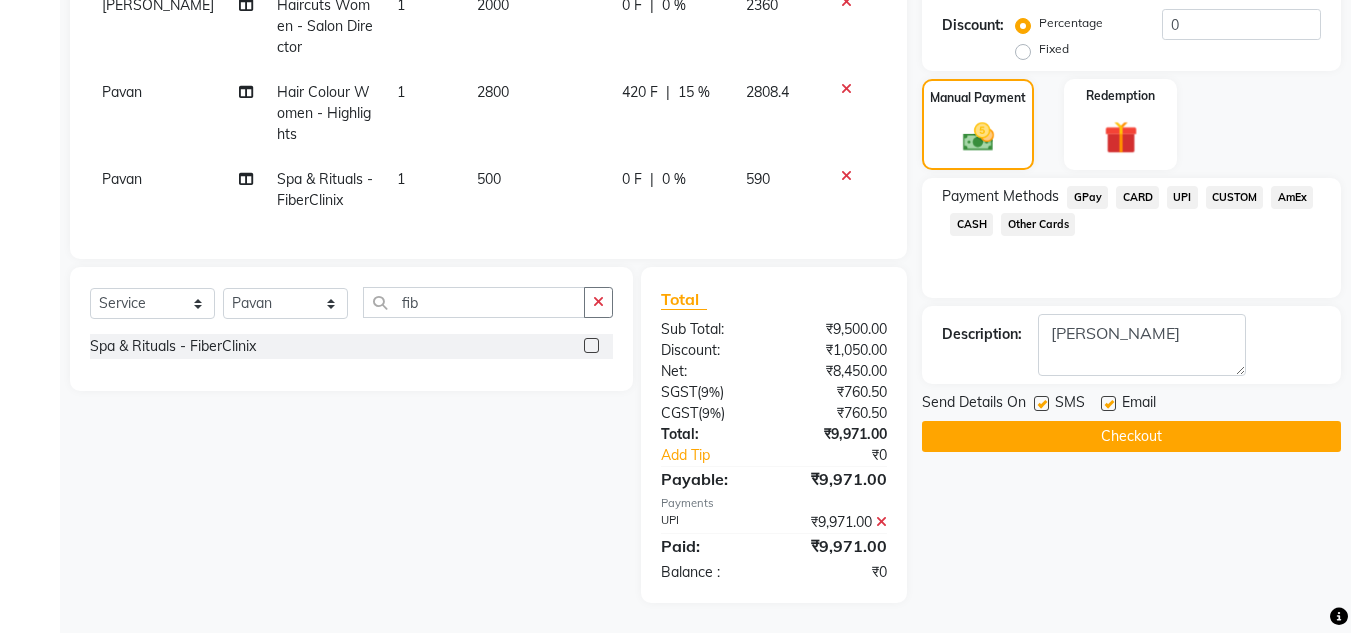click on "Checkout" 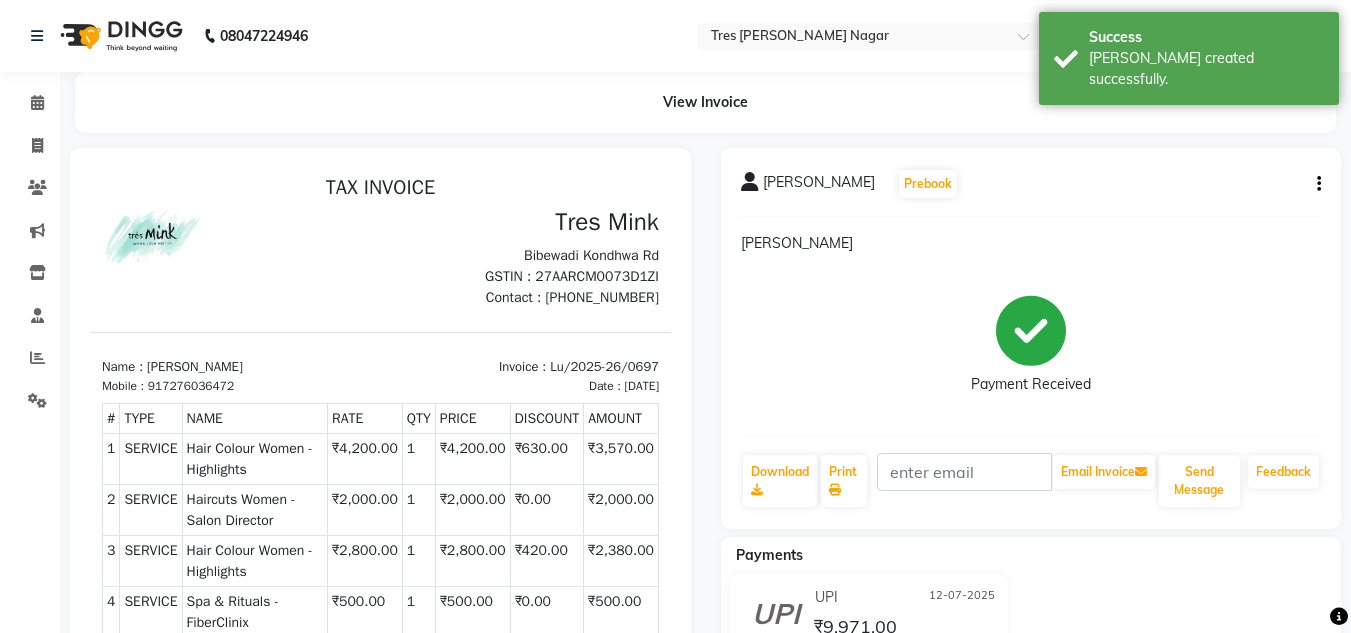 scroll, scrollTop: 0, scrollLeft: 0, axis: both 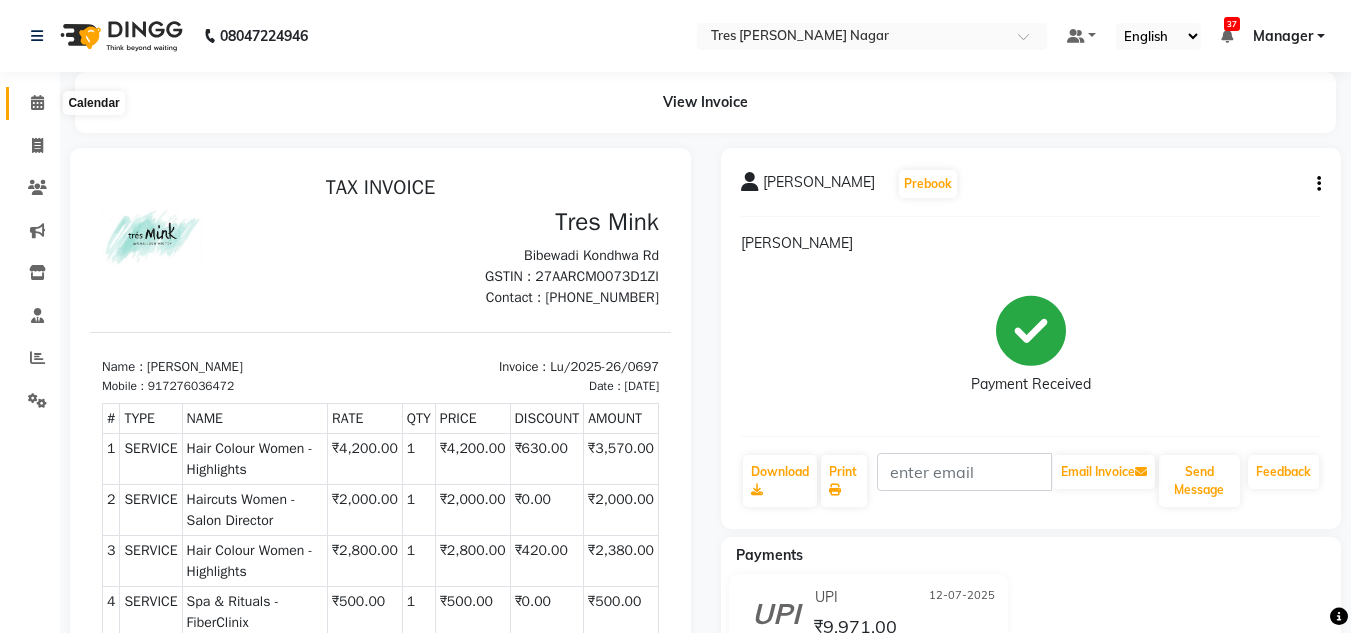 click 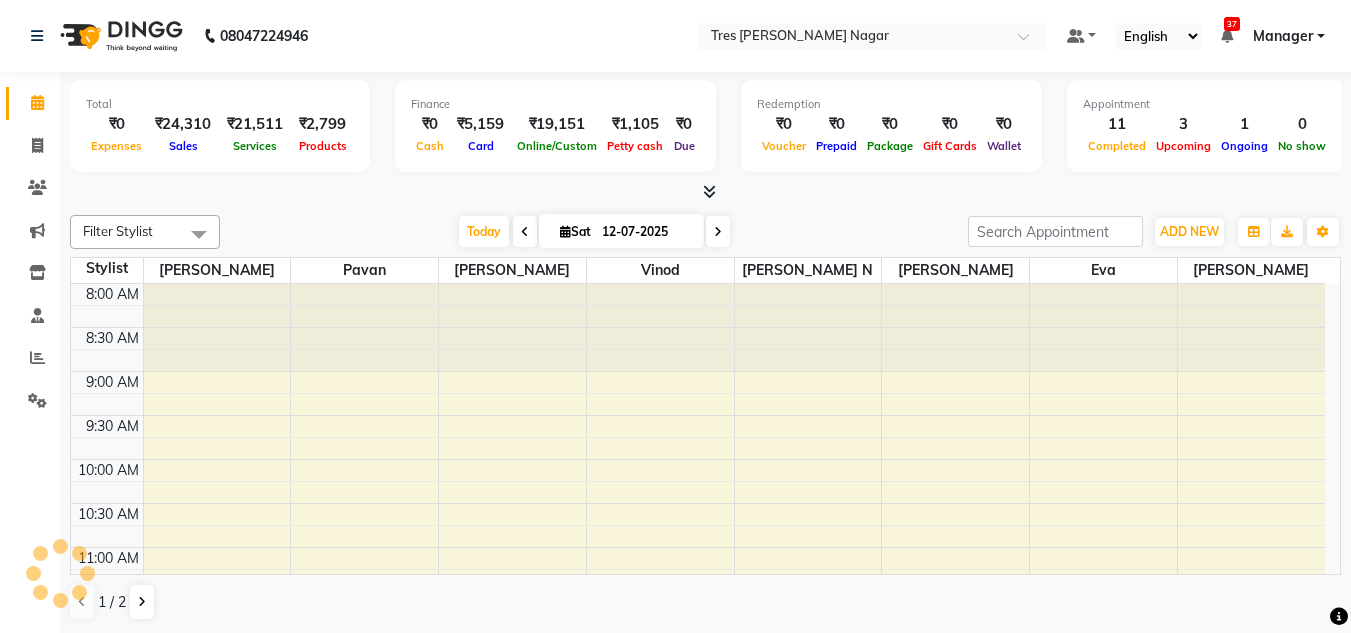 scroll, scrollTop: 0, scrollLeft: 0, axis: both 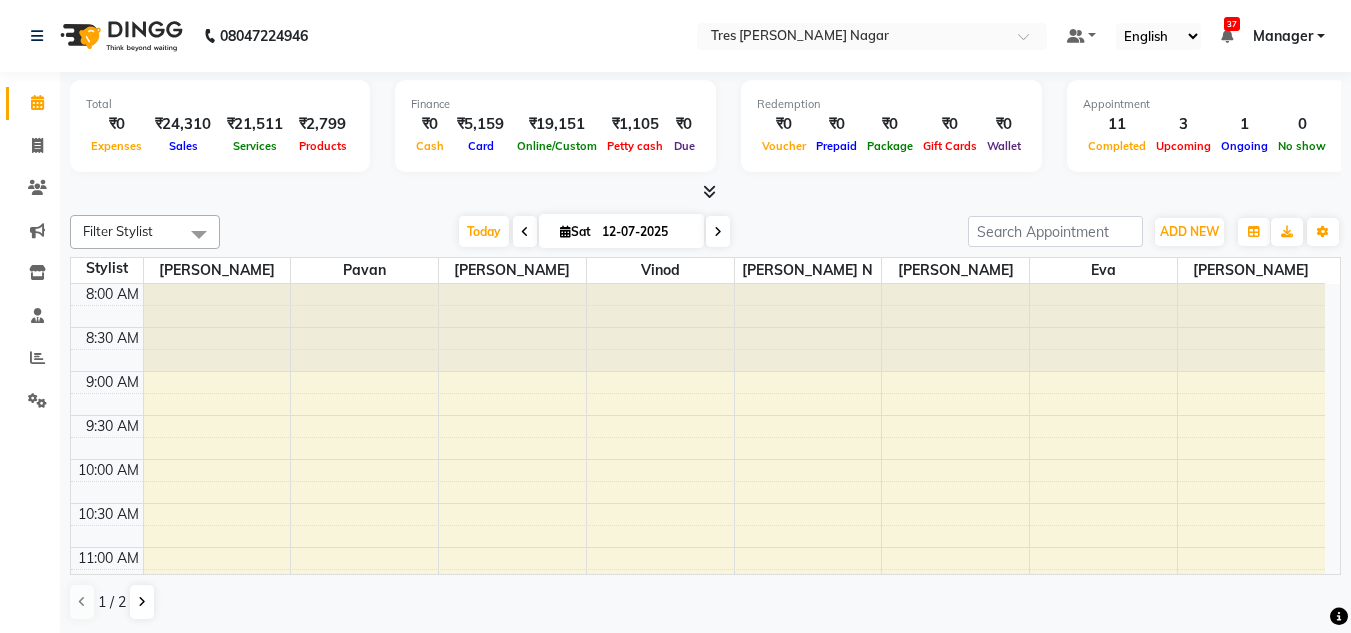 click at bounding box center (709, 191) 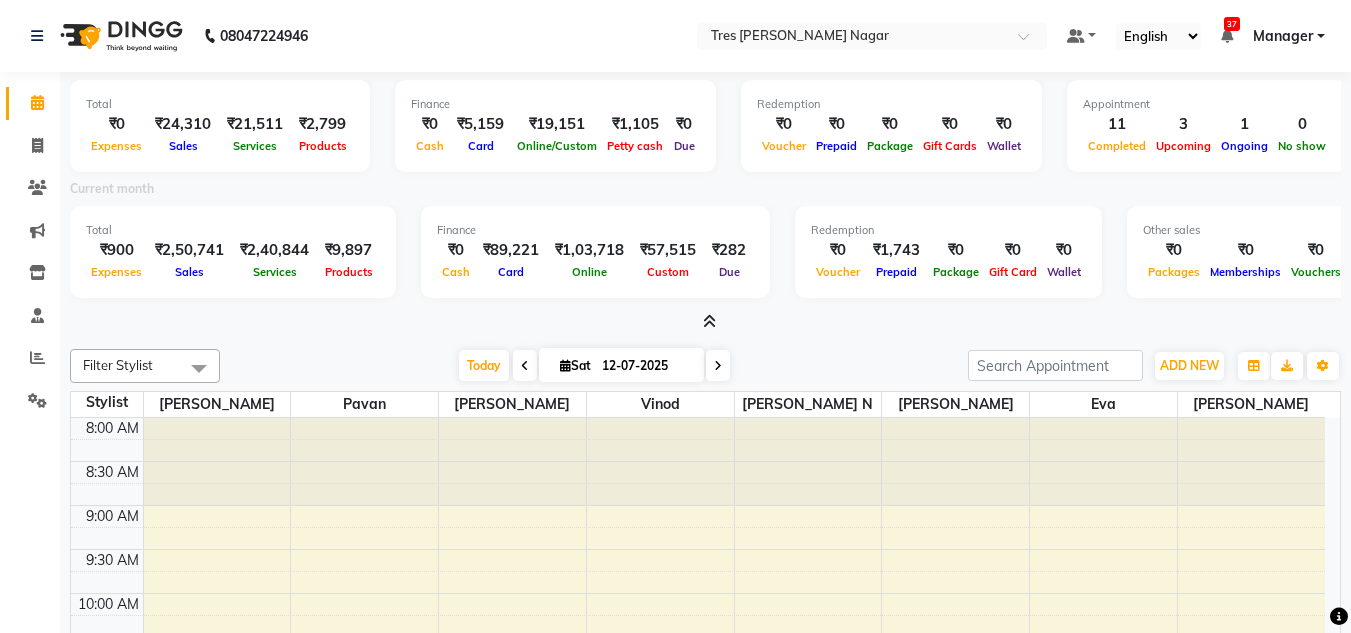 click at bounding box center (709, 321) 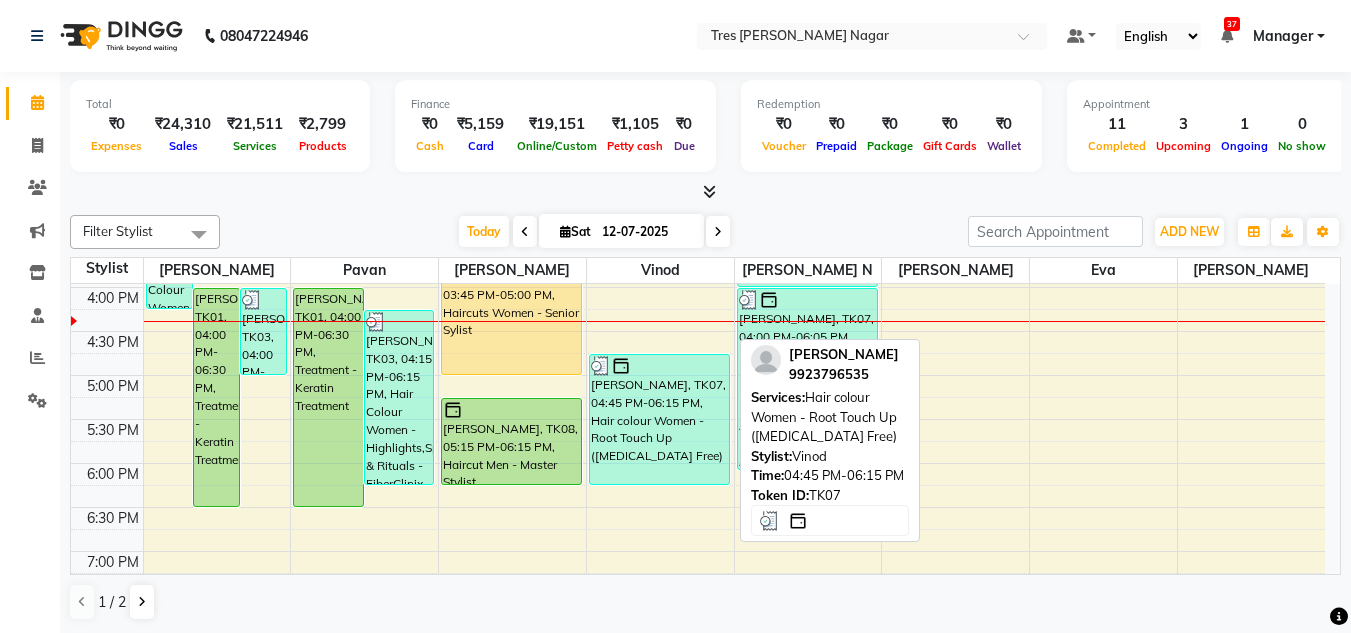 scroll, scrollTop: 600, scrollLeft: 0, axis: vertical 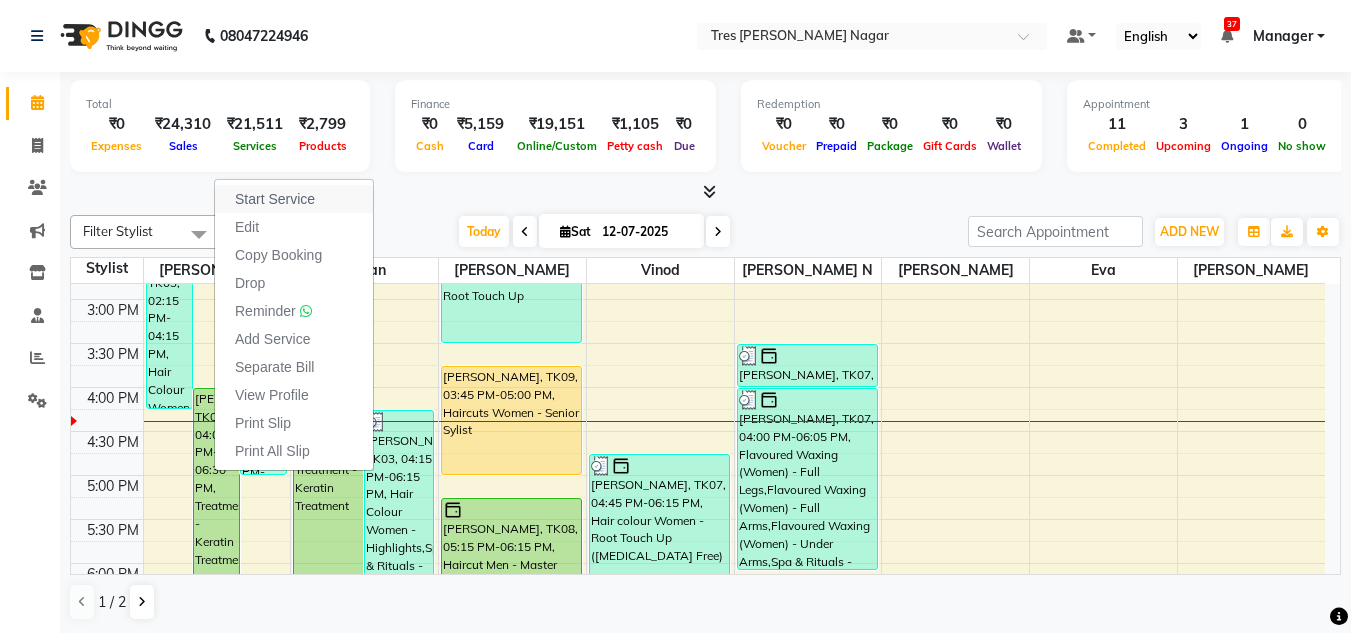 click on "Start Service" at bounding box center [275, 199] 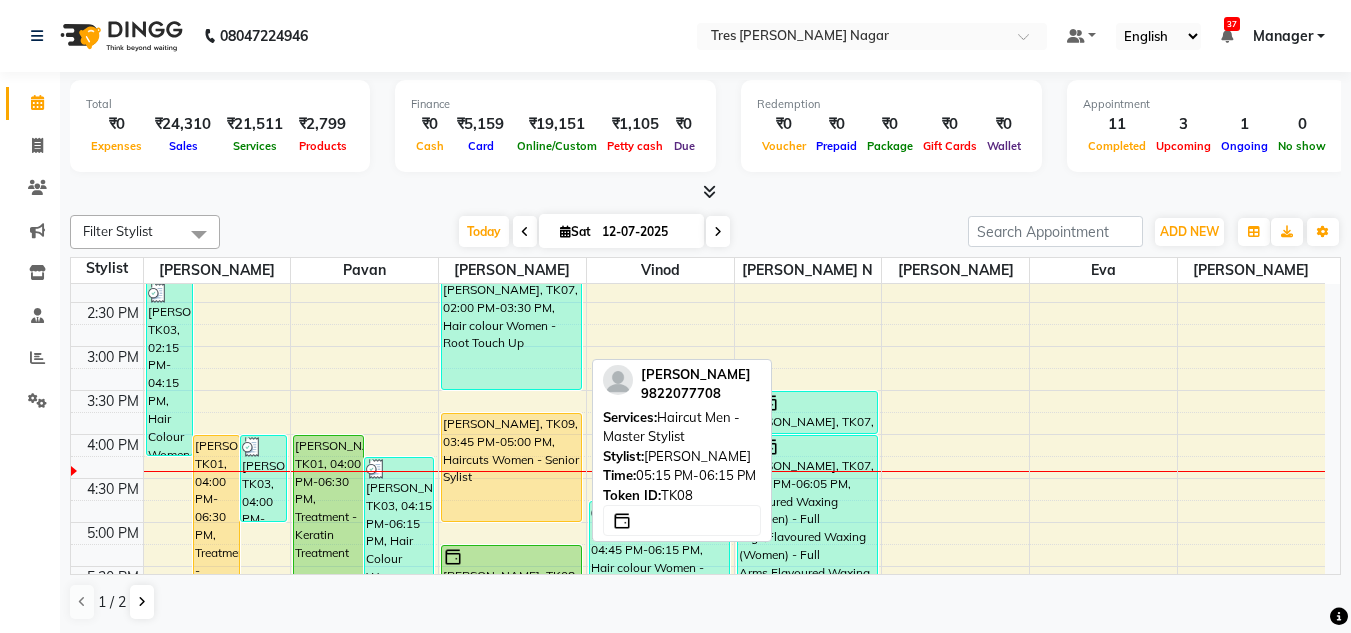 scroll, scrollTop: 653, scrollLeft: 0, axis: vertical 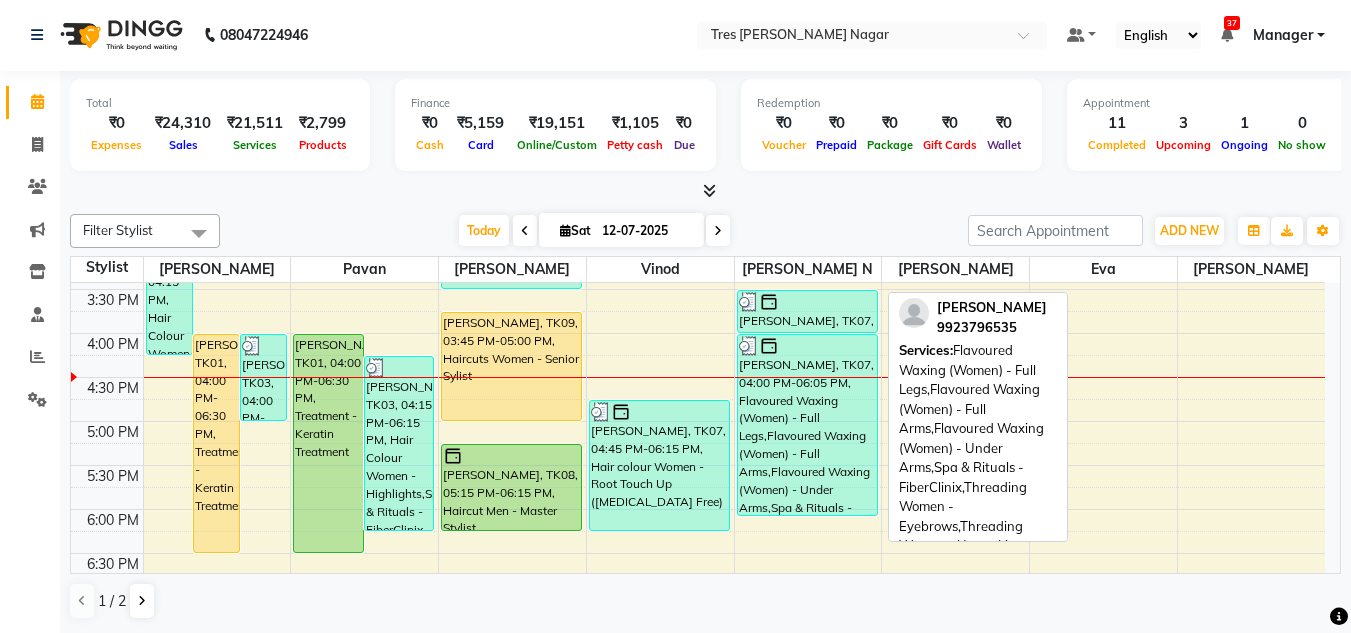 click on "[PERSON_NAME], TK07, 04:00 PM-06:05 PM, Flavoured Waxing (Women) - Full Legs,Flavoured Waxing (Women) - Full Arms,Flavoured Waxing (Women) - Under Arms,Spa & Rituals - FiberClinix,Threading Women - Eyebrows,Threading Women - Upper Lip" at bounding box center (807, 425) 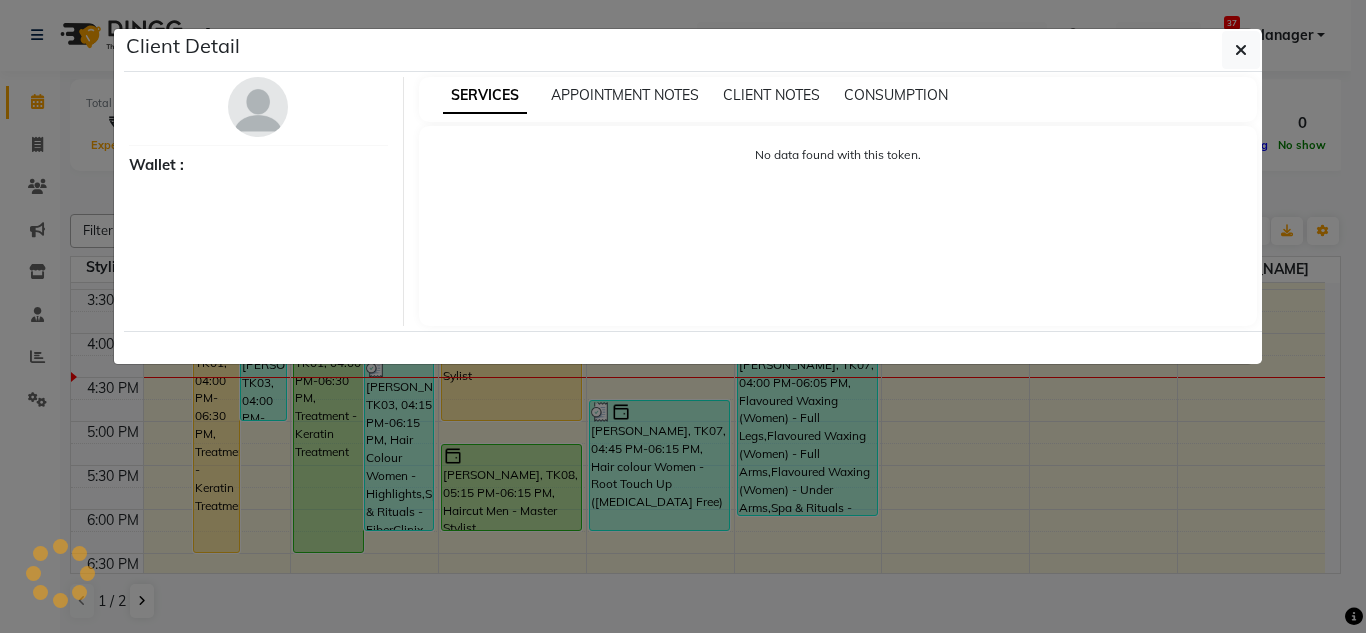 select on "3" 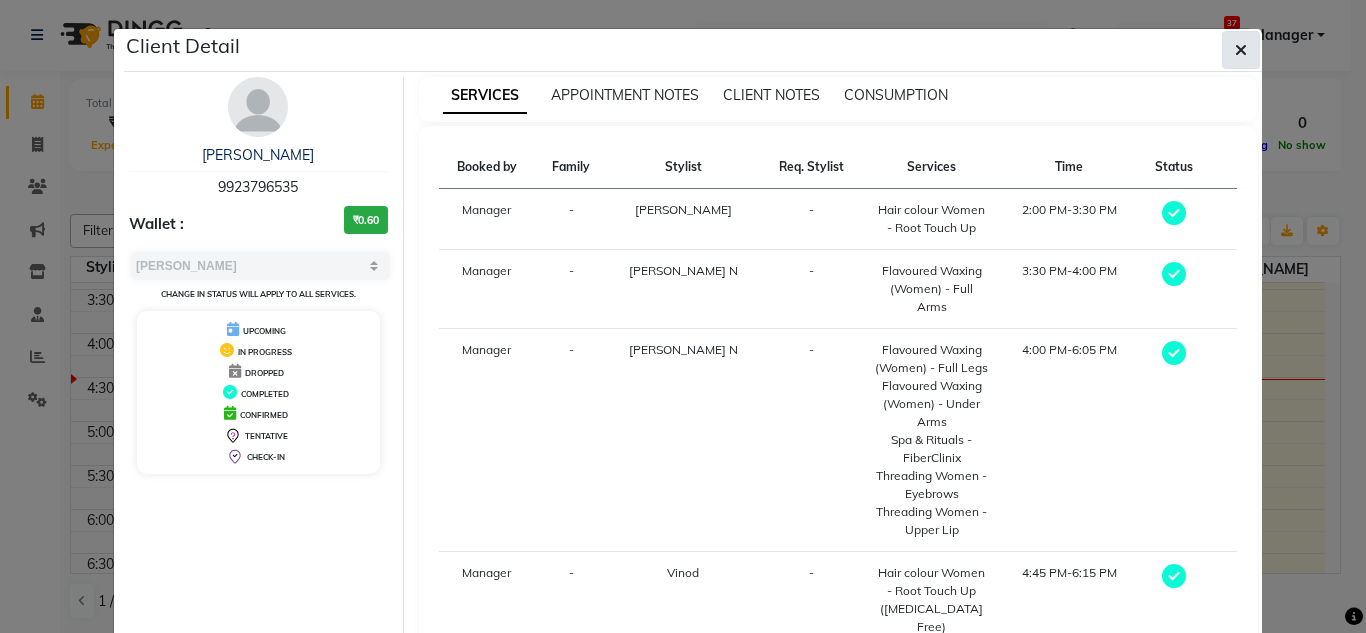 click 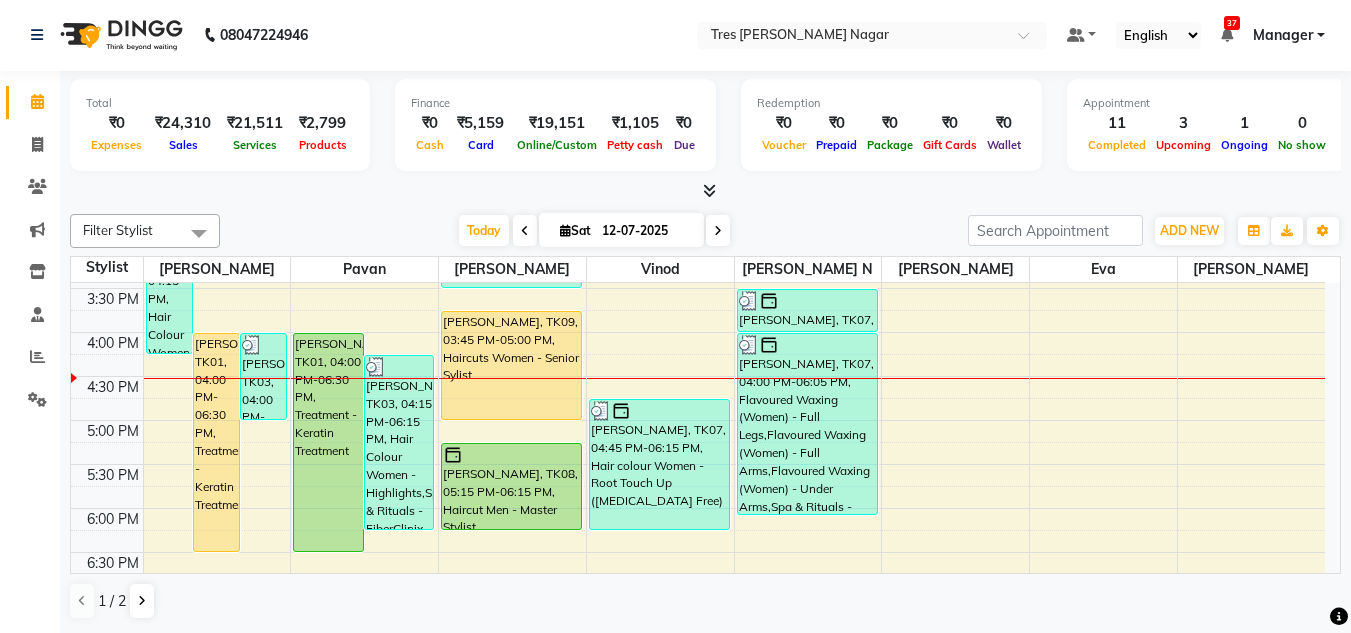 scroll, scrollTop: 653, scrollLeft: 0, axis: vertical 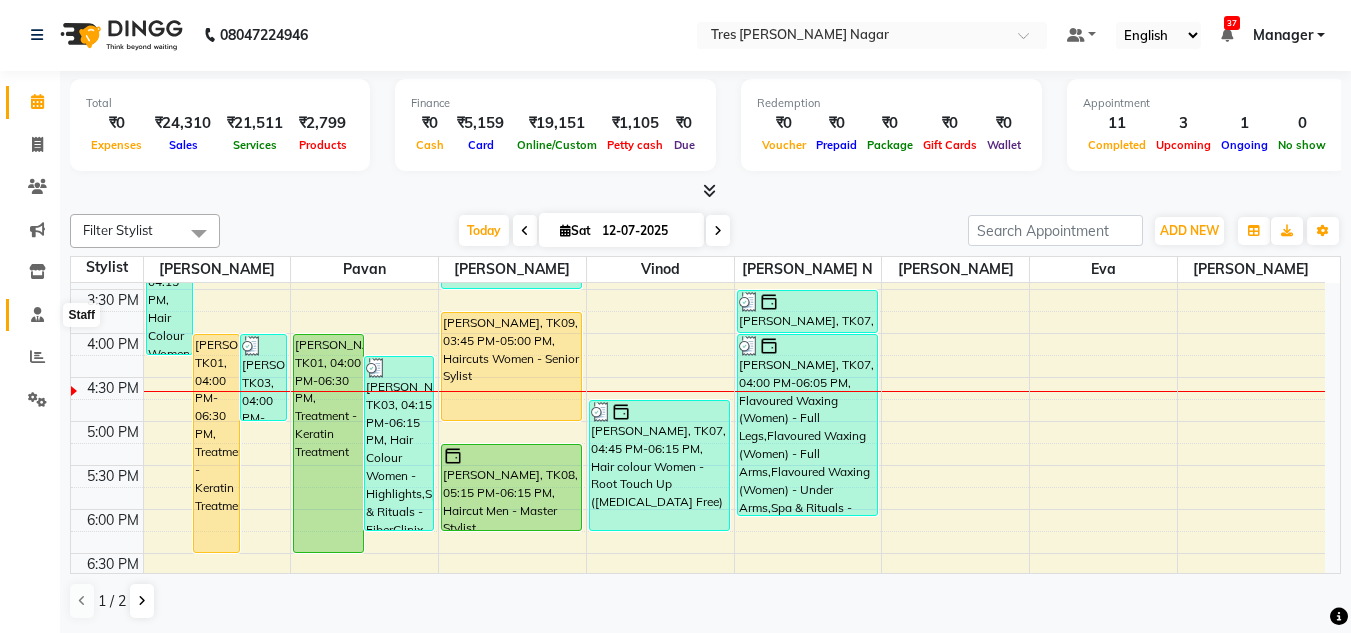 click 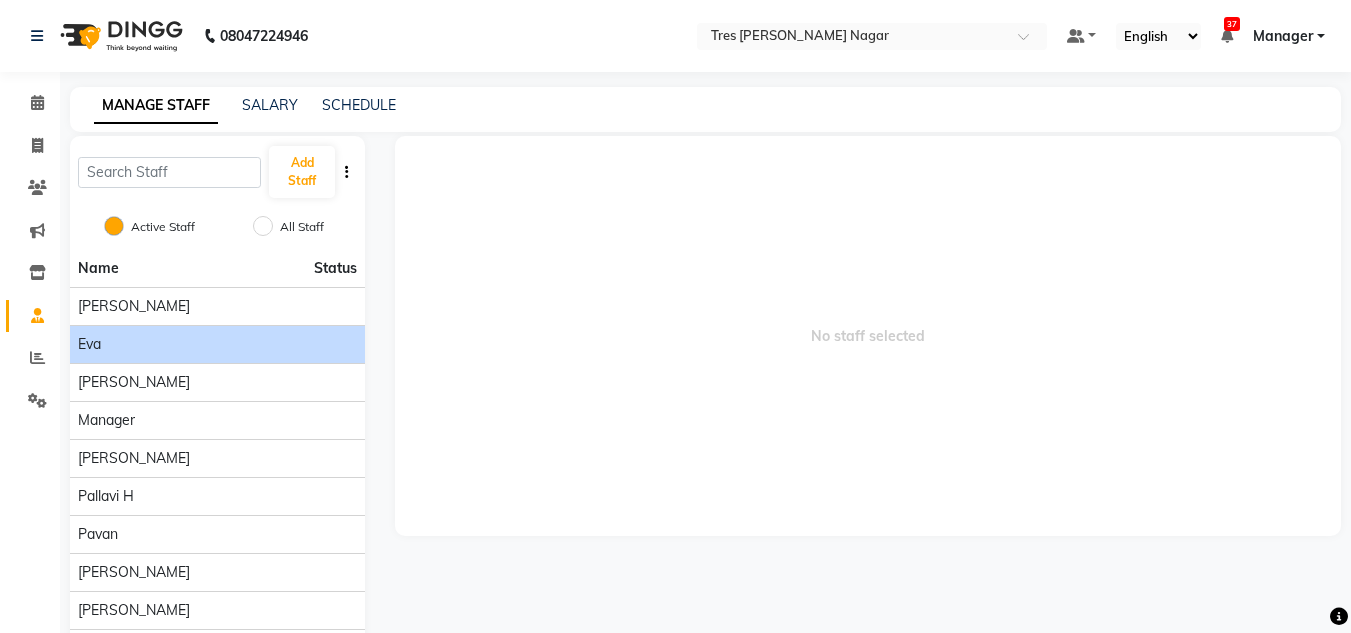 scroll, scrollTop: 123, scrollLeft: 0, axis: vertical 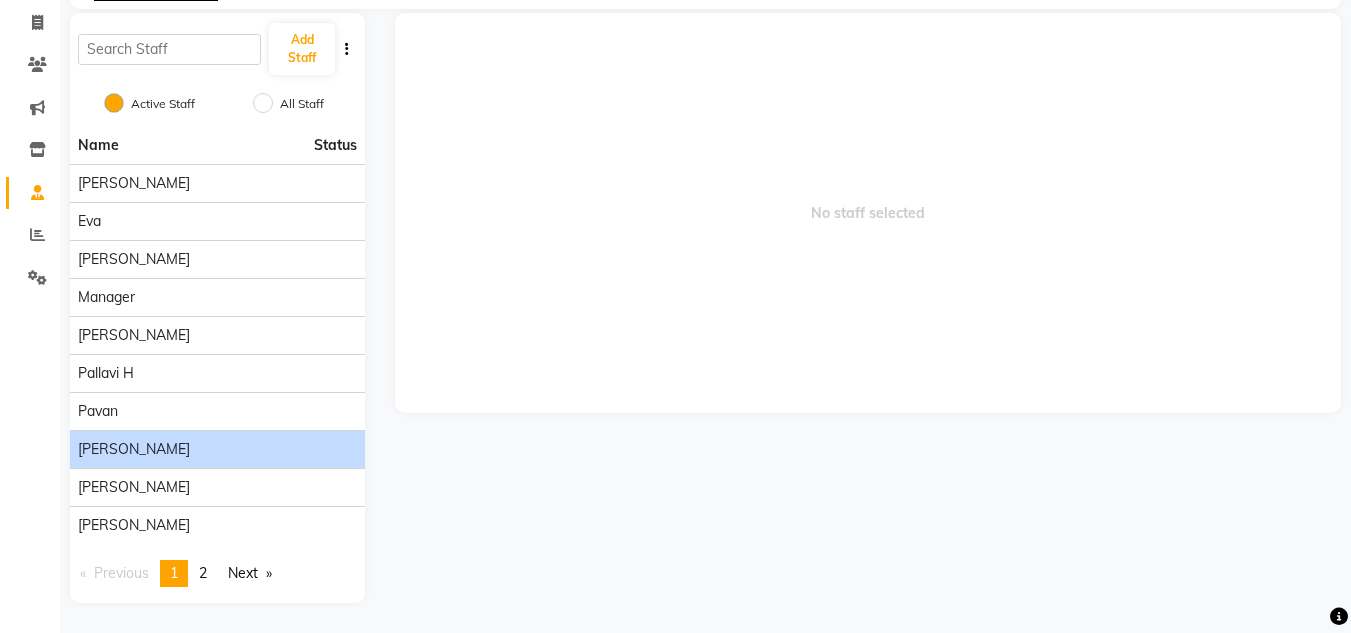 click on "[PERSON_NAME]" 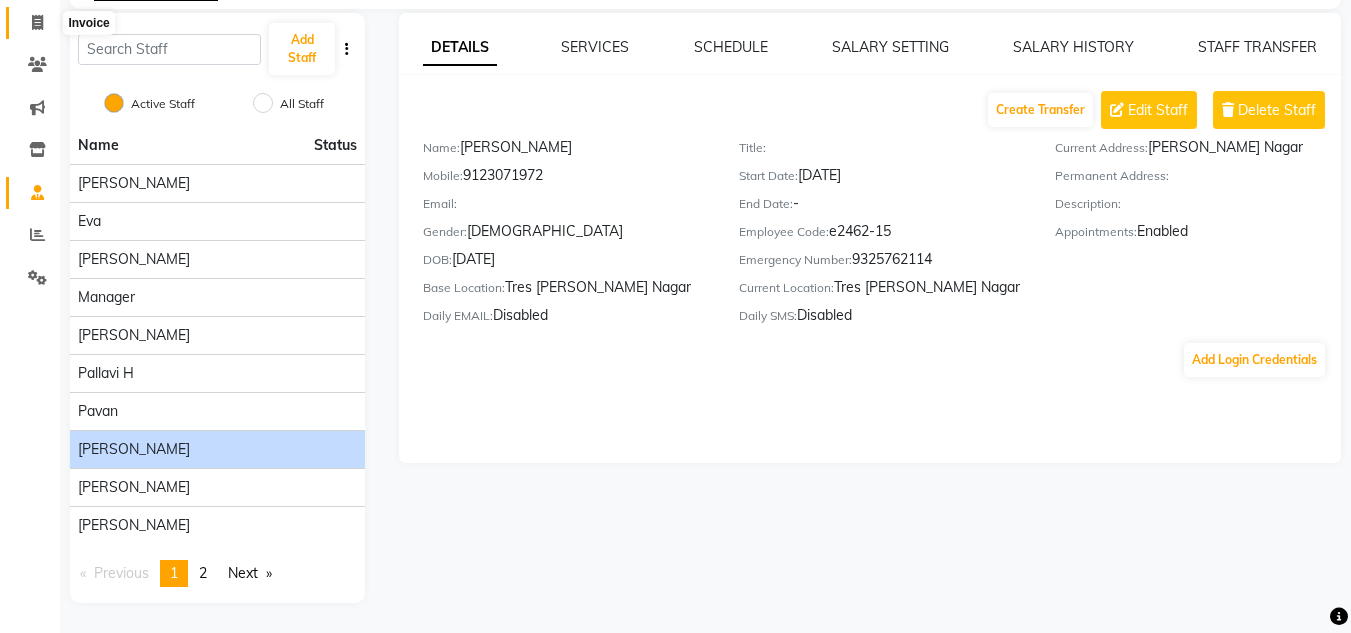 click 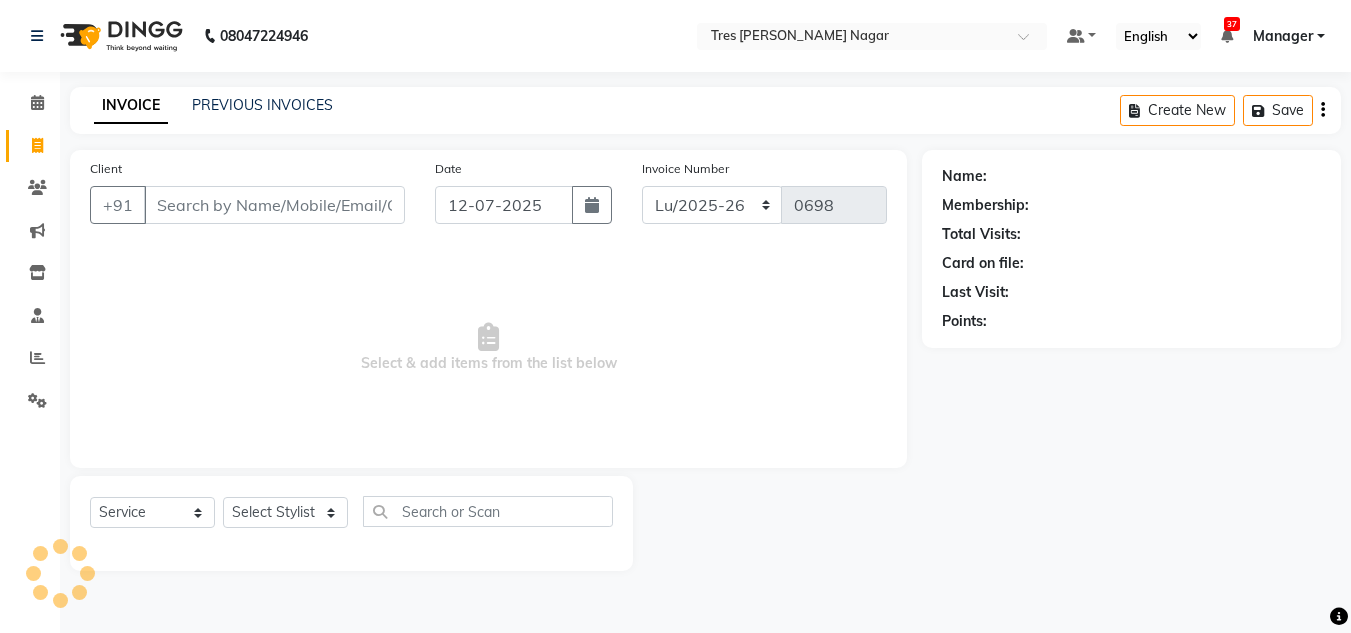 scroll, scrollTop: 0, scrollLeft: 0, axis: both 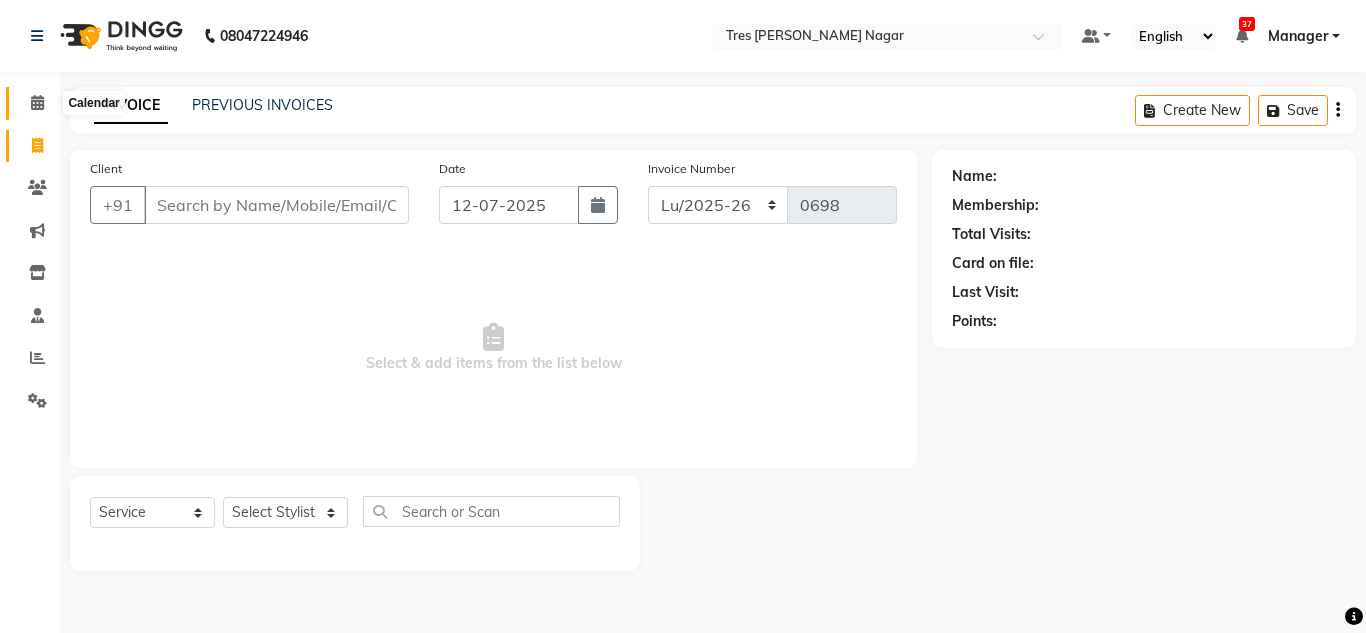 click 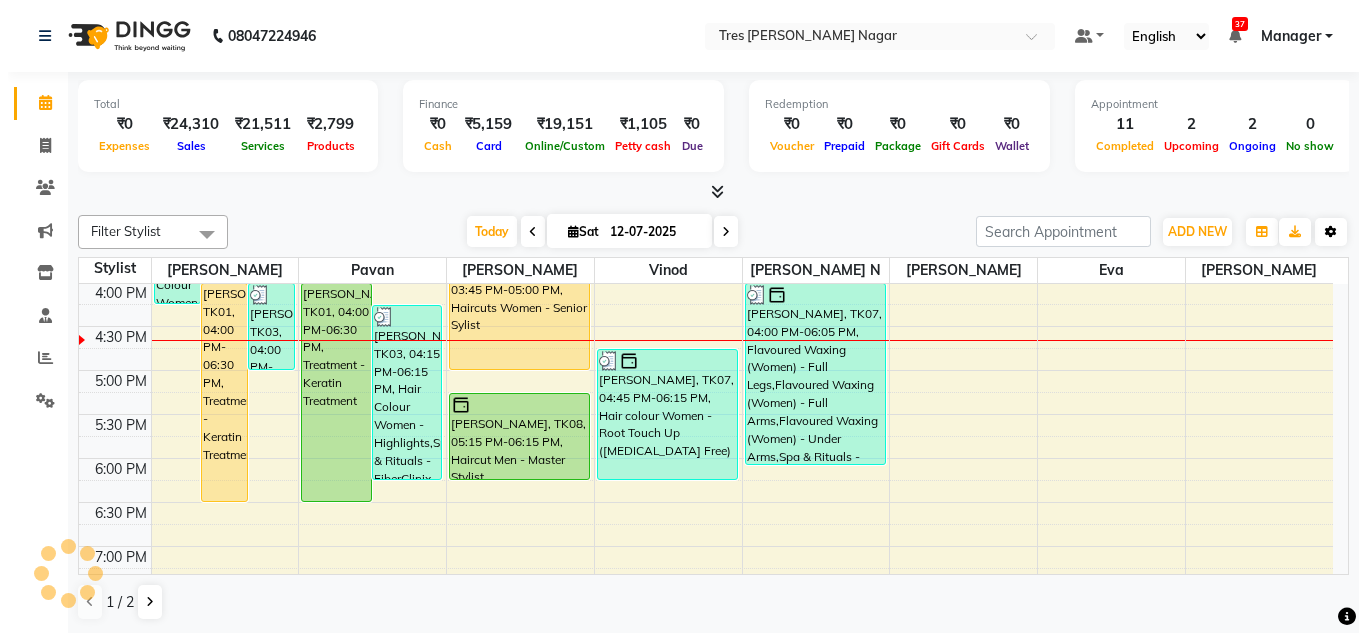scroll, scrollTop: 0, scrollLeft: 0, axis: both 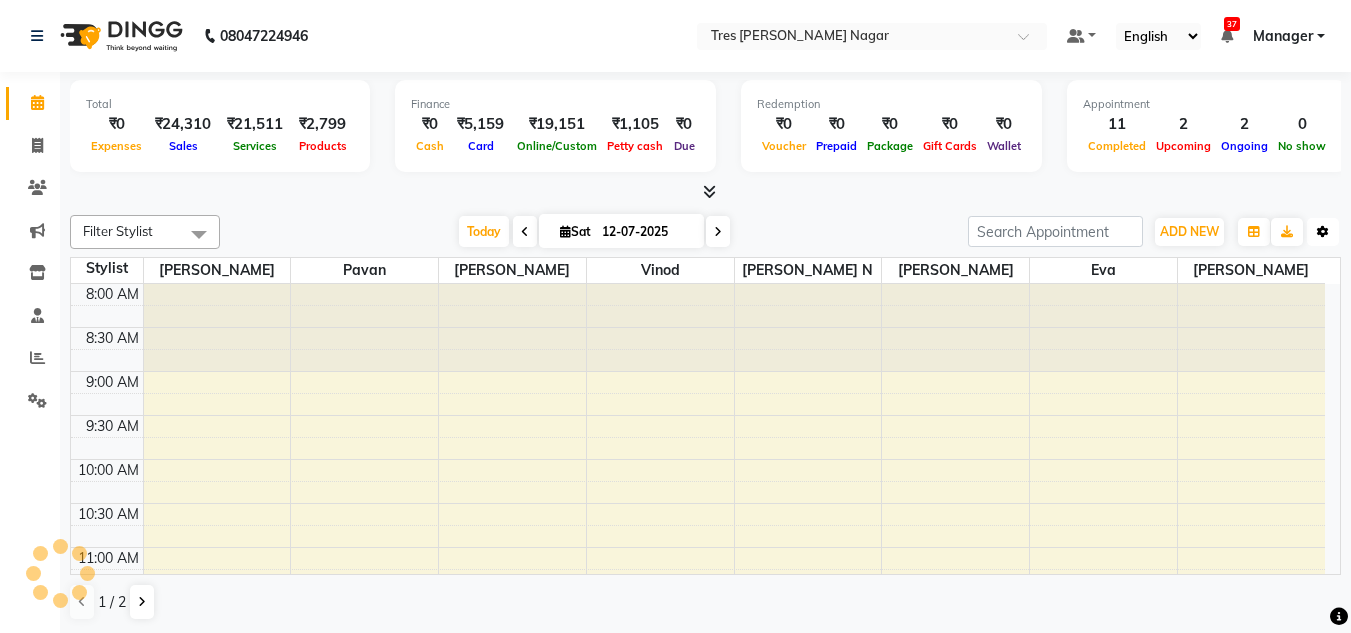 click on "Toggle Dropdown" at bounding box center [1323, 232] 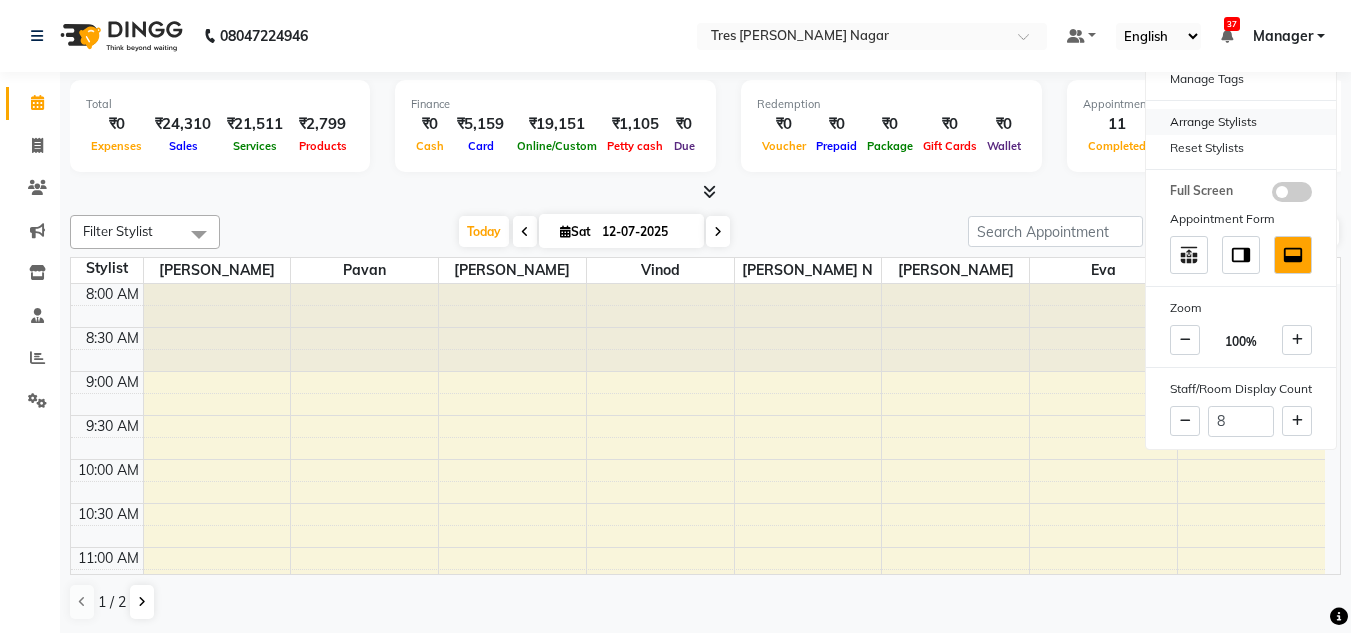 click on "Arrange Stylists" at bounding box center (1241, 122) 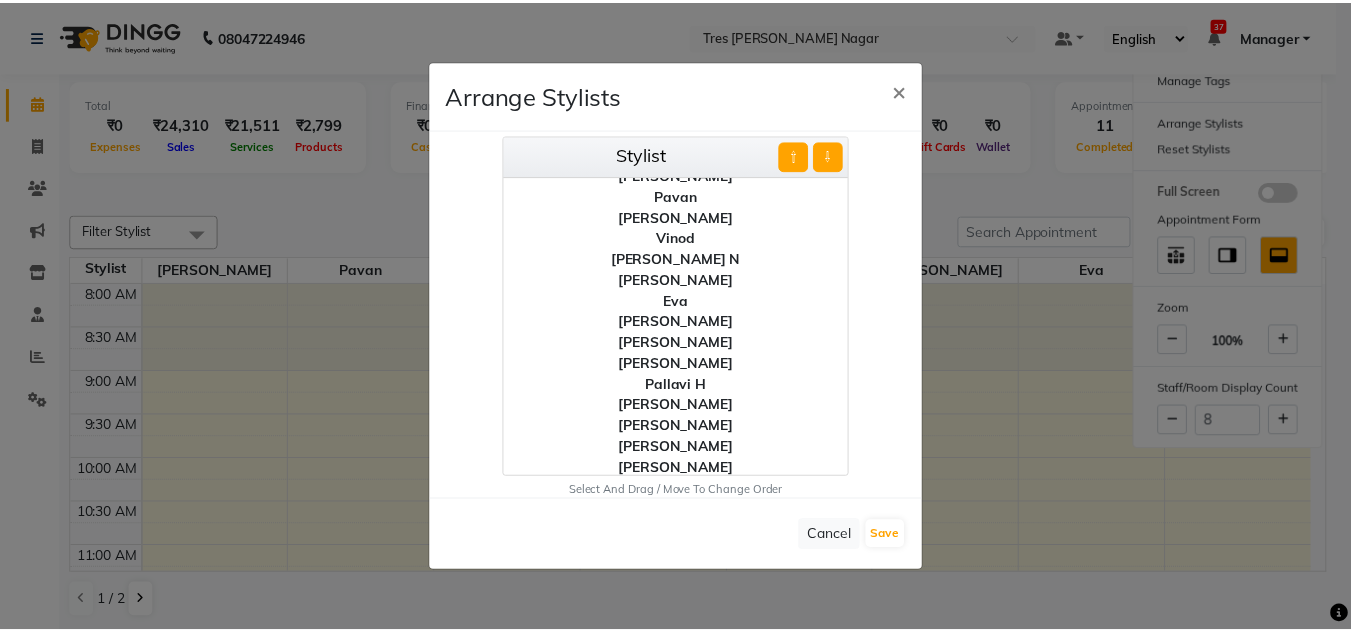 scroll, scrollTop: 15, scrollLeft: 0, axis: vertical 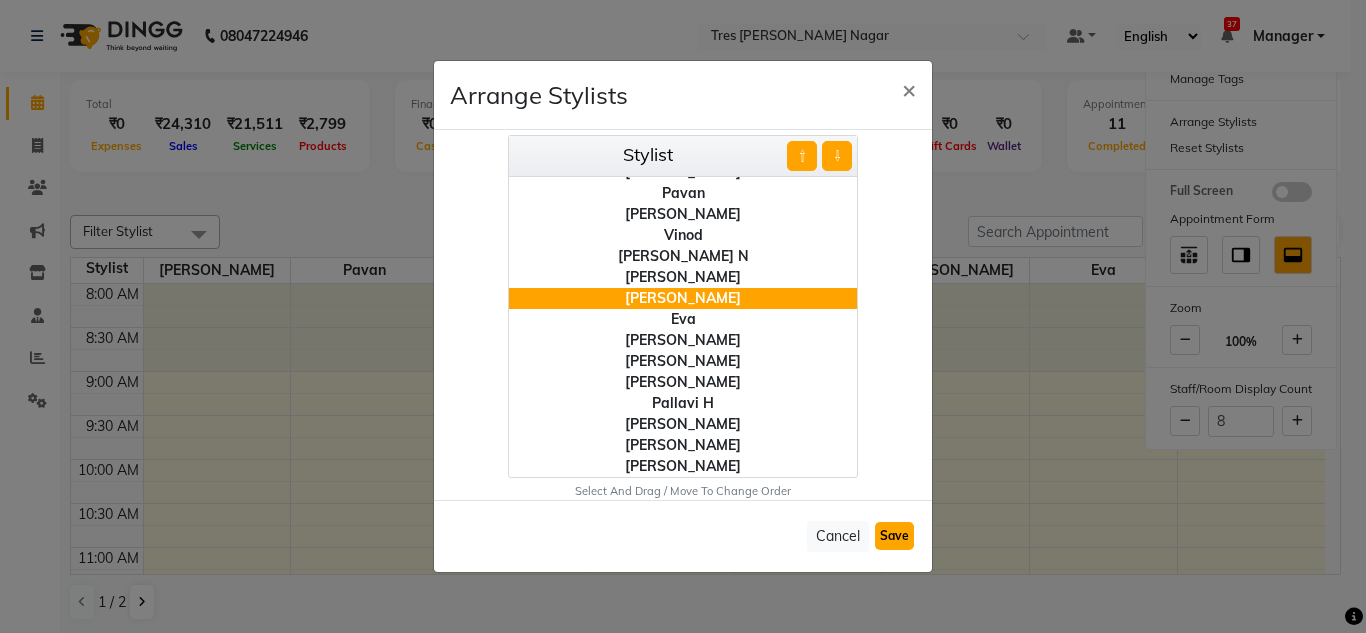 click on "Save" 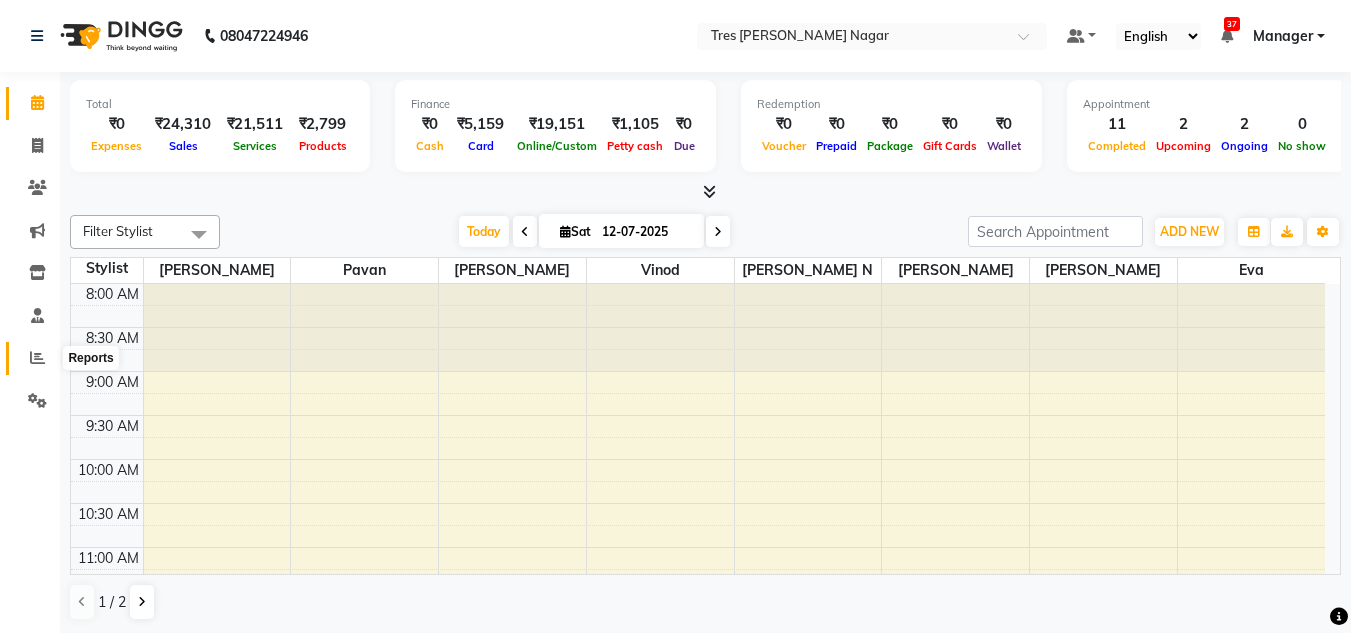 click 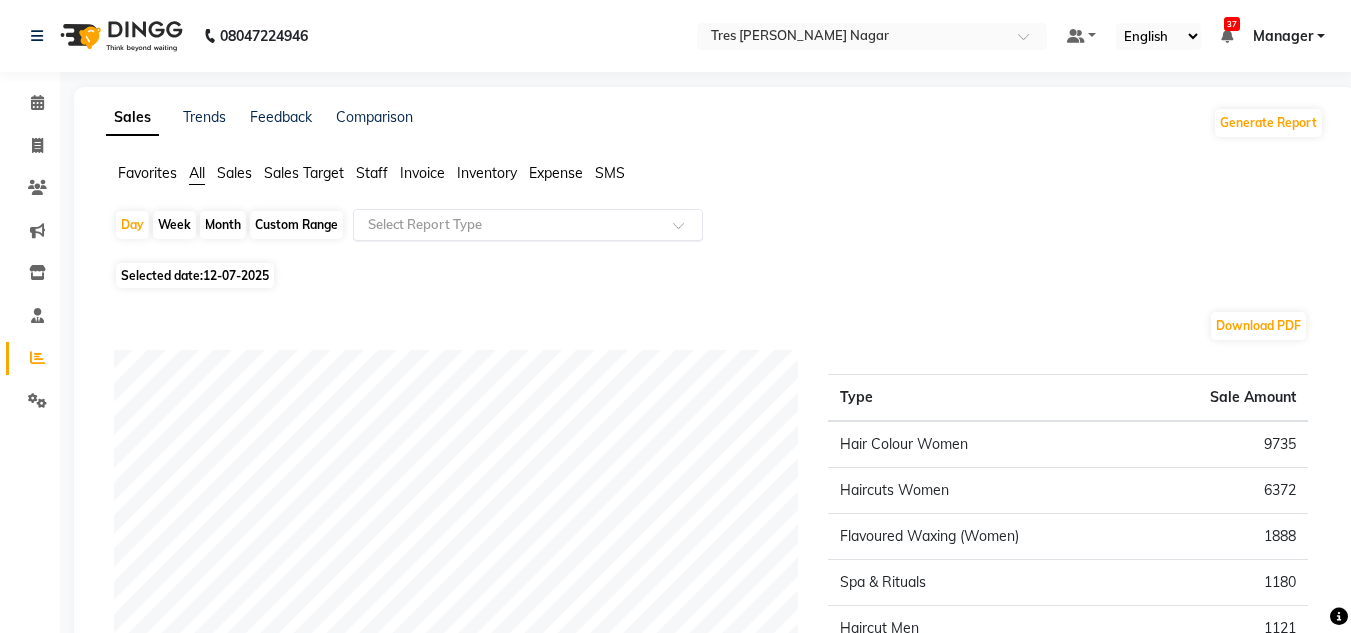 click 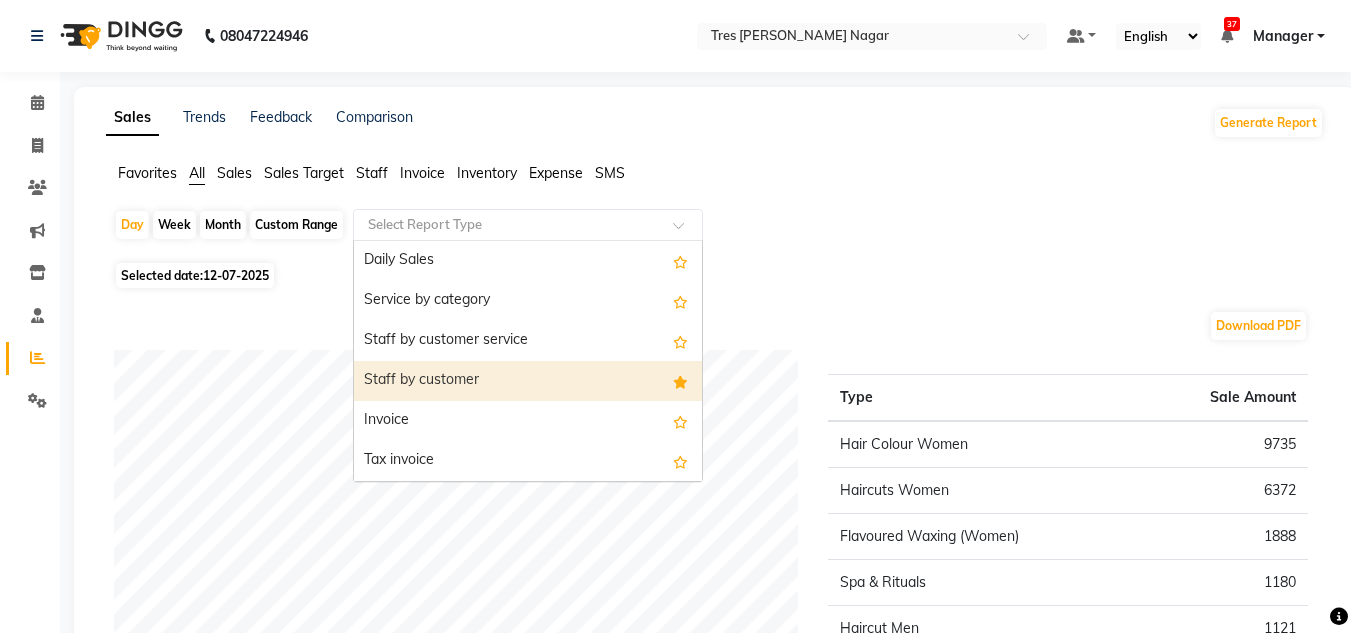 click on "Staff by customer" at bounding box center [528, 381] 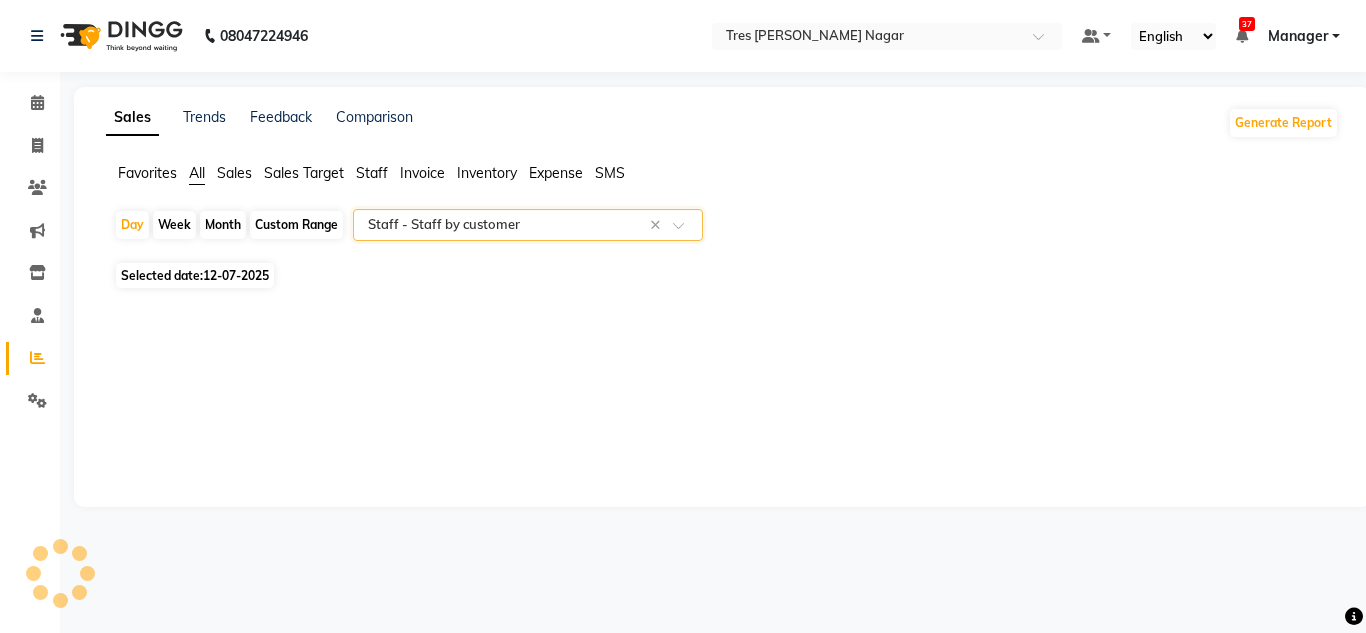 select on "filtered_report" 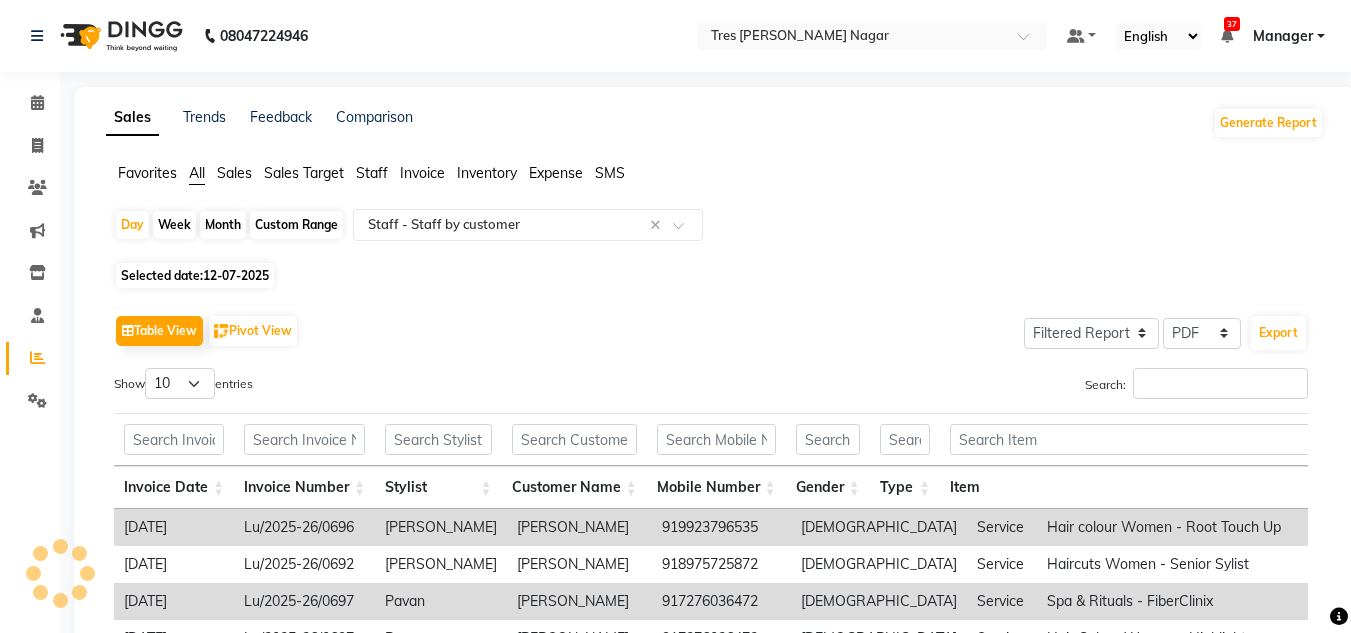 click on "12-07-2025" 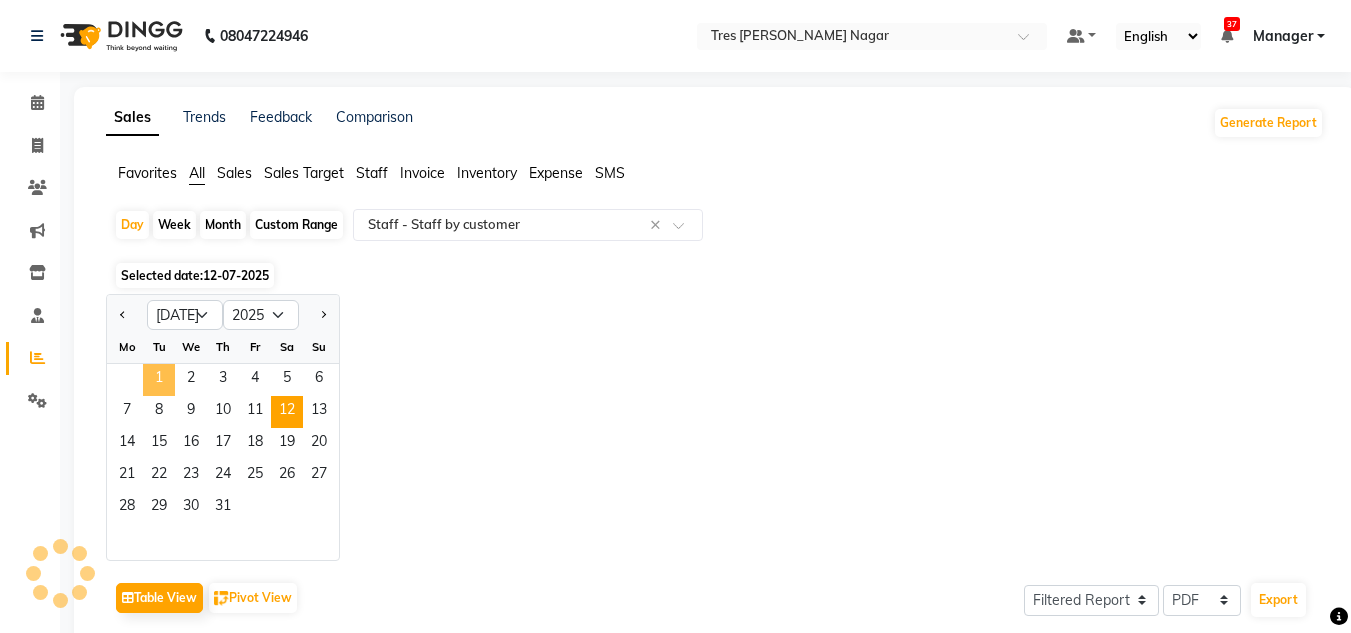 click on "1" 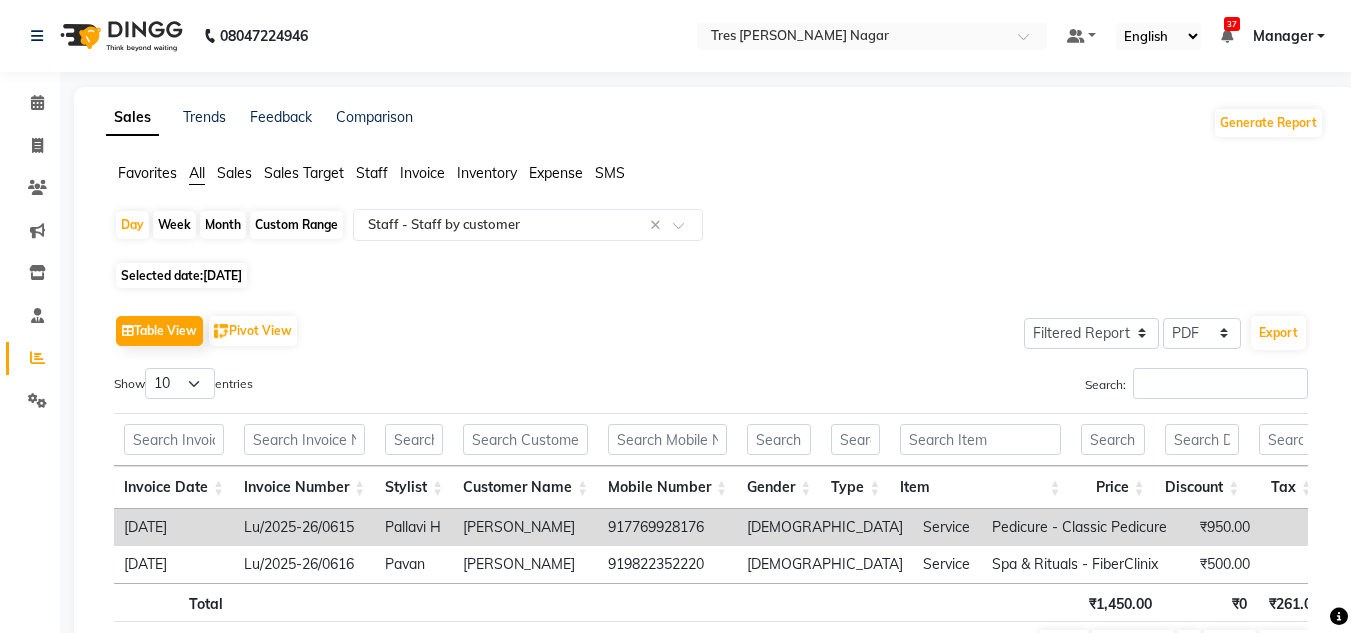 scroll, scrollTop: 131, scrollLeft: 0, axis: vertical 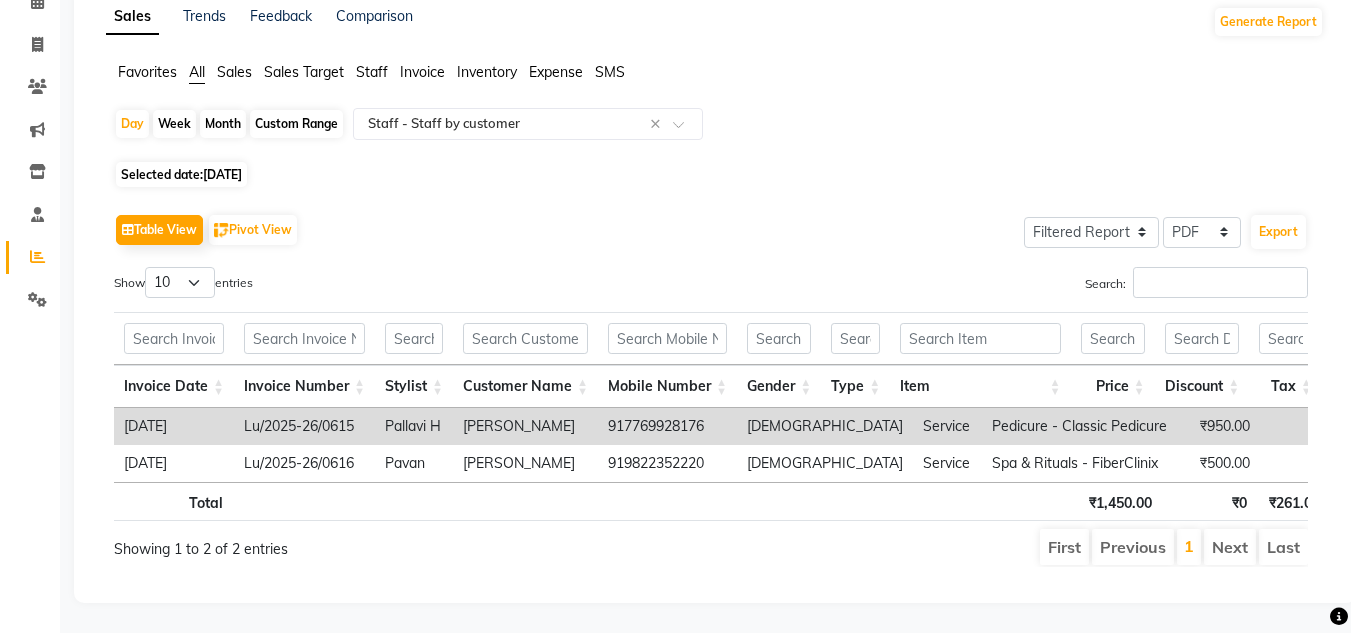 click on "01-07-2025" 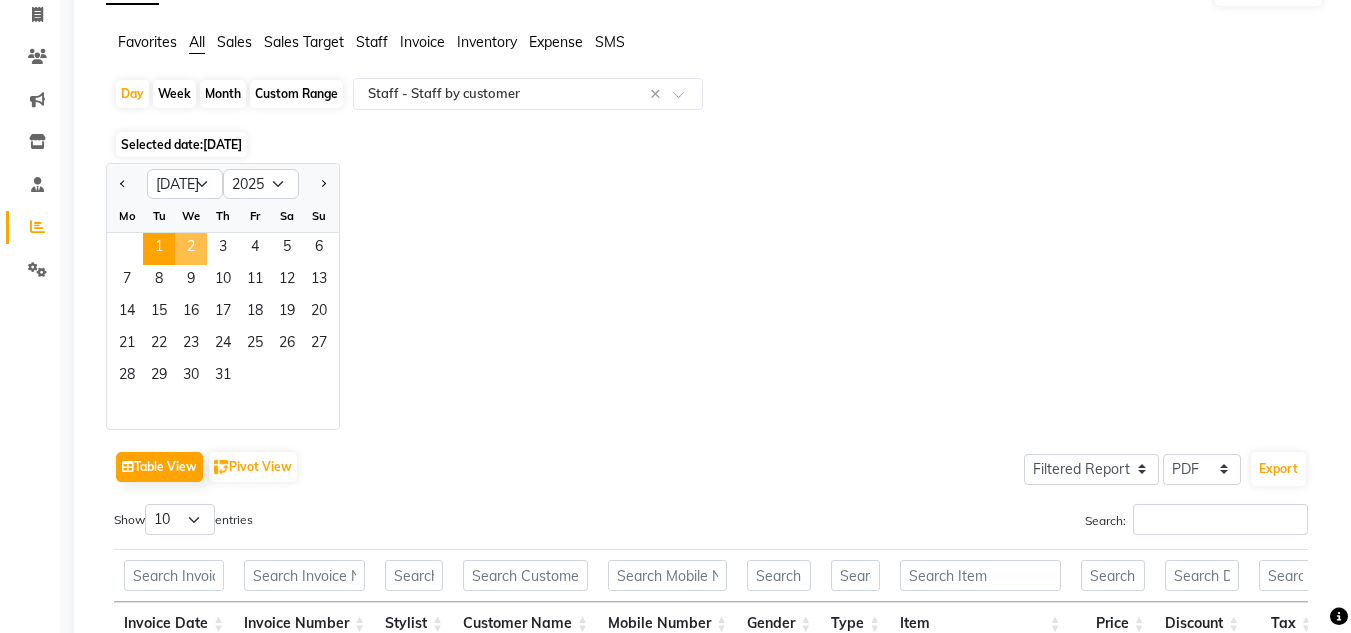 click on "2" 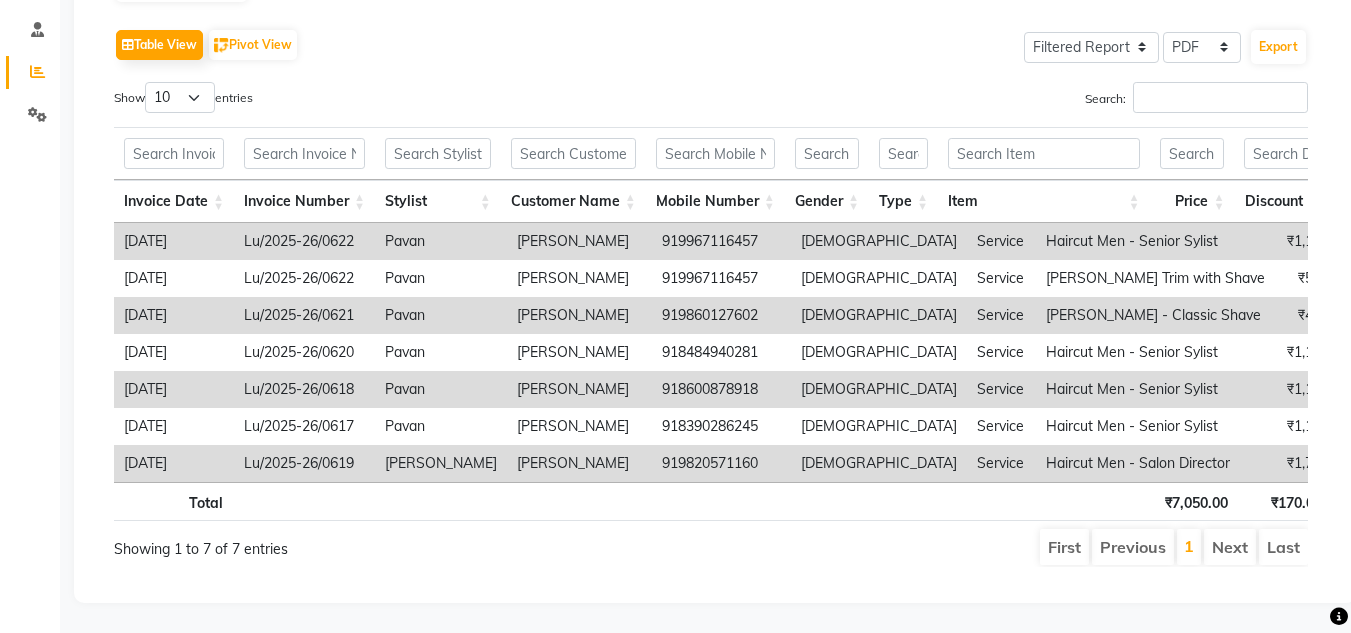 scroll, scrollTop: 100, scrollLeft: 0, axis: vertical 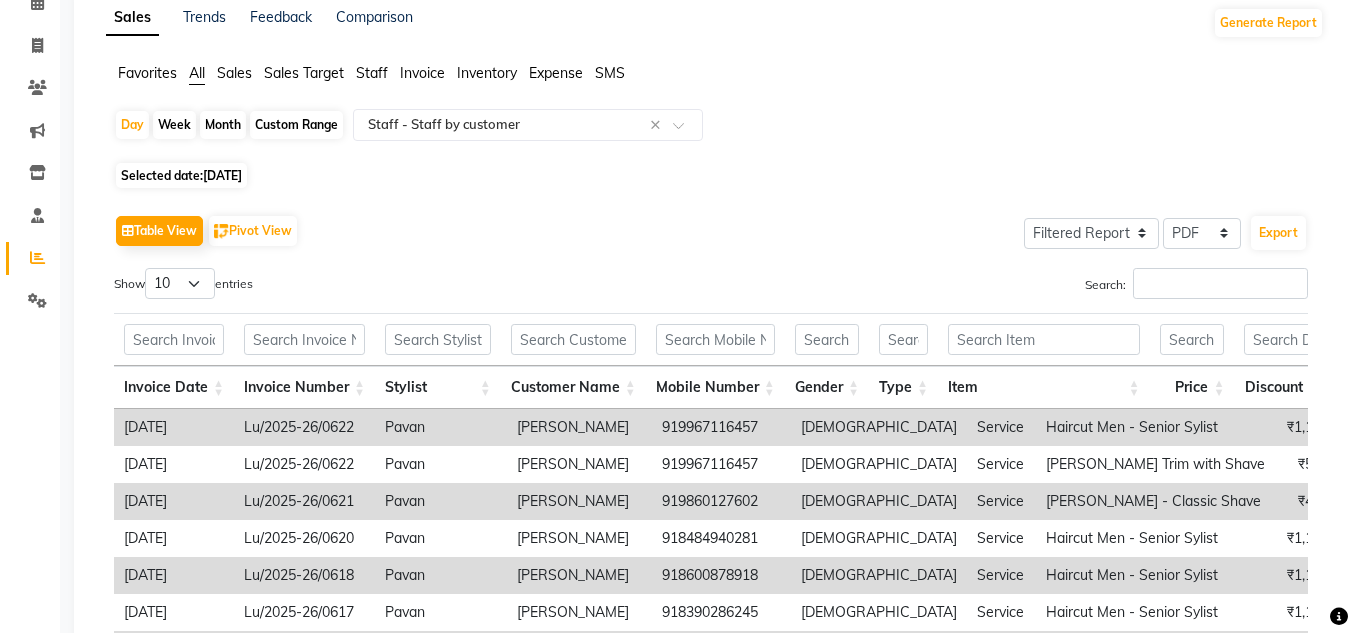 click on "02-07-2025" 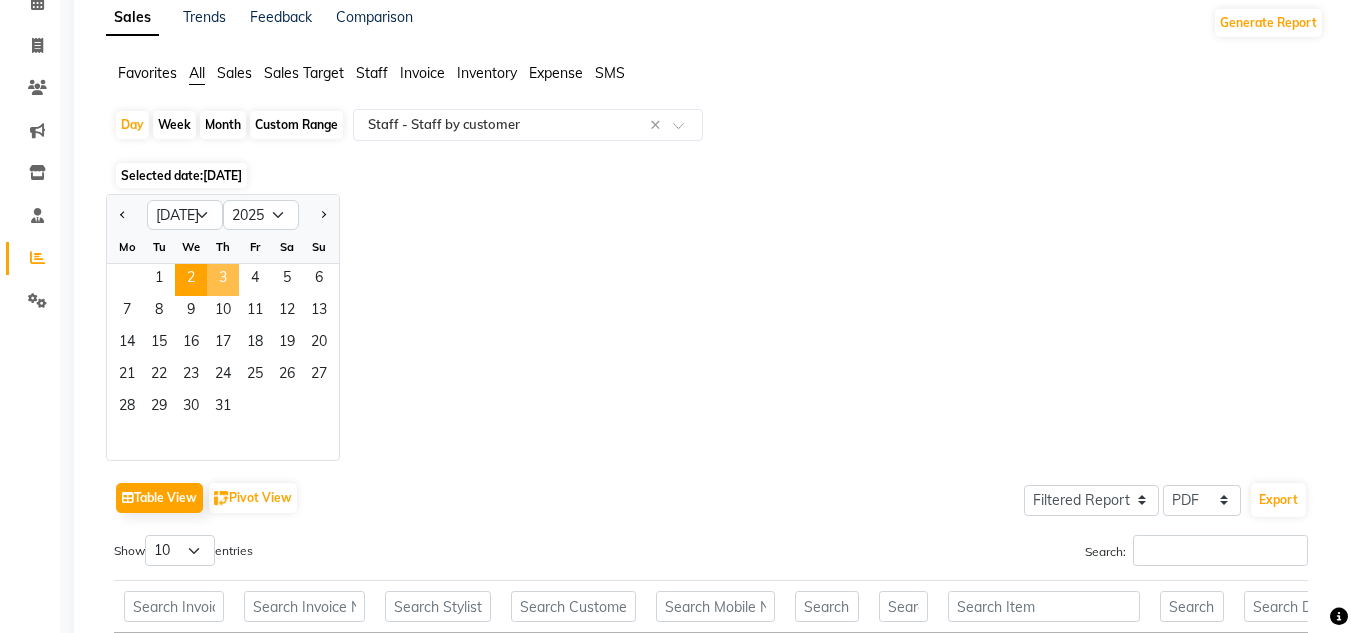 click on "3" 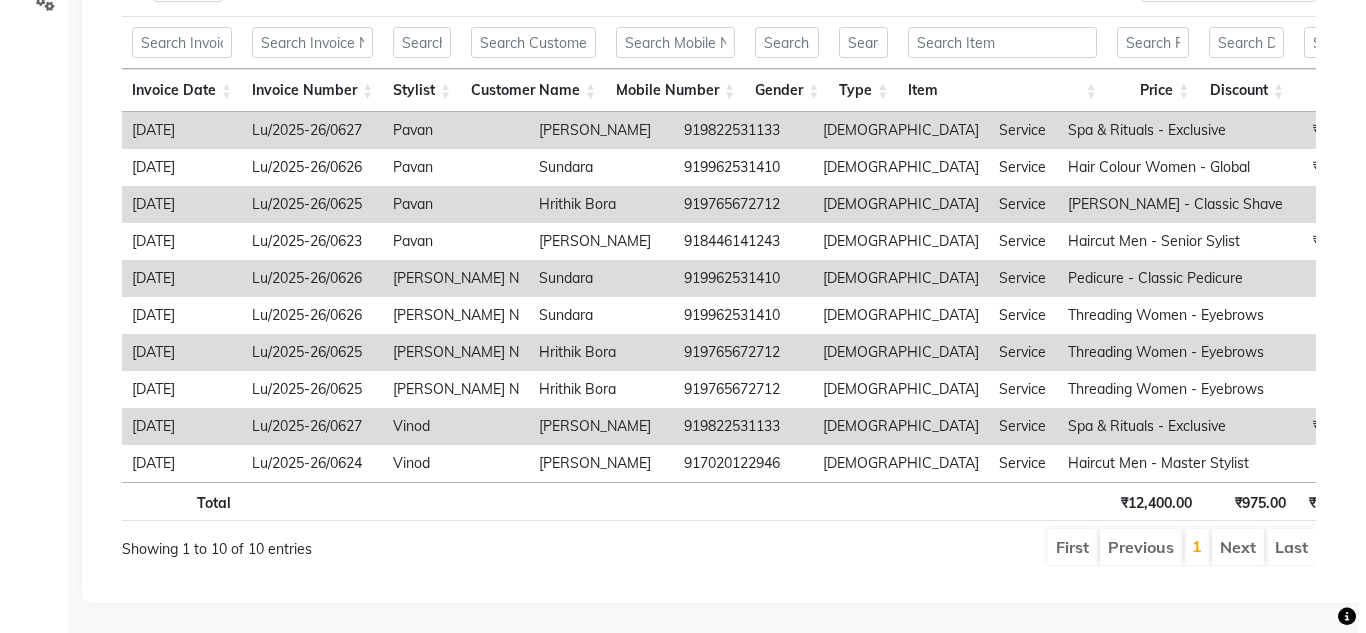 scroll, scrollTop: 100, scrollLeft: 0, axis: vertical 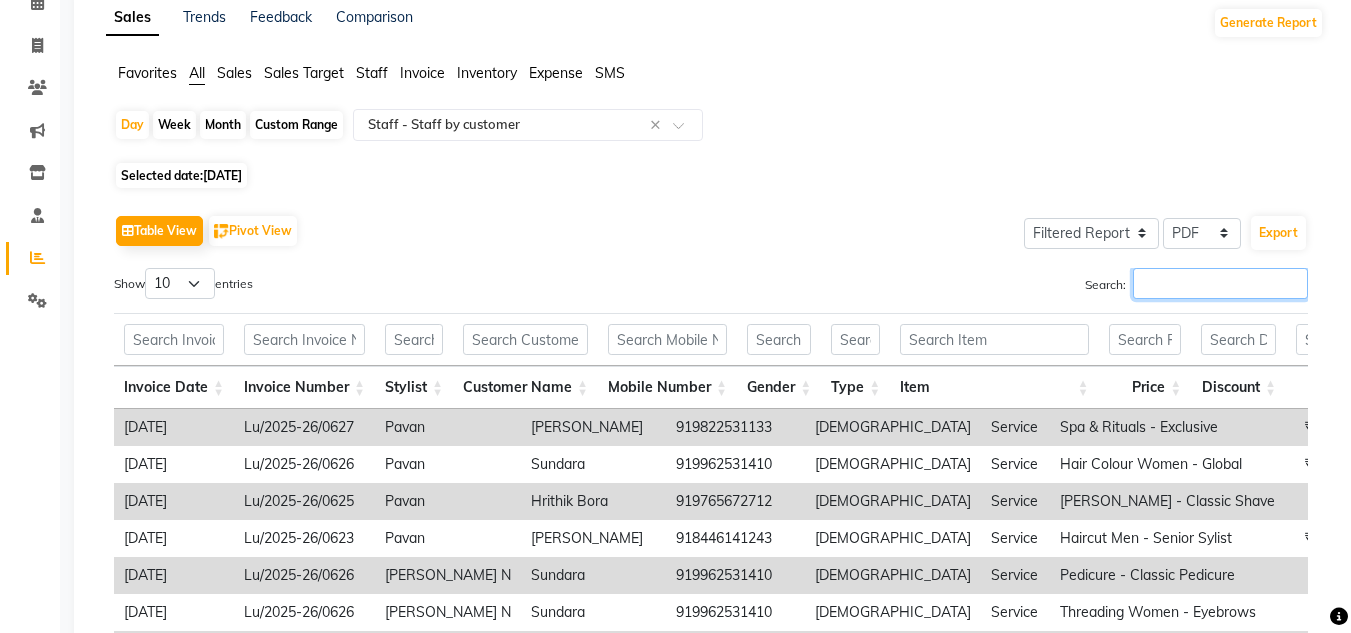 click on "Search:" at bounding box center [1220, 283] 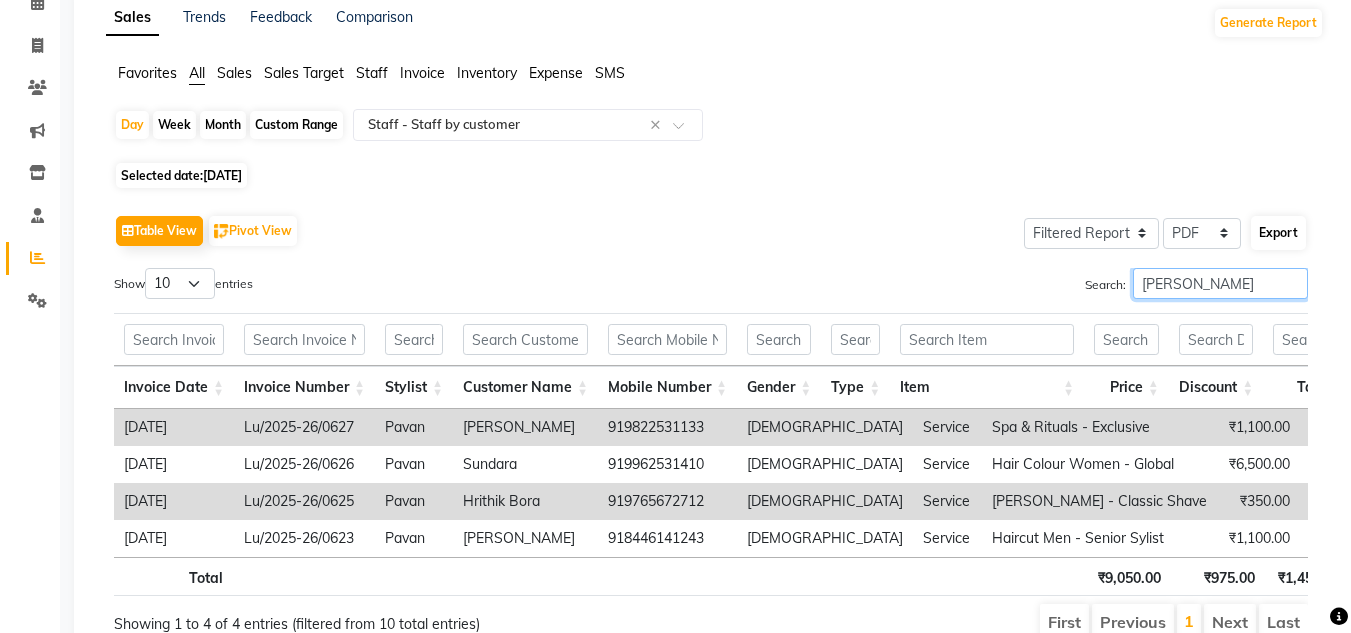 type on "[PERSON_NAME]" 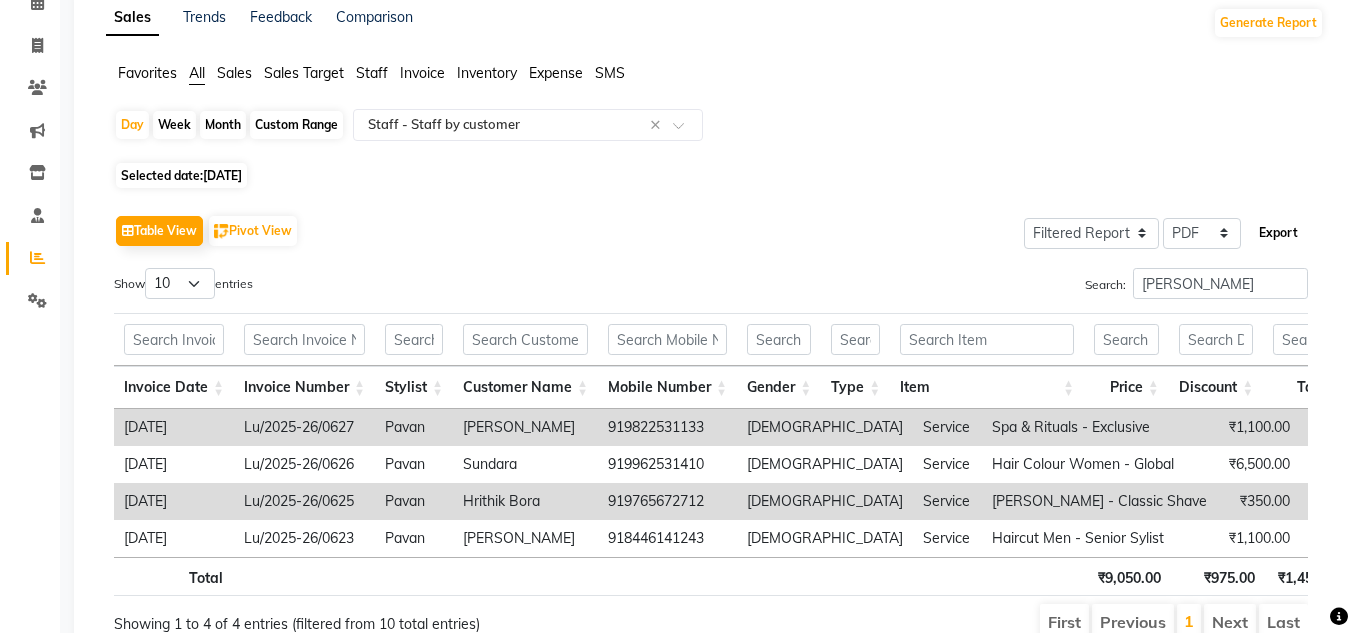 click on "Export" 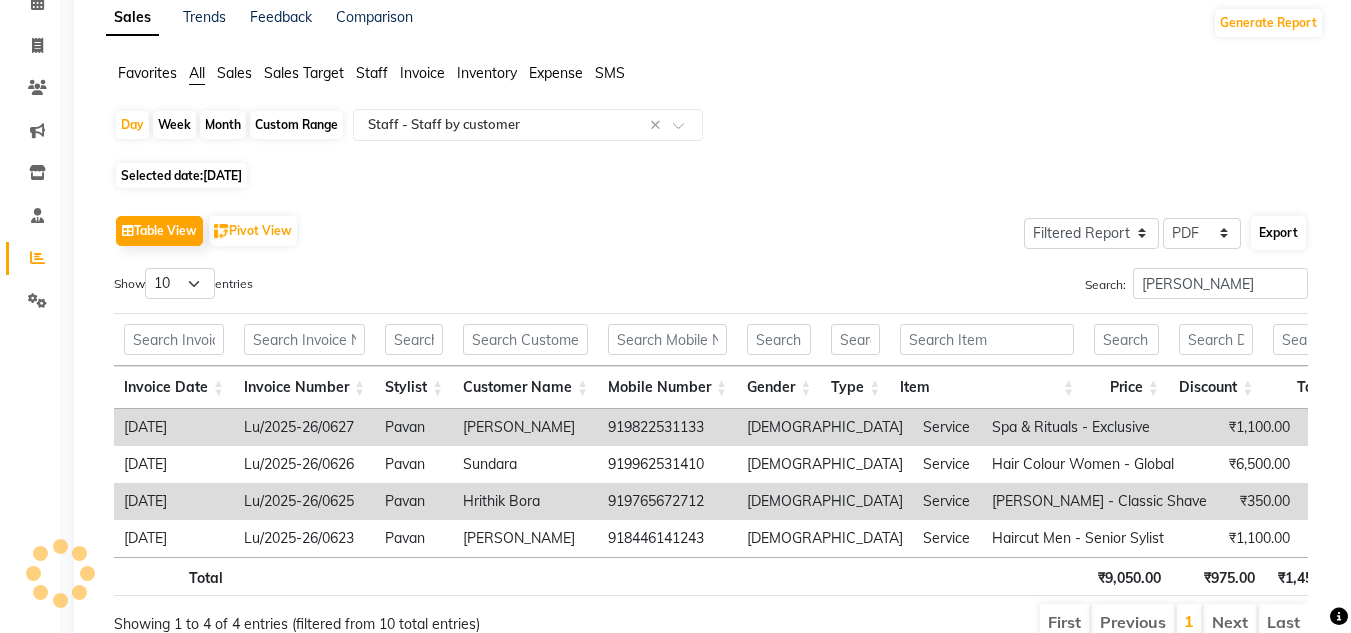 select on "sans-serif" 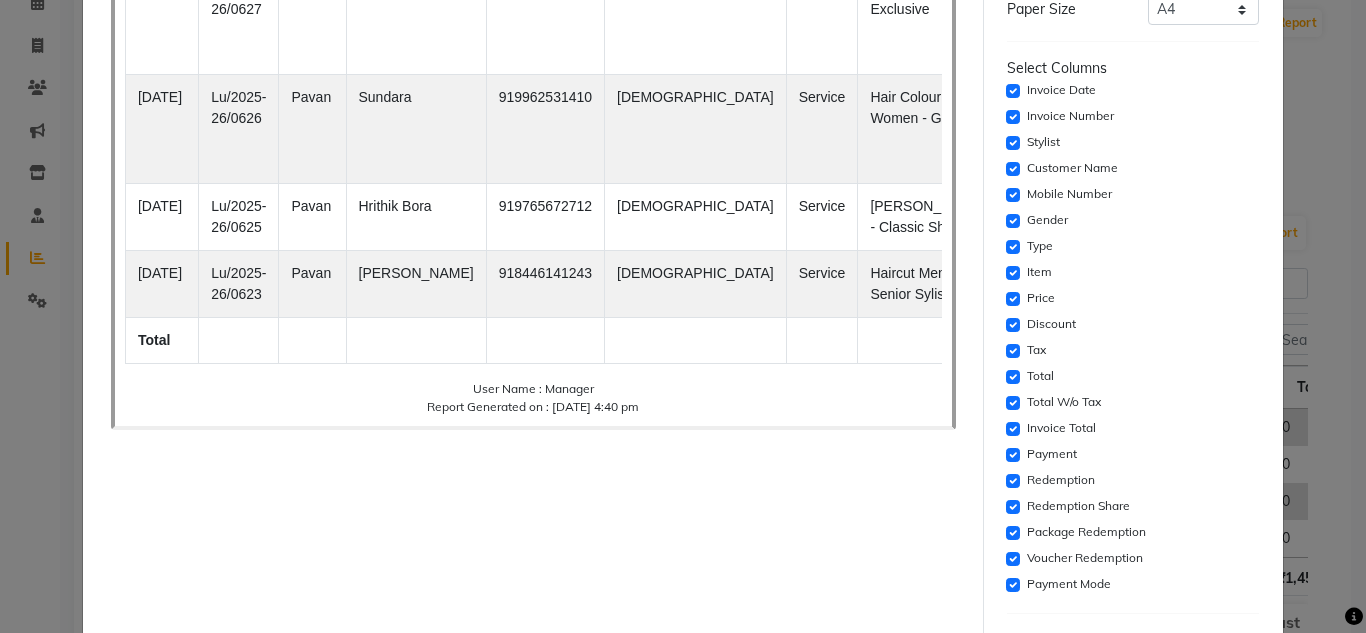 scroll, scrollTop: 300, scrollLeft: 0, axis: vertical 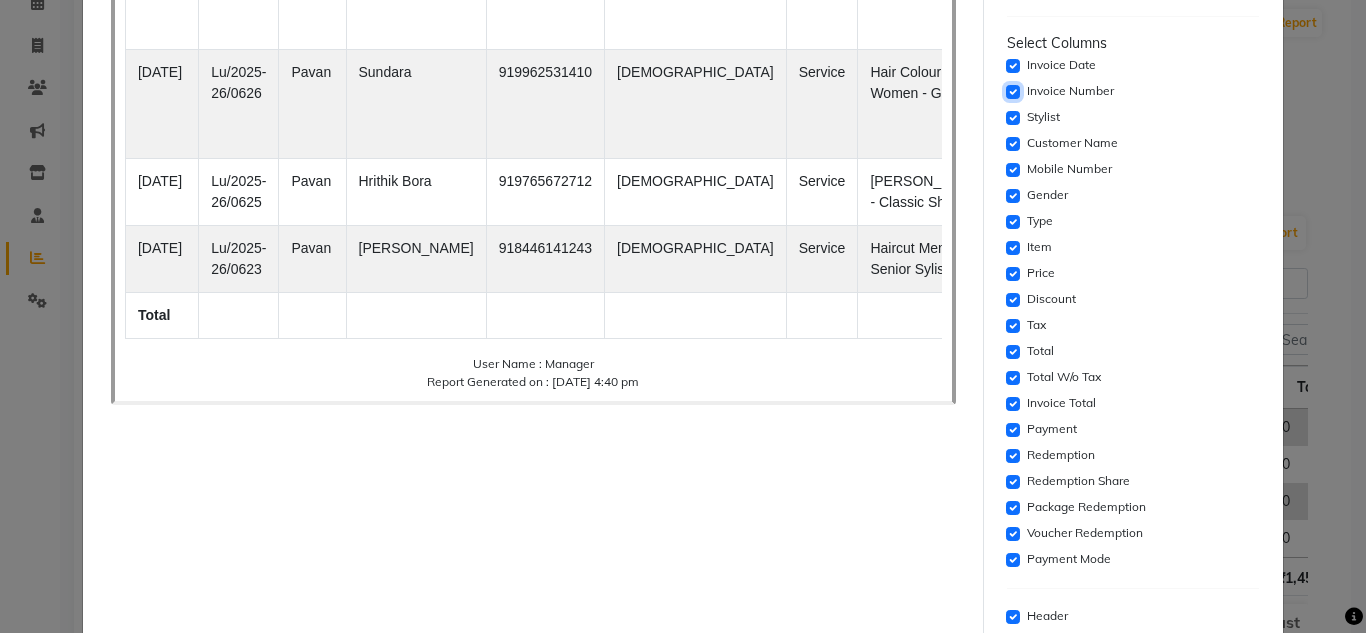 click 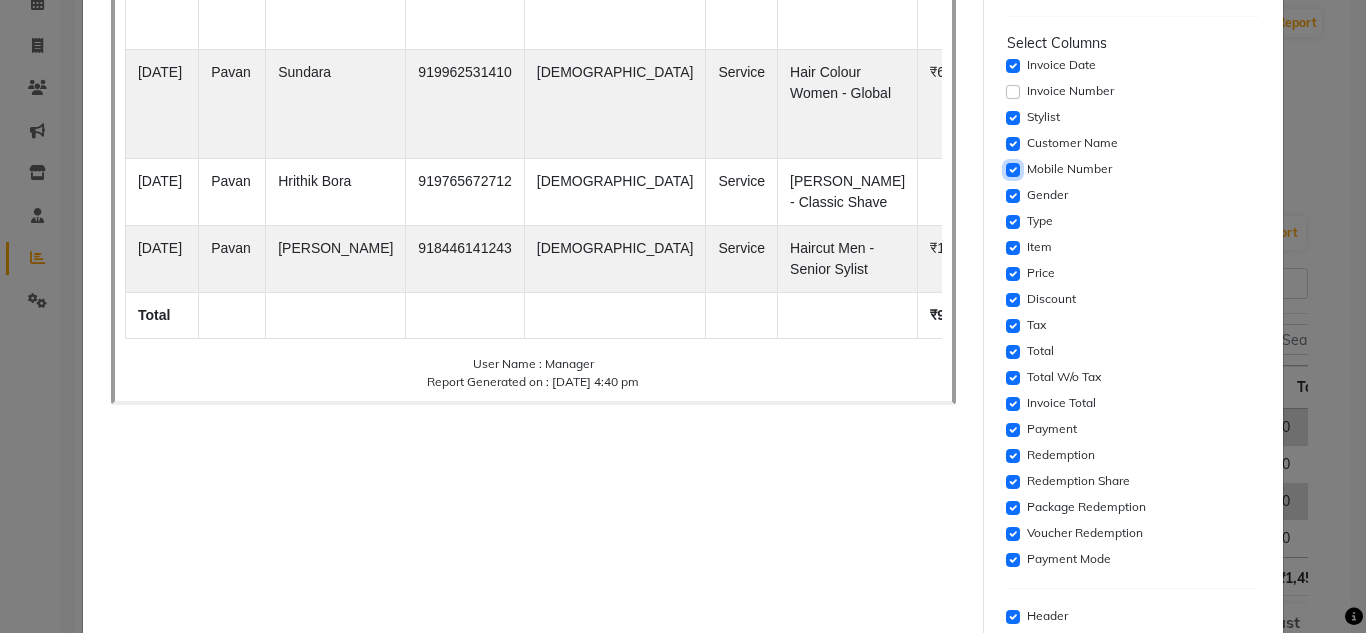 click 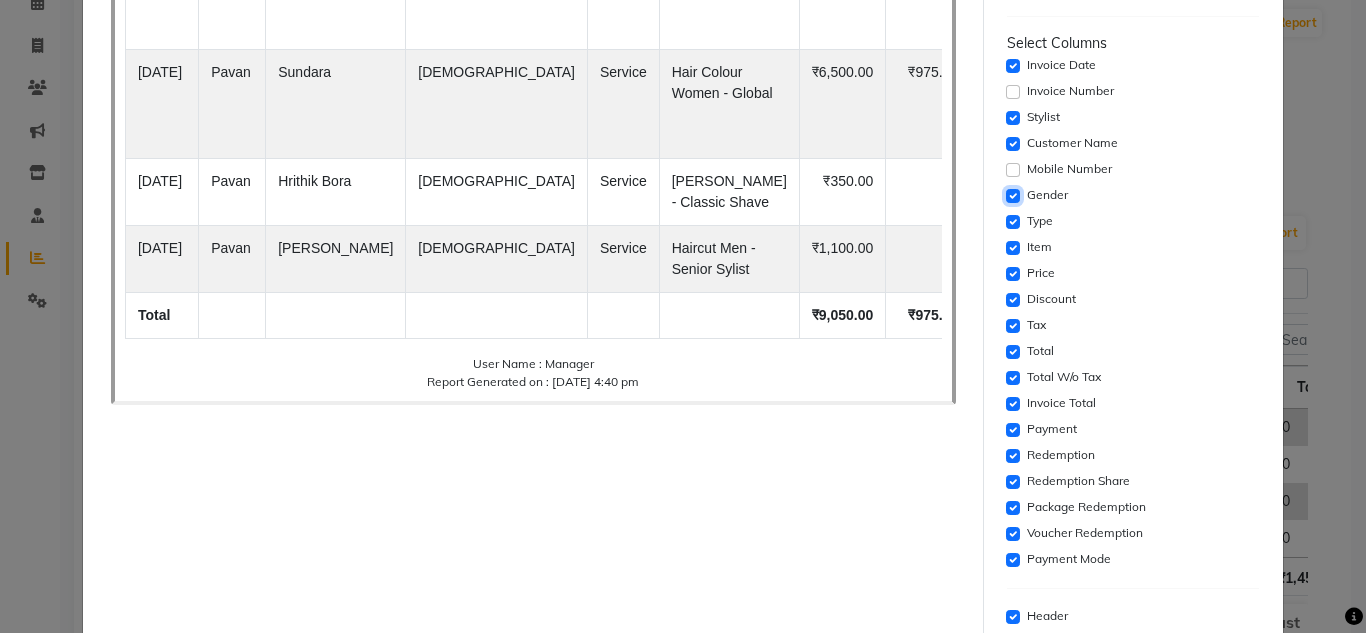 click 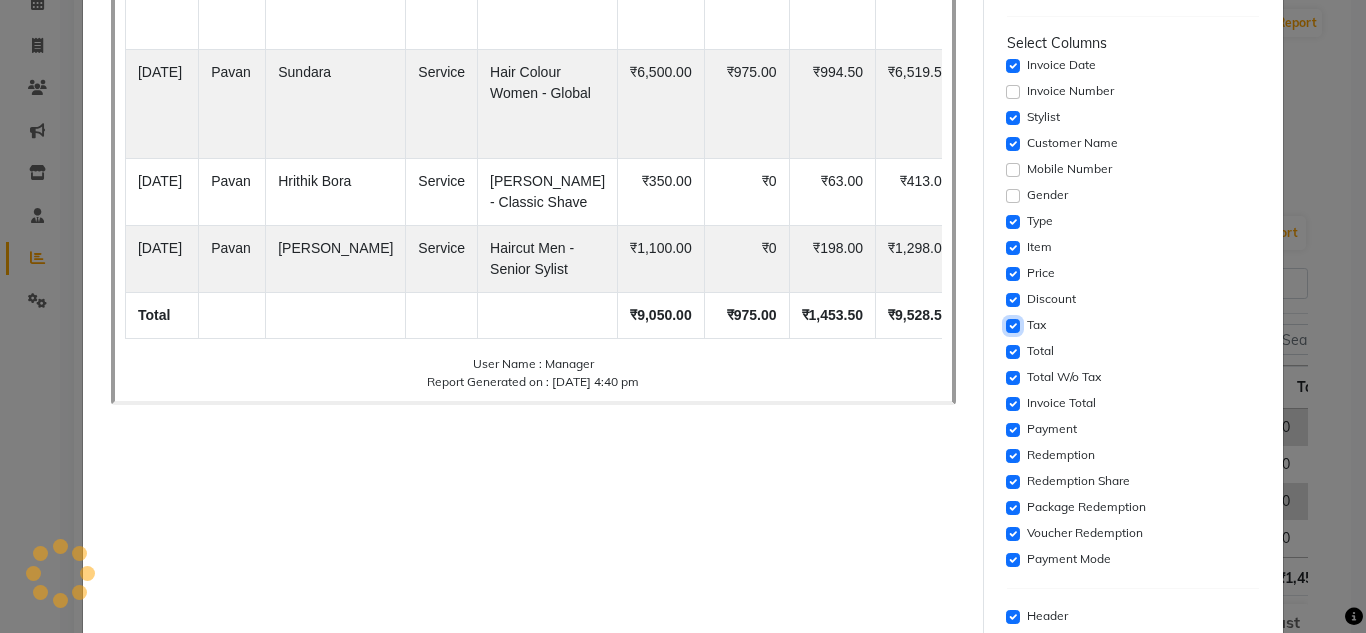 click 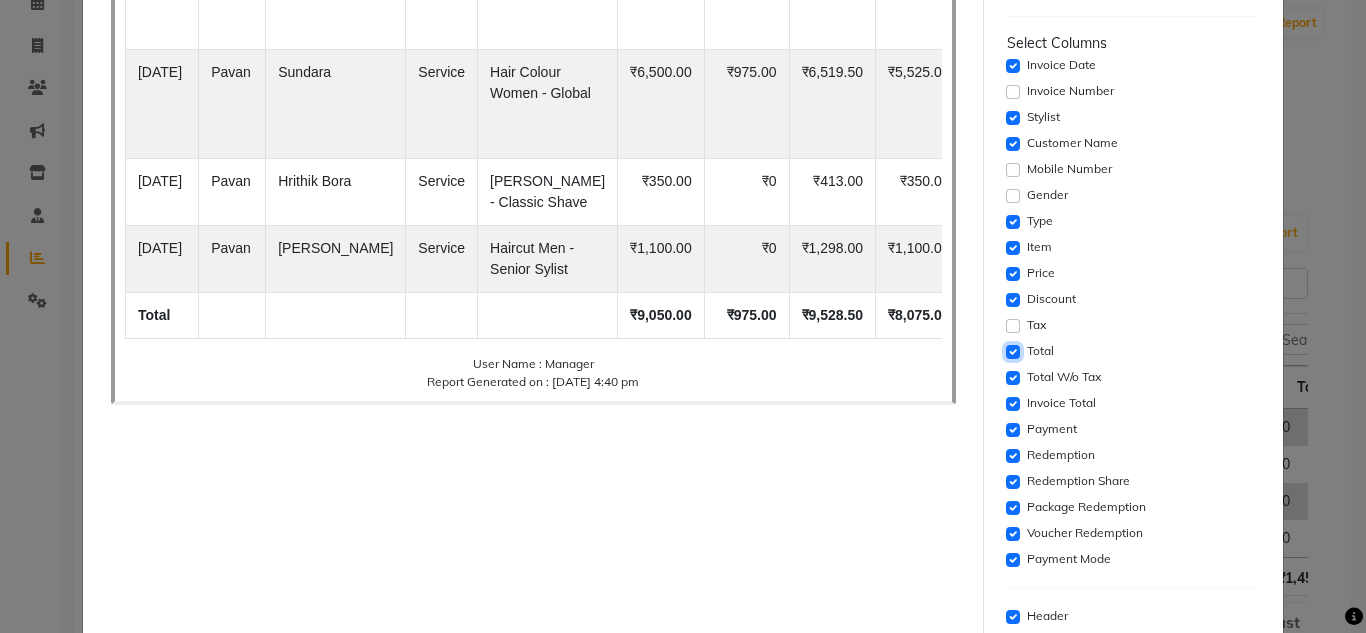 click 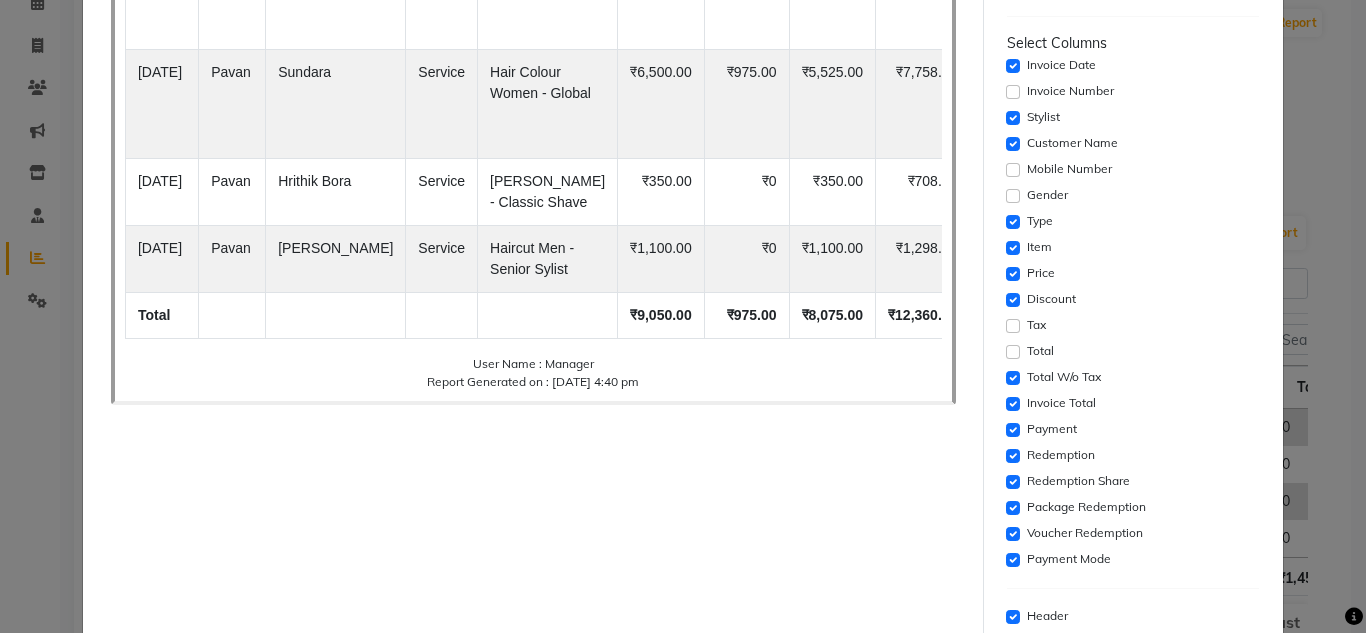 click on "Settings  Font Family  Select Sans Serif Monospace Serif  Font Size  Select 8 9 10 11 12 13 14 15 16 17 18 19 20  Column Header  #8e81b1  Select Template  Select Dynamic Table View List View  Paper Size  Select A4 A5 A6 A7 Thermal Select Columns  Invoice Date   Invoice Number   Stylist   Customer Name   Mobile Number   Gender   Type   Item   Price   Discount   Tax   Total   Total W/o Tax   Invoice Total   Payment   Redemption   Redemption Share   Package Redemption   Voucher Redemption   Payment Mode   Header   Footer   Print   Cancel" 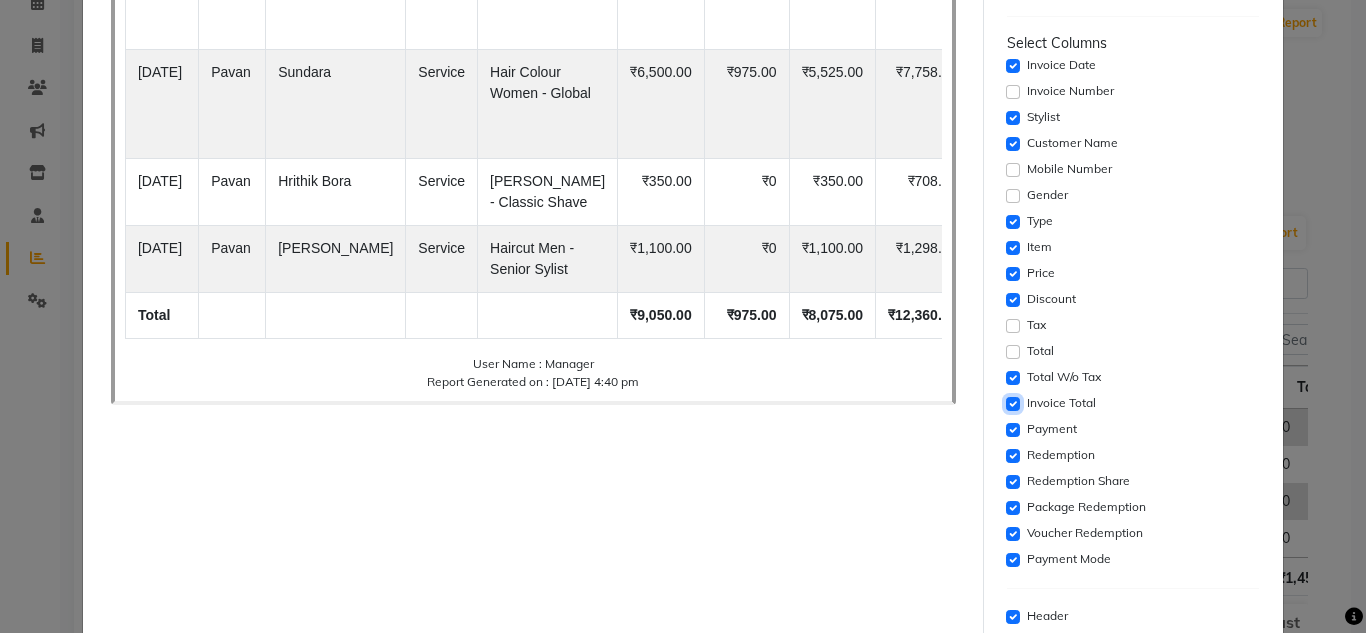 click 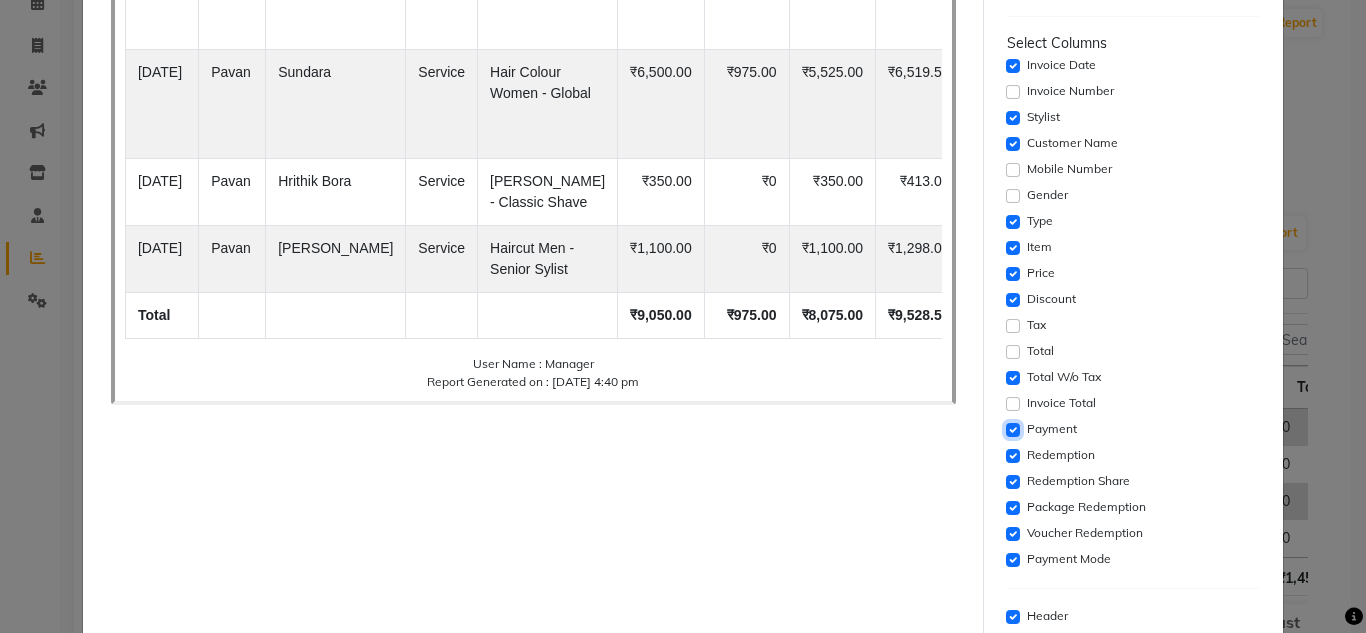 click 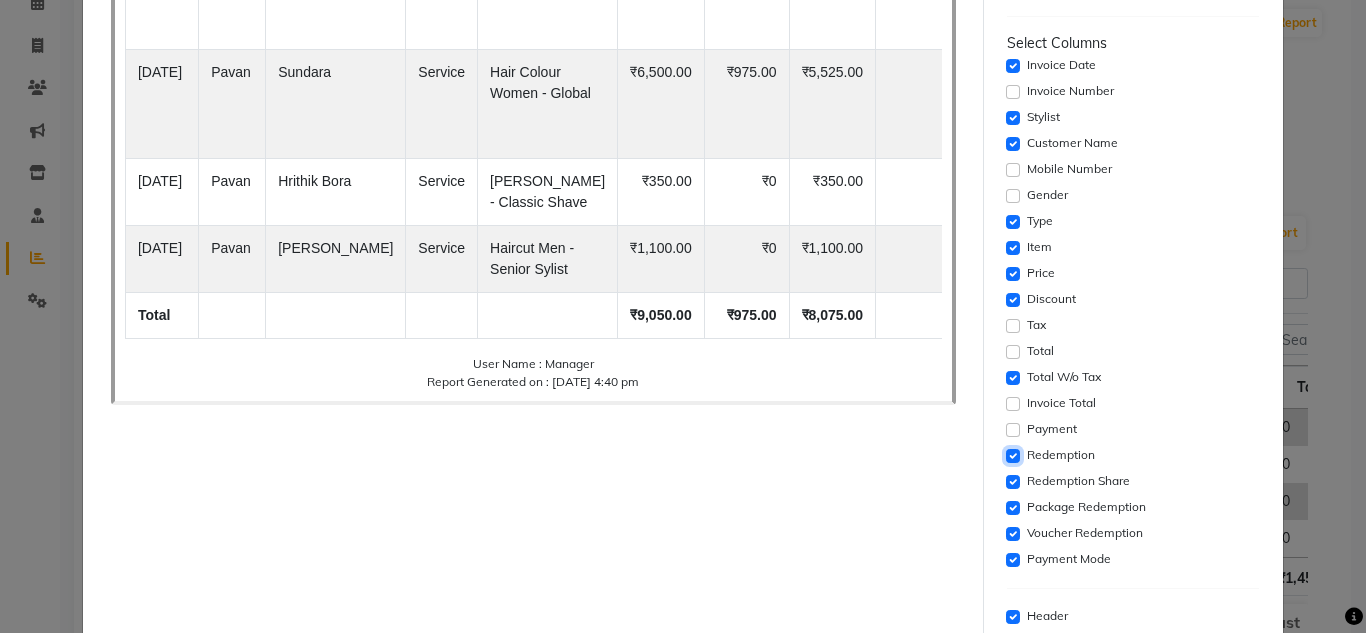 click 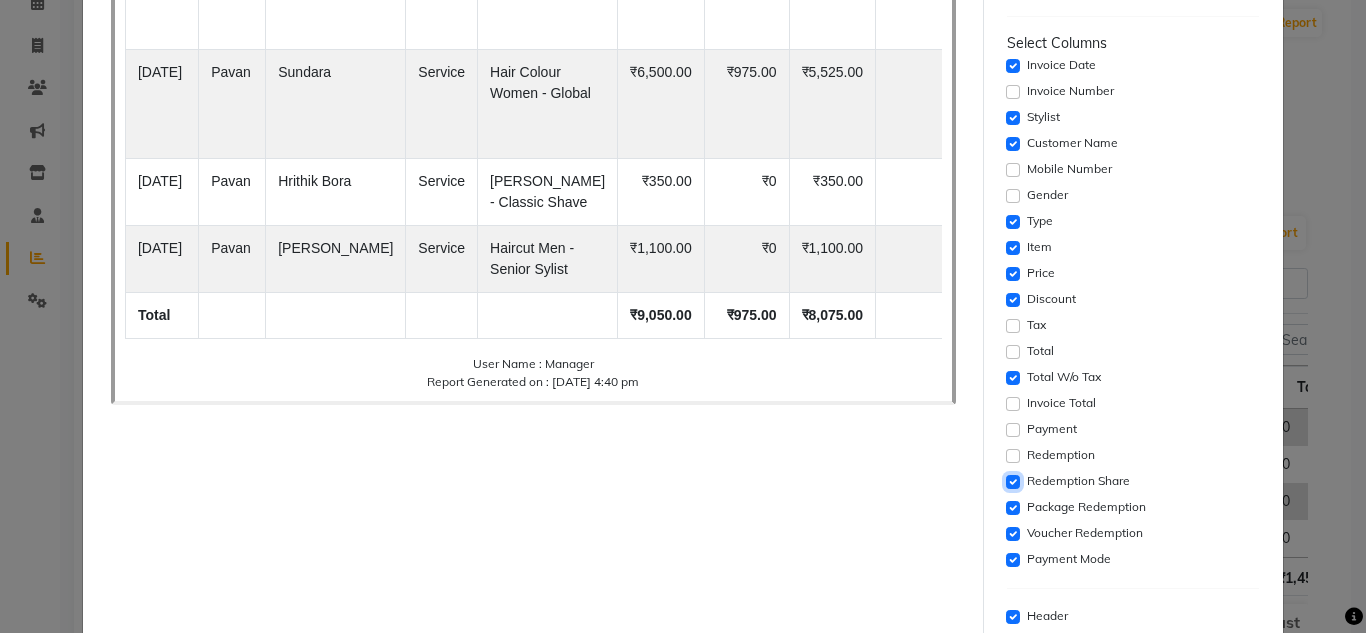 click 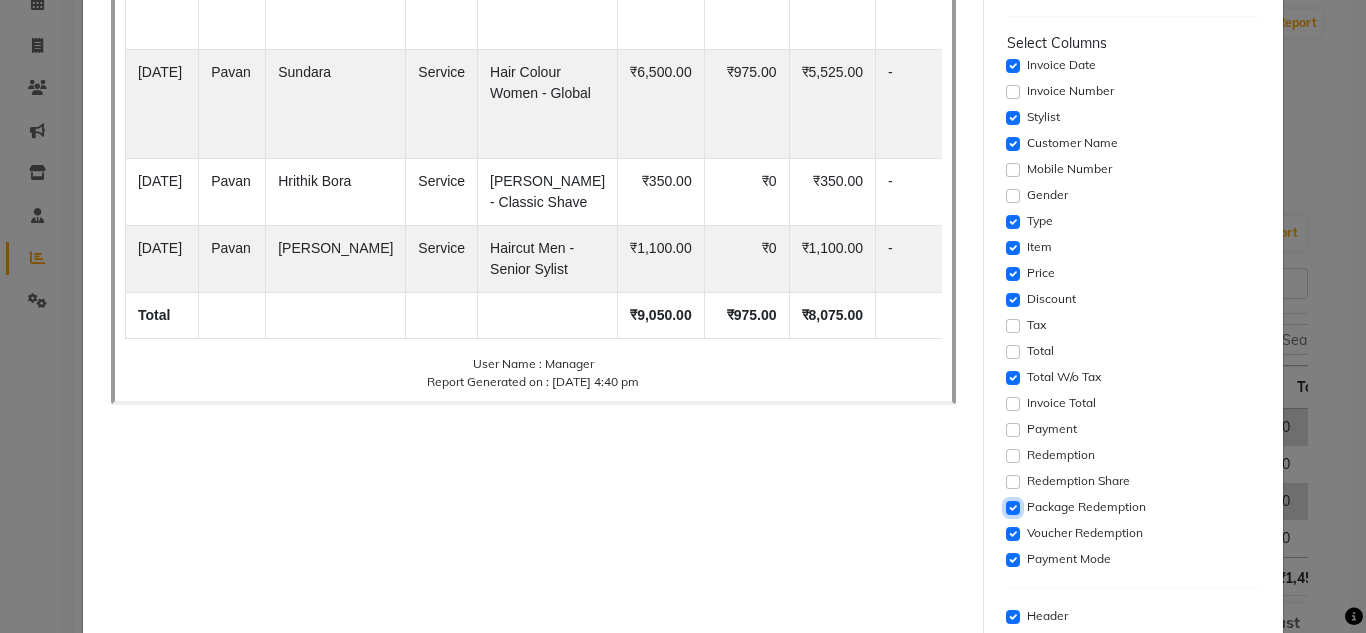 click 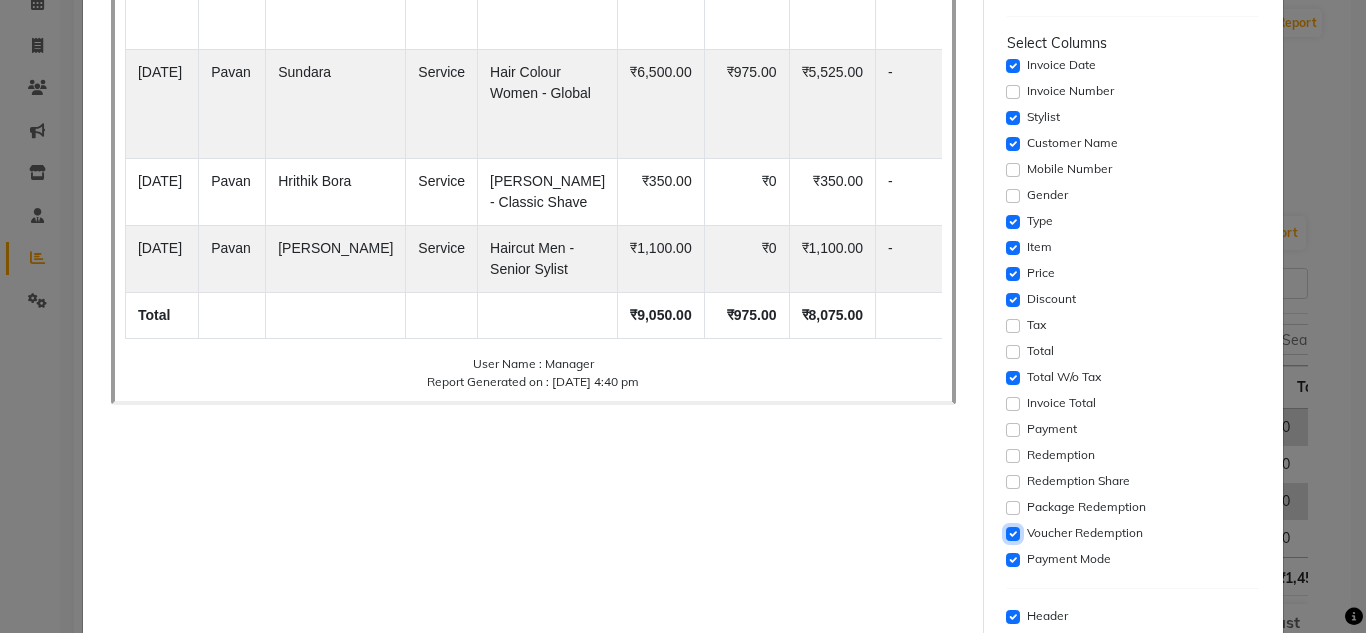 click 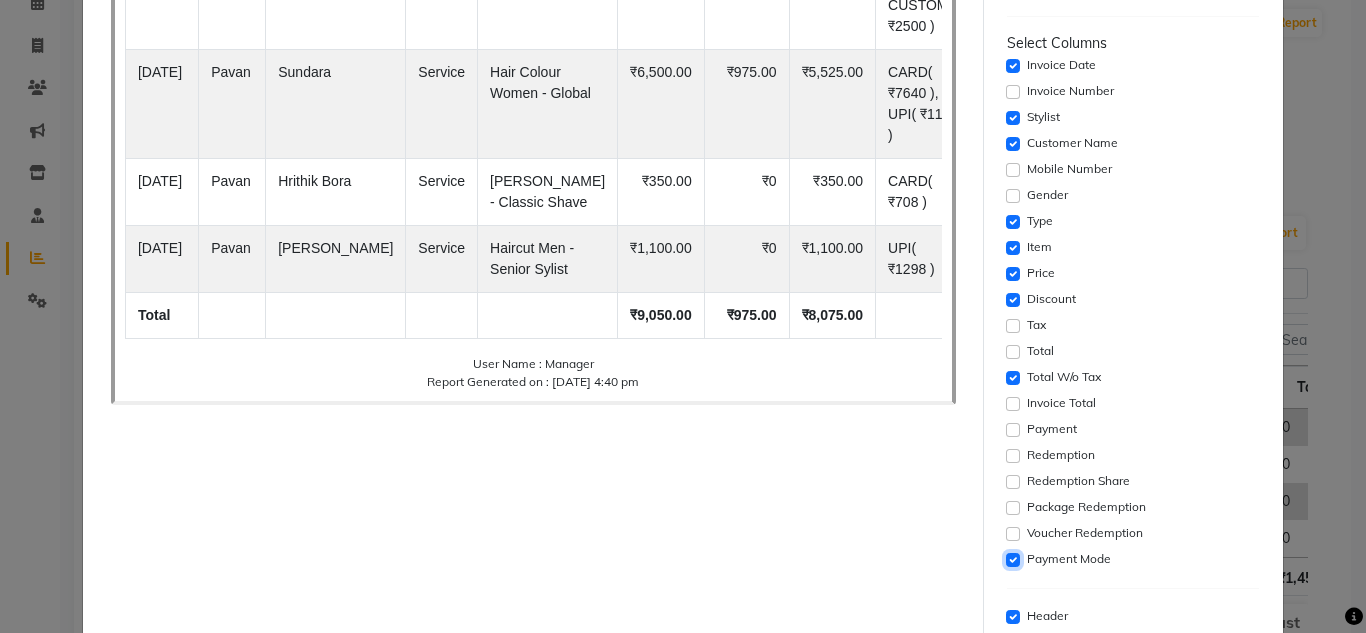 click 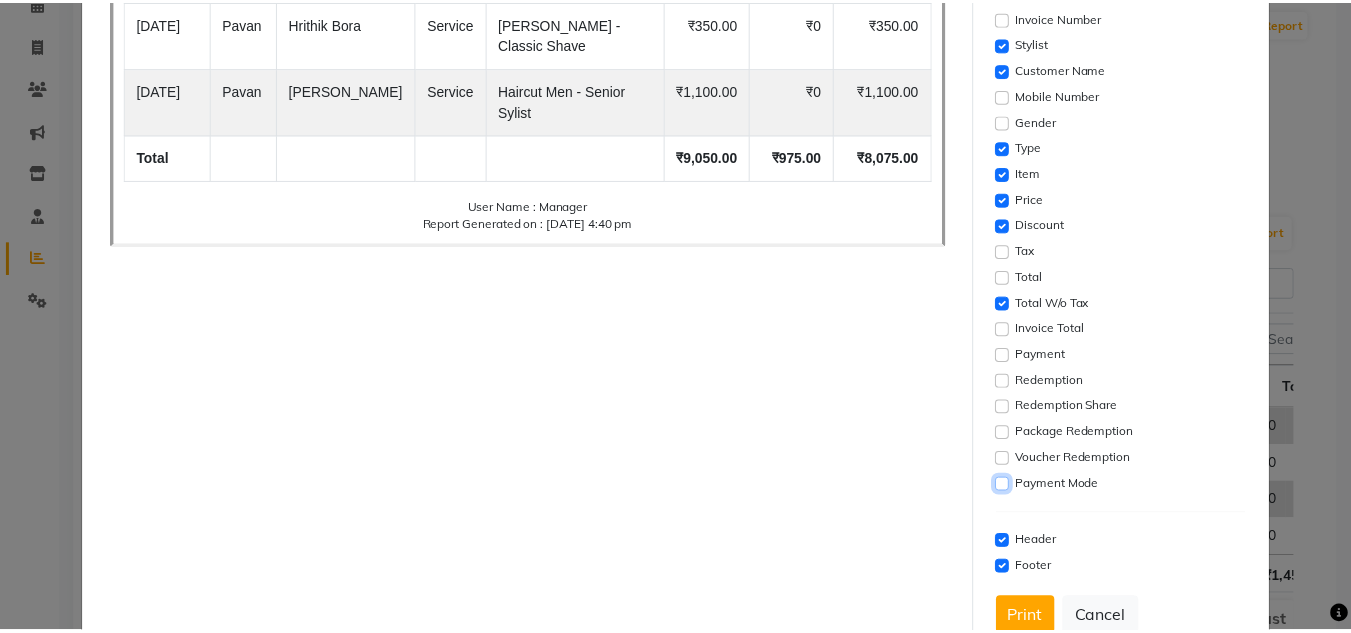 scroll, scrollTop: 431, scrollLeft: 0, axis: vertical 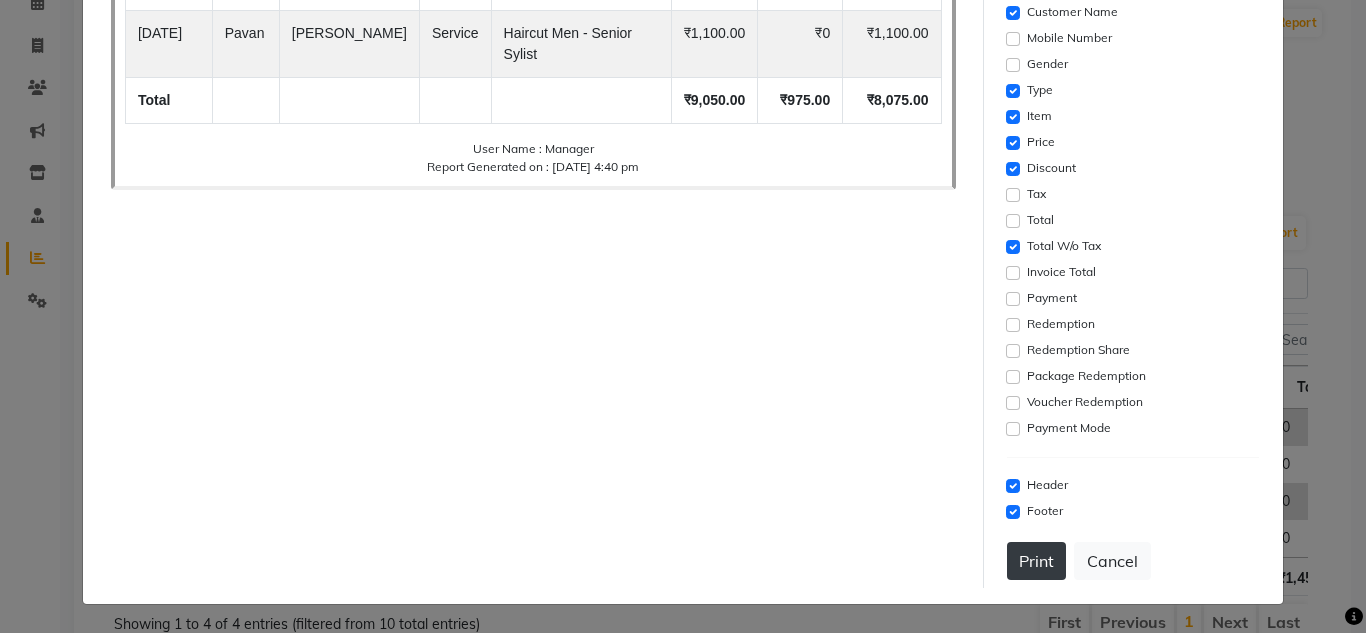 click on "Print" 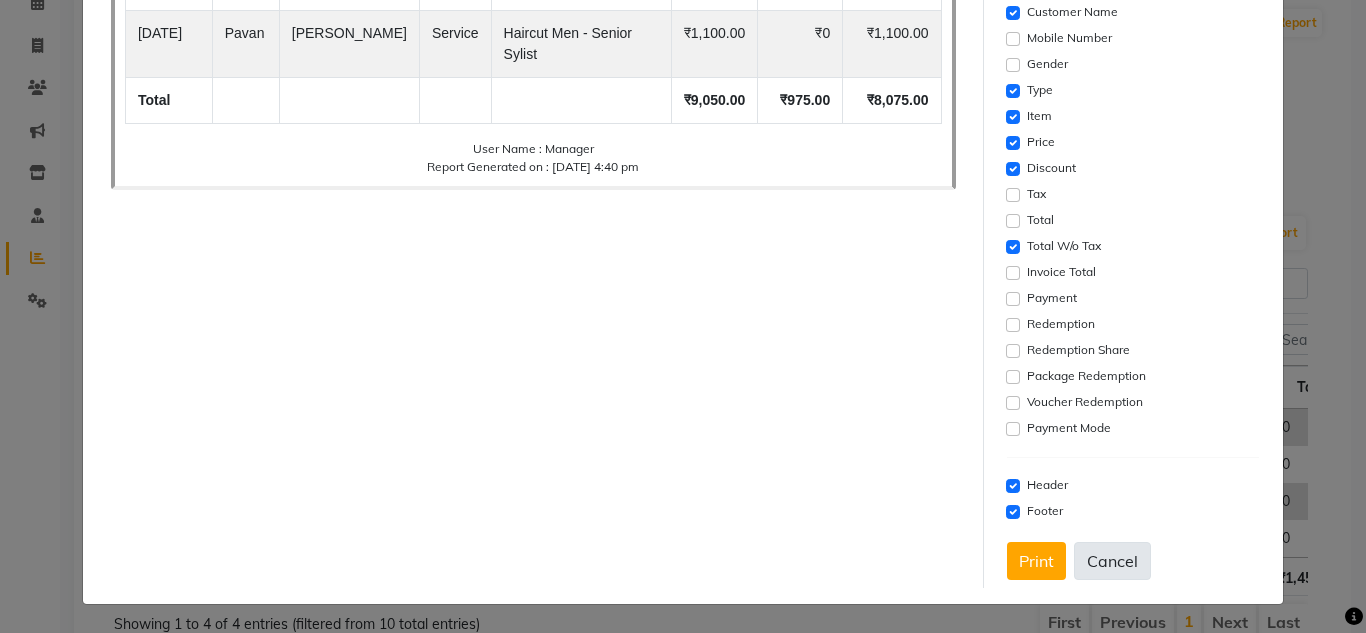 click on "Cancel" 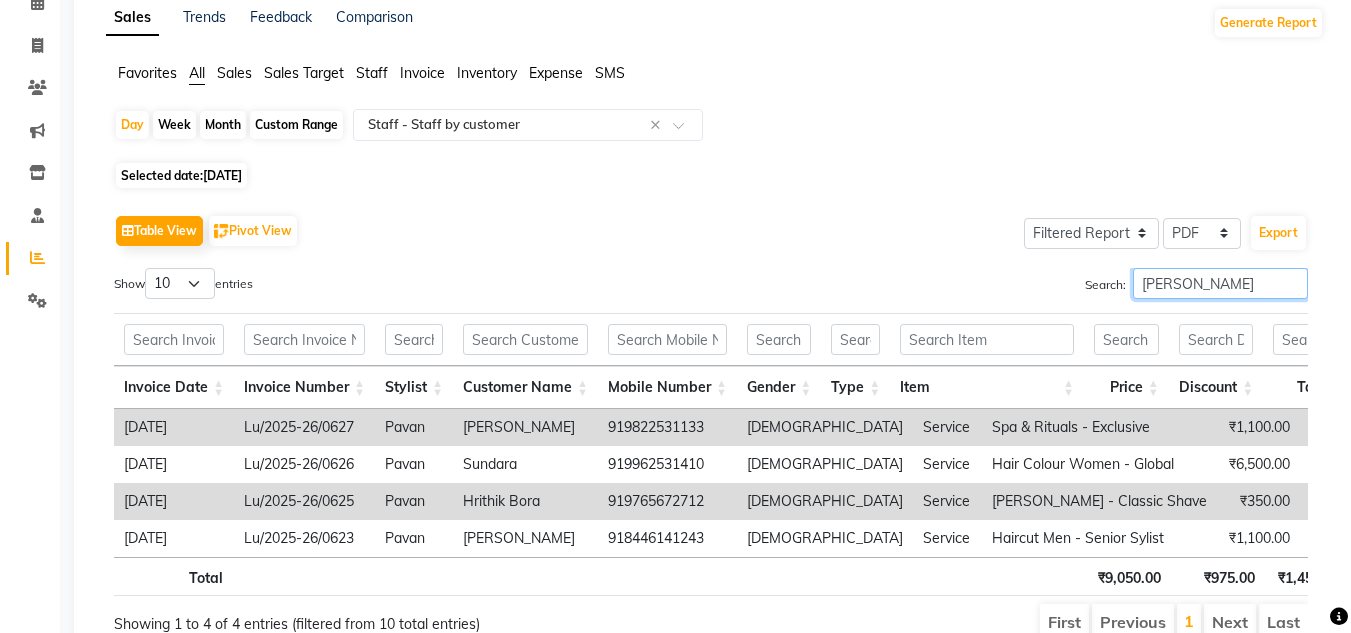 drag, startPoint x: 1203, startPoint y: 285, endPoint x: 1074, endPoint y: 296, distance: 129.46814 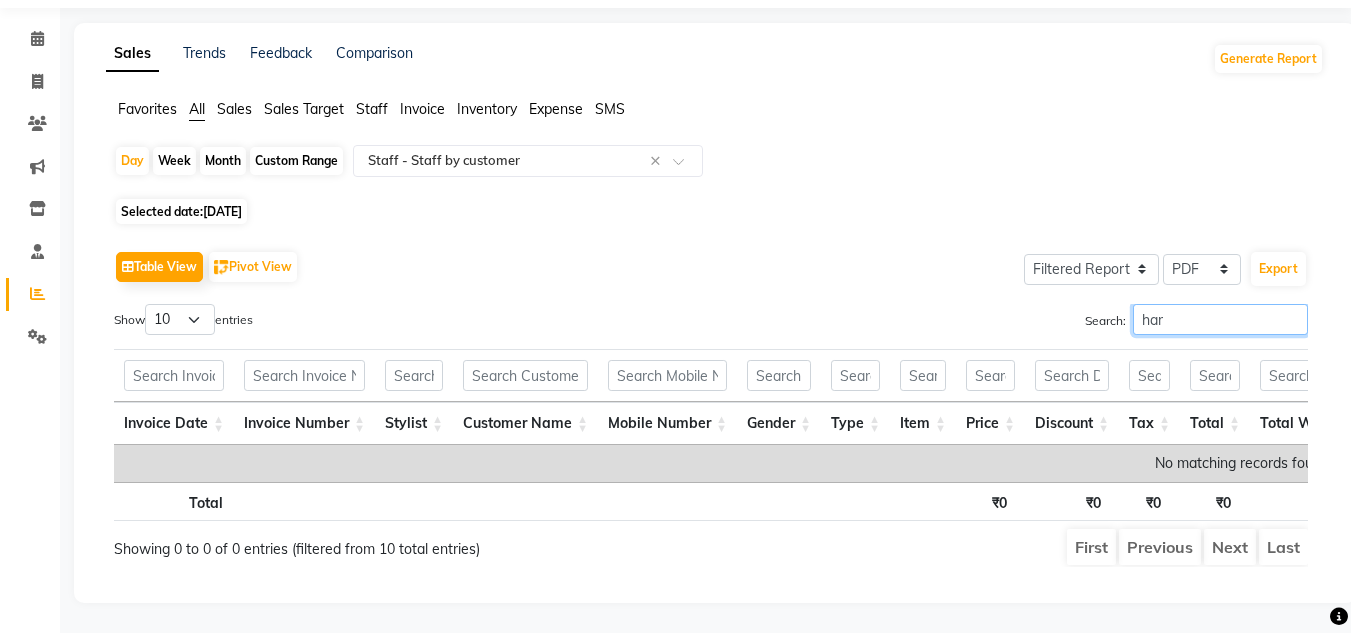 scroll, scrollTop: 94, scrollLeft: 0, axis: vertical 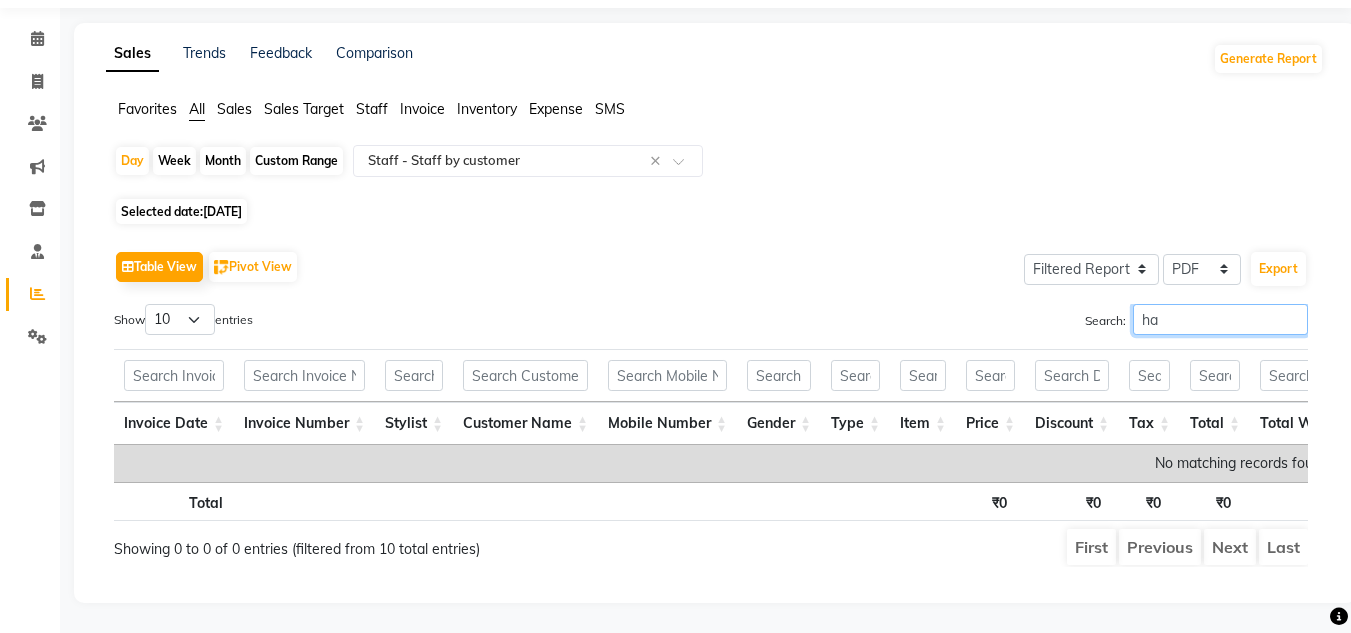 type on "h" 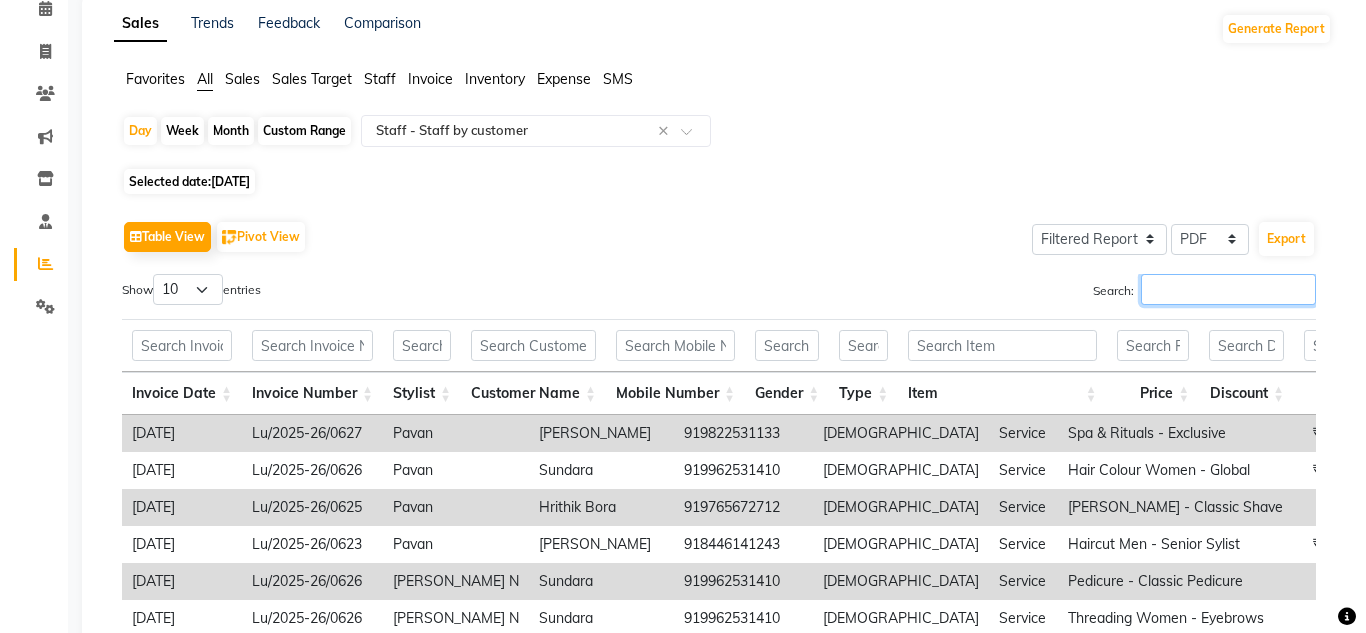 scroll, scrollTop: 100, scrollLeft: 0, axis: vertical 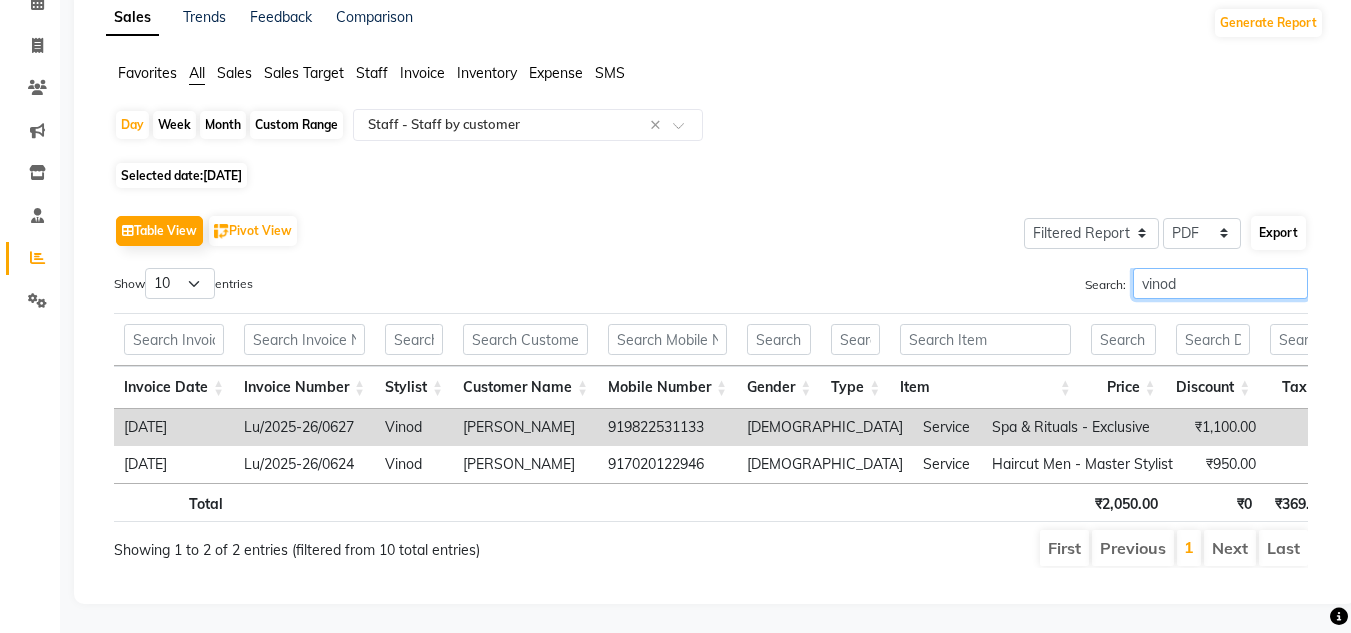 type on "vinod" 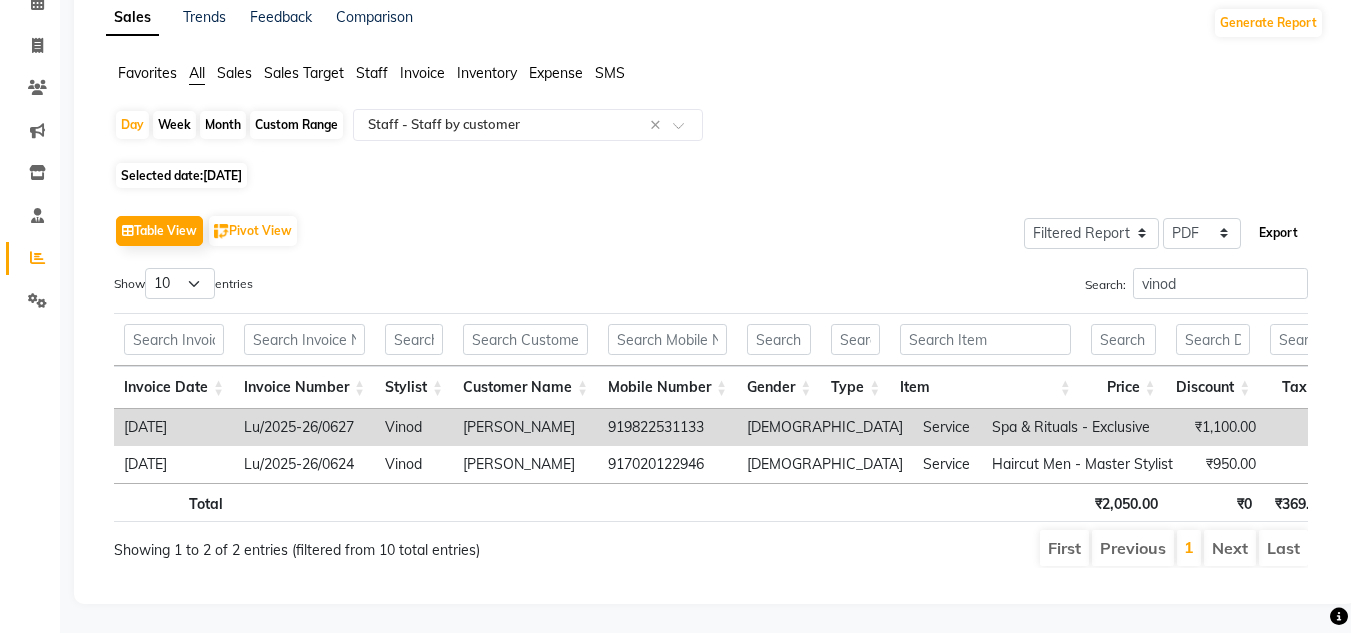 click on "Export" 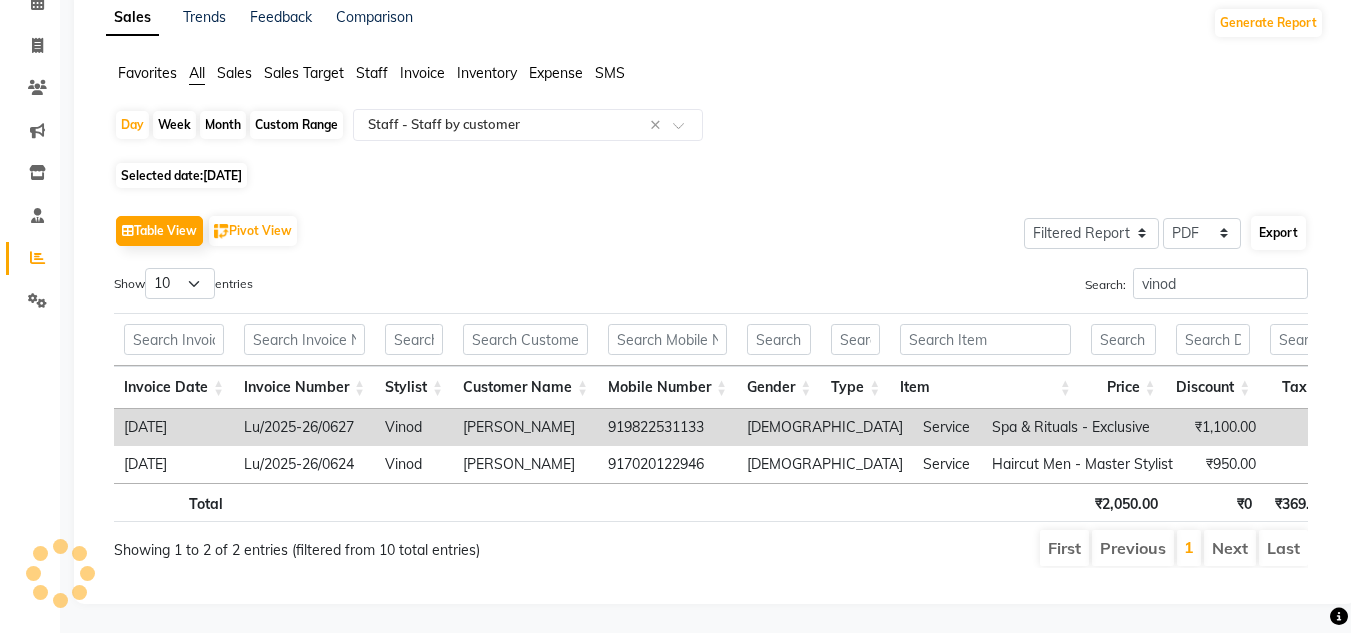 select on "sans-serif" 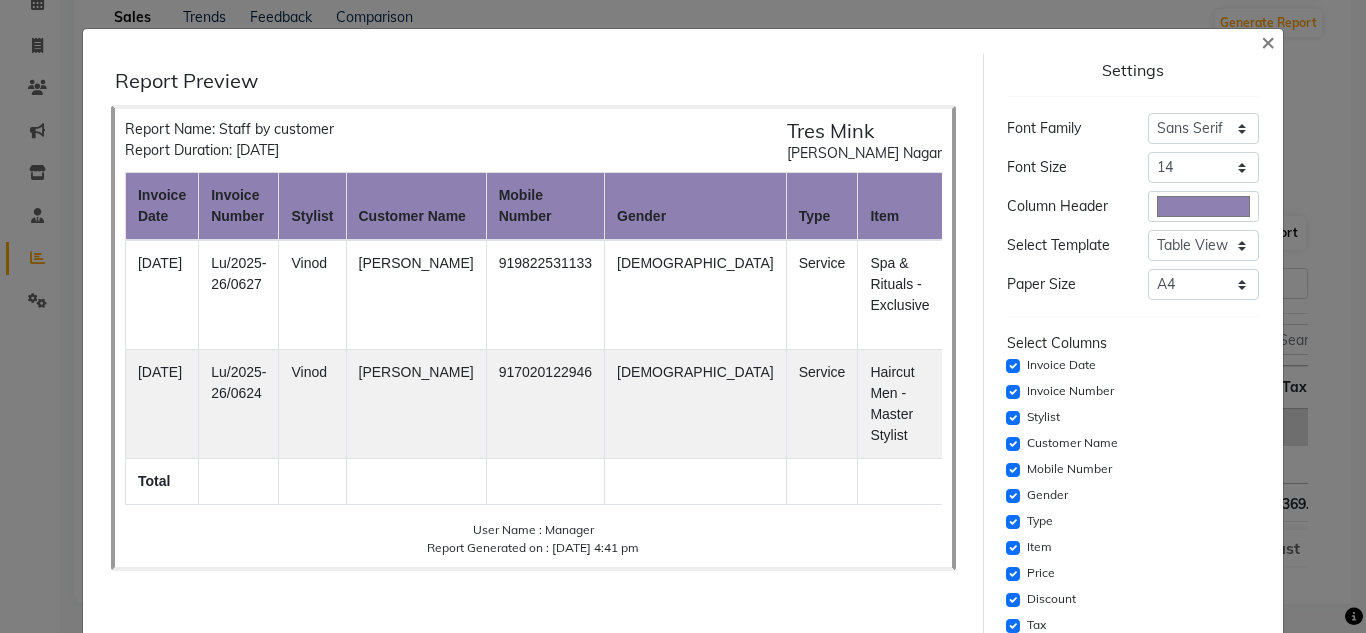 click on "× Report Preview
Report Name: Staff by customer
Report Duration: 03-07-2025
Tres Mink
Lulla Nagar
invoice date
invoice number
stylist
customer name
mobile number
gender
type
item
price
discount
tax
total total w/o tax invoice total -" 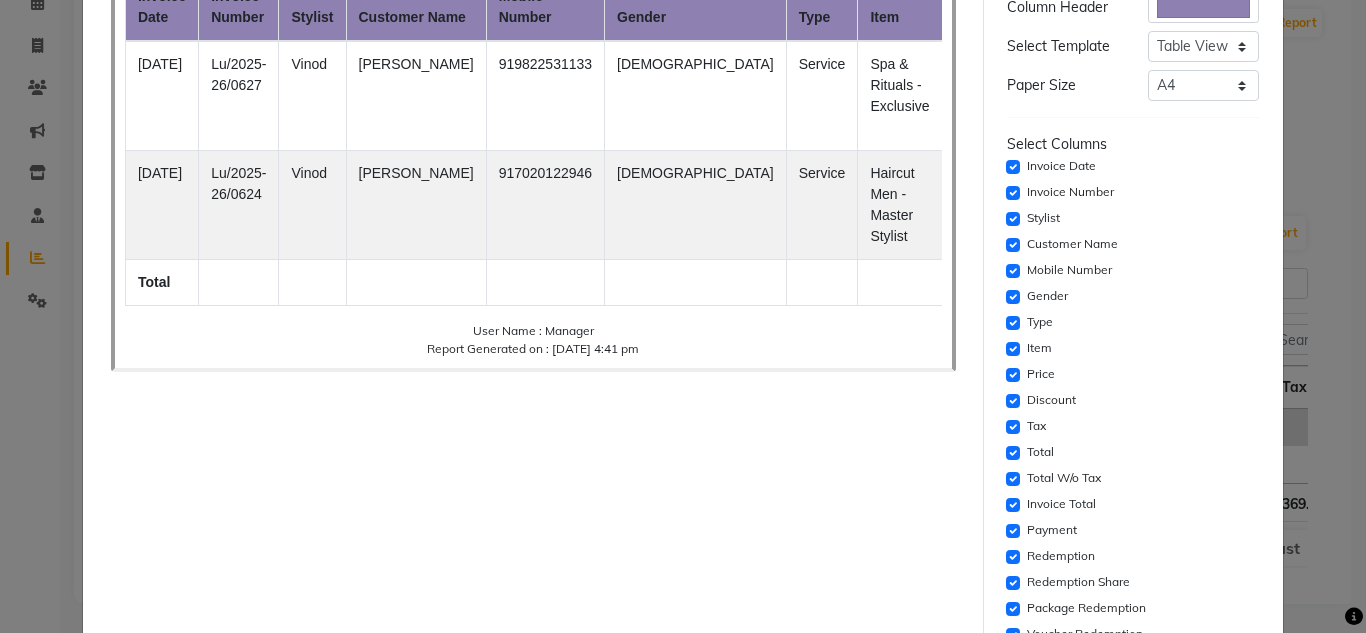scroll, scrollTop: 200, scrollLeft: 0, axis: vertical 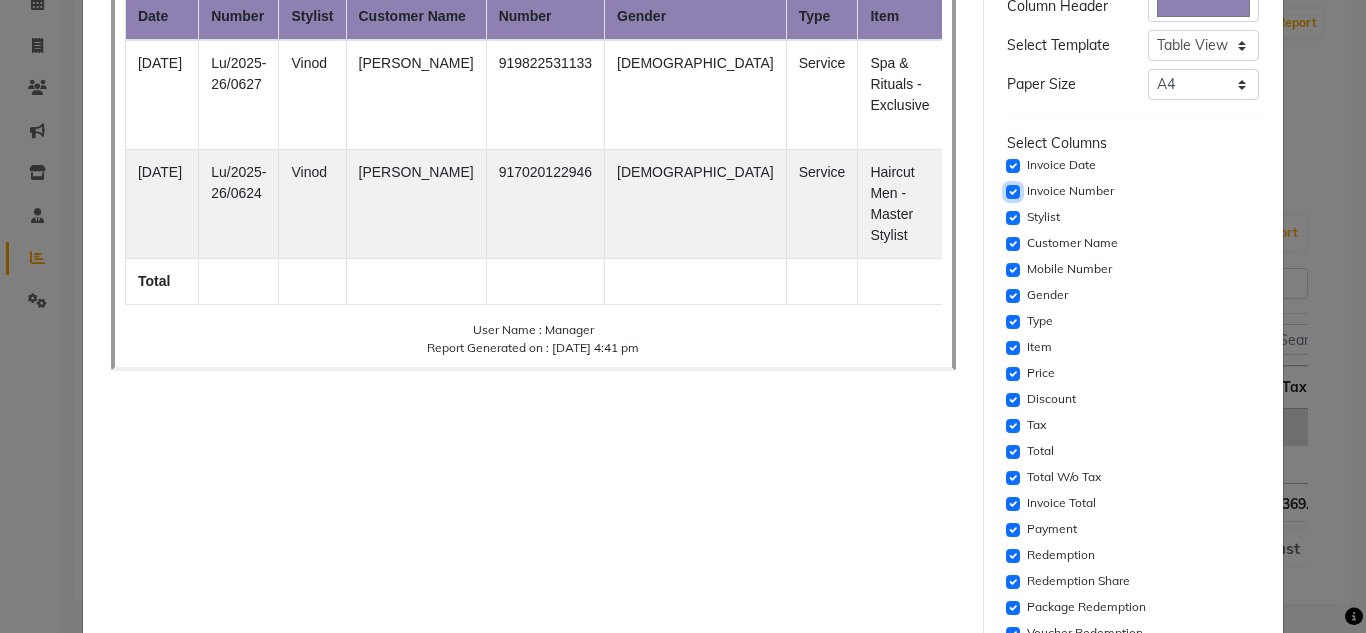 click 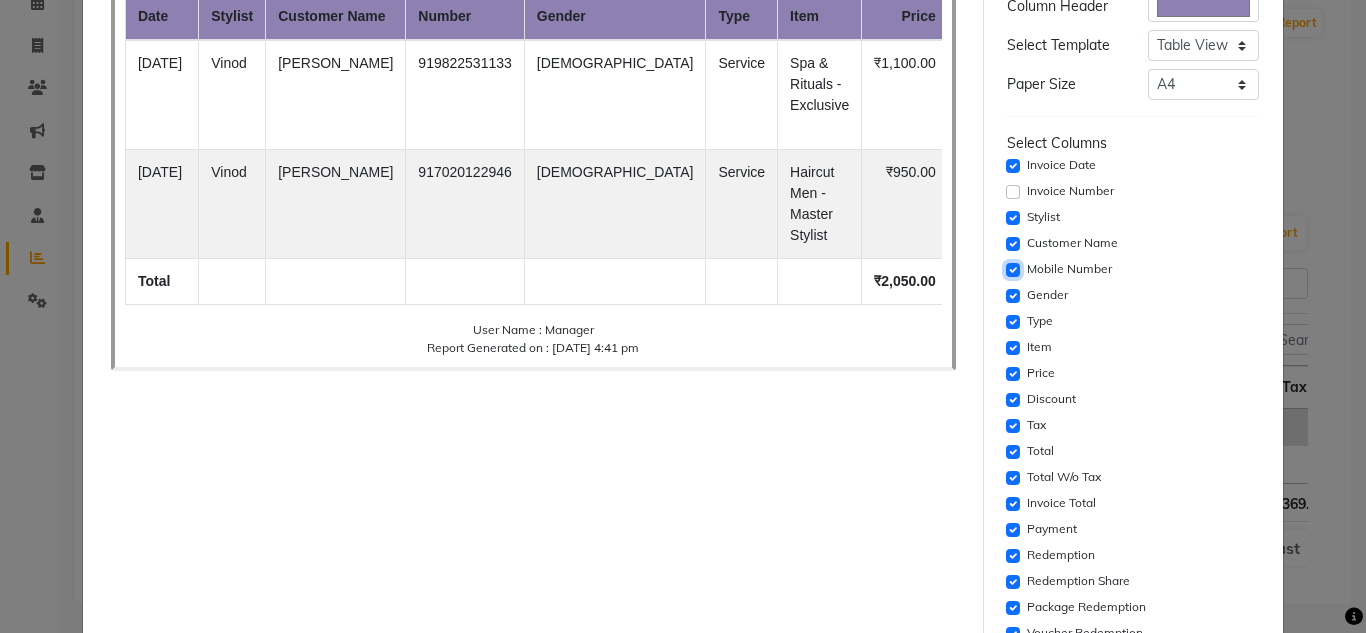 click 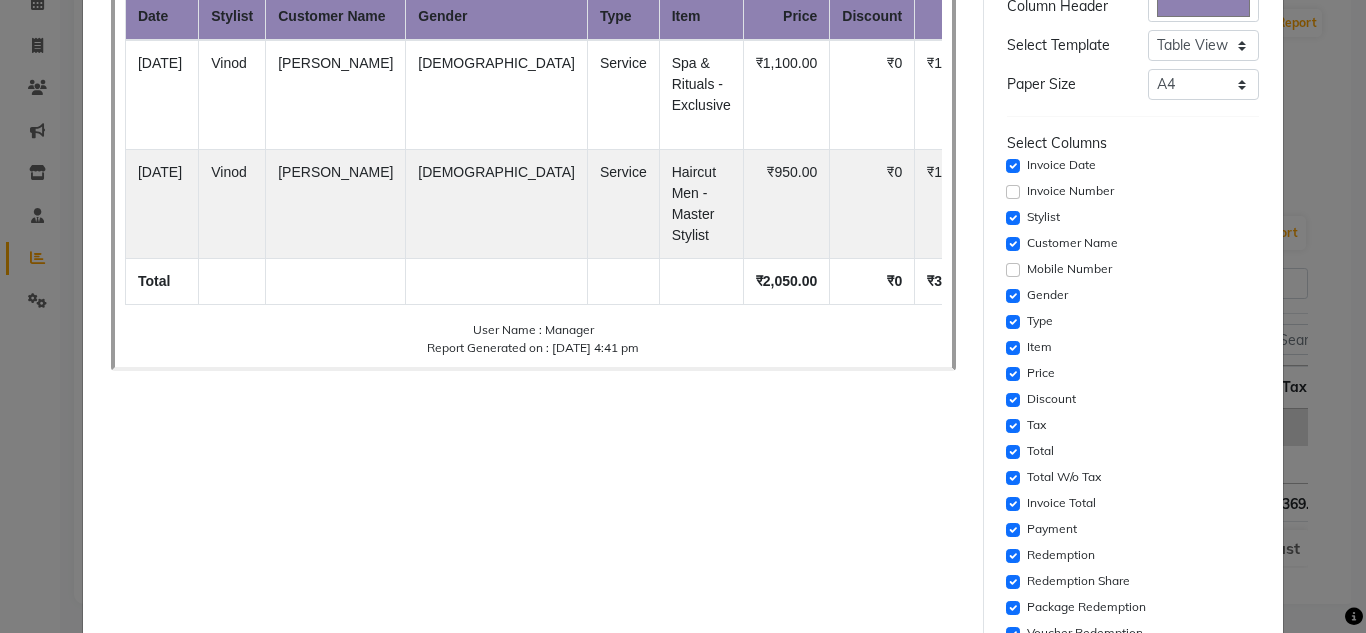 click on "Gender" 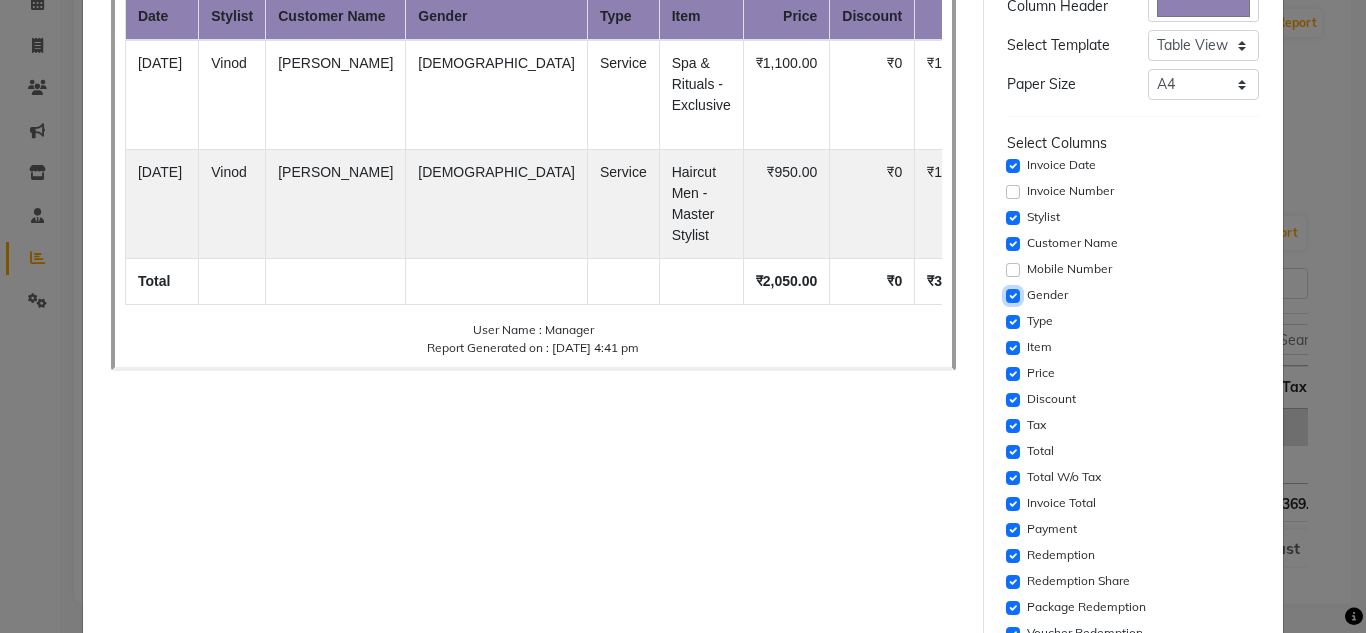 click 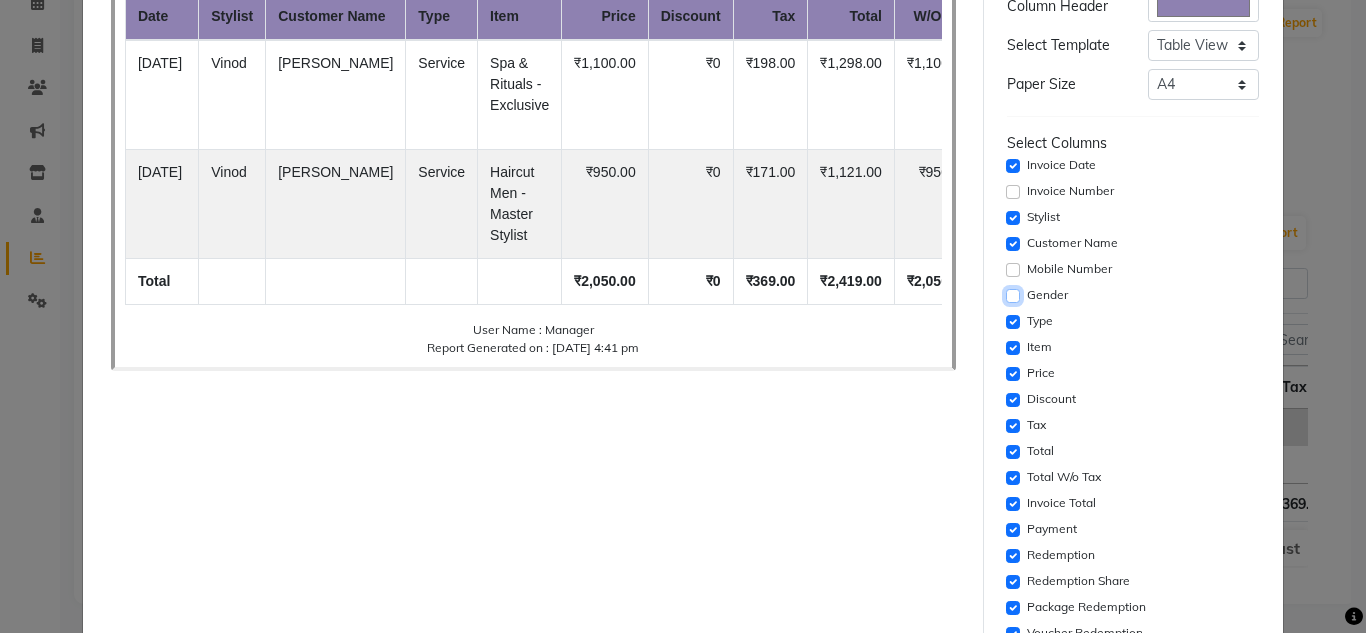 scroll, scrollTop: 300, scrollLeft: 0, axis: vertical 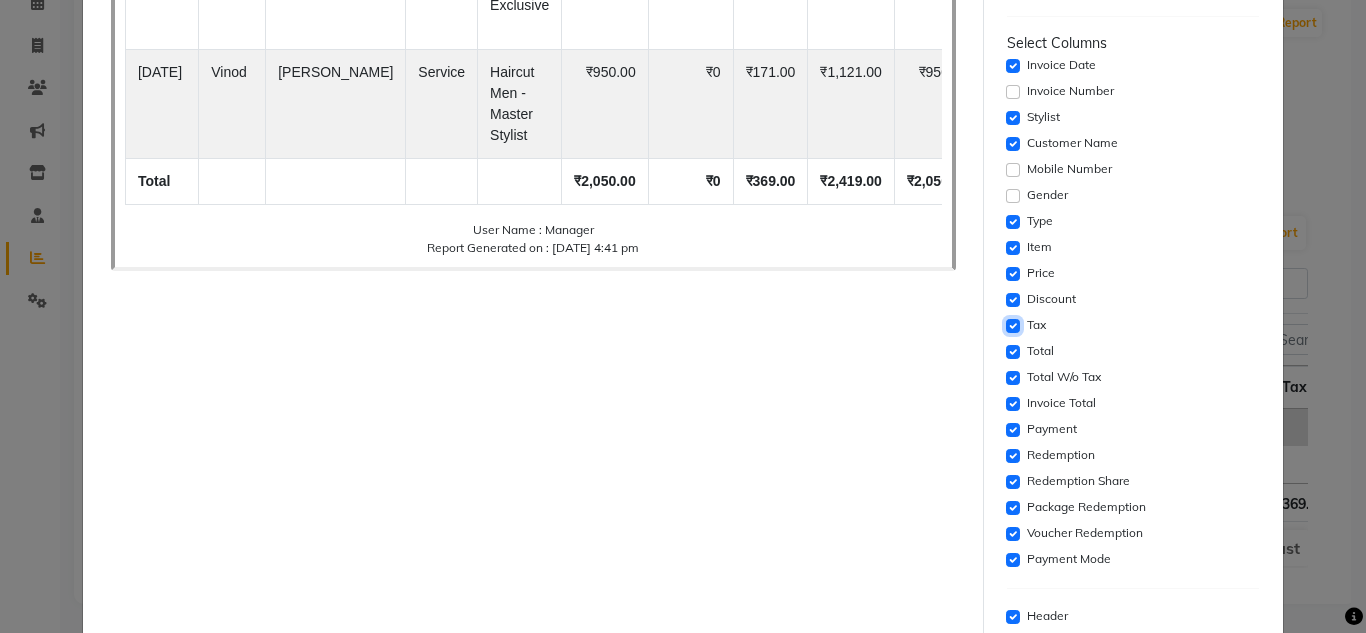 click 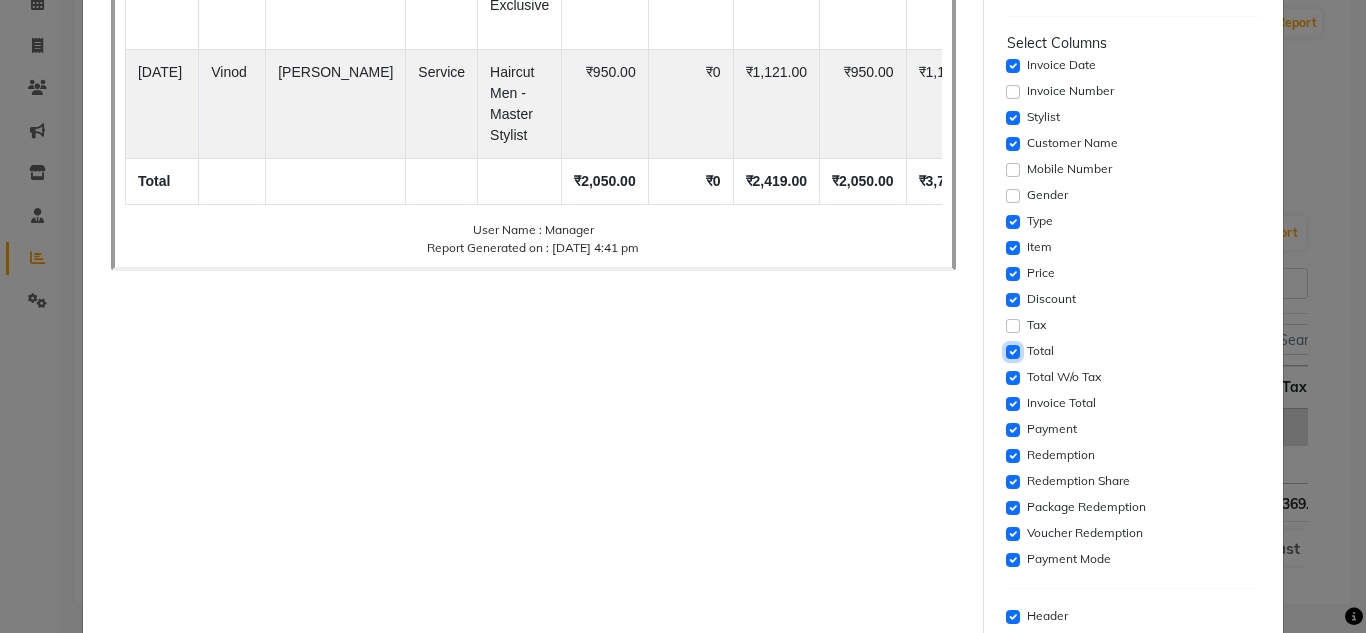 click 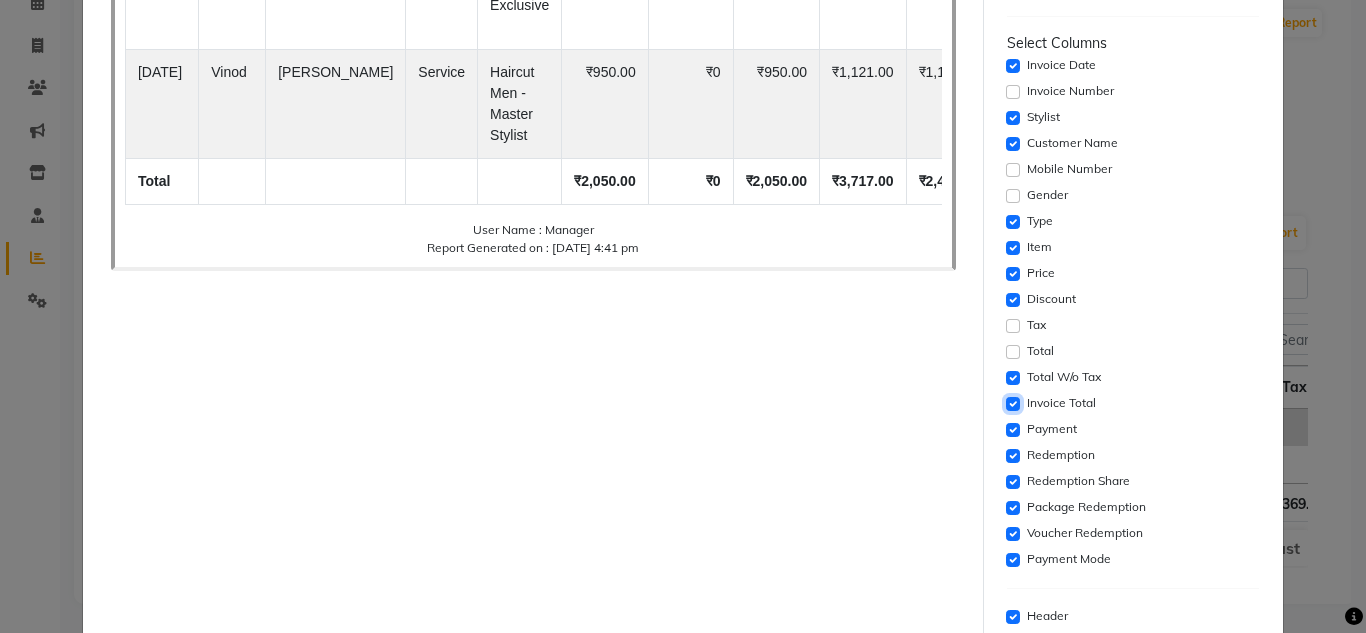 click 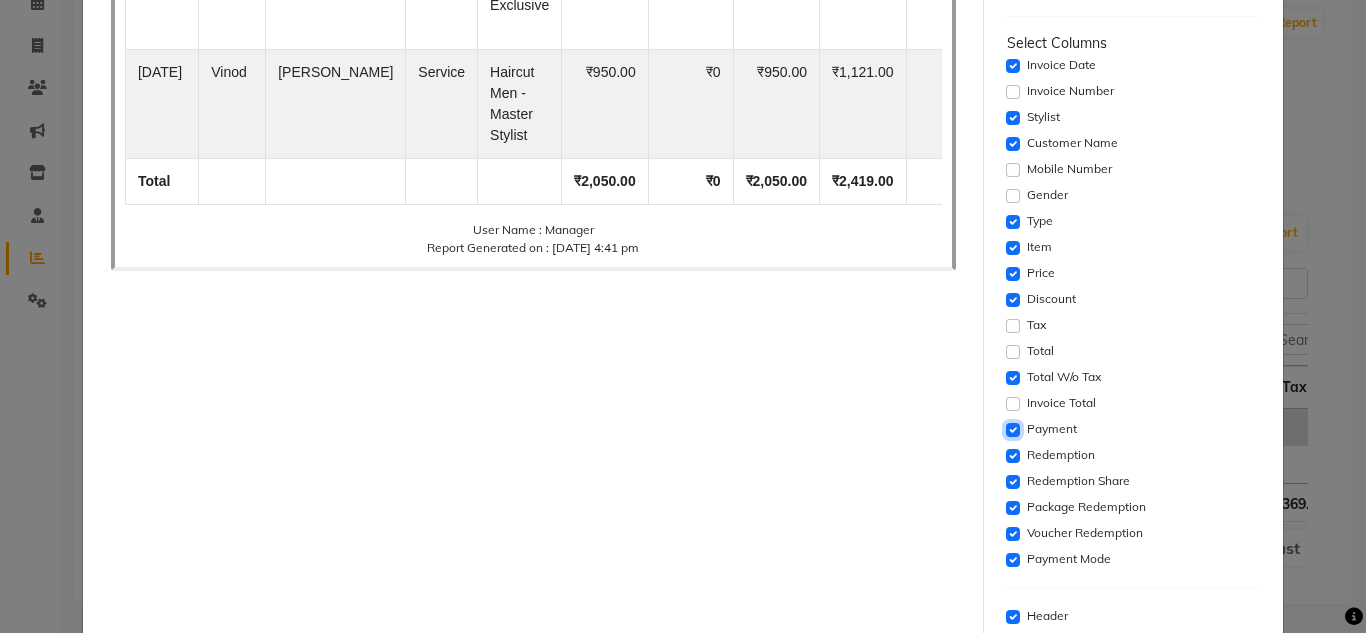 click 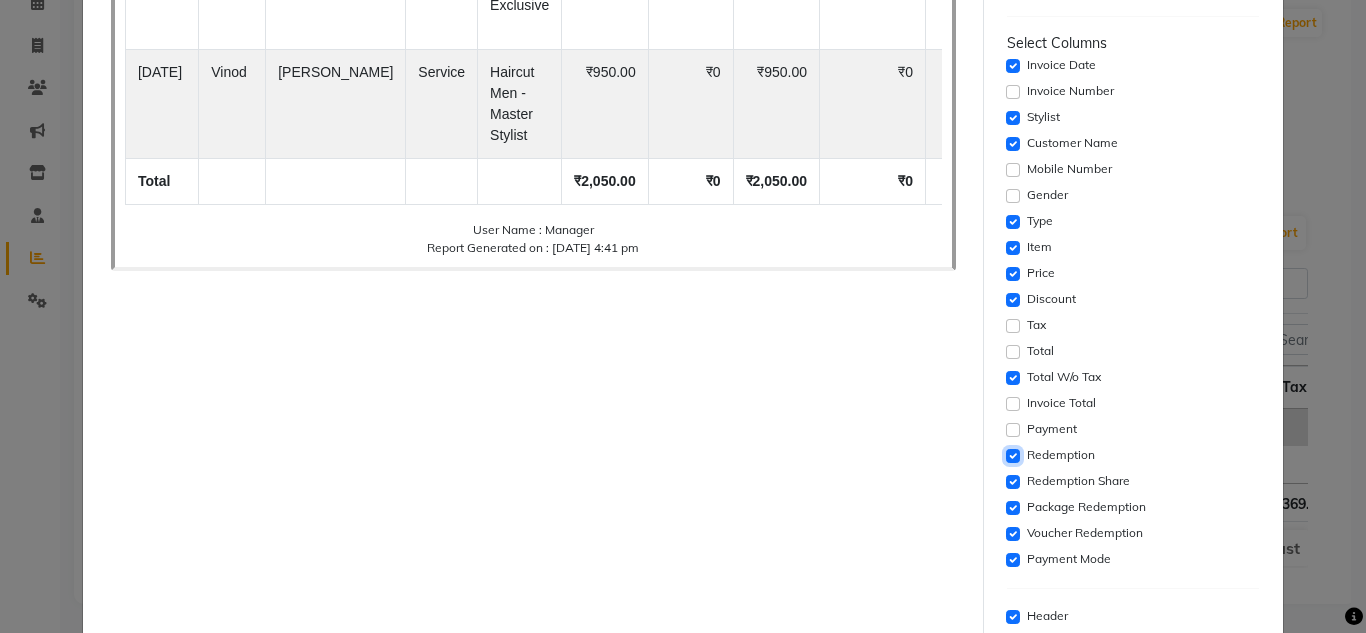 click 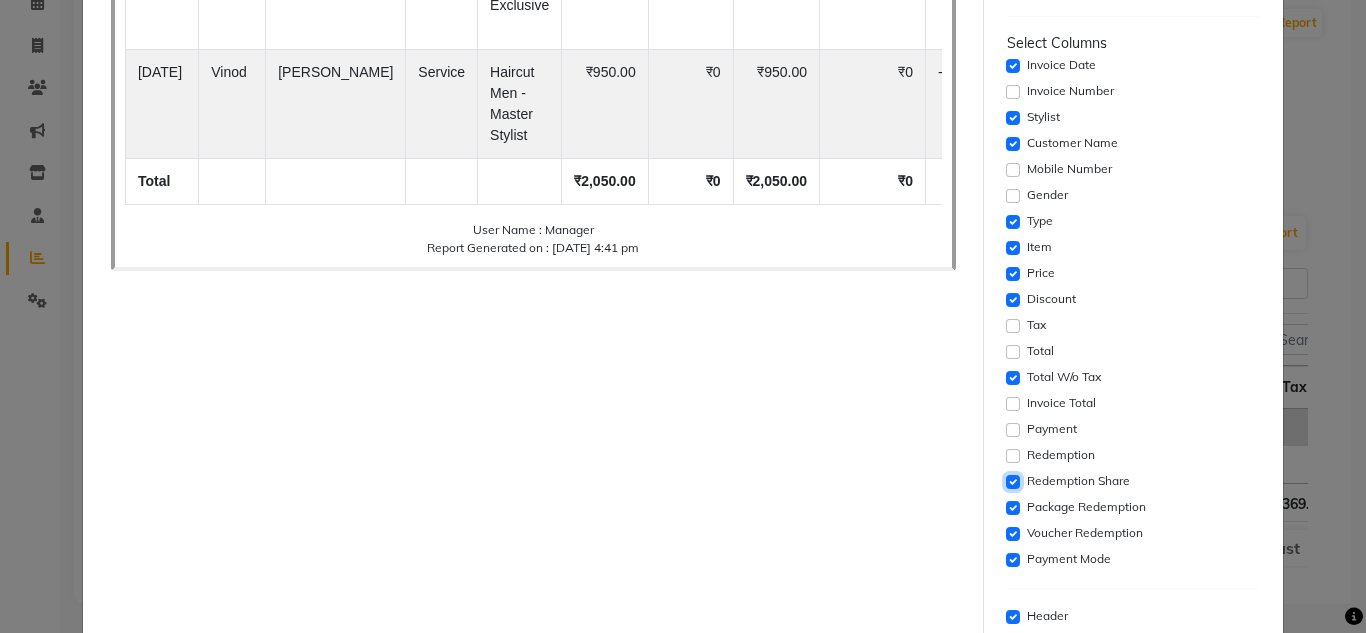 click 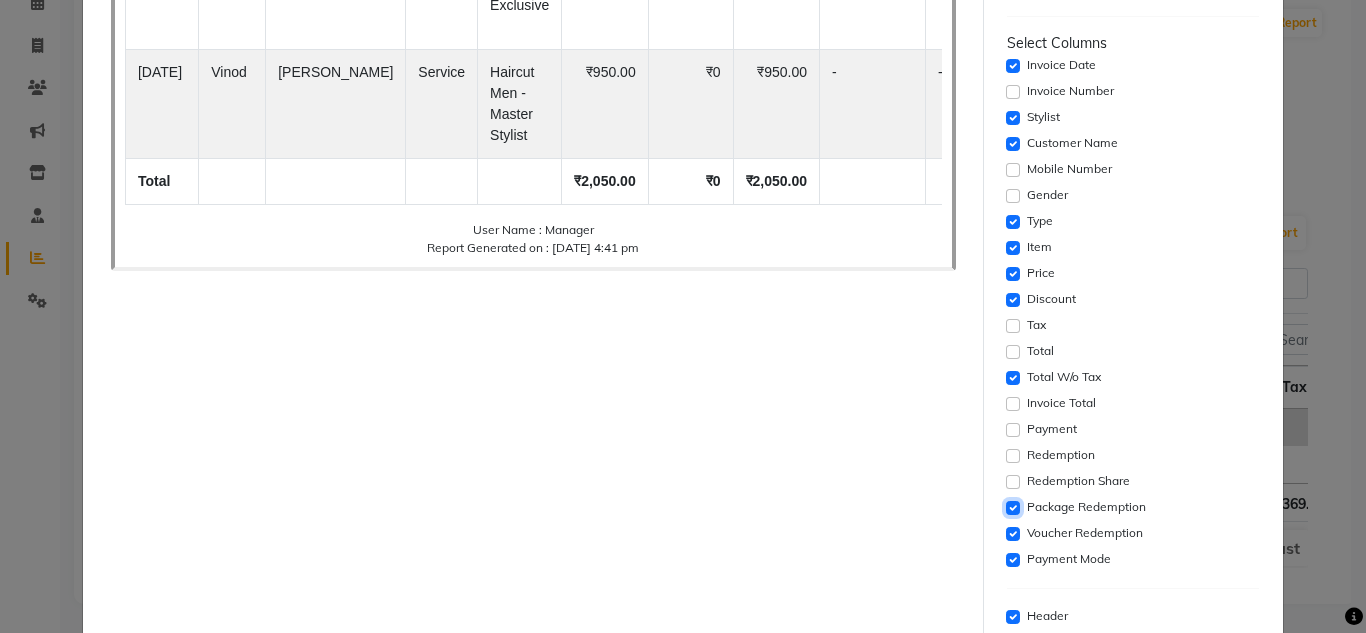 click 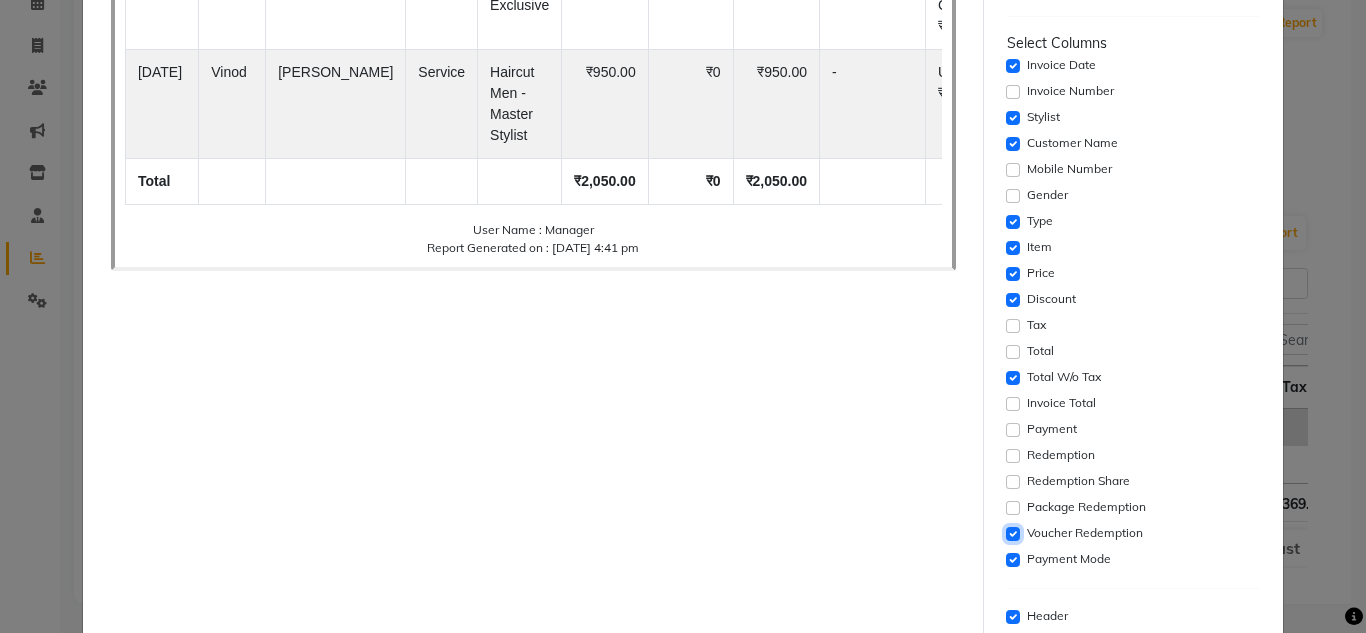 click 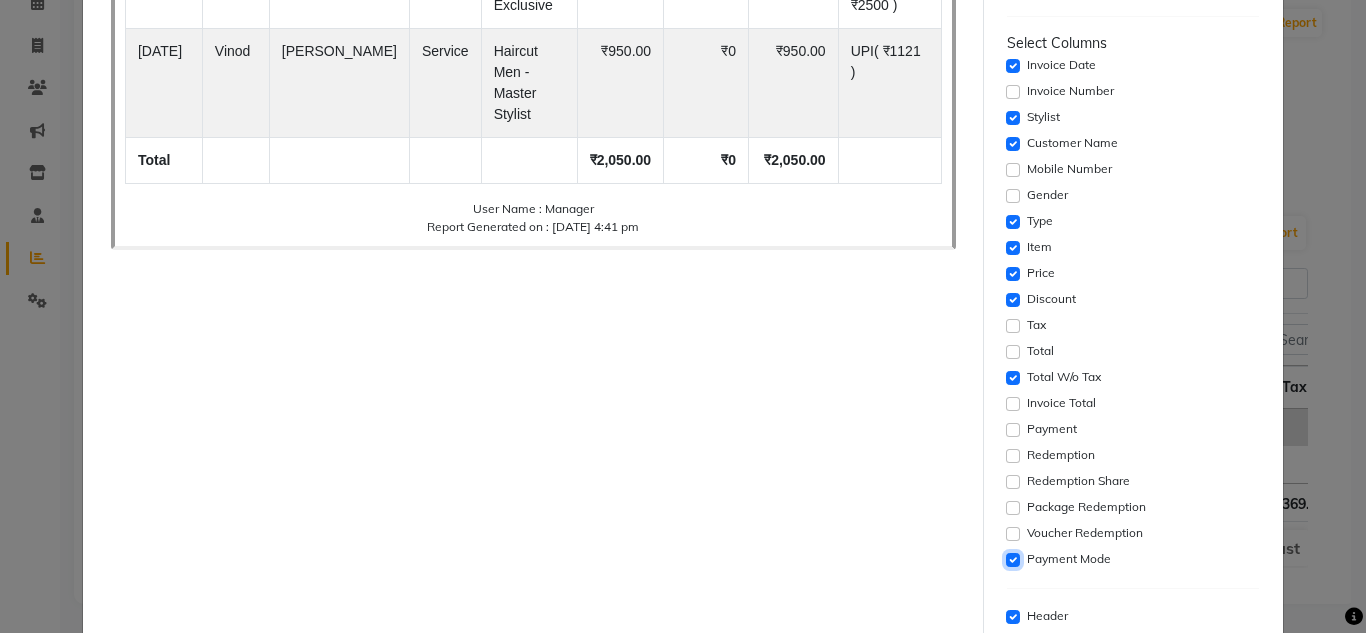 click 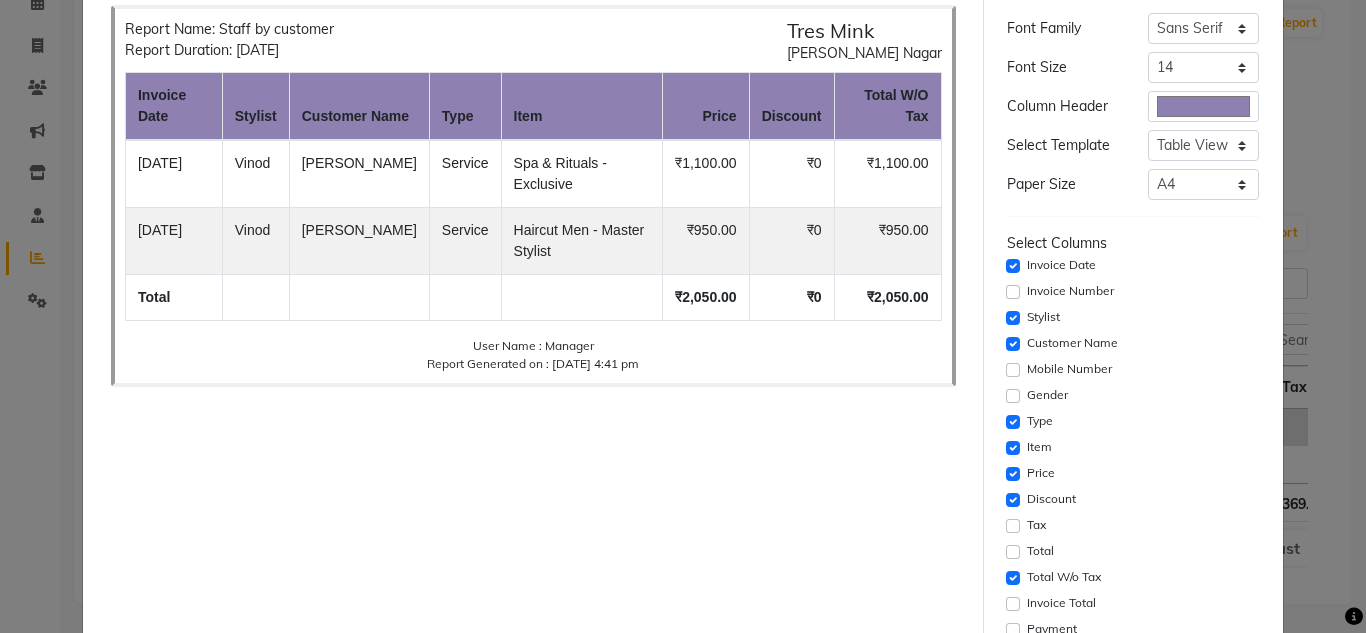 scroll, scrollTop: 431, scrollLeft: 0, axis: vertical 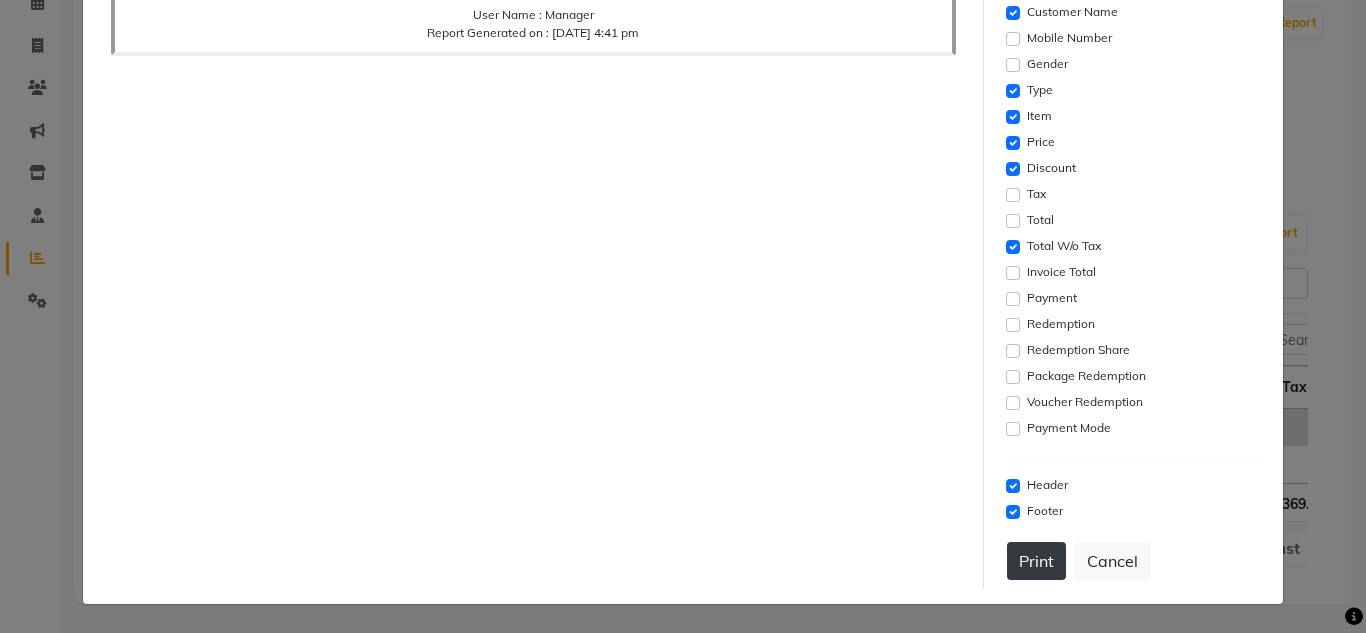 click on "Print" 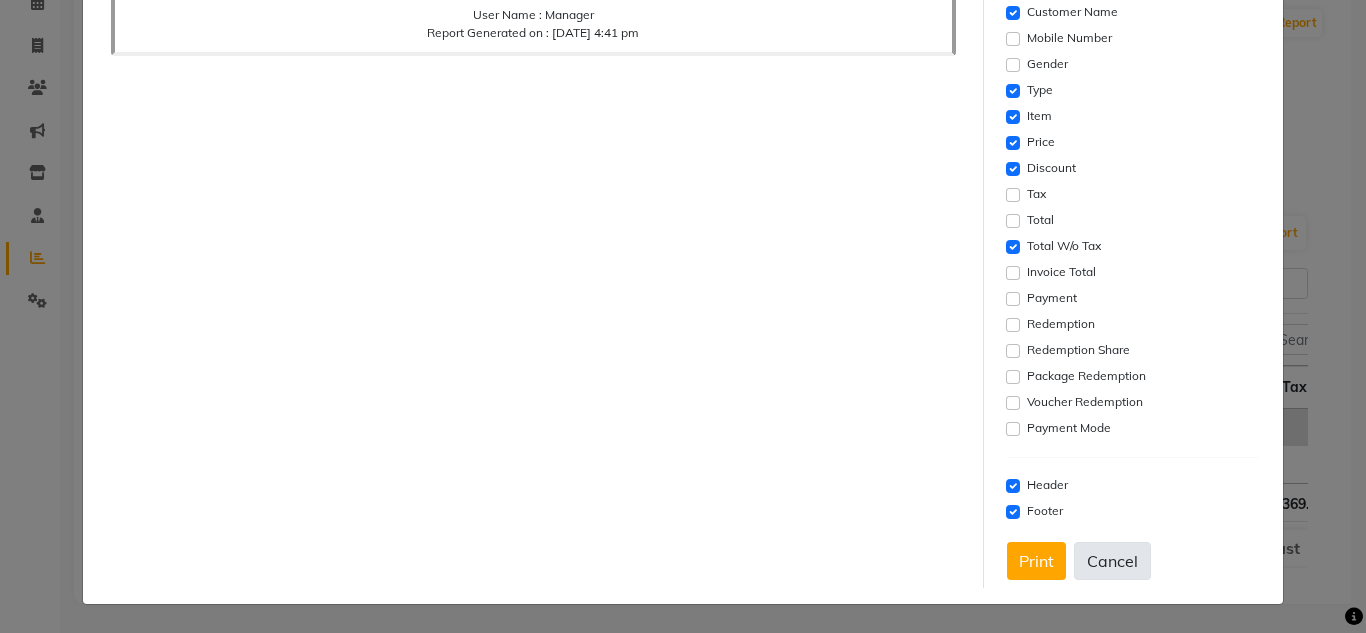 click on "Cancel" 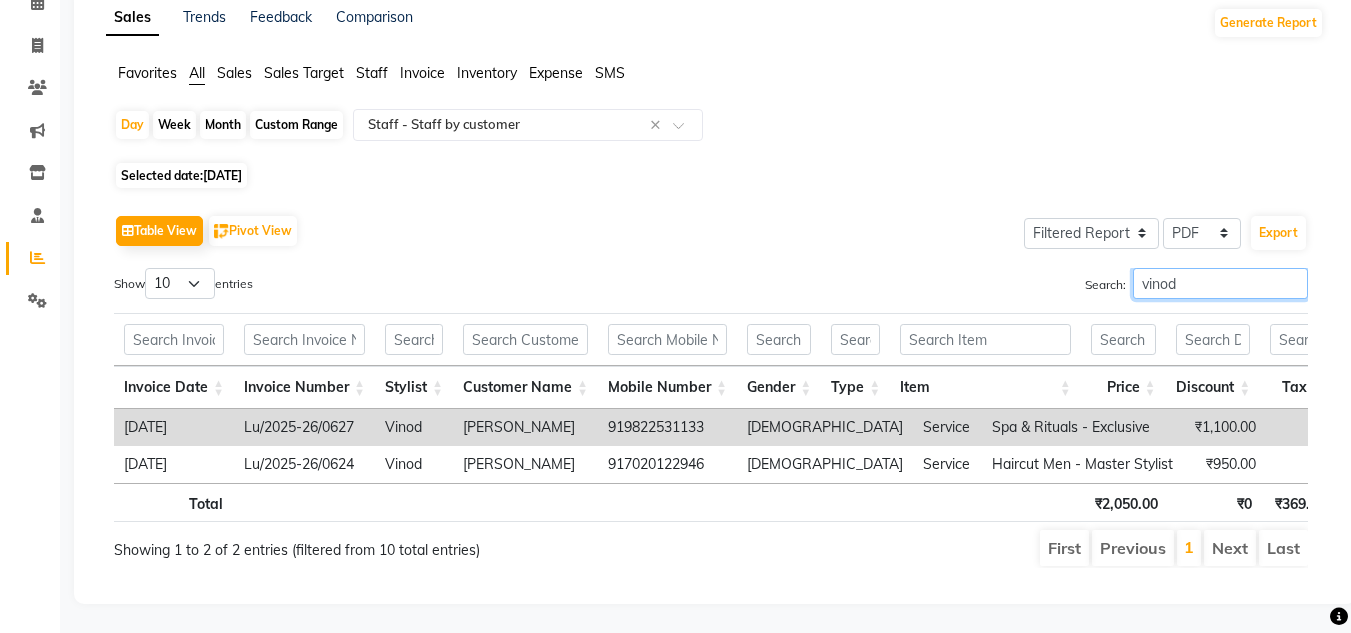 drag, startPoint x: 1194, startPoint y: 283, endPoint x: 928, endPoint y: 292, distance: 266.15222 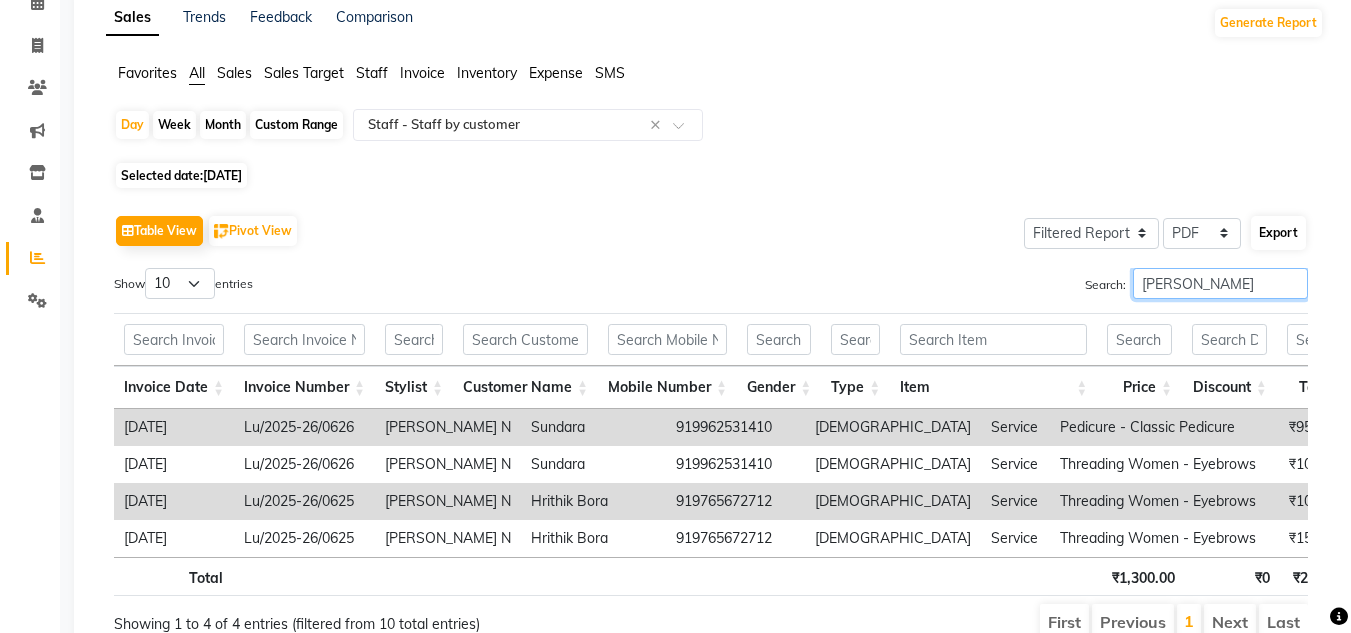 type on "sonu" 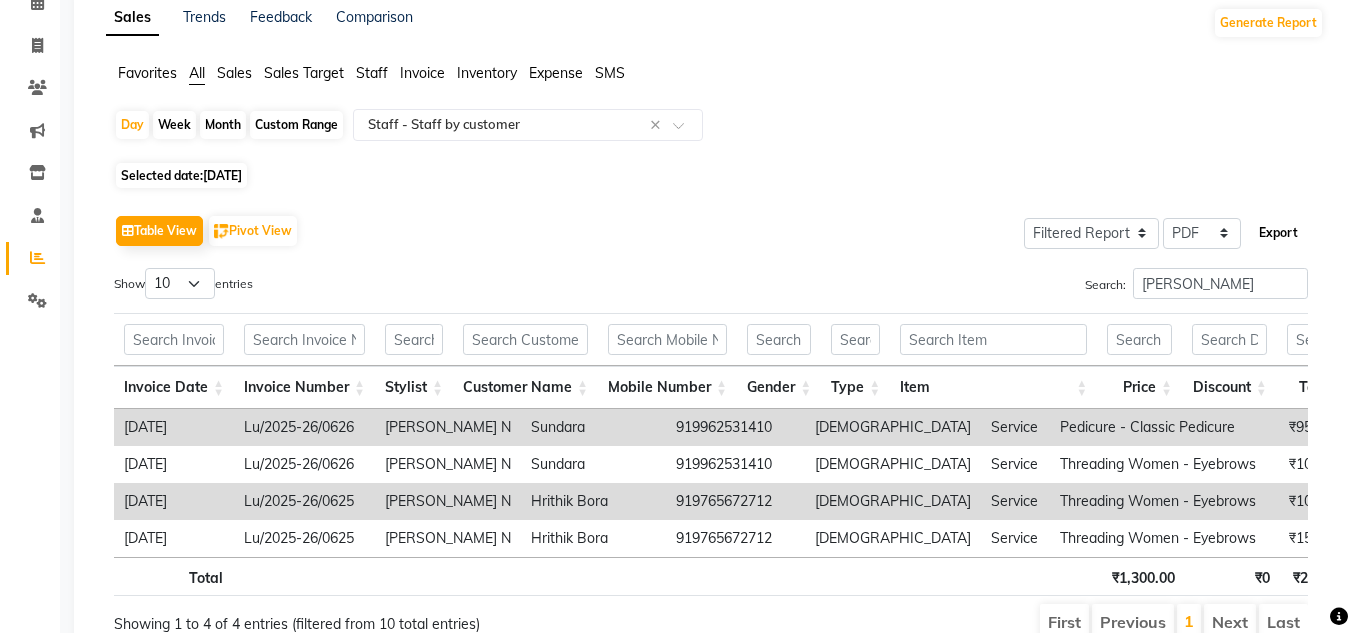 click on "Export" 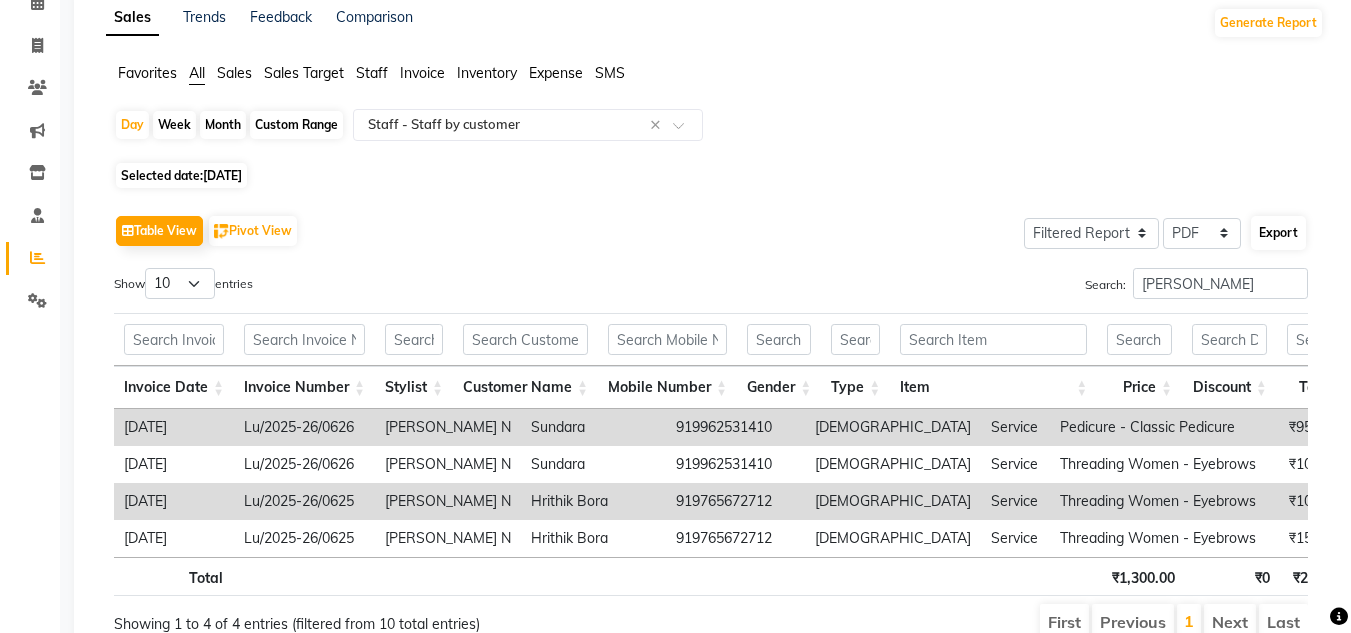 select on "sans-serif" 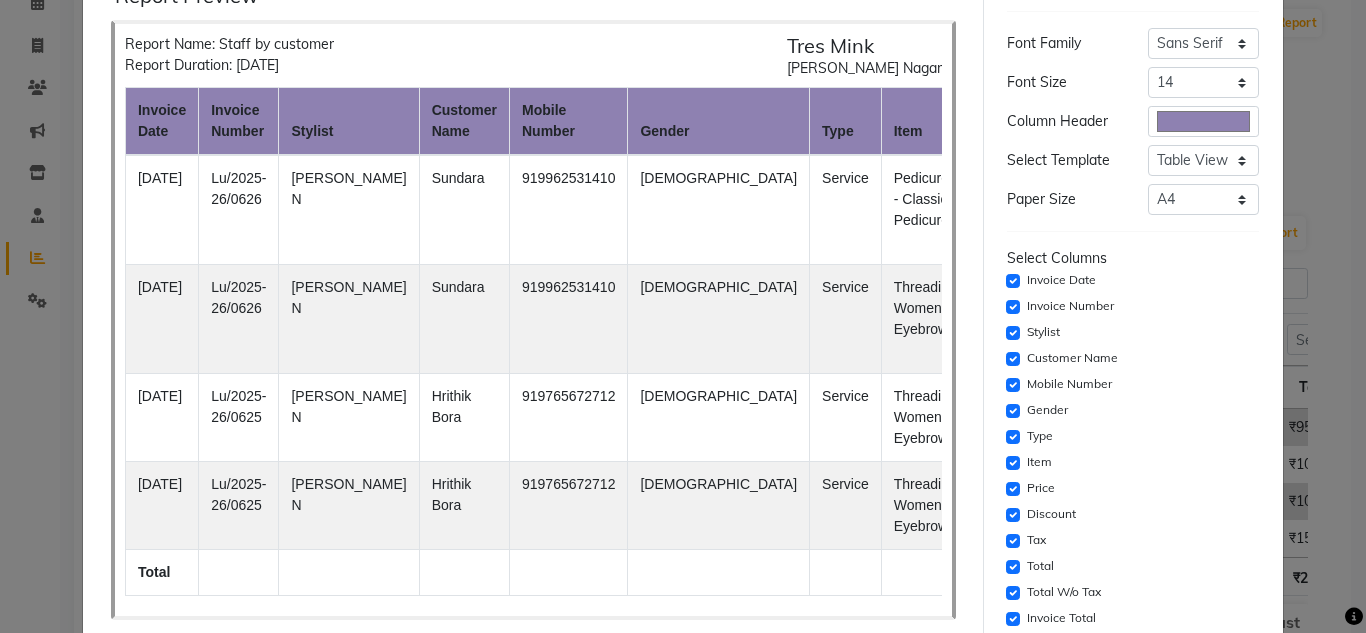 scroll, scrollTop: 200, scrollLeft: 0, axis: vertical 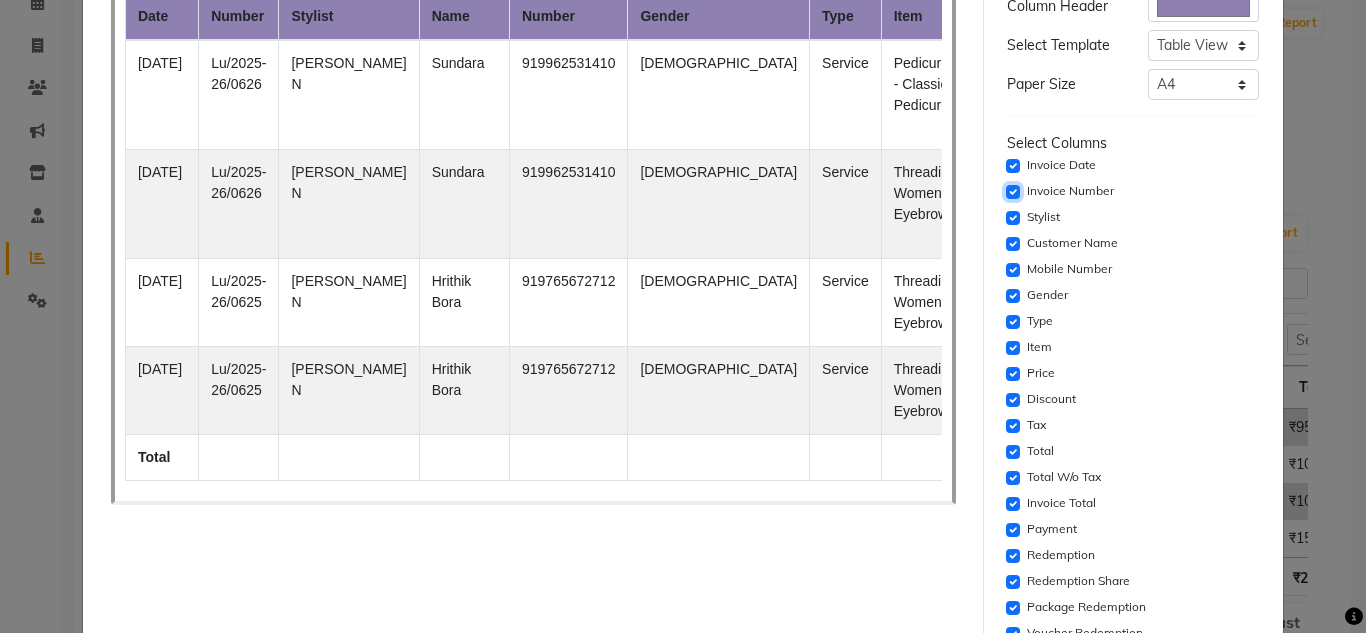 click 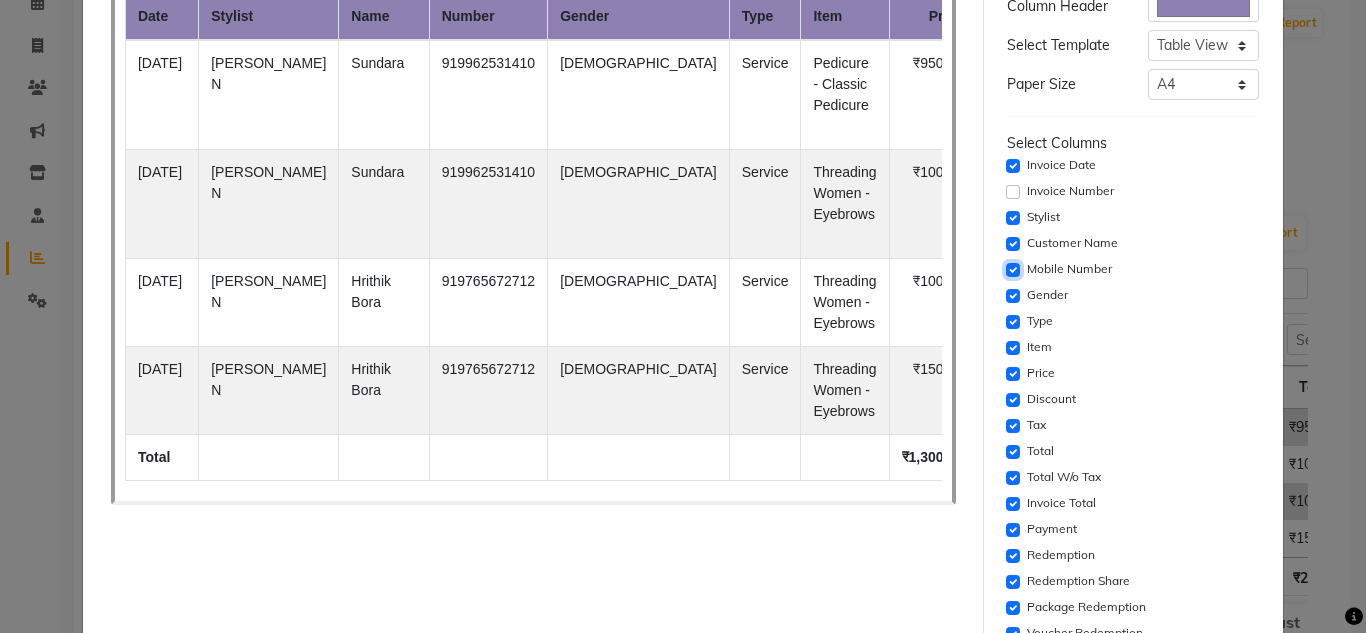 click 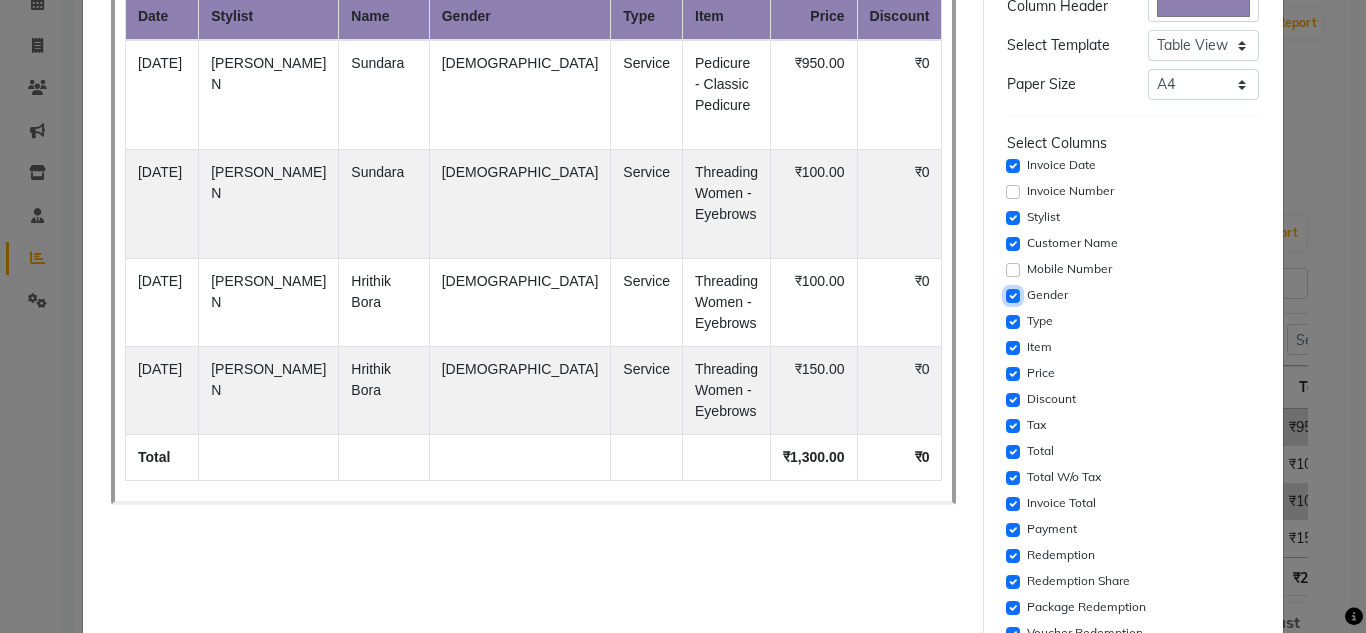 click 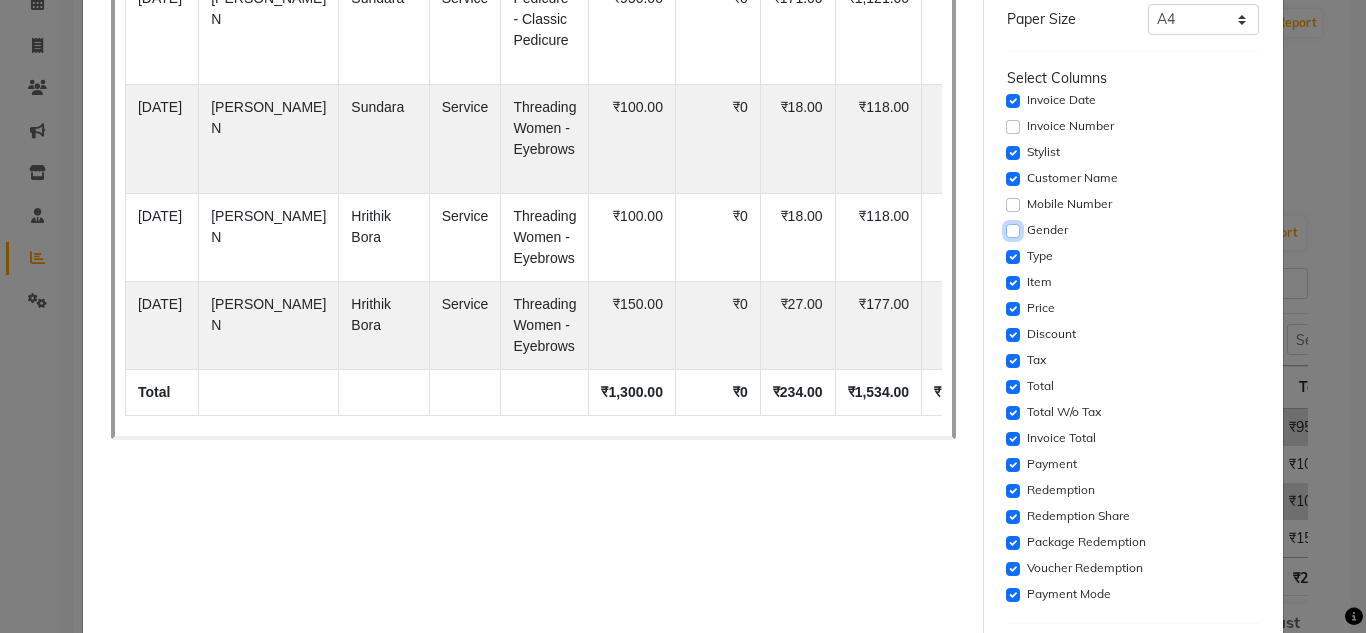 scroll, scrollTop: 300, scrollLeft: 0, axis: vertical 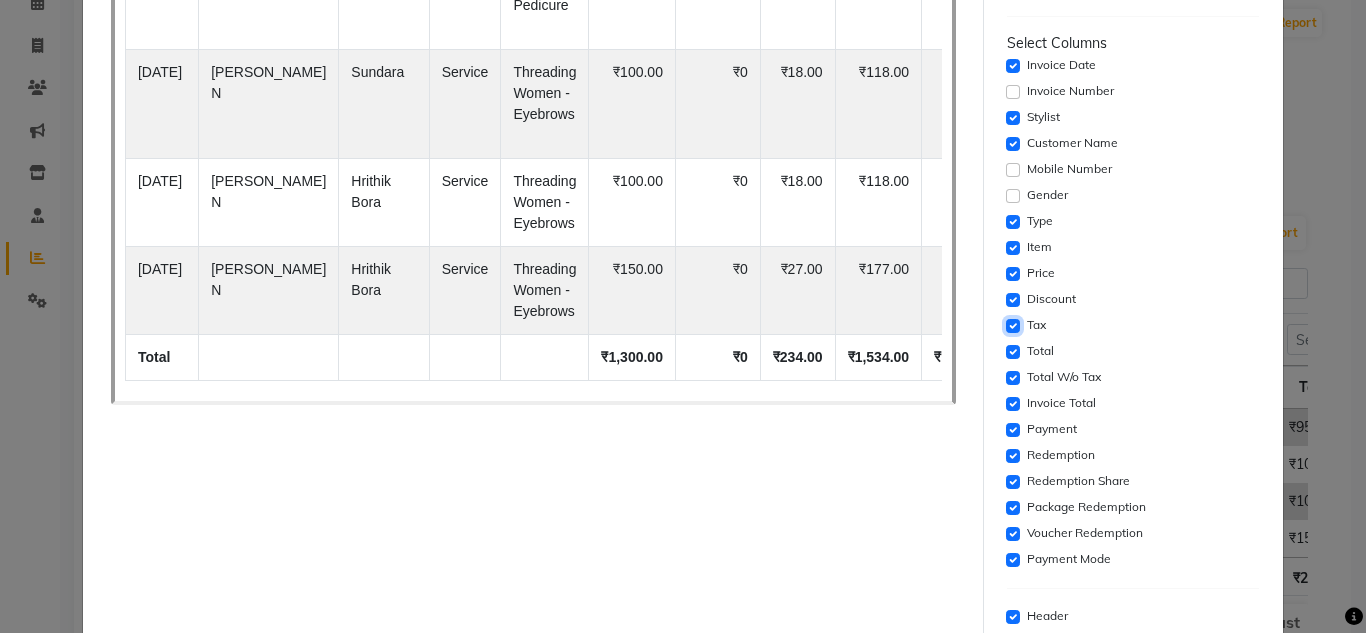 click 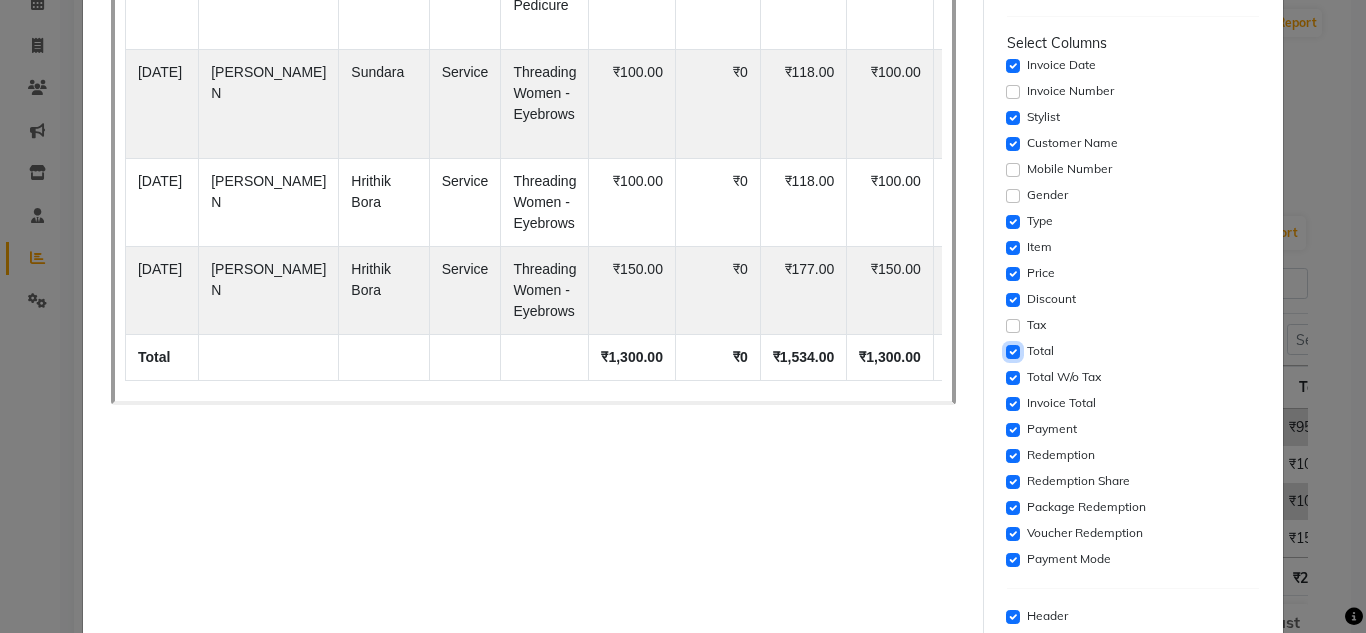 click 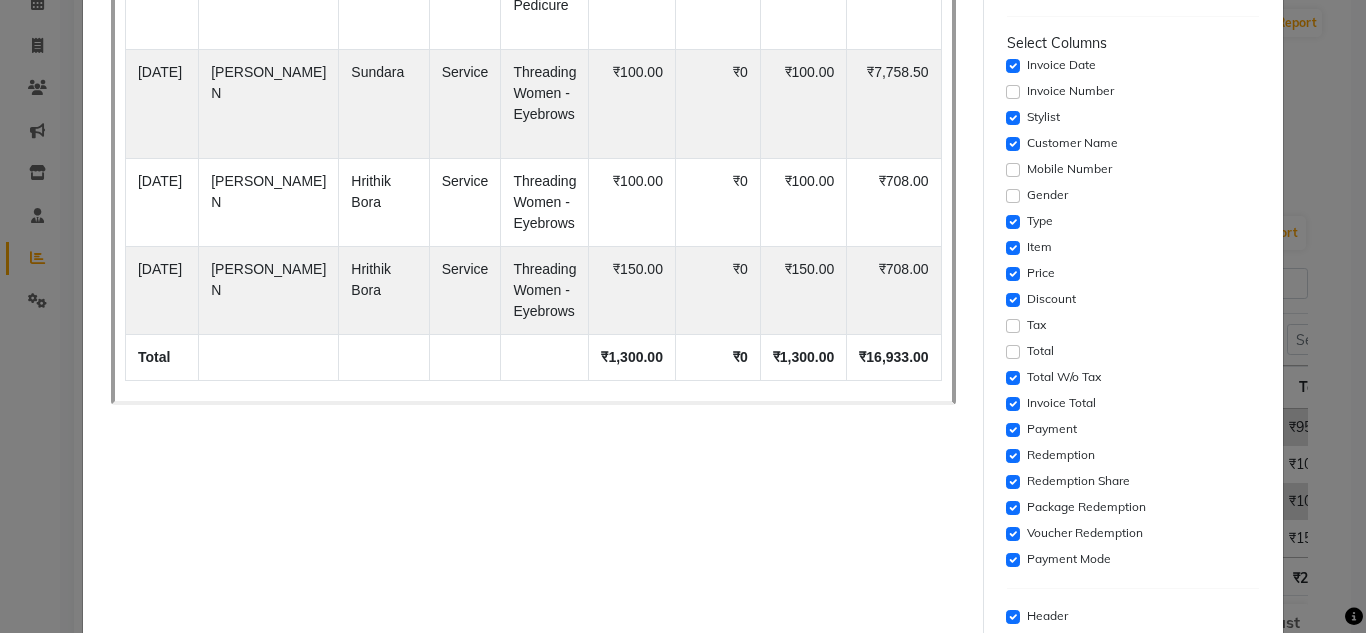 click on "Invoice Total" 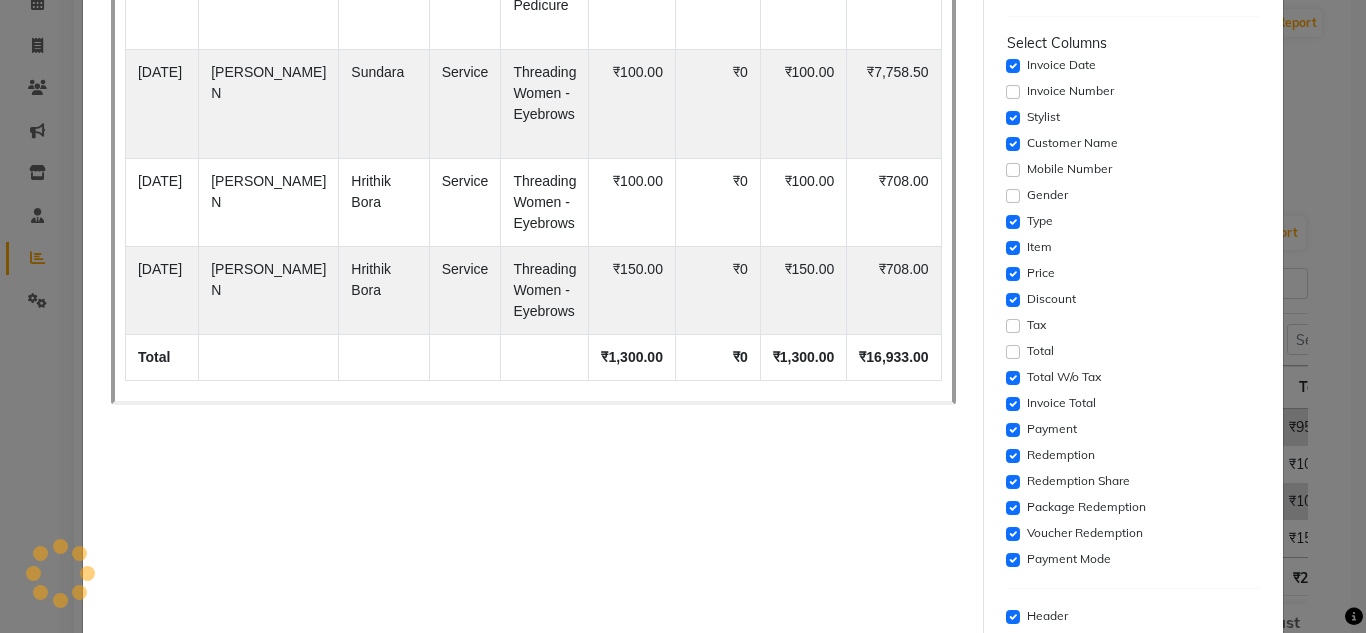 click on "Invoice Total" 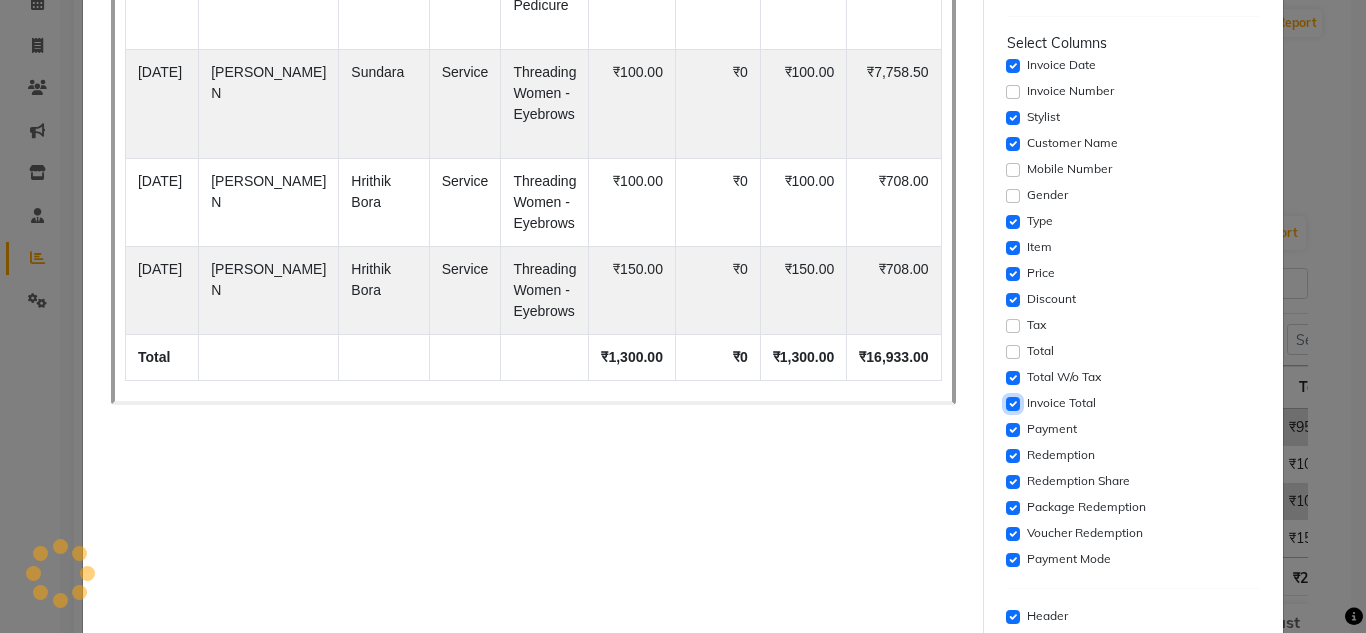 click 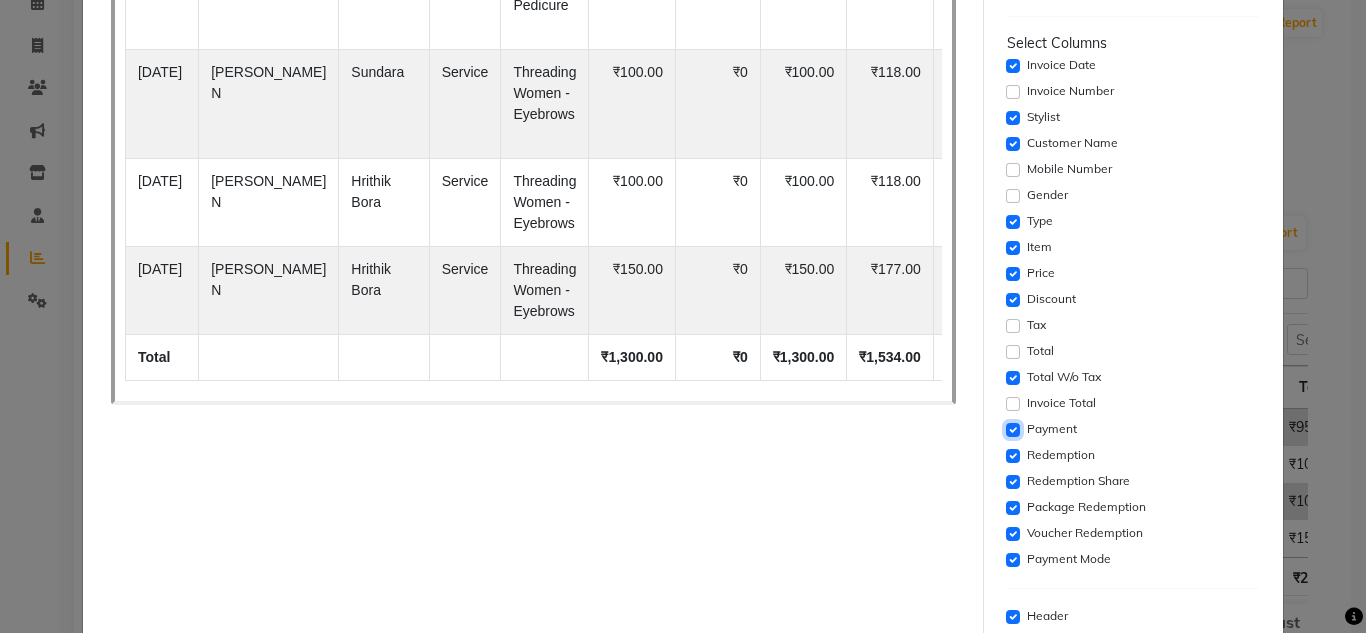 click 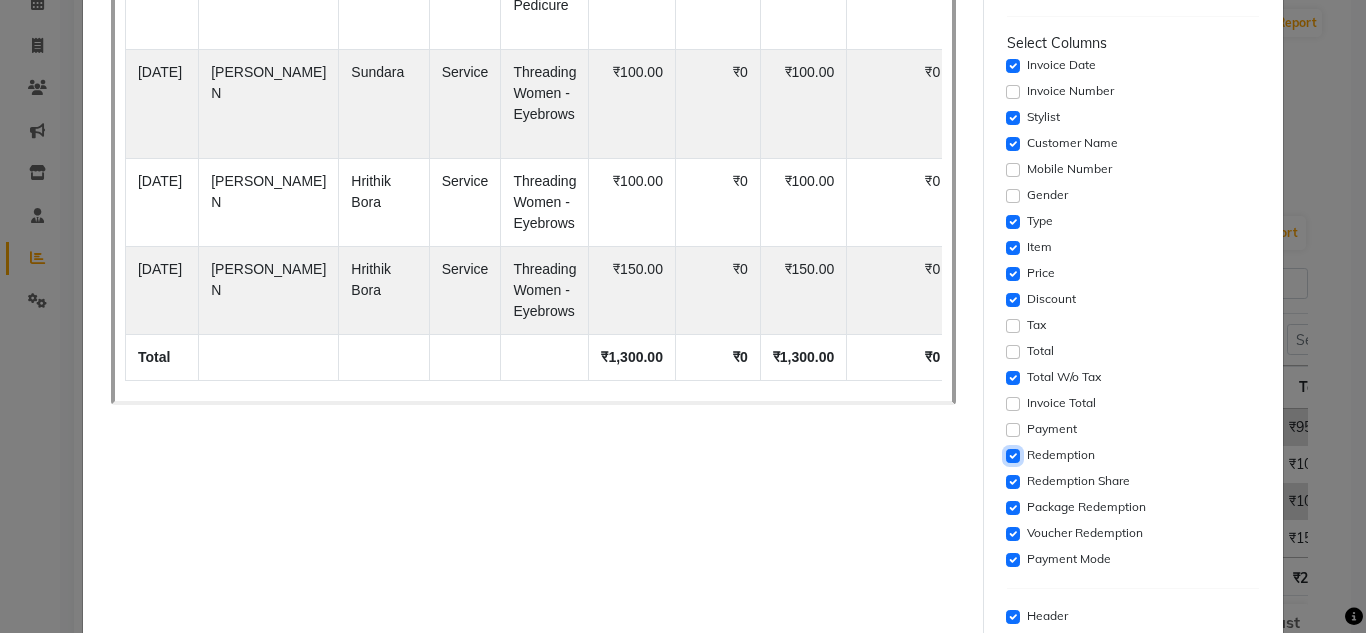 click 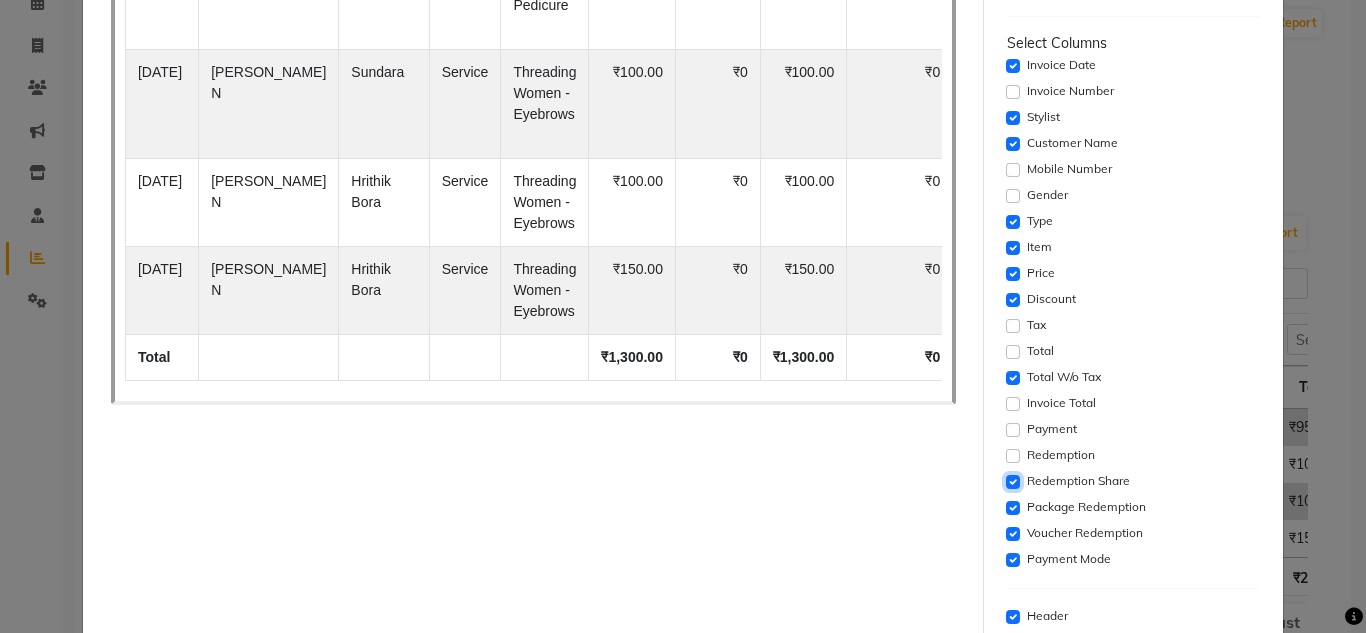 click 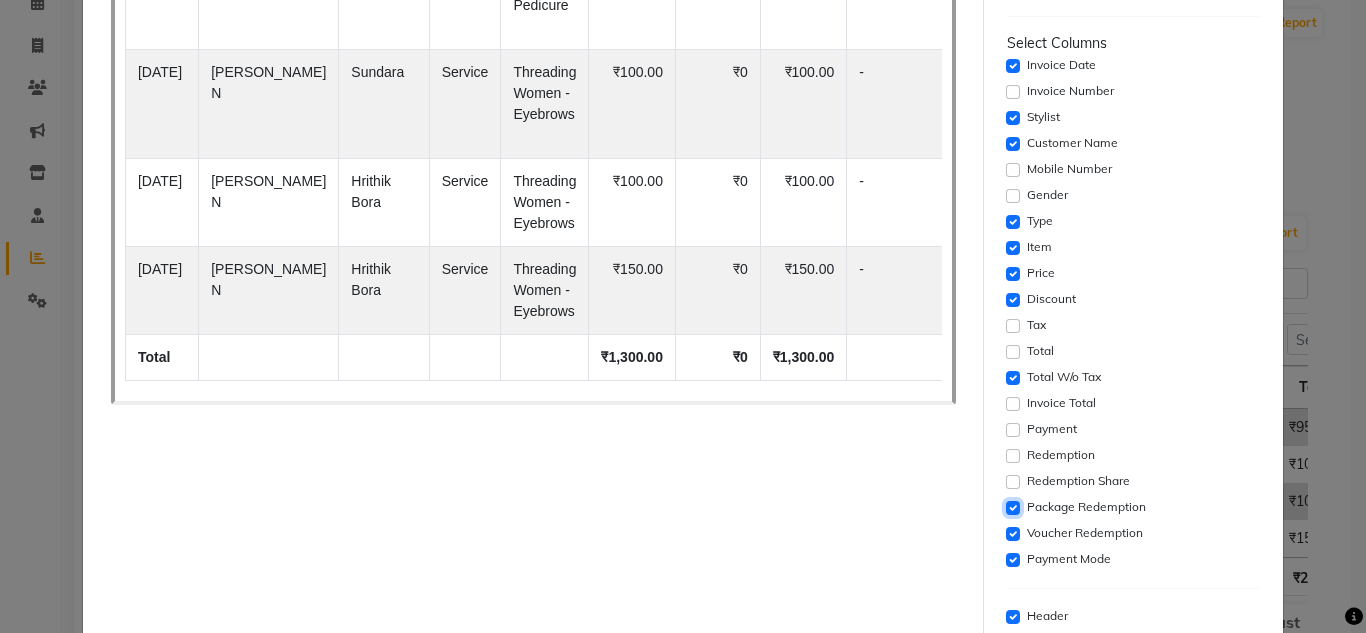 click 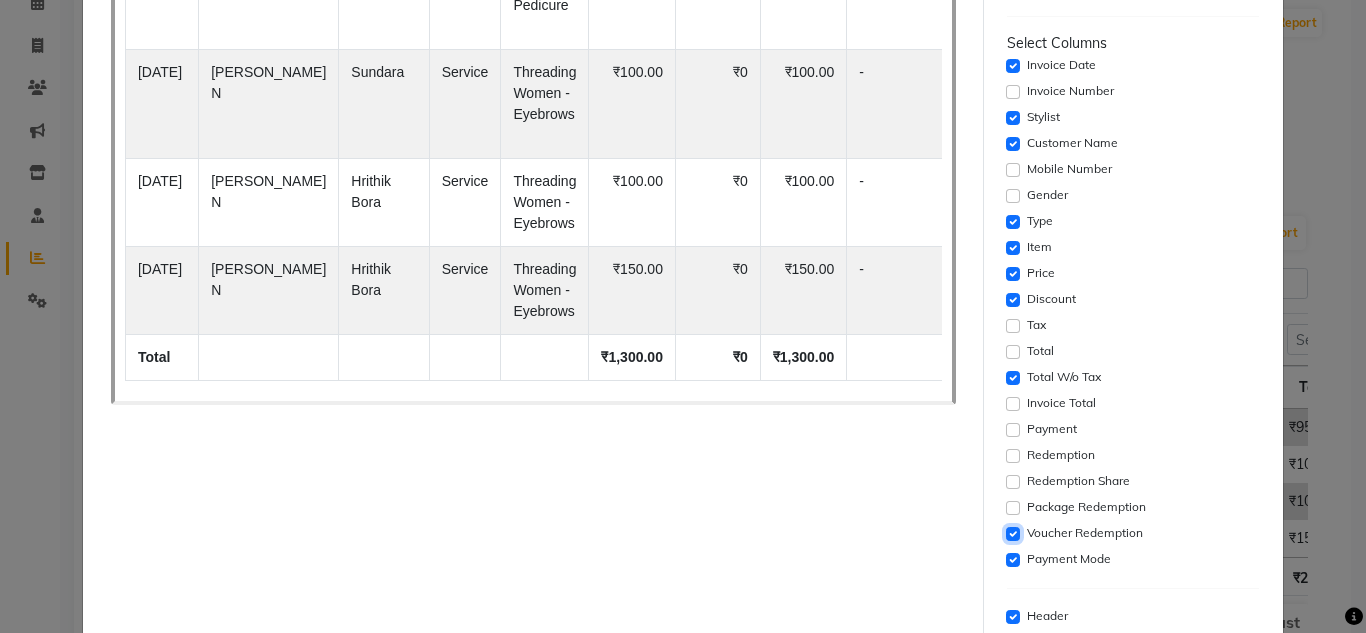 click 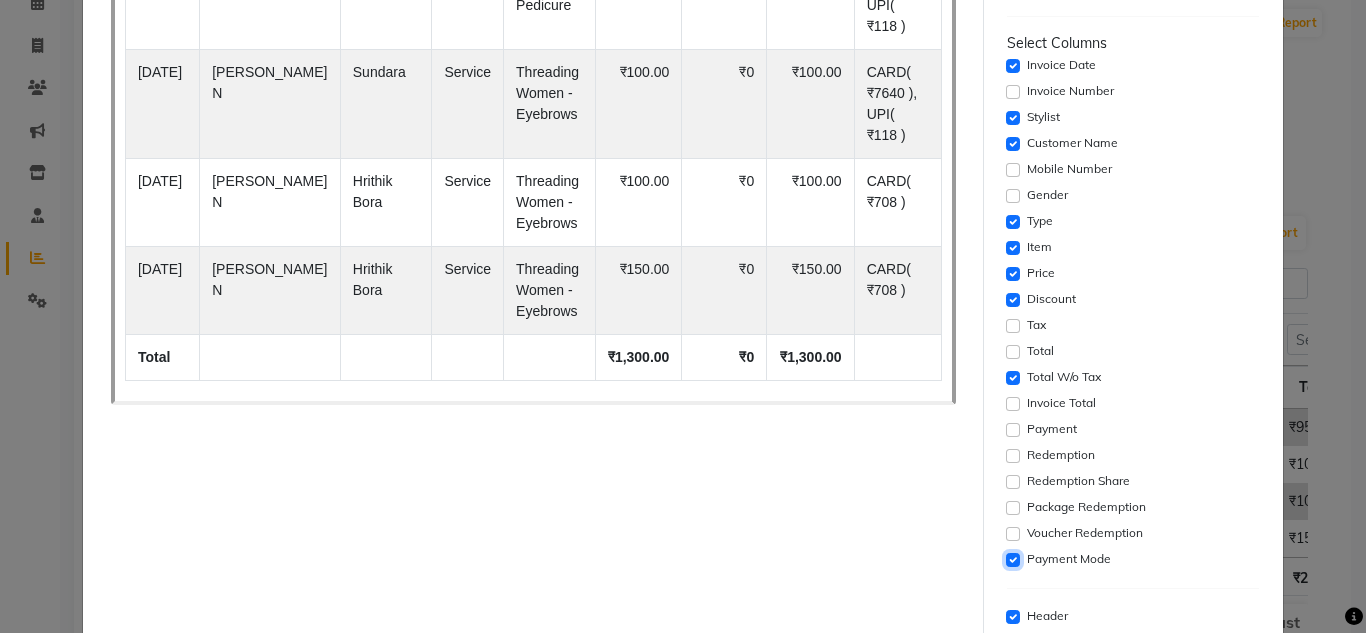 click 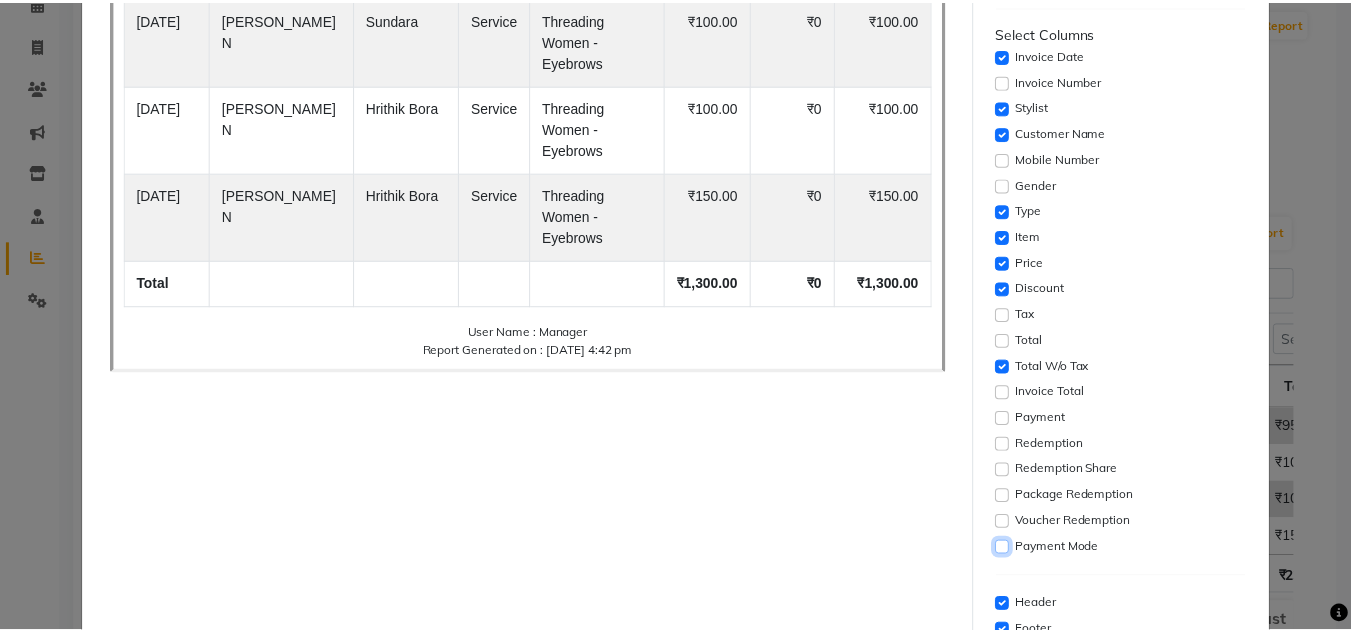scroll, scrollTop: 431, scrollLeft: 0, axis: vertical 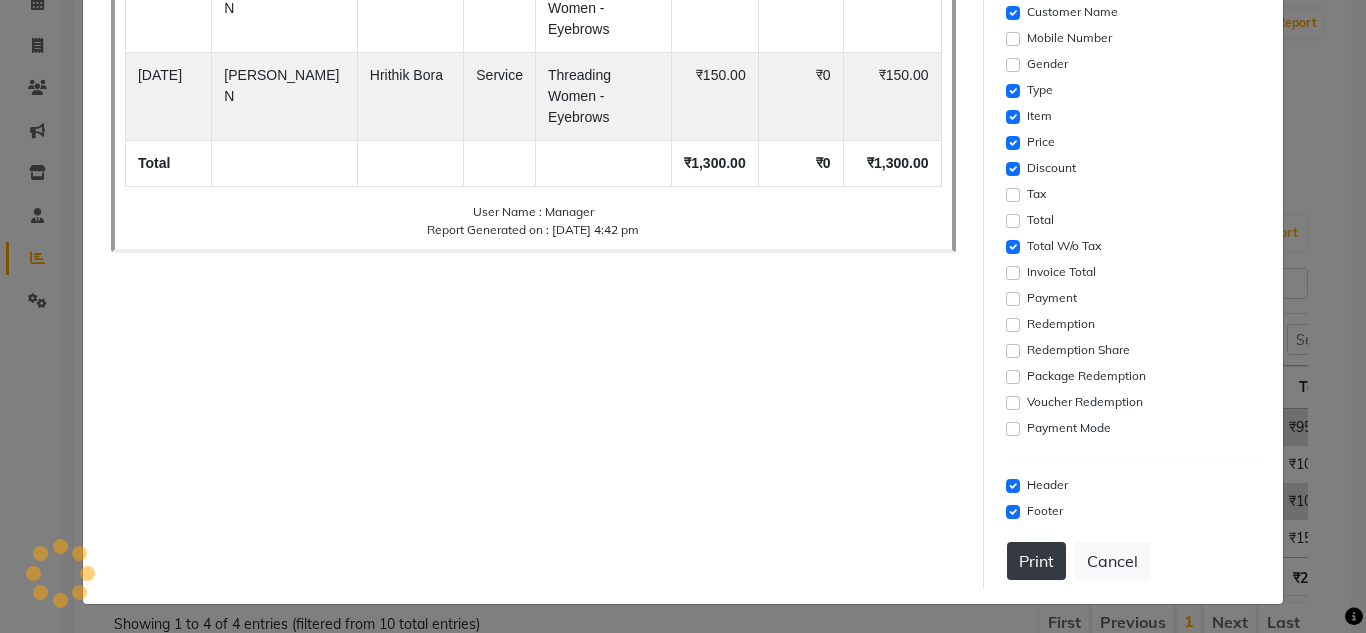 click on "Print" 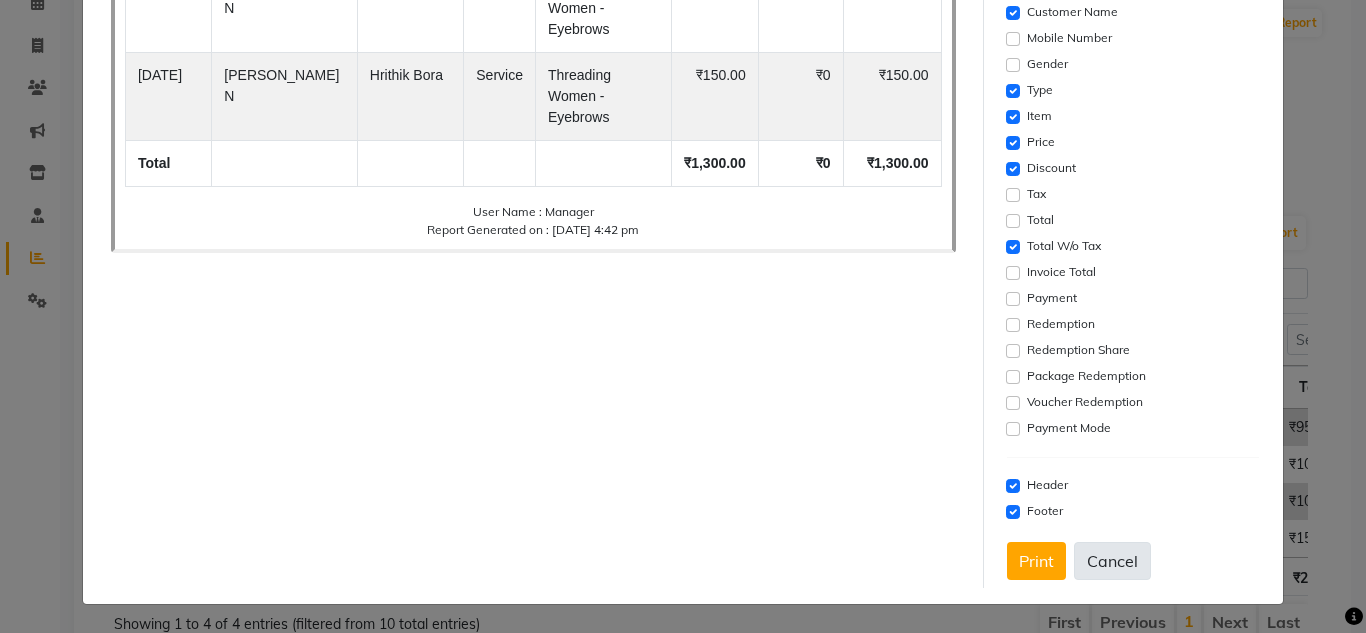 click on "Cancel" 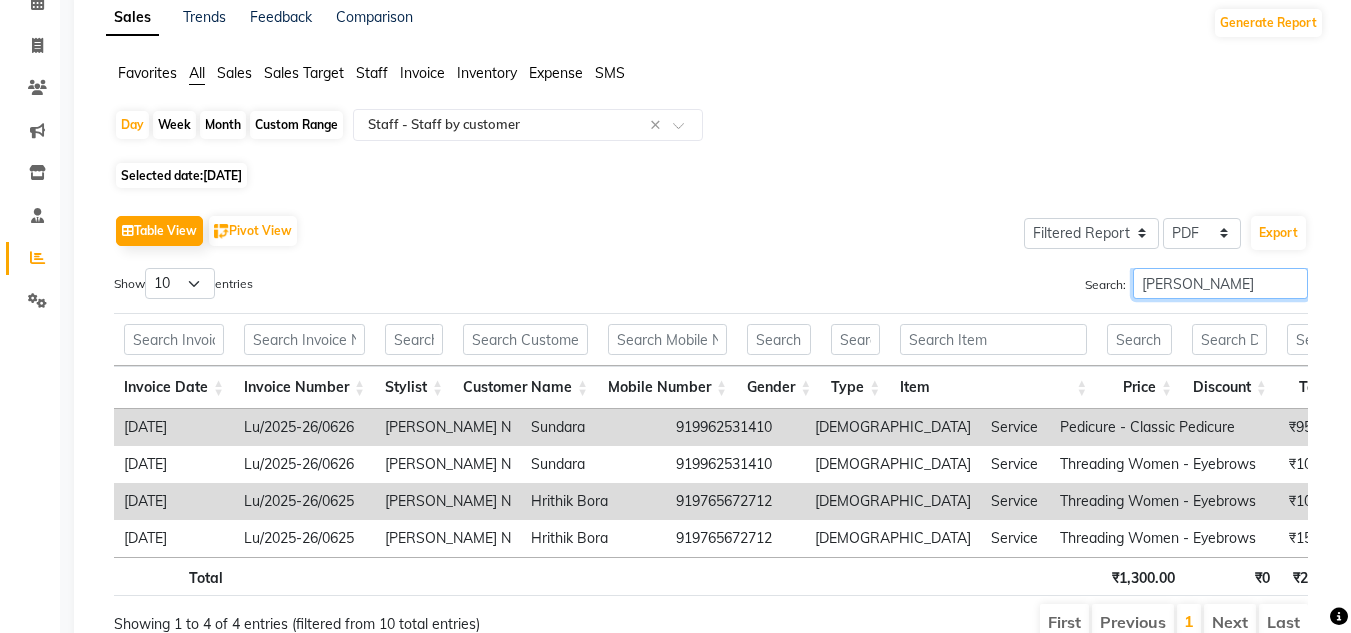 drag, startPoint x: 1224, startPoint y: 283, endPoint x: 891, endPoint y: 291, distance: 333.09607 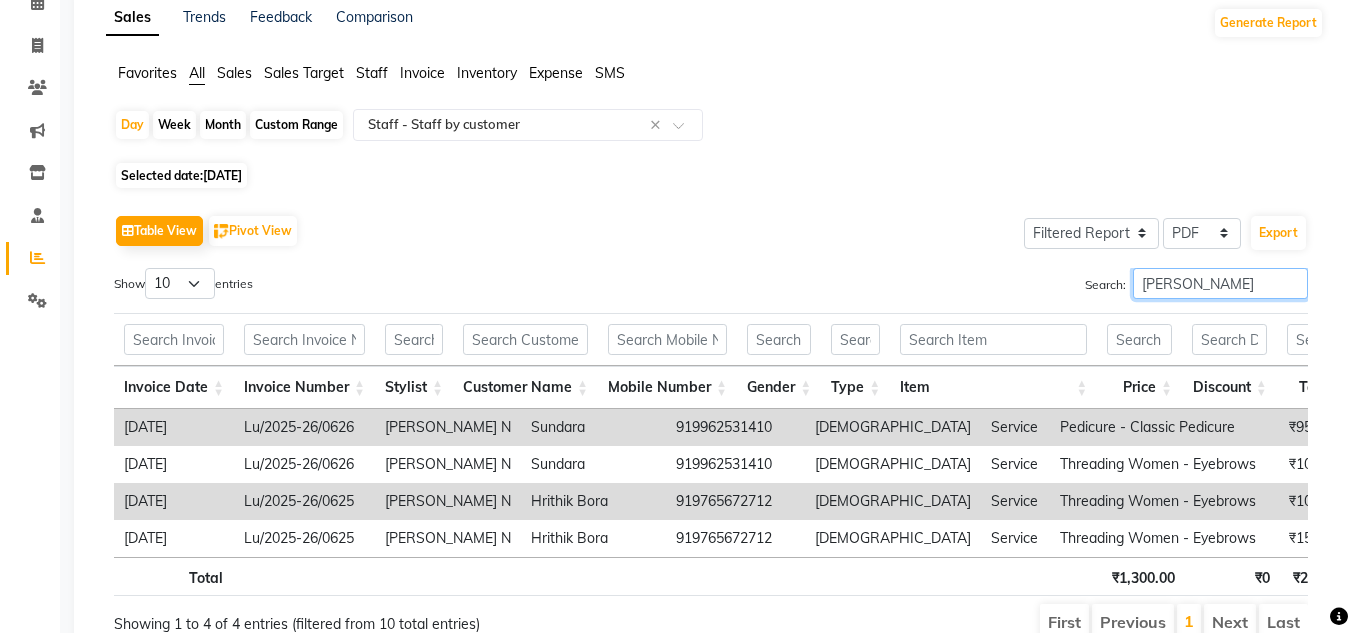 click on "Search: sonu" at bounding box center [1017, 287] 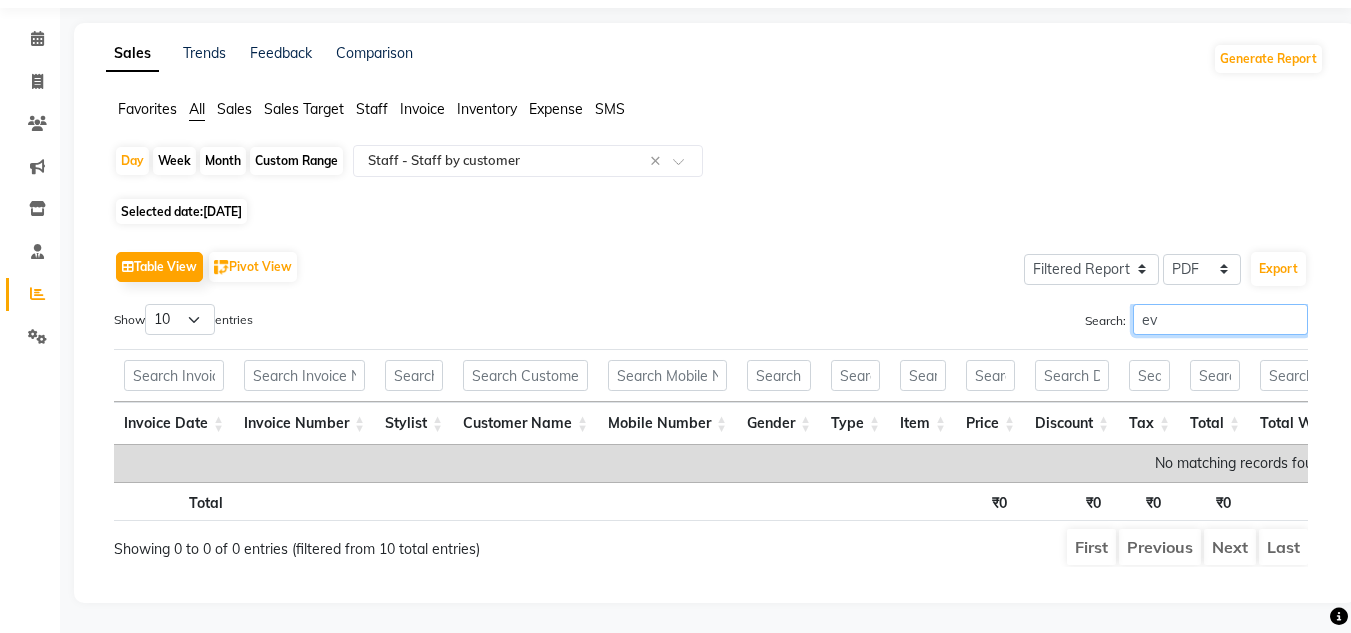 scroll, scrollTop: 94, scrollLeft: 0, axis: vertical 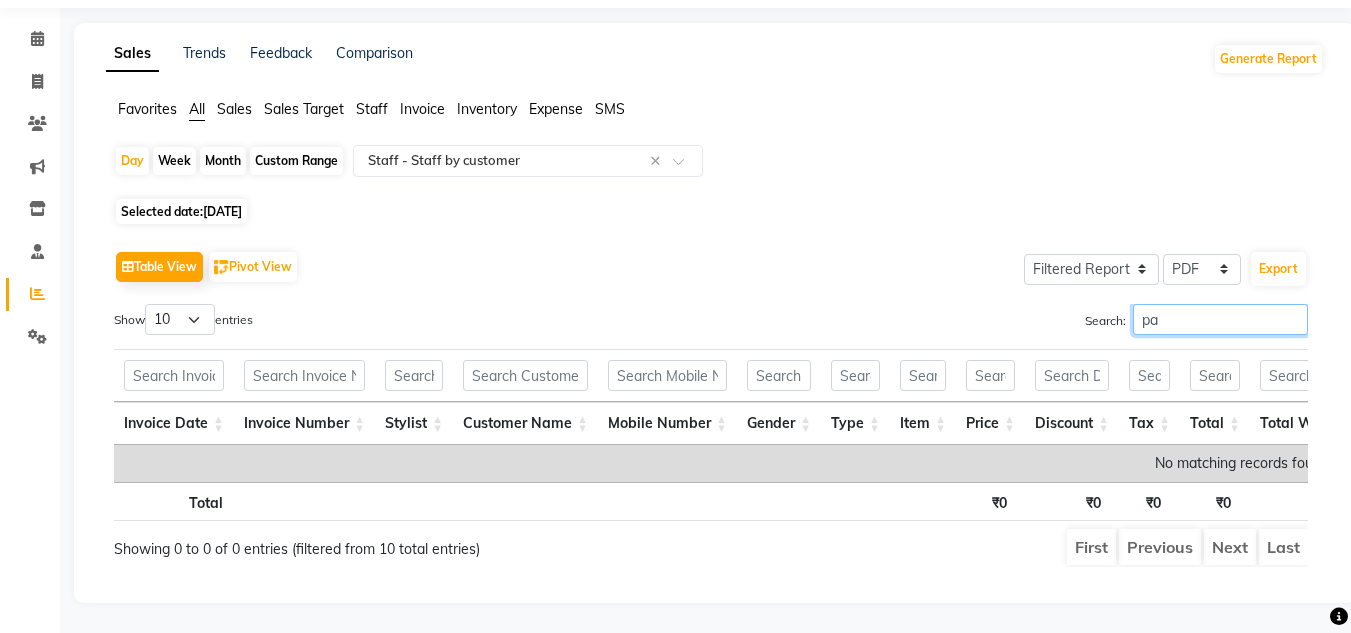 type on "p" 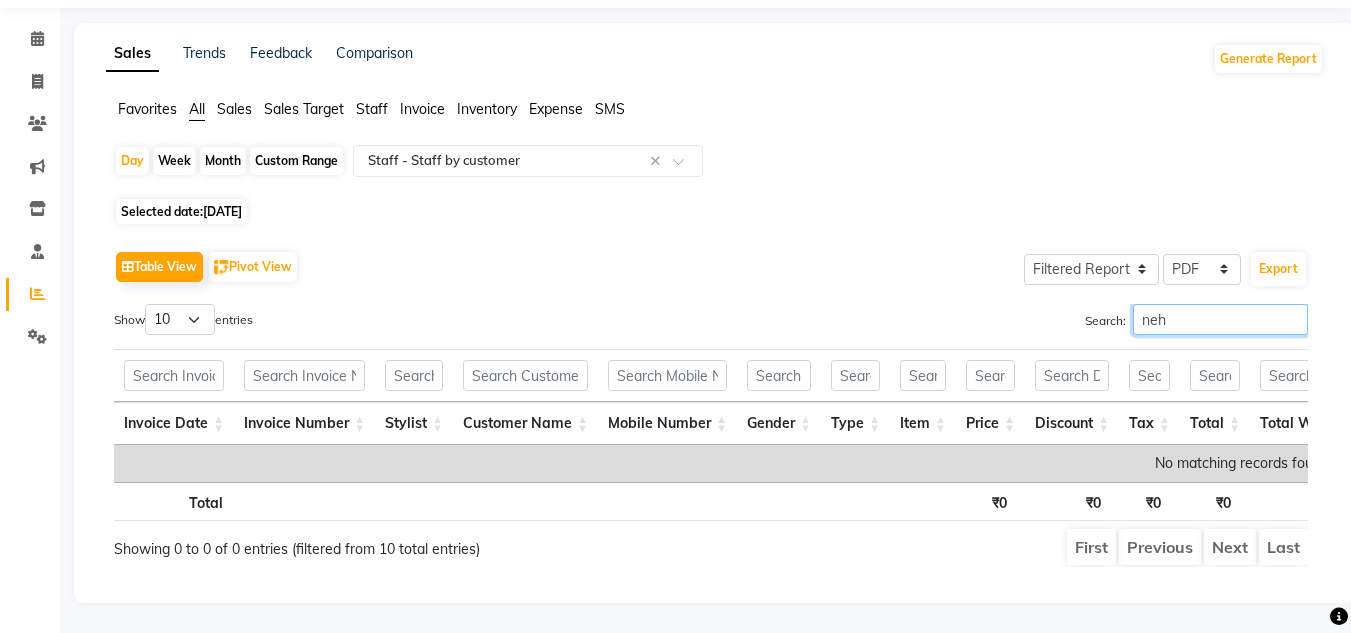 scroll, scrollTop: 94, scrollLeft: 0, axis: vertical 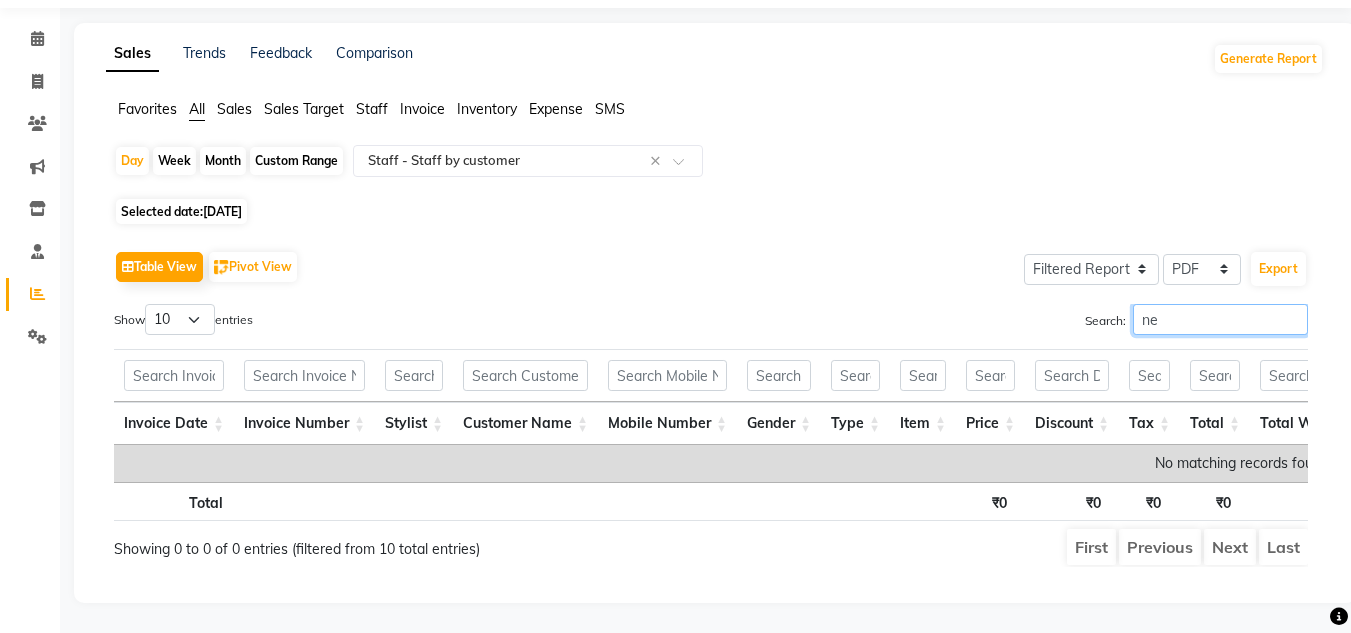 type on "n" 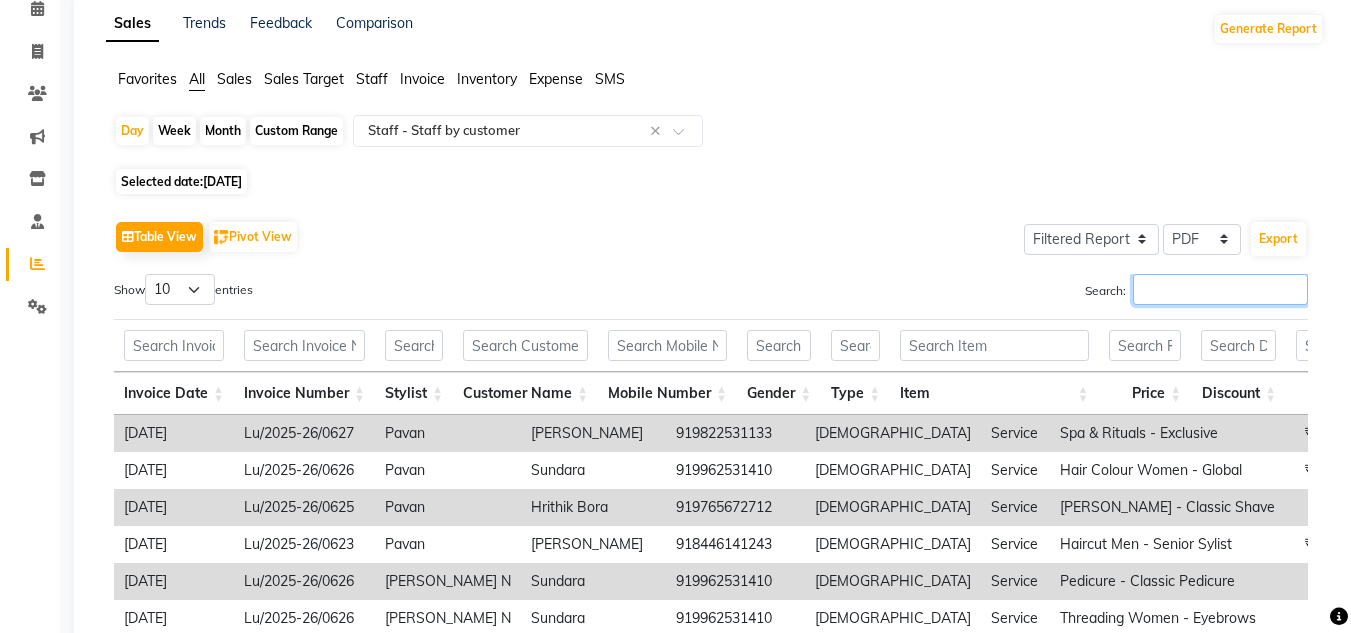 scroll, scrollTop: 100, scrollLeft: 0, axis: vertical 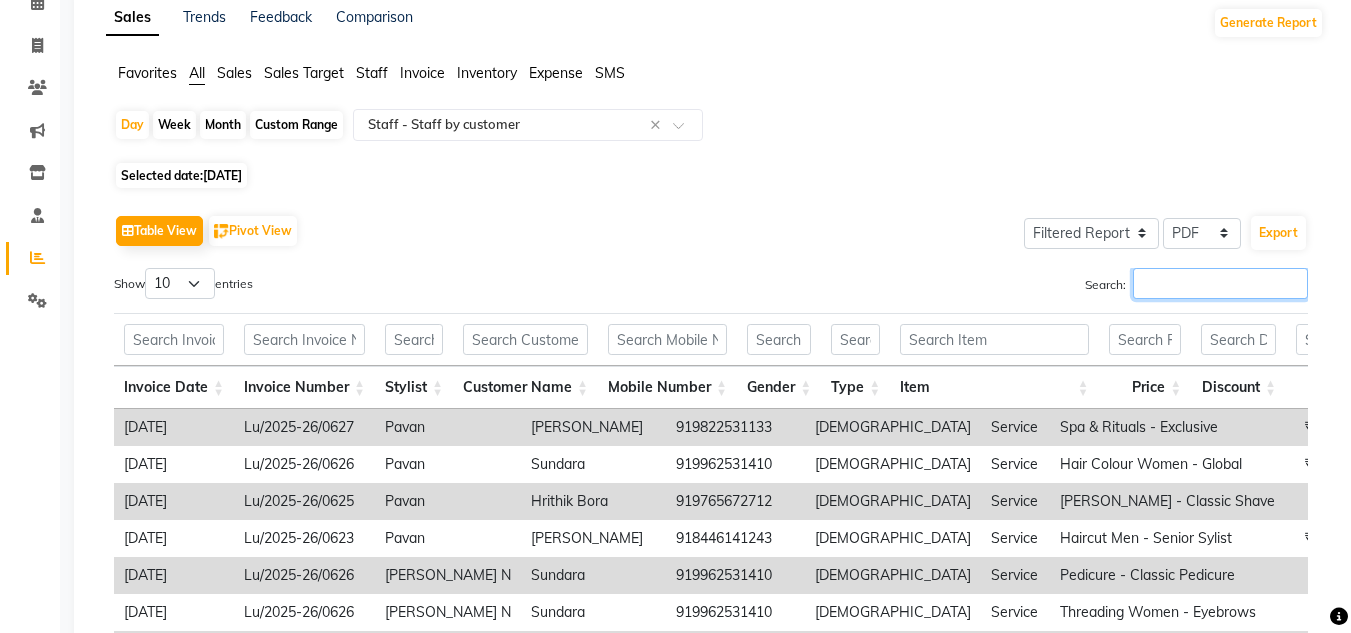 type 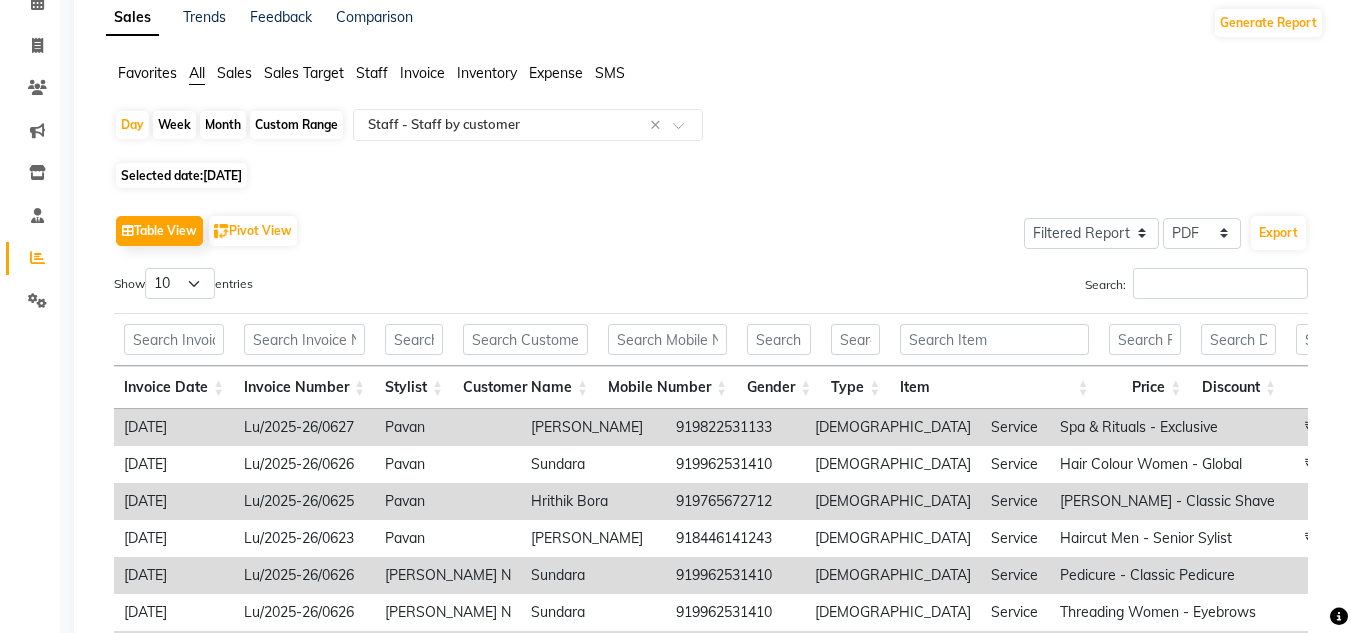 click on "03-07-2025" 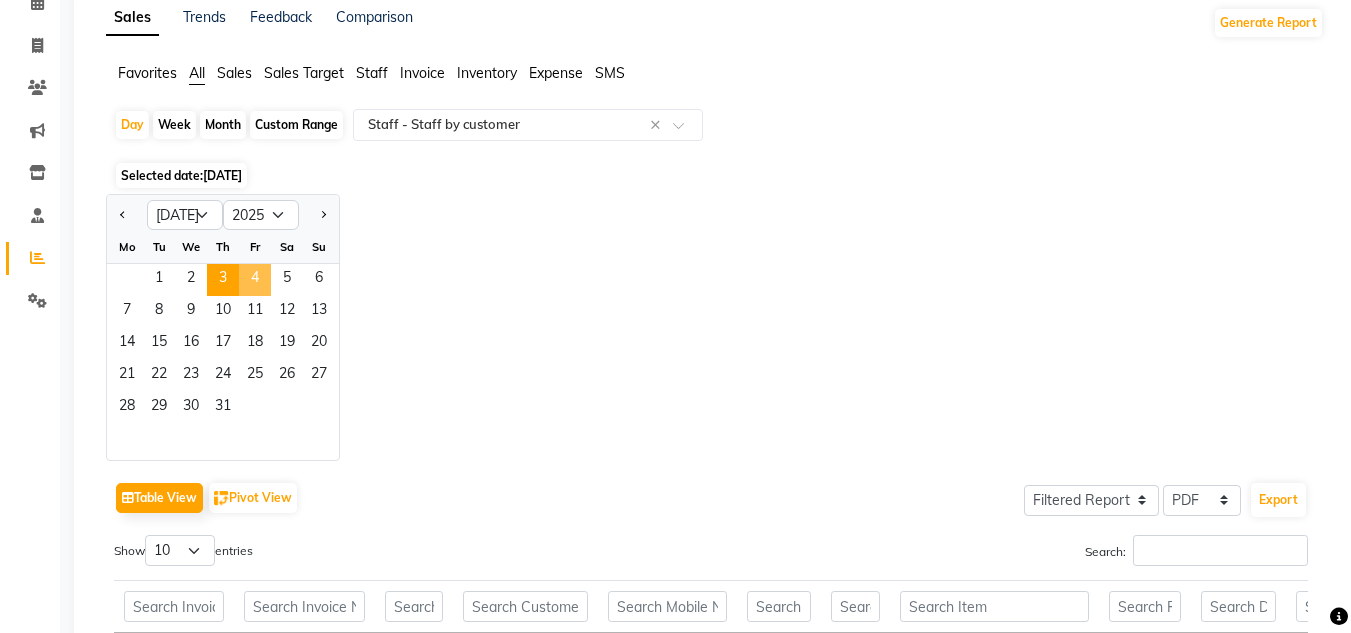 click on "4" 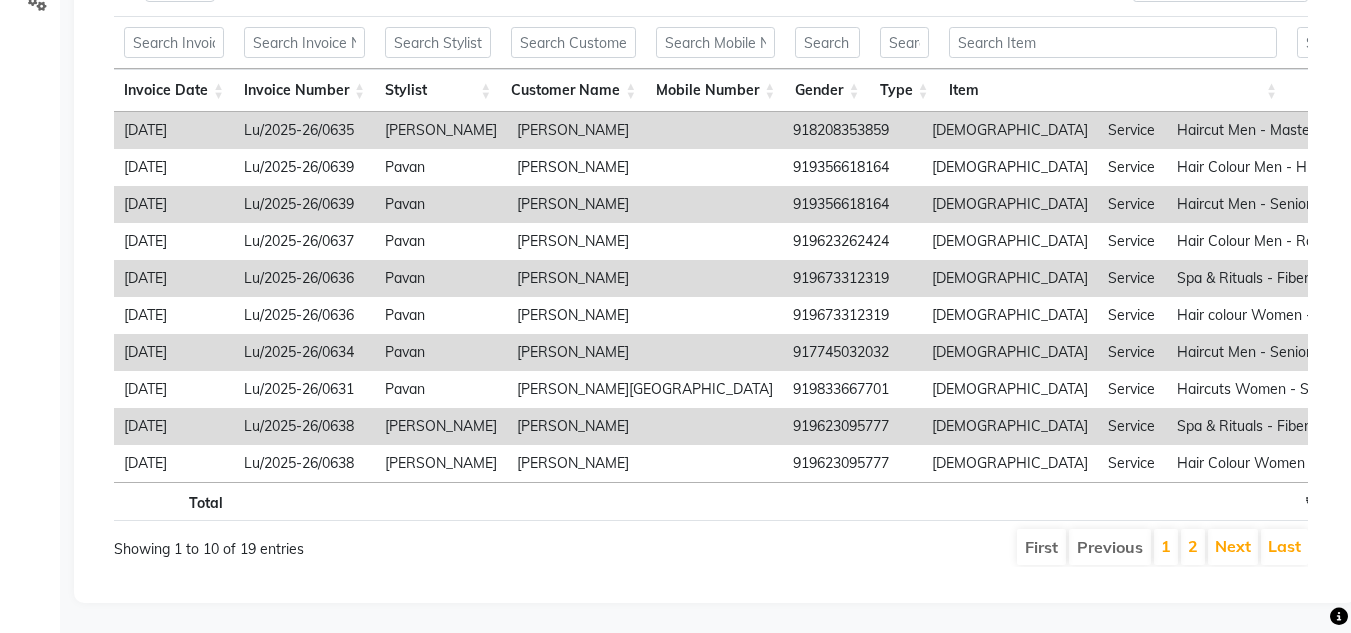 scroll, scrollTop: 227, scrollLeft: 0, axis: vertical 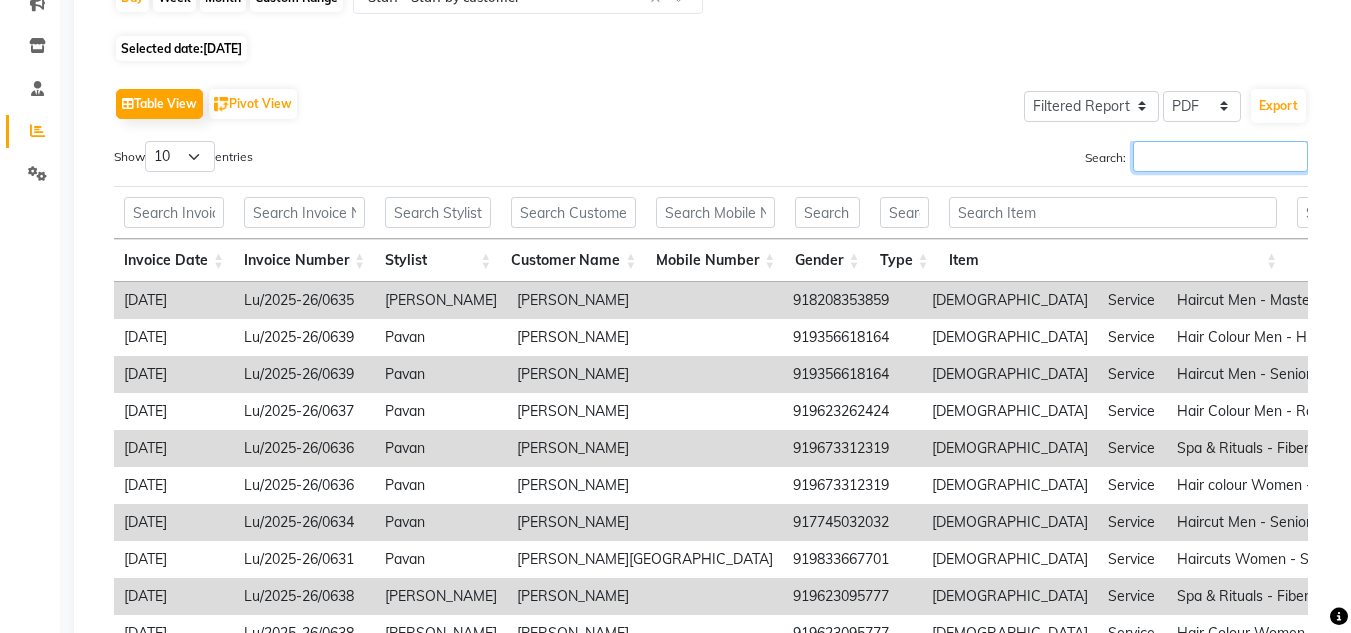 click on "Search:" at bounding box center (1220, 156) 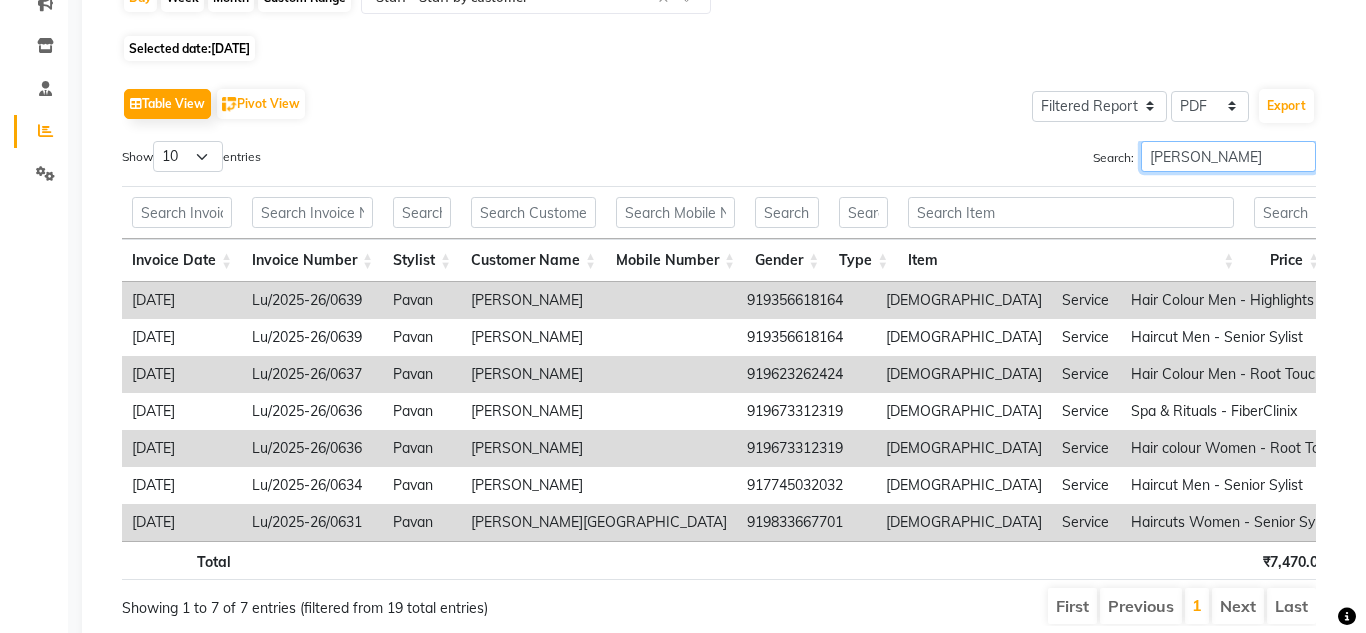 scroll, scrollTop: 316, scrollLeft: 0, axis: vertical 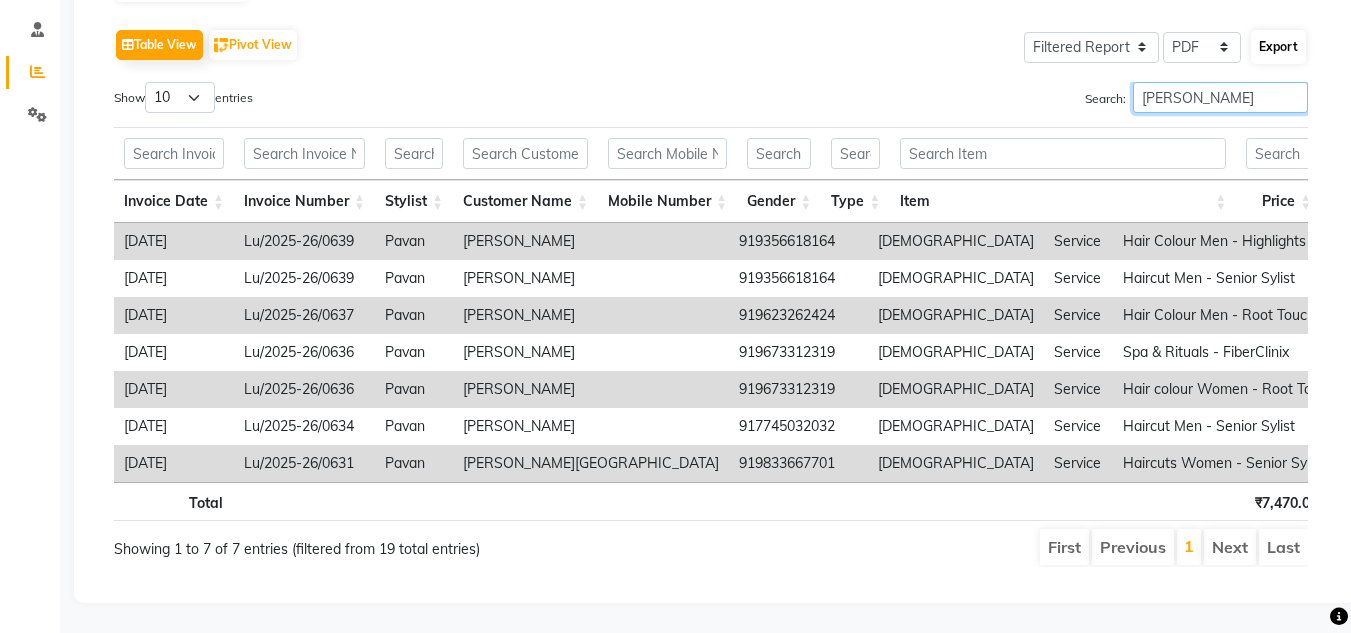 type on "[PERSON_NAME]" 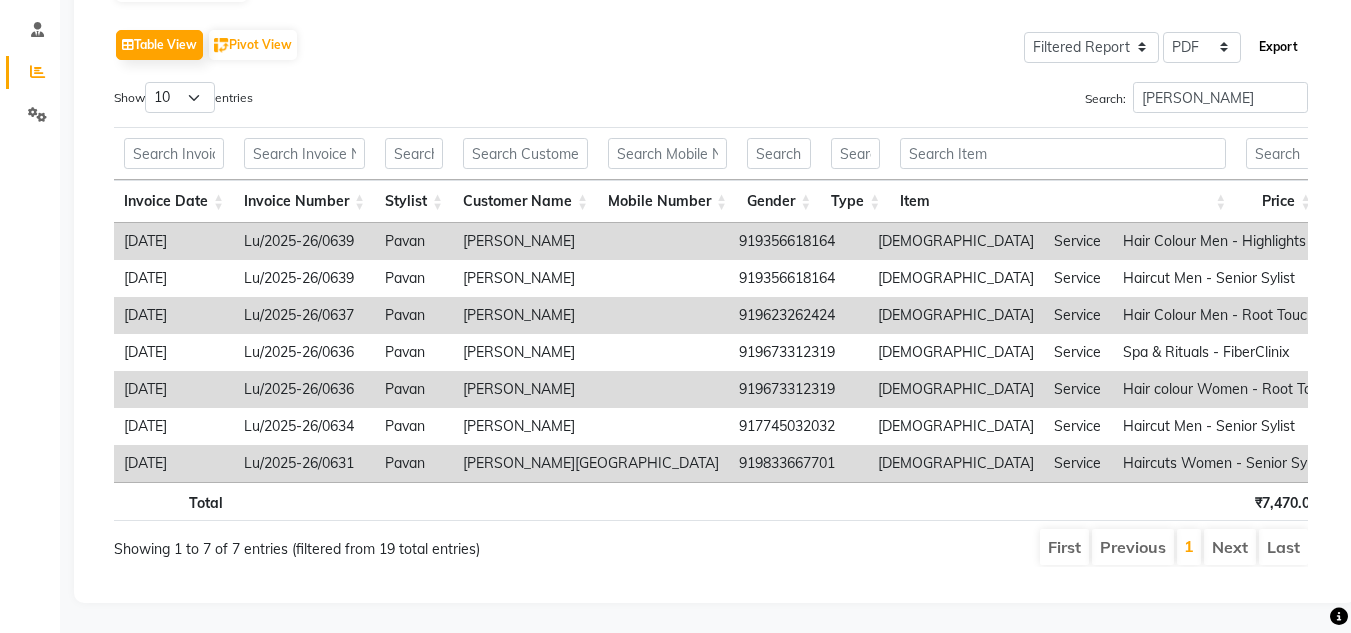 click on "Export" 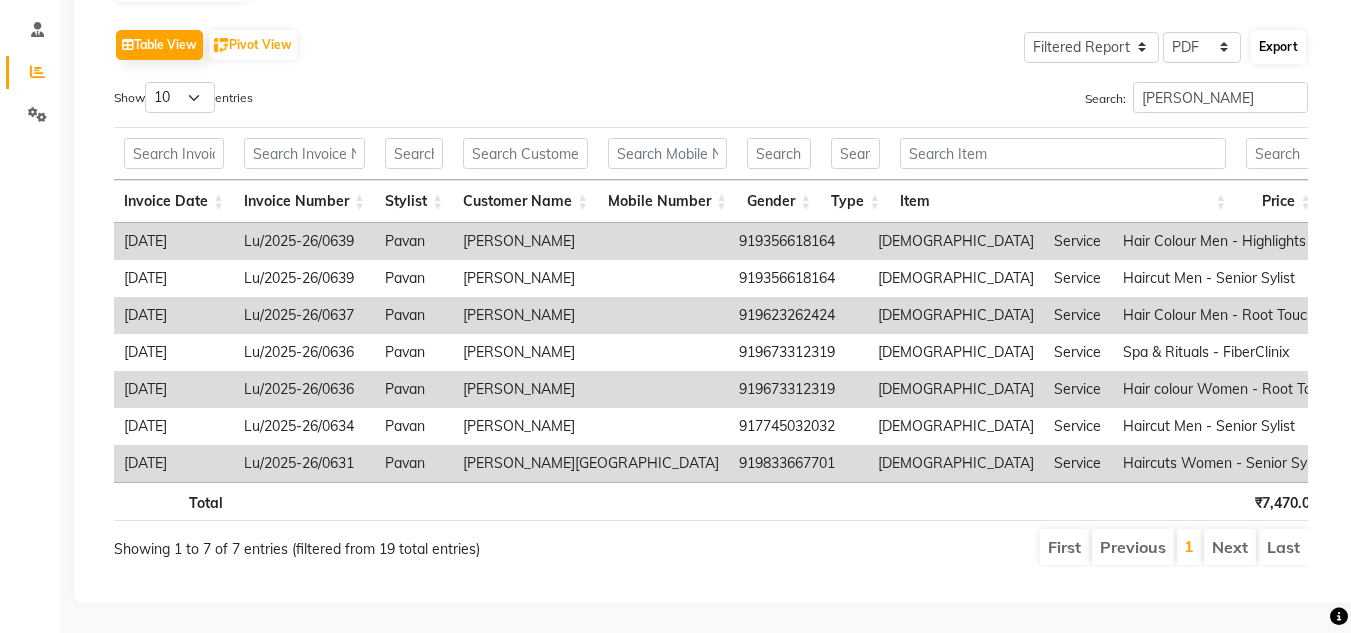 select on "sans-serif" 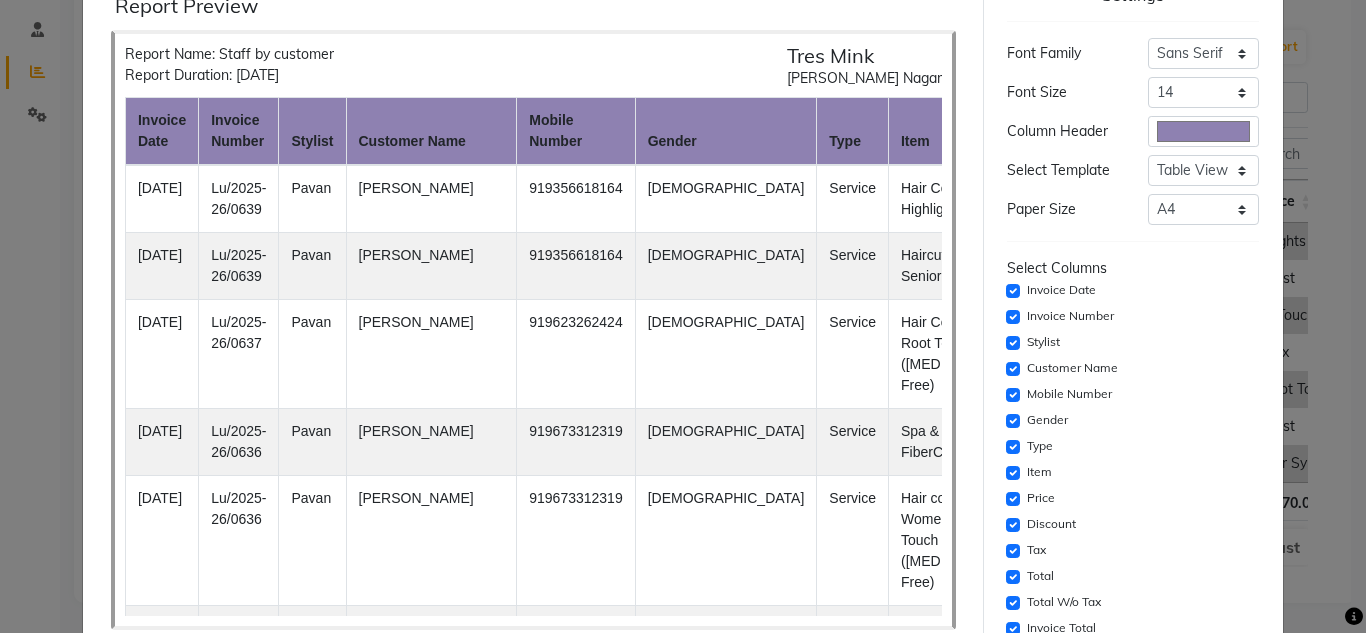 scroll, scrollTop: 200, scrollLeft: 0, axis: vertical 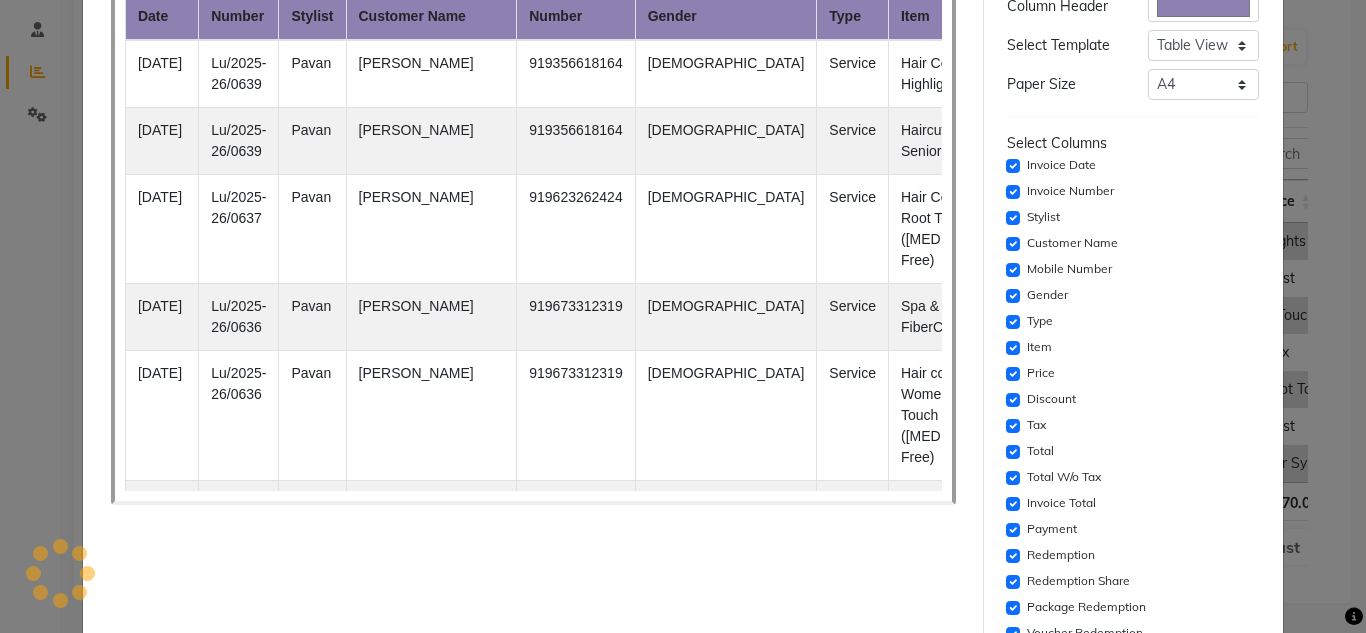 click on "Invoice Number" 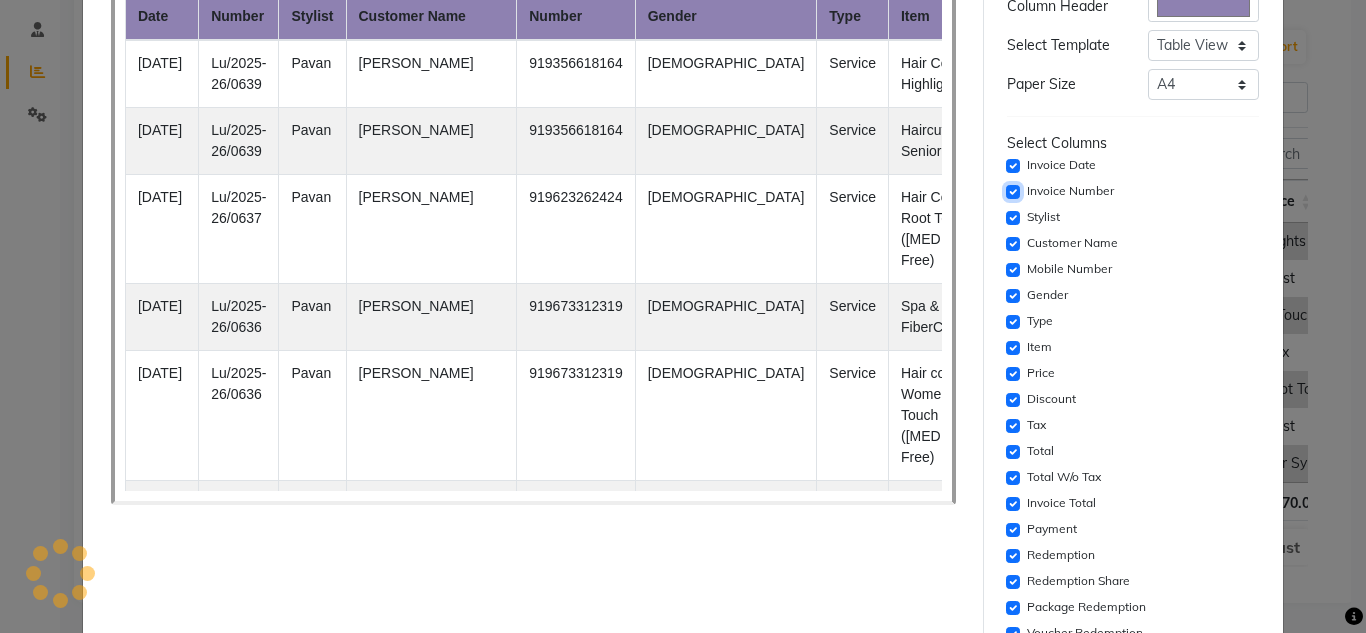 click 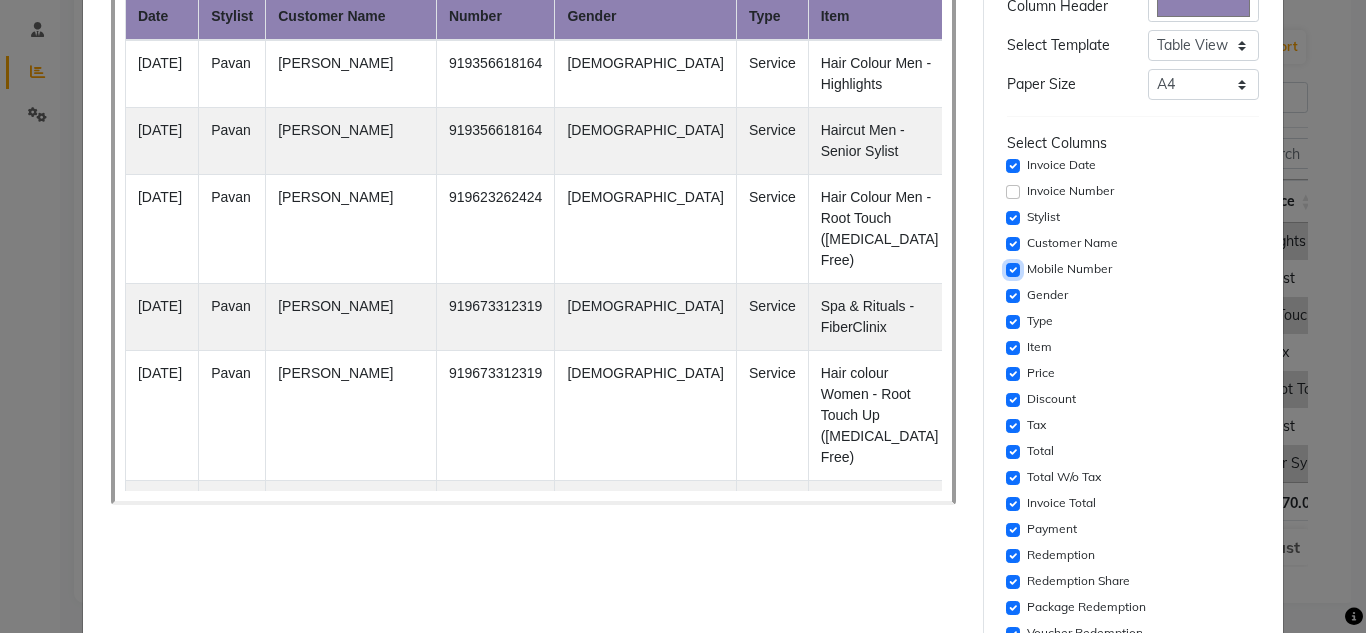 click 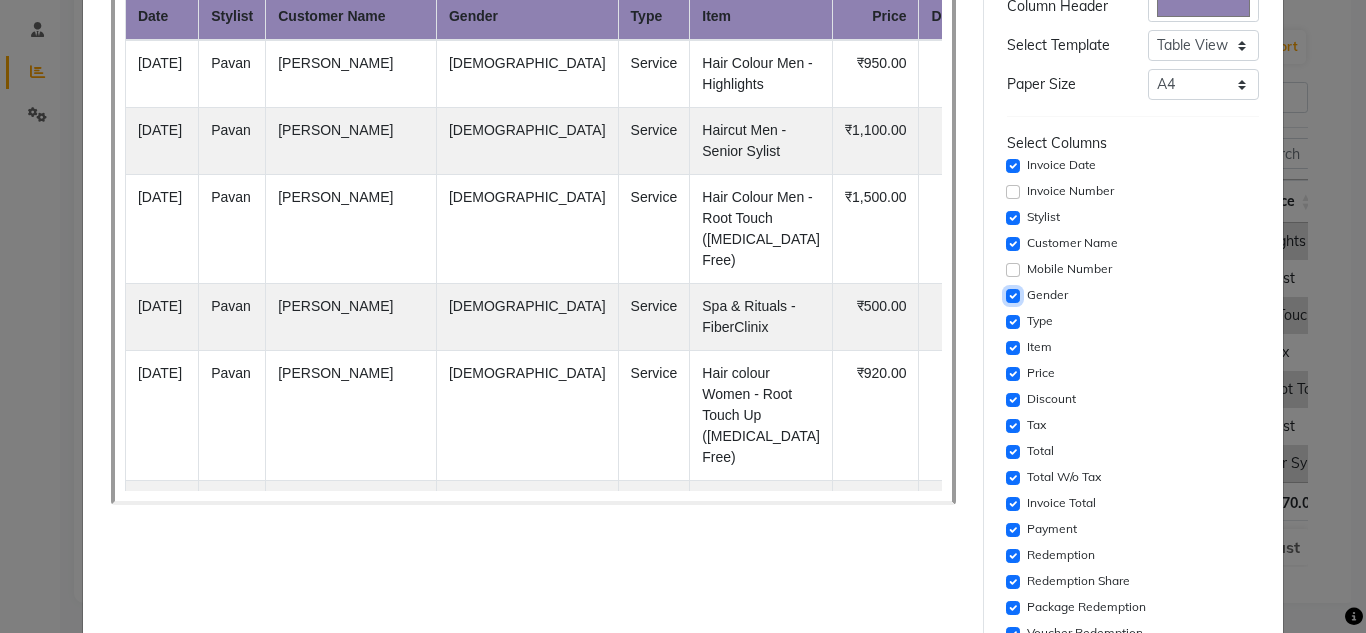click 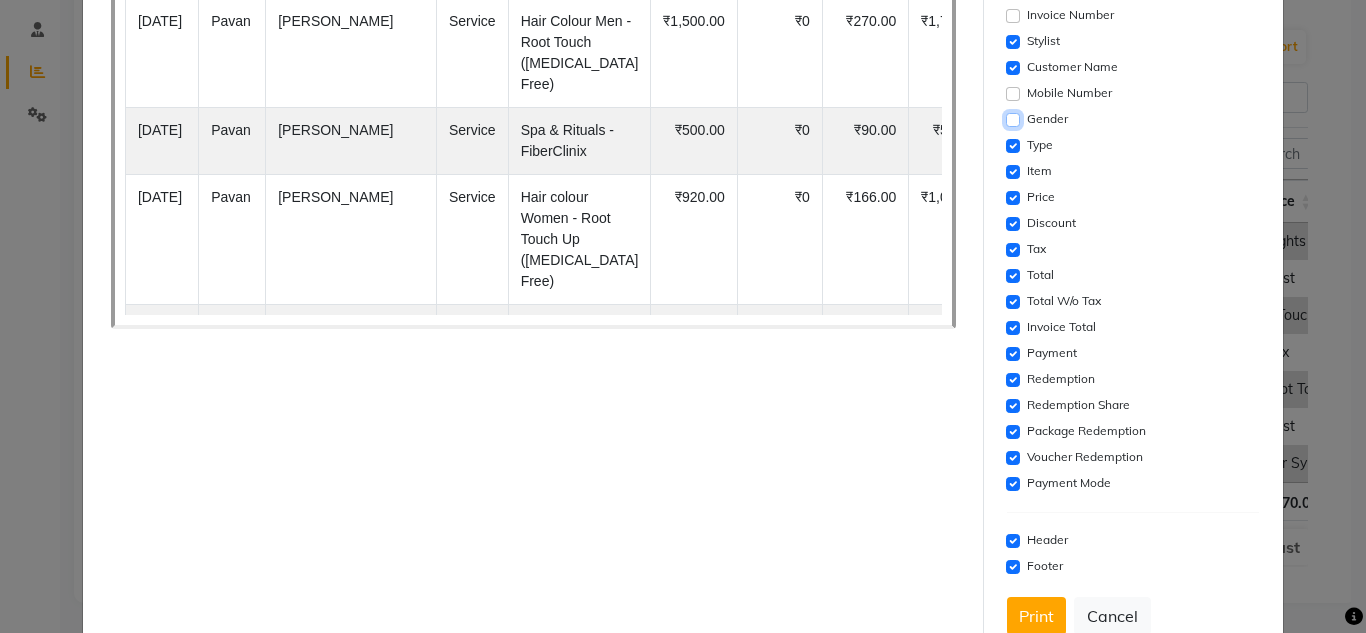 scroll, scrollTop: 400, scrollLeft: 0, axis: vertical 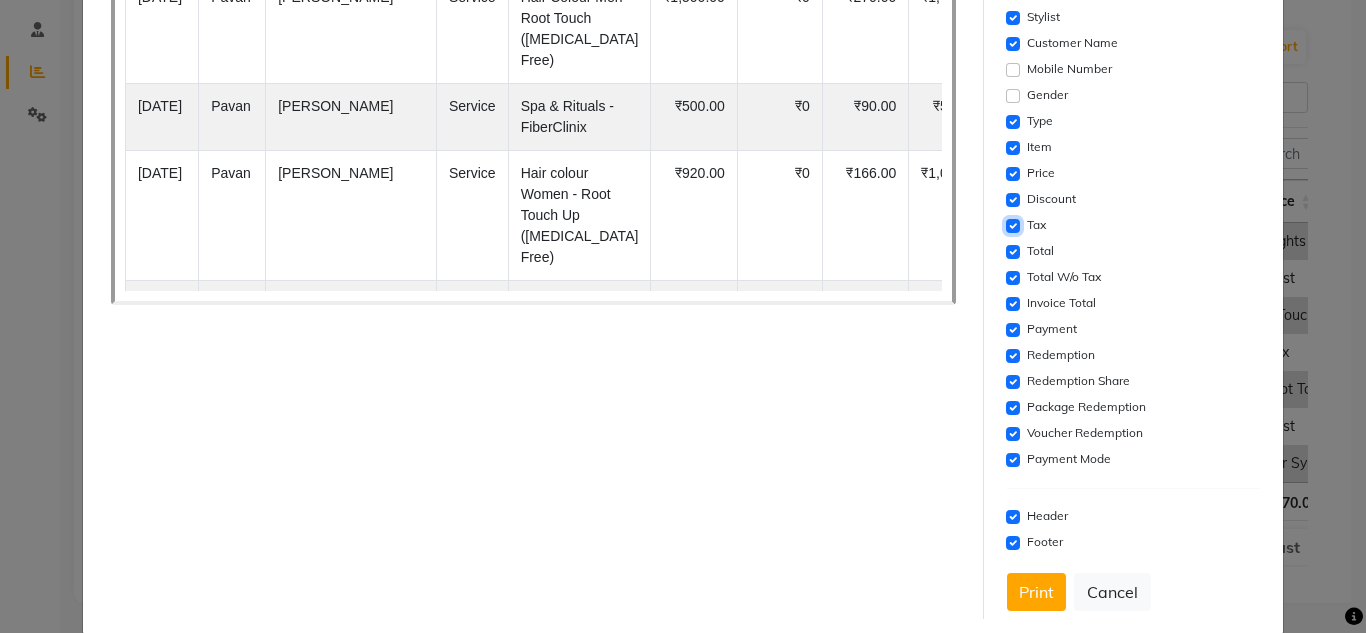 click 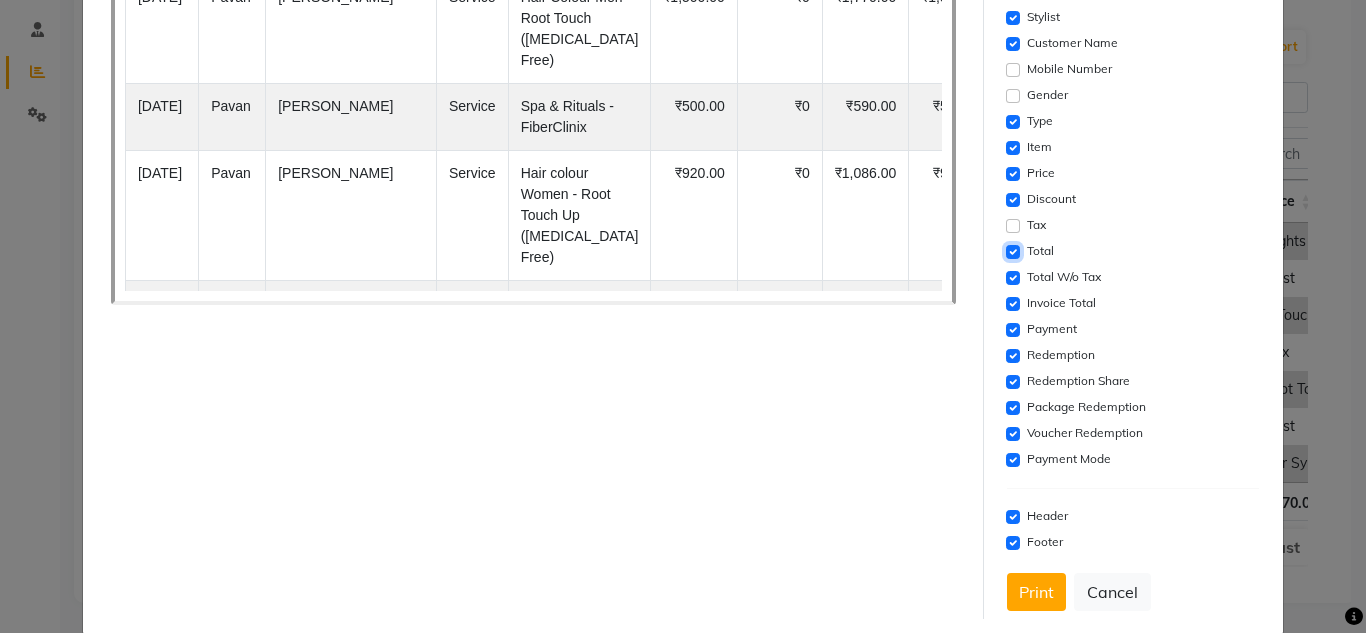 click 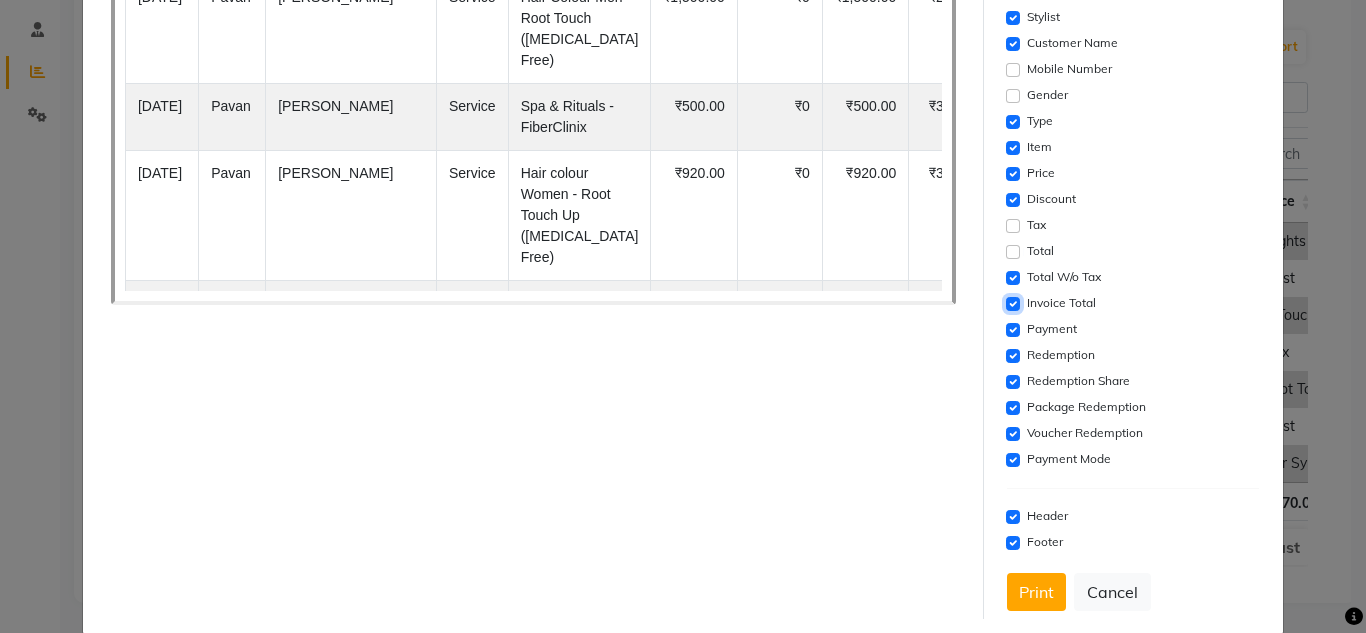 click 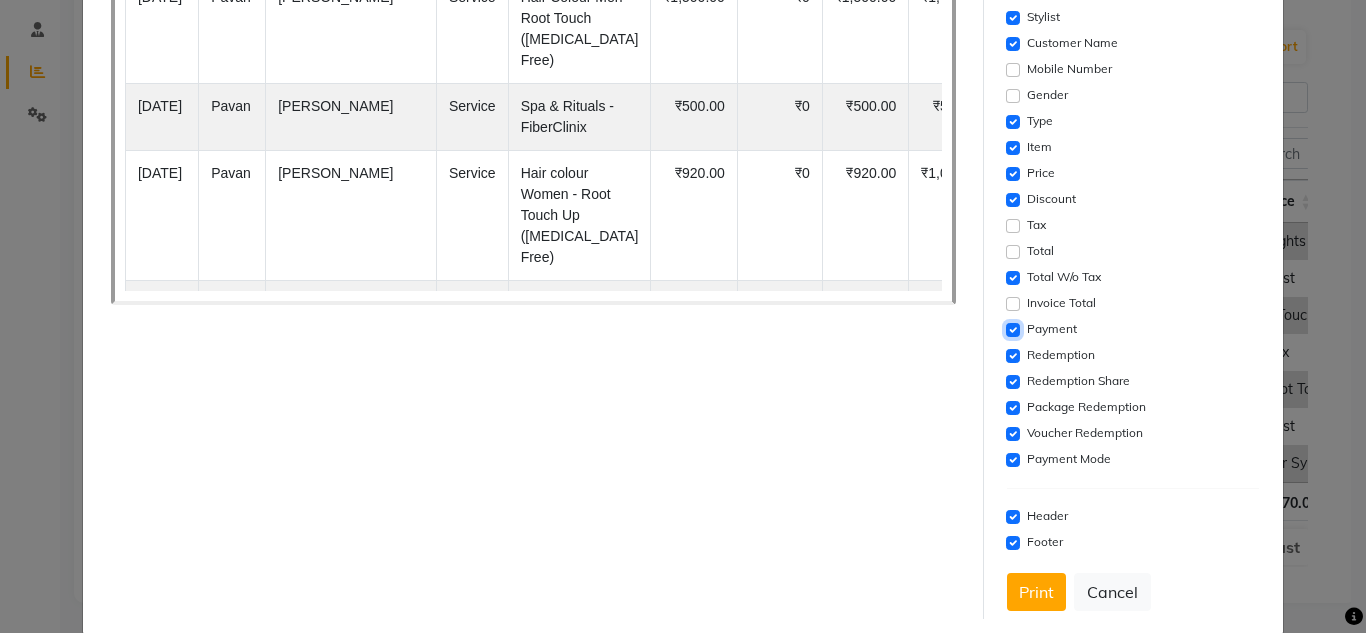 click 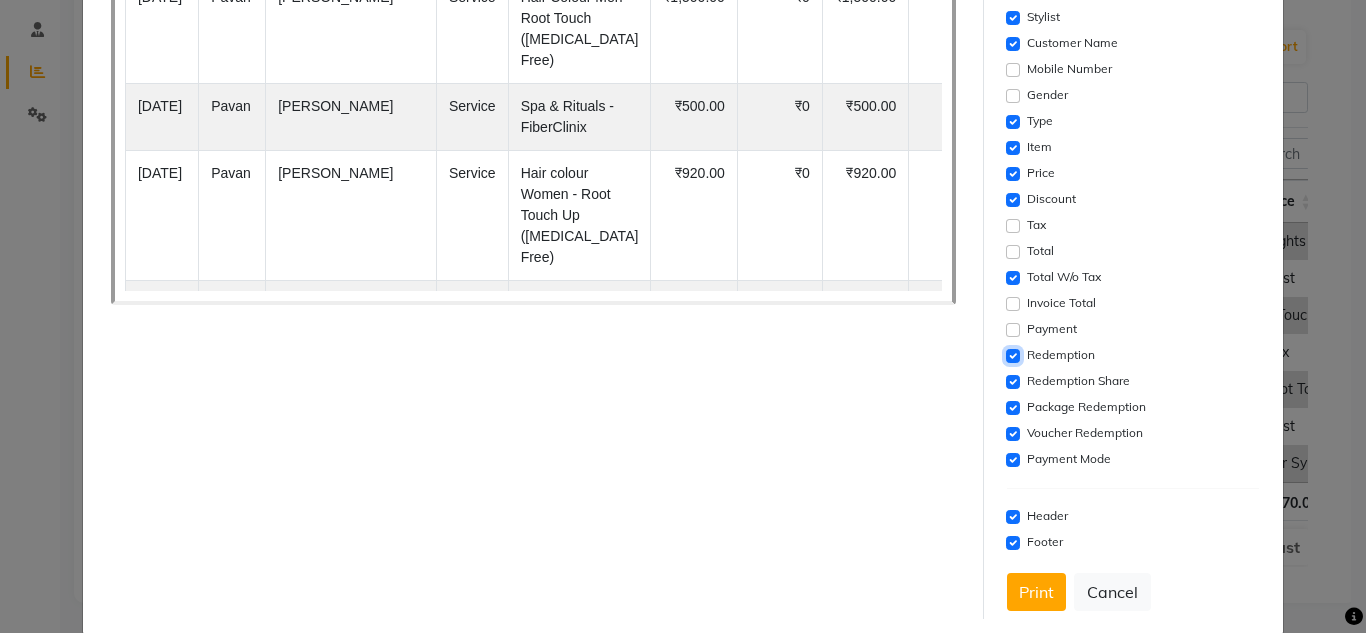 click 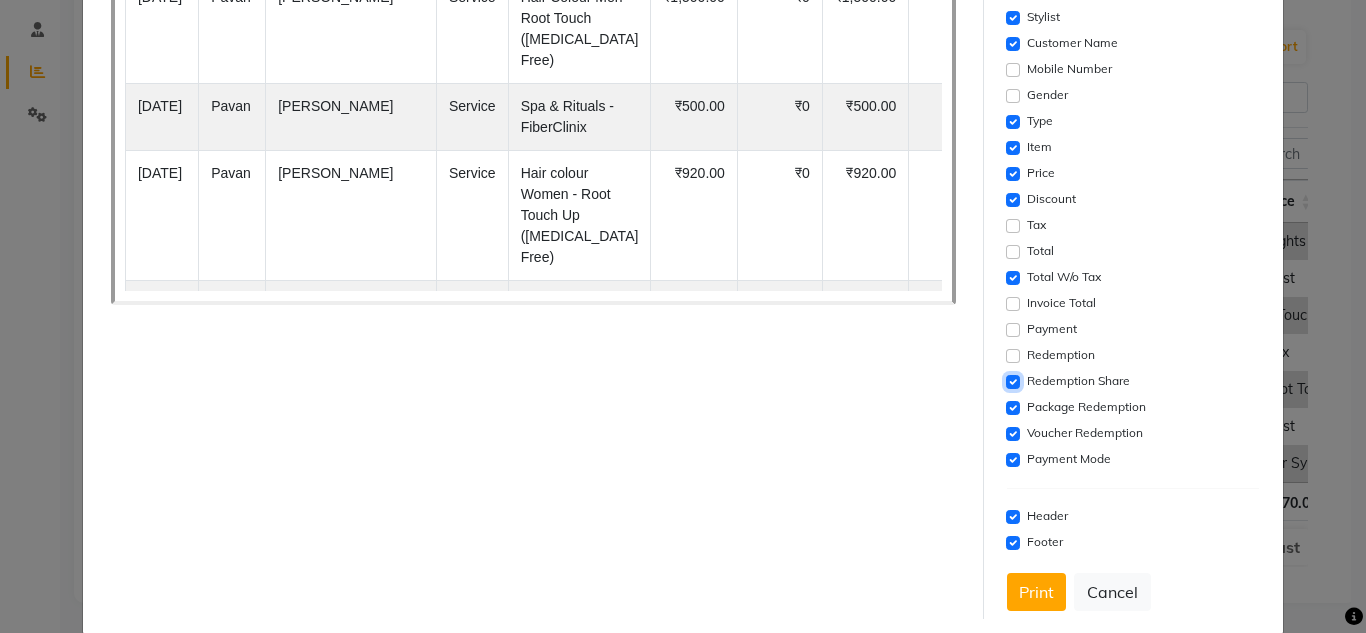 click 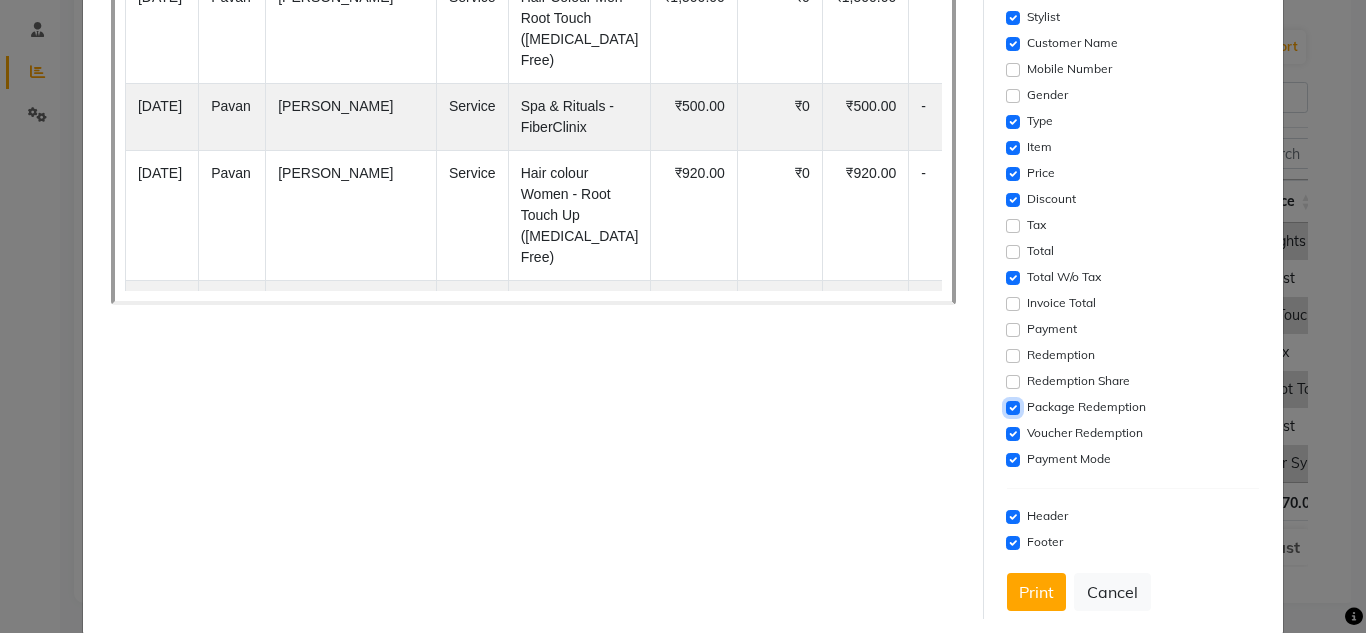 click 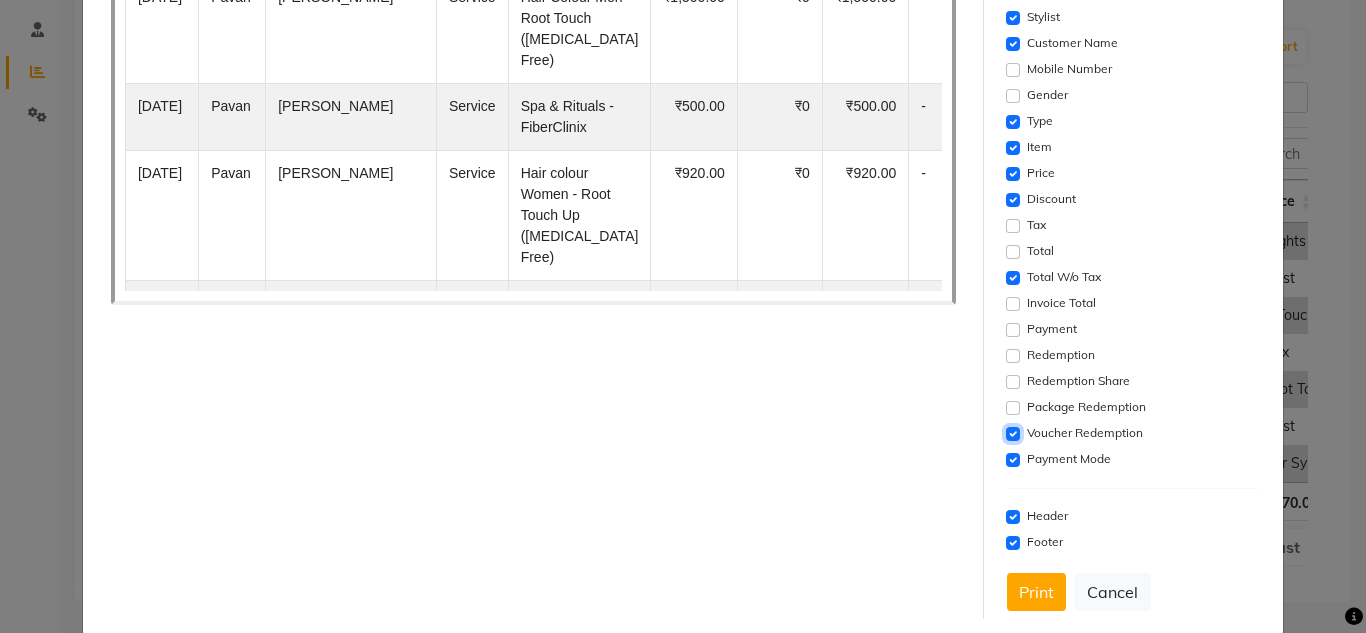click 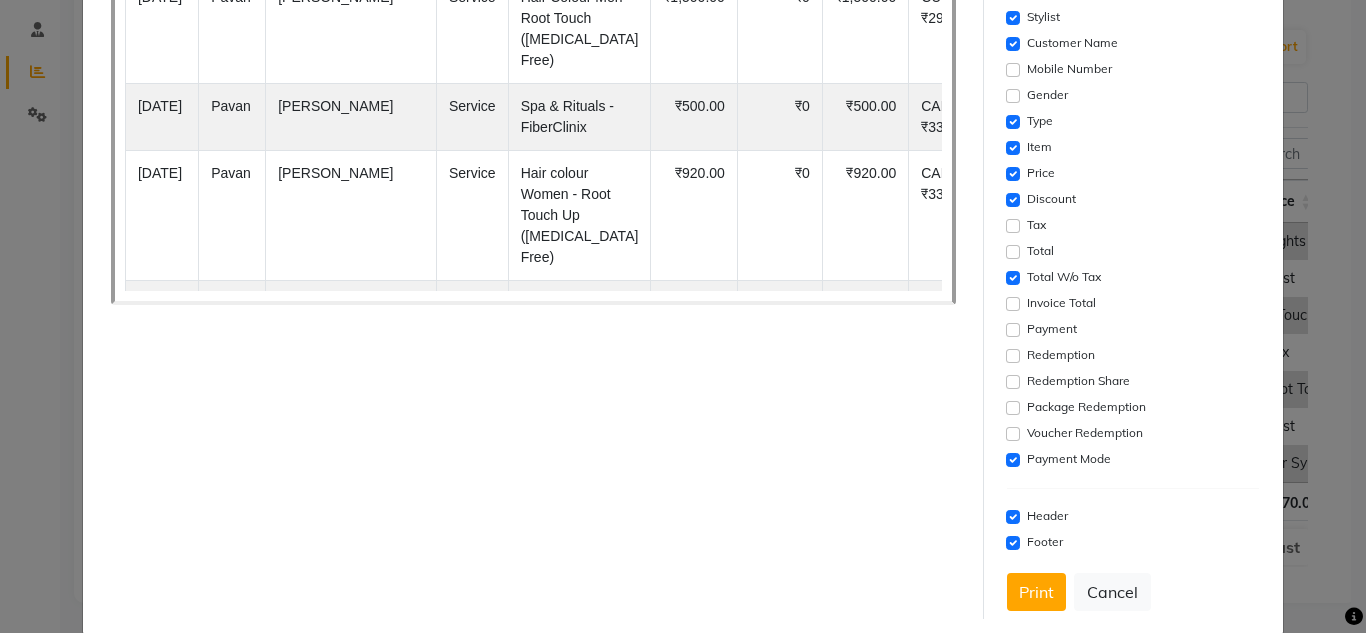 click on "Payment Mode" 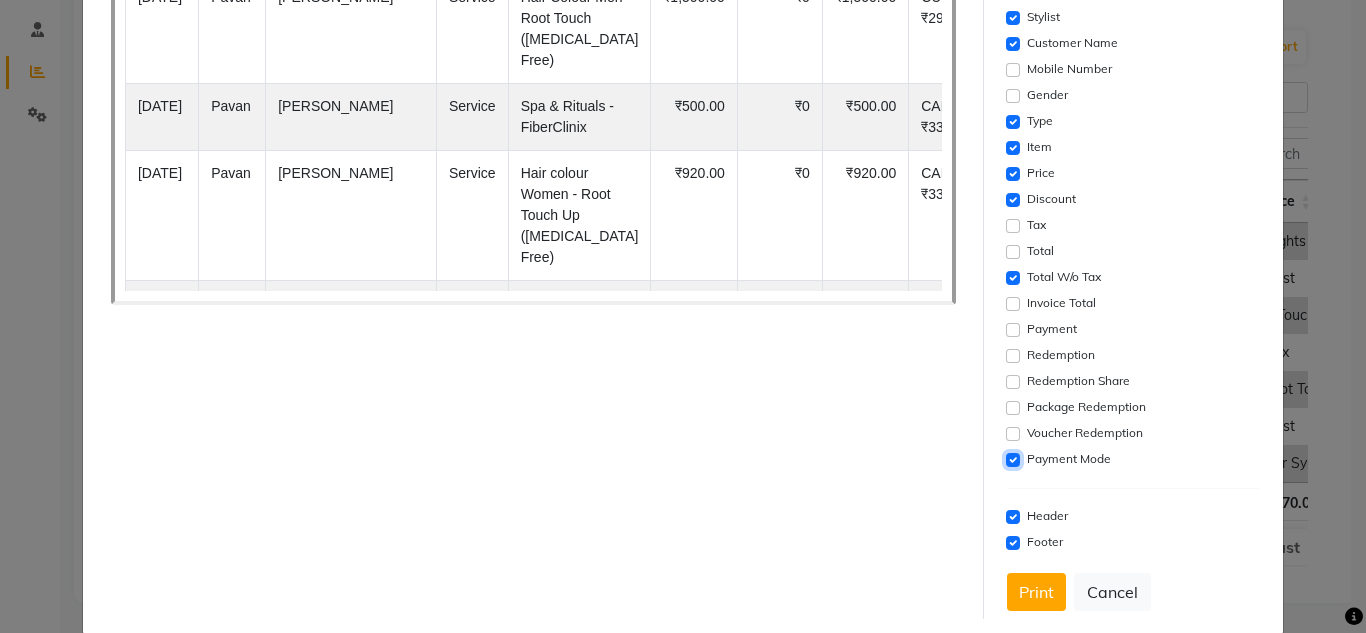 click 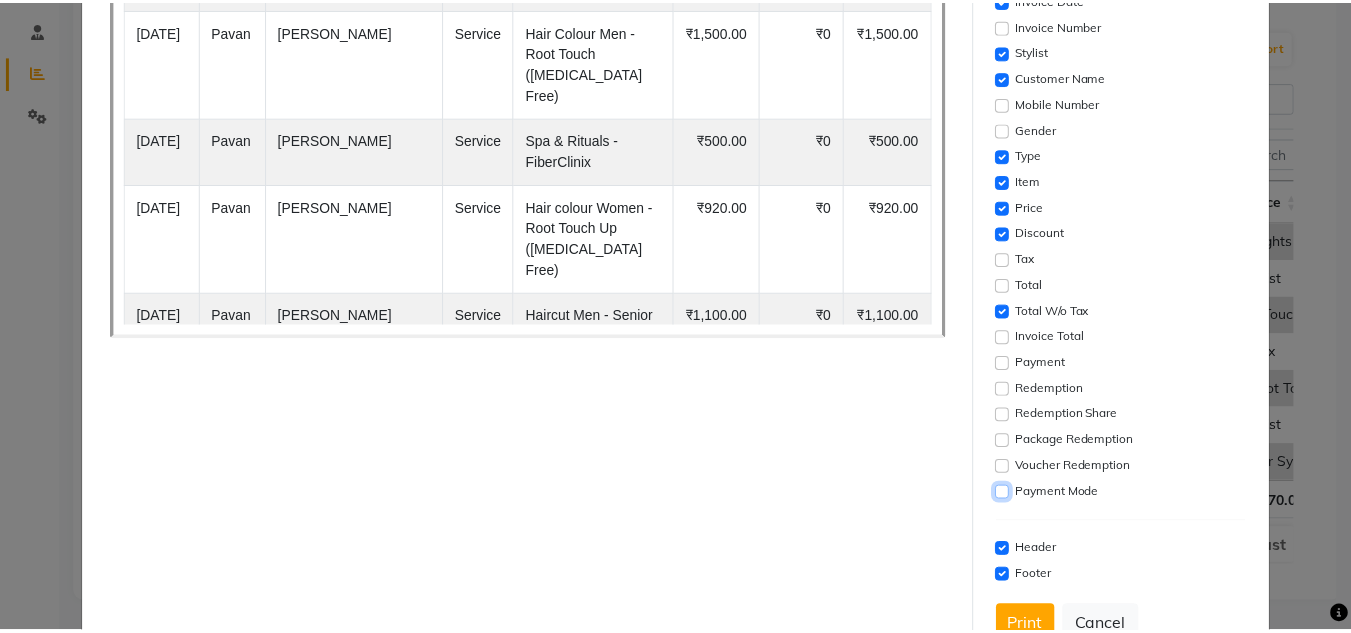 scroll, scrollTop: 431, scrollLeft: 0, axis: vertical 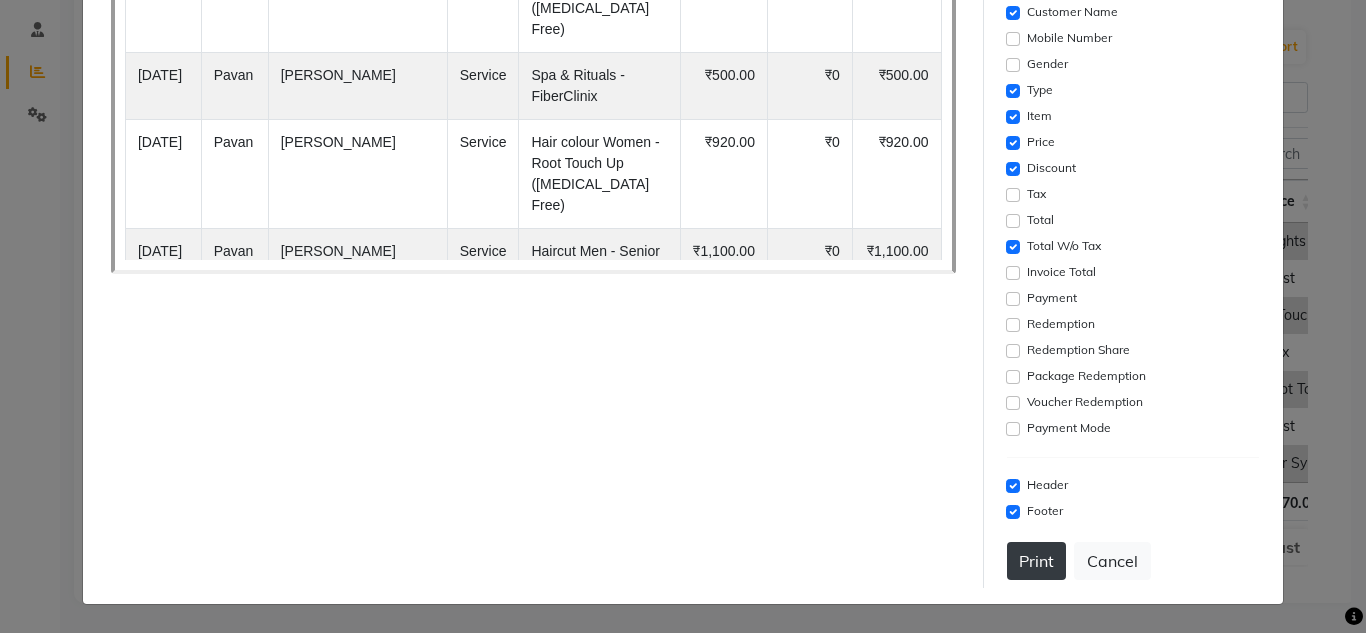 click on "Print" 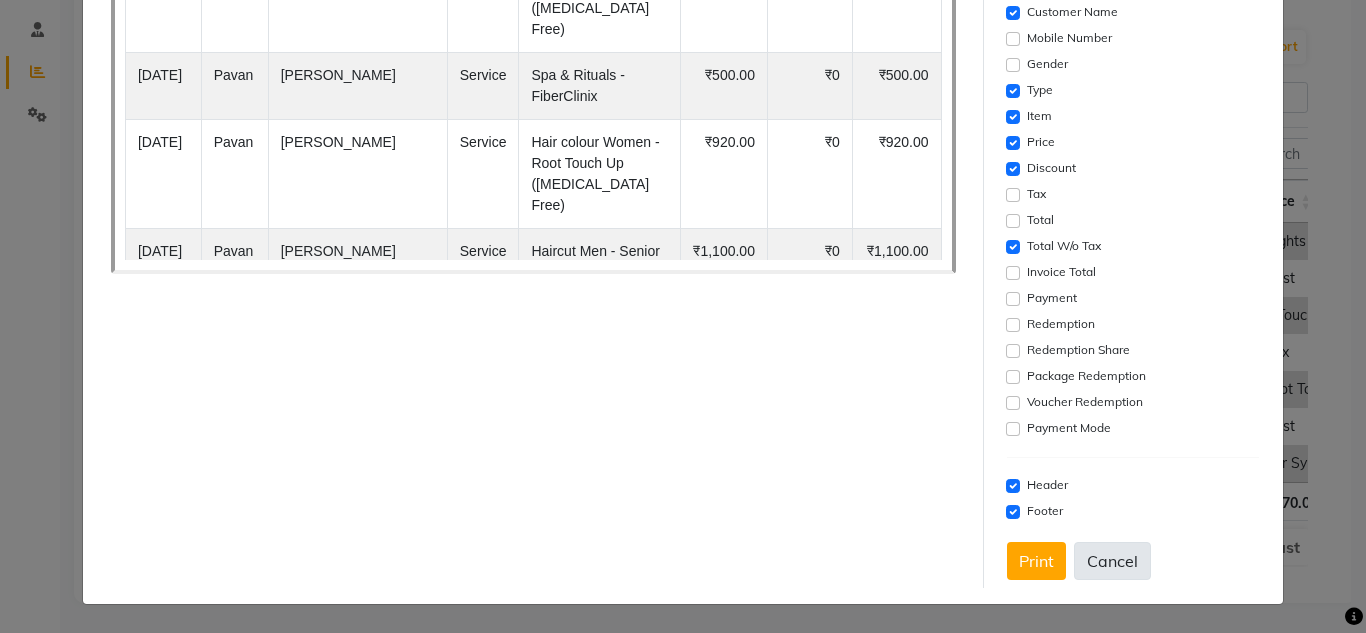 click on "Cancel" 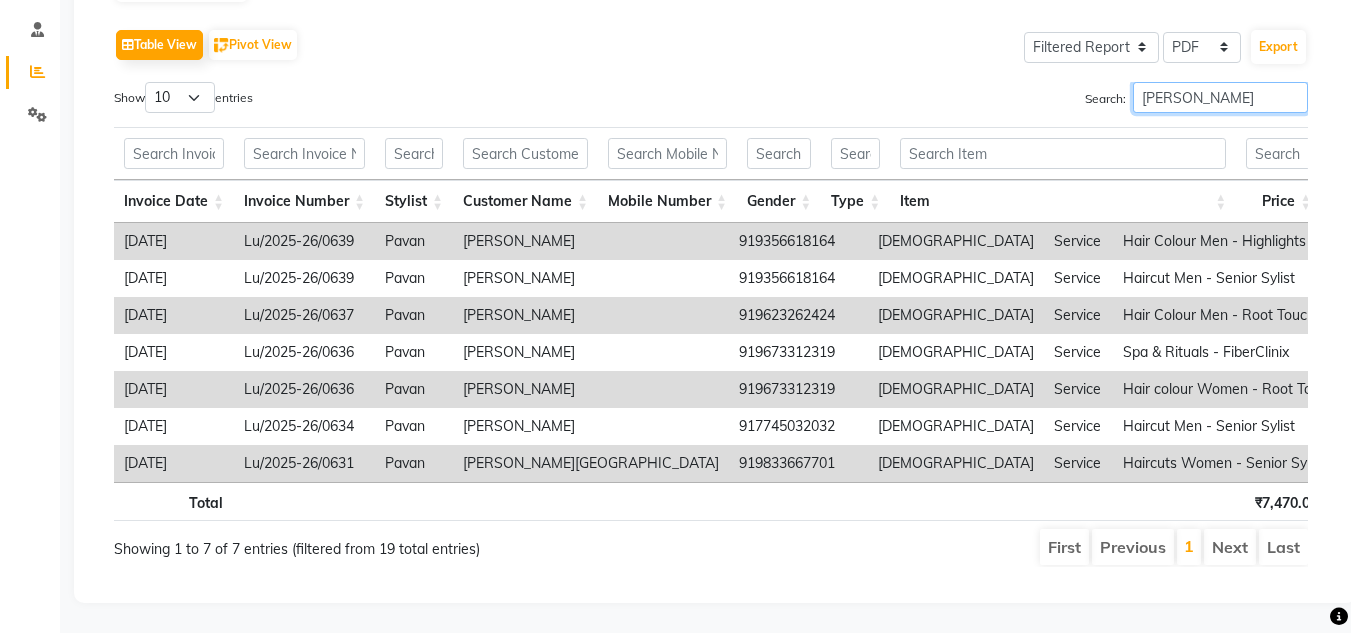 drag, startPoint x: 1201, startPoint y: 65, endPoint x: 948, endPoint y: 52, distance: 253.33377 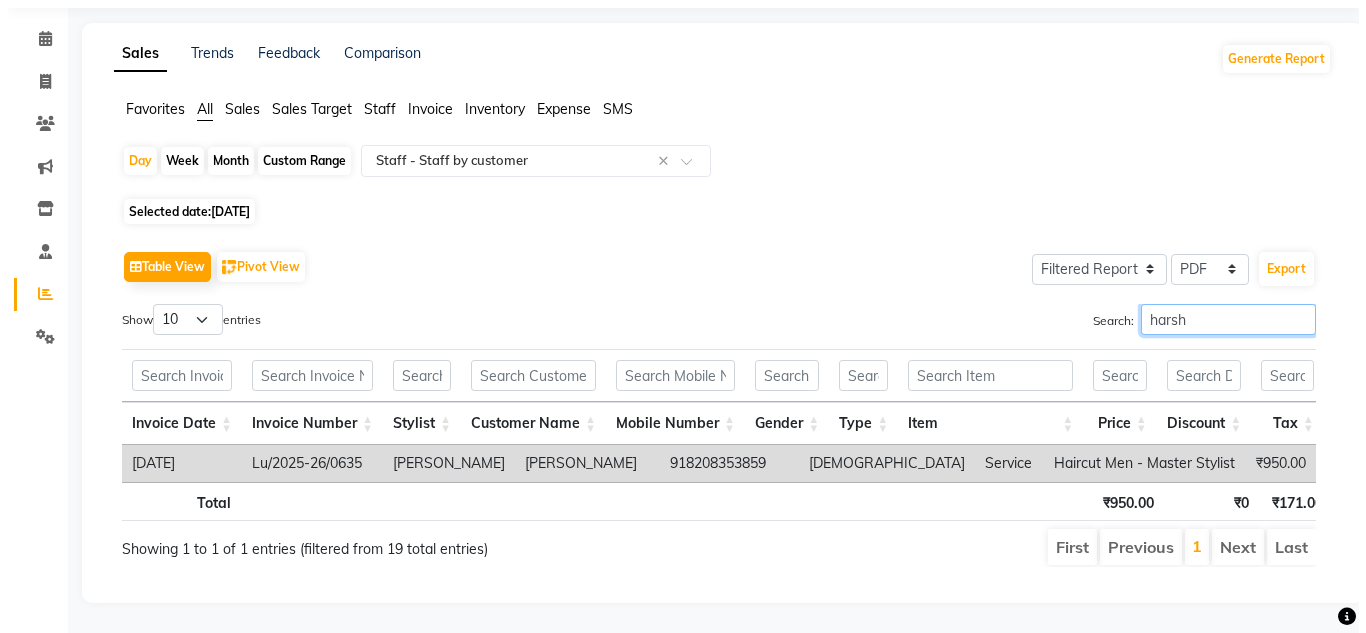 scroll, scrollTop: 94, scrollLeft: 0, axis: vertical 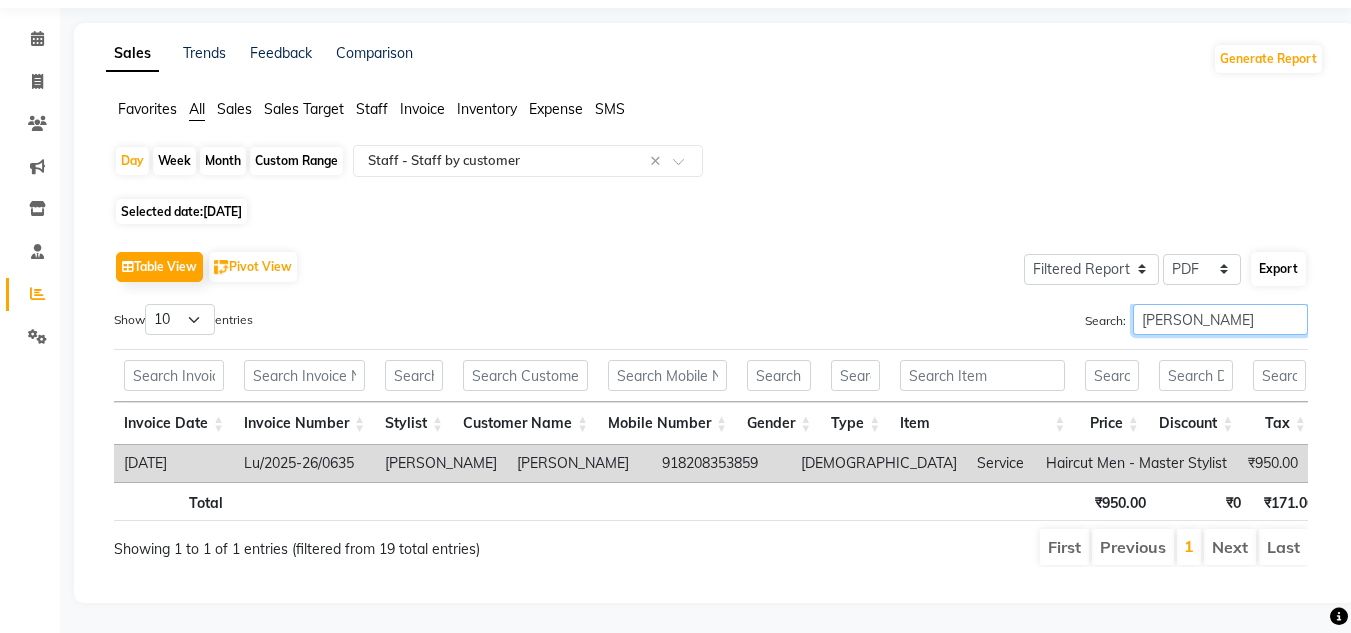 type on "harshita" 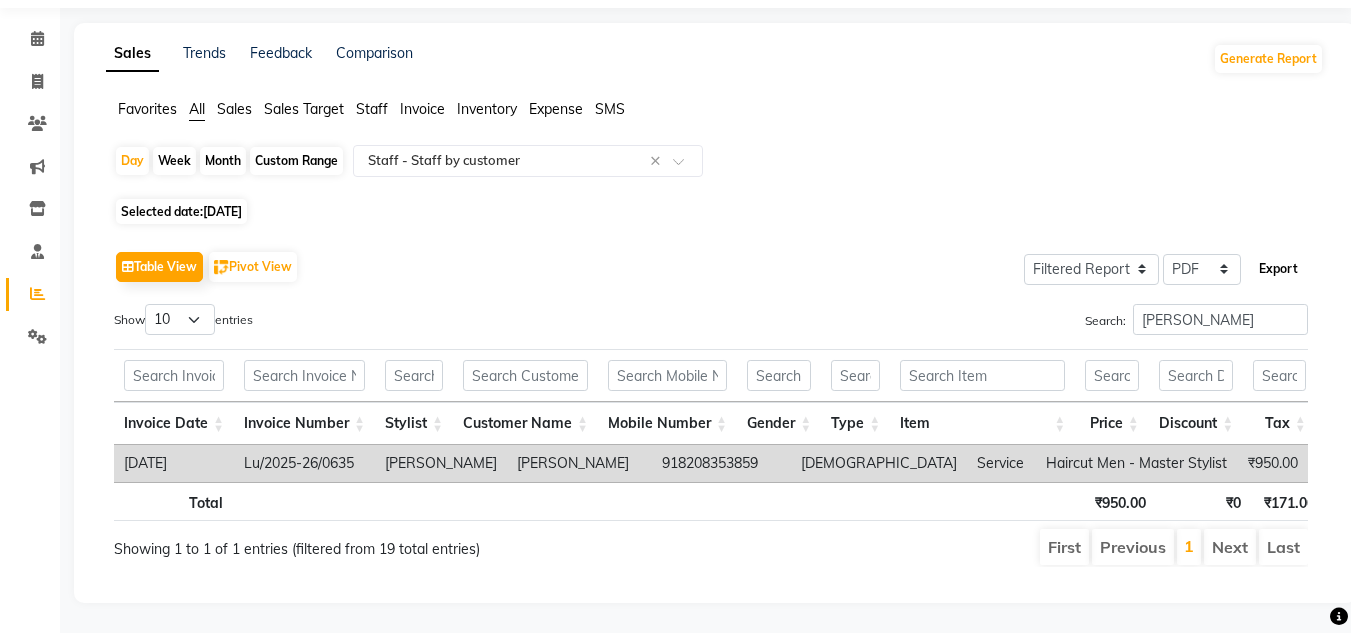 click on "Export" 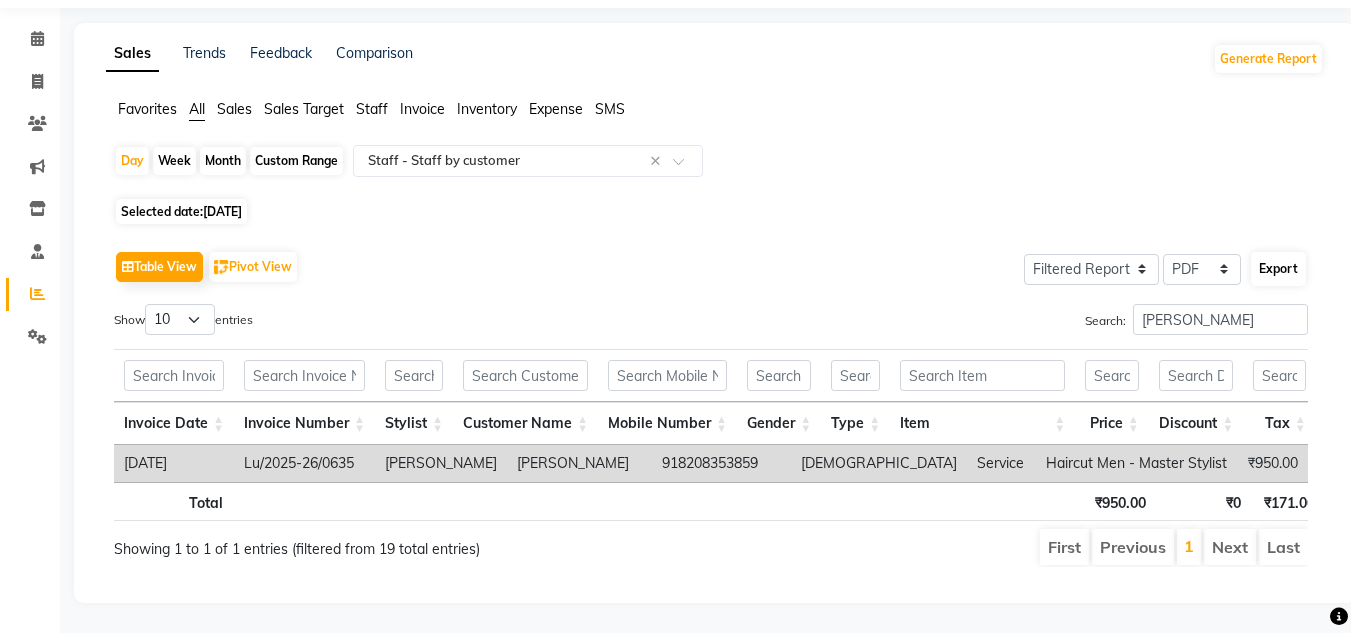 select on "sans-serif" 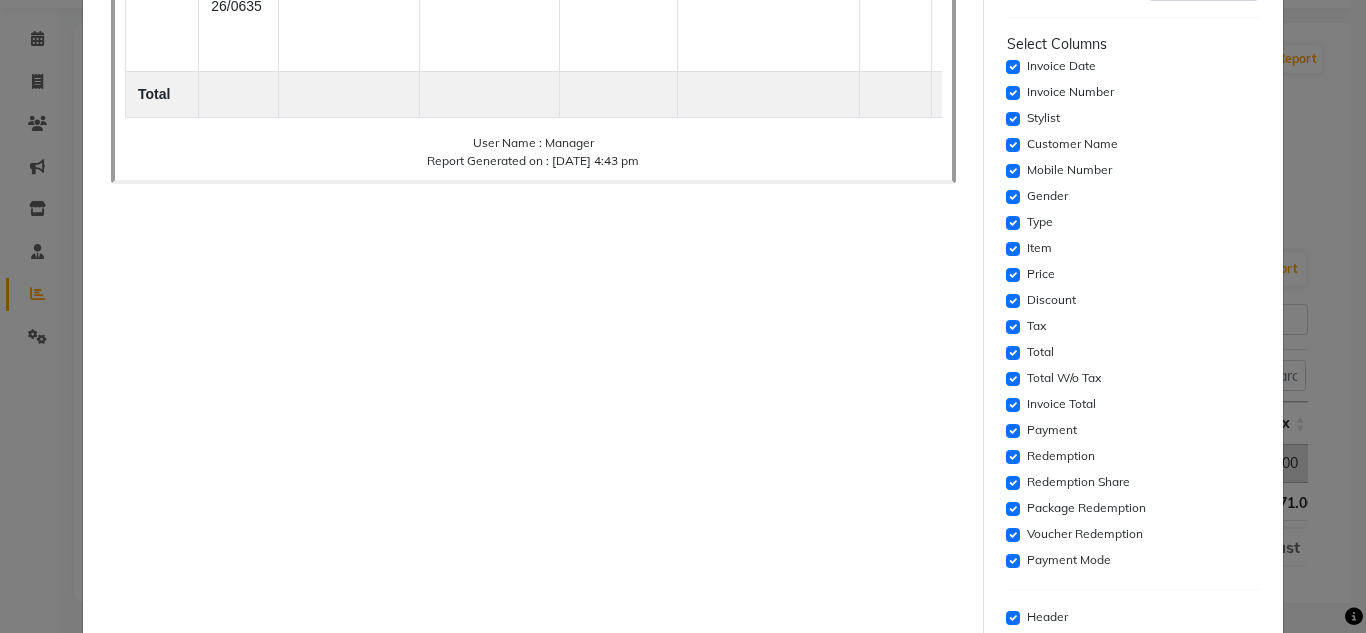 scroll, scrollTop: 300, scrollLeft: 0, axis: vertical 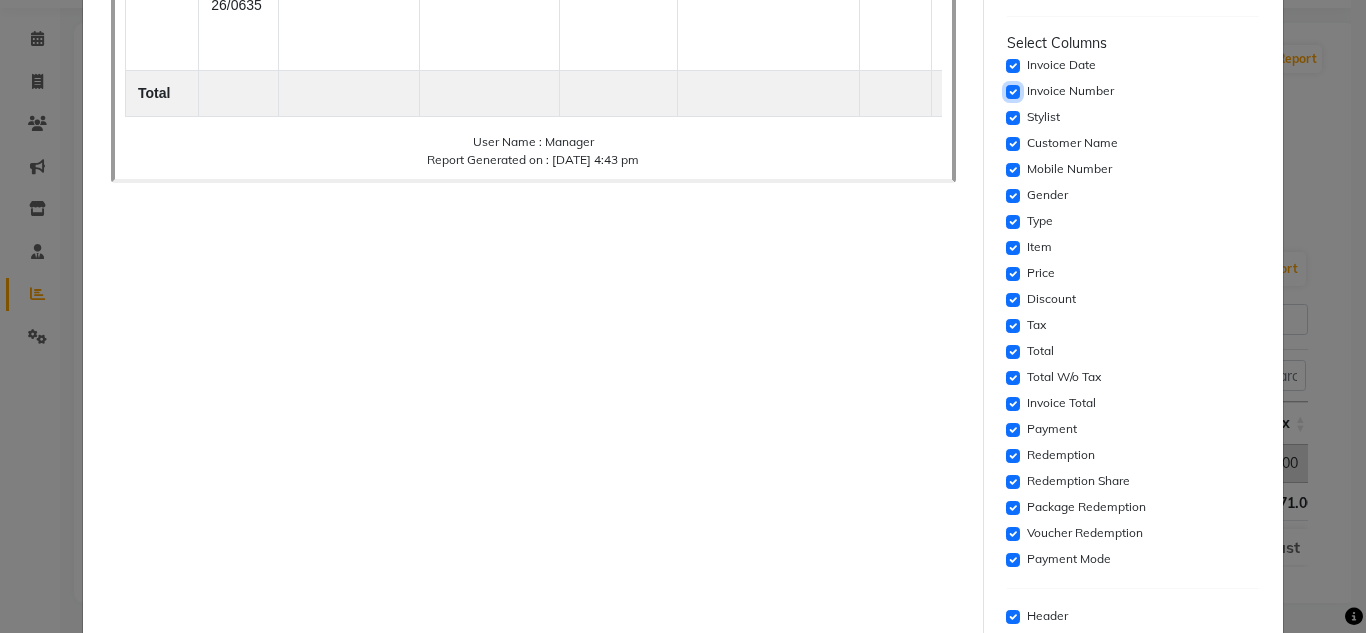 click 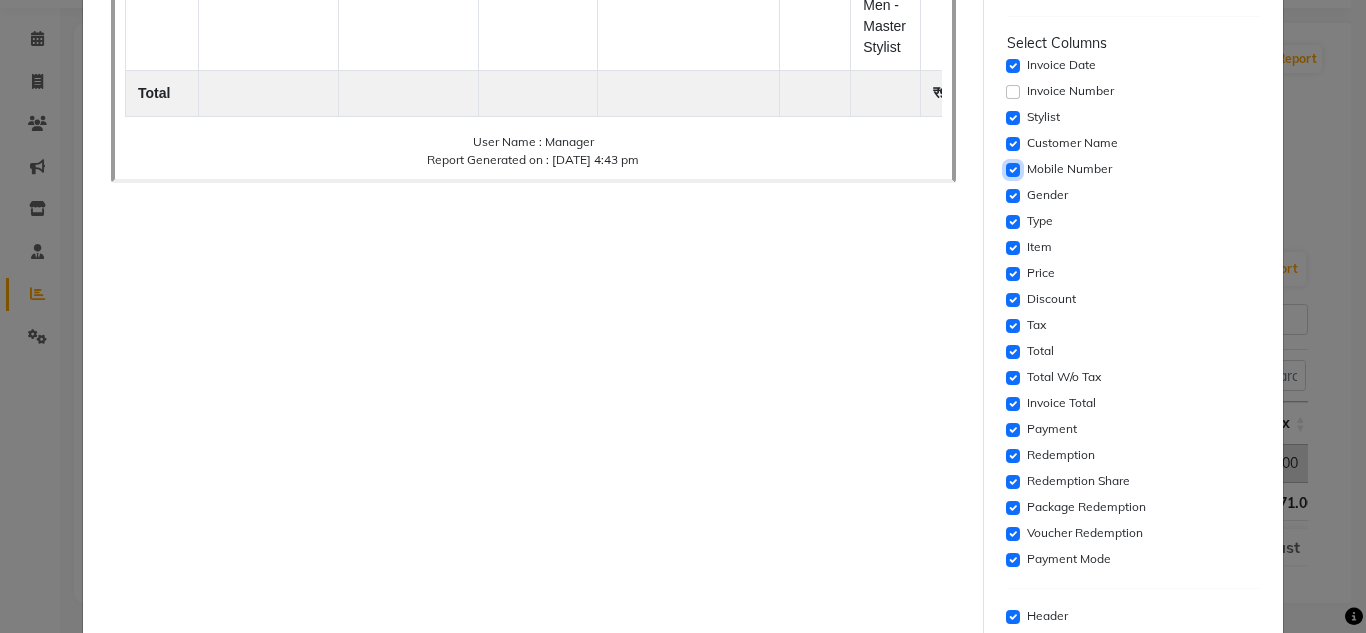 click 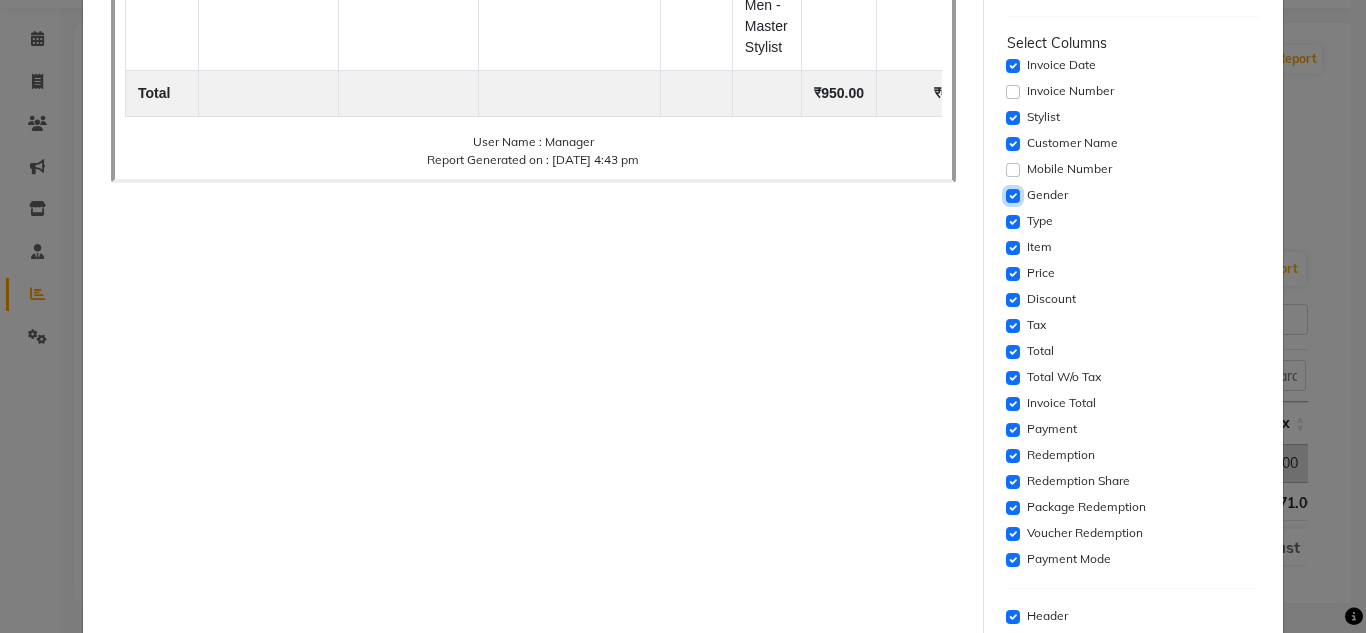 click 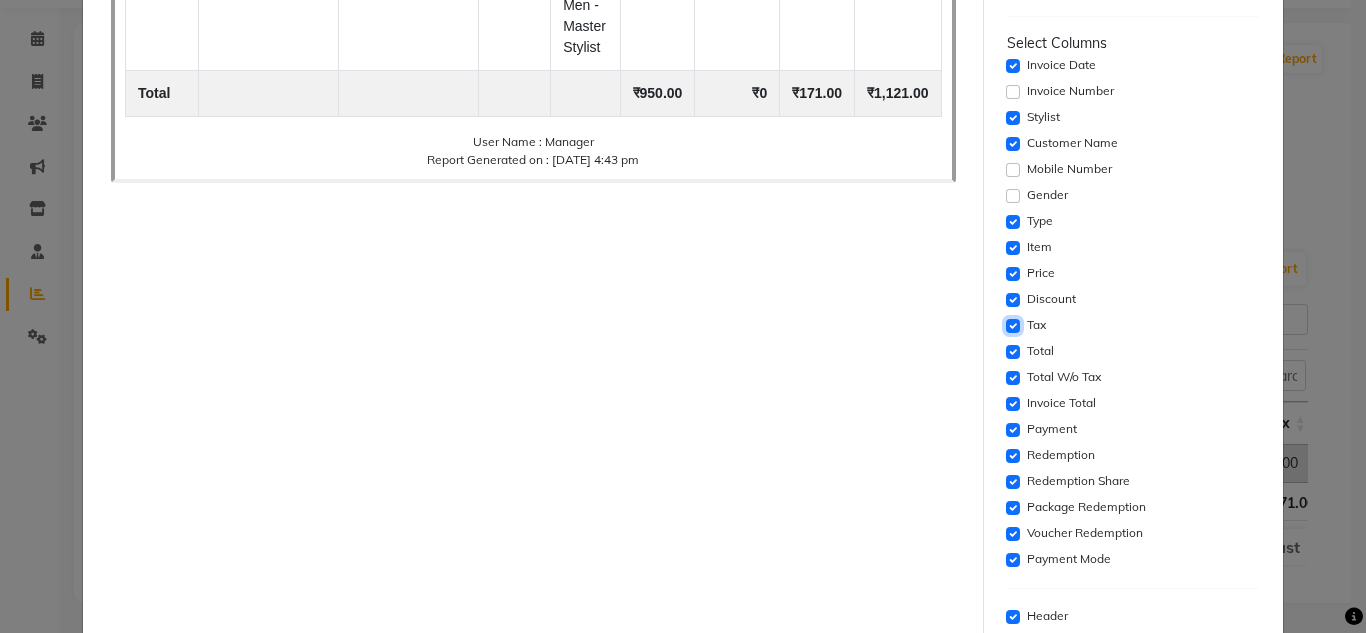 click 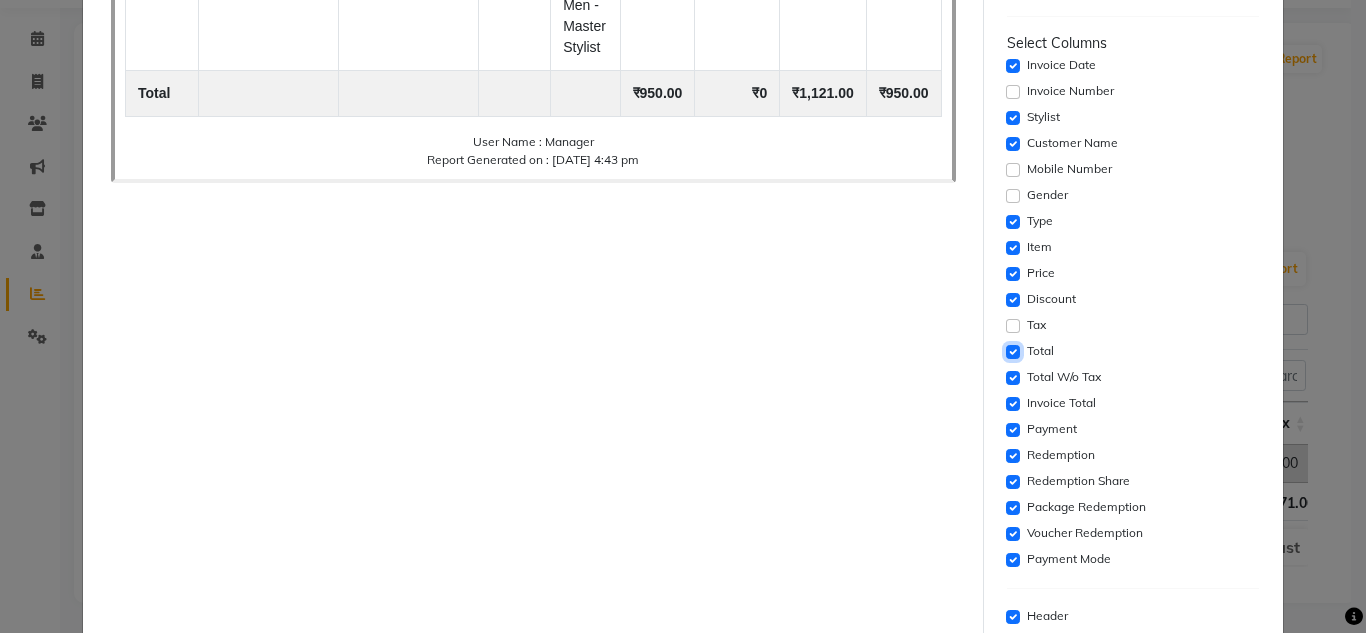 click 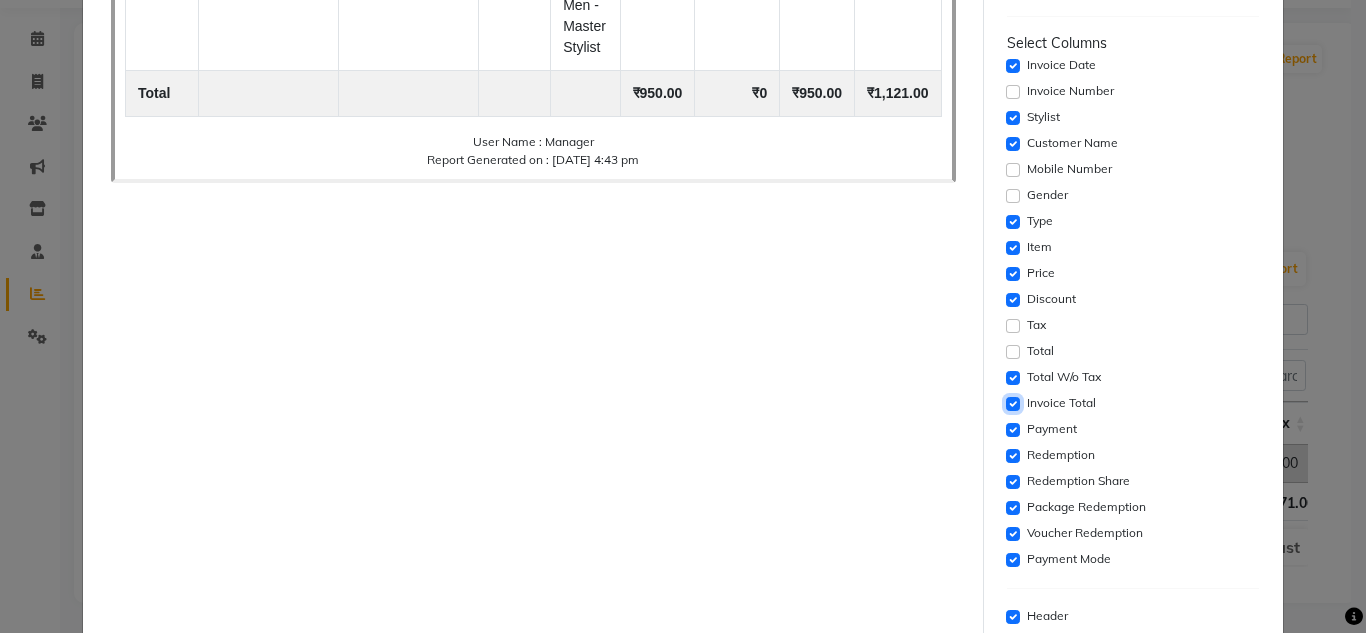 click 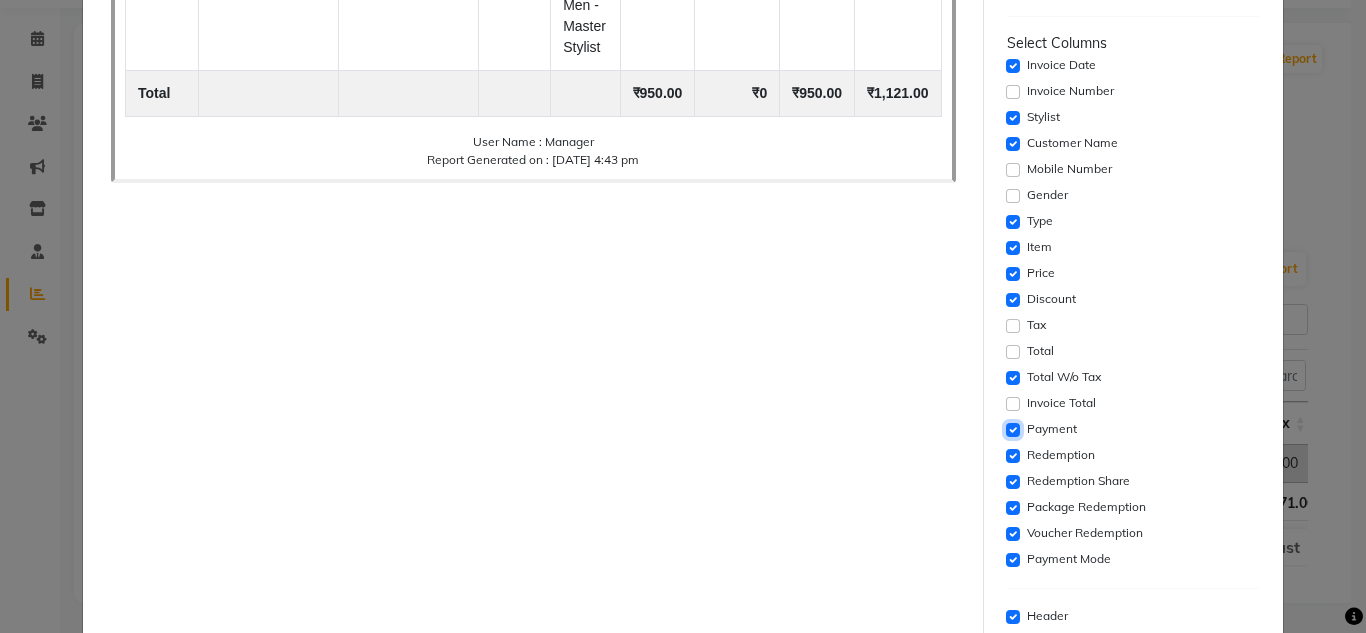 click 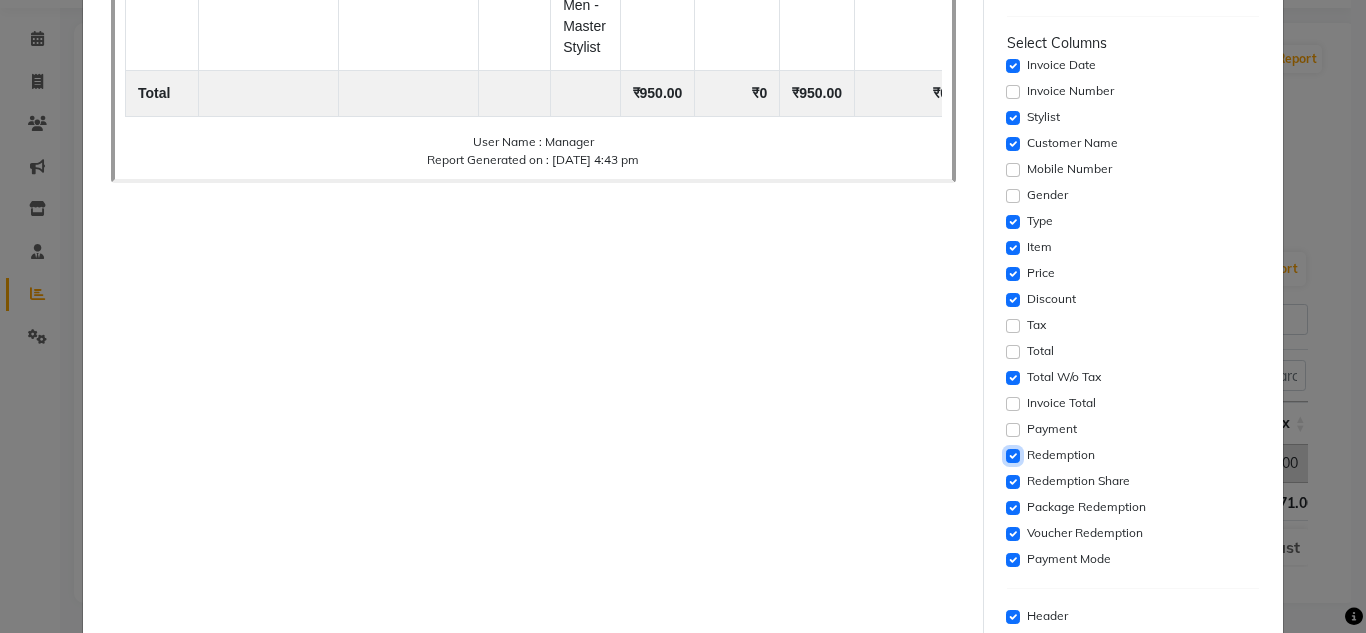 click 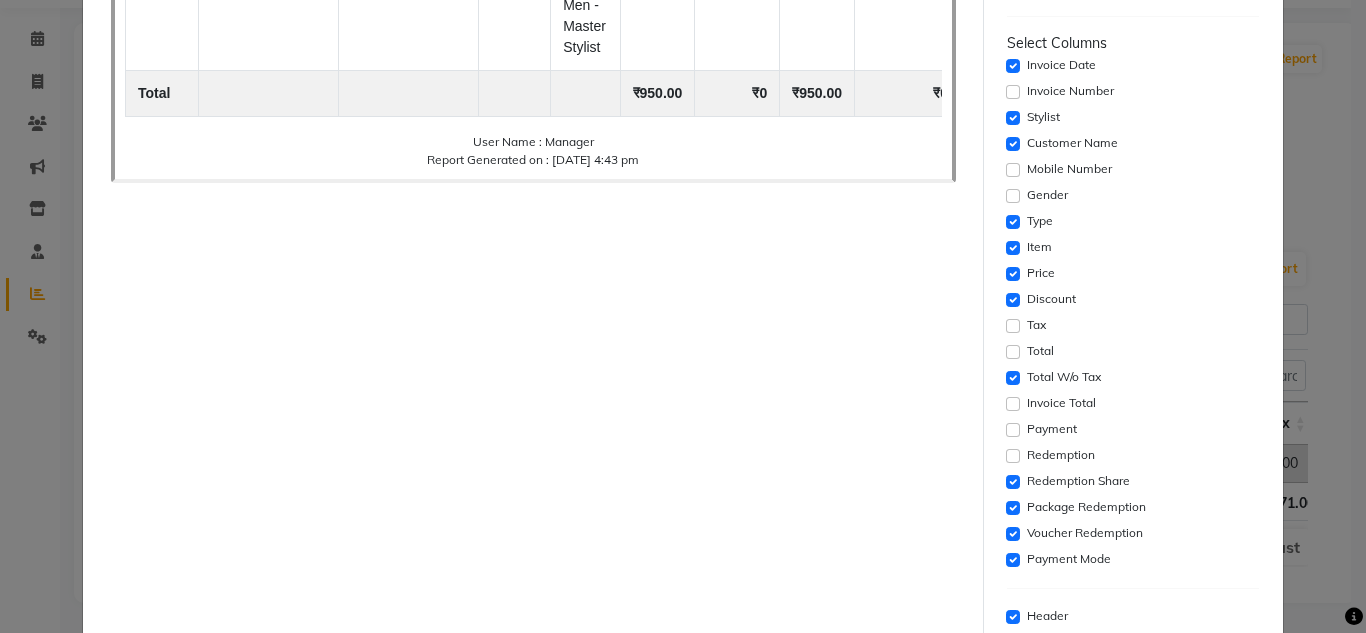 click on "Settings  Font Family  Select Sans Serif Monospace Serif  Font Size  Select 8 9 10 11 12 13 14 15 16 17 18 19 20  Column Header  #8e81b1  Select Template  Select Dynamic Table View List View  Paper Size  Select A4 A5 A6 A7 Thermal Select Columns  Invoice Date   Invoice Number   Stylist   Customer Name   Mobile Number   Gender   Type   Item   Price   Discount   Tax   Total   Total W/o Tax   Invoice Total   Payment   Redemption   Redemption Share   Package Redemption   Voucher Redemption   Payment Mode   Header   Footer   Print   Cancel" 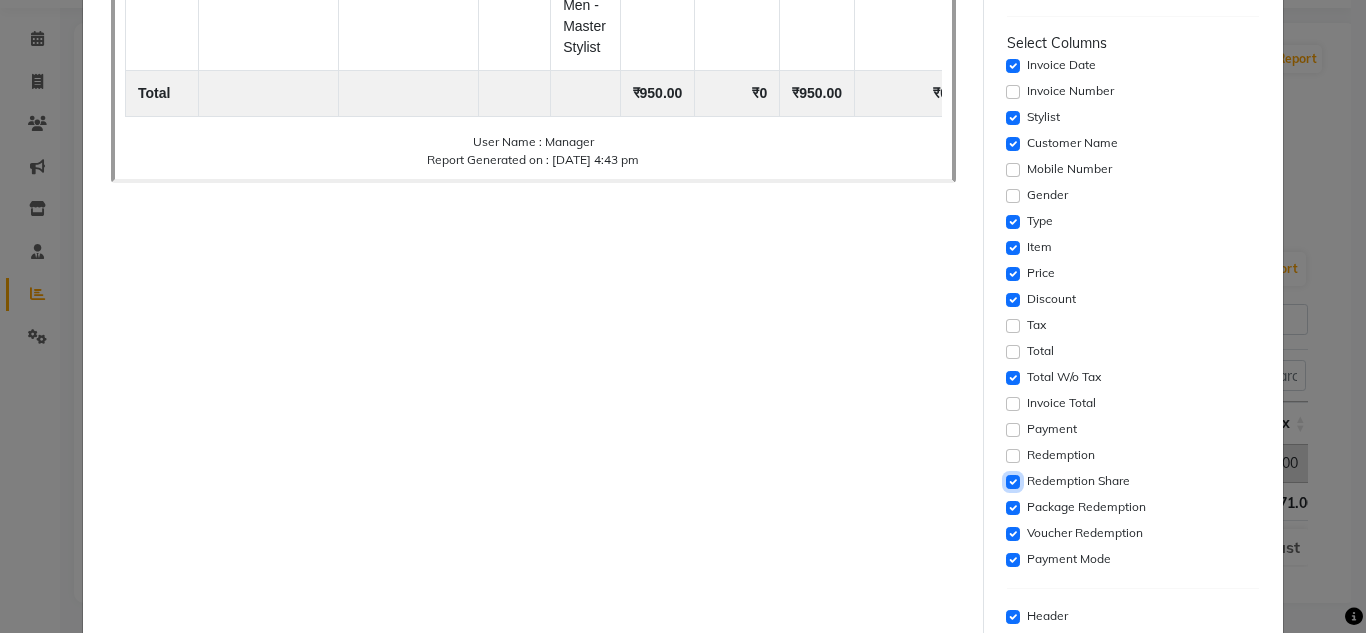 click 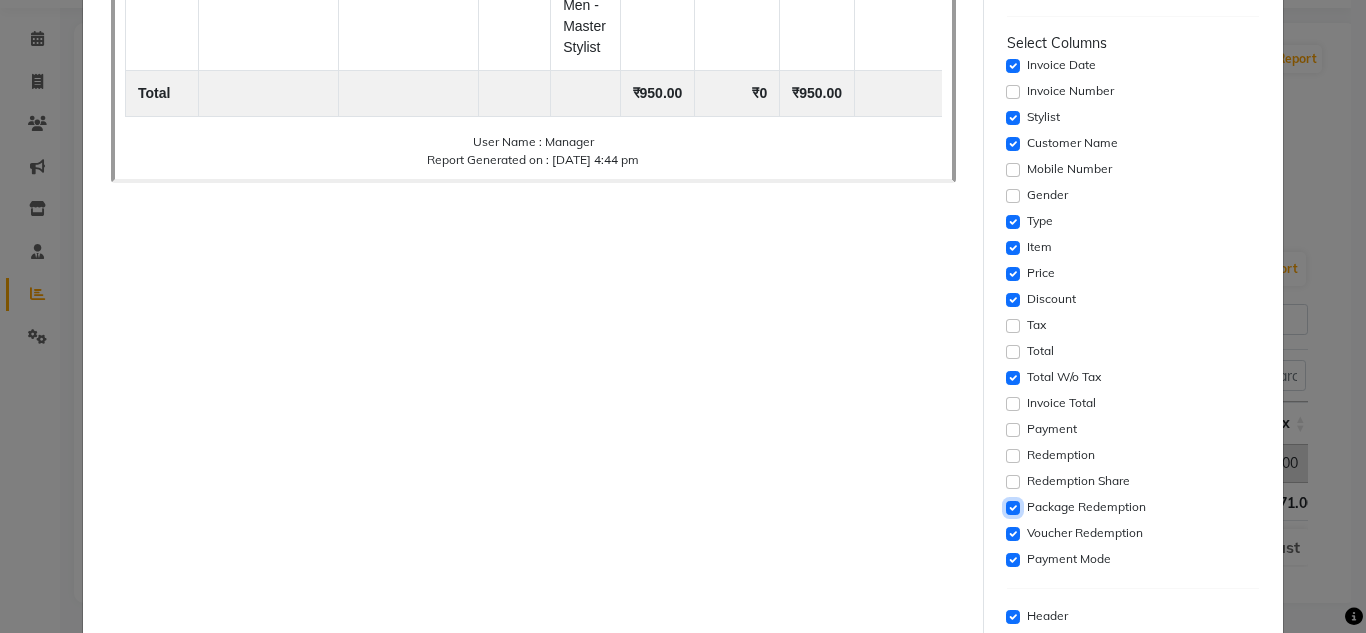 click 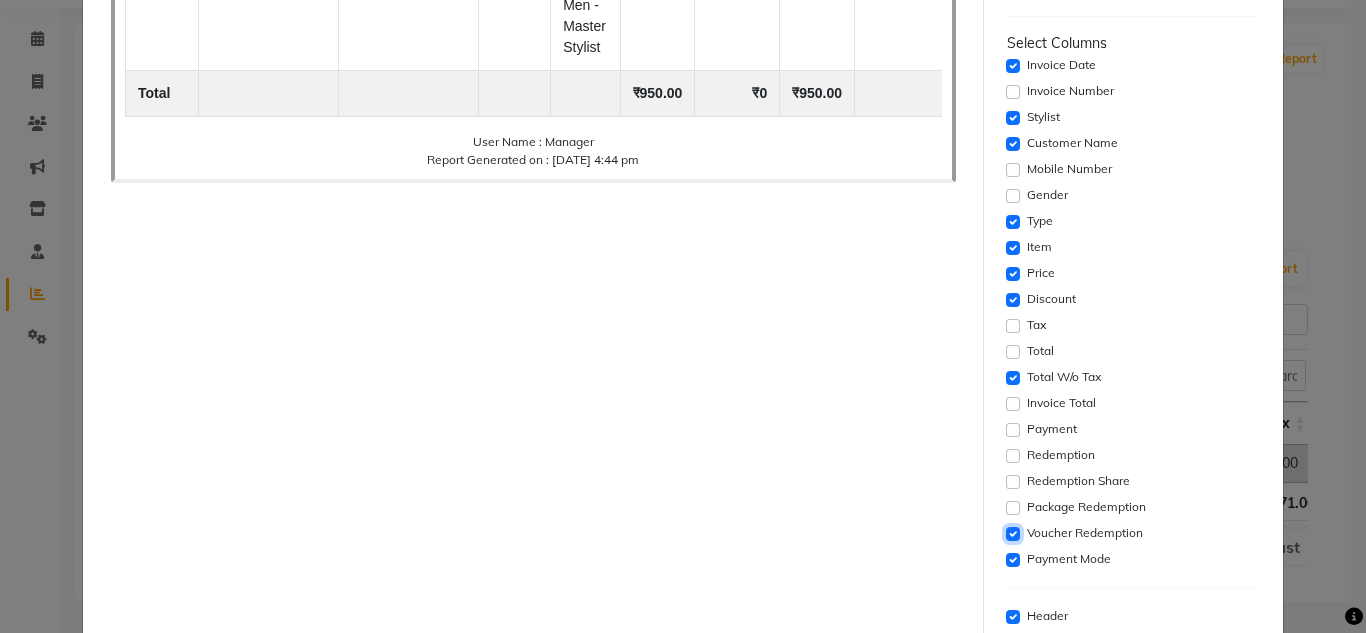 click 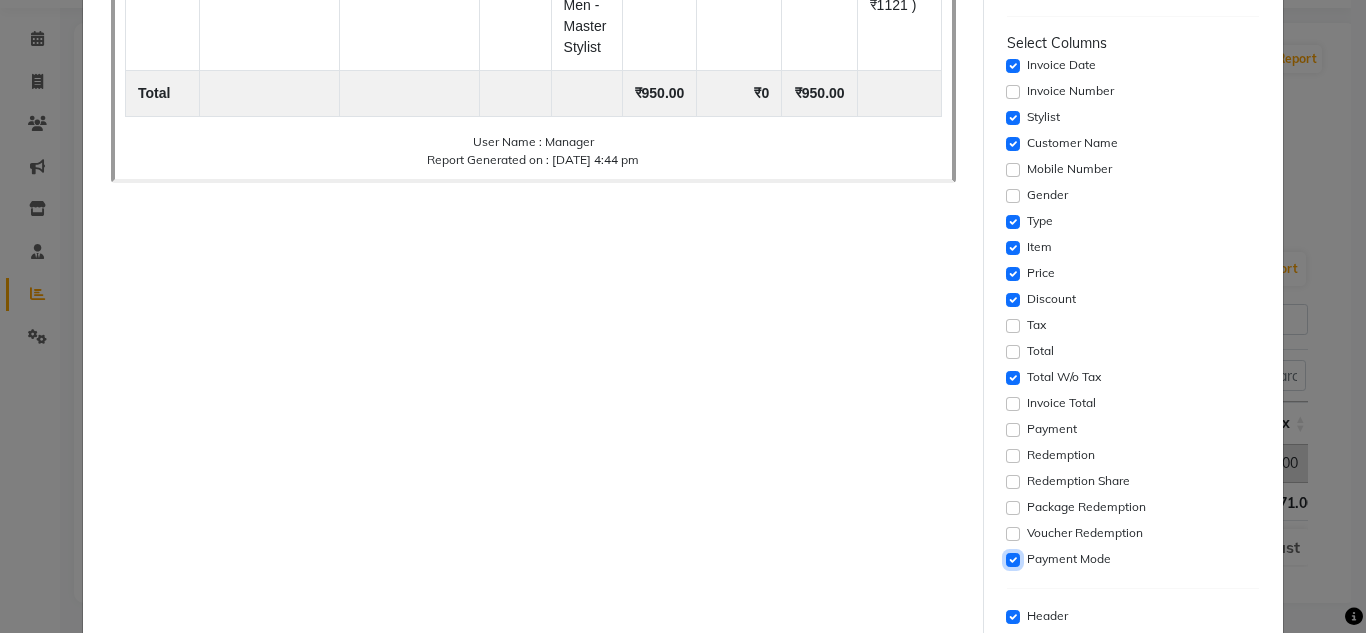 click 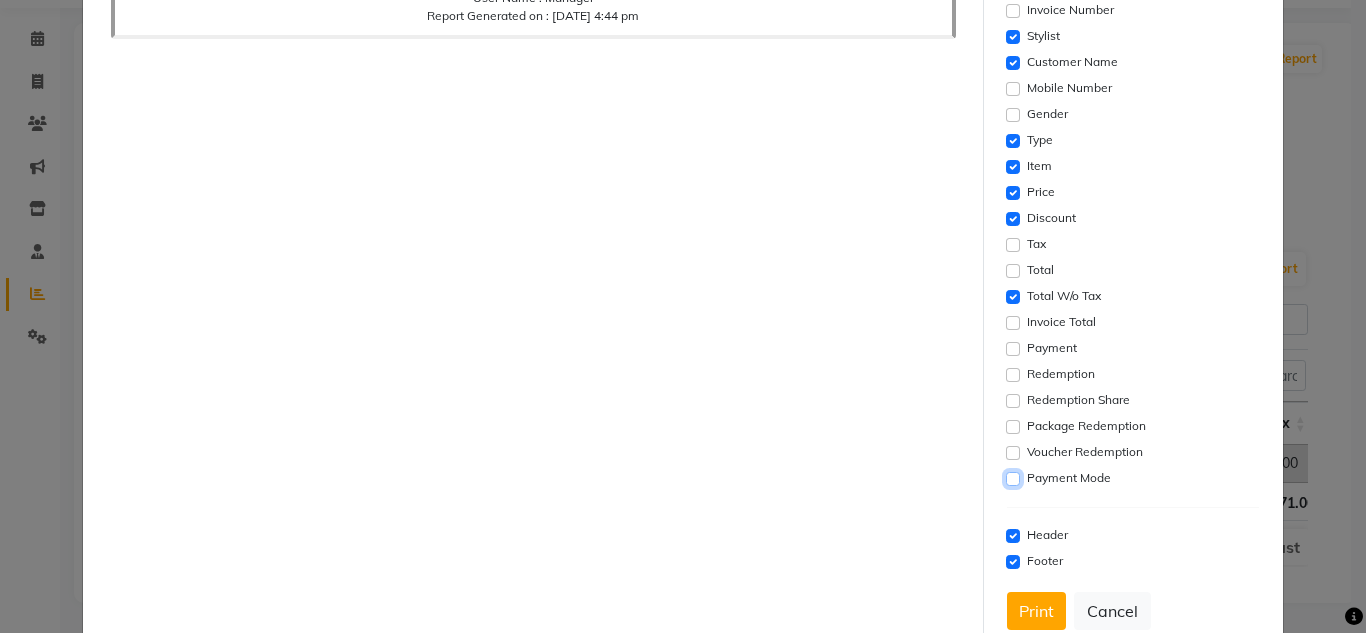 scroll, scrollTop: 400, scrollLeft: 0, axis: vertical 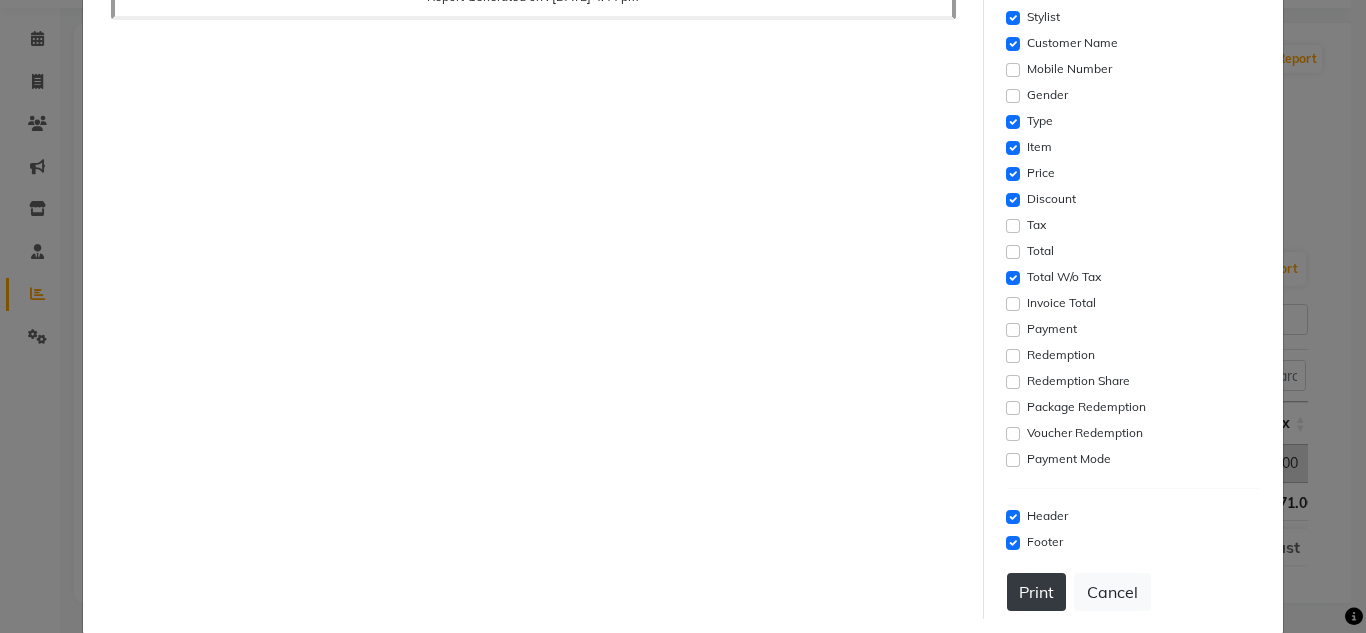 click on "Print" 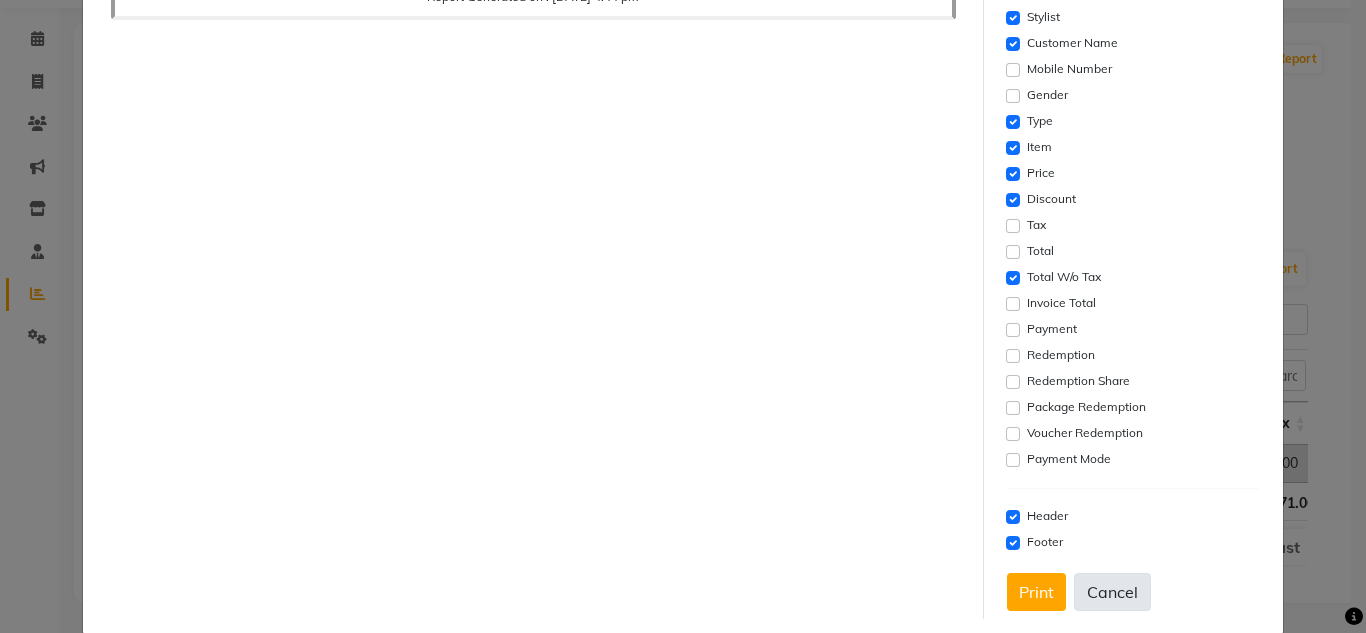click on "Cancel" 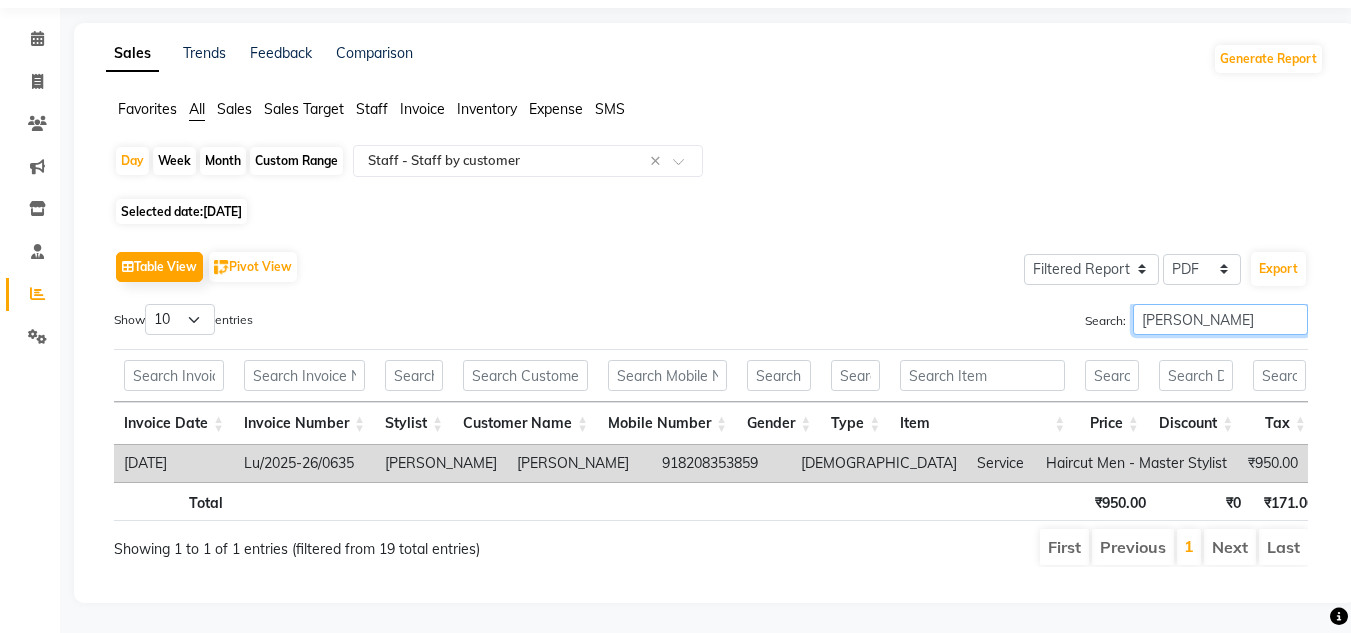drag, startPoint x: 1224, startPoint y: 289, endPoint x: 1073, endPoint y: 294, distance: 151.08276 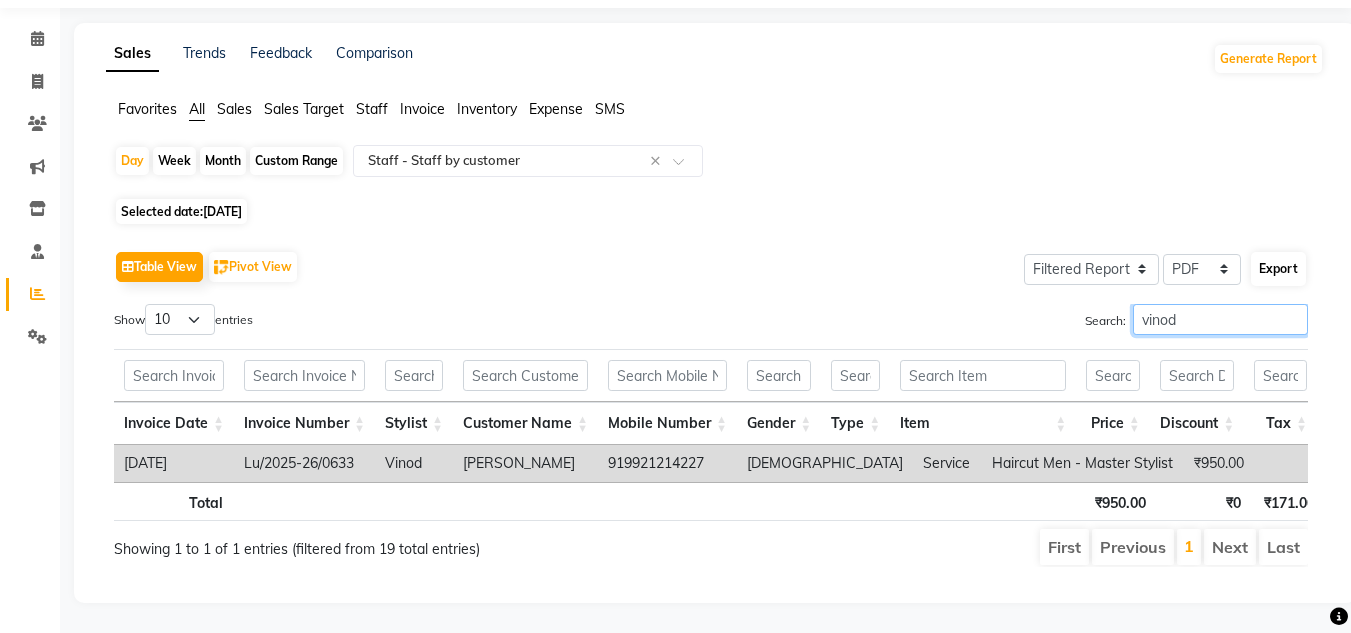 type on "vinod" 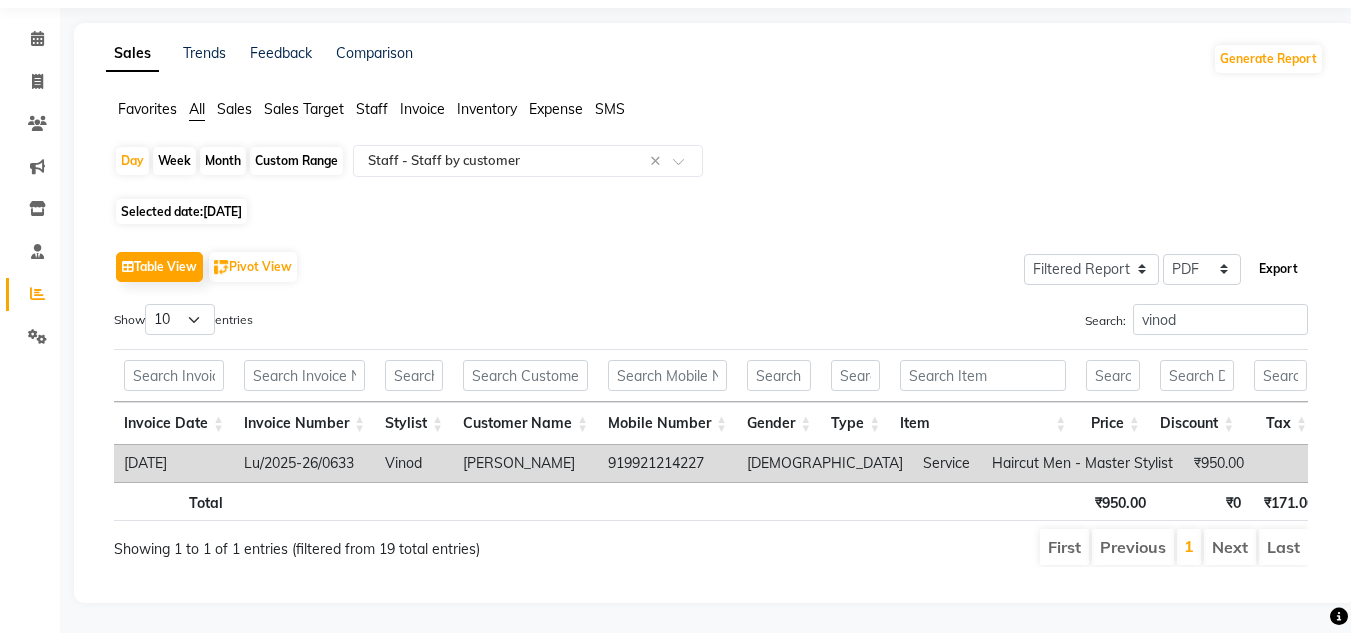 click on "Export" 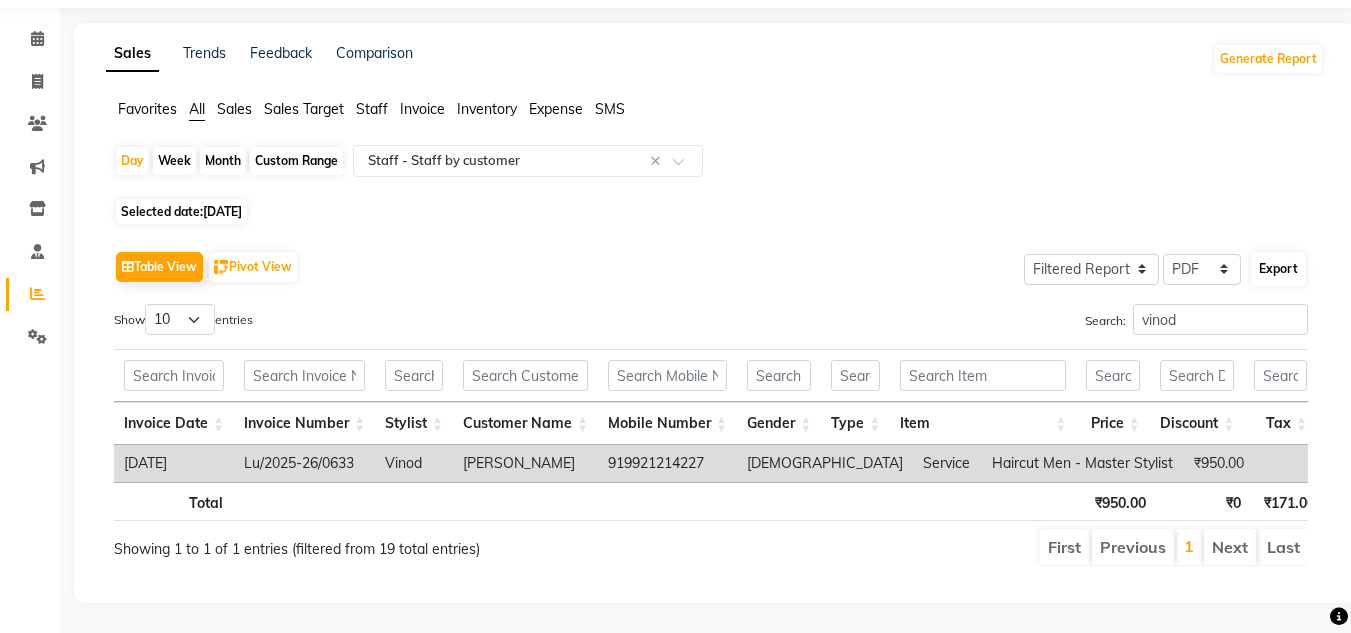 select on "sans-serif" 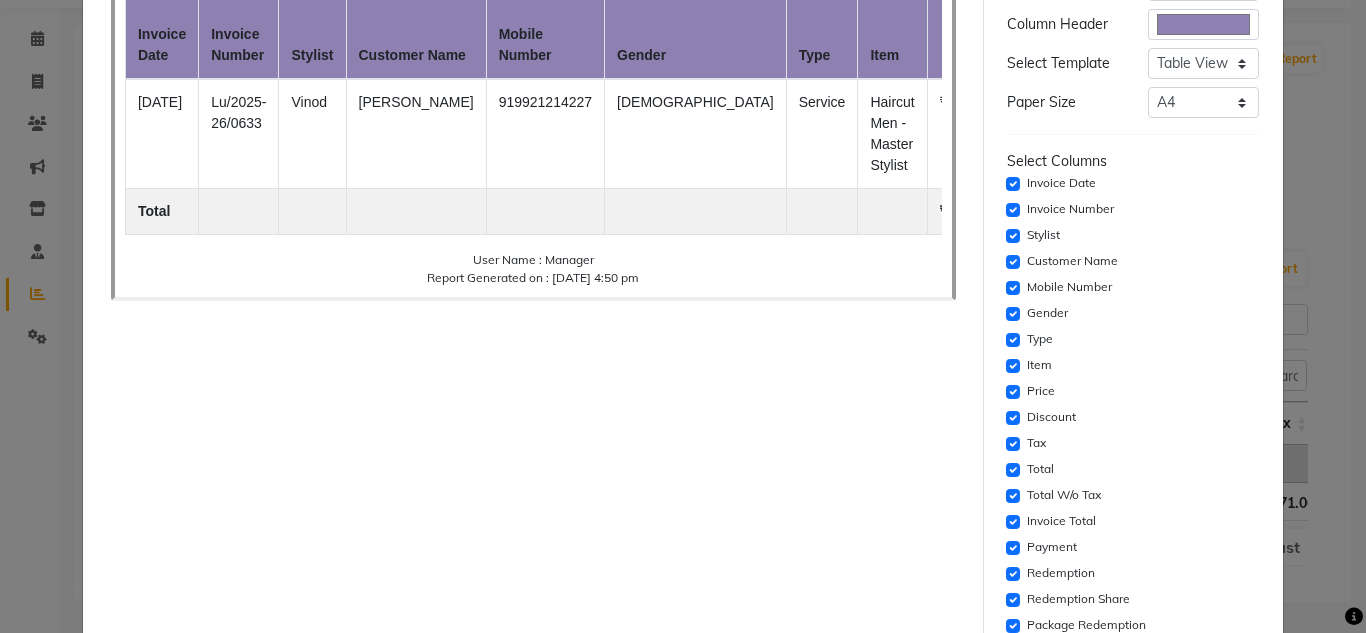 scroll, scrollTop: 200, scrollLeft: 0, axis: vertical 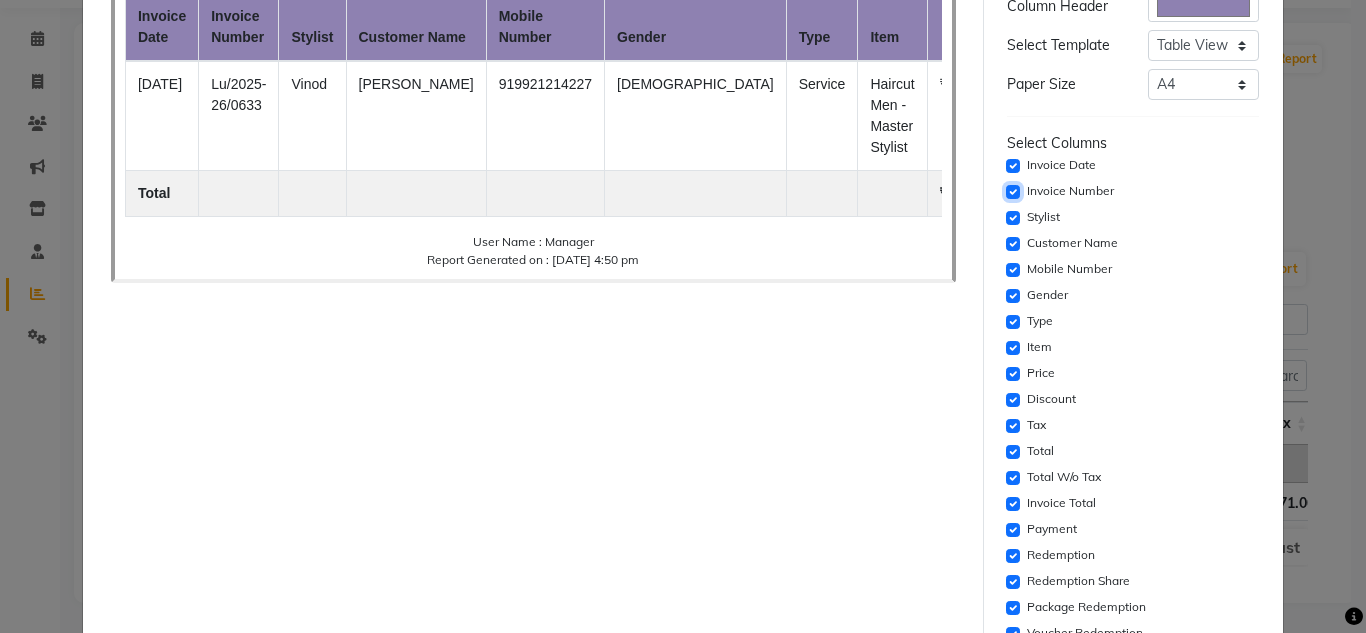 click 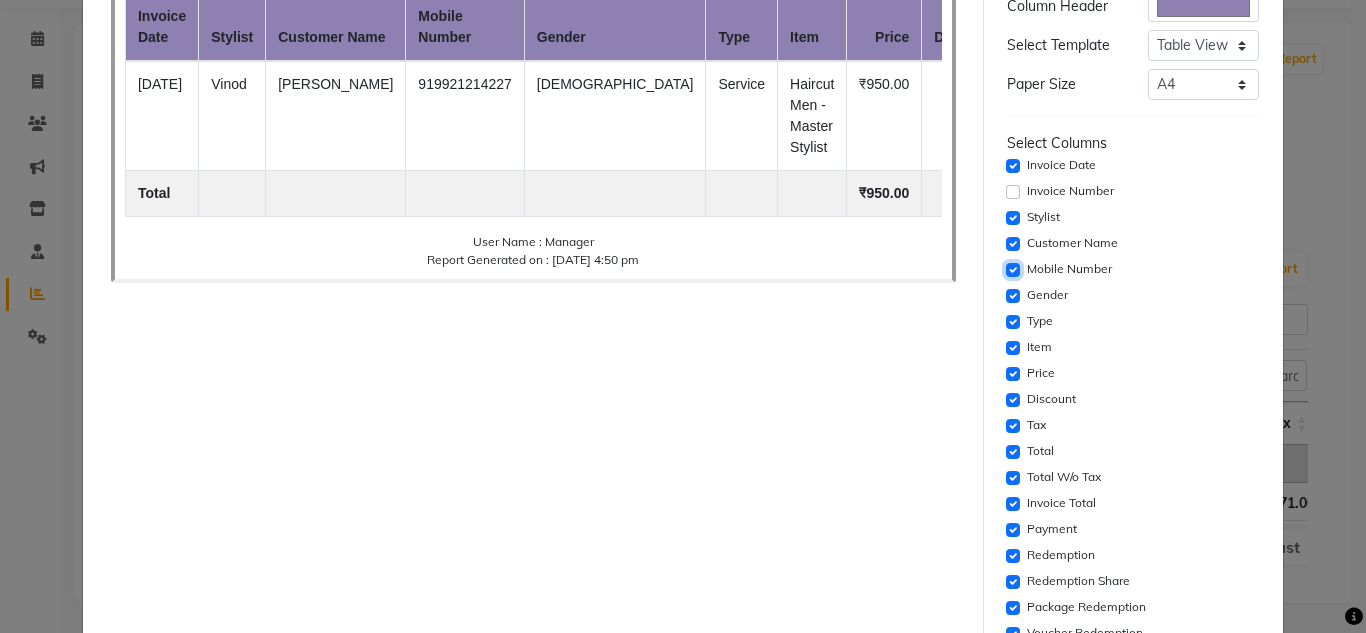 click 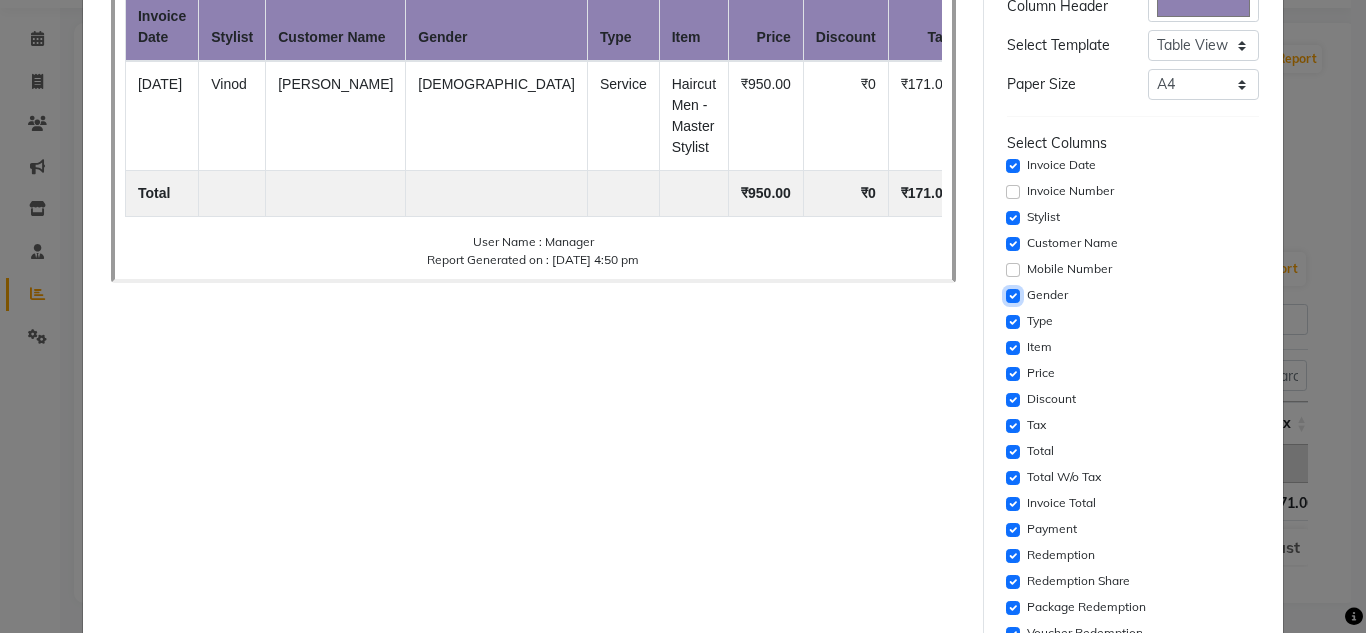 click 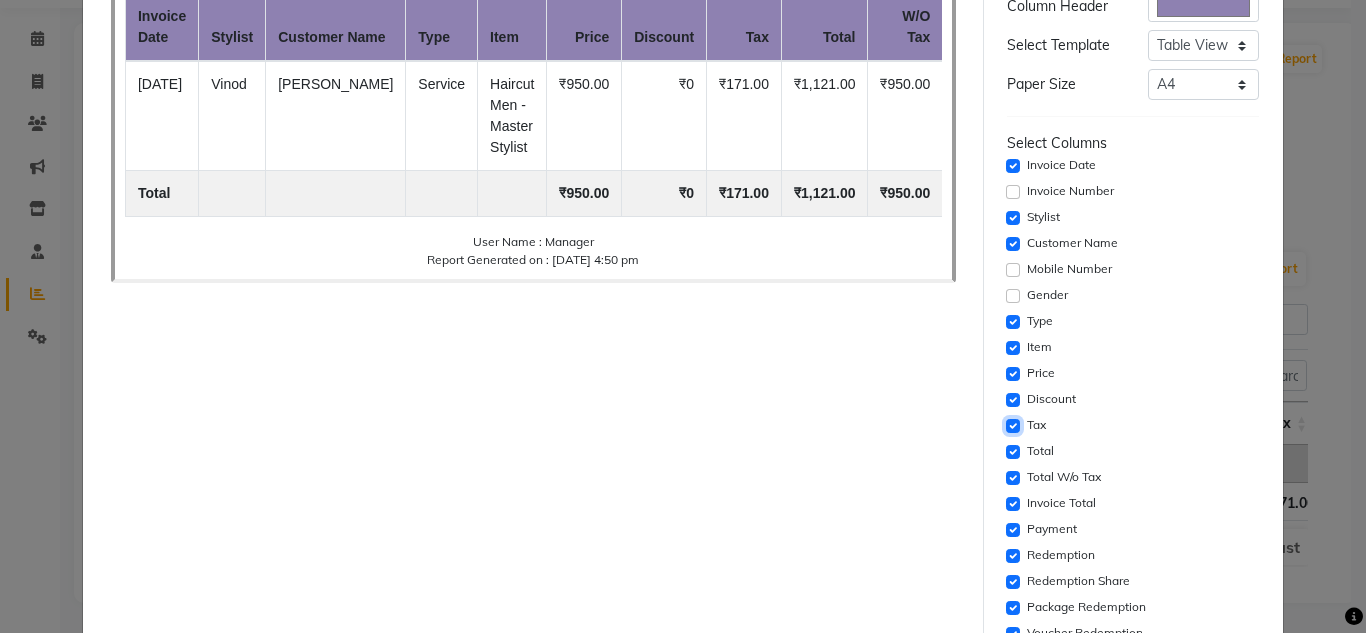 click 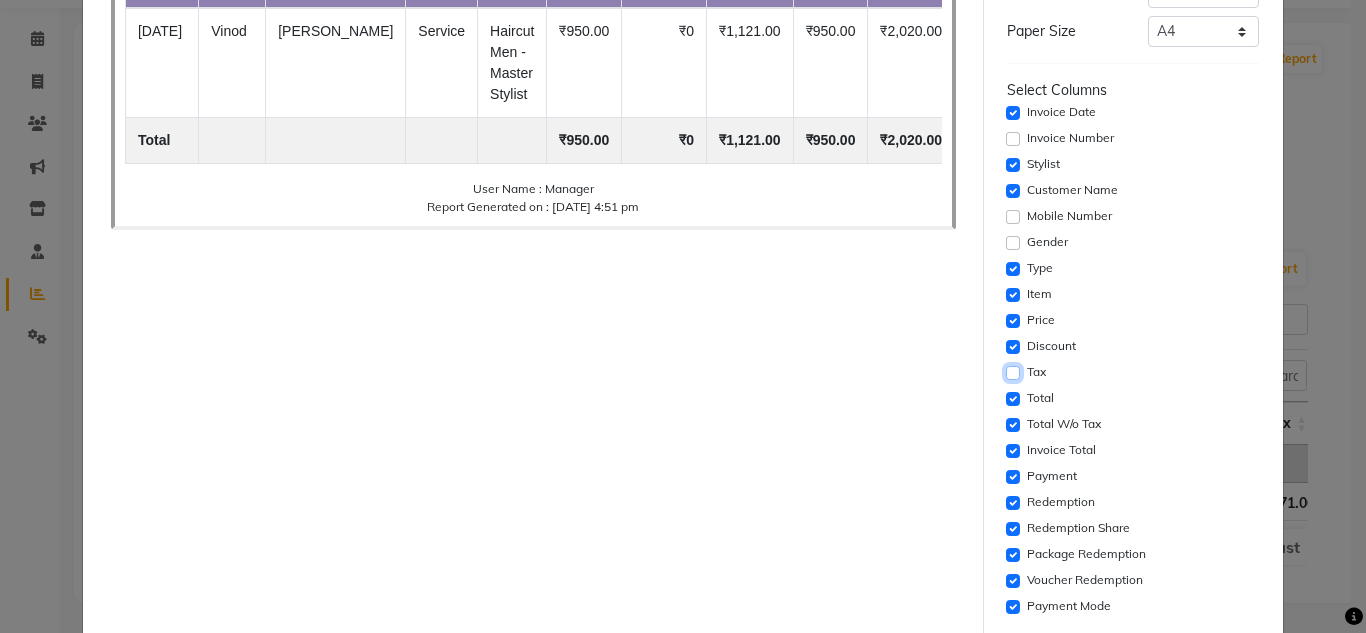 scroll, scrollTop: 300, scrollLeft: 0, axis: vertical 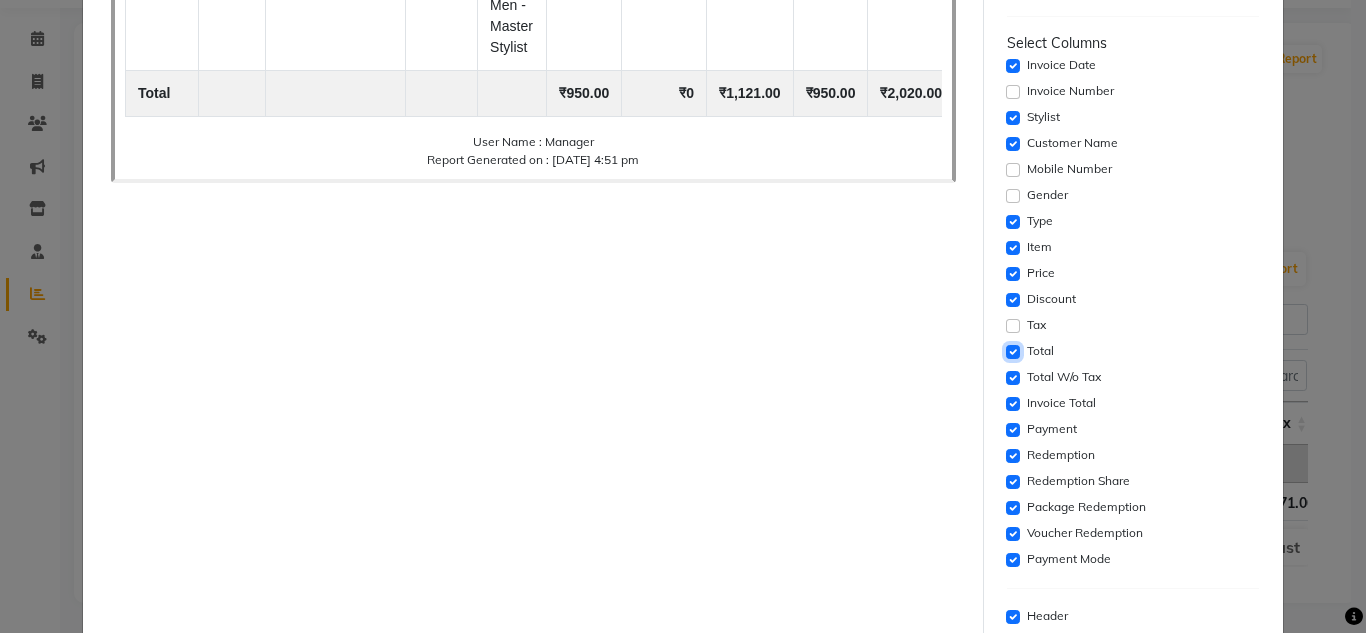 click 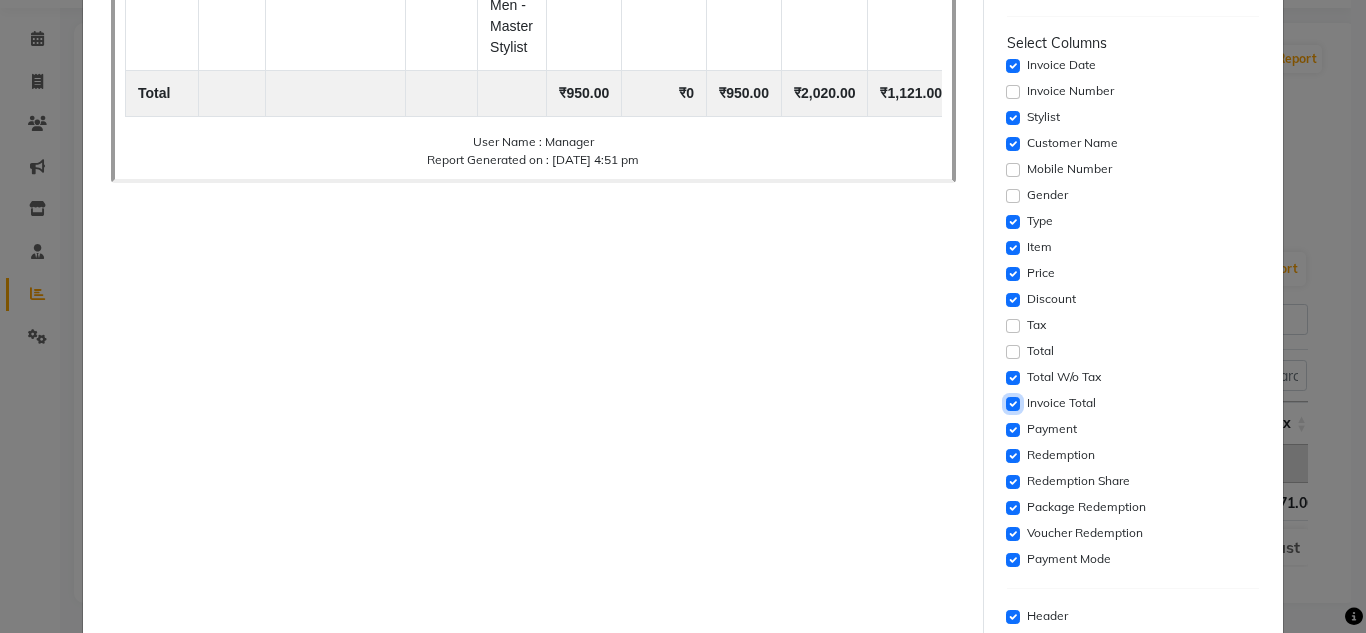 click 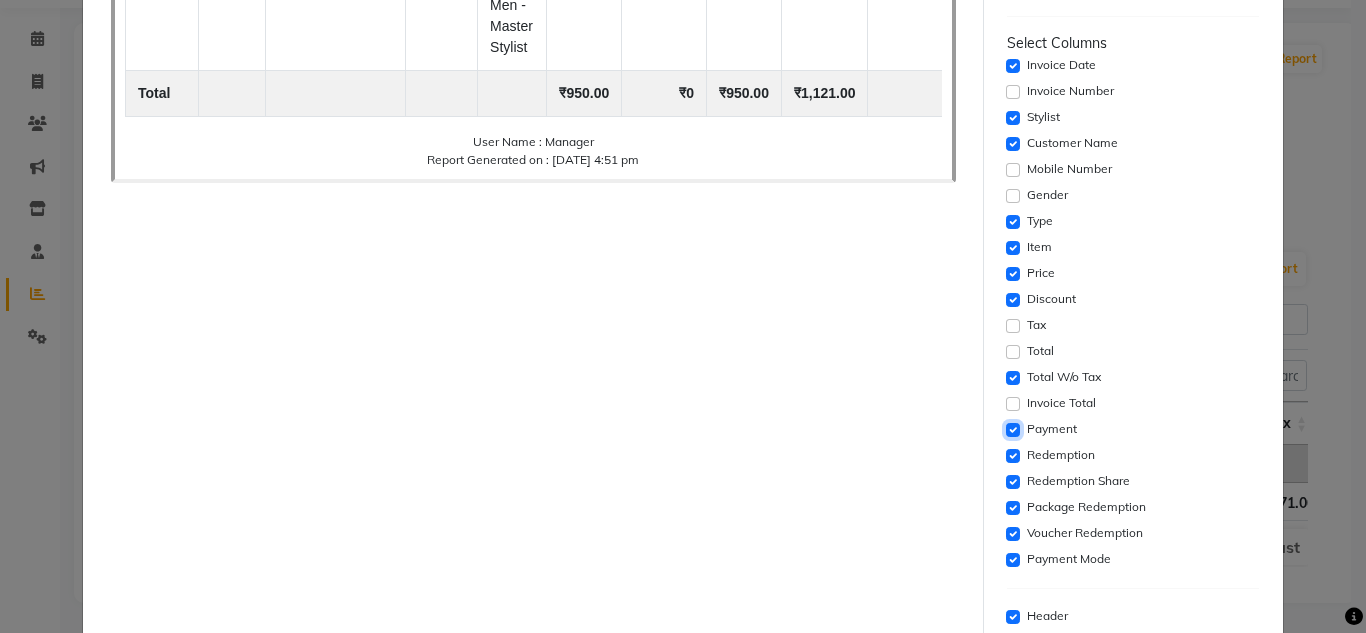 click 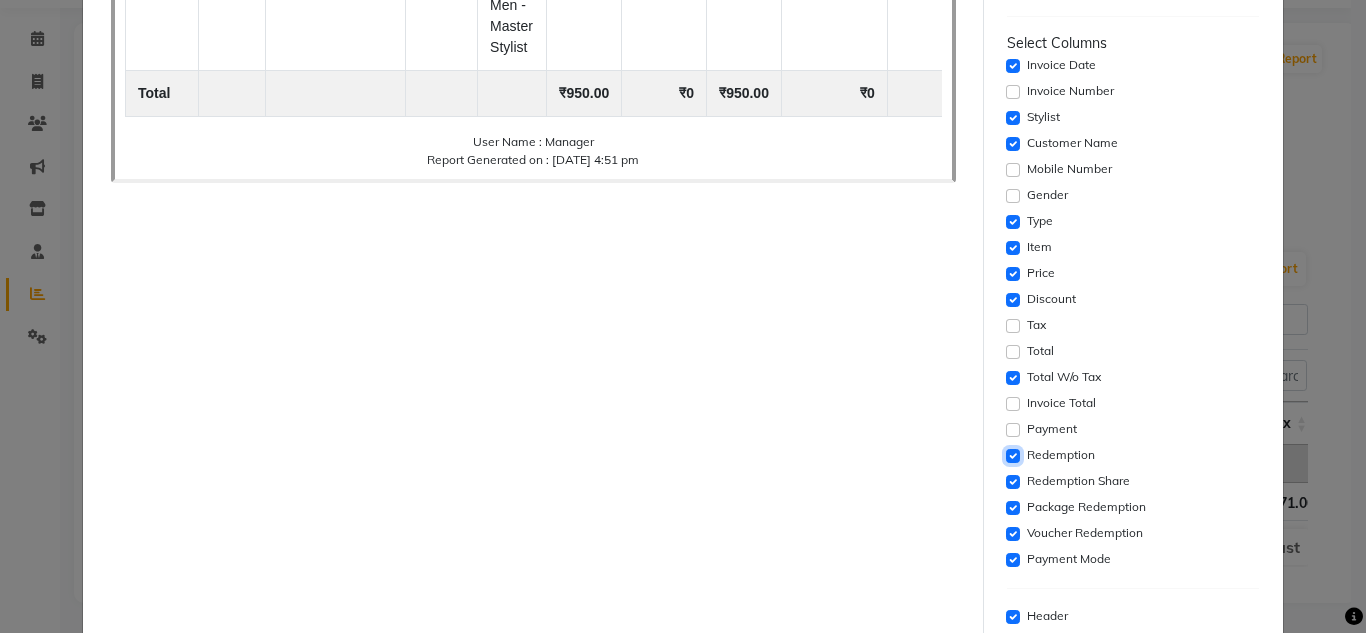 click 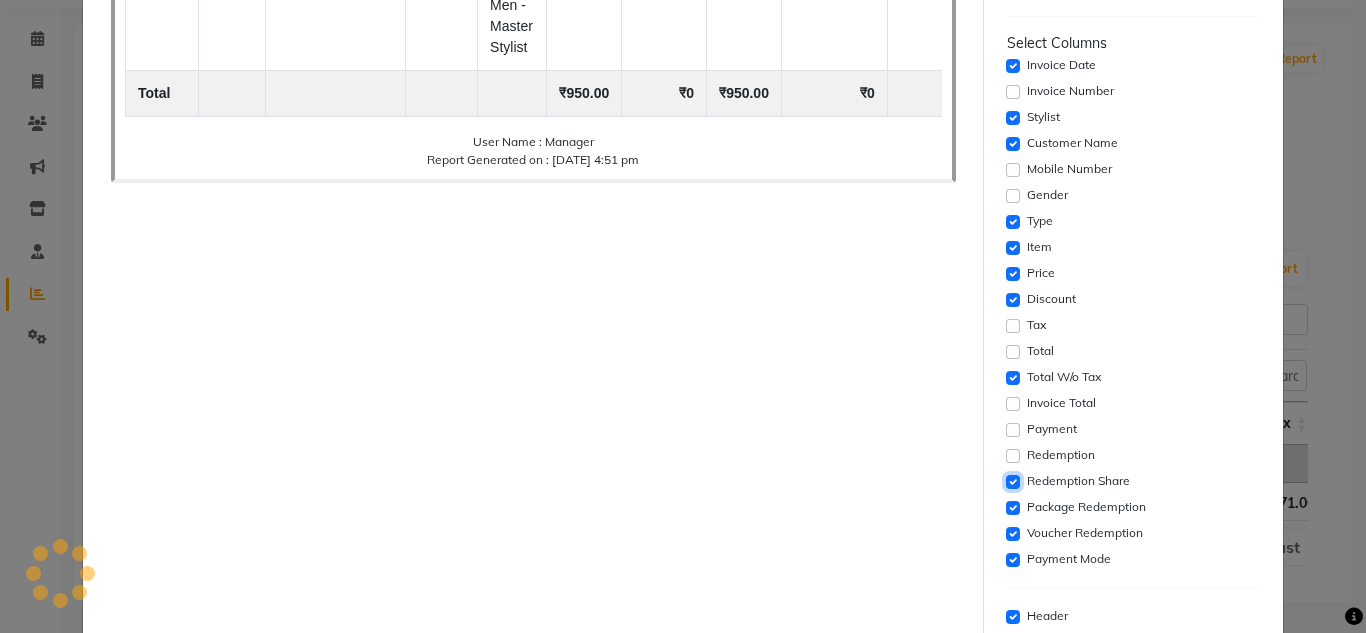 click 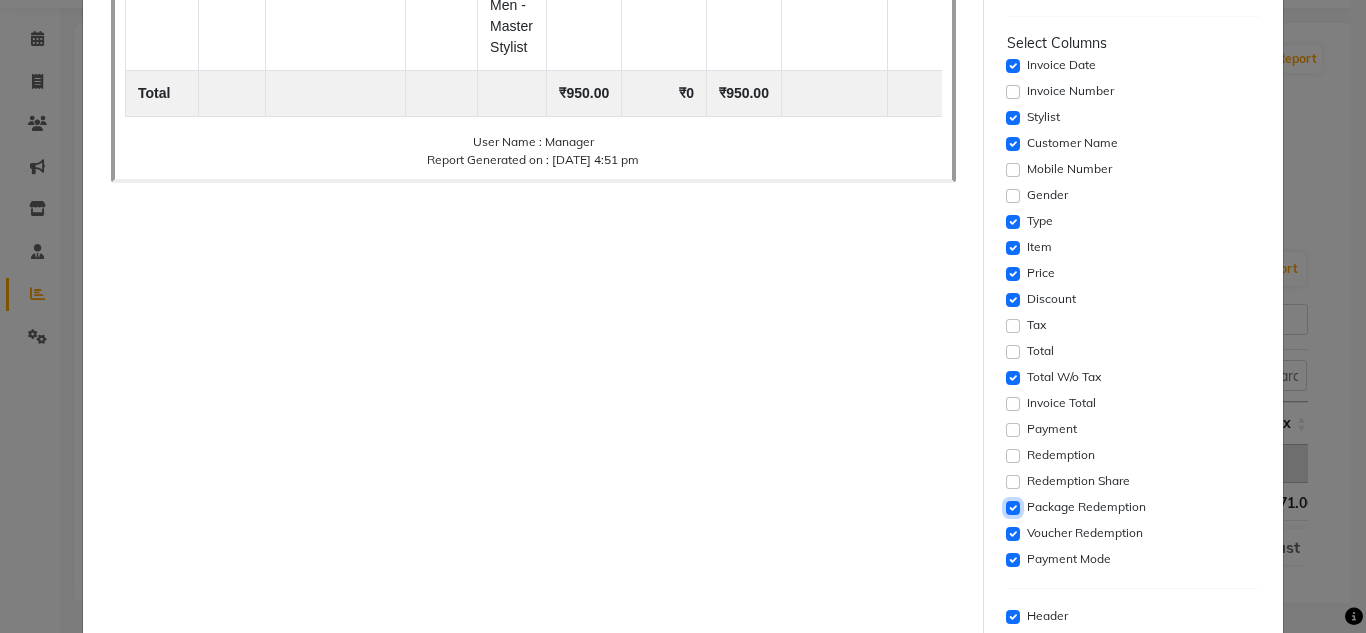 click 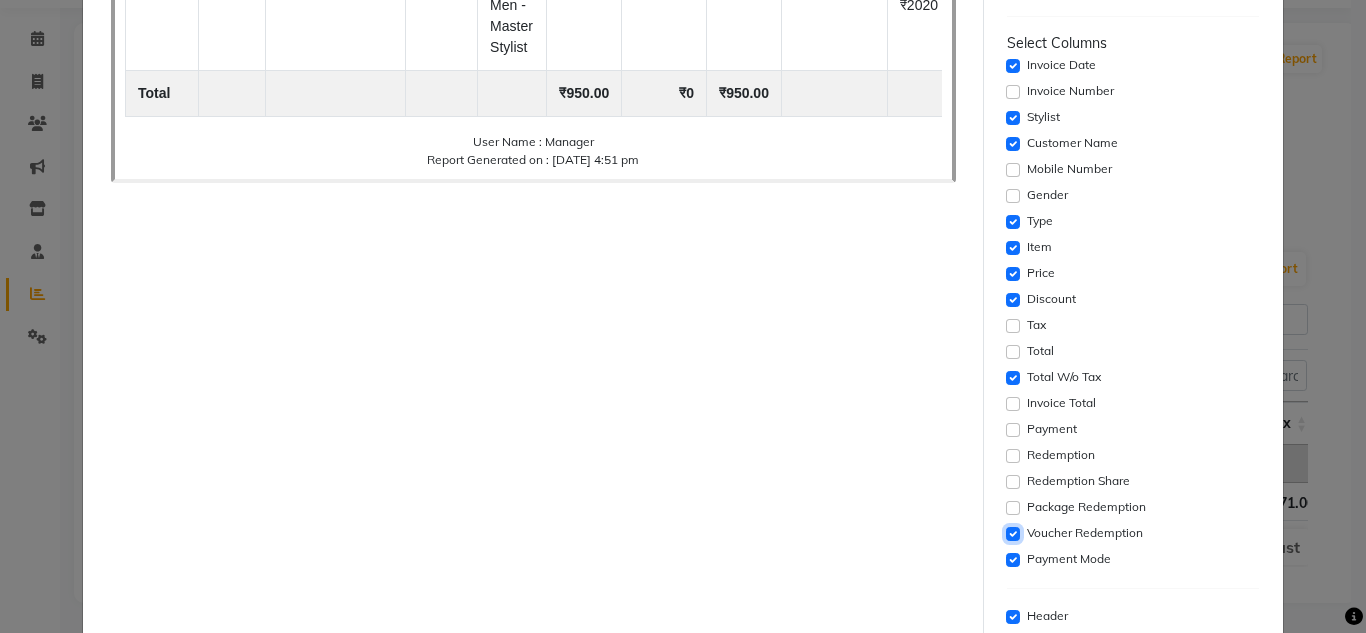 click 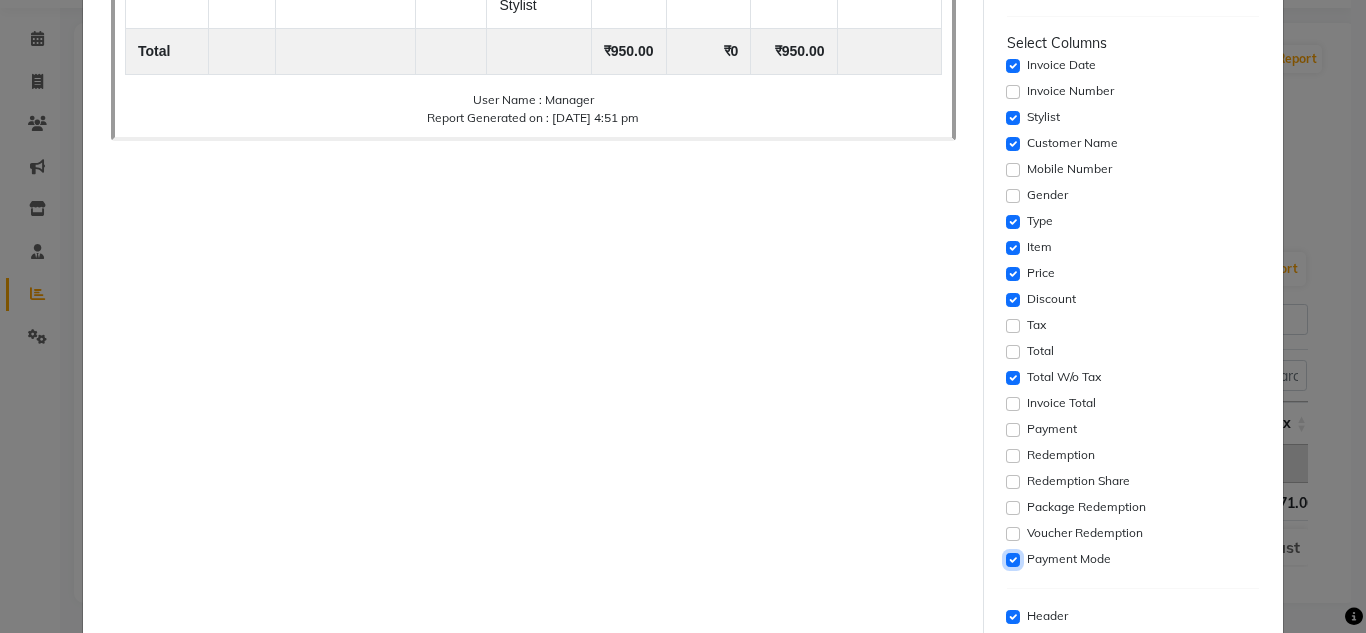 click 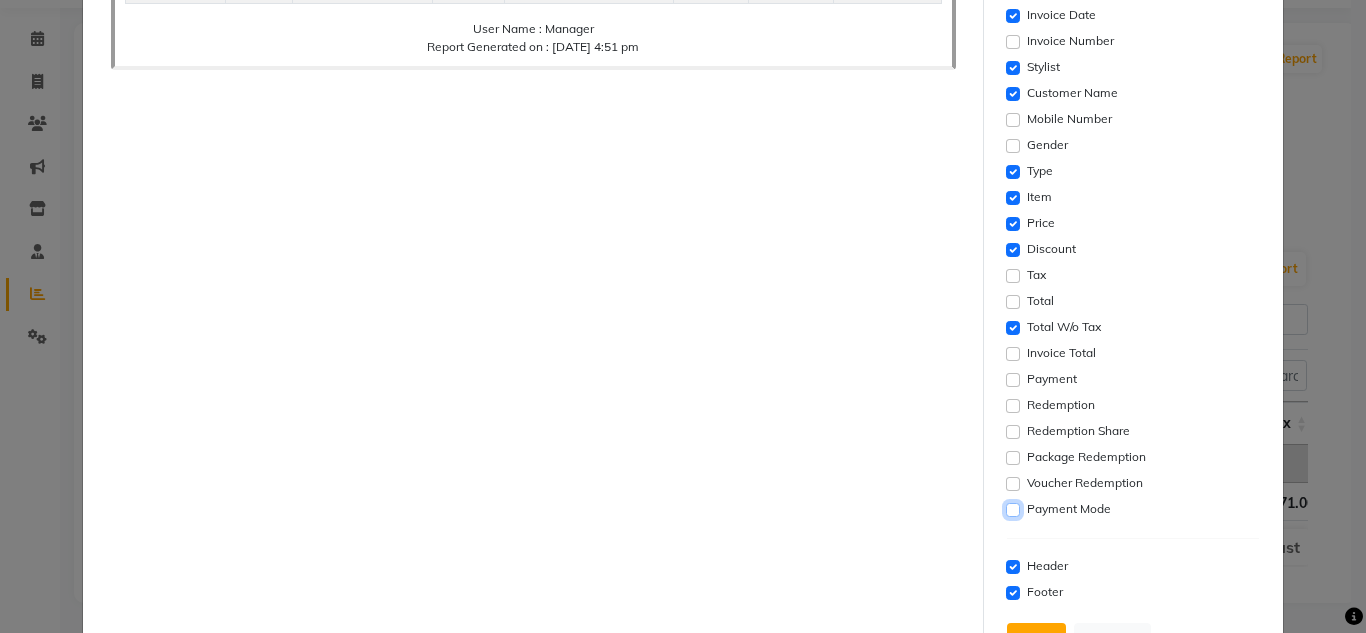 scroll, scrollTop: 431, scrollLeft: 0, axis: vertical 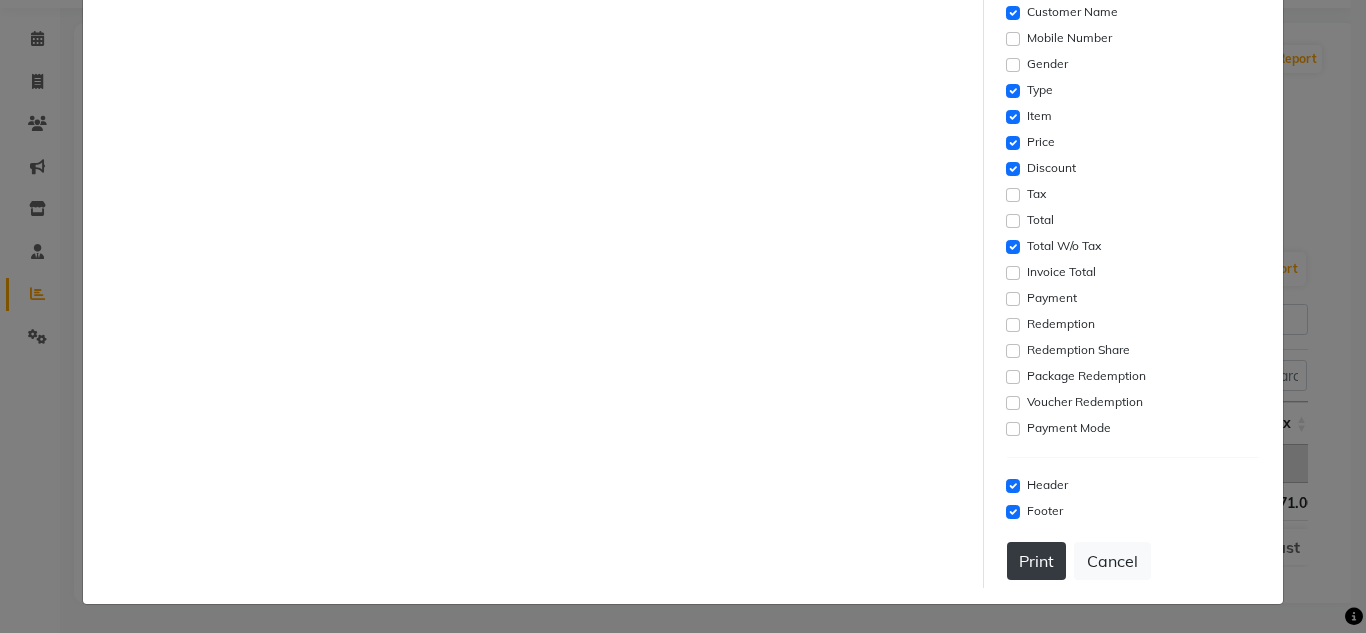 click on "Print" 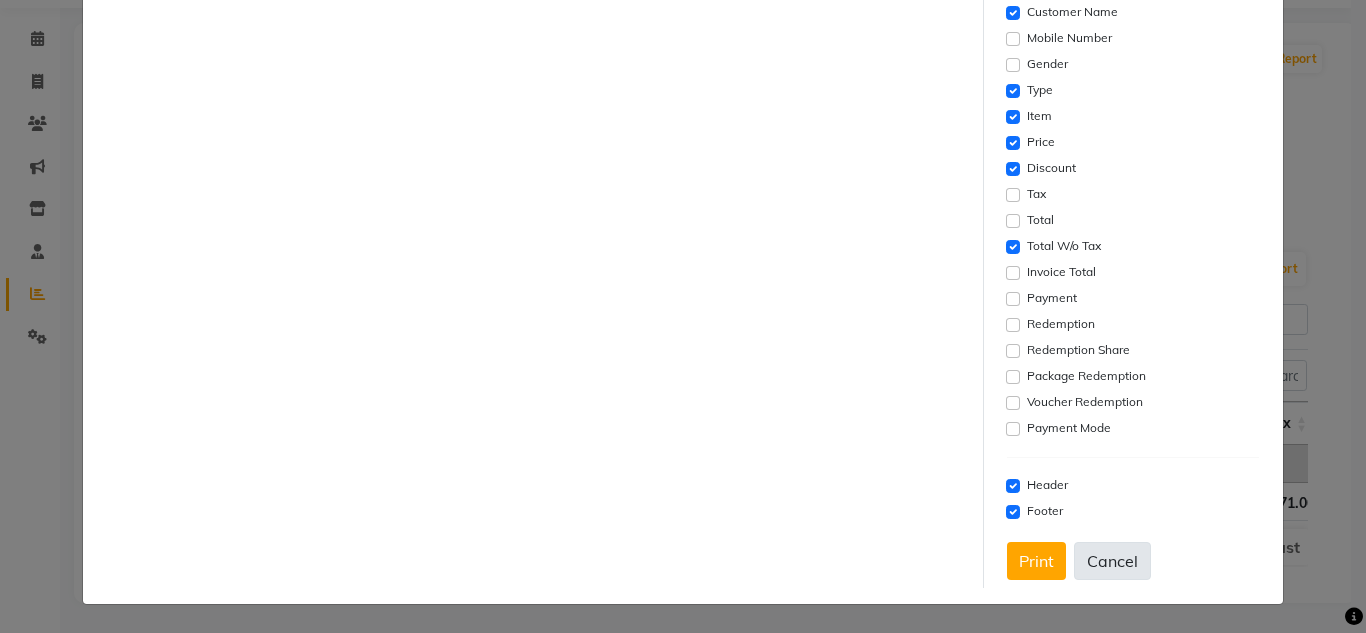 click on "Cancel" 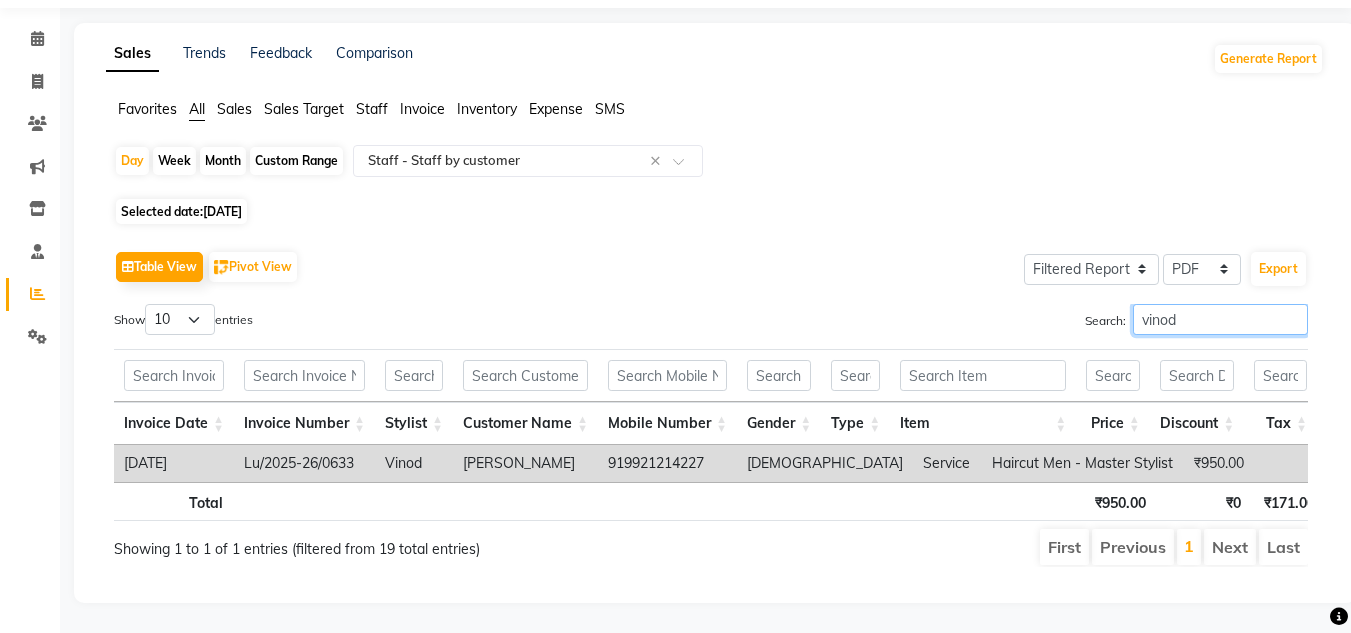 drag, startPoint x: 1192, startPoint y: 295, endPoint x: 909, endPoint y: 259, distance: 285.28058 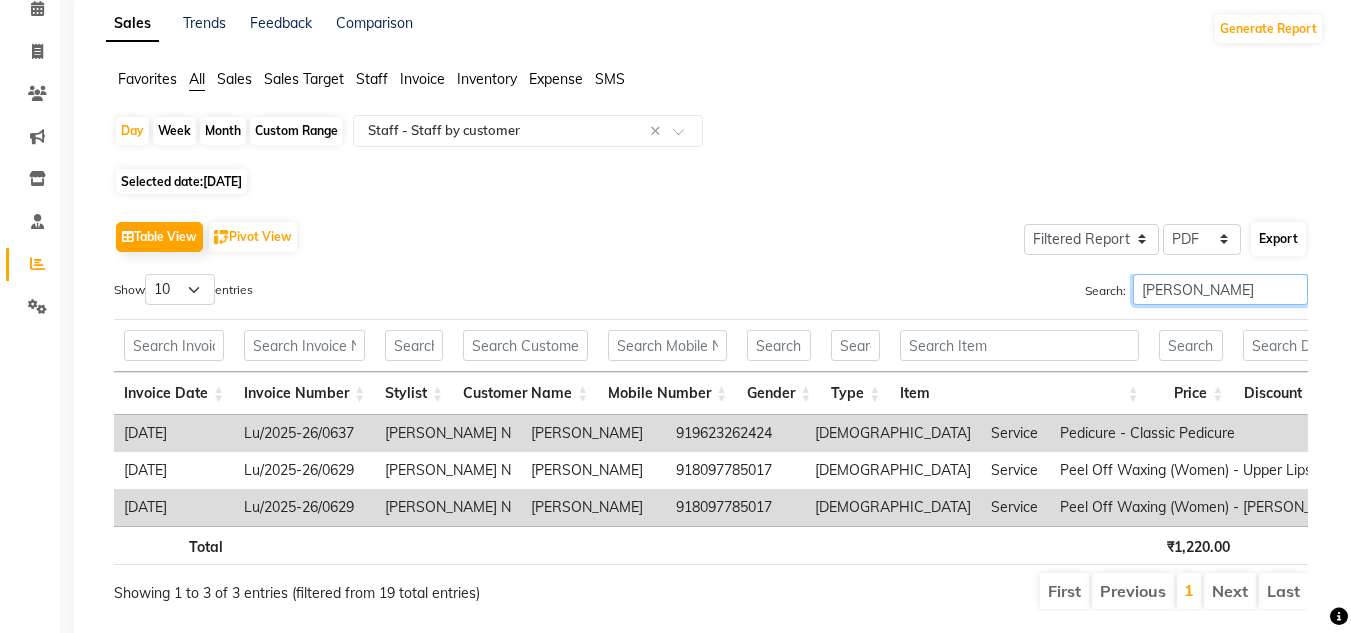 type on "sonu" 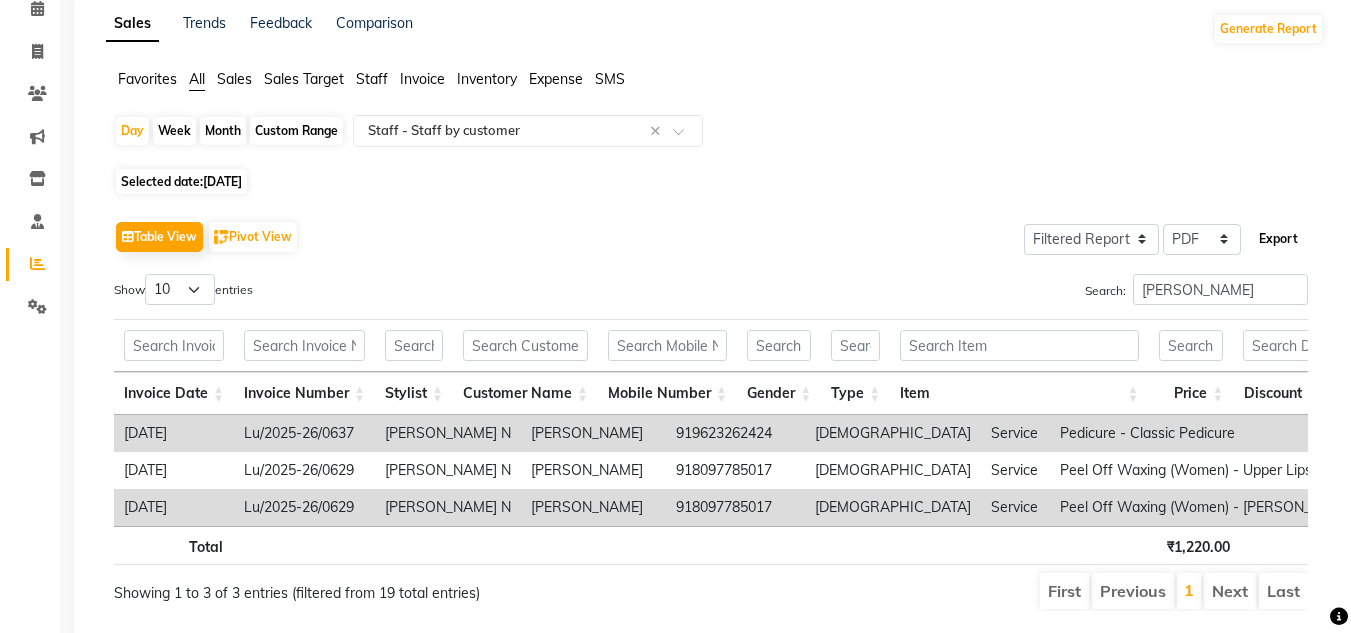 click on "Export" 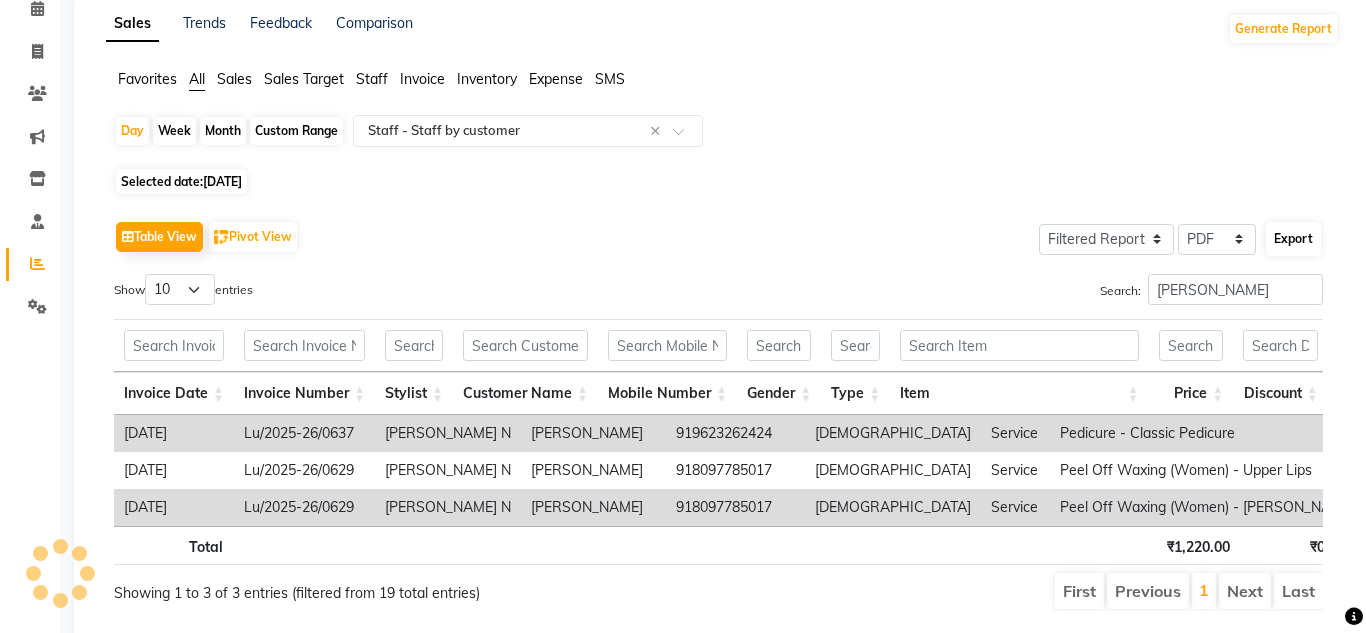 select on "sans-serif" 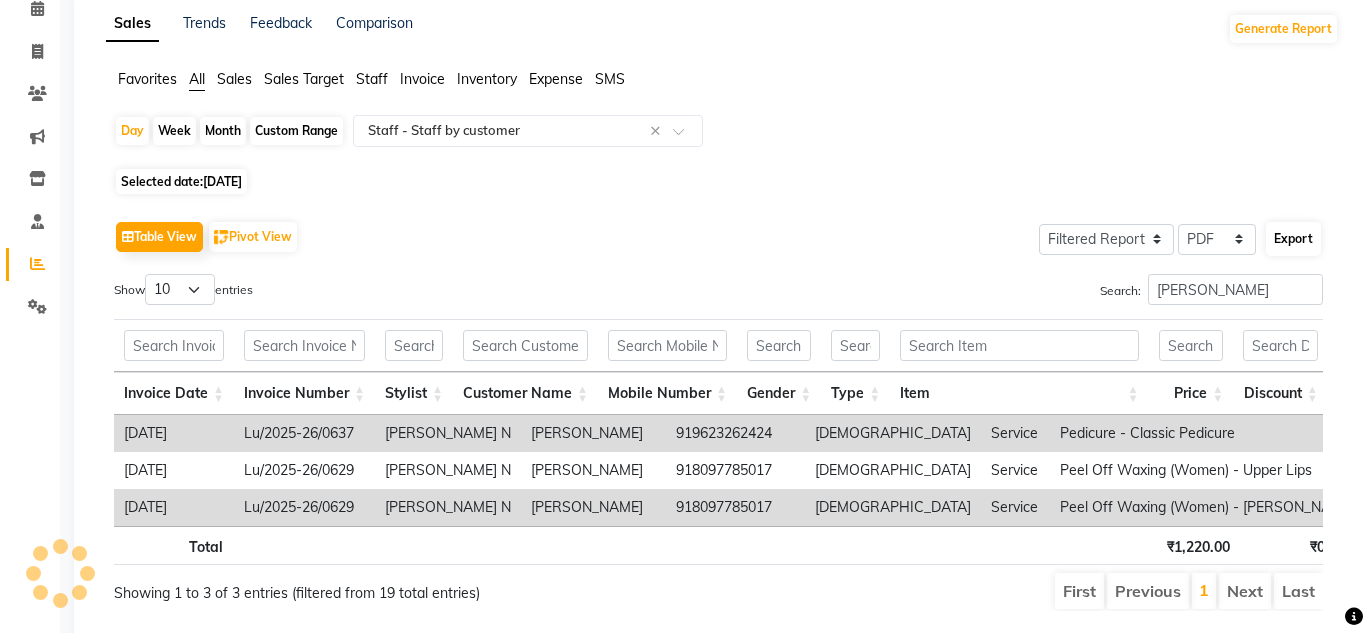 select on "14px" 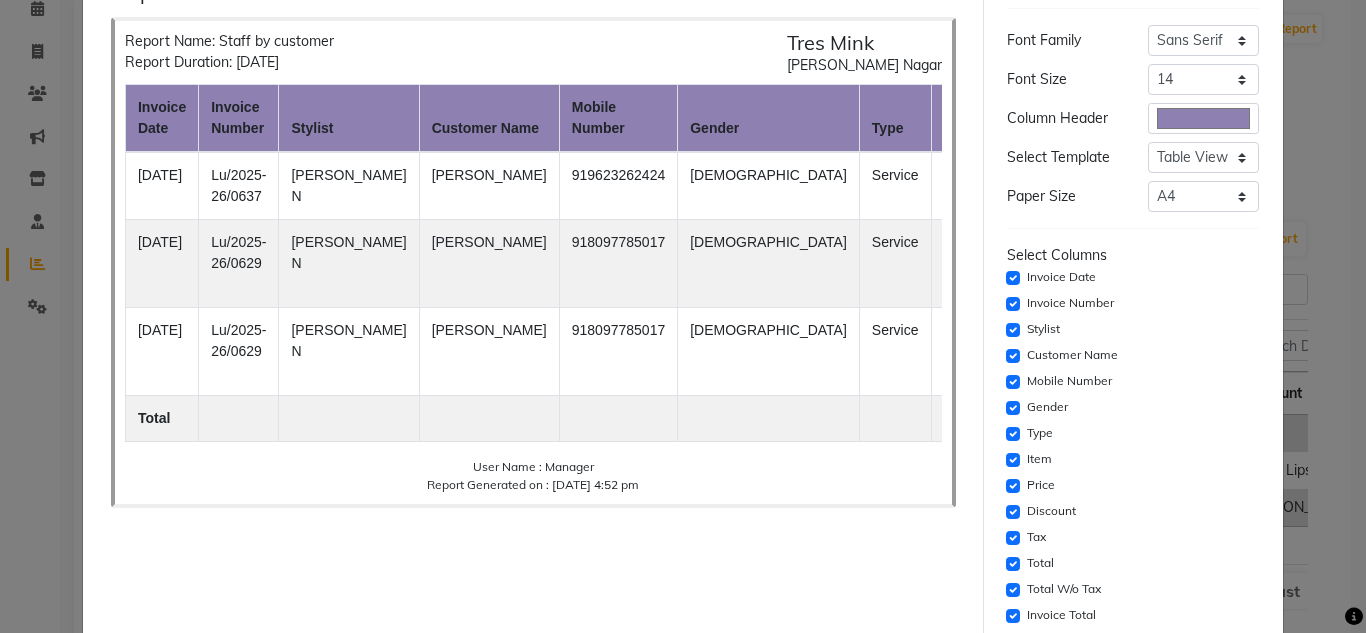 scroll, scrollTop: 200, scrollLeft: 0, axis: vertical 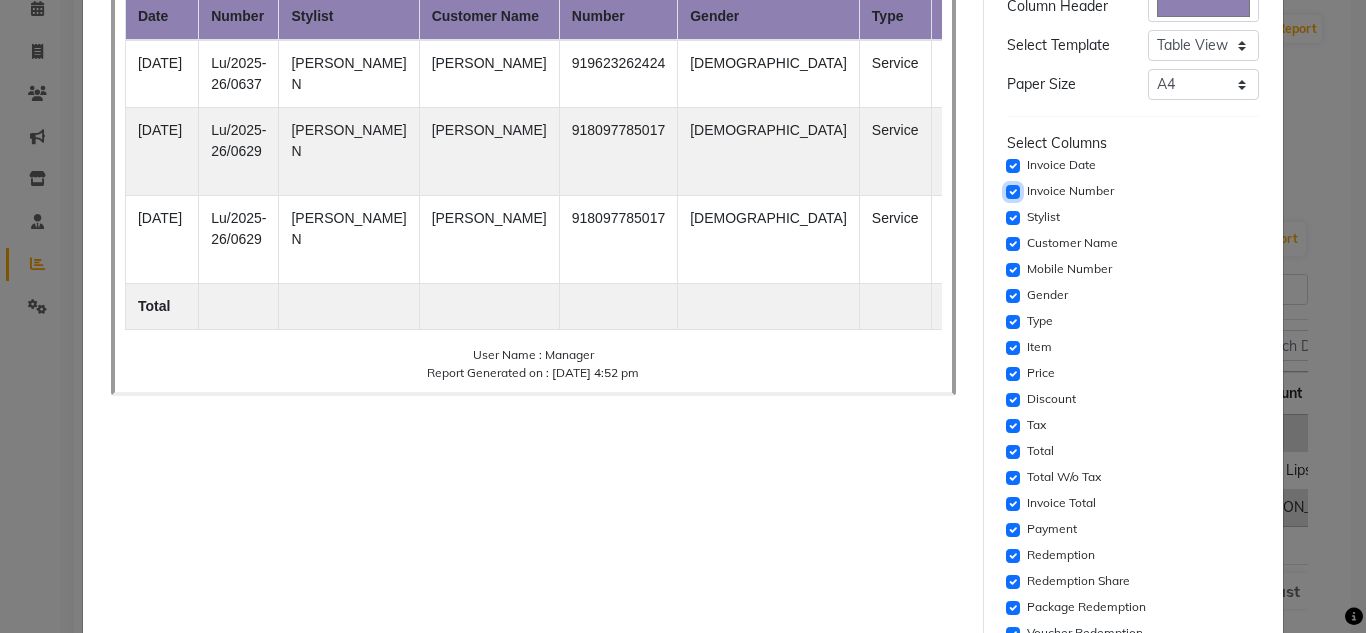 click 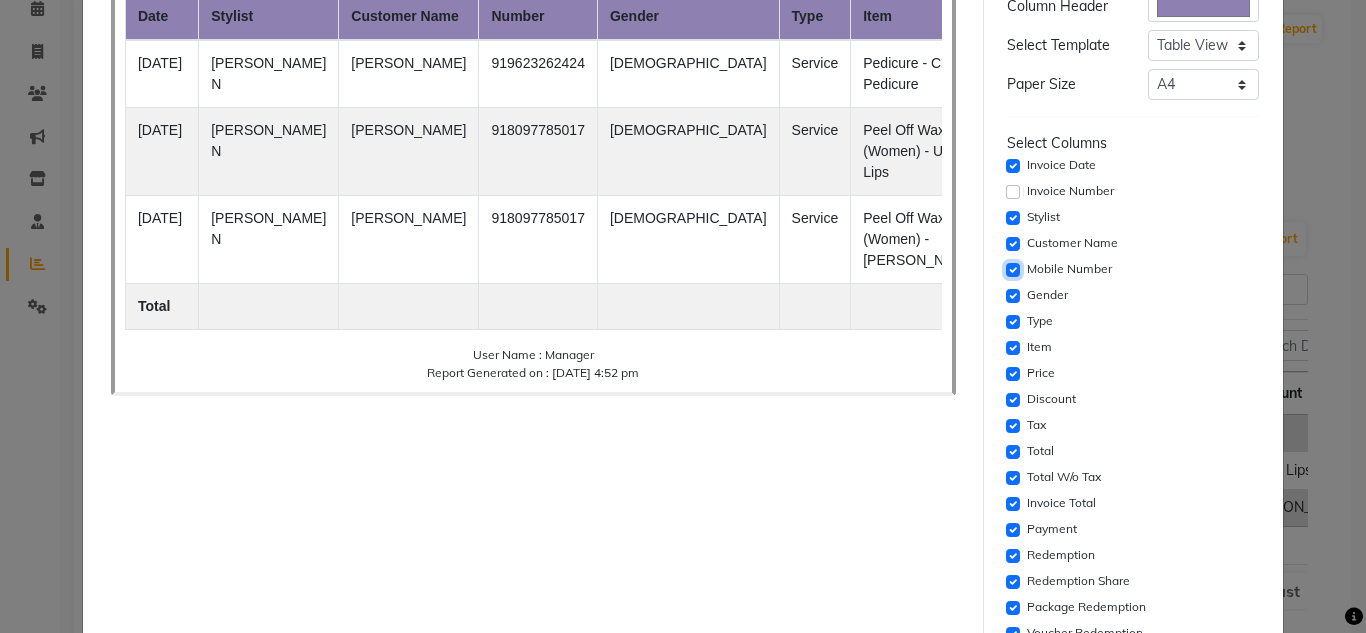 click 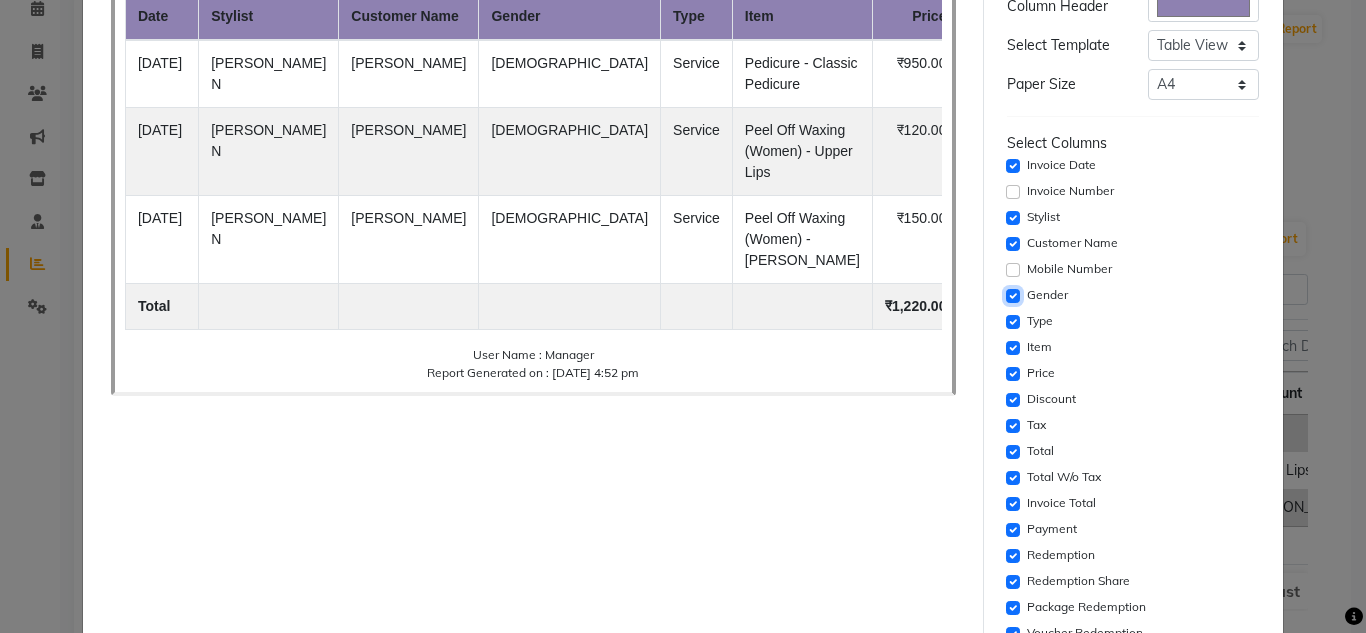 click 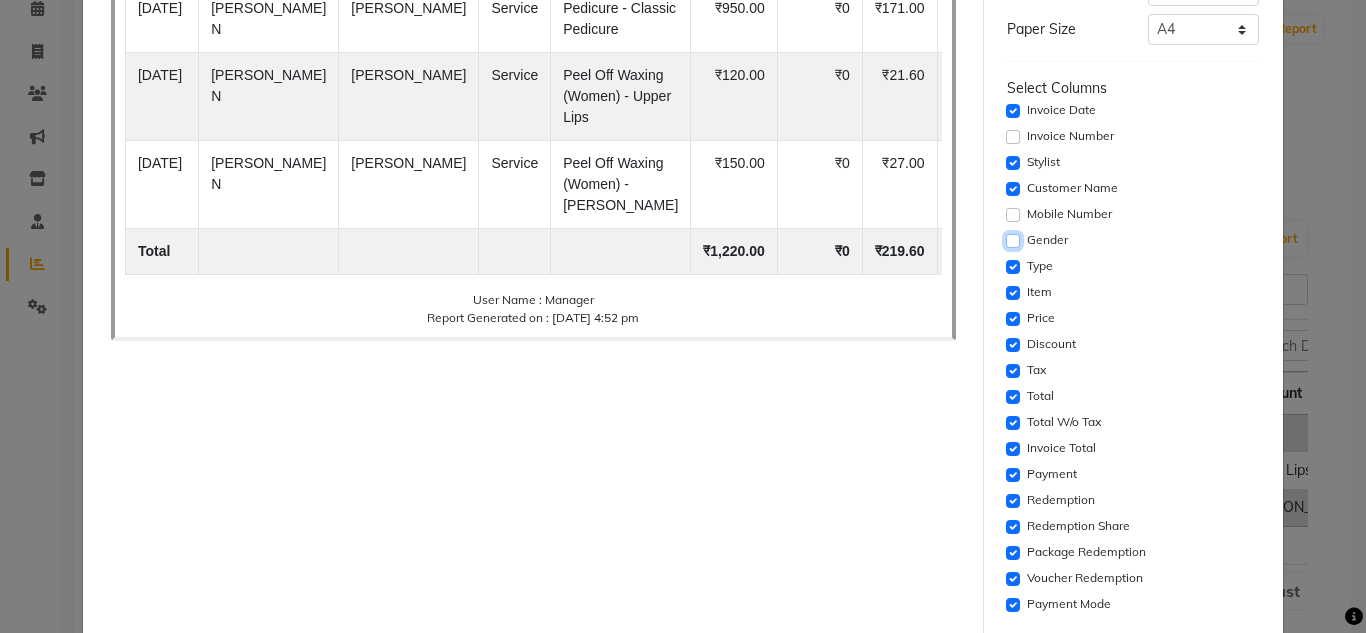 scroll, scrollTop: 300, scrollLeft: 0, axis: vertical 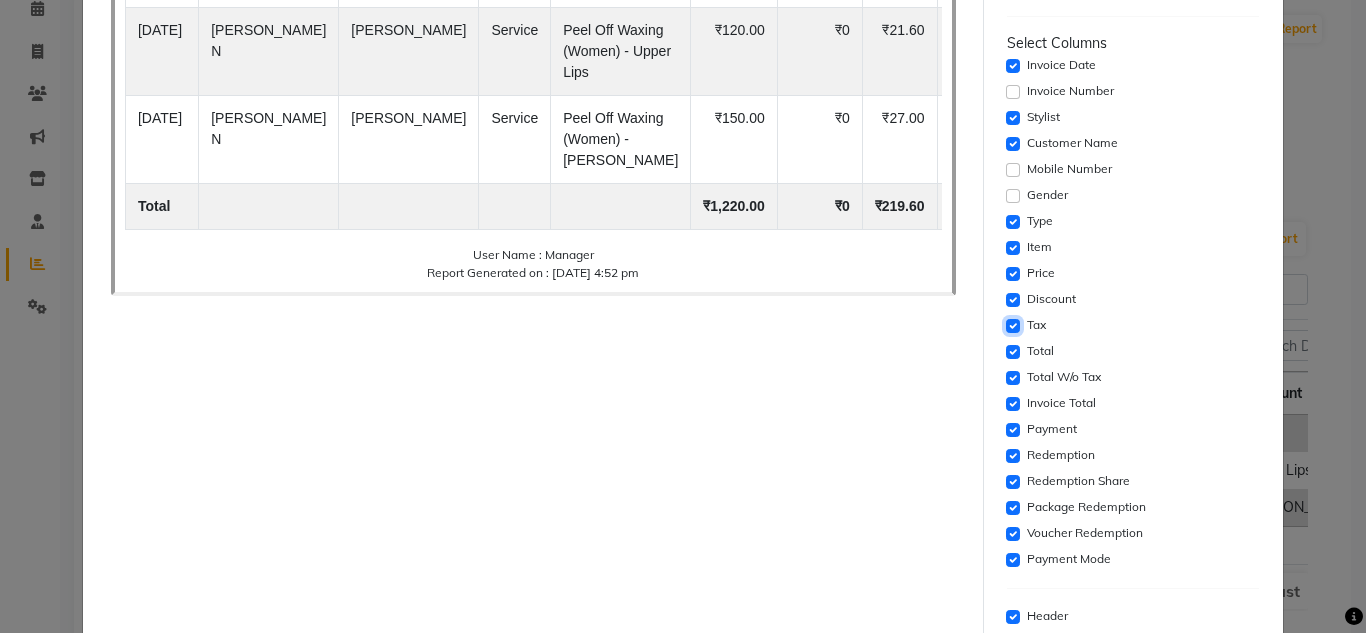 click 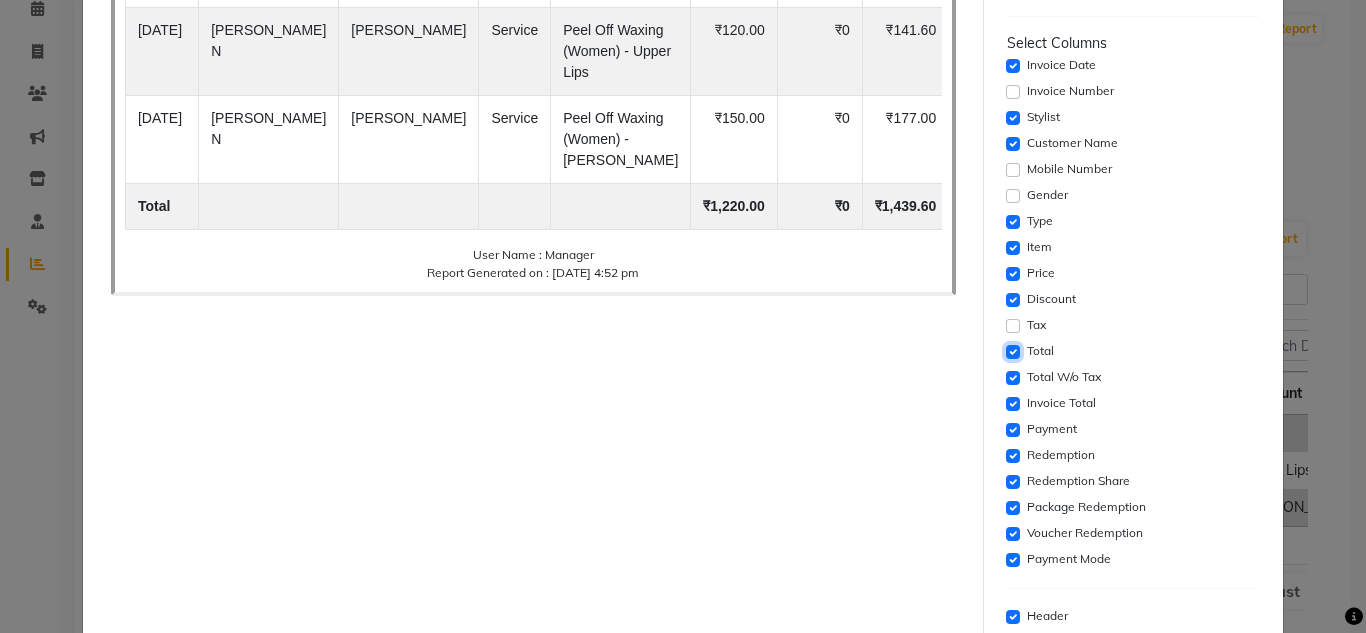 click 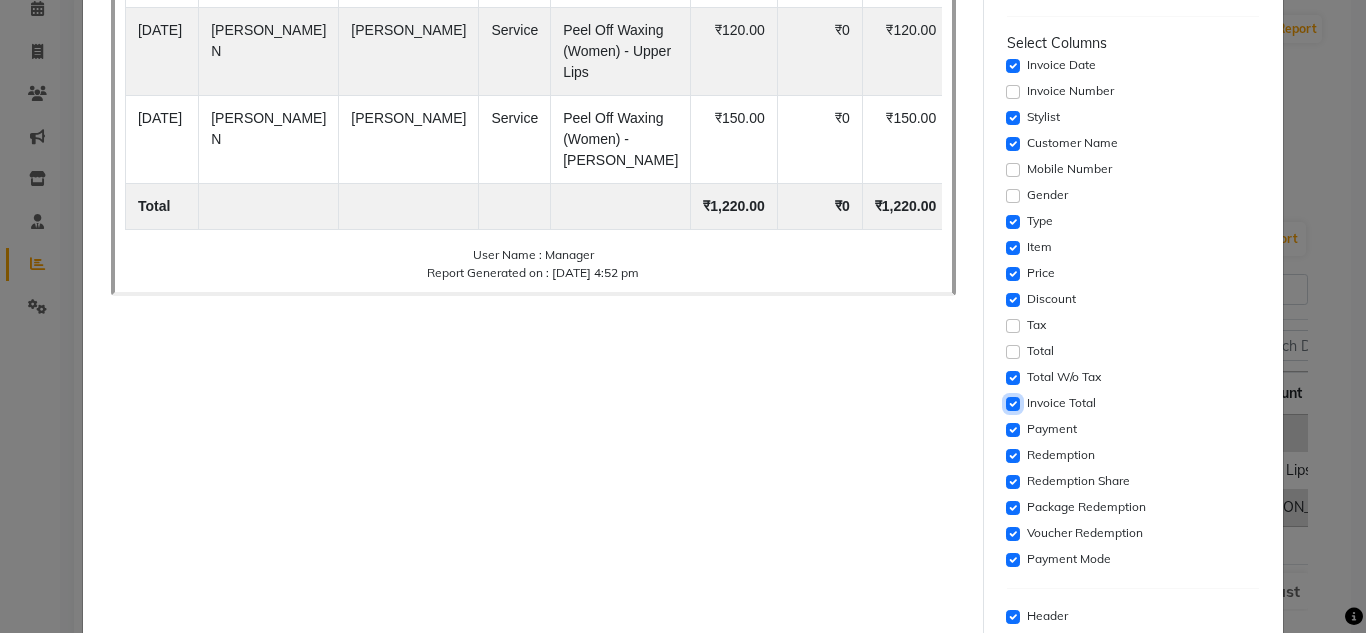 click 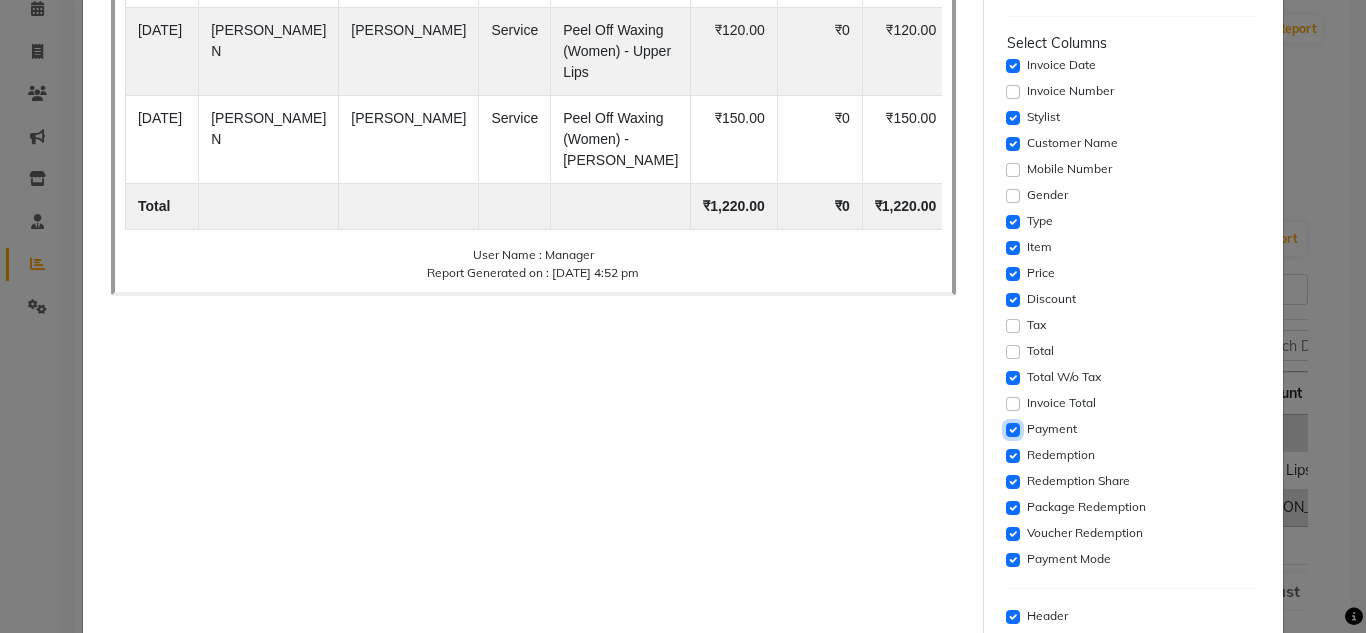click 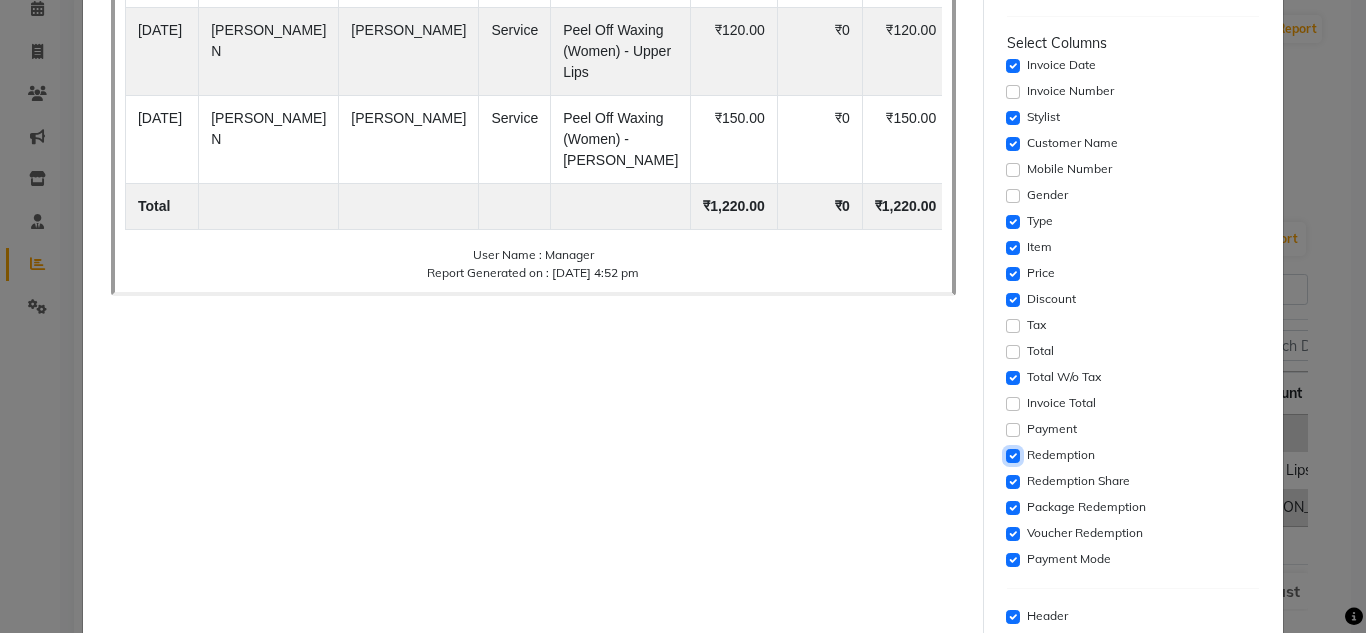 click 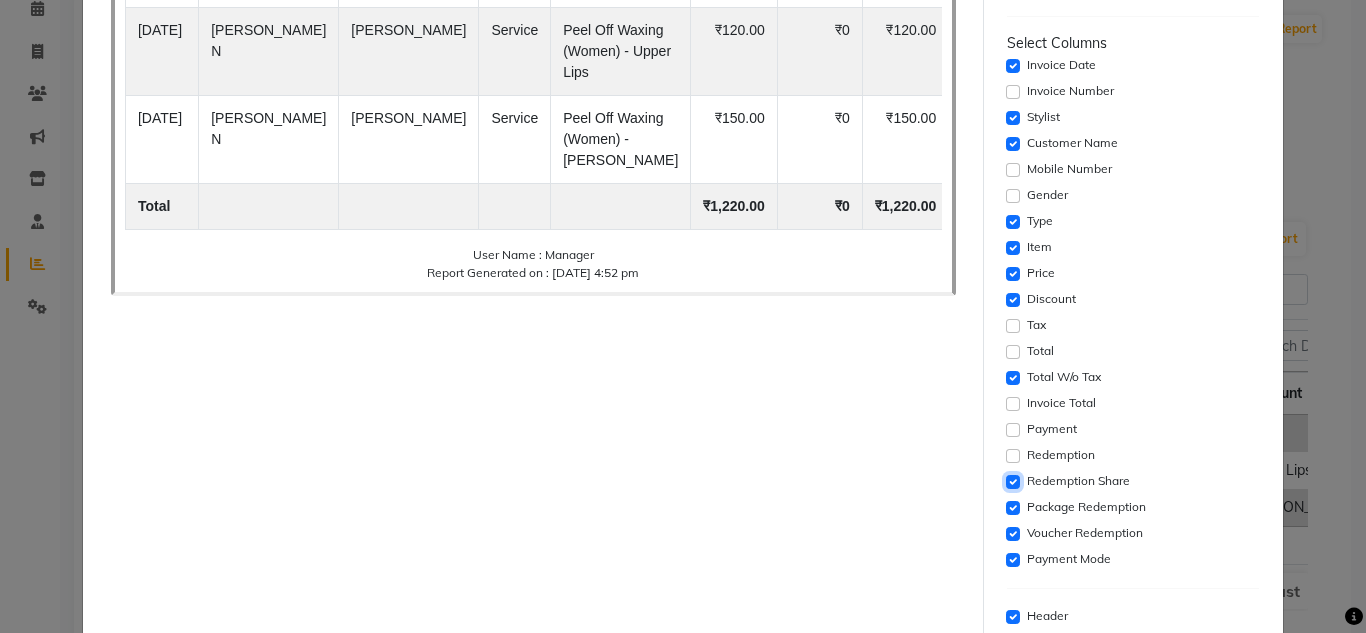 click 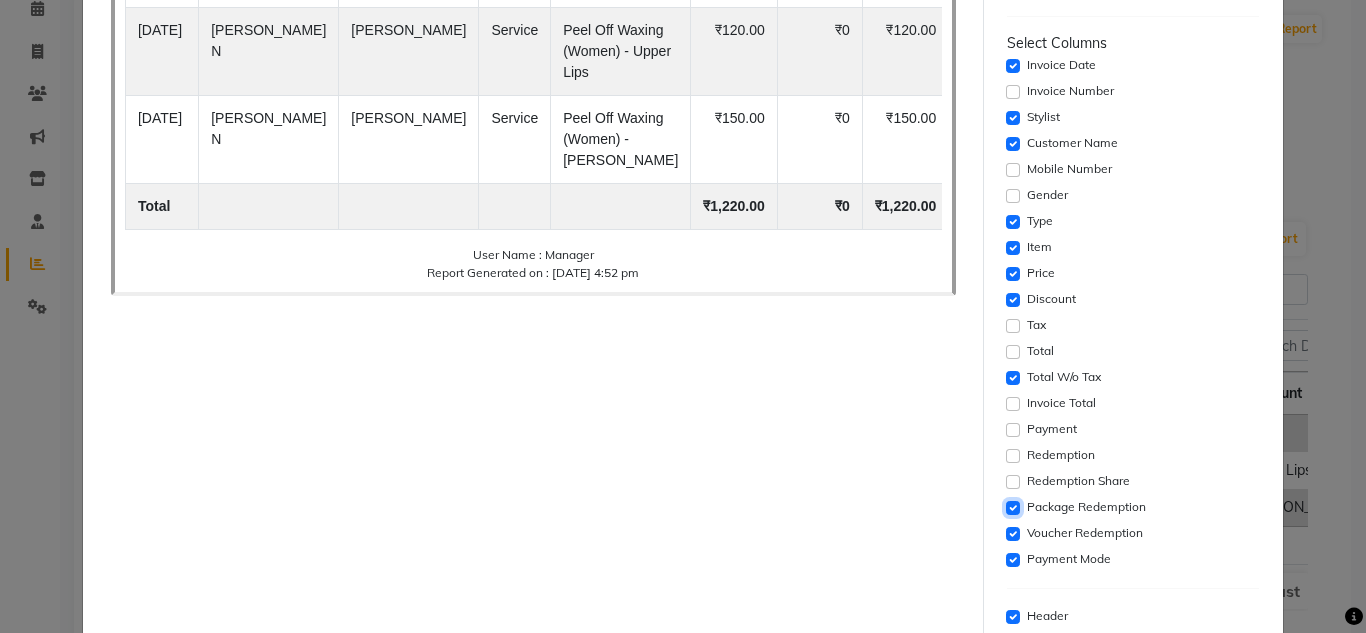 click 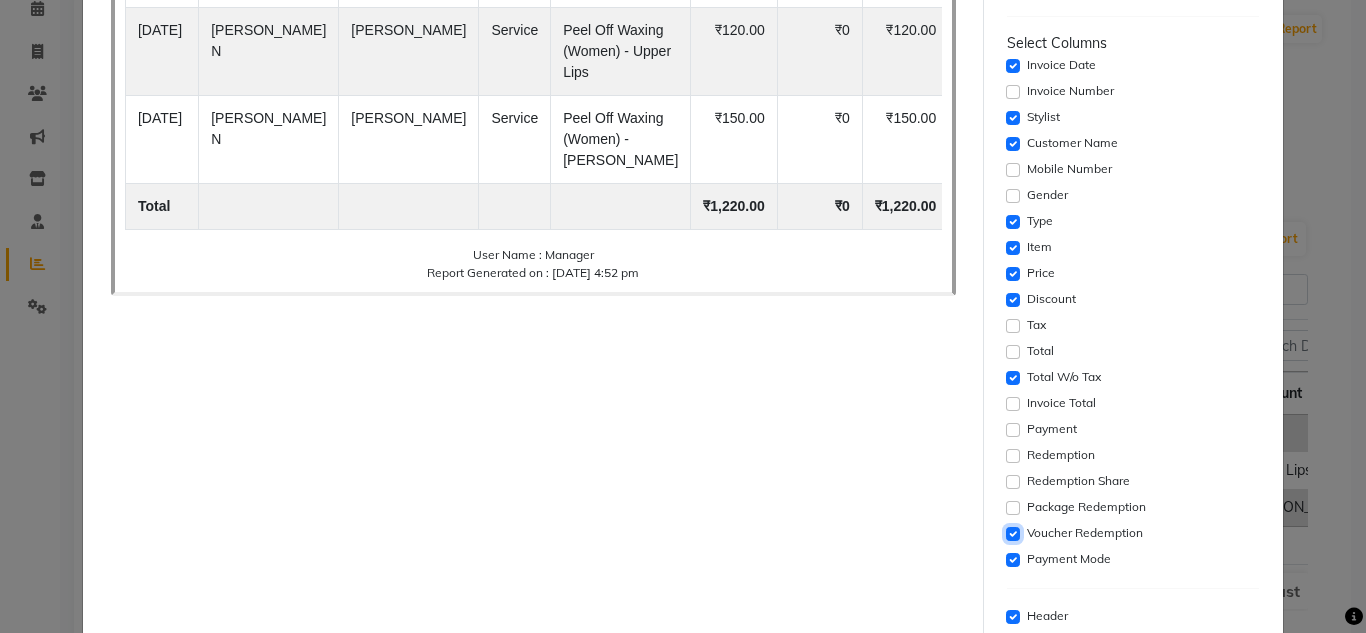click 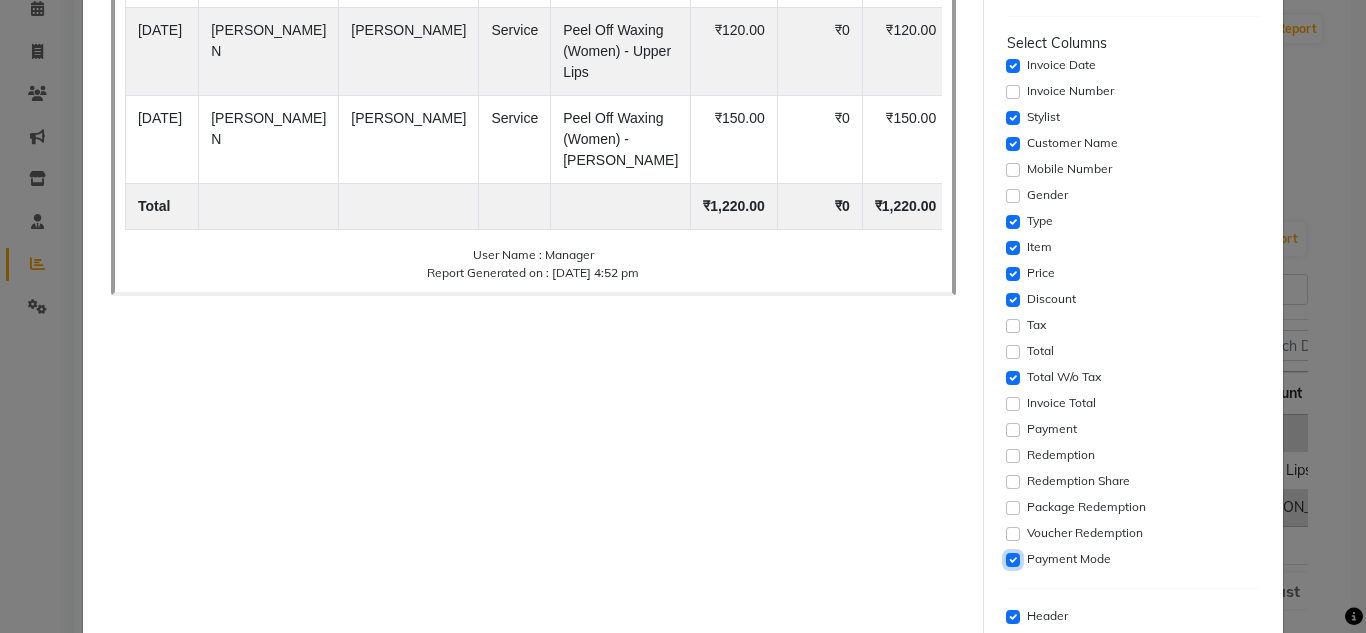 click 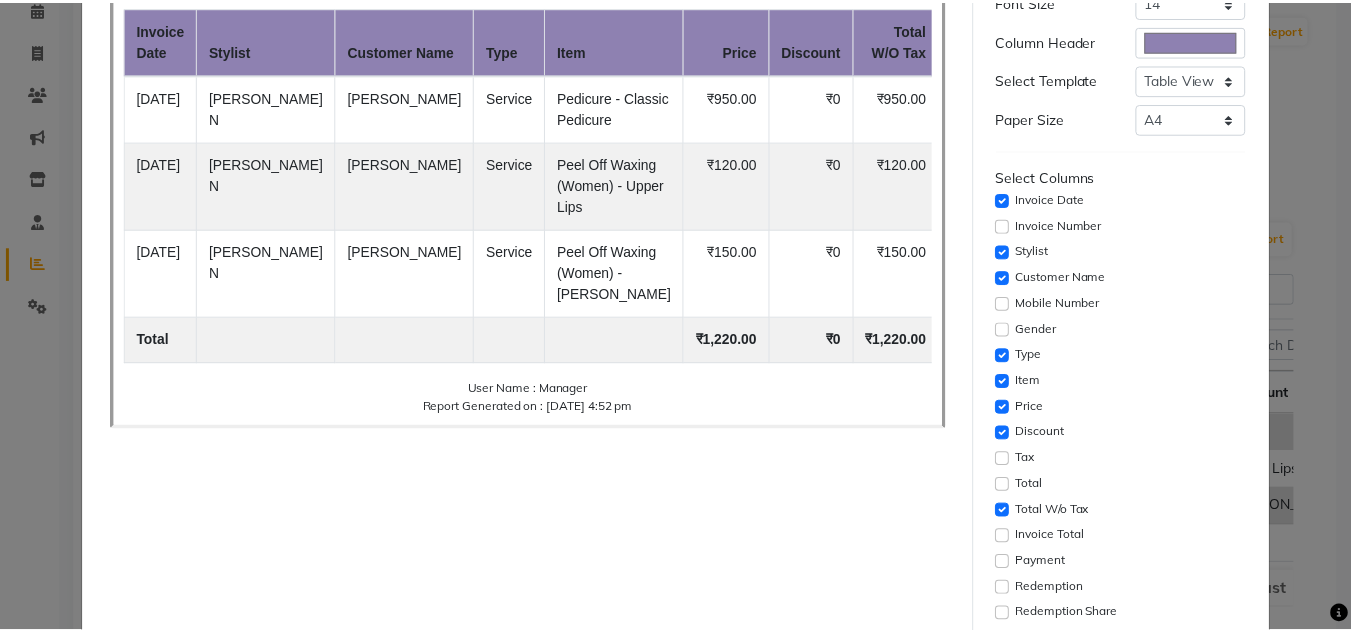 scroll, scrollTop: 431, scrollLeft: 0, axis: vertical 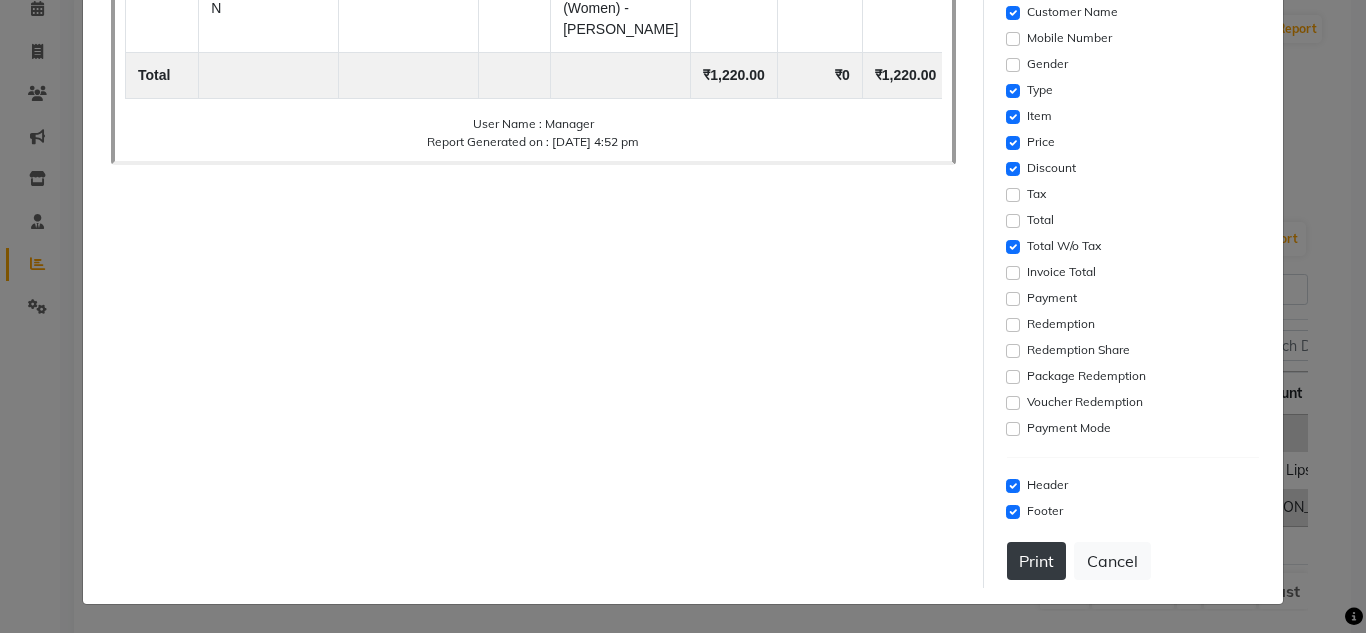 click on "Print" 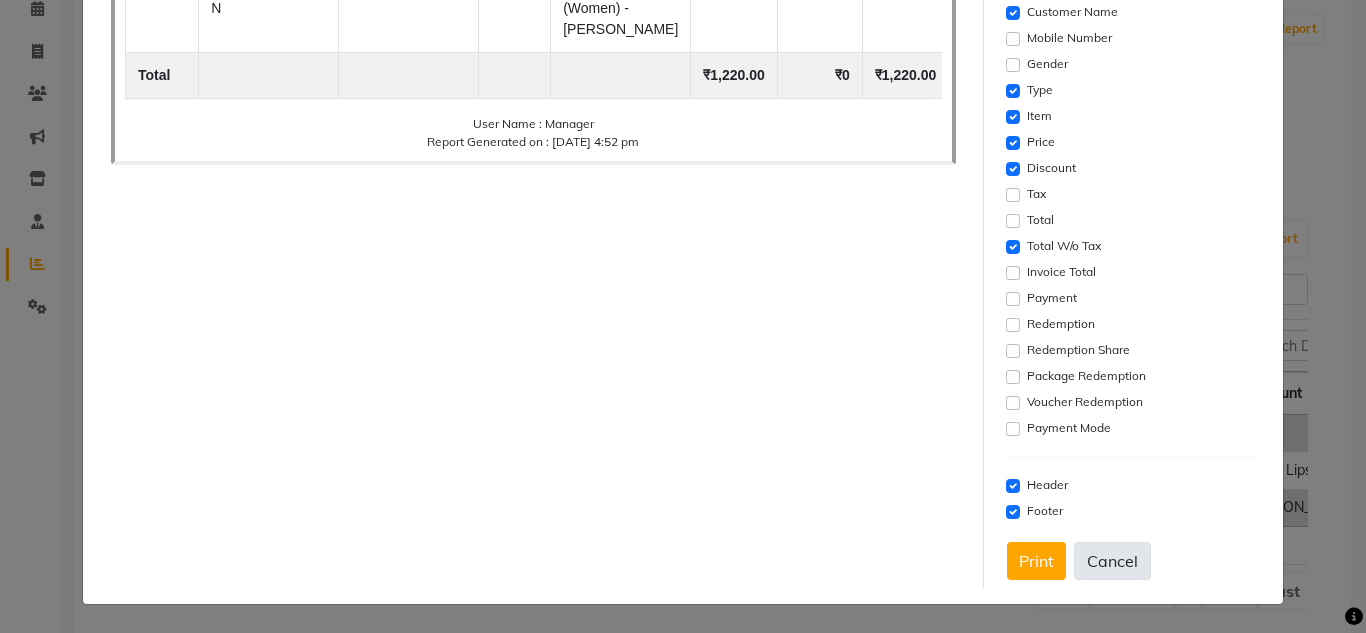 click on "Cancel" 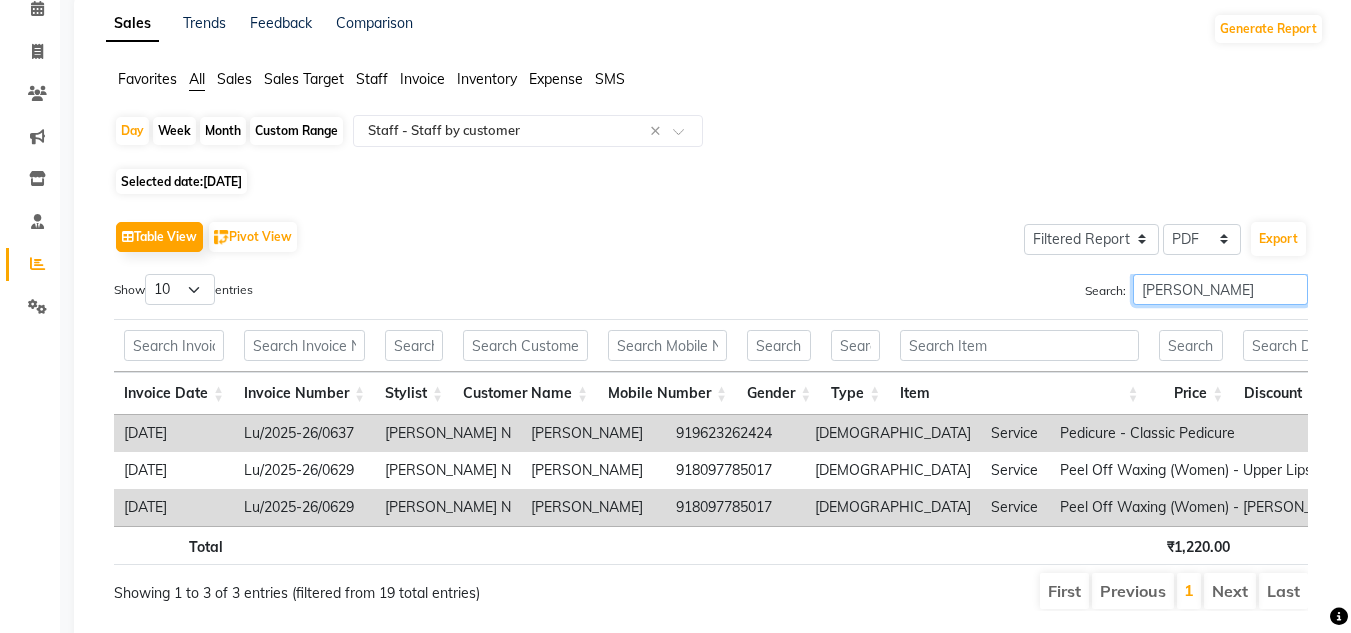 drag, startPoint x: 1201, startPoint y: 289, endPoint x: 1049, endPoint y: 290, distance: 152.0033 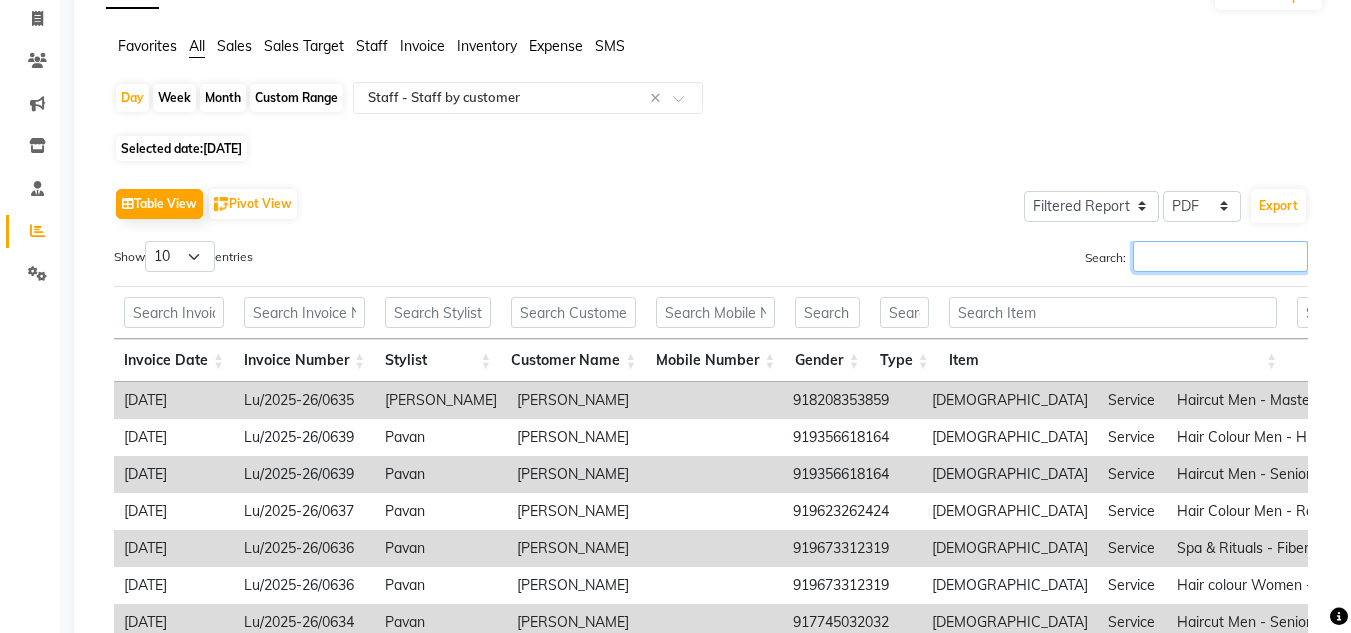 scroll, scrollTop: 0, scrollLeft: 0, axis: both 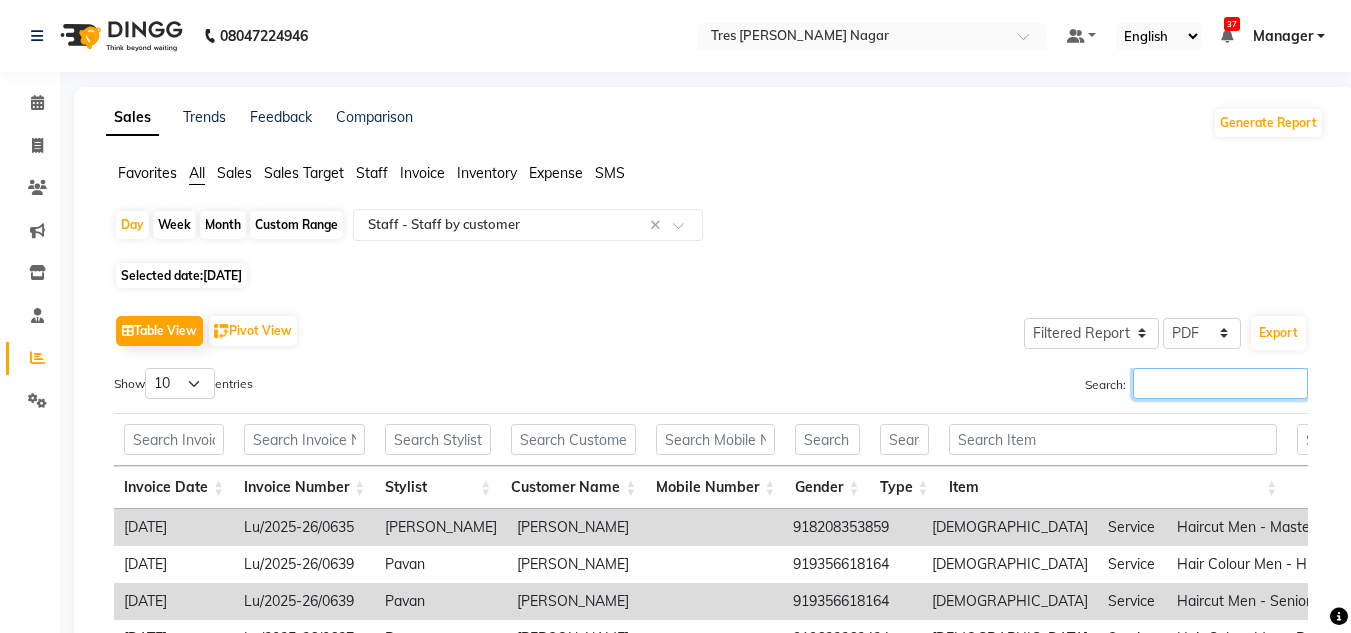 type 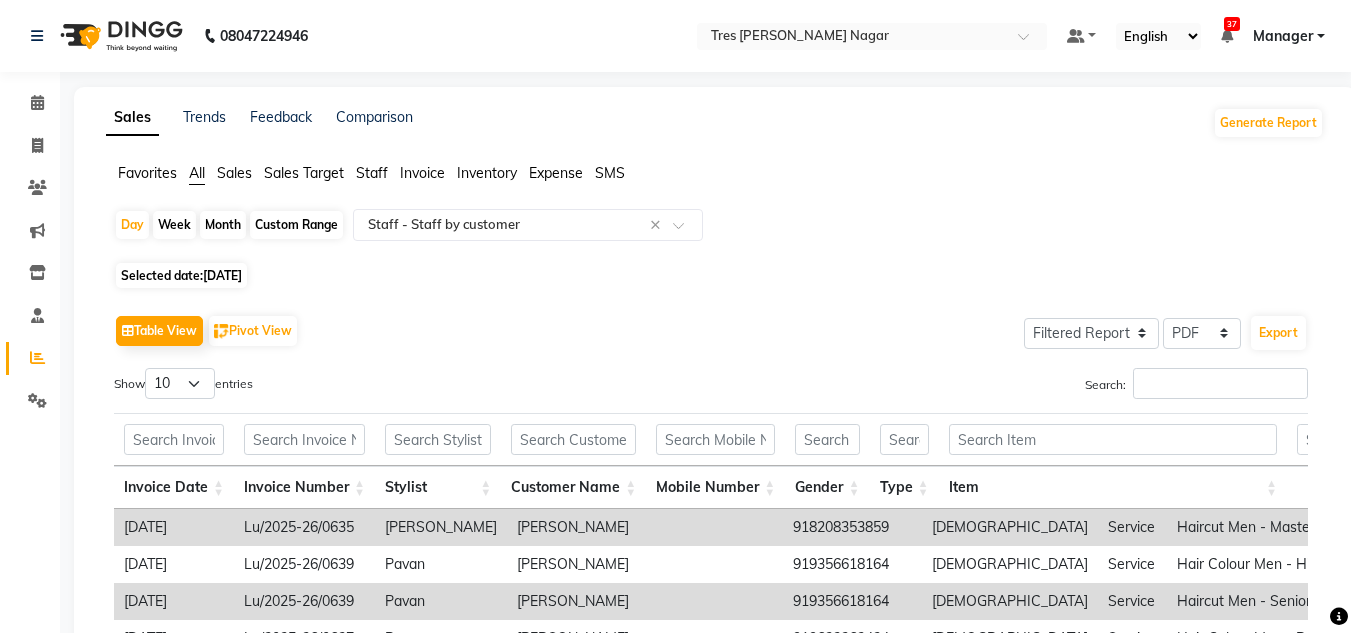 click on "04-07-2025" 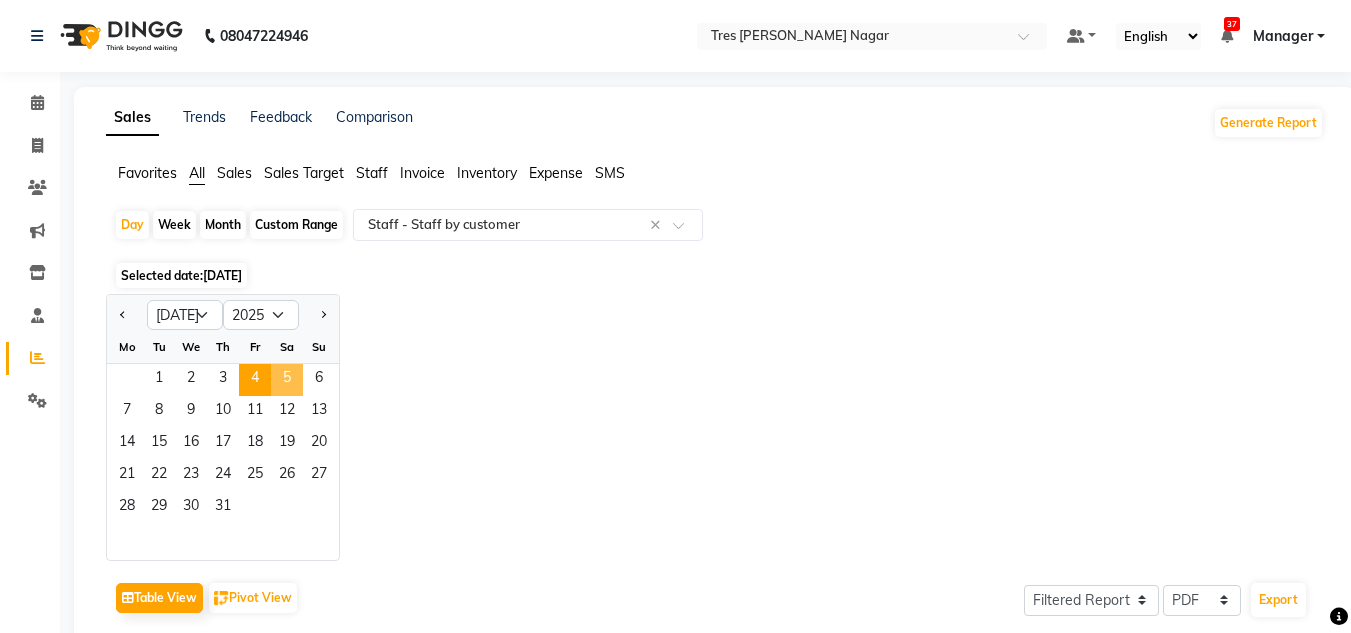 click on "5" 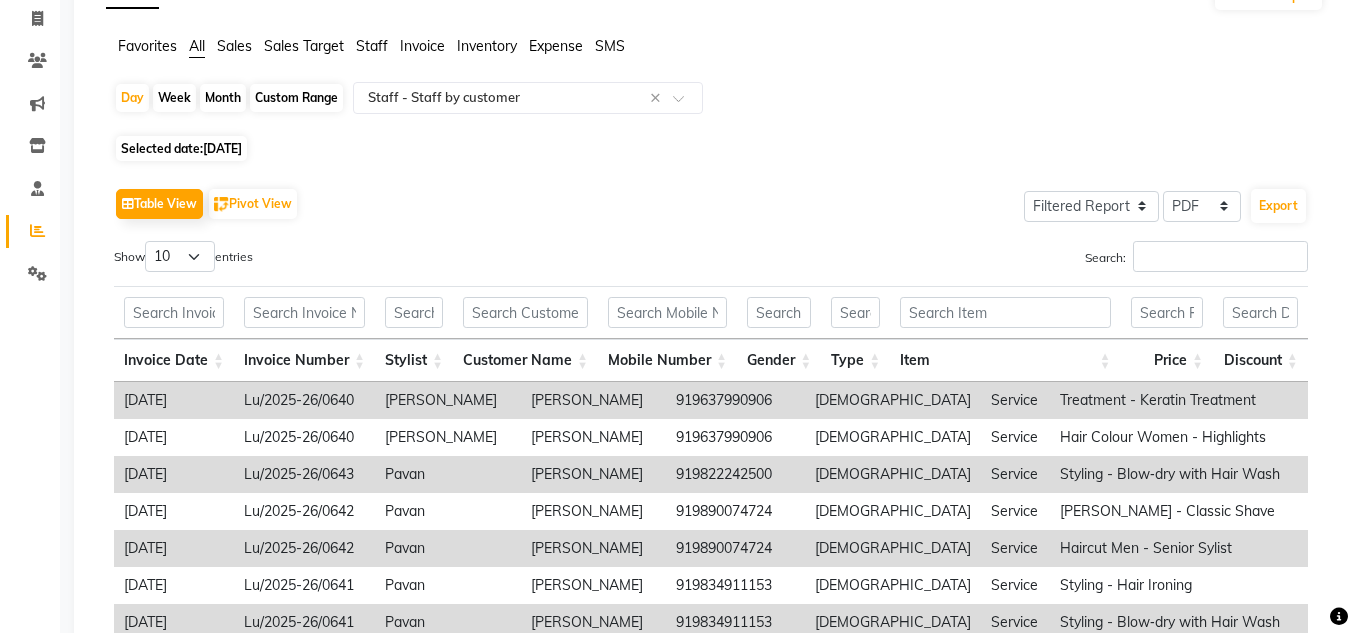 scroll, scrollTop: 0, scrollLeft: 0, axis: both 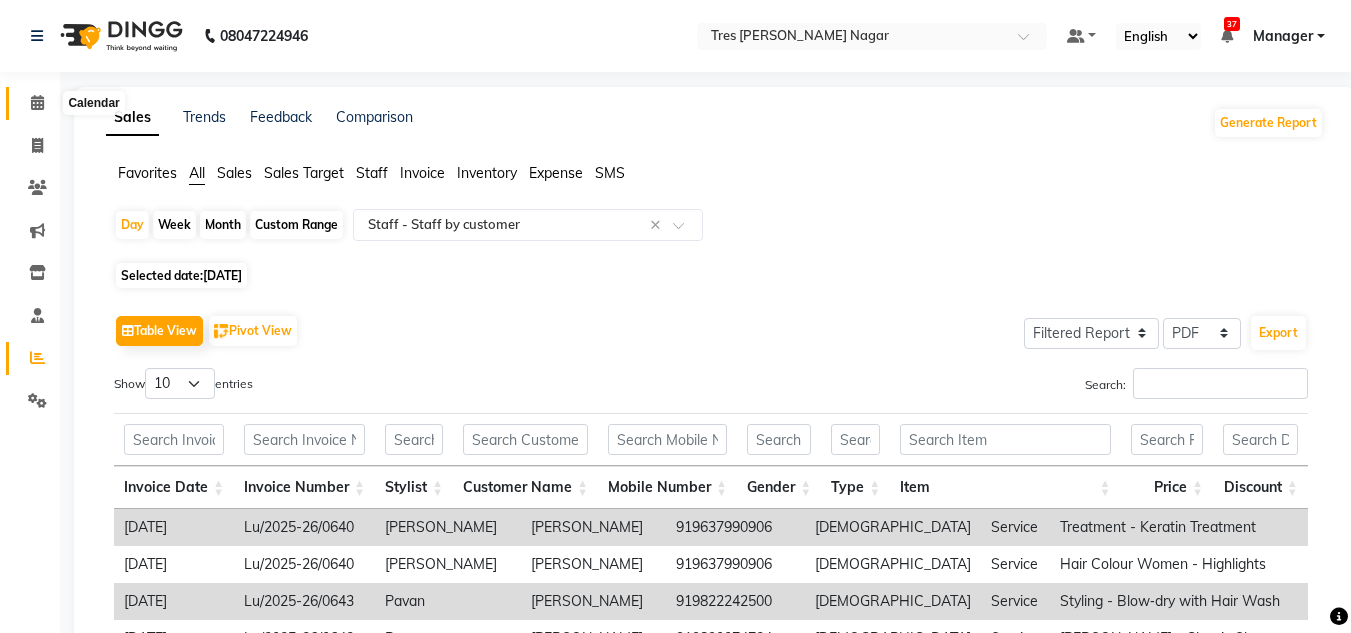 click 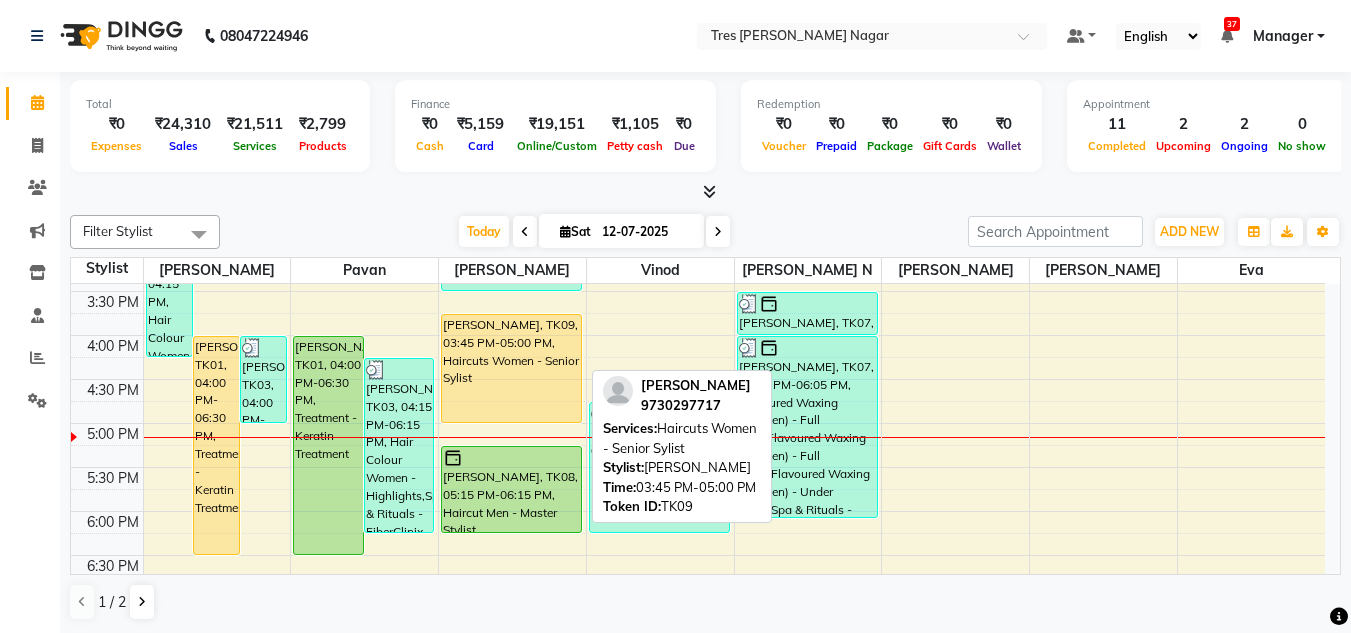 scroll, scrollTop: 653, scrollLeft: 0, axis: vertical 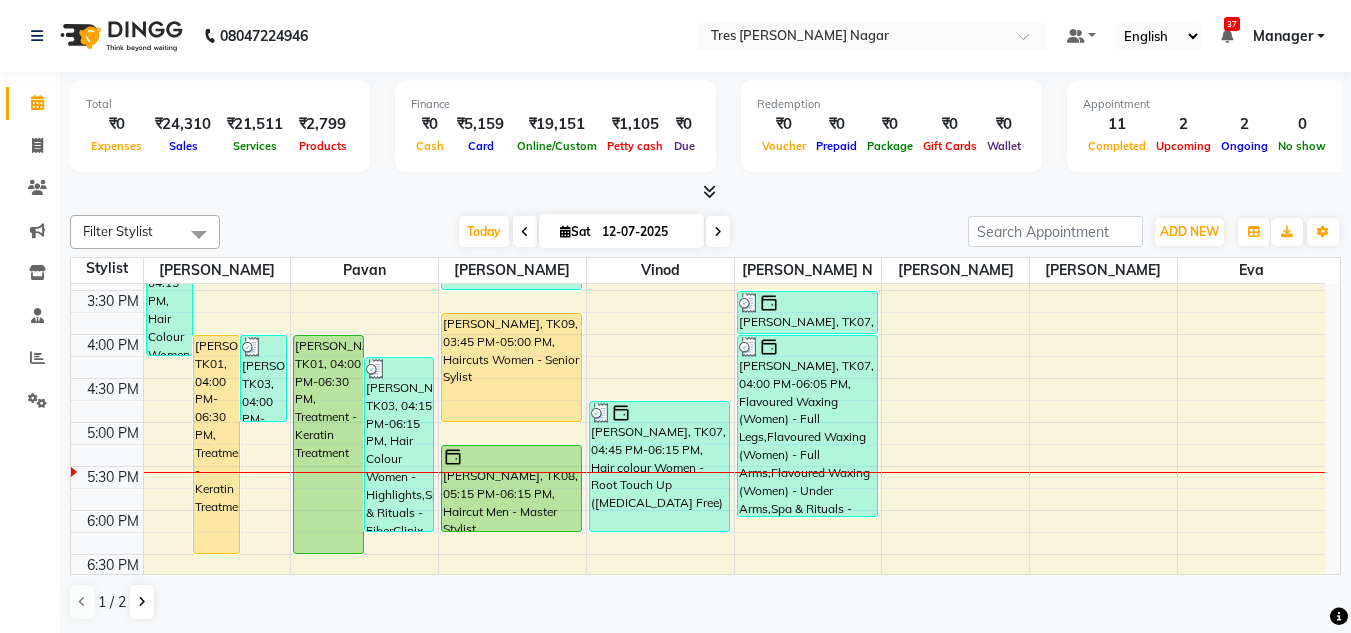 drag, startPoint x: 523, startPoint y: 473, endPoint x: 522, endPoint y: 606, distance: 133.00375 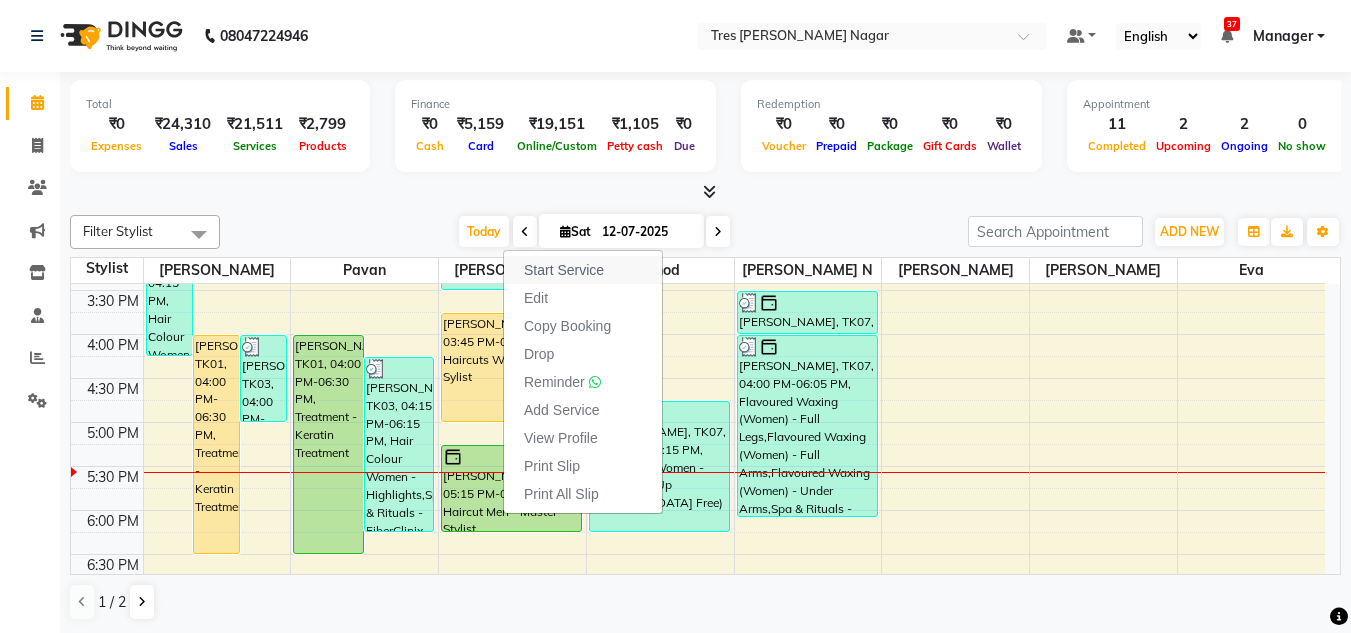 click on "Start Service" at bounding box center [564, 270] 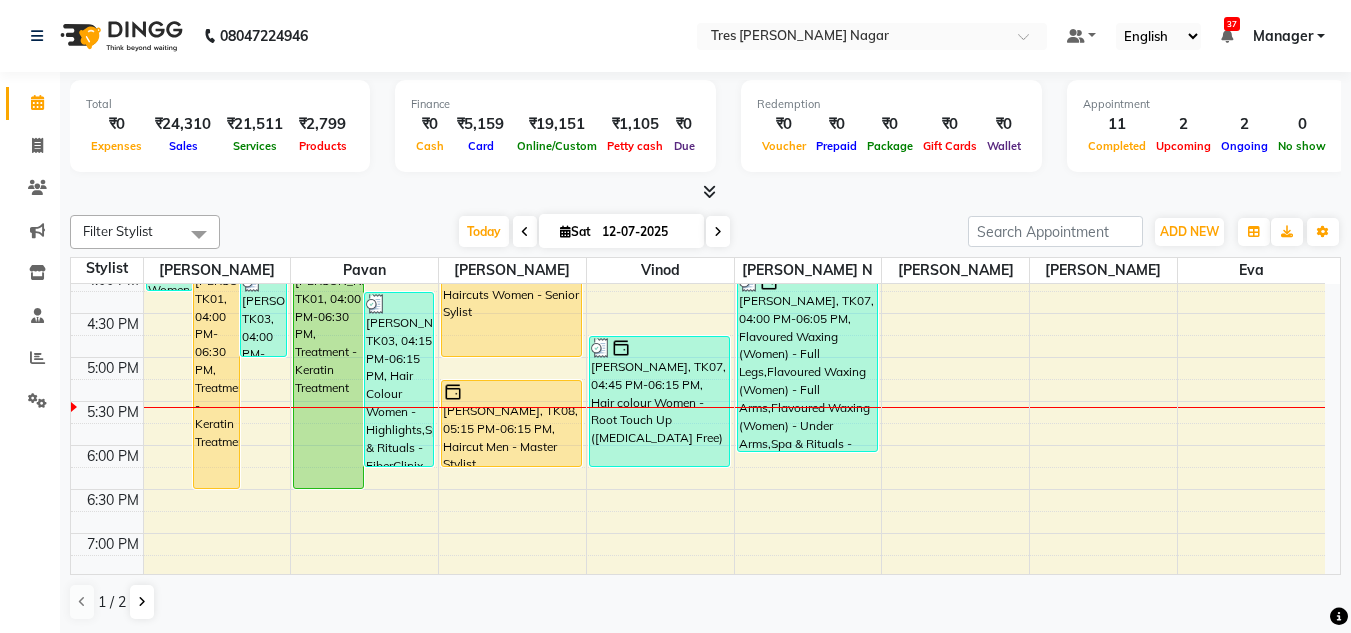 scroll, scrollTop: 653, scrollLeft: 0, axis: vertical 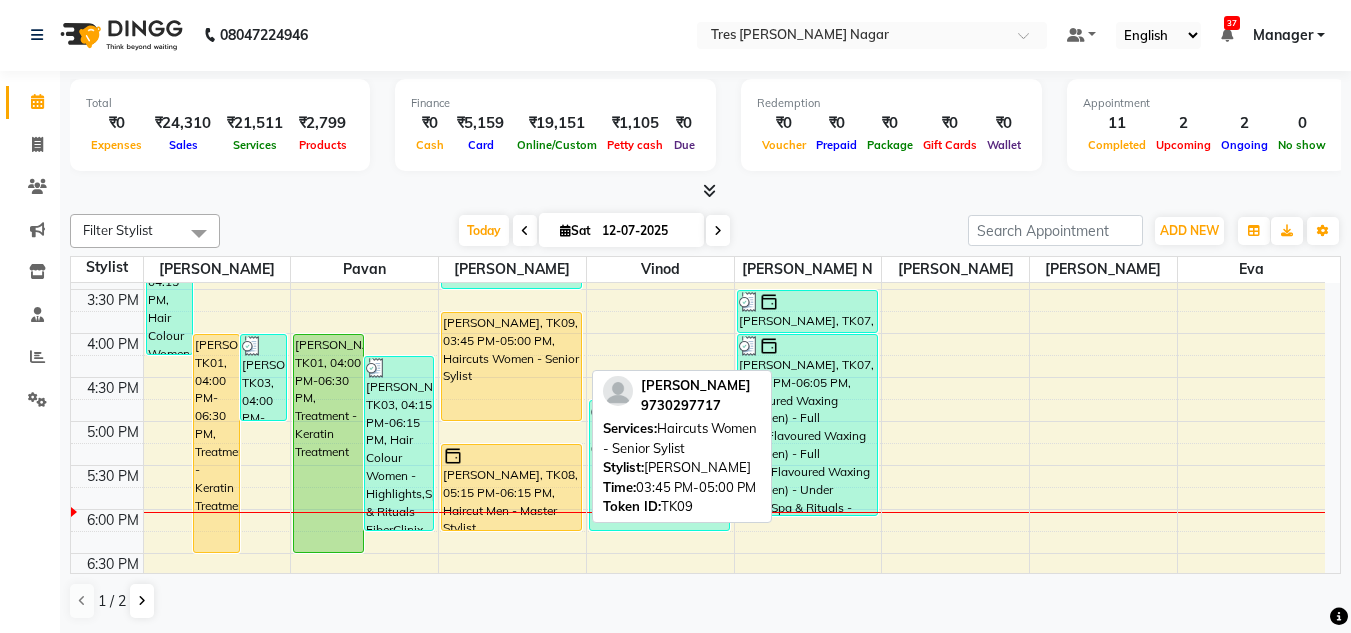 click on "[PERSON_NAME], TK09, 03:45 PM-05:00 PM, Haircuts Women - Senior Sylist" at bounding box center (511, 366) 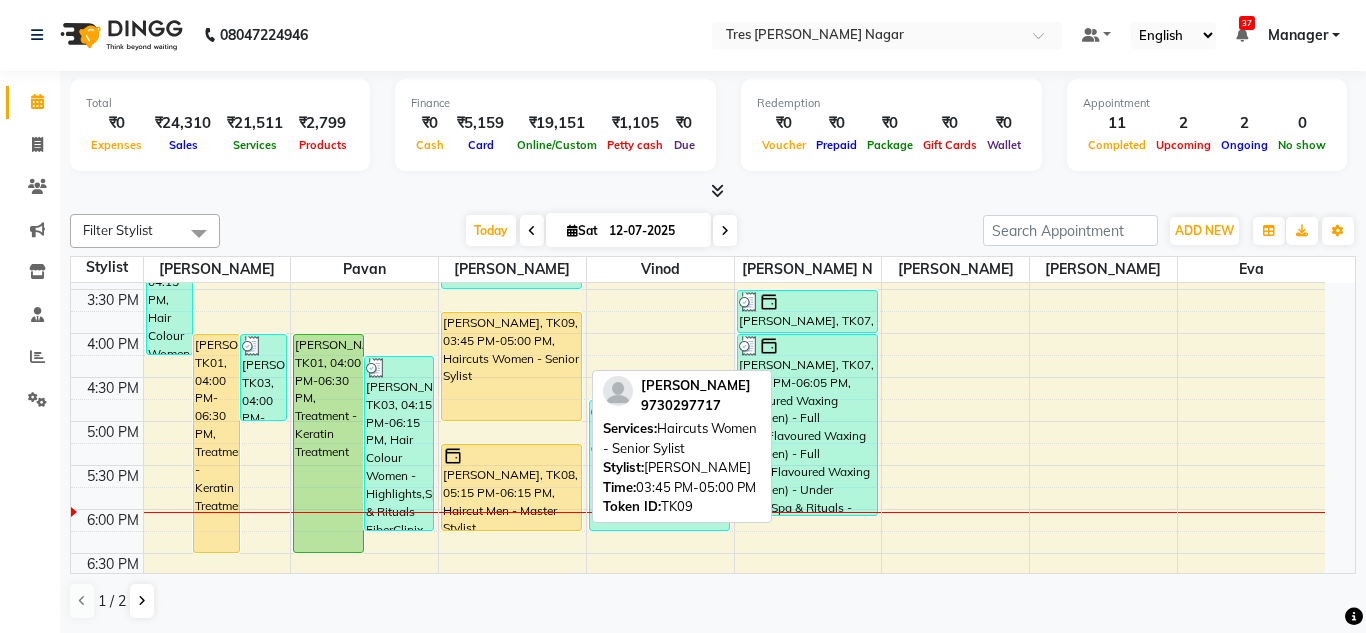 select on "1" 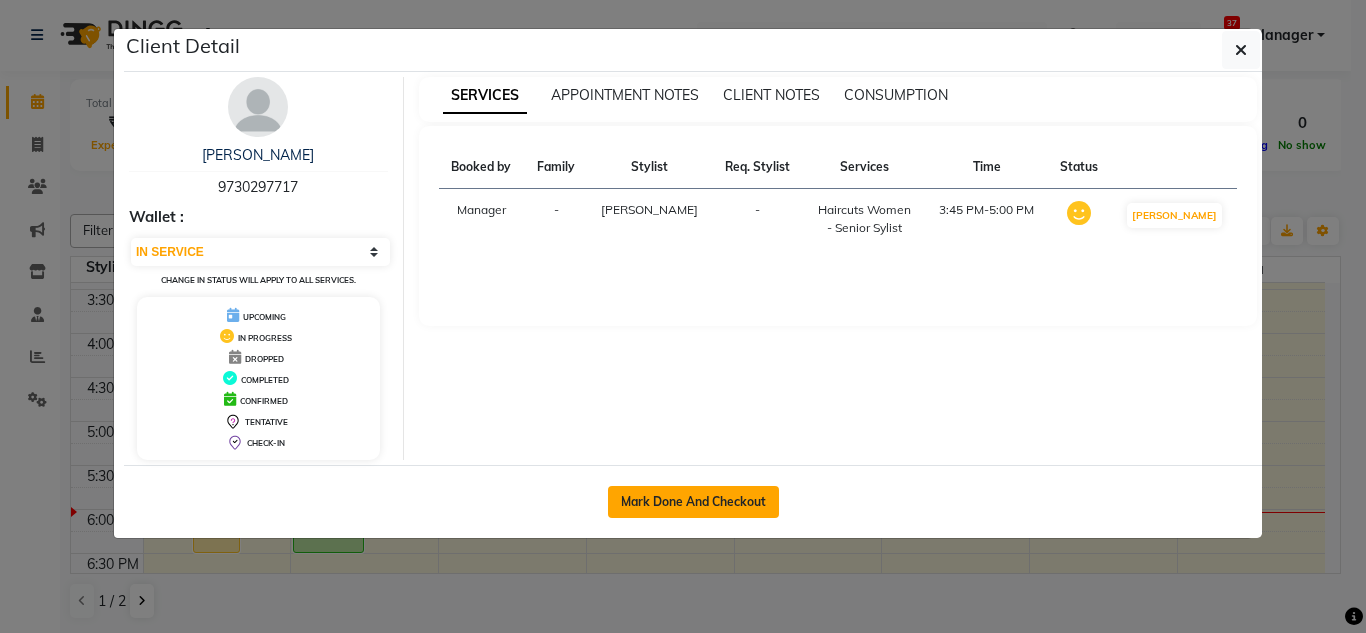 click on "Mark Done And Checkout" 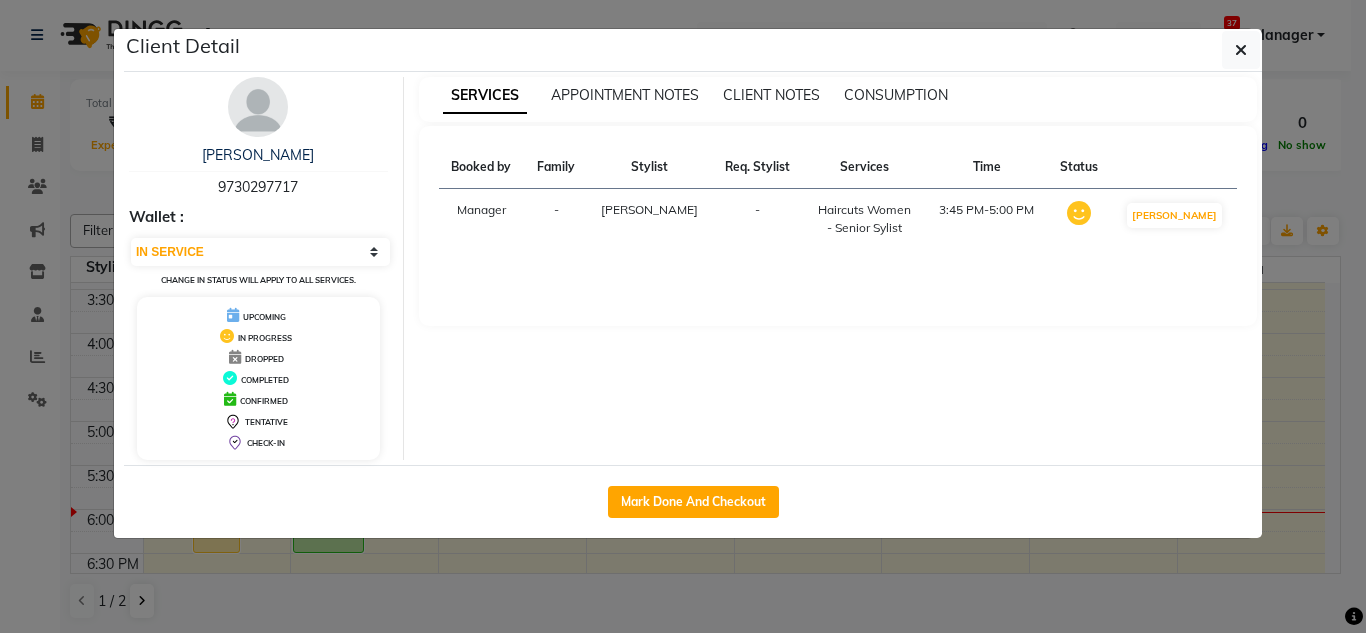 select on "service" 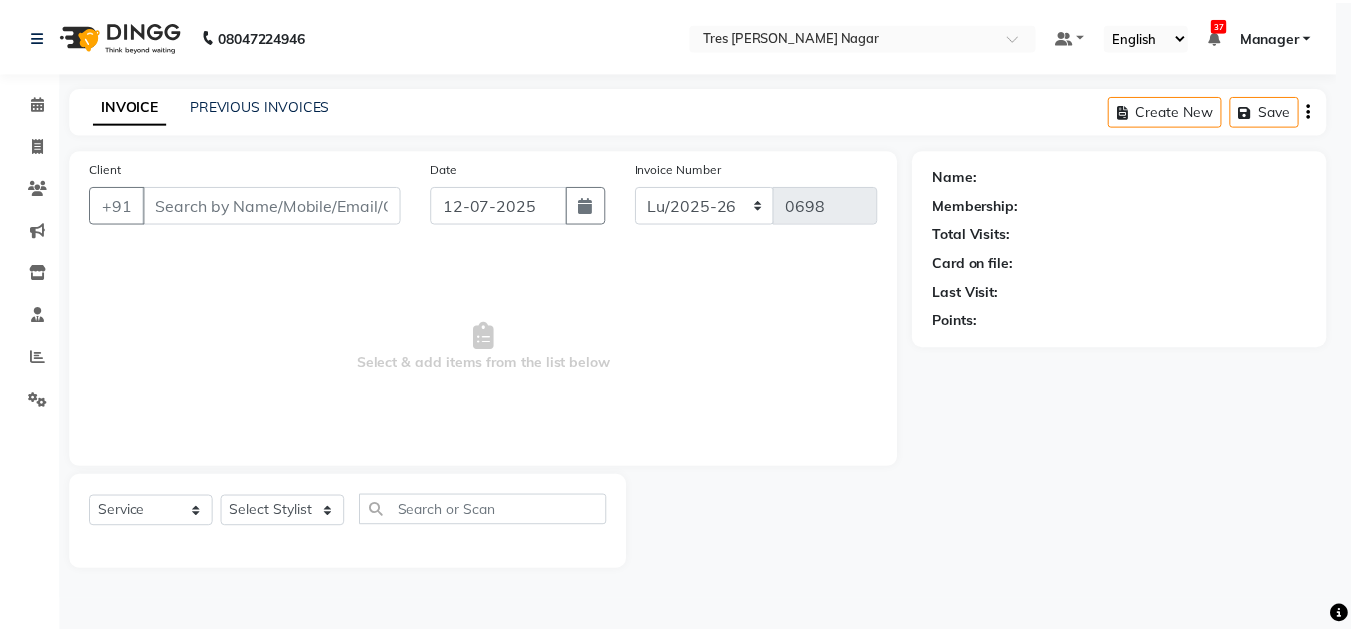 scroll, scrollTop: 0, scrollLeft: 0, axis: both 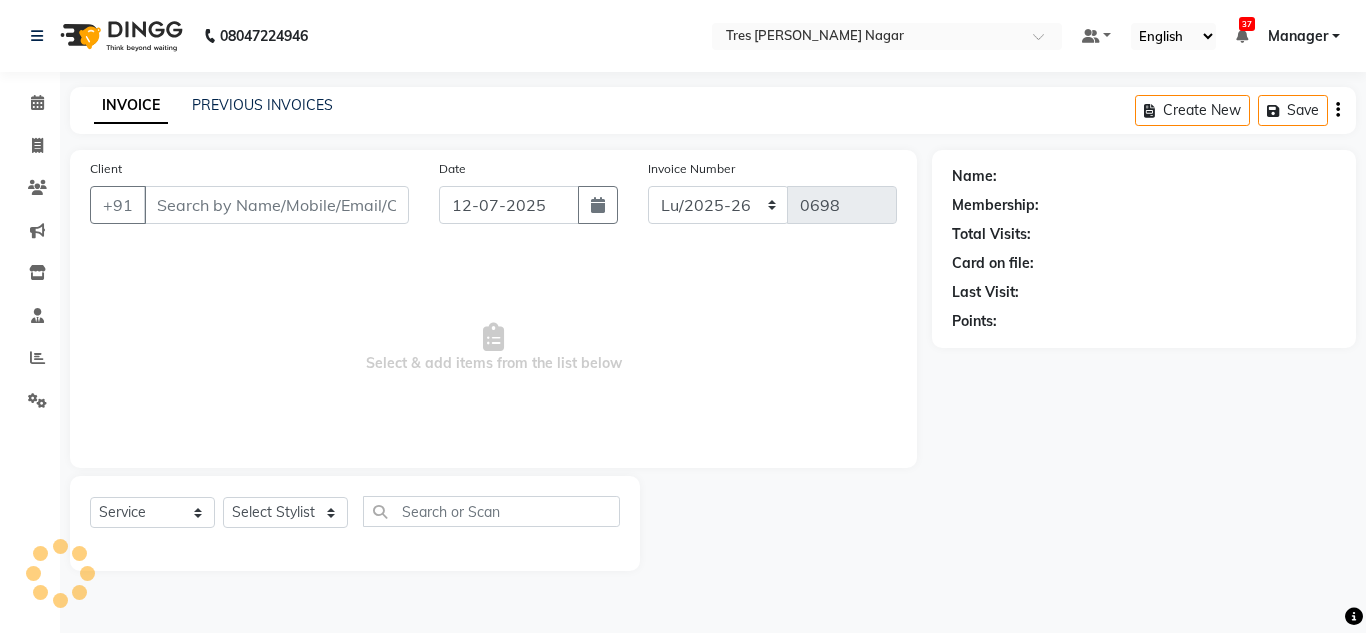 type on "9730297717" 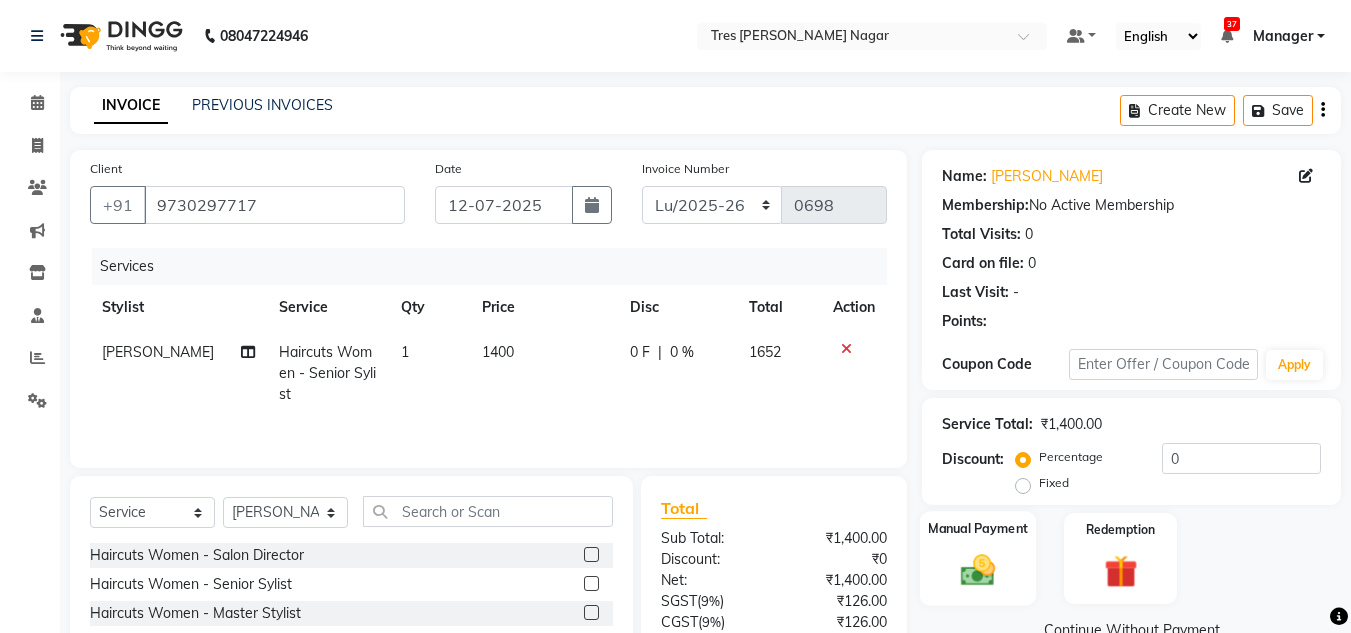 scroll, scrollTop: 168, scrollLeft: 0, axis: vertical 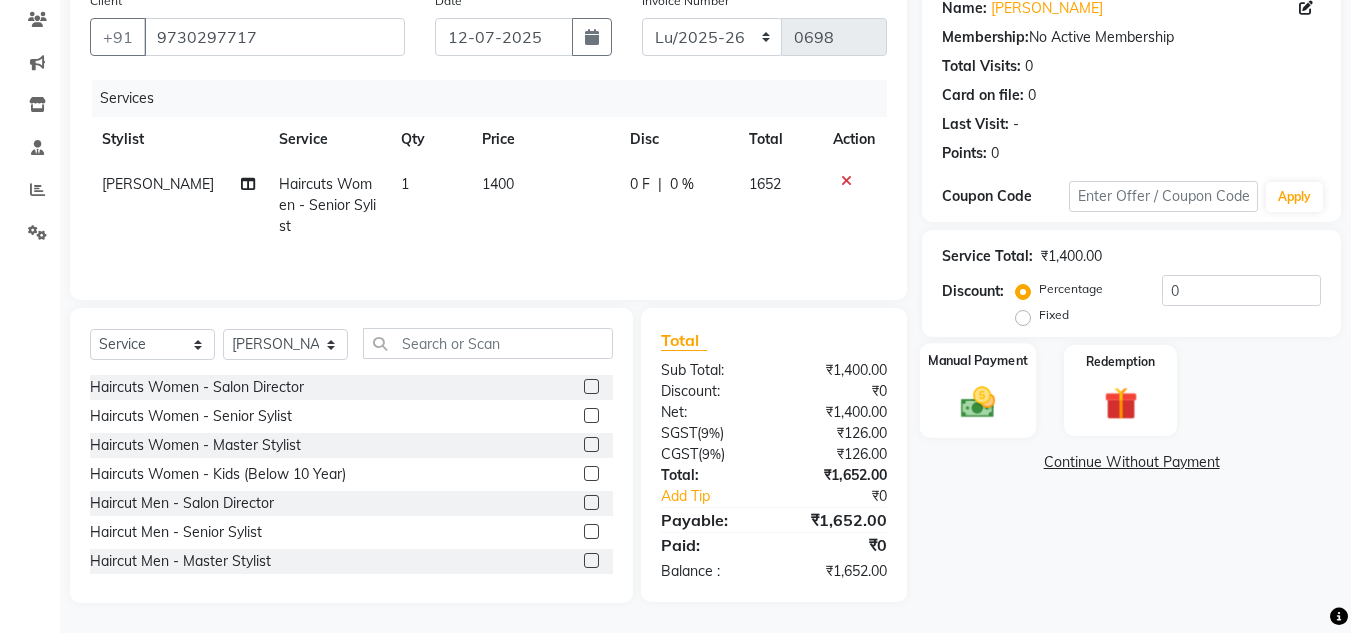 click on "Manual Payment" 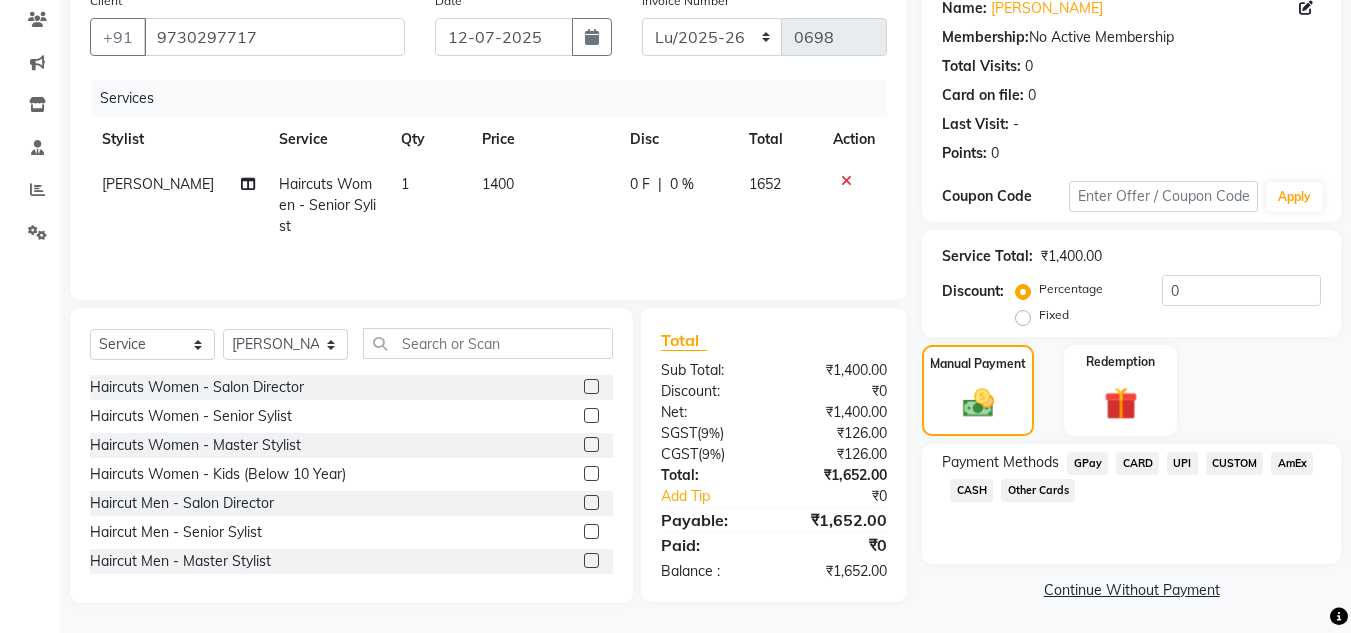click on "UPI" 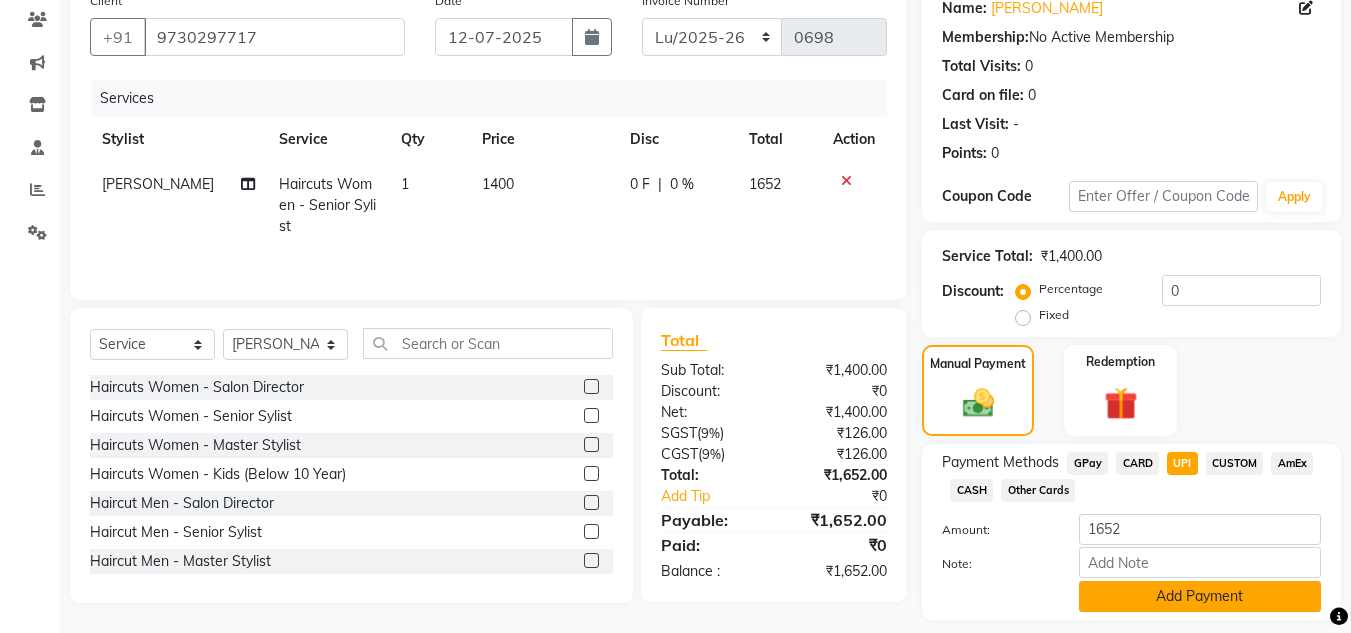 click on "Add Payment" 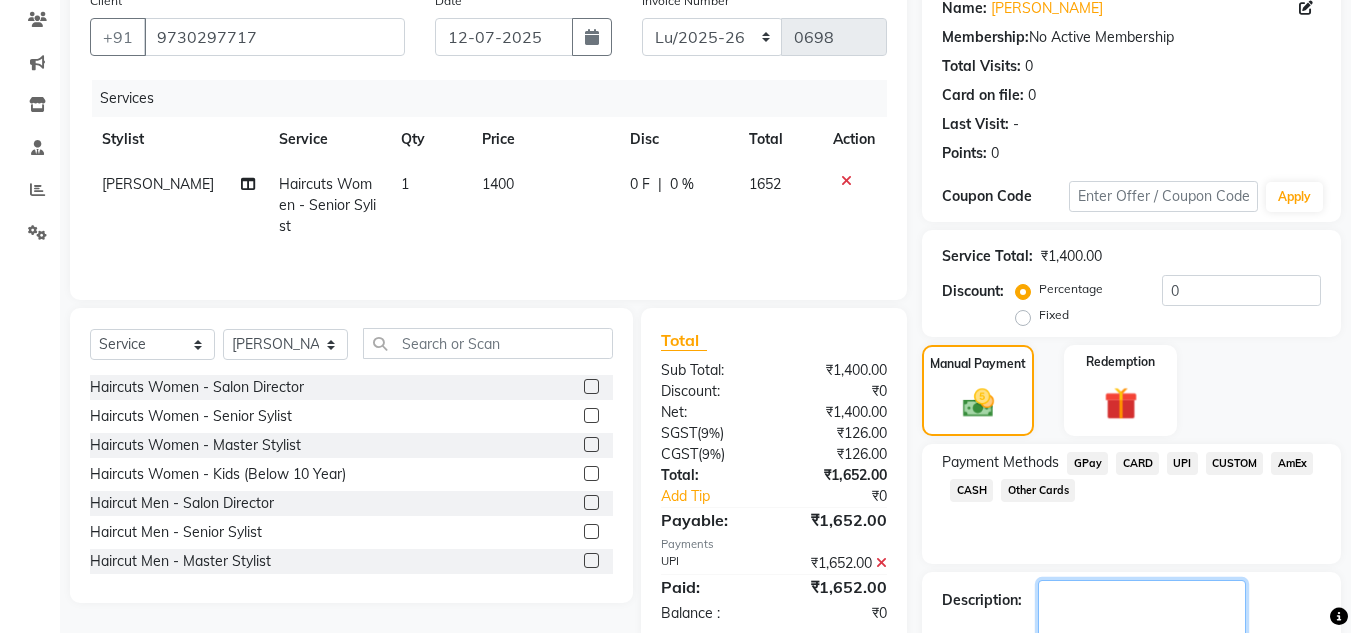 click 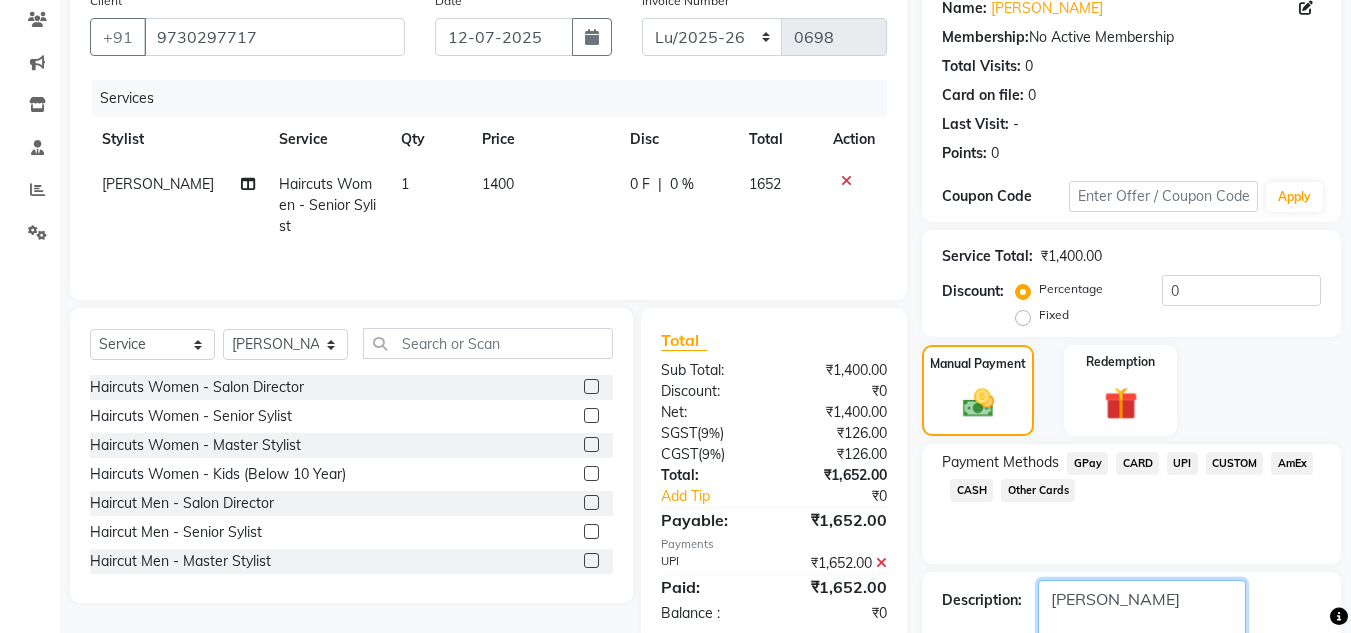 type on "Sharon" 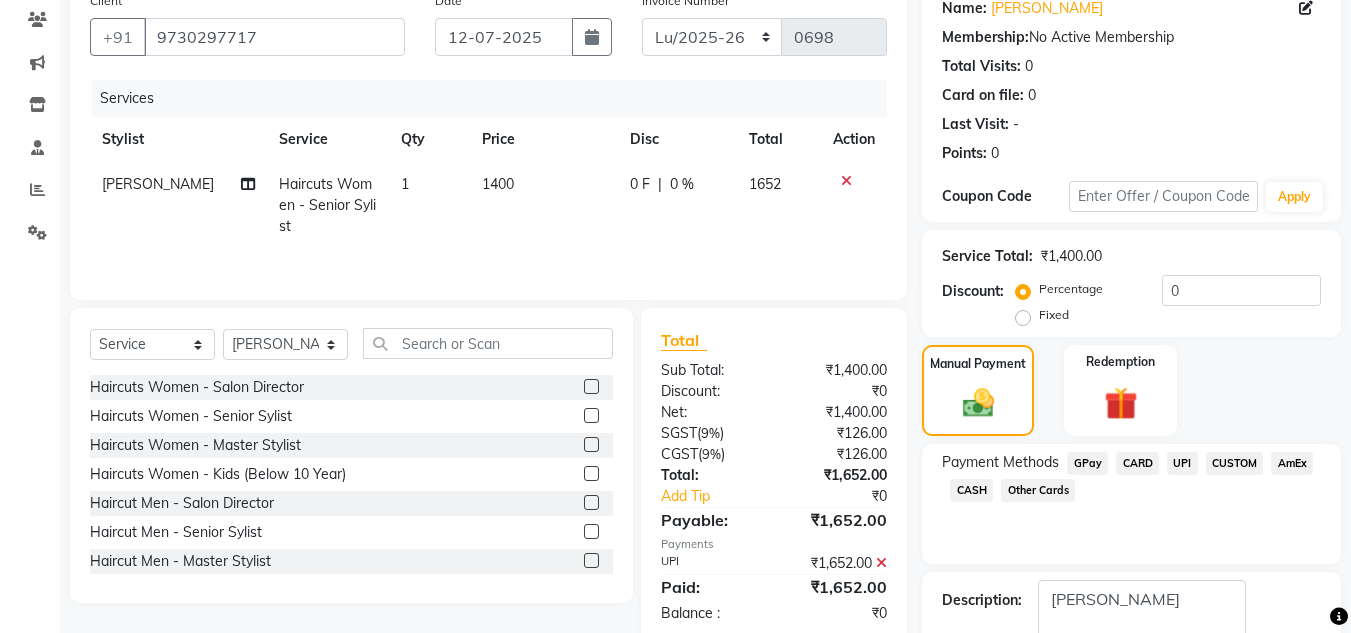 scroll, scrollTop: 283, scrollLeft: 0, axis: vertical 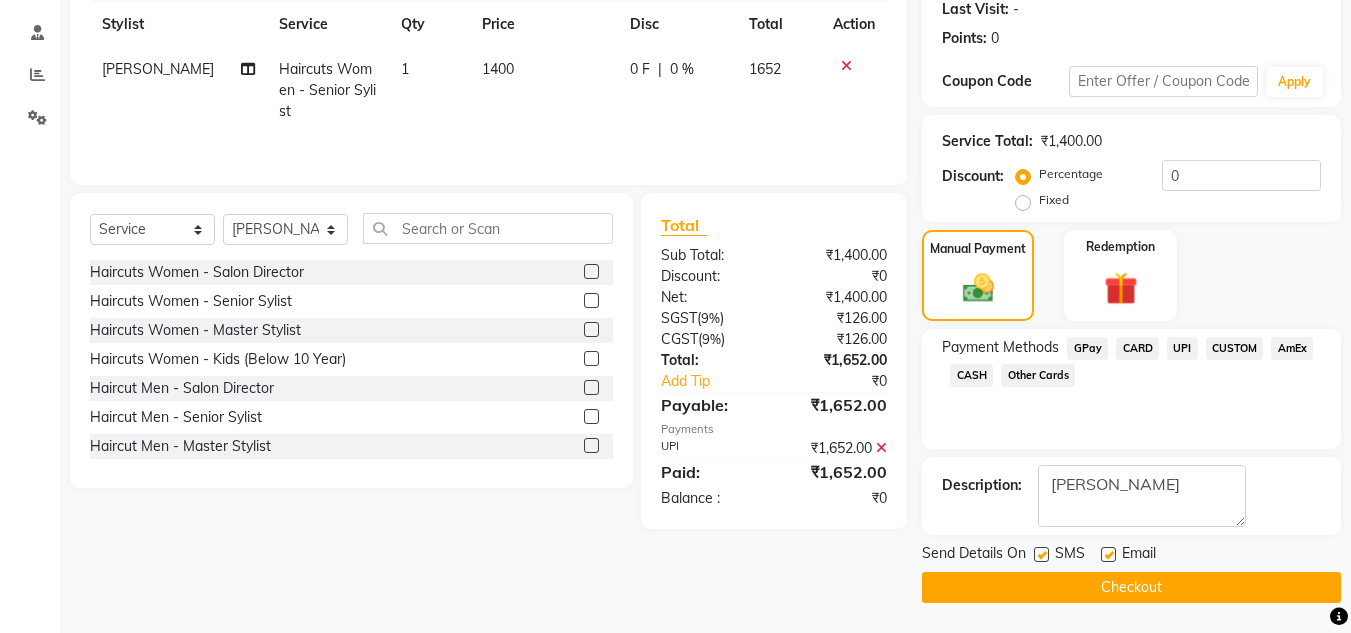 click on "Checkout" 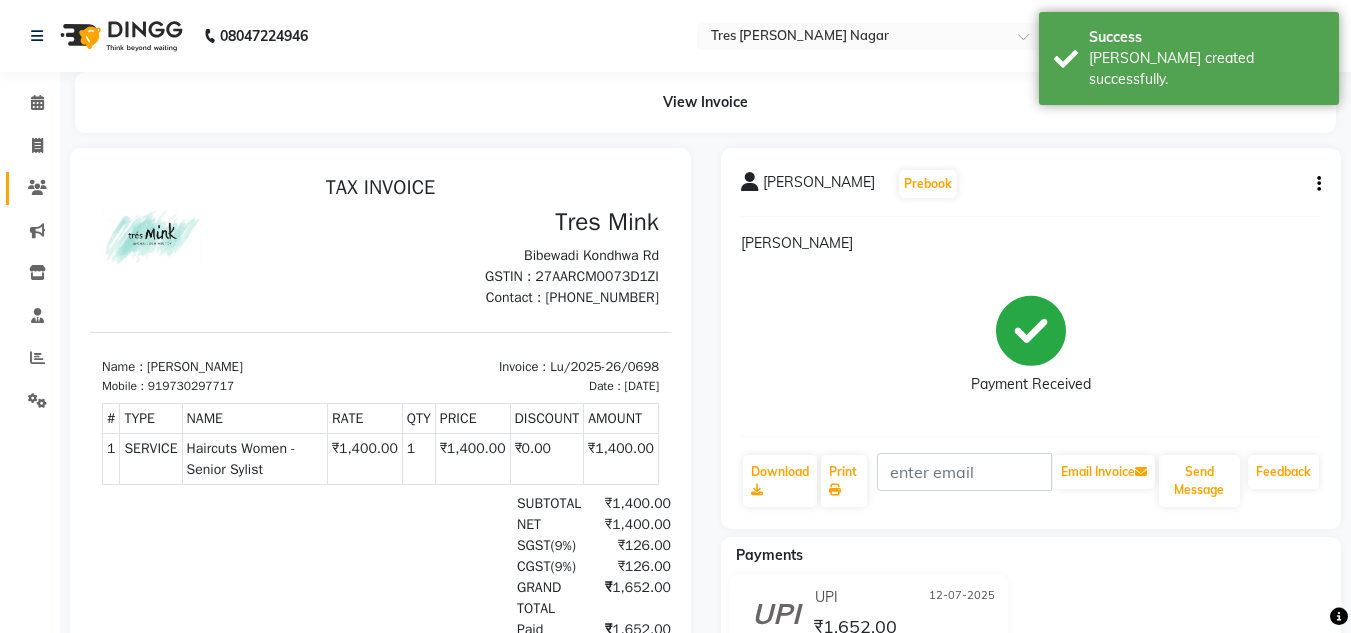 scroll, scrollTop: 0, scrollLeft: 0, axis: both 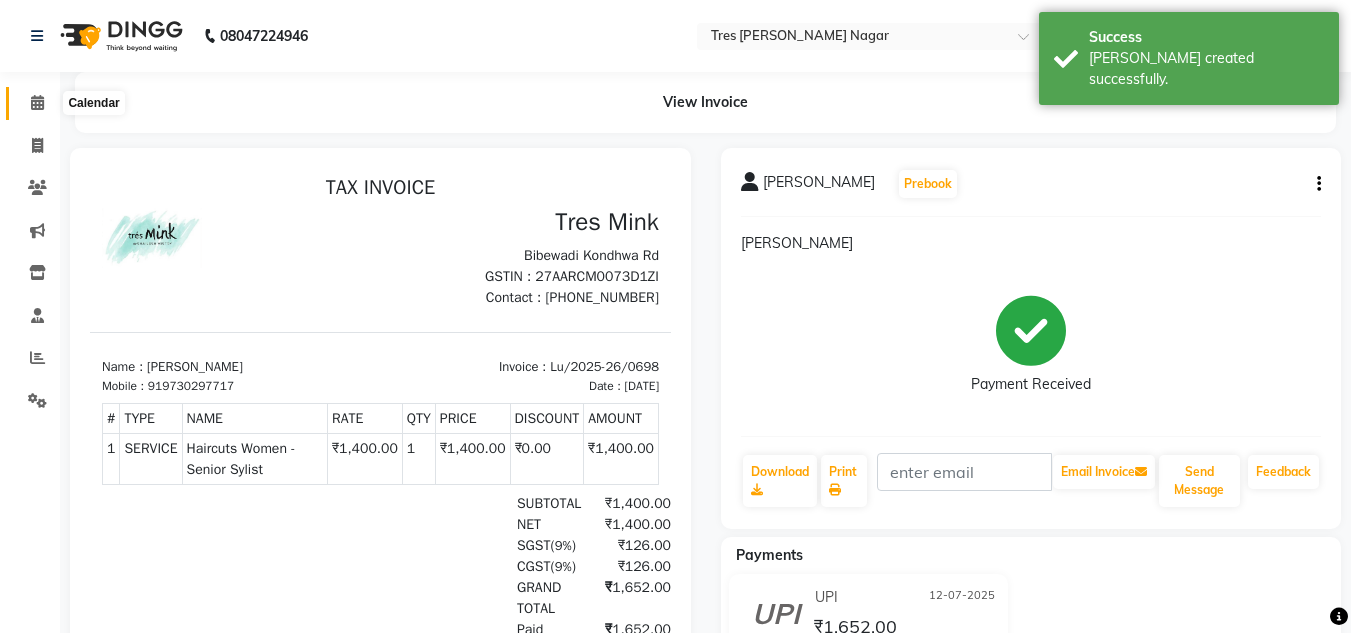 click 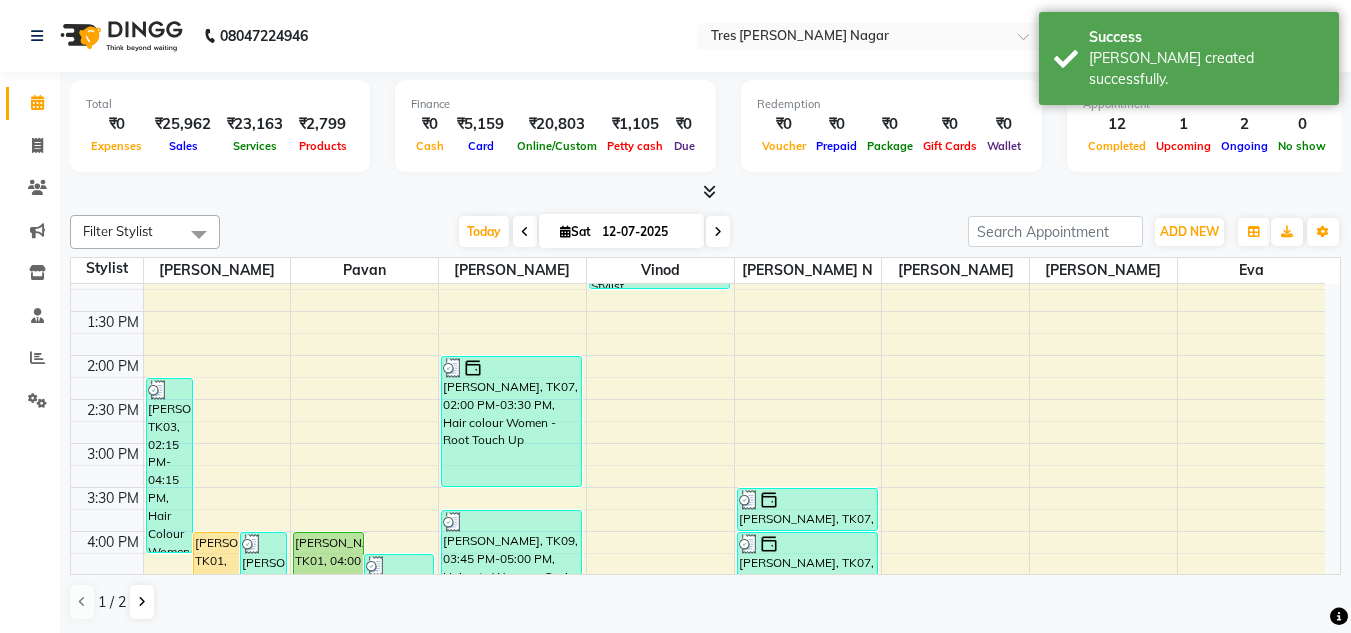 scroll, scrollTop: 600, scrollLeft: 0, axis: vertical 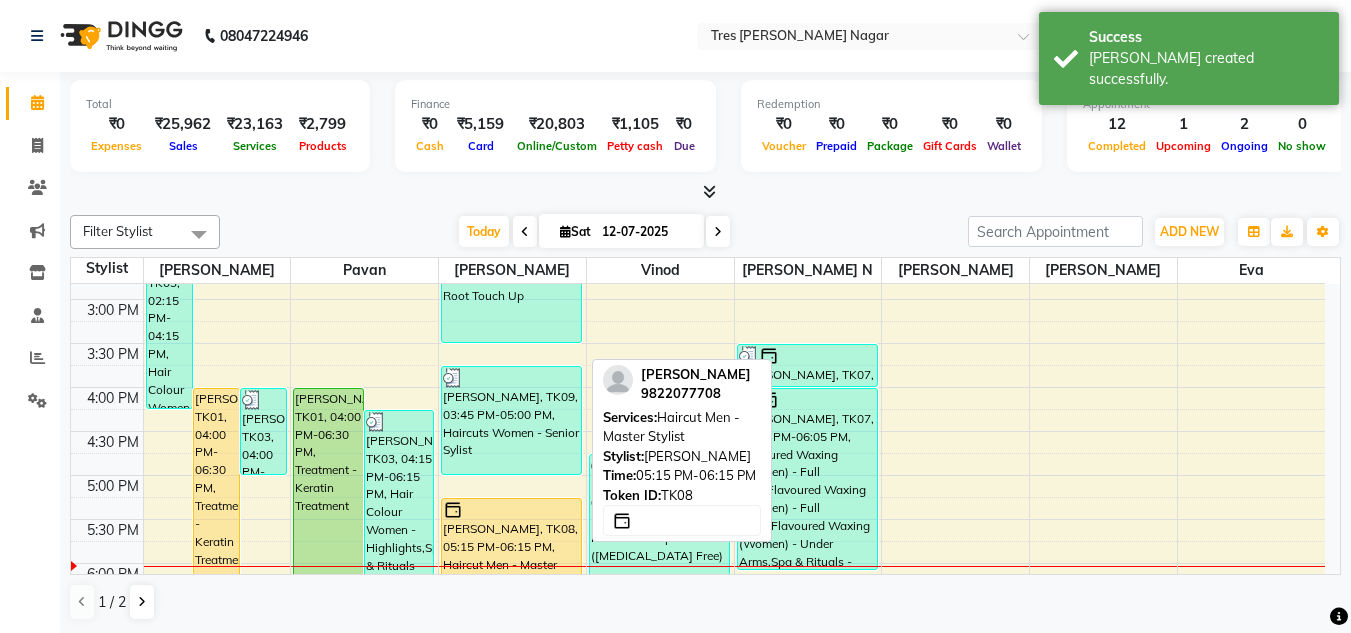 click on "[PERSON_NAME], TK08, 05:15 PM-06:15 PM, Haircut Men - Master Stylist" at bounding box center [511, 541] 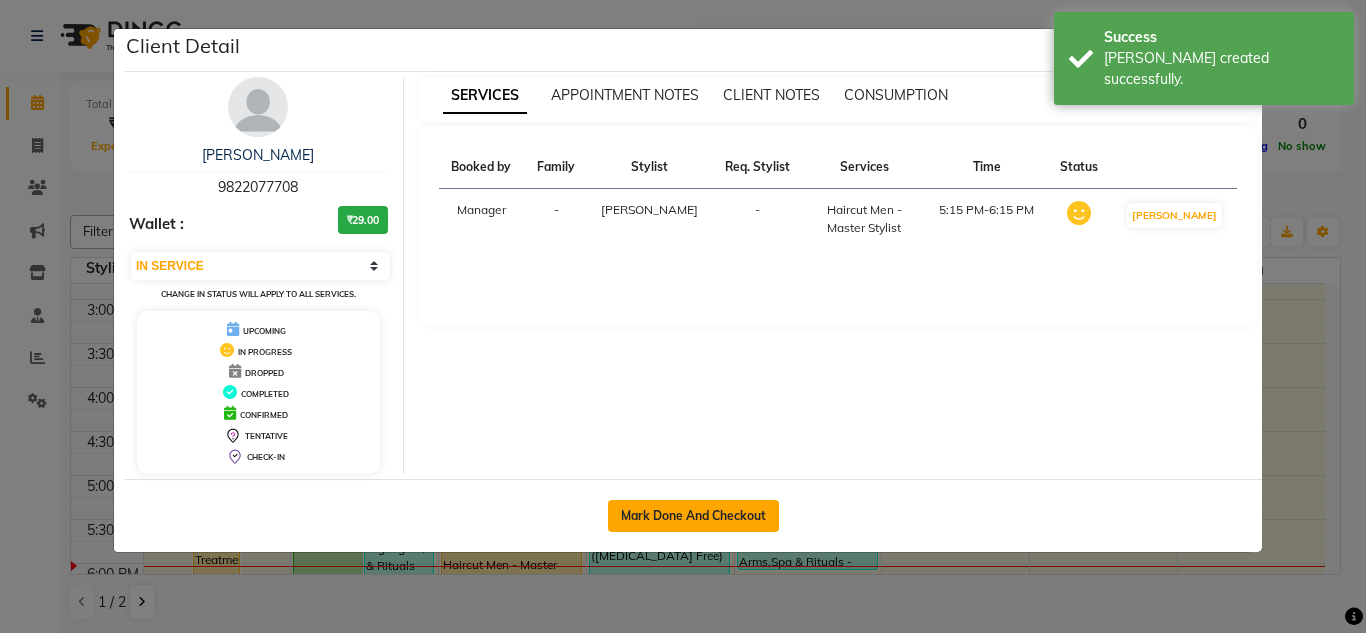 click on "Mark Done And Checkout" 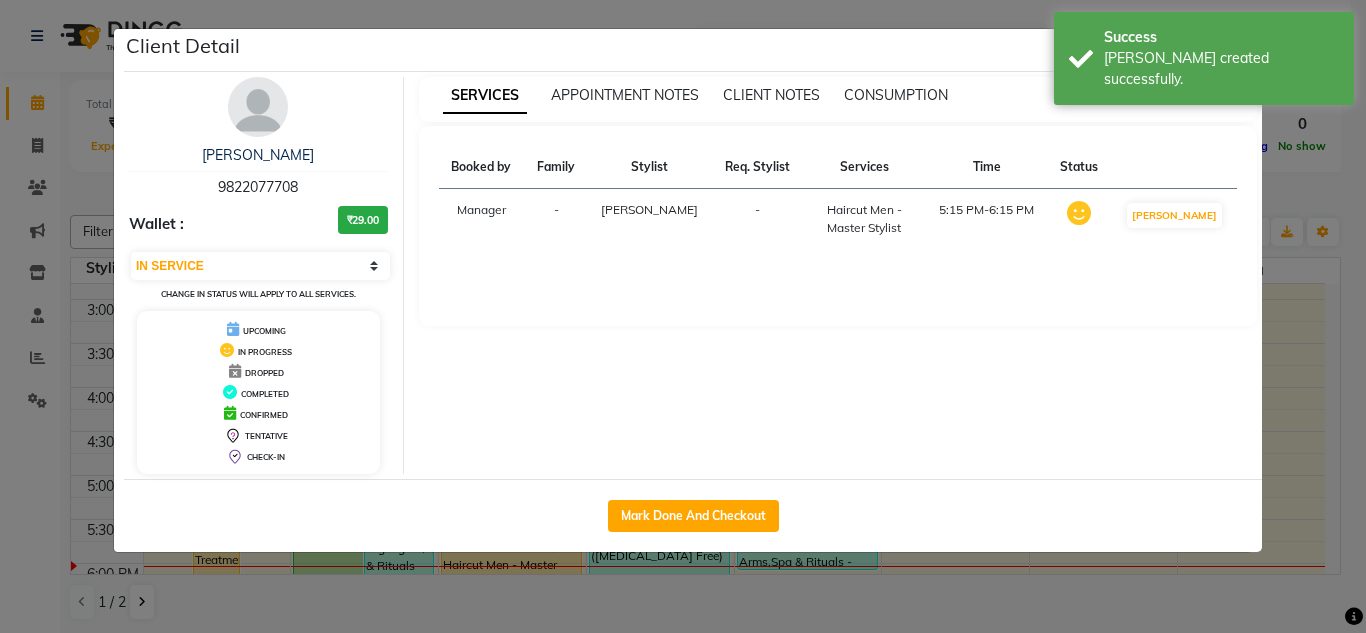 select on "3" 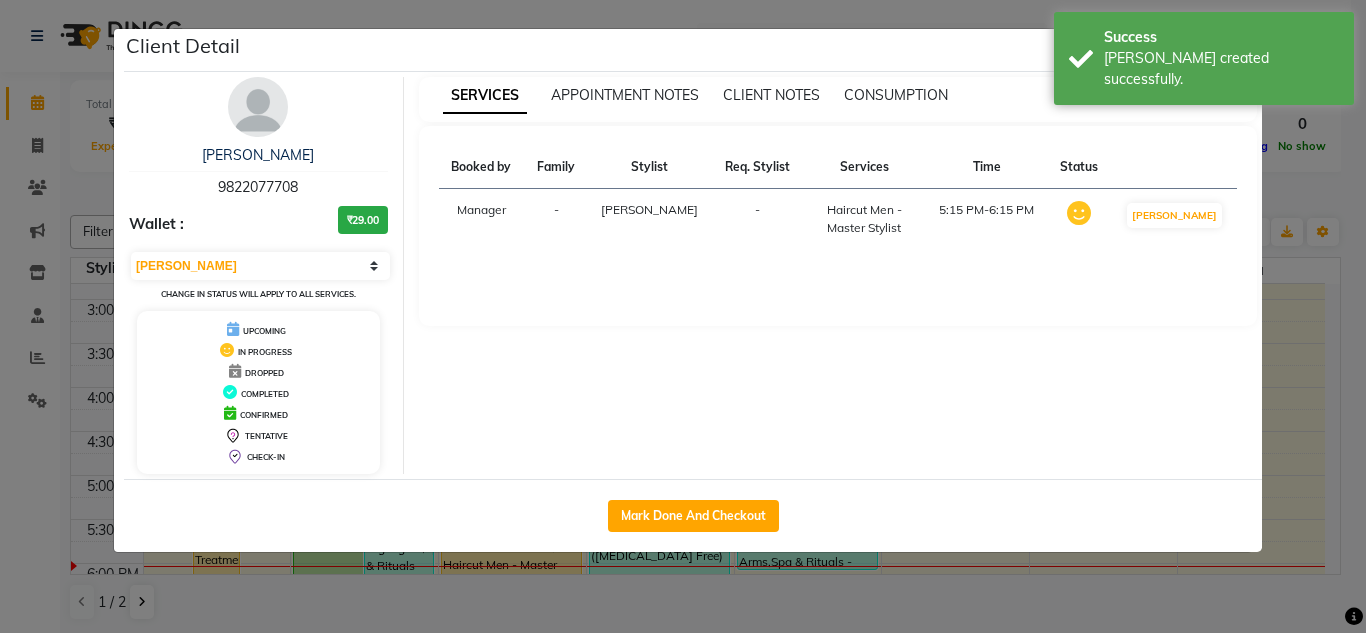 select on "service" 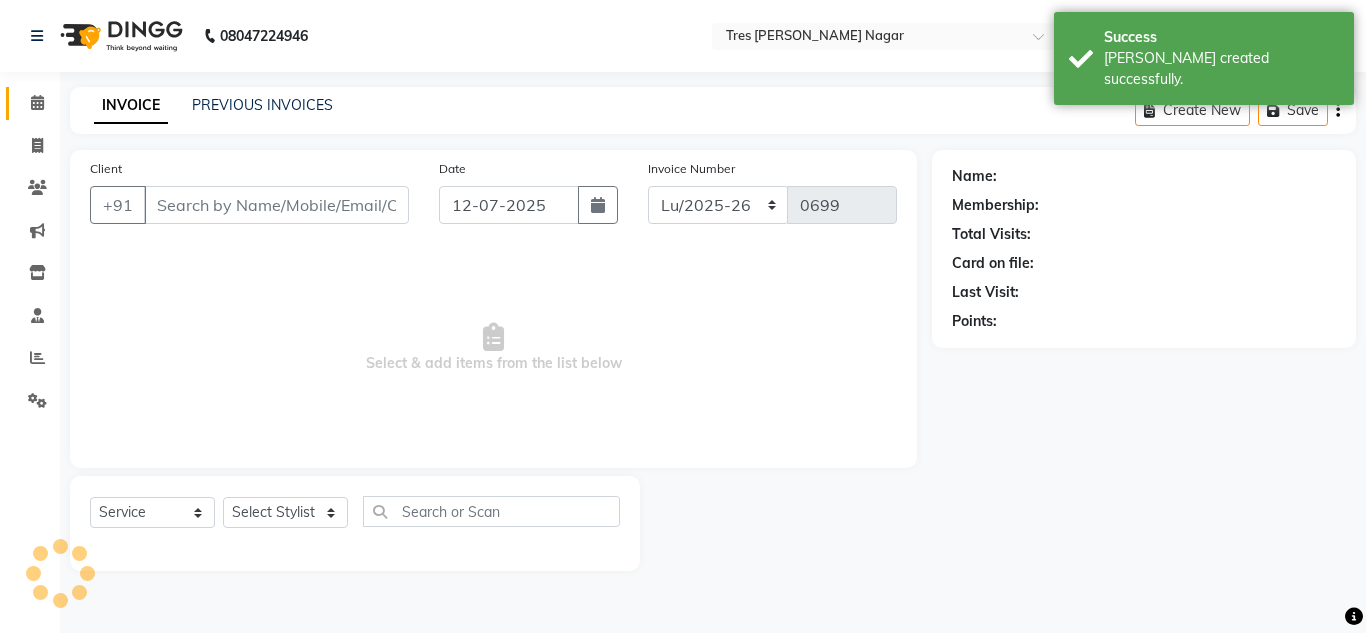 type on "9822077708" 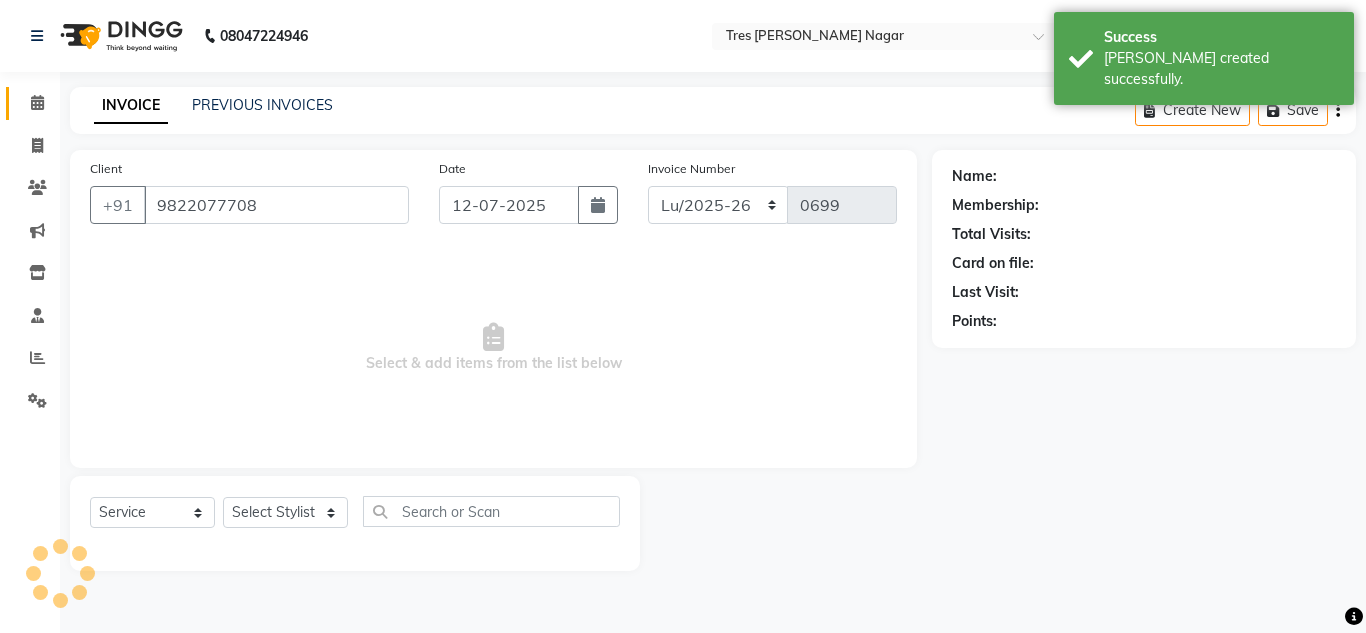 select on "47307" 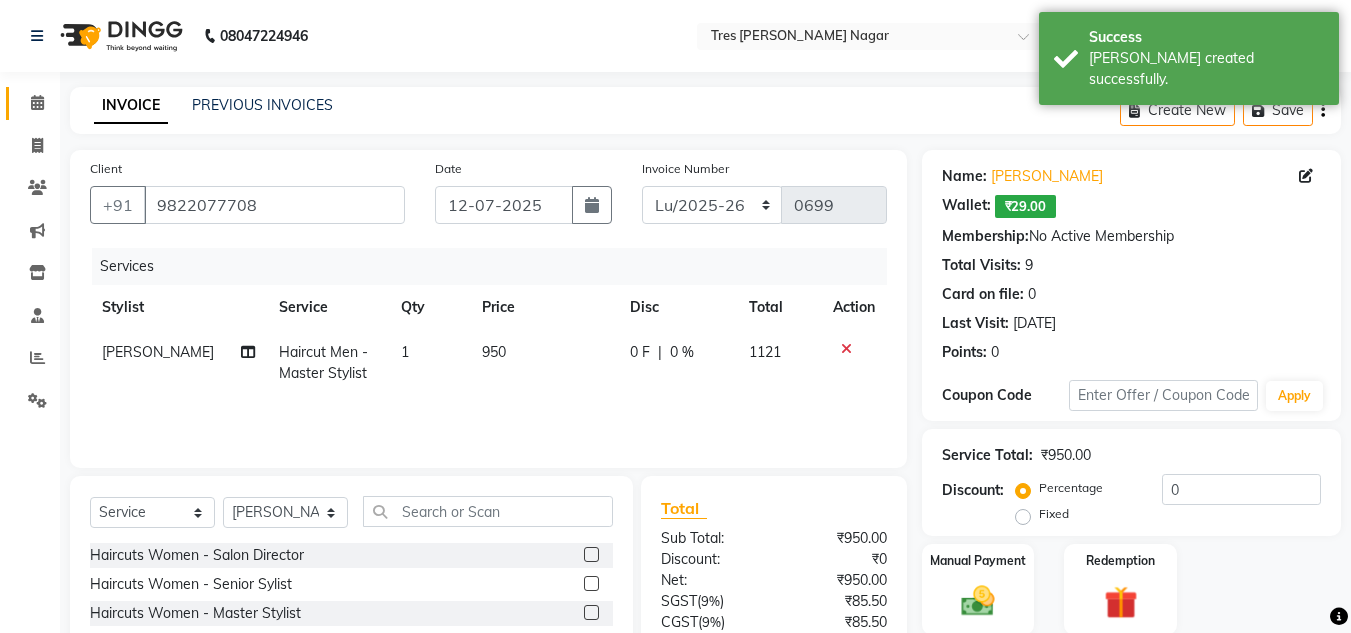 scroll, scrollTop: 168, scrollLeft: 0, axis: vertical 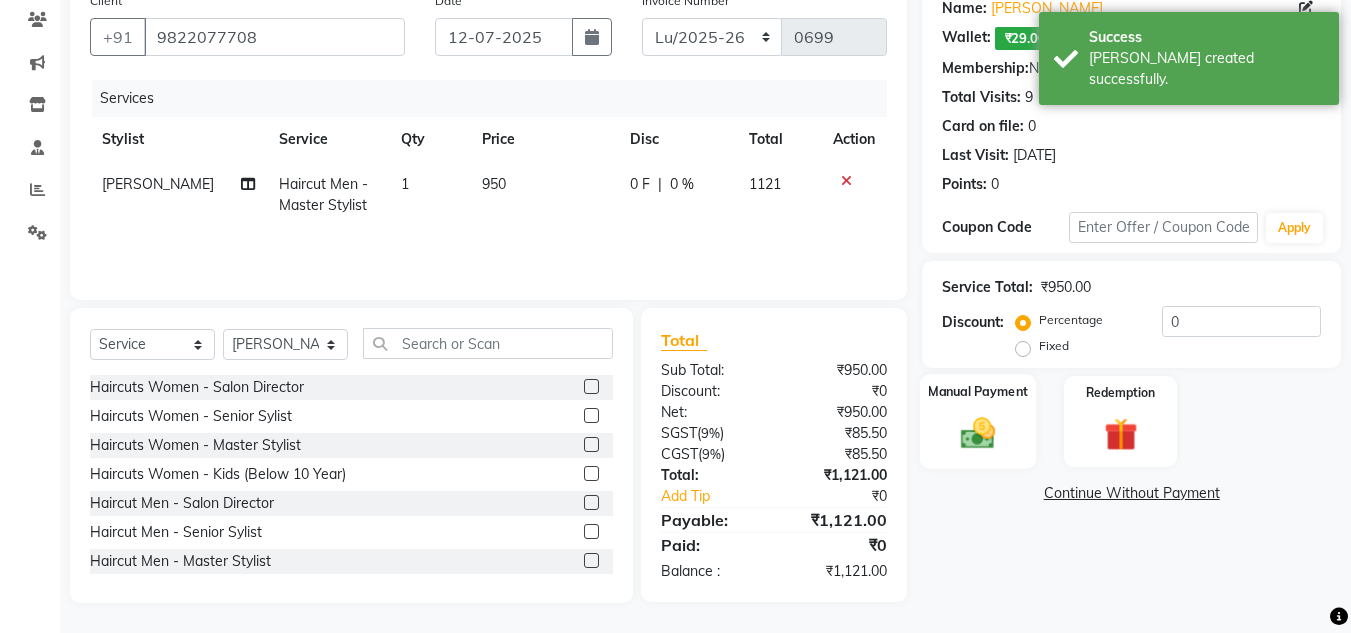 click 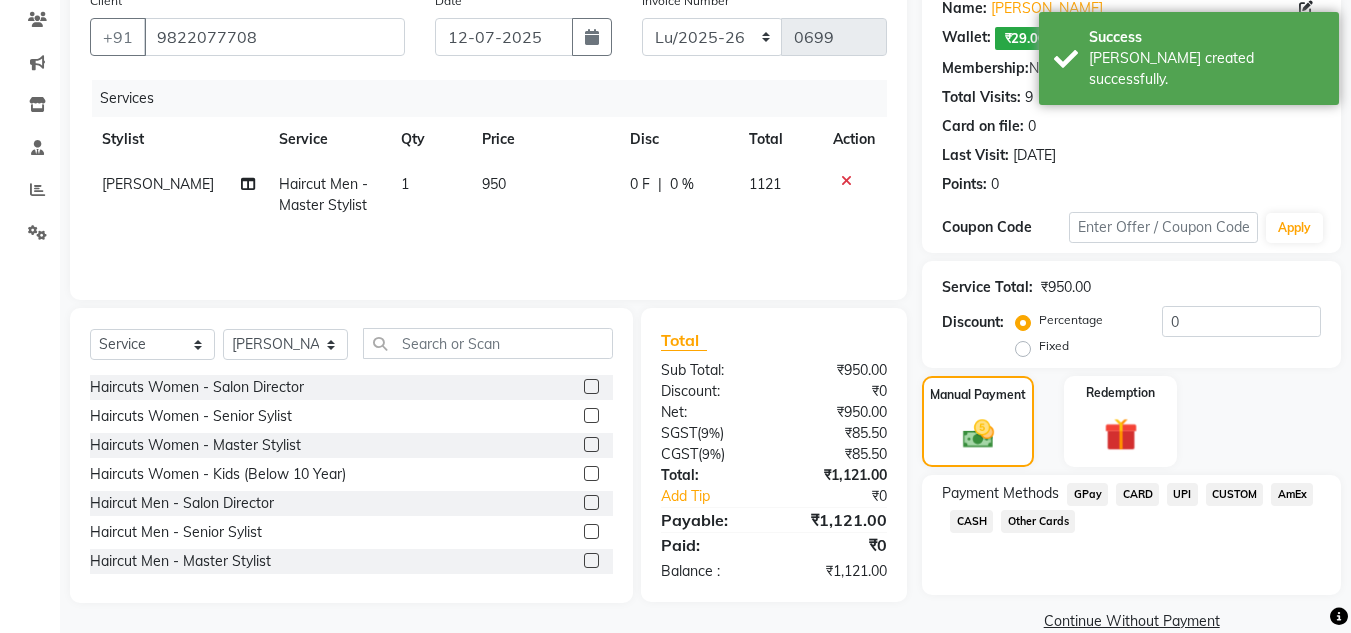 click on "UPI" 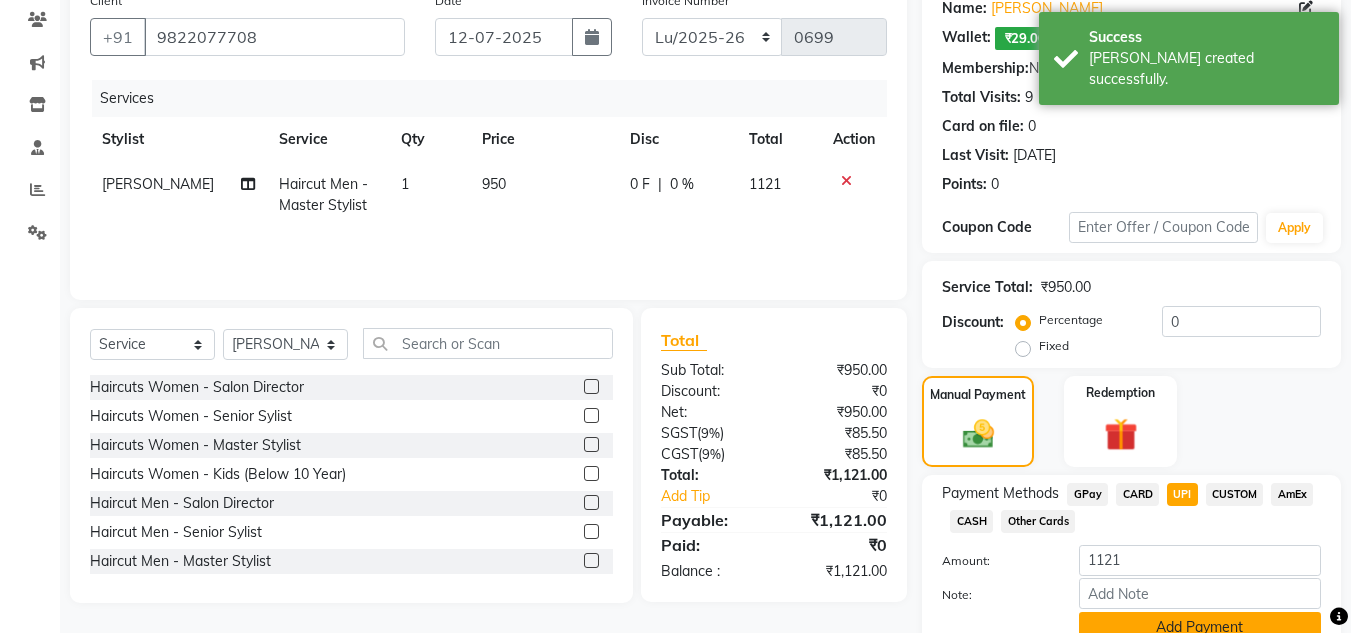 scroll, scrollTop: 257, scrollLeft: 0, axis: vertical 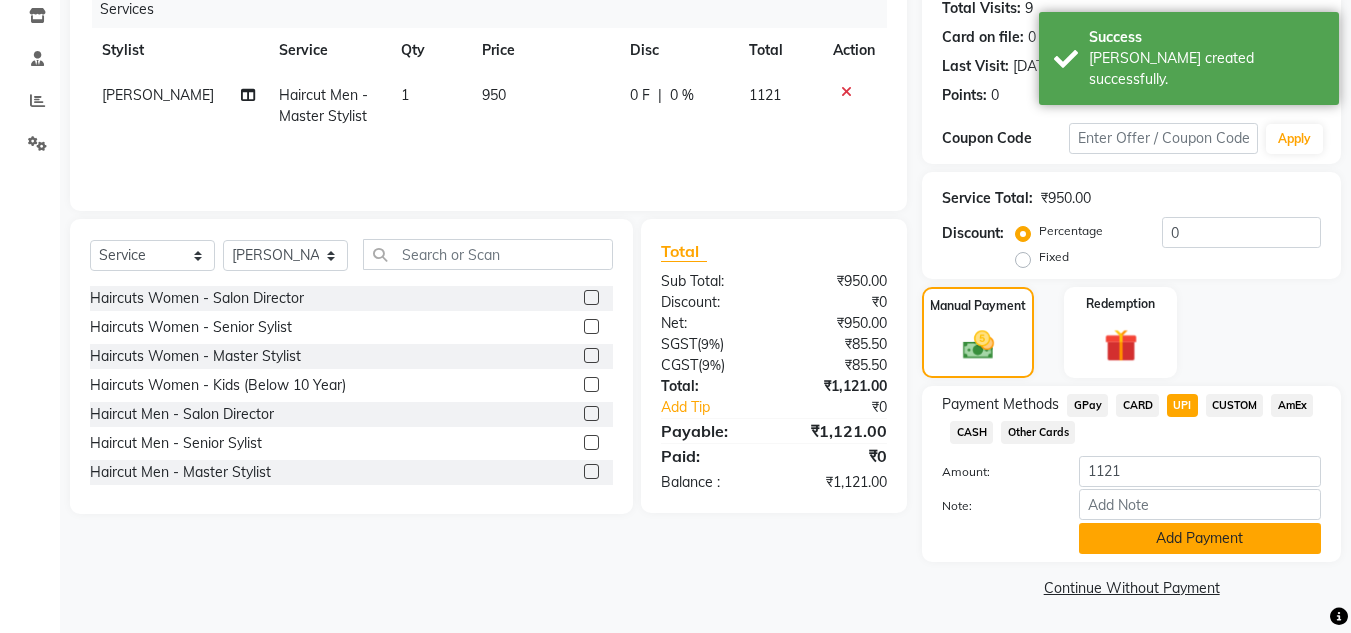 click on "Add Payment" 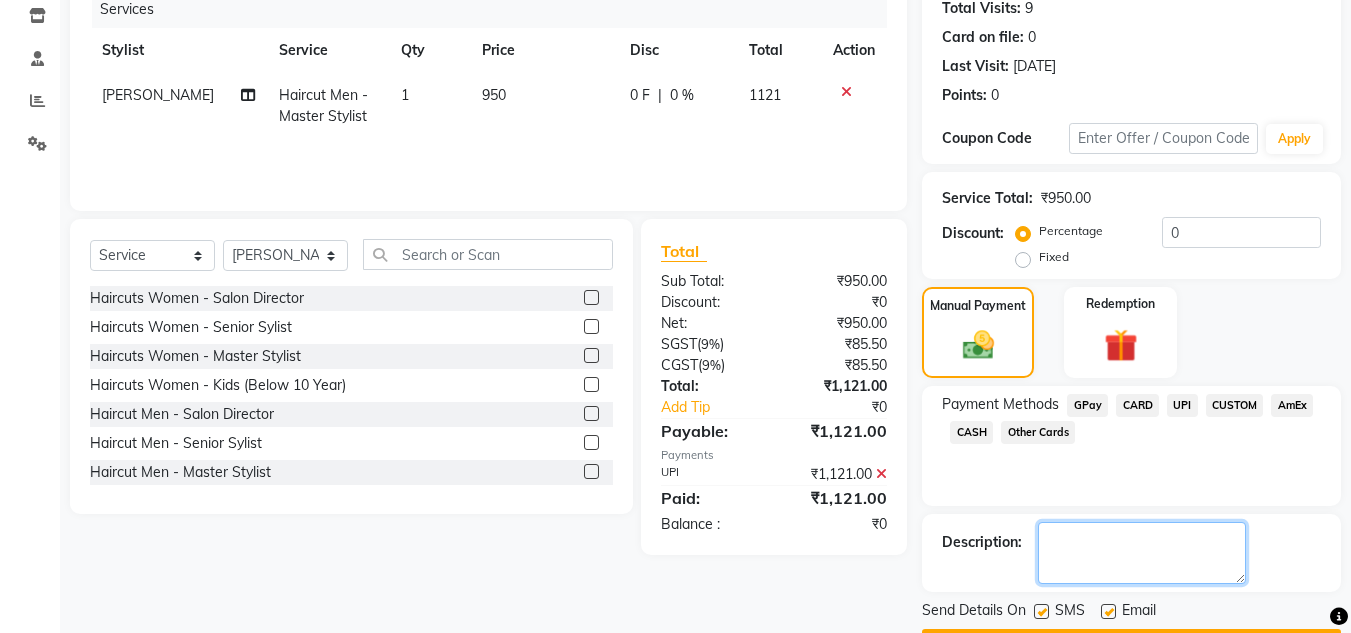 click 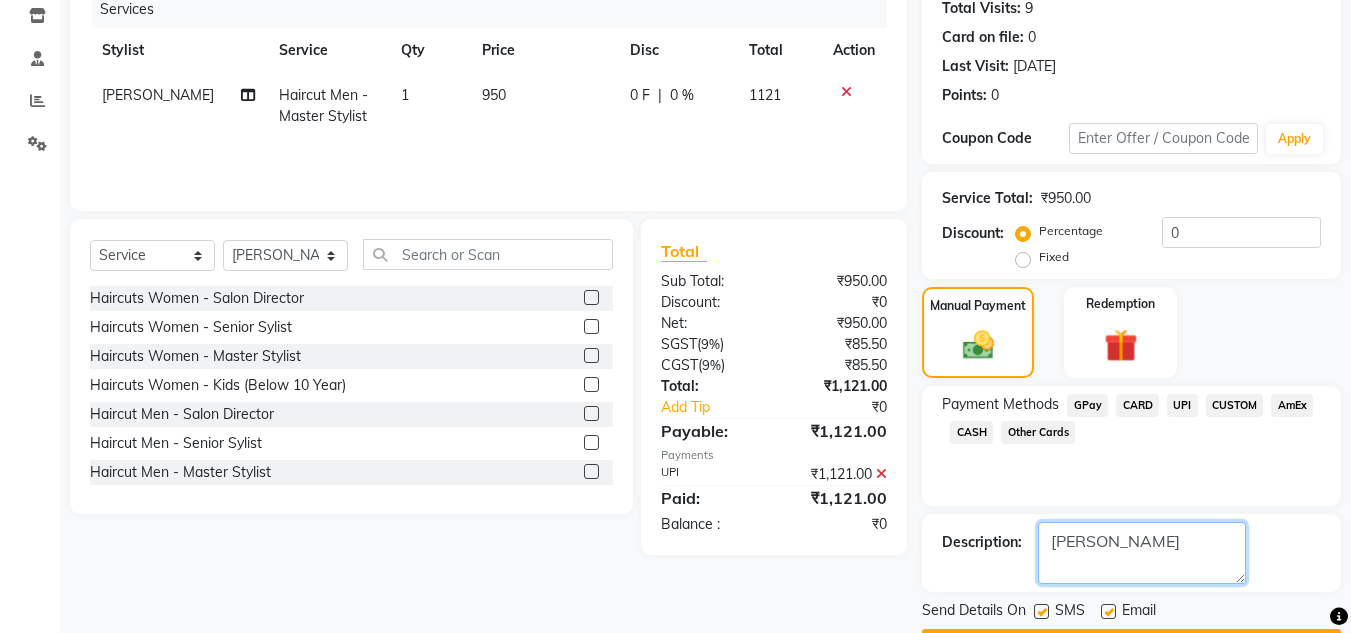 scroll, scrollTop: 314, scrollLeft: 0, axis: vertical 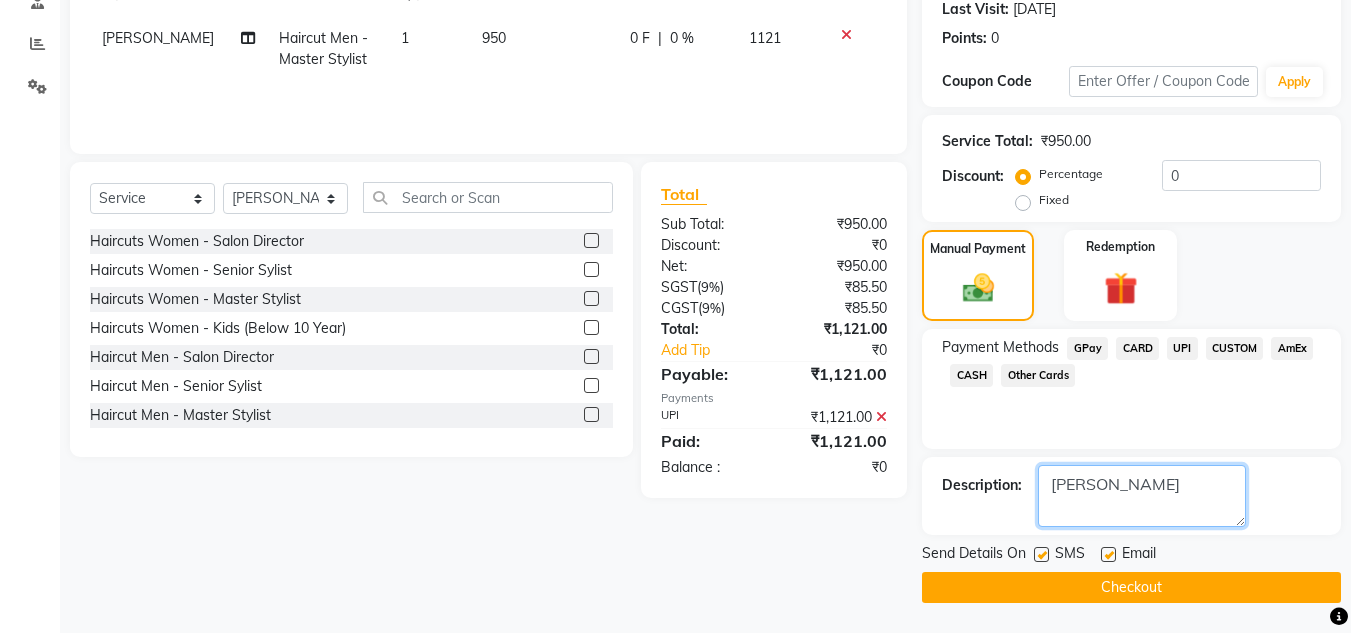 type on "Sharon" 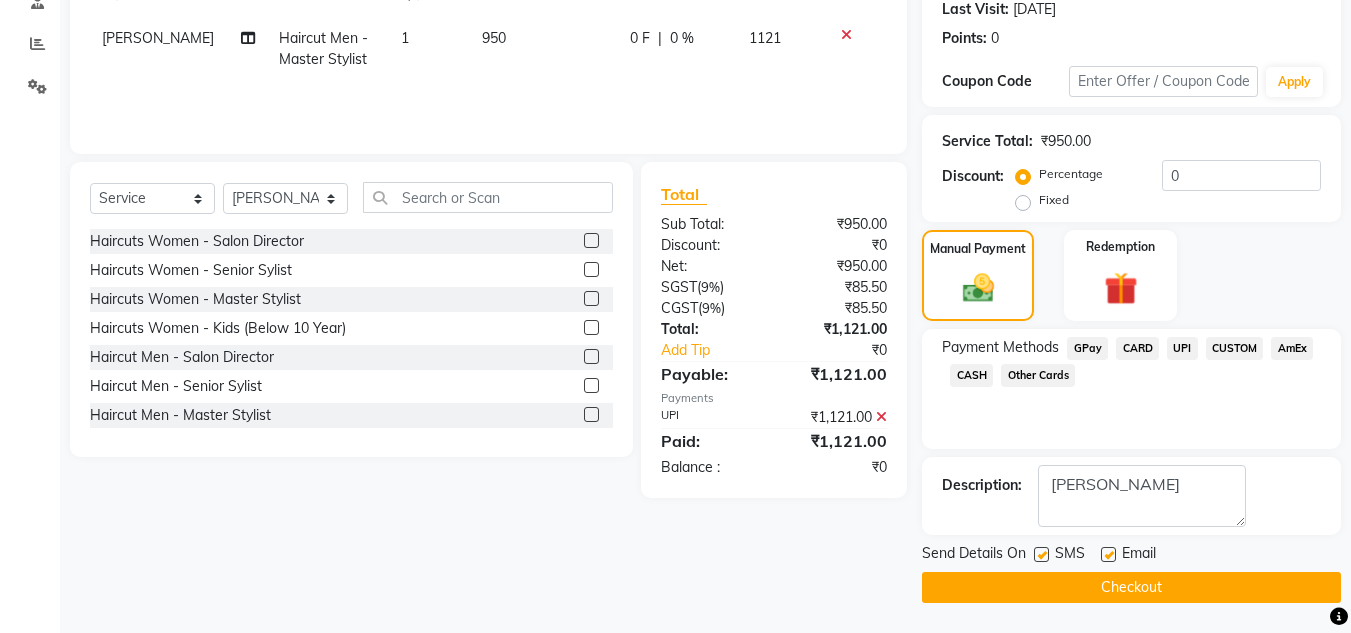 click on "Checkout" 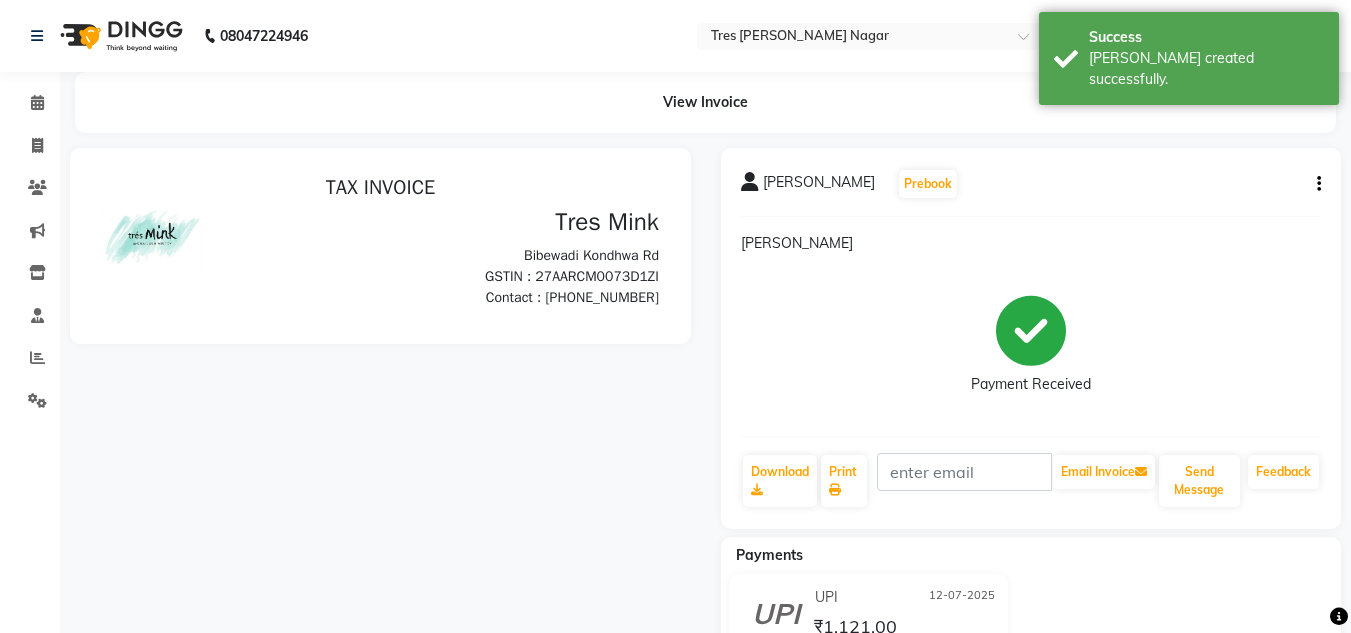 scroll, scrollTop: 0, scrollLeft: 0, axis: both 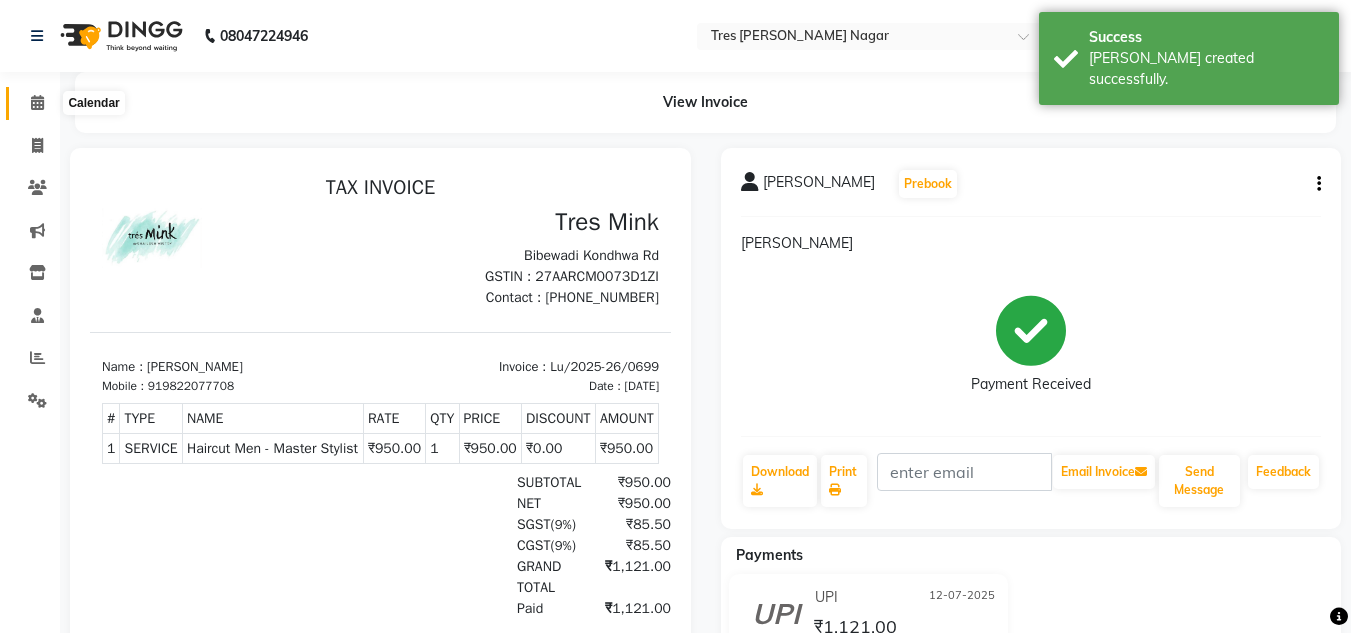 click 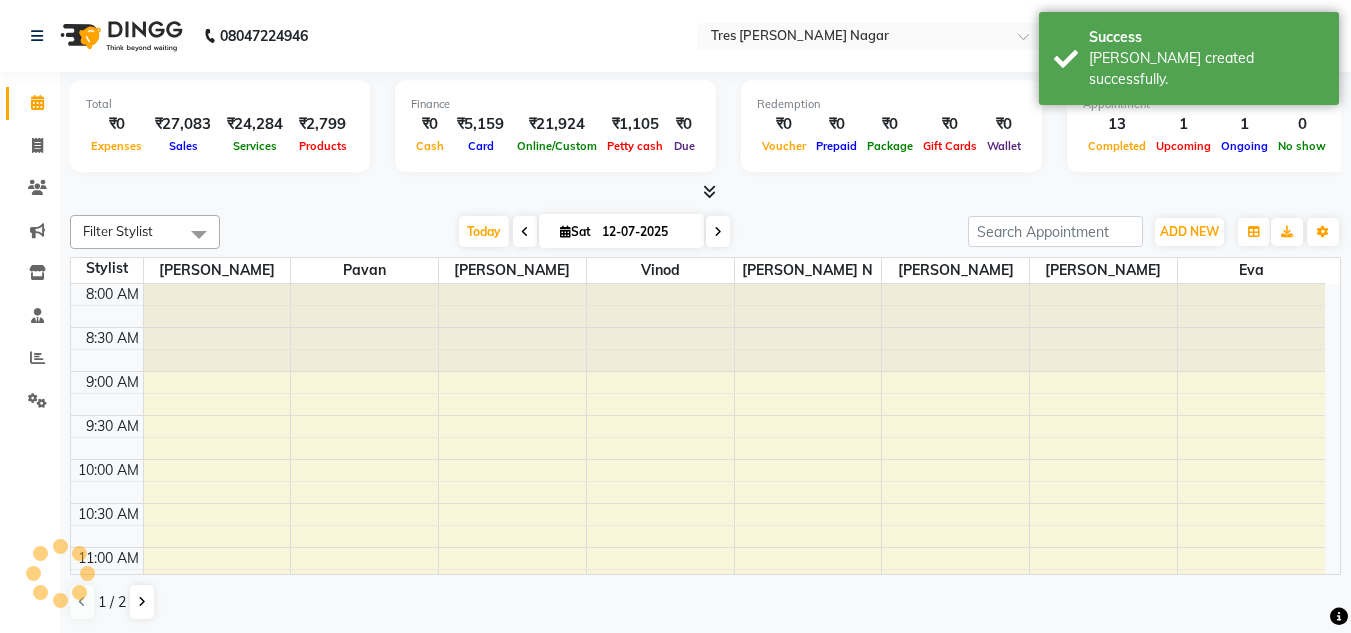scroll, scrollTop: 0, scrollLeft: 0, axis: both 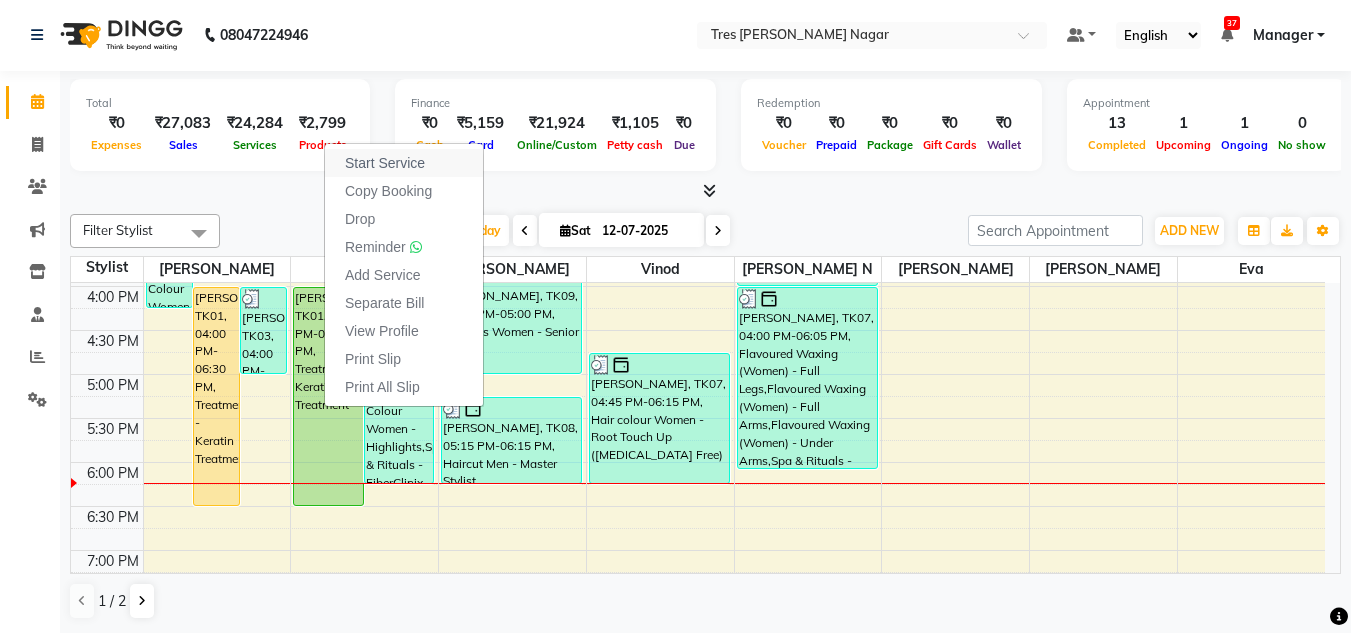 click on "Start Service" at bounding box center [385, 163] 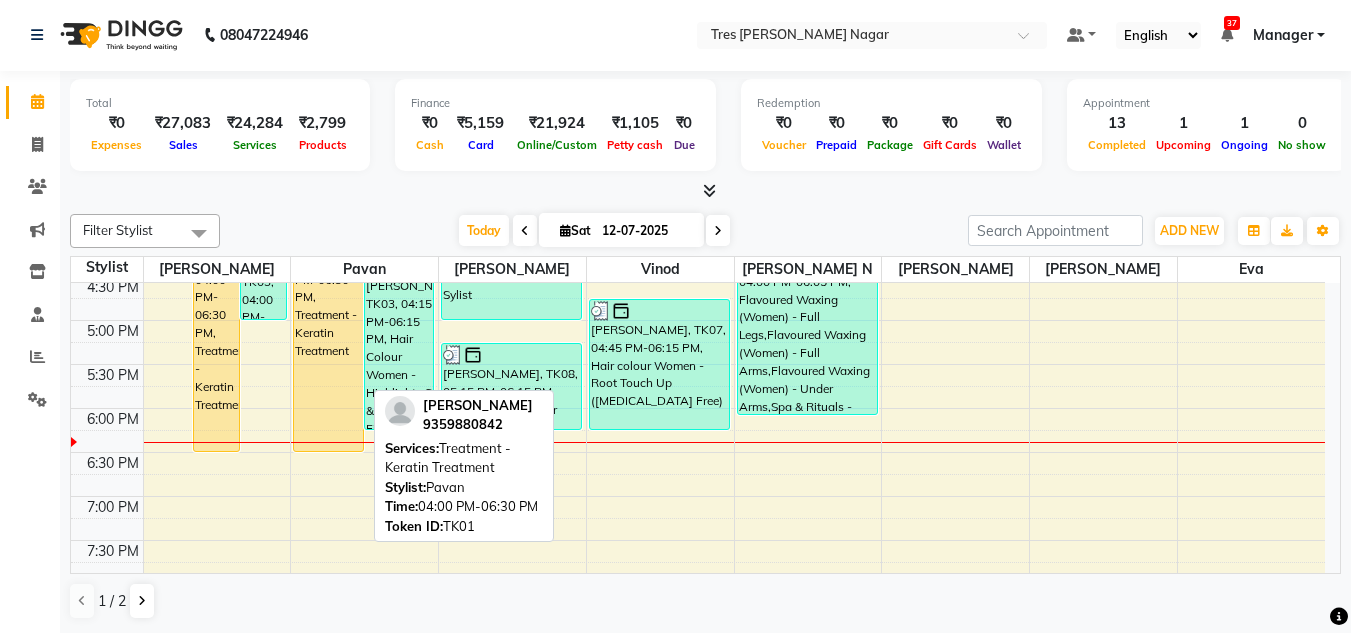 scroll, scrollTop: 853, scrollLeft: 0, axis: vertical 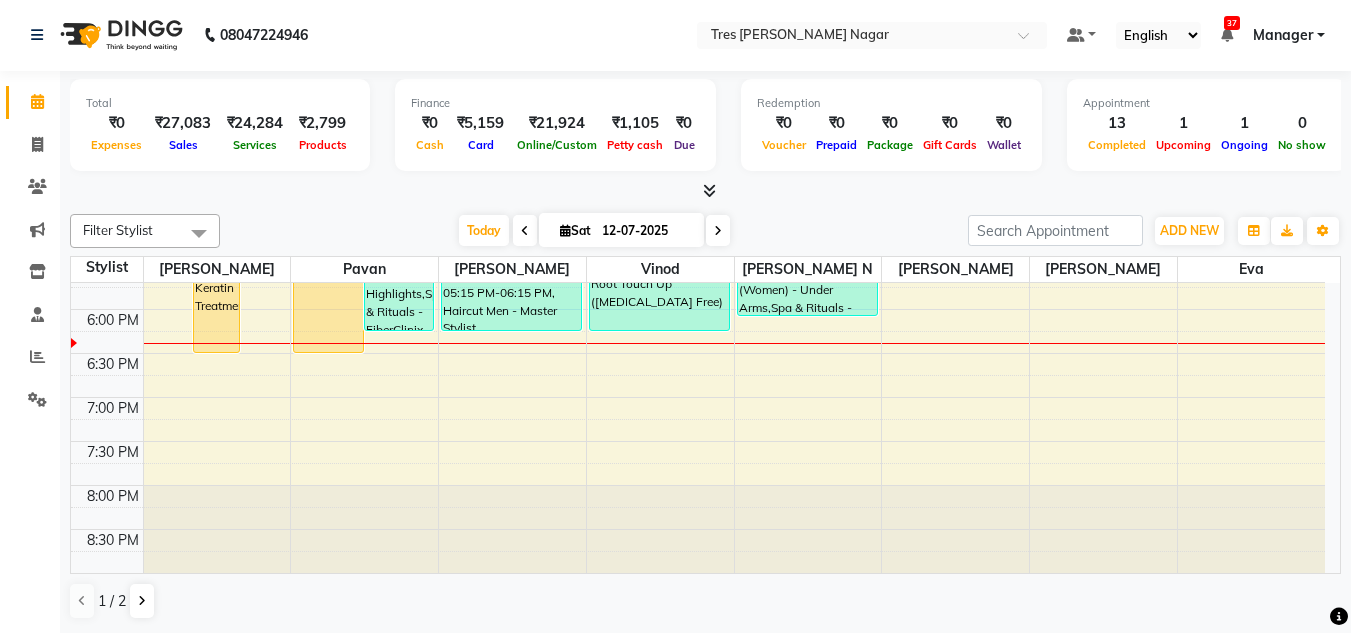 click on "8:00 AM 8:30 AM 9:00 AM 9:30 AM 10:00 AM 10:30 AM 11:00 AM 11:30 AM 12:00 PM 12:30 PM 1:00 PM 1:30 PM 2:00 PM 2:30 PM 3:00 PM 3:30 PM 4:00 PM 4:30 PM 5:00 PM 5:30 PM 6:00 PM 6:30 PM 7:00 PM 7:30 PM 8:00 PM 8:30 PM     Preeti Singh, TK03, 02:15 PM-04:15 PM, Hair Colour Women - Highlights    stefani Aviat, TK01, 04:00 PM-06:30 PM, Treatment - Keratin Treatment     Preeti Singh, TK03, 04:00 PM-05:00 PM, Haircuts Women - Salon Director     Leena, TK02, 12:00 PM-01:00 PM, Haircuts Women - Salon Director    stefani Aviat, TK01, 04:00 PM-06:30 PM, Treatment - Keratin Treatment     Preeti Singh, TK03, 04:15 PM-06:15 PM, Hair Colour Women - Highlights,Spa & Rituals - FiberClinix     Karishma Jain, TK05, 11:45 AM-12:45 PM, Styling - Blow‑dry with Hair Wash     Lulua Chatirwala, TK04, 11:30 AM-12:45 PM, Haircuts Women - Senior Sylist     Divya Gore, TK07, 02:00 PM-03:30 PM, Hair colour Women - Root Touch Up     DEVIKA AGARWAL, TK09, 03:45 PM-05:00 PM, Haircuts Women - Senior Sylist" at bounding box center (698, 1) 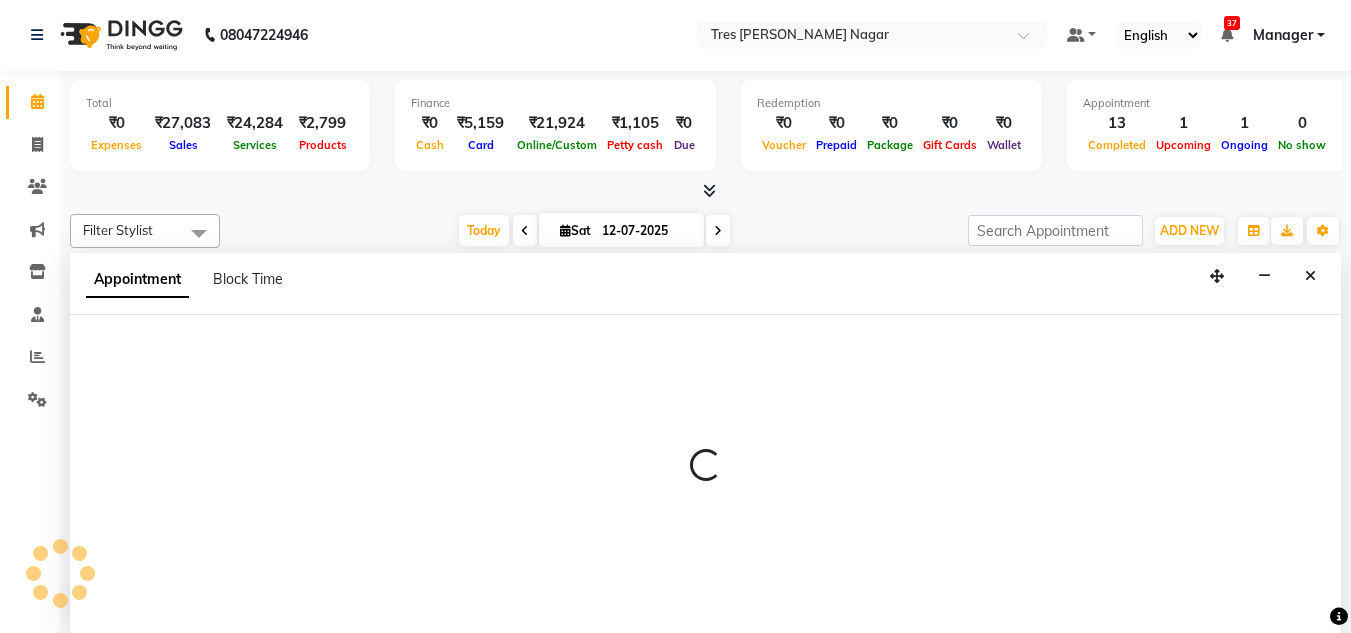 select on "39900" 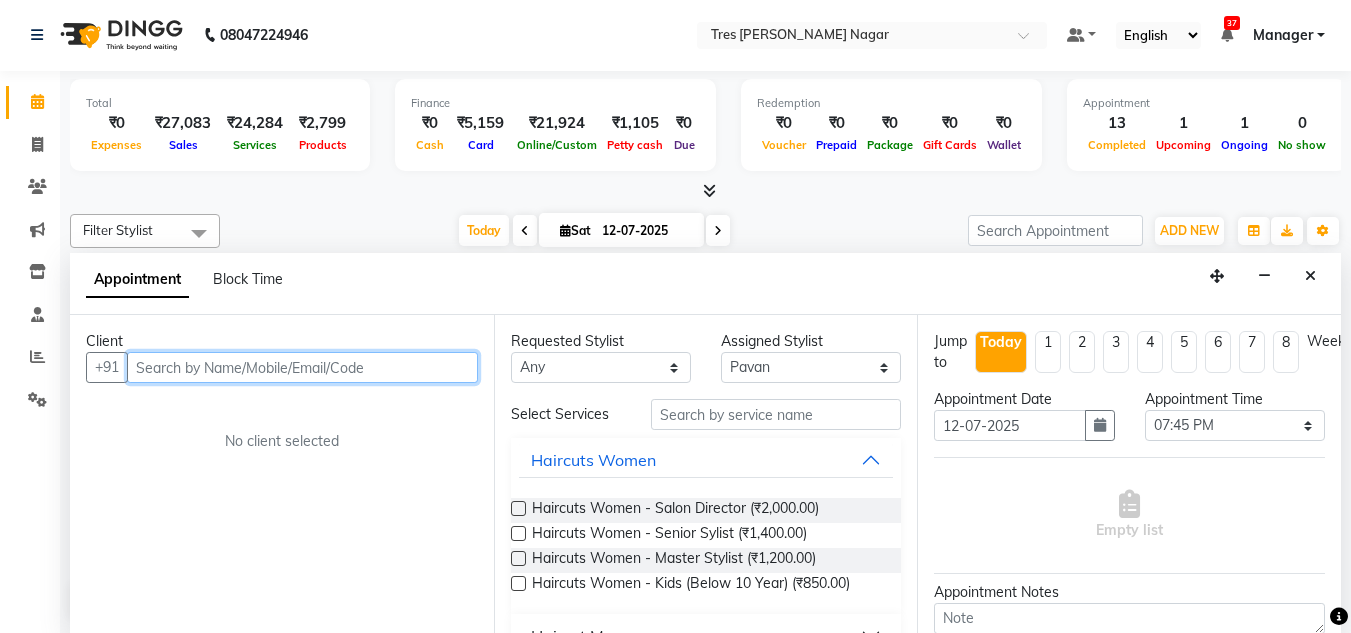 click at bounding box center [302, 367] 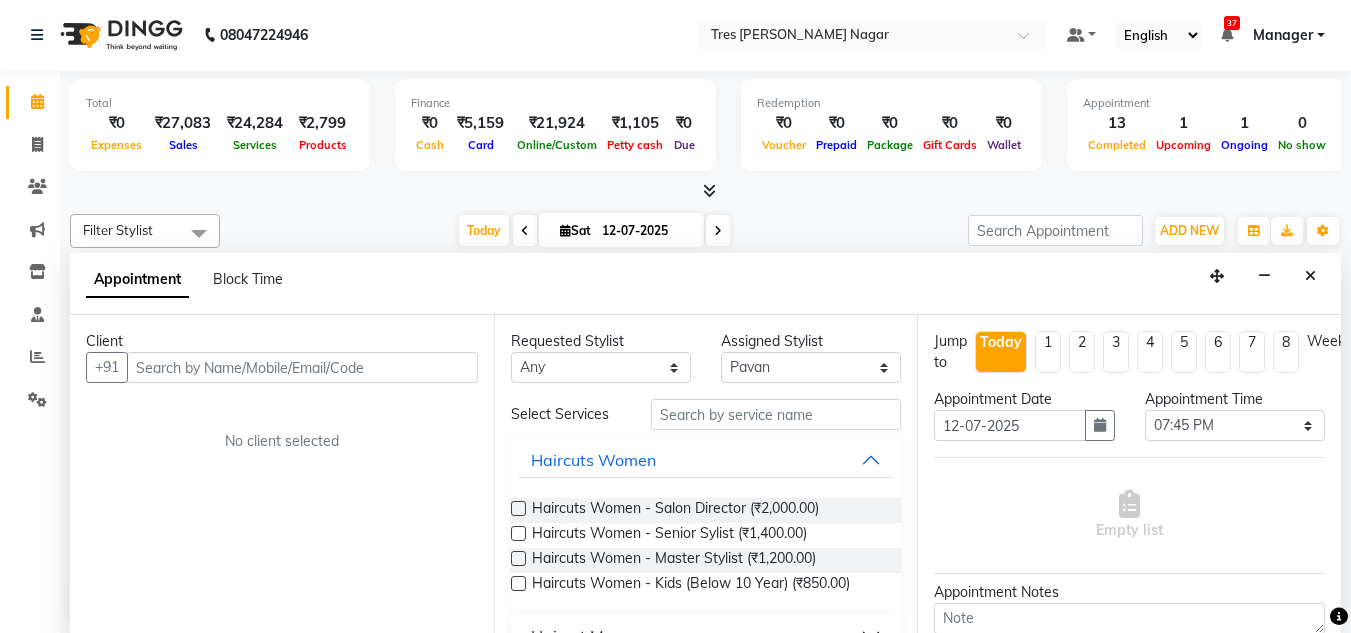drag, startPoint x: 271, startPoint y: 368, endPoint x: 145, endPoint y: 346, distance: 127.90621 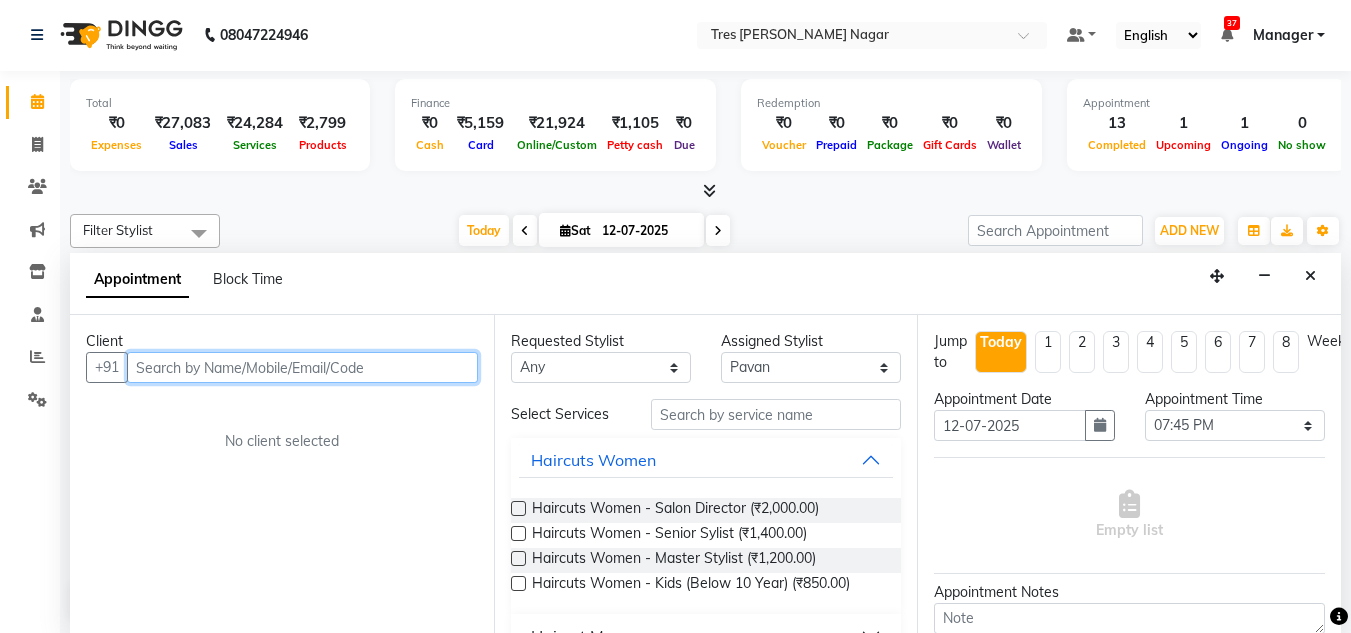 click at bounding box center [302, 367] 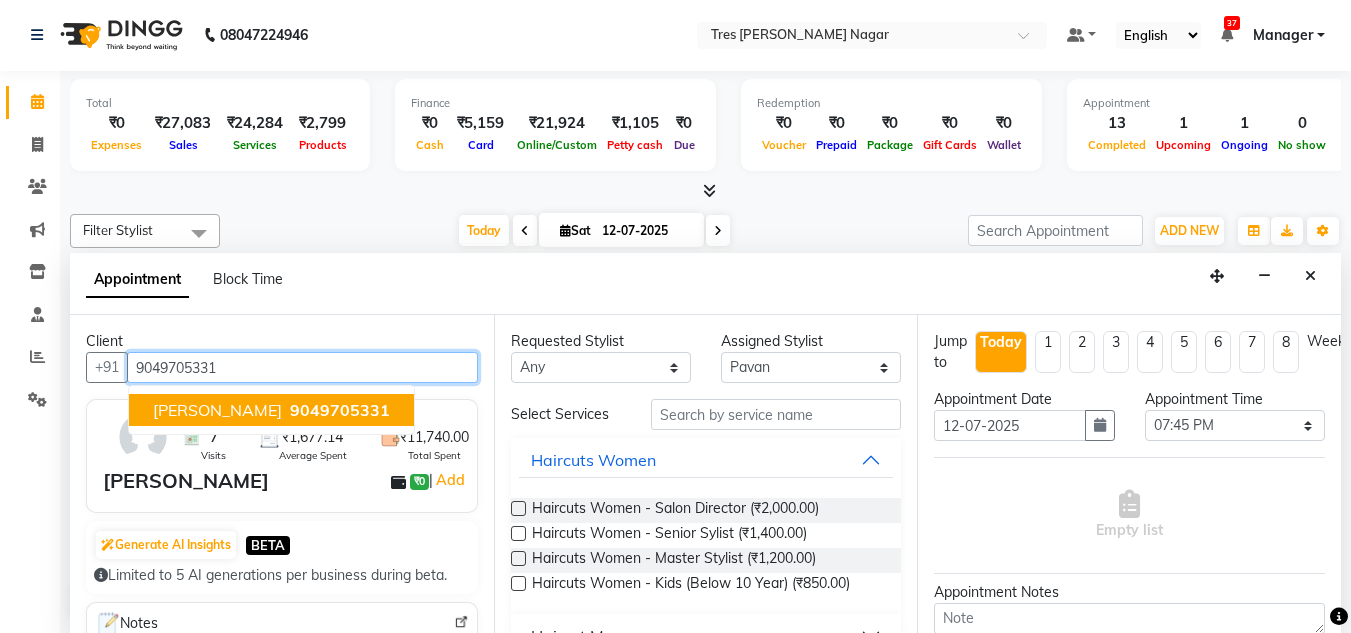 click on "Shrutika Pathak   9049705331" at bounding box center [271, 410] 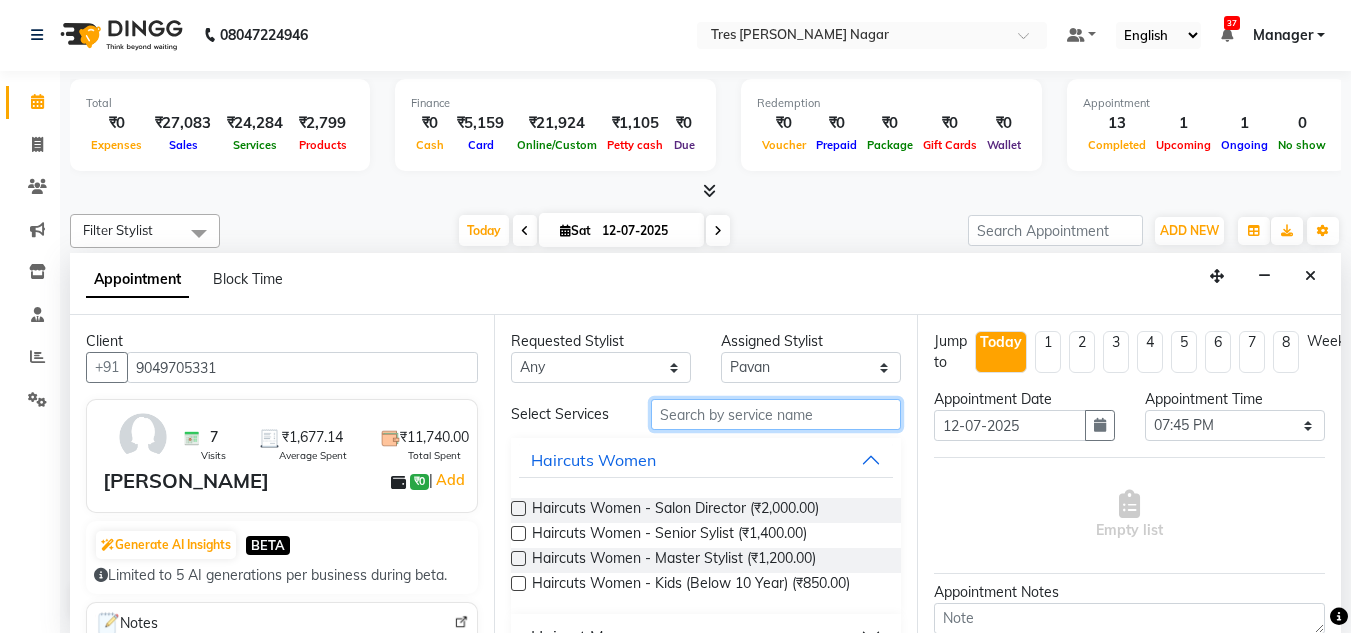 click at bounding box center (776, 414) 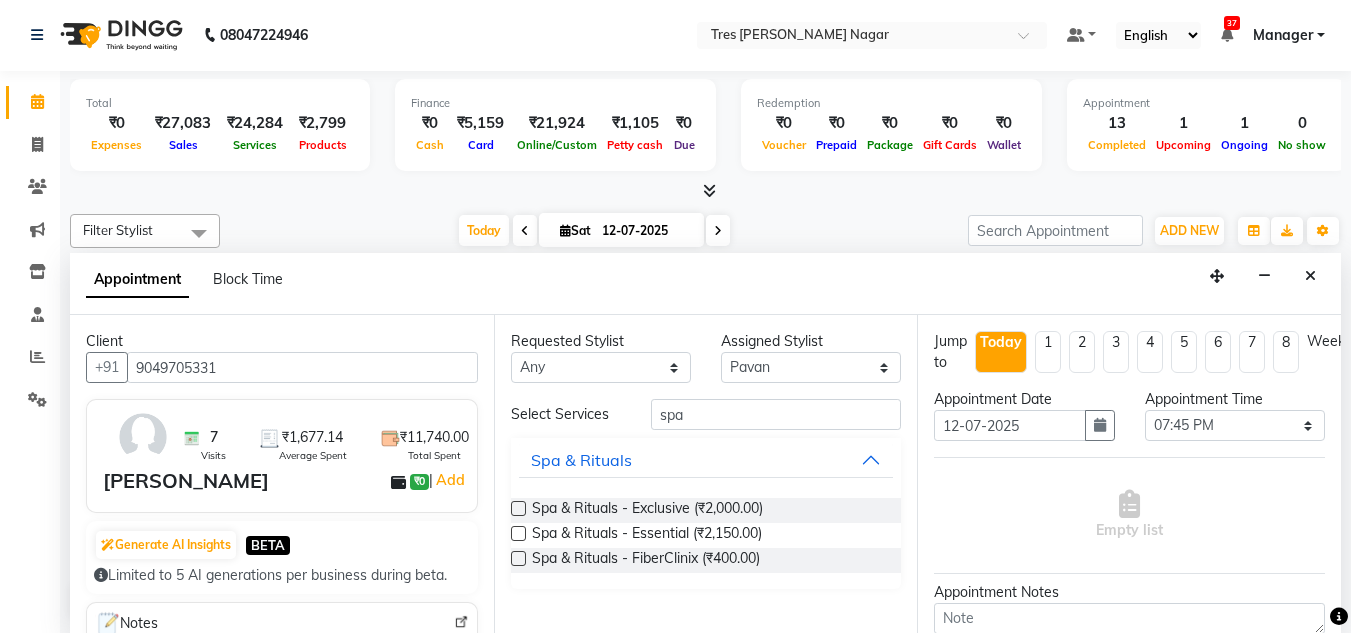 click at bounding box center [518, 508] 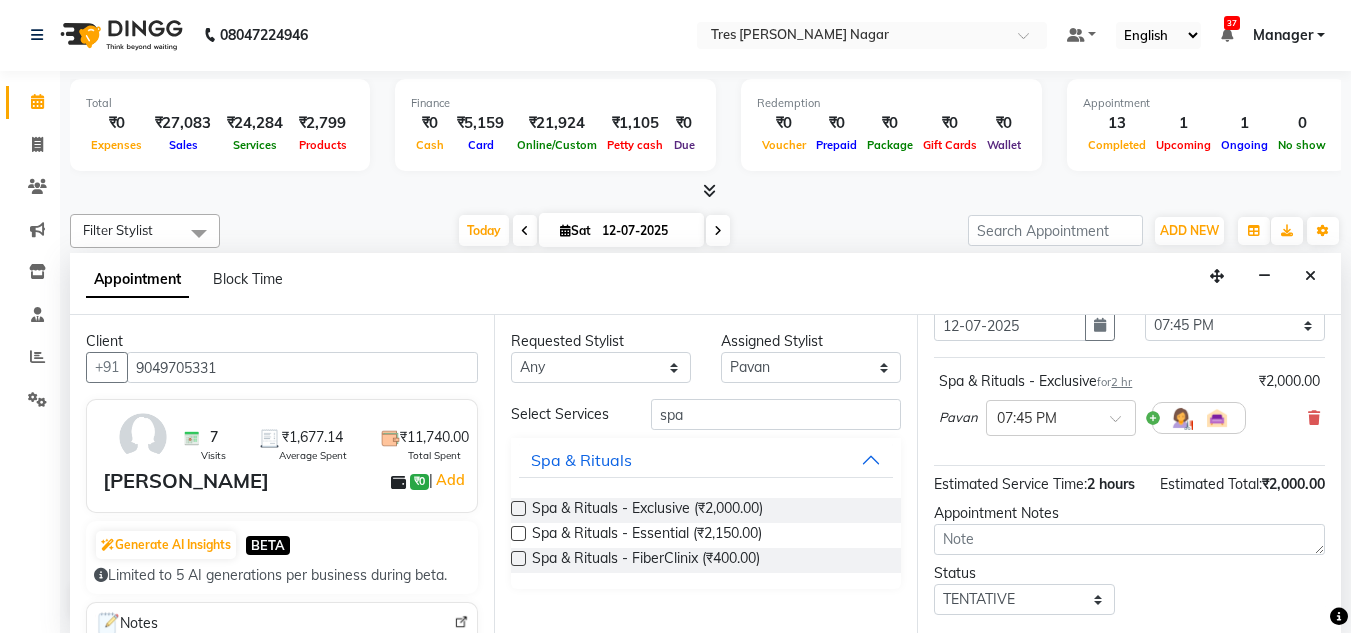 scroll, scrollTop: 200, scrollLeft: 0, axis: vertical 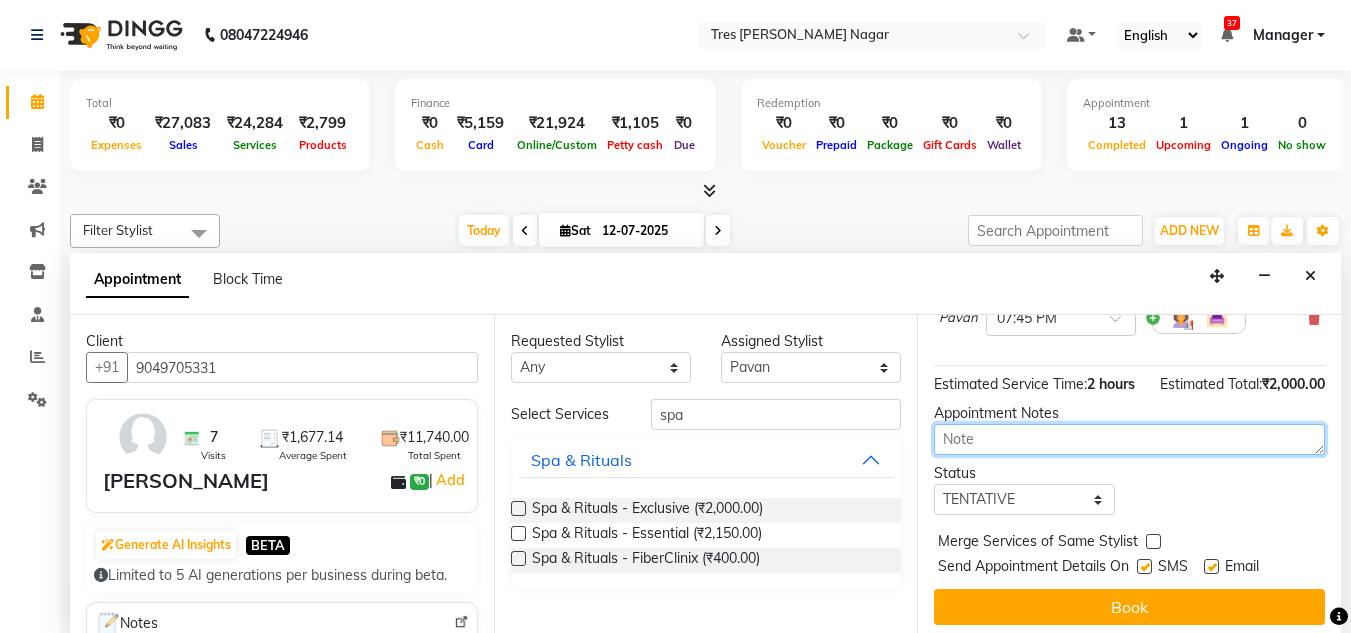 click at bounding box center (1129, 439) 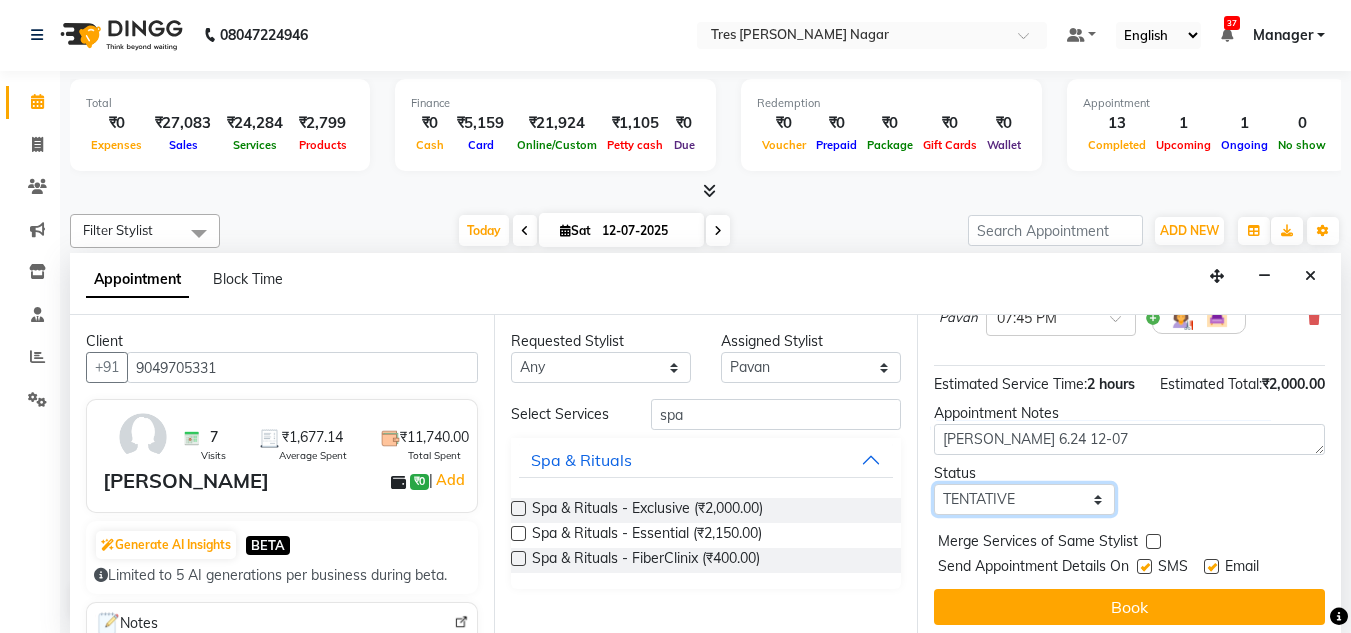 click on "Select TENTATIVE CONFIRM CHECK-IN UPCOMING" at bounding box center (1024, 499) 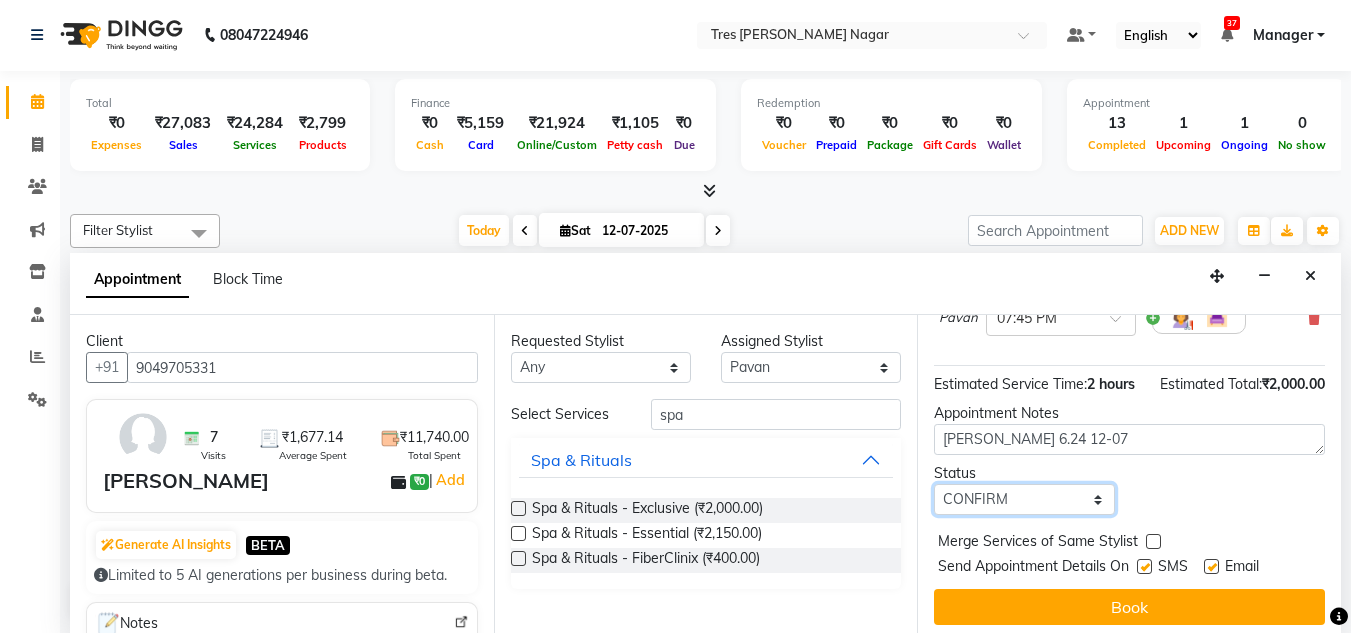 click on "Select TENTATIVE CONFIRM CHECK-IN UPCOMING" at bounding box center [1024, 499] 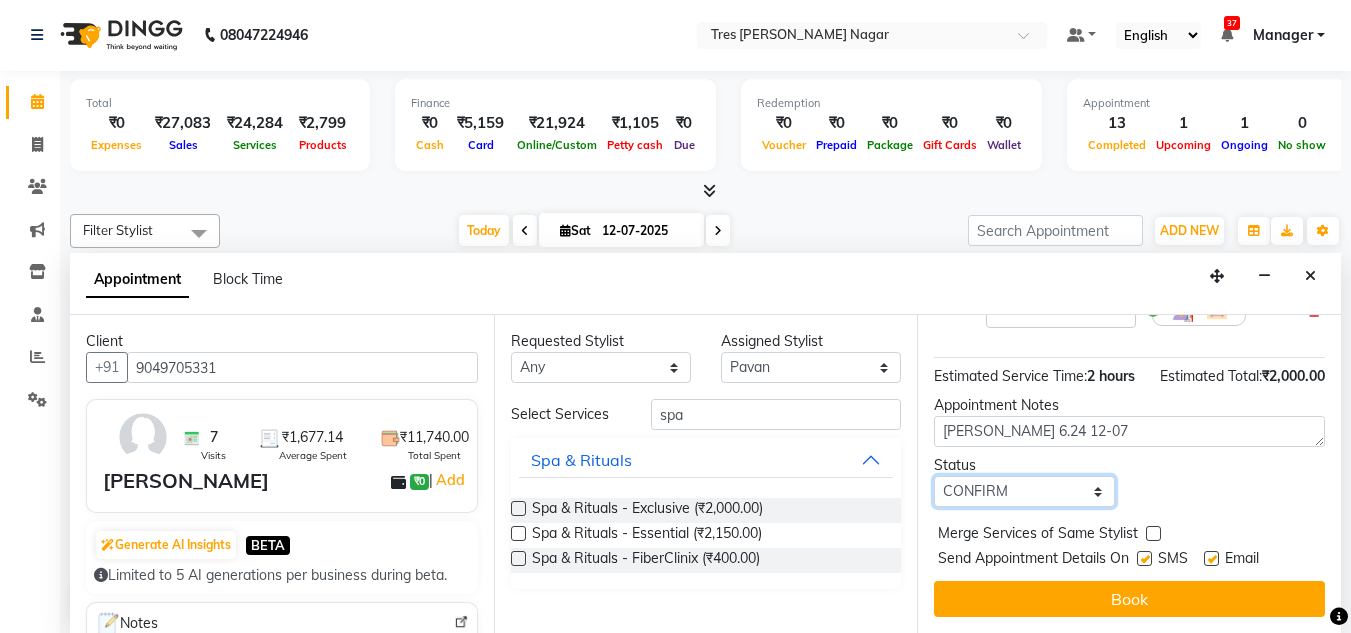 scroll, scrollTop: 244, scrollLeft: 0, axis: vertical 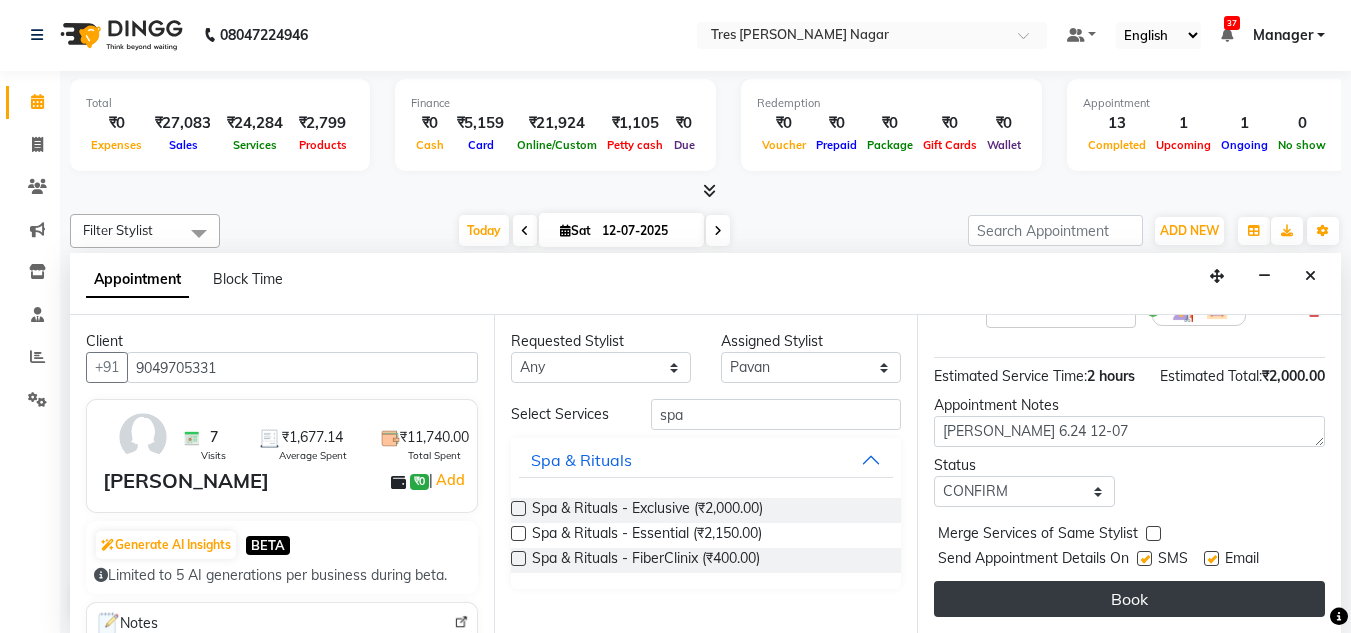 click on "Book" at bounding box center (1129, 599) 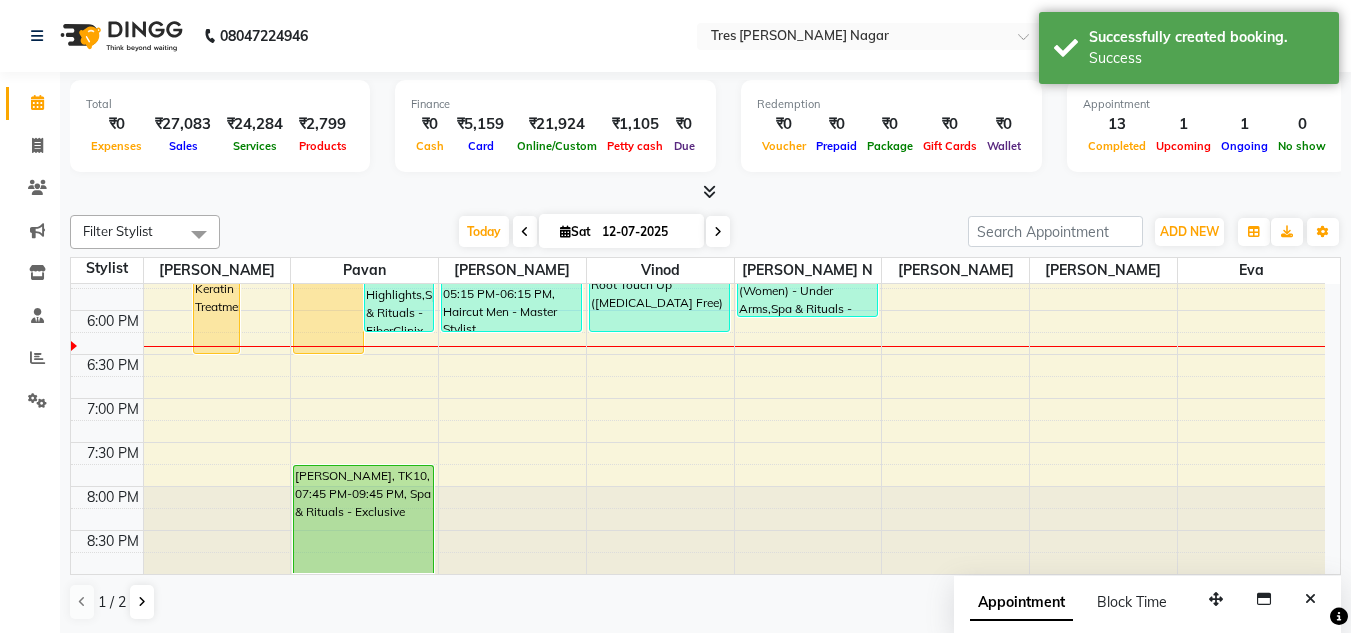 scroll, scrollTop: 1, scrollLeft: 0, axis: vertical 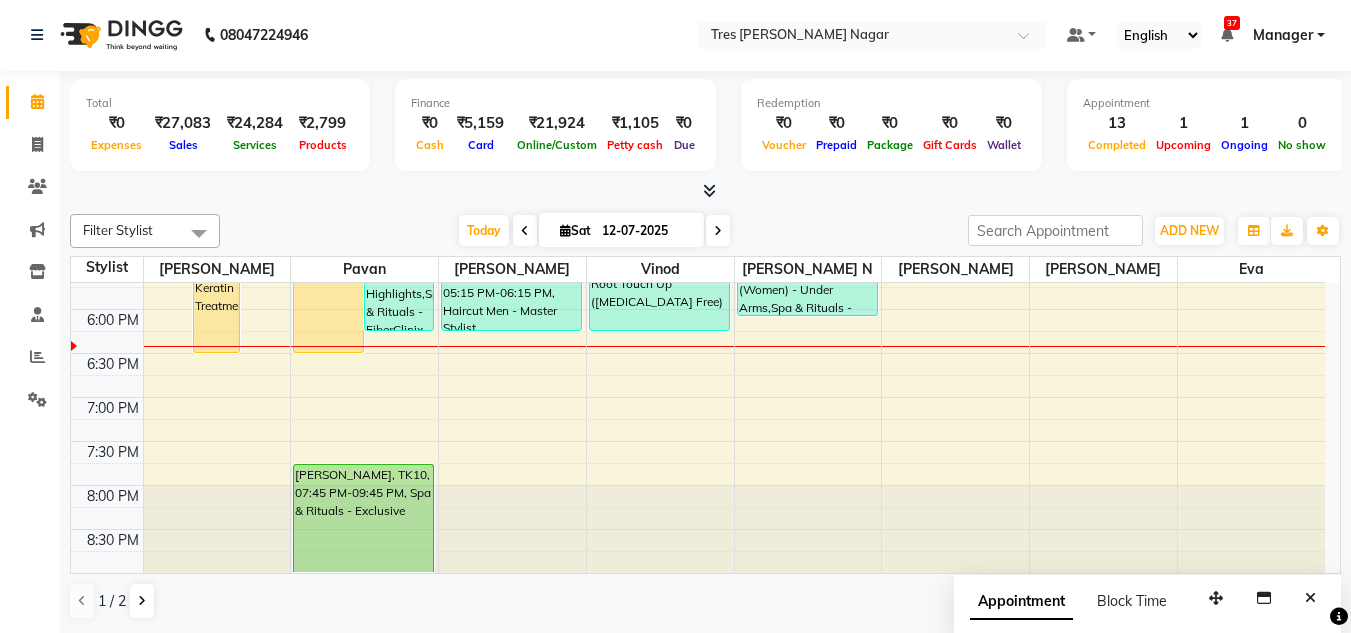 click on "8:00 AM 8:30 AM 9:00 AM 9:30 AM 10:00 AM 10:30 AM 11:00 AM 11:30 AM 12:00 PM 12:30 PM 1:00 PM 1:30 PM 2:00 PM 2:30 PM 3:00 PM 3:30 PM 4:00 PM 4:30 PM 5:00 PM 5:30 PM 6:00 PM 6:30 PM 7:00 PM 7:30 PM 8:00 PM 8:30 PM     Preeti Singh, TK03, 02:15 PM-04:15 PM, Hair Colour Women - Highlights    stefani Aviat, TK01, 04:00 PM-06:30 PM, Treatment - Keratin Treatment     Preeti Singh, TK03, 04:00 PM-05:00 PM, Haircuts Women - Salon Director     Leena, TK02, 12:00 PM-01:00 PM, Haircuts Women - Salon Director    stefani Aviat, TK01, 04:00 PM-06:30 PM, Treatment - Keratin Treatment     Preeti Singh, TK03, 04:15 PM-06:15 PM, Hair Colour Women - Highlights,Spa & Rituals - FiberClinix     Karishma Jain, TK05, 11:45 AM-12:45 PM, Styling - Blow‑dry with Hair Wash    Shrutika Pathak, TK10, 07:45 PM-09:45 PM, Spa & Rituals - Exclusive     Lulua Chatirwala, TK04, 11:30 AM-12:45 PM, Haircuts Women - Senior Sylist     Divya Gore, TK07, 02:00 PM-03:30 PM, Hair colour Women - Root Touch Up" at bounding box center (698, 1) 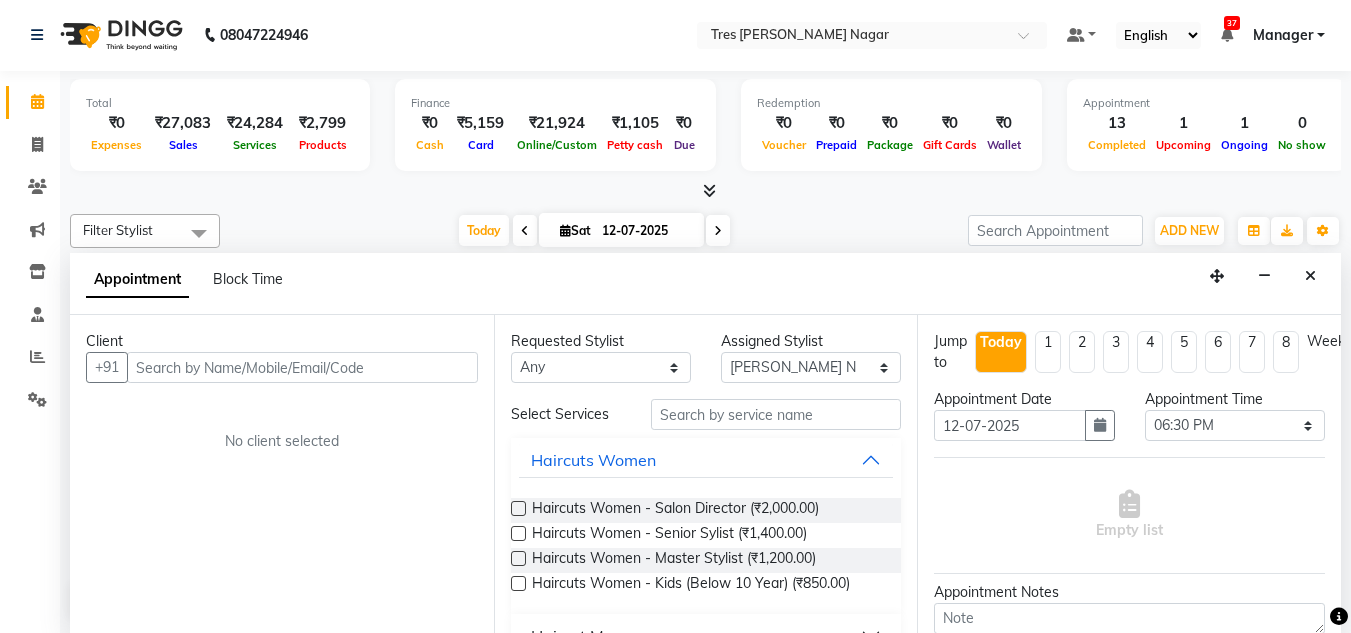 click at bounding box center (302, 367) 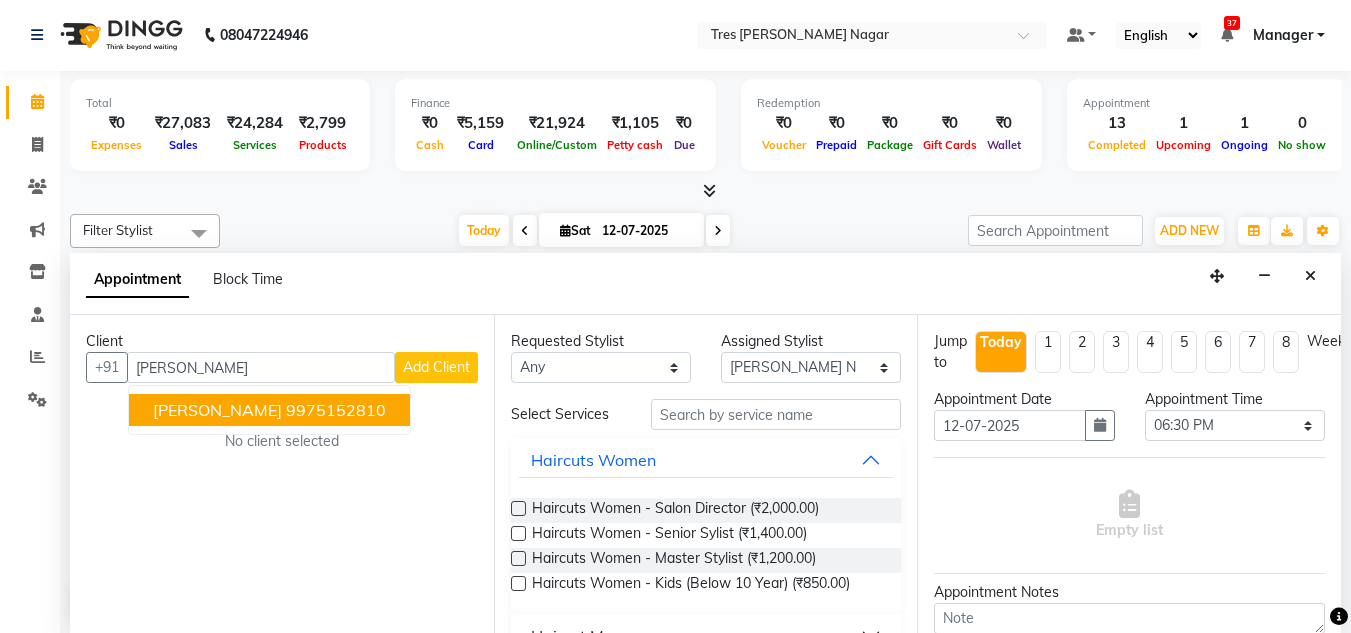 click on "[PERSON_NAME]" at bounding box center [217, 410] 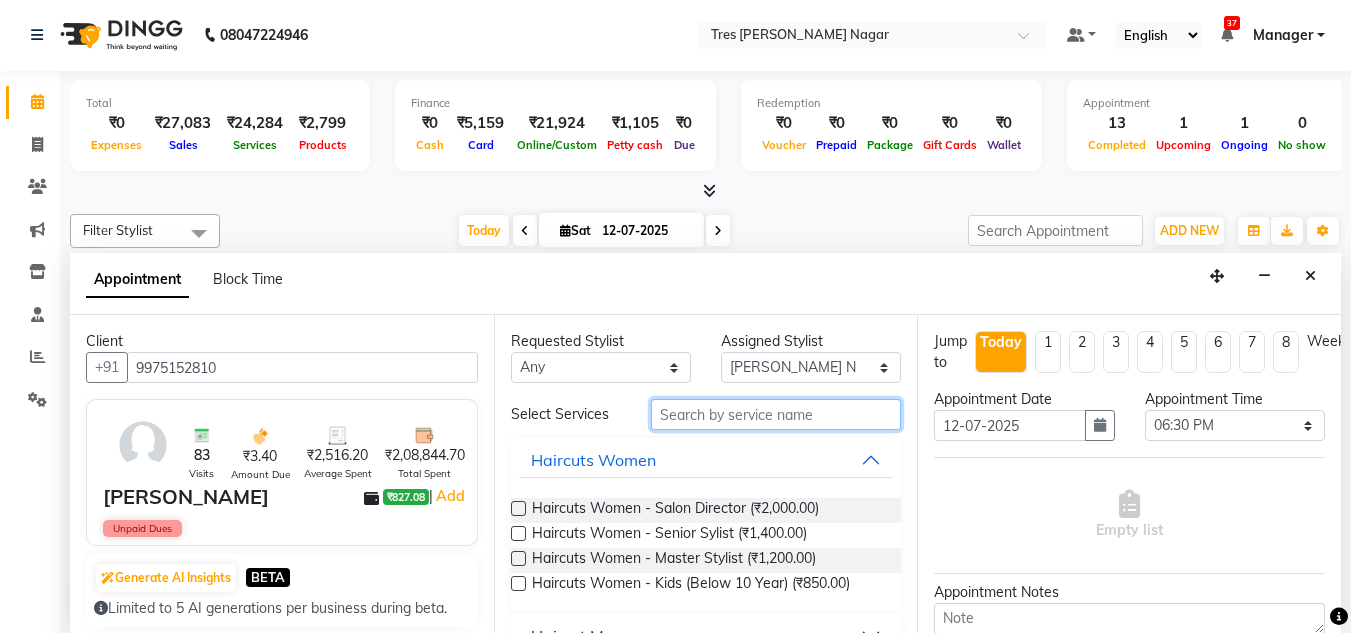 click at bounding box center [776, 414] 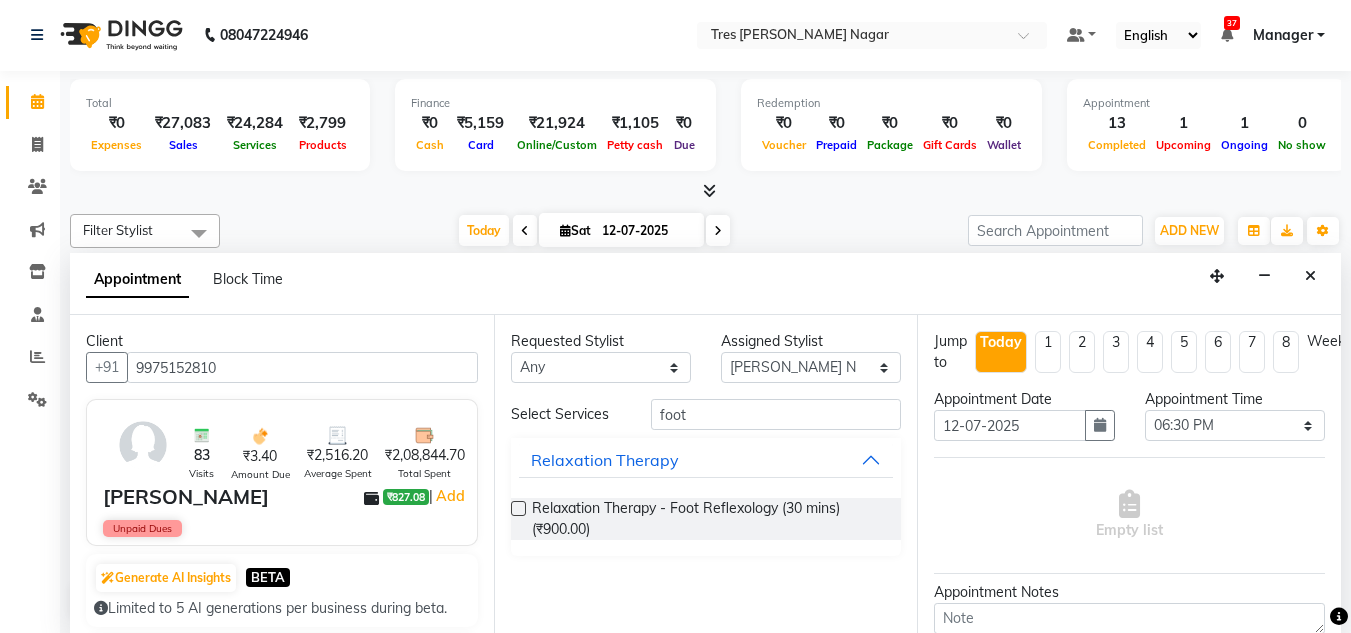 click at bounding box center (518, 508) 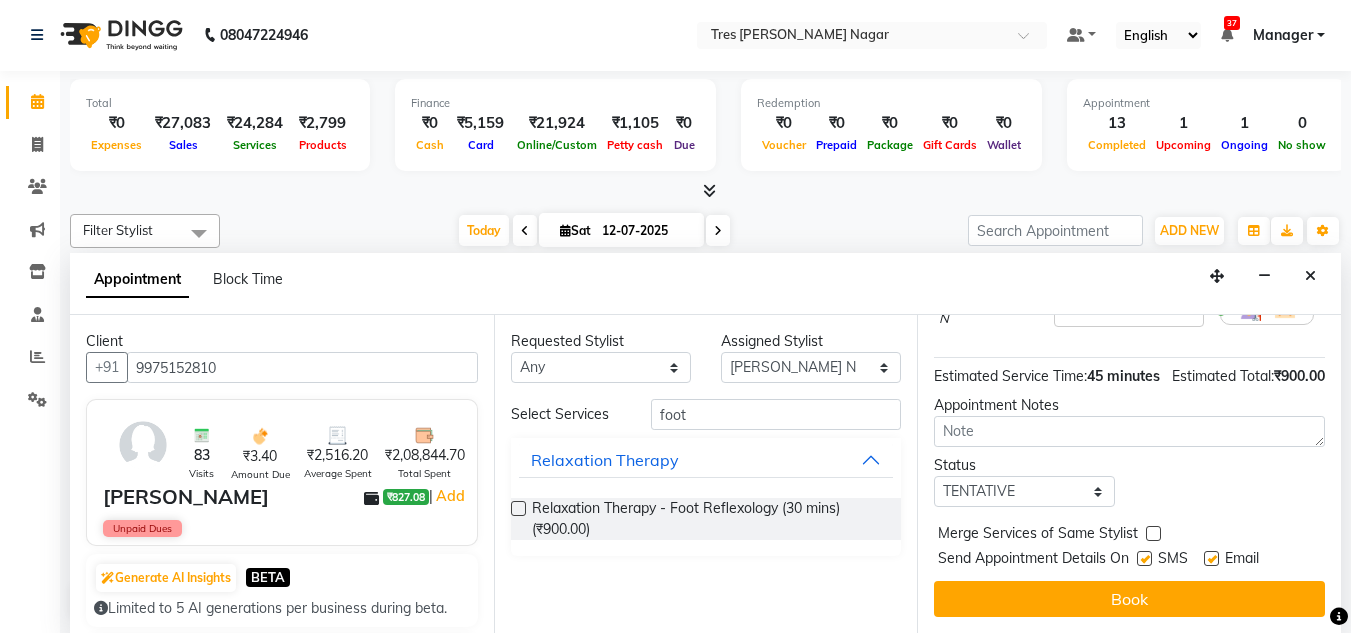 scroll, scrollTop: 265, scrollLeft: 0, axis: vertical 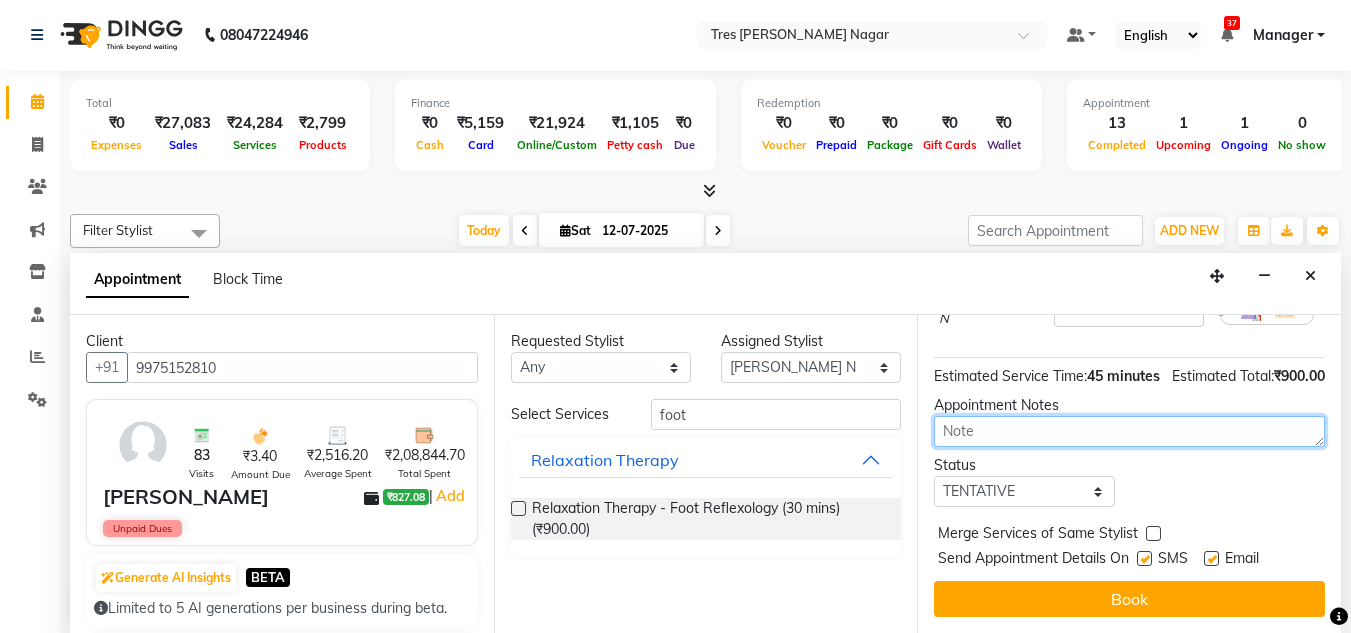 click at bounding box center (1129, 431) 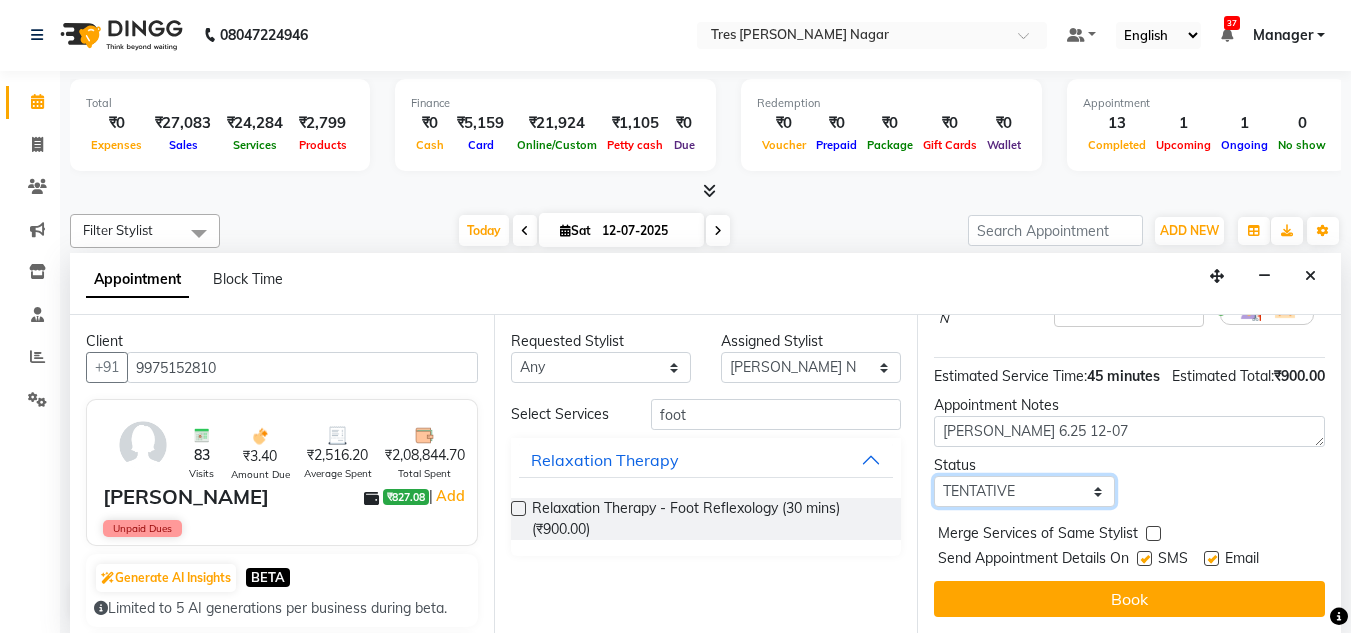 click on "Select TENTATIVE CONFIRM CHECK-IN UPCOMING" at bounding box center (1024, 491) 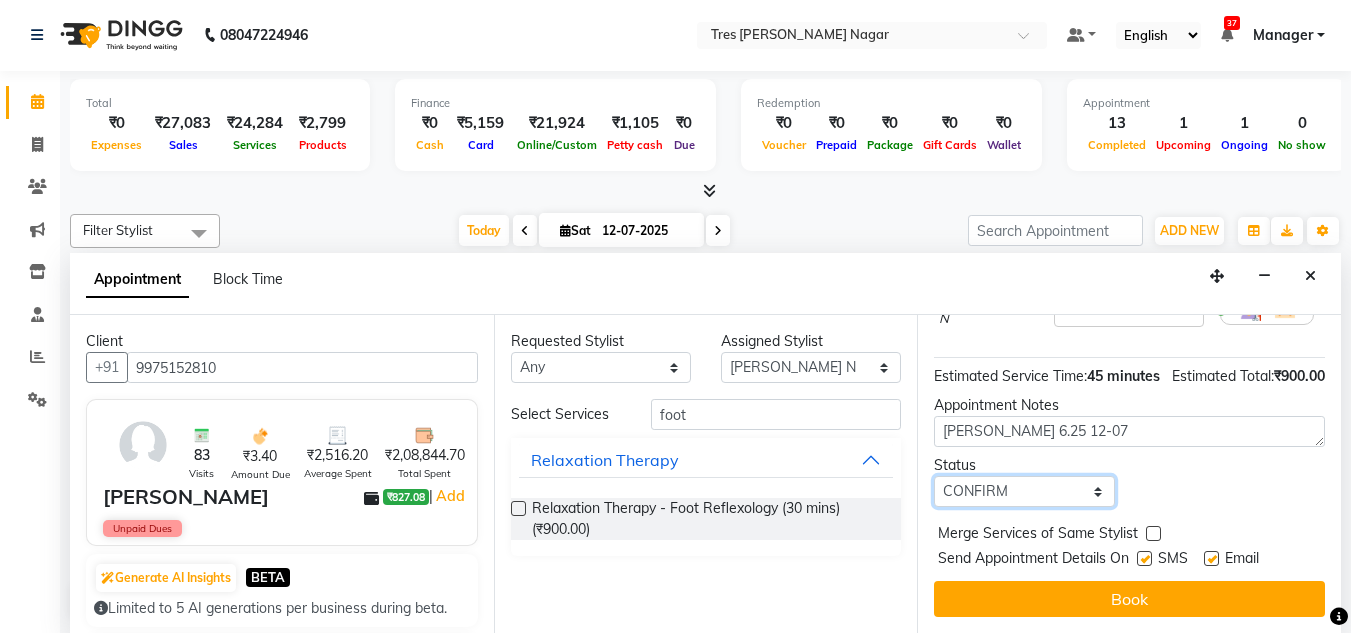 click on "Select TENTATIVE CONFIRM CHECK-IN UPCOMING" at bounding box center [1024, 491] 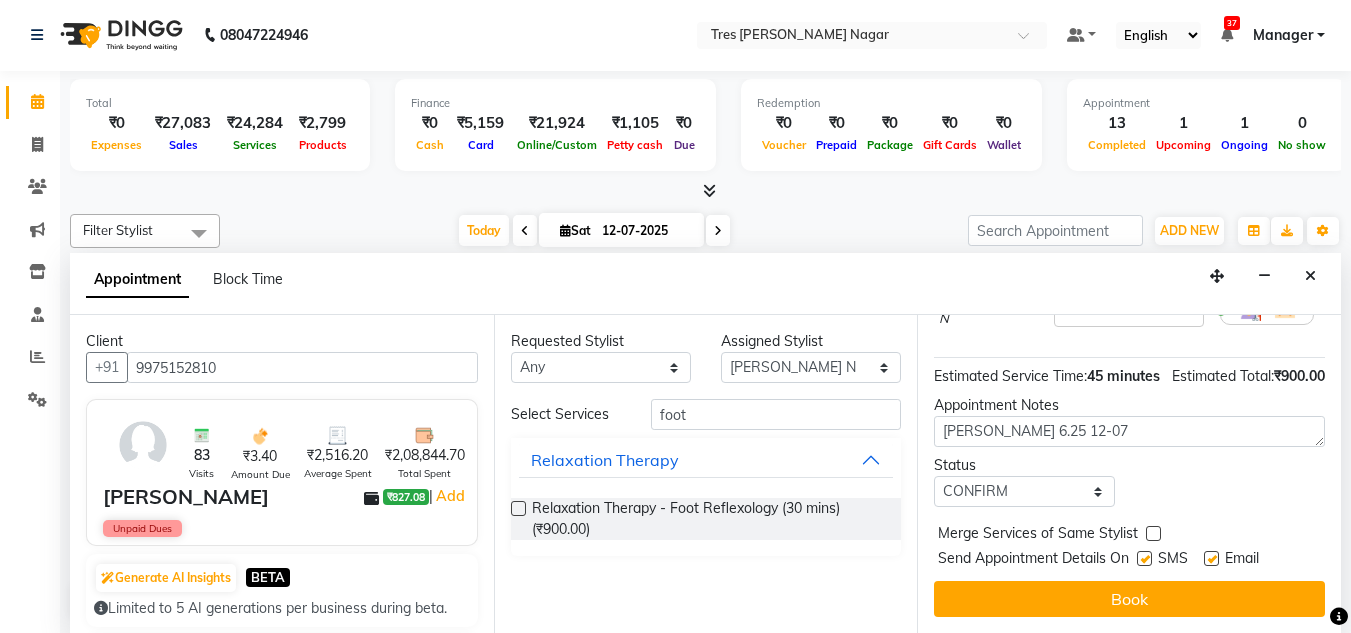 click on "Book" at bounding box center [1129, 599] 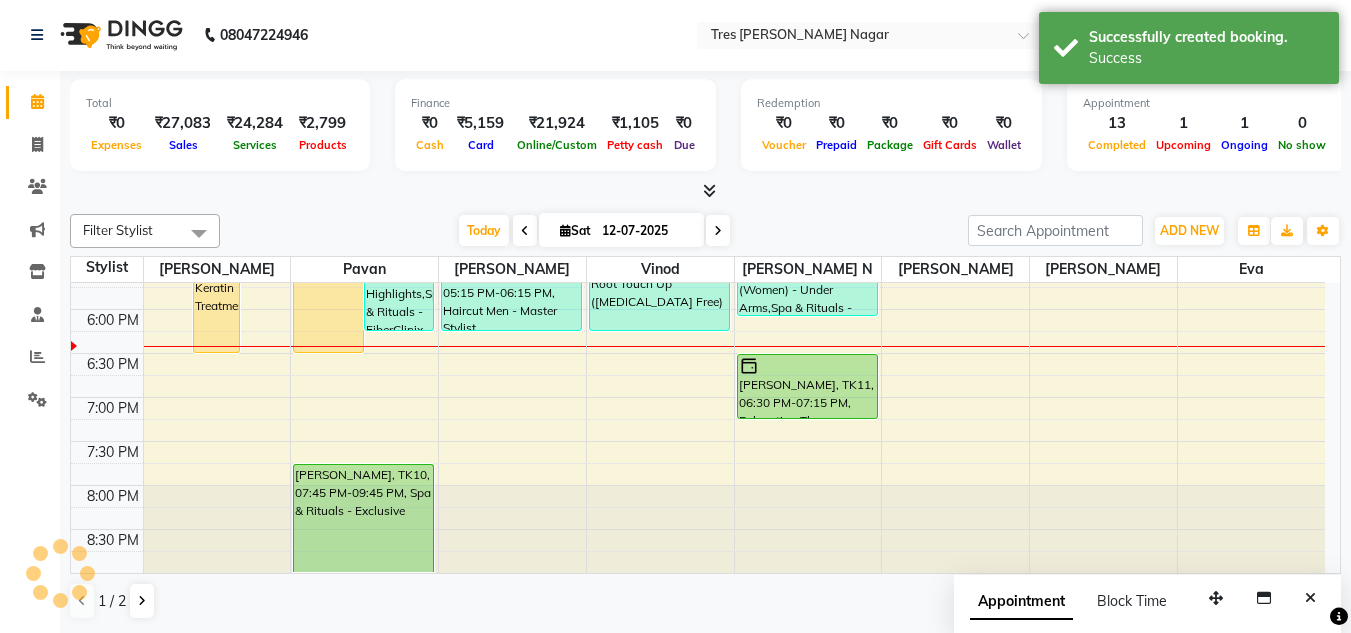 scroll, scrollTop: 0, scrollLeft: 0, axis: both 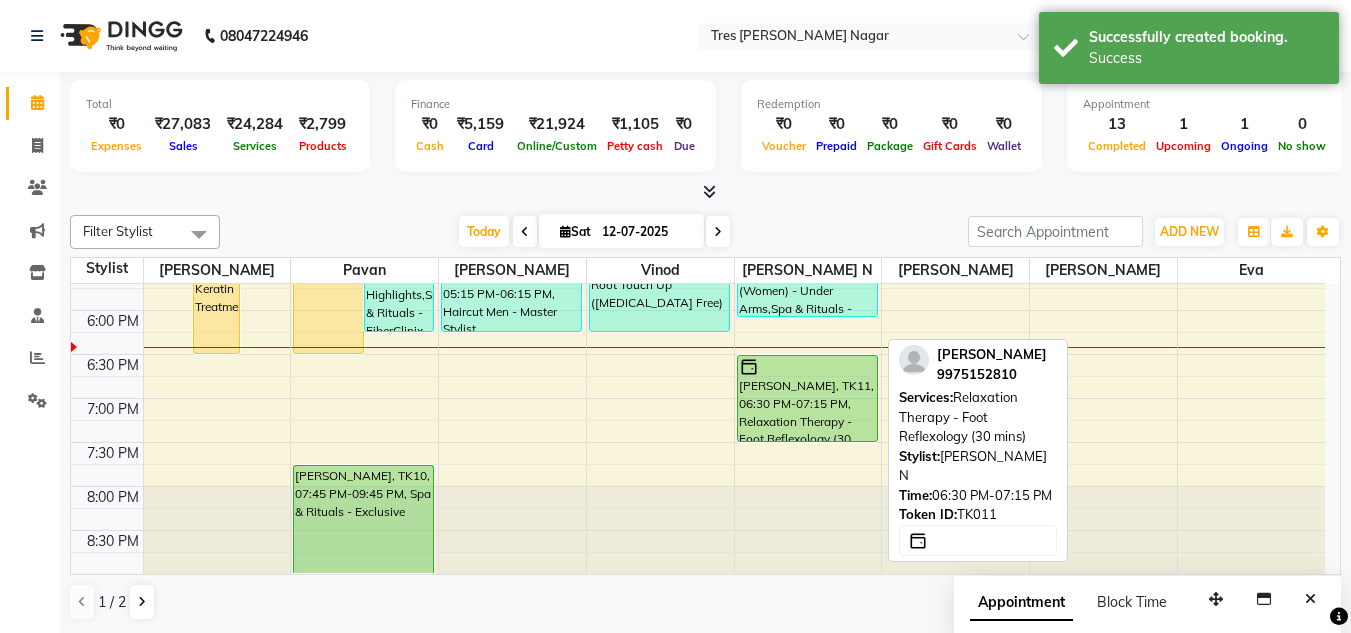click on "Divya Gore, TK07, 03:30 PM-04:00 PM, Flavoured Waxing (Women) - Full Arms     Divya Gore, TK07, 04:00 PM-06:05 PM, Flavoured Waxing (Women) - Full Legs,Flavoured Waxing (Women) - Full Arms,Flavoured Waxing (Women) - Under Arms,Spa & Rituals - FiberClinix,Threading Women - Eyebrows,Threading Women - Upper Lip     Sandhya Ahire, TK11, 06:30 PM-07:15 PM, Relaxation Therapy - Foot Reflexology (30 mins)     Sandhya Ahire, TK11, 06:30 PM-07:15 PM, Relaxation Therapy - Foot Reflexology (30 mins)" at bounding box center [808, 2] 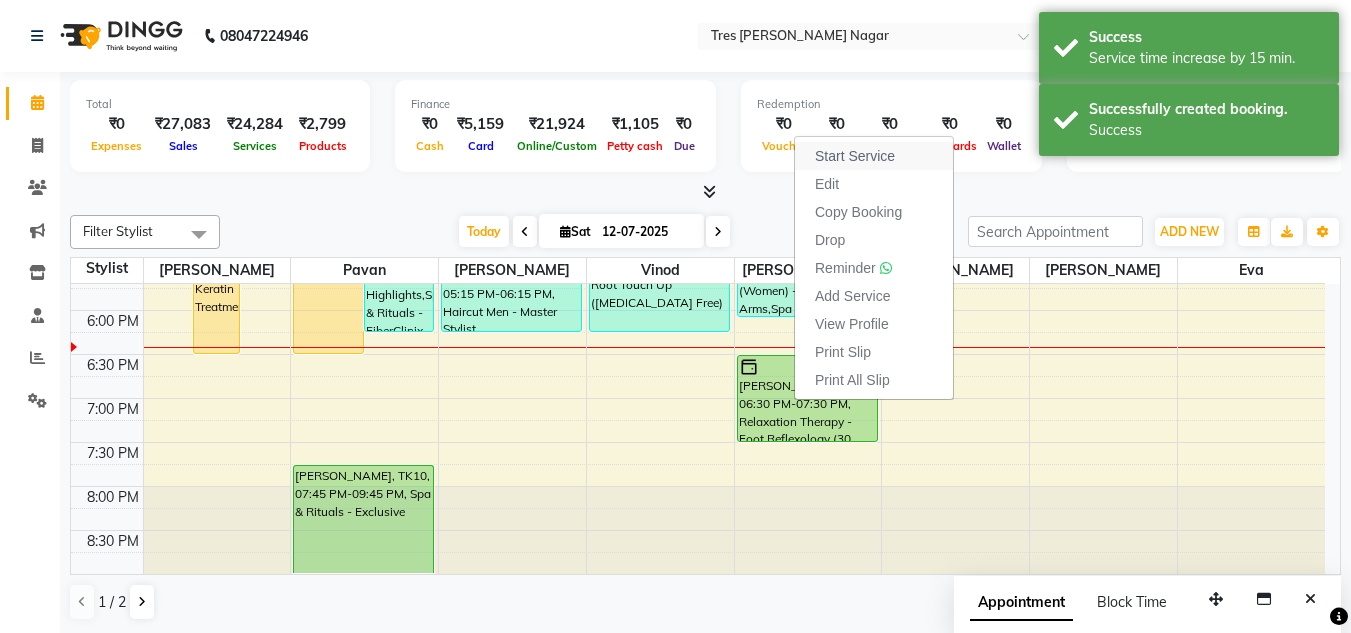 click on "Start Service" at bounding box center [855, 156] 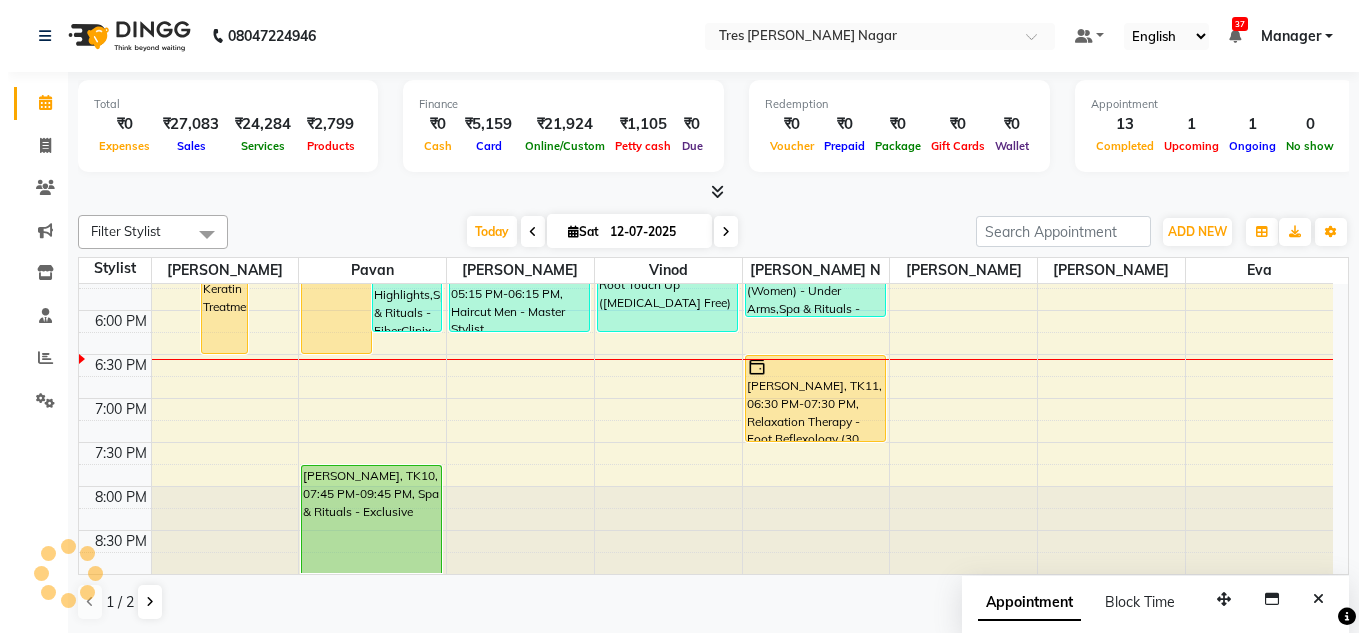scroll, scrollTop: 1, scrollLeft: 0, axis: vertical 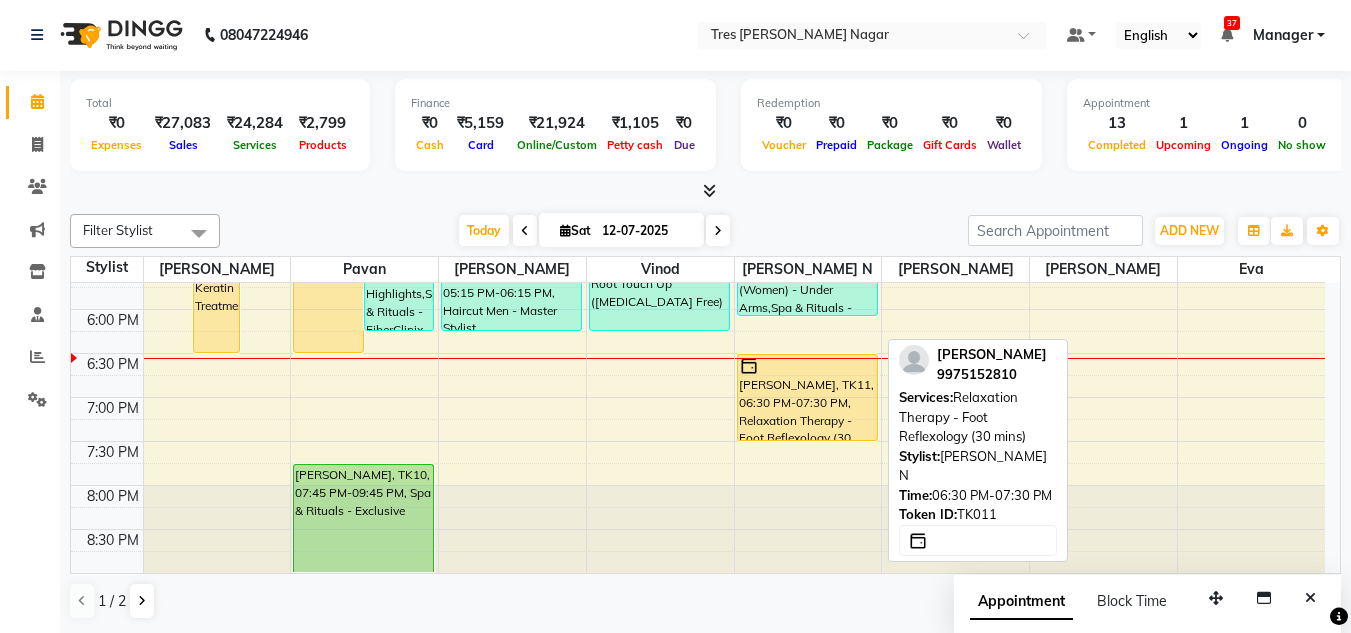 click on "[PERSON_NAME], TK11, 06:30 PM-07:30 PM, Relaxation Therapy - Foot Reflexology (30 mins)" at bounding box center [807, 397] 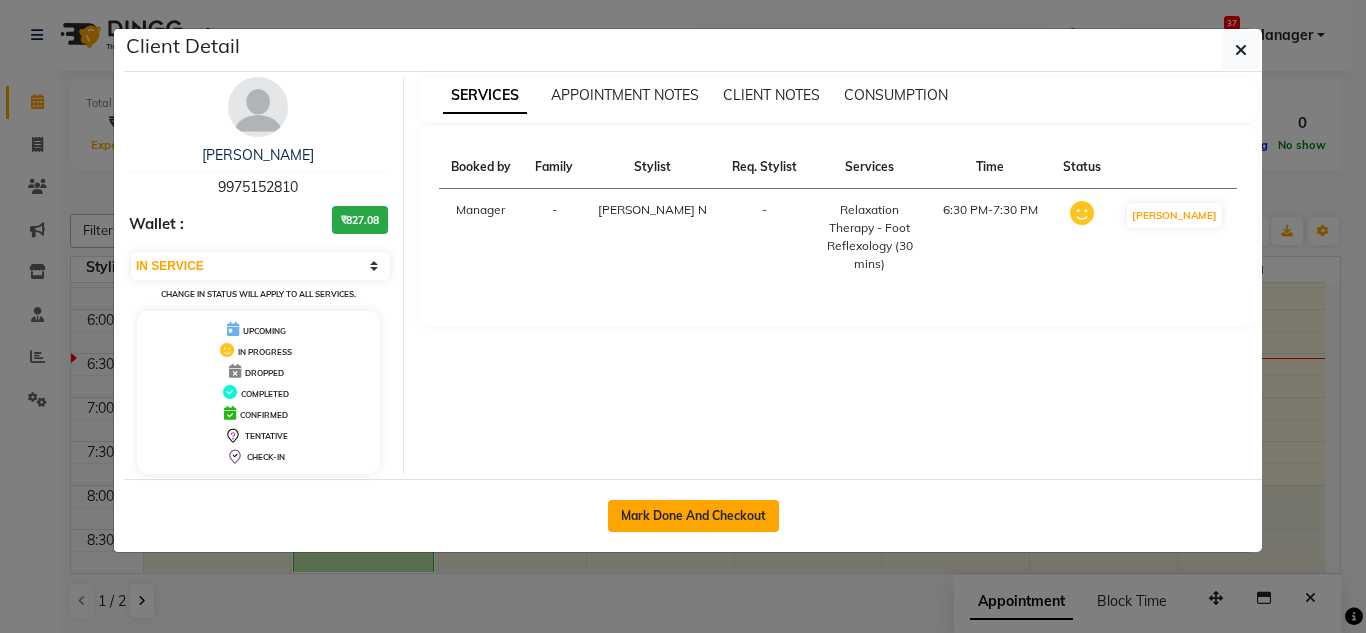 click on "Mark Done And Checkout" 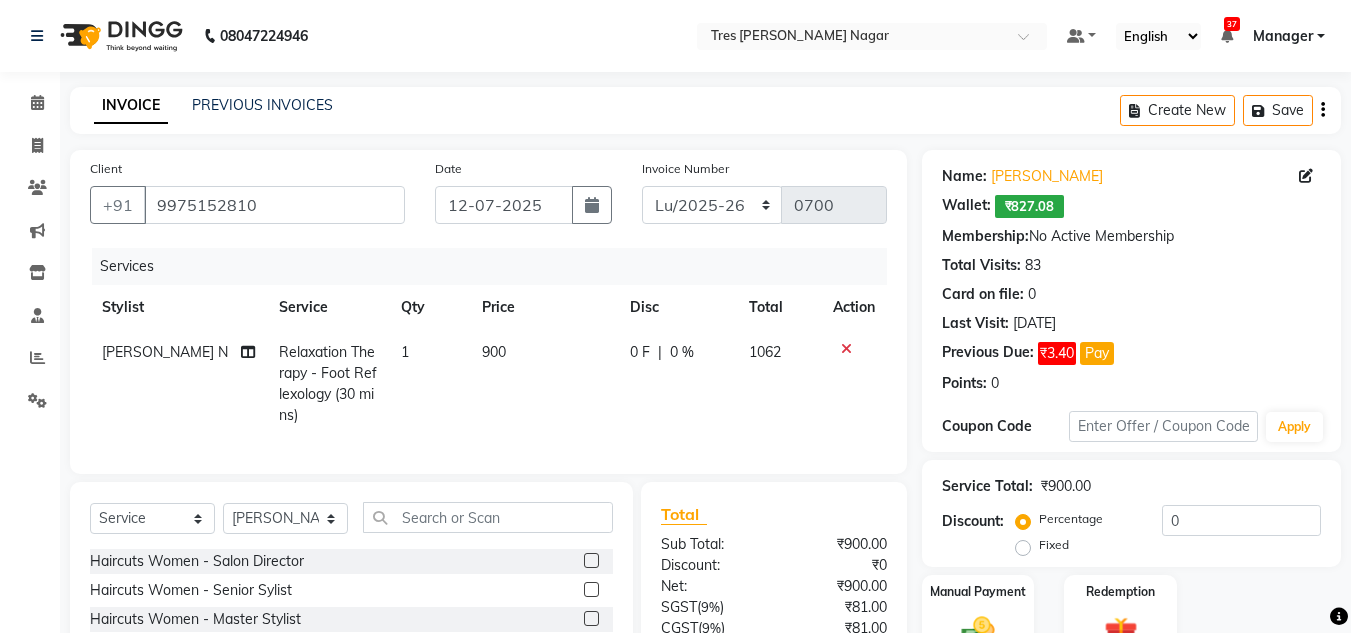 scroll, scrollTop: 189, scrollLeft: 0, axis: vertical 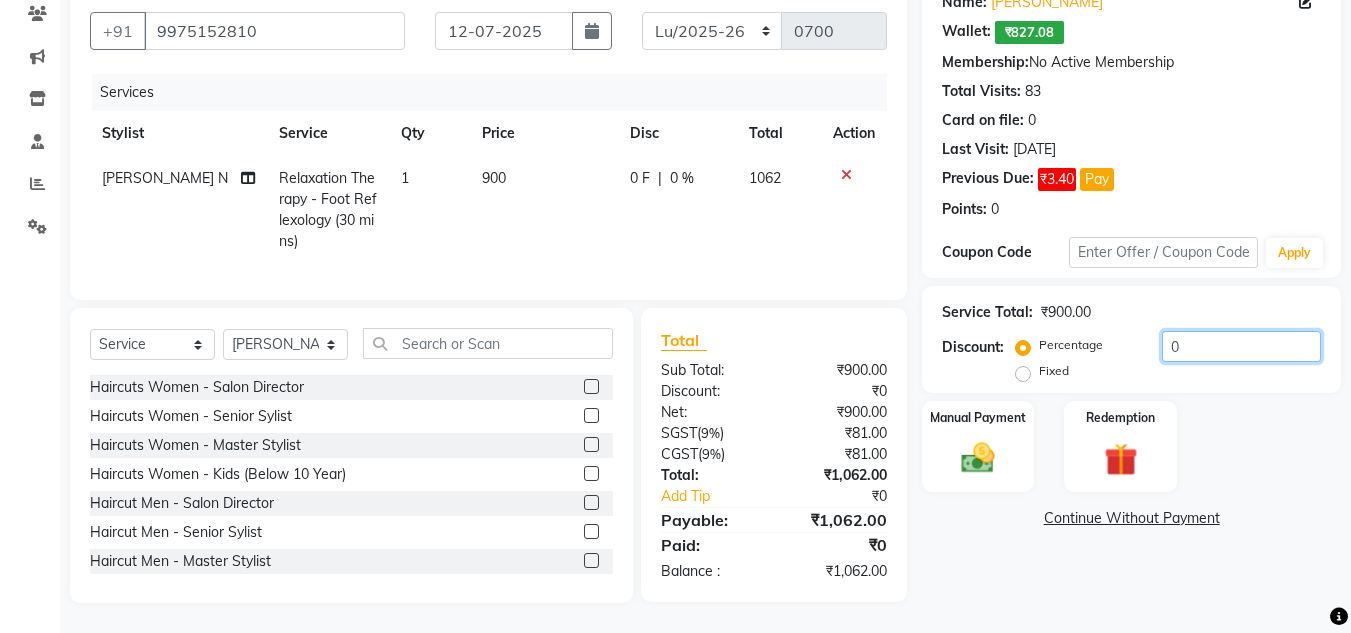 drag, startPoint x: 1179, startPoint y: 338, endPoint x: 1080, endPoint y: 334, distance: 99.08077 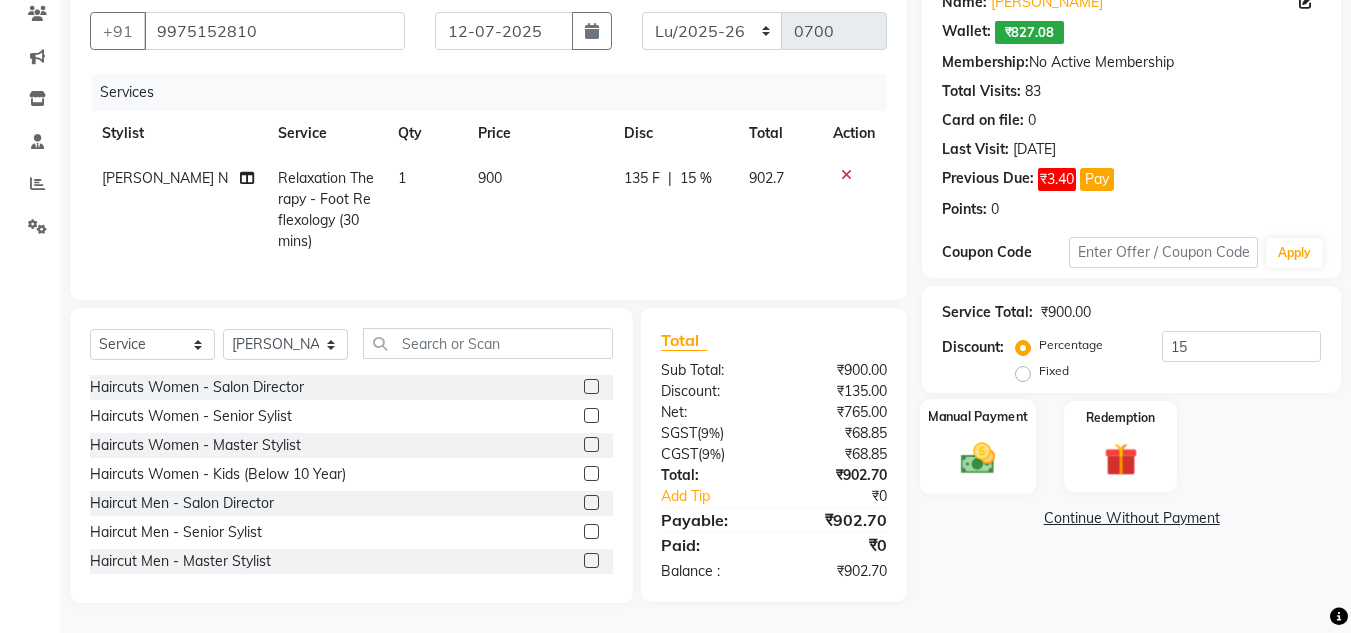 click 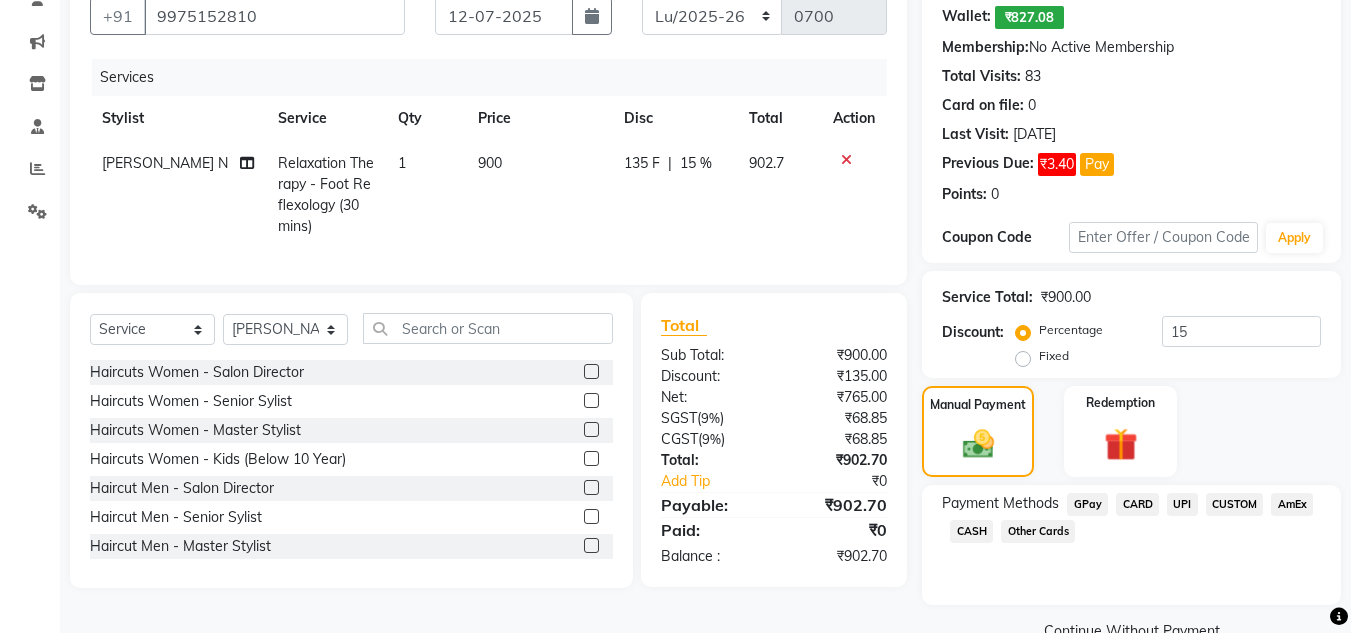 click on "UPI" 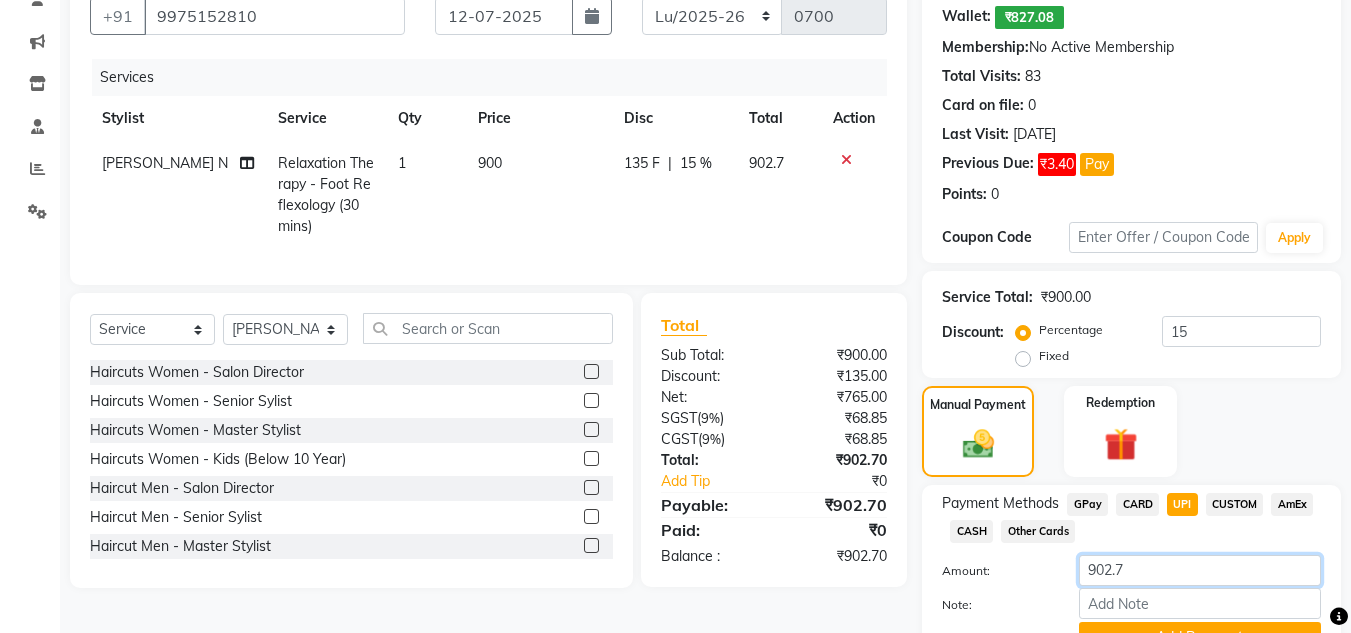 click on "902.7" 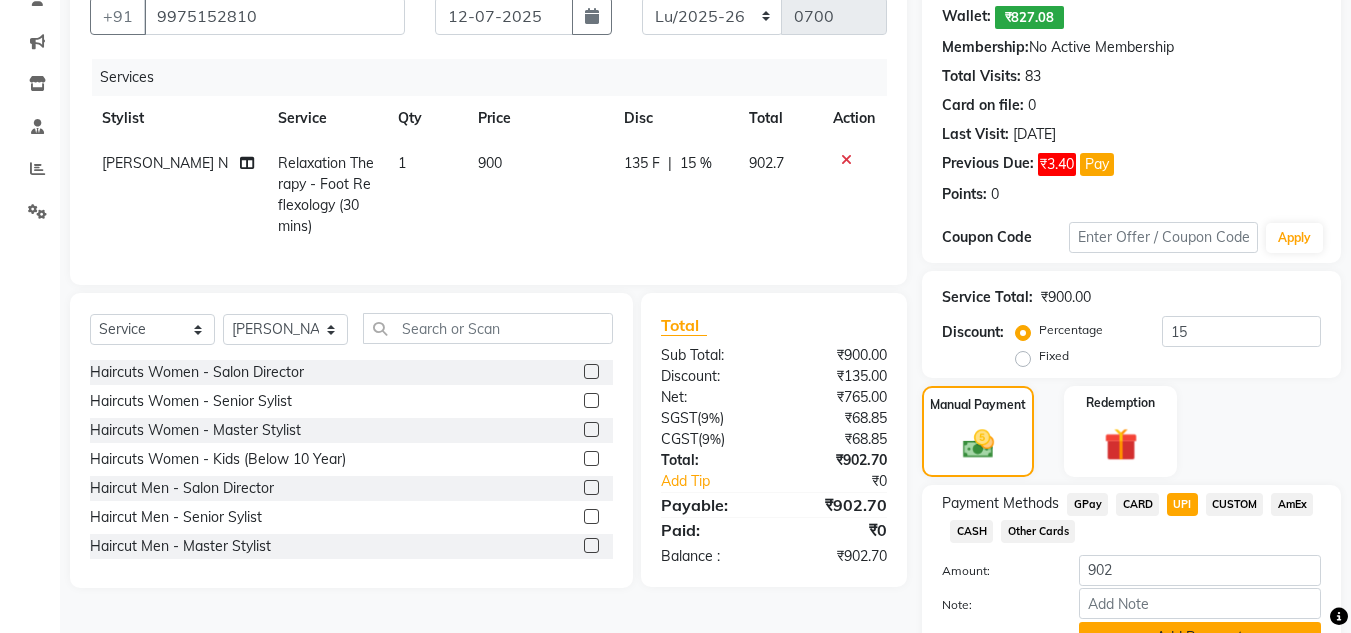 click on "Add Payment" 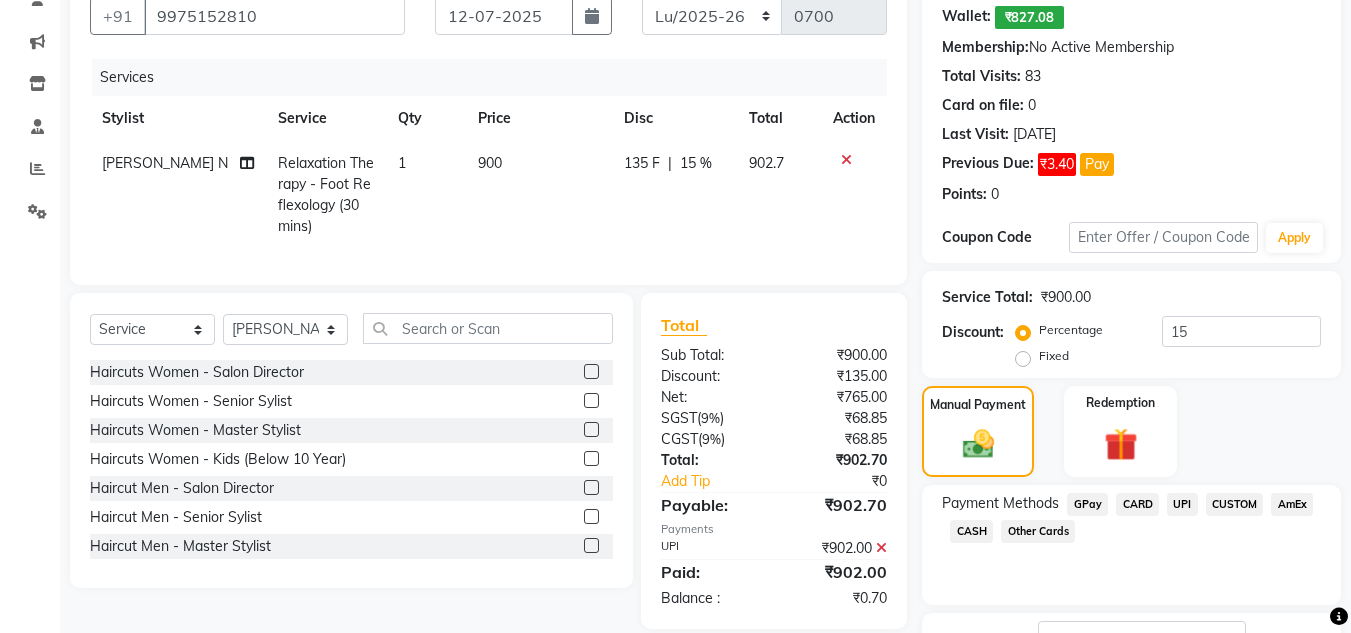 scroll, scrollTop: 288, scrollLeft: 0, axis: vertical 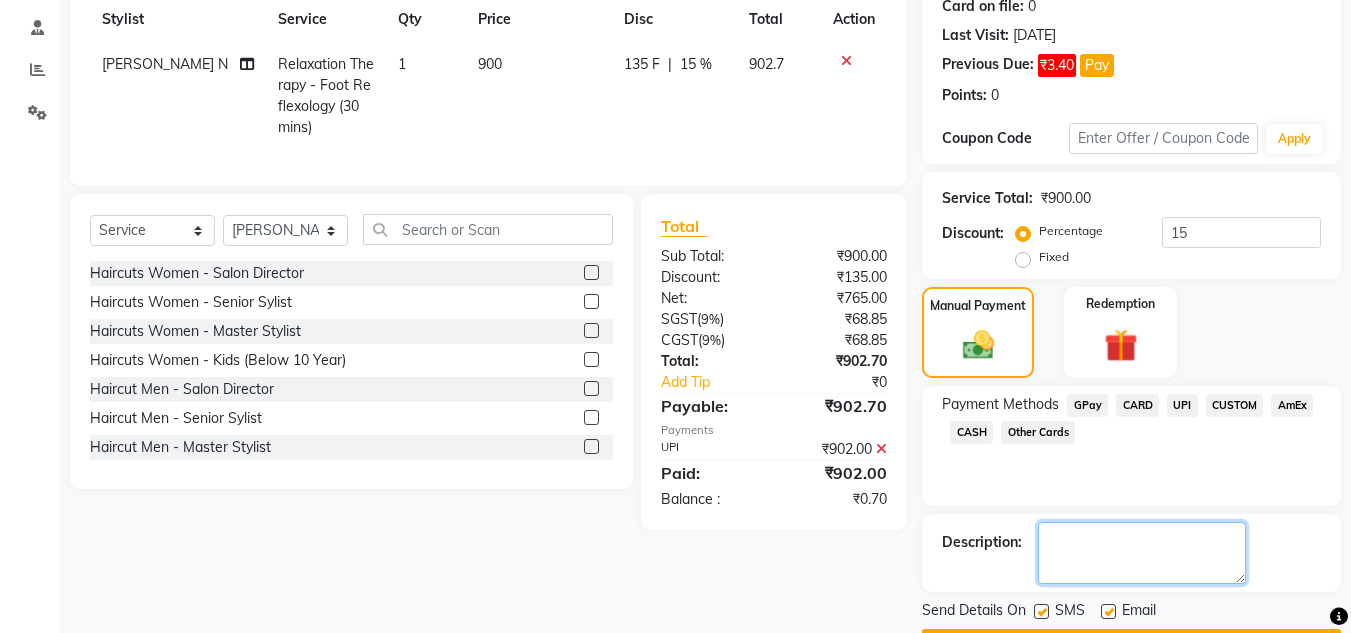 click 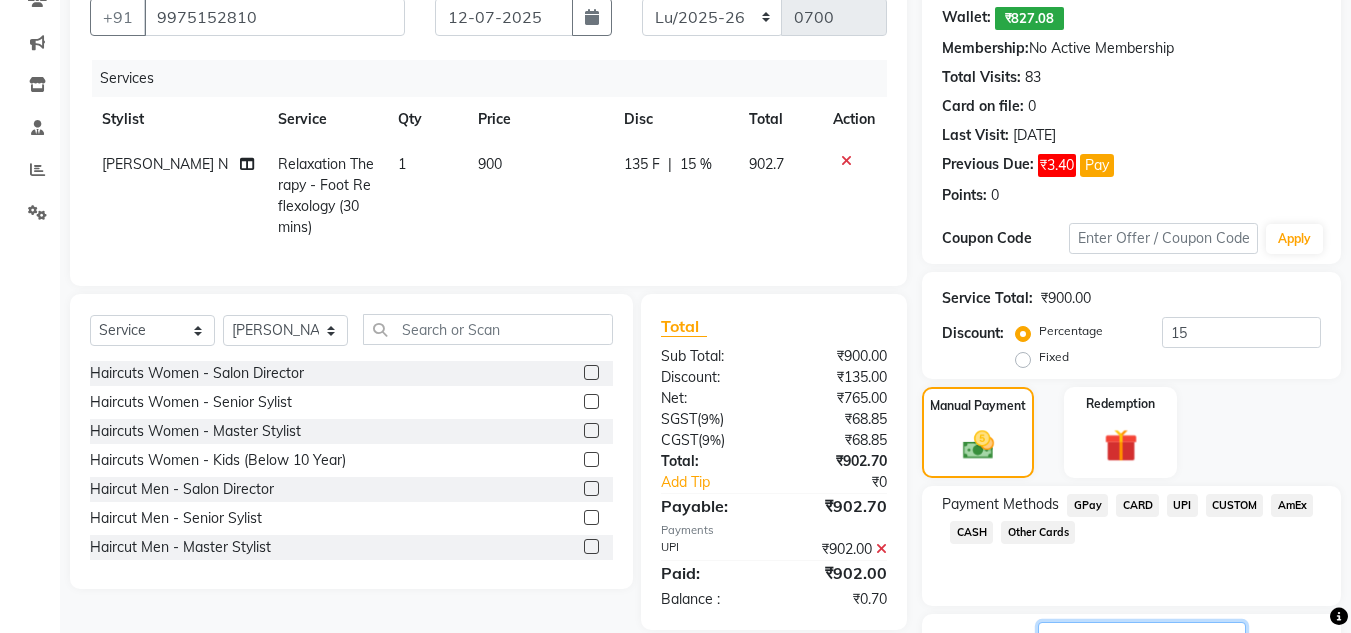 scroll, scrollTop: 345, scrollLeft: 0, axis: vertical 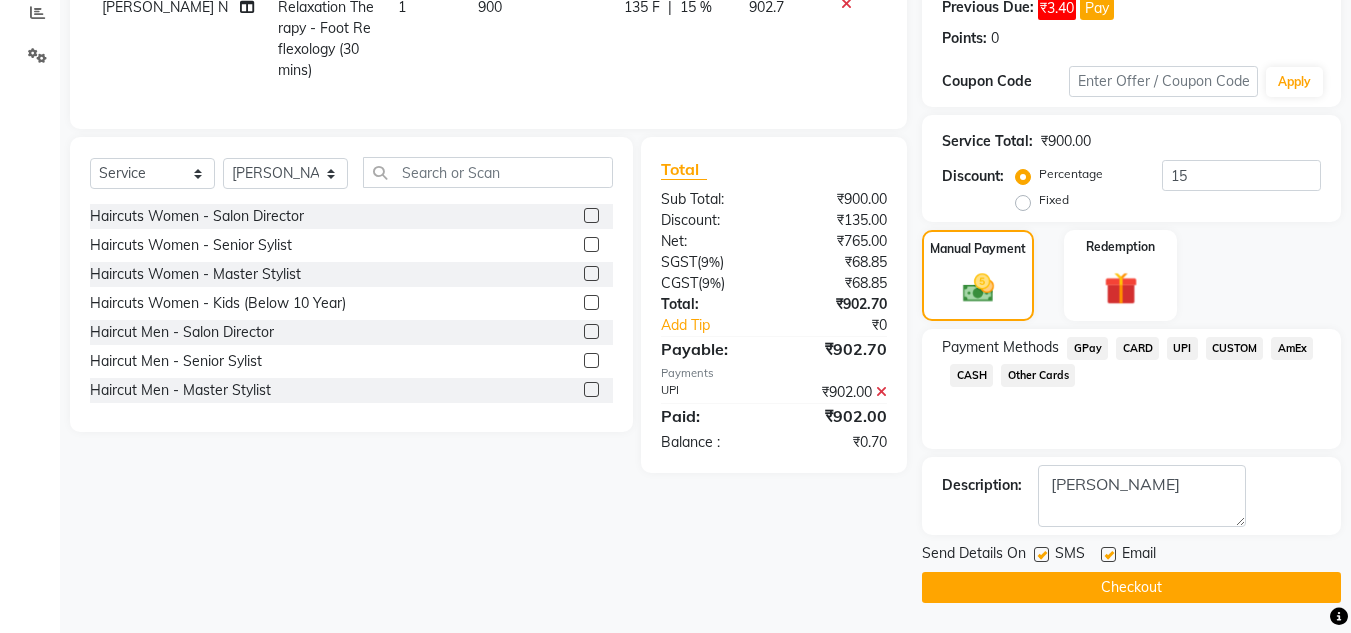 click on "Checkout" 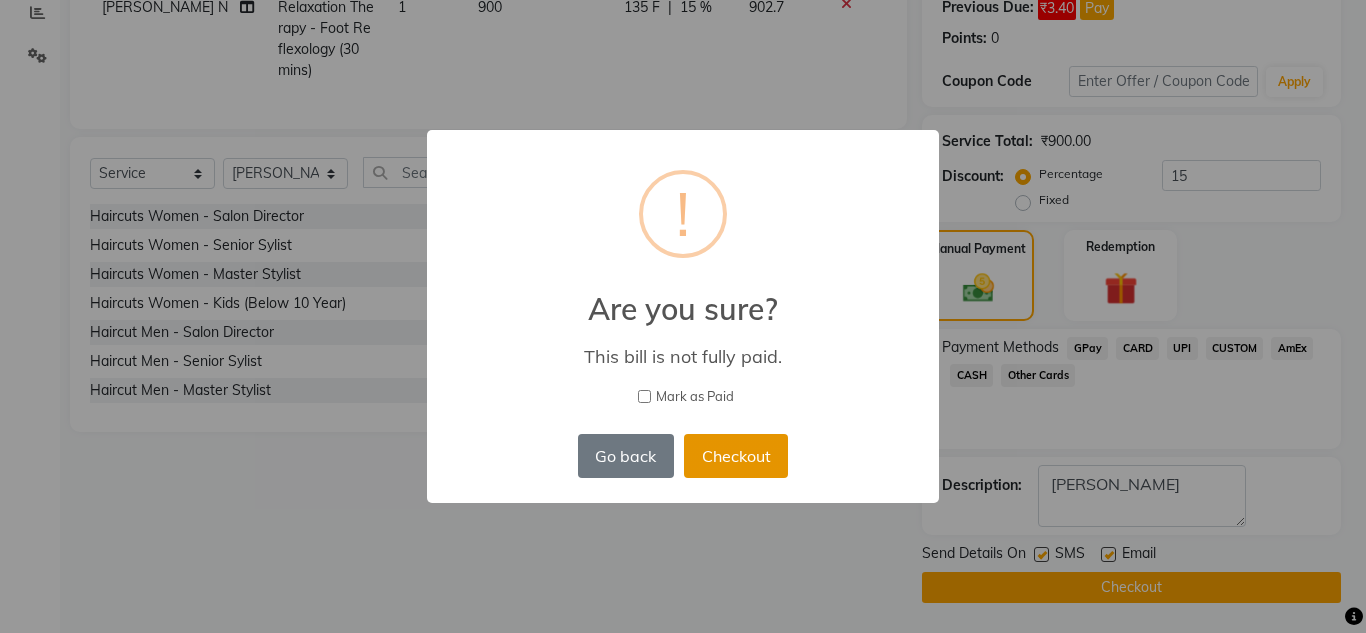 click on "Checkout" at bounding box center (736, 456) 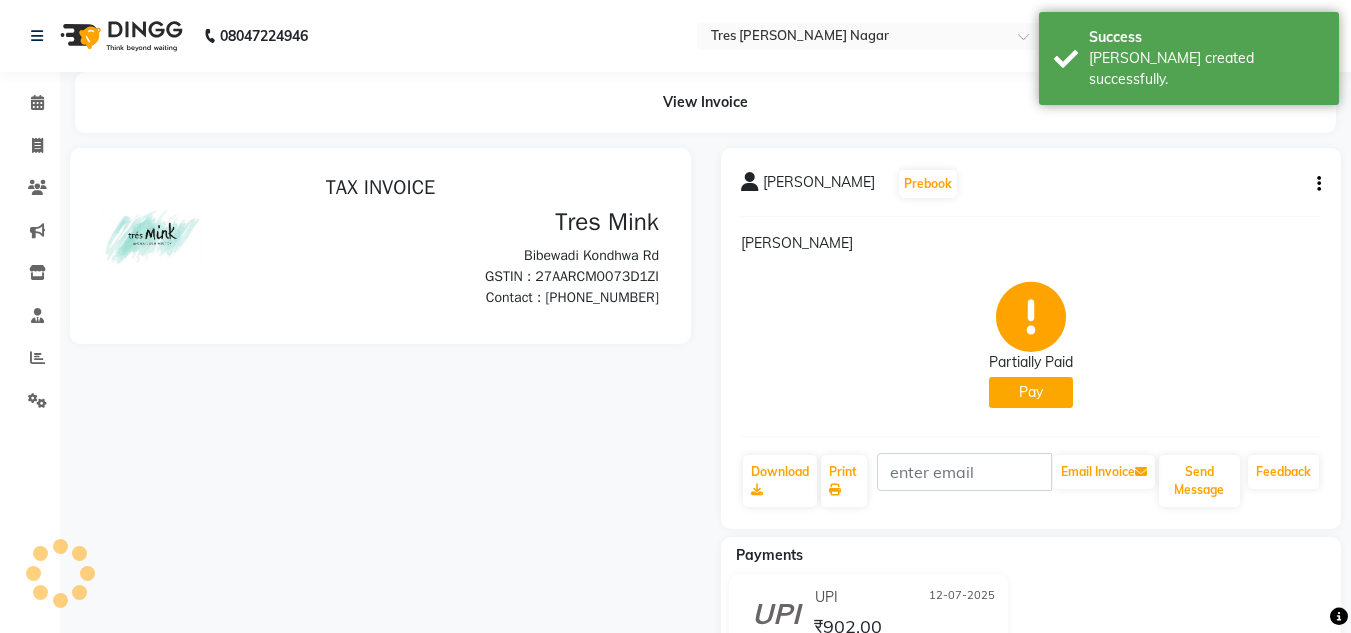 scroll, scrollTop: 0, scrollLeft: 0, axis: both 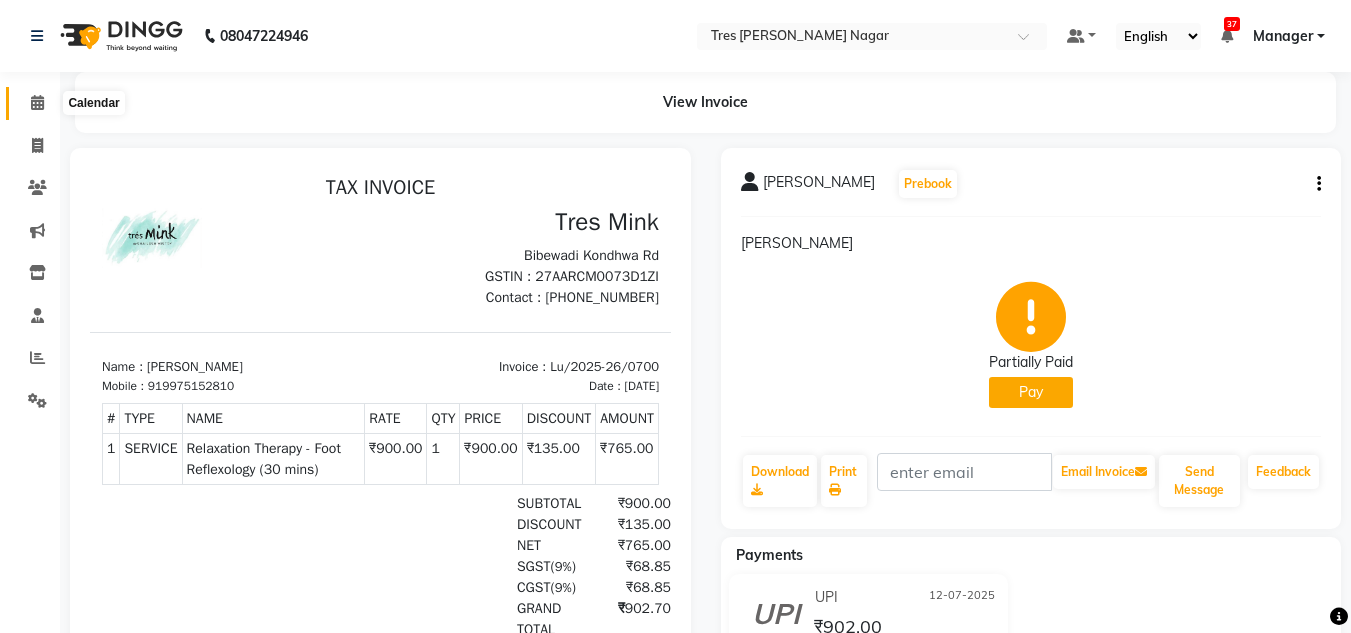 click 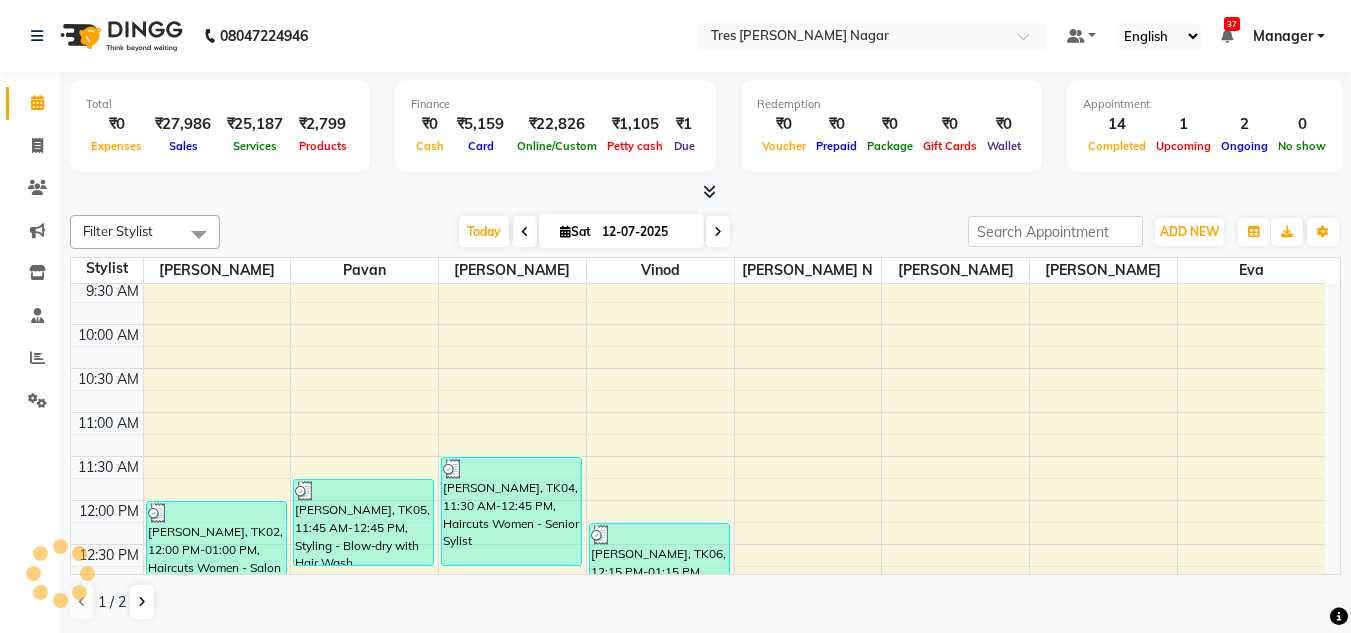 scroll, scrollTop: 139, scrollLeft: 0, axis: vertical 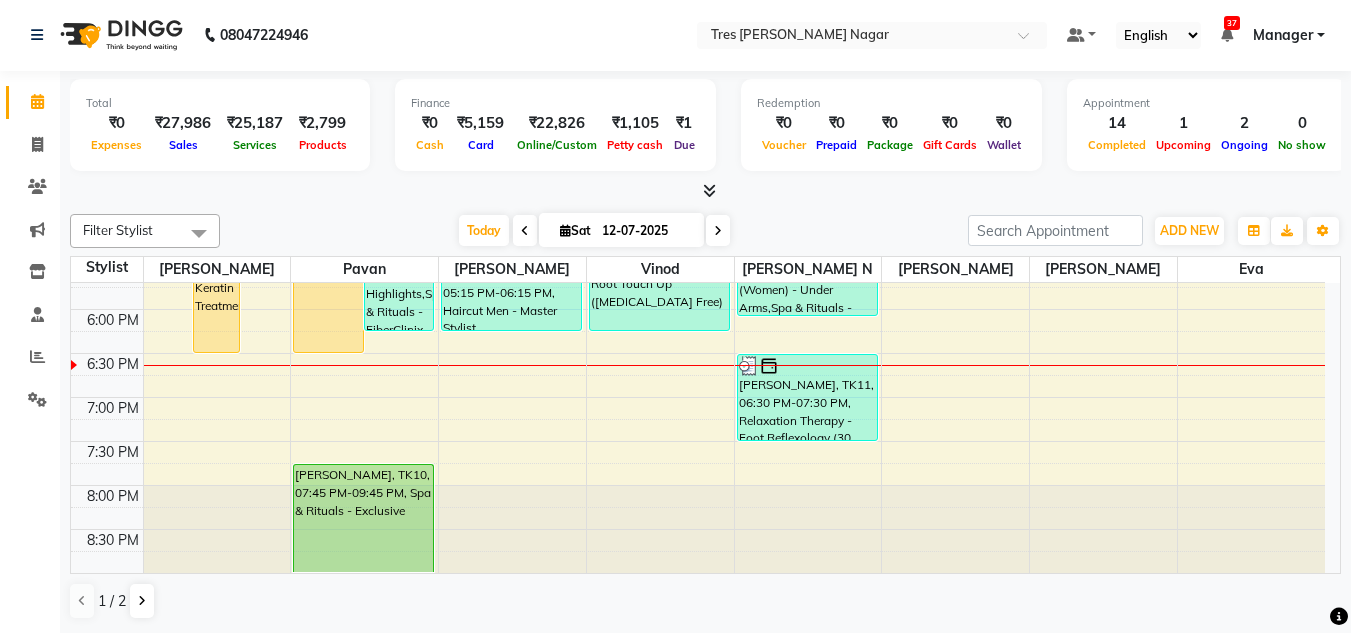 click at bounding box center [718, 230] 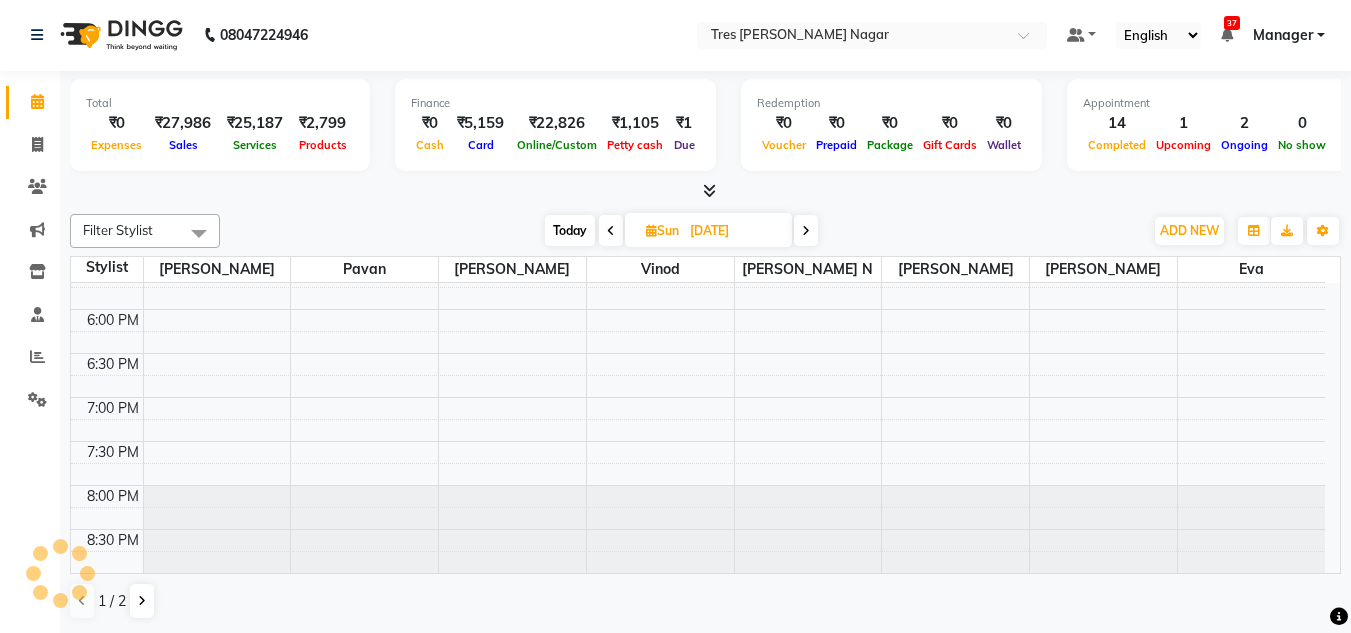 scroll, scrollTop: 853, scrollLeft: 0, axis: vertical 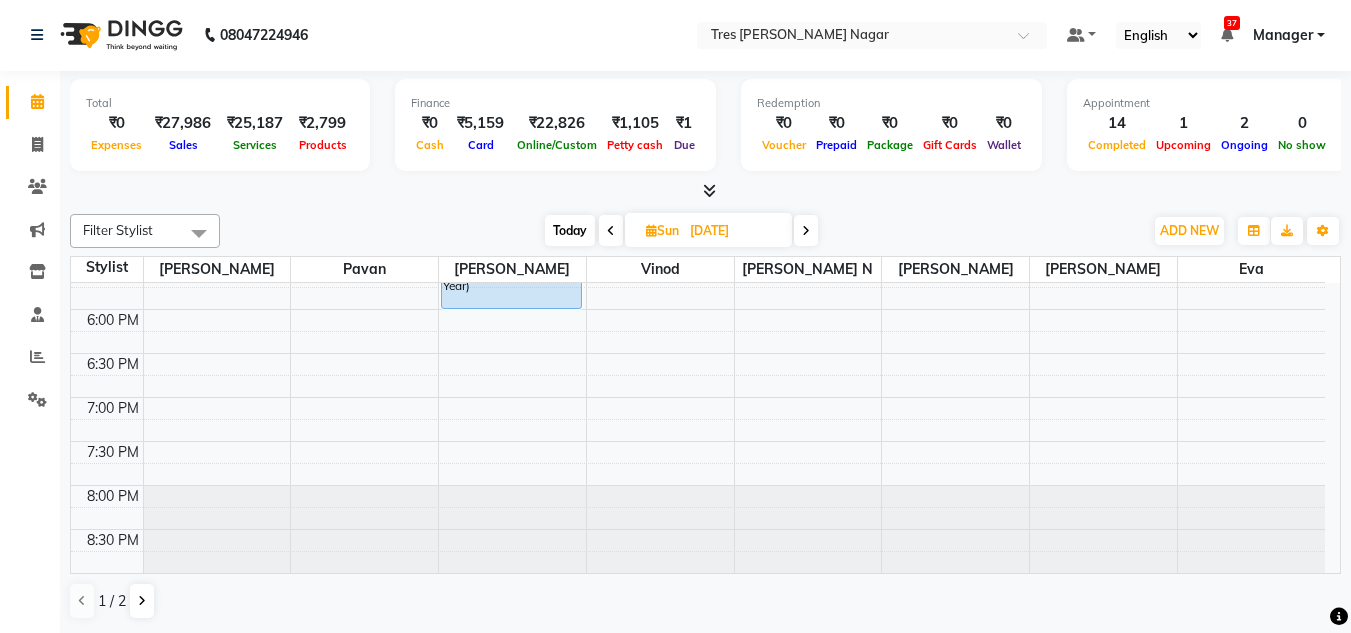 click at bounding box center (611, 230) 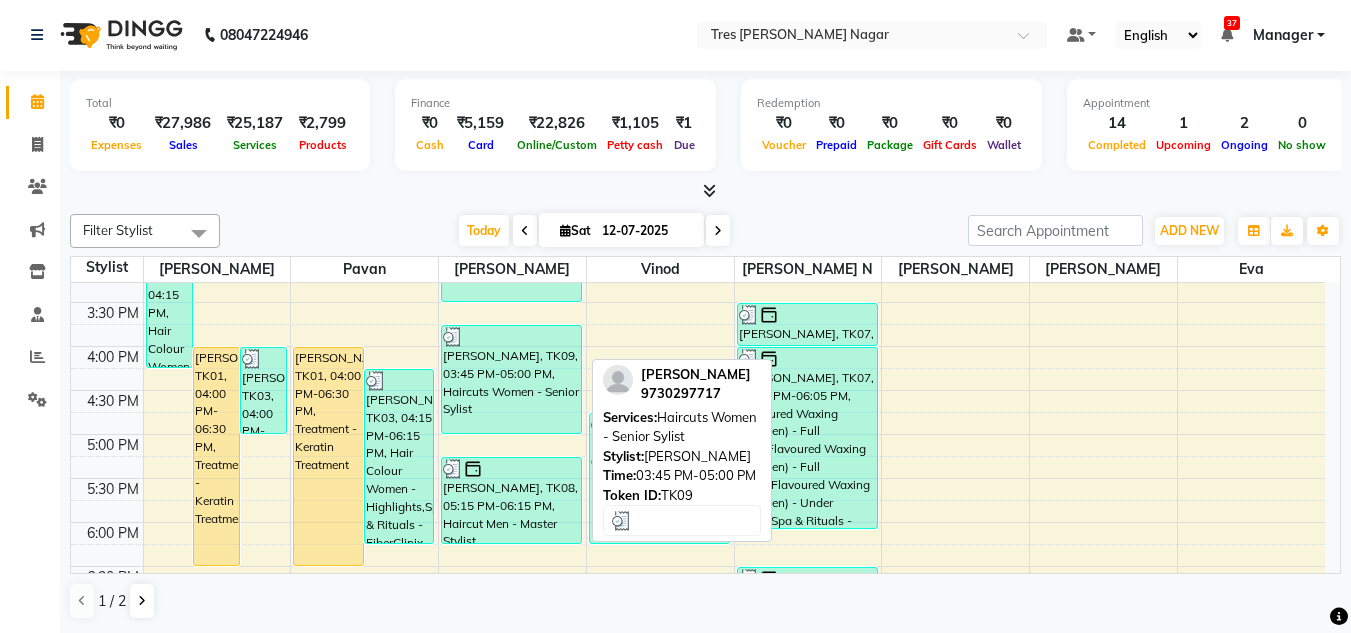 scroll, scrollTop: 453, scrollLeft: 0, axis: vertical 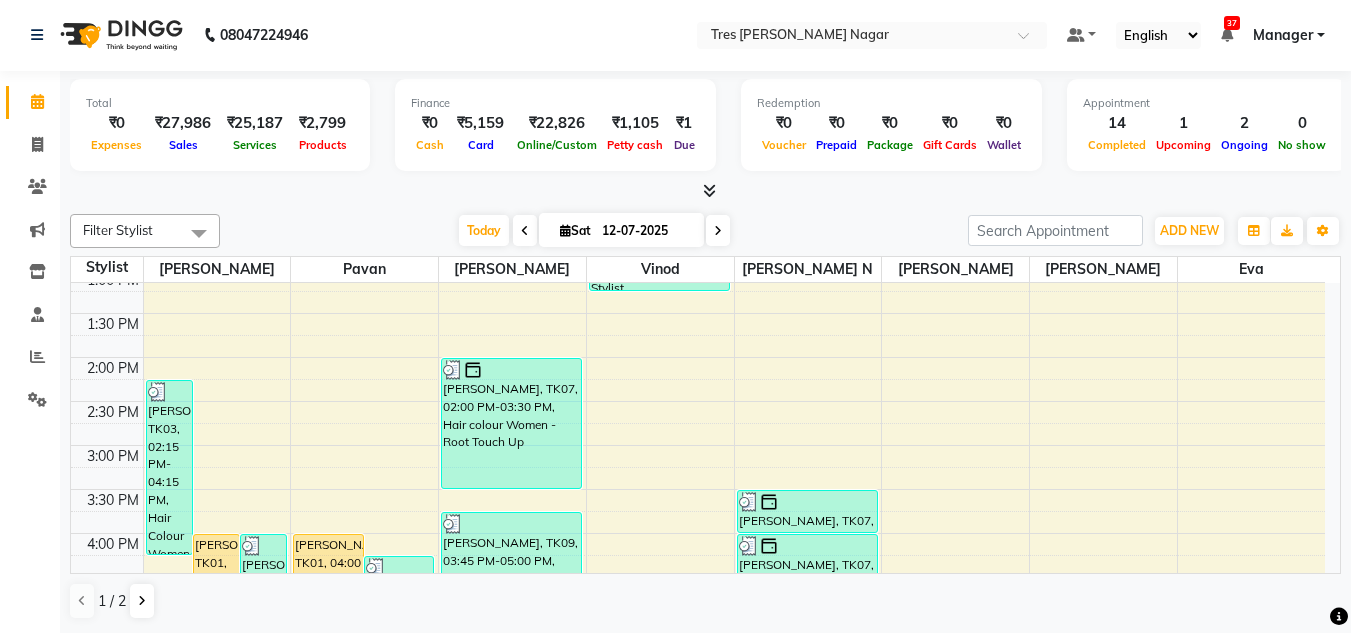 click at bounding box center (718, 230) 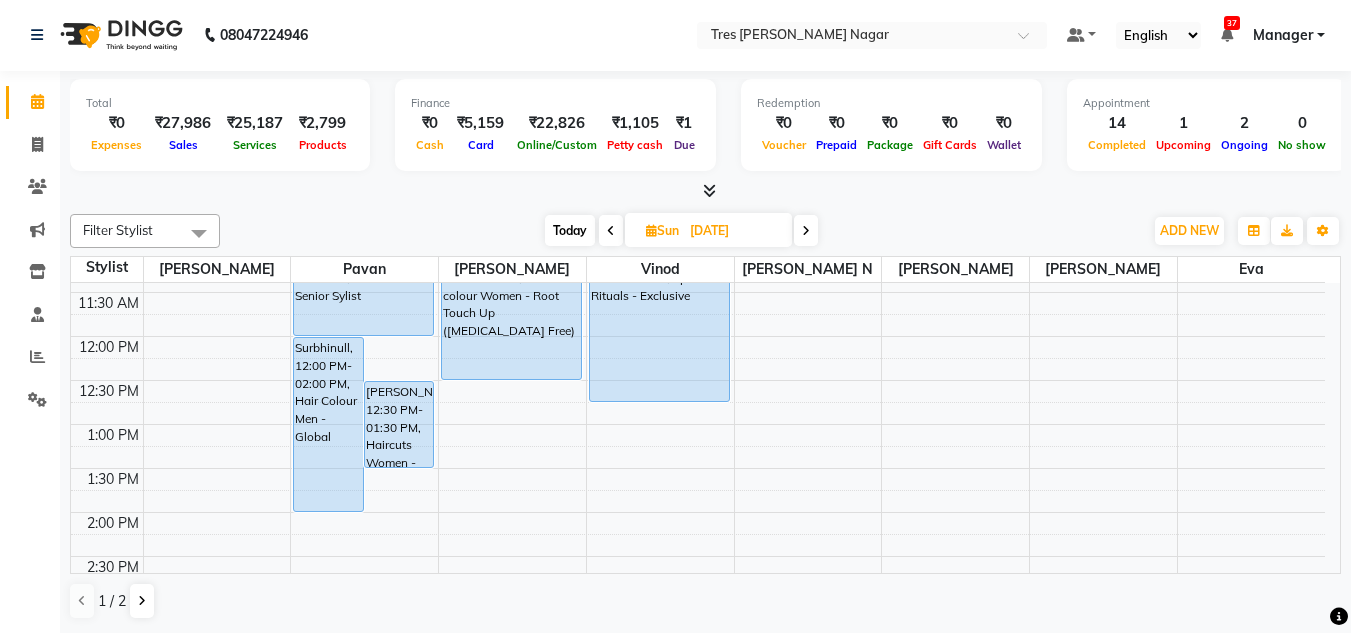 scroll, scrollTop: 253, scrollLeft: 0, axis: vertical 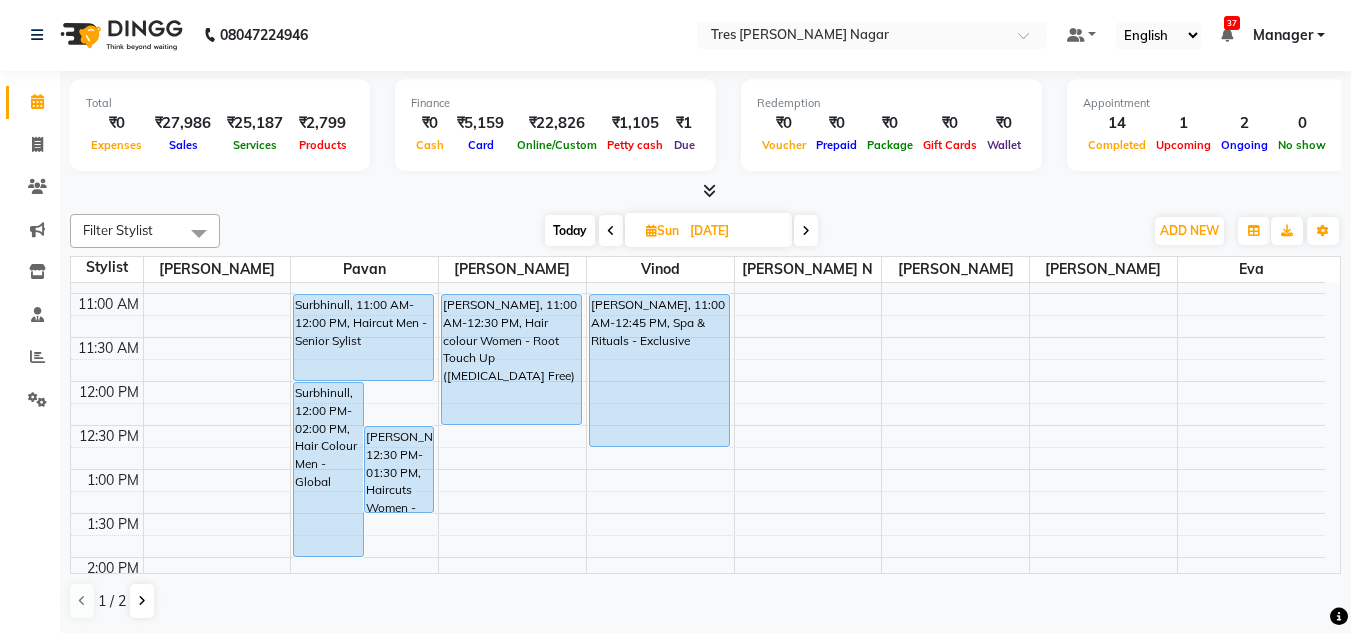 click on "8:00 AM 8:30 AM 9:00 AM 9:30 AM 10:00 AM 10:30 AM 11:00 AM 11:30 AM 12:00 PM 12:30 PM 1:00 PM 1:30 PM 2:00 PM 2:30 PM 3:00 PM 3:30 PM 4:00 PM 4:30 PM 5:00 PM 5:30 PM 6:00 PM 6:30 PM 7:00 PM 7:30 PM 8:00 PM 8:30 PM    Surbhinull, 12:00 PM-02:00 PM, Hair Colour Men - Global    Bahar Dhairyawan, 12:30 PM-01:30 PM, Haircuts Women - Senior Sylist    Surbhinull, 11:00 AM-12:00 PM, Haircut Men - Senior Sylist    Siddharth Shah, 03:00 PM-04:00 PM, Haircut Men - Senior Sylist    Siddharth Shah, 04:00 PM-05:00 PM, Haircut Men - Senior Sylist    Bahar Dhairyawan, 11:00 AM-12:30 PM, Hair colour Women - Root Touch Up (Ammonia Free)    Sharmin Palsetia, 05:00 PM-06:00 PM, Haircuts Women - Kids (Below 10 Year)    Bahar Dhairyawan, 11:00 AM-12:45 PM, Spa & Rituals - Exclusive" at bounding box center [698, 601] 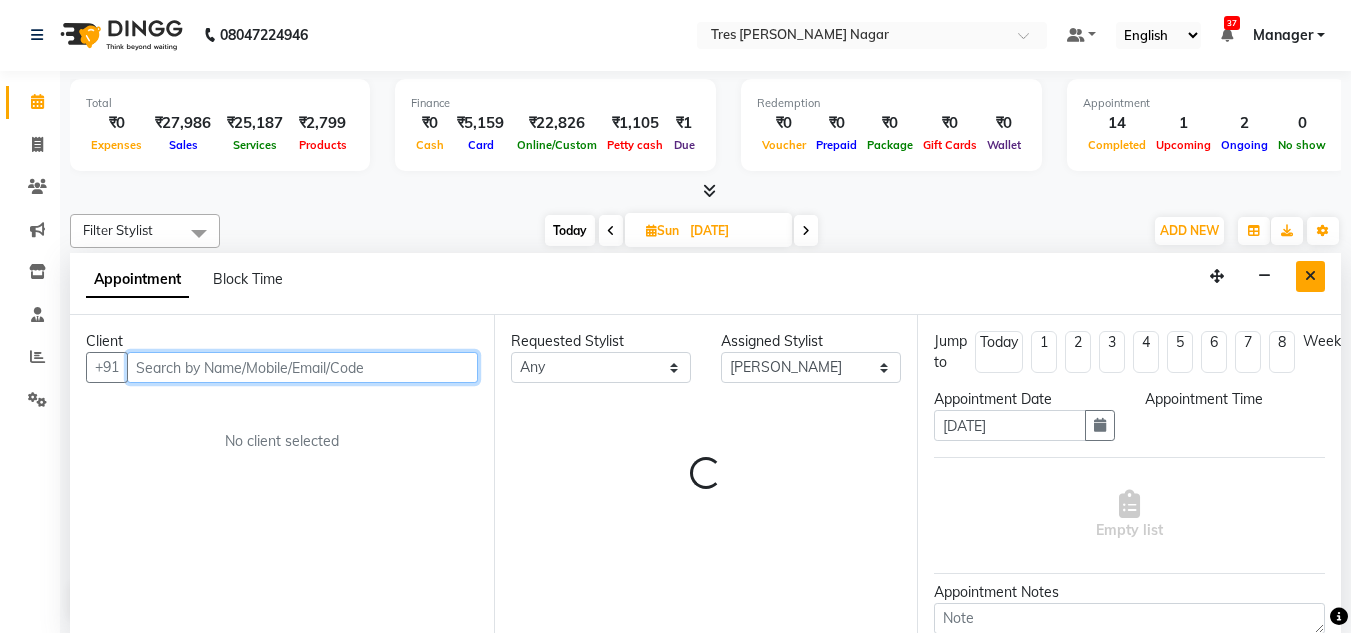 click at bounding box center (1310, 276) 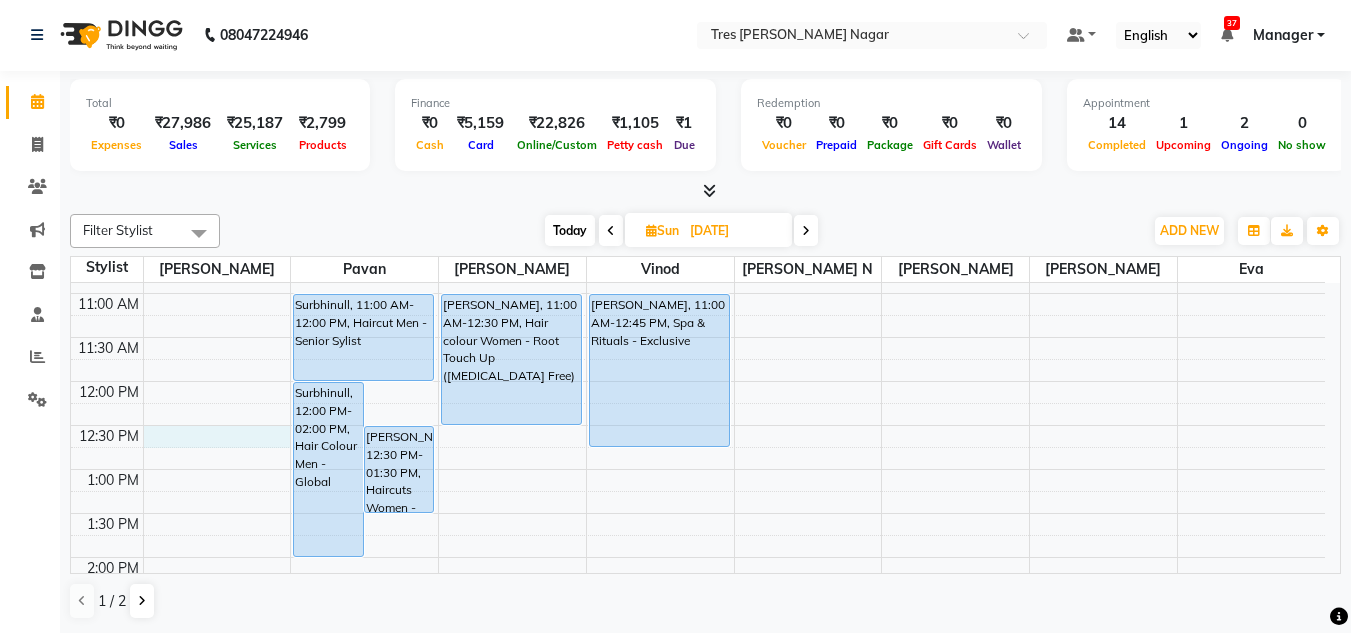 click on "8:00 AM 8:30 AM 9:00 AM 9:30 AM 10:00 AM 10:30 AM 11:00 AM 11:30 AM 12:00 PM 12:30 PM 1:00 PM 1:30 PM 2:00 PM 2:30 PM 3:00 PM 3:30 PM 4:00 PM 4:30 PM 5:00 PM 5:30 PM 6:00 PM 6:30 PM 7:00 PM 7:30 PM 8:00 PM 8:30 PM    Surbhinull, 12:00 PM-02:00 PM, Hair Colour Men - Global    Bahar Dhairyawan, 12:30 PM-01:30 PM, Haircuts Women - Senior Sylist    Surbhinull, 11:00 AM-12:00 PM, Haircut Men - Senior Sylist    Siddharth Shah, 03:00 PM-04:00 PM, Haircut Men - Senior Sylist    Siddharth Shah, 04:00 PM-05:00 PM, Haircut Men - Senior Sylist    Bahar Dhairyawan, 11:00 AM-12:30 PM, Hair colour Women - Root Touch Up (Ammonia Free)    Sharmin Palsetia, 05:00 PM-06:00 PM, Haircuts Women - Kids (Below 10 Year)    Bahar Dhairyawan, 11:00 AM-12:45 PM, Spa & Rituals - Exclusive" at bounding box center (698, 601) 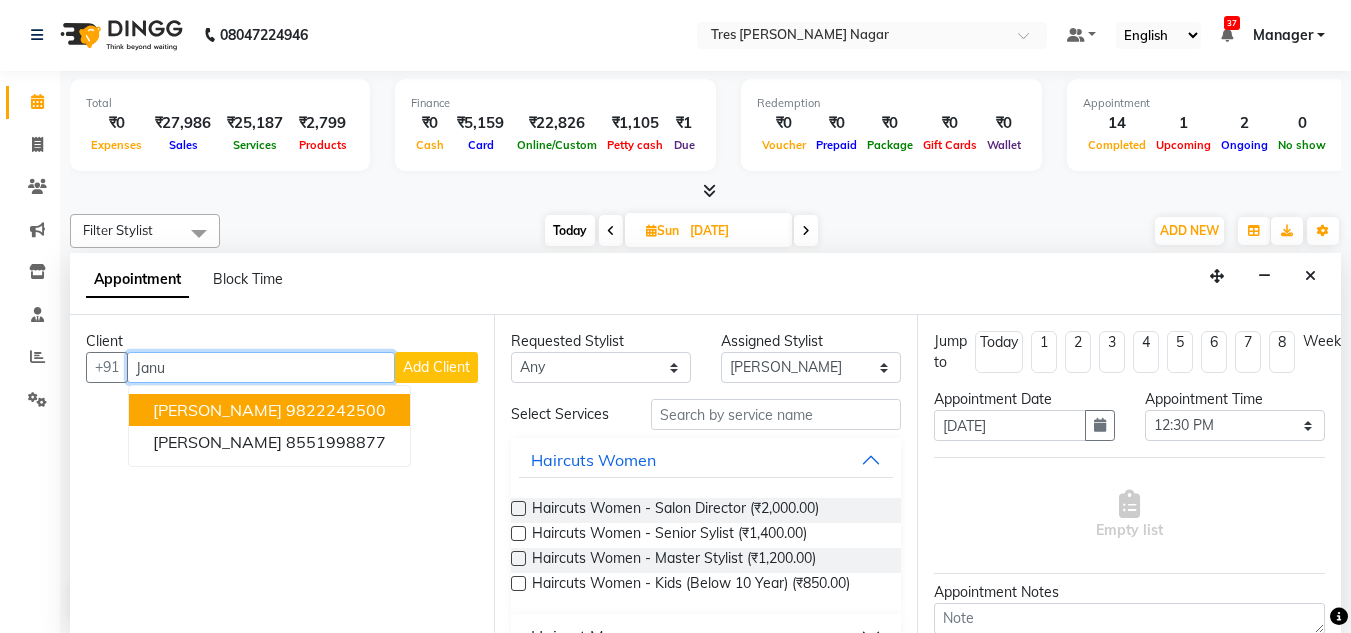 click on "9822242500" at bounding box center (336, 410) 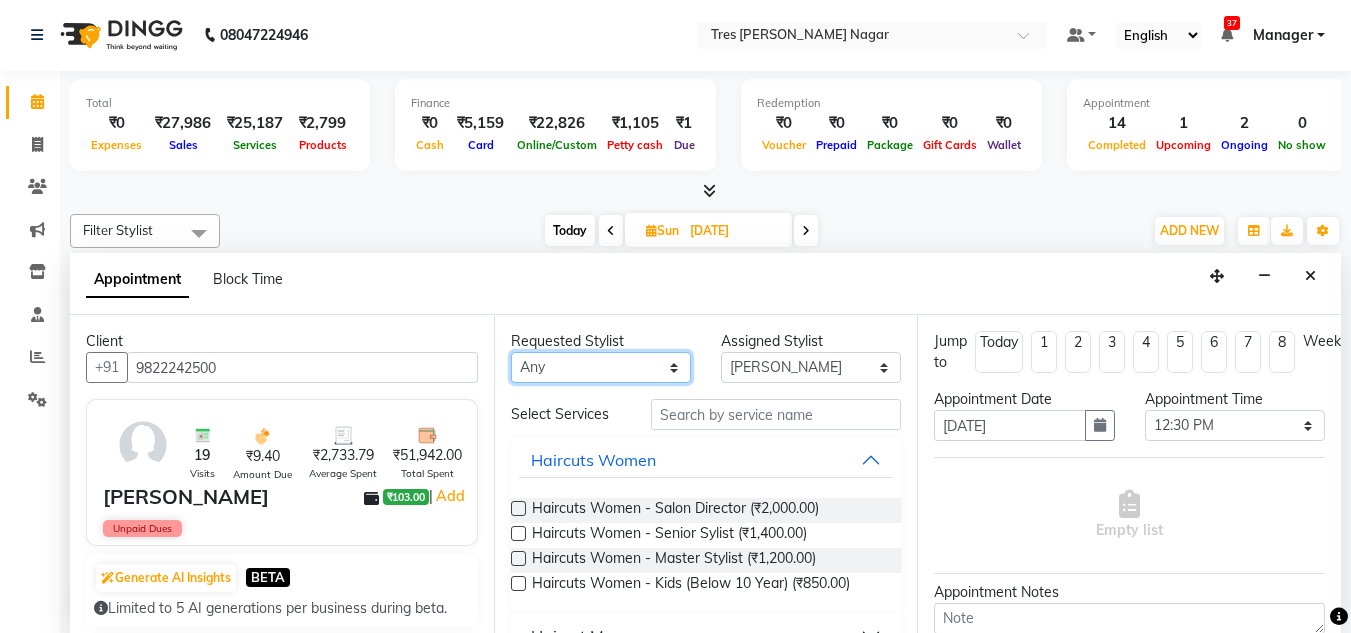 click on "Any Chetan Mahale Eva Harshita Neha Aywale Pallavi H Pavan Payal Gosavi Pranjali Kothari Rohini Pillay Shailesh Mistry Shantanu Reddy Sharon Anthony Siddhanth  Sonu N Vinod" at bounding box center (601, 367) 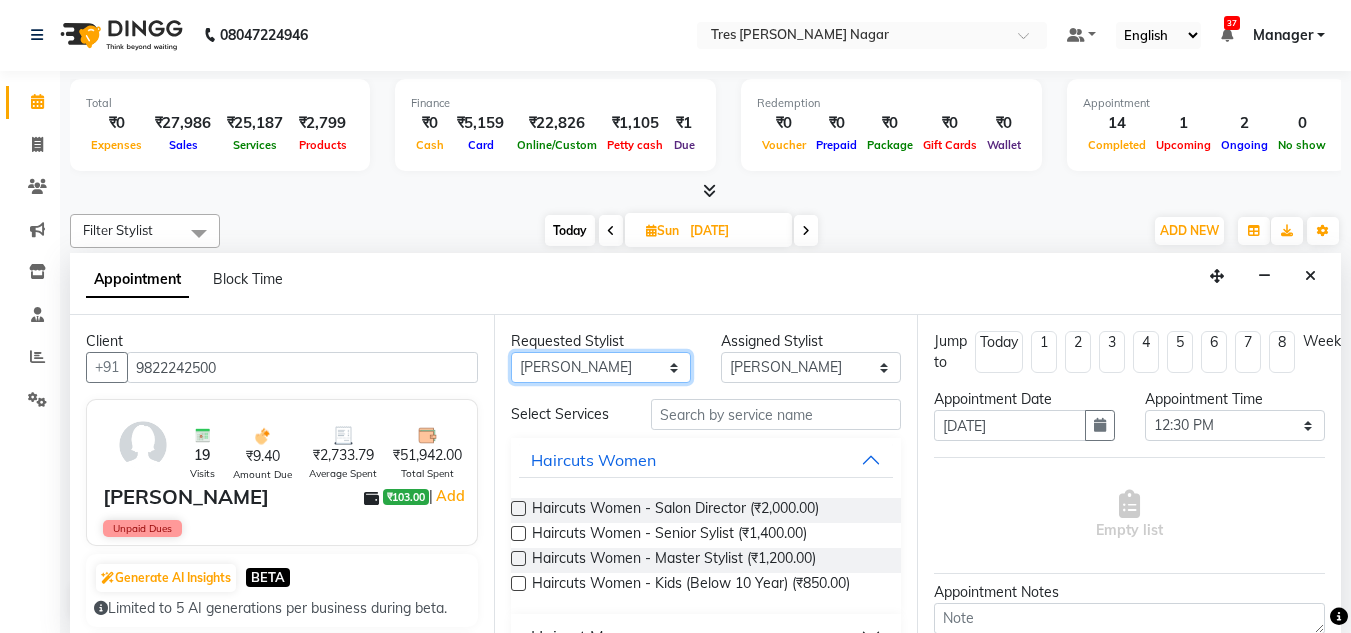 click on "Any Chetan Mahale Eva Harshita Neha Aywale Pallavi H Pavan Payal Gosavi Pranjali Kothari Rohini Pillay Shailesh Mistry Shantanu Reddy Sharon Anthony Siddhanth  Sonu N Vinod" at bounding box center [601, 367] 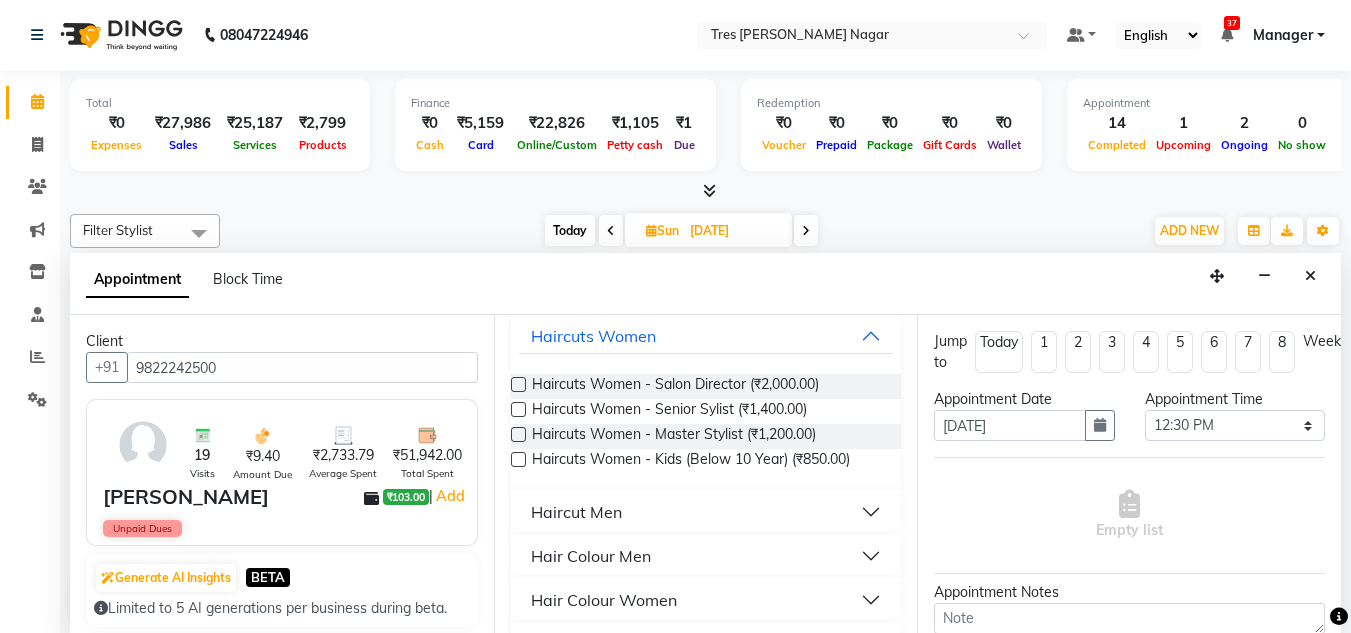 scroll, scrollTop: 0, scrollLeft: 0, axis: both 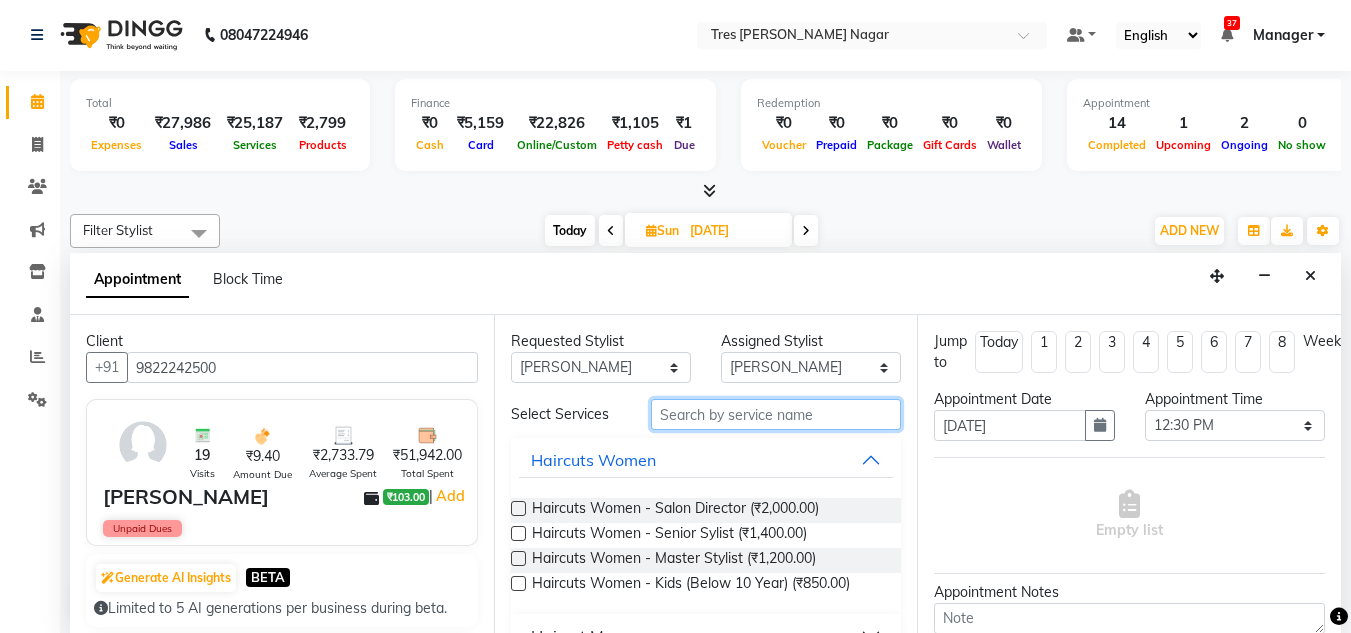 click at bounding box center (776, 414) 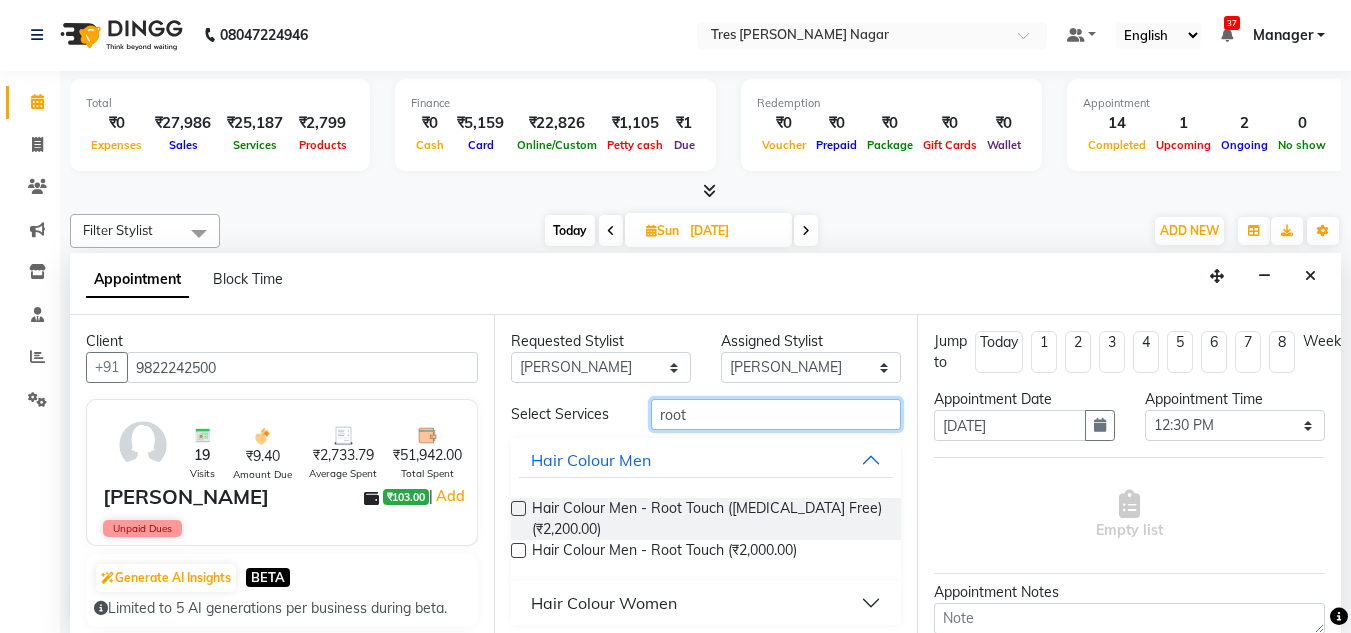 scroll, scrollTop: 8, scrollLeft: 0, axis: vertical 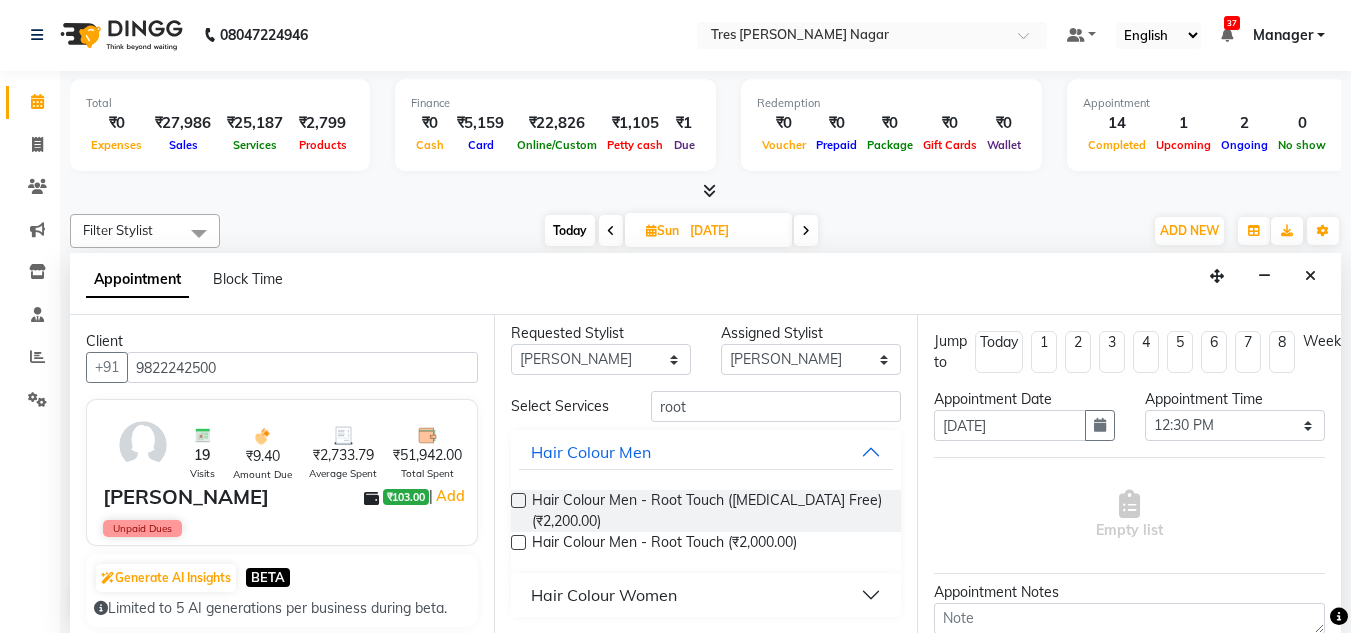 click on "Hair Colour Women" at bounding box center [604, 595] 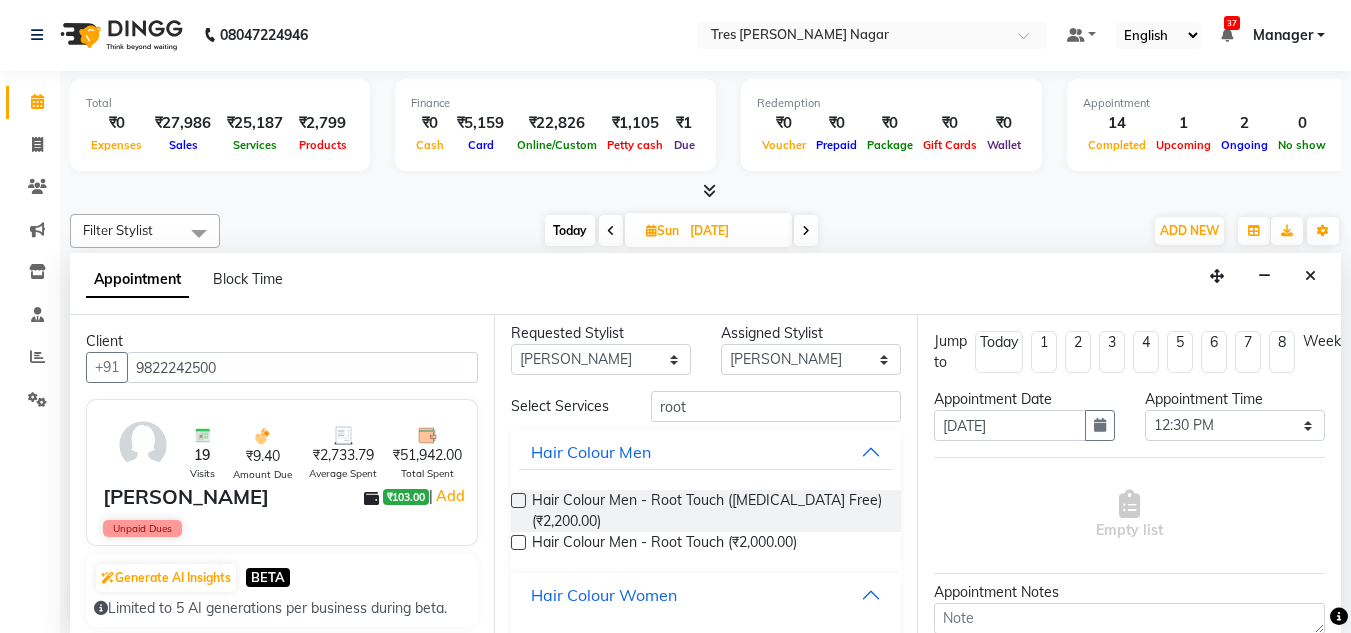 scroll, scrollTop: 107, scrollLeft: 0, axis: vertical 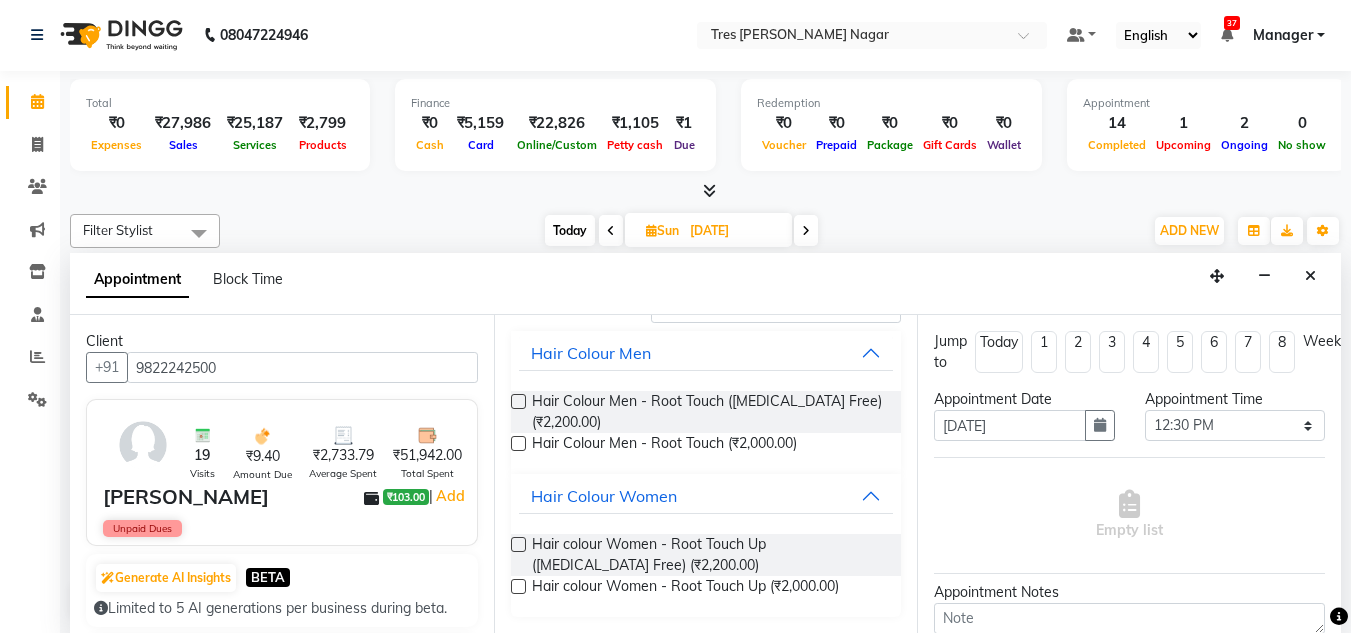click at bounding box center [518, 544] 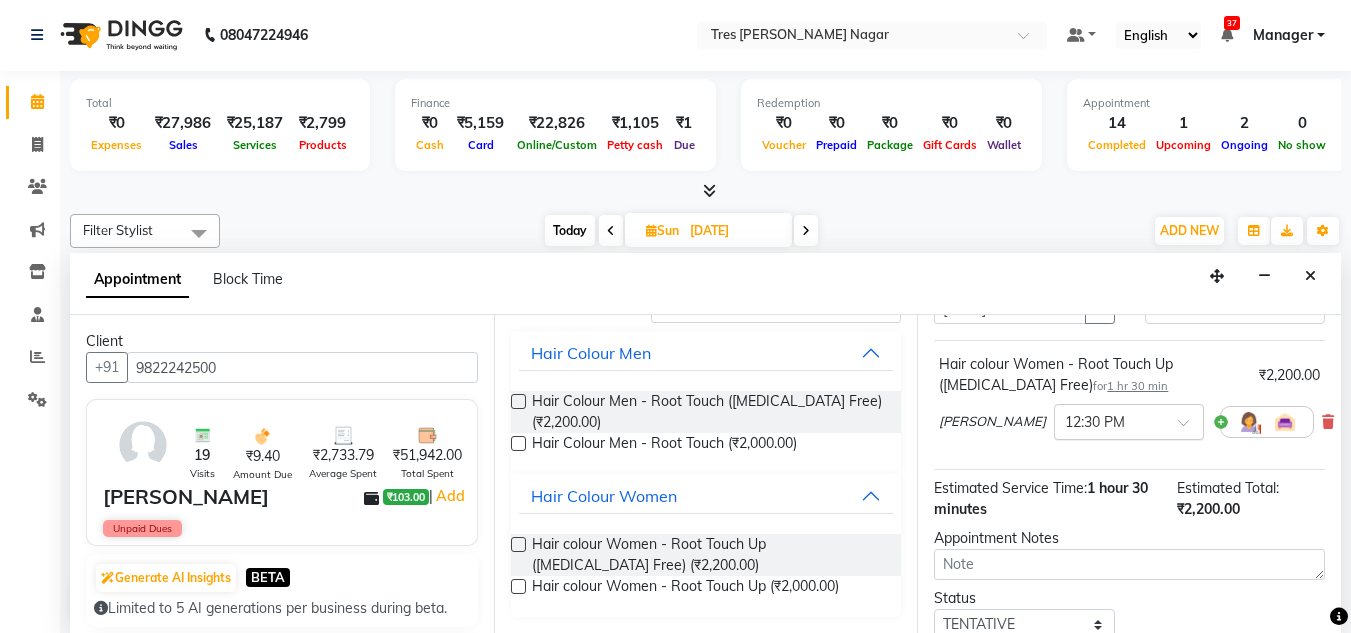 scroll, scrollTop: 268, scrollLeft: 0, axis: vertical 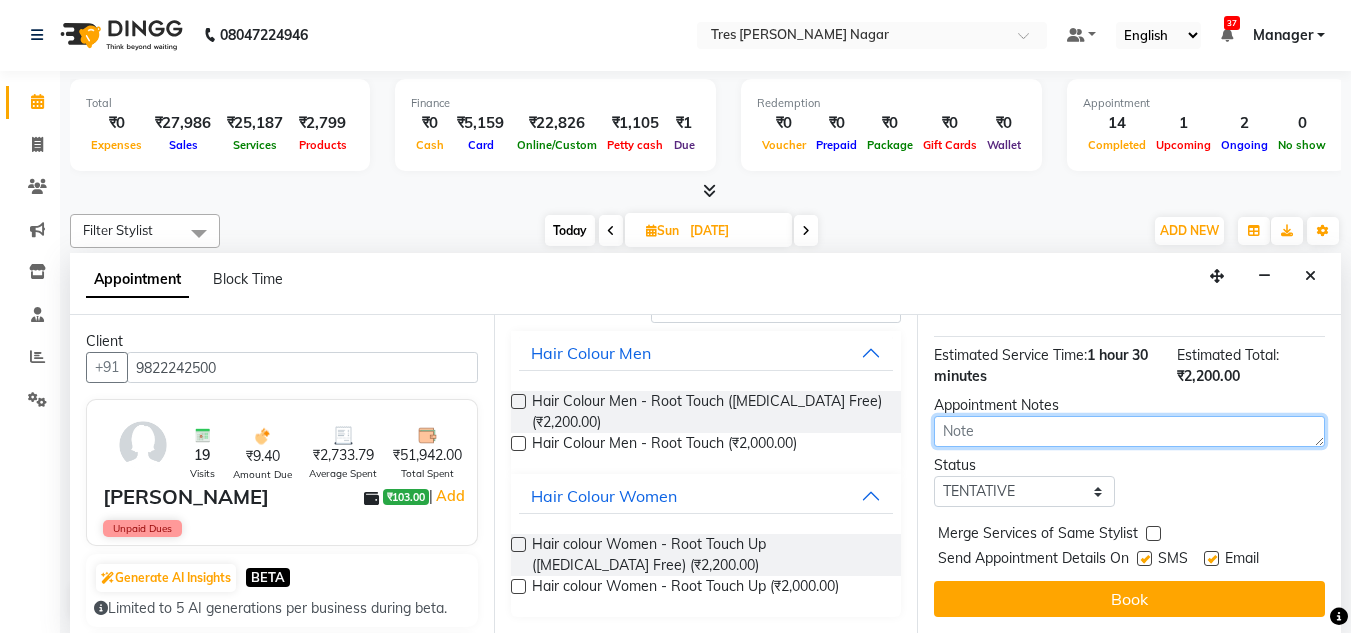 click at bounding box center (1129, 431) 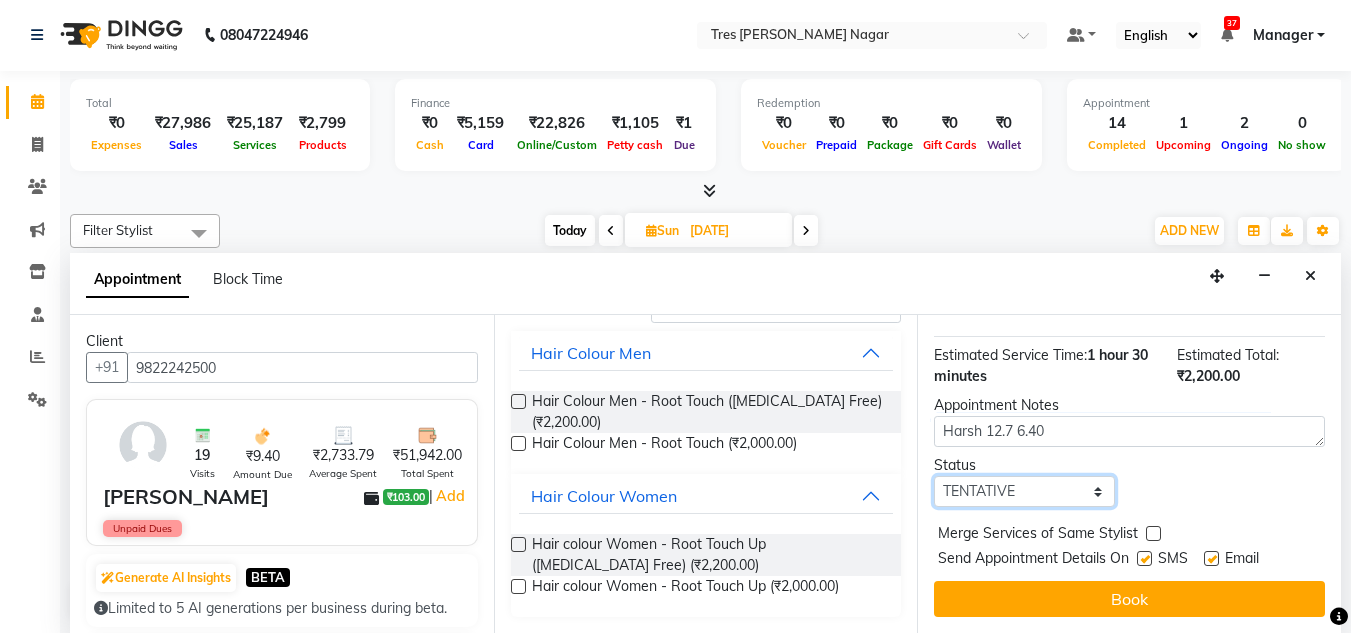 click on "Select TENTATIVE CONFIRM UPCOMING" at bounding box center (1024, 491) 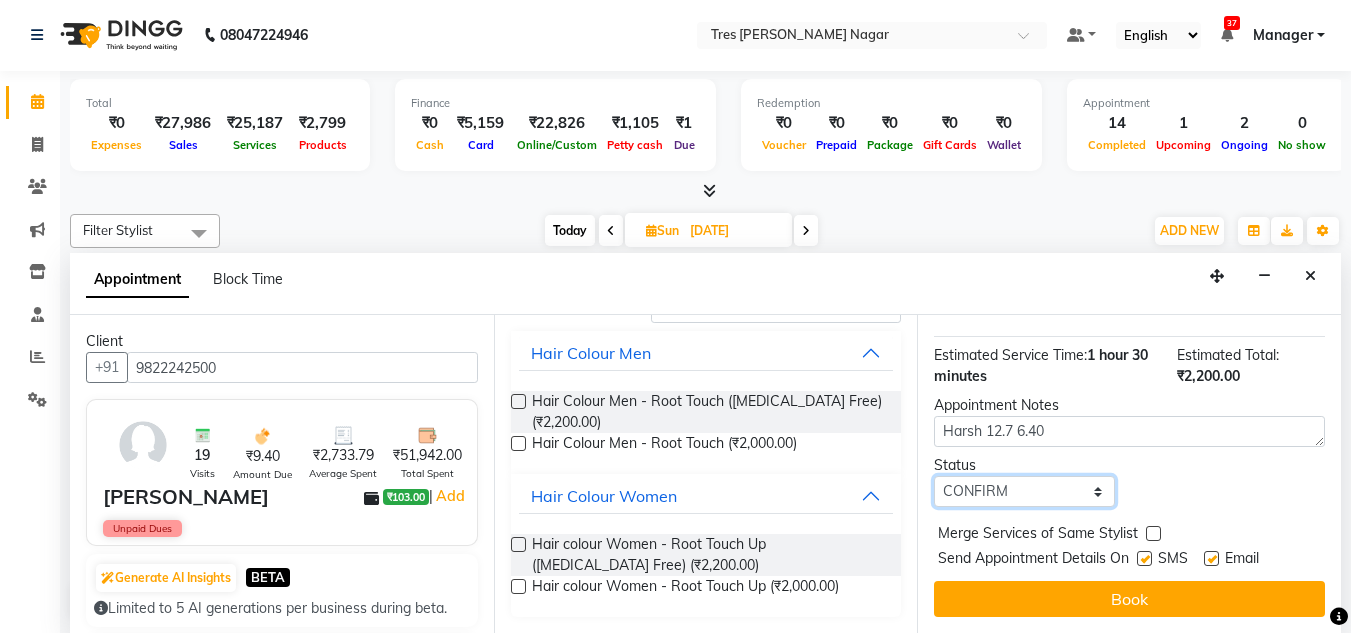 click on "Select TENTATIVE CONFIRM UPCOMING" at bounding box center (1024, 491) 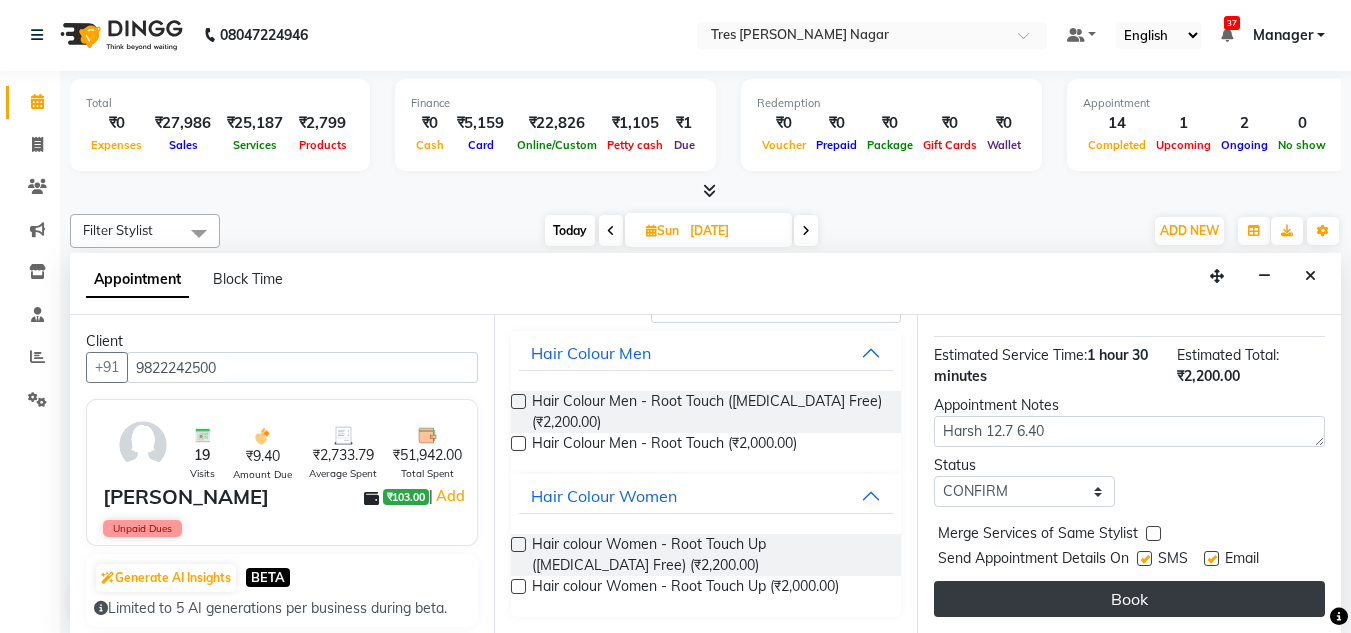 click on "Book" at bounding box center (1129, 599) 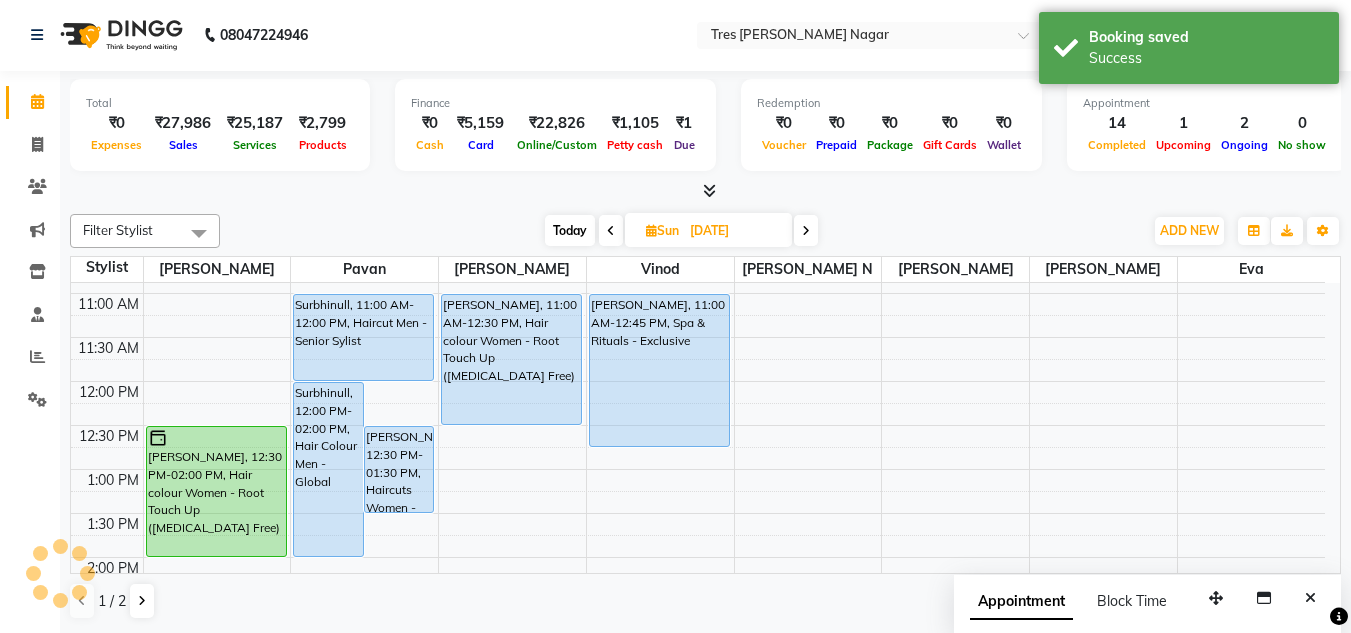 scroll, scrollTop: 0, scrollLeft: 0, axis: both 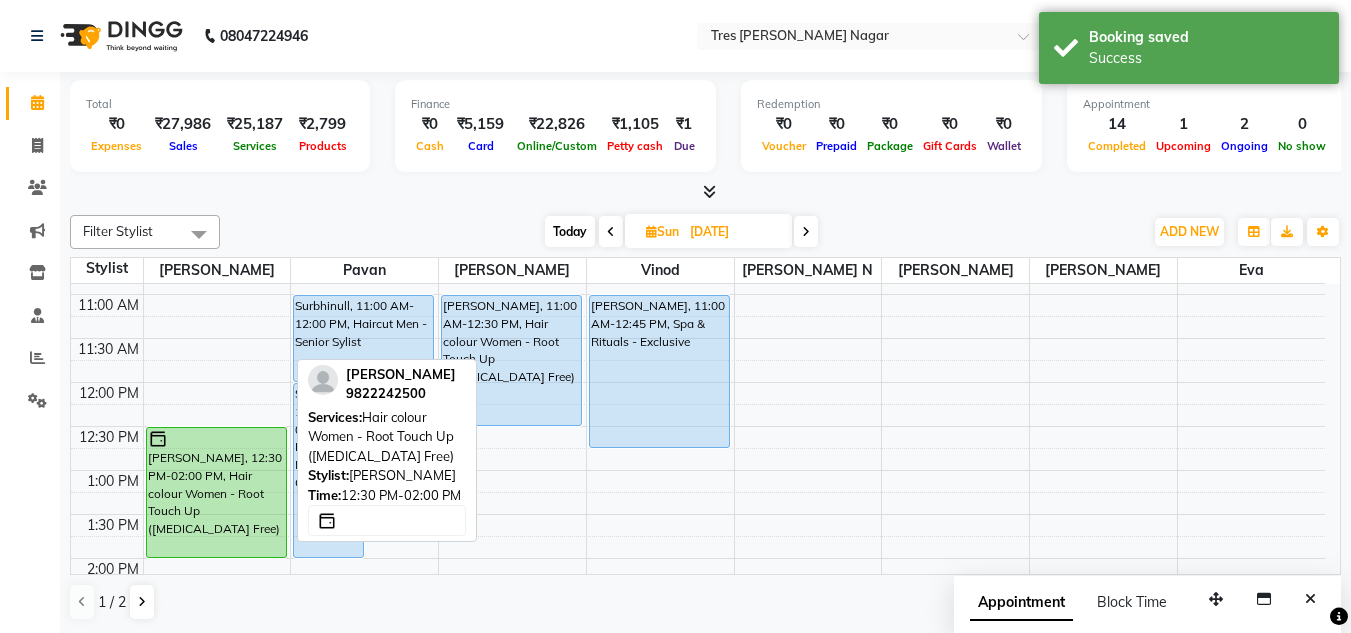 click on "[PERSON_NAME], 12:30 PM-02:00 PM, Hair colour Women - Root Touch Up ([MEDICAL_DATA] Free)" at bounding box center [216, 492] 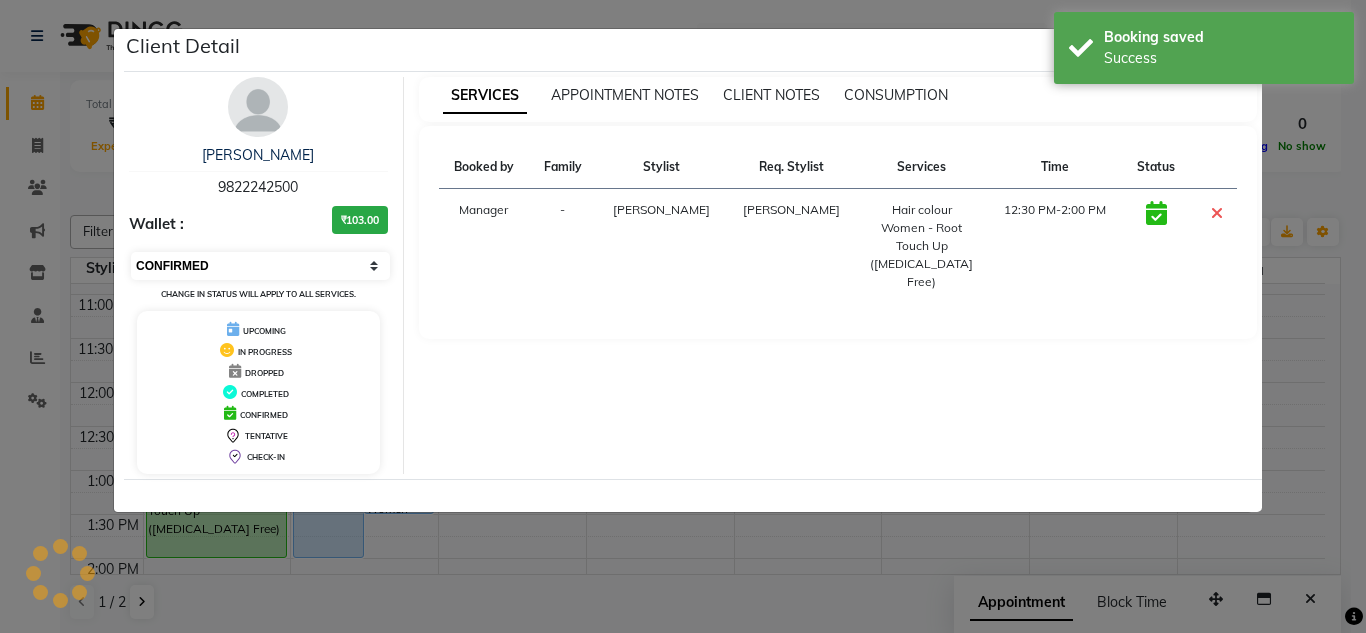 click on "Select CONFIRMED TENTATIVE" at bounding box center (260, 266) 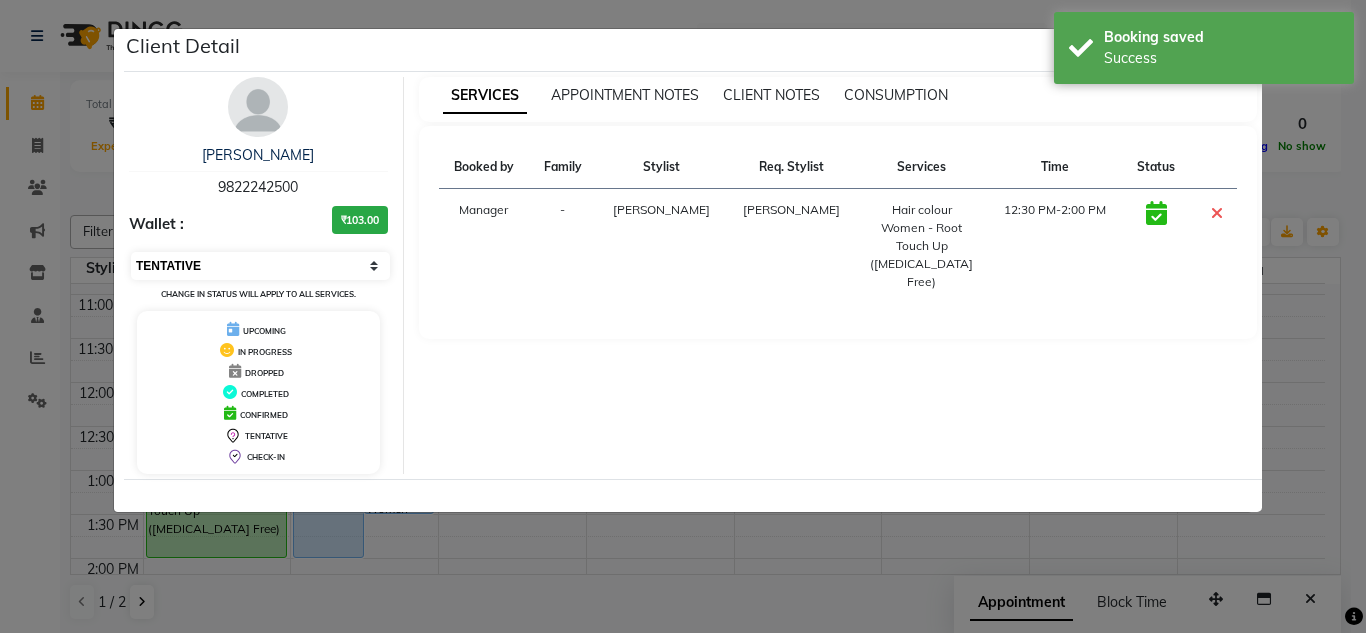 click on "Select CONFIRMED TENTATIVE" at bounding box center (260, 266) 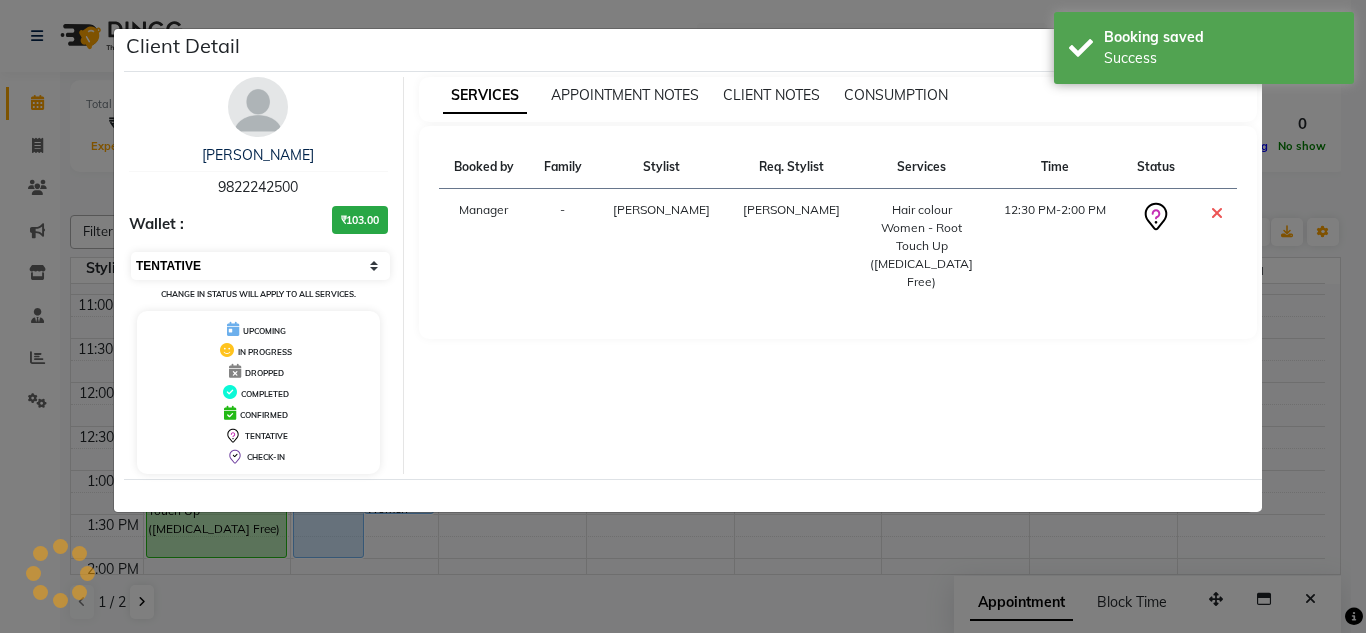 click on "Select CONFIRMED TENTATIVE" at bounding box center (260, 266) 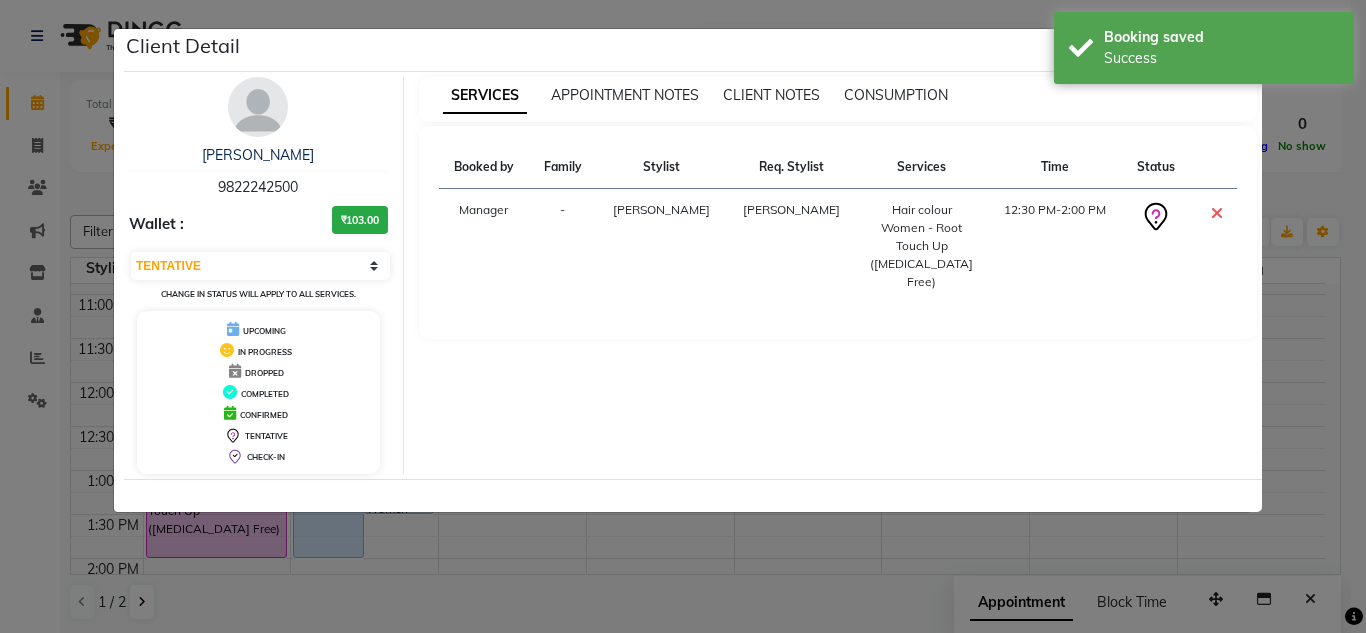 drag, startPoint x: 365, startPoint y: 601, endPoint x: 357, endPoint y: 578, distance: 24.351591 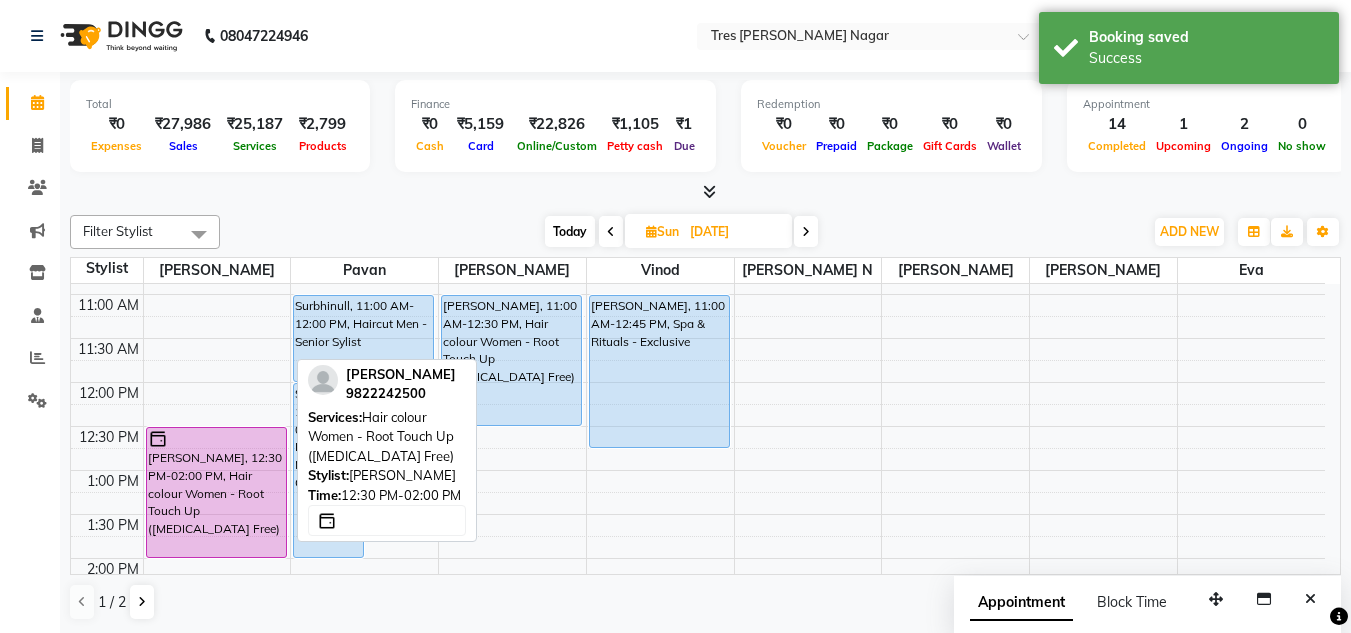 click on "[PERSON_NAME], 12:30 PM-02:00 PM, Hair colour Women - Root Touch Up ([MEDICAL_DATA] Free)" at bounding box center [216, 492] 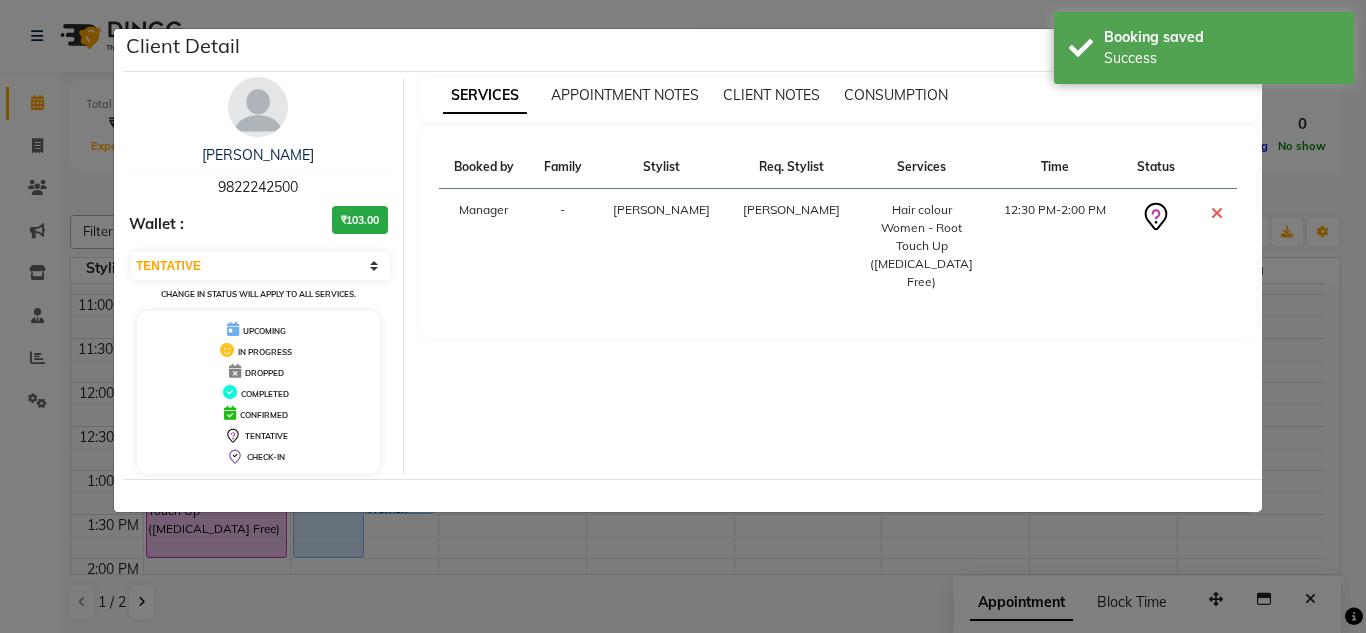 click on "Client Detail  Janu Lulla   9822242500 Wallet : ₹103.00 Select CONFIRMED TENTATIVE Change in status will apply to all services. UPCOMING IN PROGRESS DROPPED COMPLETED CONFIRMED TENTATIVE CHECK-IN SERVICES APPOINTMENT NOTES CLIENT NOTES CONSUMPTION Booked by Family Stylist Req. Stylist Services Time Status  Manager  - Shantanu Reddy Shantanu Reddy  Hair colour Women - Root Touch Up (Ammonia Free)   12:30 PM-2:00 PM" 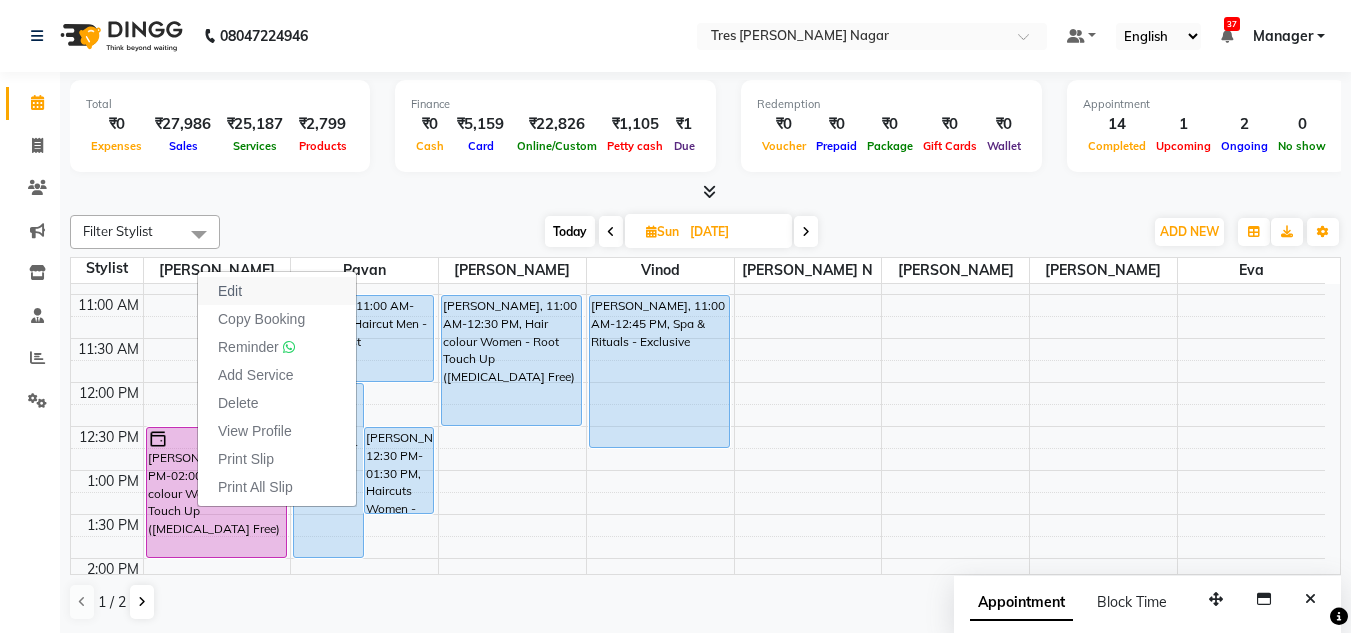 click on "Edit" at bounding box center [277, 291] 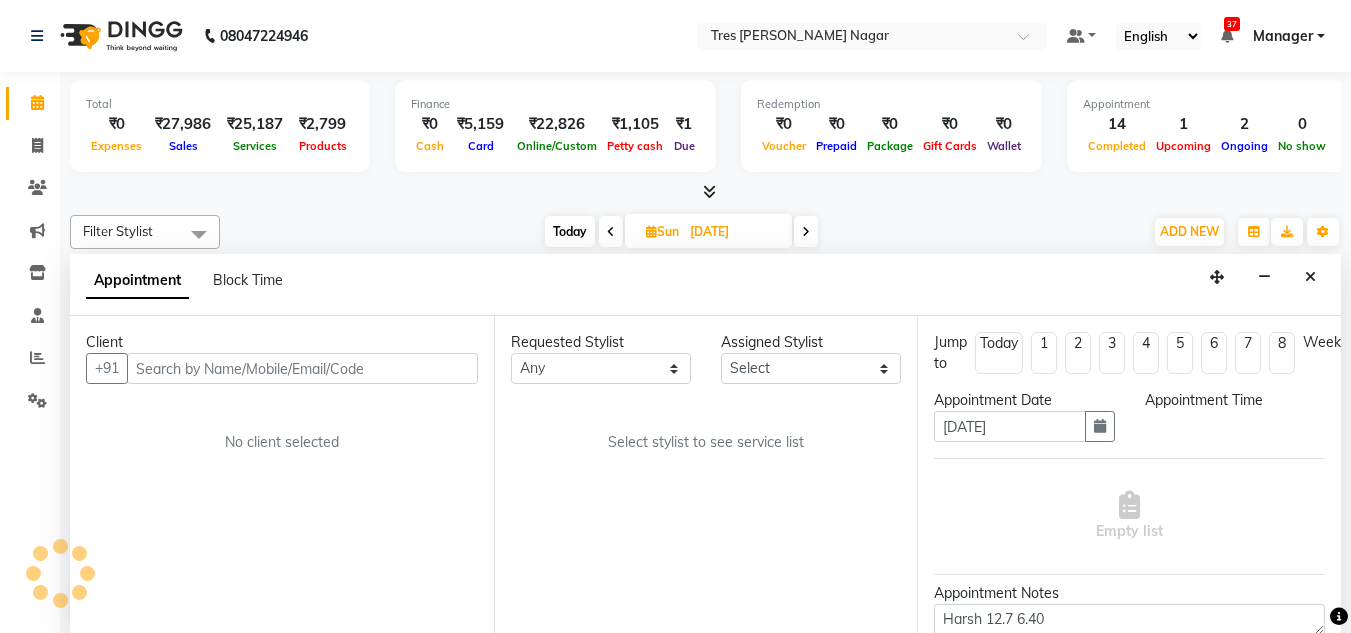 scroll, scrollTop: 1, scrollLeft: 0, axis: vertical 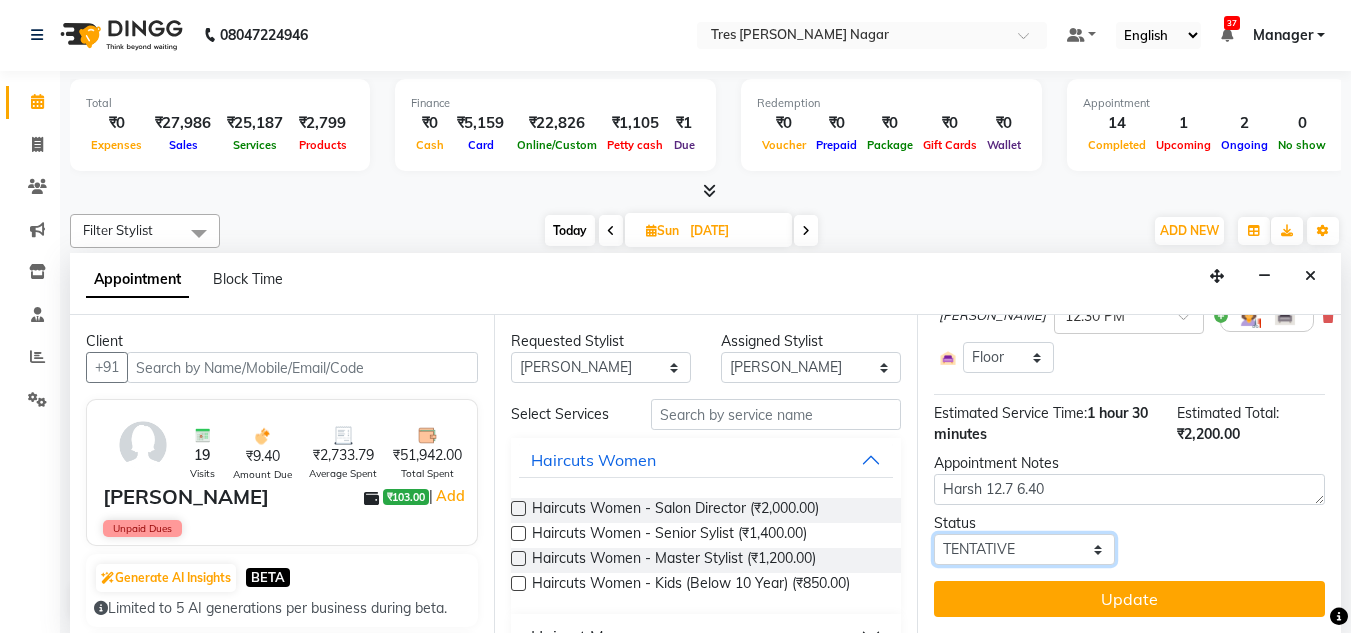 click on "Select TENTATIVE CONFIRM UPCOMING" at bounding box center (1024, 549) 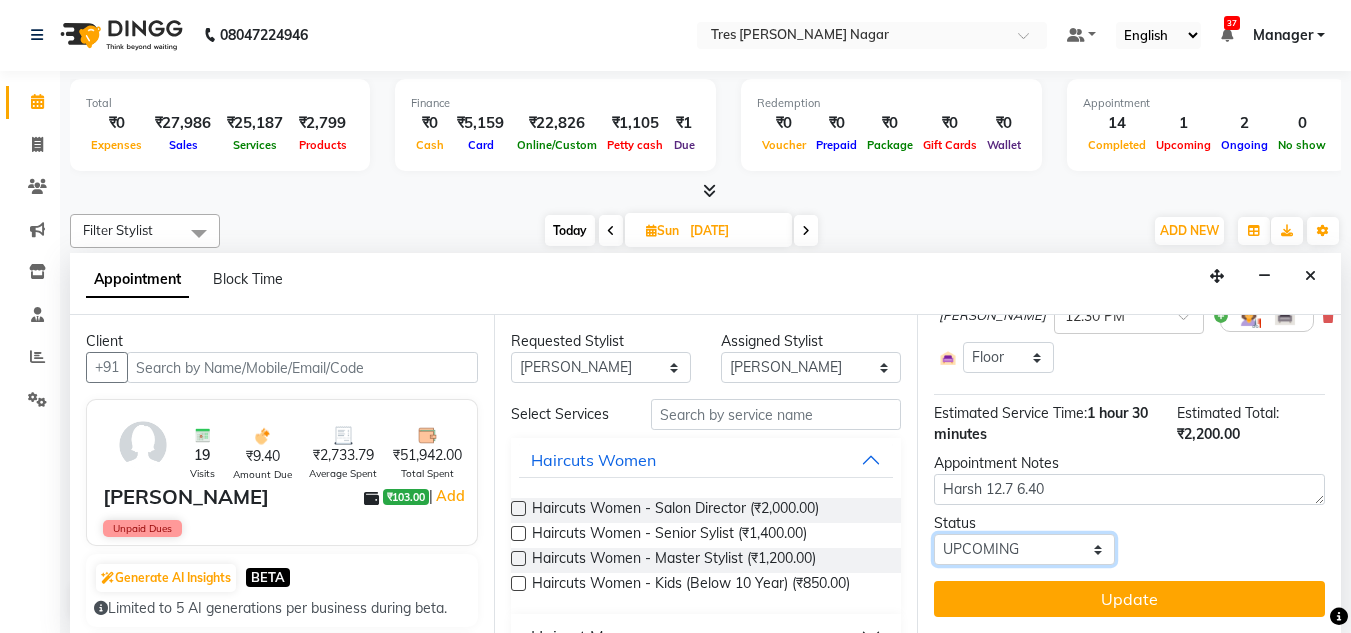 click on "Select TENTATIVE CONFIRM UPCOMING" at bounding box center [1024, 549] 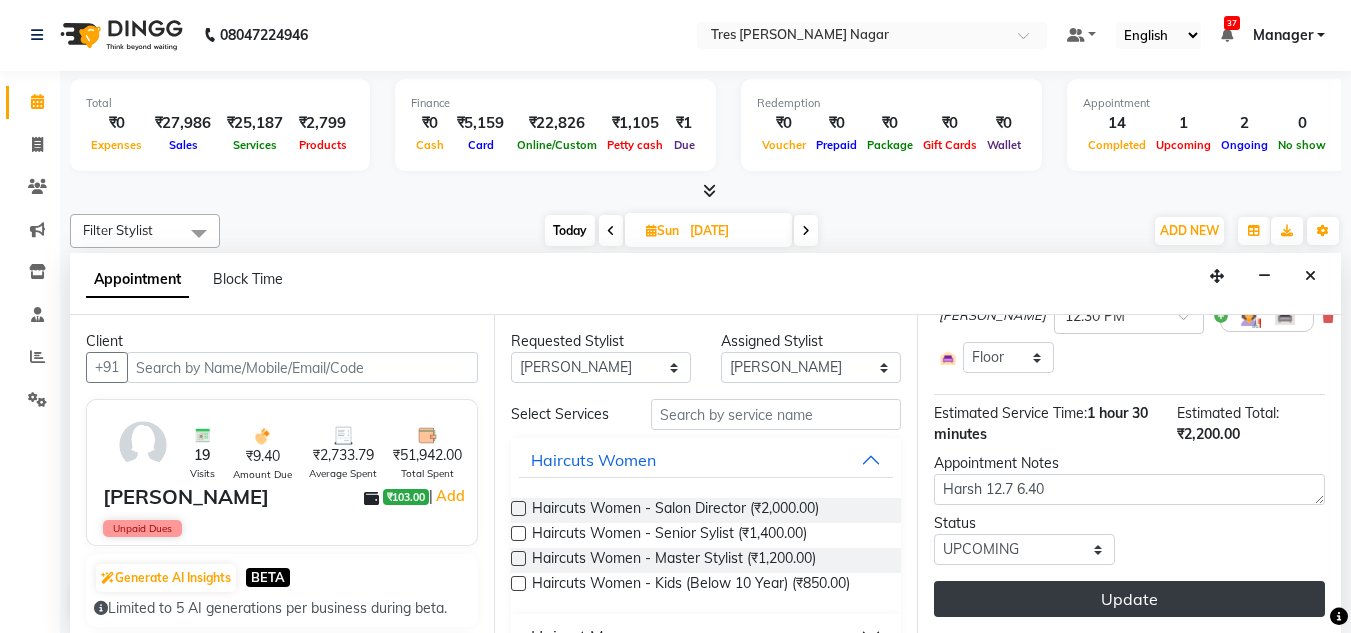click on "Update" at bounding box center [1129, 599] 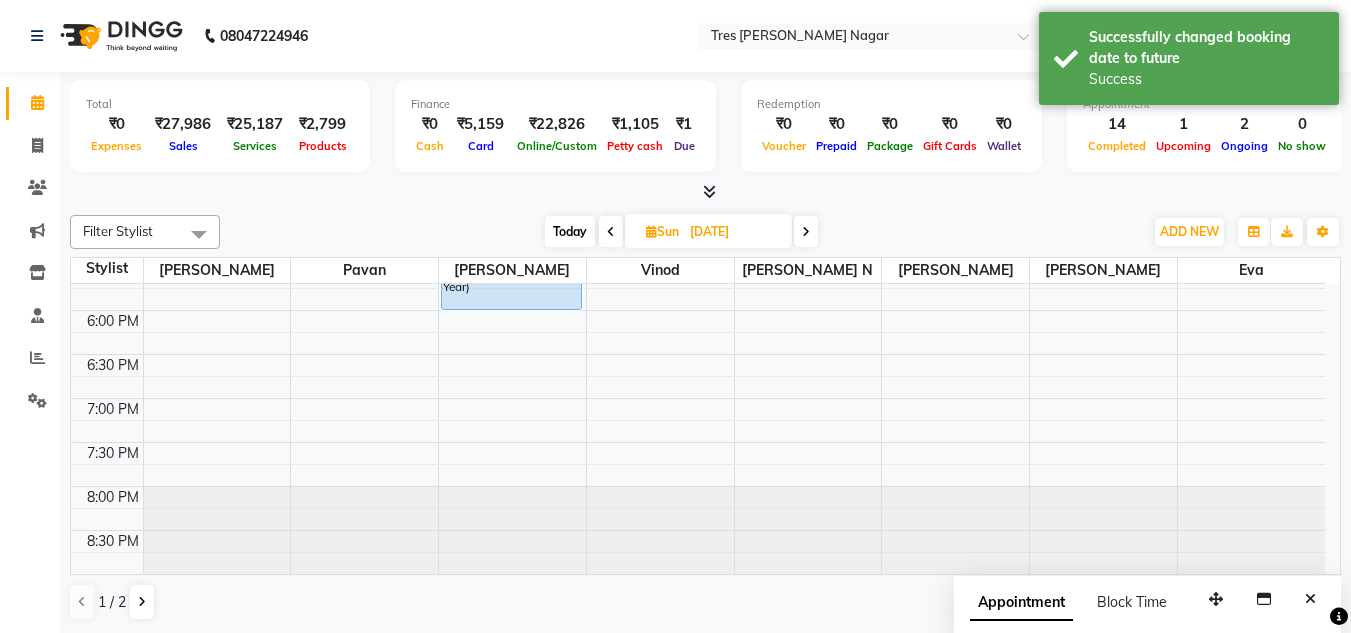 scroll, scrollTop: 1, scrollLeft: 0, axis: vertical 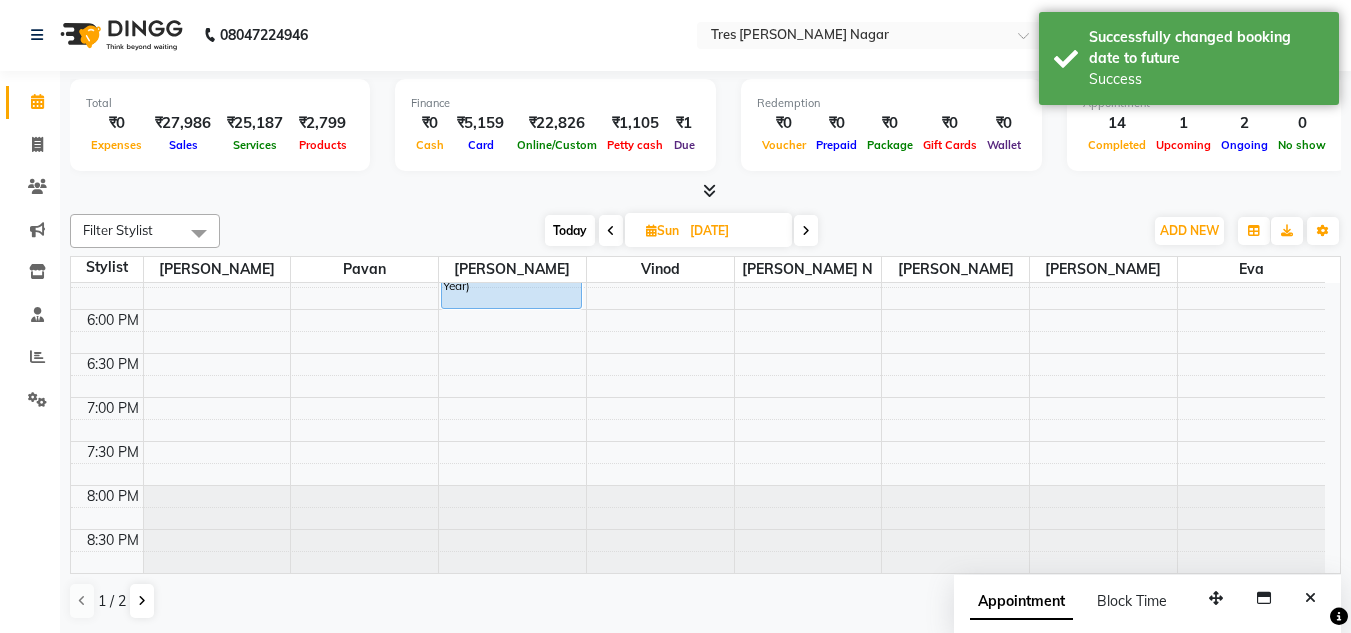 click on "Today" at bounding box center (570, 230) 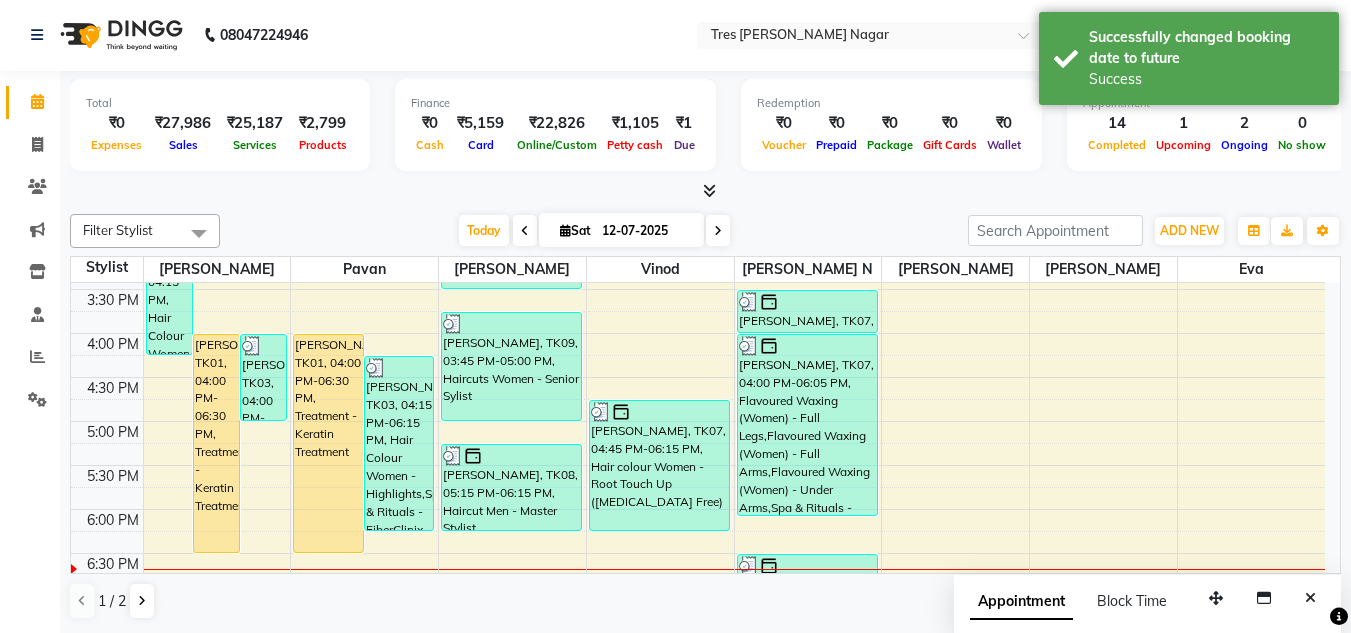 scroll, scrollTop: 753, scrollLeft: 0, axis: vertical 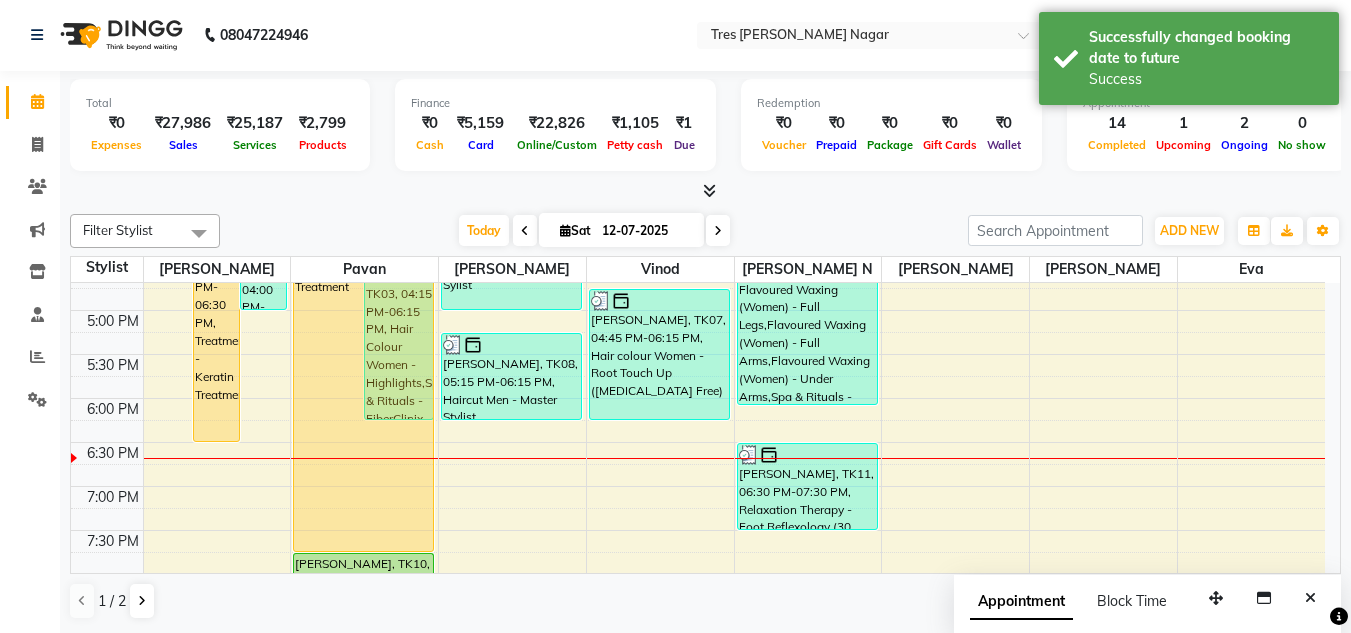 drag, startPoint x: 328, startPoint y: 450, endPoint x: 313, endPoint y: 540, distance: 91.24144 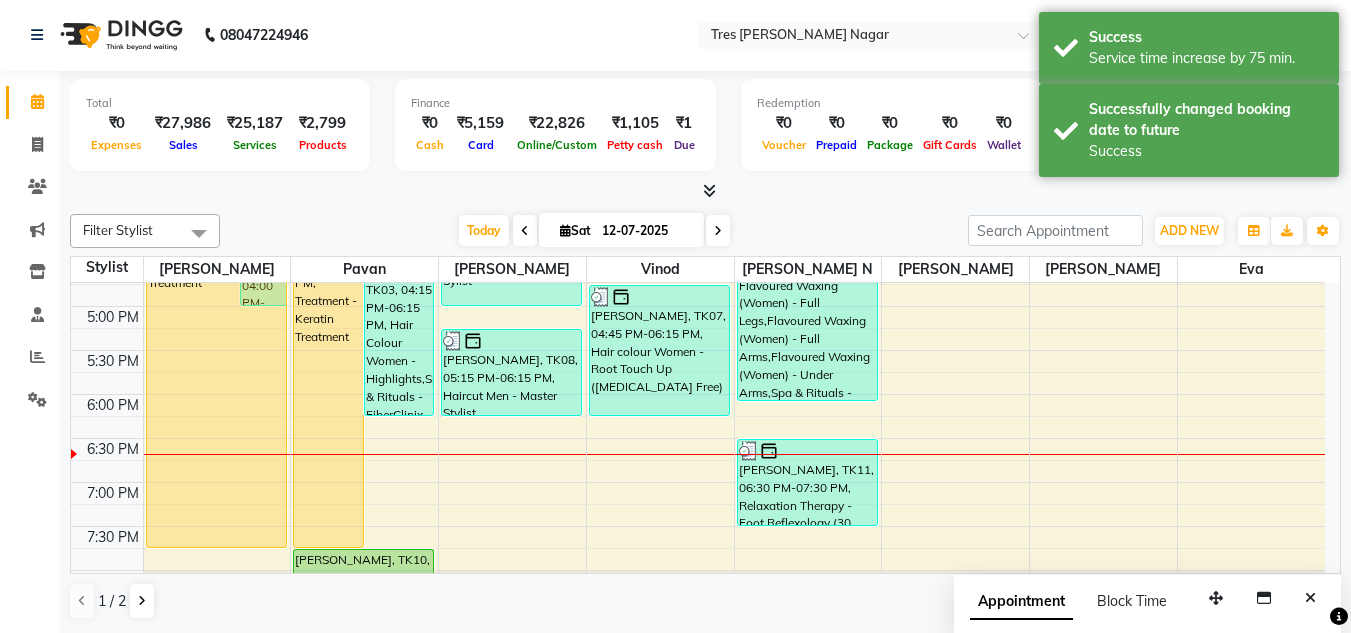 scroll, scrollTop: 769, scrollLeft: 0, axis: vertical 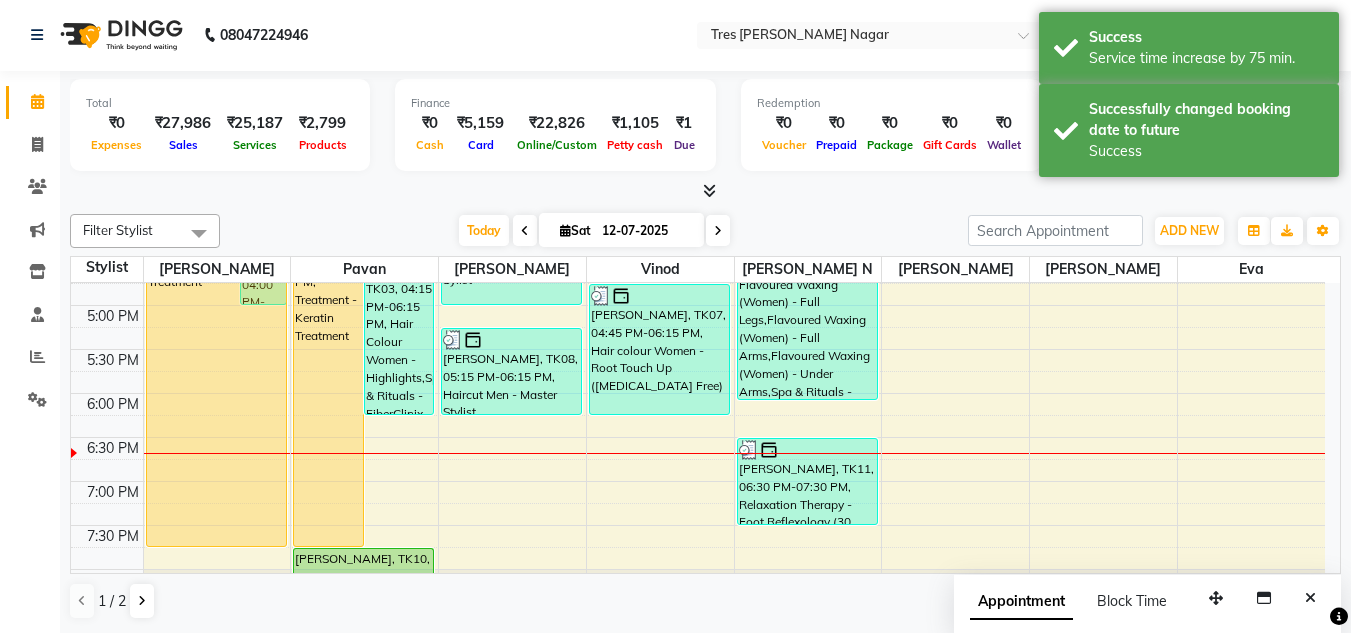 drag, startPoint x: 209, startPoint y: 435, endPoint x: 200, endPoint y: 529, distance: 94.42987 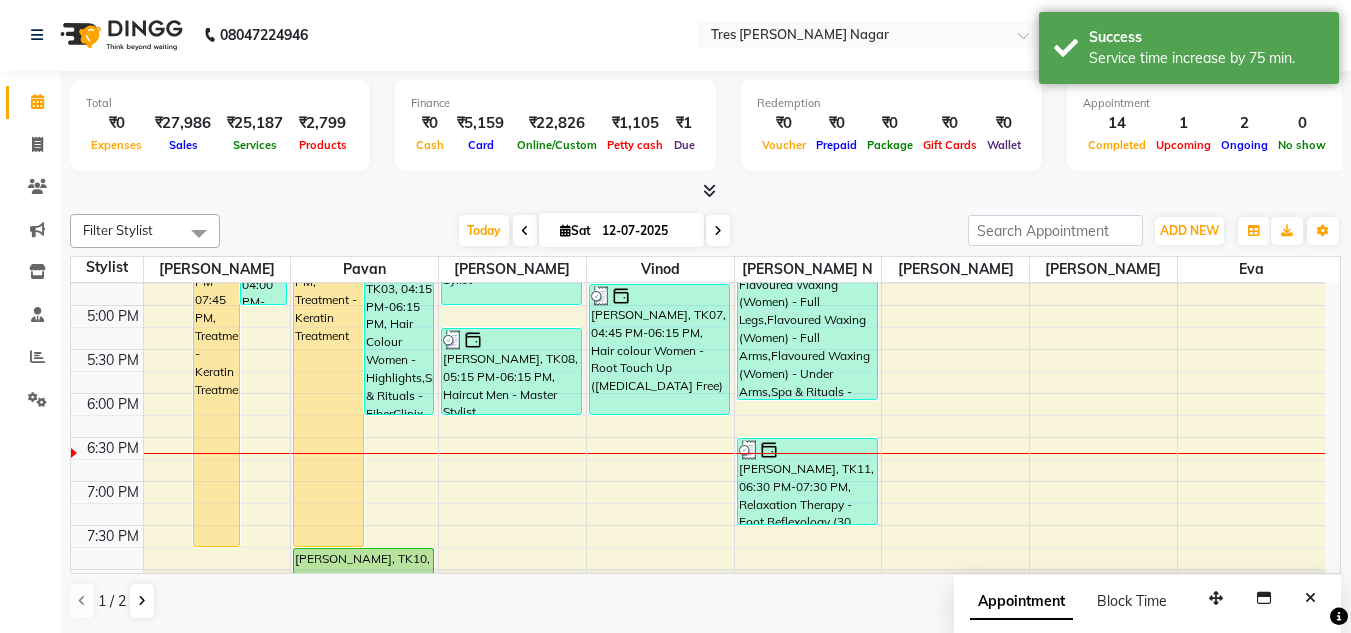 click at bounding box center (718, 230) 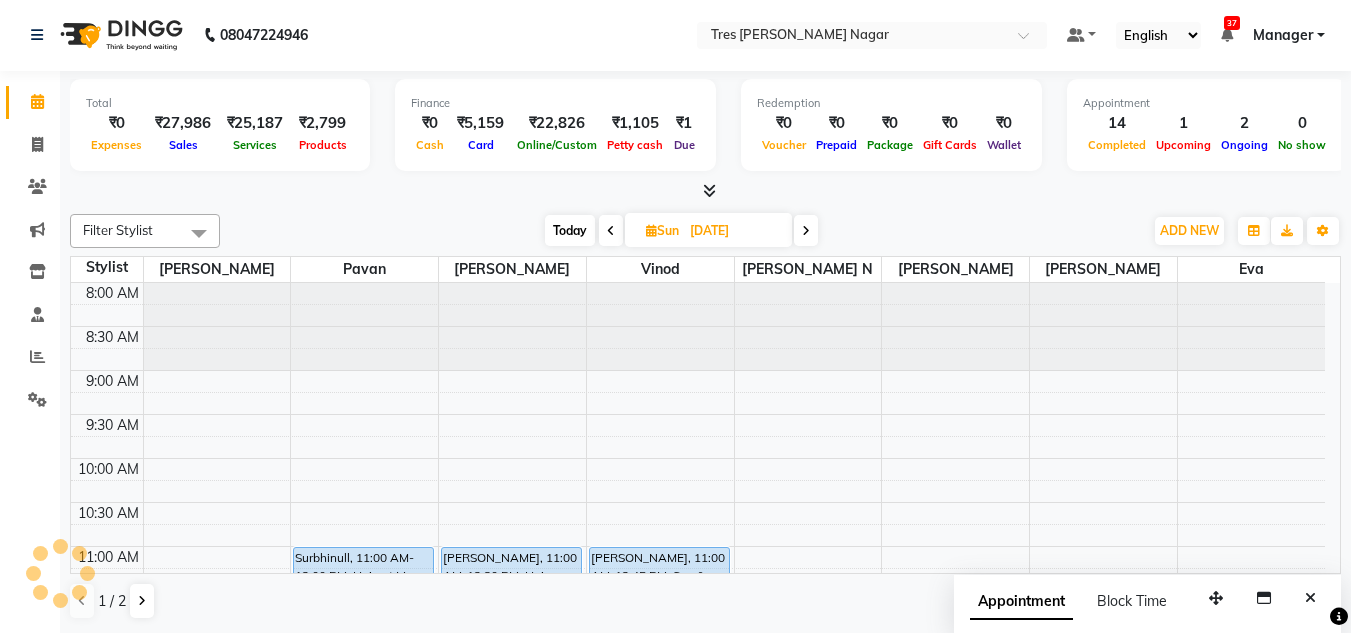 scroll, scrollTop: 100, scrollLeft: 0, axis: vertical 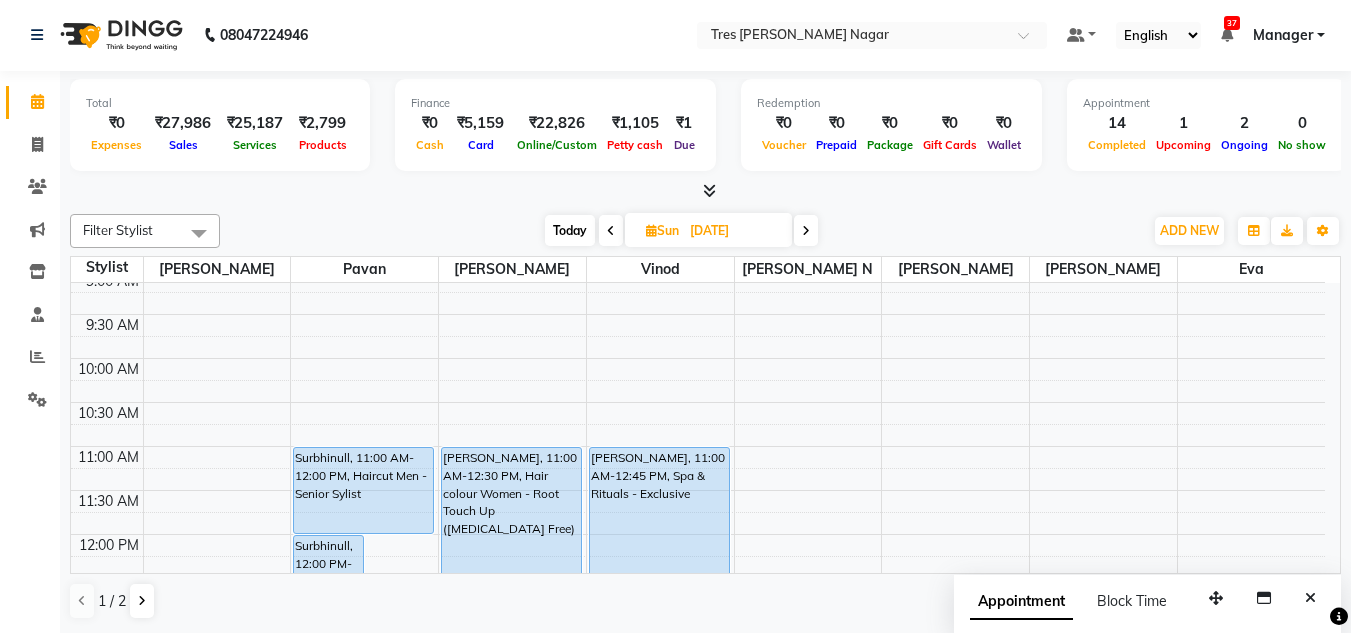 click on "Today" at bounding box center (570, 230) 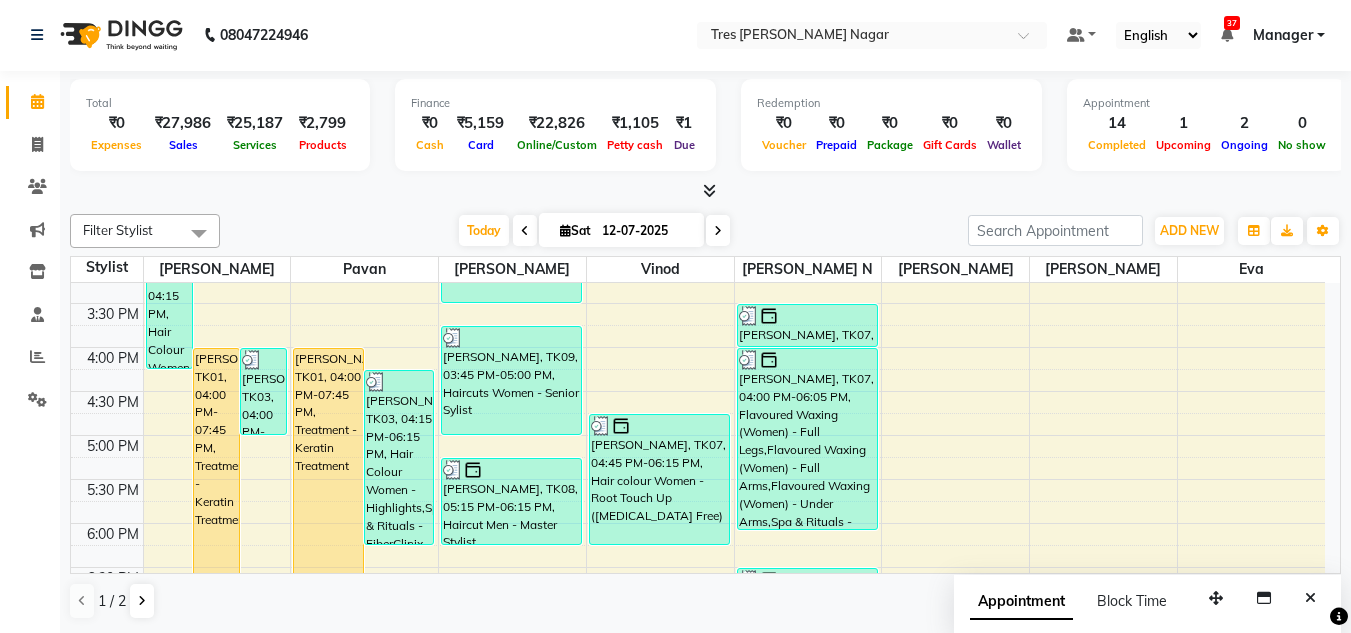 scroll, scrollTop: 853, scrollLeft: 0, axis: vertical 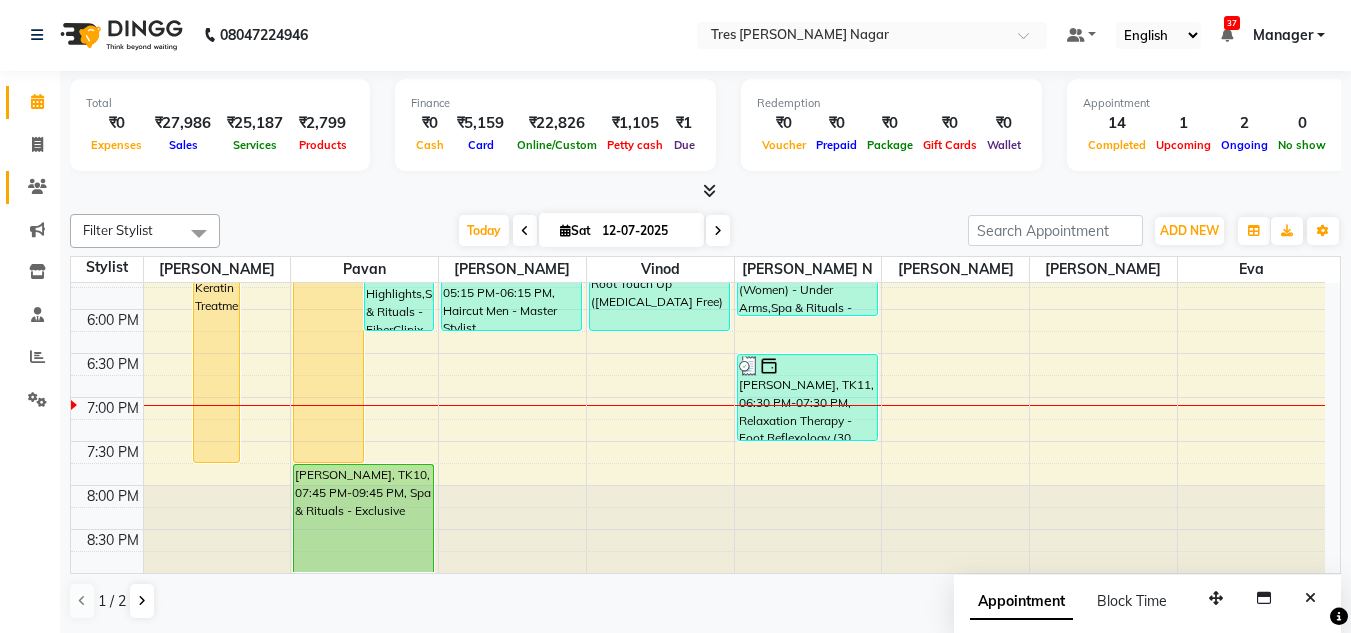click on "Clients" 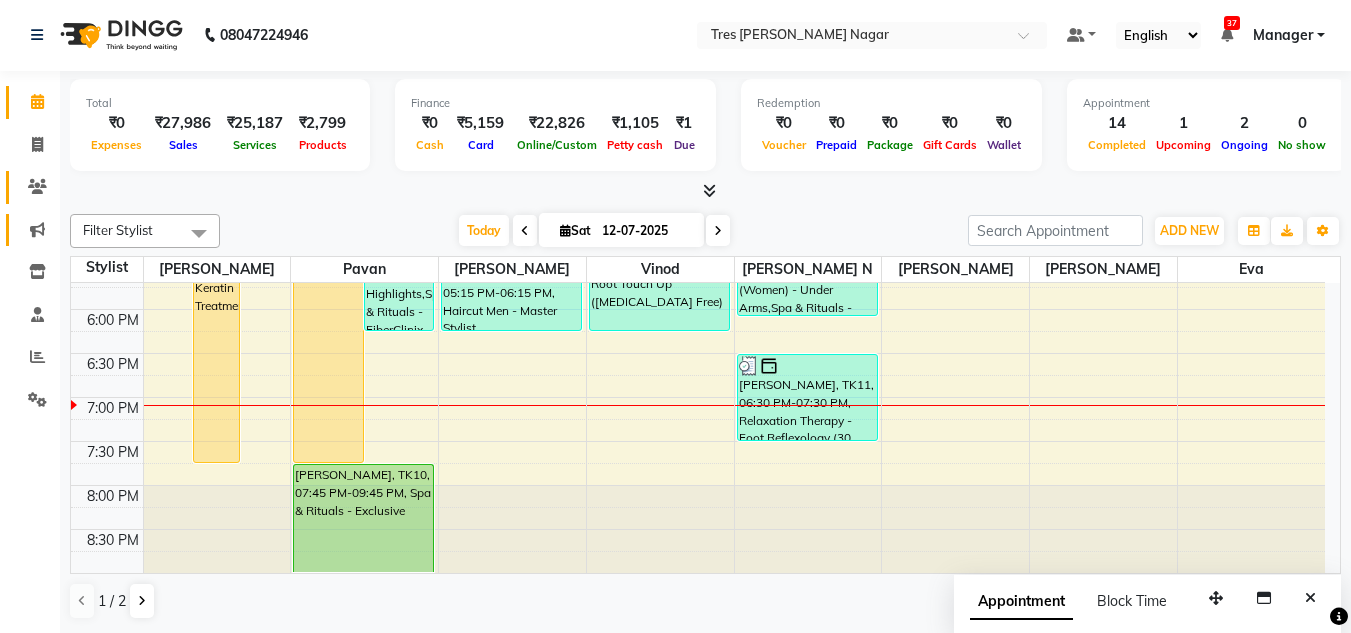 click 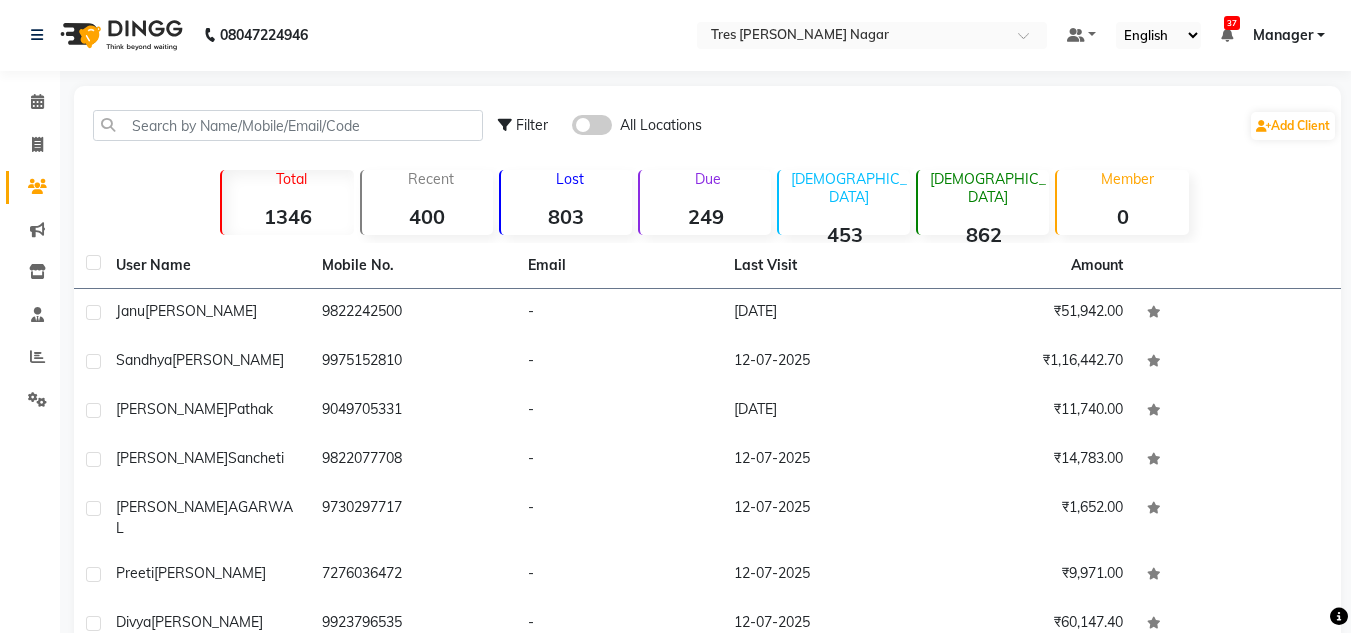scroll, scrollTop: 0, scrollLeft: 0, axis: both 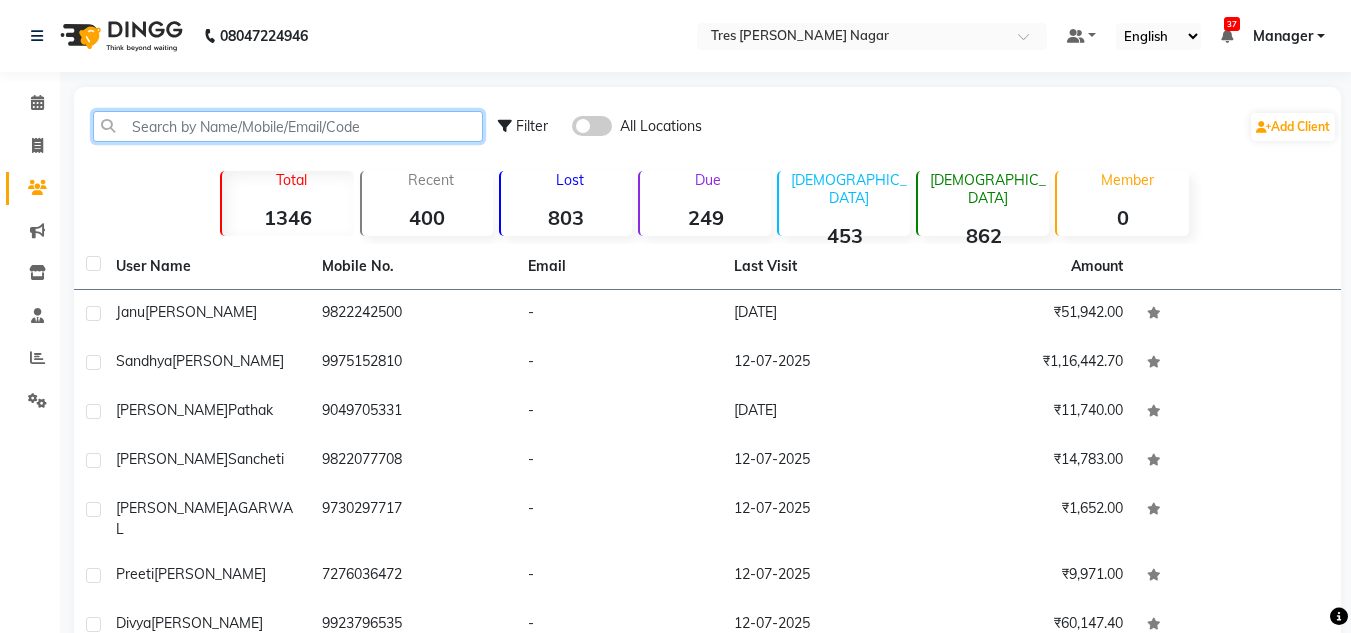 click 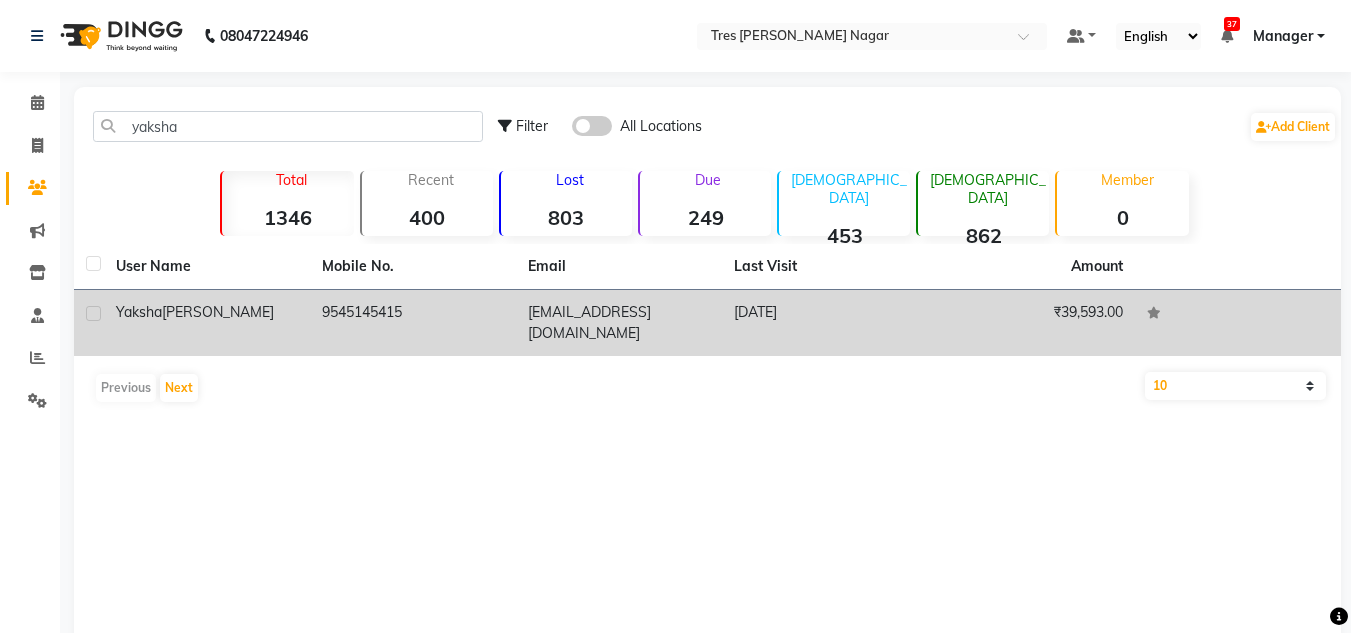 click on "Yaksha  Shah" 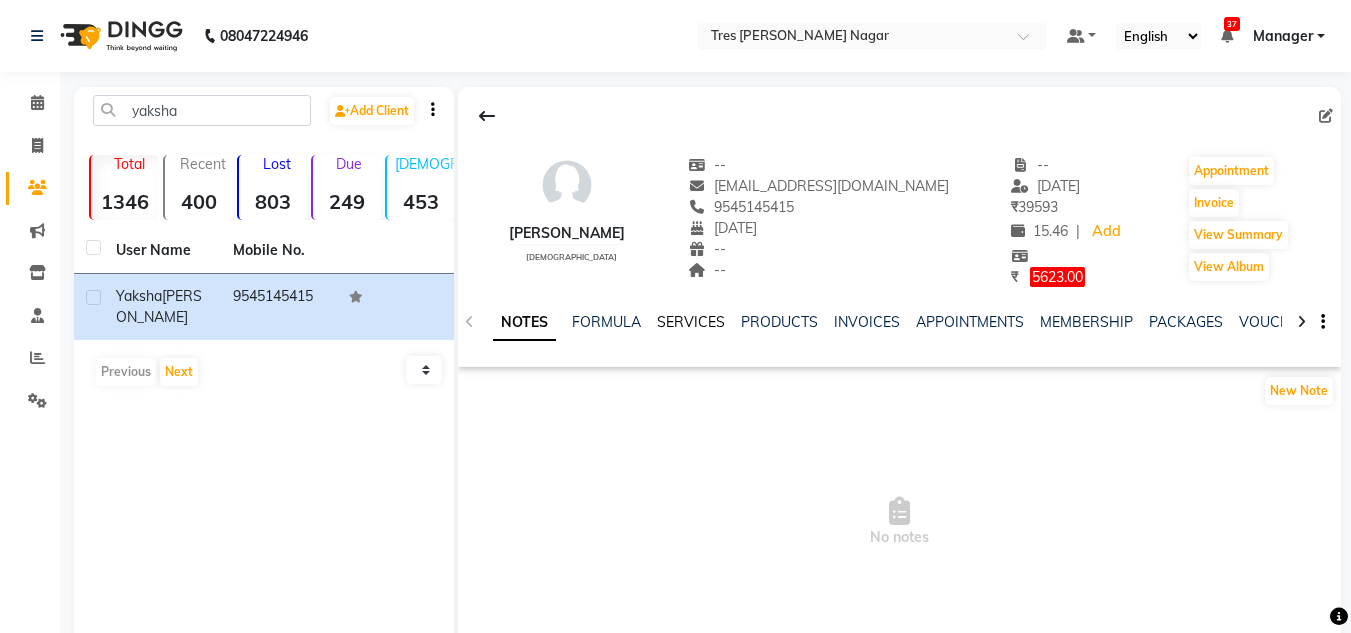 click on "SERVICES" 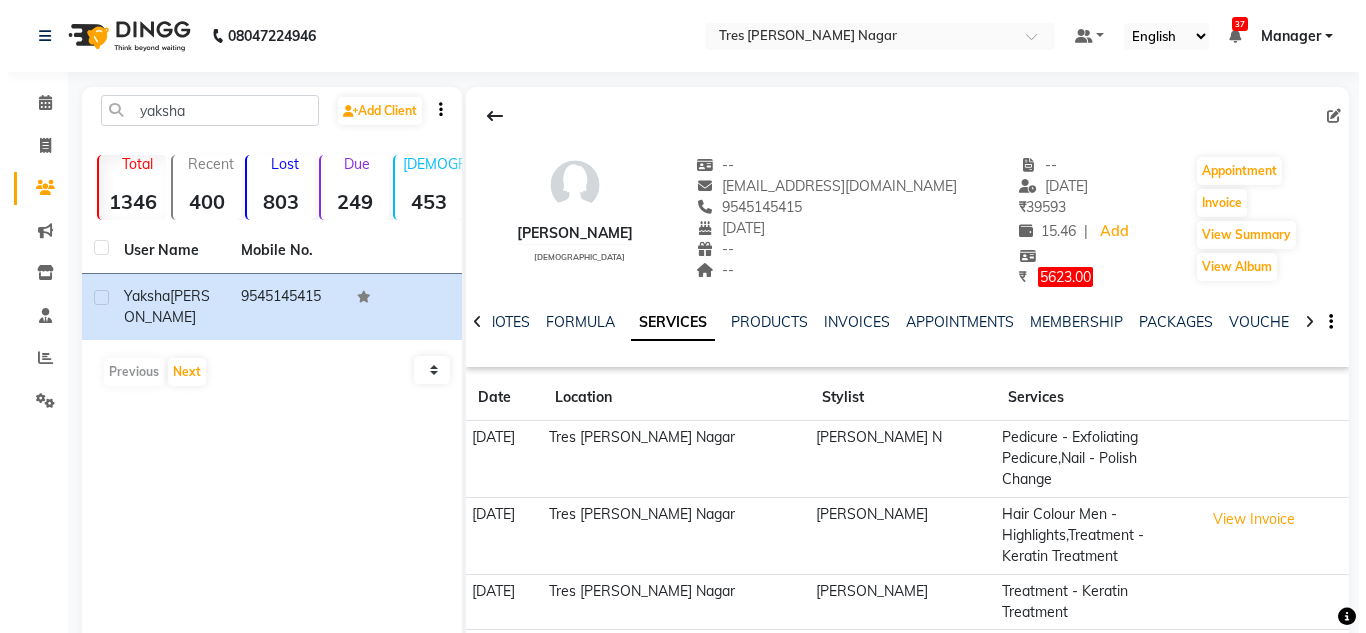 scroll, scrollTop: 153, scrollLeft: 0, axis: vertical 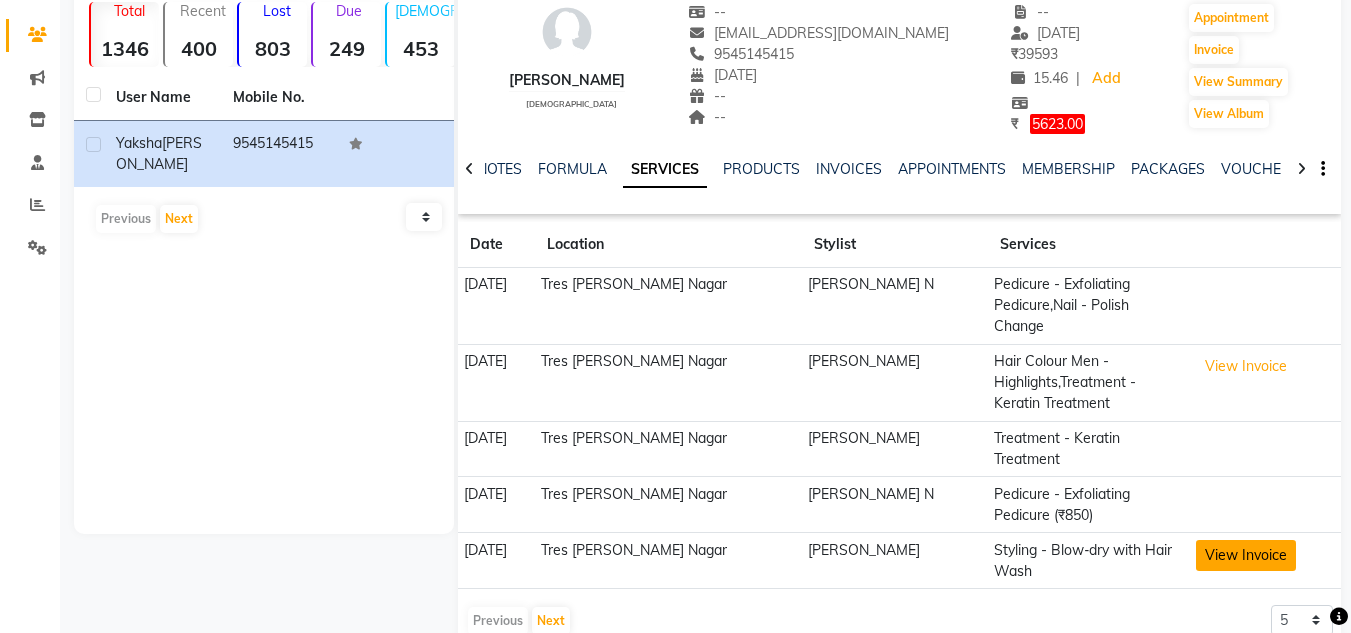 click on "View Invoice" 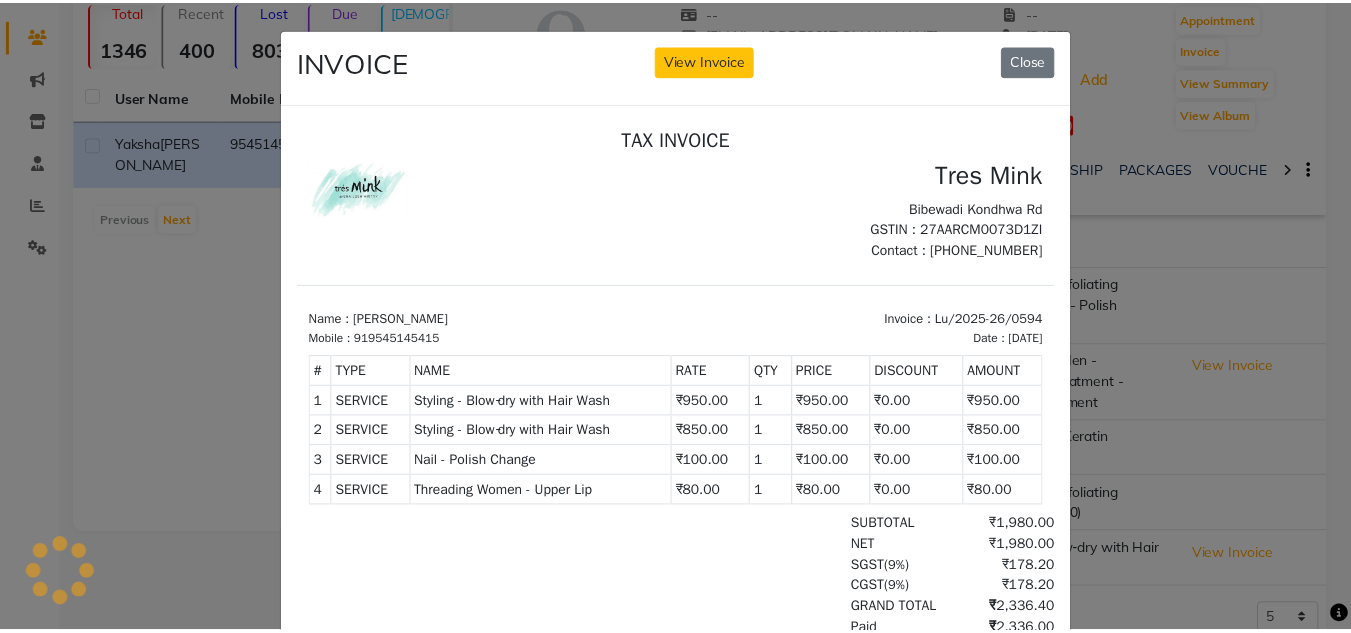 scroll, scrollTop: 0, scrollLeft: 0, axis: both 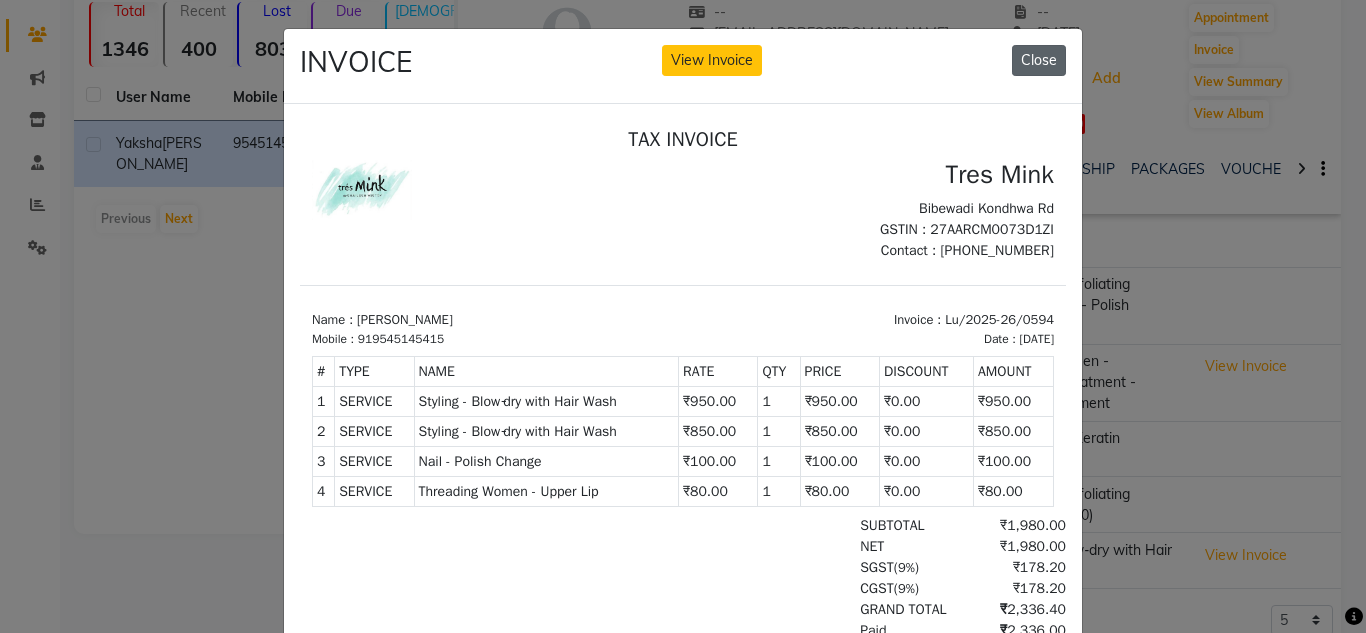 click on "Close" 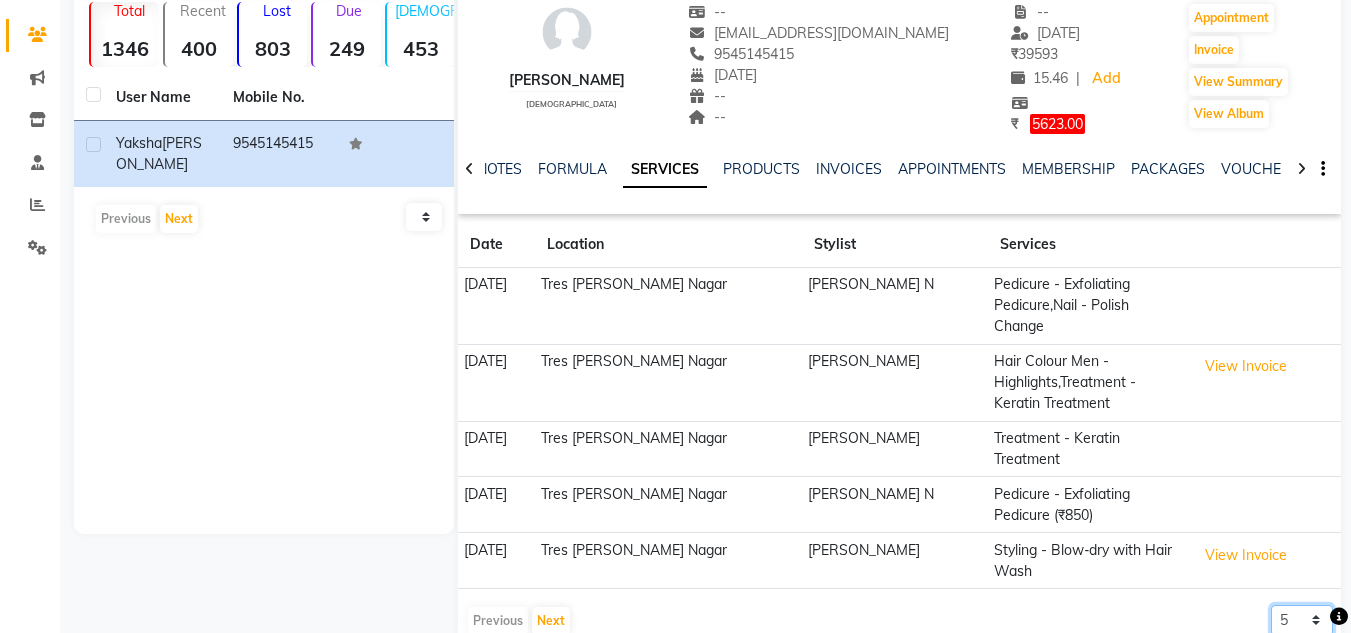 click on "5 10 50 100 500" 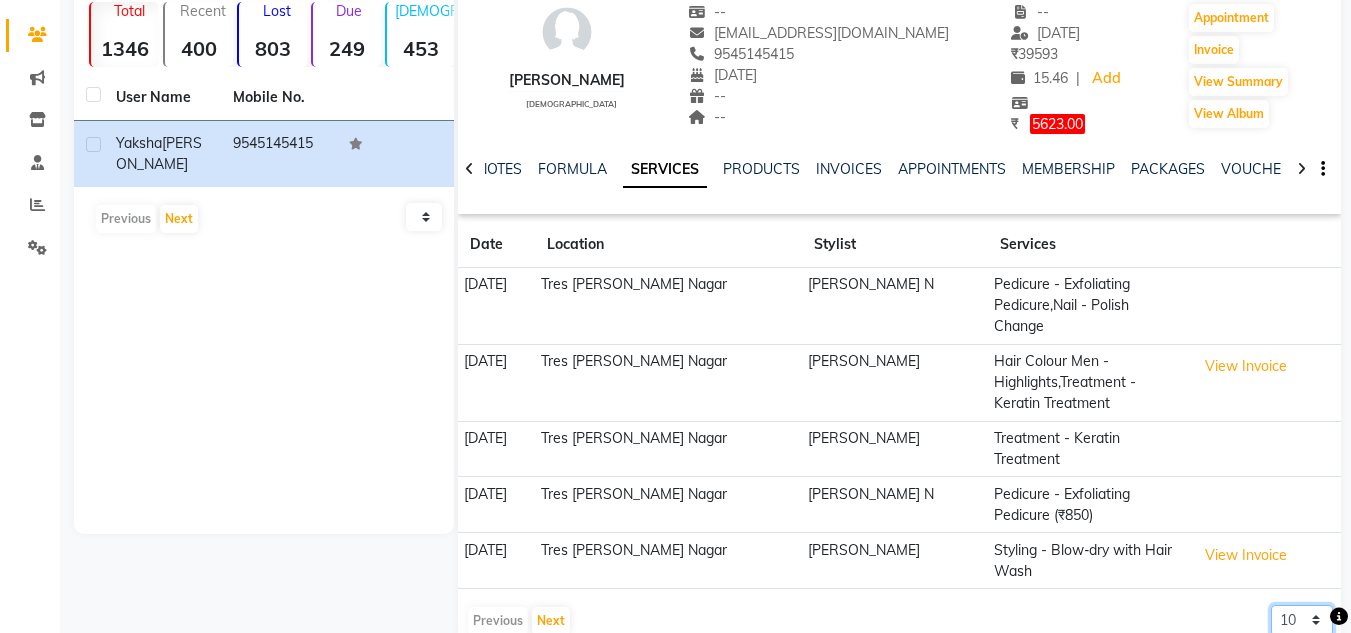 click on "5 10 50 100 500" 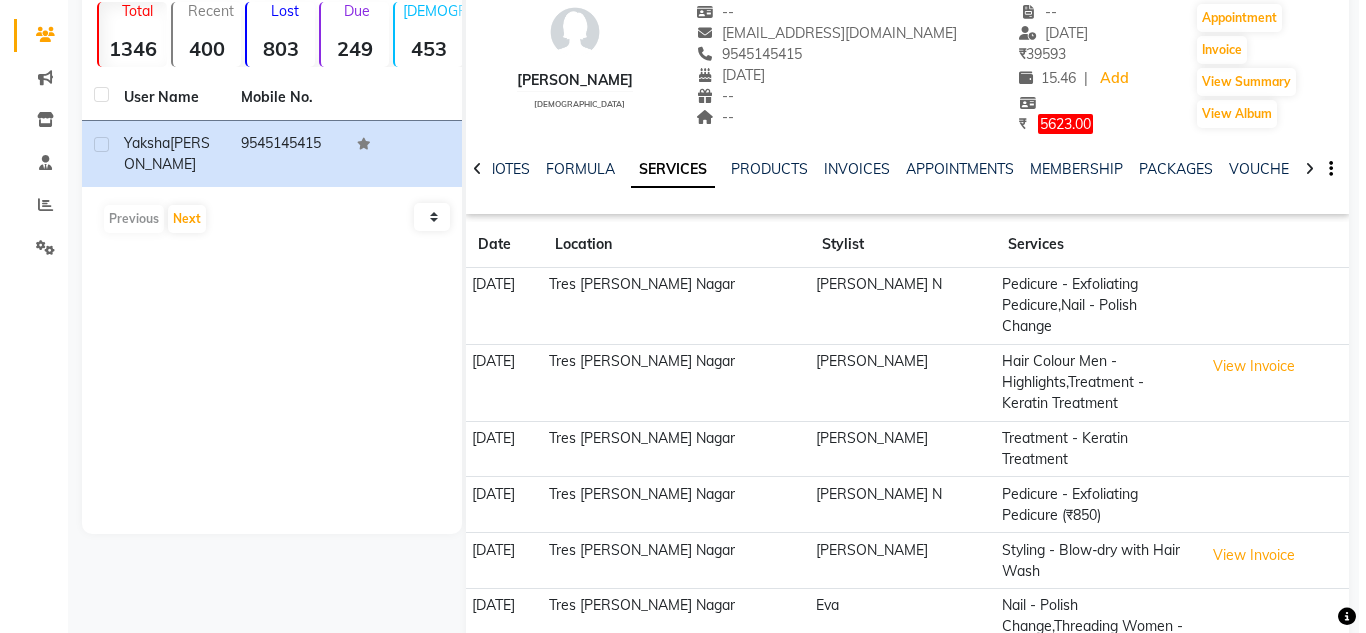 scroll, scrollTop: 453, scrollLeft: 0, axis: vertical 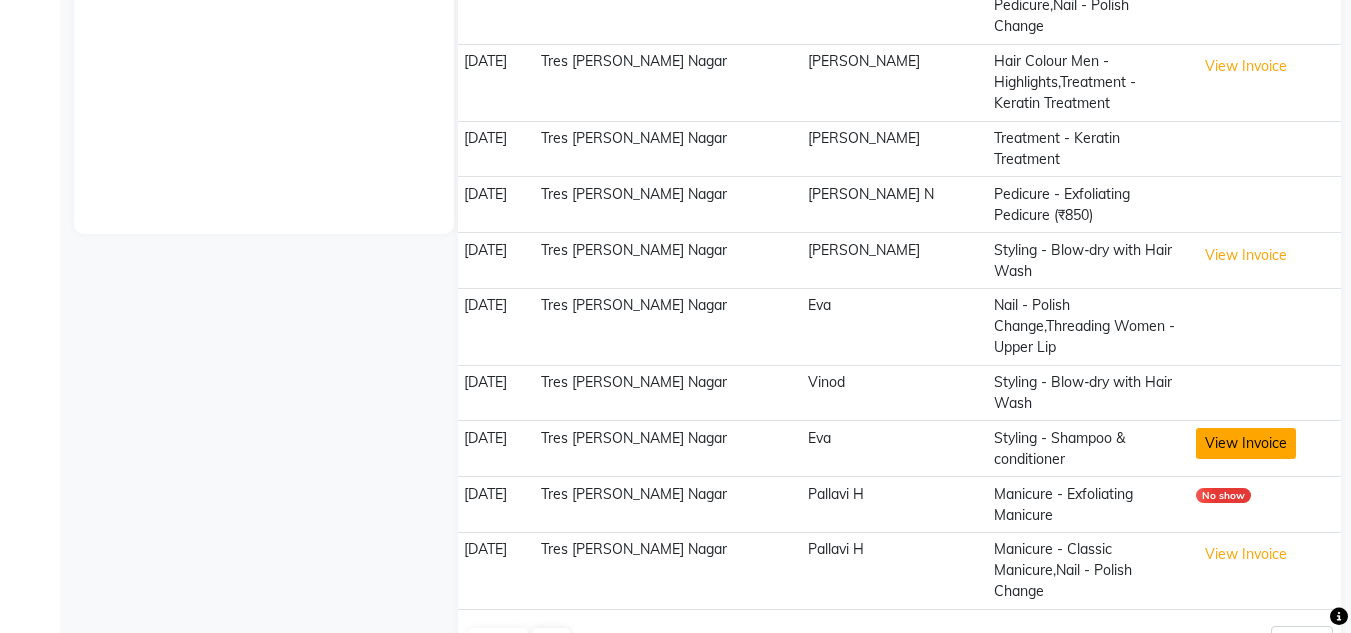 click on "View Invoice" 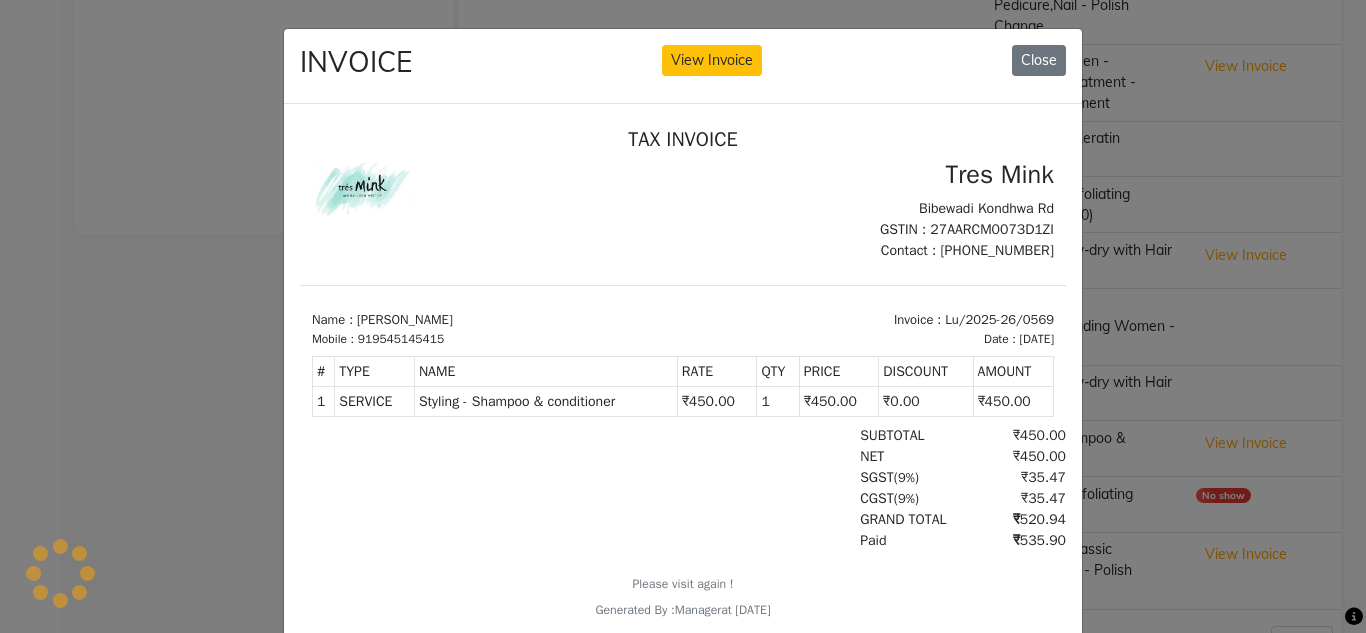 scroll, scrollTop: 0, scrollLeft: 0, axis: both 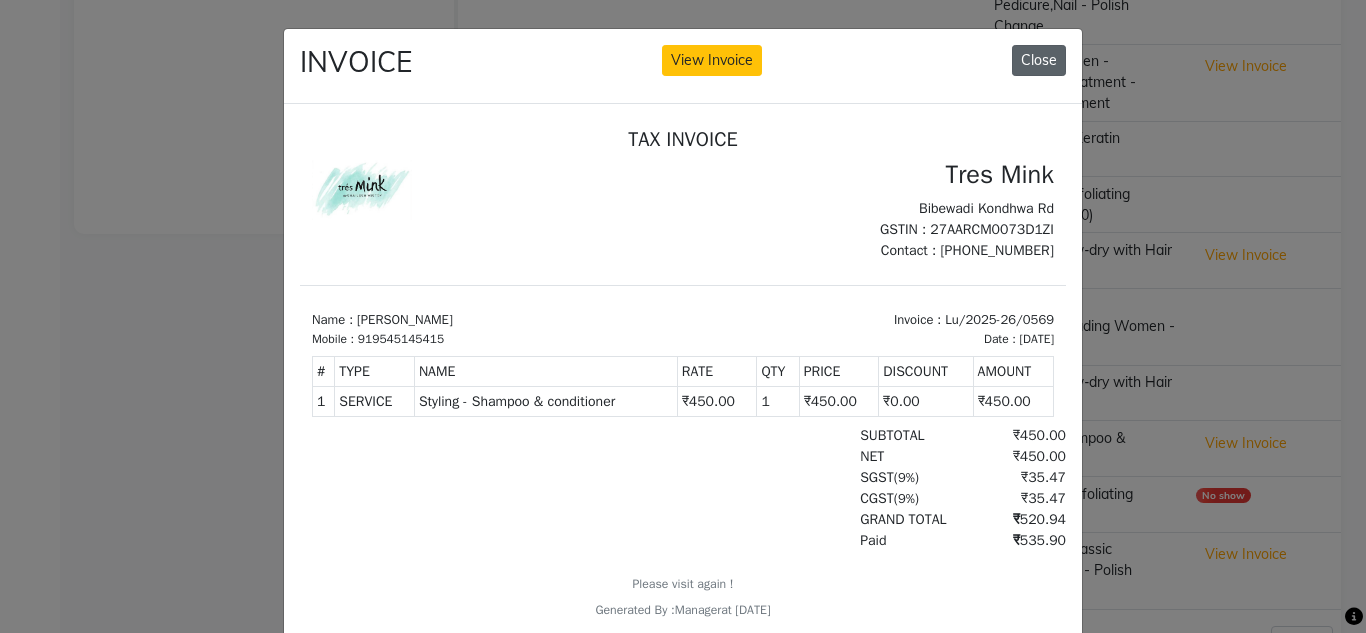 click on "Close" 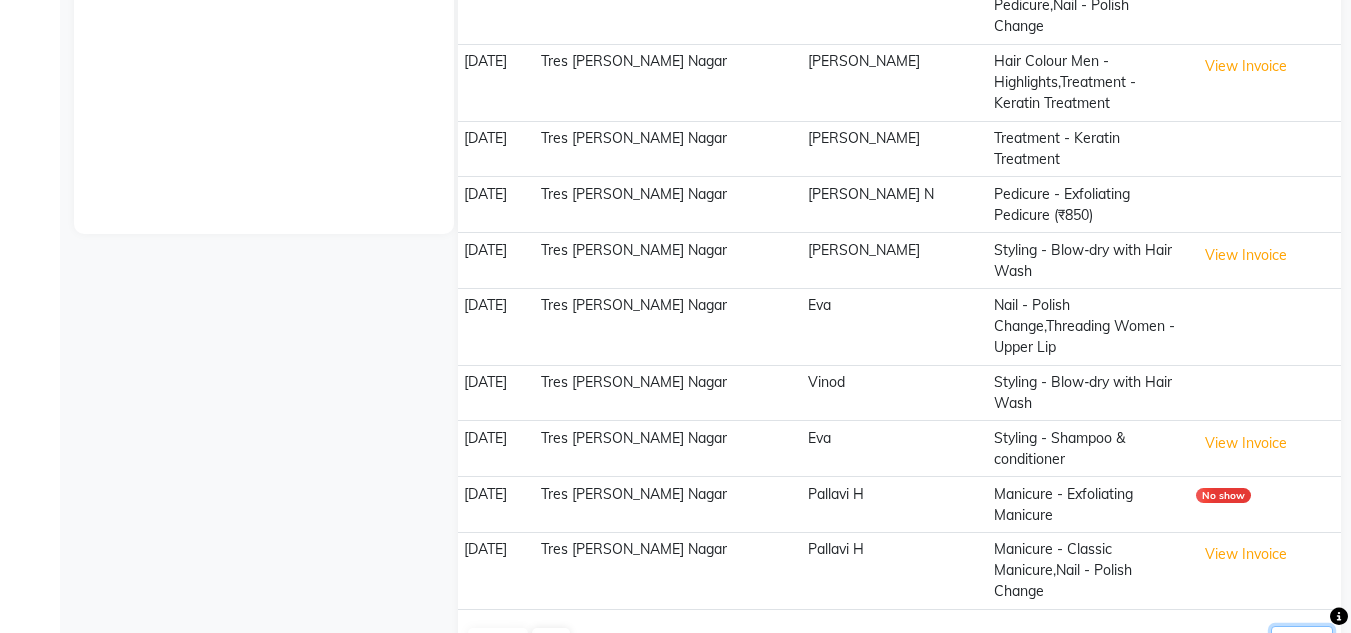 click on "5 10 50 100 500" 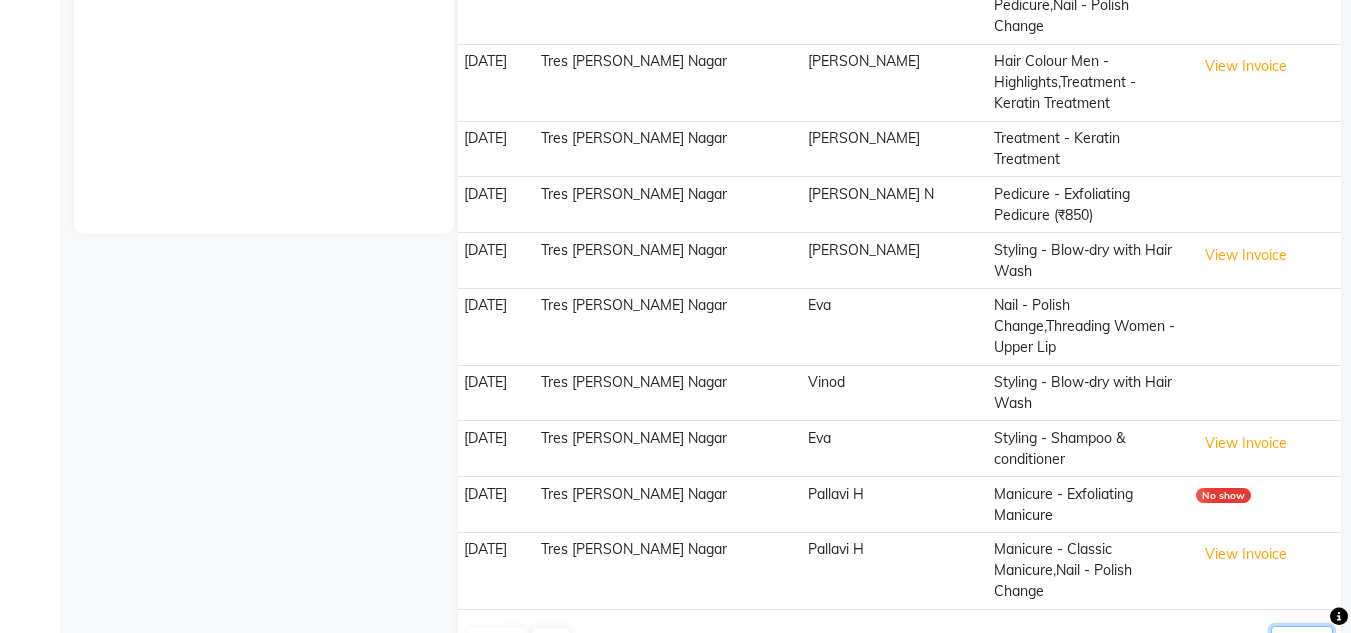click on "5 10 50 100 500" 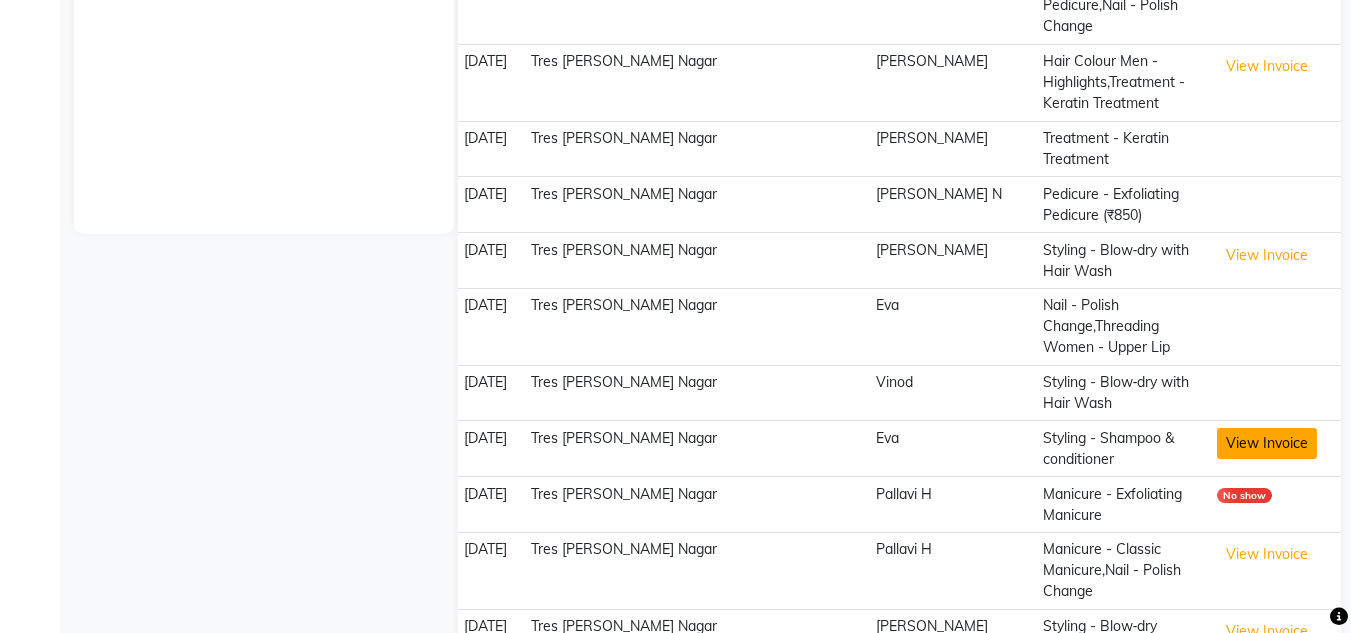 click on "View Invoice" 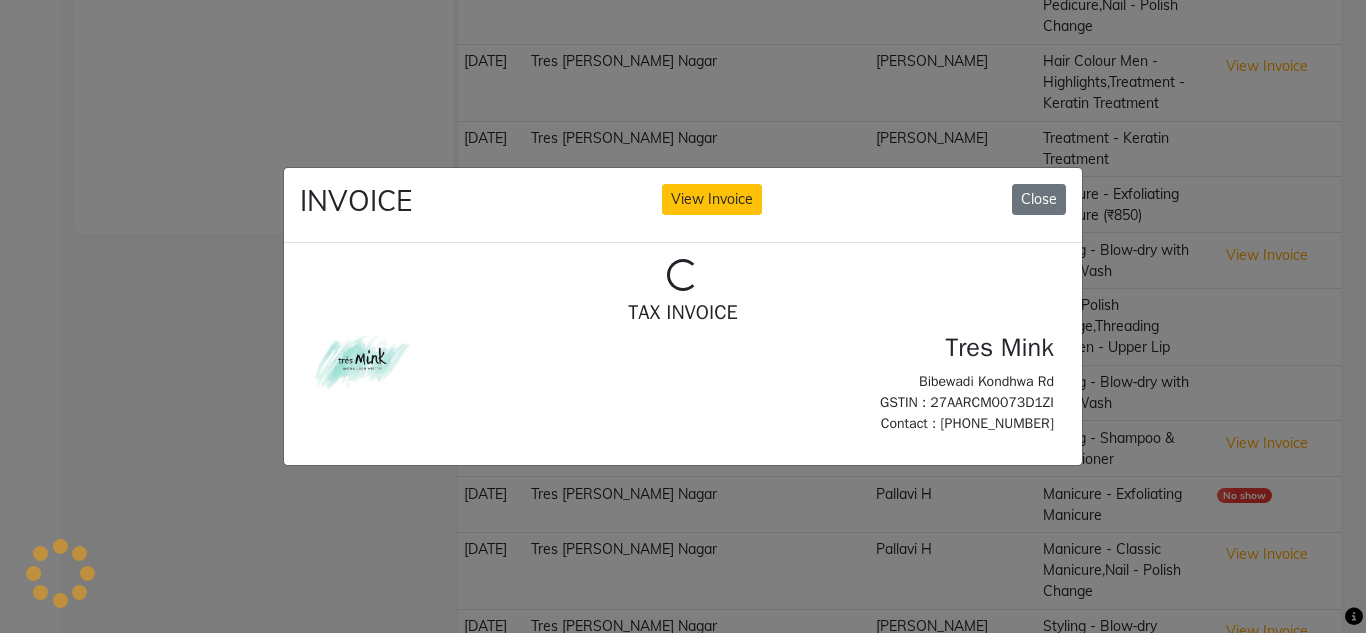 scroll, scrollTop: 0, scrollLeft: 0, axis: both 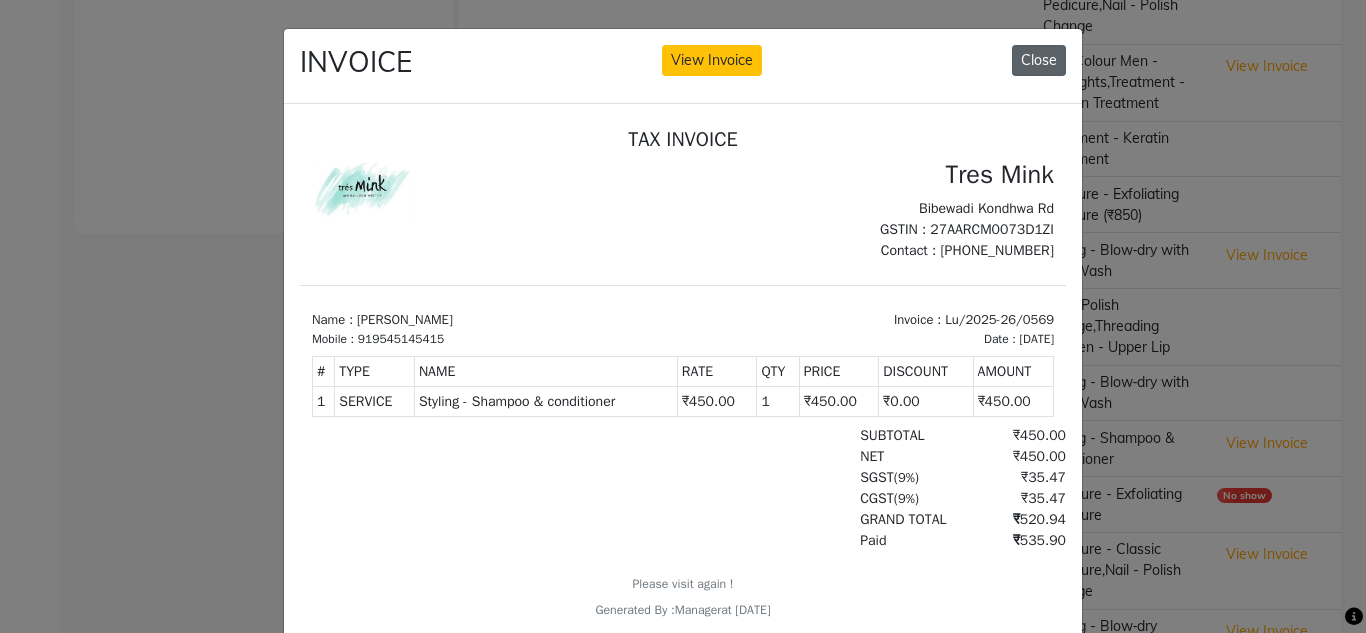 click on "Close" 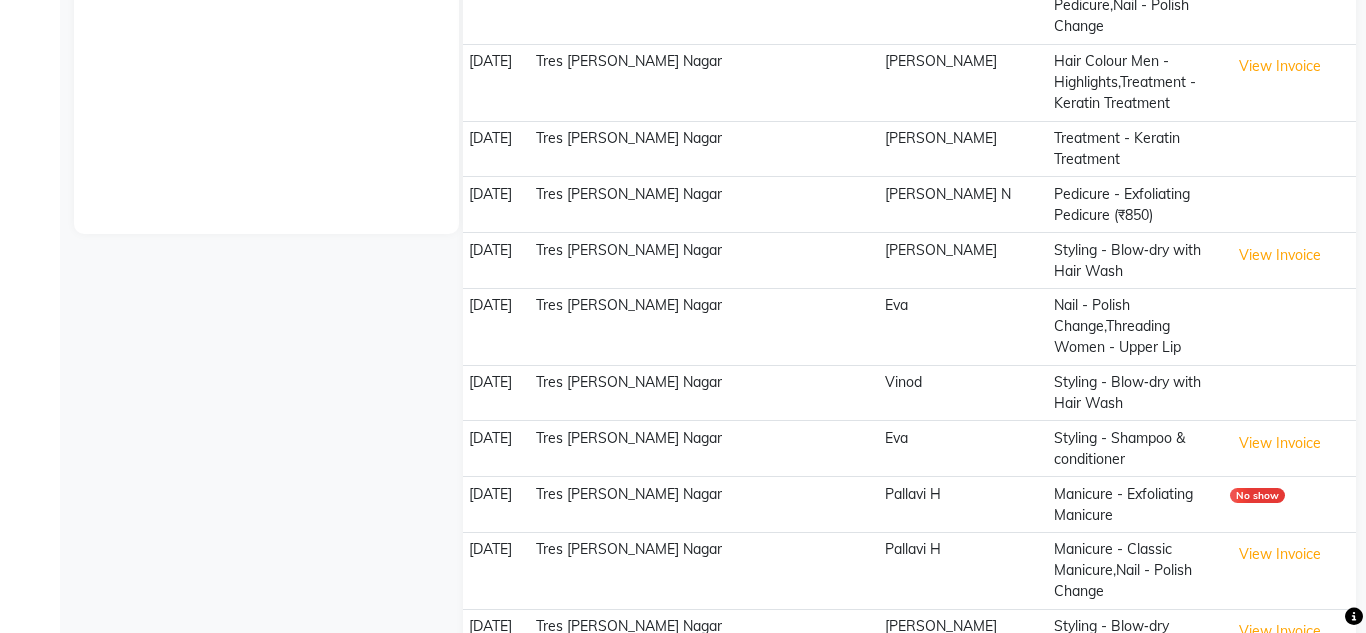 scroll, scrollTop: 753, scrollLeft: 0, axis: vertical 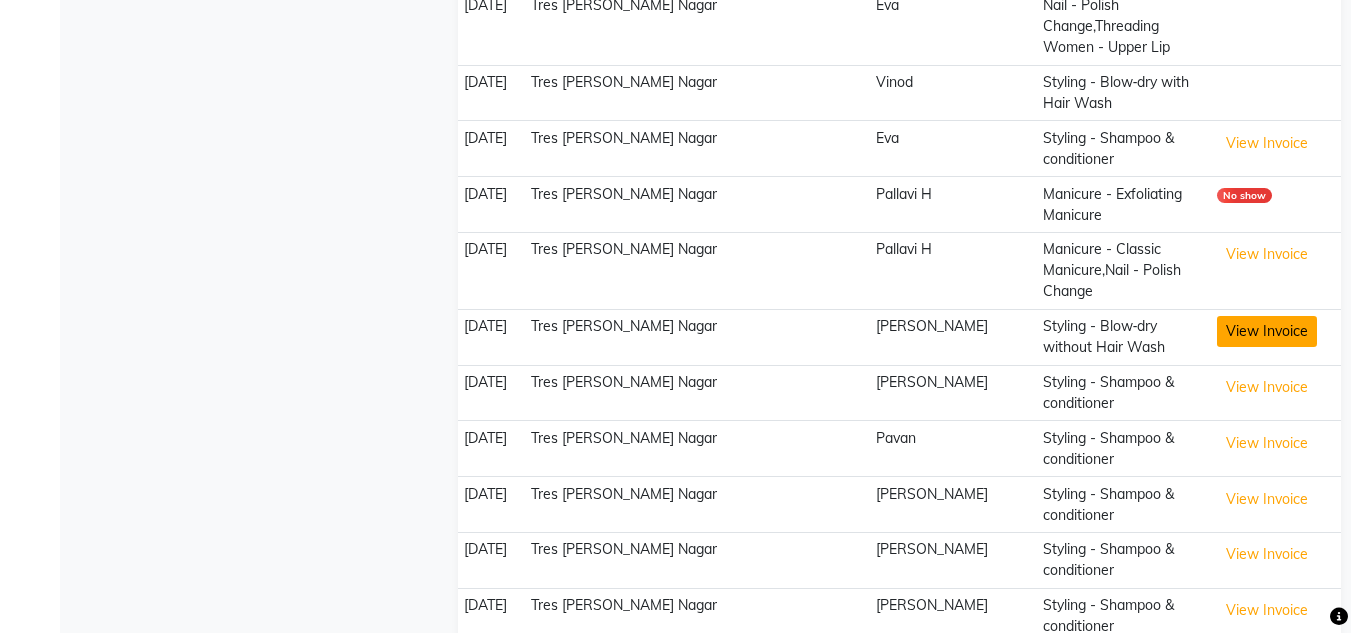 click on "View Invoice" 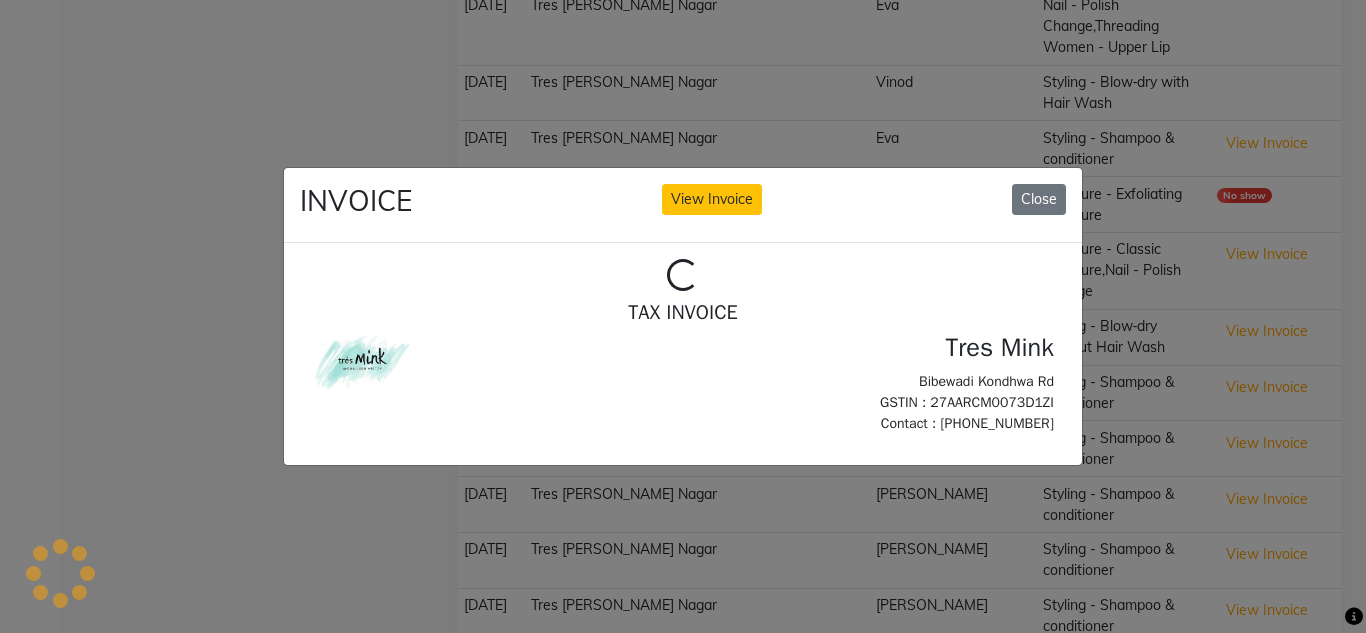 scroll, scrollTop: 0, scrollLeft: 0, axis: both 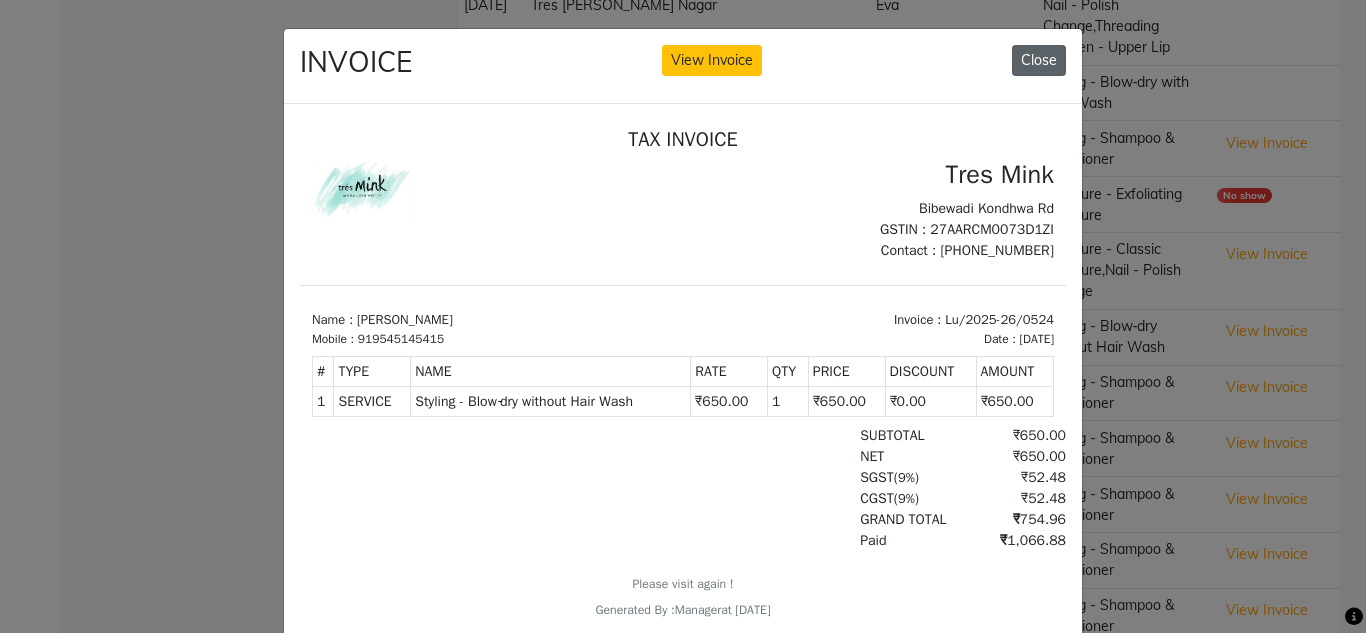 click on "Close" 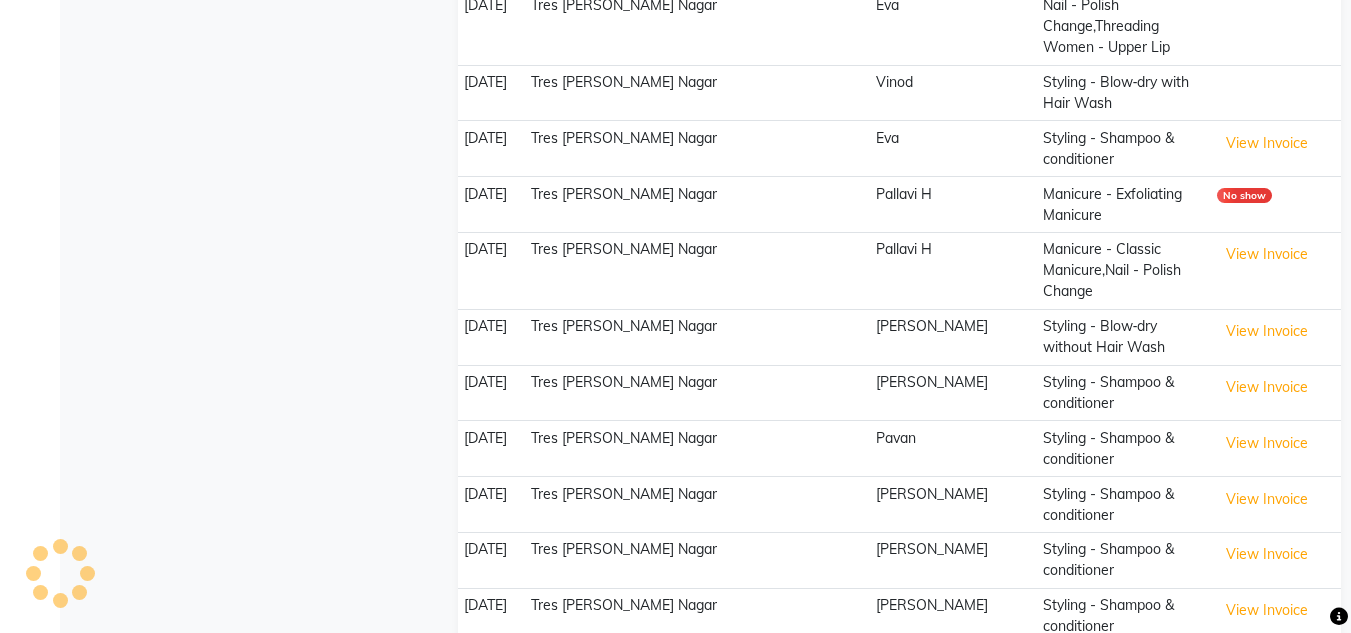 click on "View Invoice" 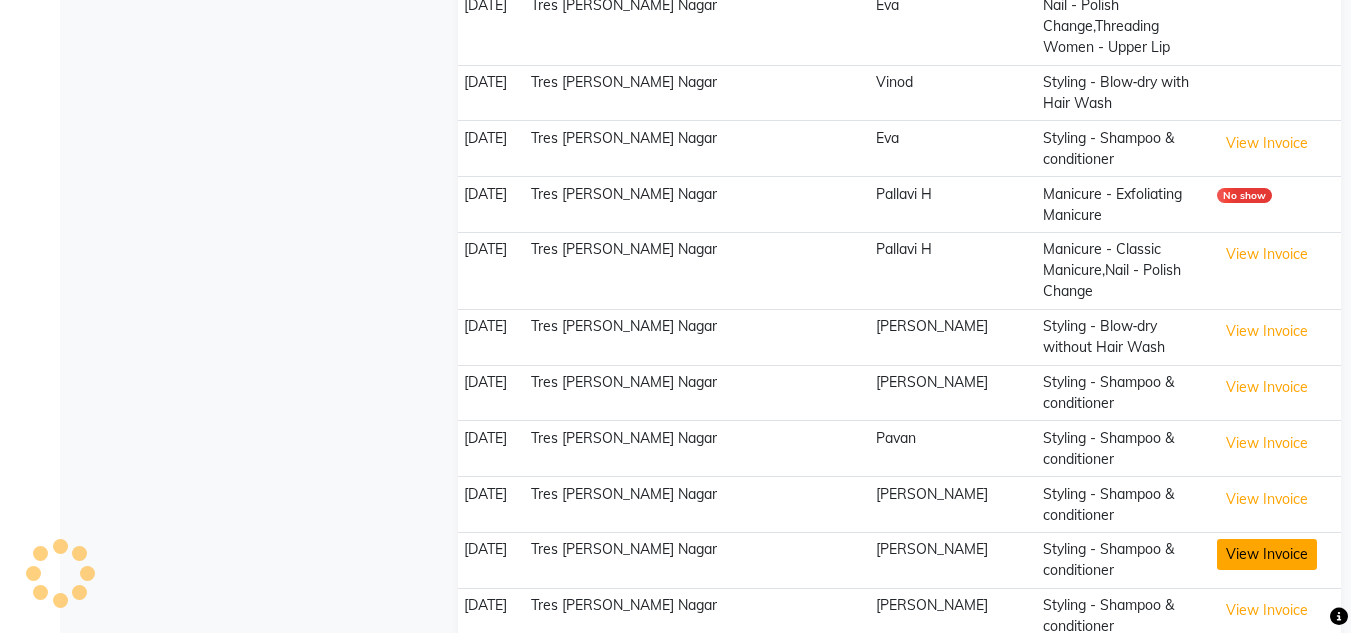 click on "View Invoice" 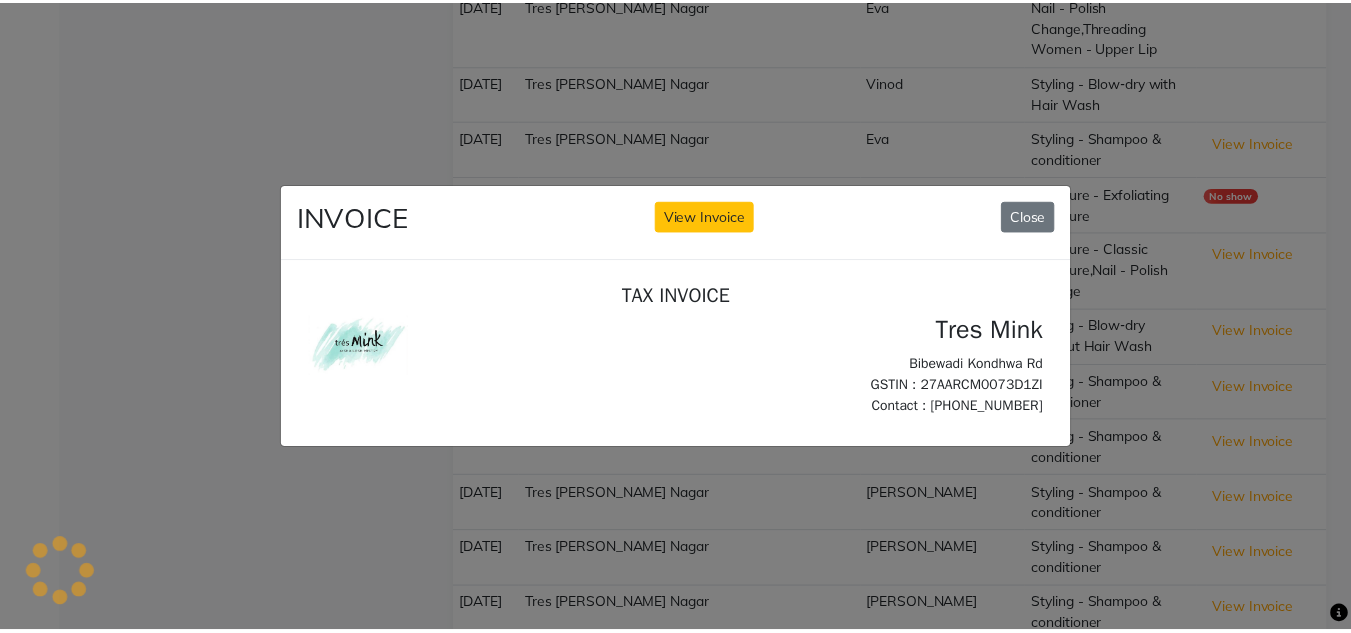 scroll, scrollTop: 0, scrollLeft: 0, axis: both 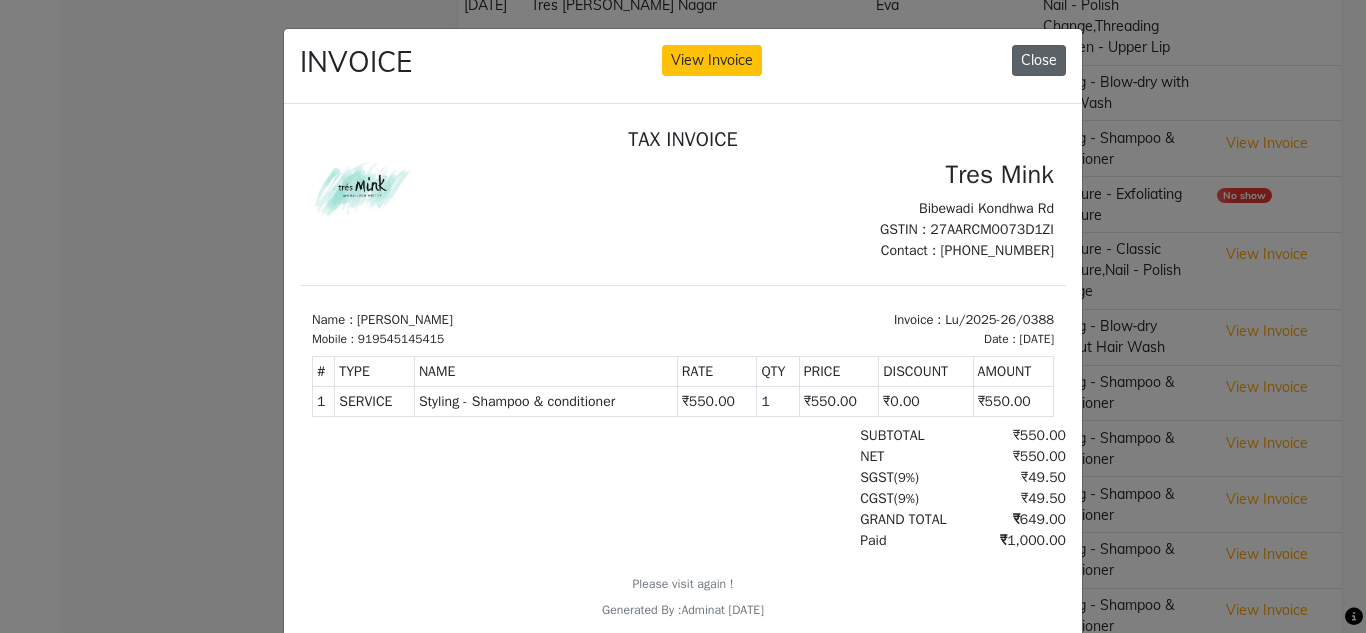 click on "Close" 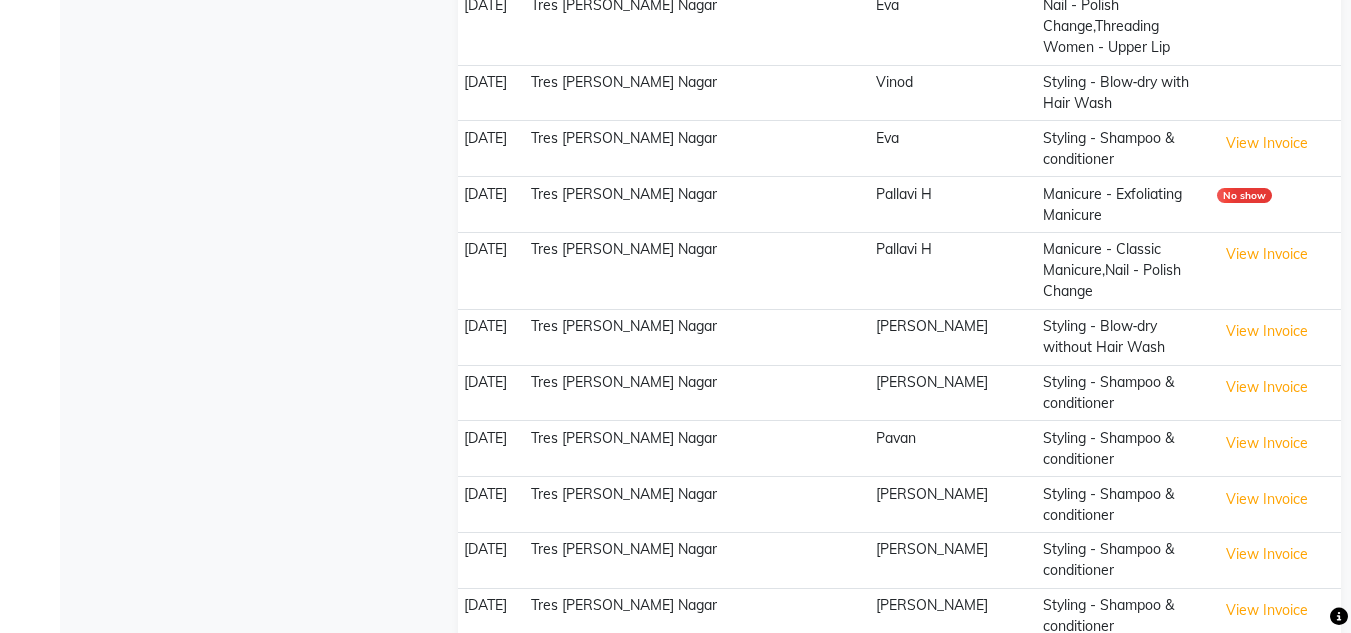 click on "View Invoice" 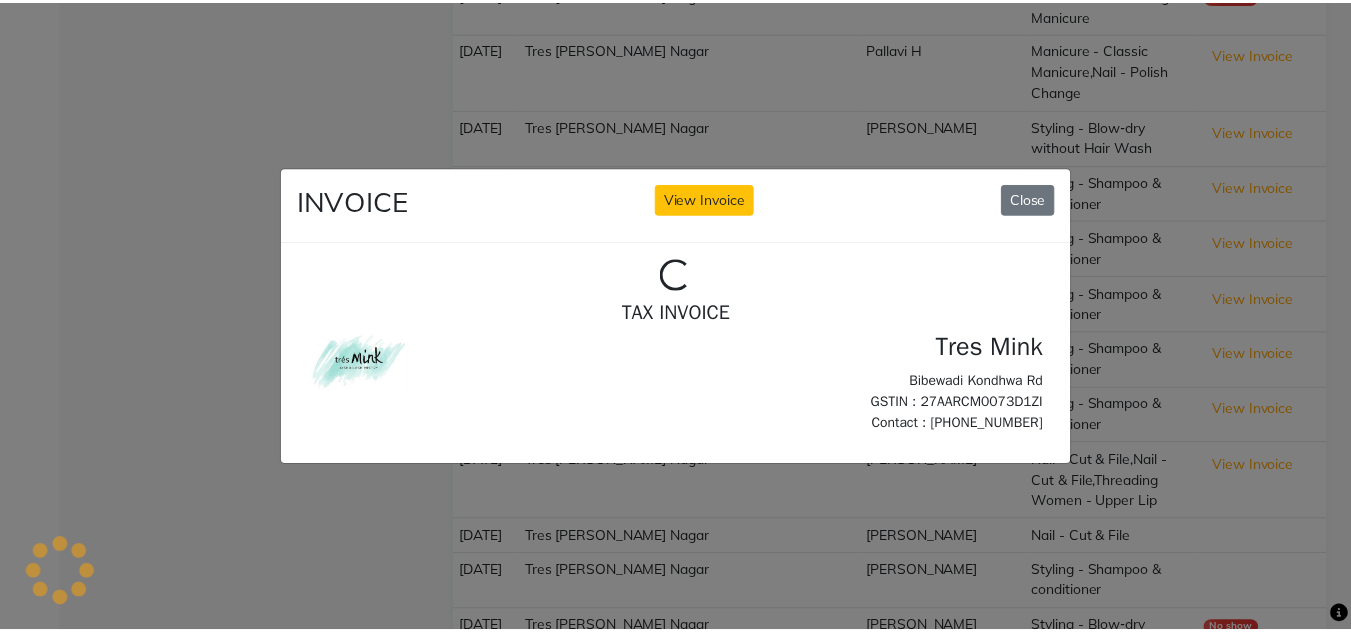 scroll, scrollTop: 0, scrollLeft: 0, axis: both 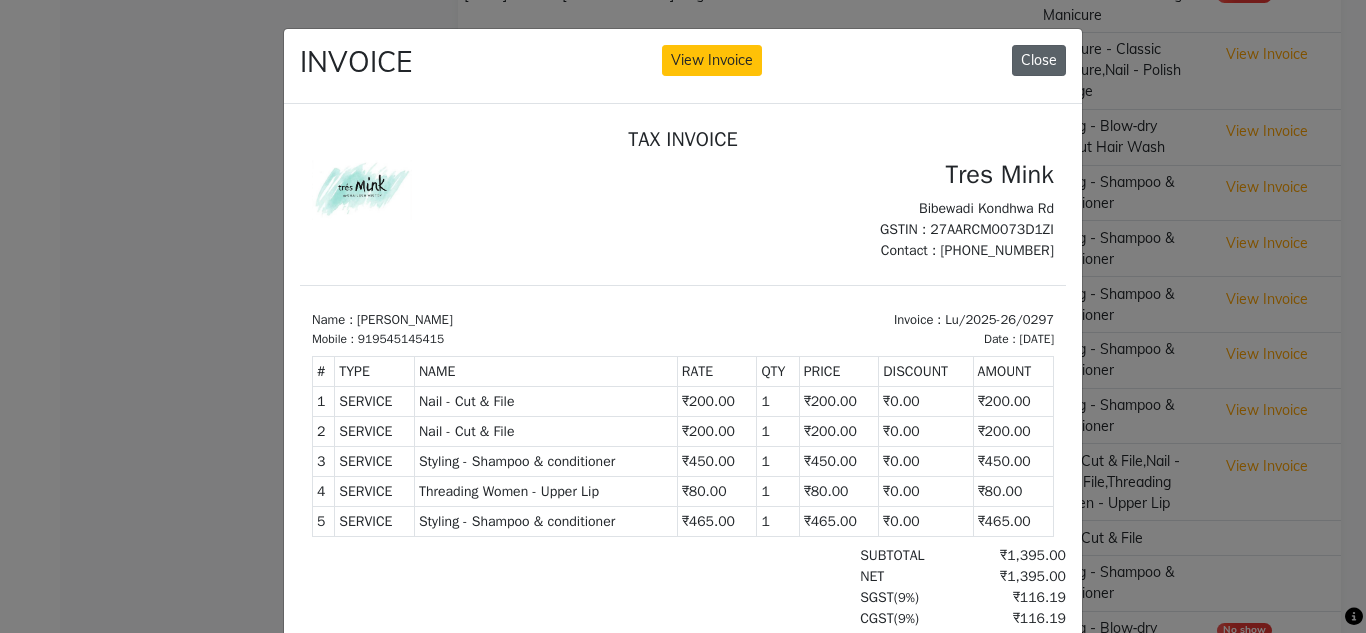 click on "Close" 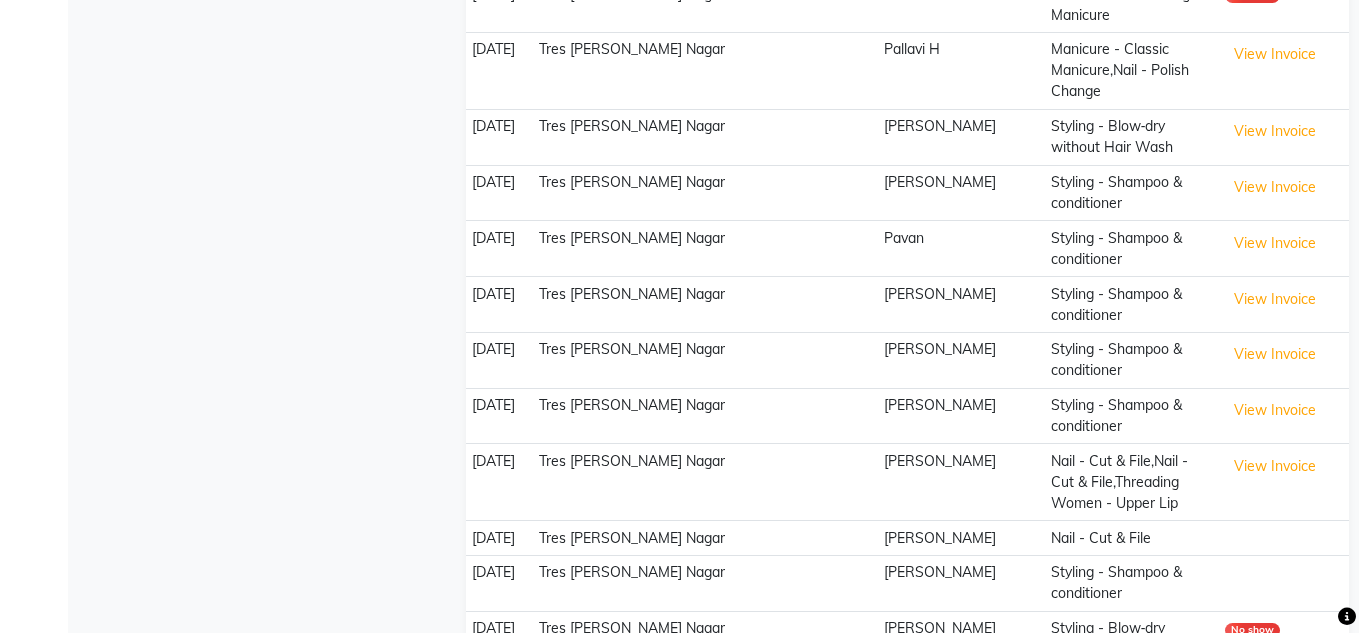 scroll, scrollTop: 1253, scrollLeft: 0, axis: vertical 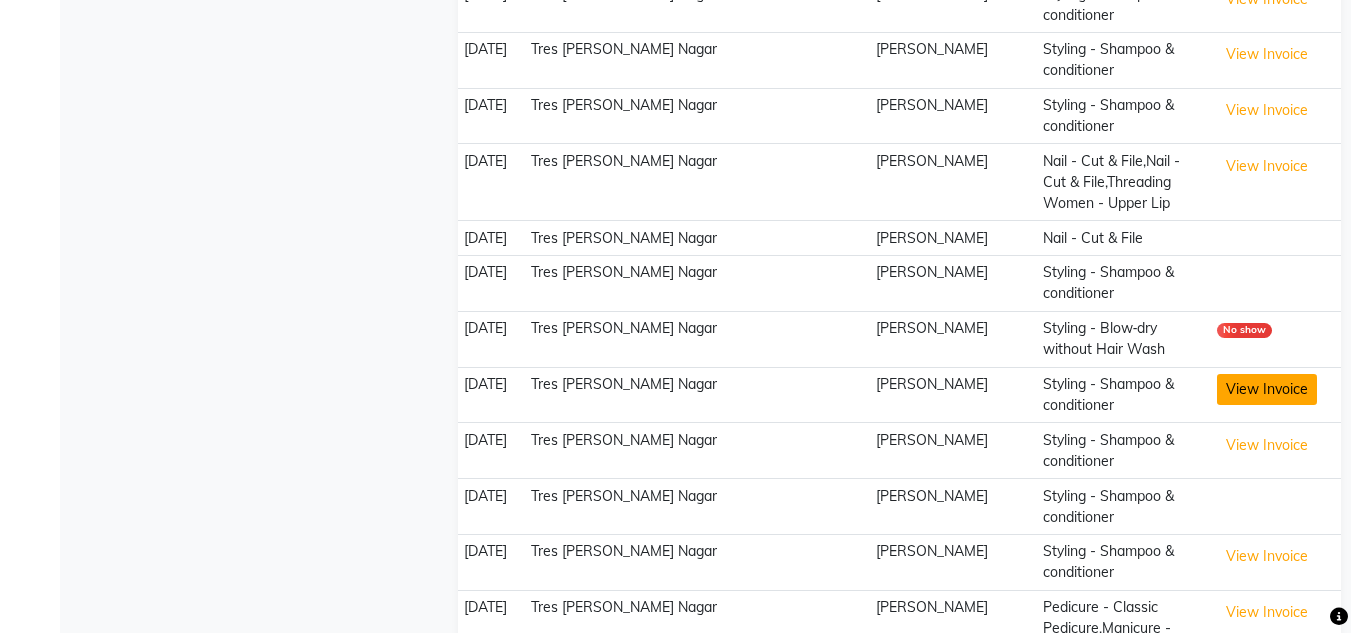 click on "View Invoice" 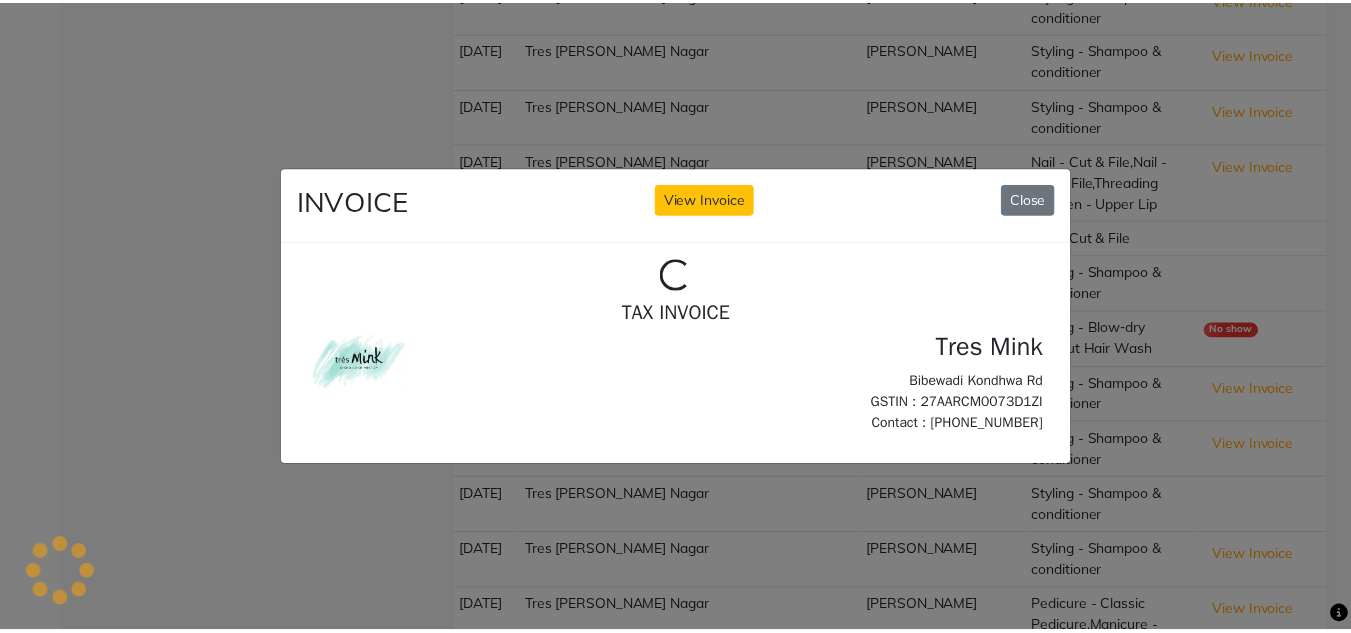 scroll, scrollTop: 0, scrollLeft: 0, axis: both 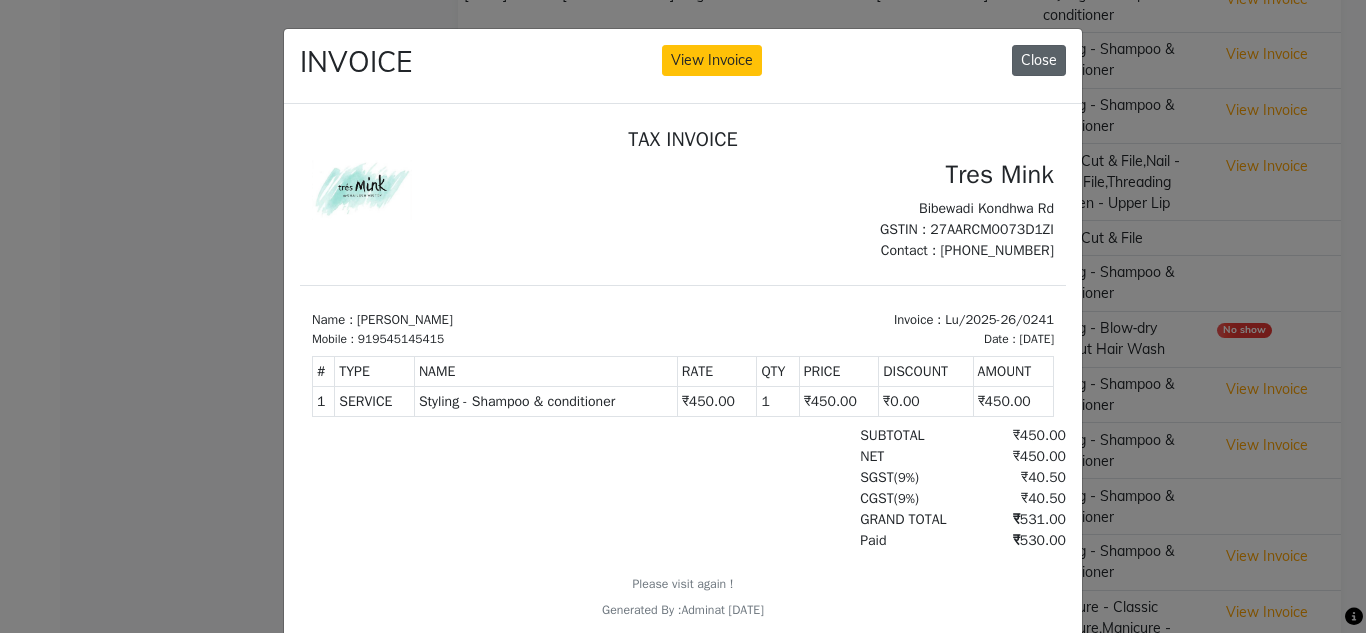 click on "Close" 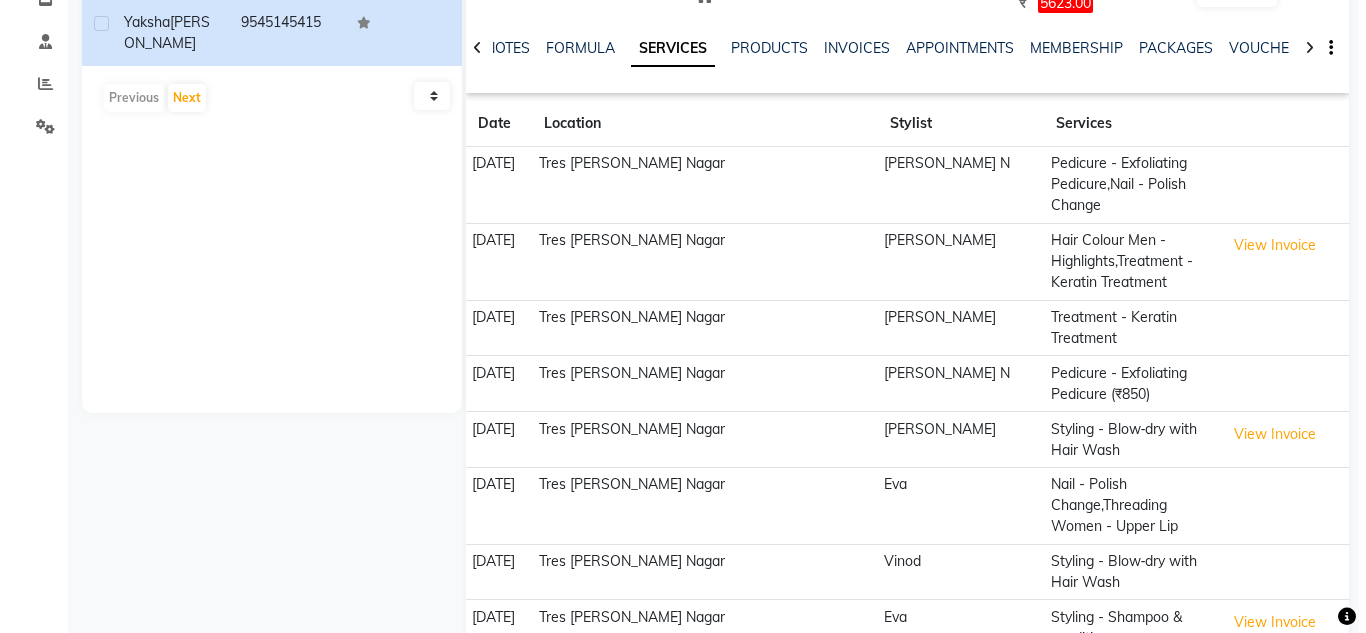 scroll, scrollTop: 0, scrollLeft: 0, axis: both 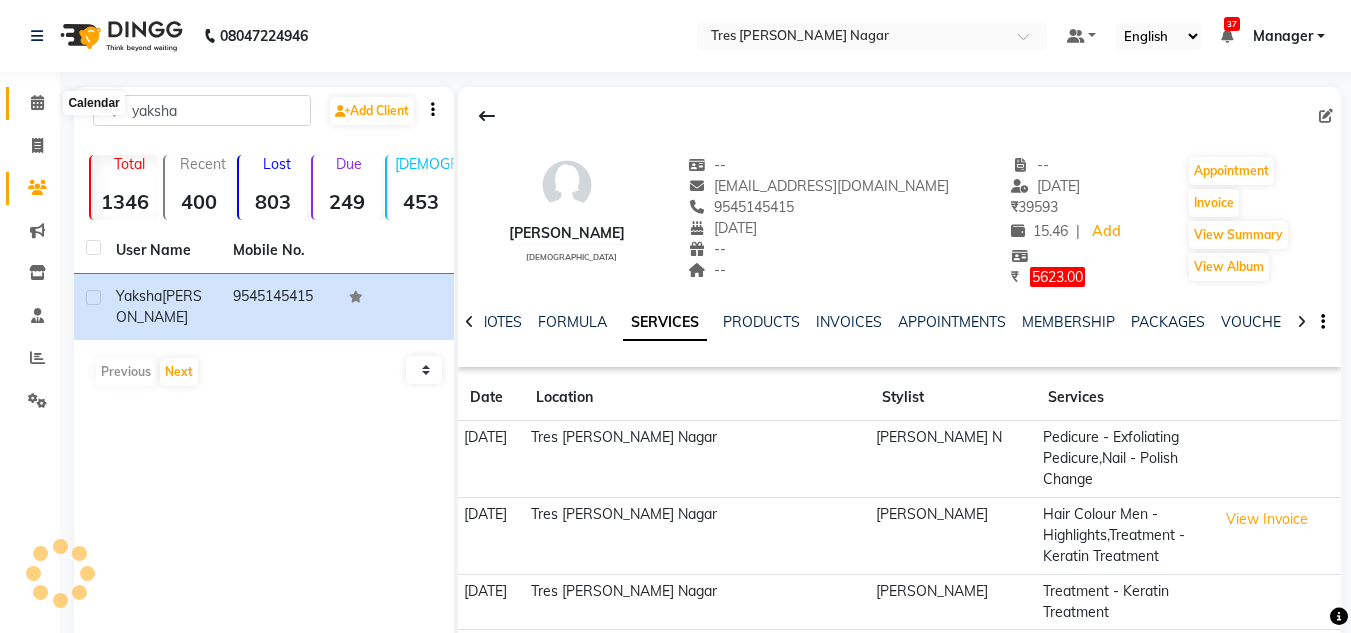 click 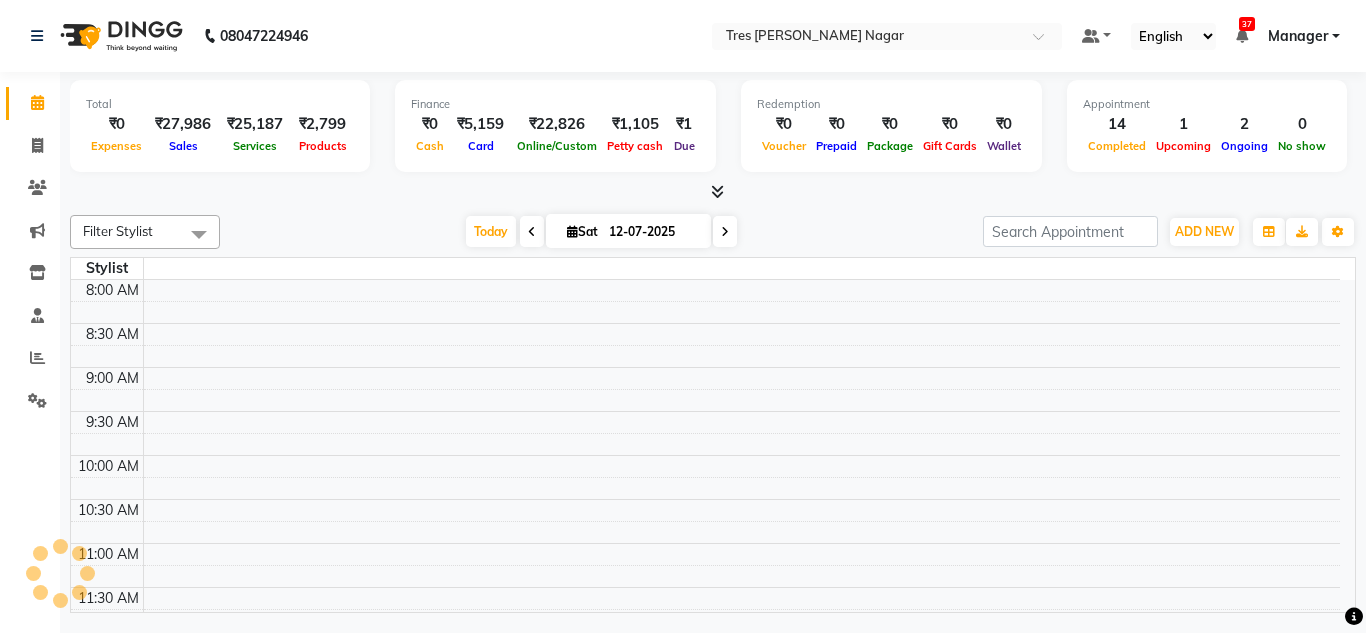 click 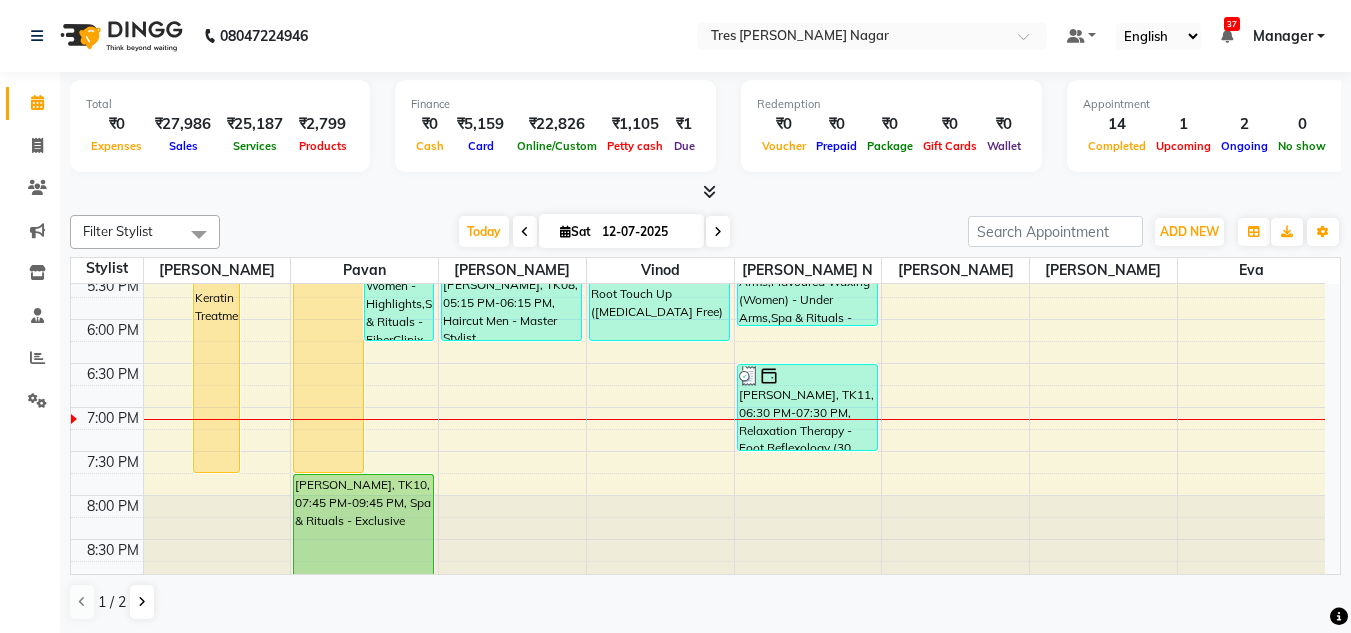 scroll, scrollTop: 853, scrollLeft: 0, axis: vertical 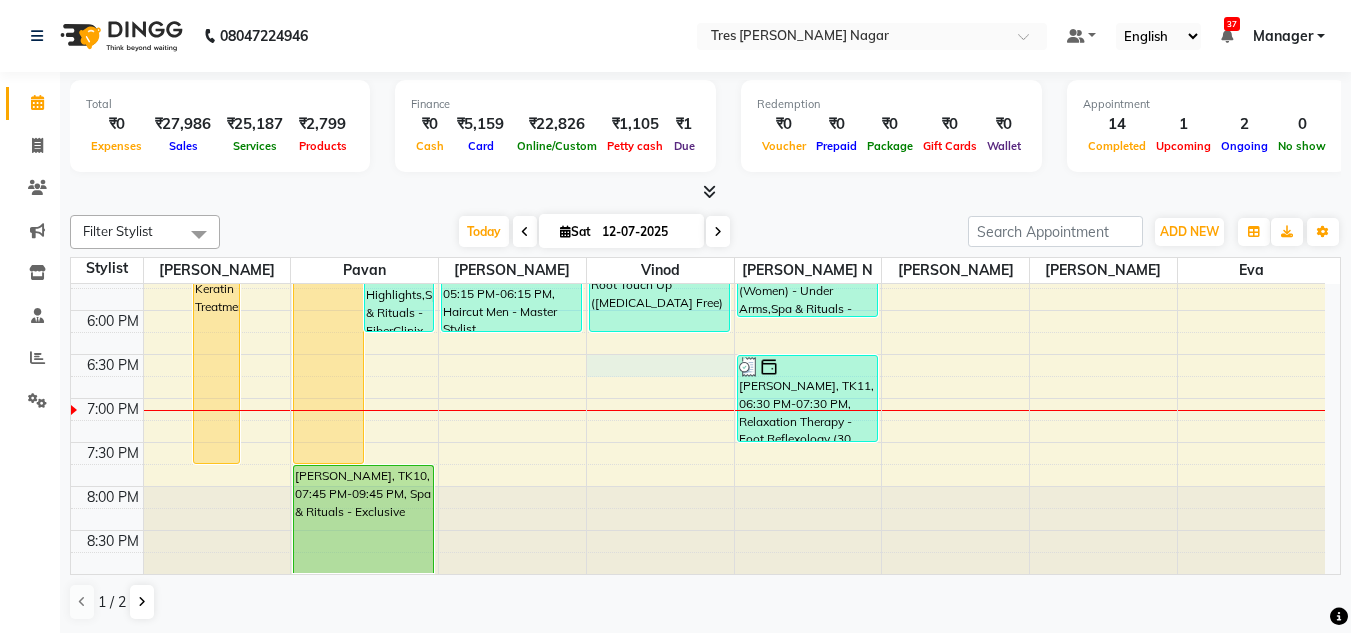 click on "8:00 AM 8:30 AM 9:00 AM 9:30 AM 10:00 AM 10:30 AM 11:00 AM 11:30 AM 12:00 PM 12:30 PM 1:00 PM 1:30 PM 2:00 PM 2:30 PM 3:00 PM 3:30 PM 4:00 PM 4:30 PM 5:00 PM 5:30 PM 6:00 PM 6:30 PM 7:00 PM 7:30 PM 8:00 PM 8:30 PM     Preeti Singh, TK03, 02:15 PM-04:15 PM, Hair Colour Women - Highlights    stefani Aviat, TK01, 04:00 PM-07:45 PM, Treatment - Keratin Treatment     Preeti Singh, TK03, 04:00 PM-05:00 PM, Haircuts Women - Salon Director     Leena, TK02, 12:00 PM-01:00 PM, Haircuts Women - Salon Director    stefani Aviat, TK01, 04:00 PM-07:45 PM, Treatment - Keratin Treatment     Preeti Singh, TK03, 04:15 PM-06:15 PM, Hair Colour Women - Highlights,Spa & Rituals - FiberClinix     Karishma Jain, TK05, 11:45 AM-12:45 PM, Styling - Blow‑dry with Hair Wash    Shrutika Pathak, TK10, 07:45 PM-09:45 PM, Spa & Rituals - Exclusive     Lulua Chatirwala, TK04, 11:30 AM-12:45 PM, Haircuts Women - Senior Sylist     Divya Gore, TK07, 02:00 PM-03:30 PM, Hair colour Women - Root Touch Up" at bounding box center (698, 2) 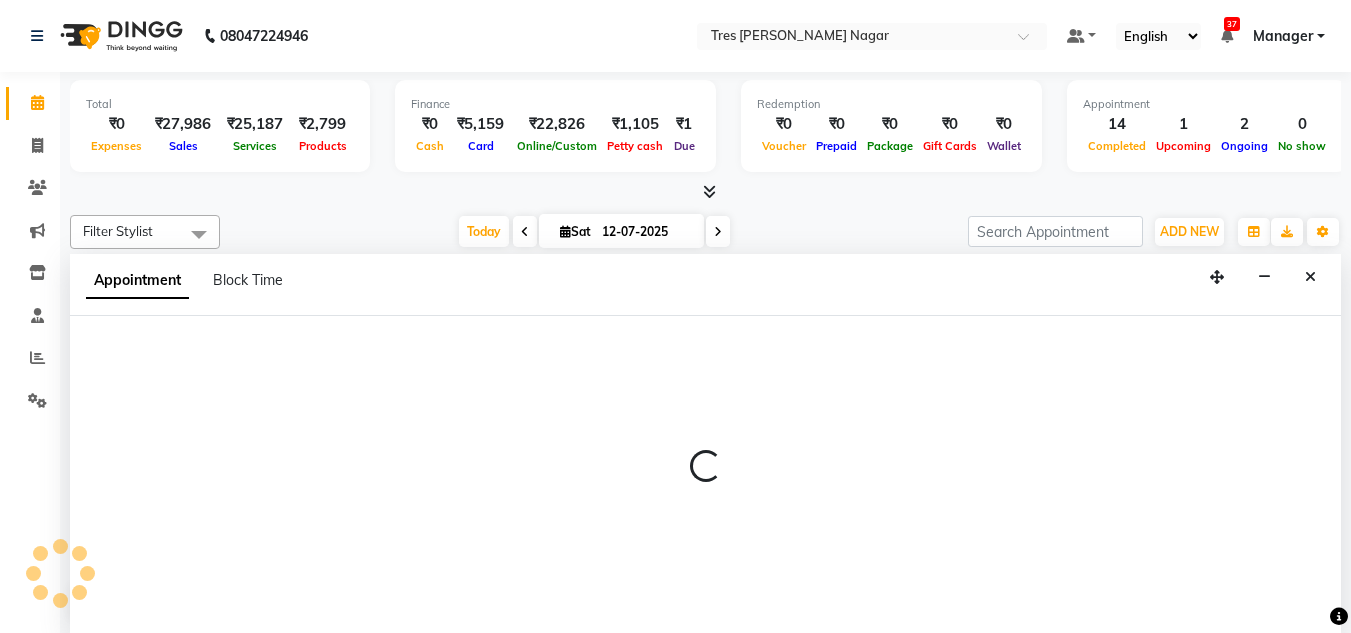 scroll, scrollTop: 1, scrollLeft: 0, axis: vertical 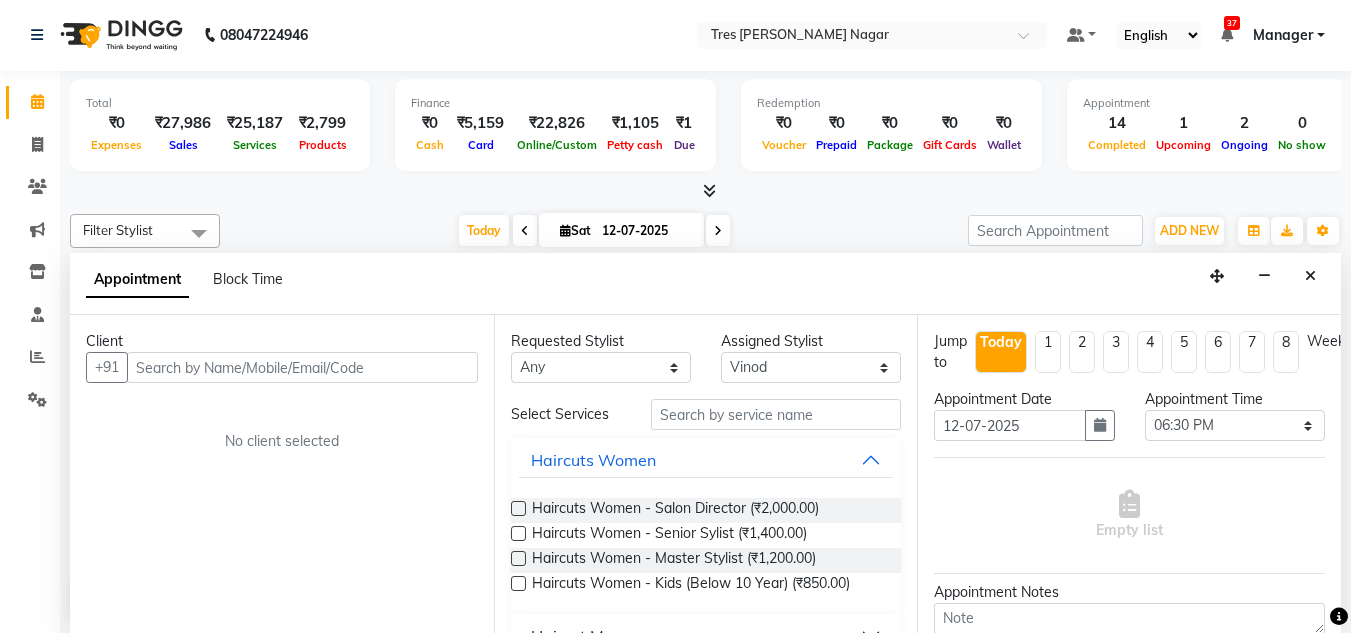 click at bounding box center (302, 367) 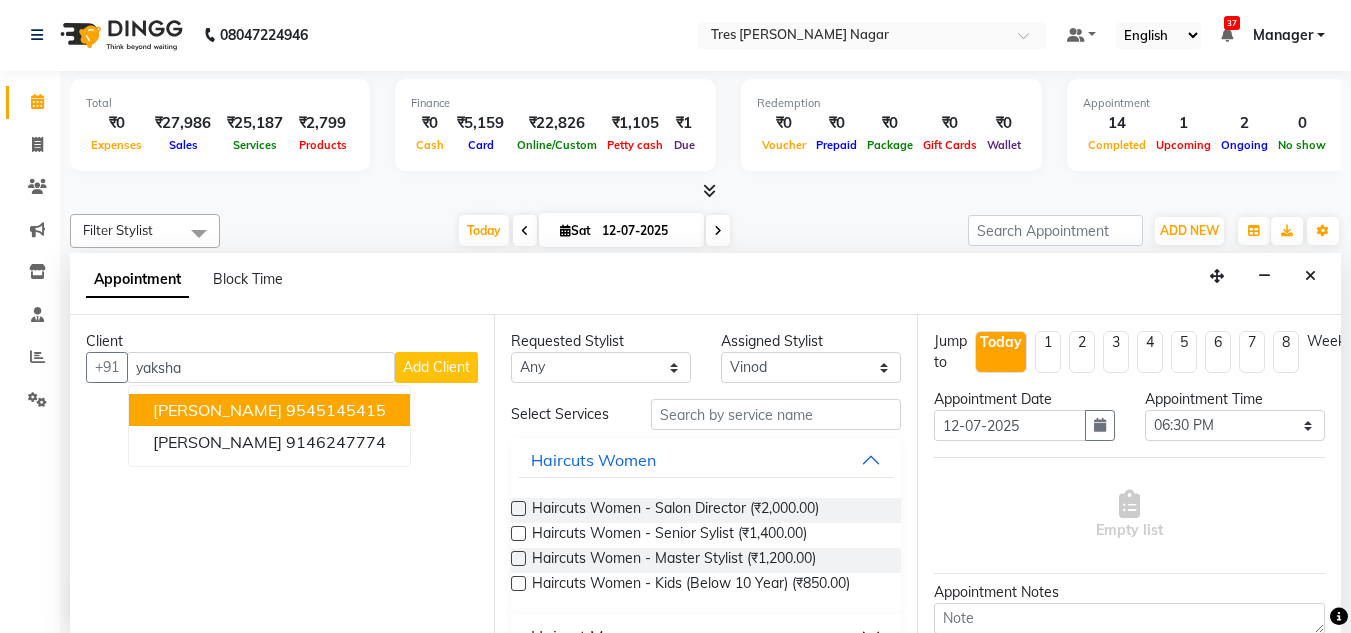 click on "9545145415" at bounding box center [336, 410] 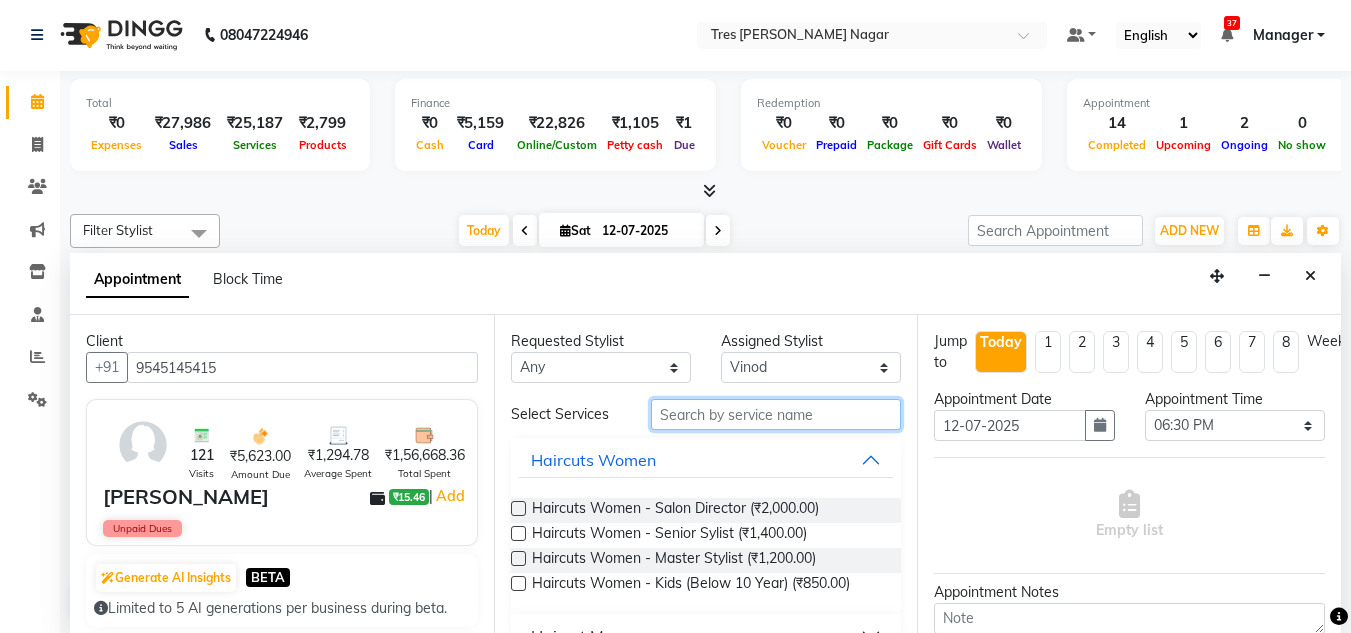 click at bounding box center [776, 414] 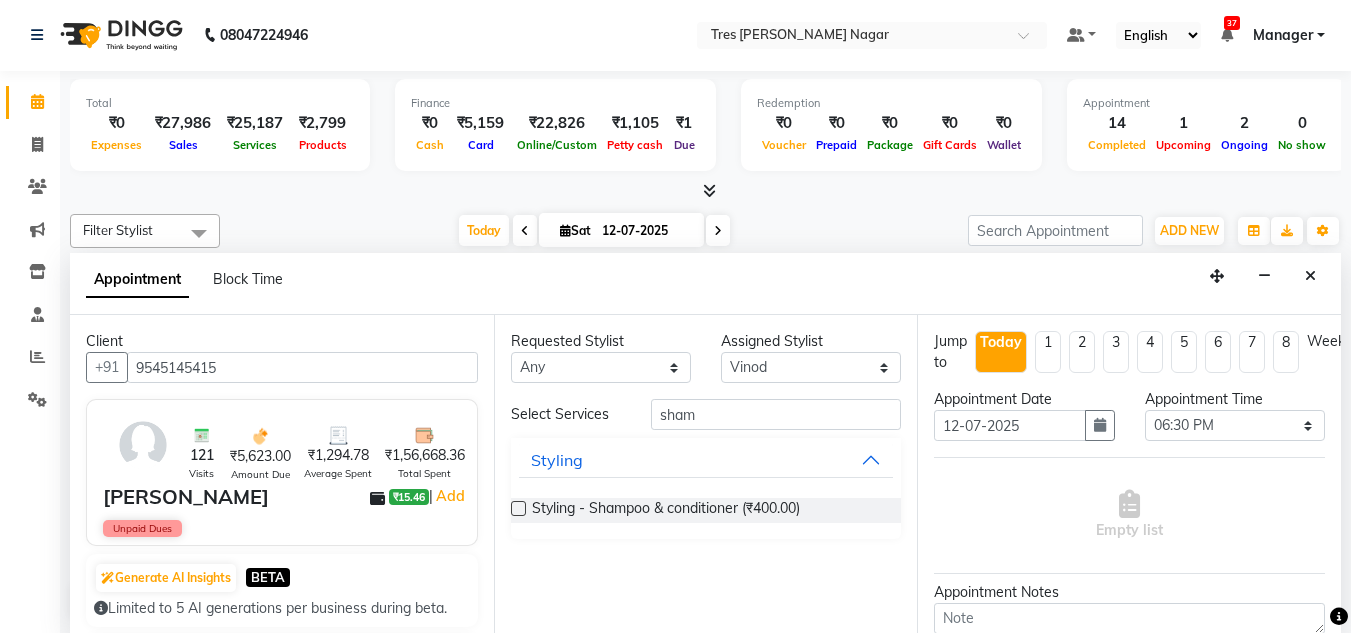 click at bounding box center [518, 508] 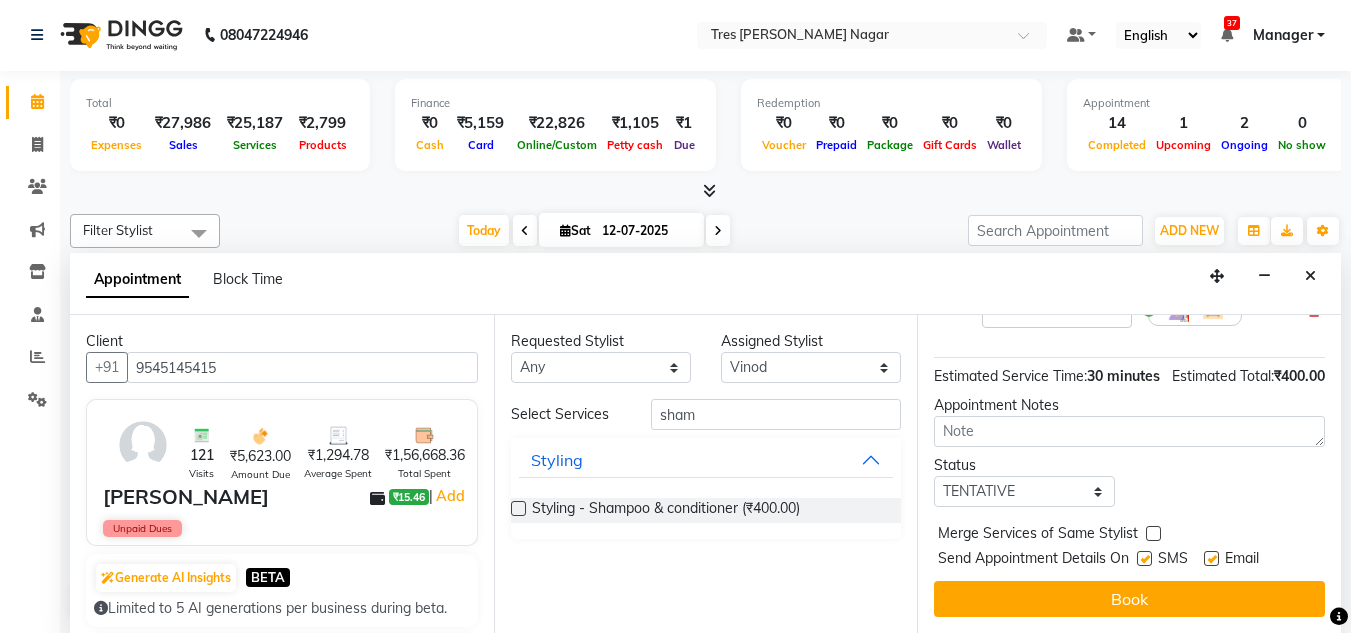 scroll, scrollTop: 244, scrollLeft: 0, axis: vertical 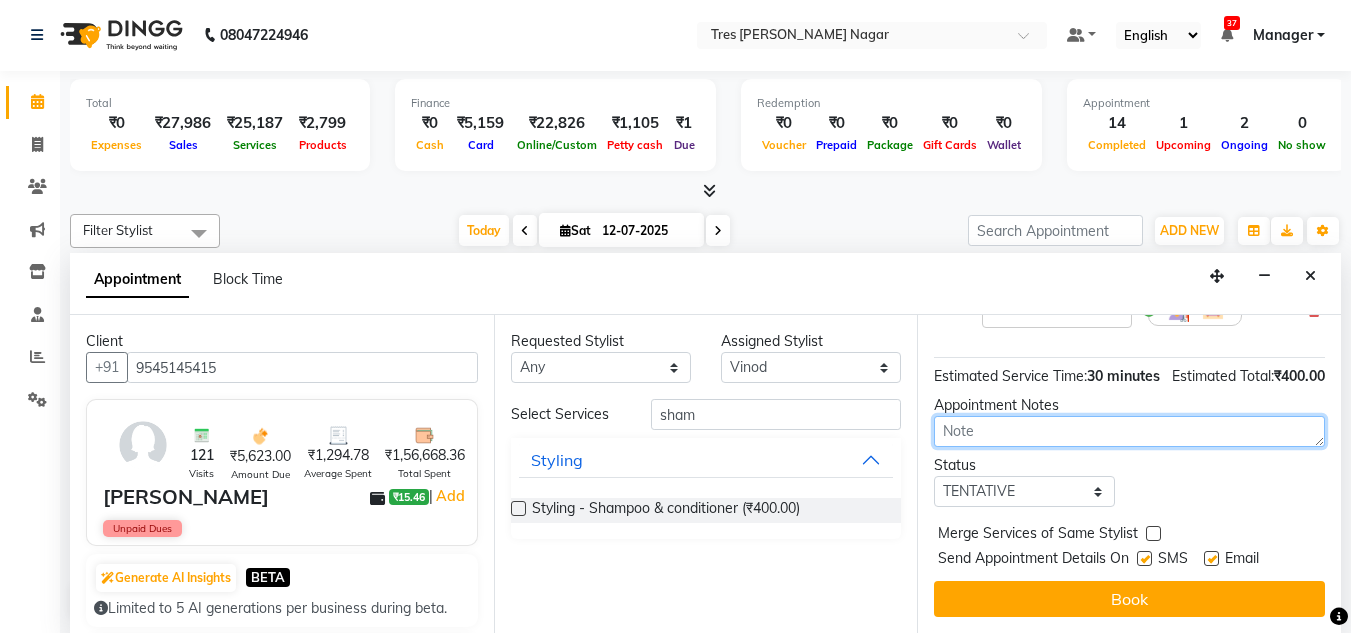click at bounding box center [1129, 431] 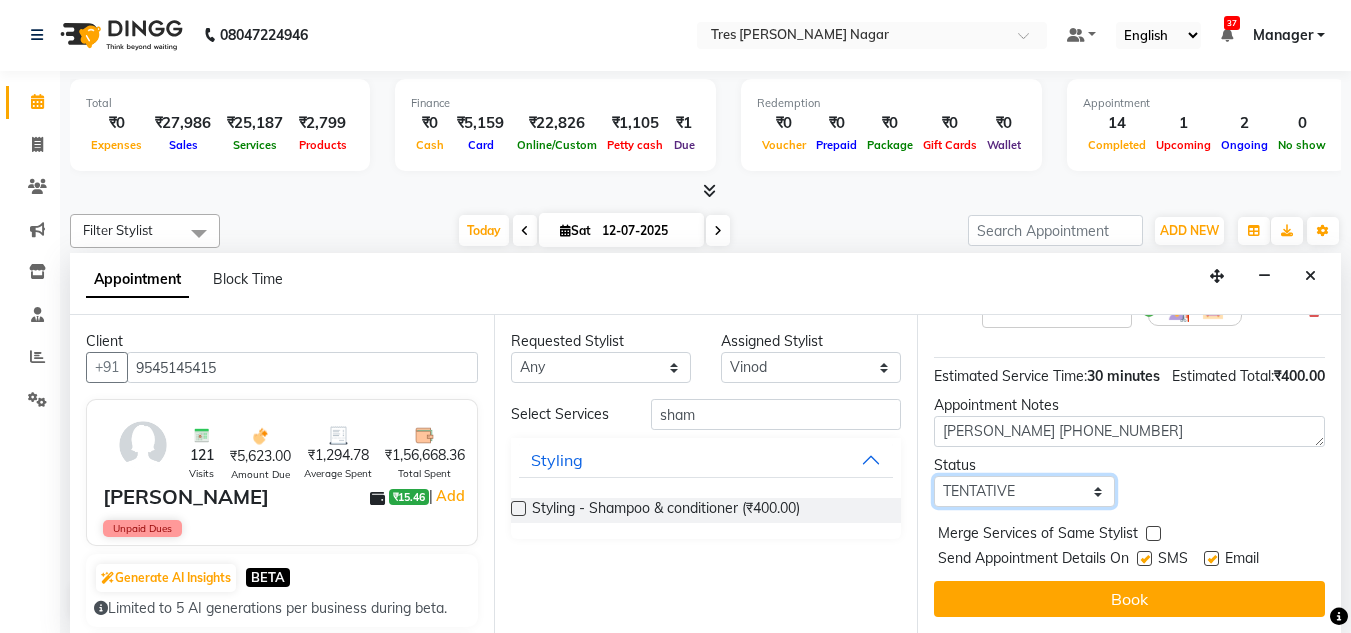click on "Select TENTATIVE CONFIRM CHECK-IN UPCOMING" at bounding box center (1024, 491) 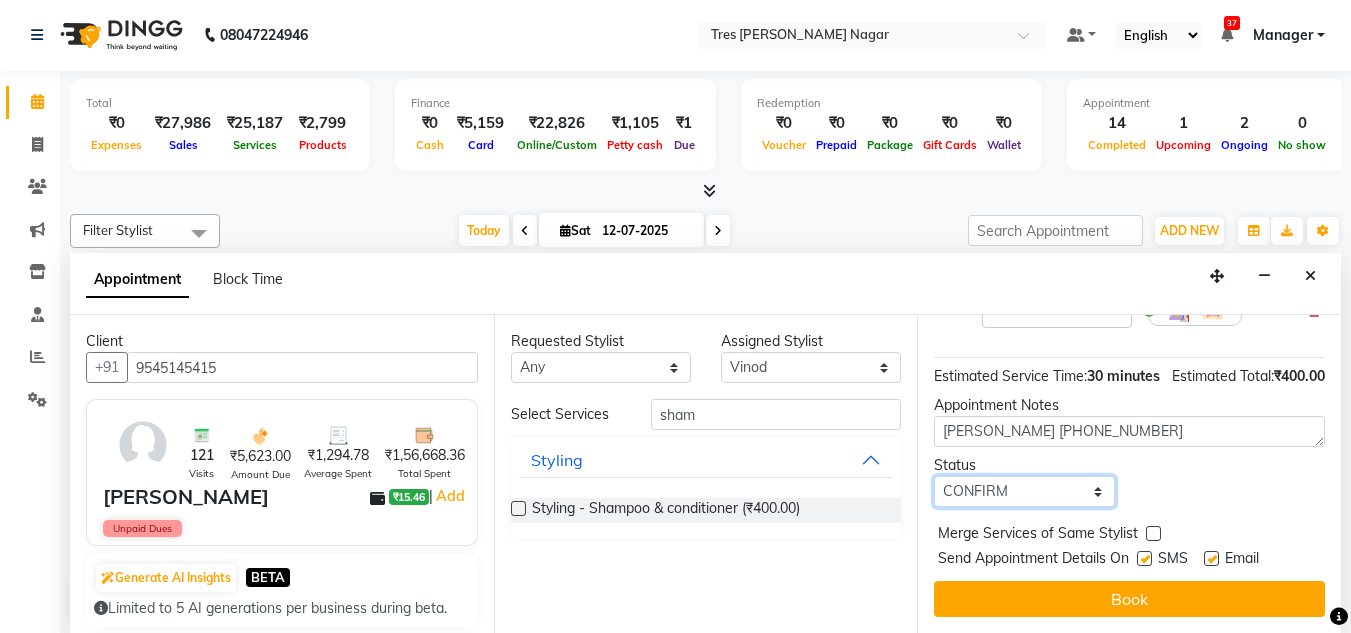 click on "Select TENTATIVE CONFIRM CHECK-IN UPCOMING" at bounding box center [1024, 491] 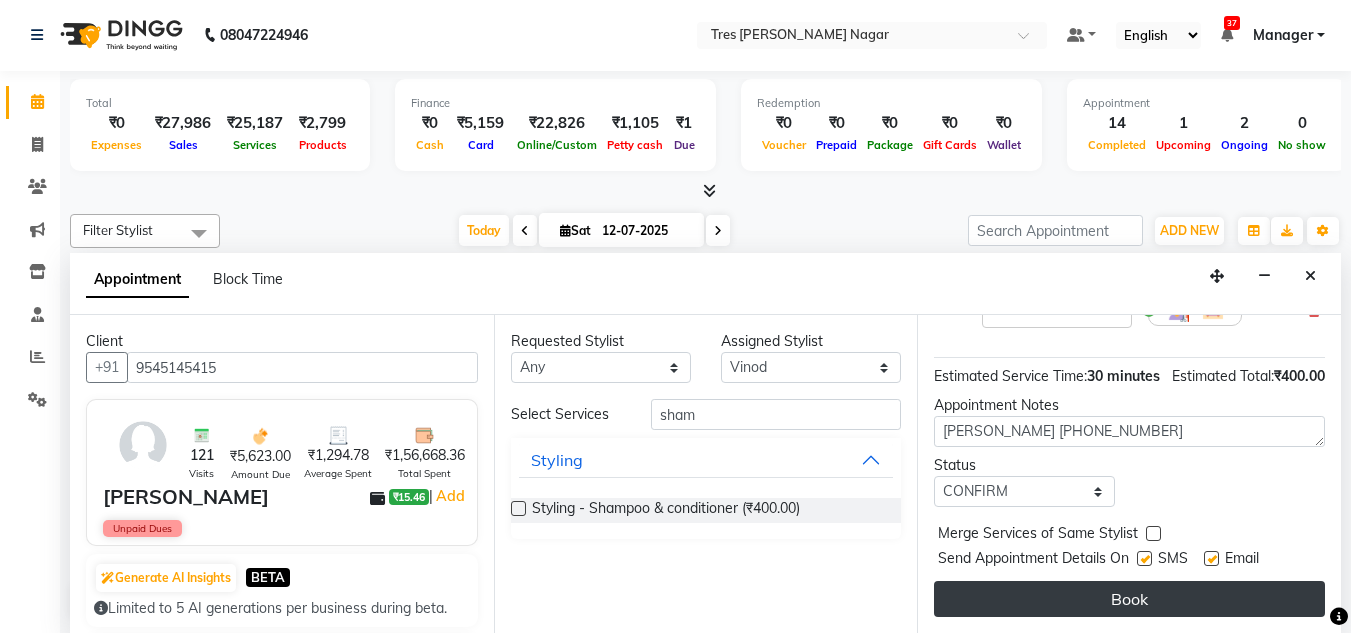 click on "Book" at bounding box center (1129, 599) 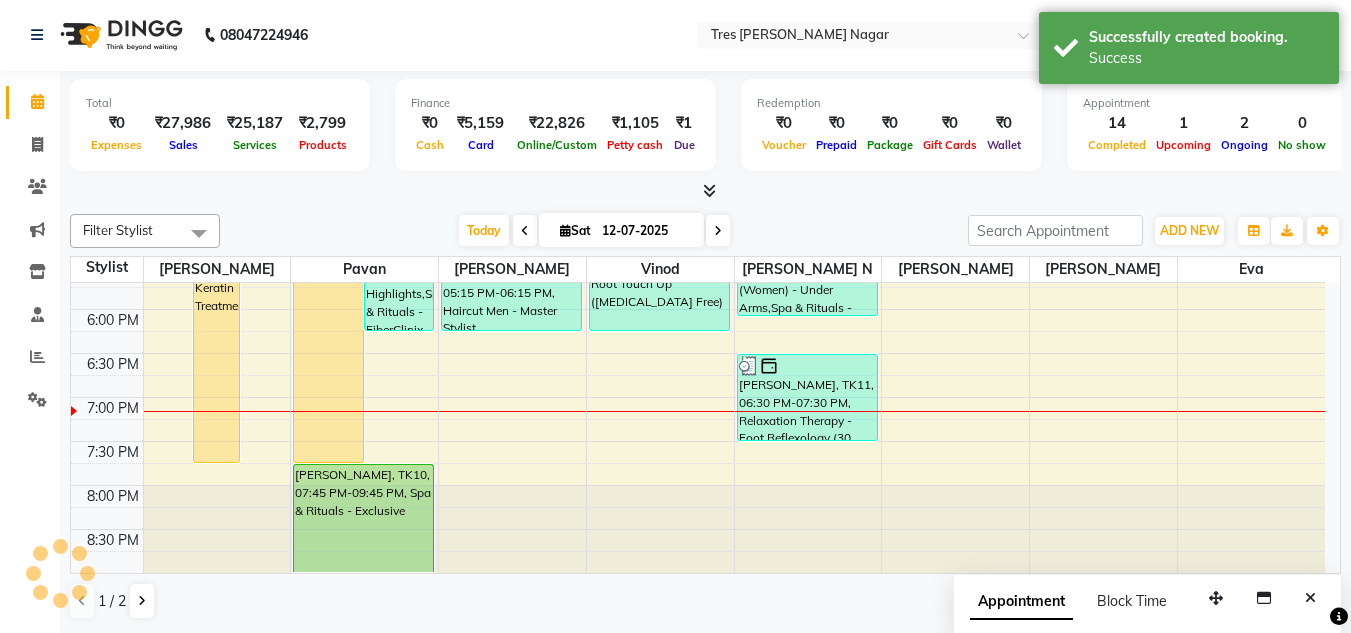 scroll, scrollTop: 0, scrollLeft: 0, axis: both 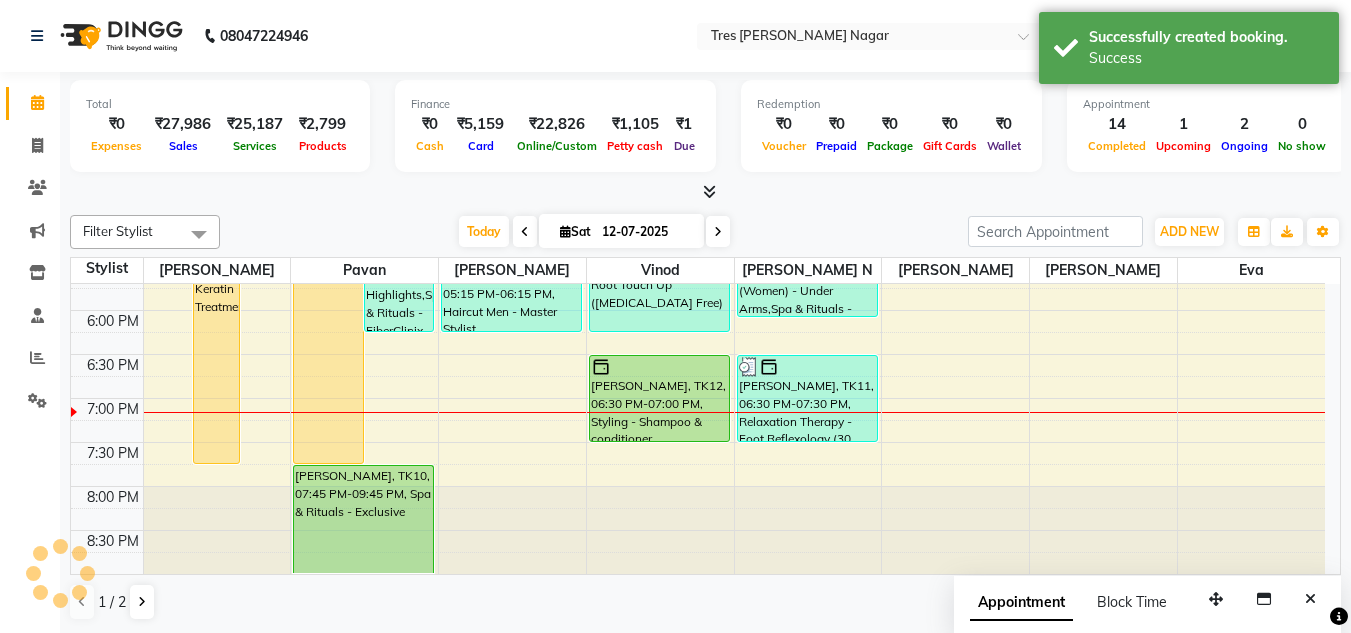 drag, startPoint x: 640, startPoint y: 395, endPoint x: 642, endPoint y: 432, distance: 37.054016 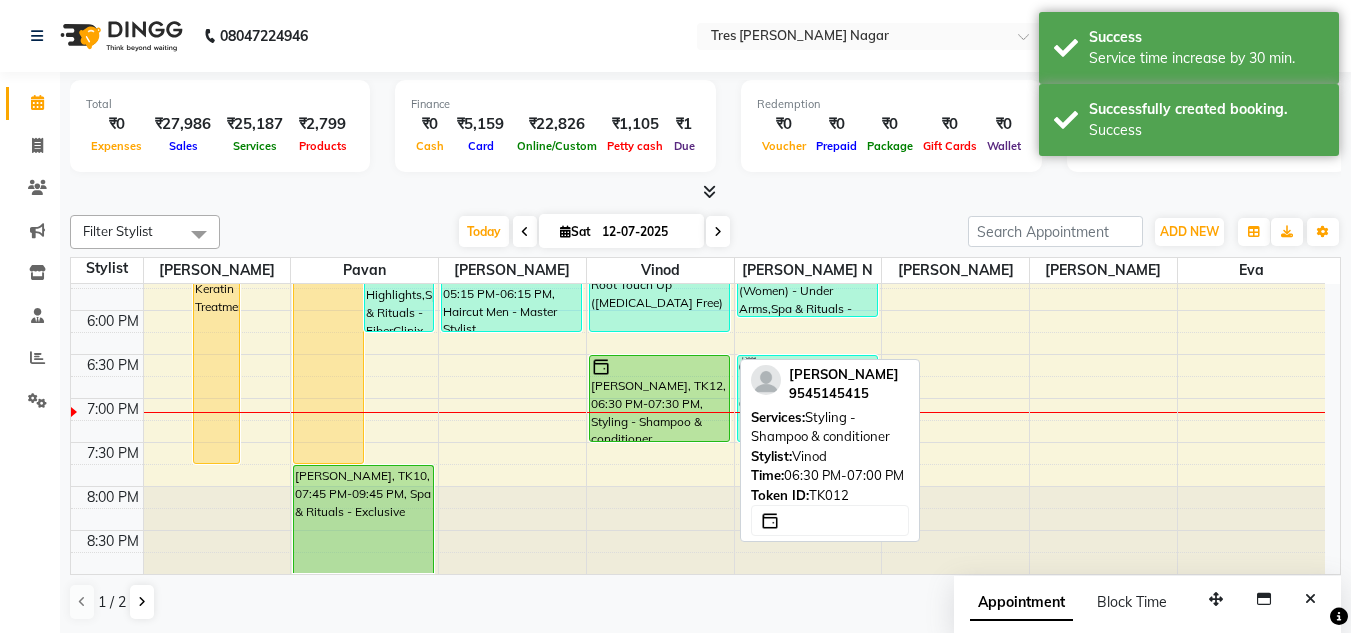 click on "[PERSON_NAME], TK12, 06:30 PM-07:30 PM, Styling - Shampoo & conditioner" at bounding box center [659, 398] 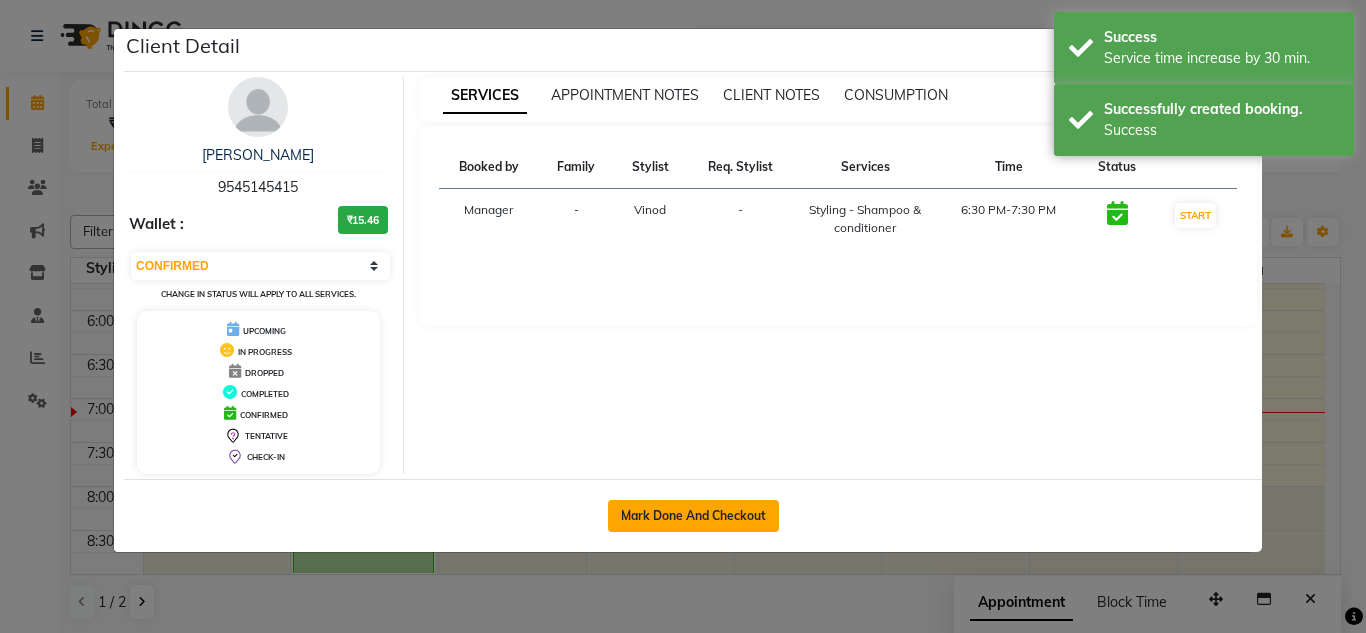 click on "Mark Done And Checkout" 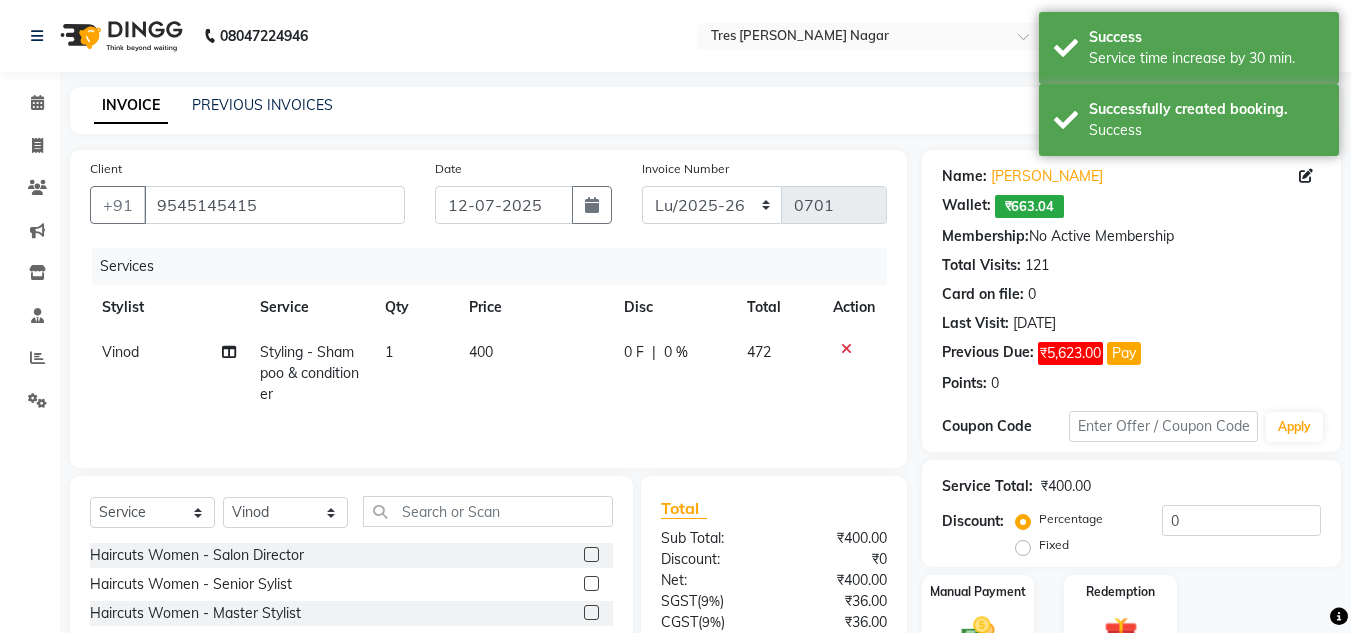 click on "400" 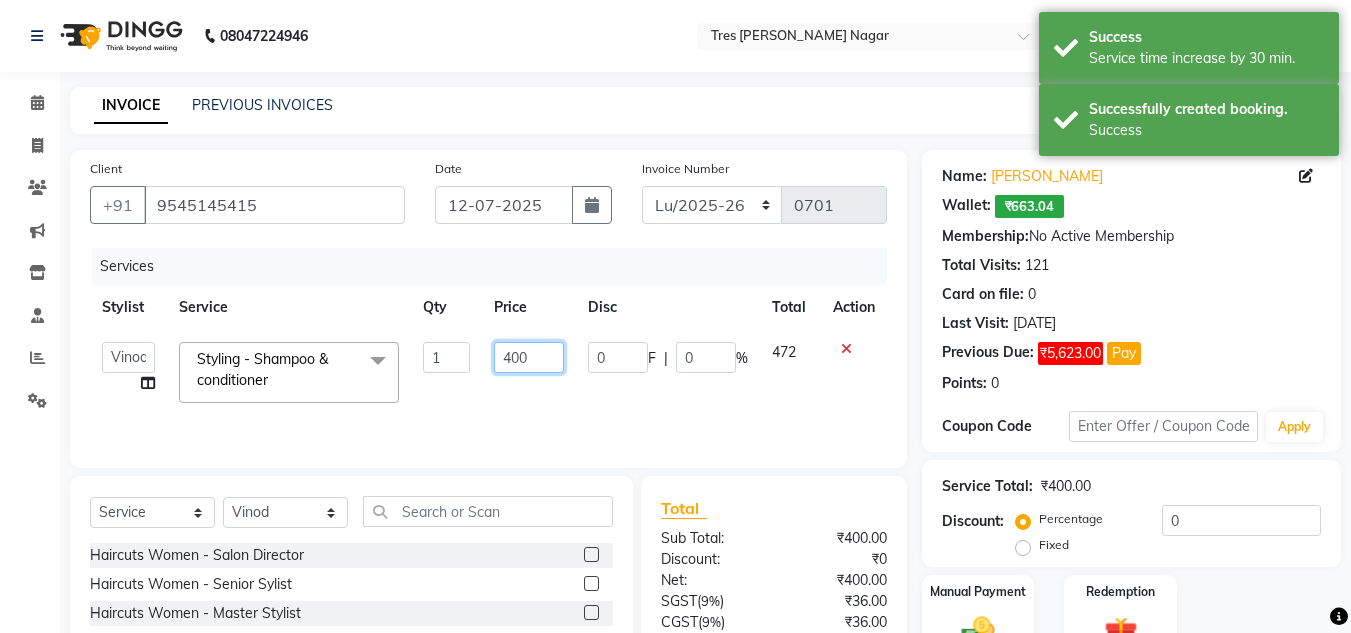 click on "400" 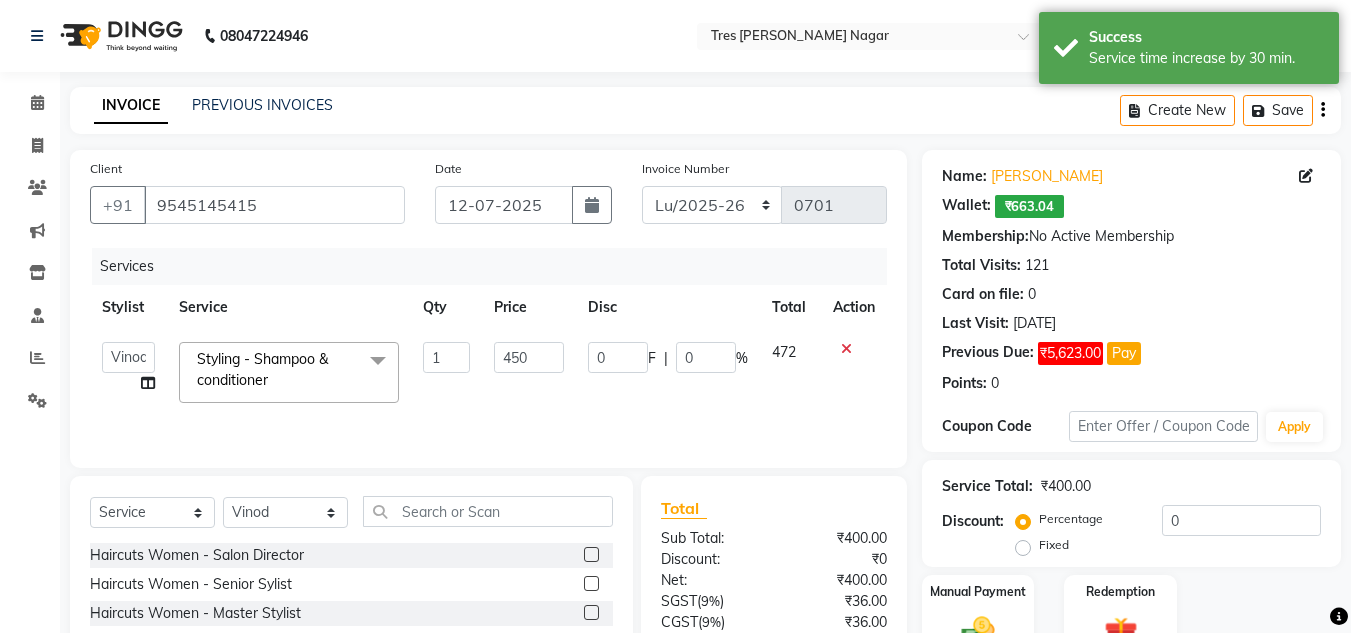 click on "Services Stylist Service Qty Price Disc Total Action  Chetan Mahale   Eva   Harshita   Manager   Neha Aywale   Pallavi H   Pavan   Payal Gosavi   Pranjali Kothari   Rohini Pillay   Shailesh Mistry   Shantanu Reddy   Sharon Anthony   Siddhanth    Sonu N   Vinod   Styling - Shampoo & conditioner  x Haircuts Women - Salon Director Haircuts Women - Senior Sylist Haircuts Women - Master Stylist Haircuts Women - Kids (Below 10 Year) Haircut Men - Salon Director Haircut Men - Senior Sylist Haircut Men - Master Stylist Haircut Men - Kids (Below 10 Year) Hair Colour Men - Highlights Hair Colour Men - Global (Ammonia Free) Hair Colour Men - Global Hair Colour Men - Root Touch (Ammonia Free) Hair Colour Men - Root Touch Hair Colour Women - Highlights Hair Colour Women - Global (Ammonia Free) Hair Colour Women - Global Hair colour Women - Root Touch Up (Ammonia Free) Hair colour Women - Root Touch Up Styling - Shampoo & conditioner Styling - Blow‑dry without Hair Wash Styling - Blow‑dry with Hair Wash Sanitization 1" 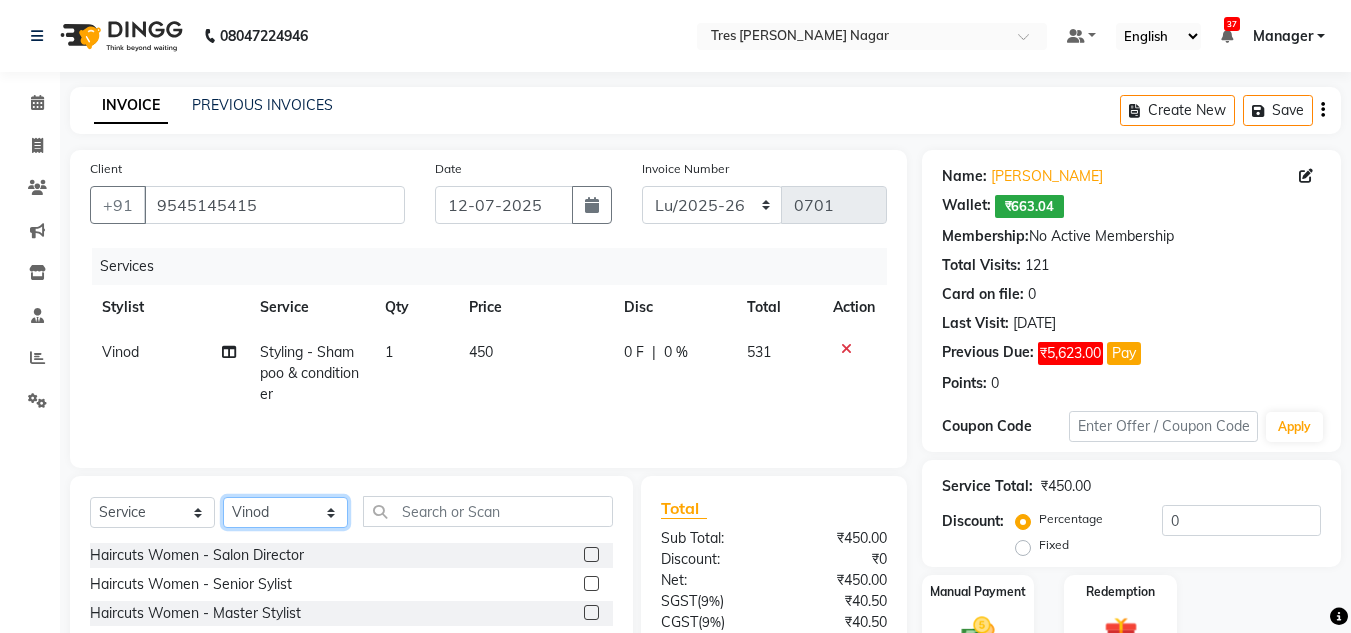 click on "Select Stylist Chetan Mahale Eva Harshita Manager Neha Aywale Pallavi H Pavan Payal Gosavi Pranjali Kothari Rohini Pillay Shailesh Mistry Shantanu Reddy Sharon Anthony Siddhanth  Sonu N Vinod" 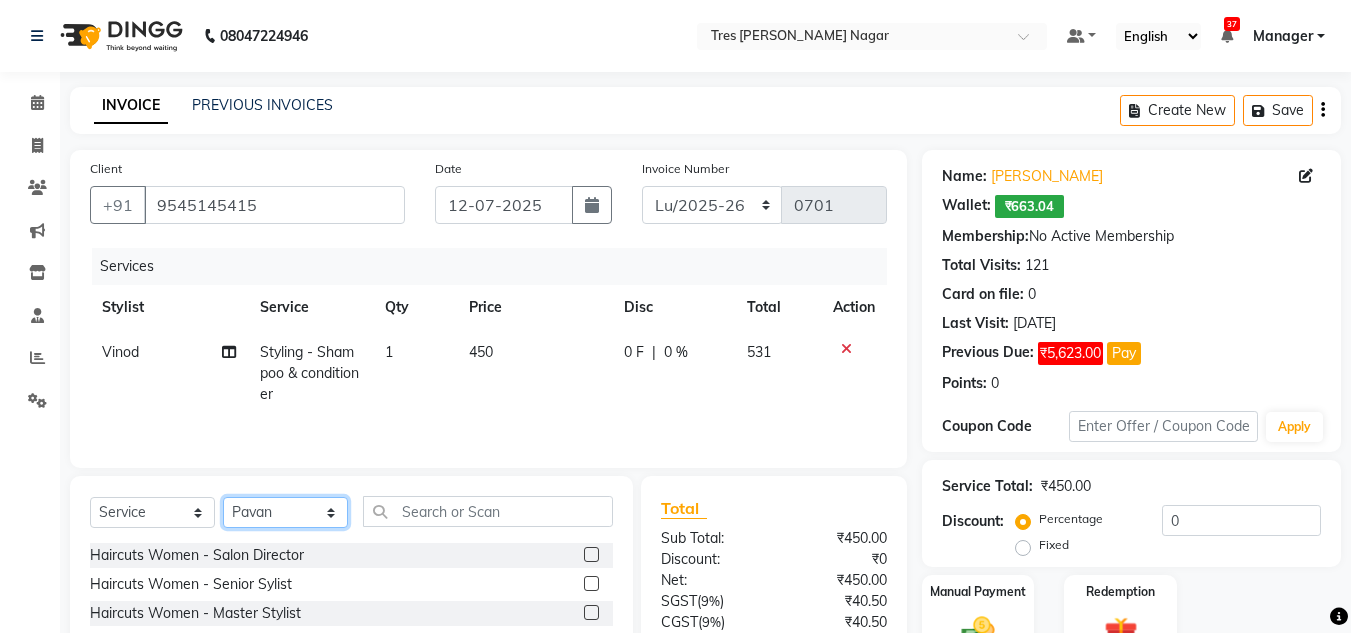 click on "Select Stylist Chetan Mahale Eva Harshita Manager Neha Aywale Pallavi H Pavan Payal Gosavi Pranjali Kothari Rohini Pillay Shailesh Mistry Shantanu Reddy Sharon Anthony Siddhanth  Sonu N Vinod" 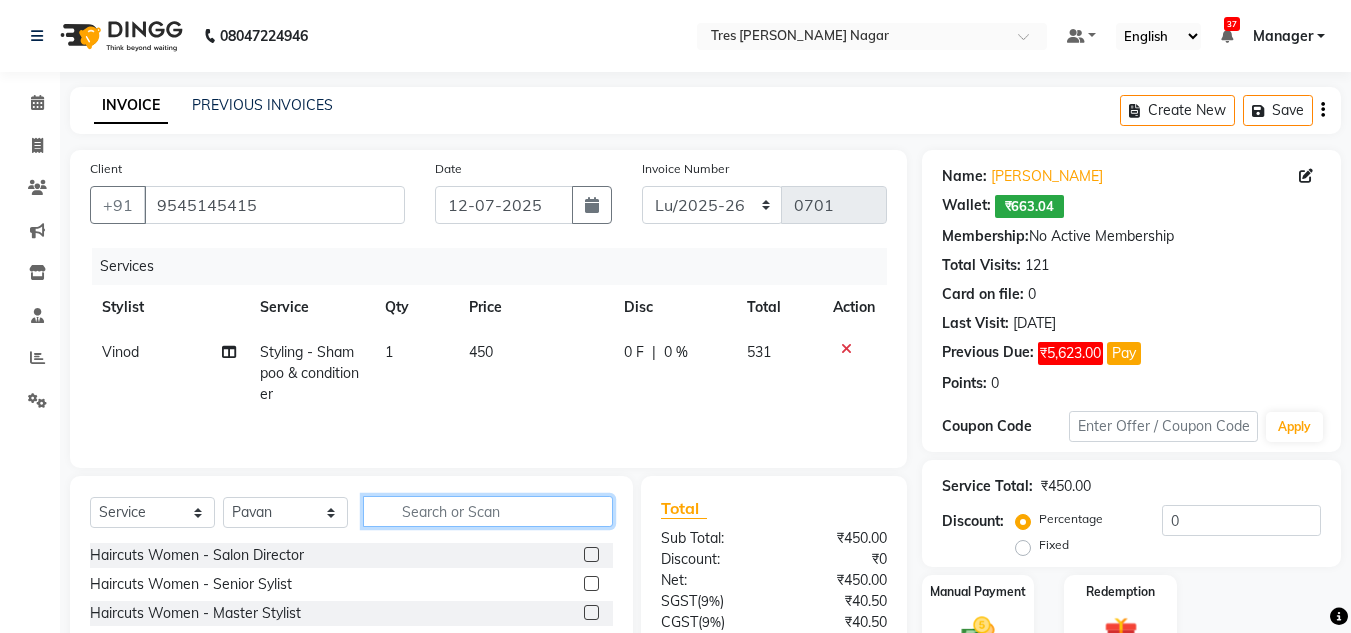 click 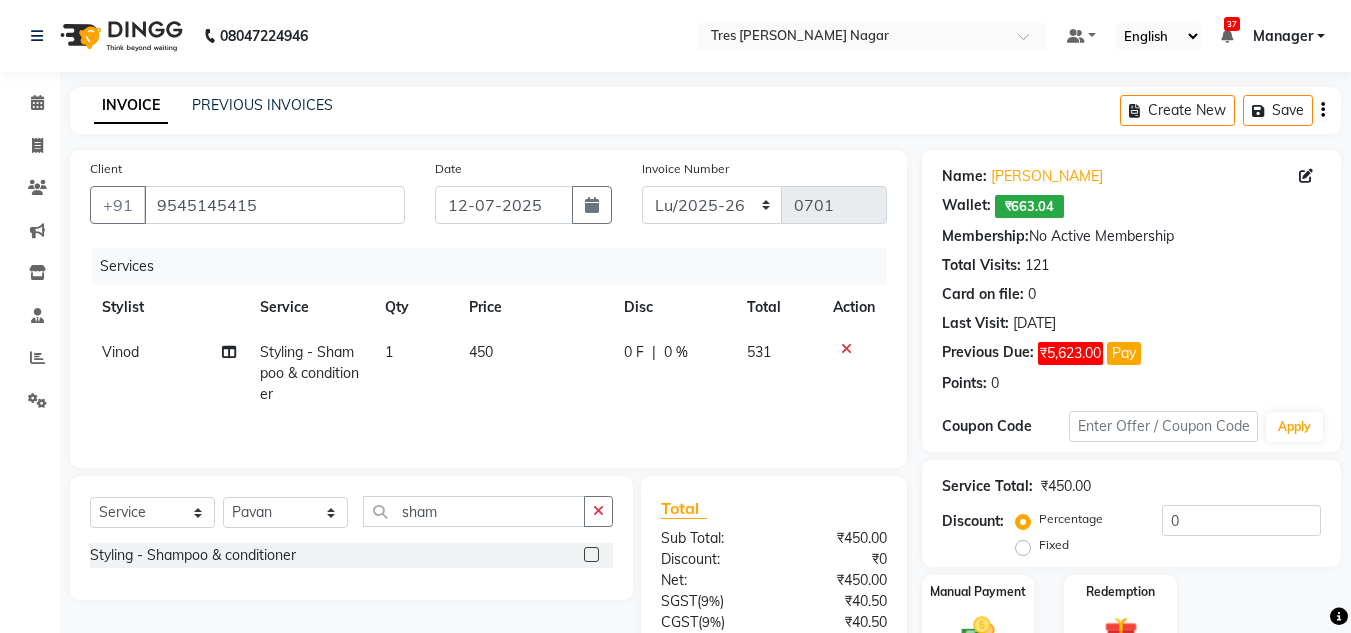click 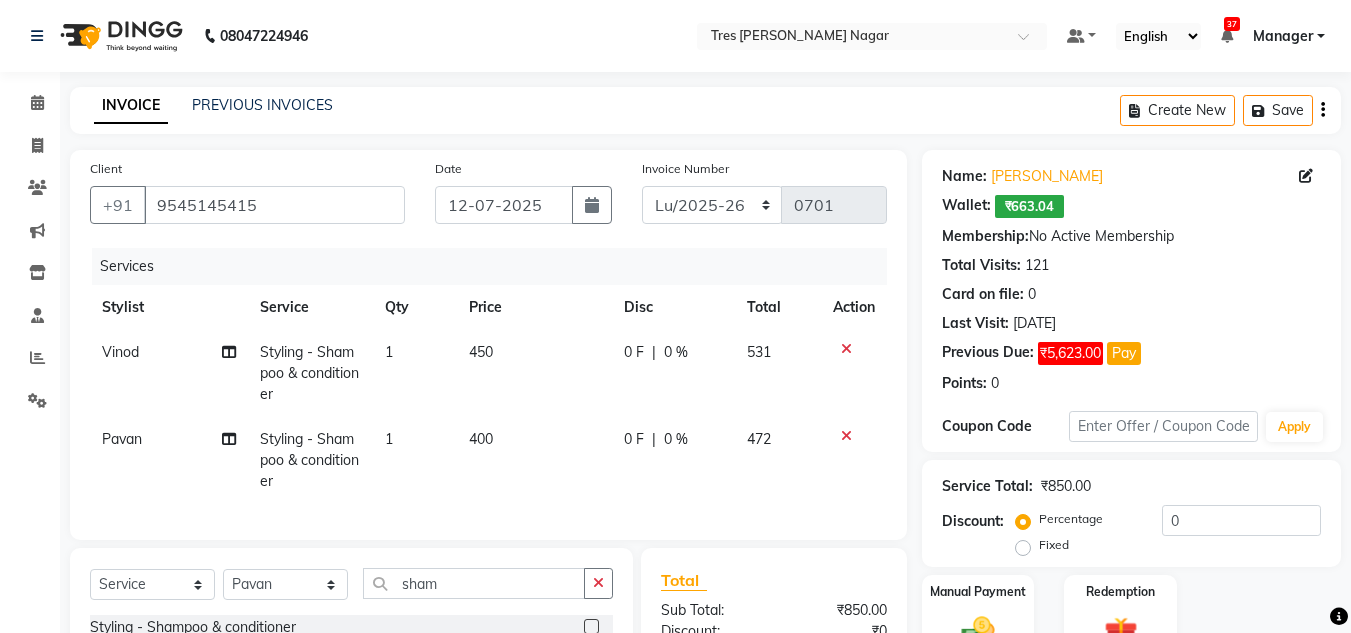 click on "400" 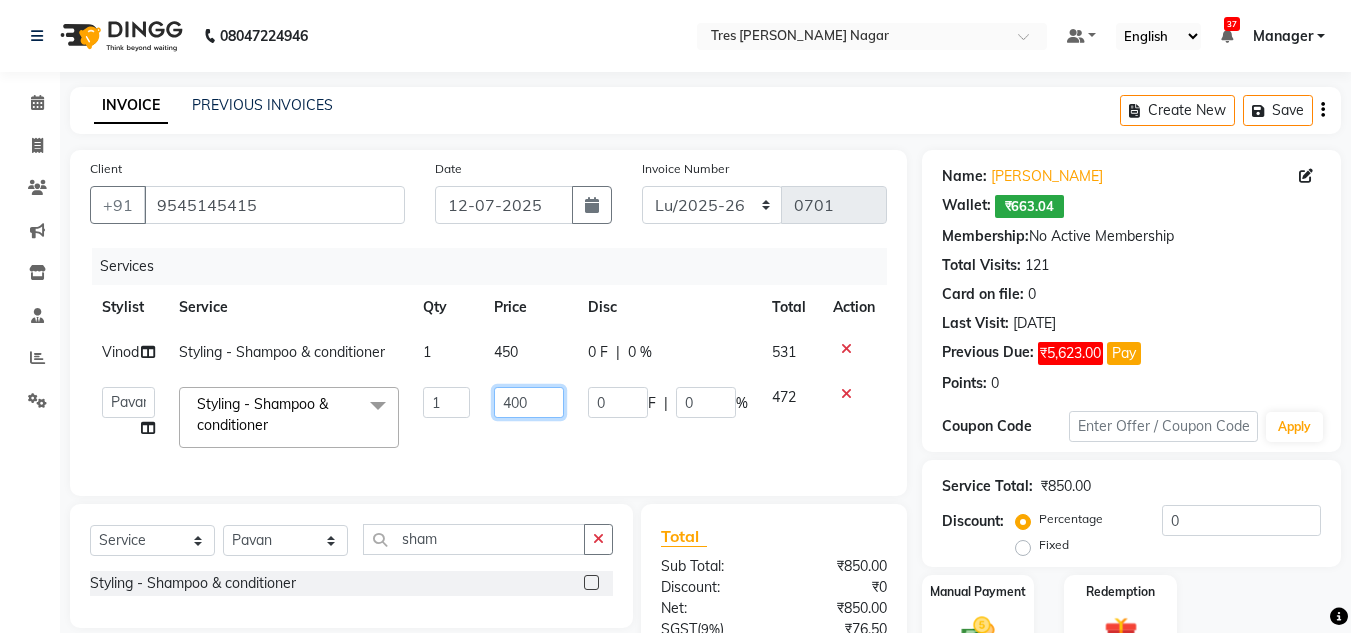 click on "400" 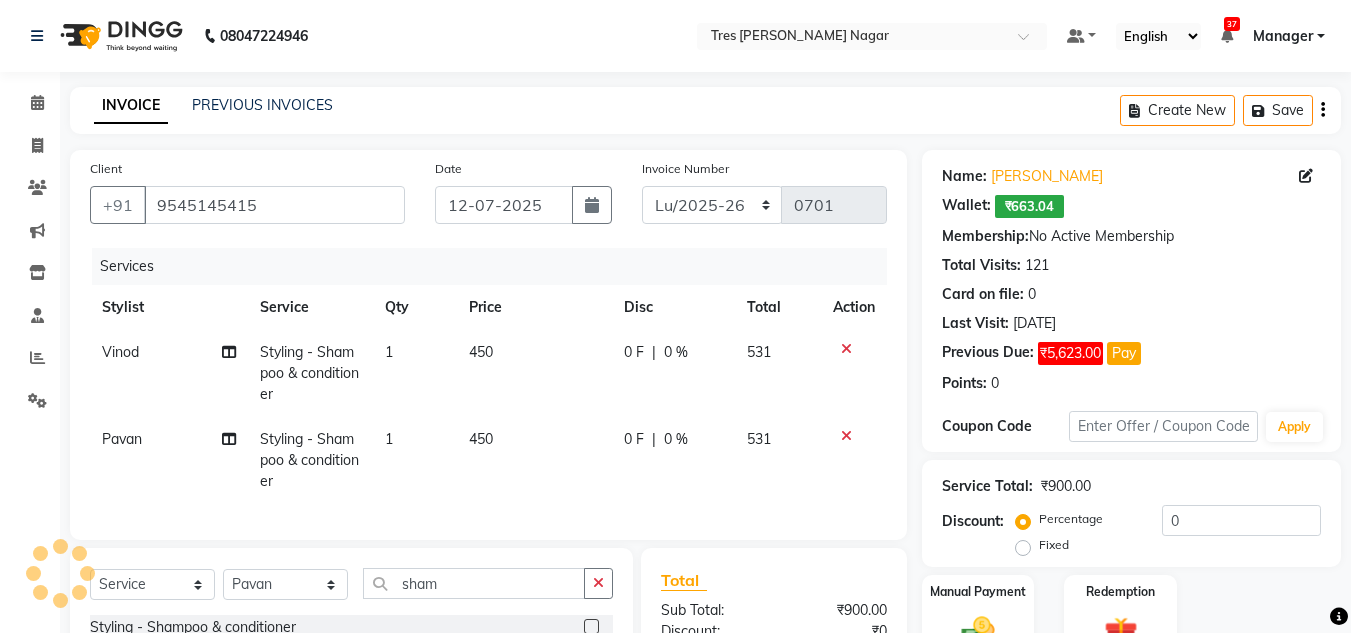 click on "450" 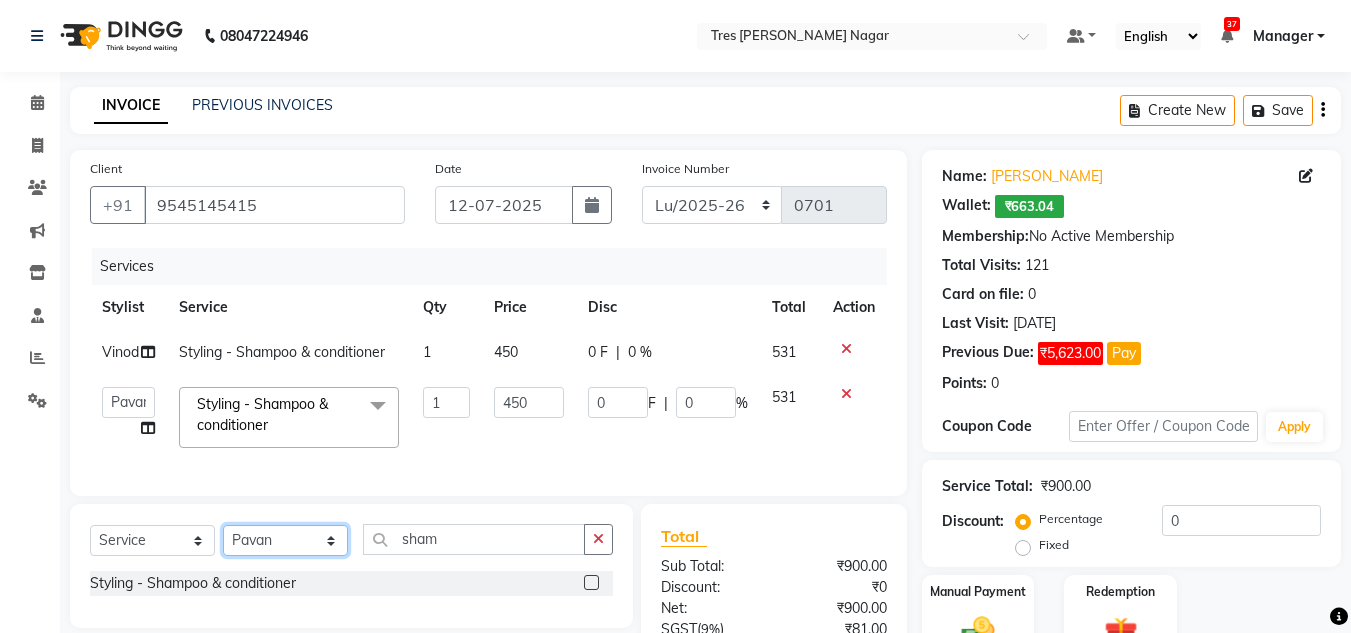 click on "Select Stylist Chetan Mahale Eva Harshita Manager Neha Aywale Pallavi H Pavan Payal Gosavi Pranjali Kothari Rohini Pillay Shailesh Mistry Shantanu Reddy Sharon Anthony Siddhanth  Sonu N Vinod" 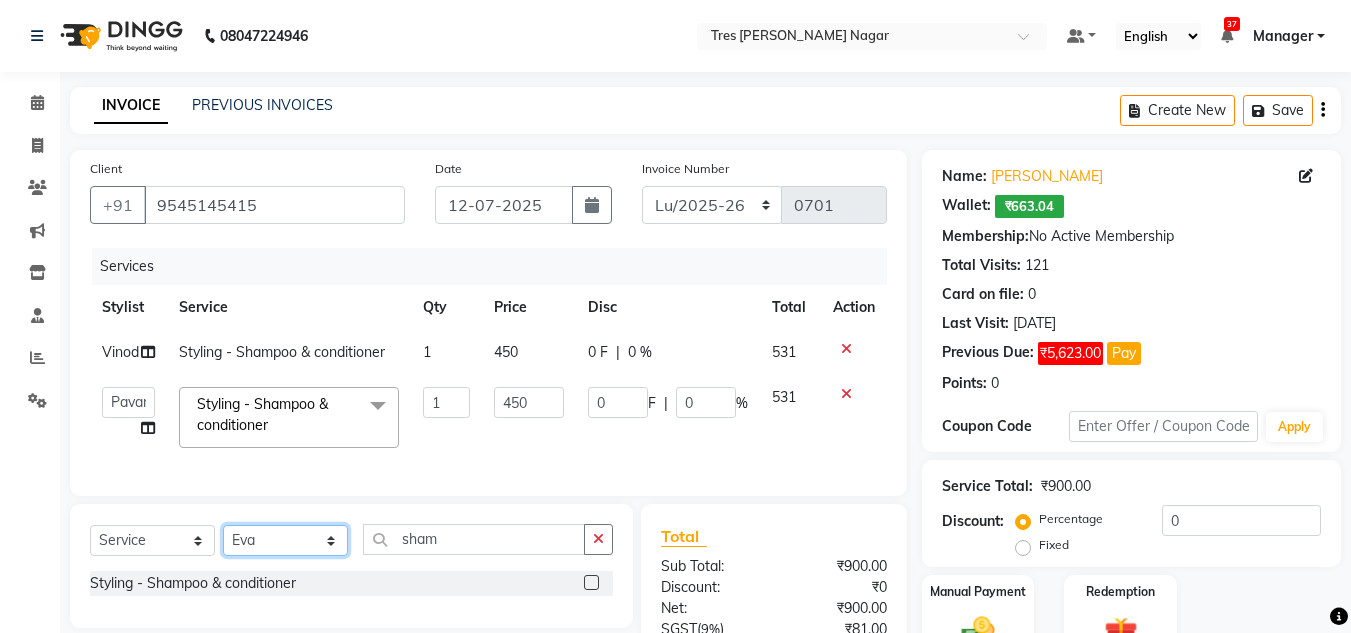 click on "Select Stylist Chetan Mahale Eva Harshita Manager Neha Aywale Pallavi H Pavan Payal Gosavi Pranjali Kothari Rohini Pillay Shailesh Mistry Shantanu Reddy Sharon Anthony Siddhanth  Sonu N Vinod" 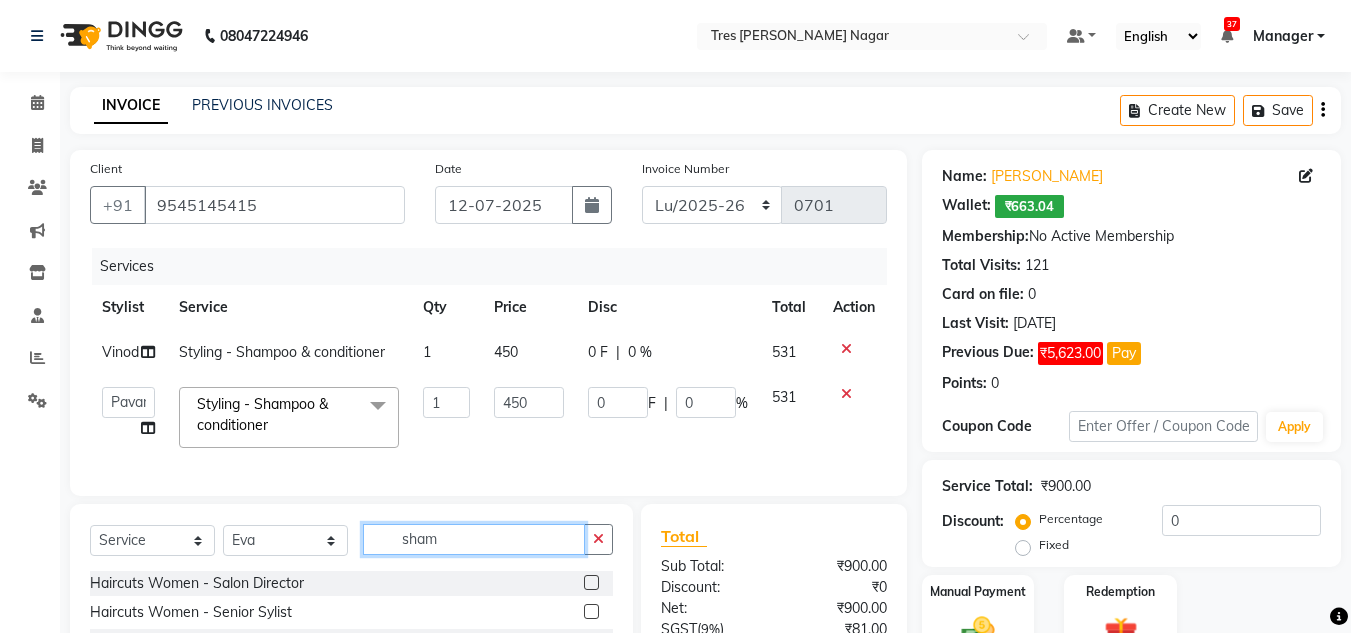 drag, startPoint x: 483, startPoint y: 549, endPoint x: 201, endPoint y: 550, distance: 282.00177 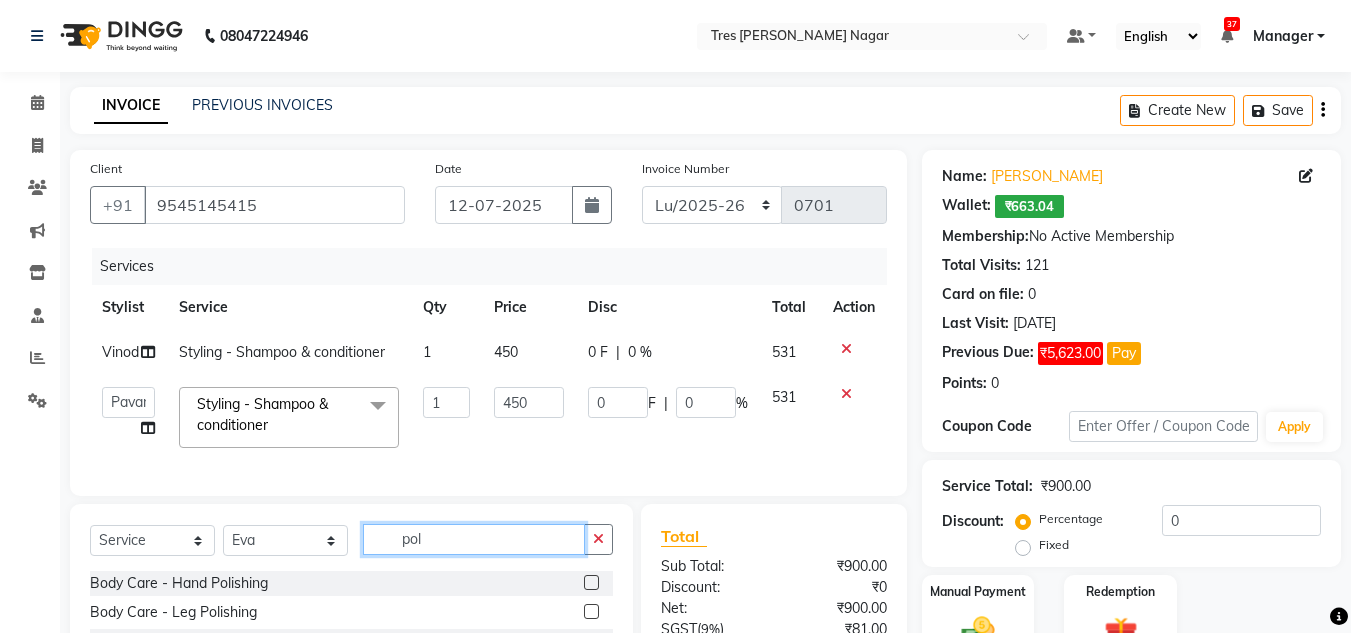 scroll, scrollTop: 200, scrollLeft: 0, axis: vertical 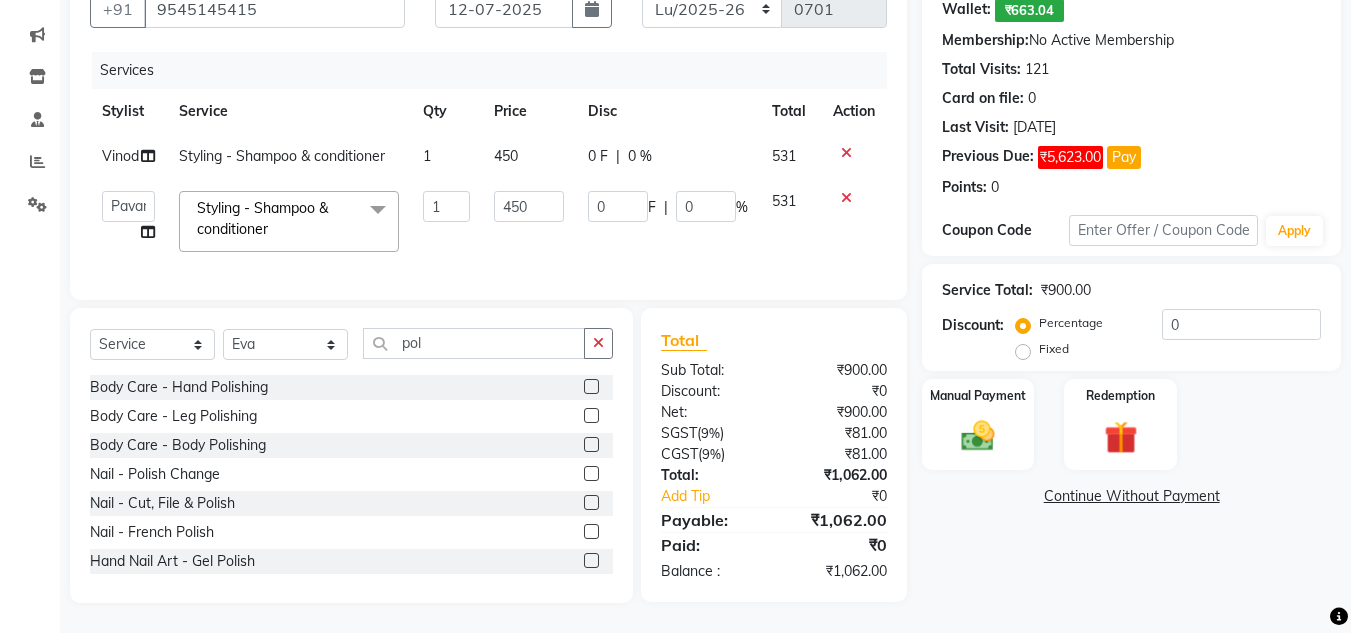 click 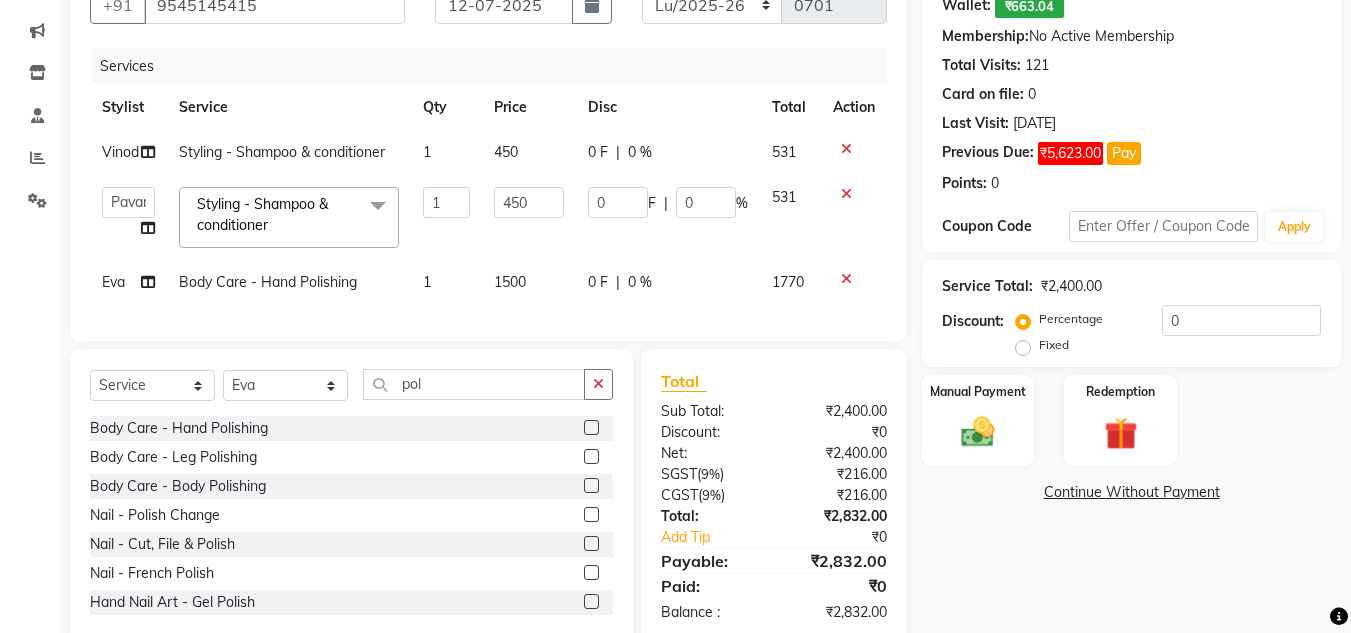 click 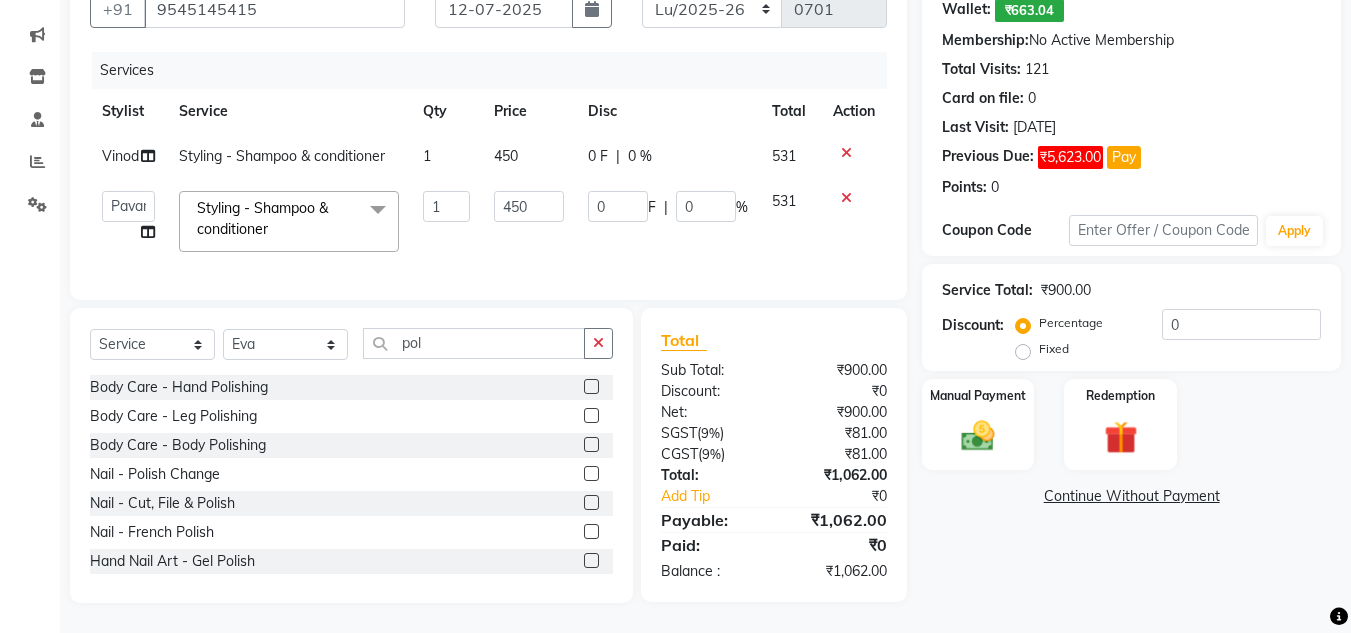 click 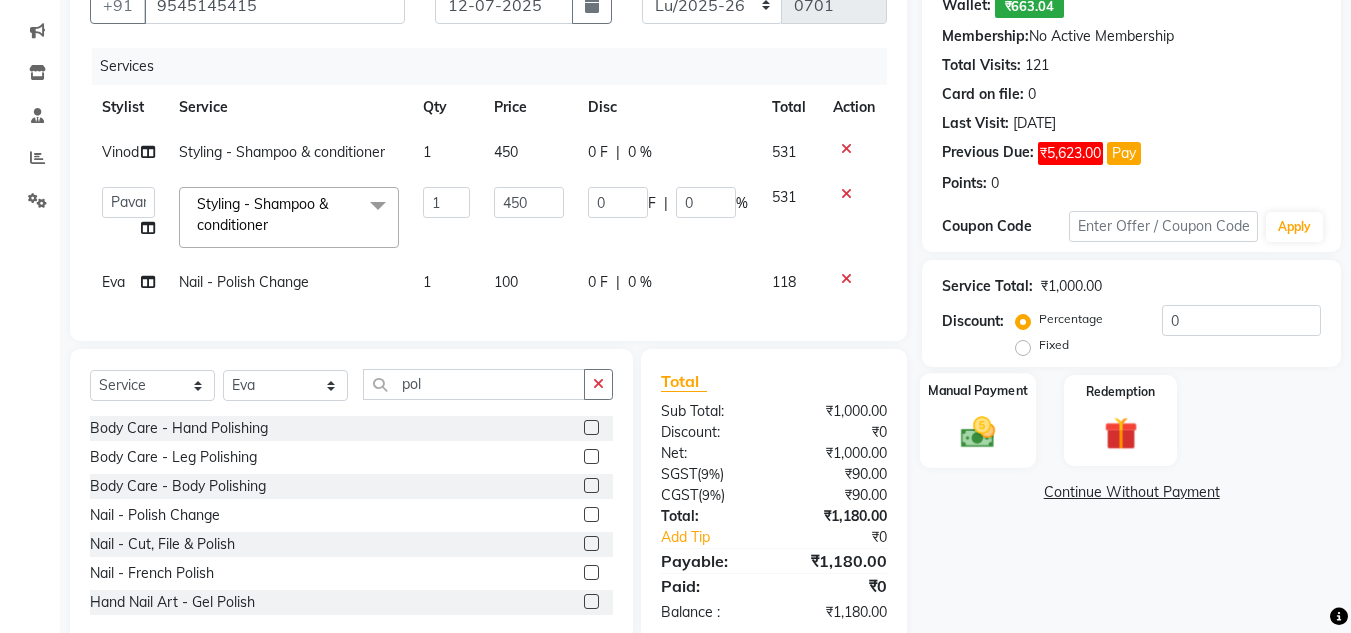 scroll, scrollTop: 256, scrollLeft: 0, axis: vertical 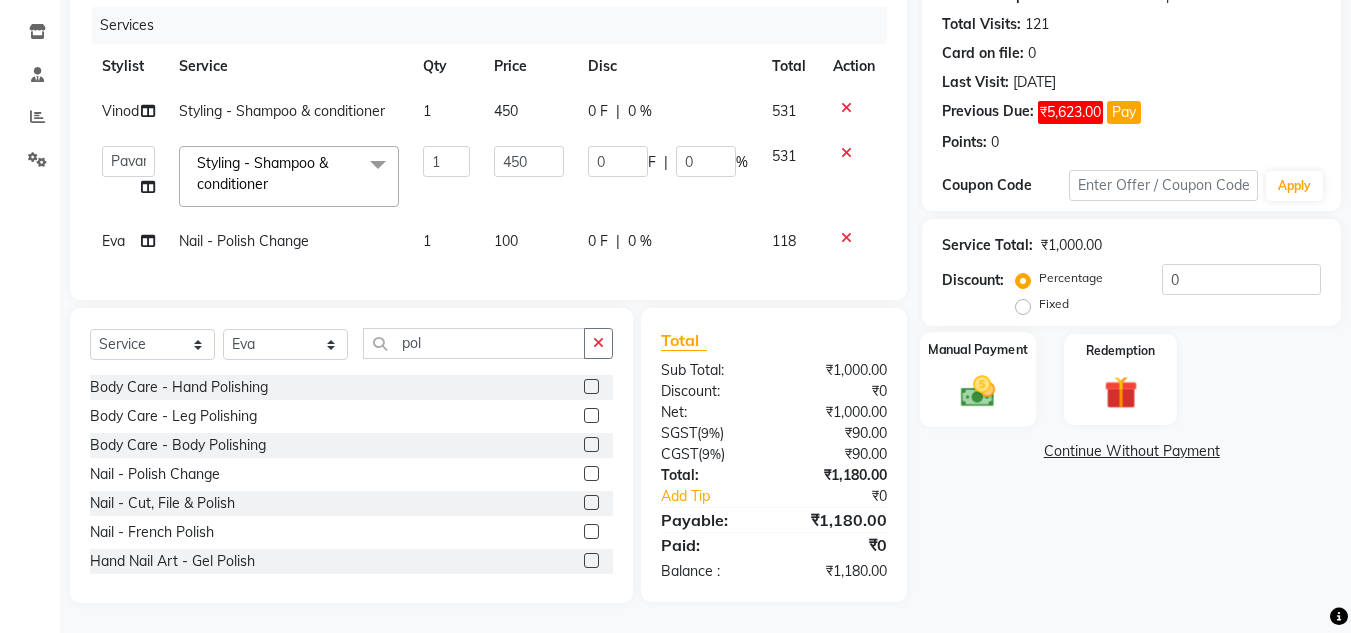 click 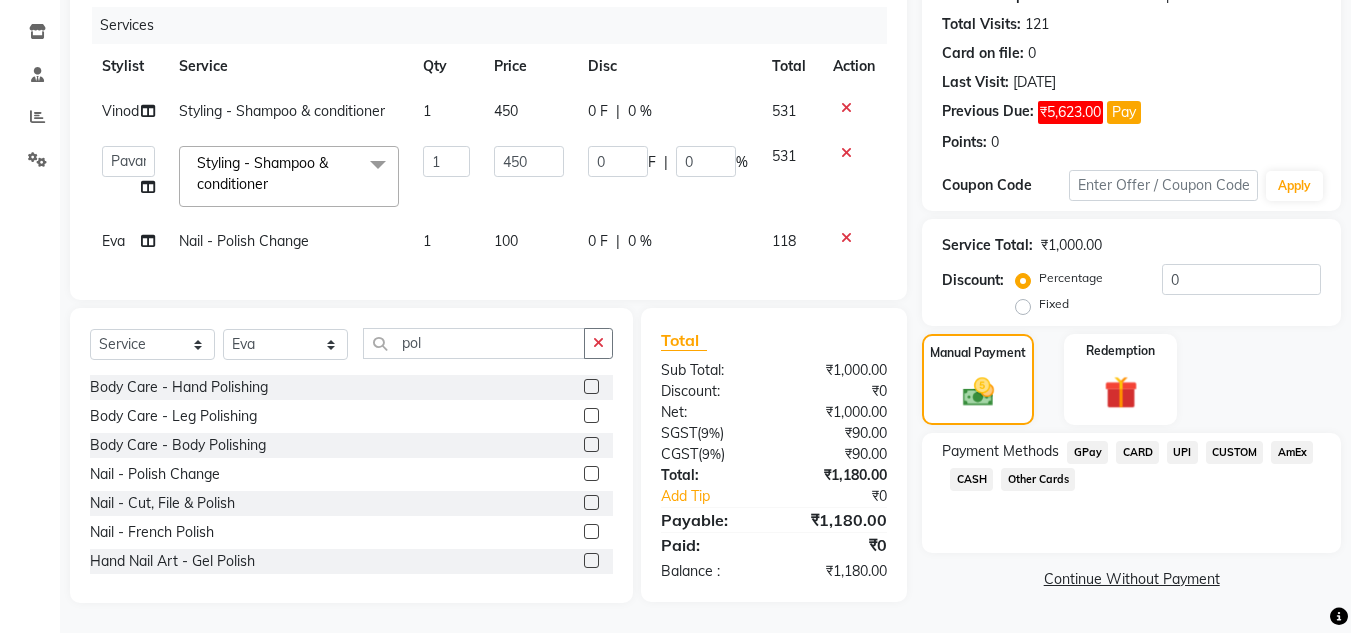 click on "CUSTOM" 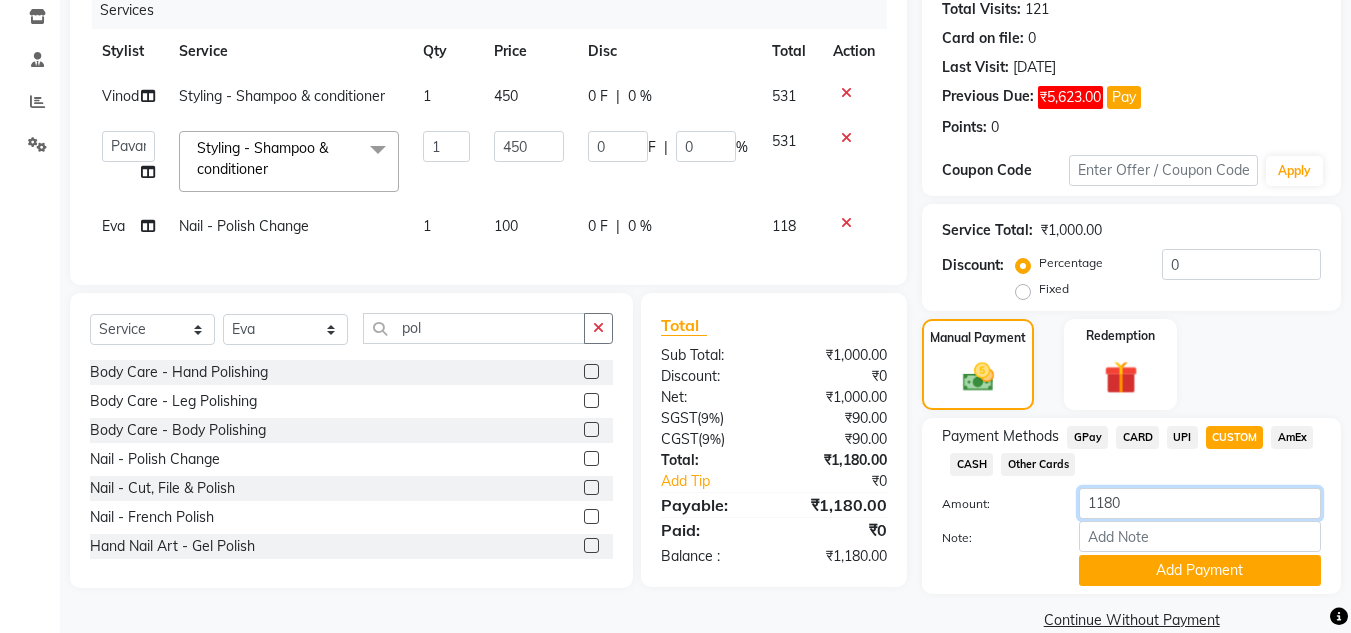 drag, startPoint x: 1147, startPoint y: 501, endPoint x: 873, endPoint y: 487, distance: 274.35742 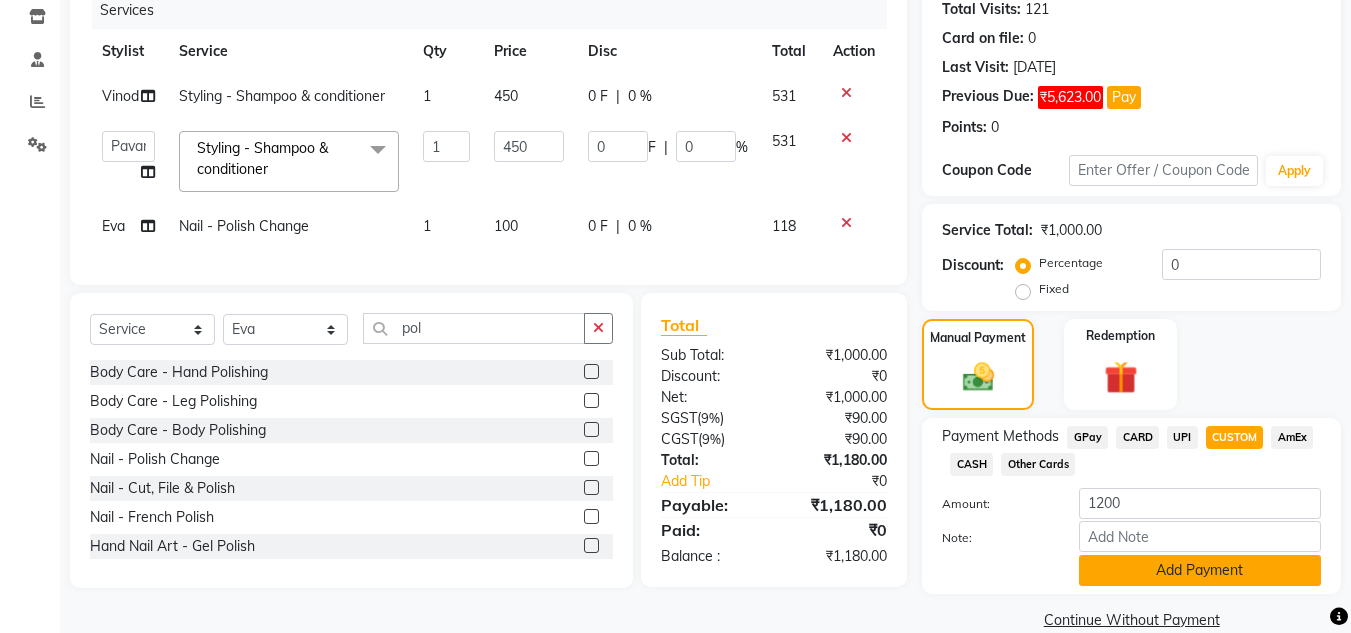 click on "Add Payment" 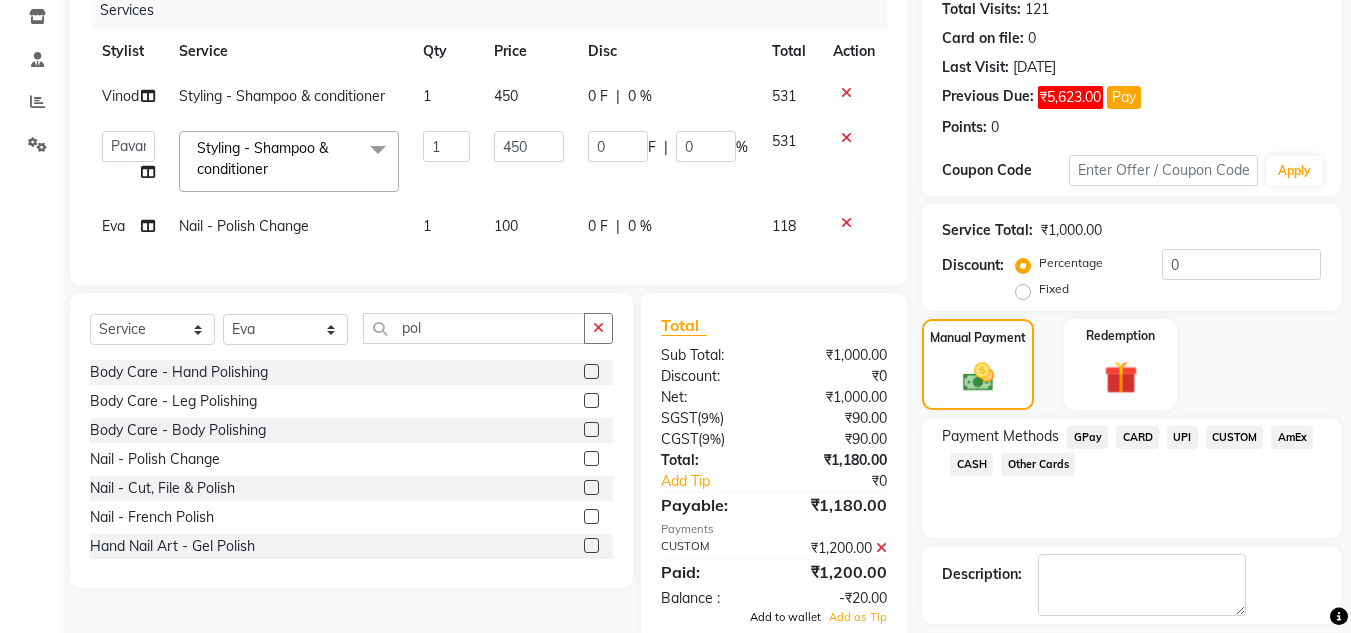 scroll, scrollTop: 345, scrollLeft: 0, axis: vertical 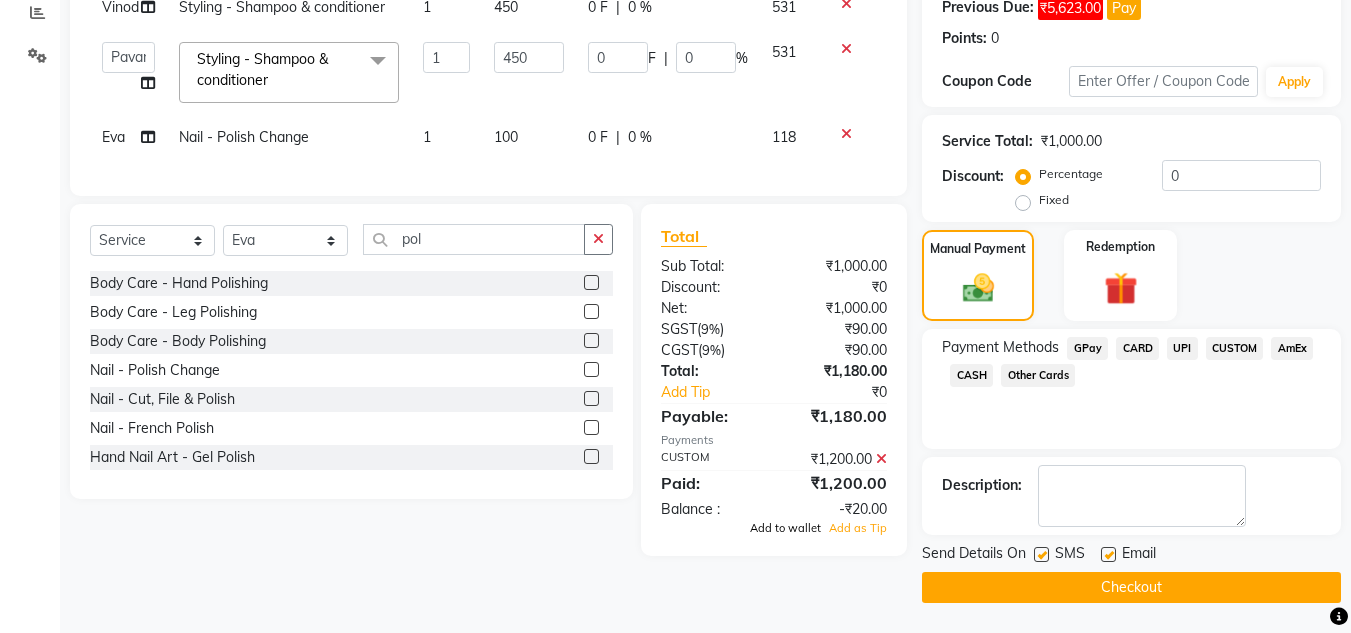 click on "Add to wallet" 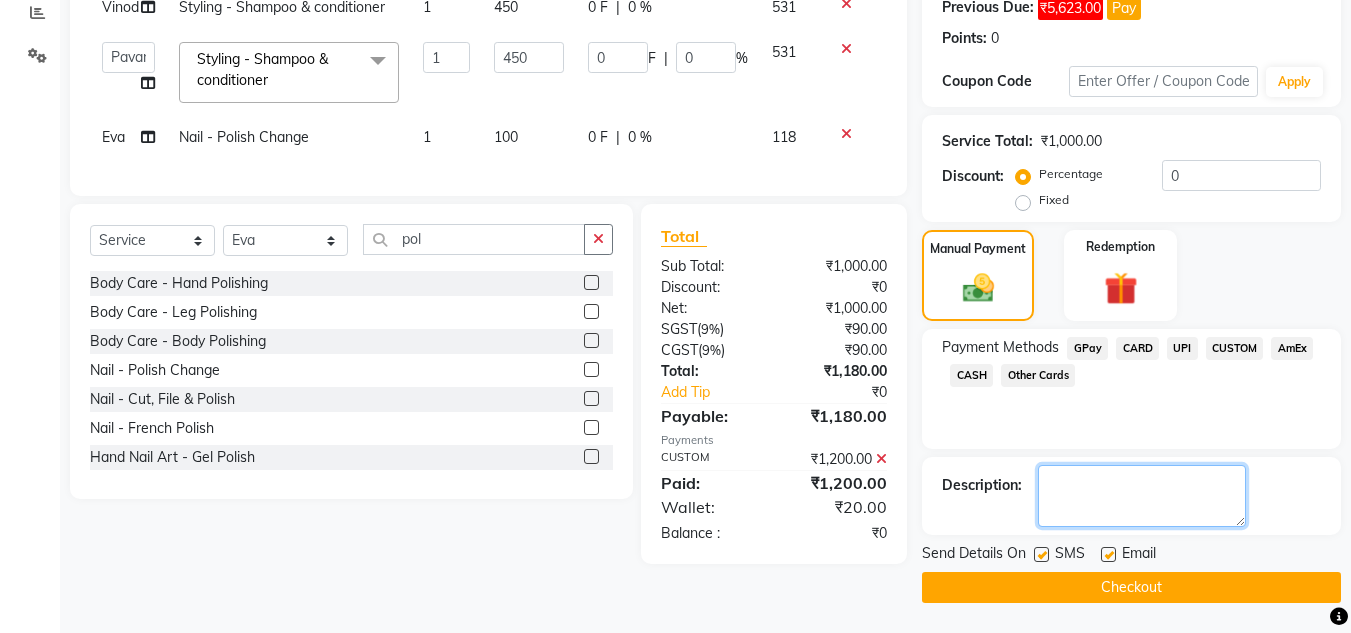 click 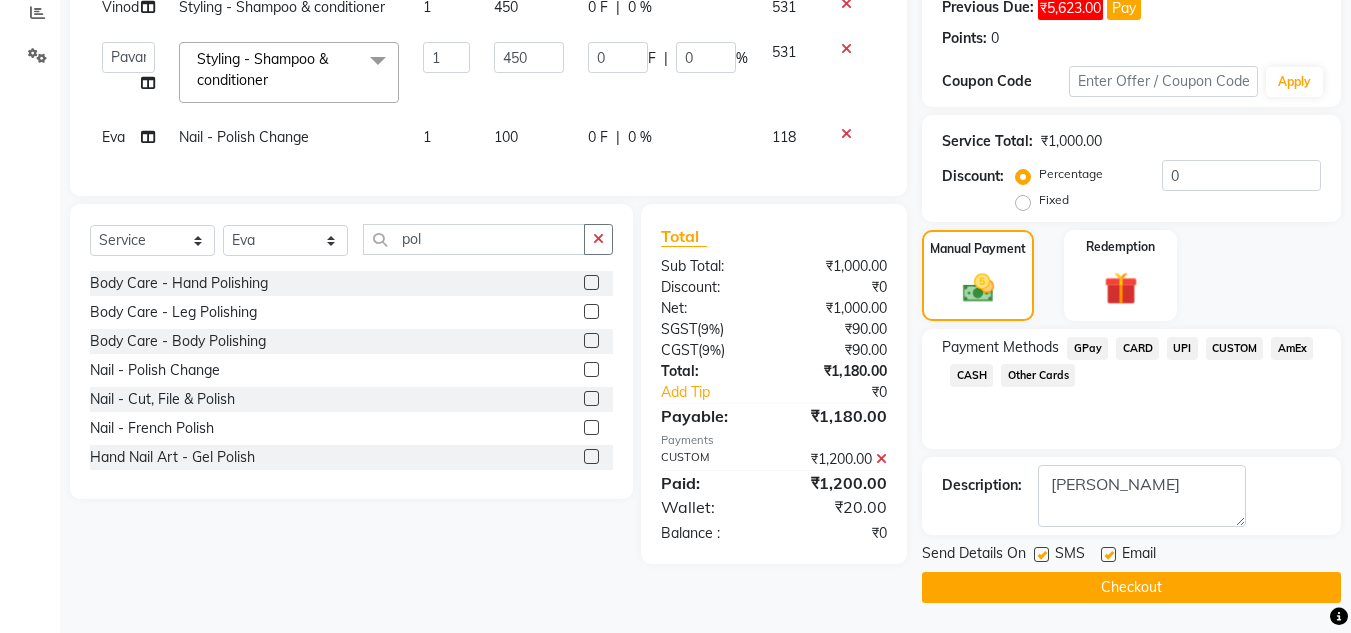 click on "Checkout" 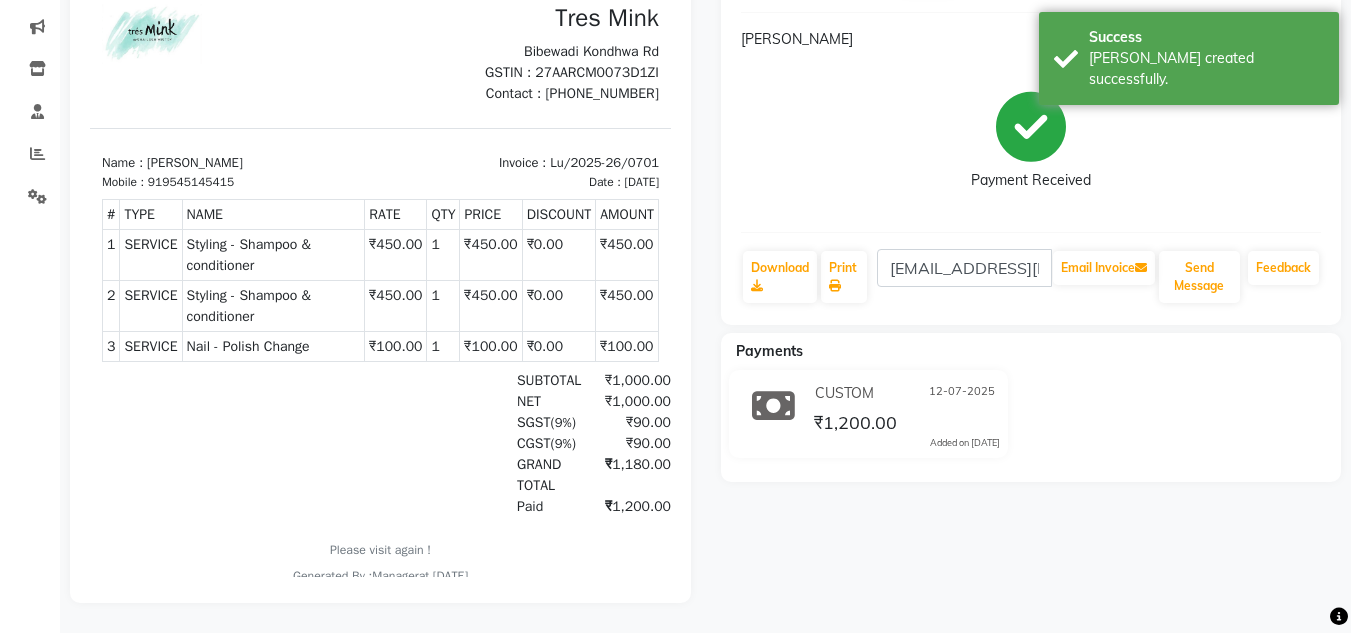 scroll, scrollTop: 0, scrollLeft: 0, axis: both 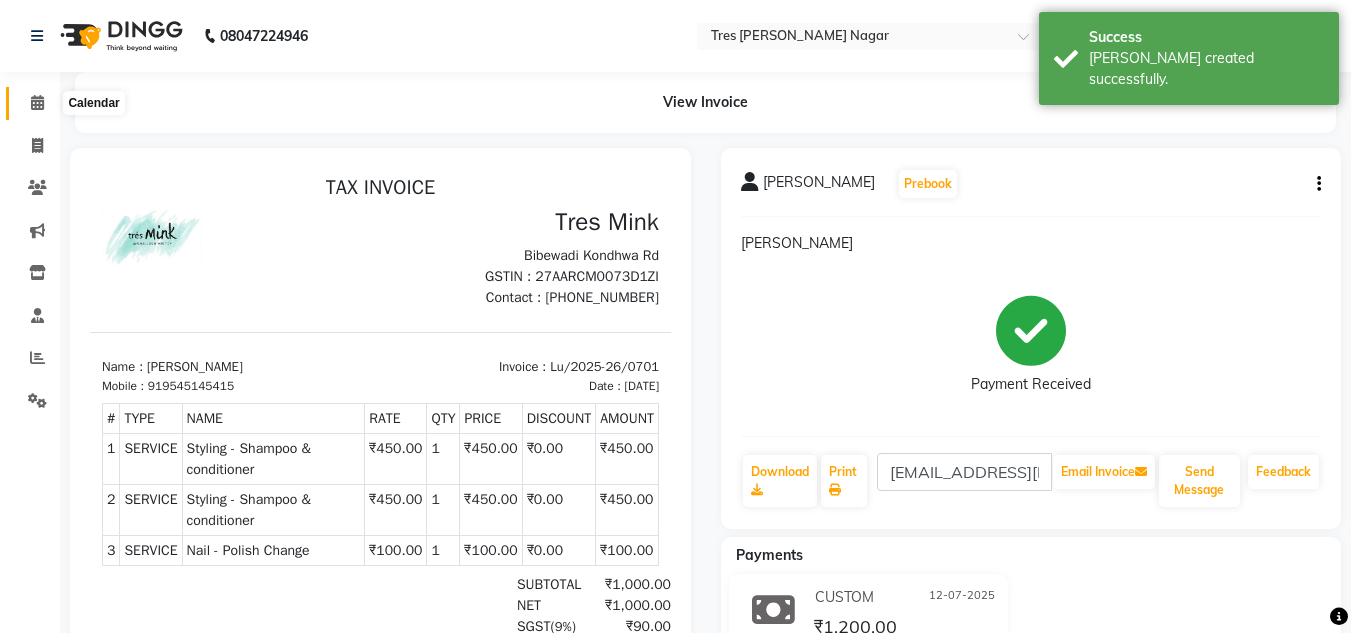 click 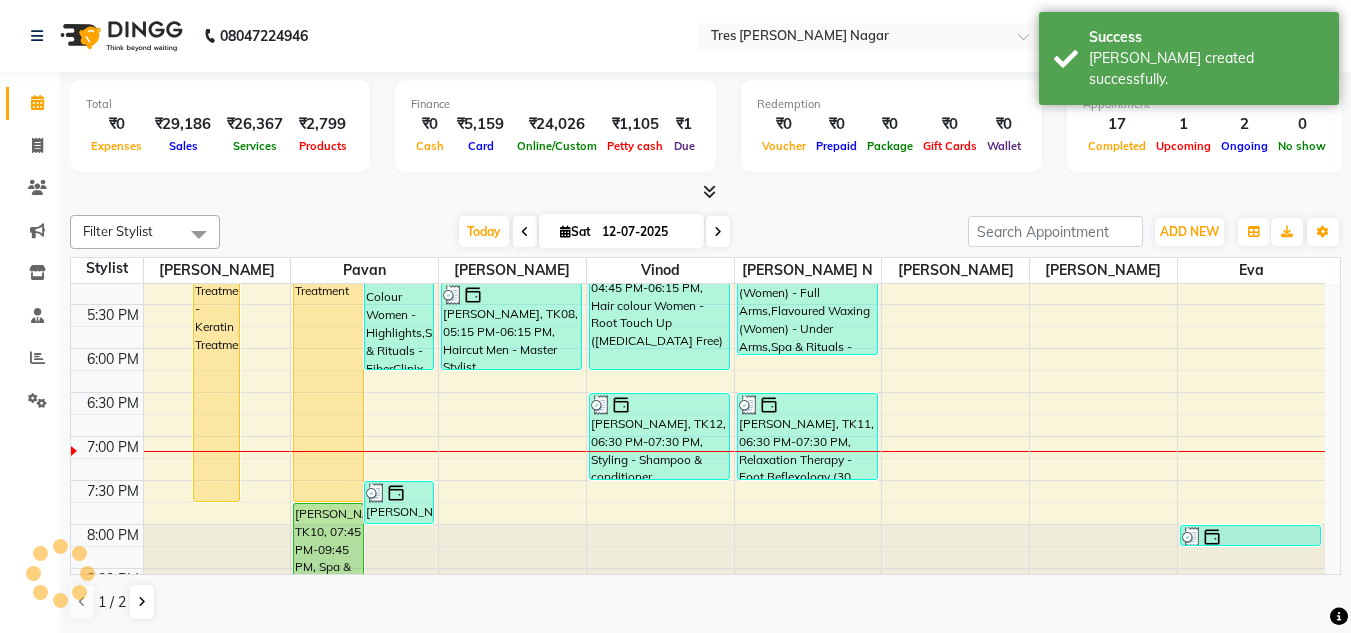 scroll, scrollTop: 853, scrollLeft: 0, axis: vertical 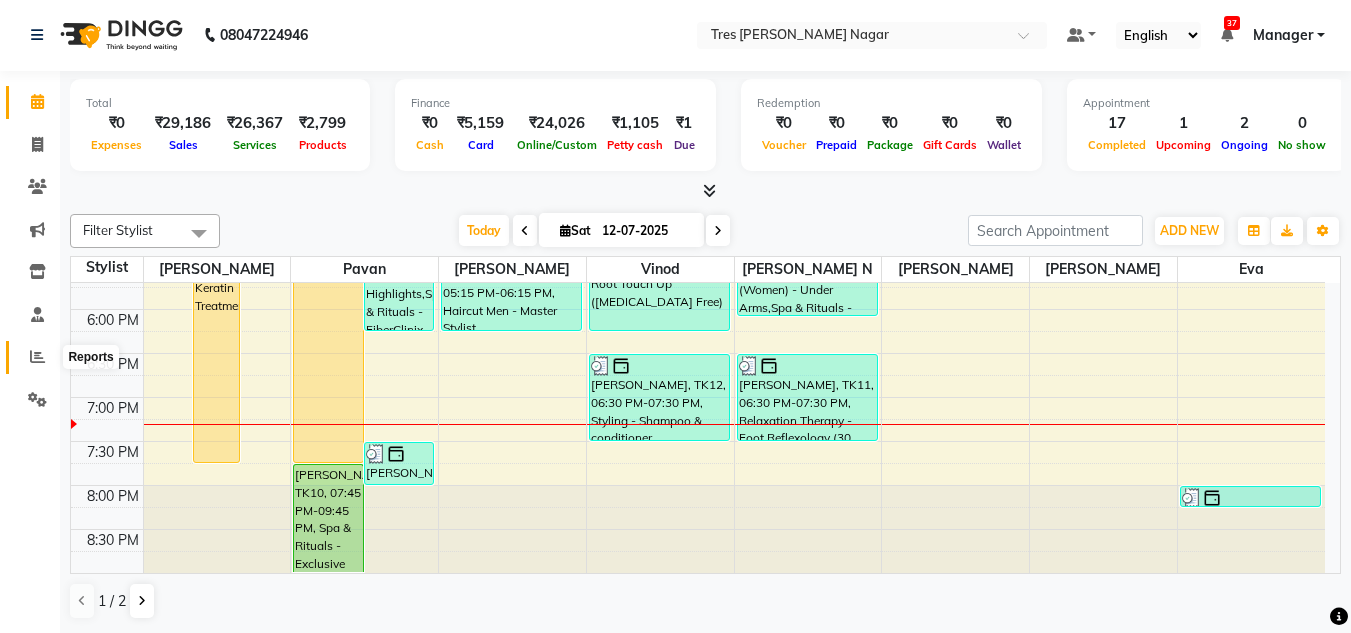 click 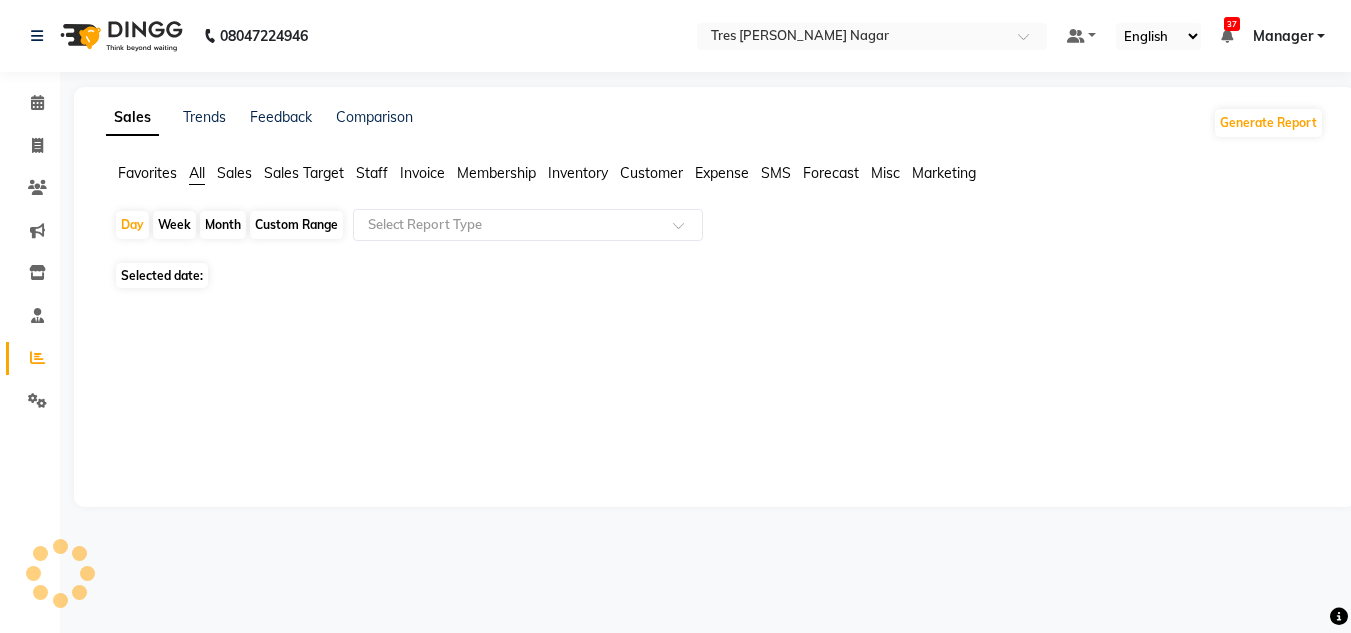 scroll, scrollTop: 0, scrollLeft: 0, axis: both 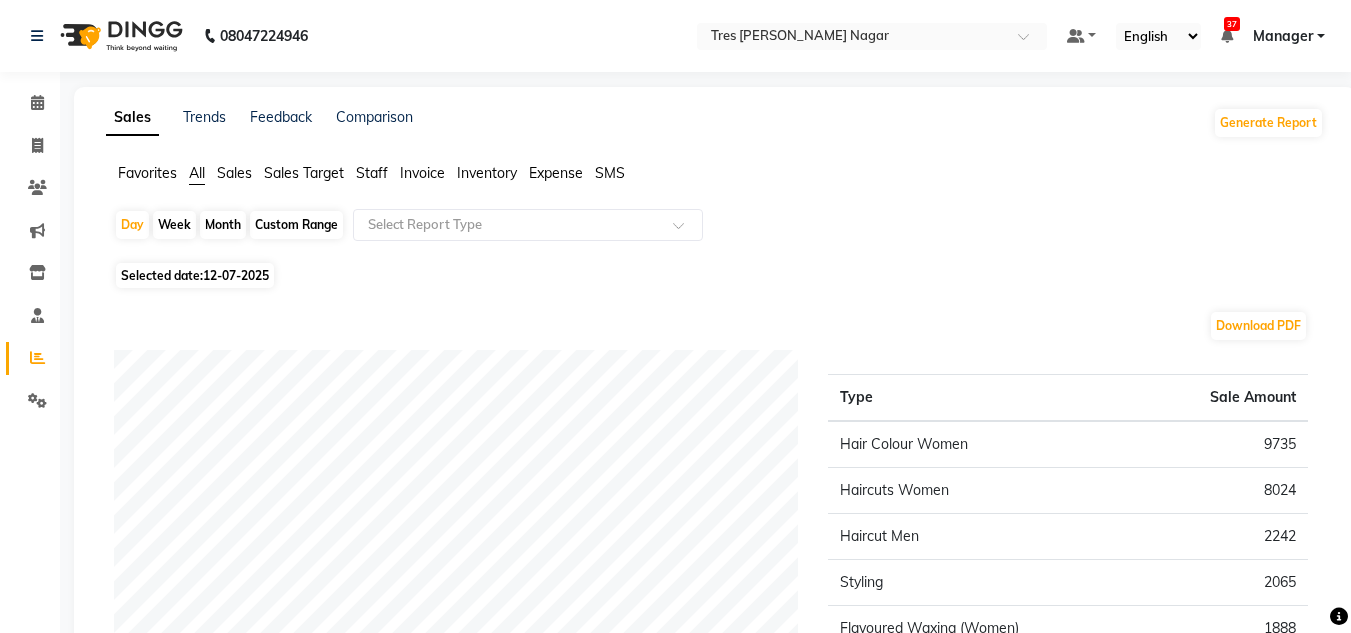 click on "Selected date:  12-07-2025" 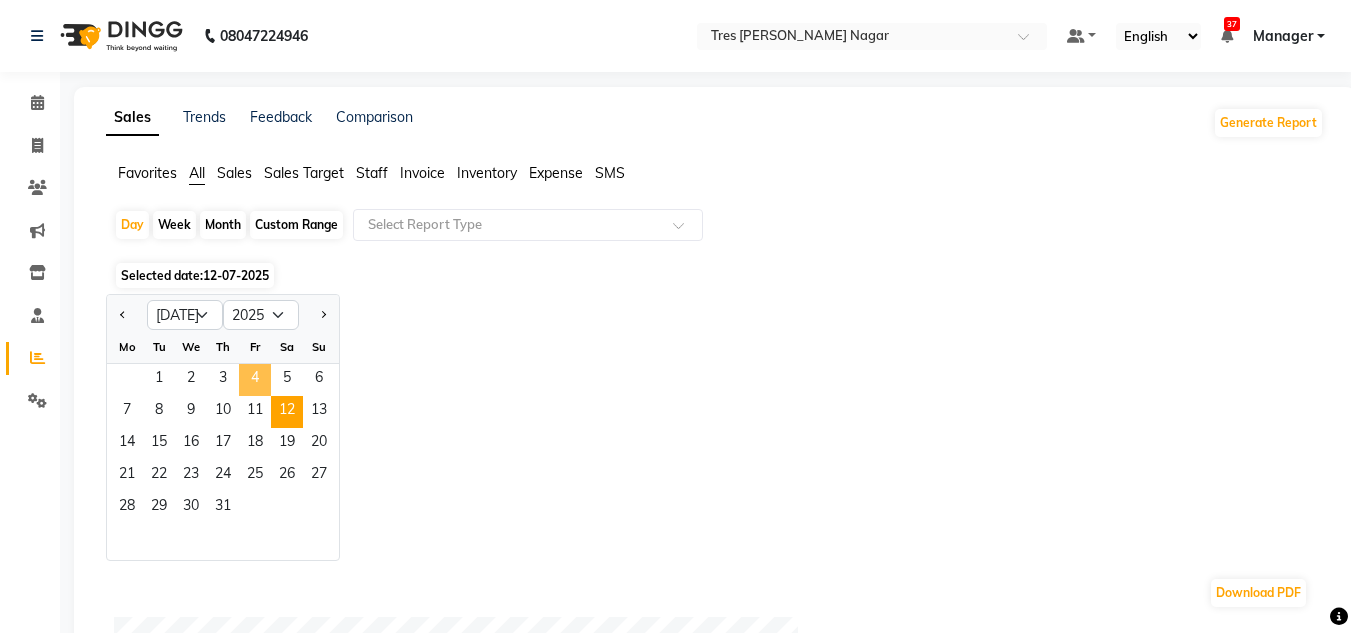 click on "4" 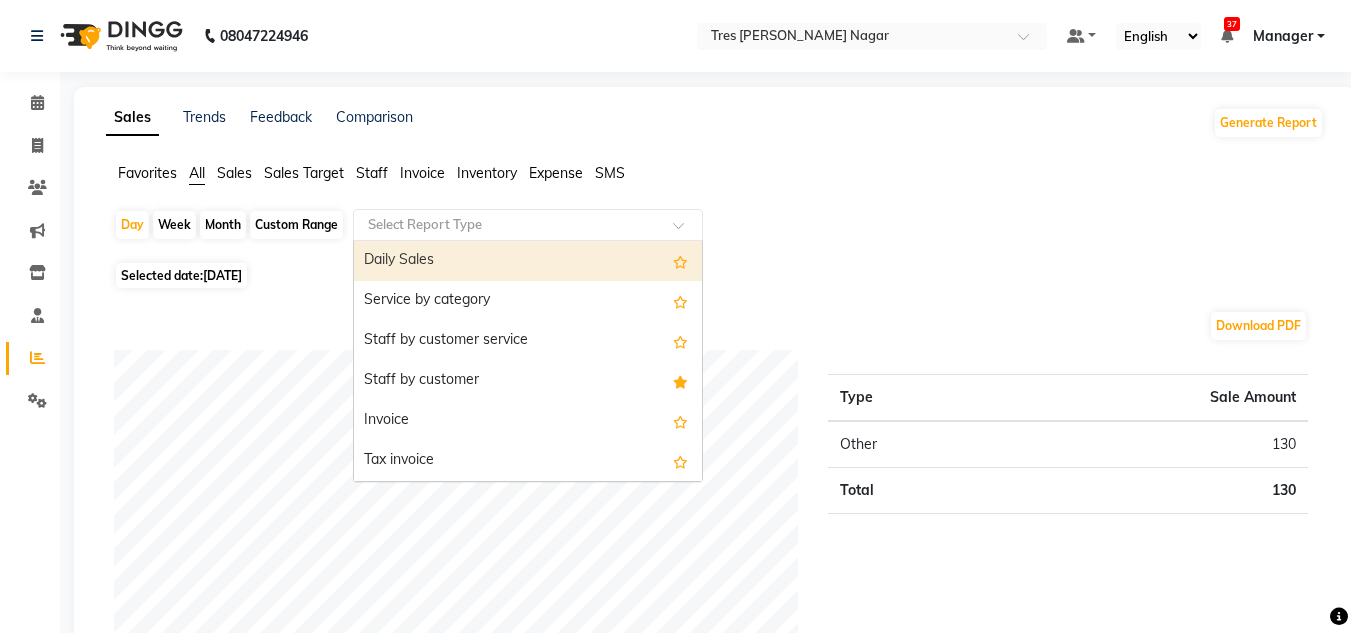 click on "Select Report Type" 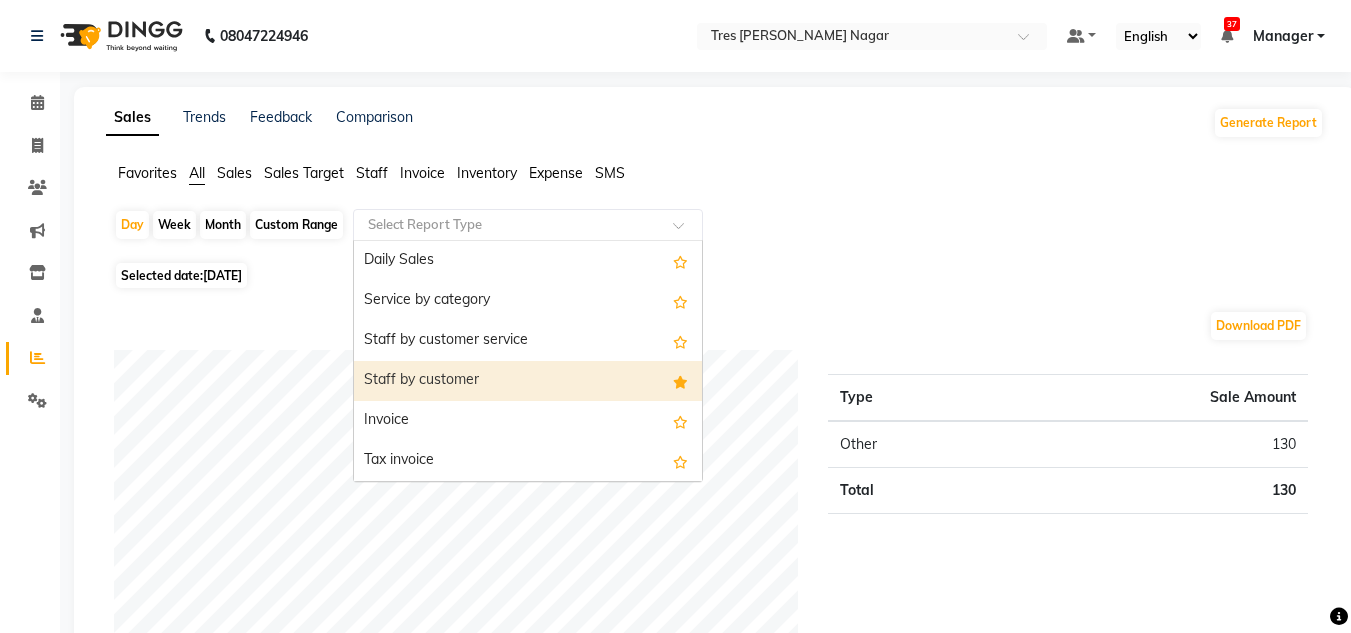 click on "Staff by customer" at bounding box center (528, 381) 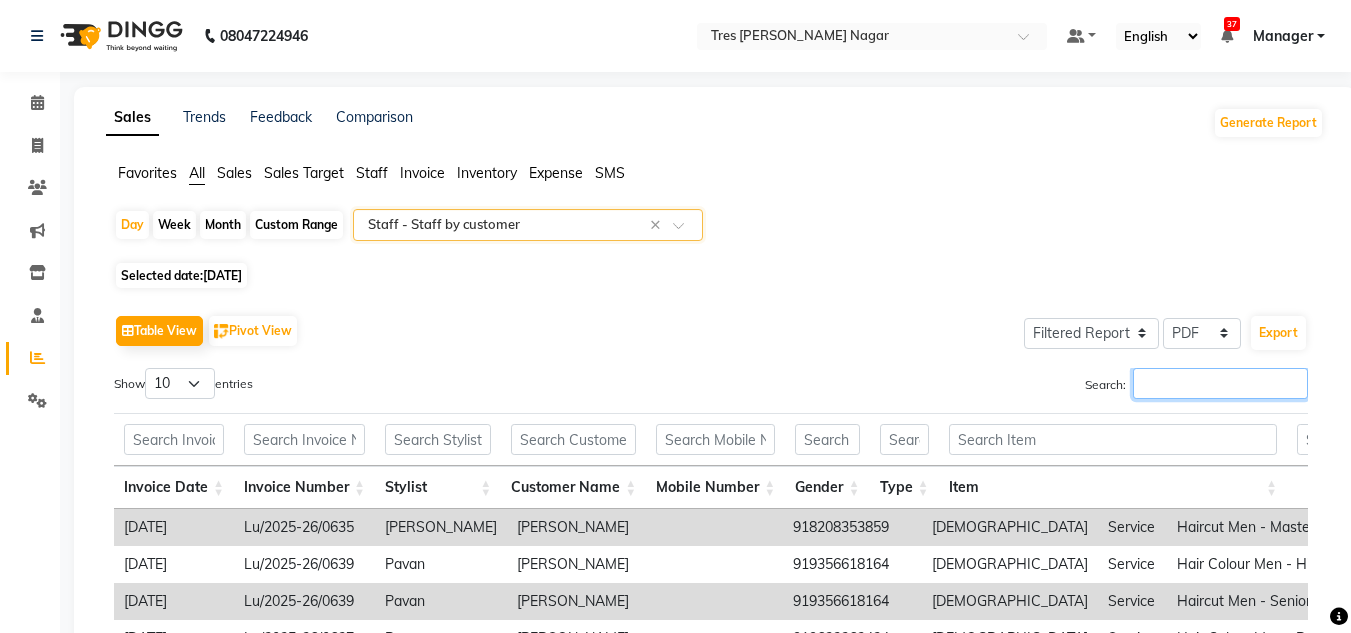 click on "Search:" at bounding box center [1220, 383] 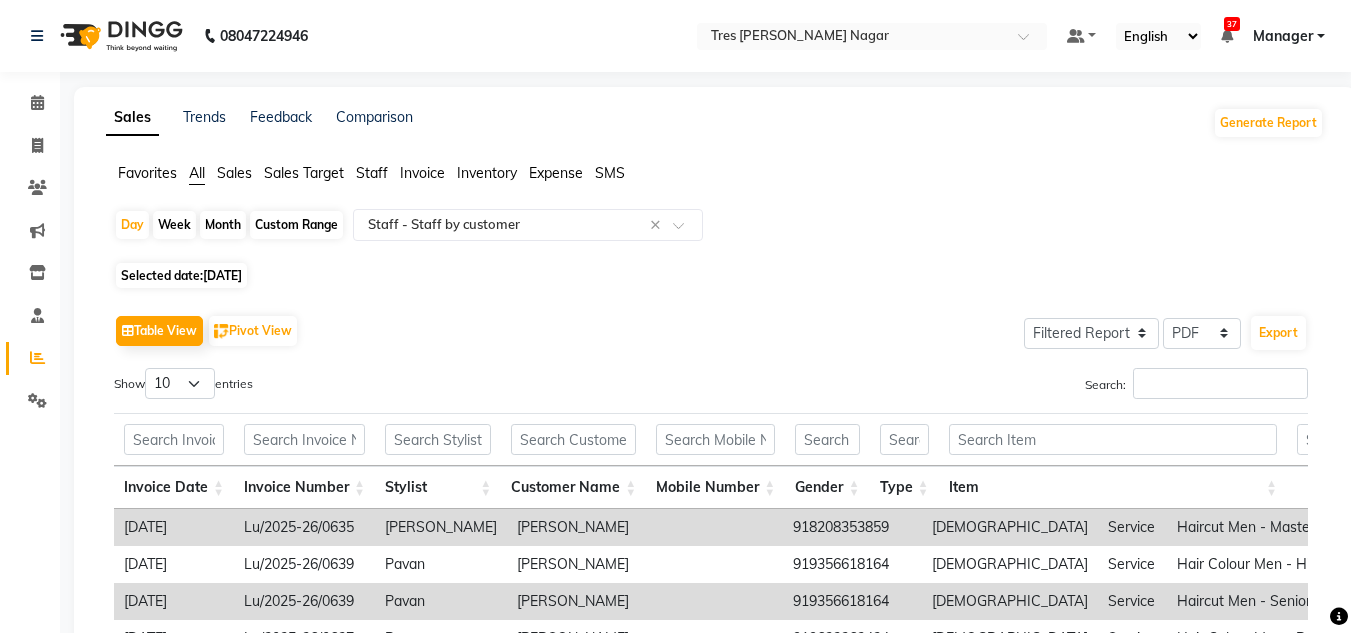 click on "04-07-2025" 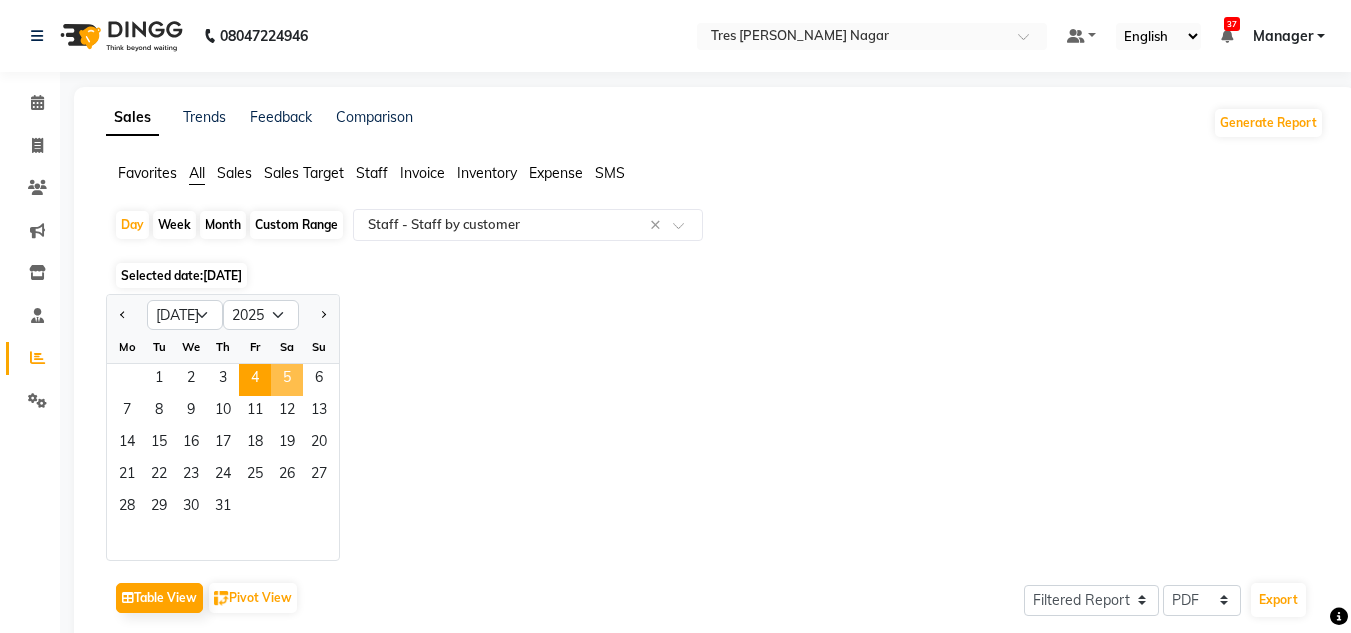 click on "5" 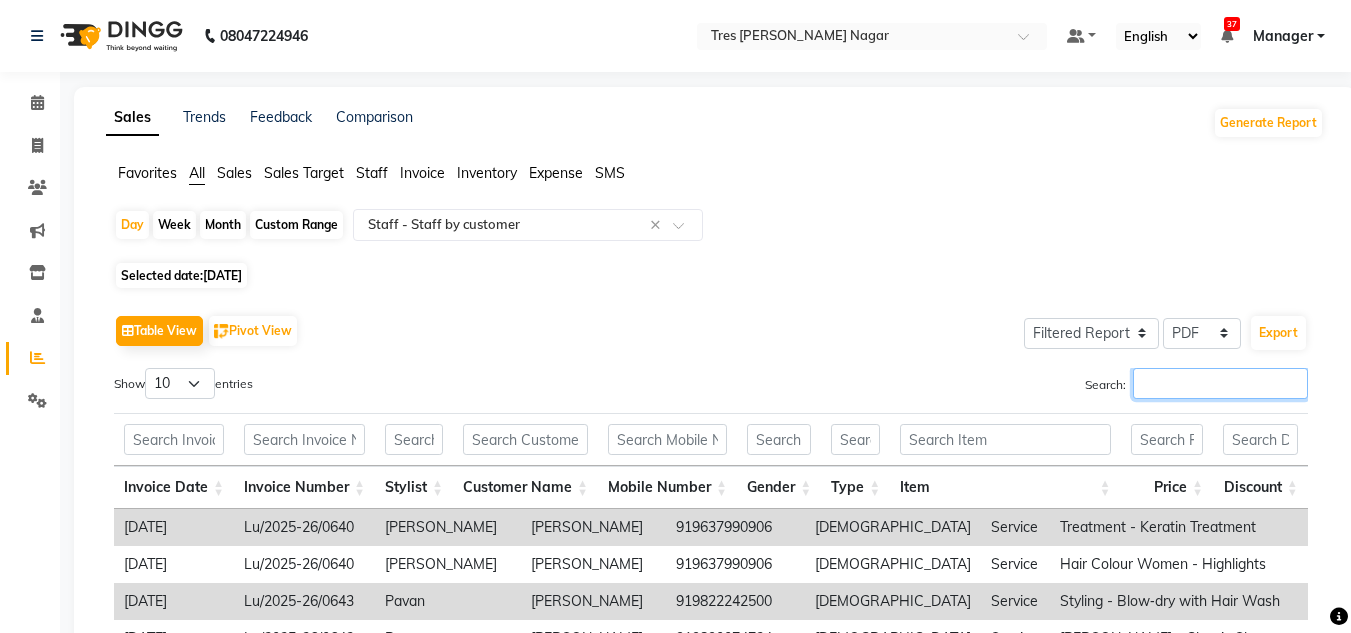 click on "Search:" at bounding box center (1220, 383) 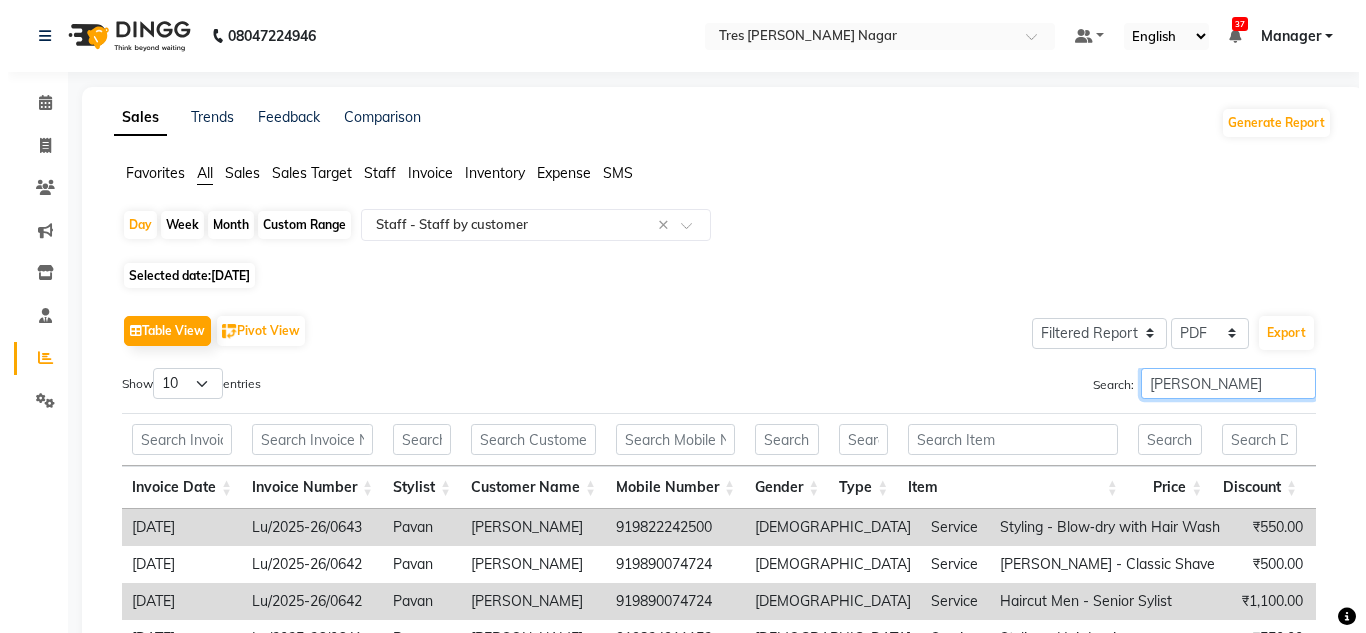 scroll, scrollTop: 316, scrollLeft: 0, axis: vertical 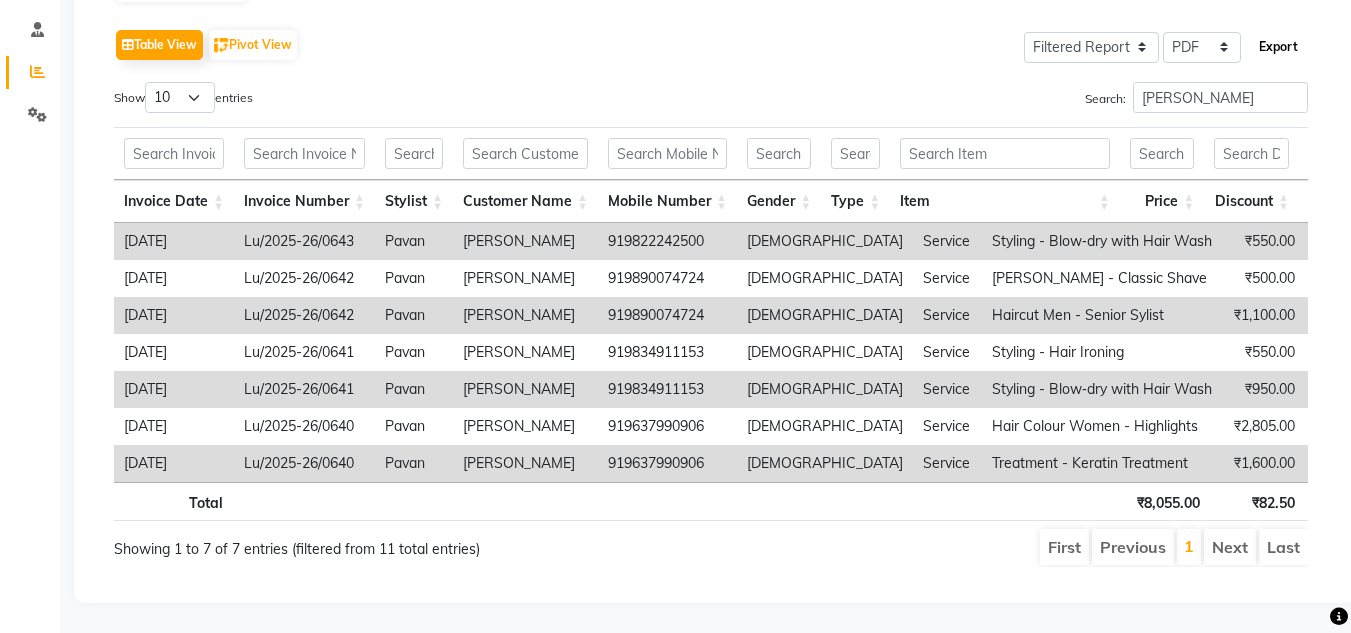 click on "Export" 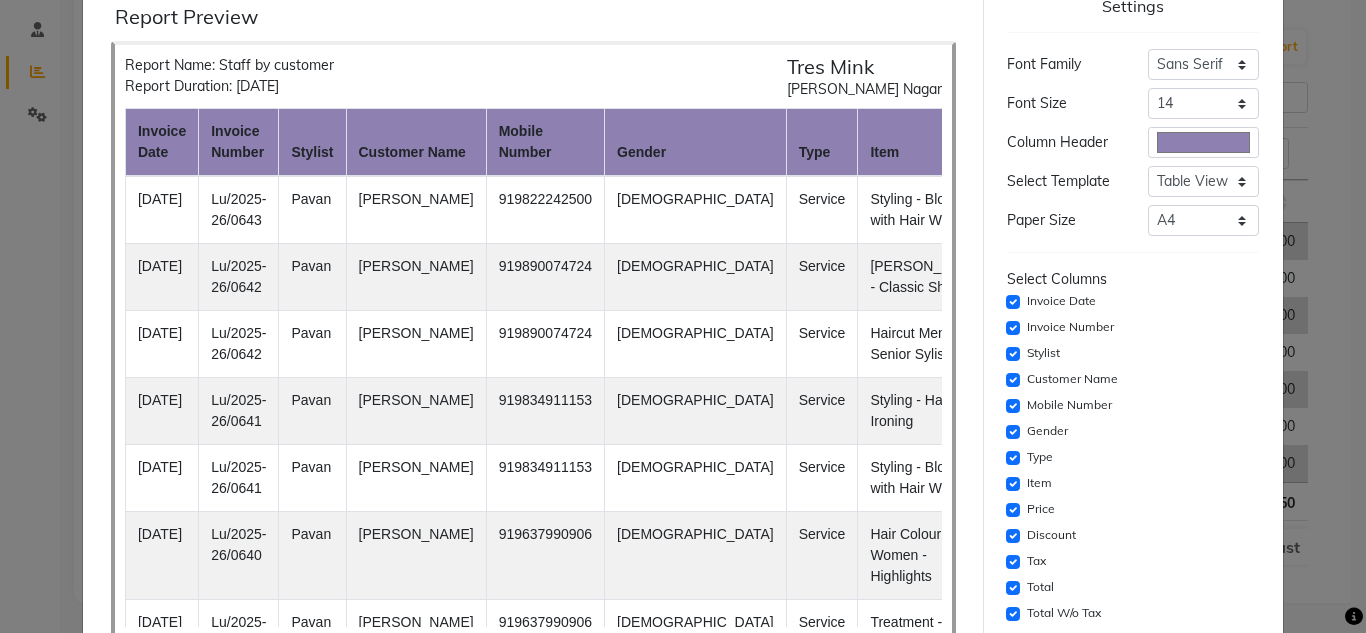 scroll, scrollTop: 100, scrollLeft: 0, axis: vertical 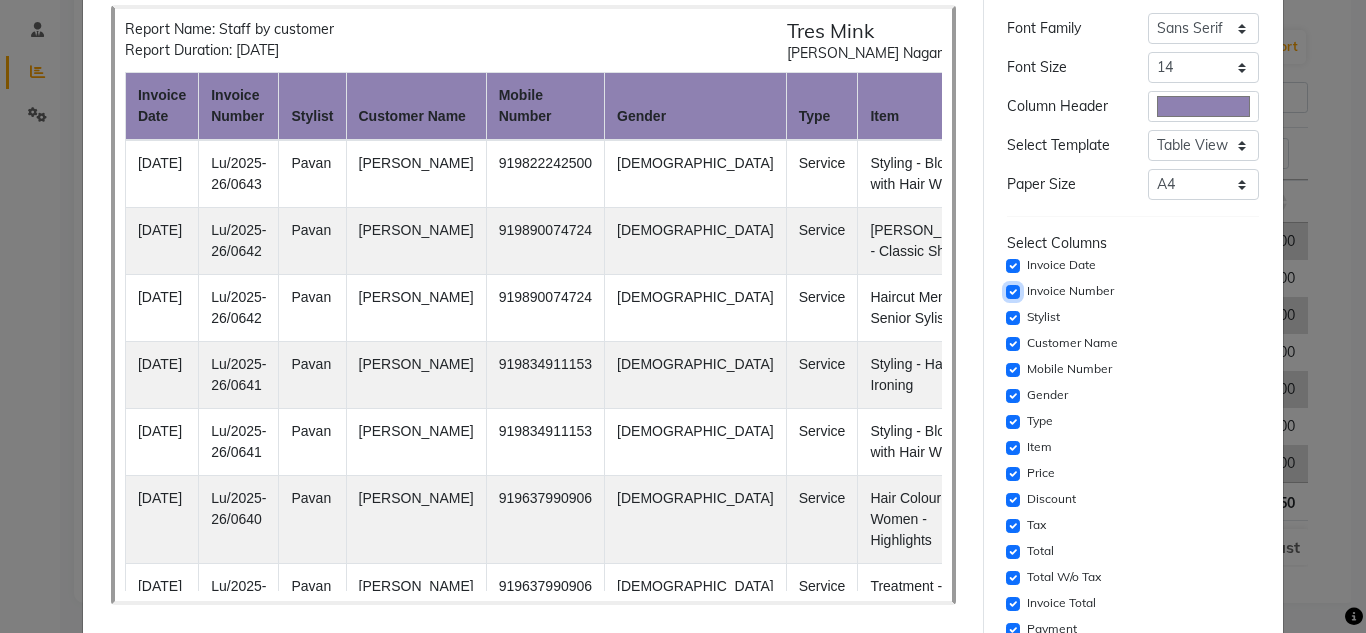 click 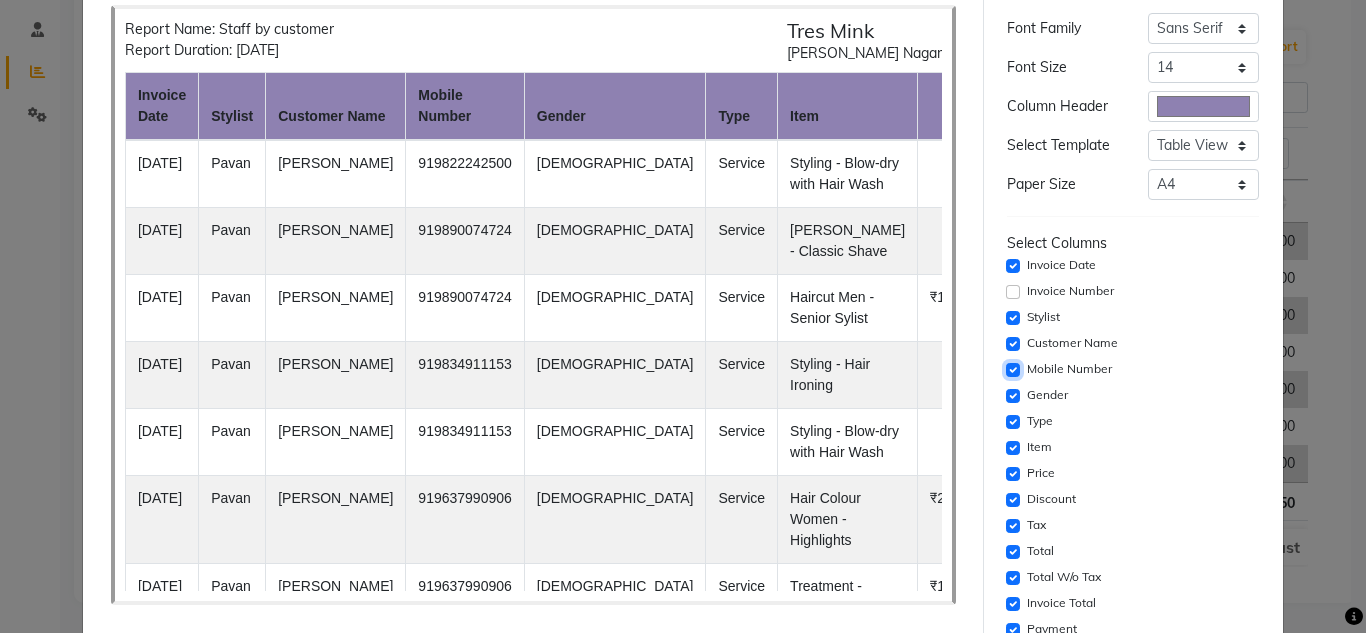 click 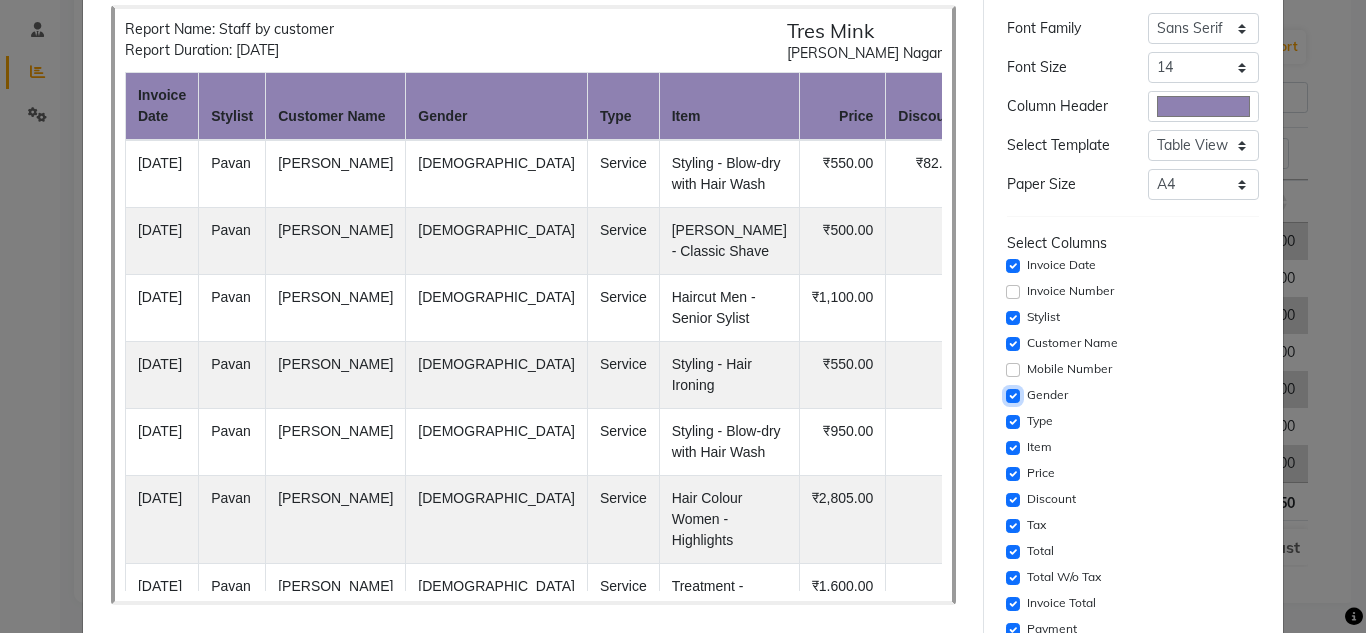 click 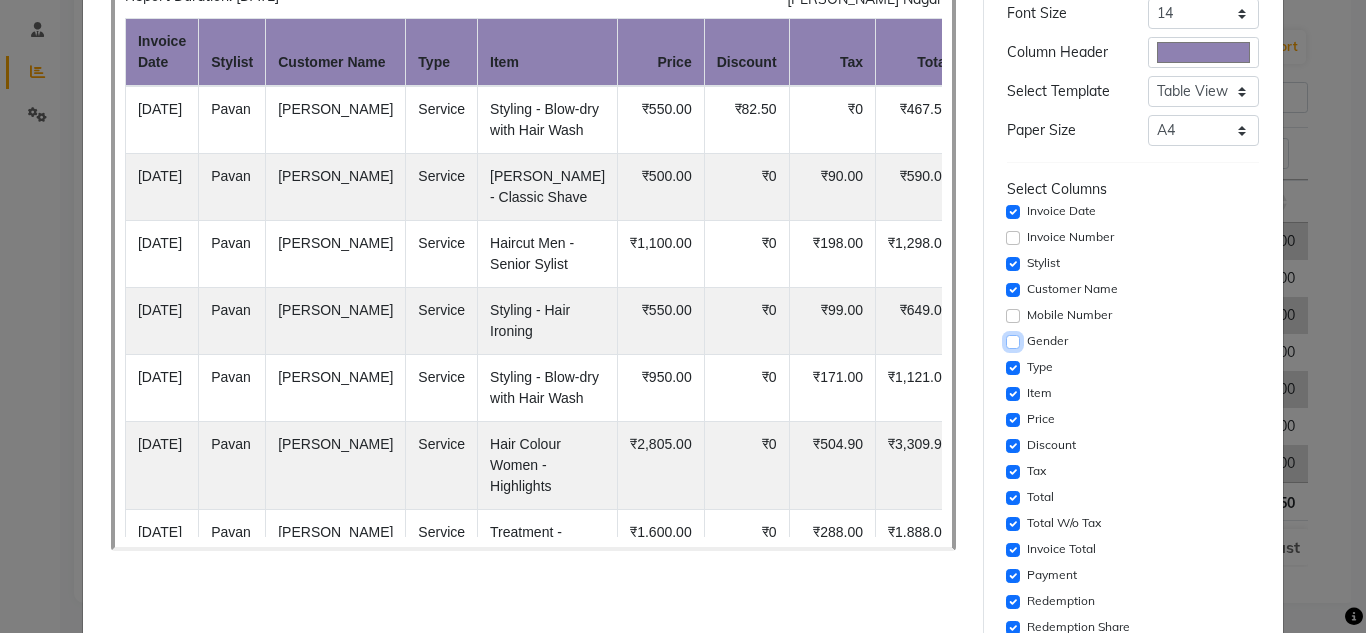 scroll, scrollTop: 300, scrollLeft: 0, axis: vertical 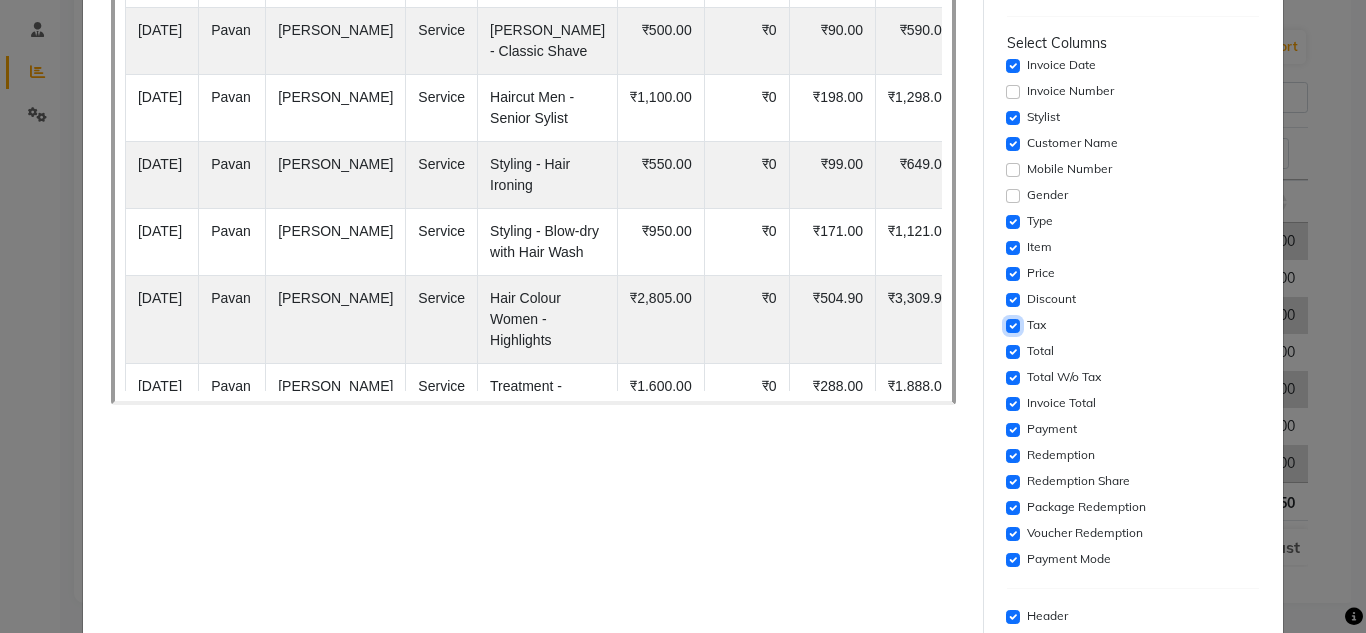 click 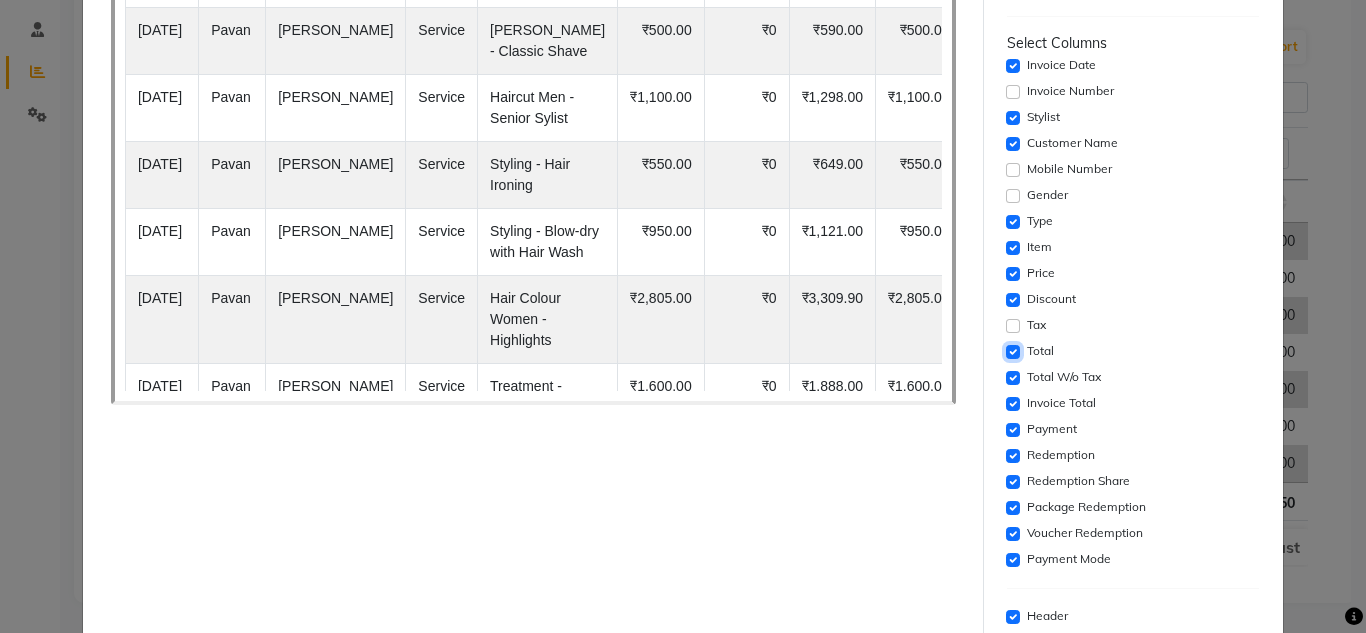 click 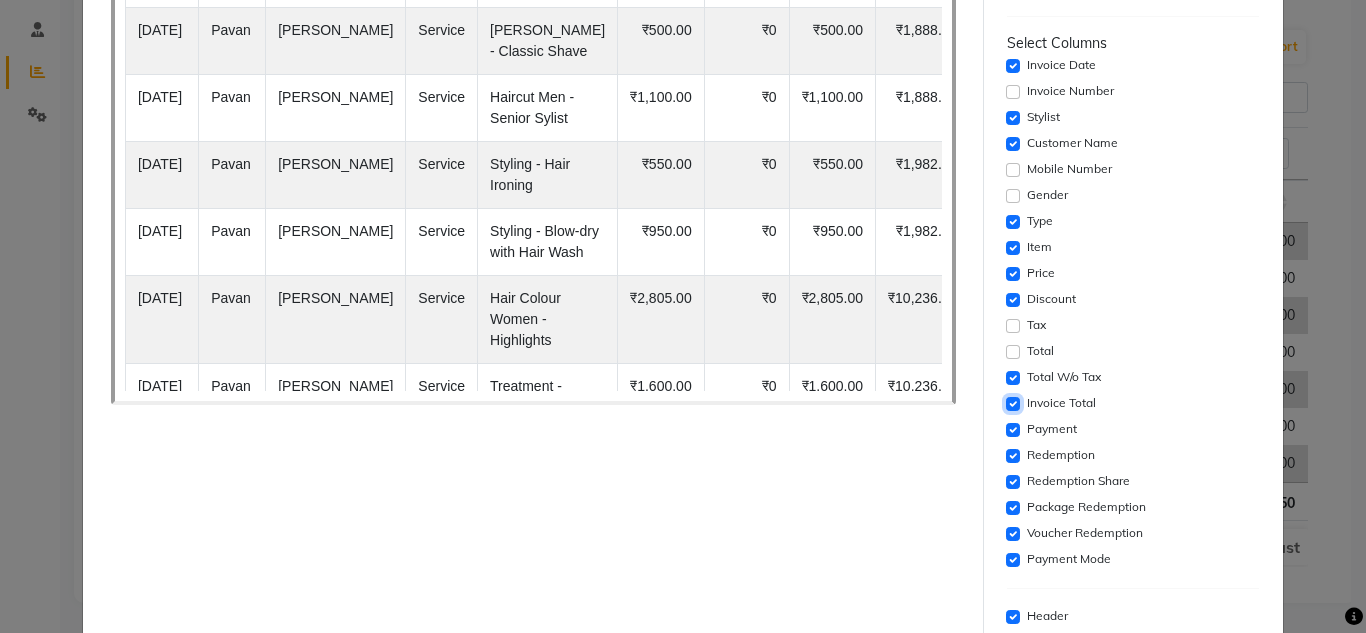 click 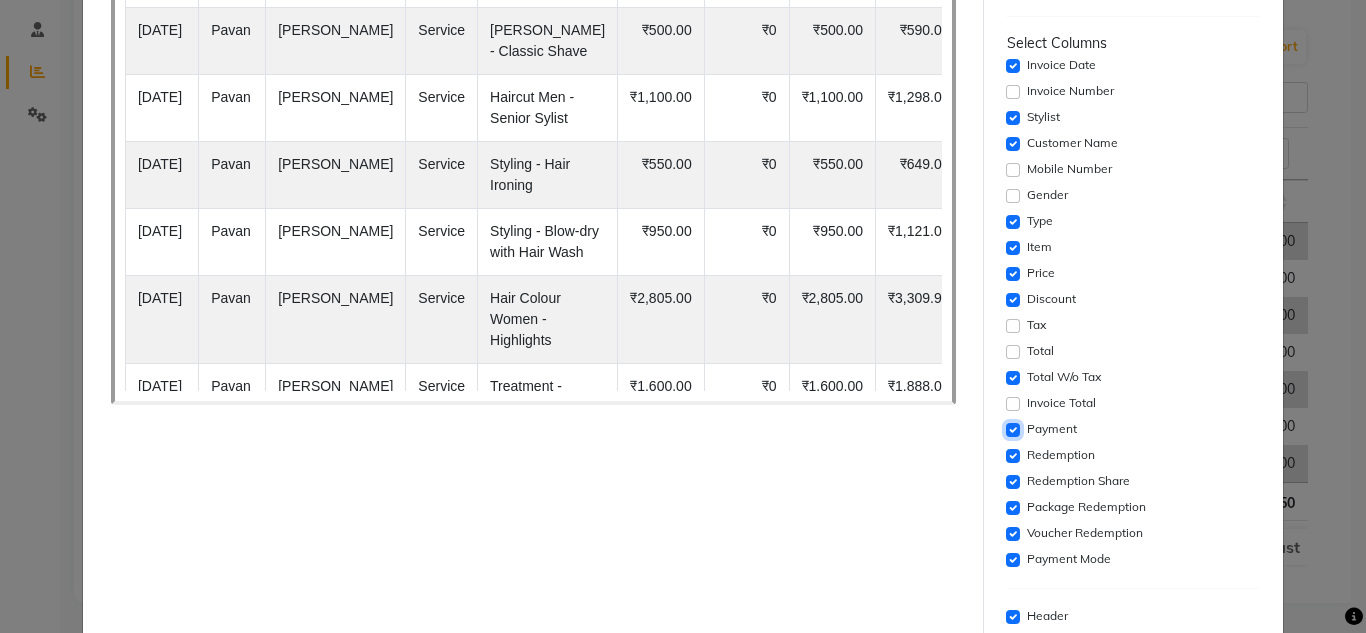 click 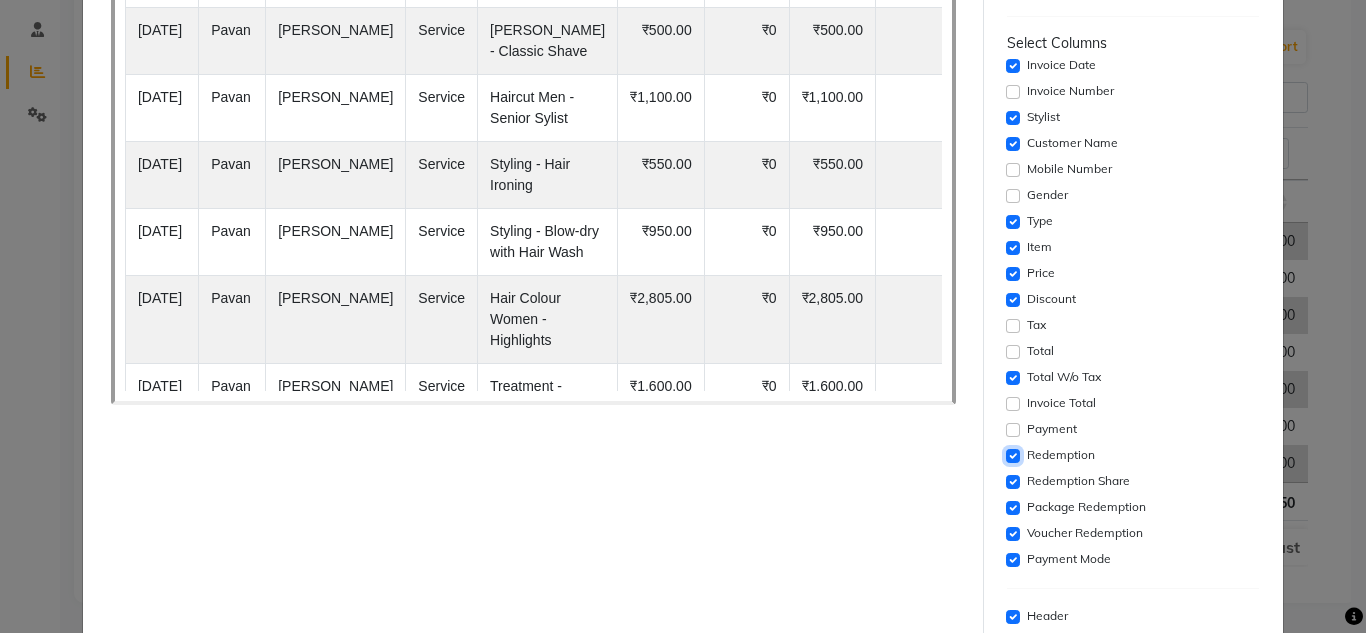 click 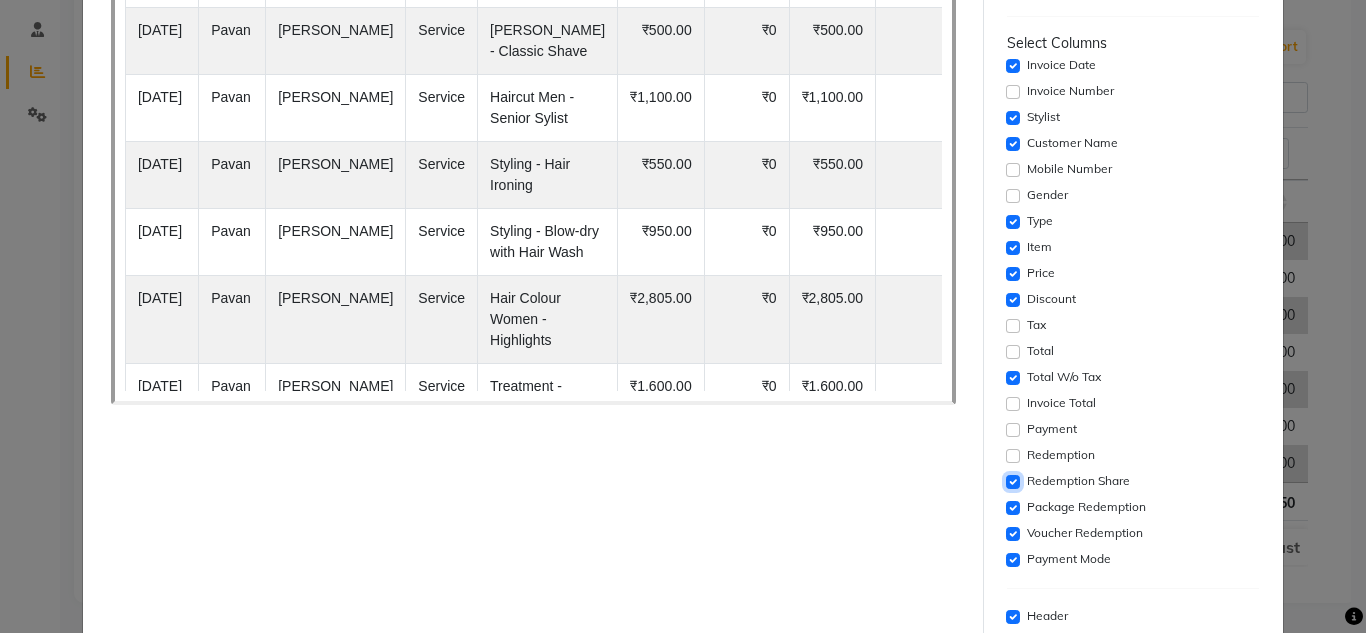 click 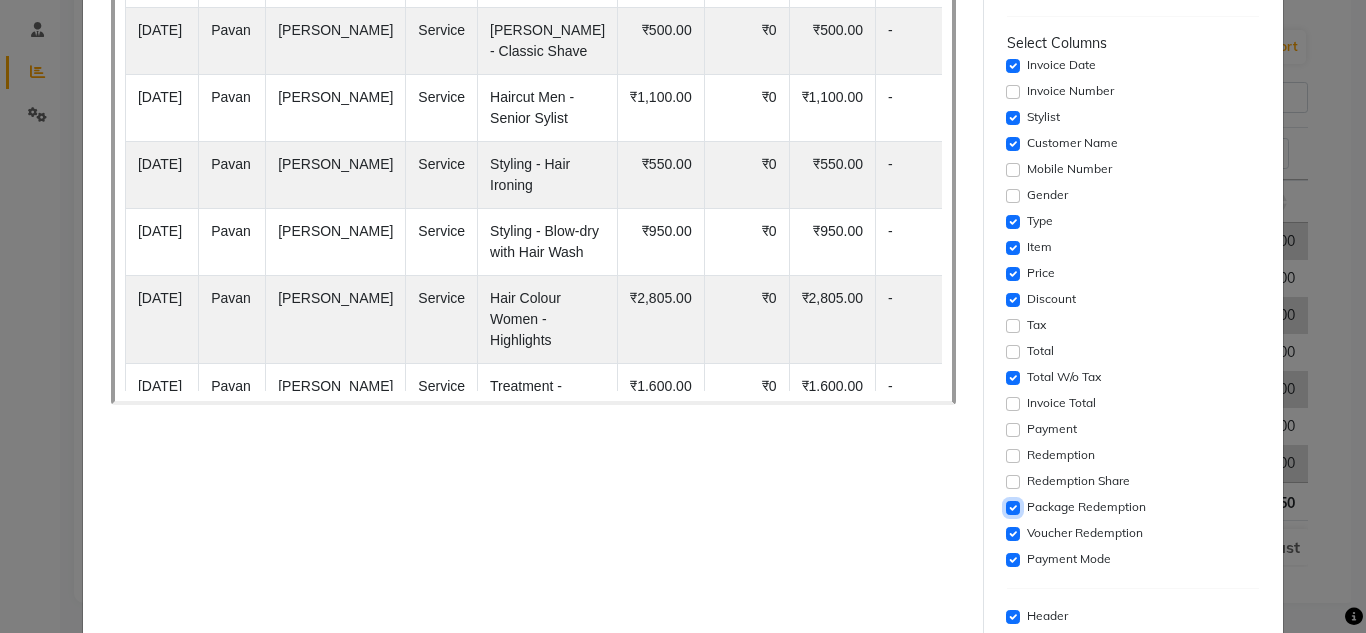 click 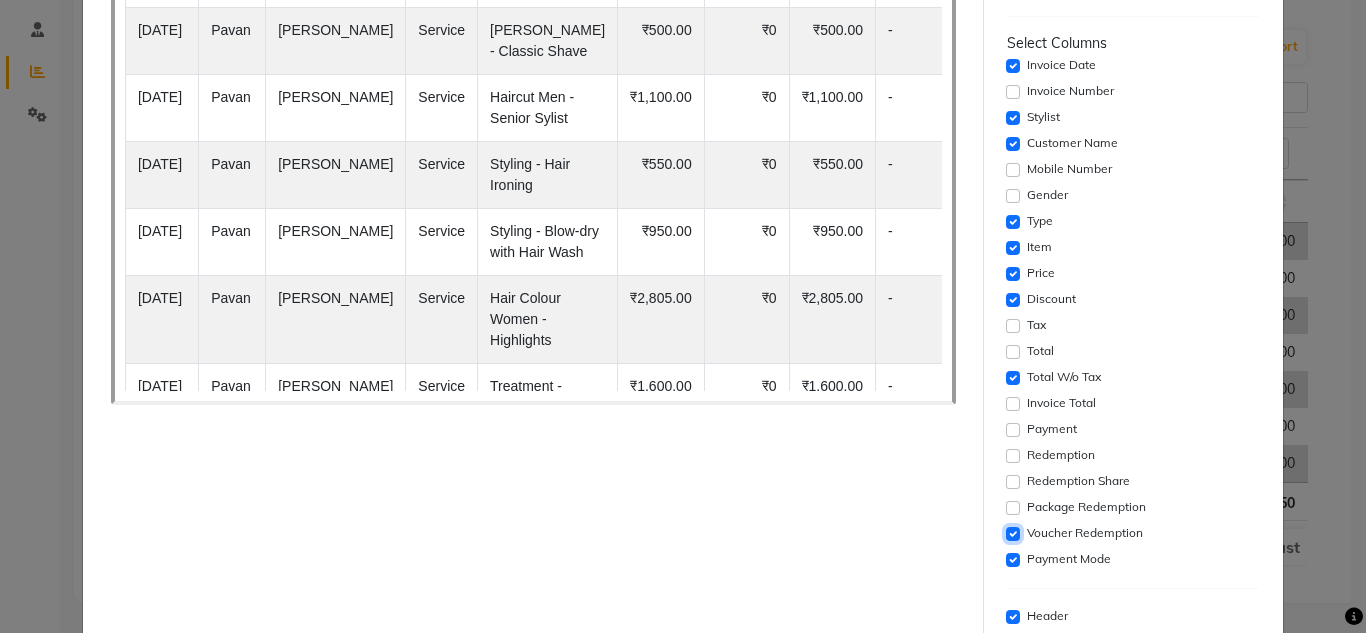 click 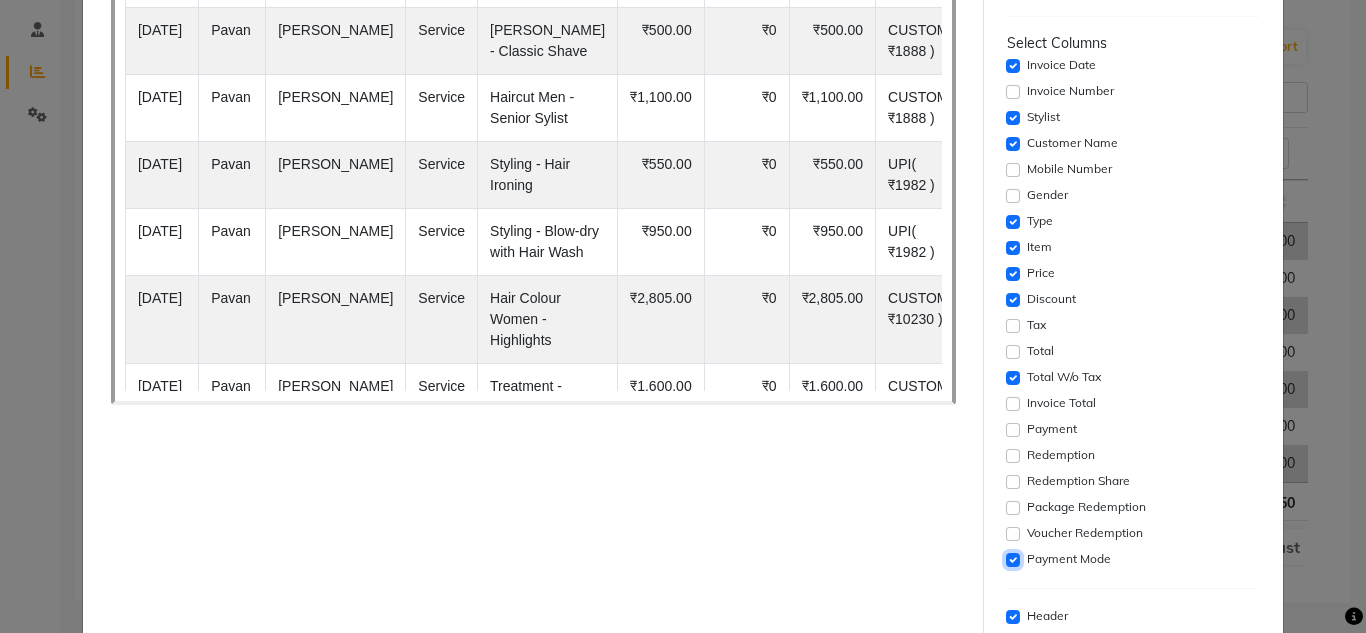 click 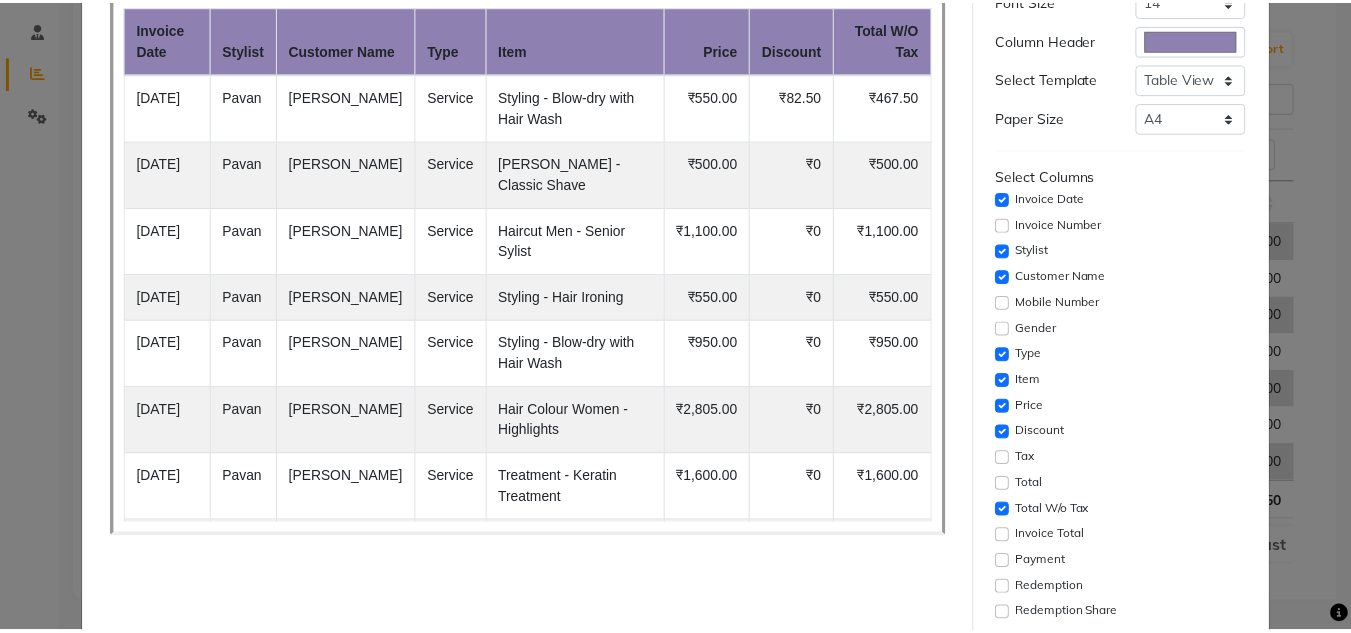 scroll, scrollTop: 431, scrollLeft: 0, axis: vertical 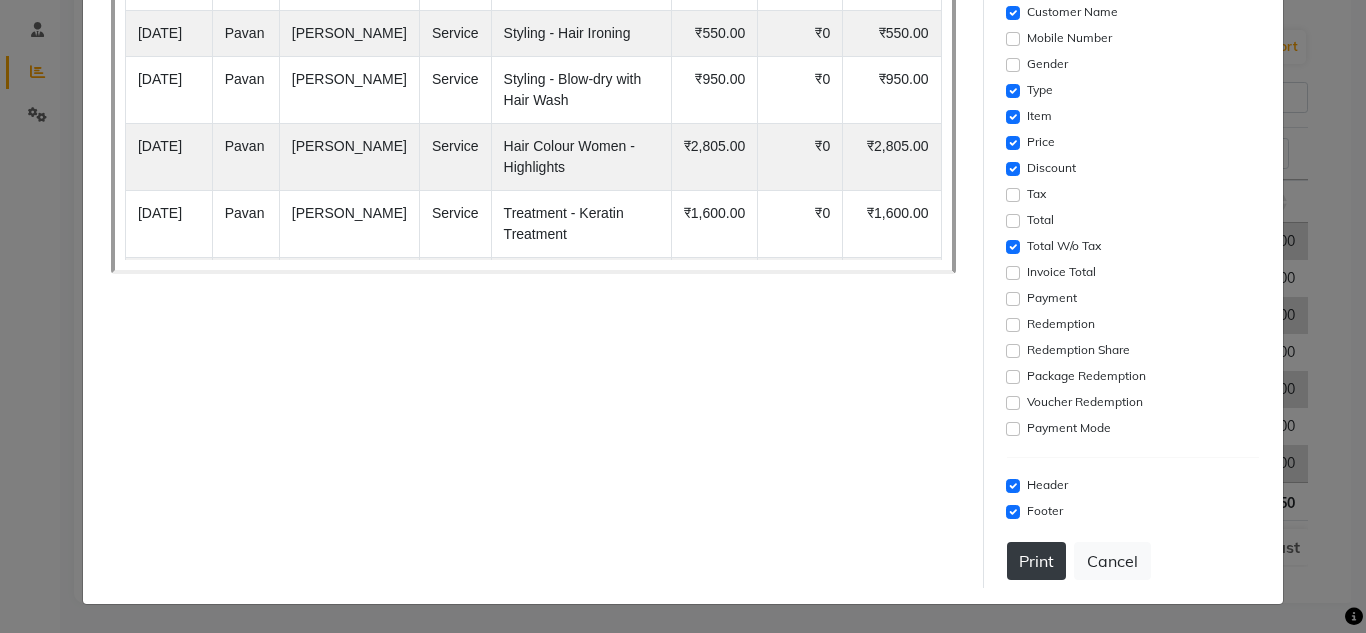 click on "Print" 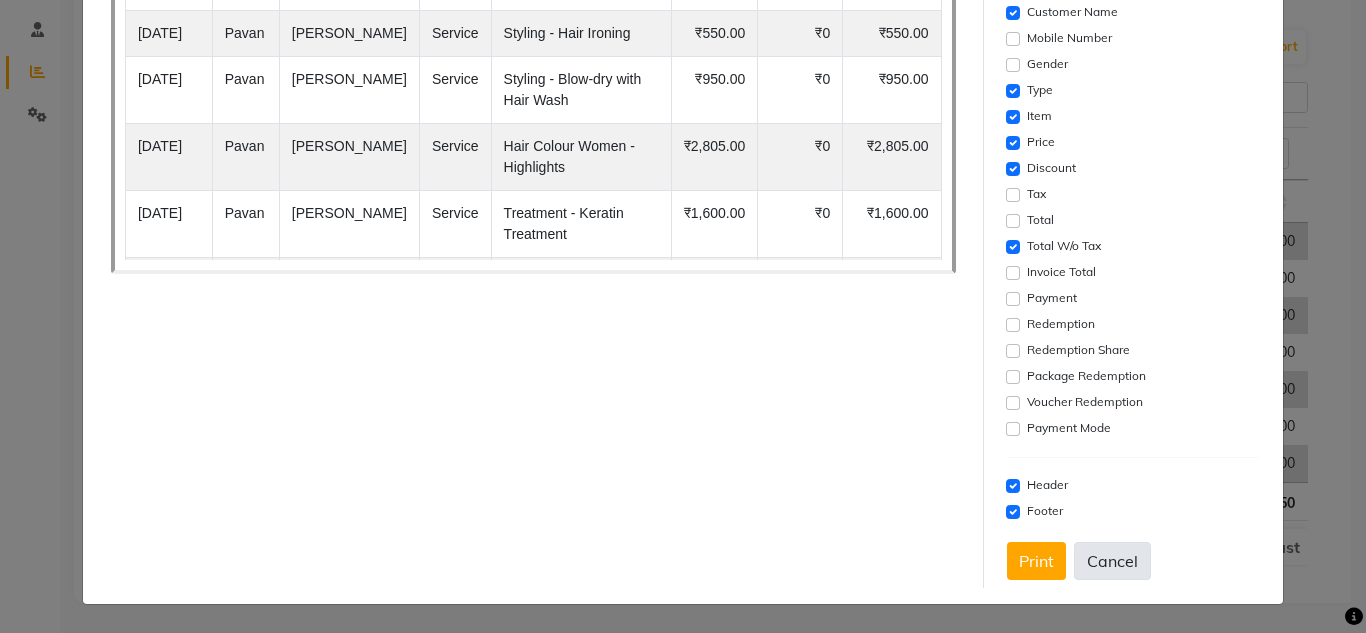 click on "Cancel" 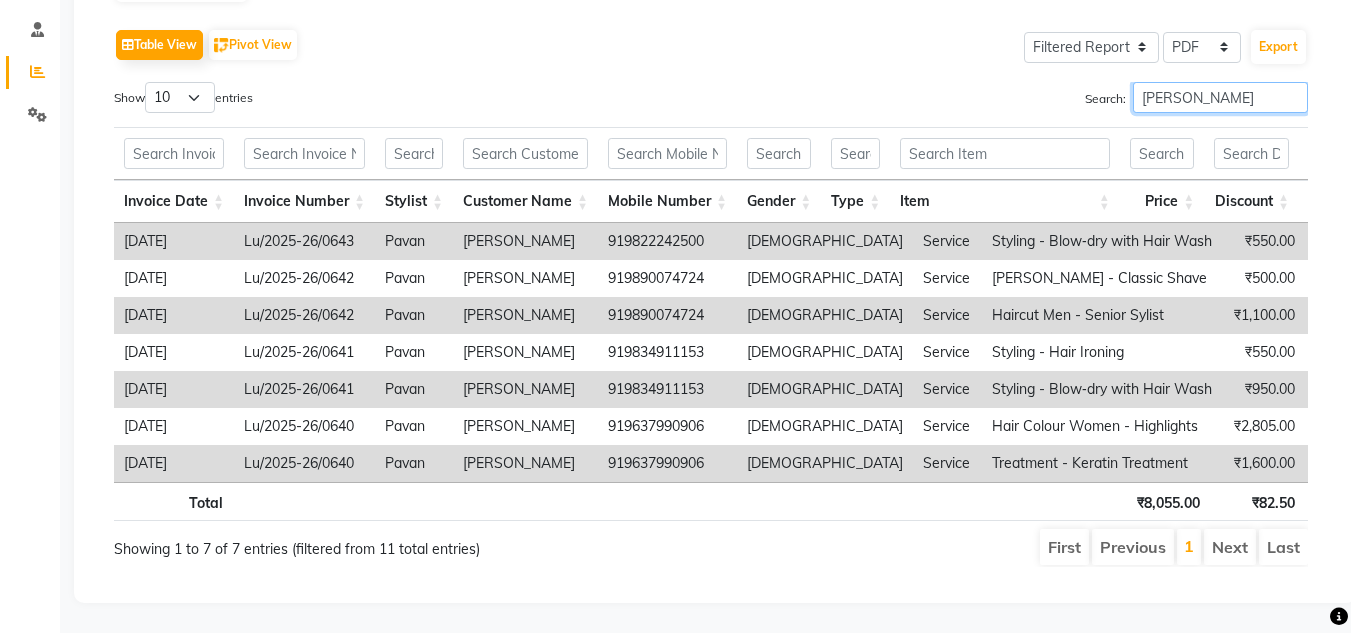 drag, startPoint x: 1209, startPoint y: 79, endPoint x: 996, endPoint y: 62, distance: 213.67732 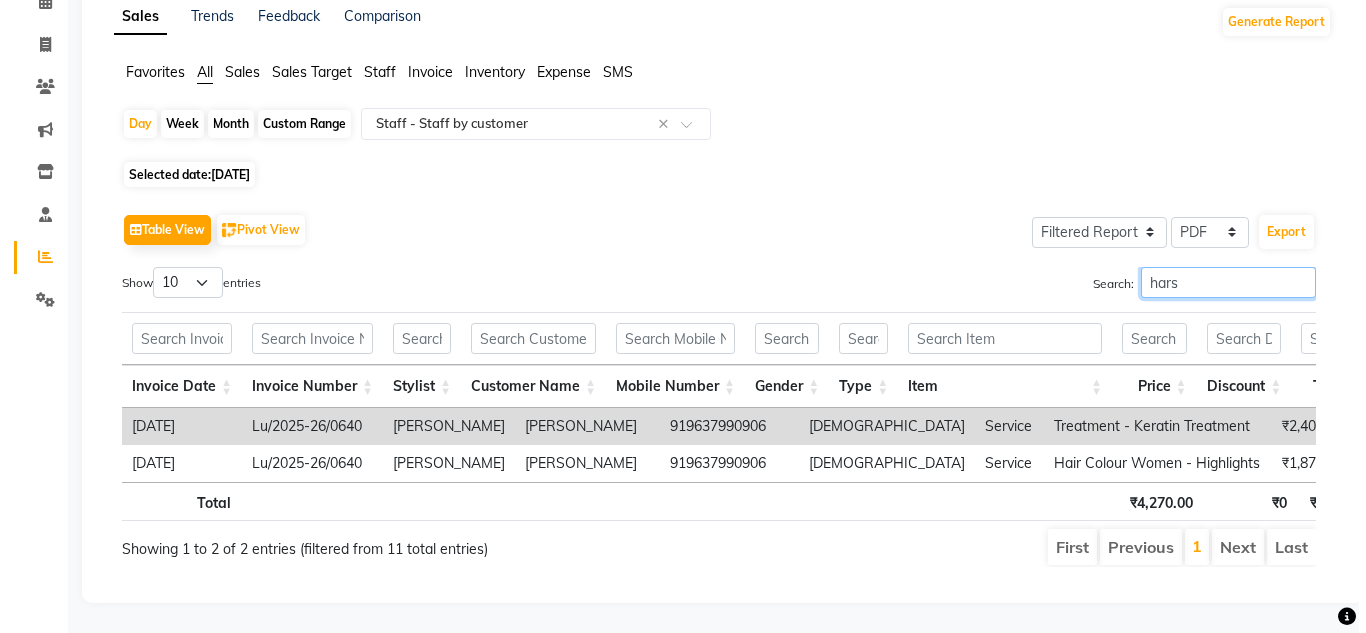 scroll, scrollTop: 131, scrollLeft: 0, axis: vertical 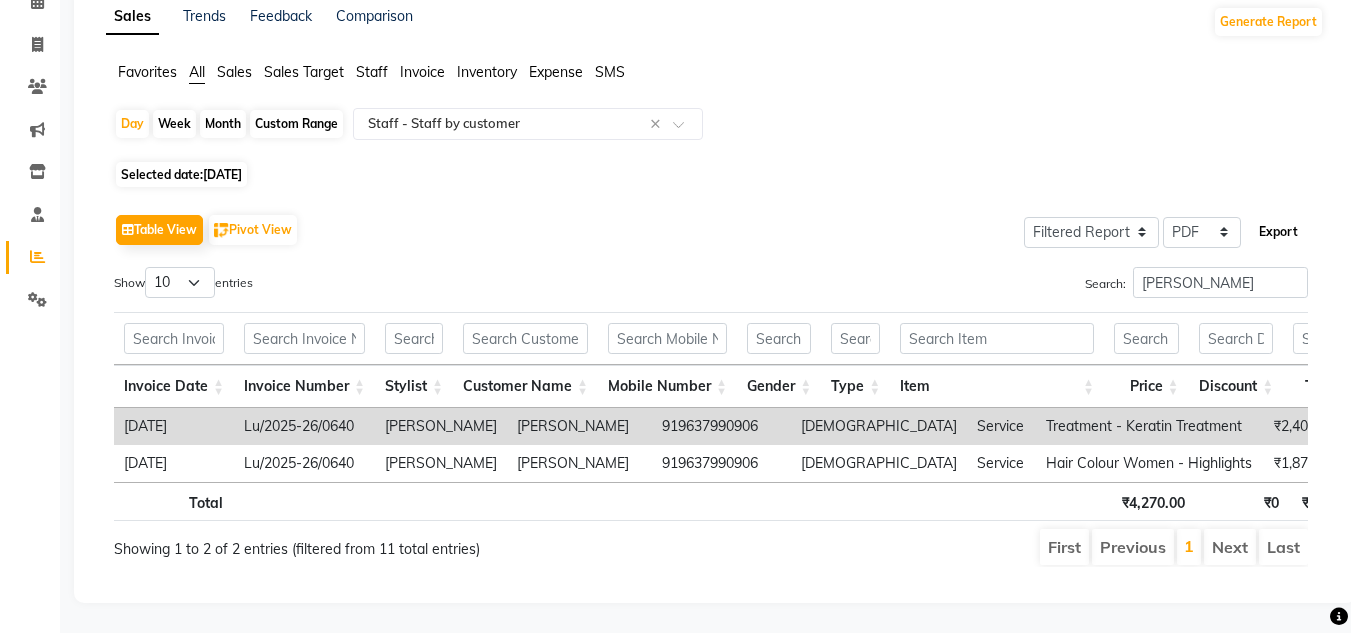 click on "Export" 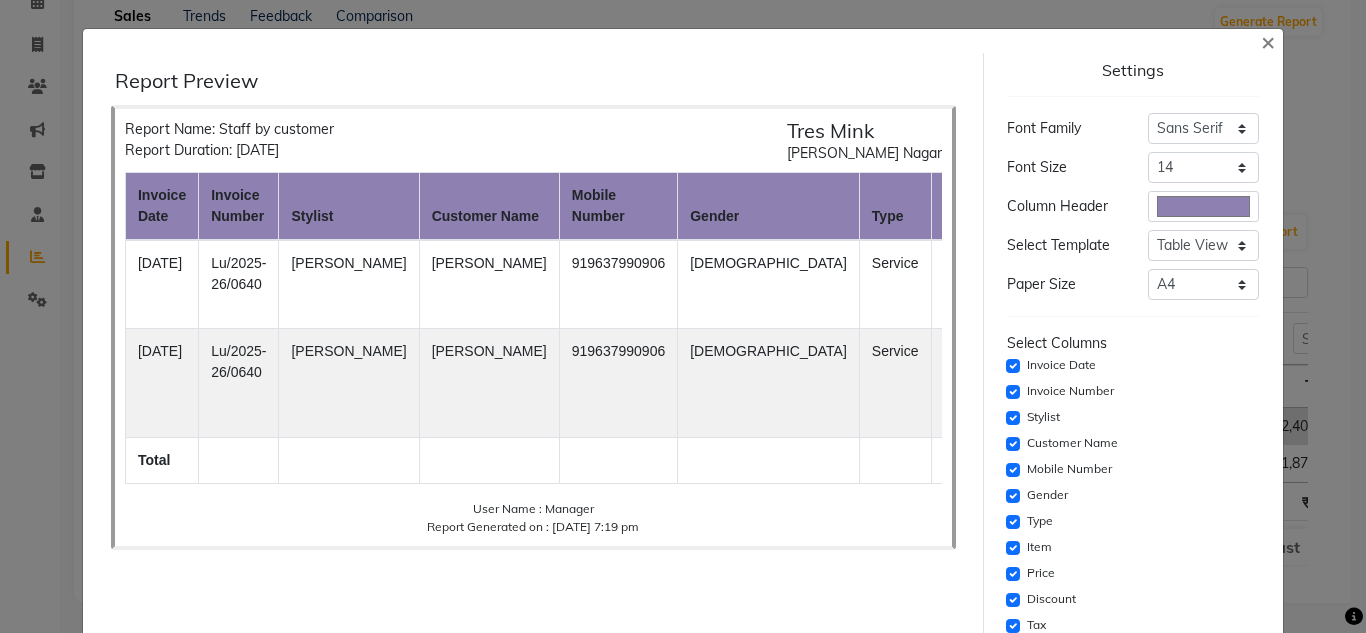 scroll, scrollTop: 200, scrollLeft: 0, axis: vertical 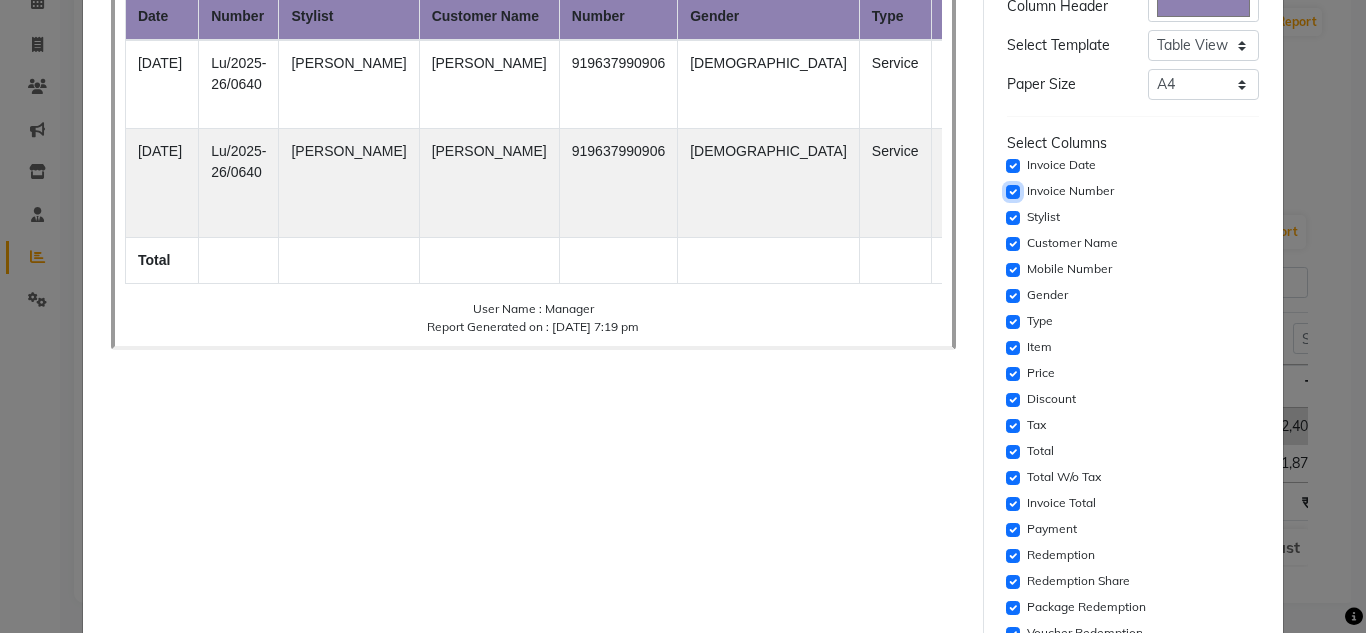 click 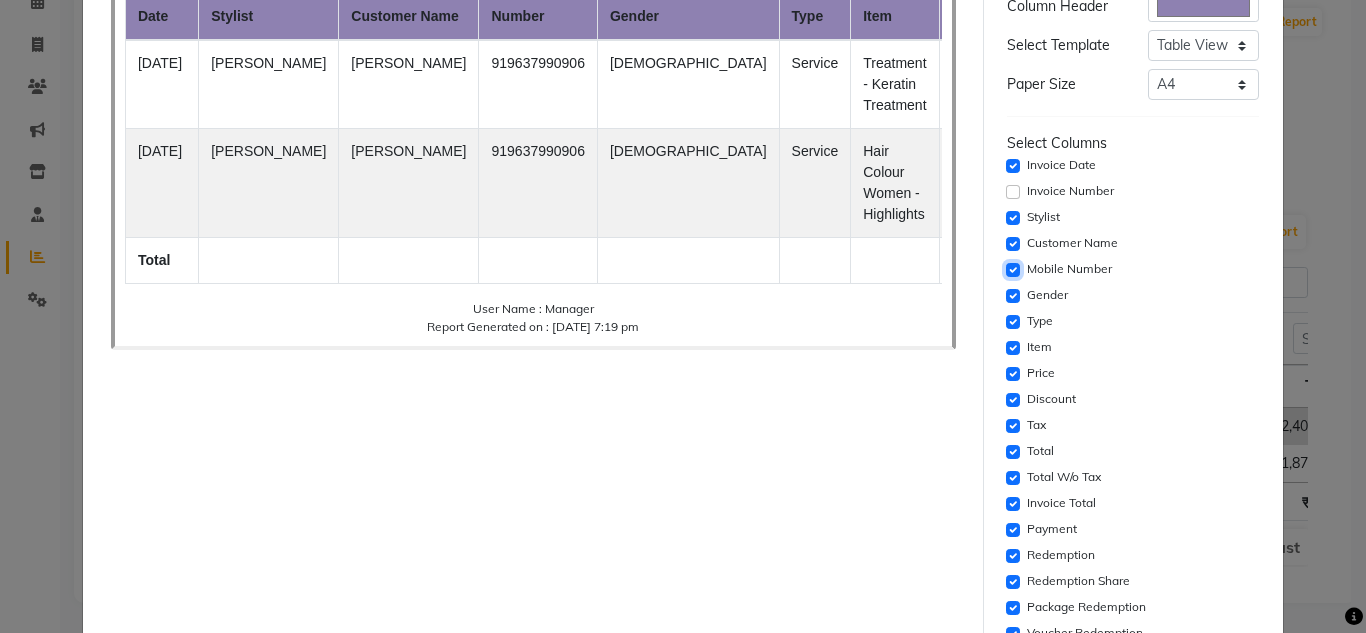 click 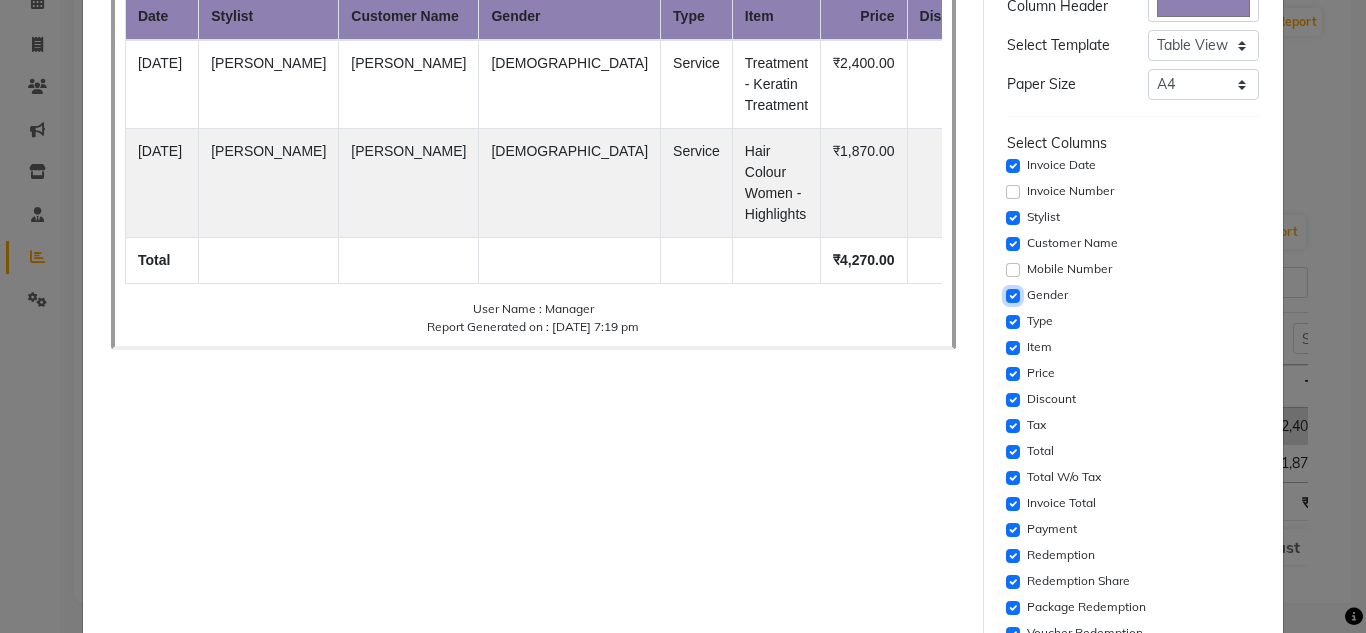 click 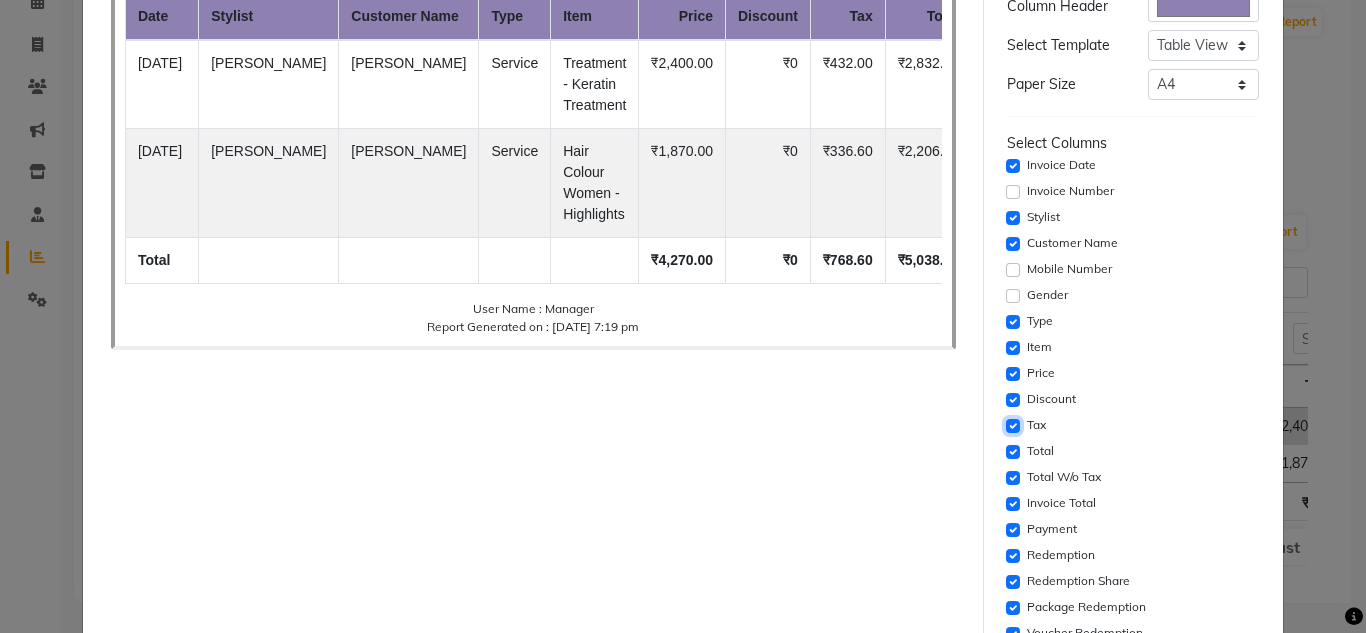 click 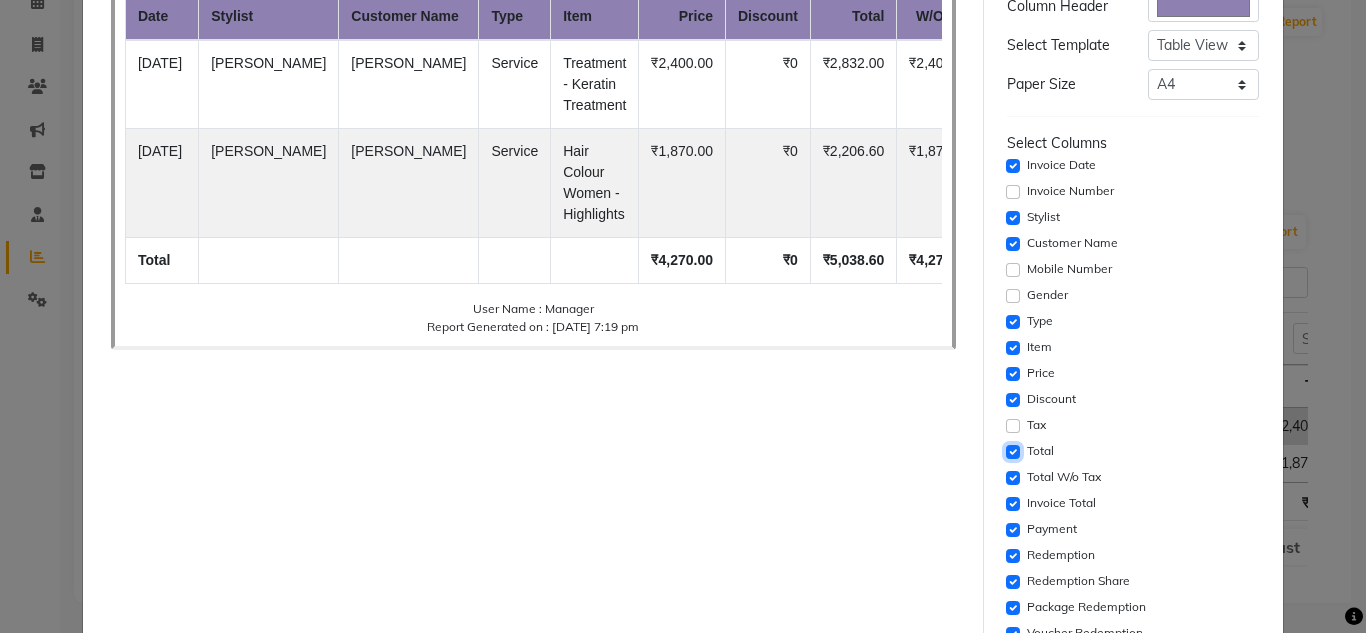 click 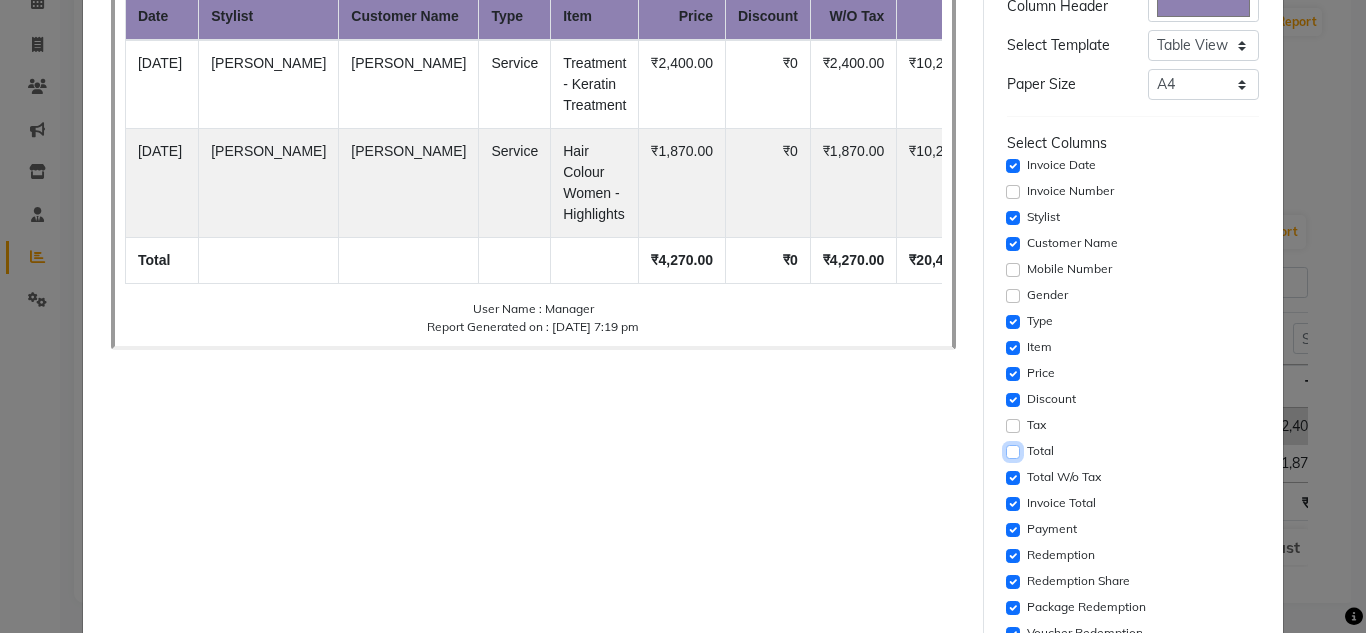 scroll, scrollTop: 300, scrollLeft: 0, axis: vertical 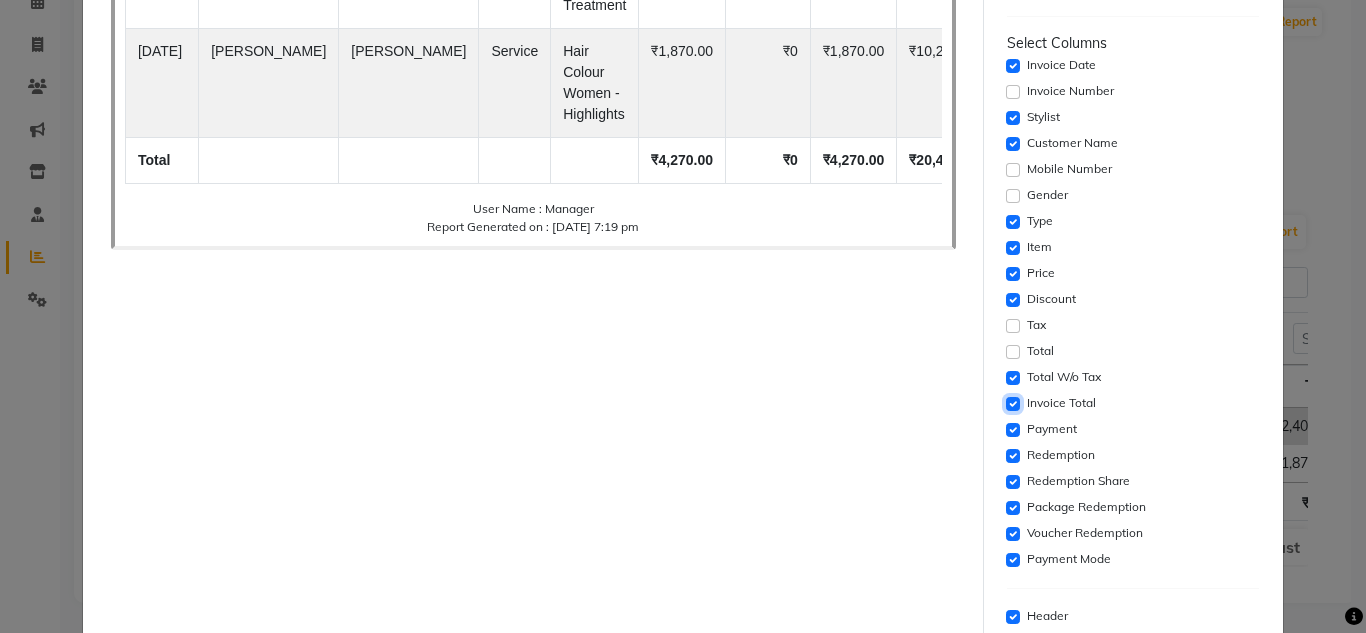 click 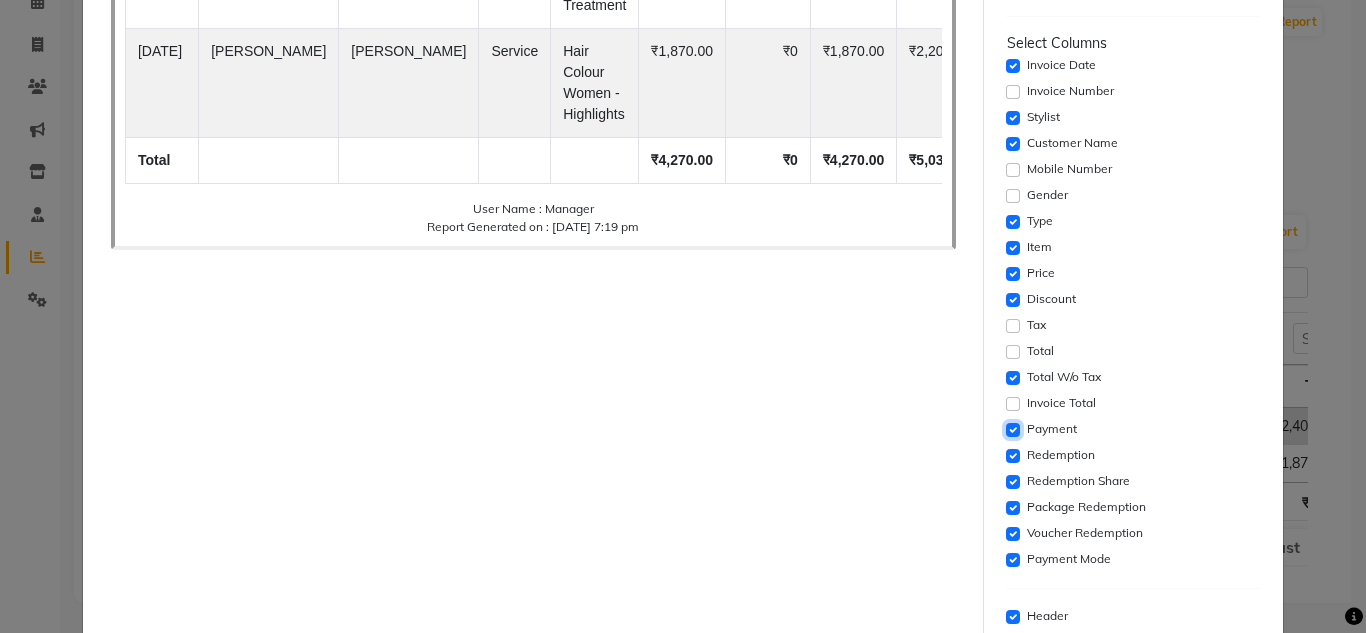 click 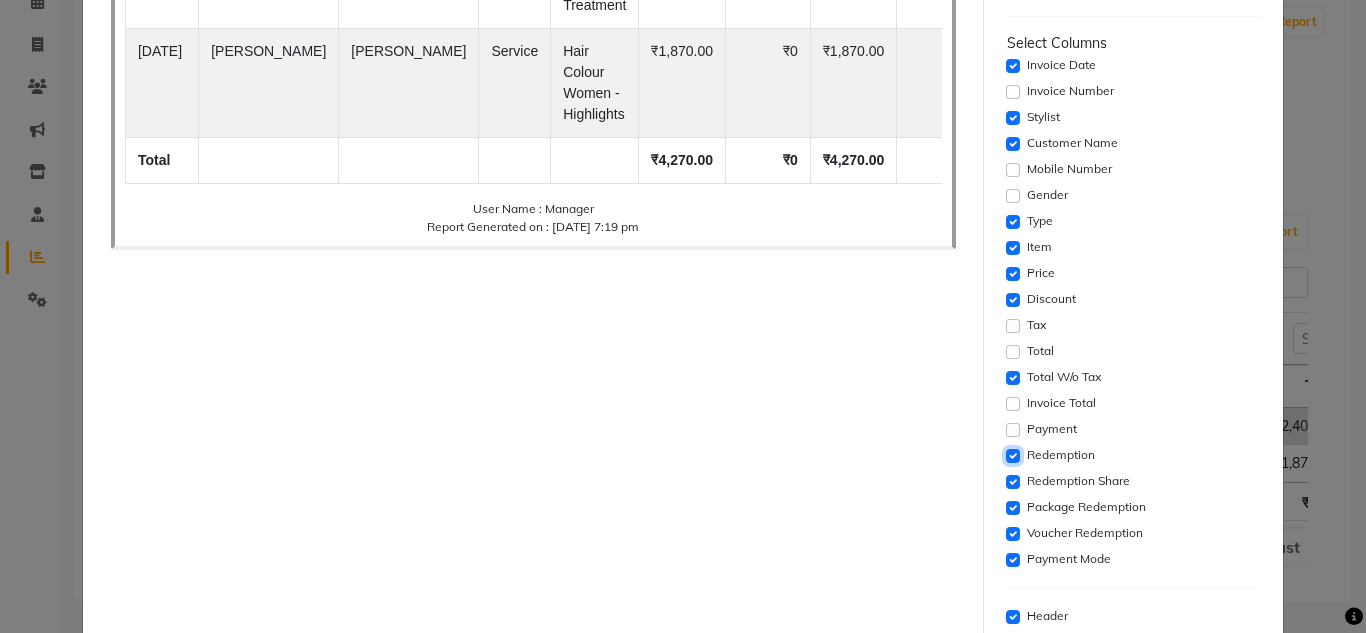 click 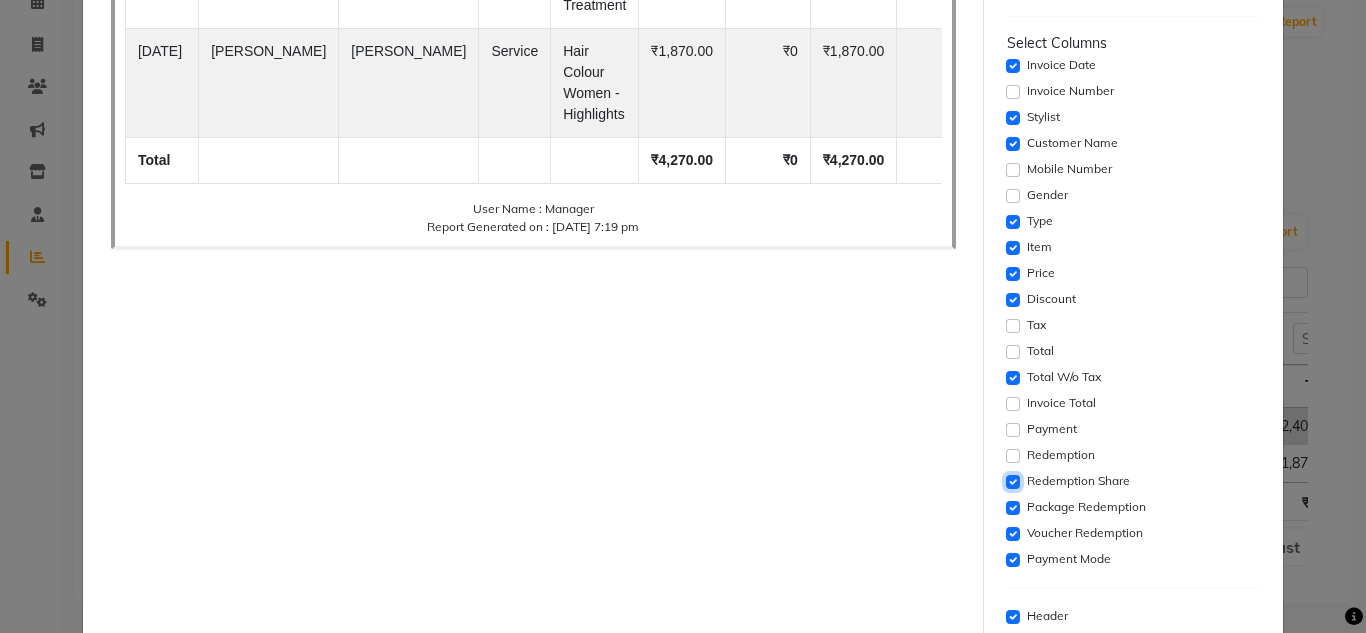 click on "Redemption Share" 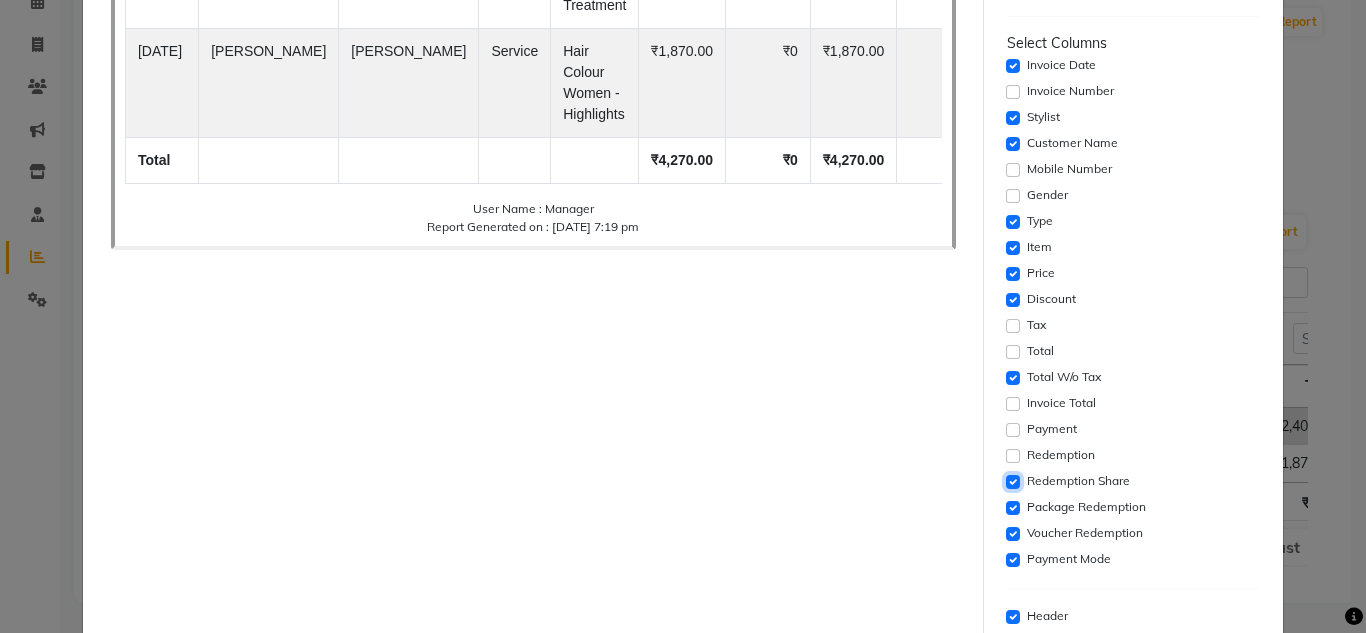 click 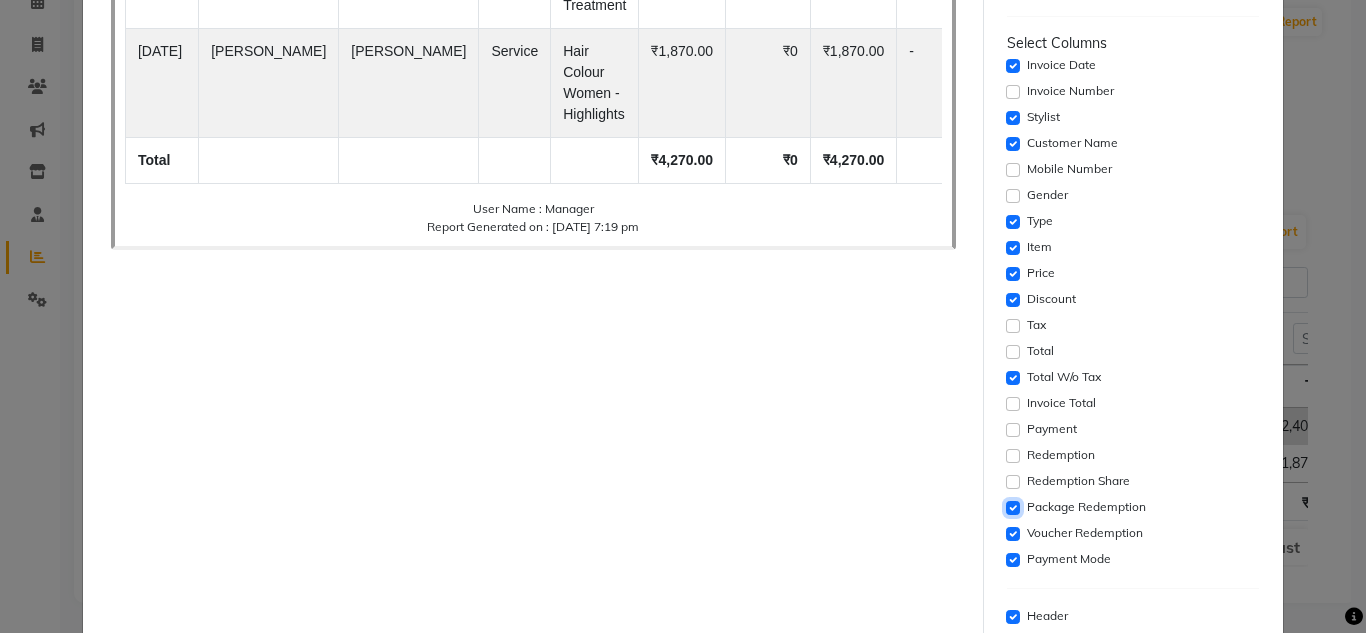 click 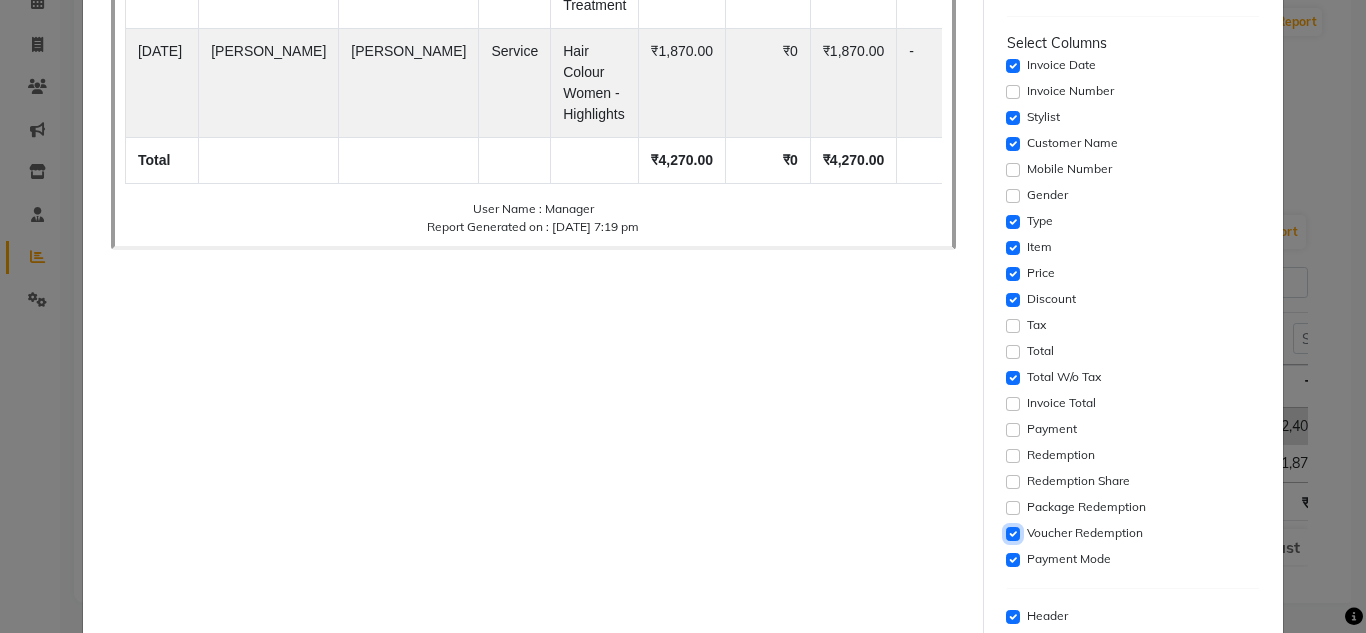 click 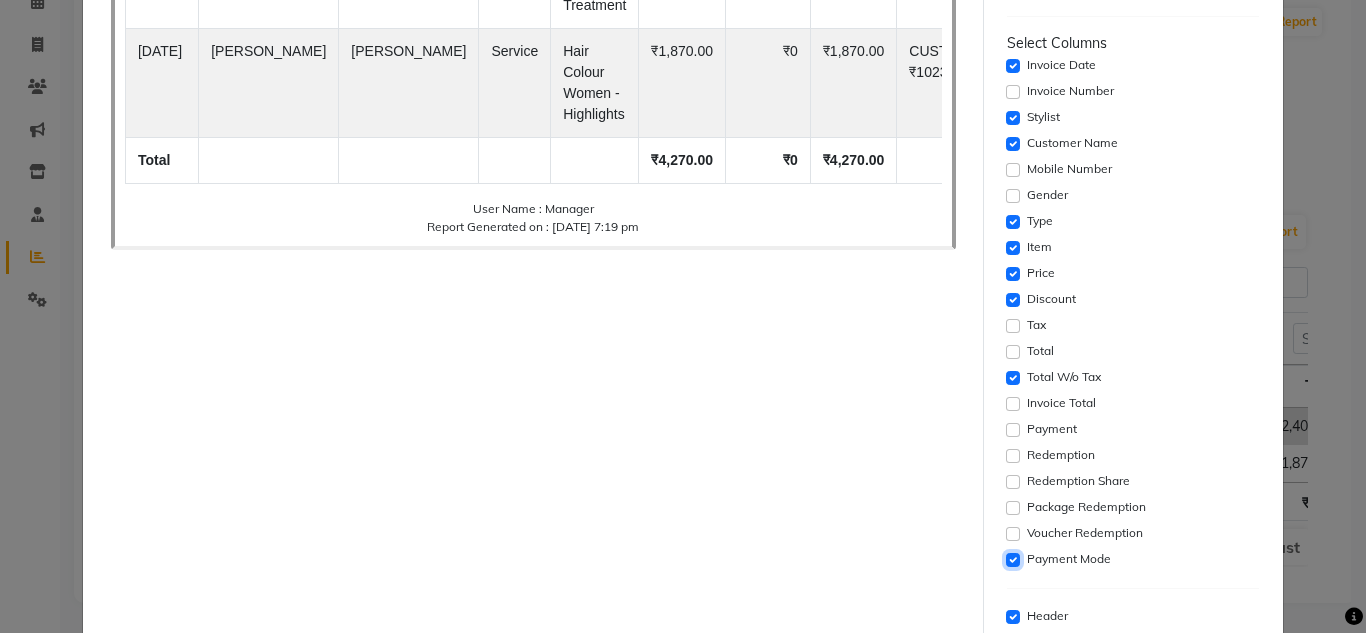 click 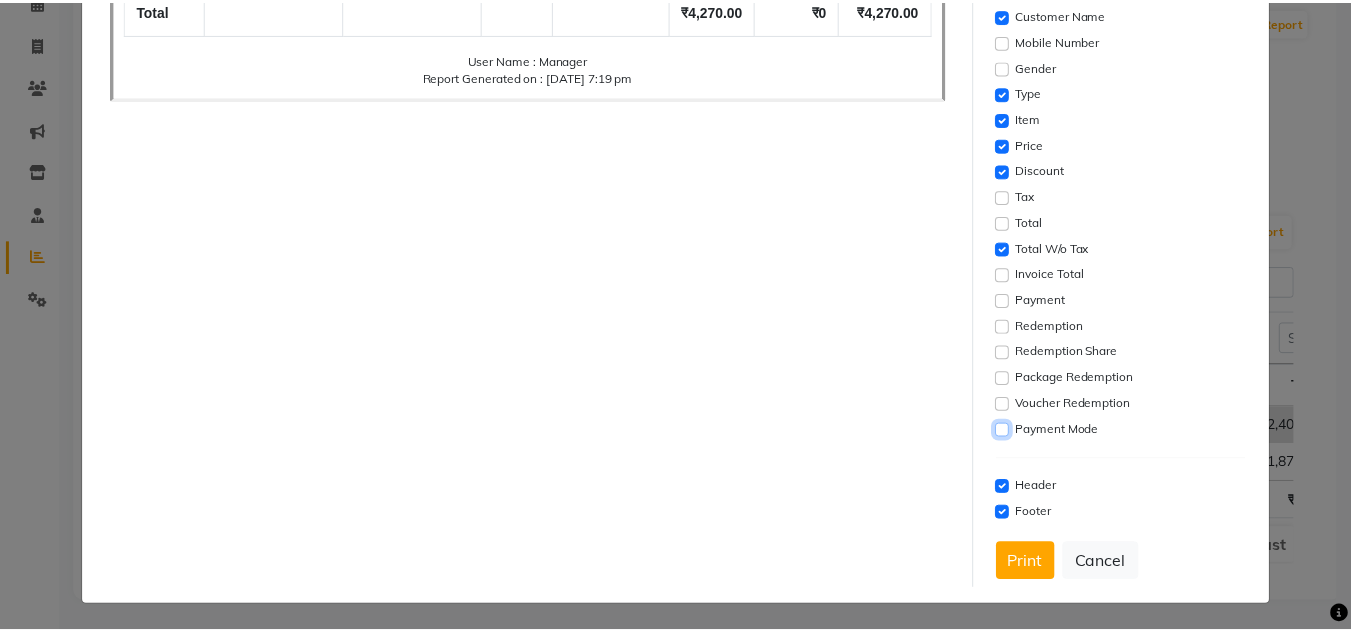 scroll, scrollTop: 431, scrollLeft: 0, axis: vertical 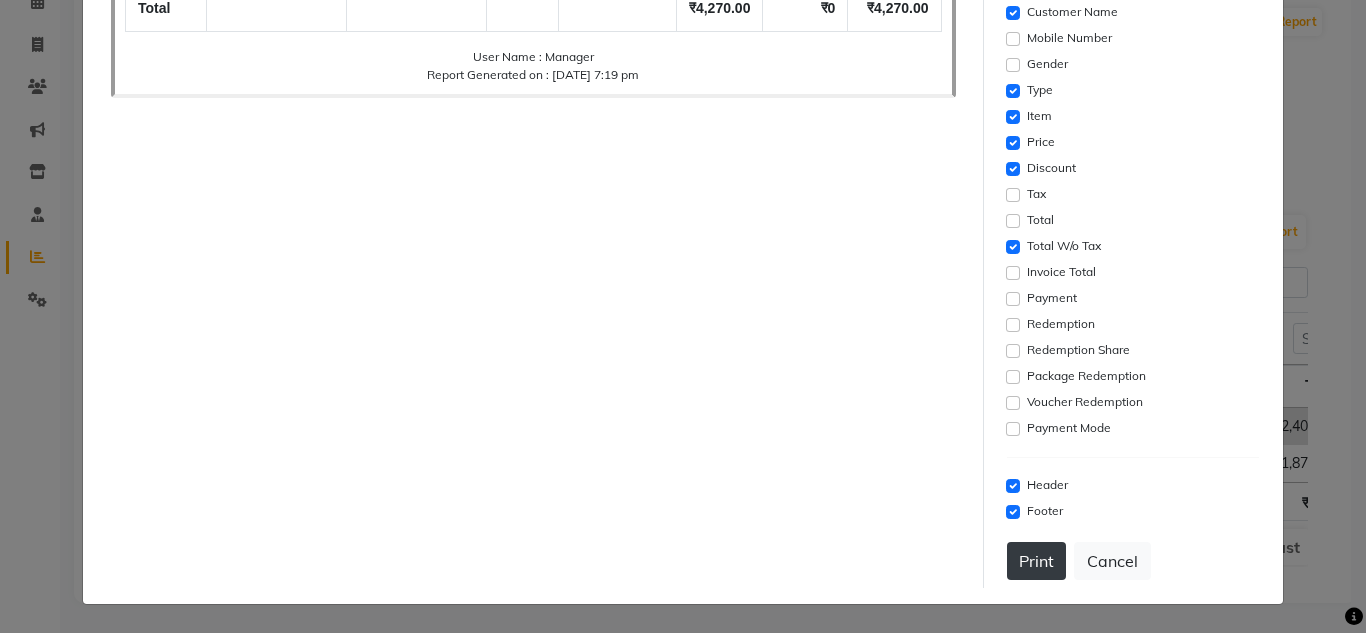 click on "Print" 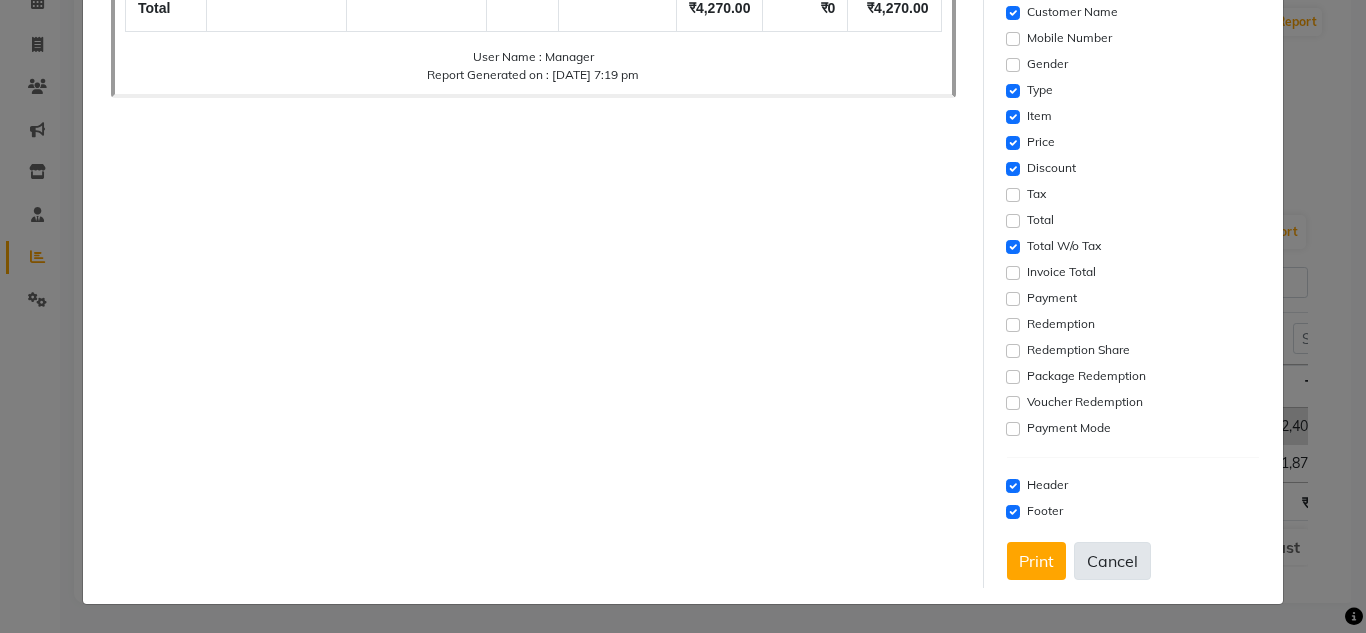click on "Cancel" 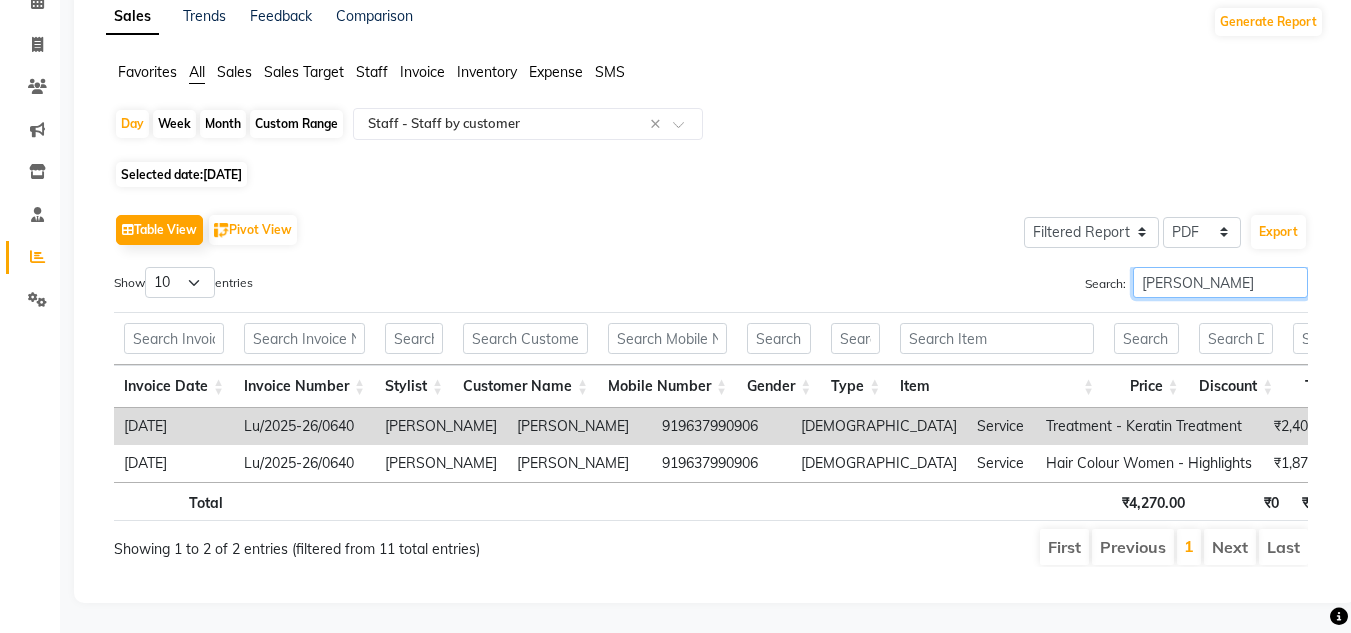 drag, startPoint x: 1223, startPoint y: 254, endPoint x: 1032, endPoint y: 260, distance: 191.09422 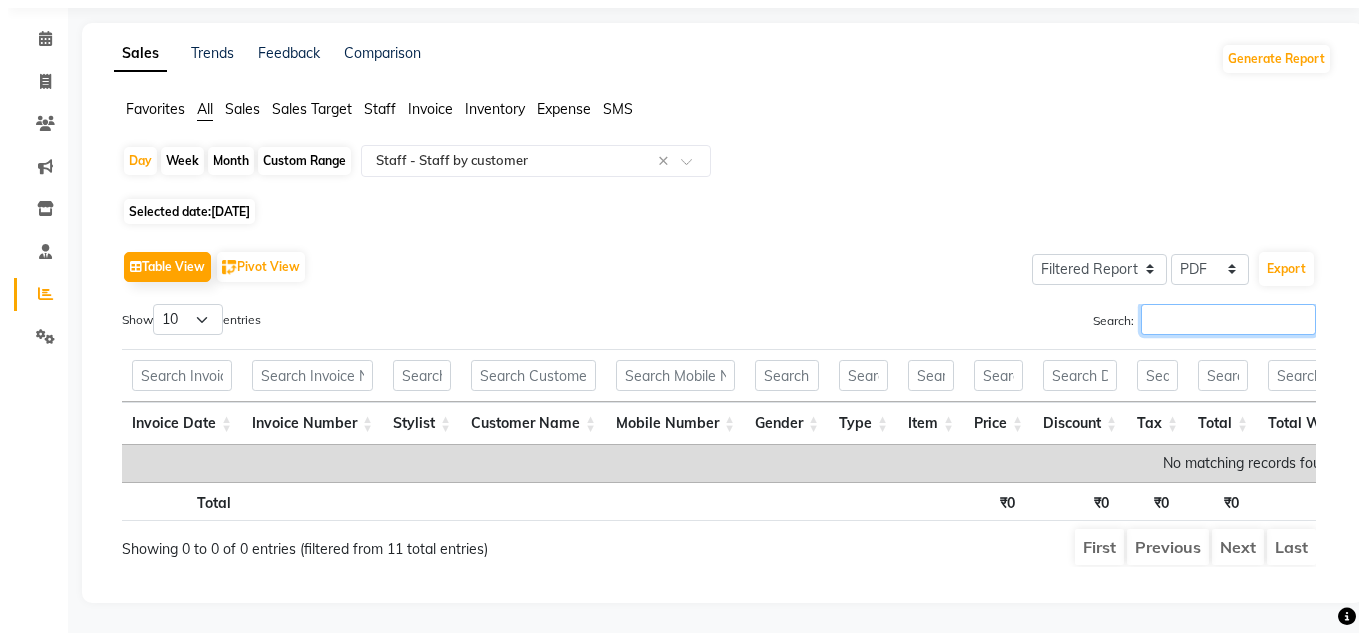 scroll, scrollTop: 131, scrollLeft: 0, axis: vertical 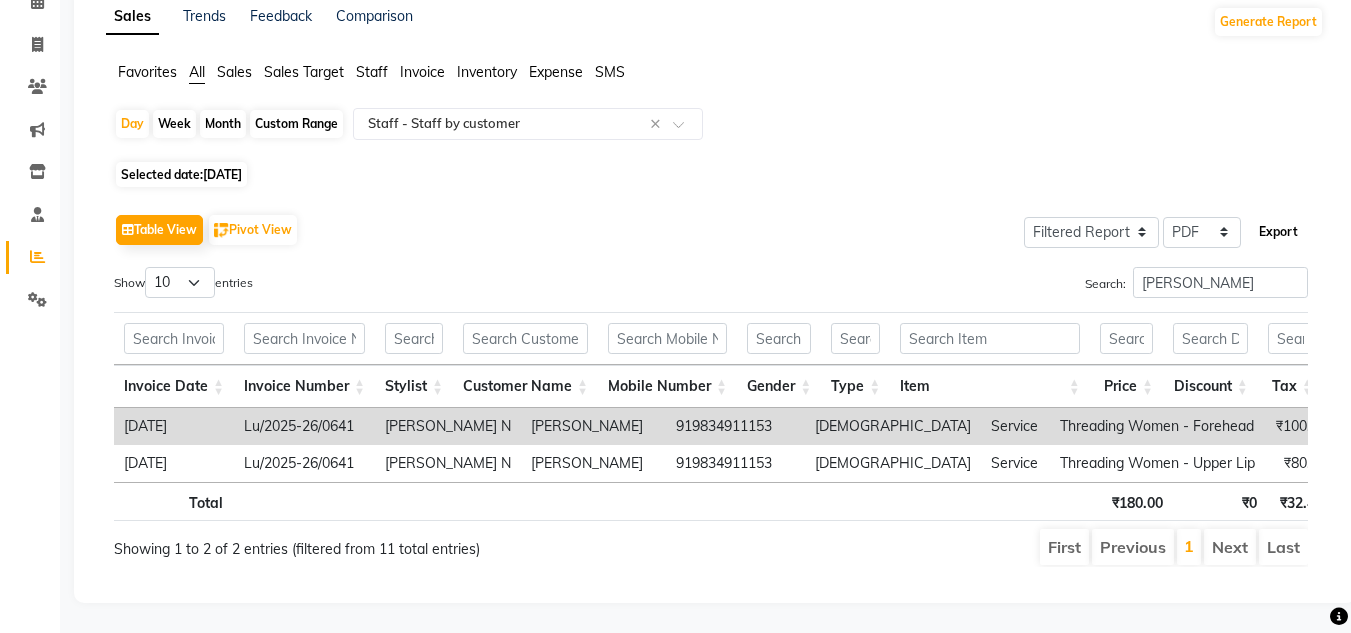click on "Export" 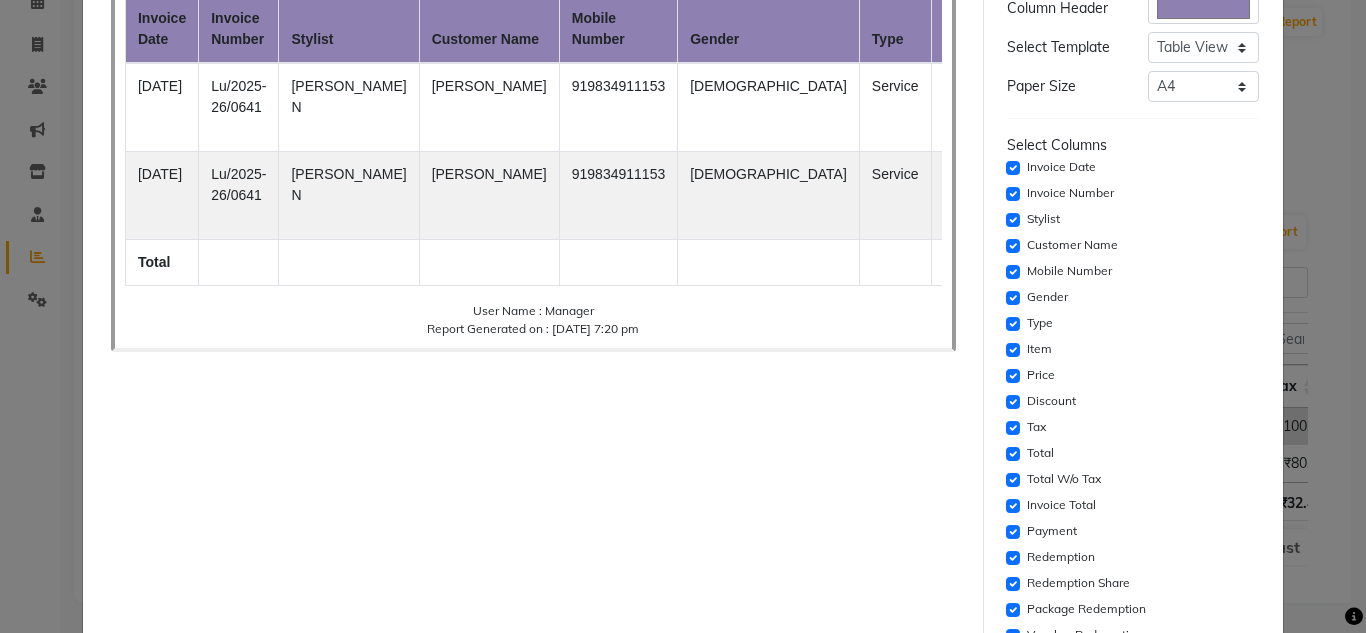 scroll, scrollTop: 200, scrollLeft: 0, axis: vertical 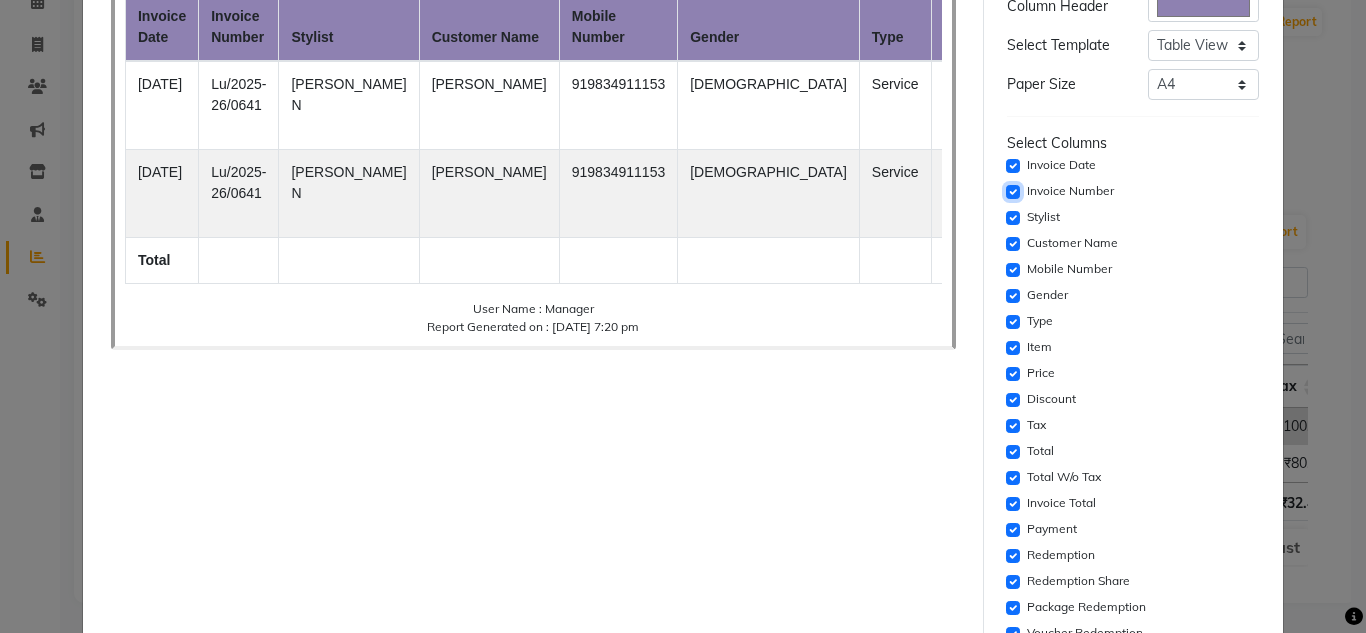 click 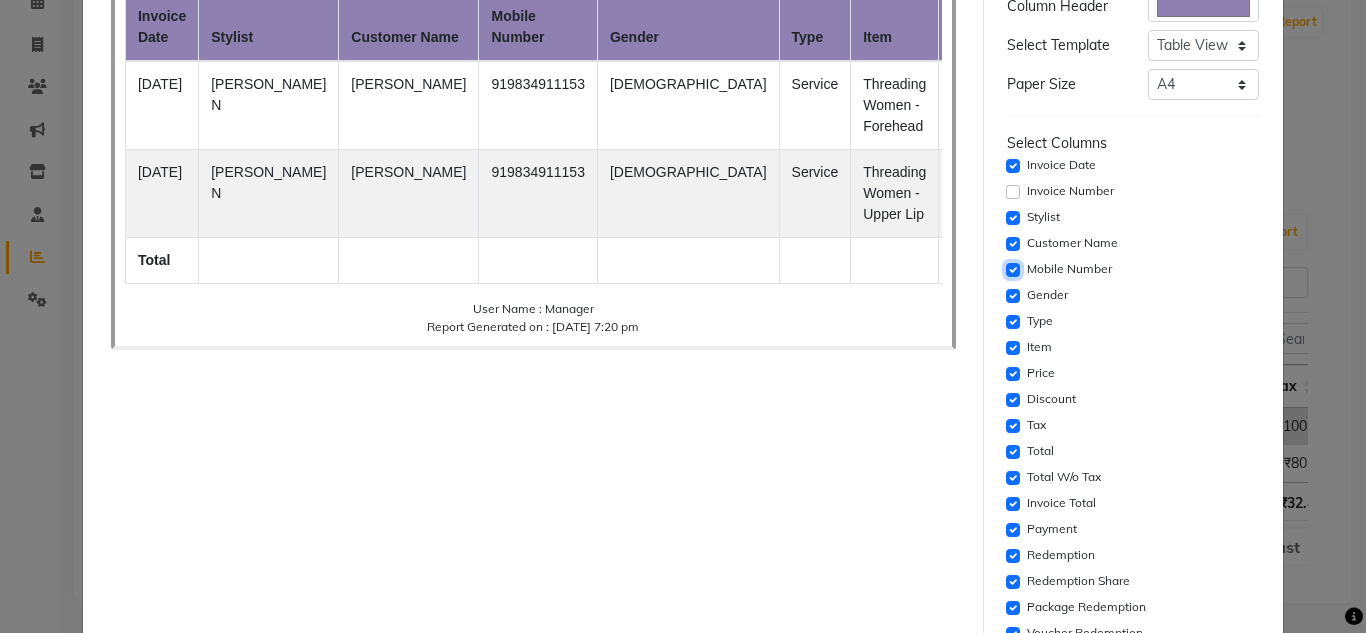 click 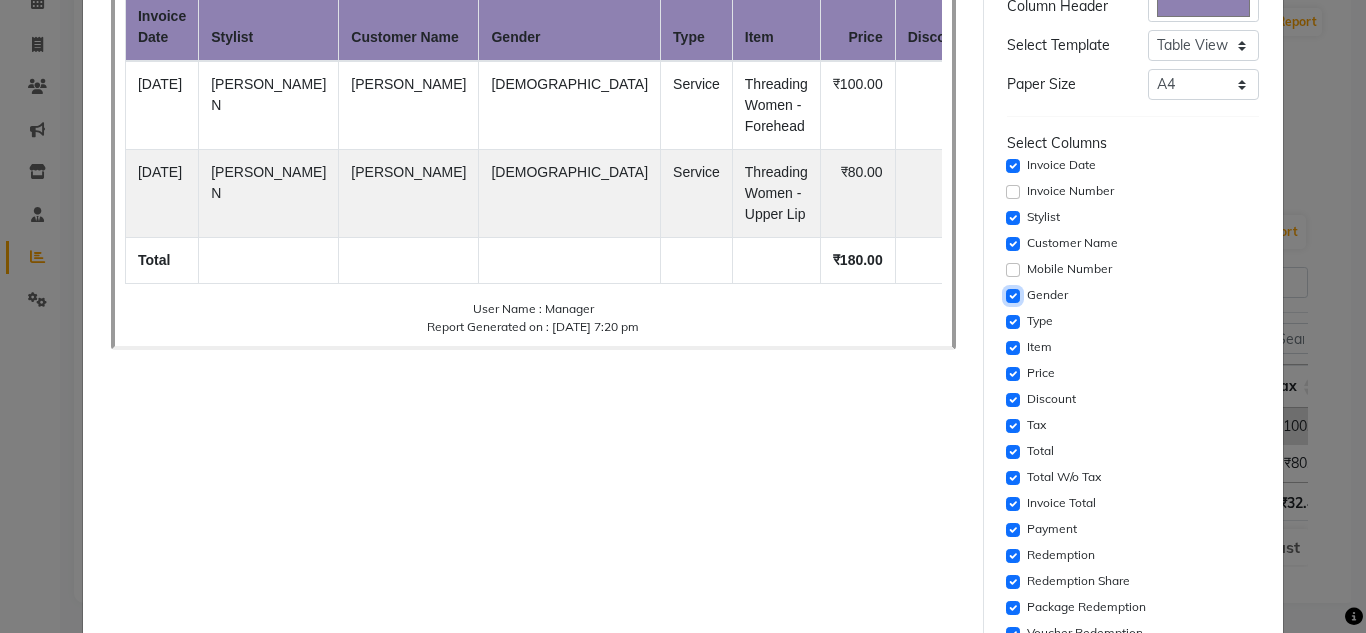 click 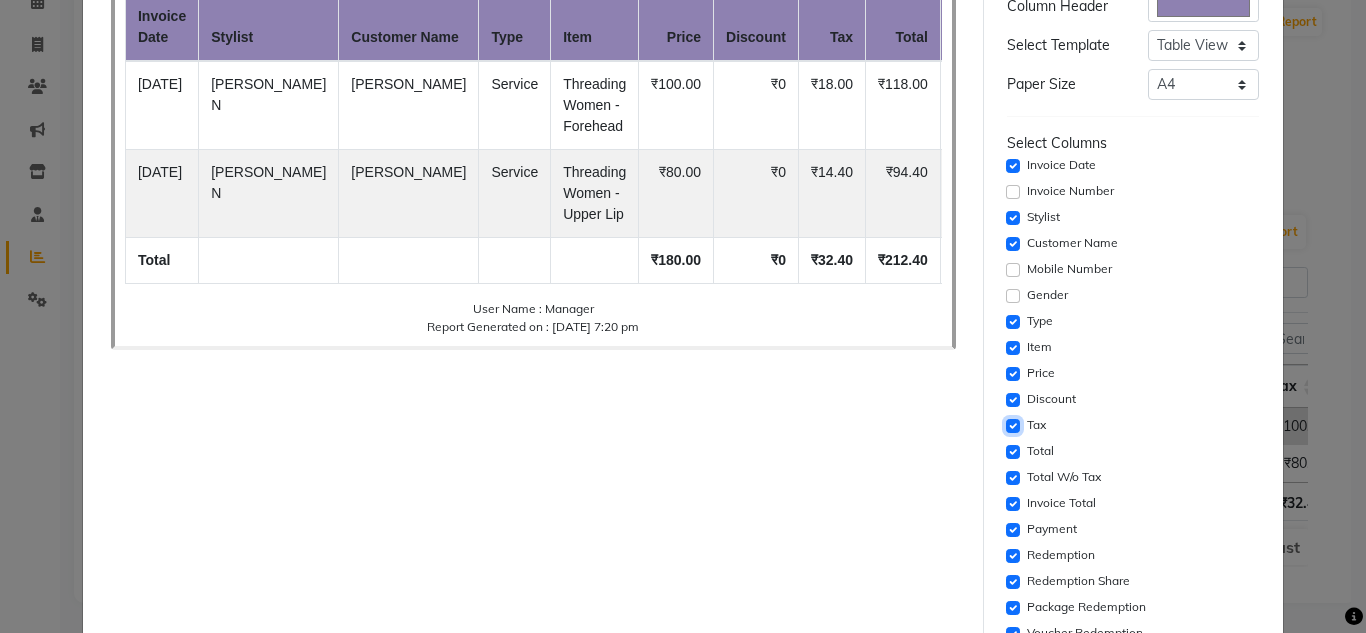 click 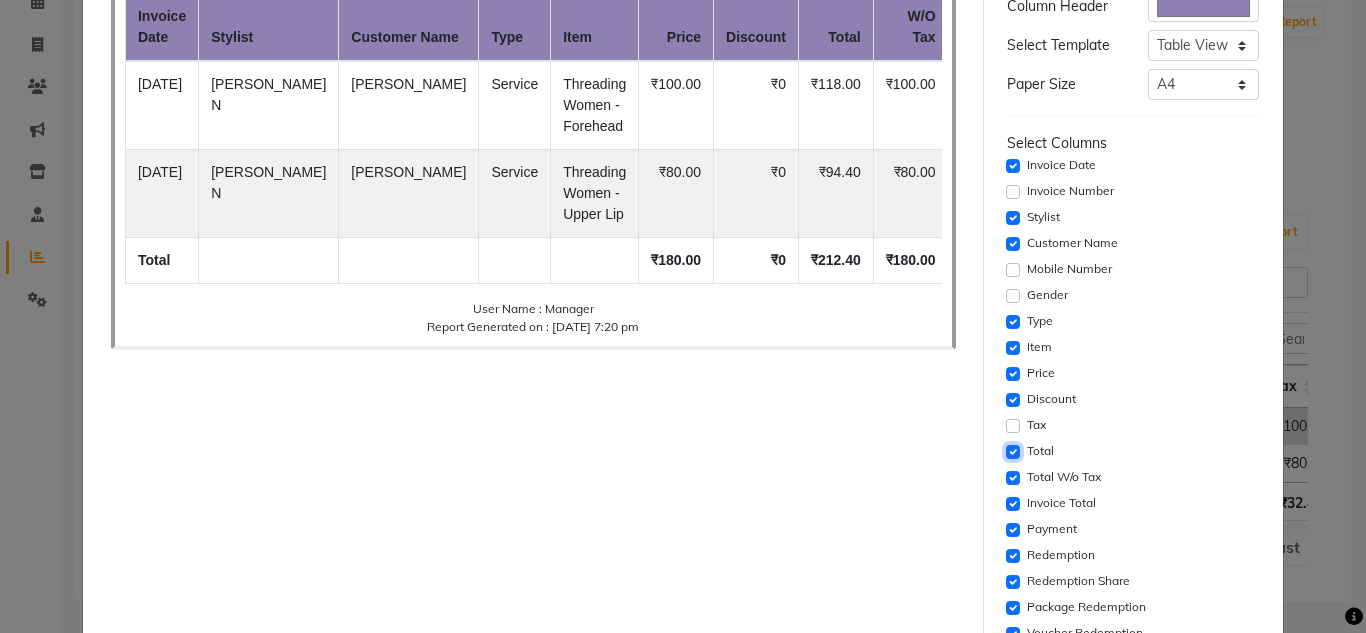 click 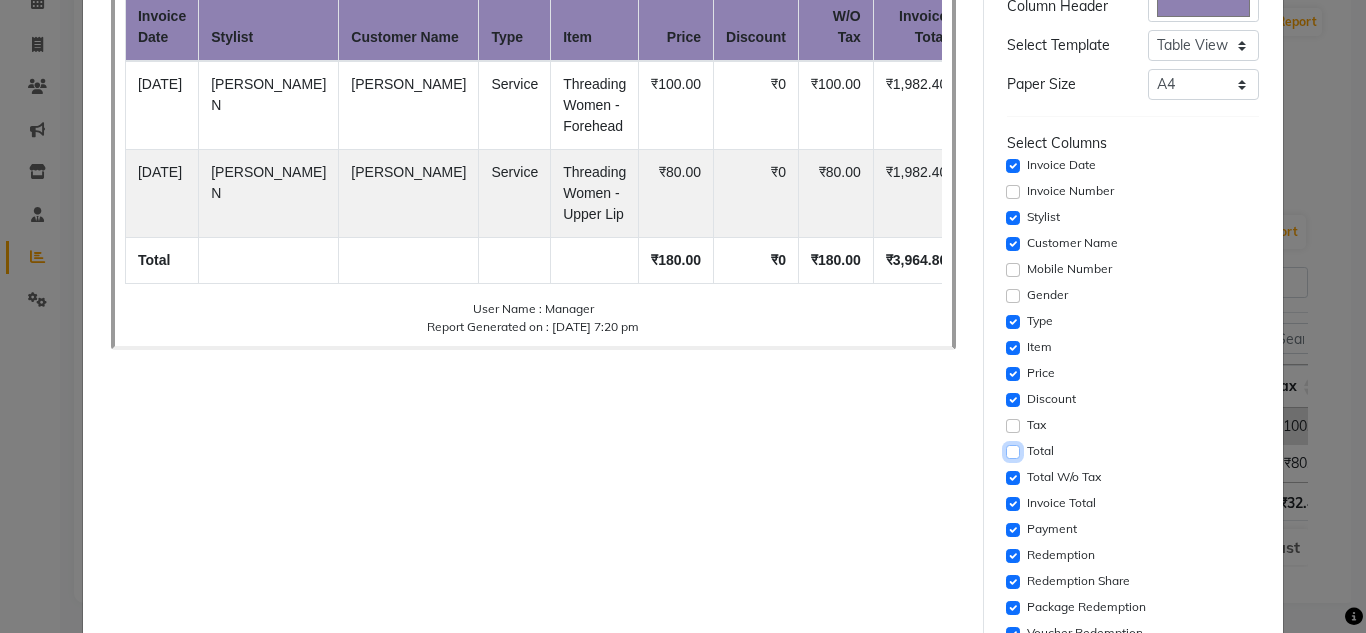 scroll, scrollTop: 300, scrollLeft: 0, axis: vertical 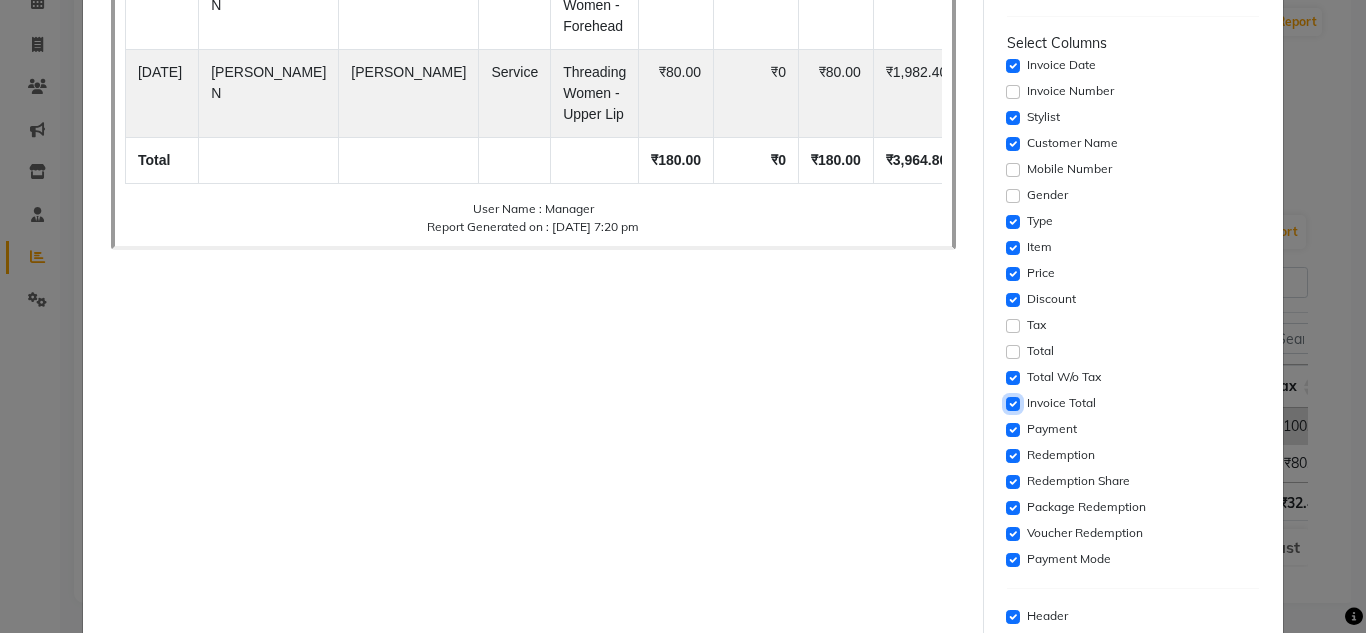click 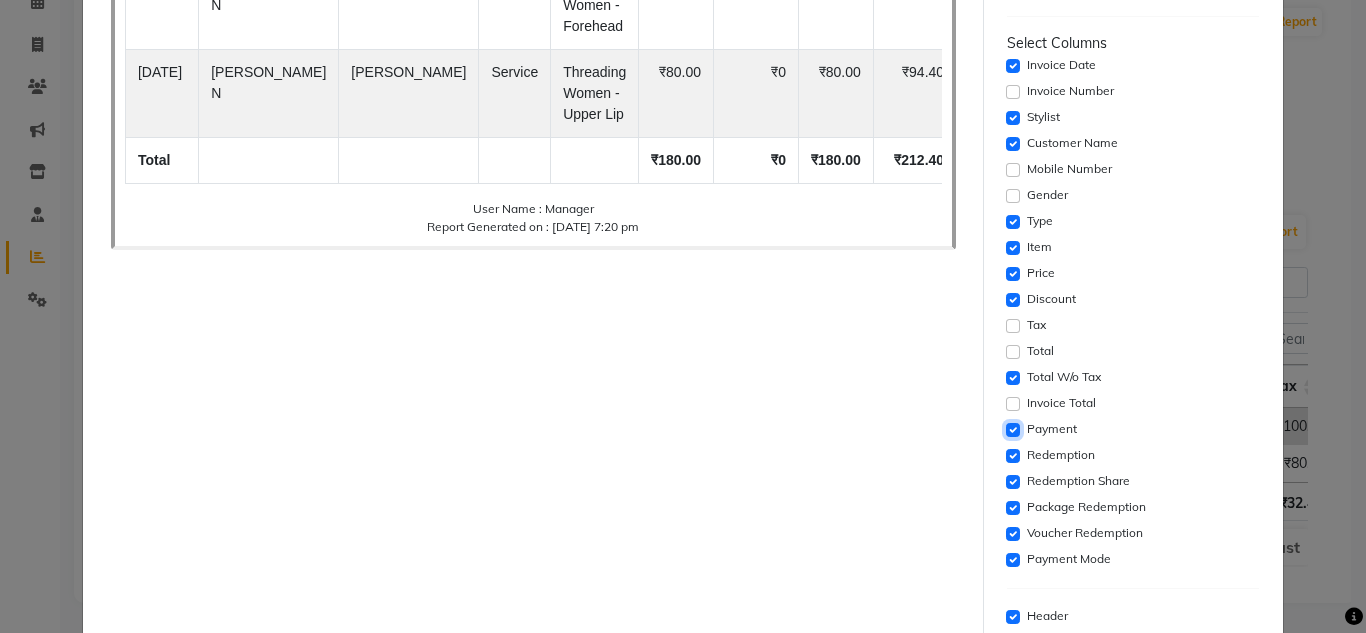click 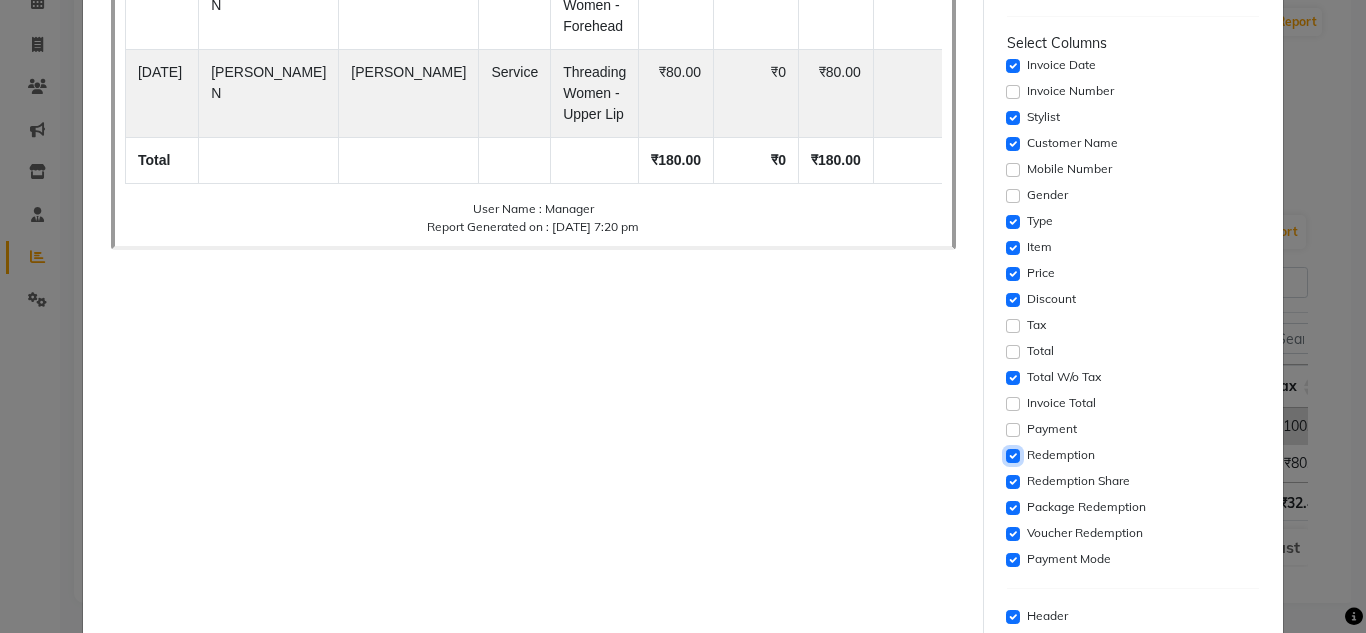 click 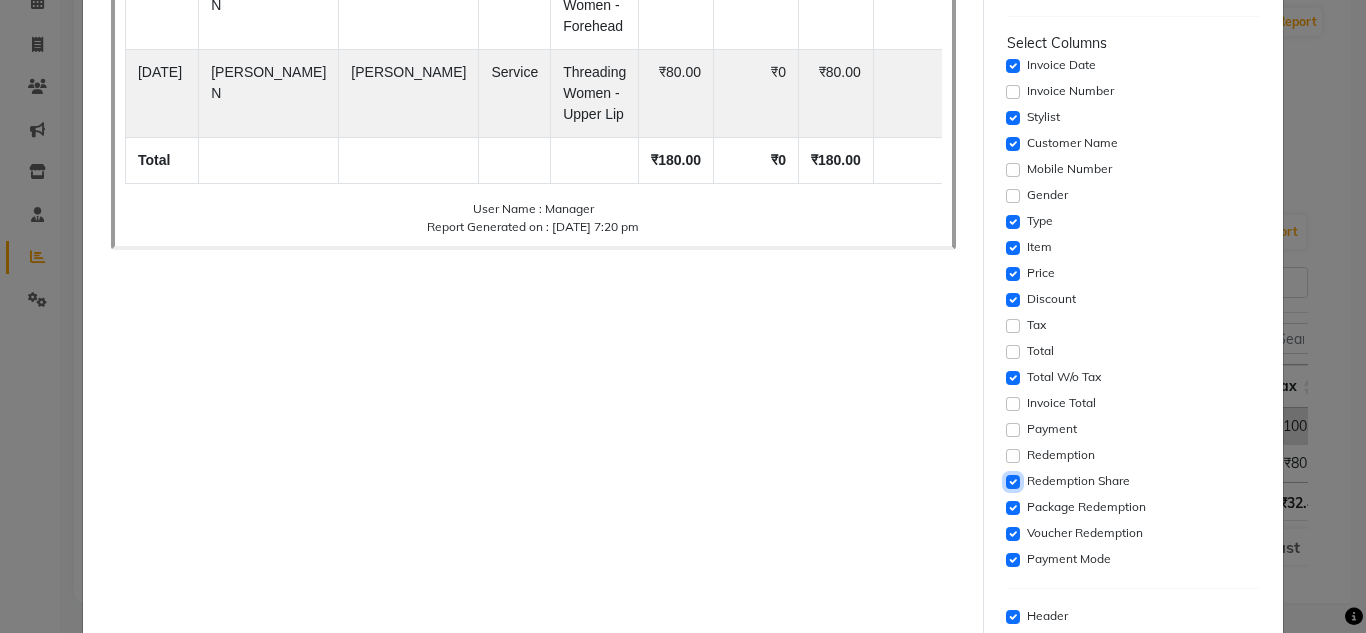 click 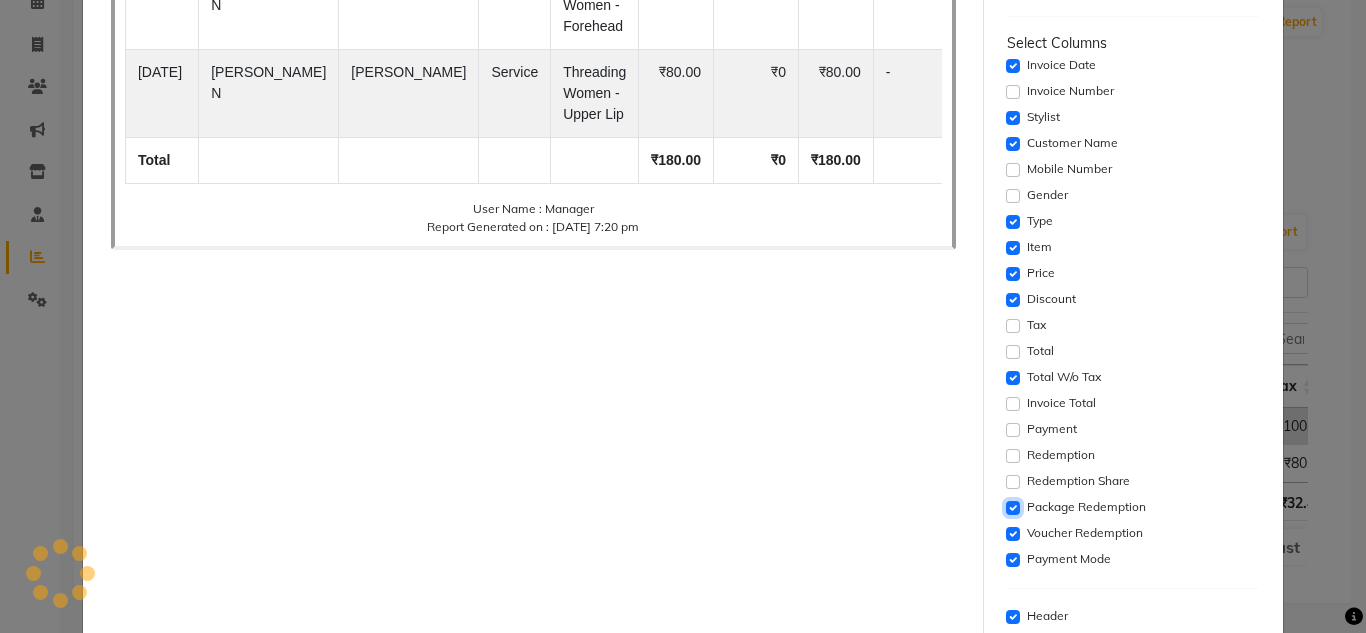 click 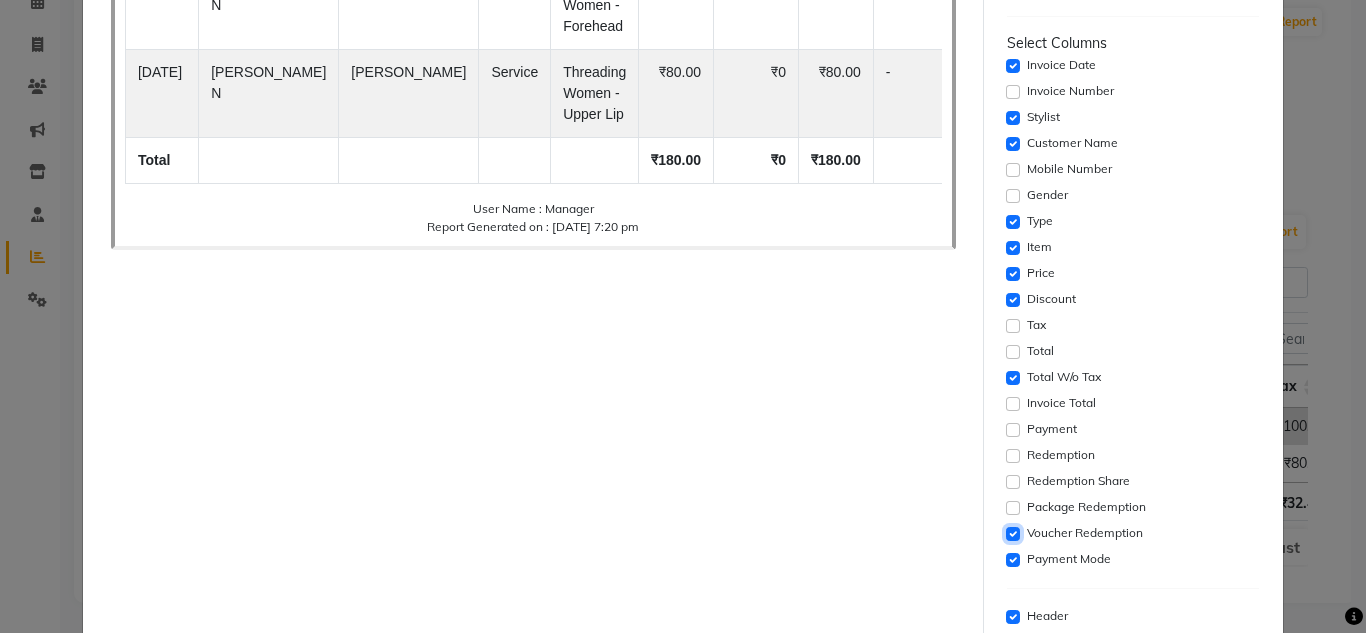 click 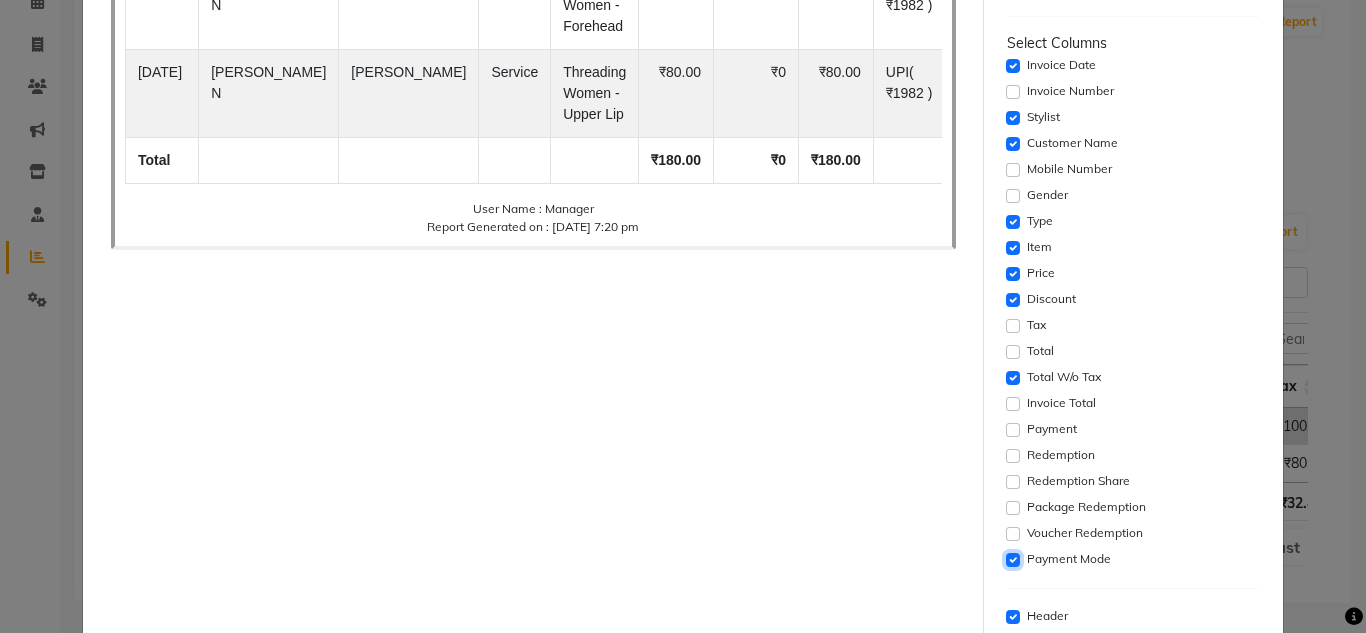 click 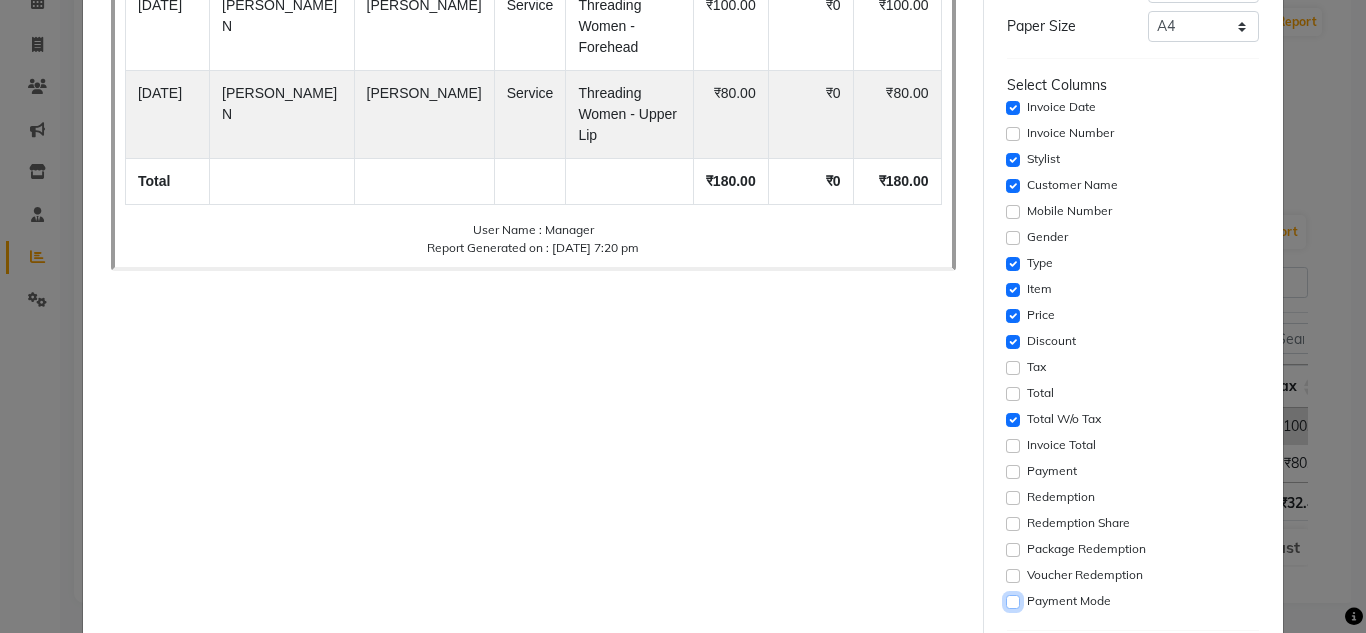 scroll, scrollTop: 431, scrollLeft: 0, axis: vertical 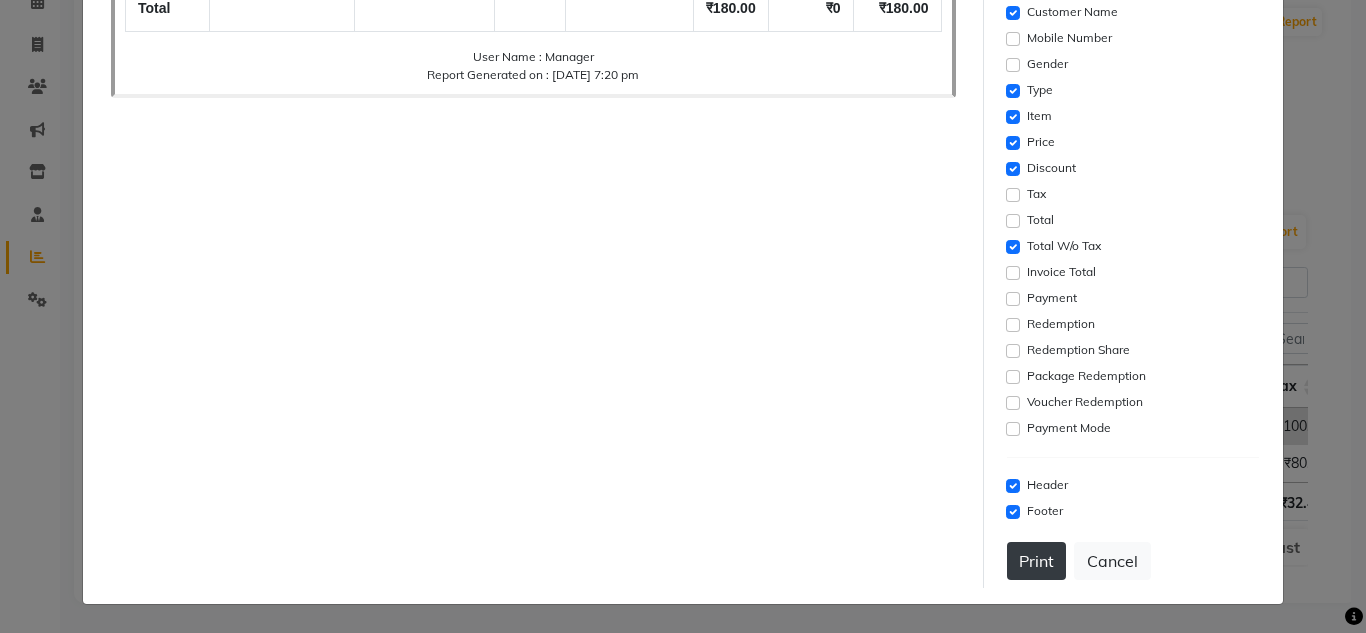 click on "Print" 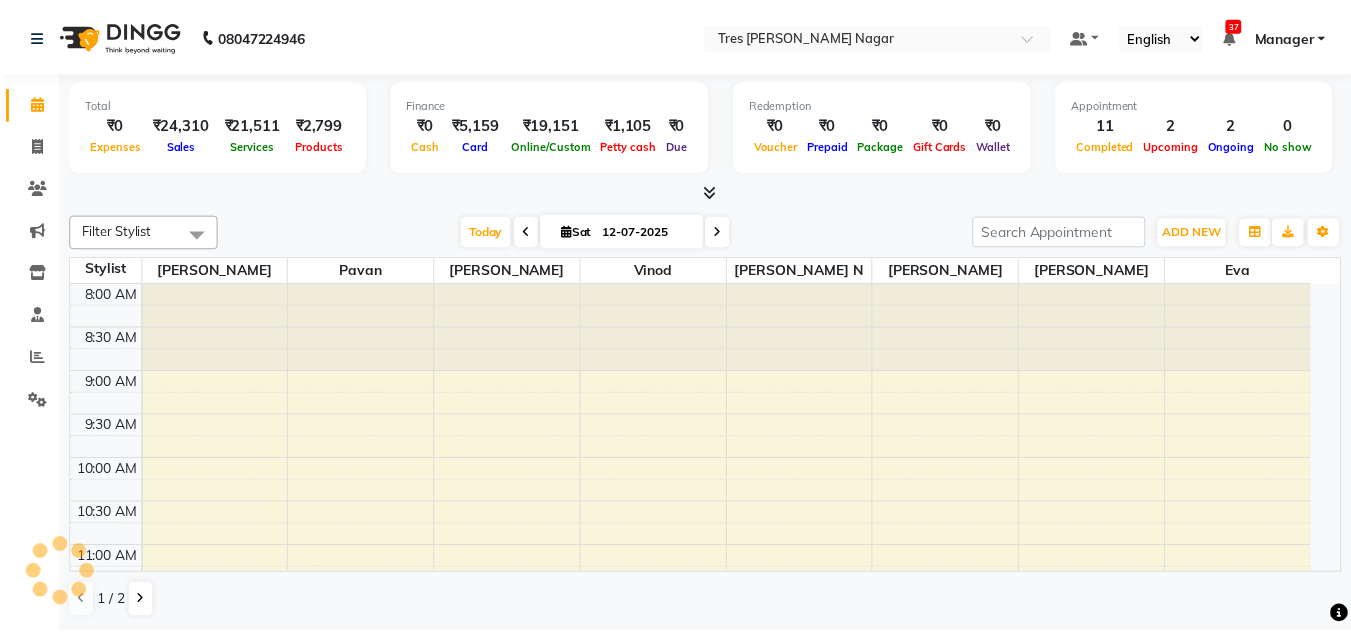 scroll, scrollTop: 0, scrollLeft: 0, axis: both 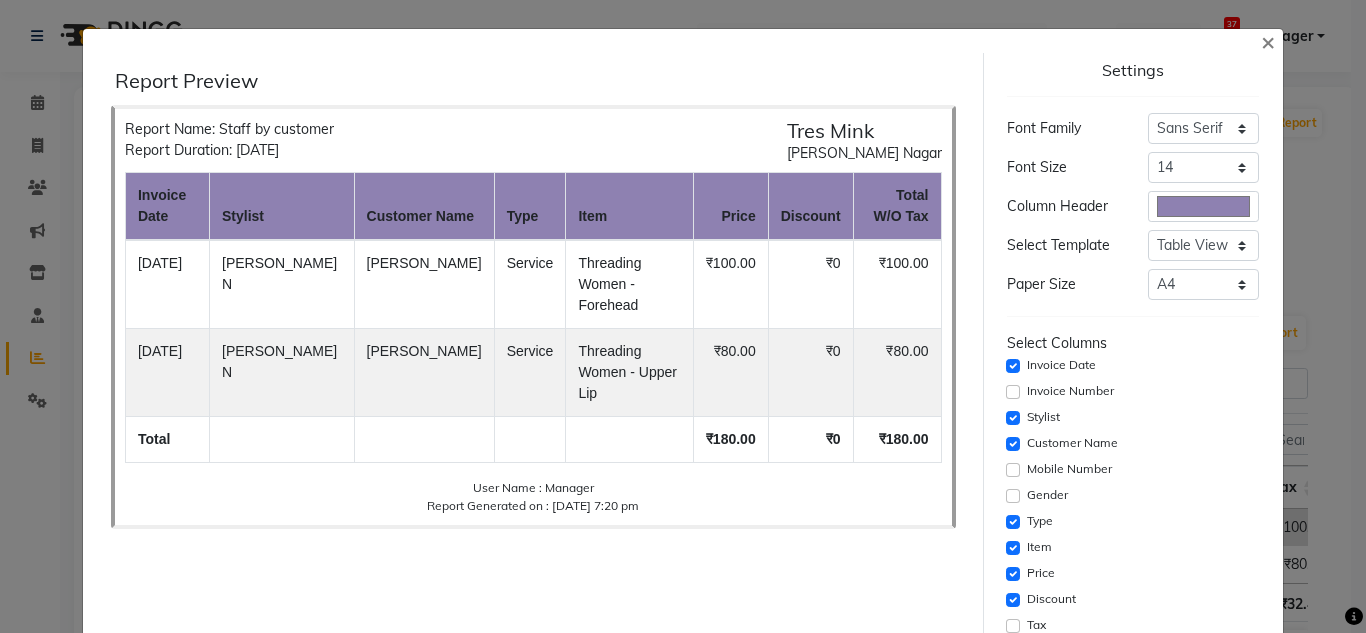 select on "filtered_report" 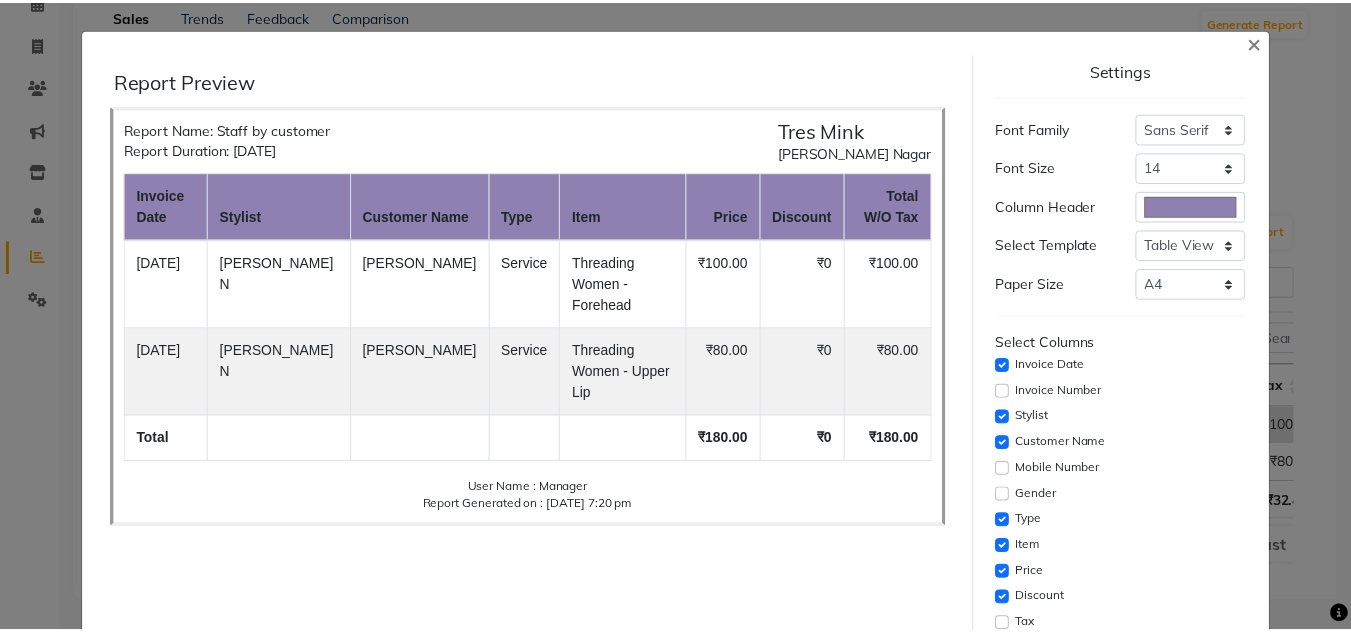 scroll, scrollTop: 0, scrollLeft: 0, axis: both 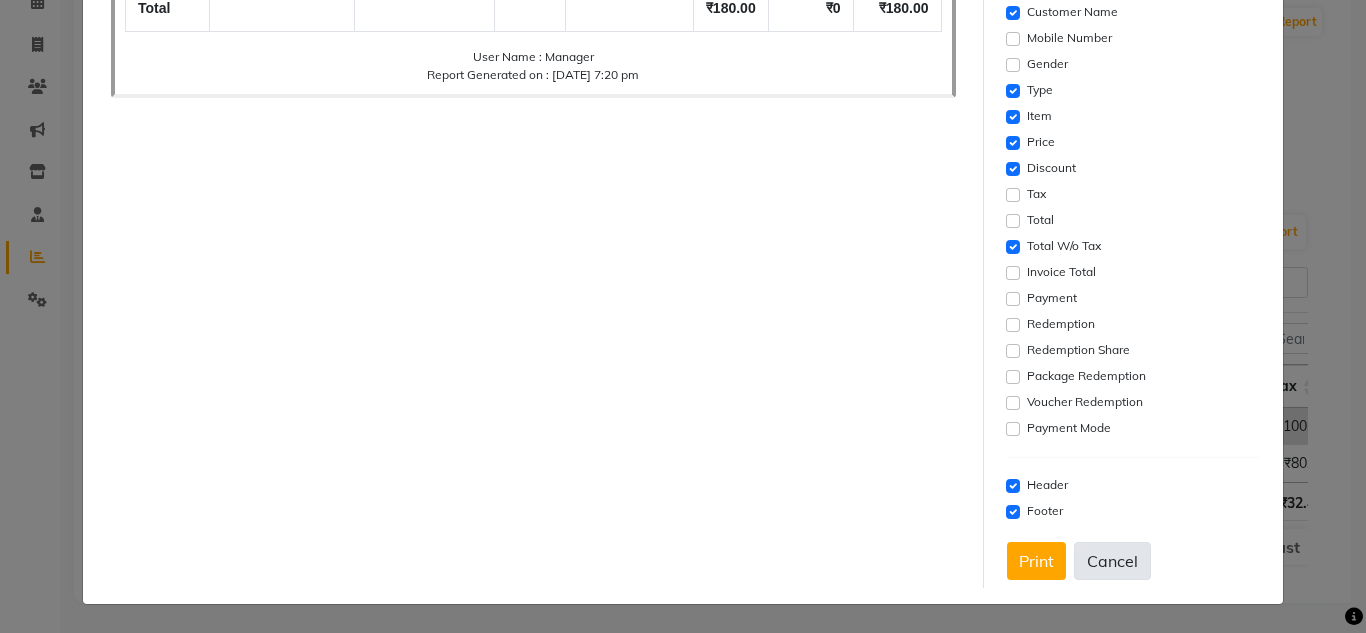 click on "Cancel" 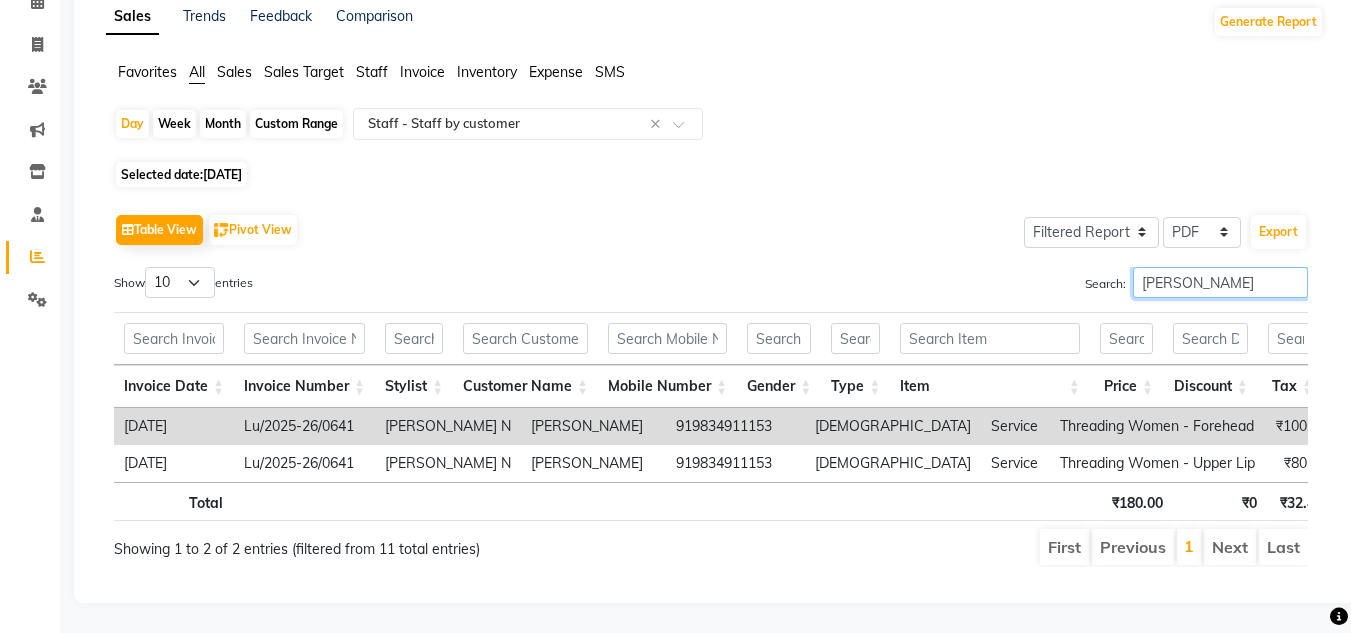 drag, startPoint x: 1191, startPoint y: 260, endPoint x: 941, endPoint y: 269, distance: 250.16194 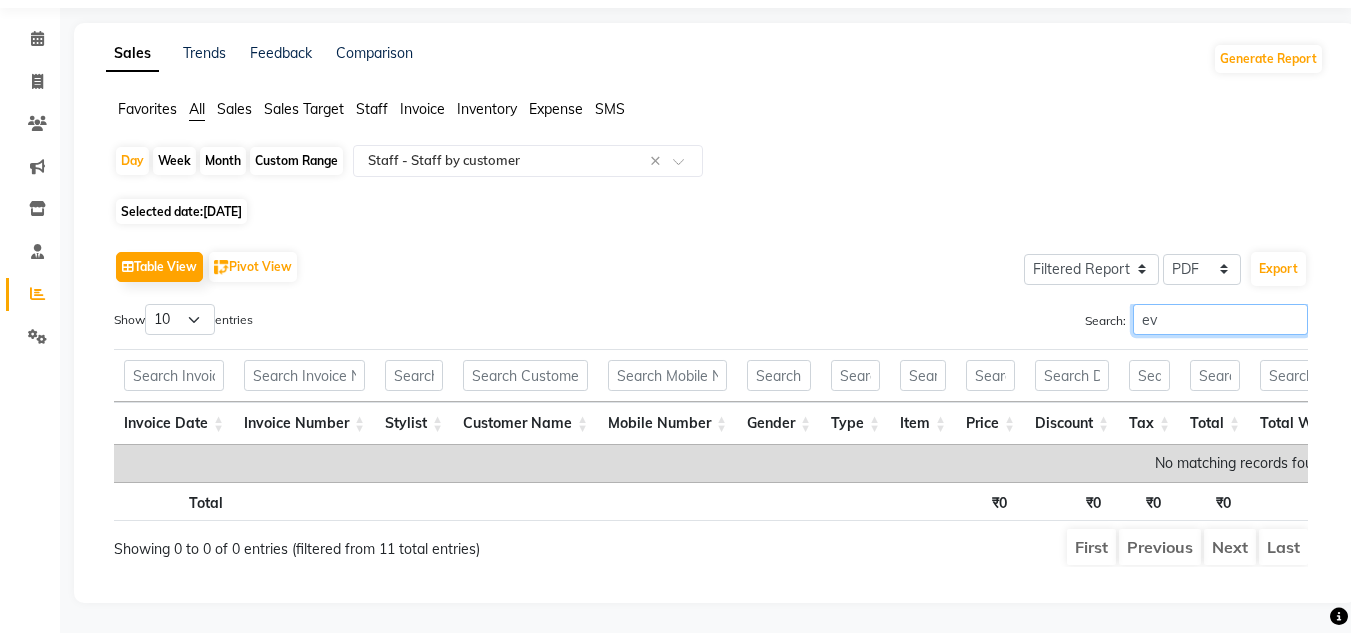 scroll, scrollTop: 94, scrollLeft: 0, axis: vertical 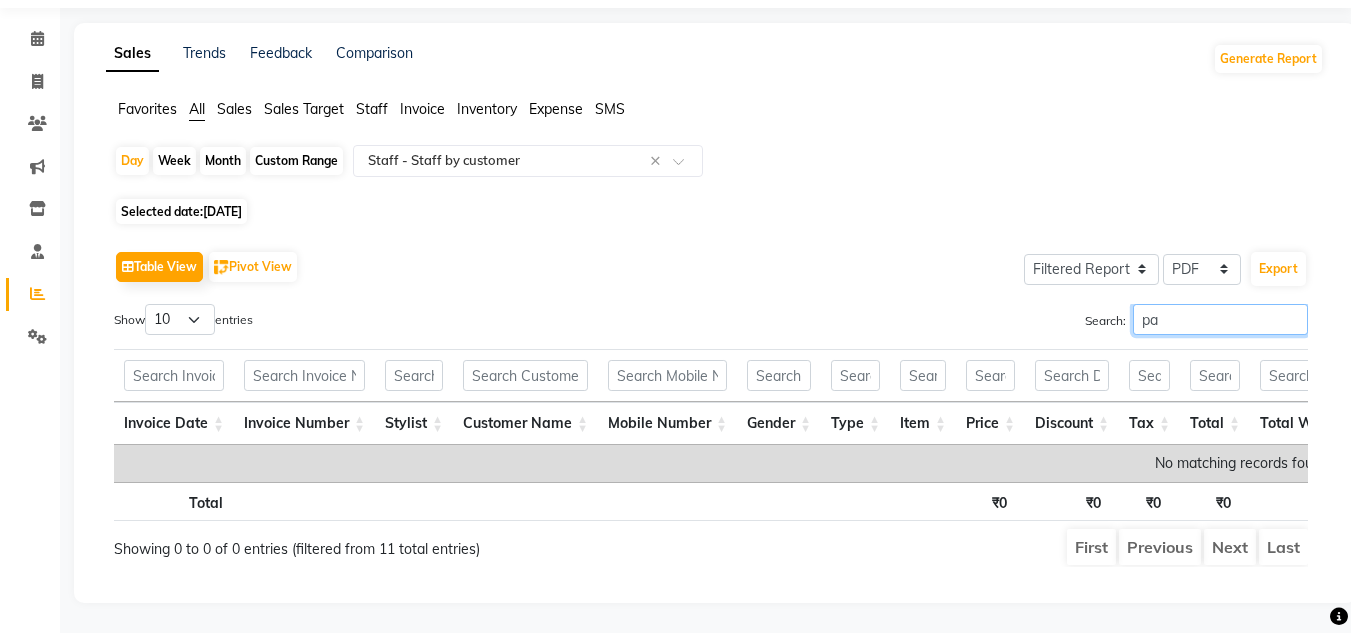 type on "p" 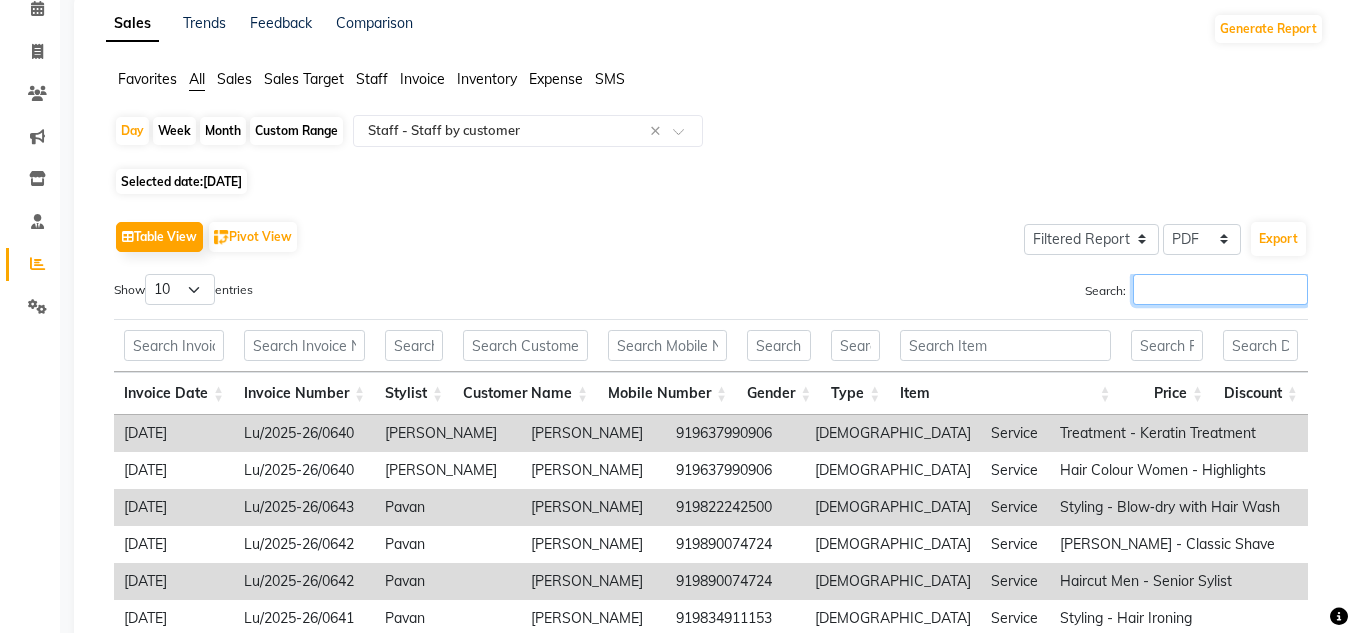scroll, scrollTop: 131, scrollLeft: 0, axis: vertical 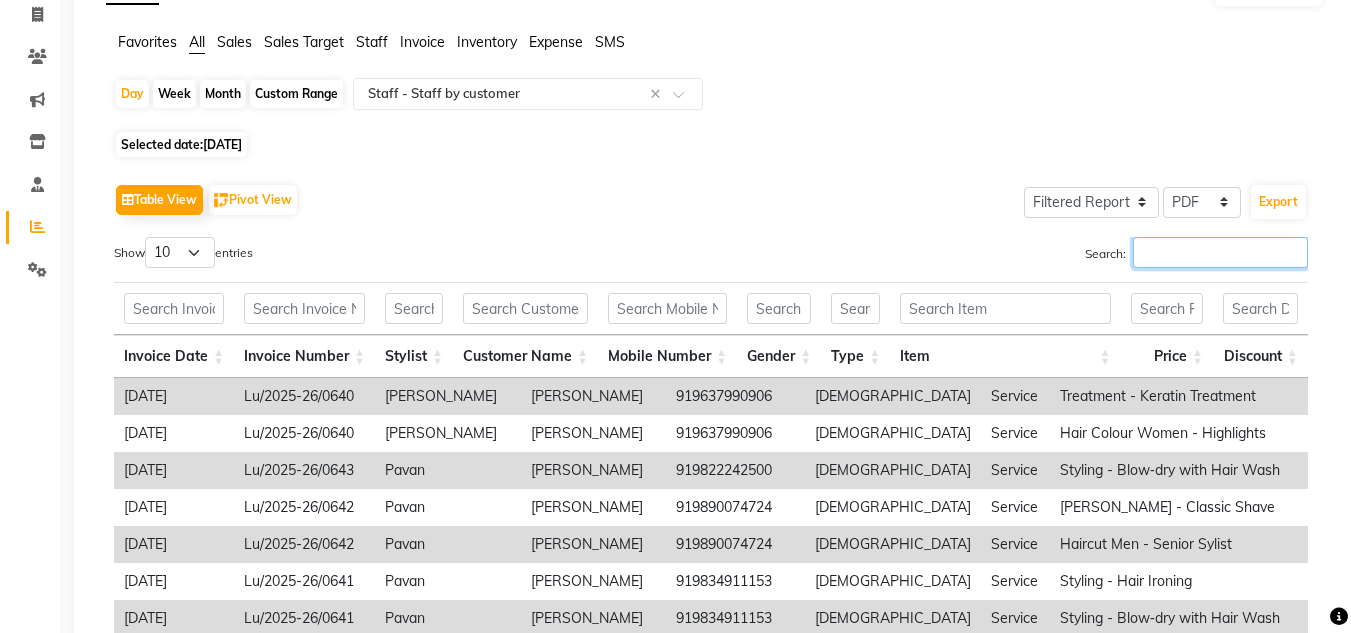 type 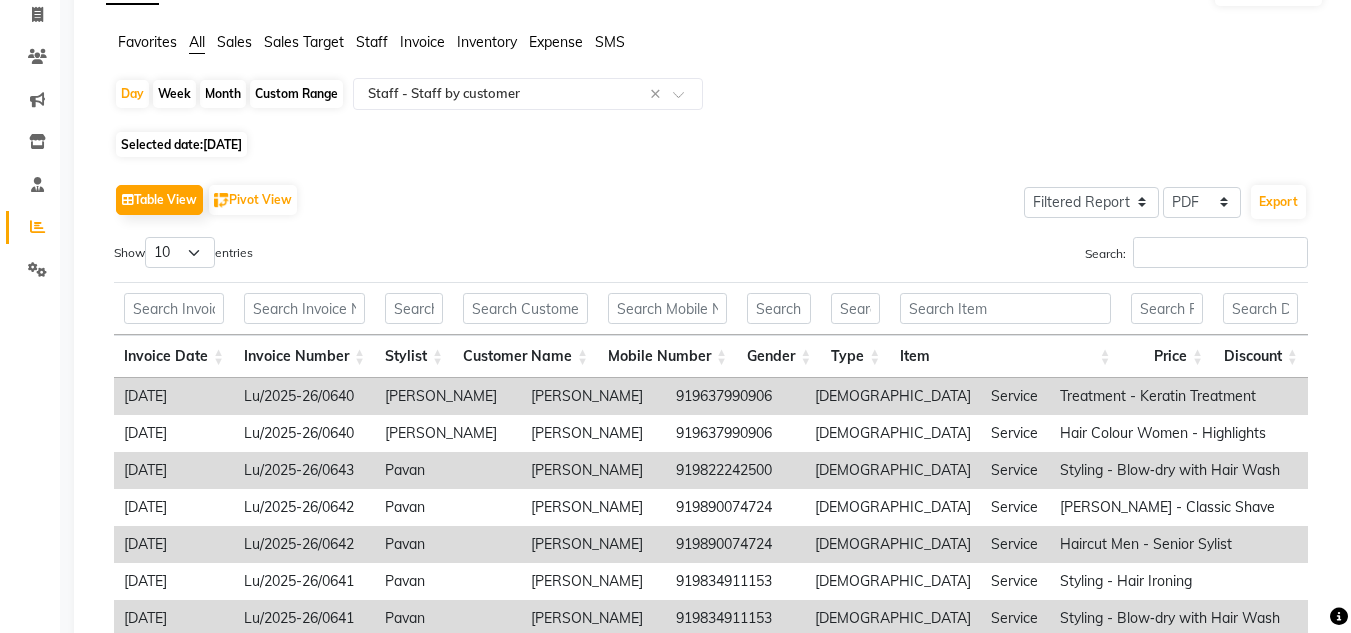 click on "05-07-2025" 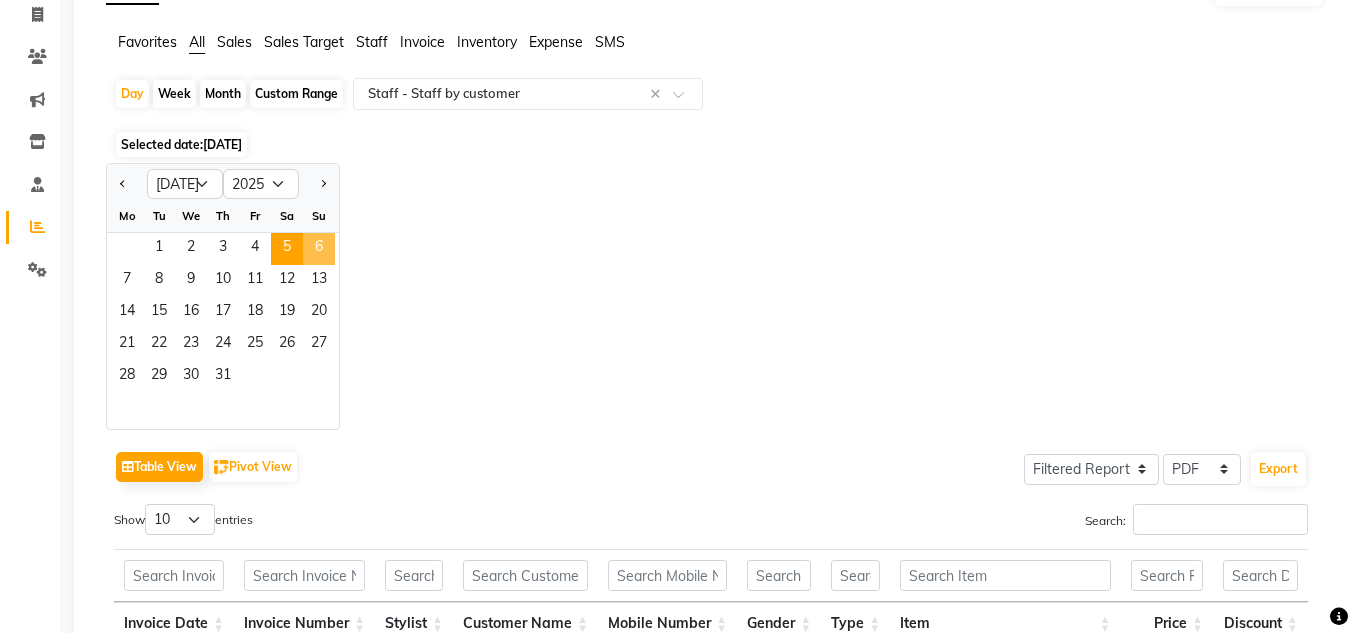click on "6" 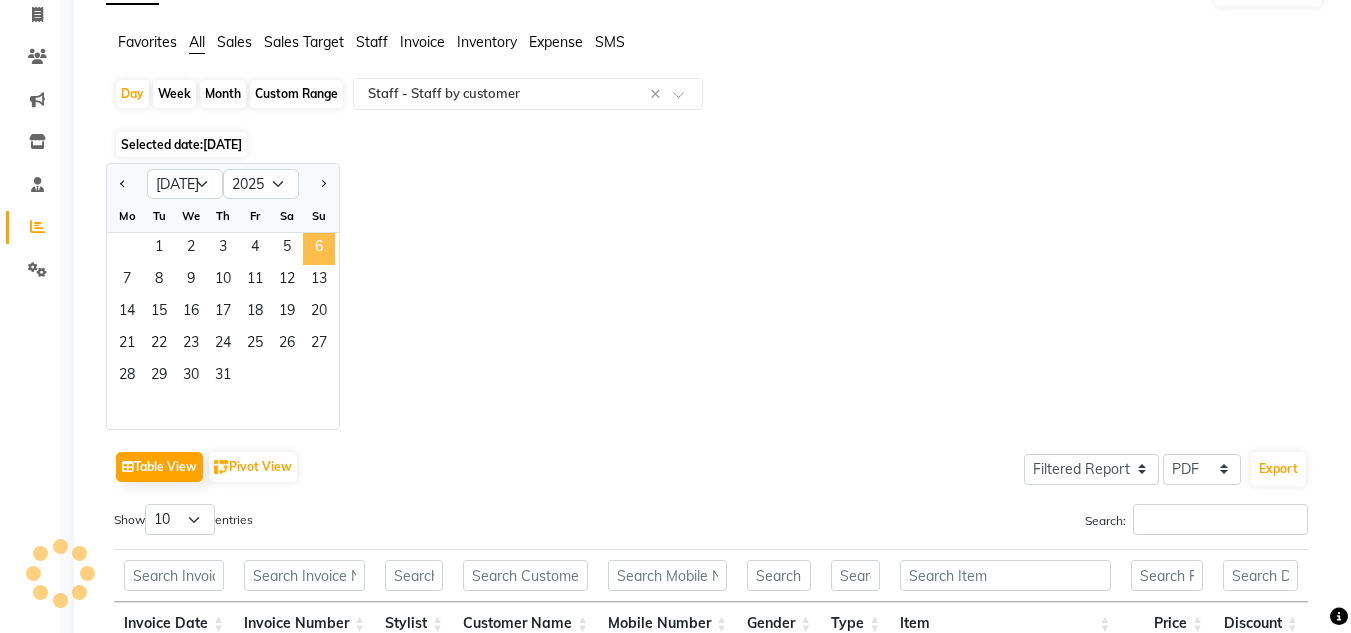 scroll, scrollTop: 0, scrollLeft: 0, axis: both 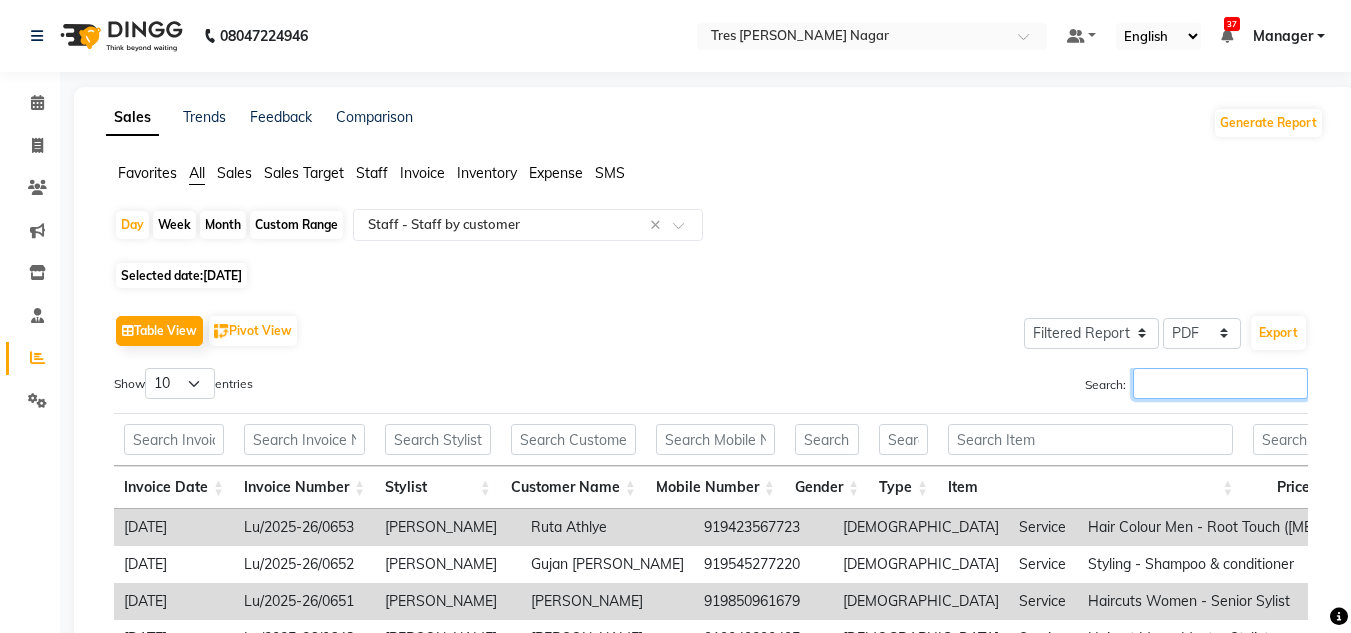 click on "Search:" at bounding box center [1220, 383] 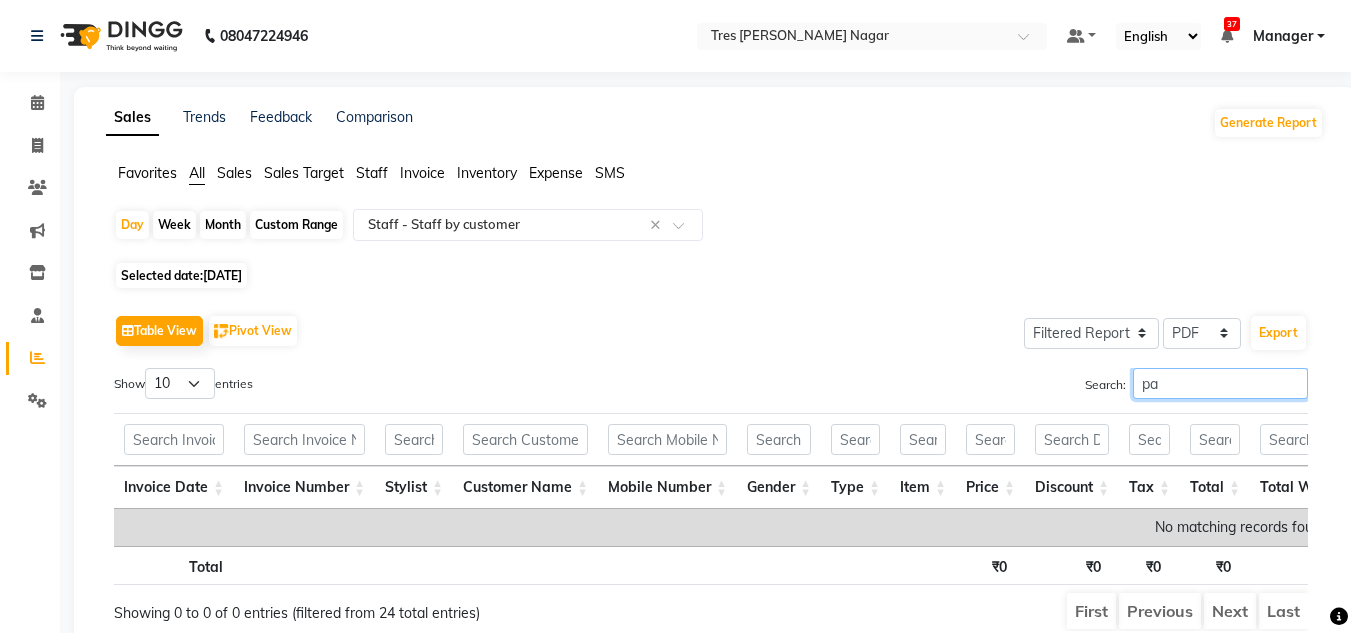 type on "p" 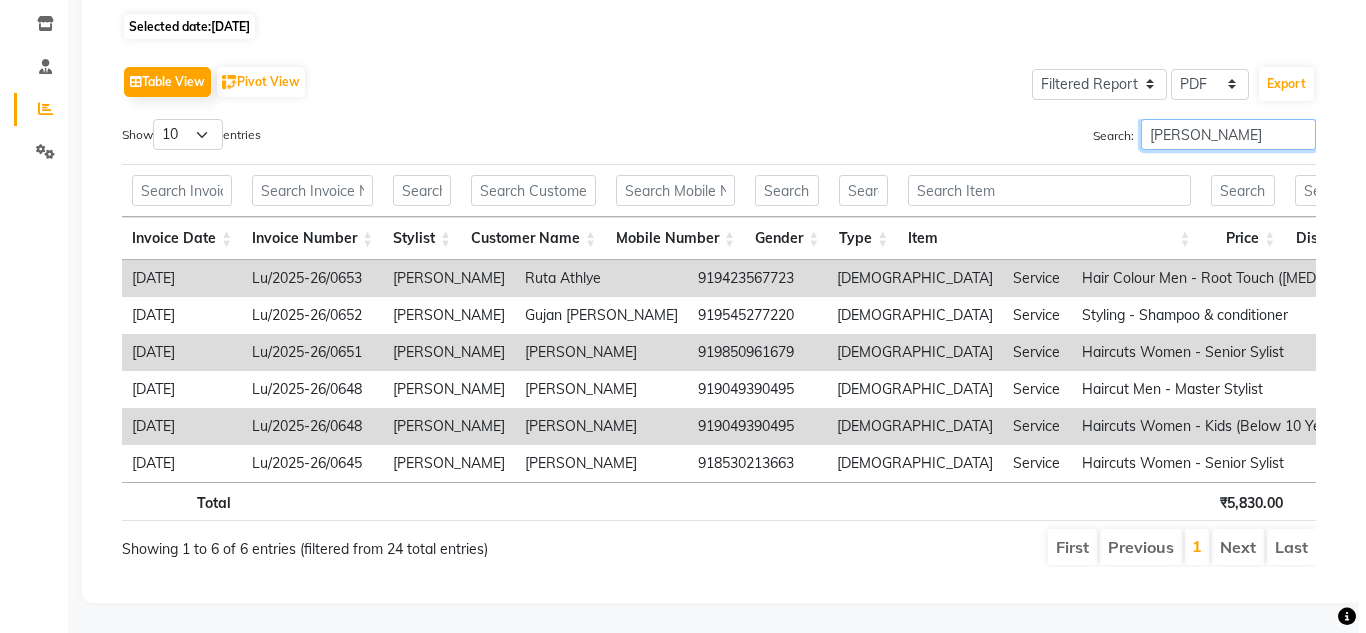 scroll, scrollTop: 179, scrollLeft: 0, axis: vertical 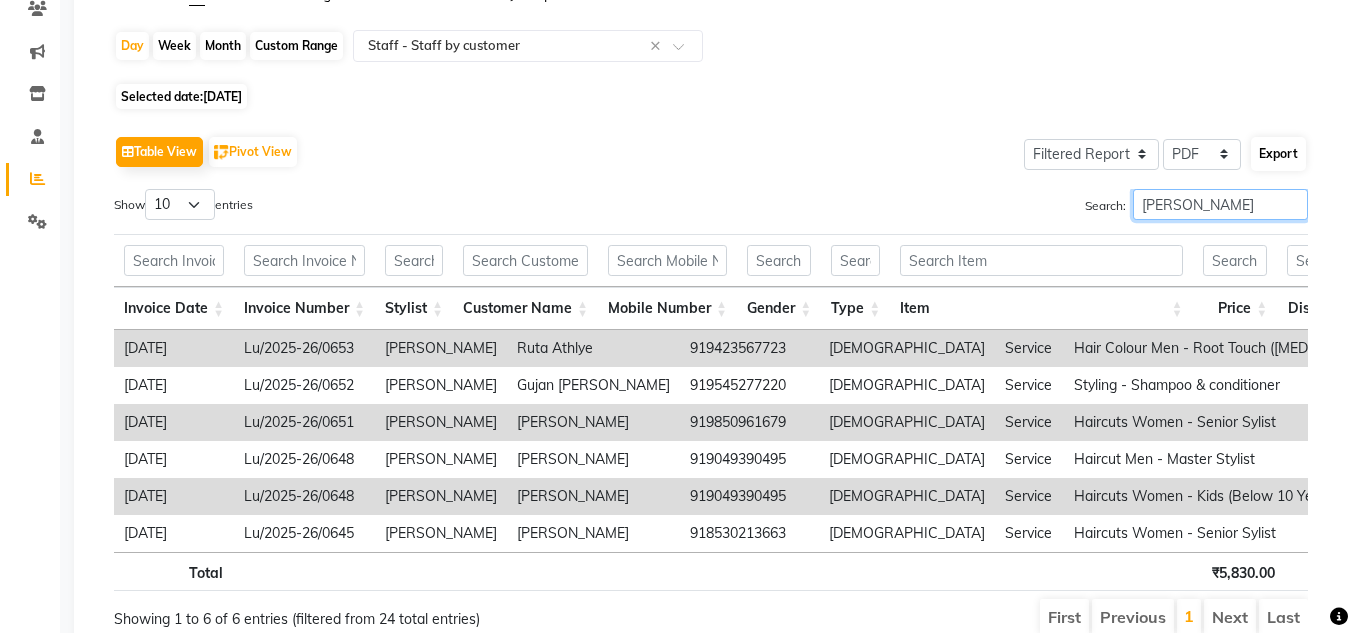 type on "harshita" 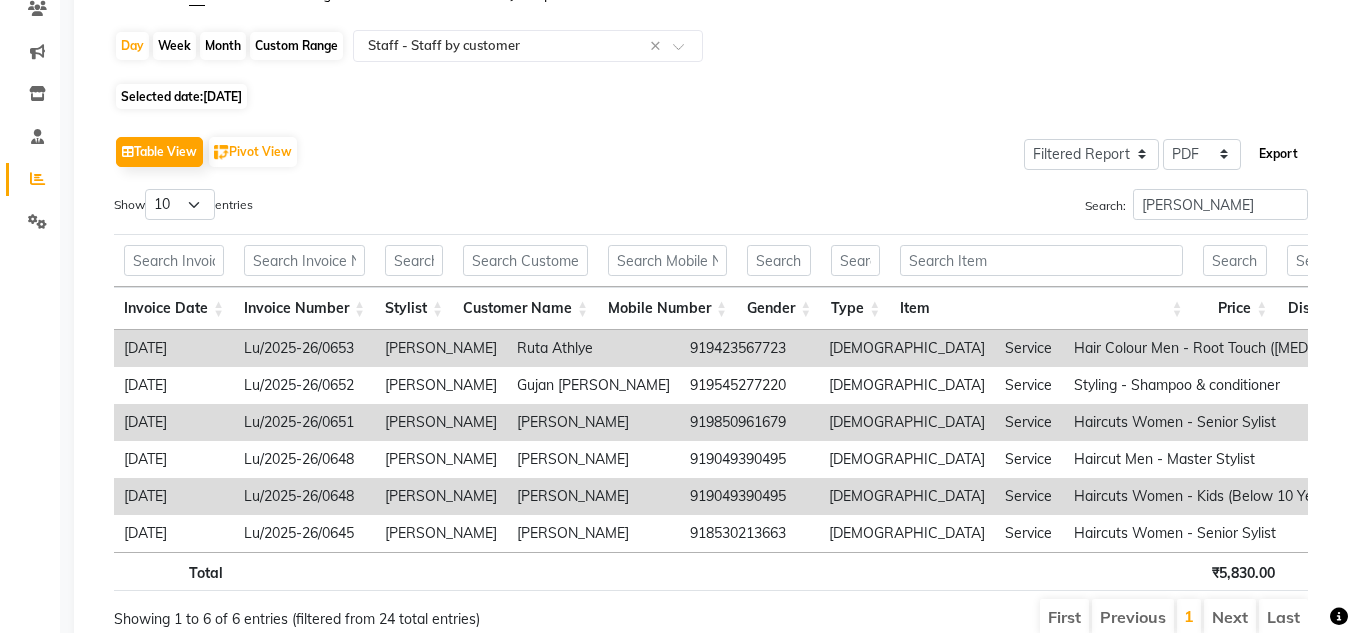click on "Export" 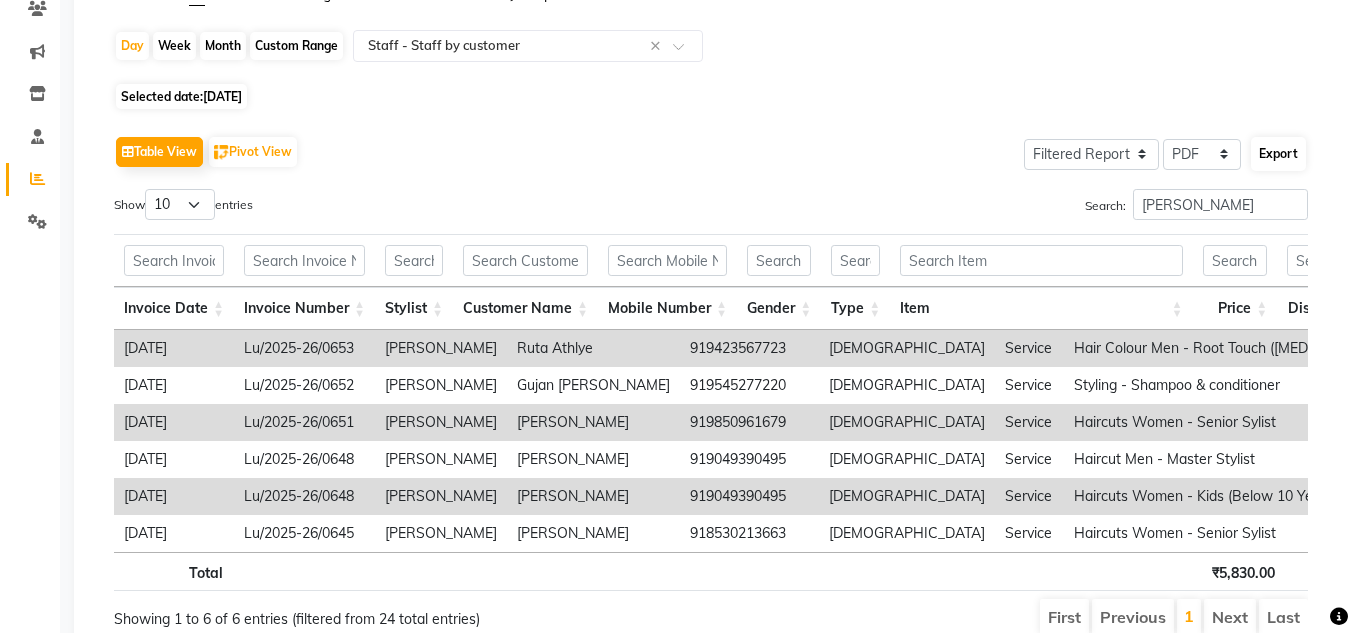 select on "sans-serif" 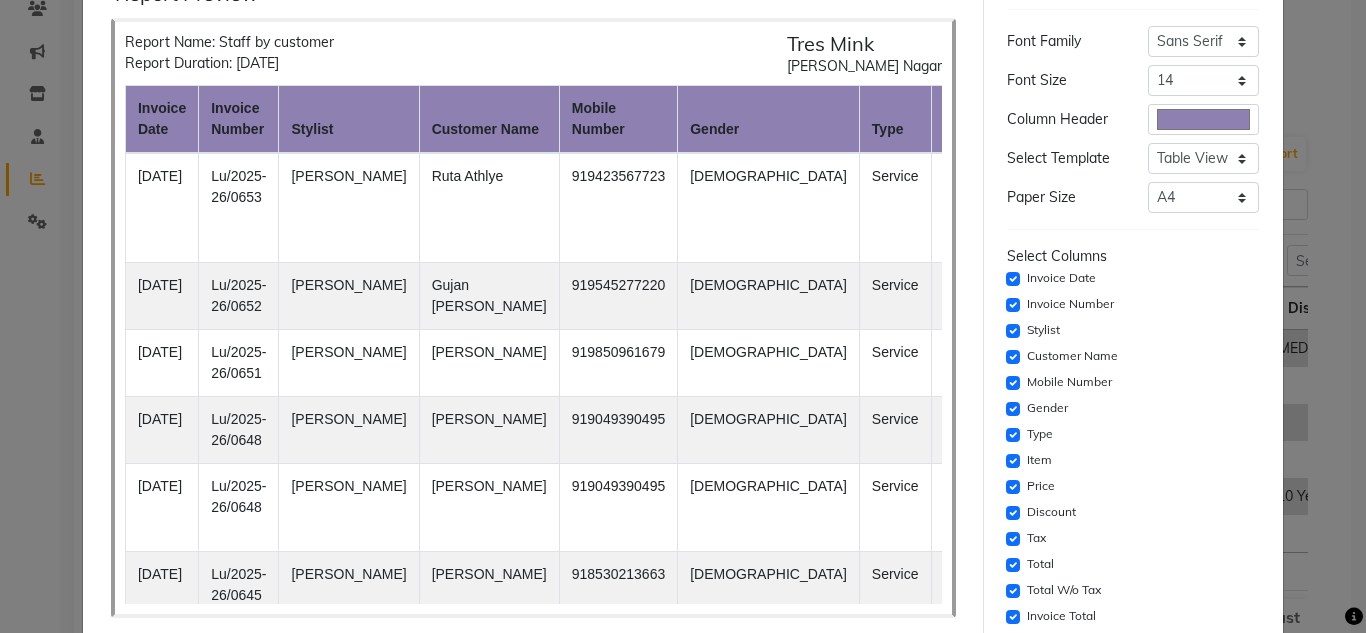 scroll, scrollTop: 200, scrollLeft: 0, axis: vertical 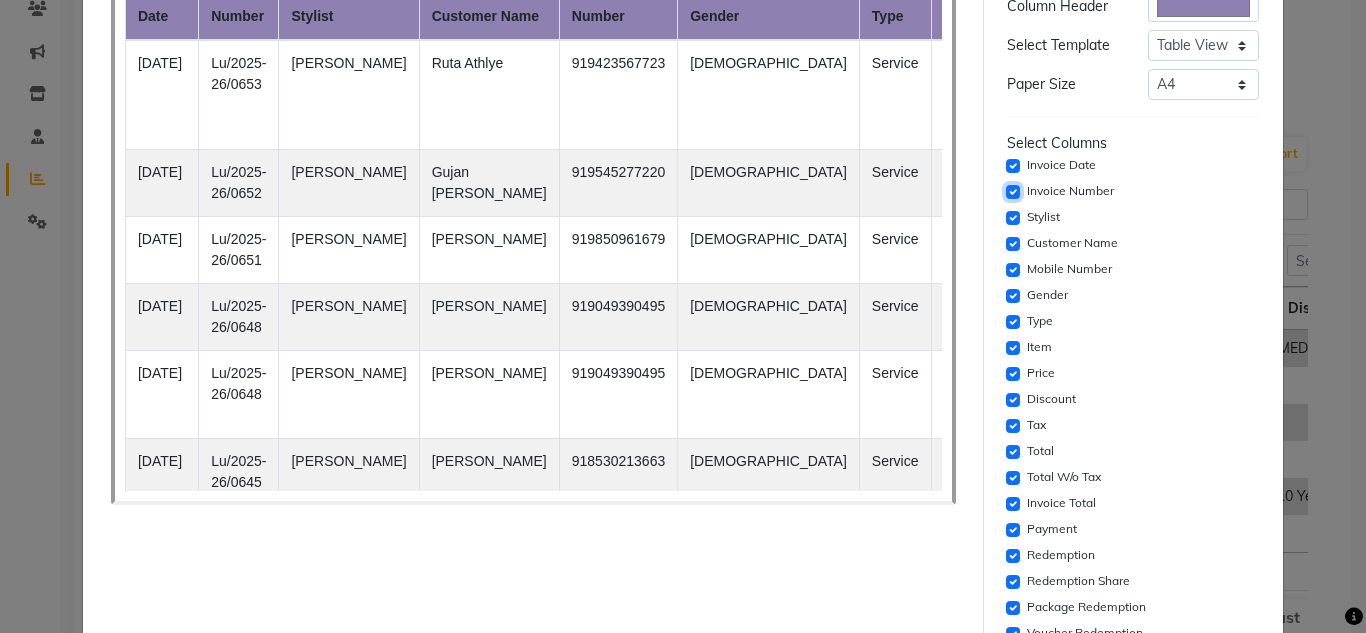 click 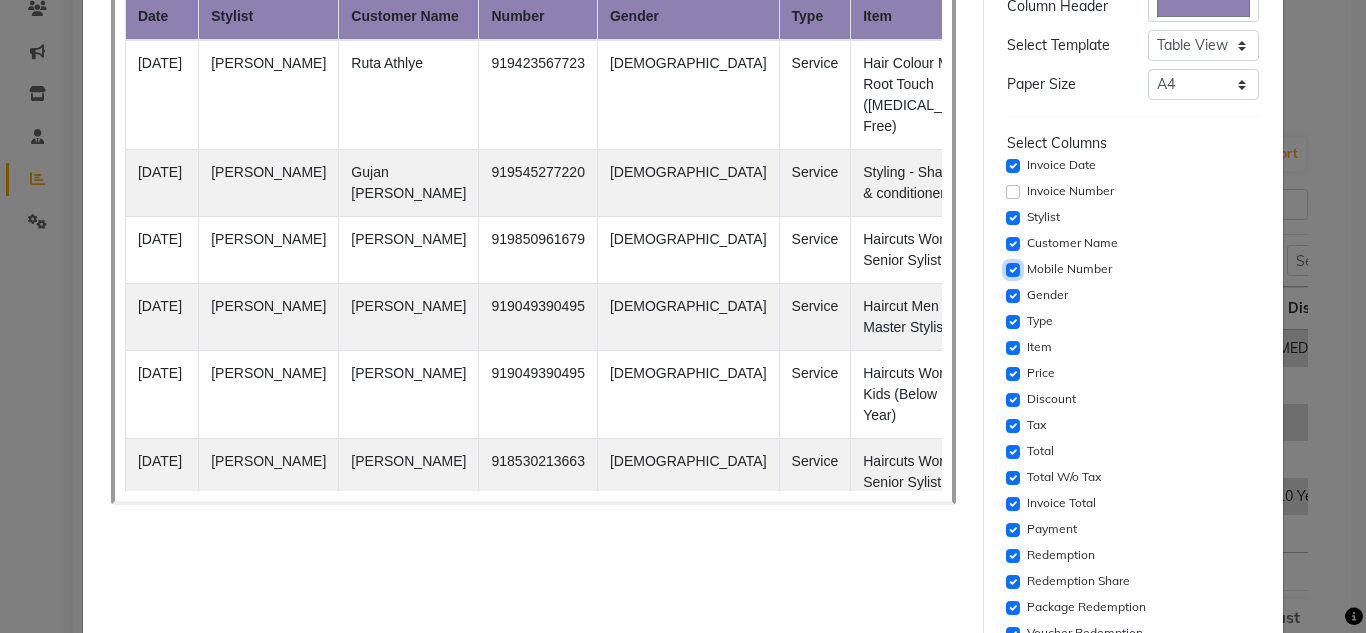 click 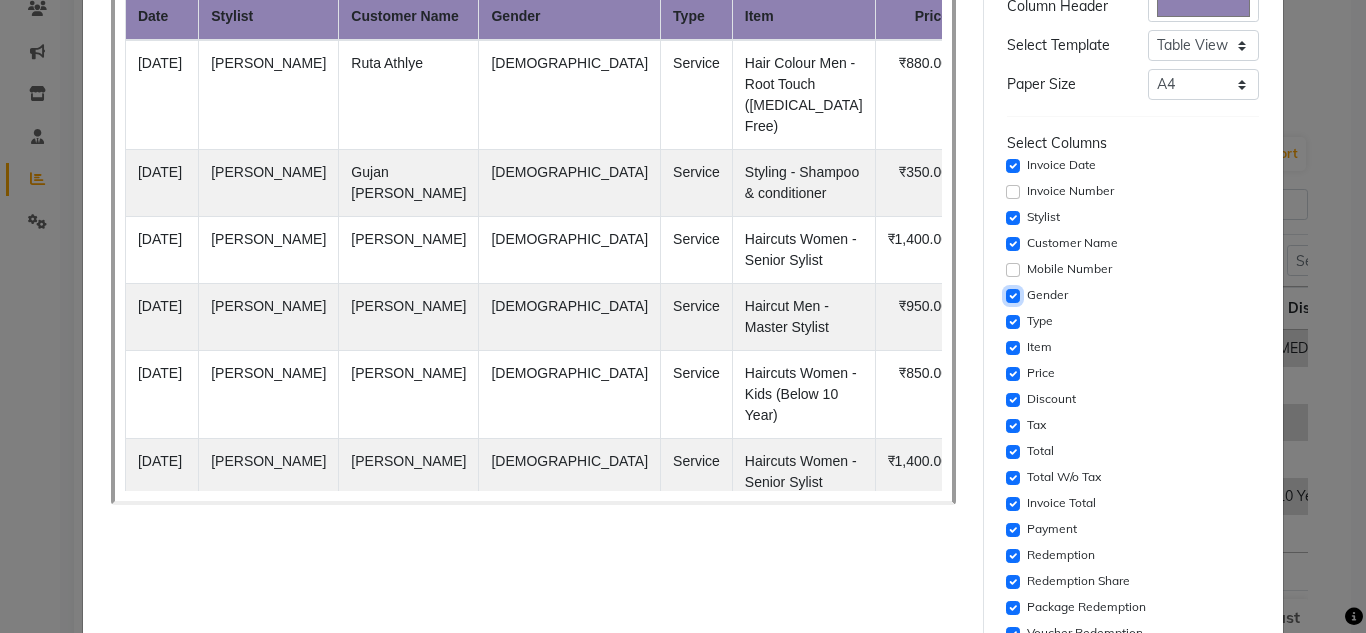 click 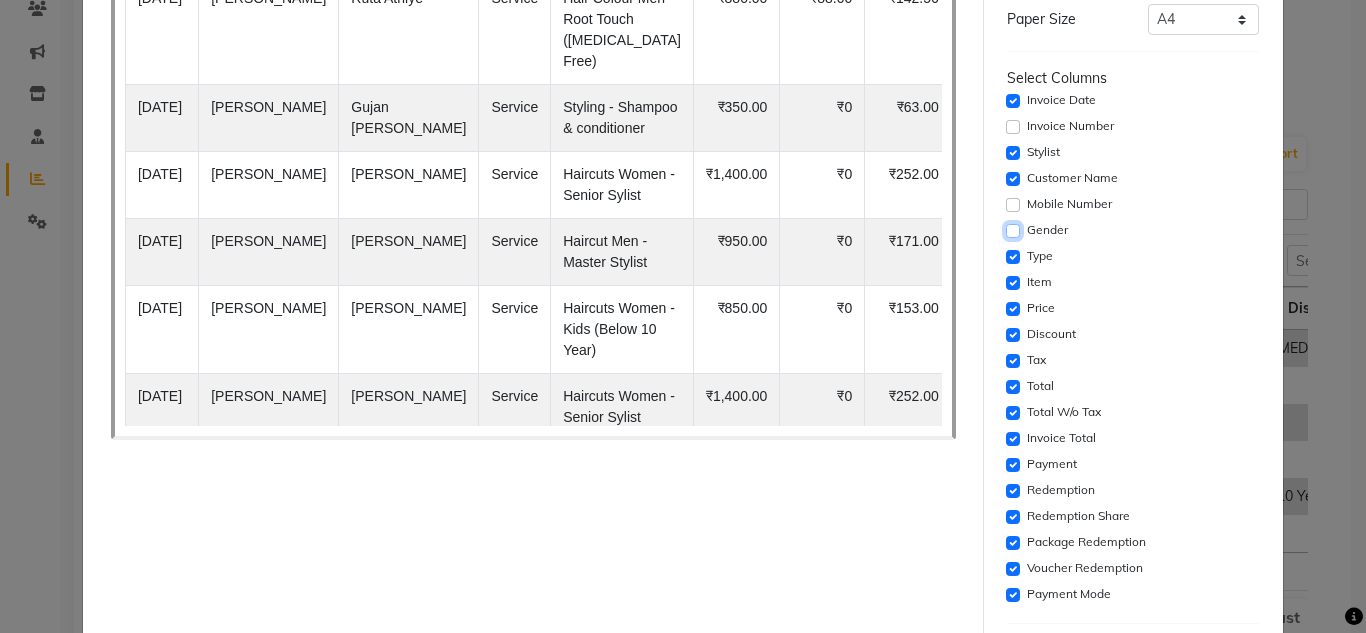 scroll, scrollTop: 300, scrollLeft: 0, axis: vertical 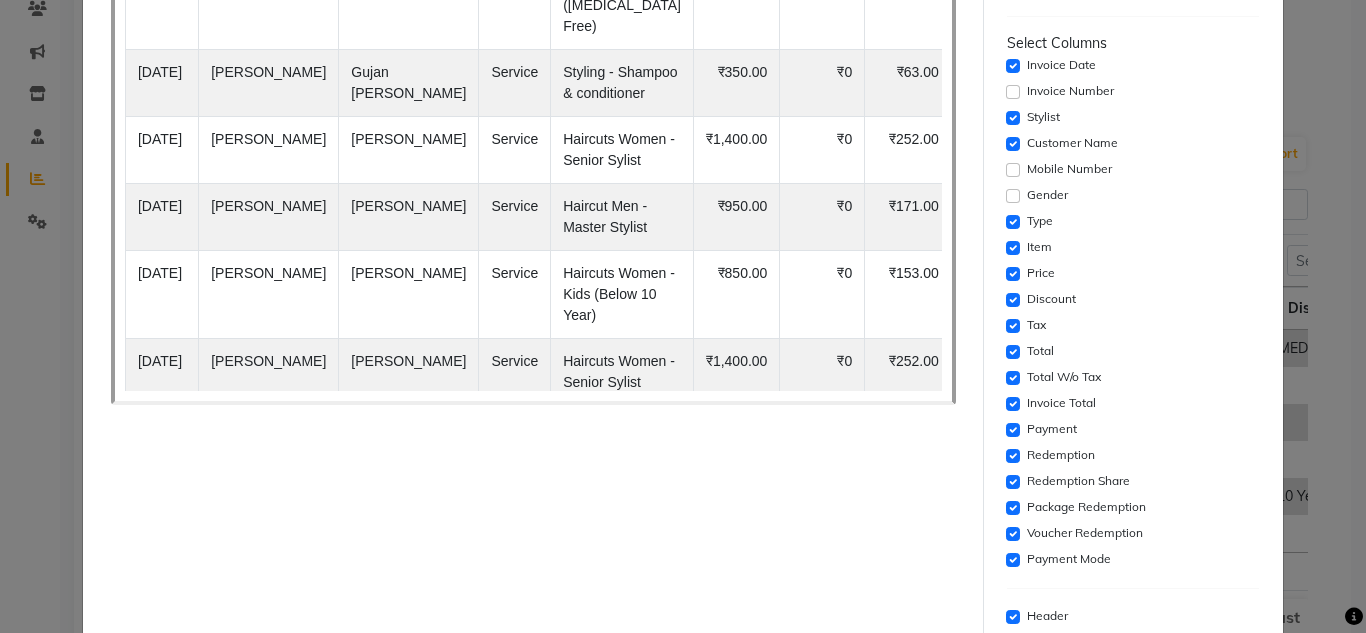 click on "Tax" 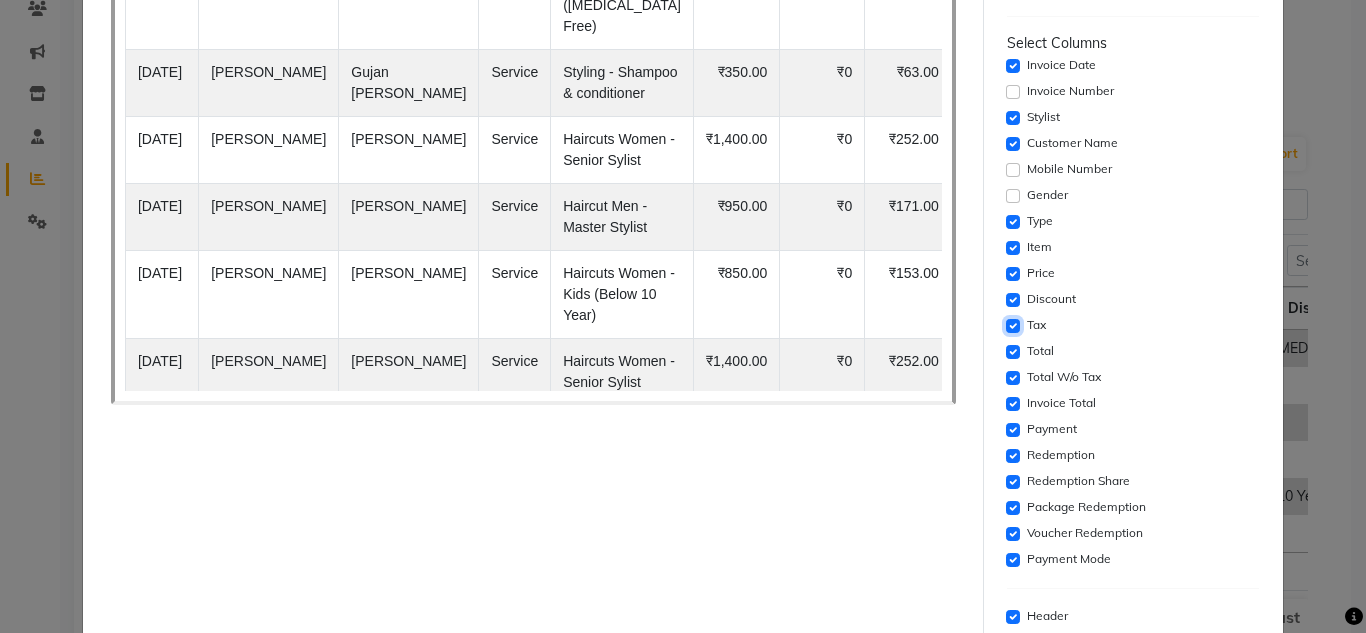 click 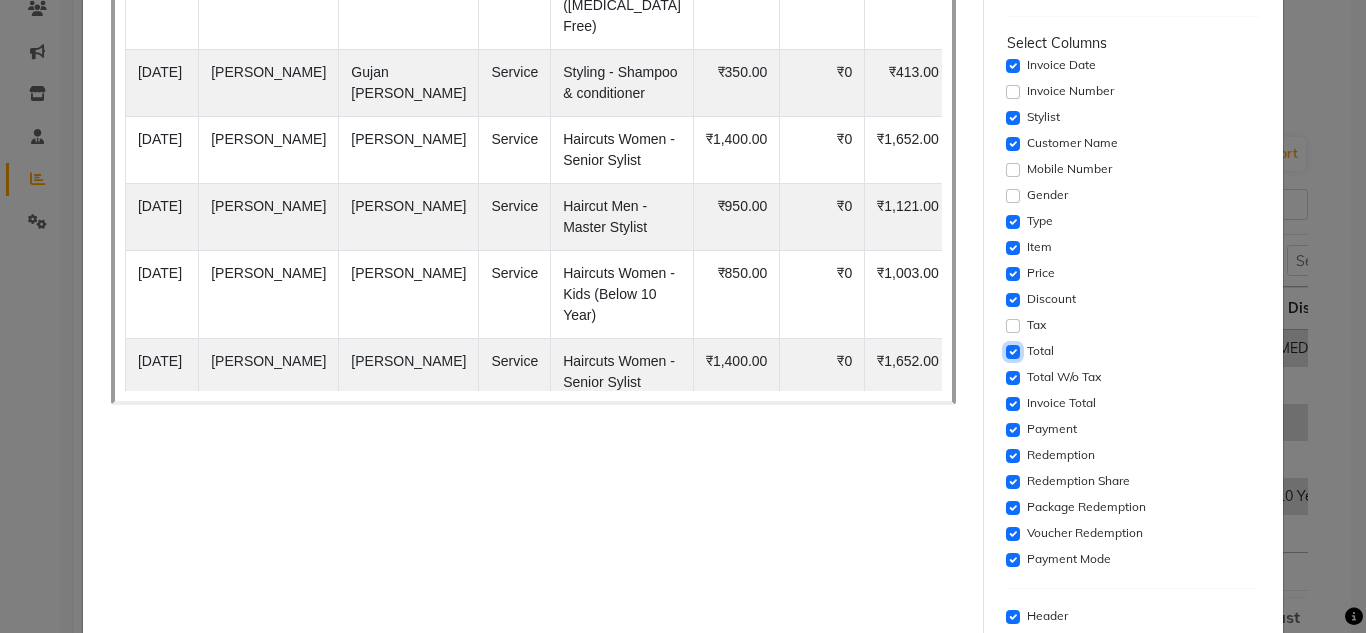 click 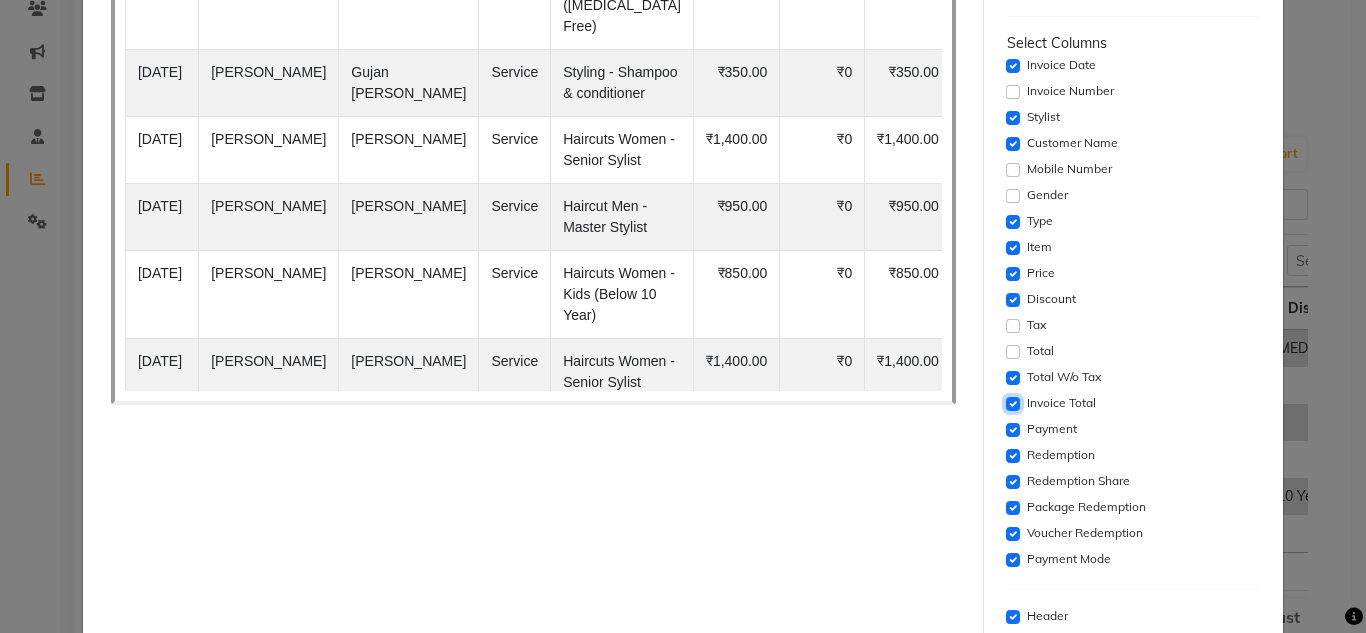 click 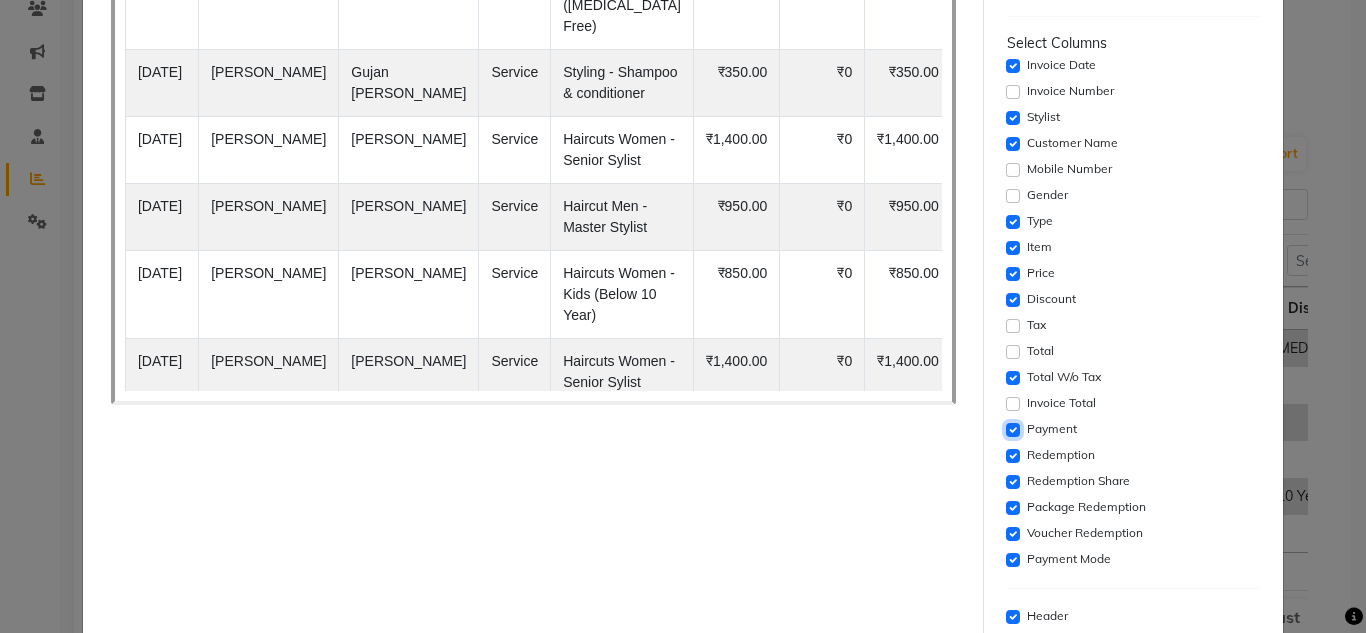click 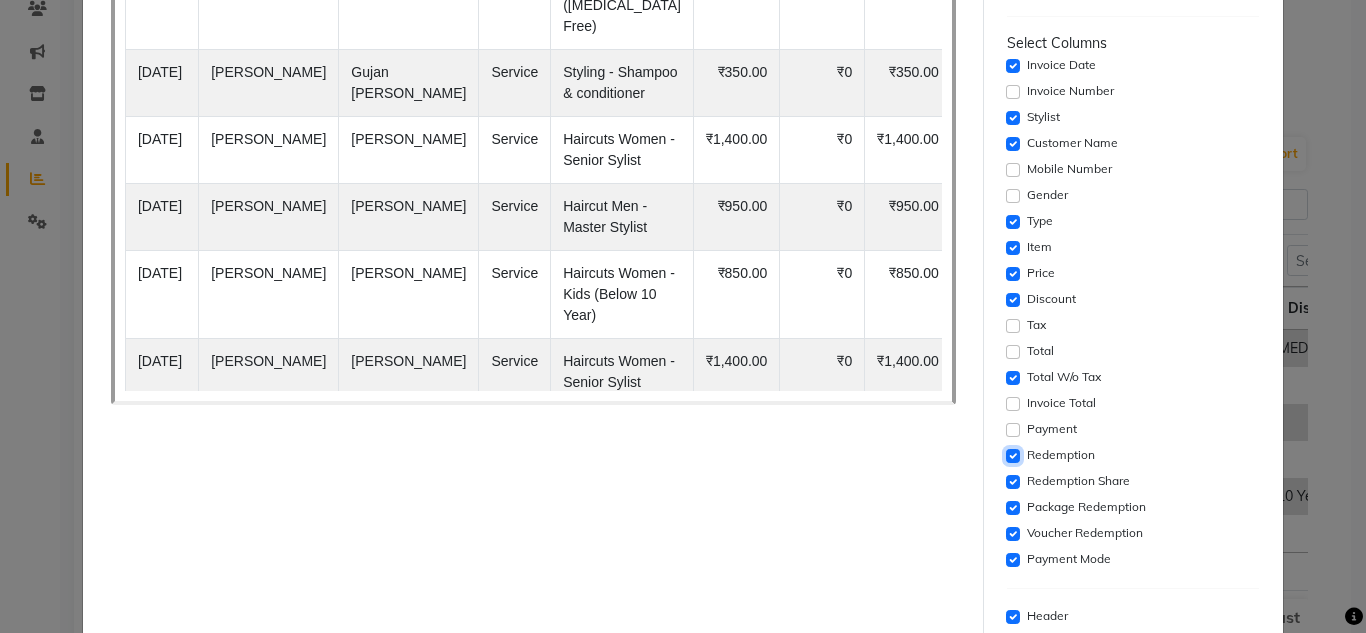 click 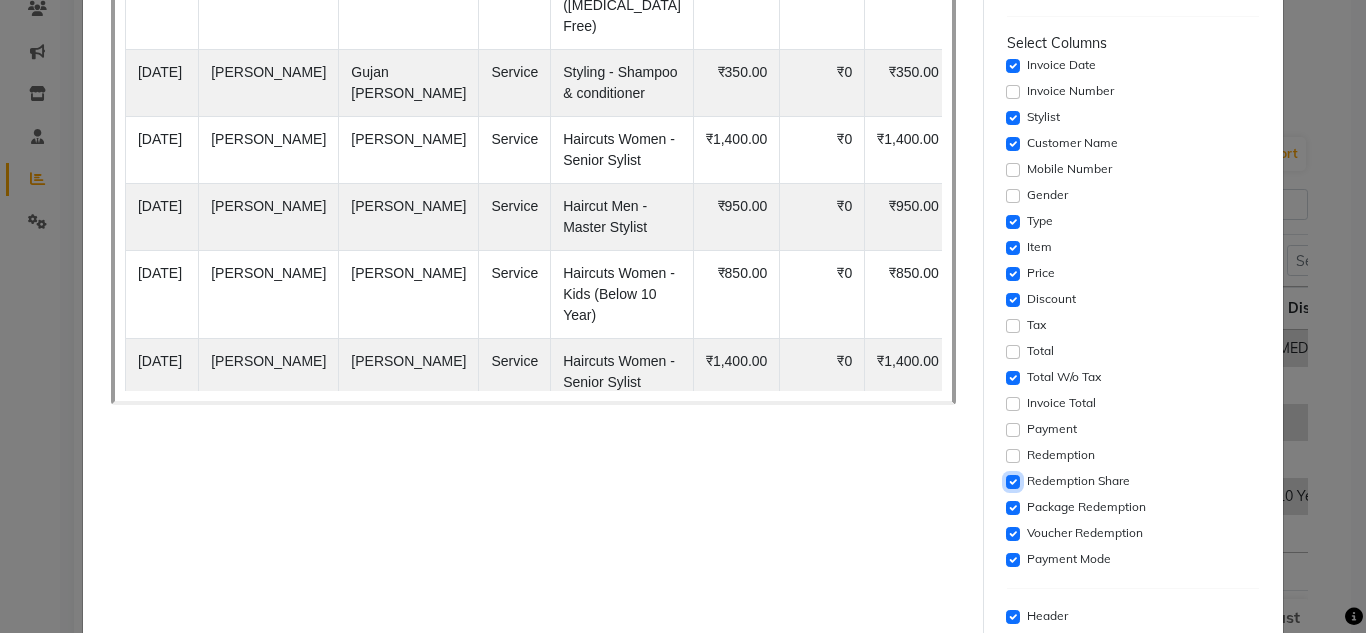 click 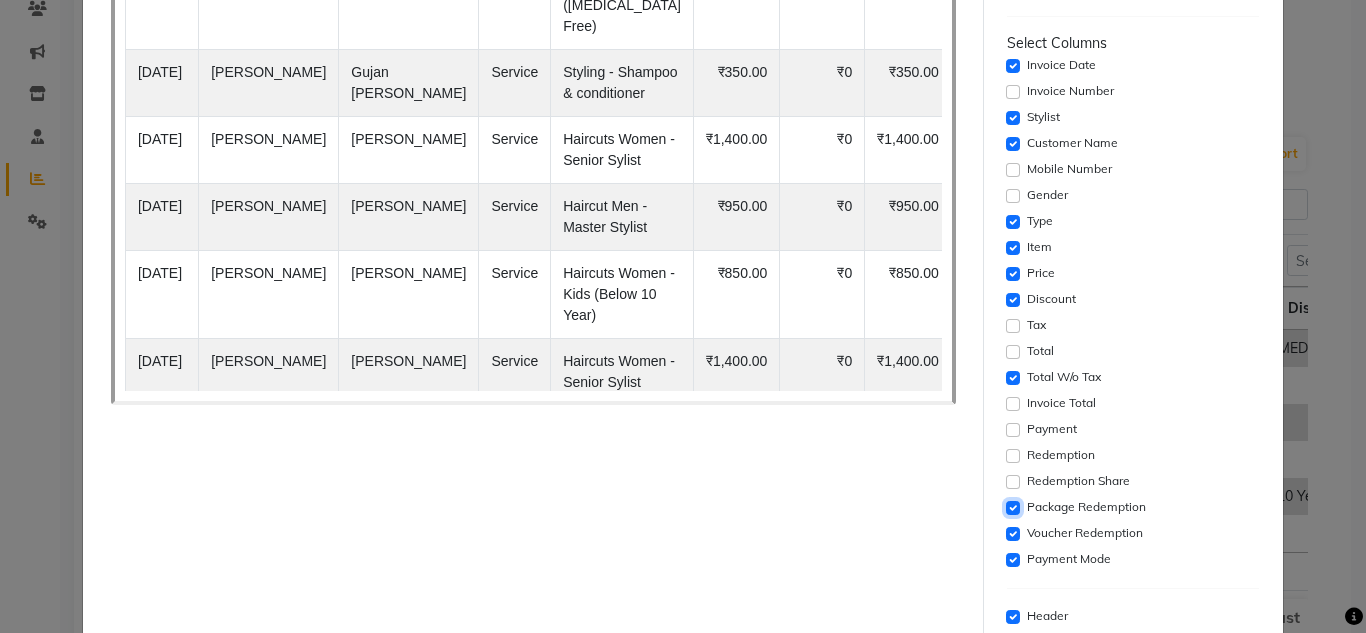 click 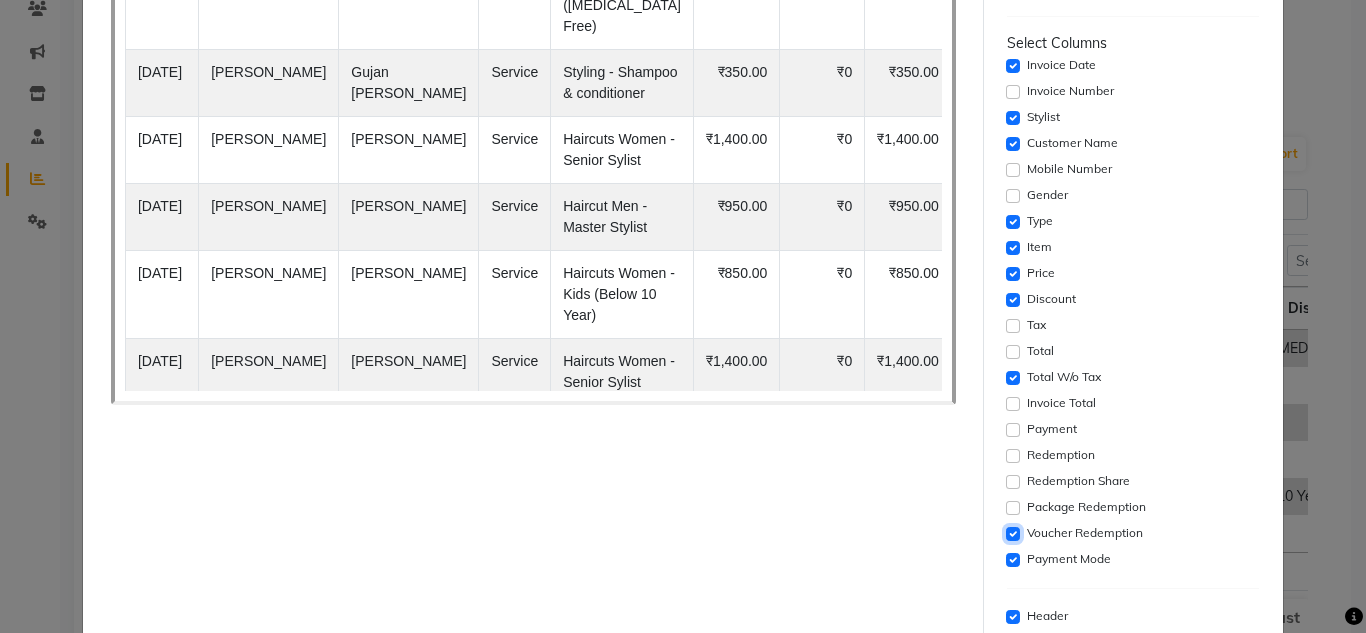 click 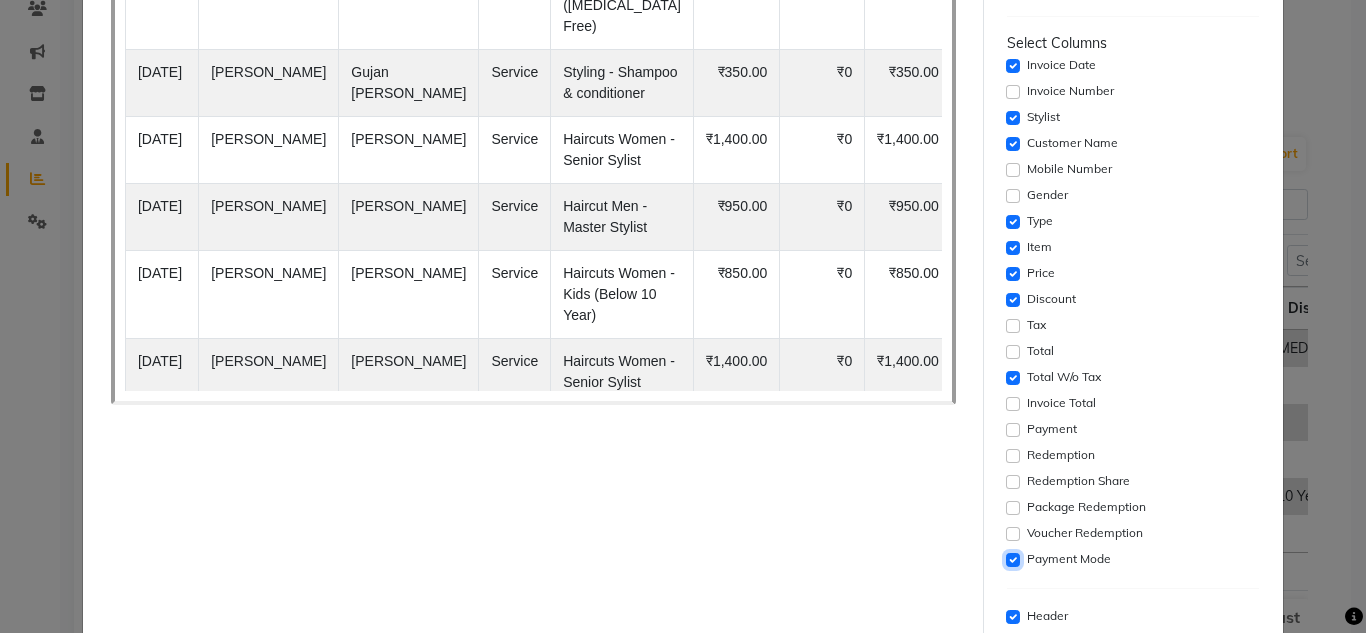 click 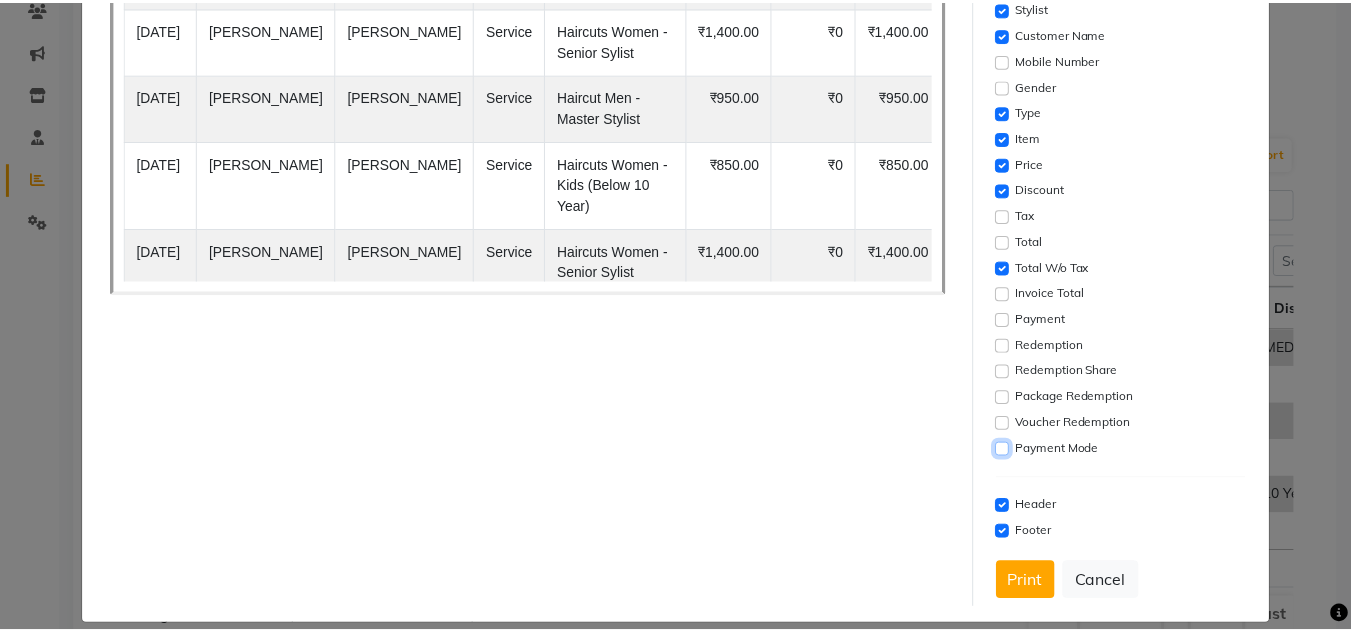 scroll, scrollTop: 431, scrollLeft: 0, axis: vertical 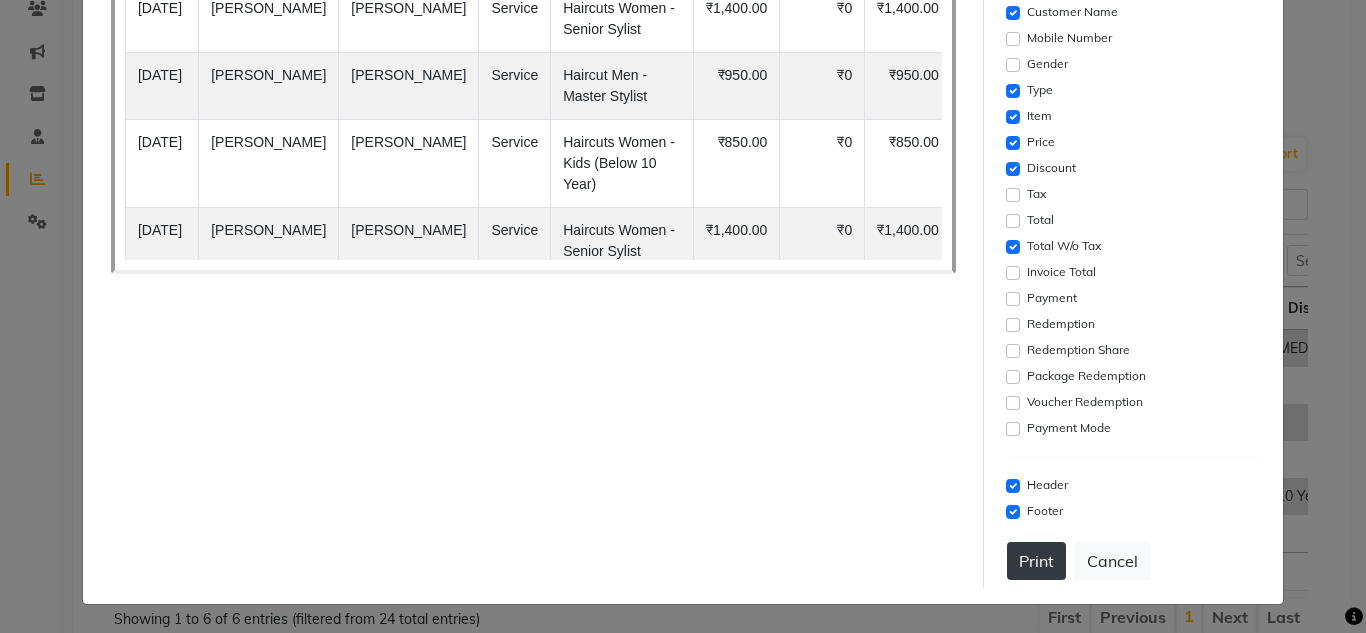 click on "Print" 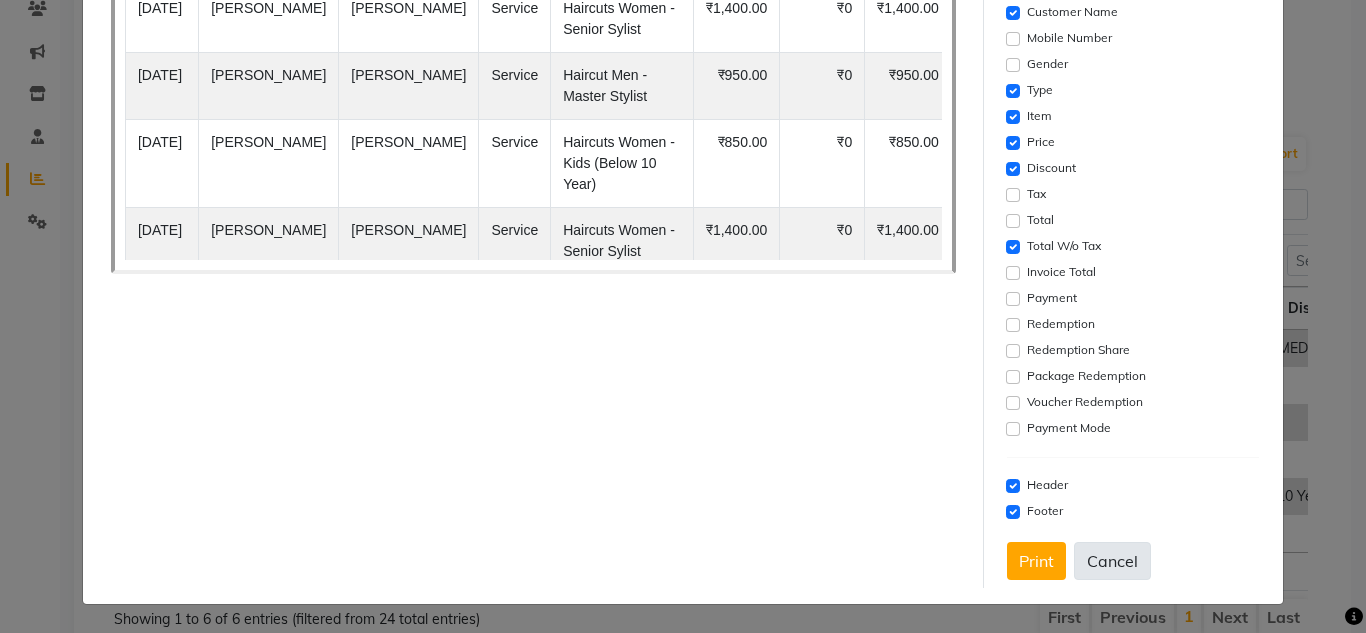 click on "Cancel" 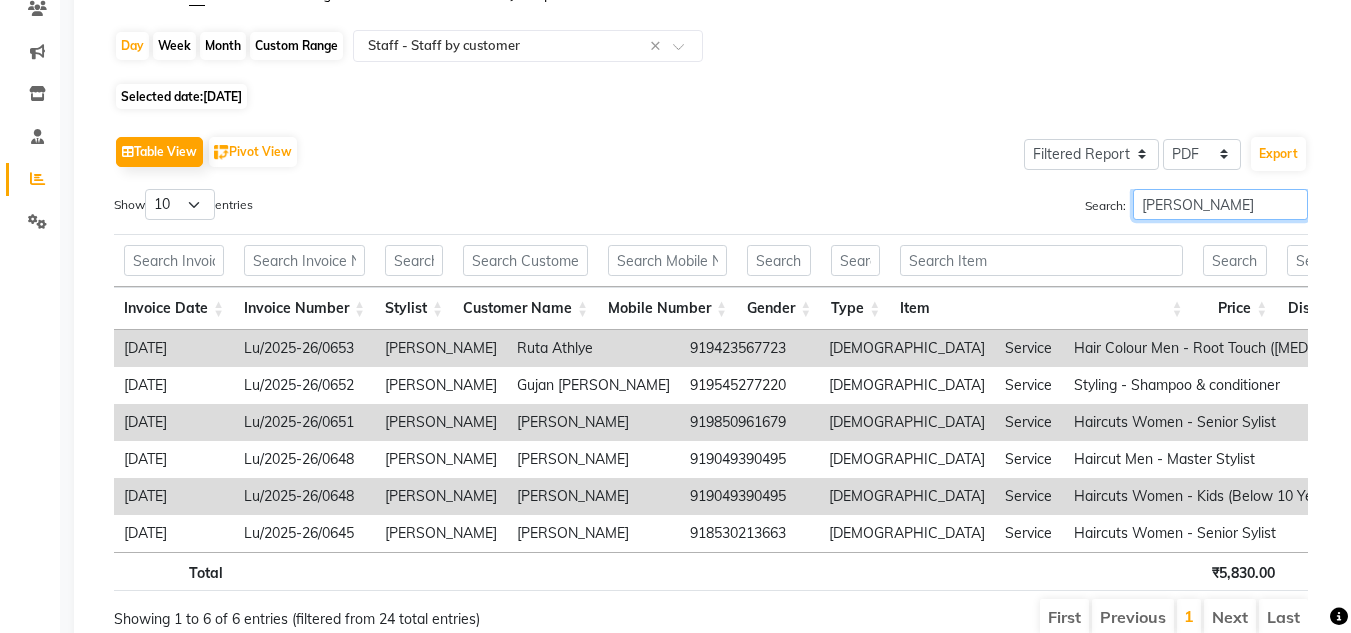 drag, startPoint x: 1210, startPoint y: 205, endPoint x: 1058, endPoint y: 202, distance: 152.0296 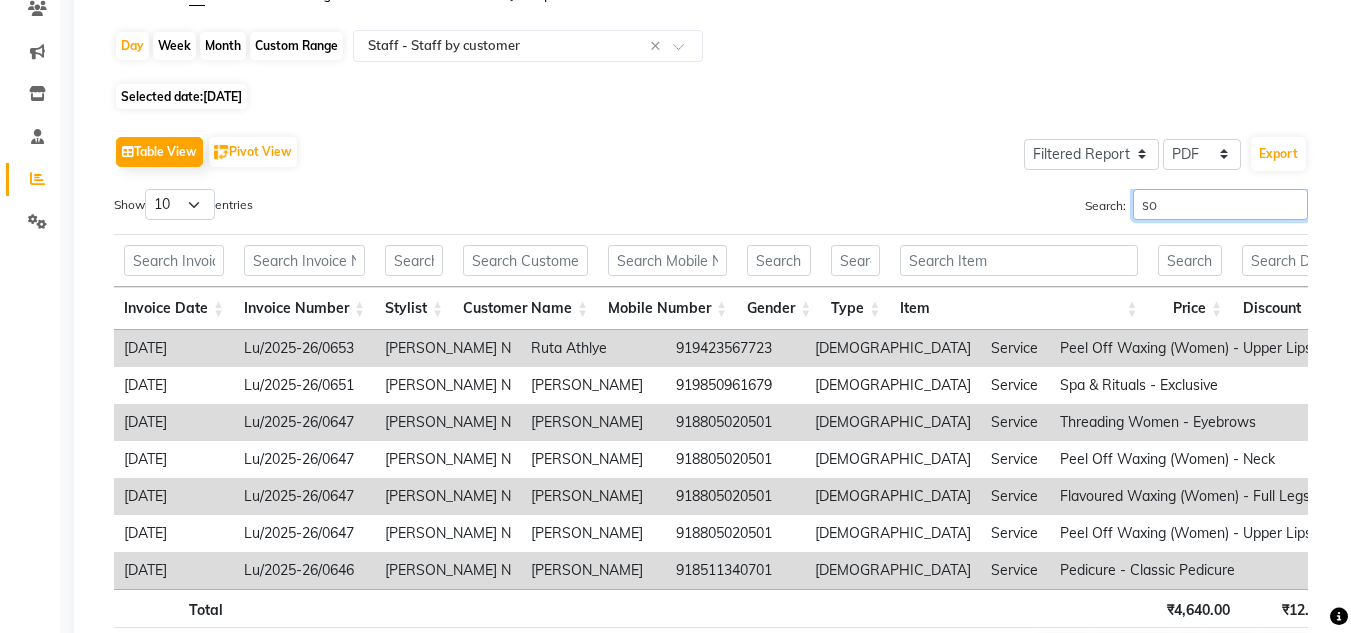 type on "s" 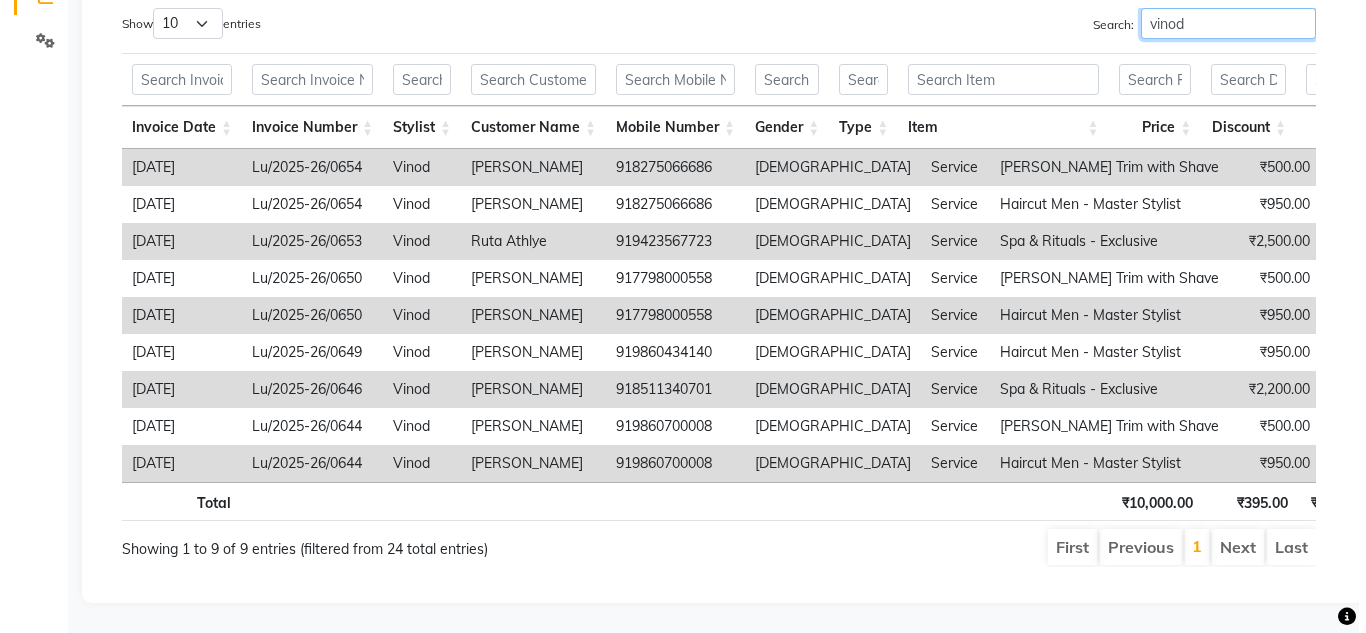 scroll, scrollTop: 279, scrollLeft: 0, axis: vertical 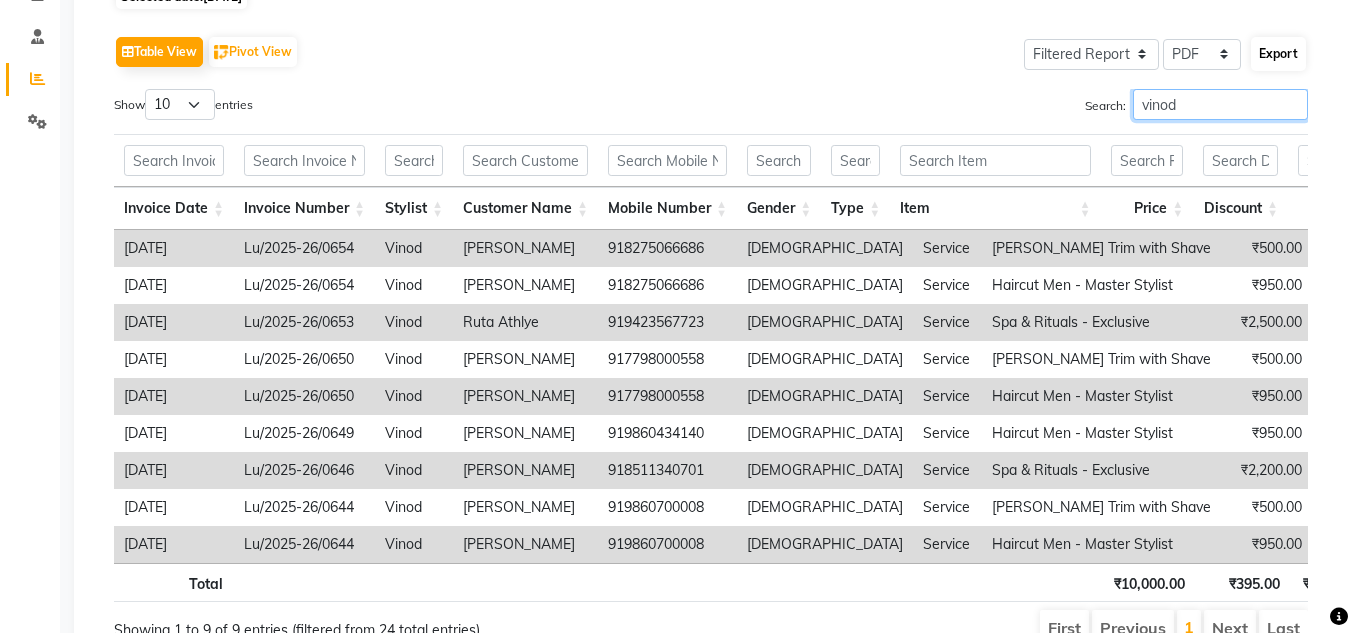 type on "vinod" 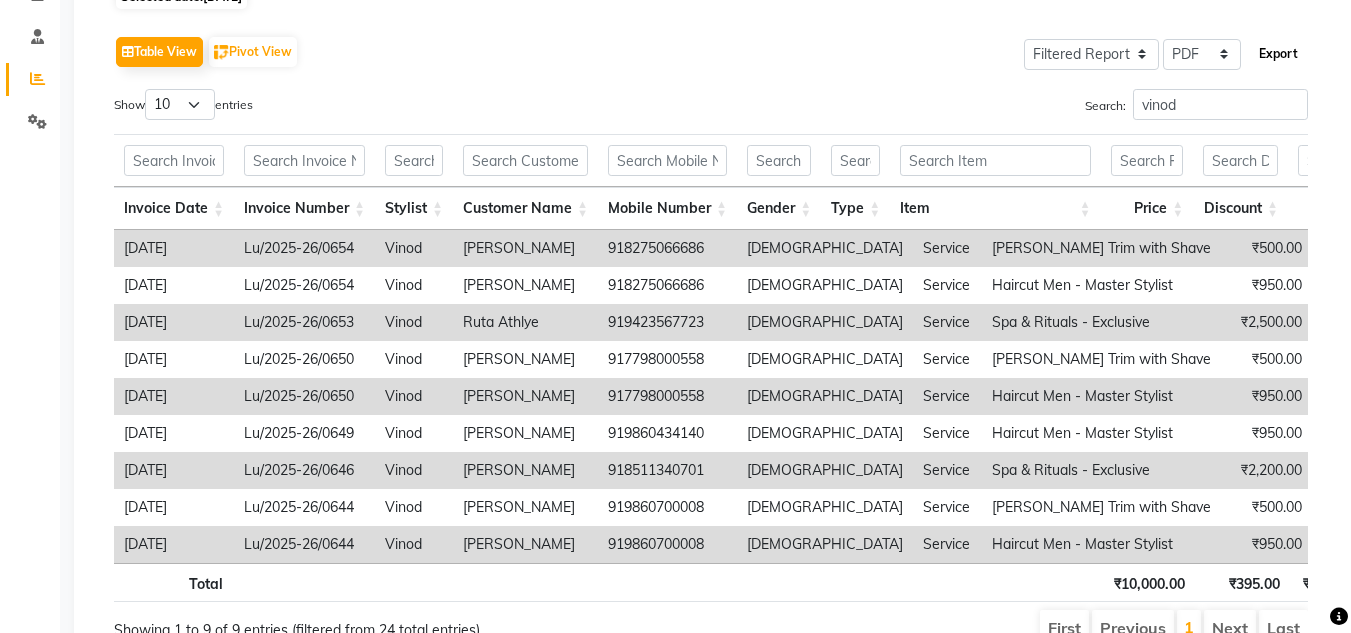 click on "Export" 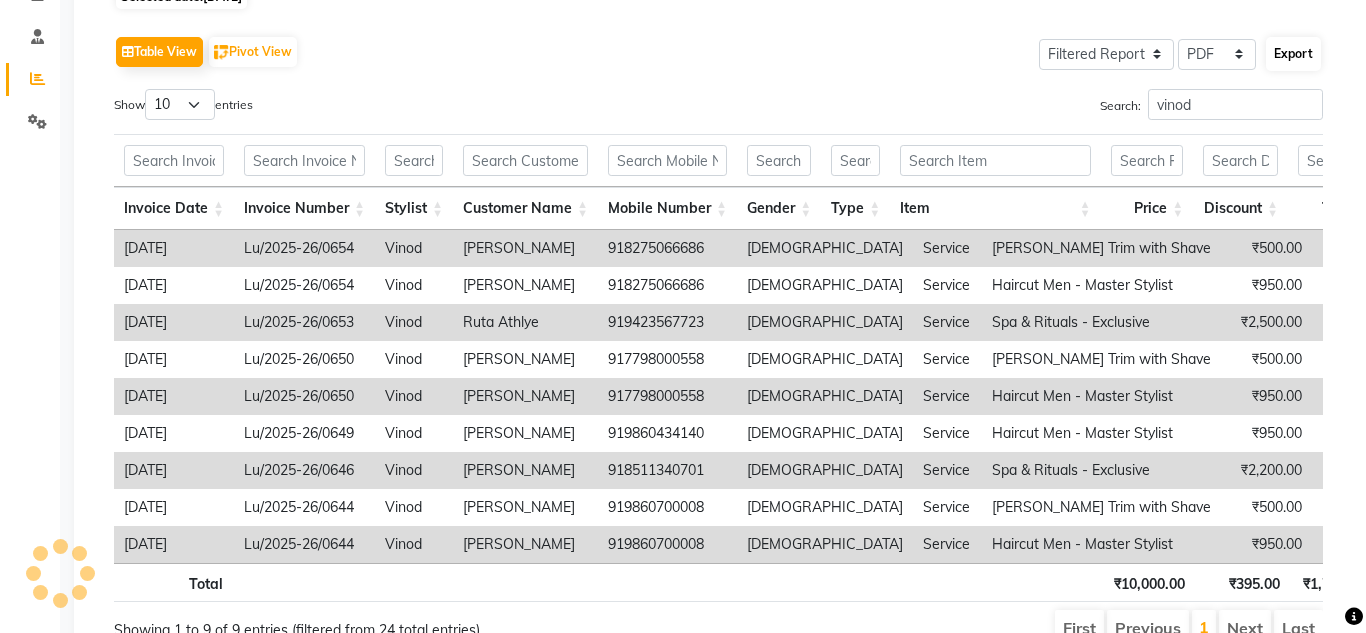 select on "sans-serif" 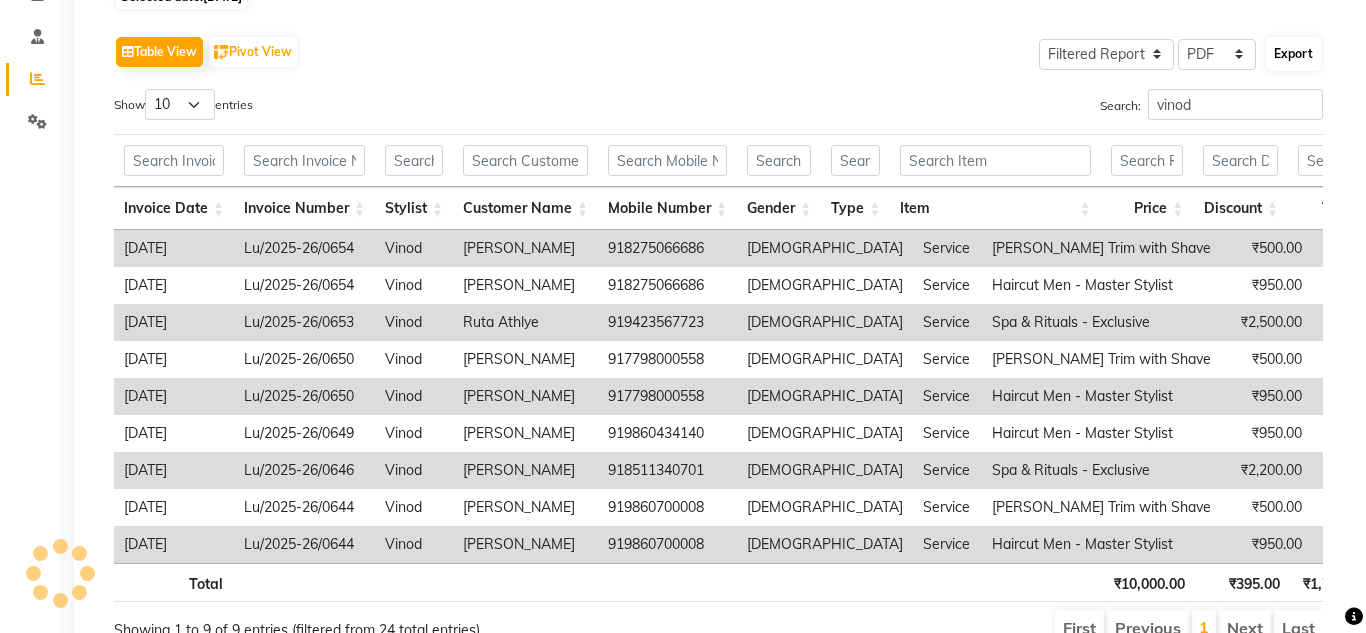select on "14px" 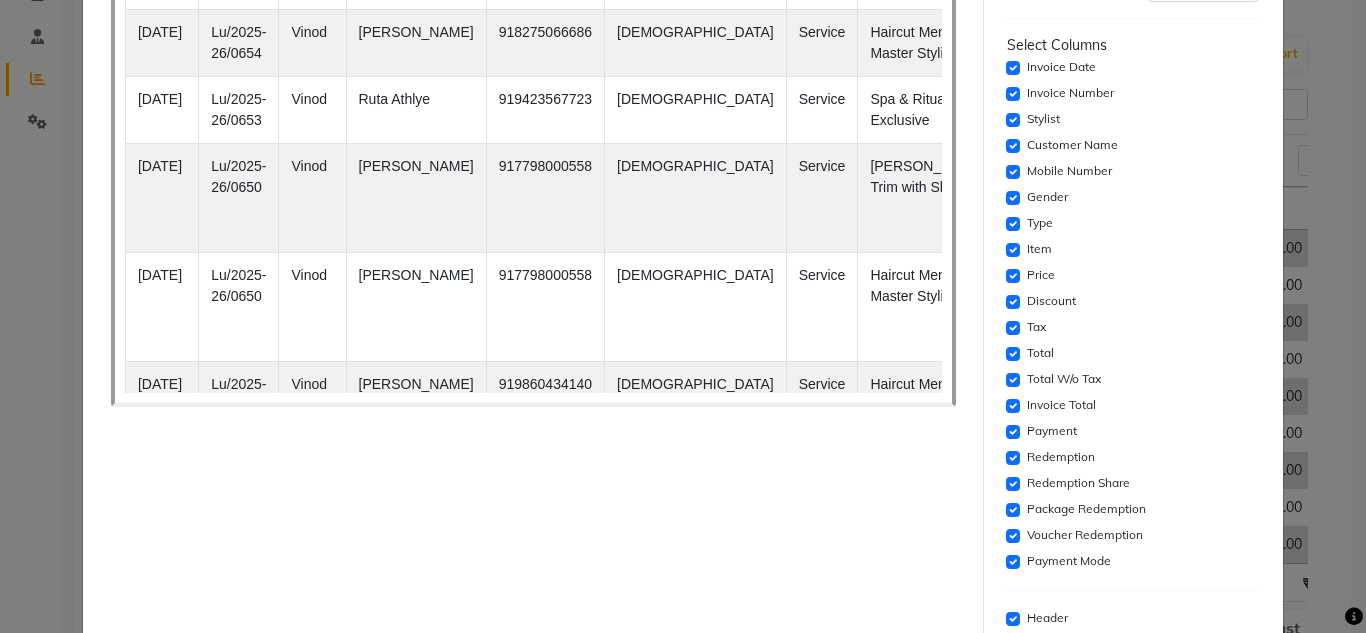scroll, scrollTop: 300, scrollLeft: 0, axis: vertical 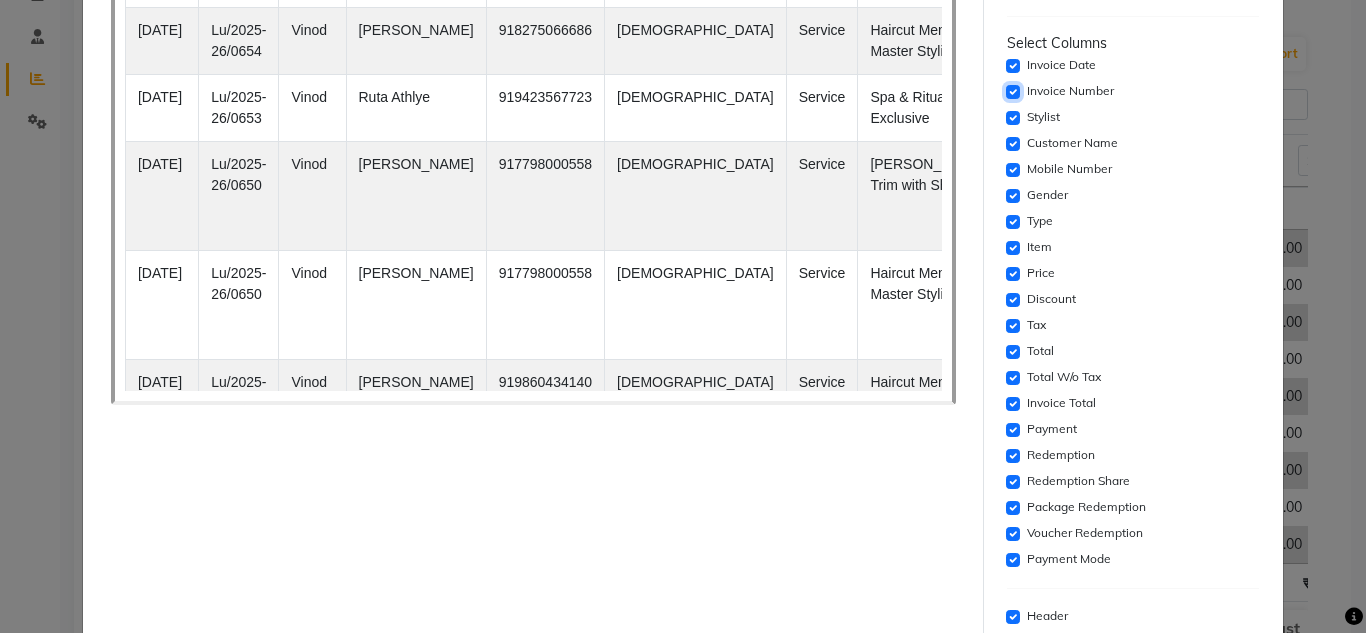 click 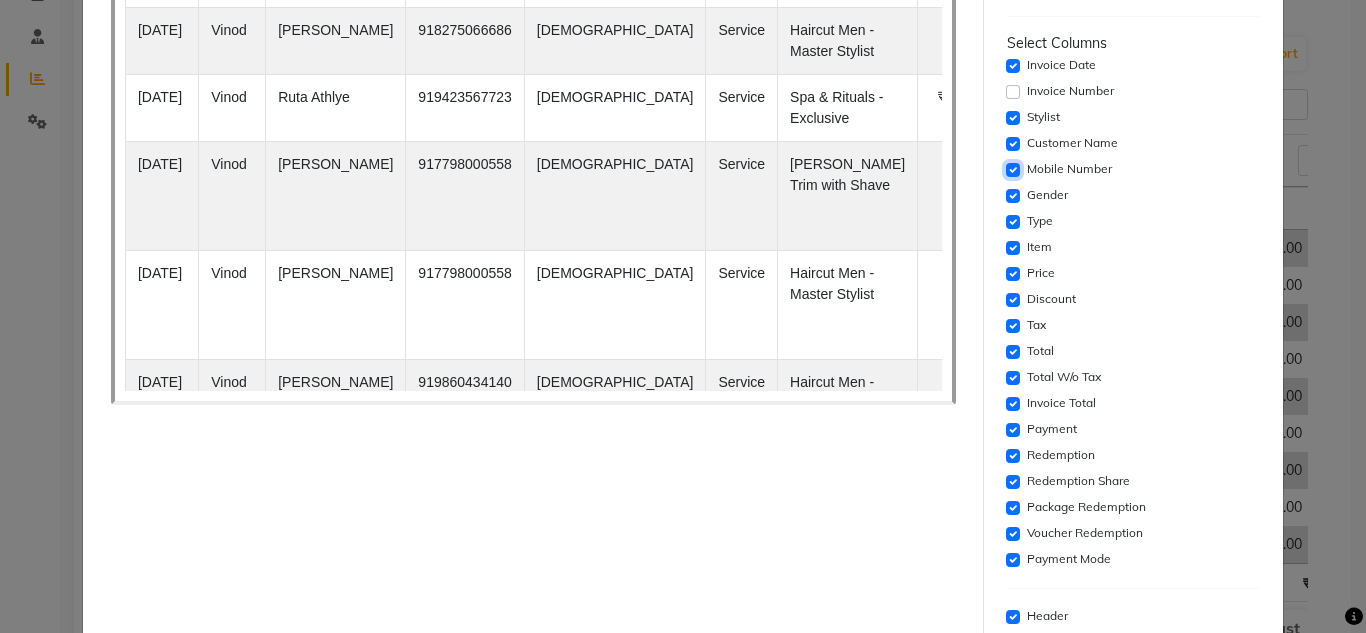 click 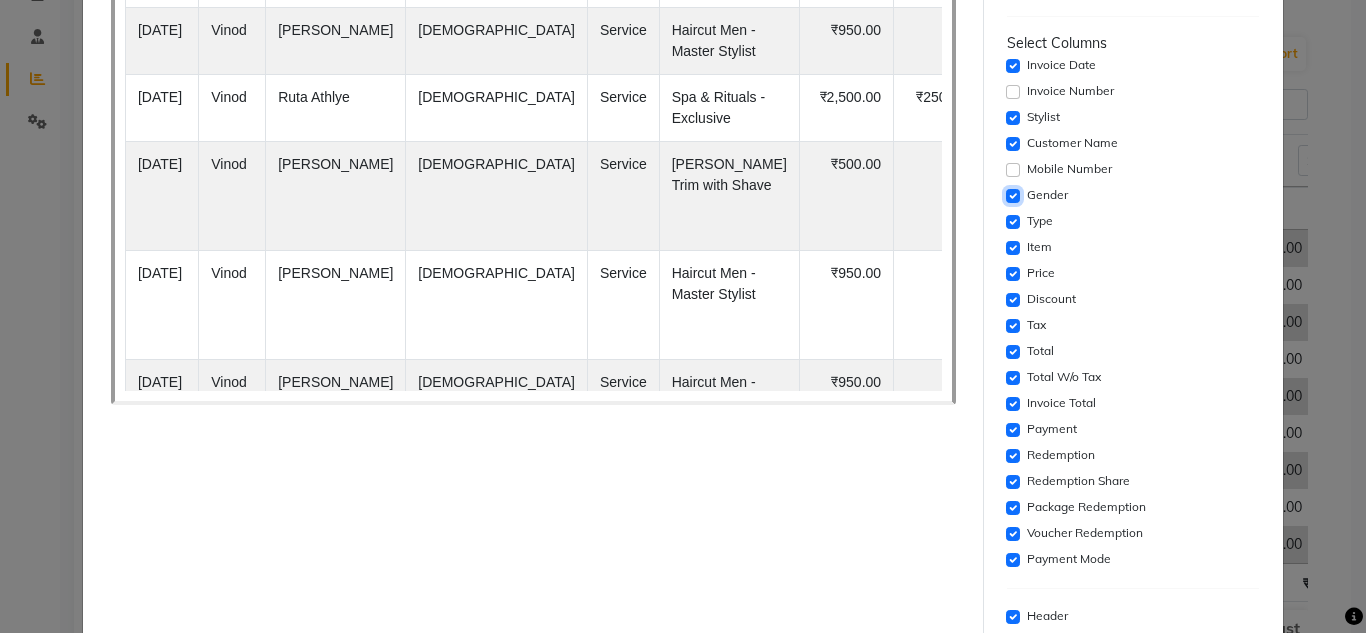 click 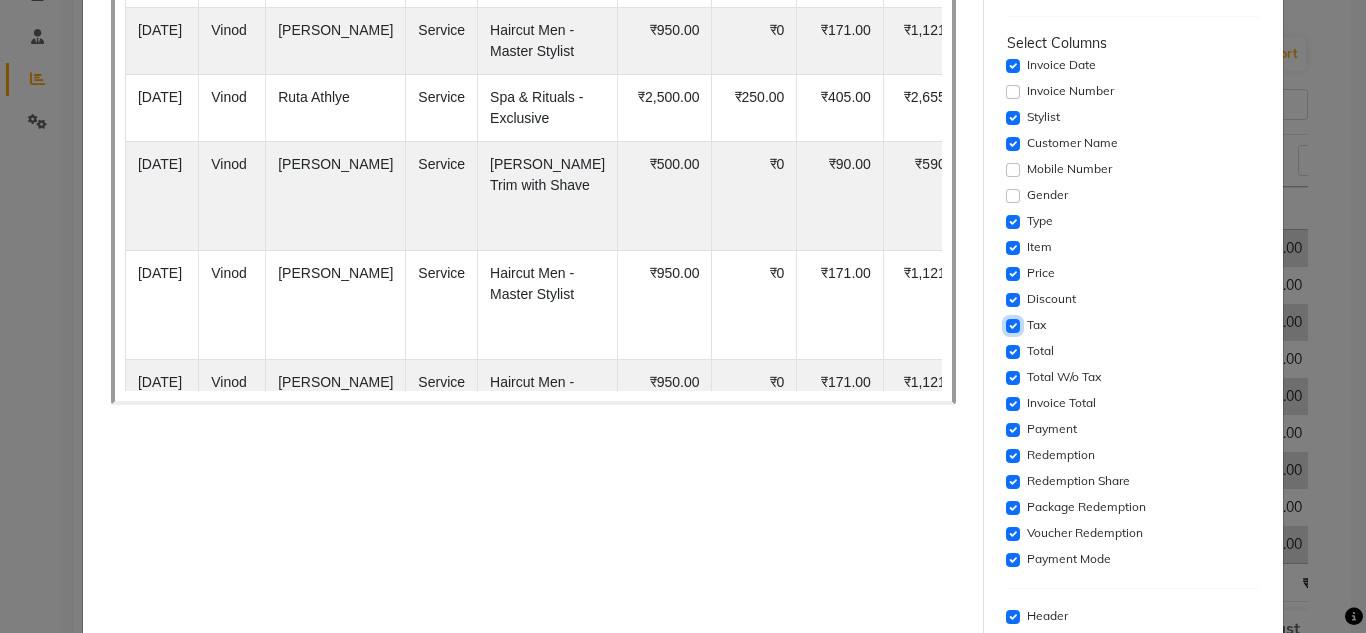 click 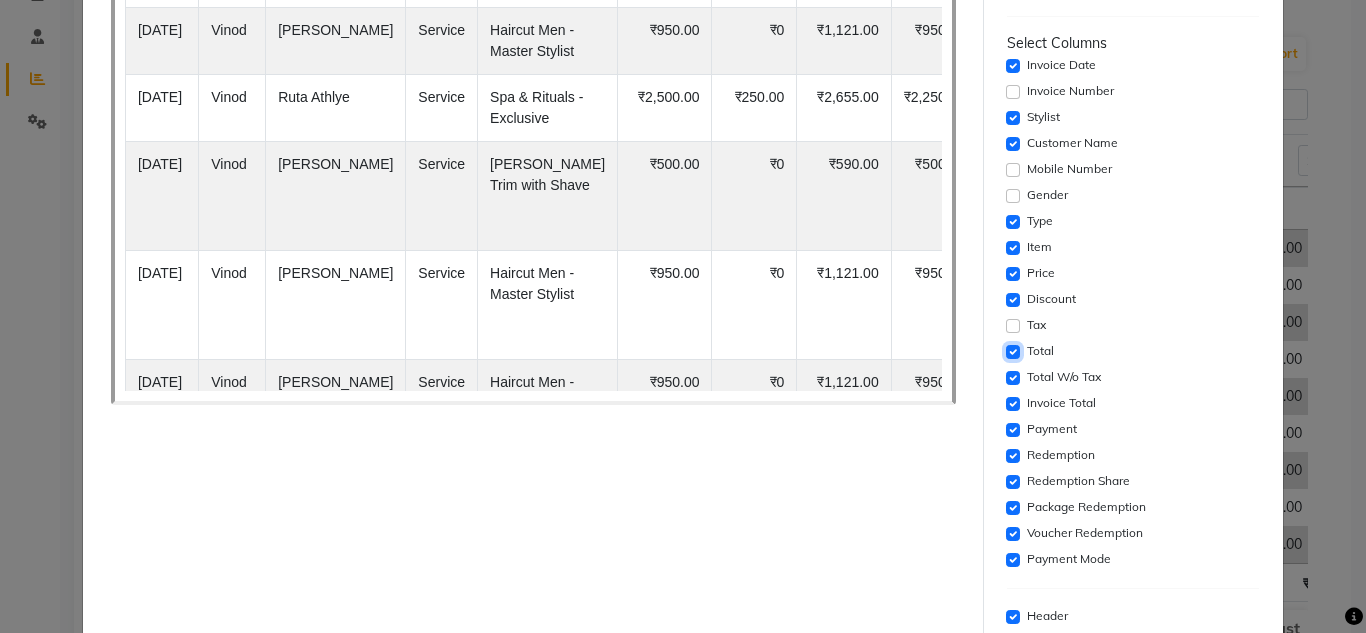 click 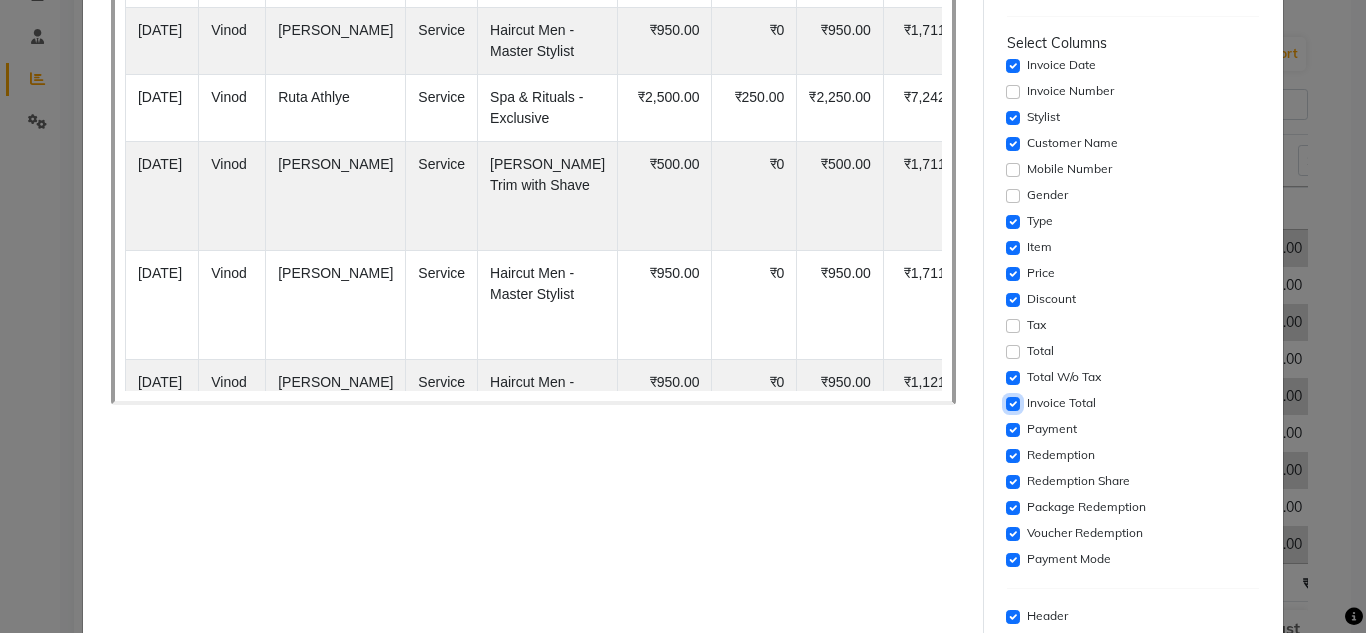 click 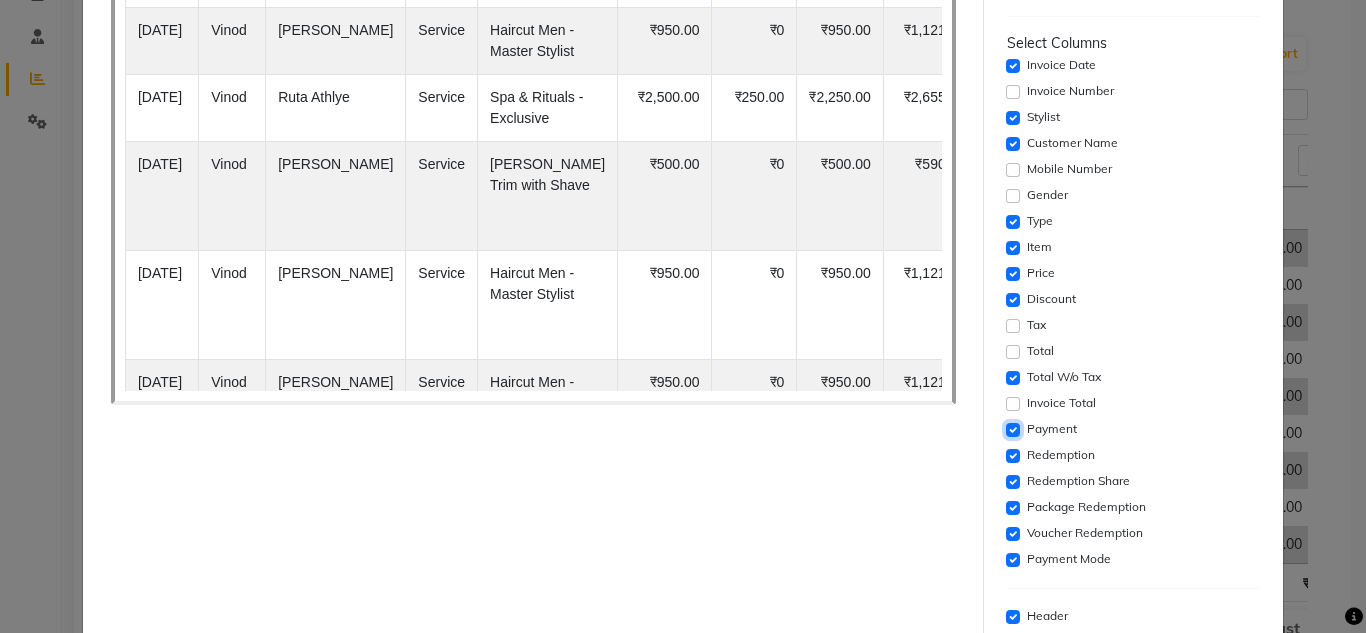 click 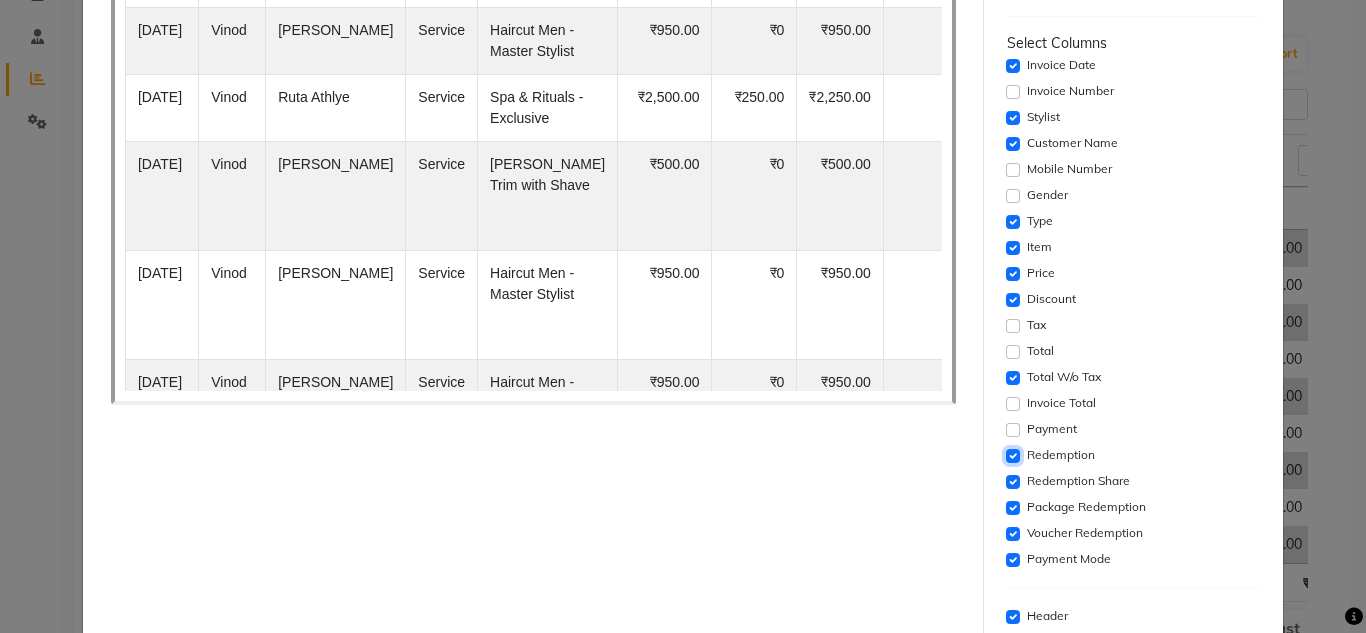 click 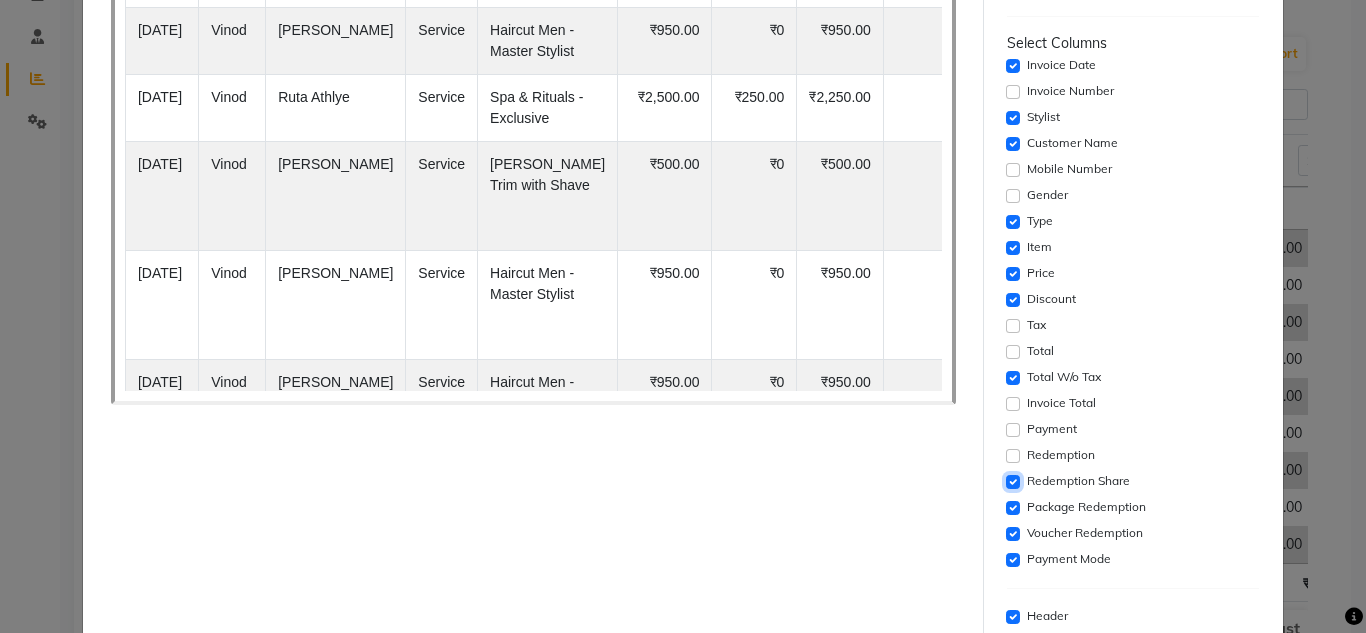 click 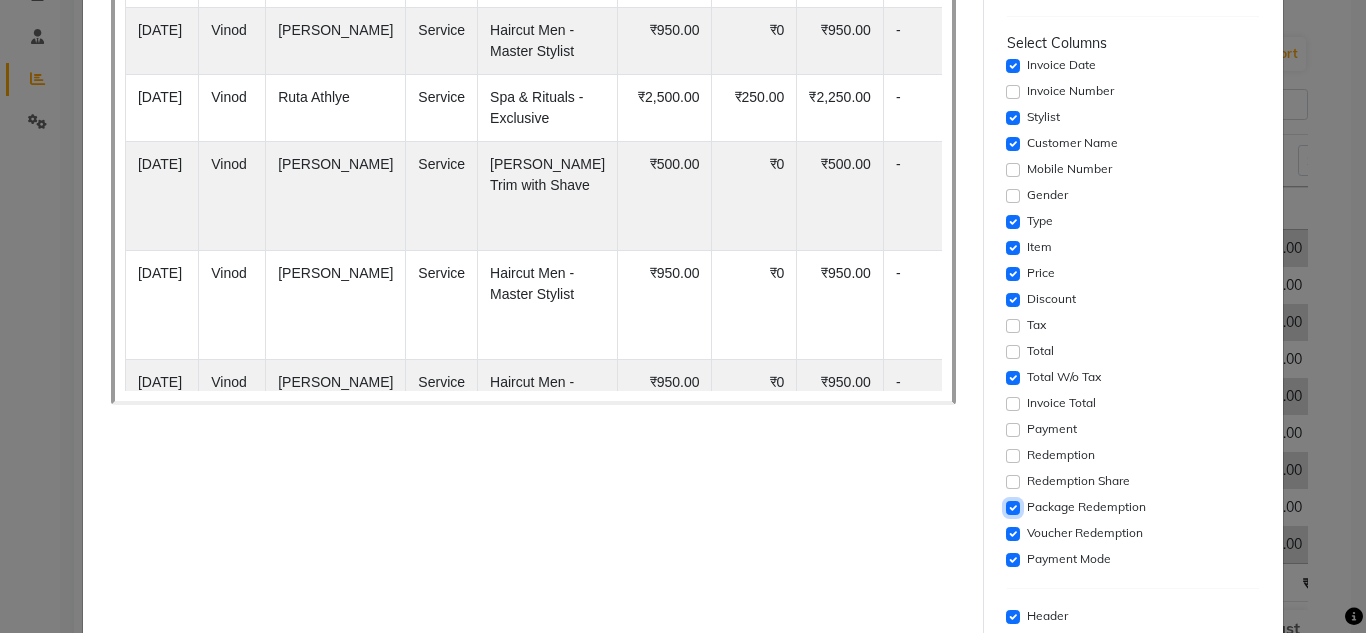 click 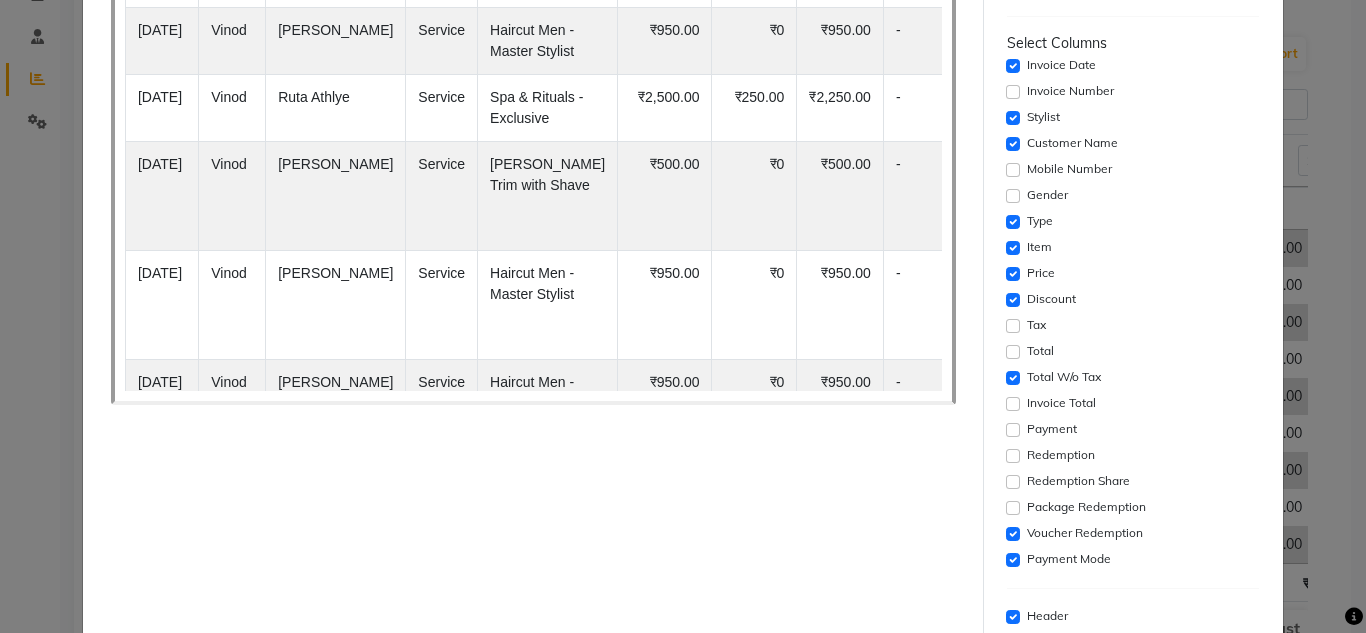 click on "Voucher Redemption" 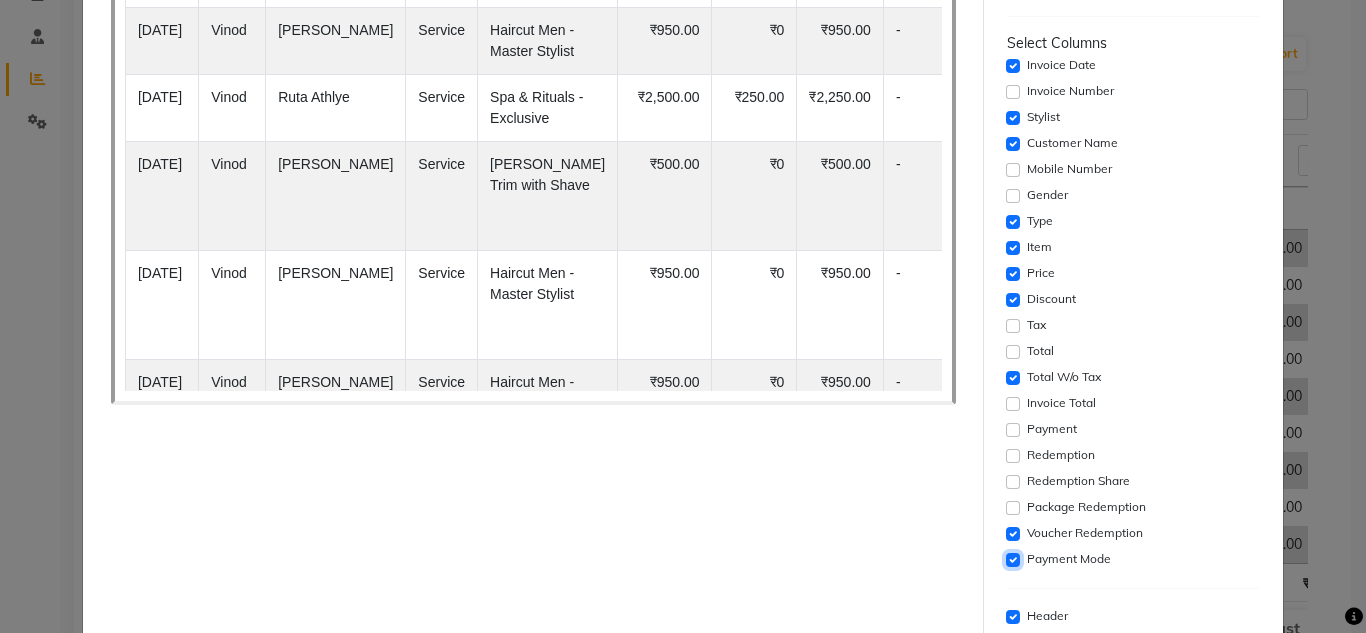 click 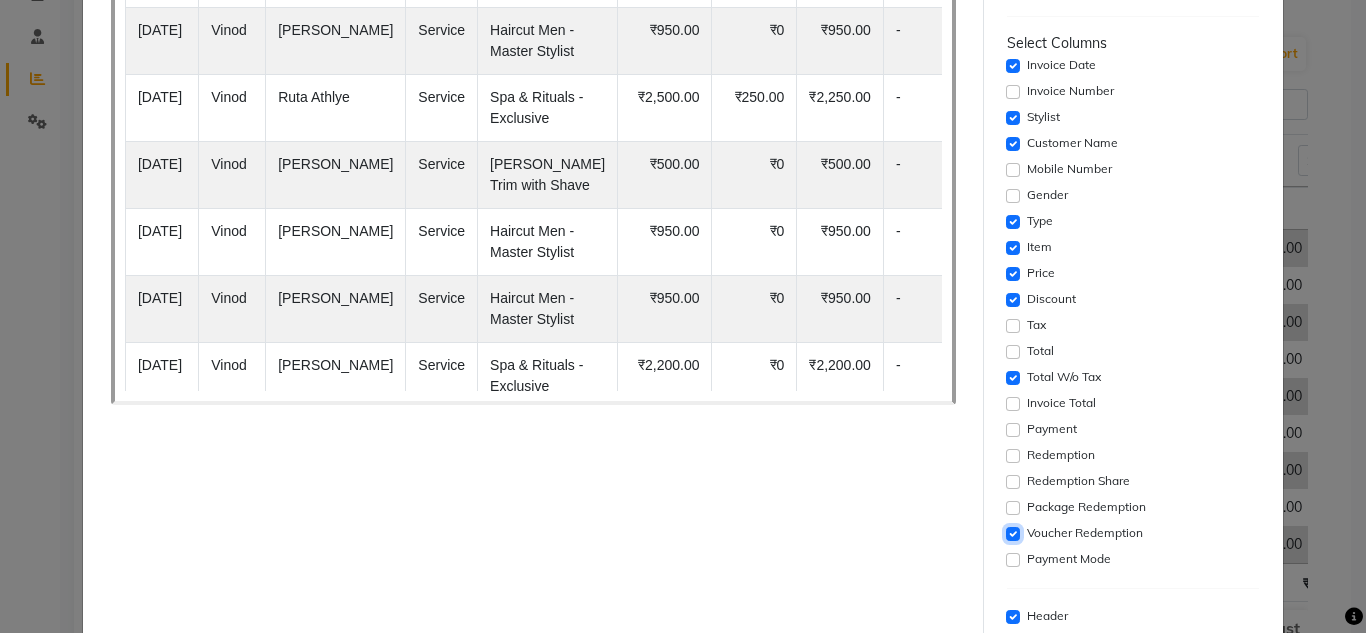 click 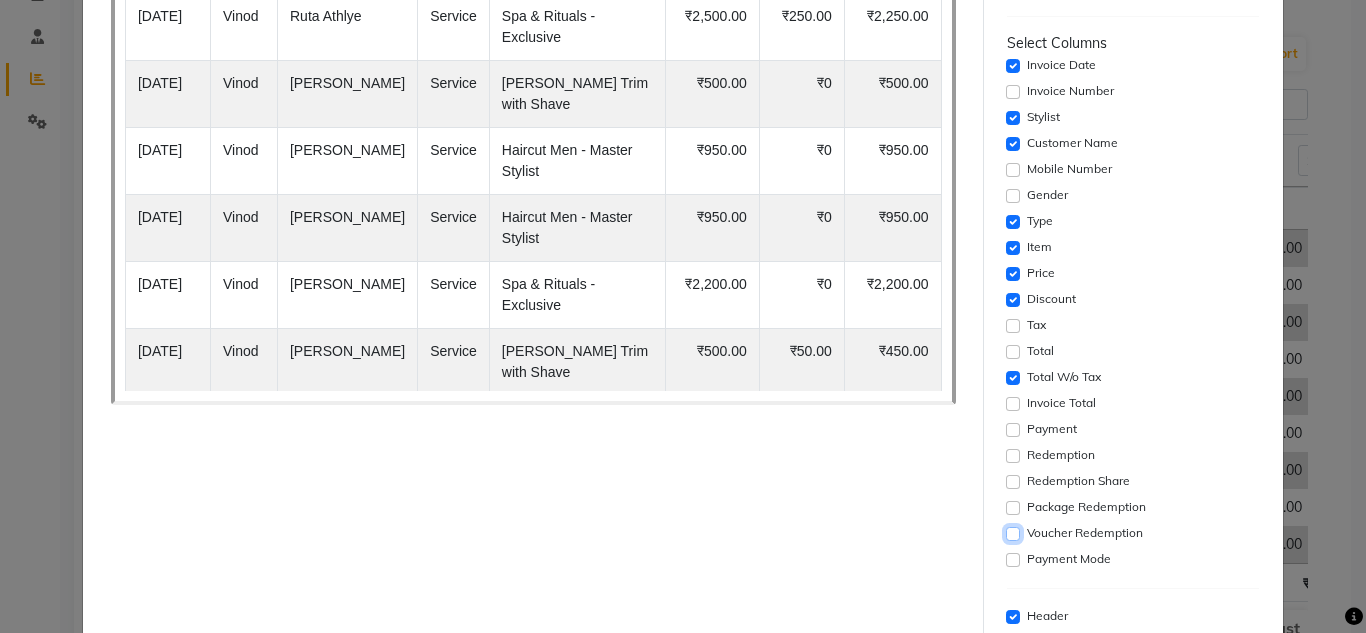 scroll, scrollTop: 251, scrollLeft: 0, axis: vertical 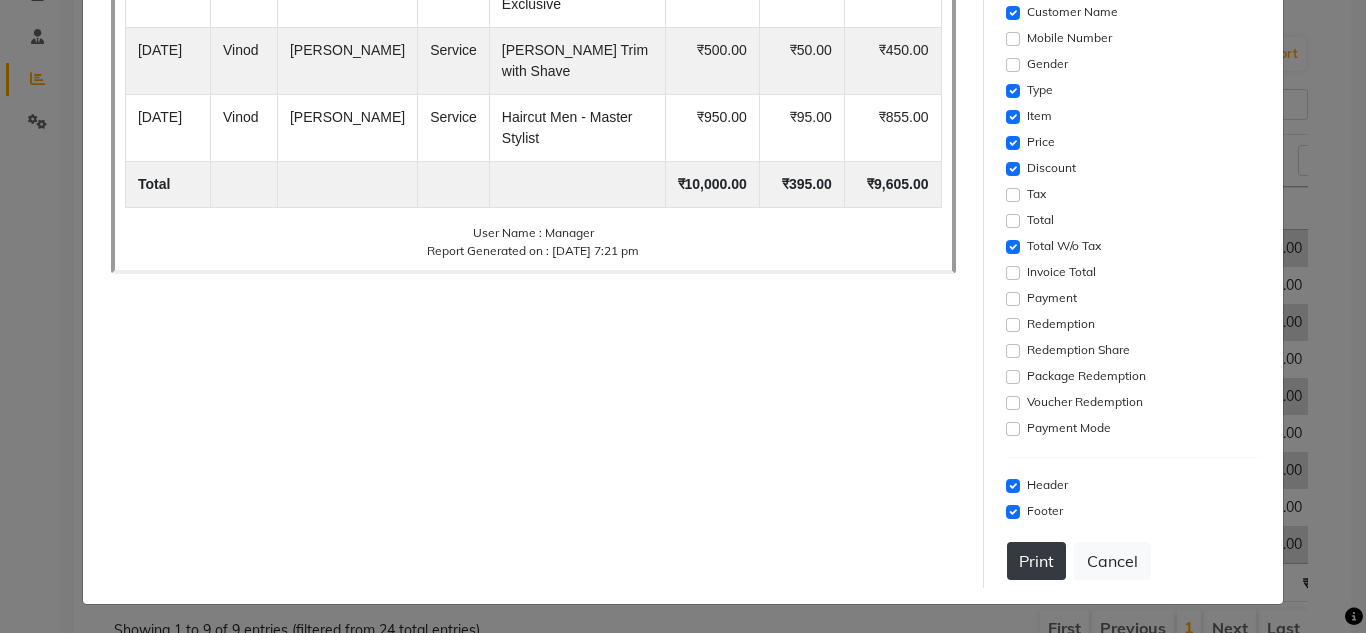 click on "Print" 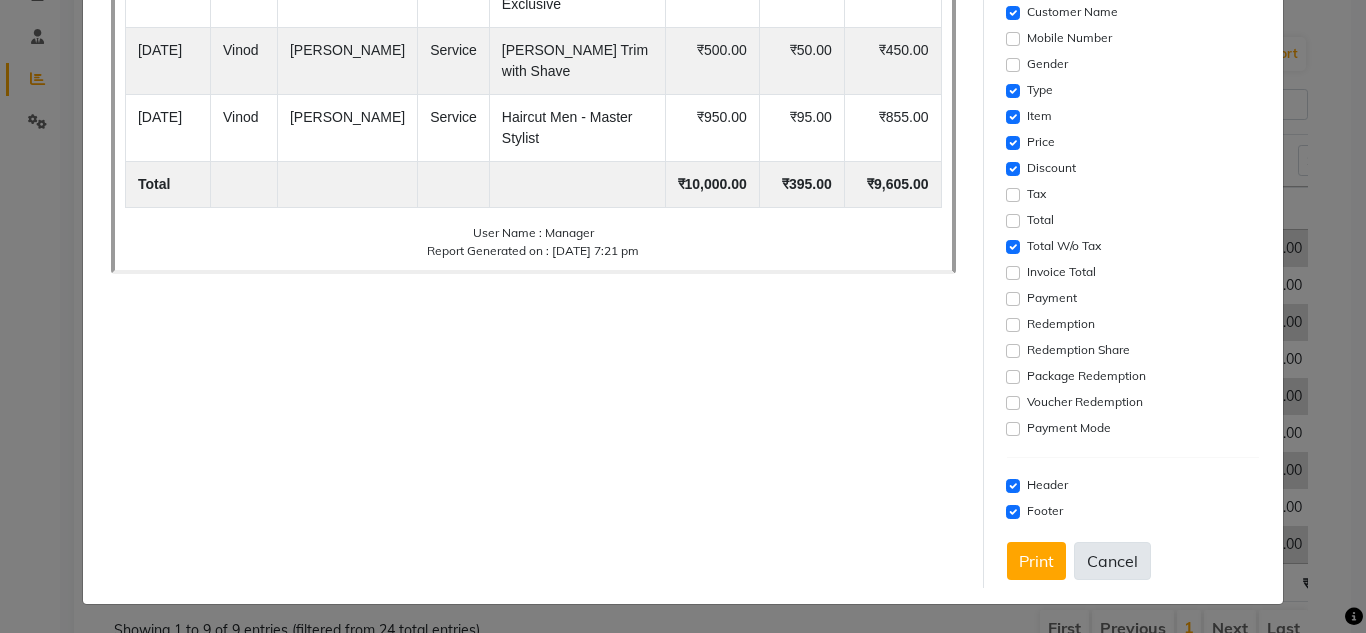 click on "Cancel" 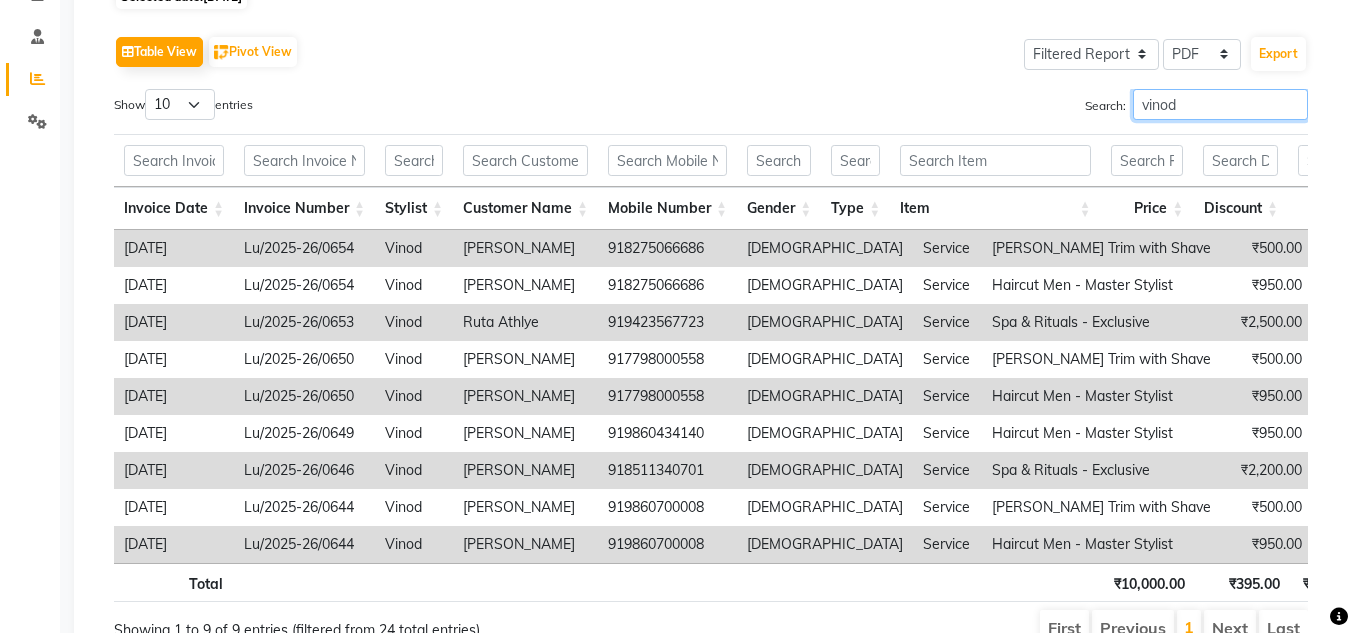 drag, startPoint x: 1191, startPoint y: 99, endPoint x: 941, endPoint y: 136, distance: 252.72318 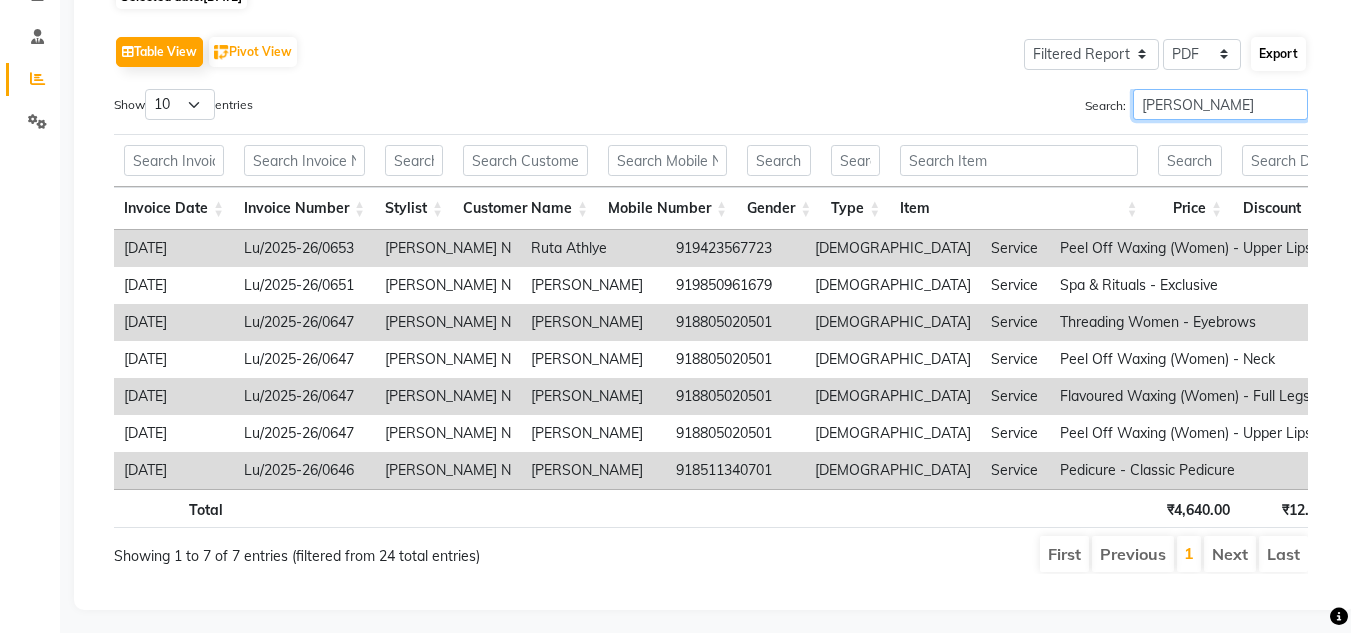 type on "sonu" 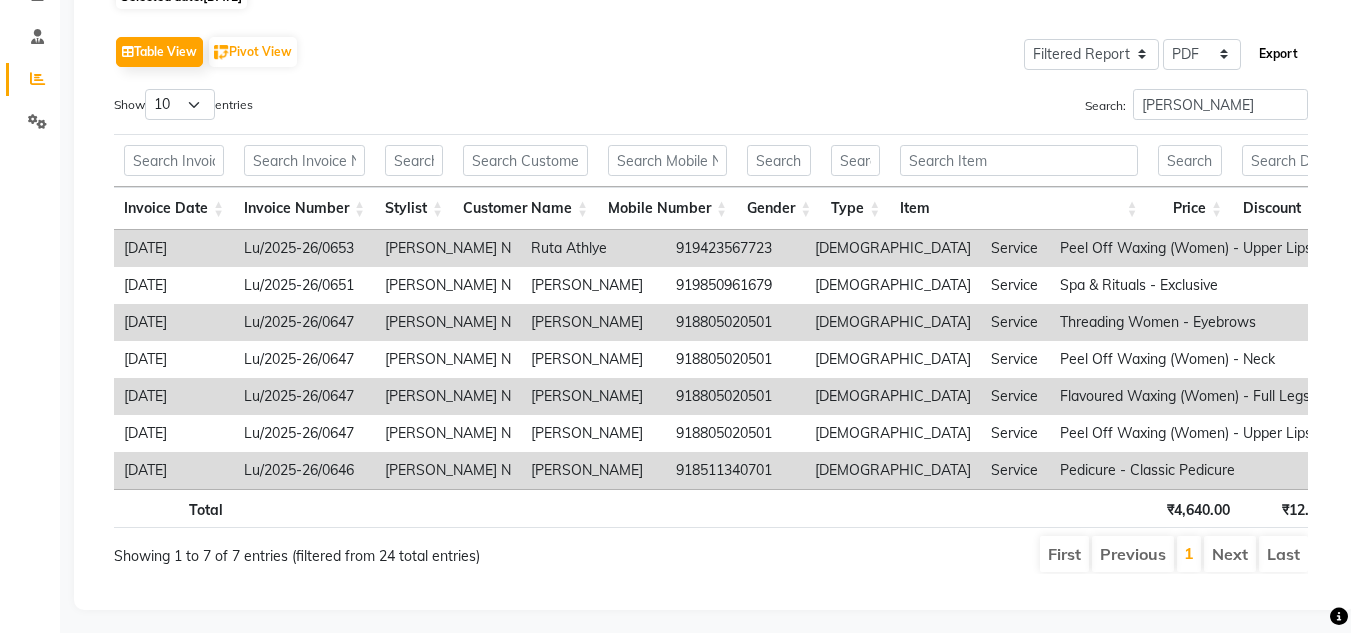 click on "Export" 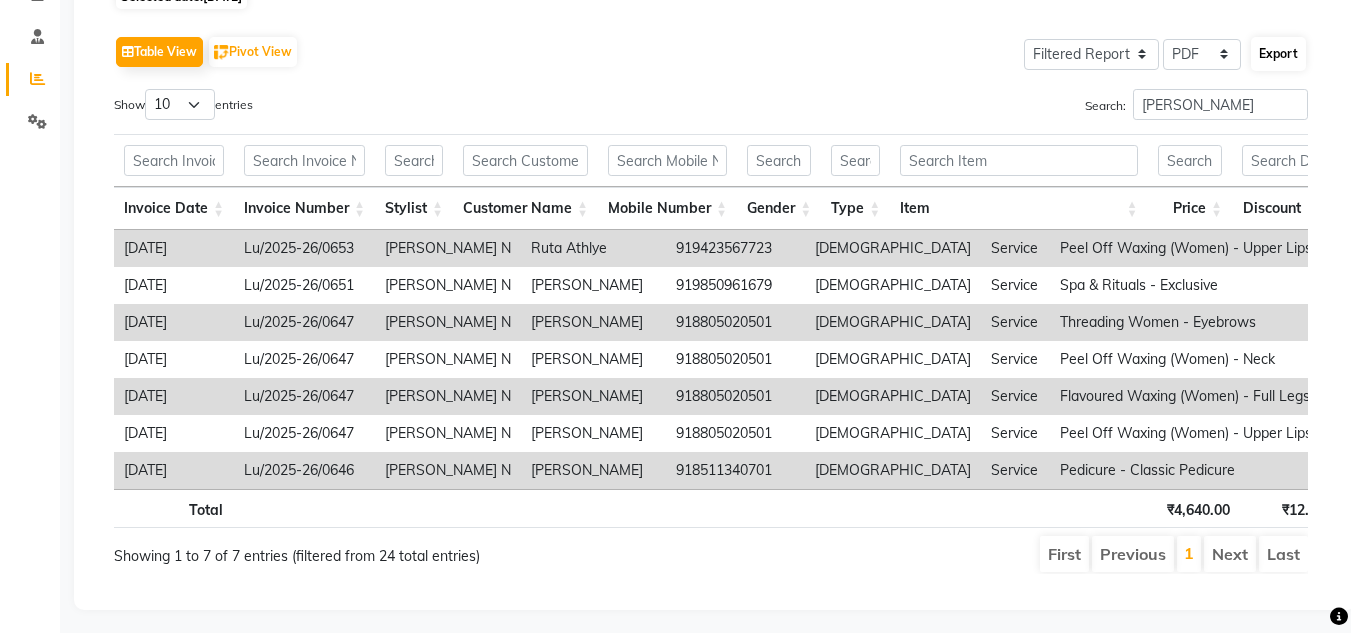 select on "sans-serif" 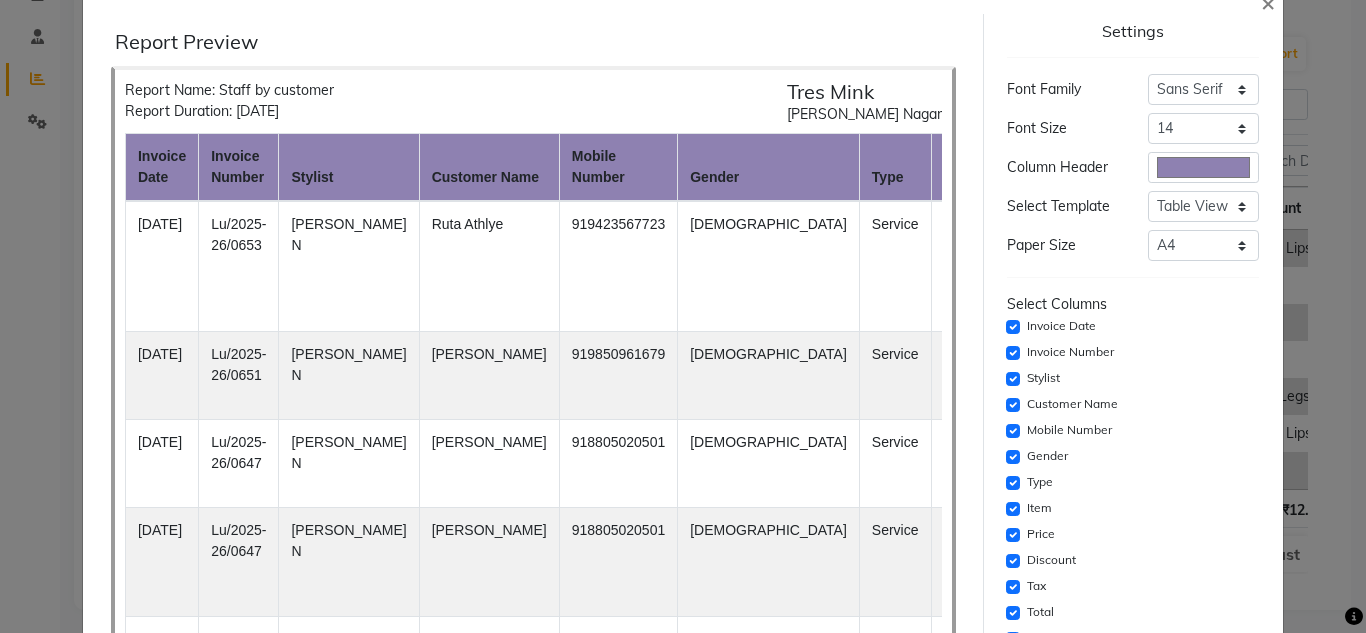 scroll, scrollTop: 100, scrollLeft: 0, axis: vertical 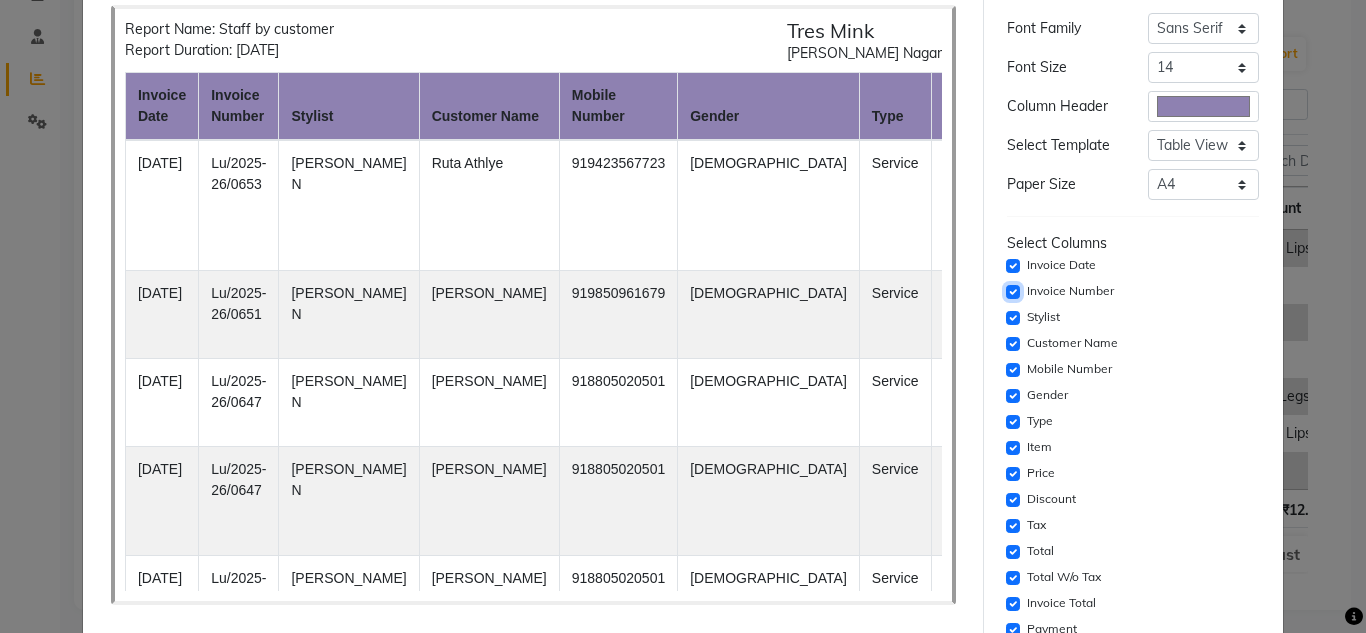 click 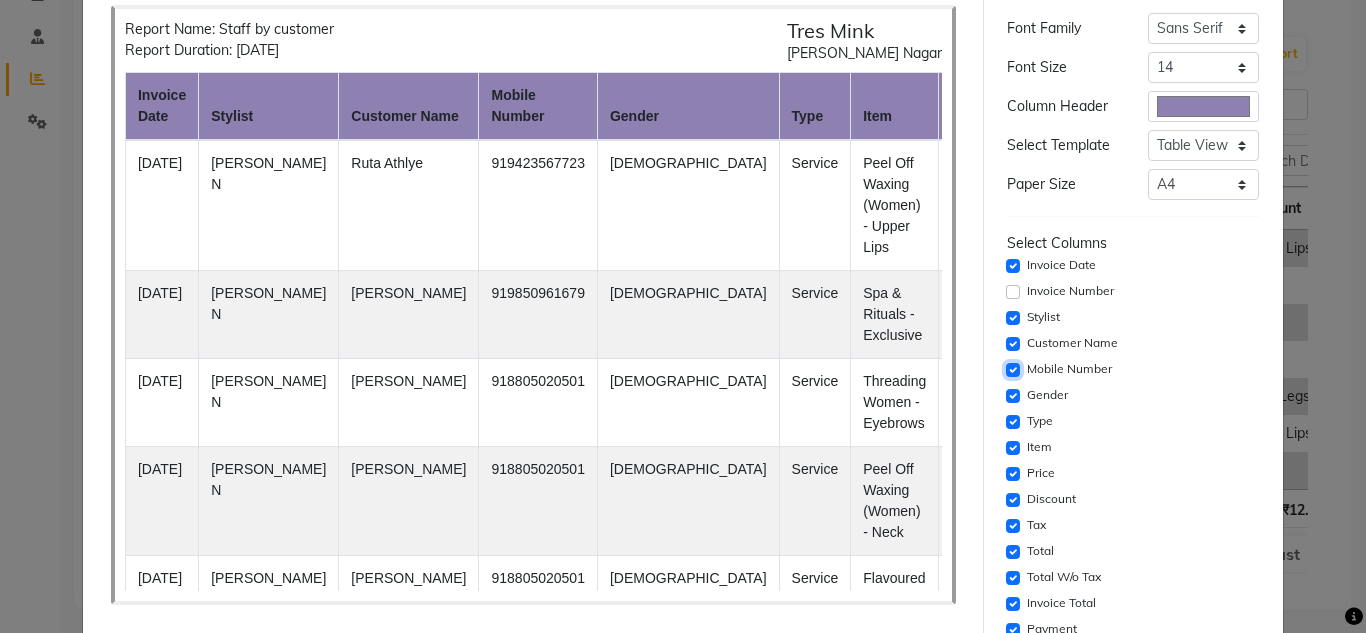 click 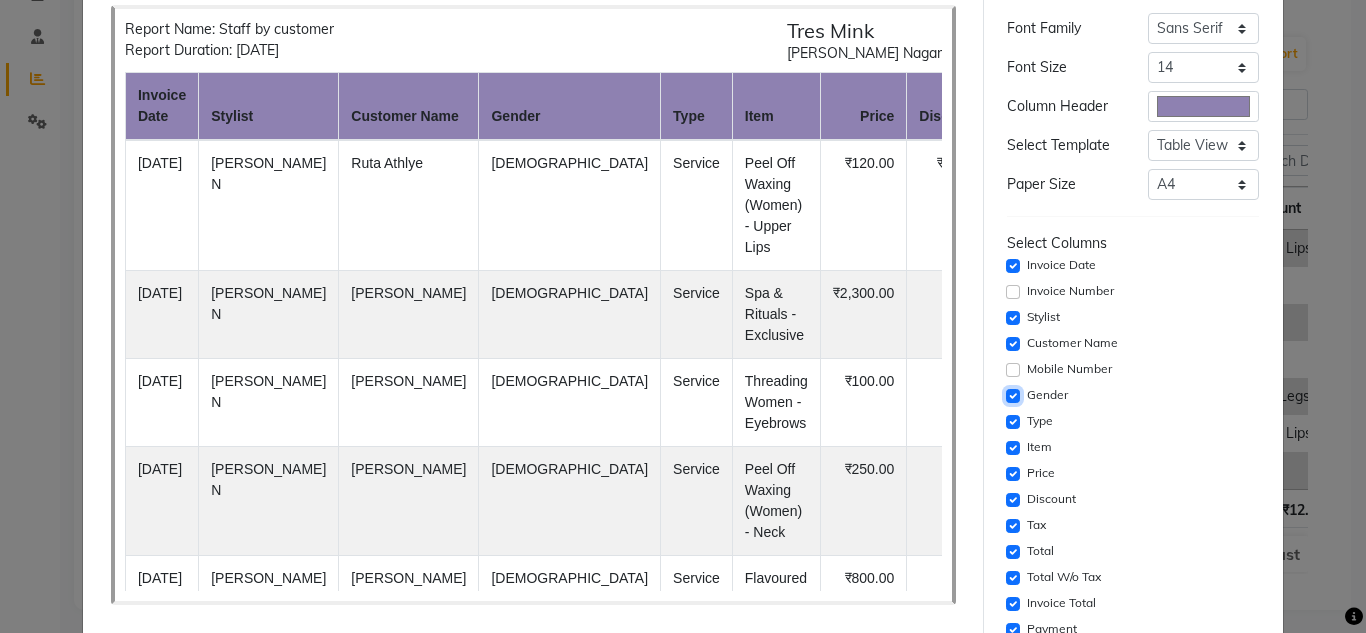 click 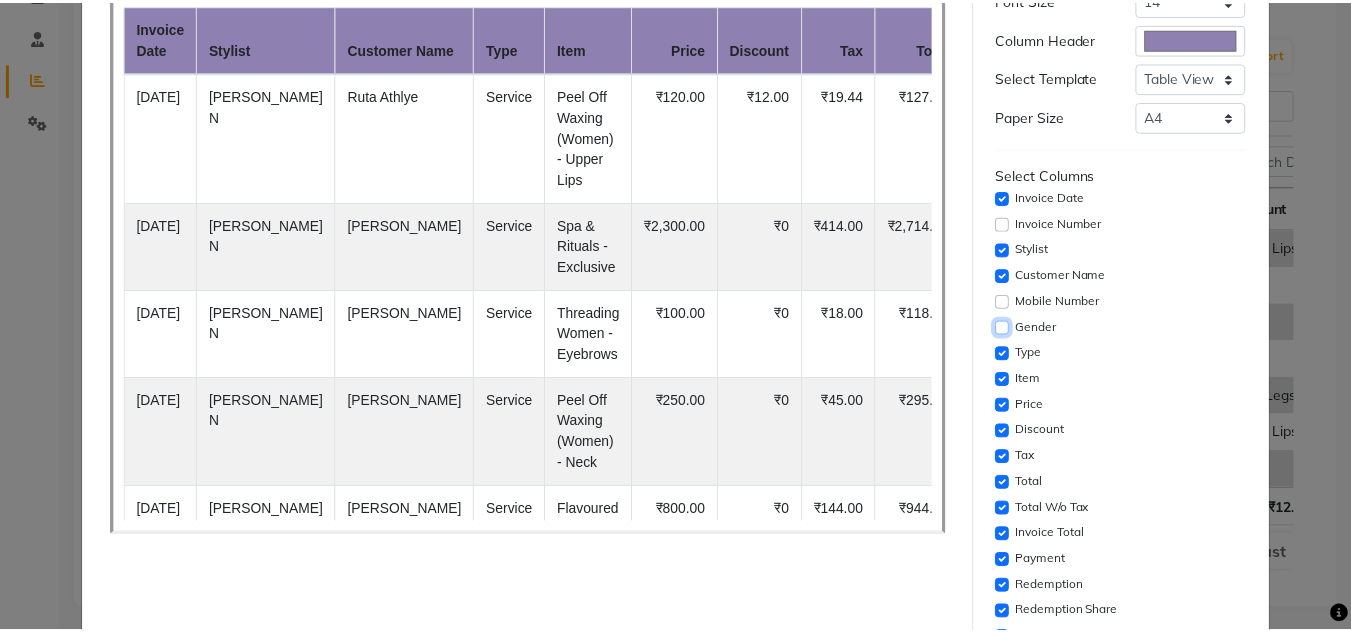scroll, scrollTop: 400, scrollLeft: 0, axis: vertical 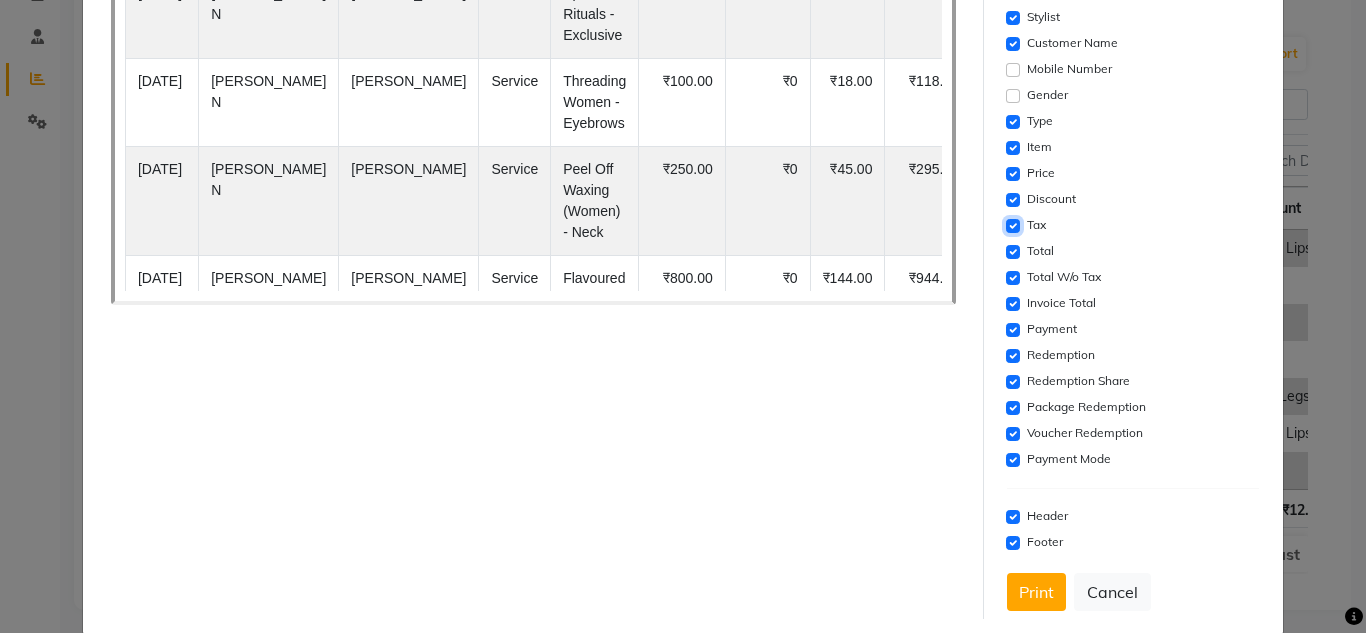 click 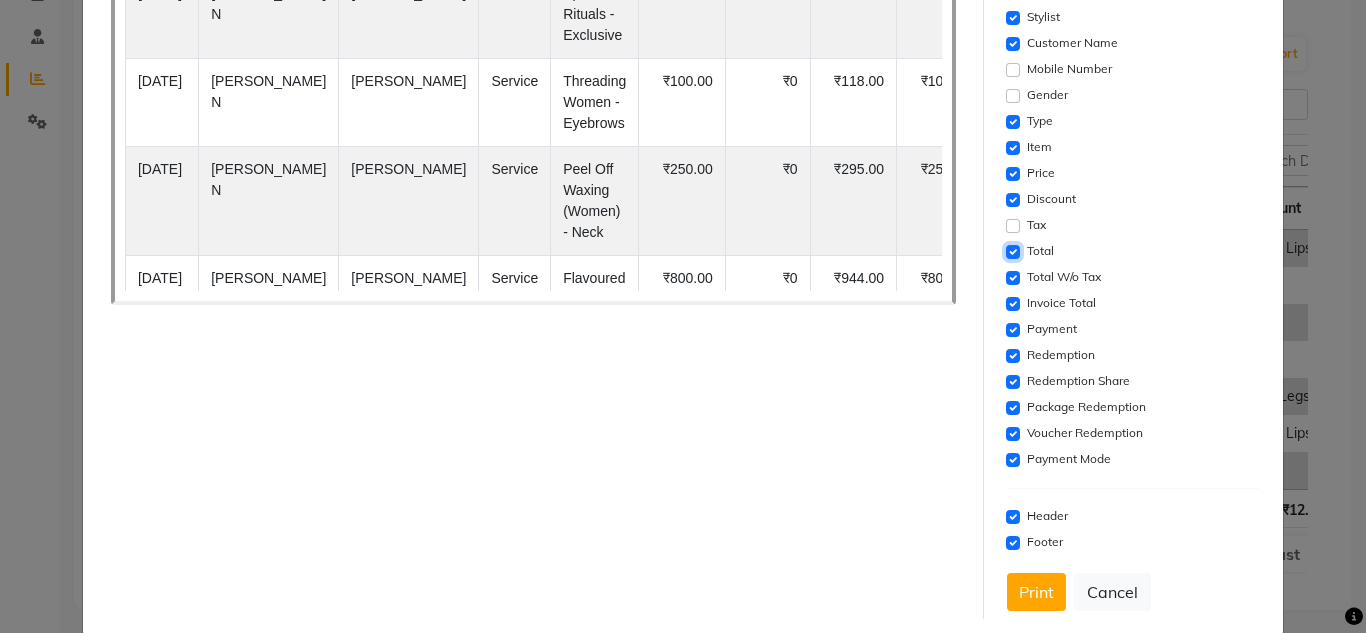 click 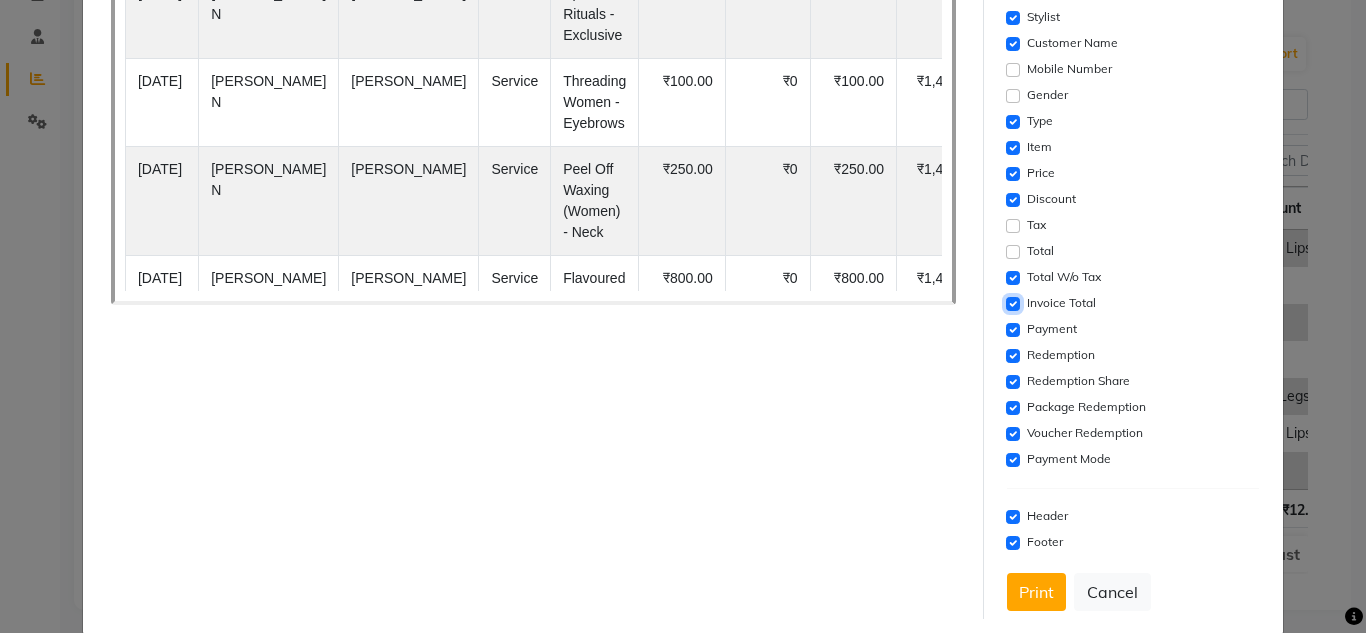 click 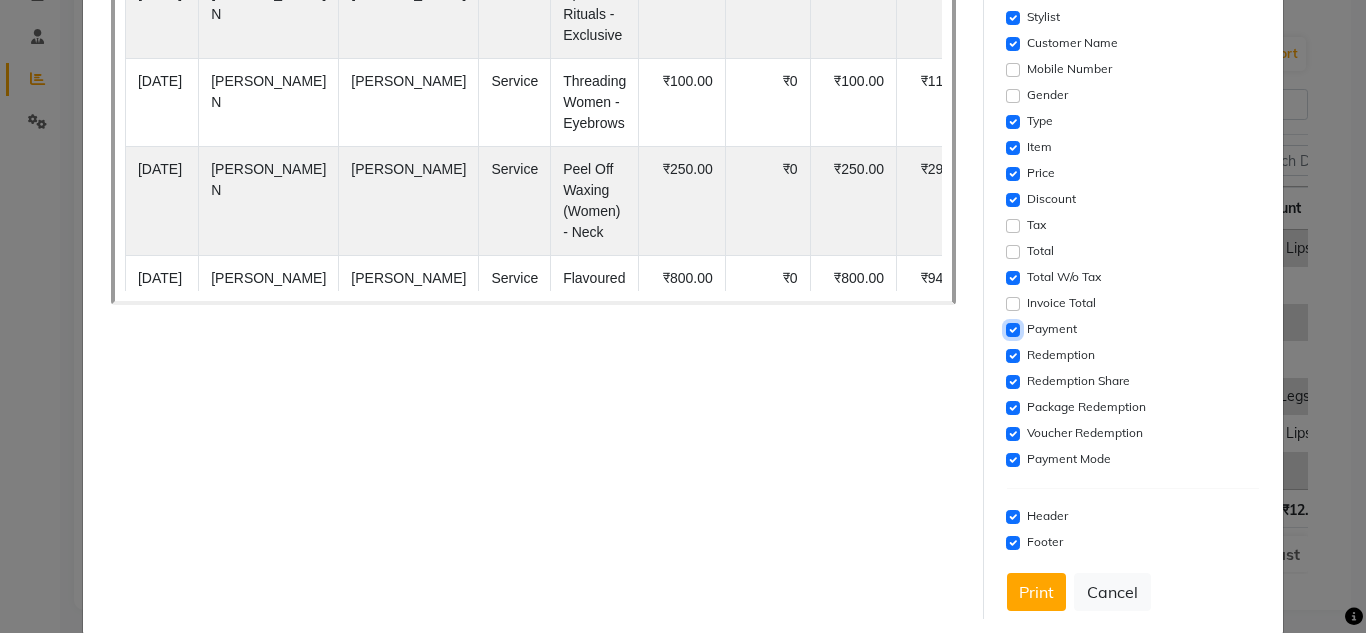 click 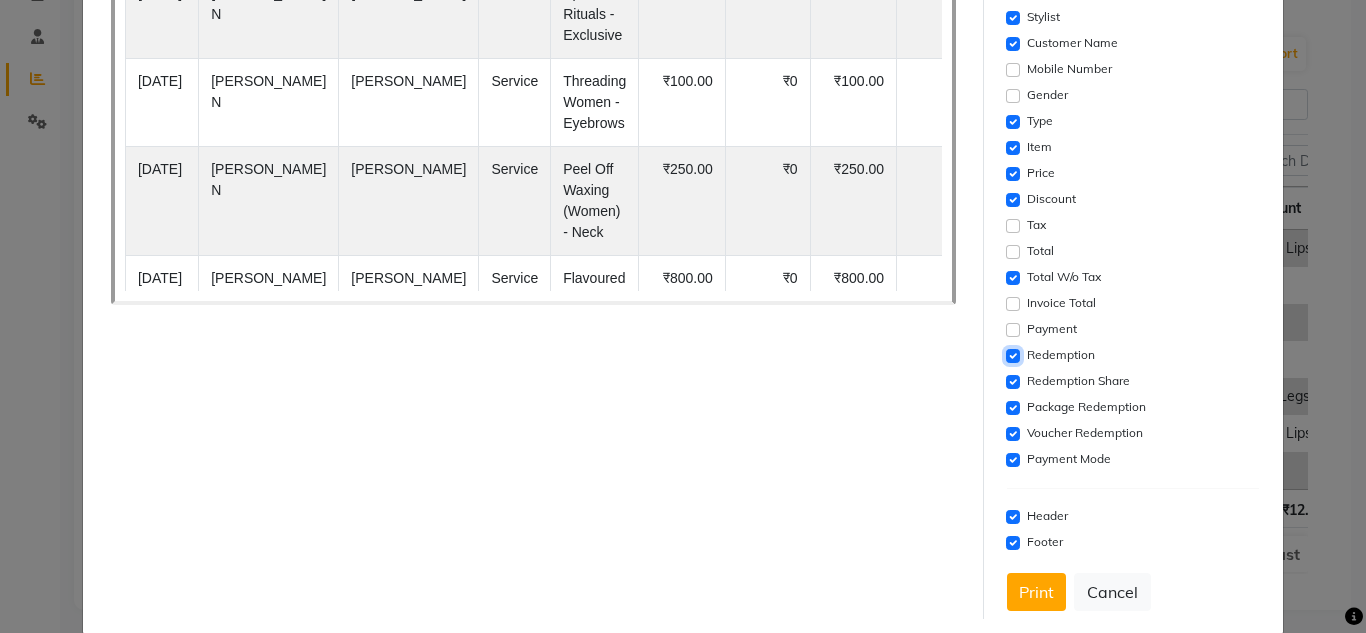 click 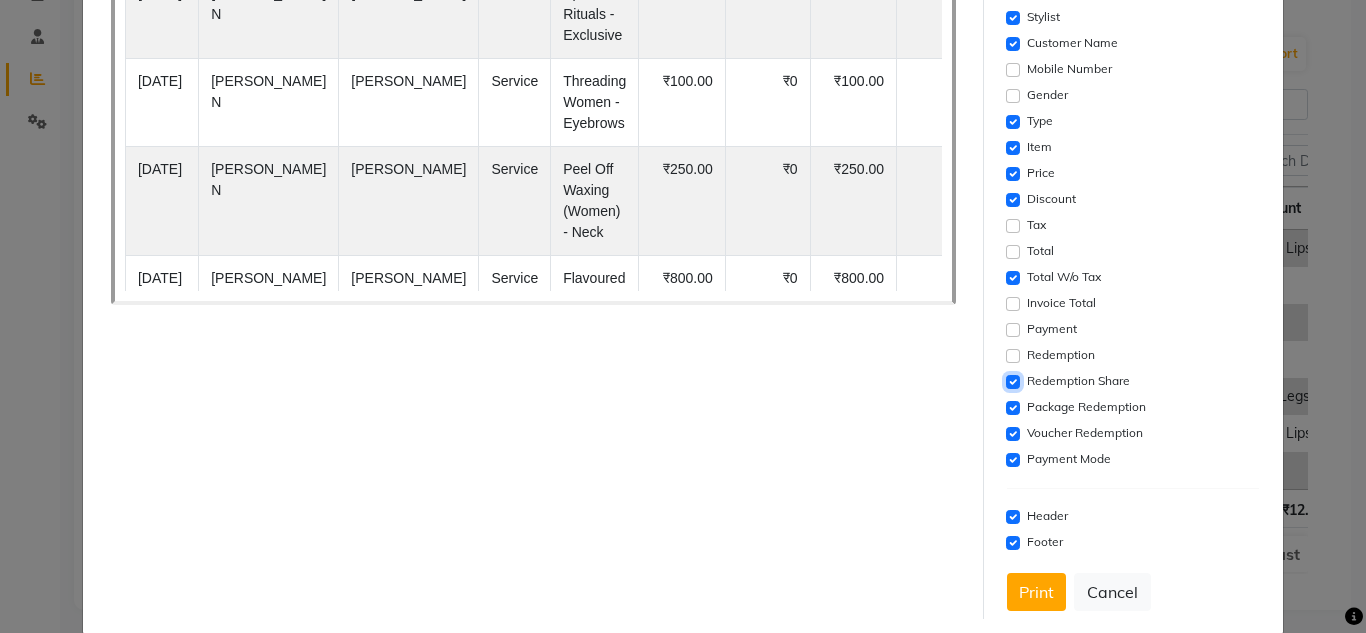 click 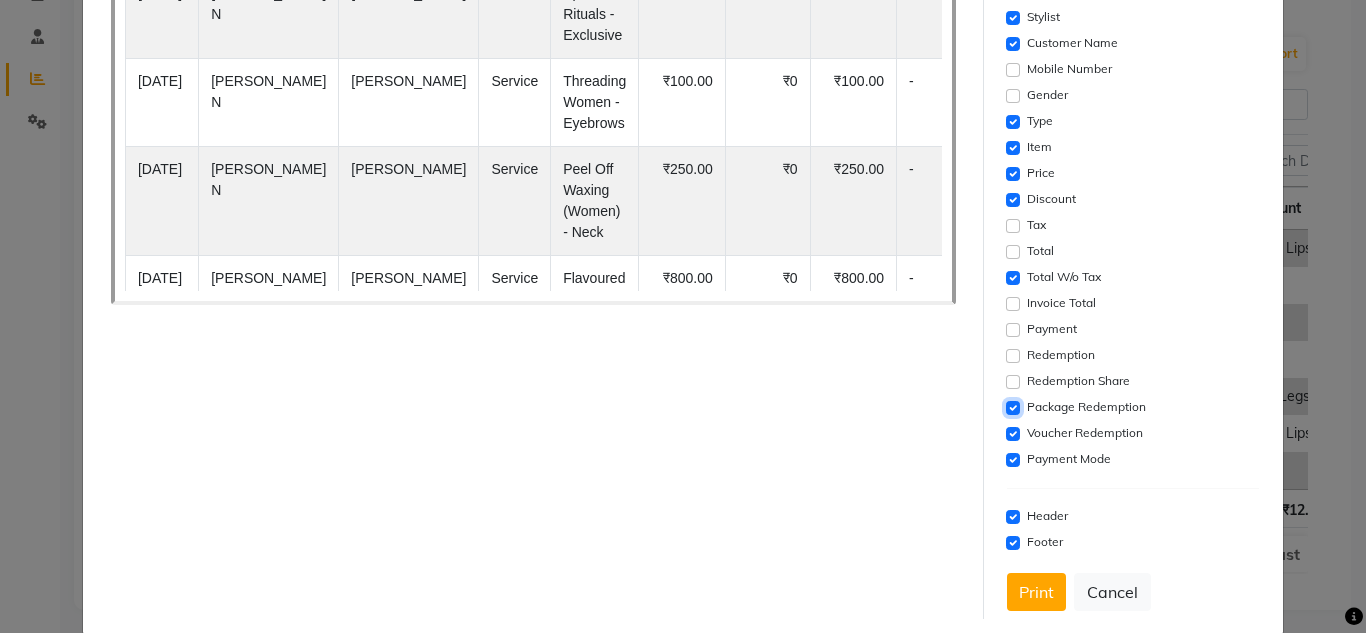 click 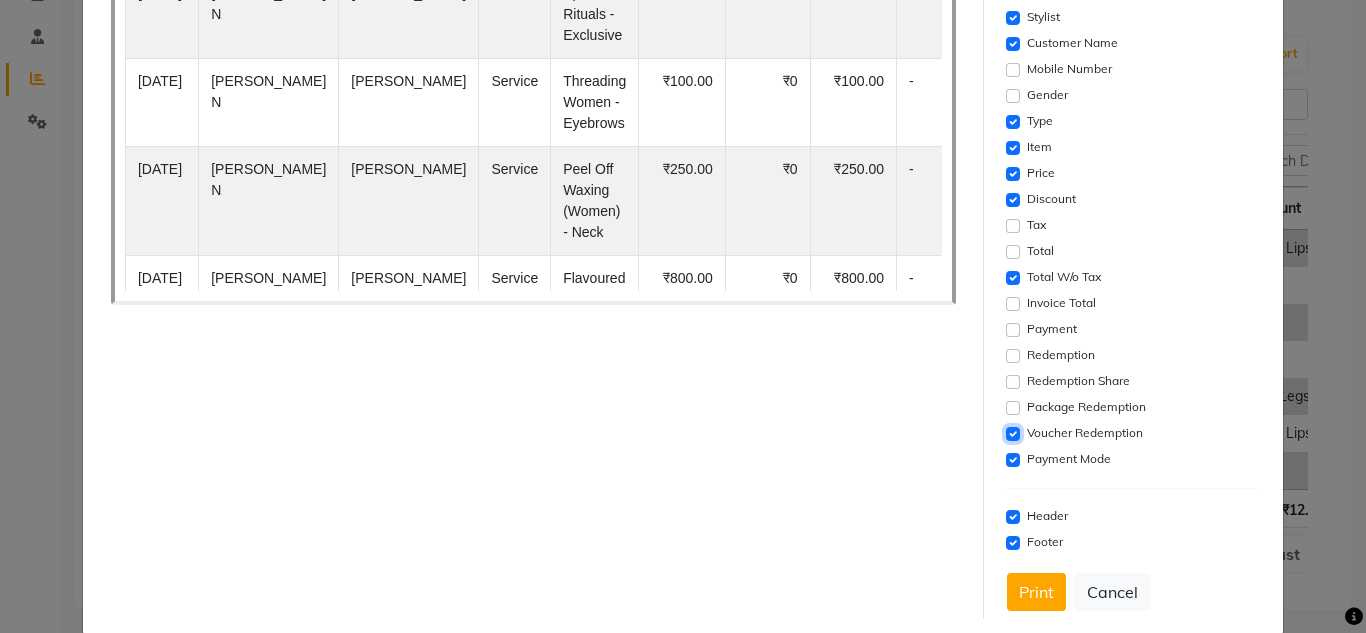 click 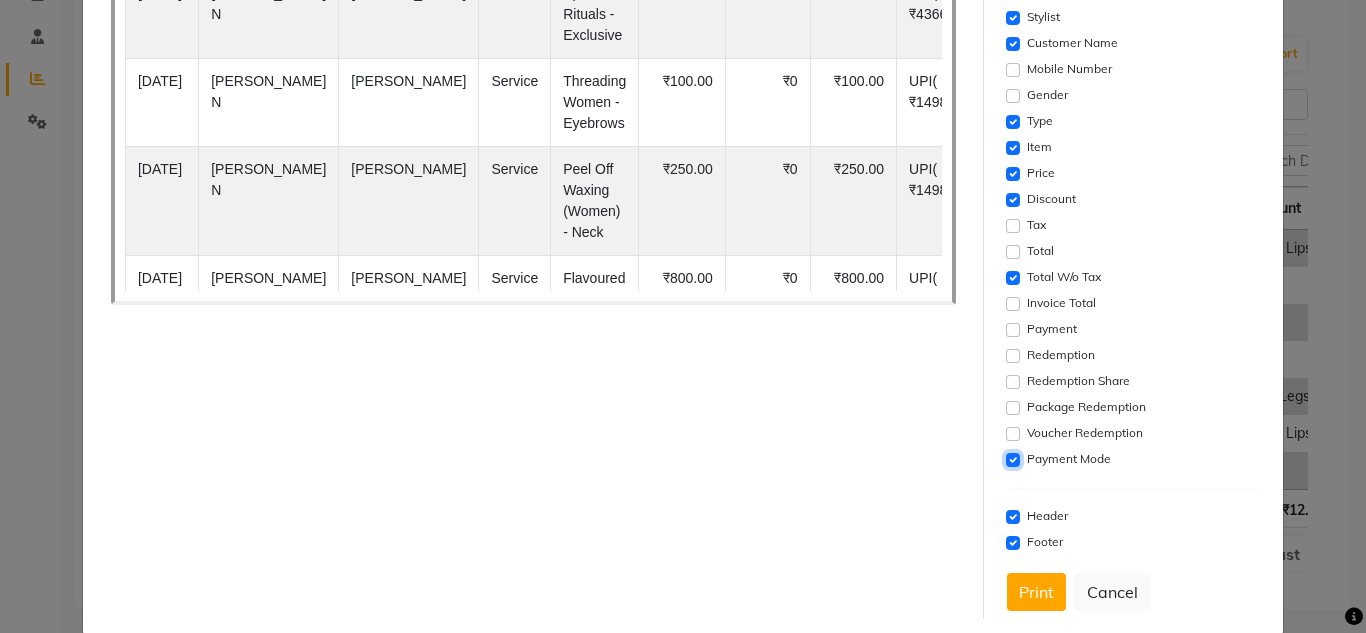 click 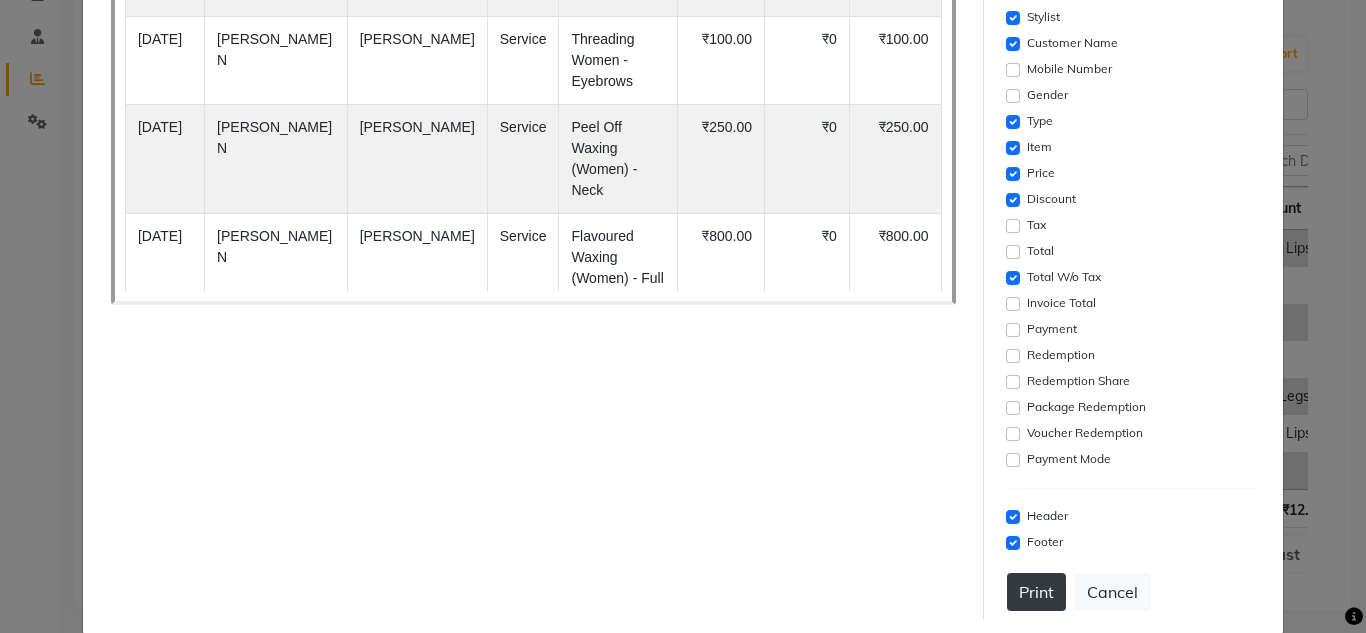 click on "Print" 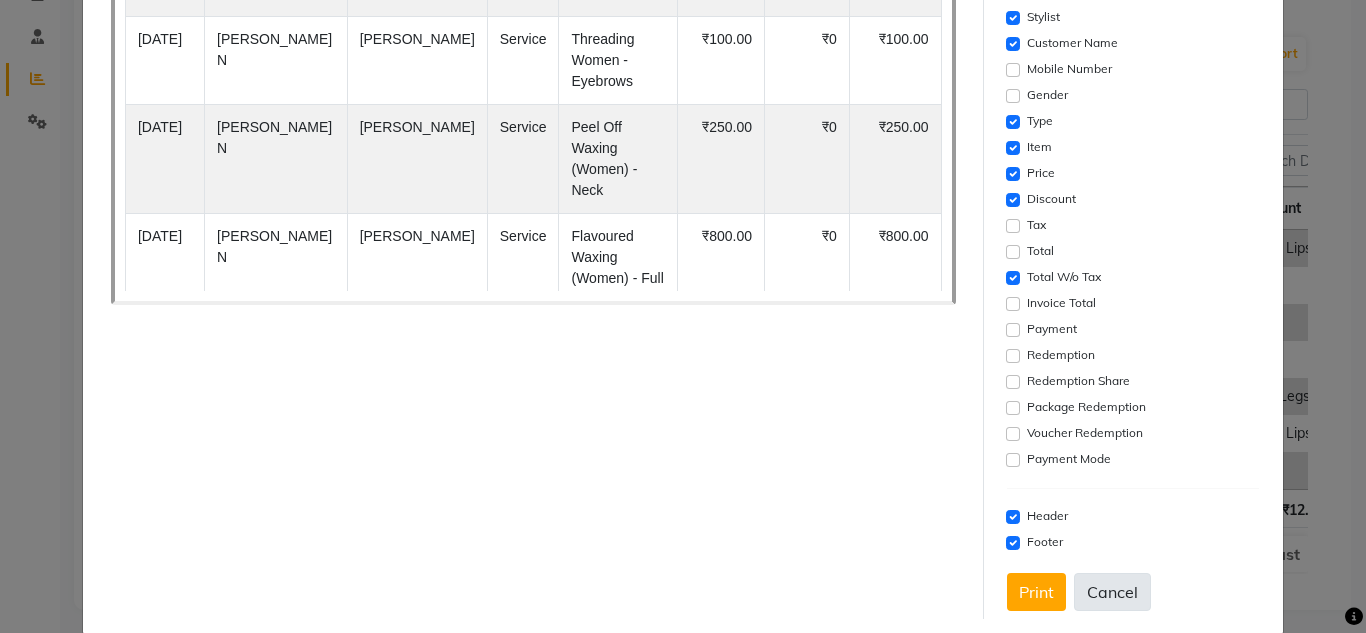 click on "Cancel" 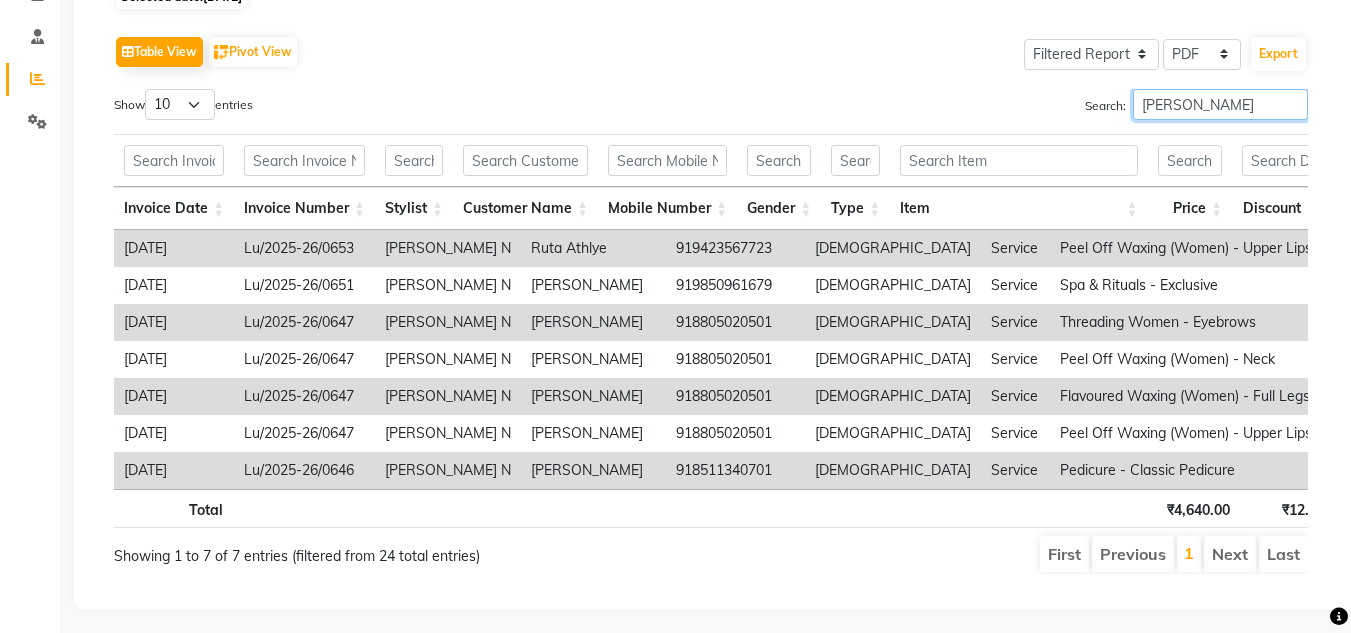drag, startPoint x: 1215, startPoint y: 91, endPoint x: 1019, endPoint y: 110, distance: 196.91876 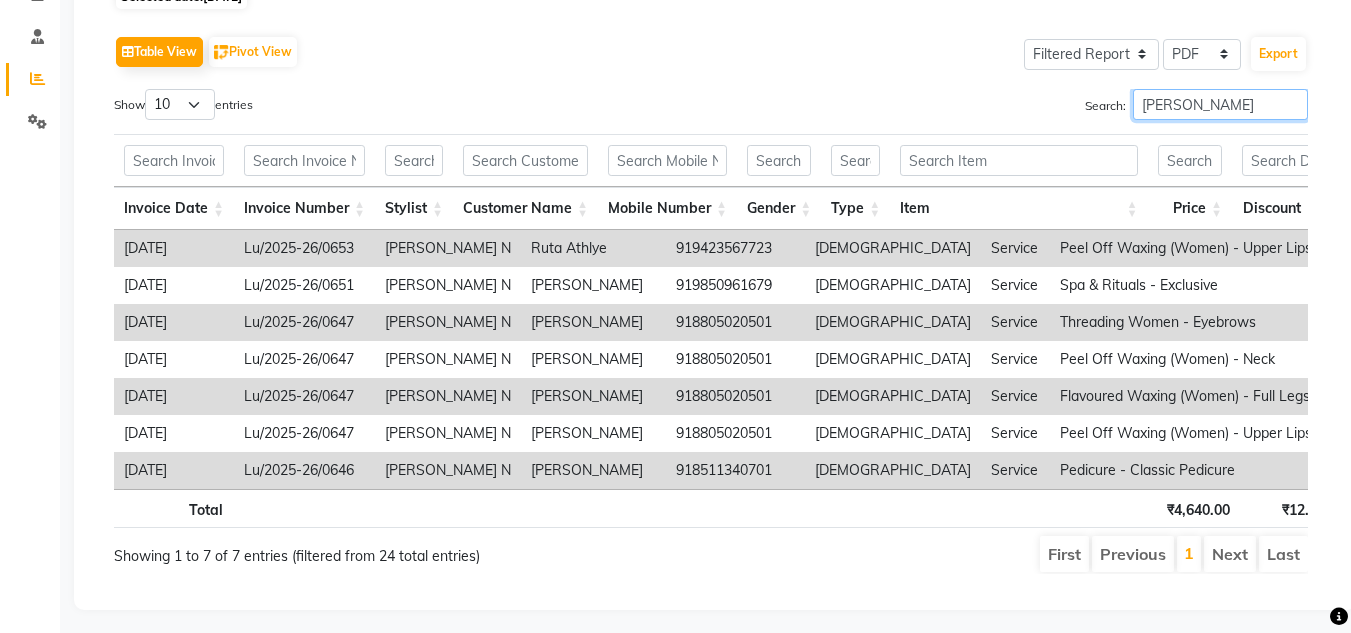 click on "Search: sonu" at bounding box center (1017, 108) 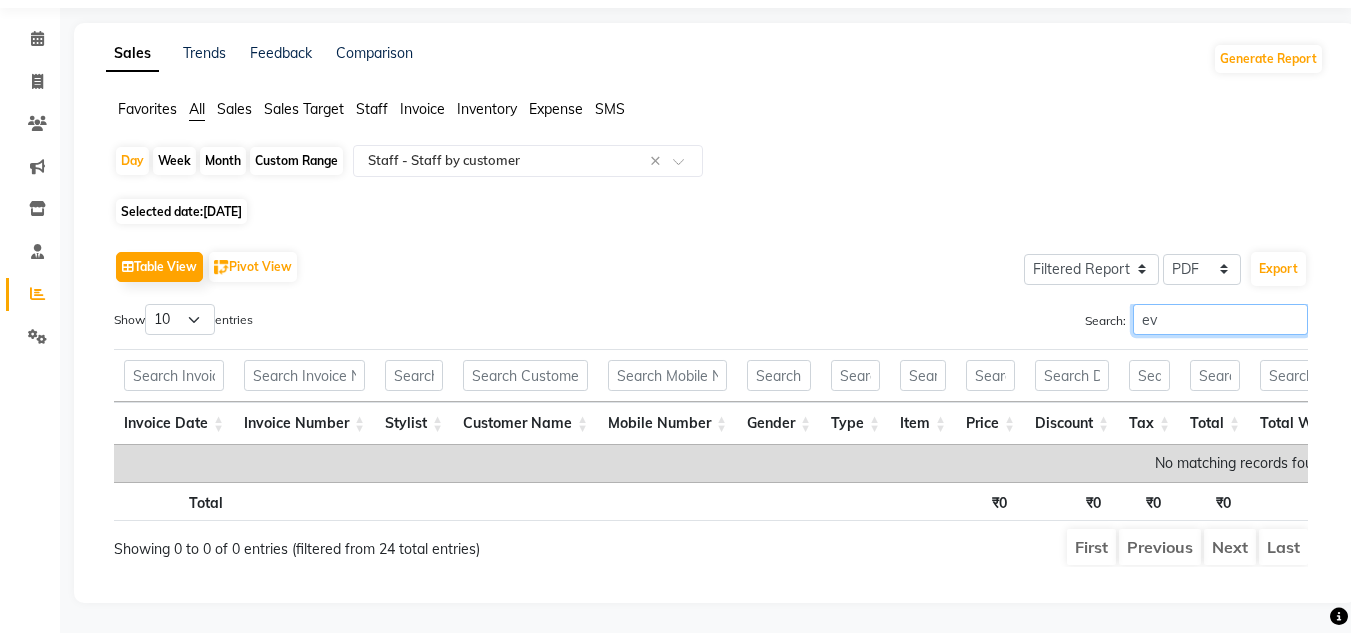 scroll, scrollTop: 94, scrollLeft: 0, axis: vertical 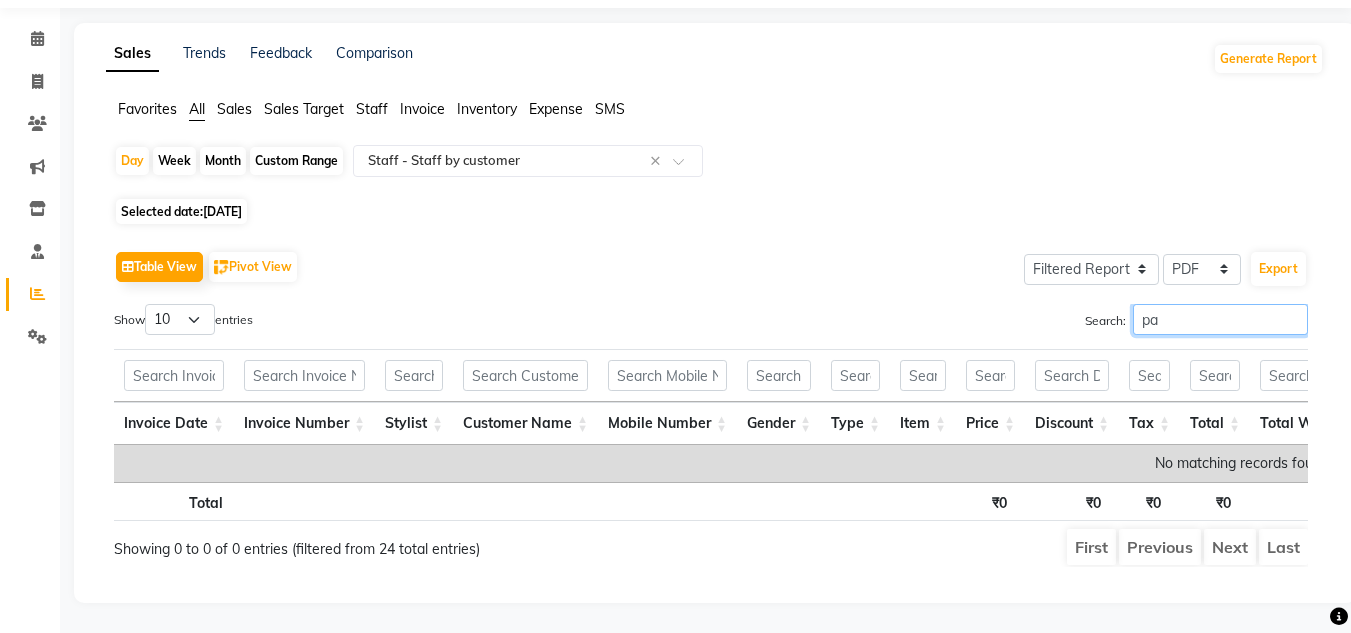 type on "p" 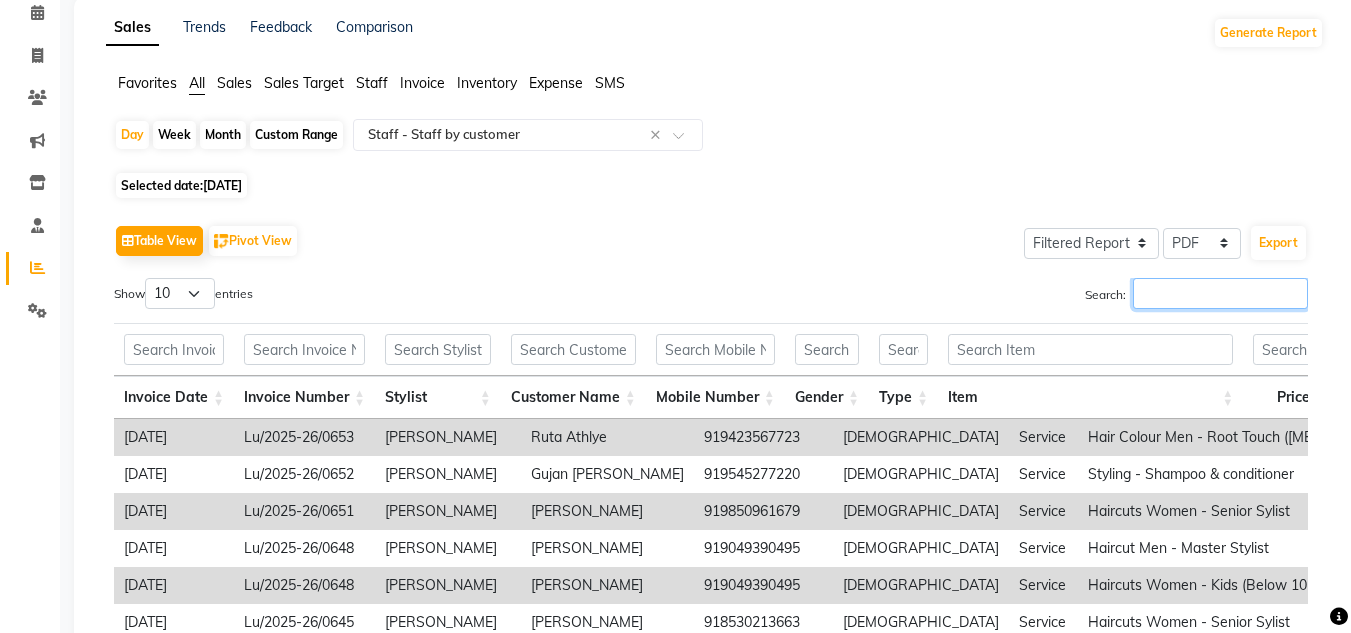 scroll, scrollTop: 0, scrollLeft: 0, axis: both 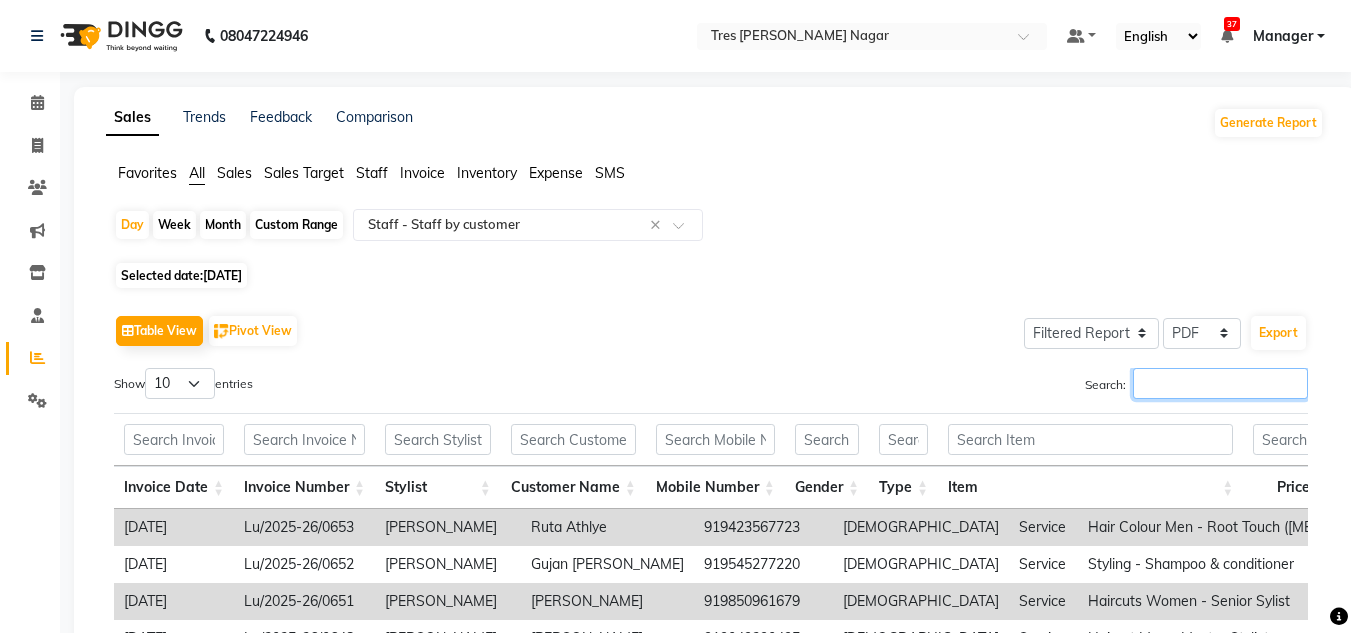 type 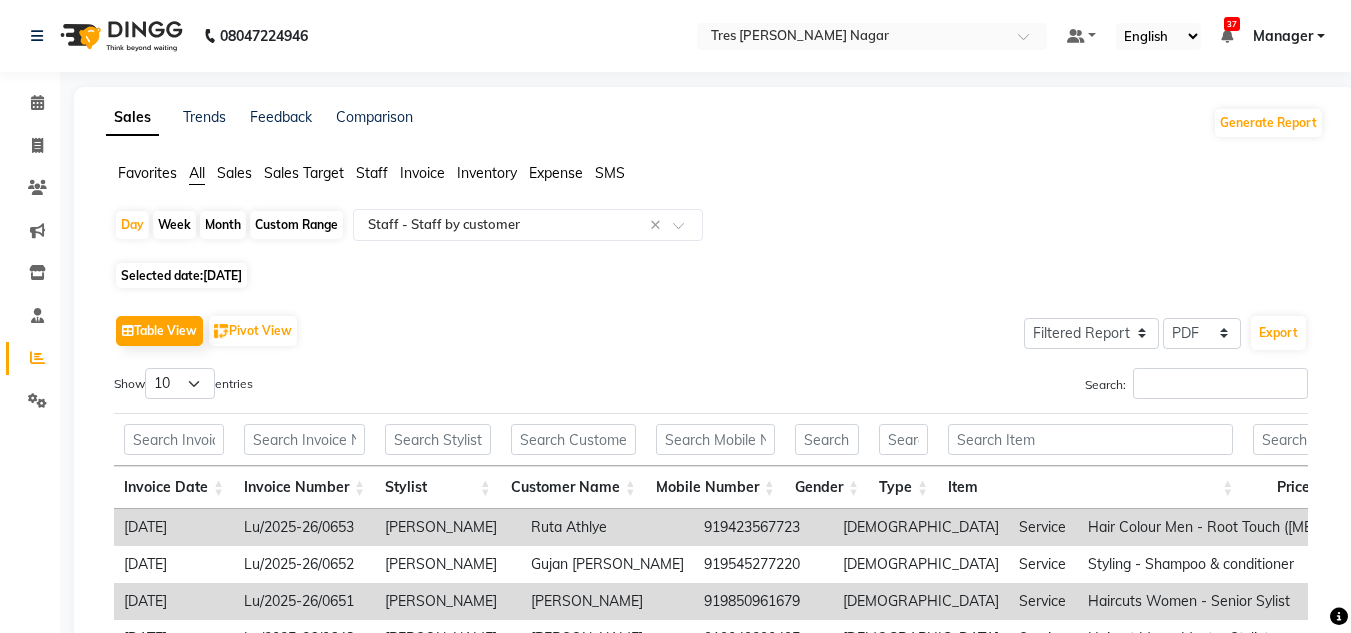 click on "06-07-2025" 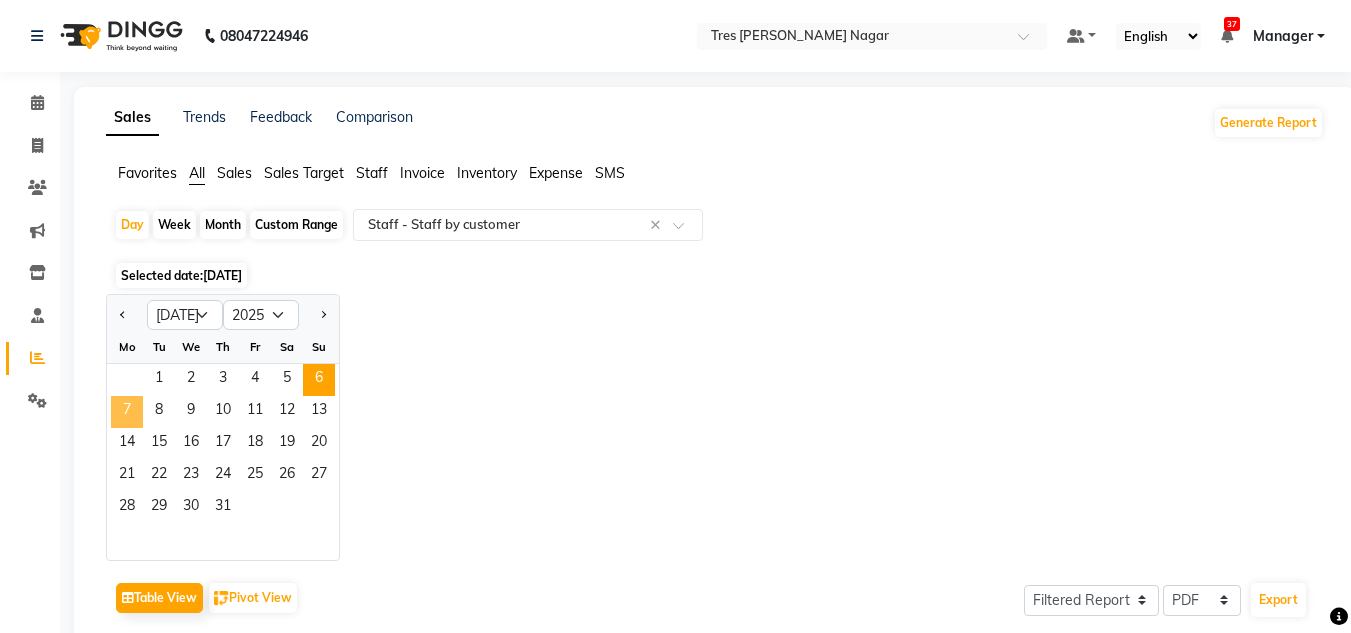 click on "7" 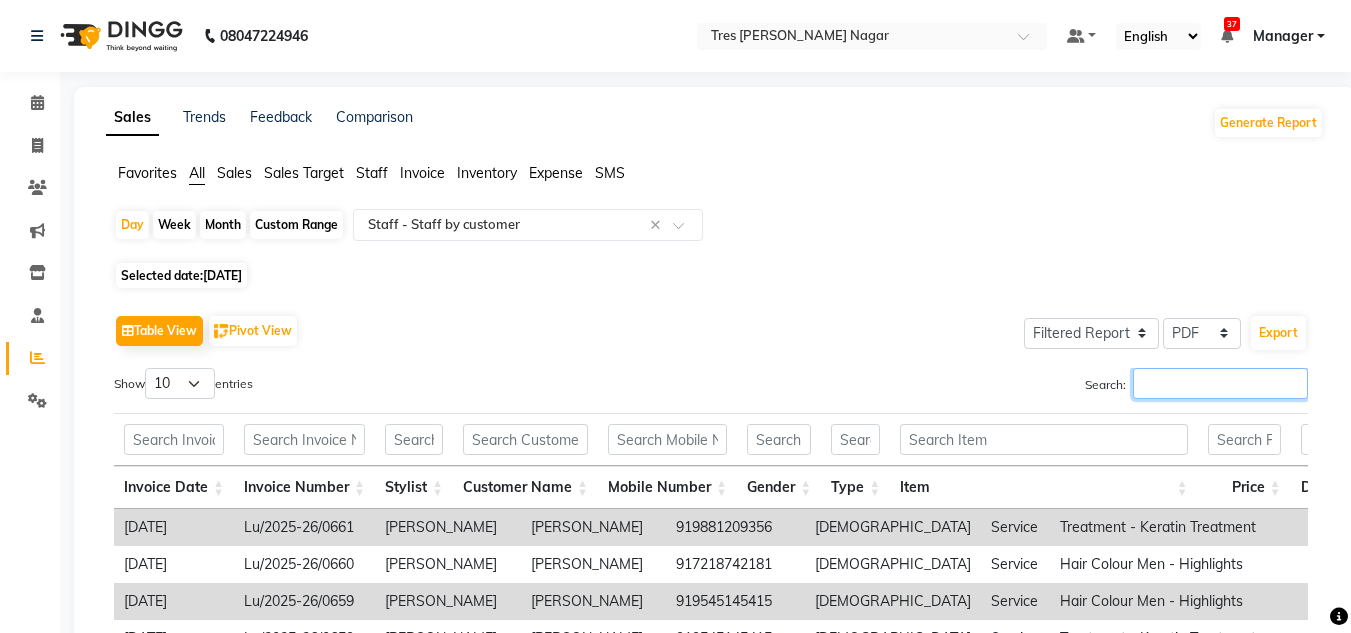 click on "Search:" at bounding box center (1220, 383) 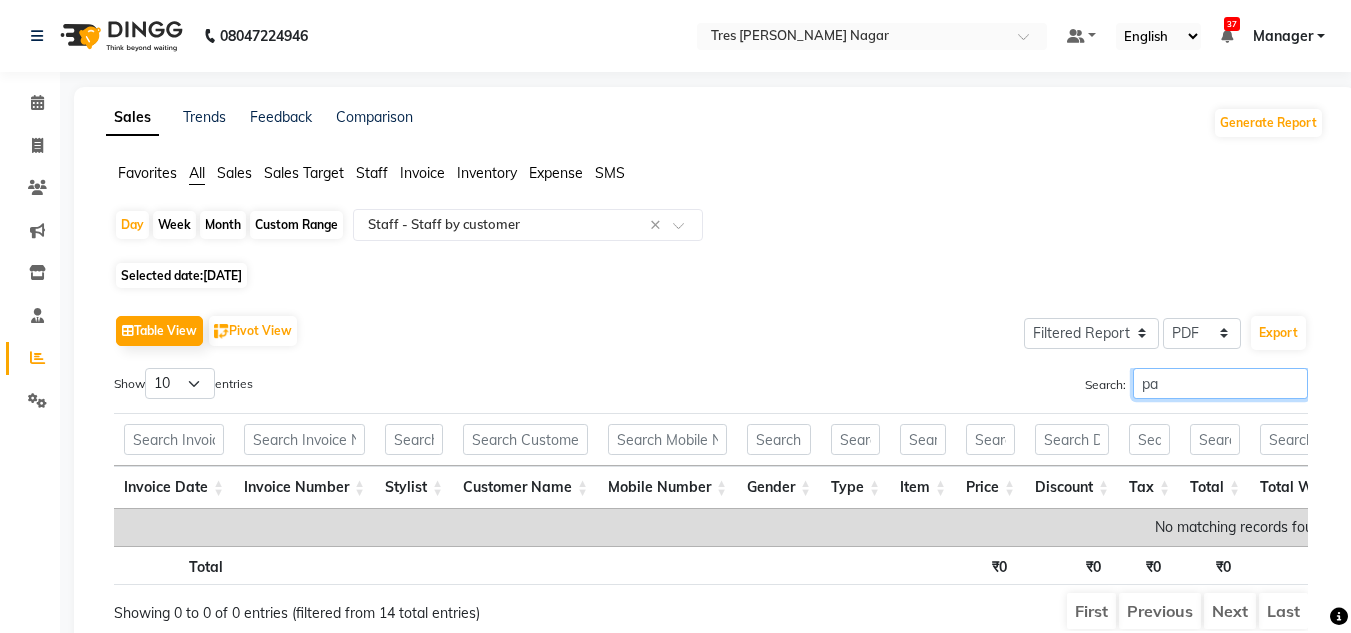 type on "p" 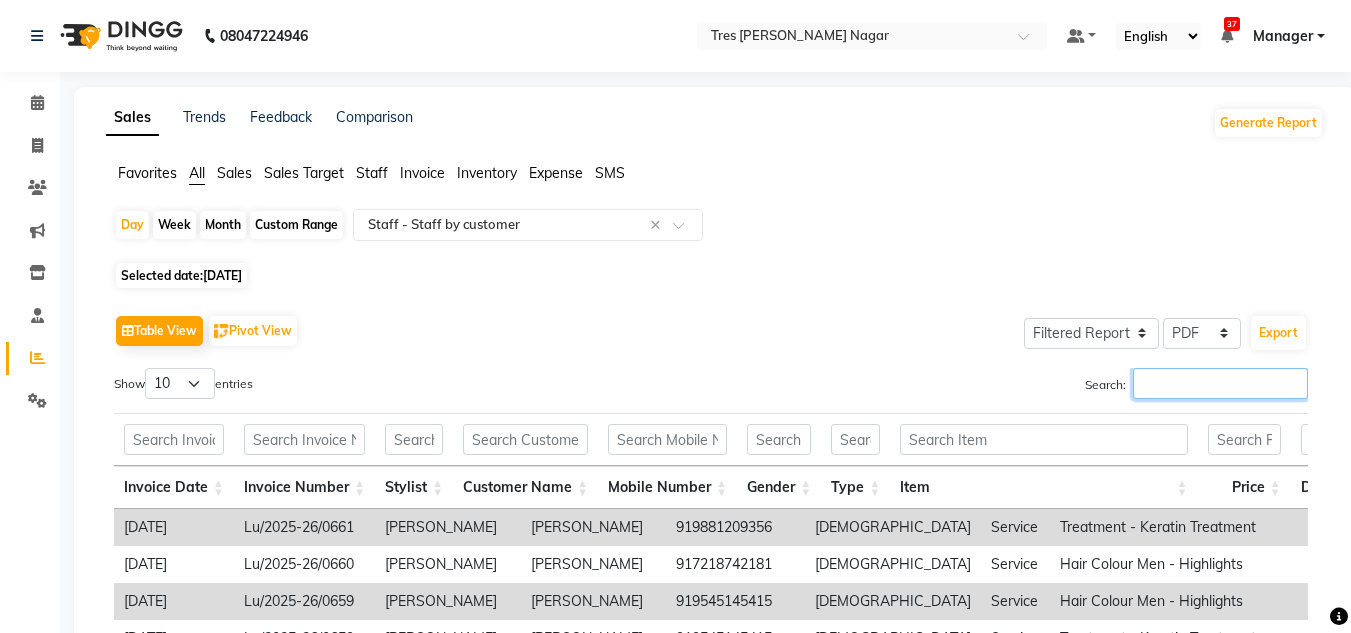 click on "Search:" at bounding box center [1220, 383] 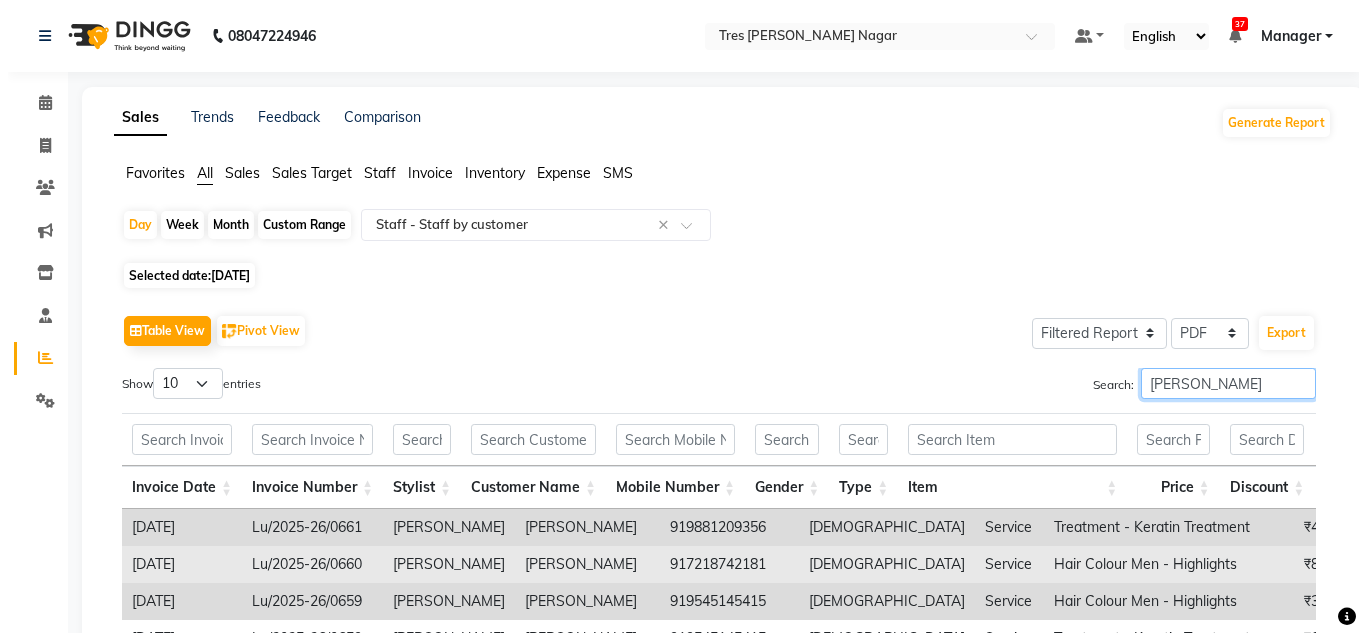 scroll, scrollTop: 242, scrollLeft: 0, axis: vertical 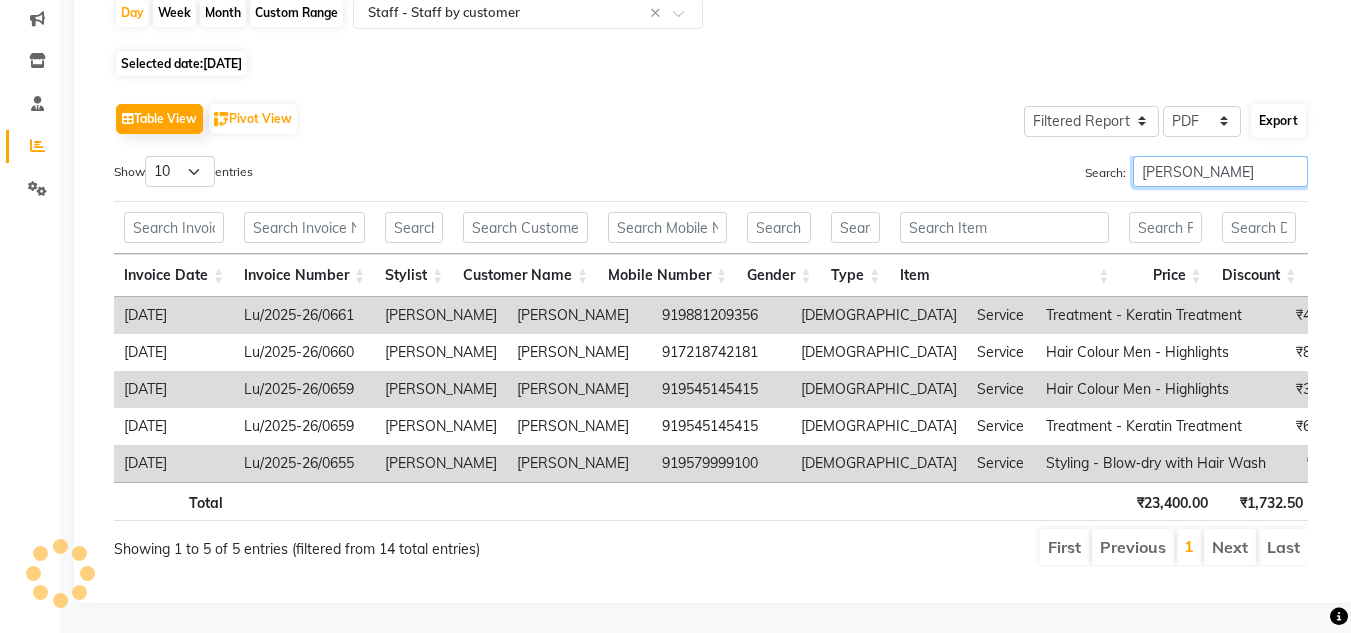 type on "harshita" 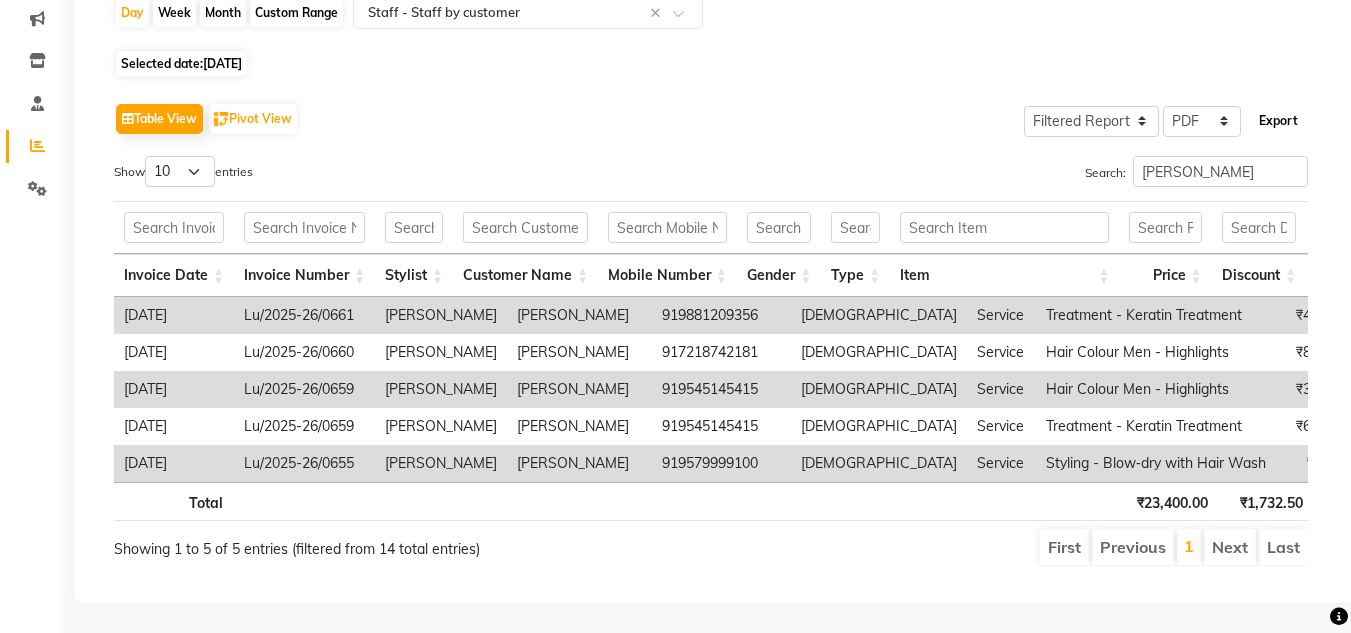 click on "Export" 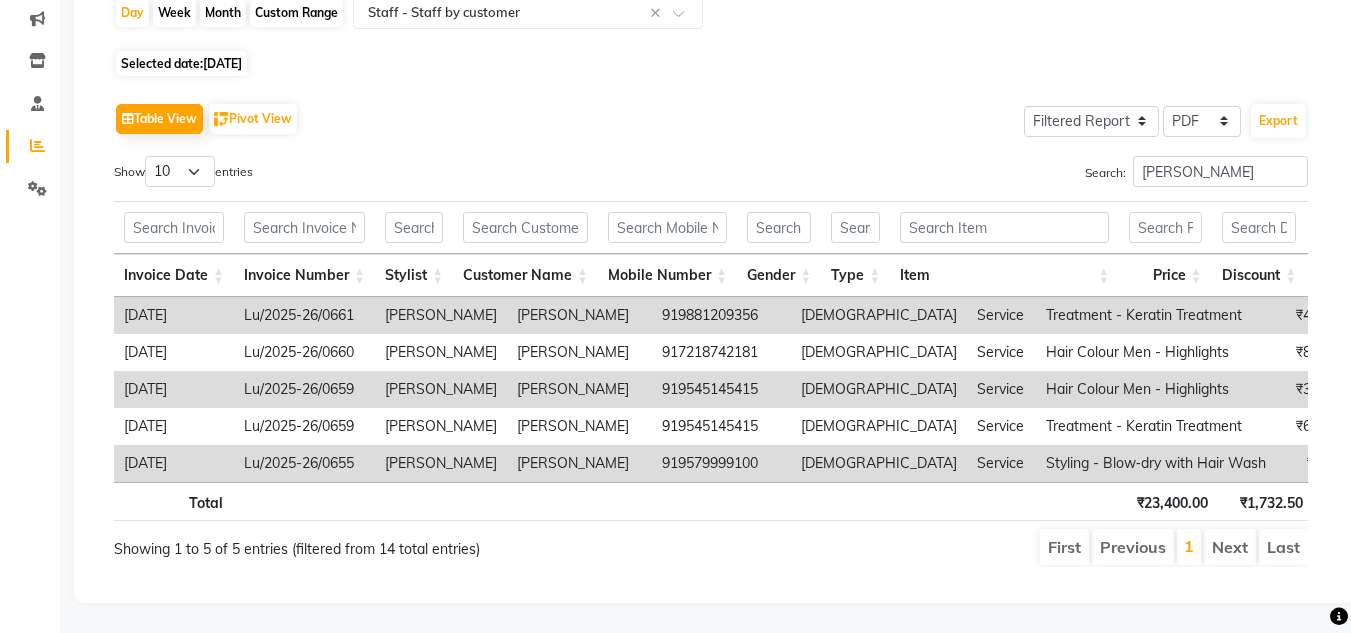 select on "sans-serif" 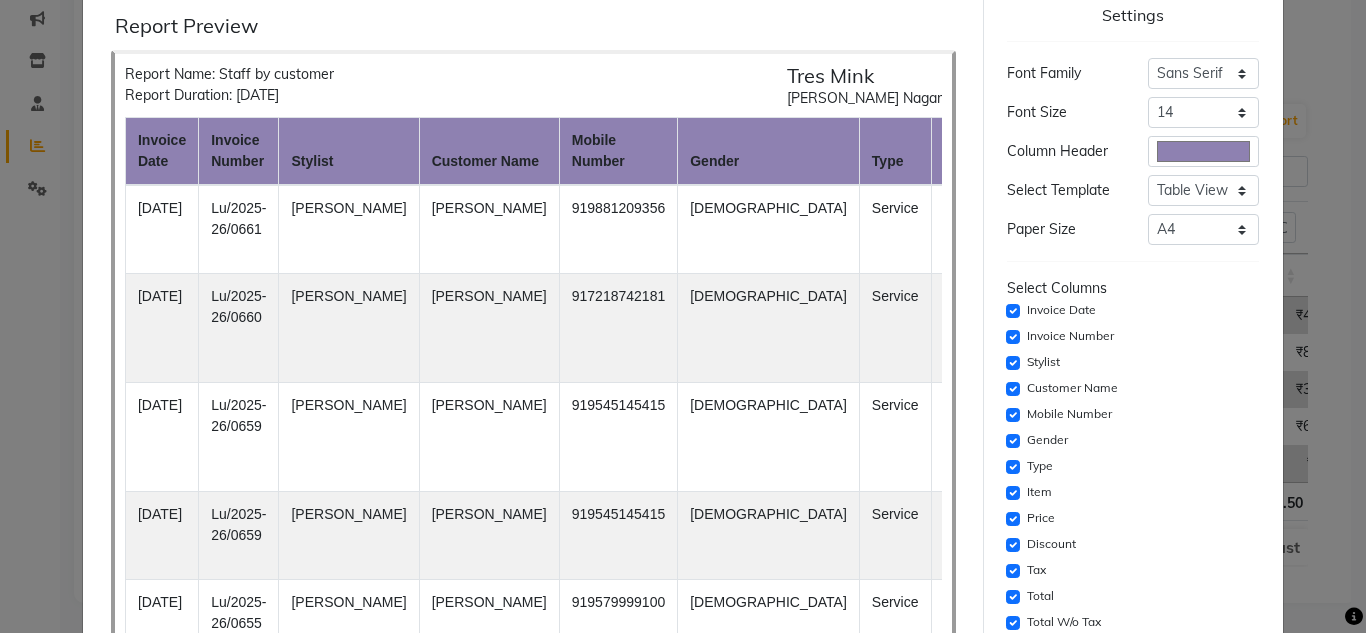 scroll, scrollTop: 200, scrollLeft: 0, axis: vertical 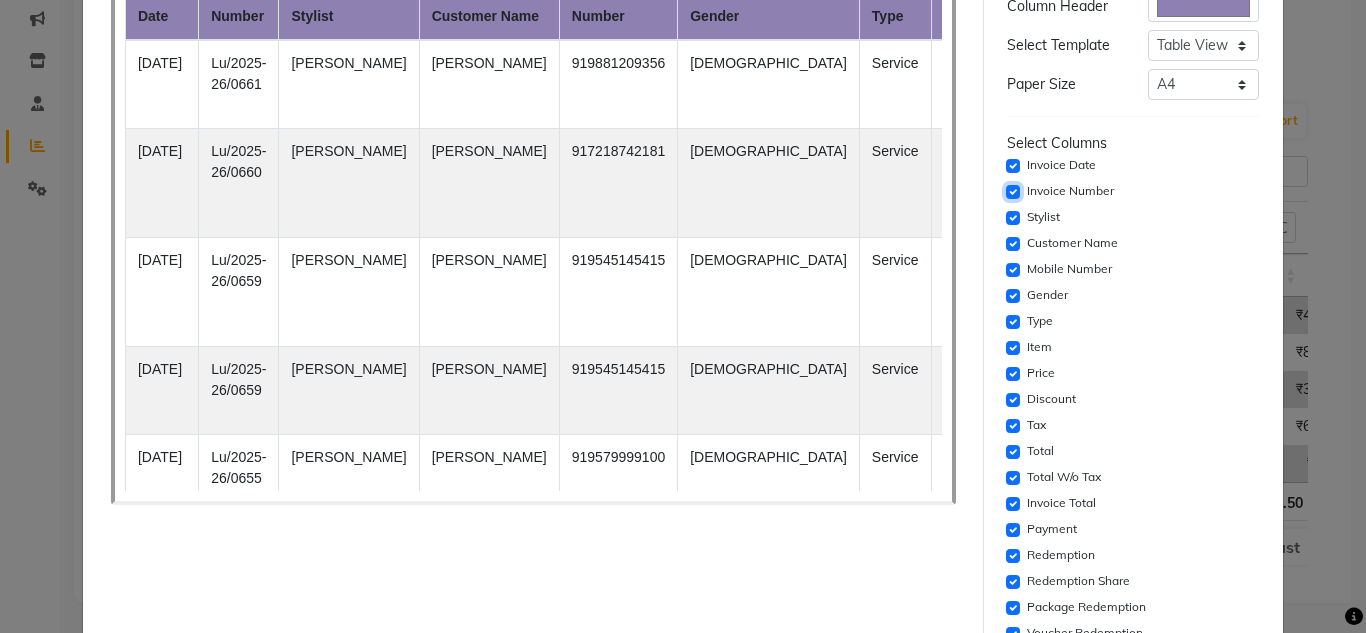 click 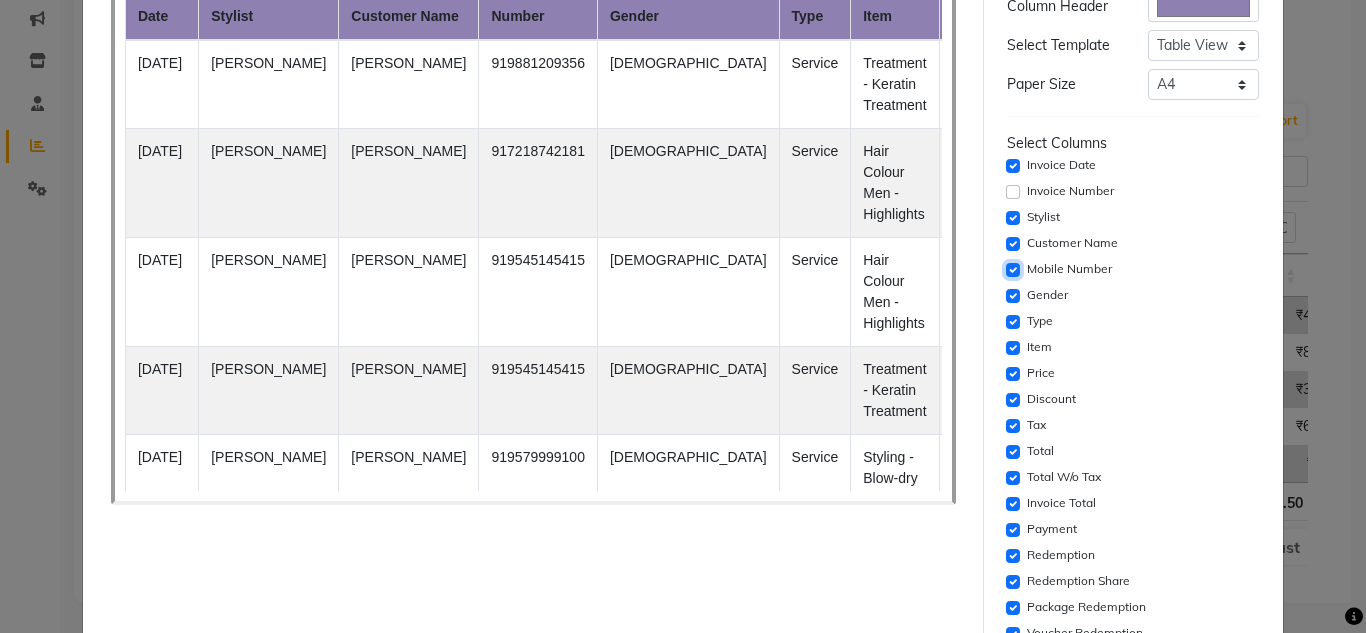 click 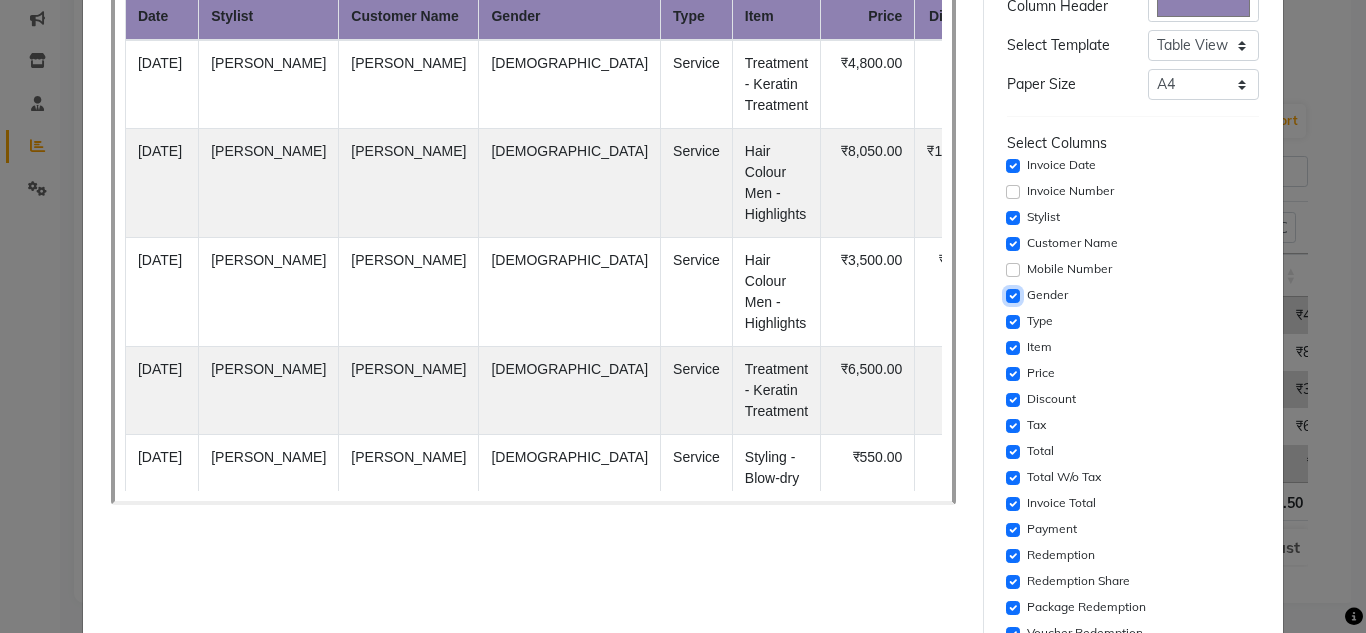 click 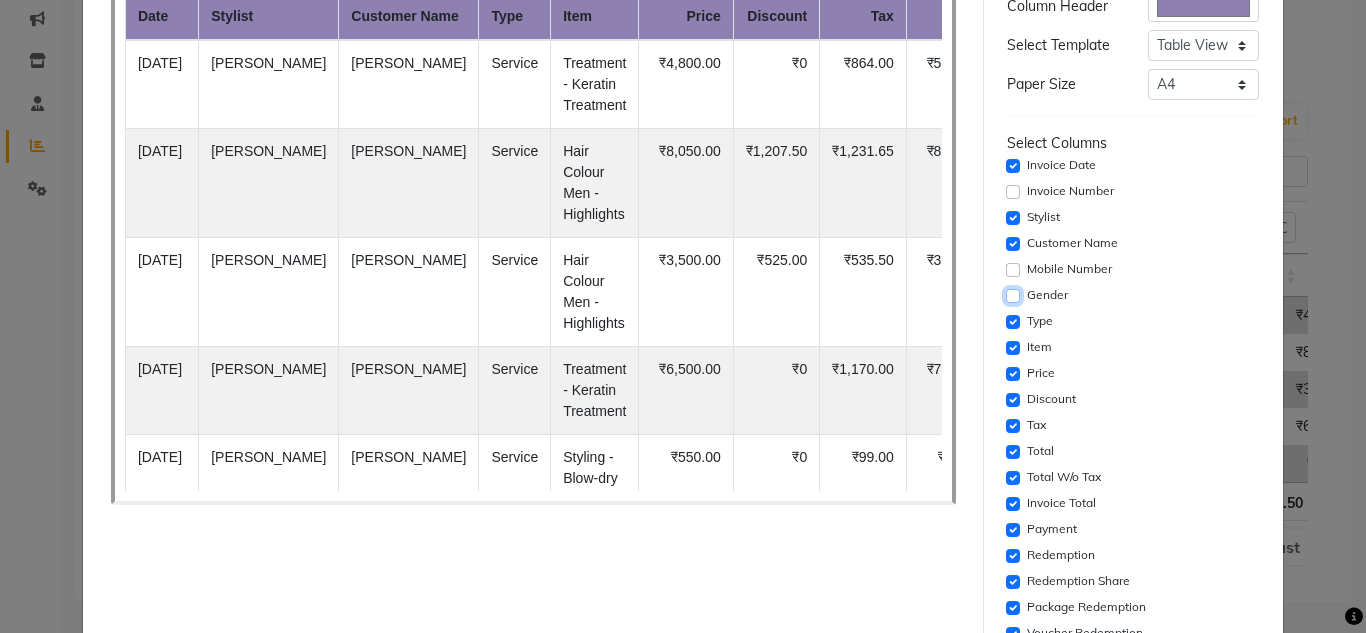 scroll, scrollTop: 300, scrollLeft: 0, axis: vertical 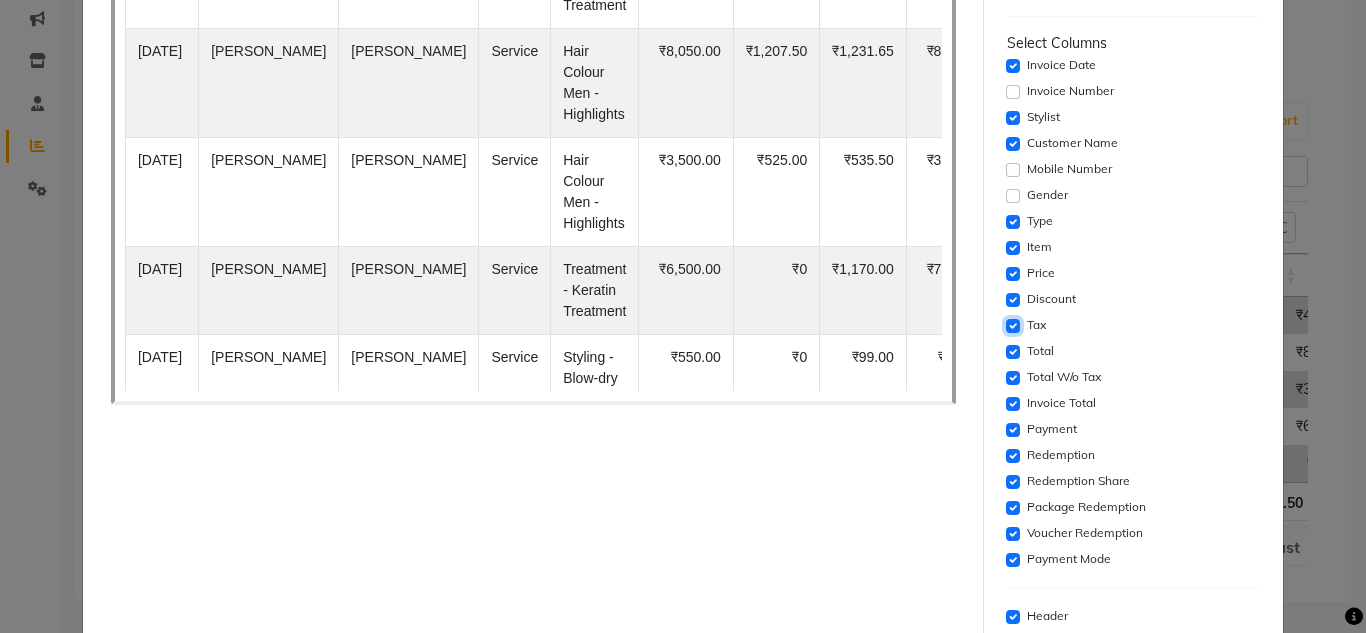 click 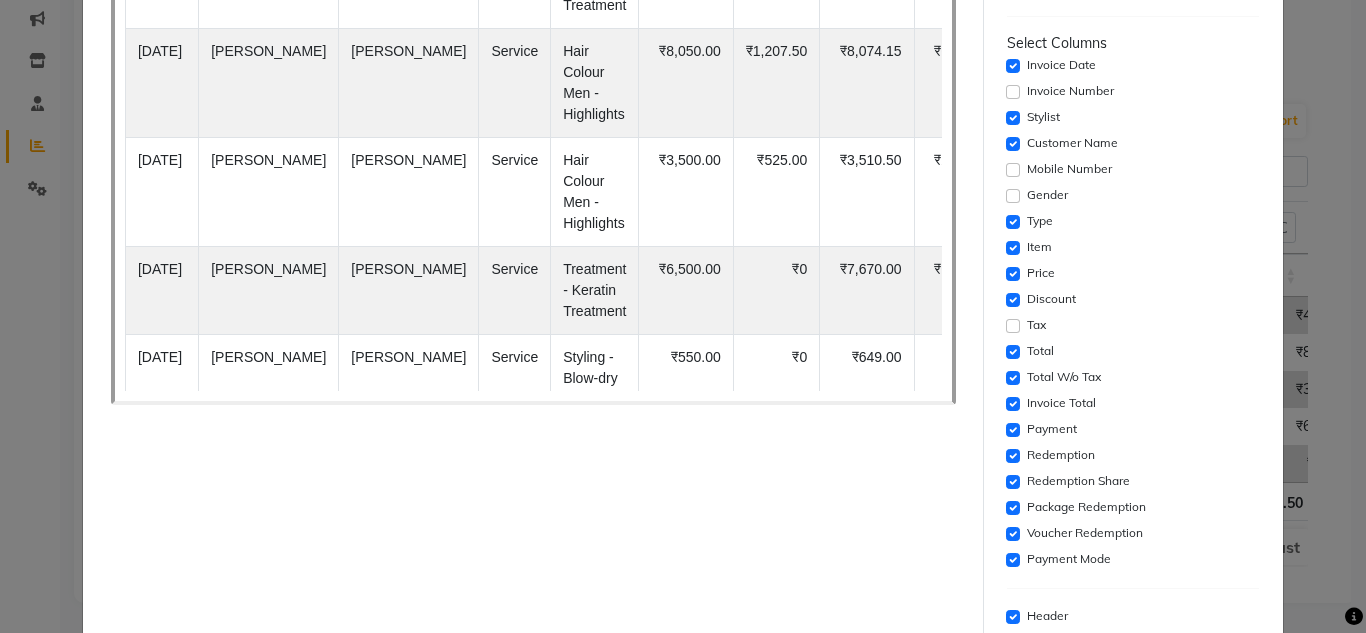 click on "Total" 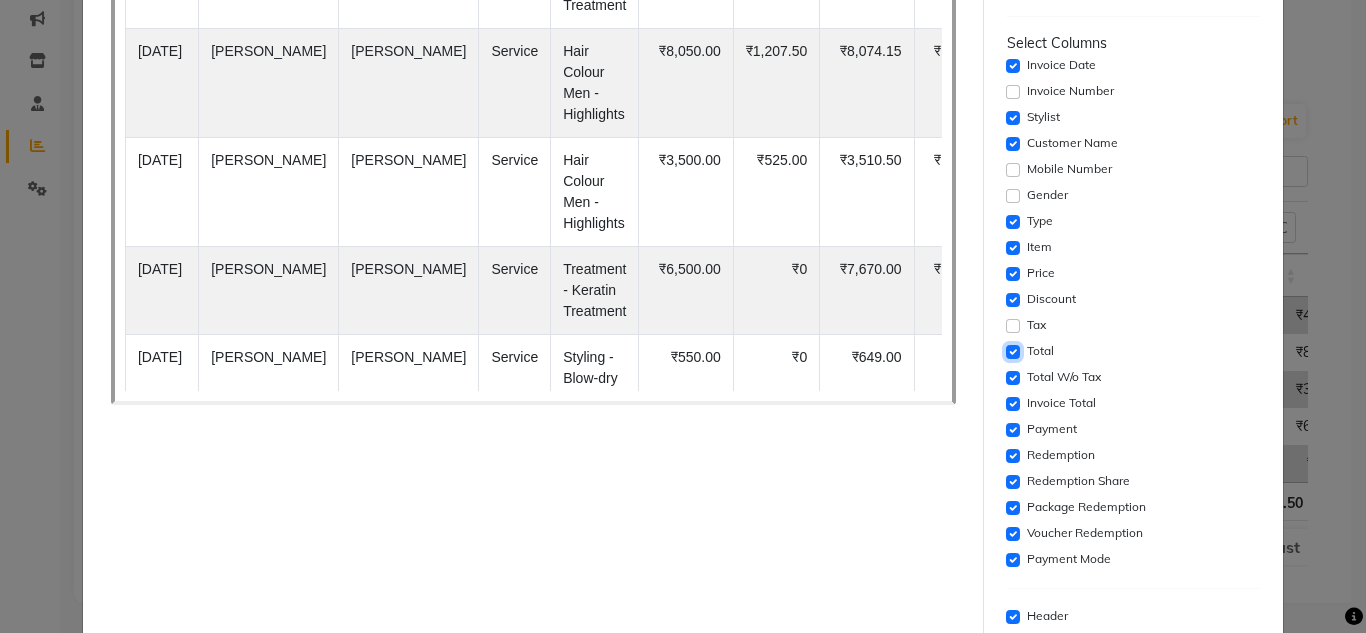 click 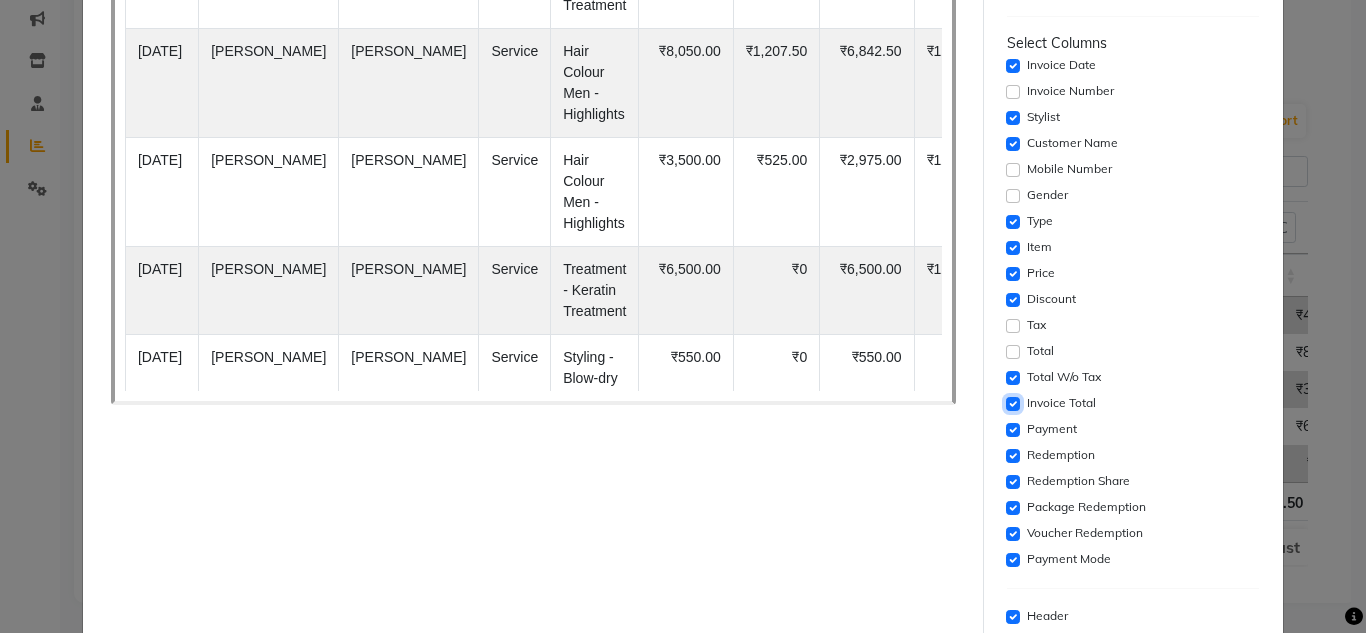click 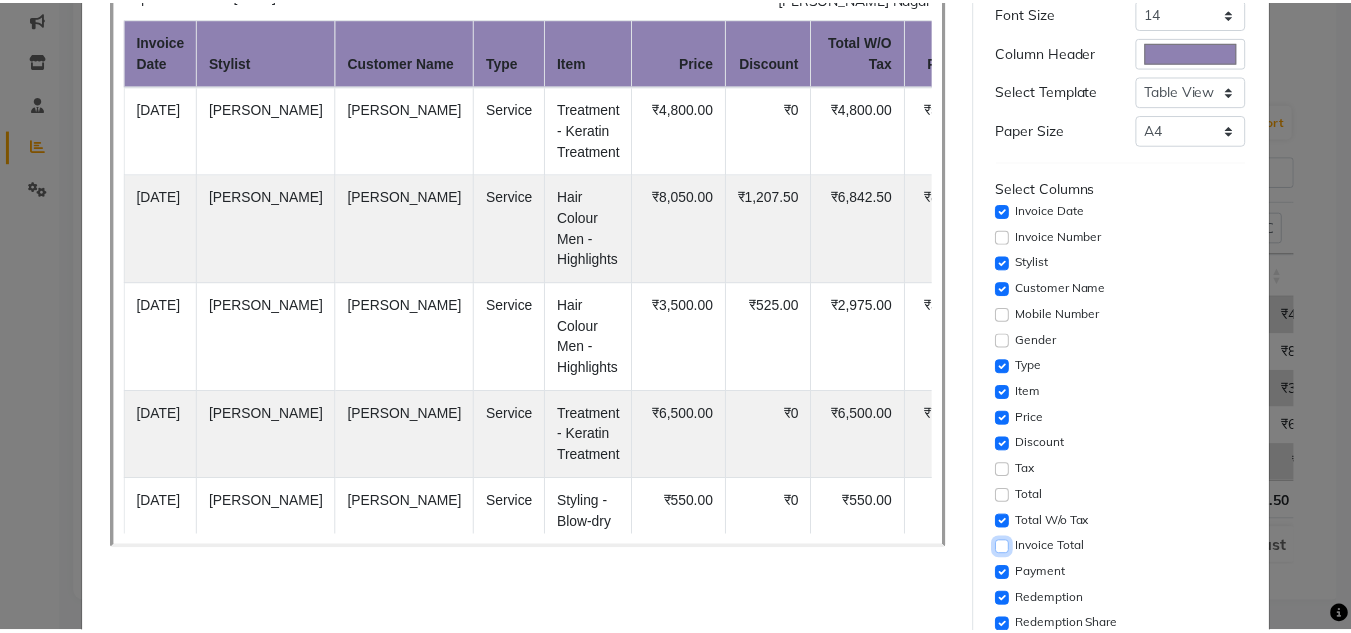 scroll, scrollTop: 0, scrollLeft: 0, axis: both 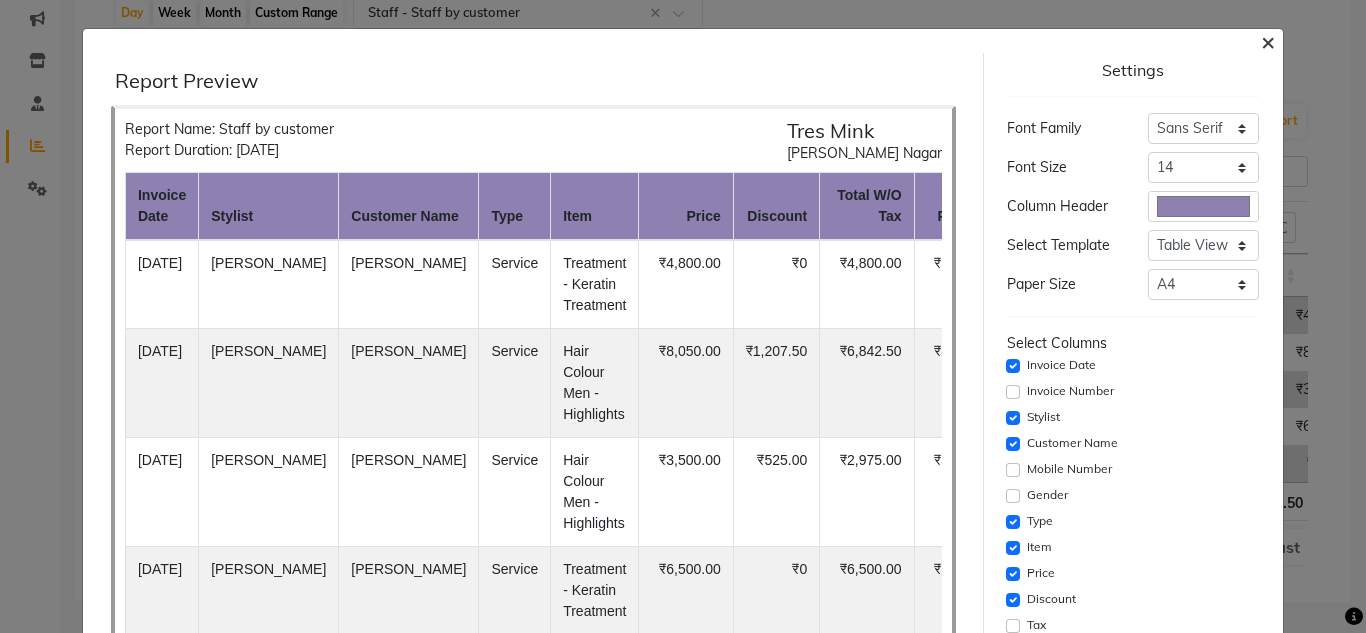 click on "×" 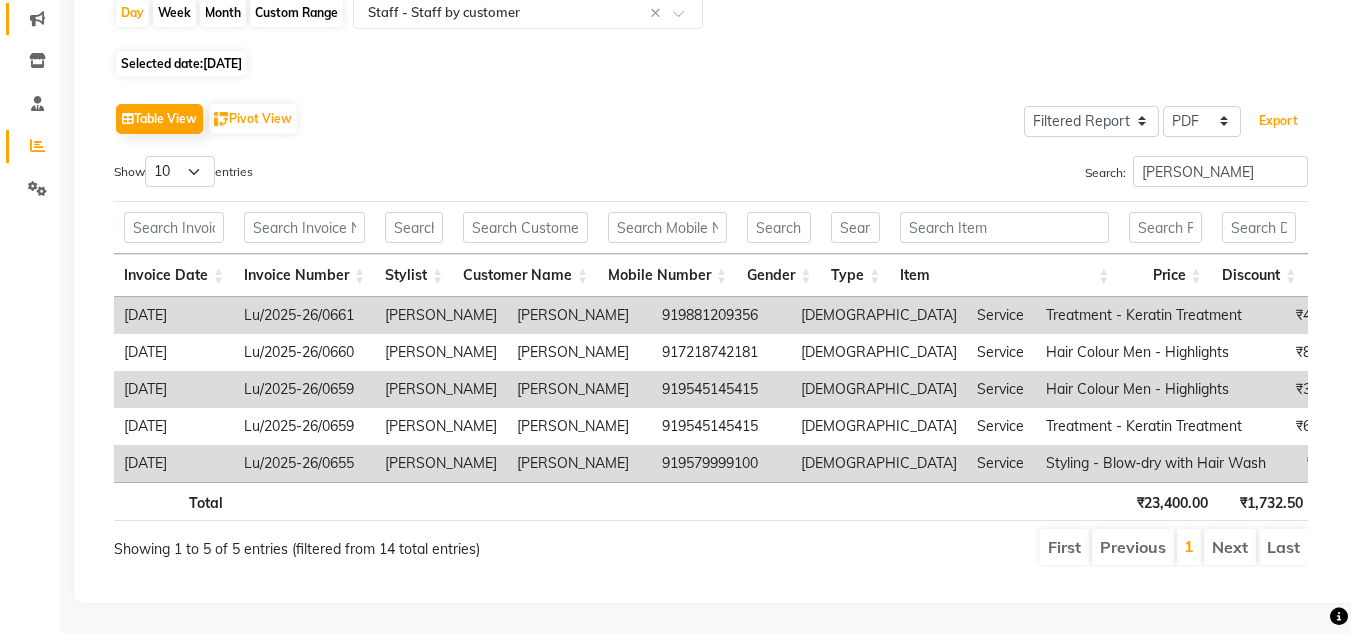 scroll, scrollTop: 0, scrollLeft: 0, axis: both 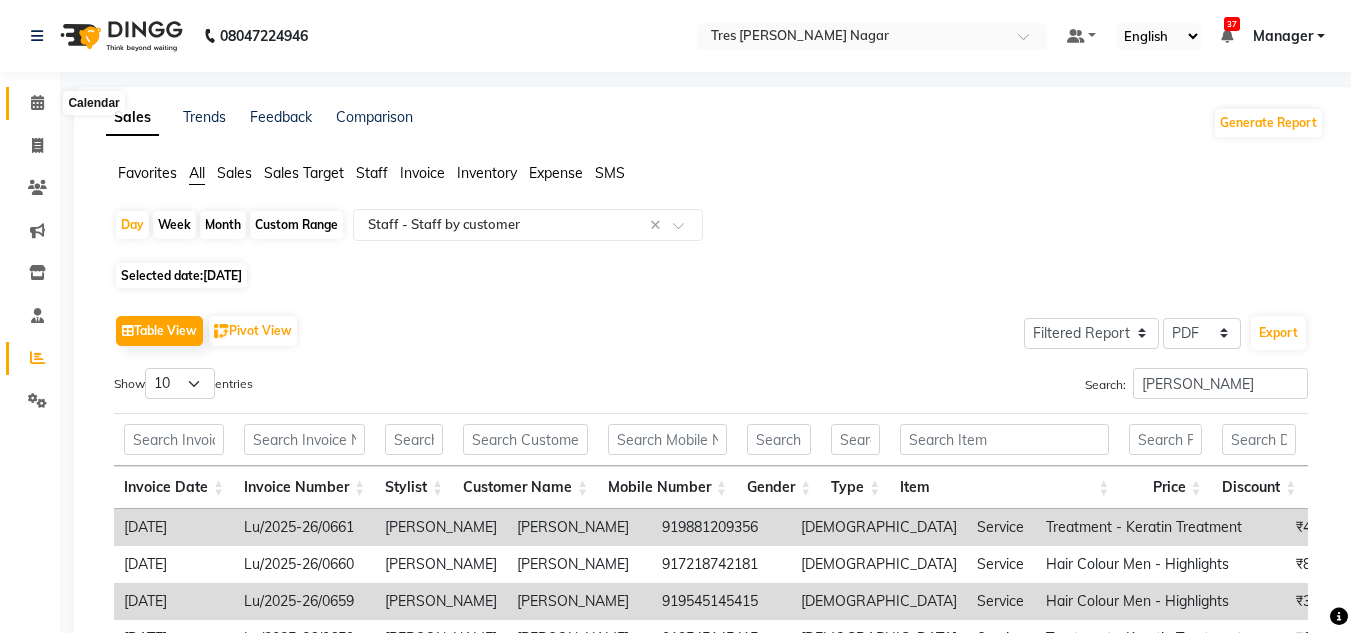 click 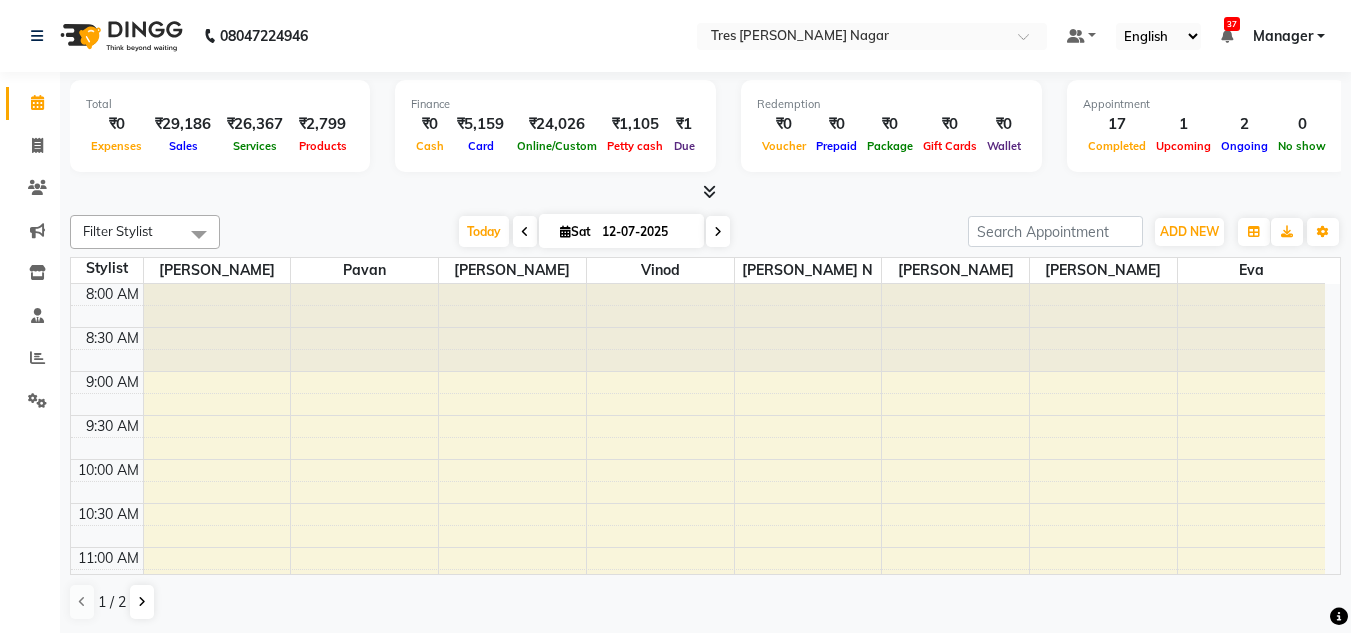 scroll, scrollTop: 1, scrollLeft: 0, axis: vertical 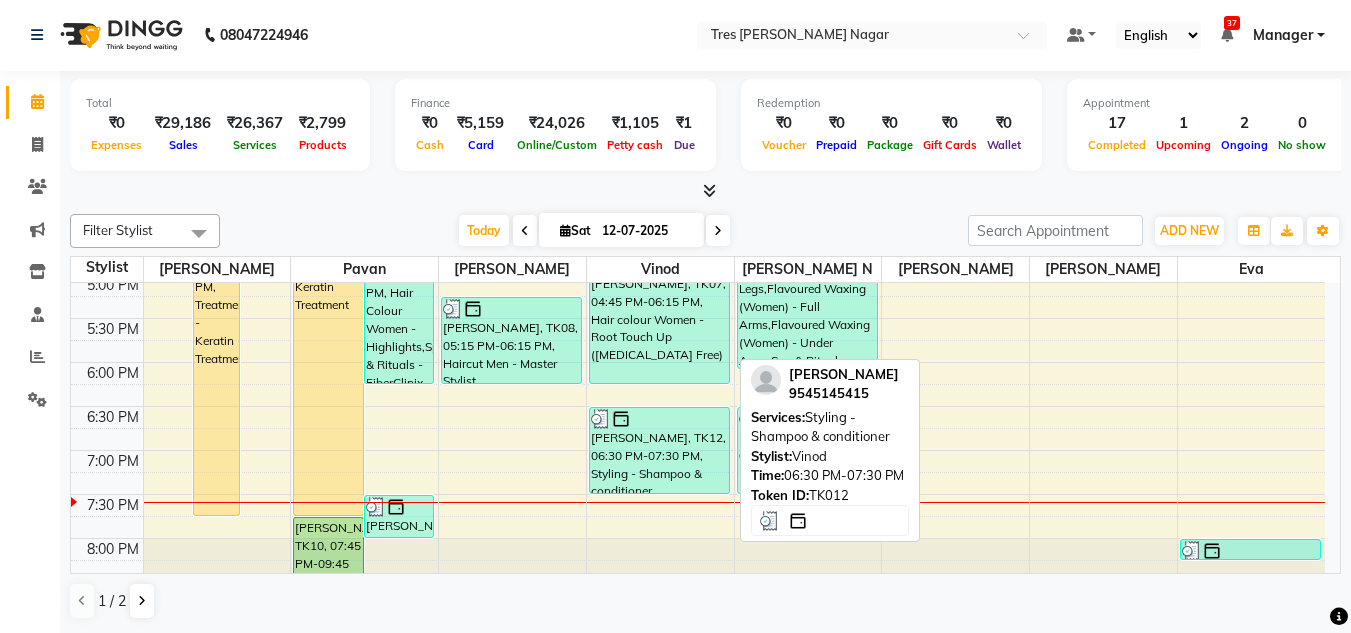 click on "Preeti Singh, TK03, 02:15 PM-04:15 PM, Hair Colour Women - Highlights    stefani Aviat, TK01, 04:00 PM-07:45 PM, Treatment - Keratin Treatment     Preeti Singh, TK03, 04:00 PM-05:00 PM, Haircuts Women - Salon Director     Leena, TK02, 12:00 PM-01:00 PM, Haircuts Women - Salon Director    stefani Aviat, TK01, 04:00 PM-07:45 PM, Treatment - Keratin Treatment     Preeti Singh, TK03, 04:15 PM-06:15 PM, Hair Colour Women - Highlights,Spa & Rituals - FiberClinix     Yaksha Shah, TK12, 07:30 PM-08:00 PM, Styling - Shampoo & conditioner    Shrutika Pathak, TK10, 07:45 PM-09:45 PM, Spa & Rituals - Exclusive     Karishma Jain, TK05, 11:45 AM-12:45 PM, Styling - Blow‑dry with Hair Wash     Lulua Chatirwala, TK04, 11:30 AM-12:45 PM, Haircuts Women - Senior Sylist     Divya Gore, TK07, 02:00 PM-03:30 PM, Hair colour Women - Root Touch Up     DEVIKA AGARWAL, TK09, 03:45 PM-05:00 PM, Haircuts Women - Senior Sylist     Depesh Sancheti, TK08, 05:15 PM-06:15 PM, Haircut Men - Master Stylist" at bounding box center [698, 54] 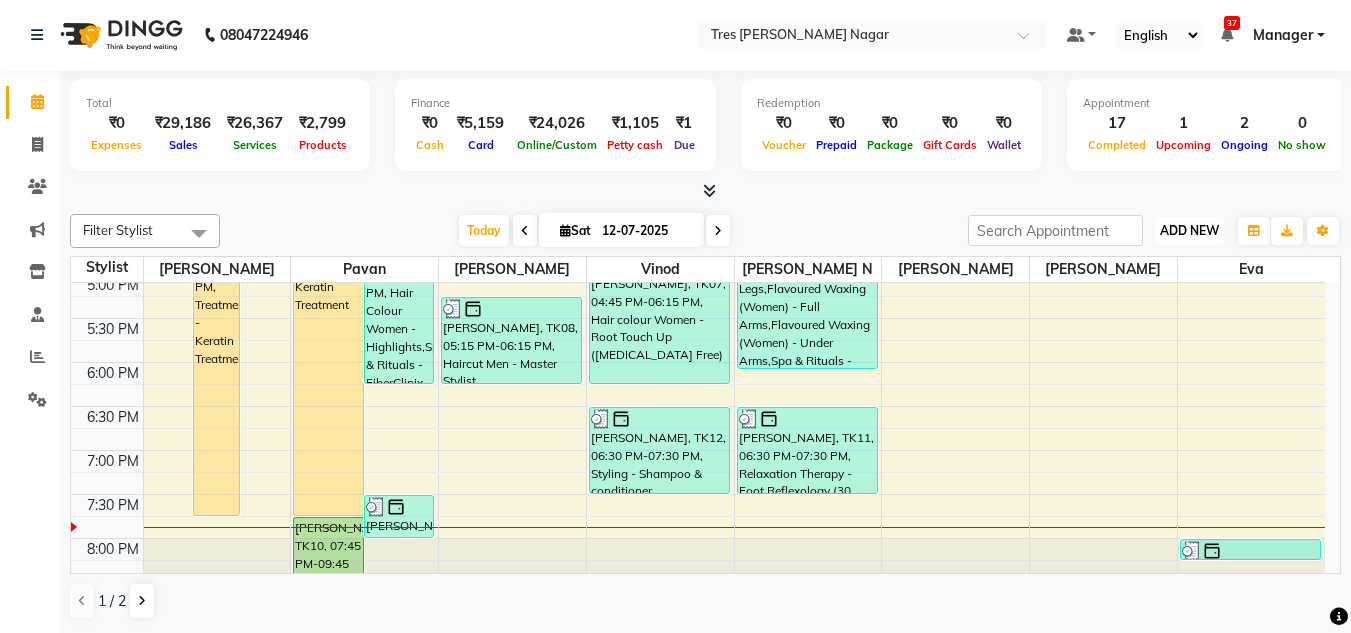 click on "ADD NEW" at bounding box center (1189, 230) 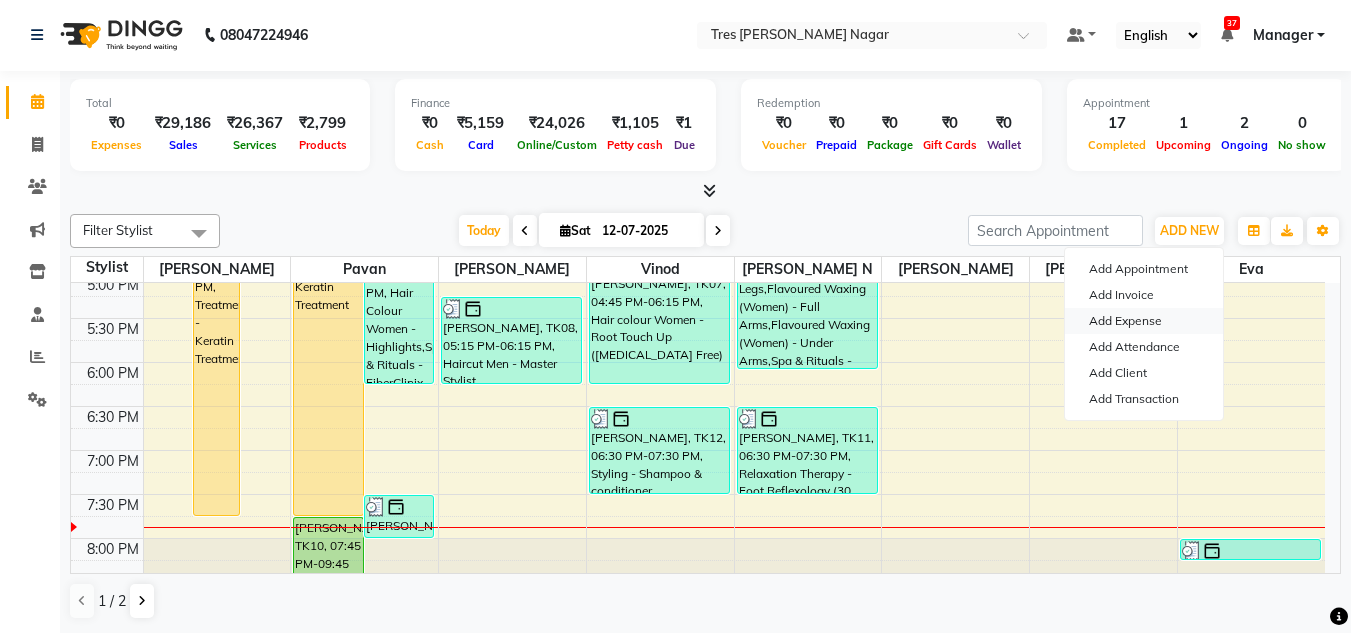 click on "Add Expense" at bounding box center [1144, 321] 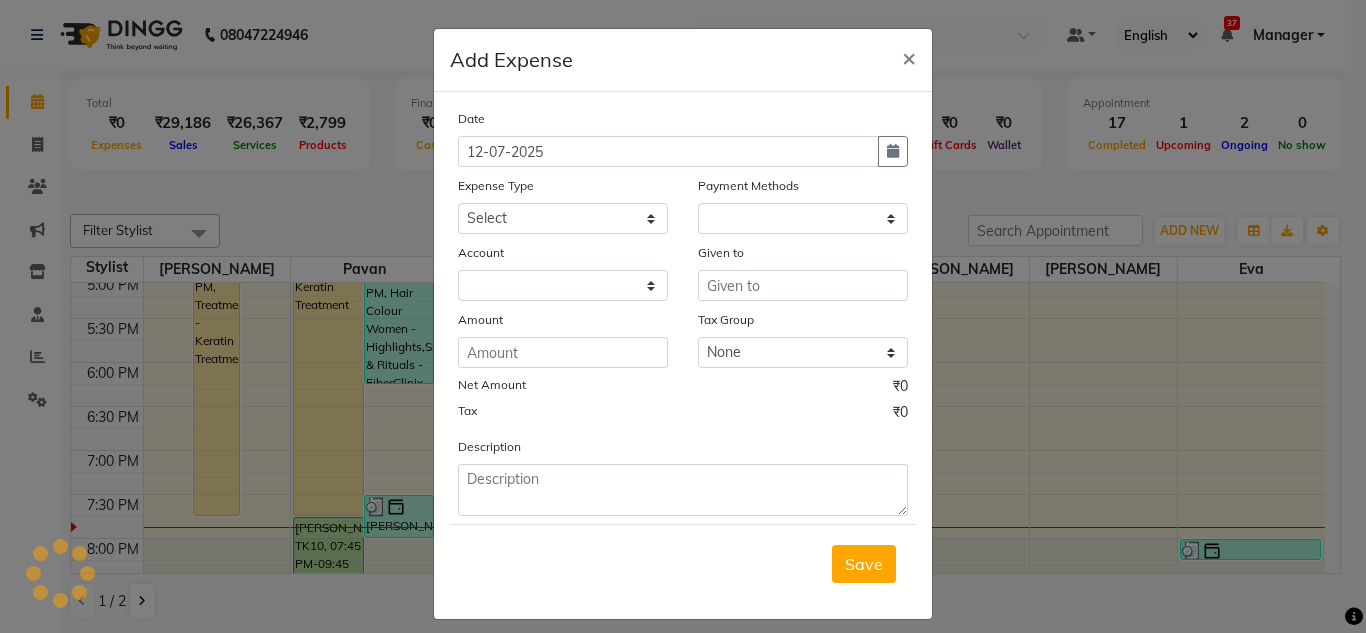 select on "1" 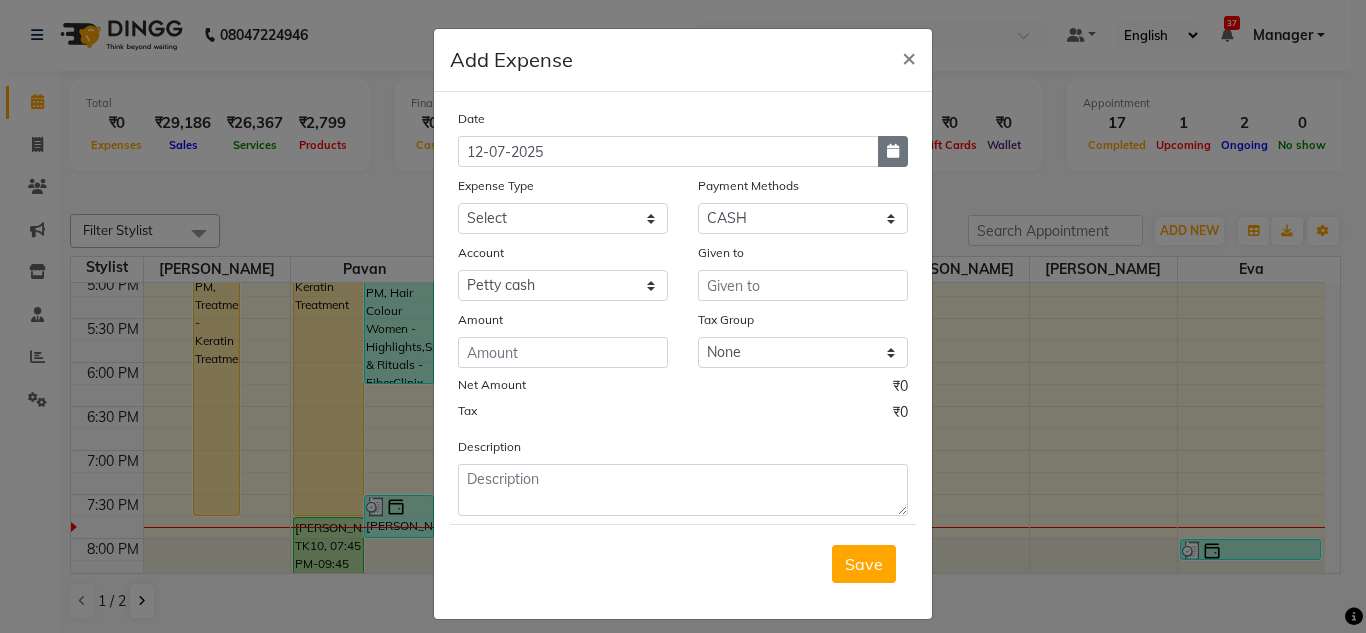 click 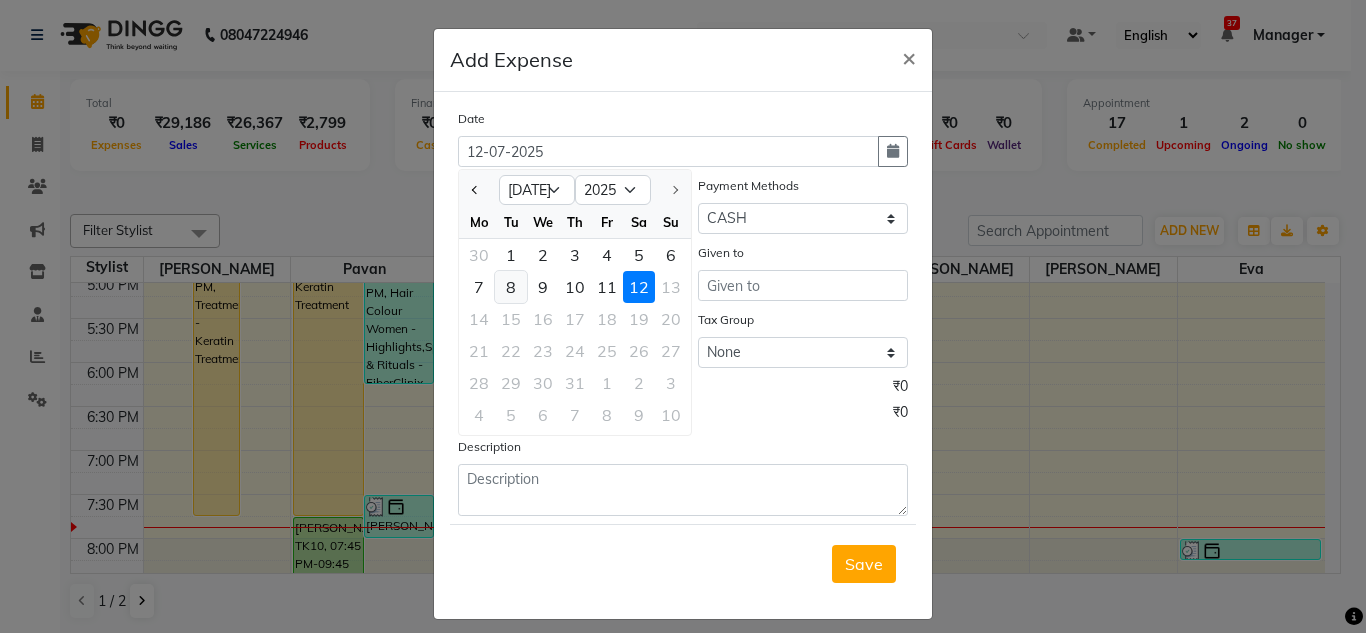click on "8" 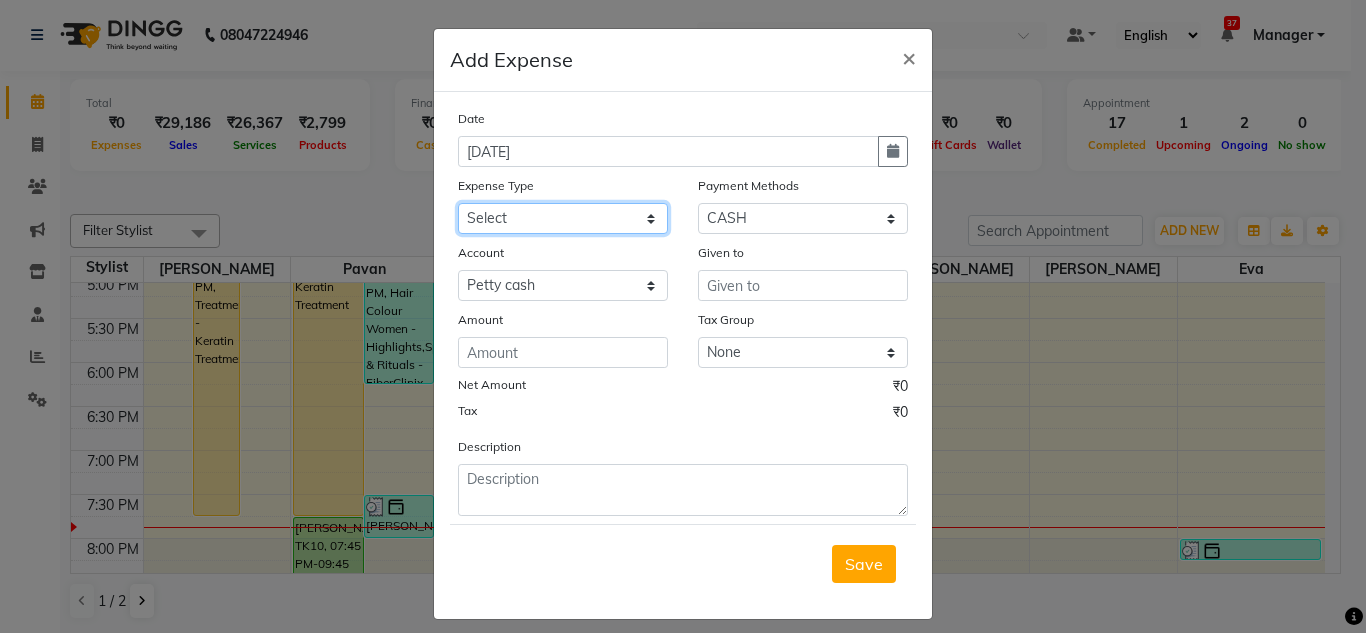 click on "Select Advance Salary Bank charges Car maintenance  Cash transfer to bank Cash transfer to hub Client Snacks Clinical charges Equipment Fuel Govt fee Incentive Insurance International purchase Loan Repayment Maintenance Marketing Miscellaneous MRA Other Pantry Product Rent Salary Staff Snacks Tax Tea & Refreshment Utilities" 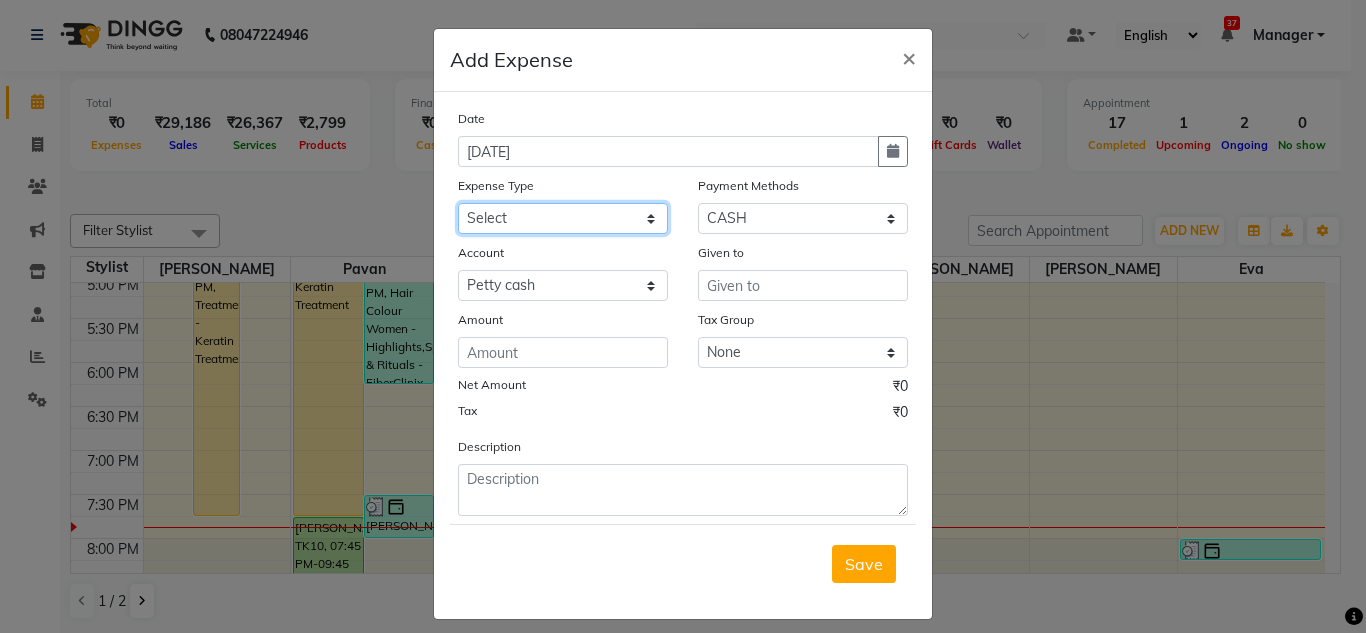 select on "1" 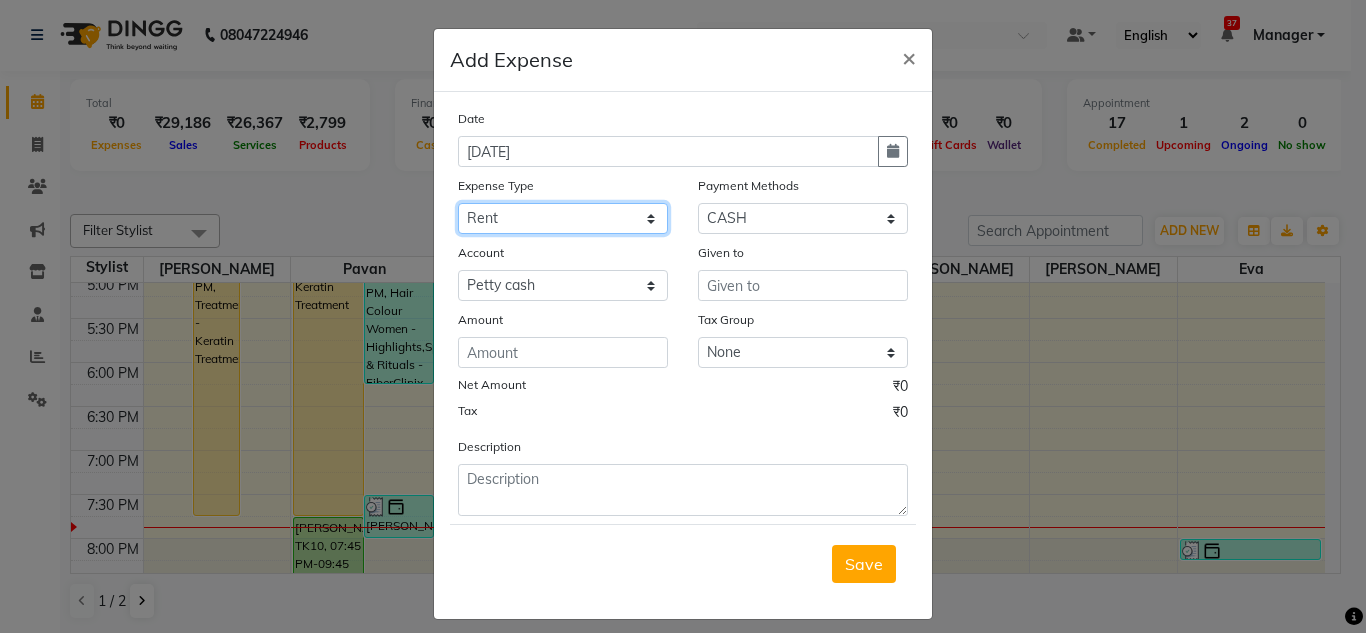 click on "Select Advance Salary Bank charges Car maintenance  Cash transfer to bank Cash transfer to hub Client Snacks Clinical charges Equipment Fuel Govt fee Incentive Insurance International purchase Loan Repayment Maintenance Marketing Miscellaneous MRA Other Pantry Product Rent Salary Staff Snacks Tax Tea & Refreshment Utilities" 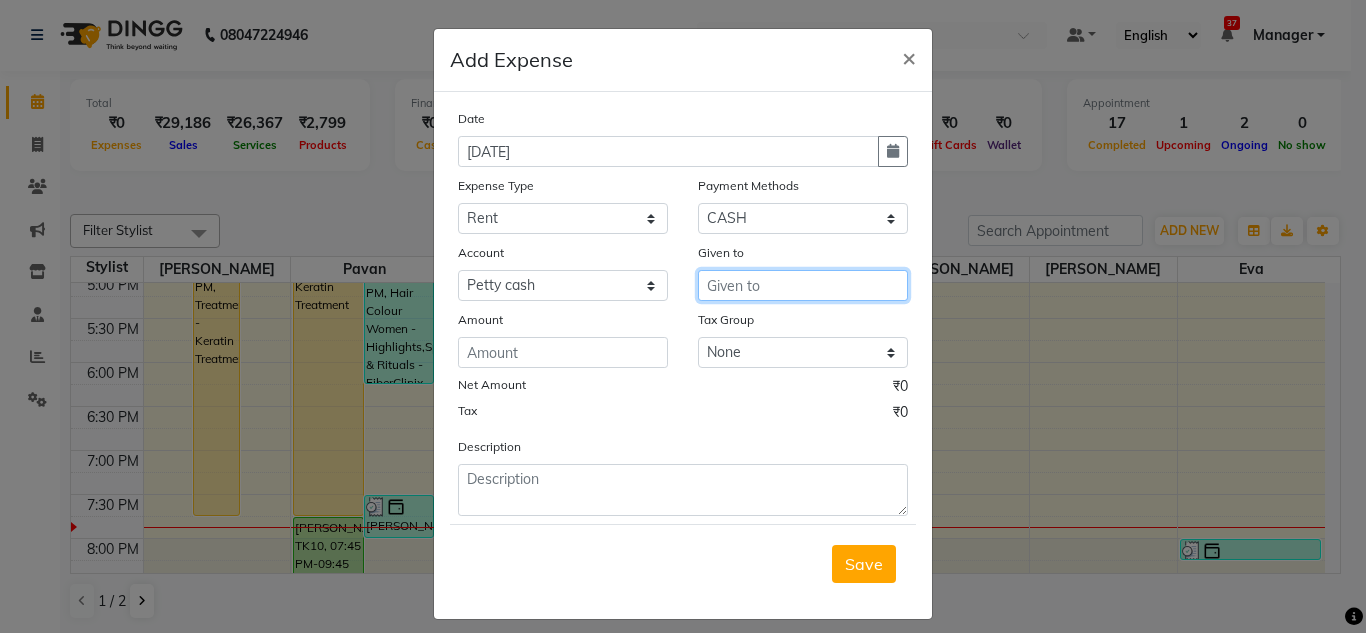 click at bounding box center (803, 285) 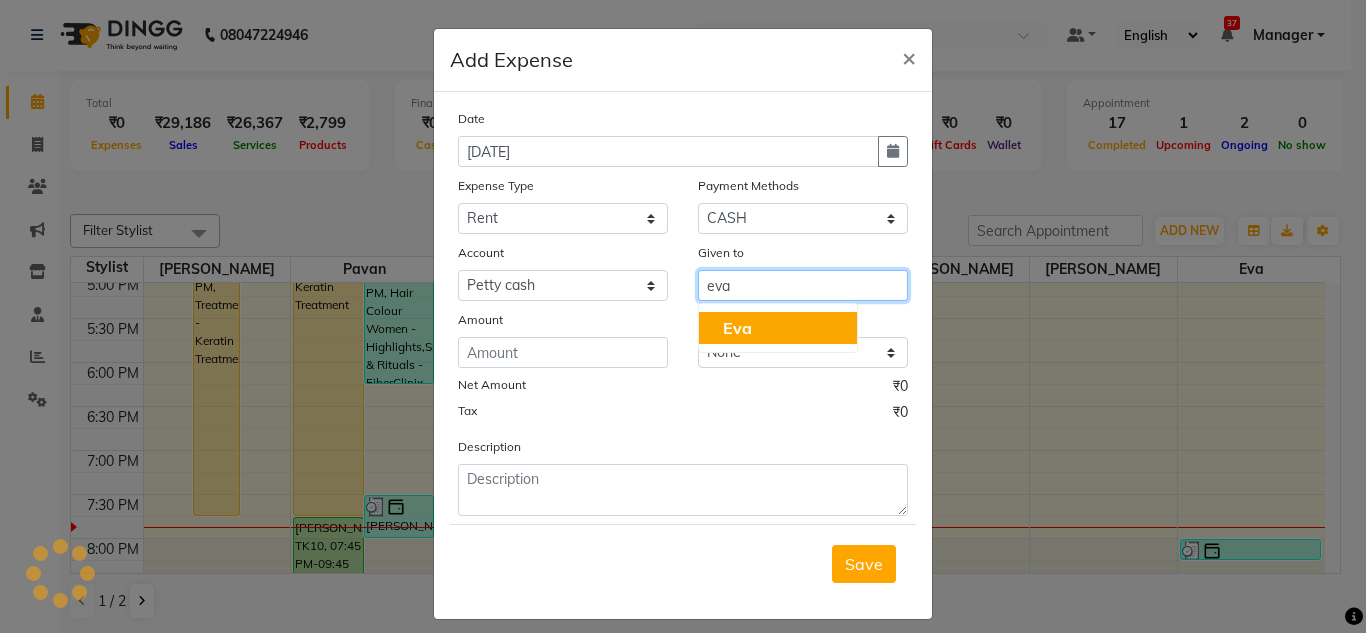 click on "Eva" 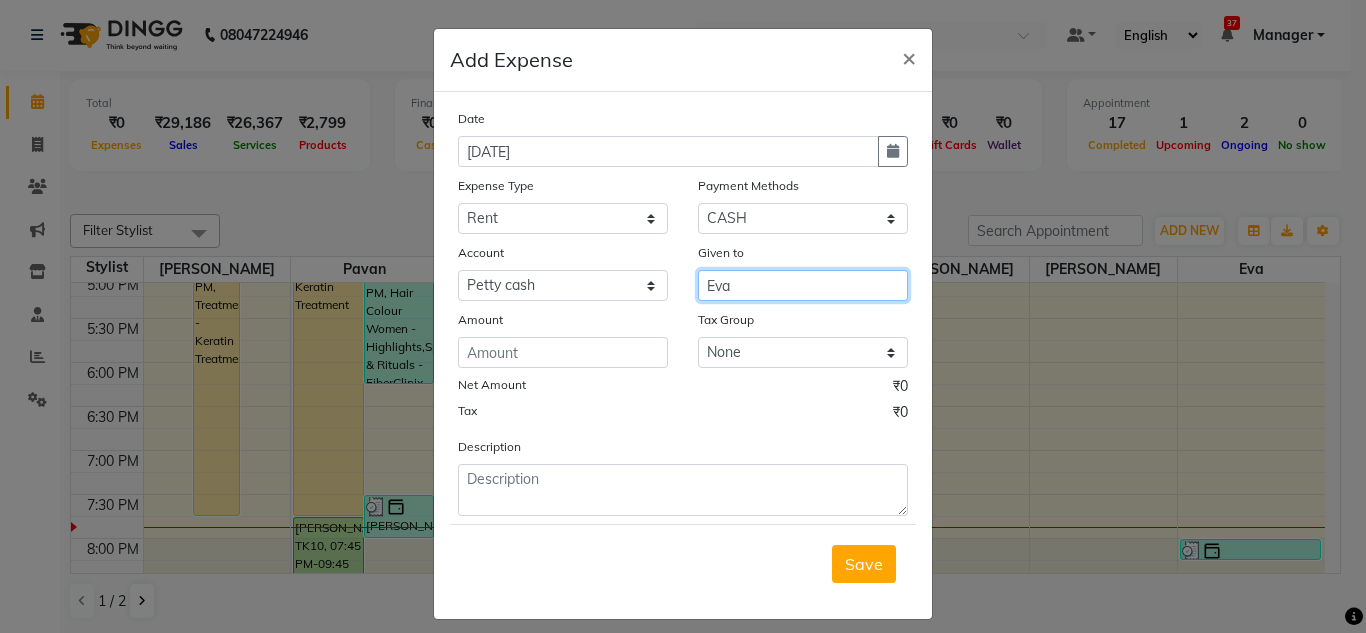 type on "Eva" 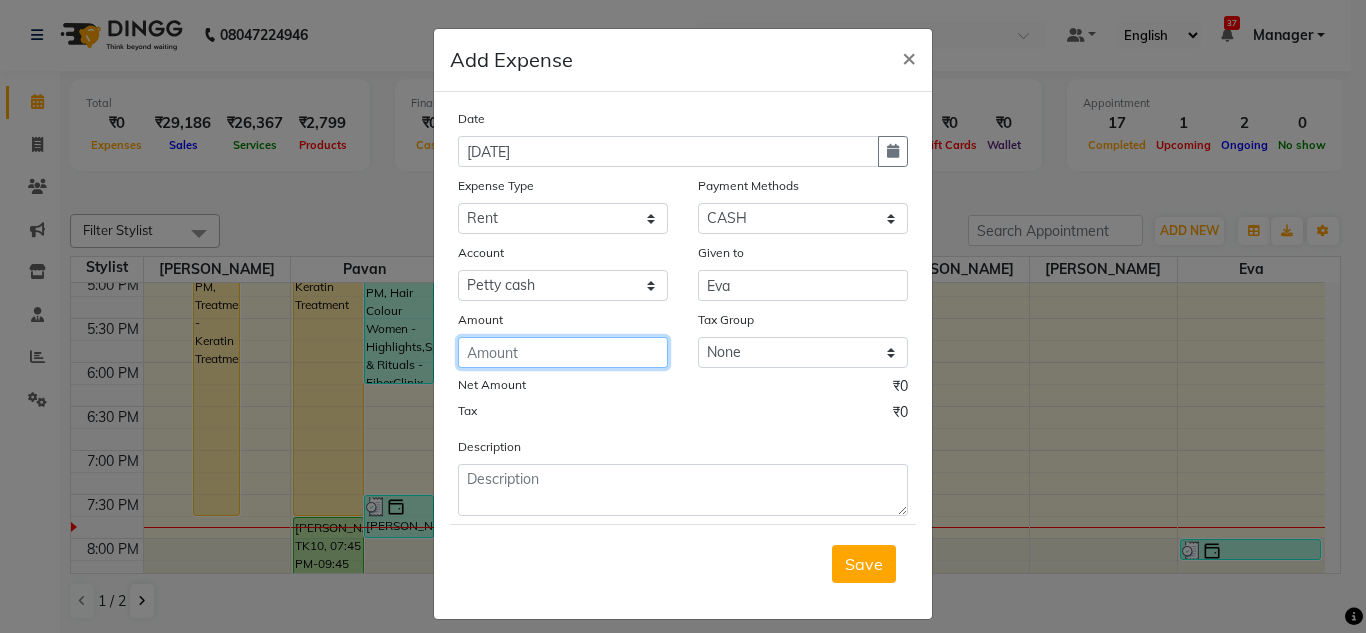 click 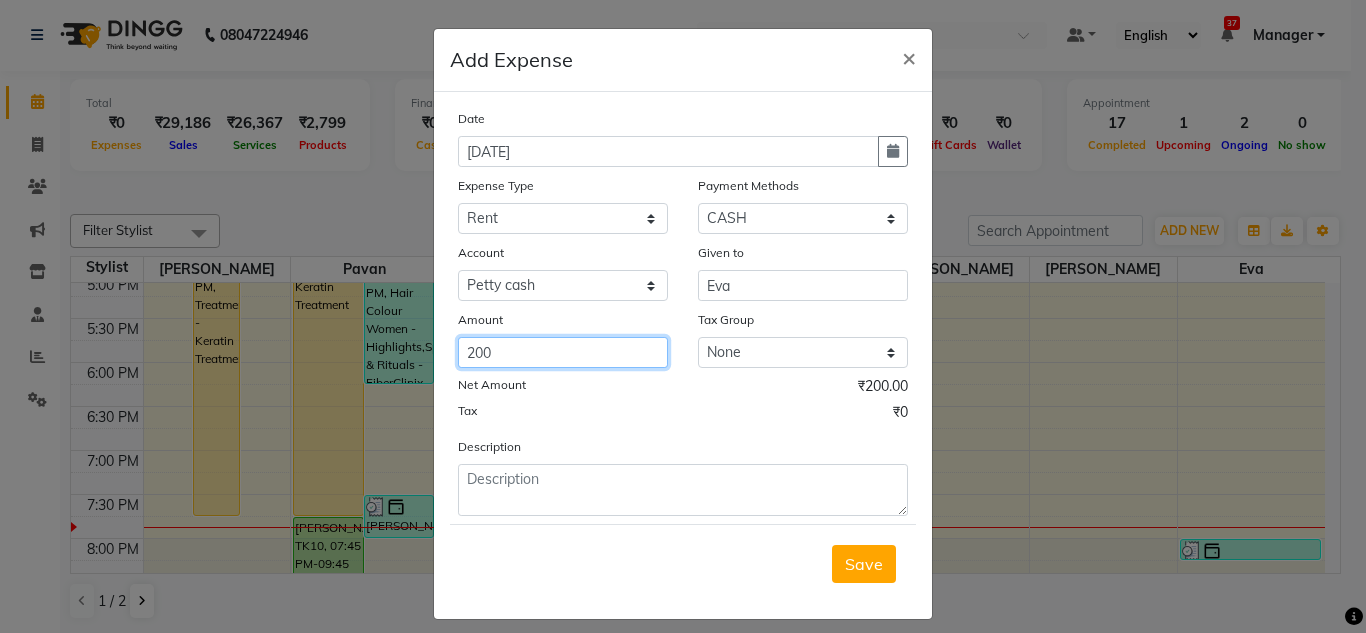 type on "200" 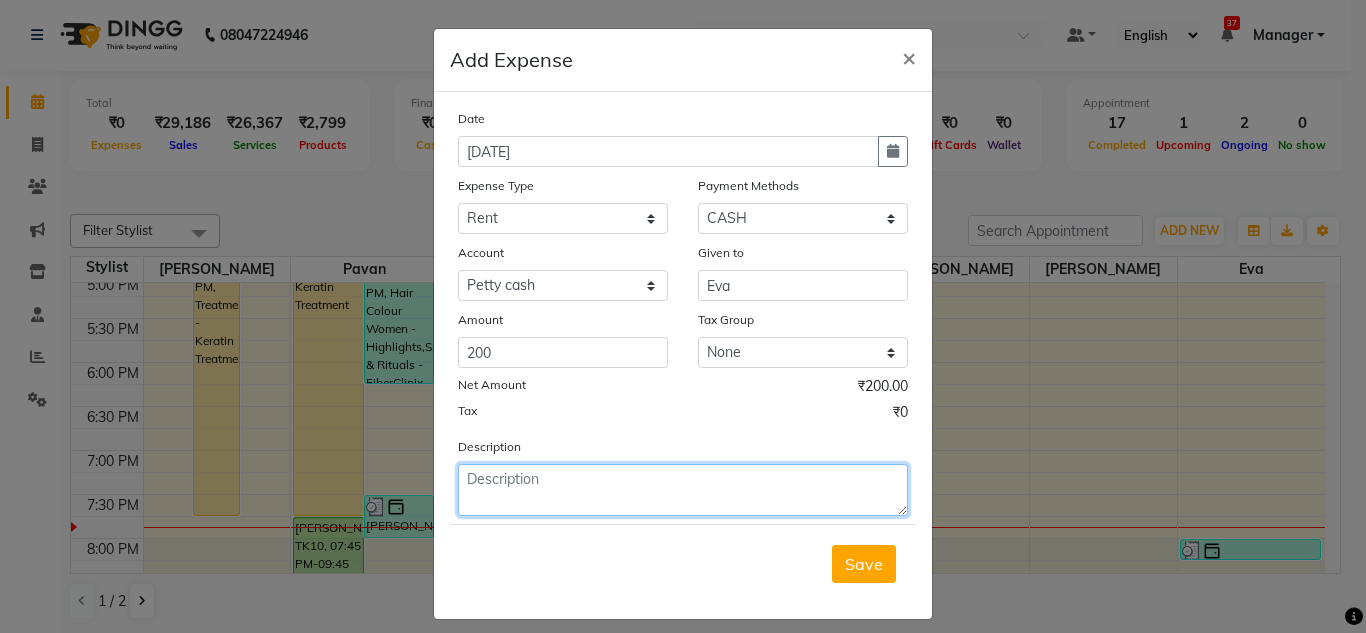click 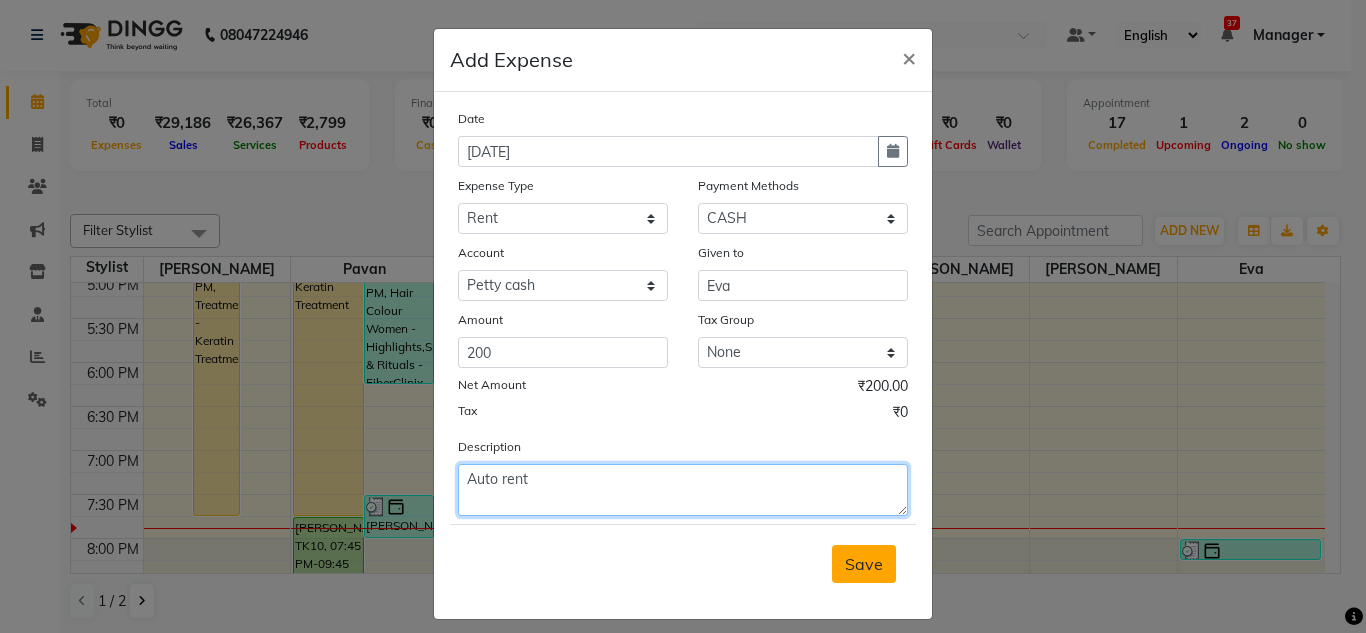 type on "Auto rent" 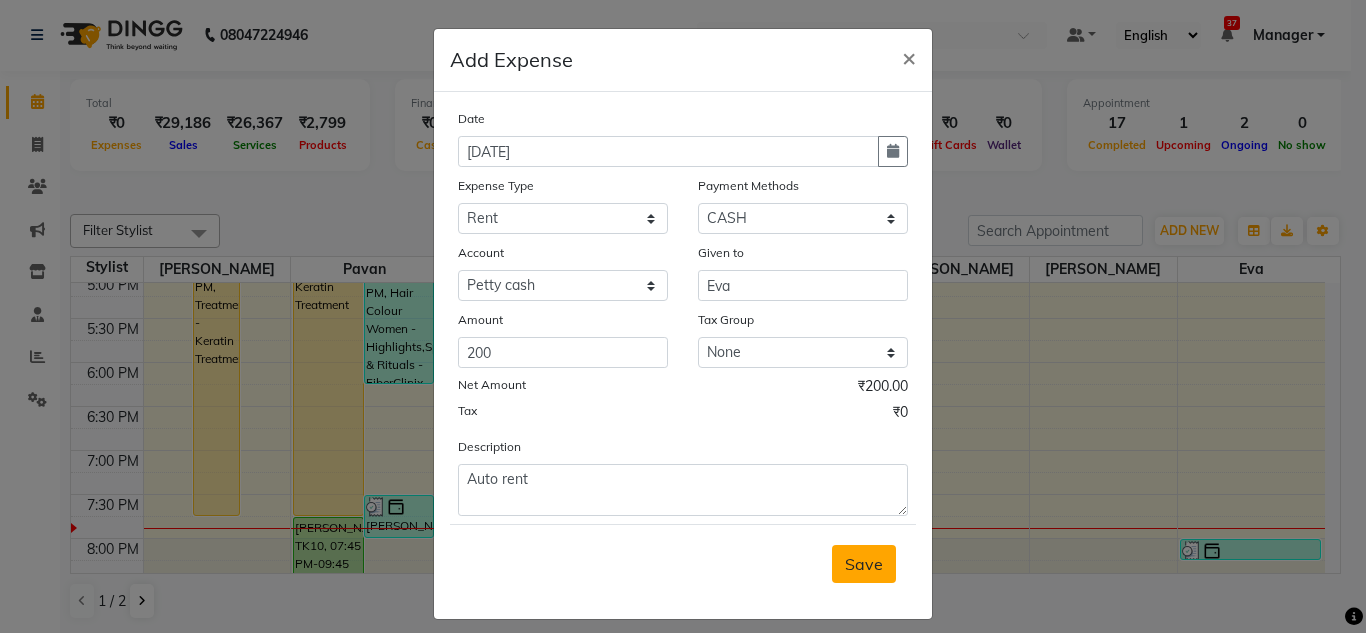 click on "Save" at bounding box center (864, 564) 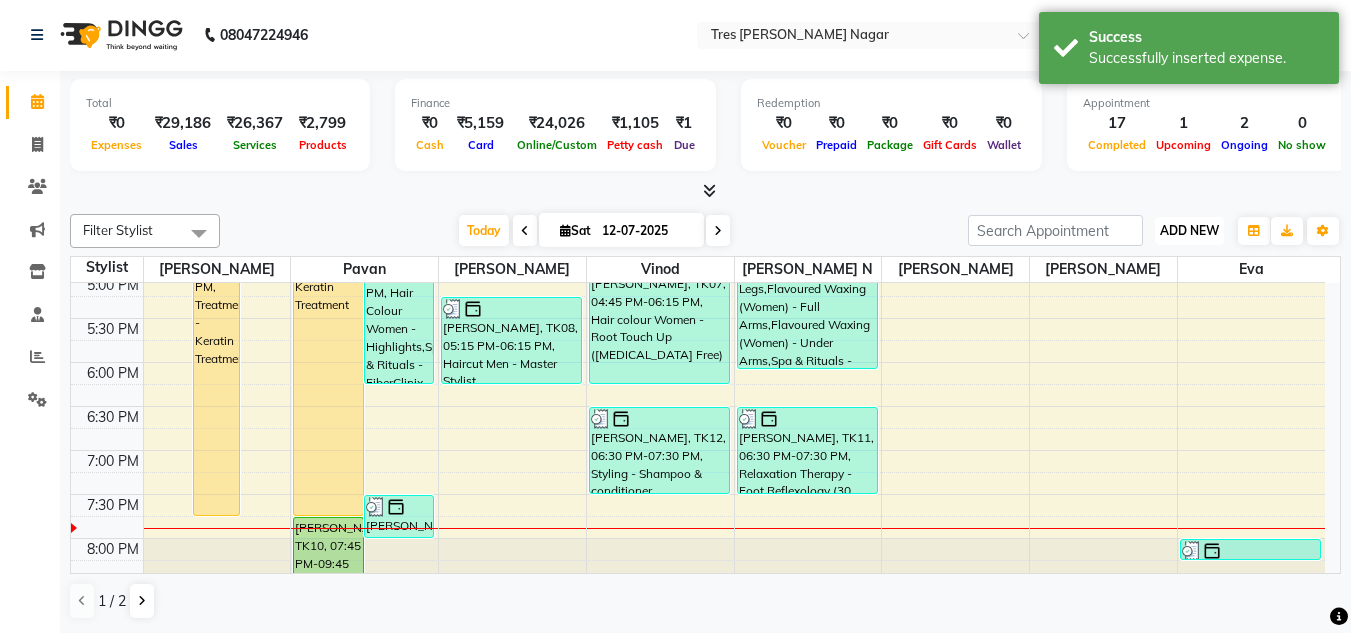 click on "ADD NEW" at bounding box center (1189, 230) 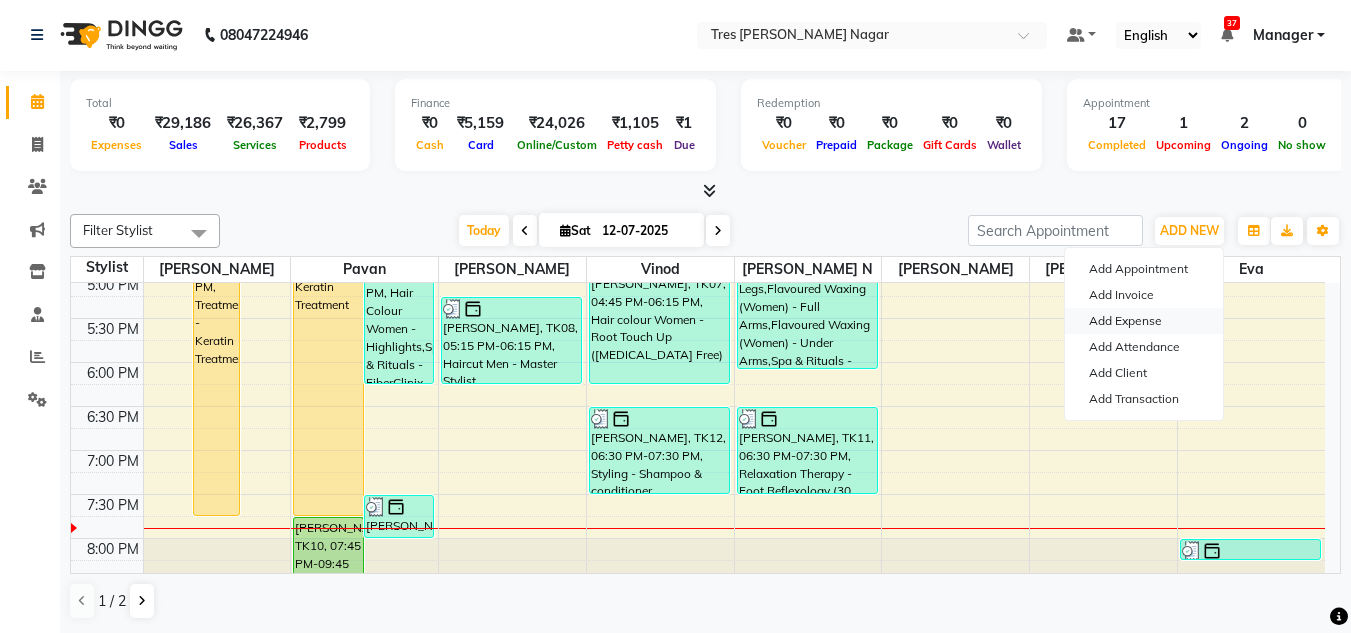 click on "Add Expense" at bounding box center [1144, 321] 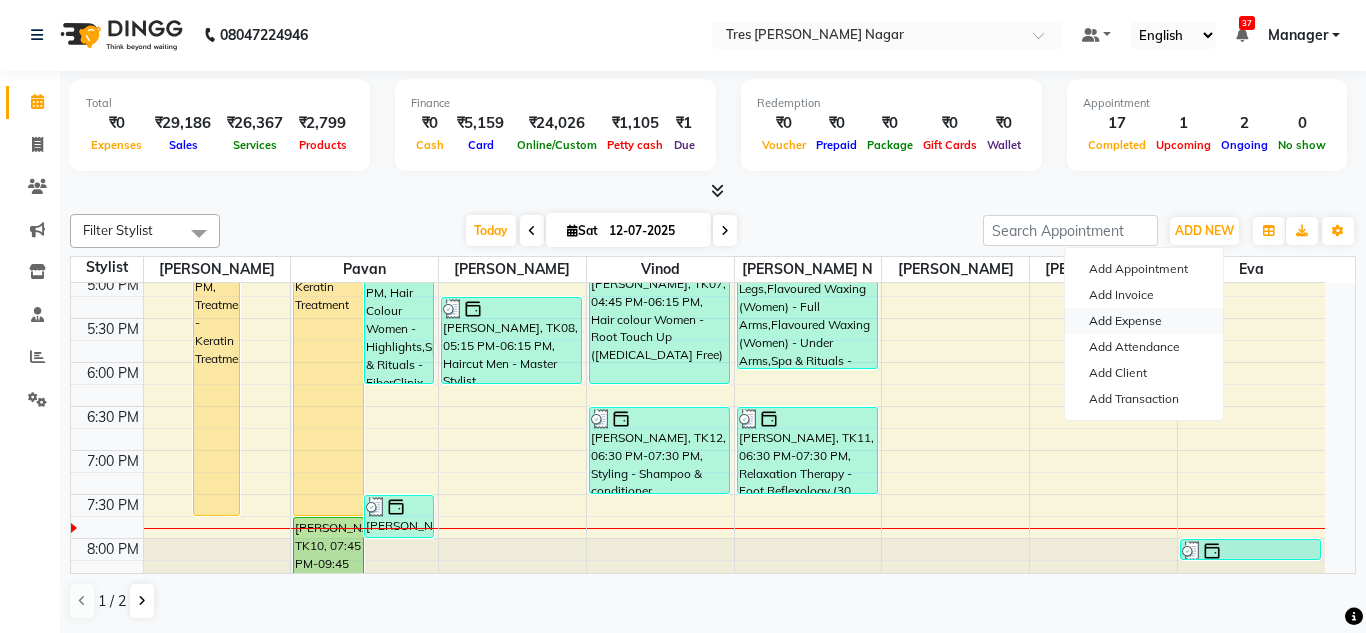 select on "1" 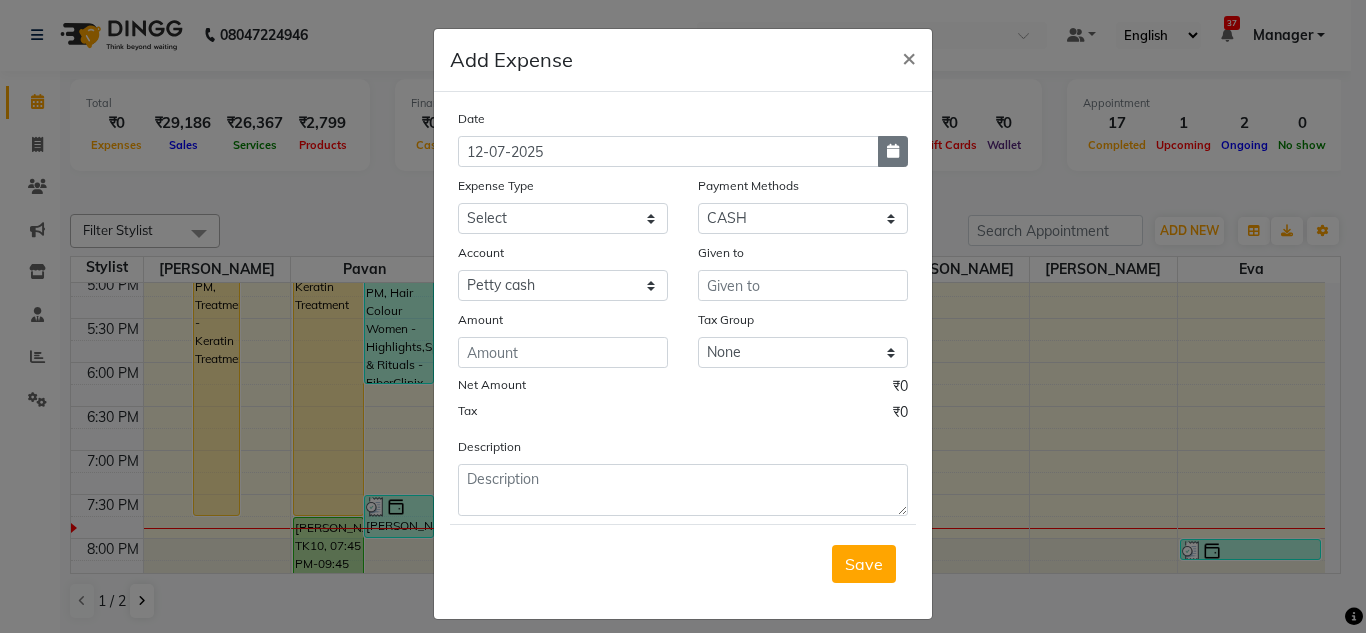 click 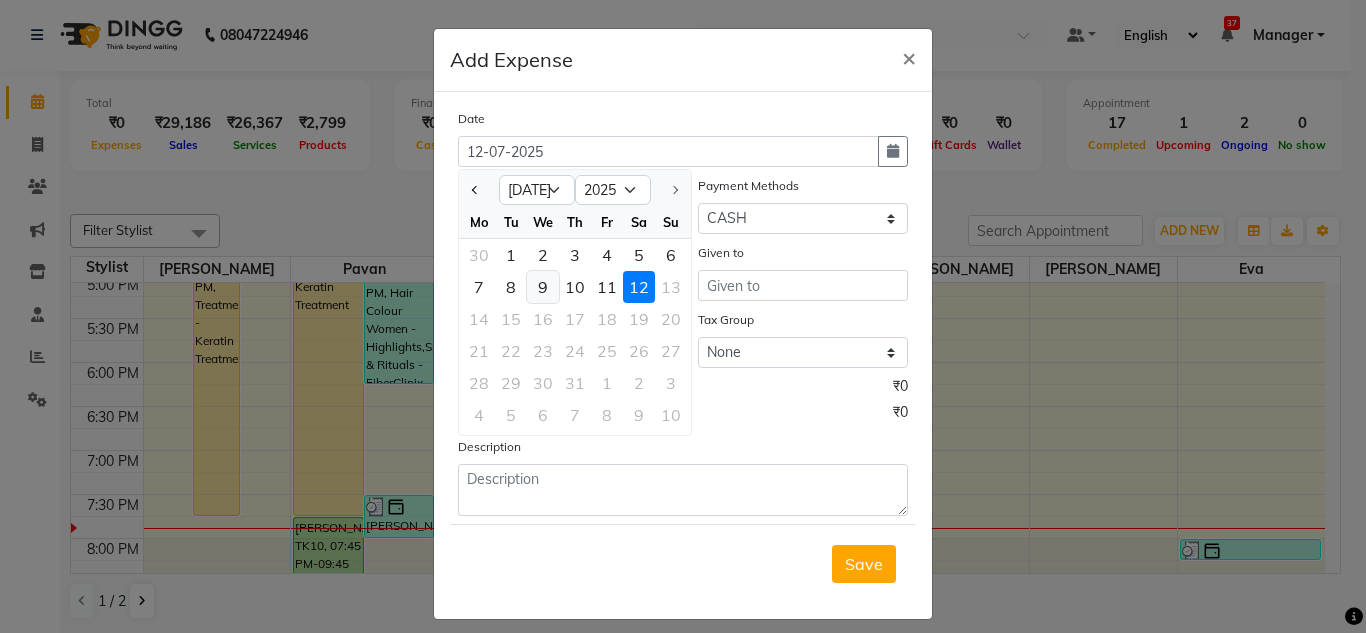 click on "9" 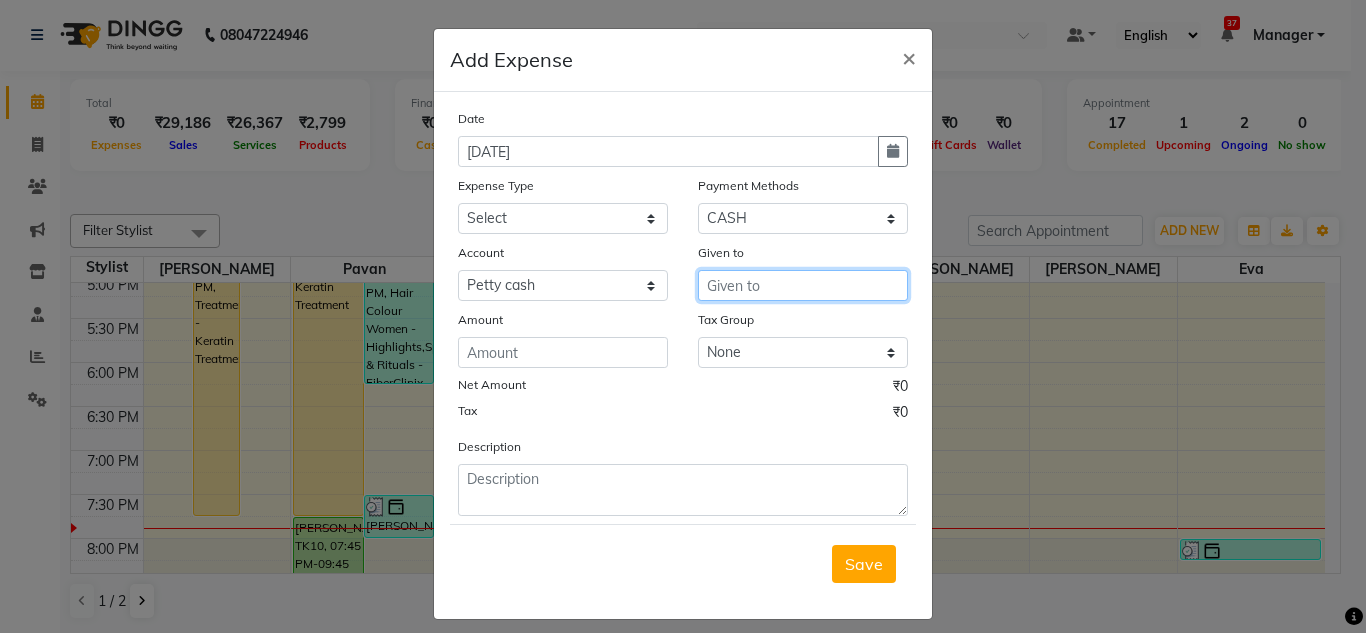 click at bounding box center (803, 285) 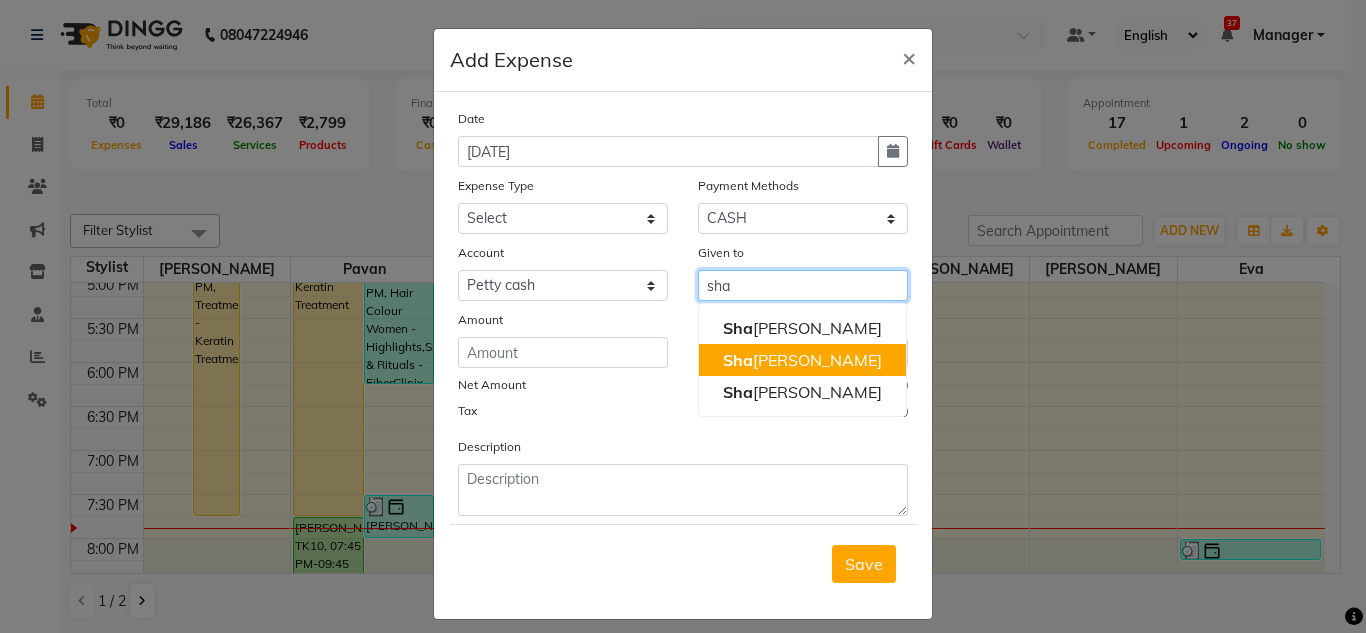 click on "Sha ntanu Reddy" at bounding box center (802, 360) 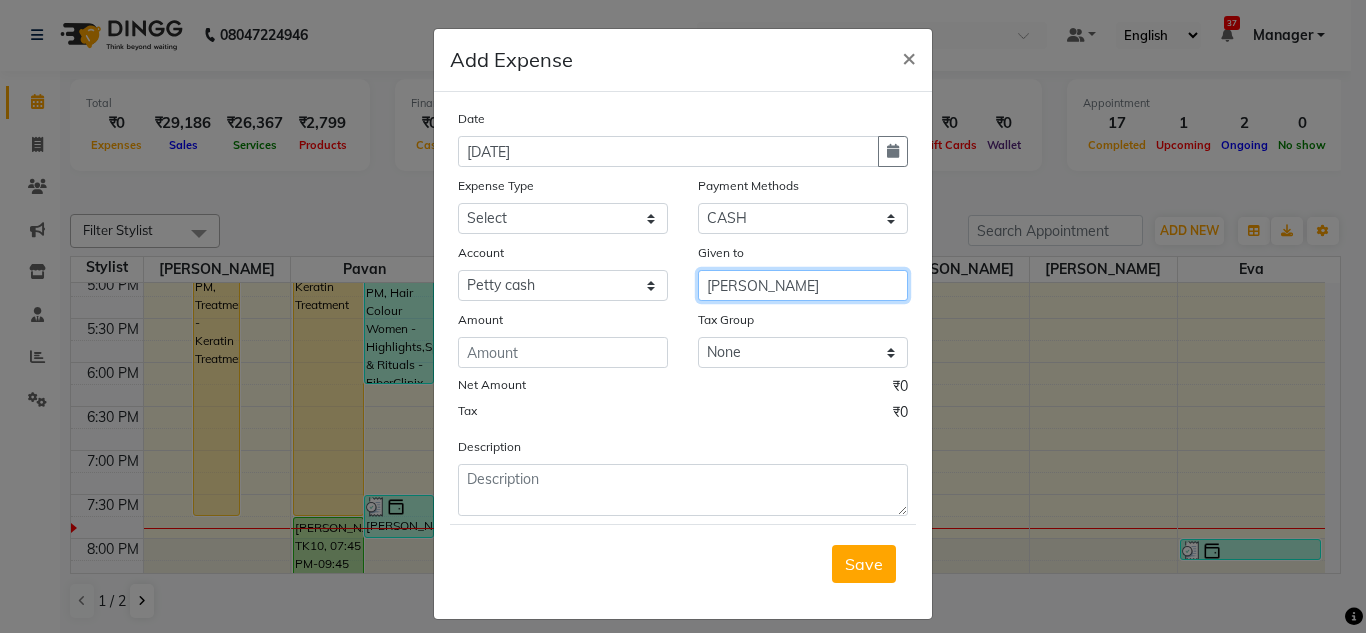 type on "[PERSON_NAME]" 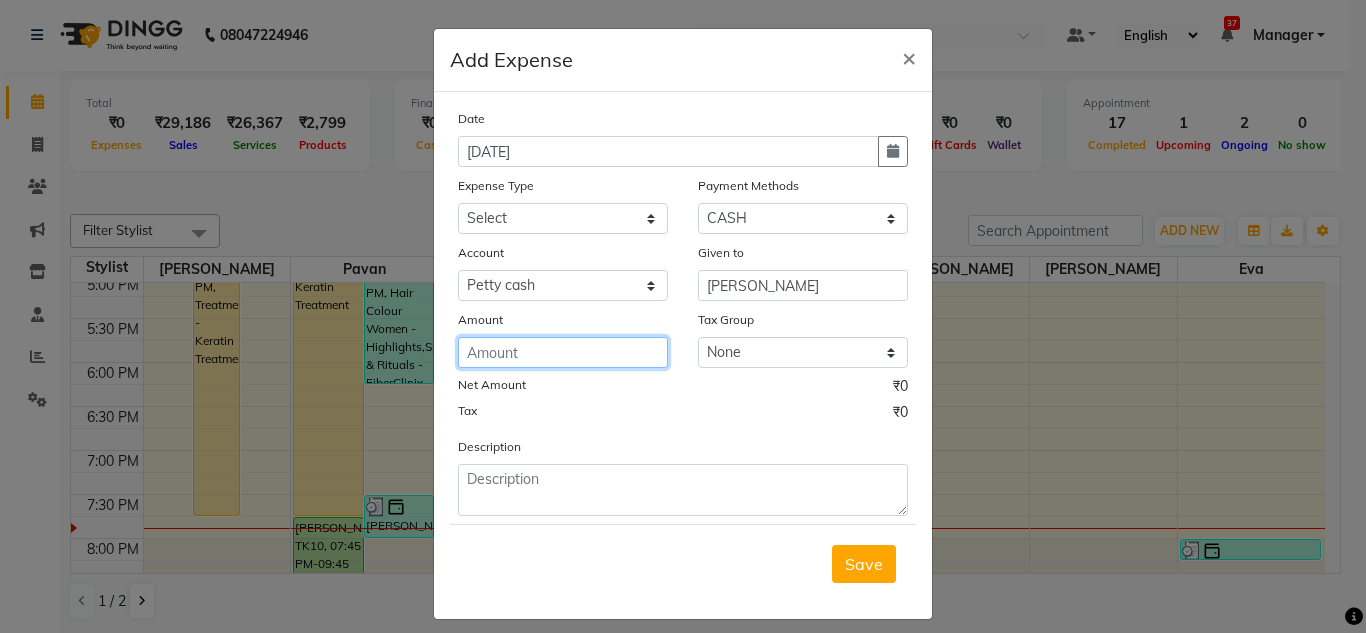 click 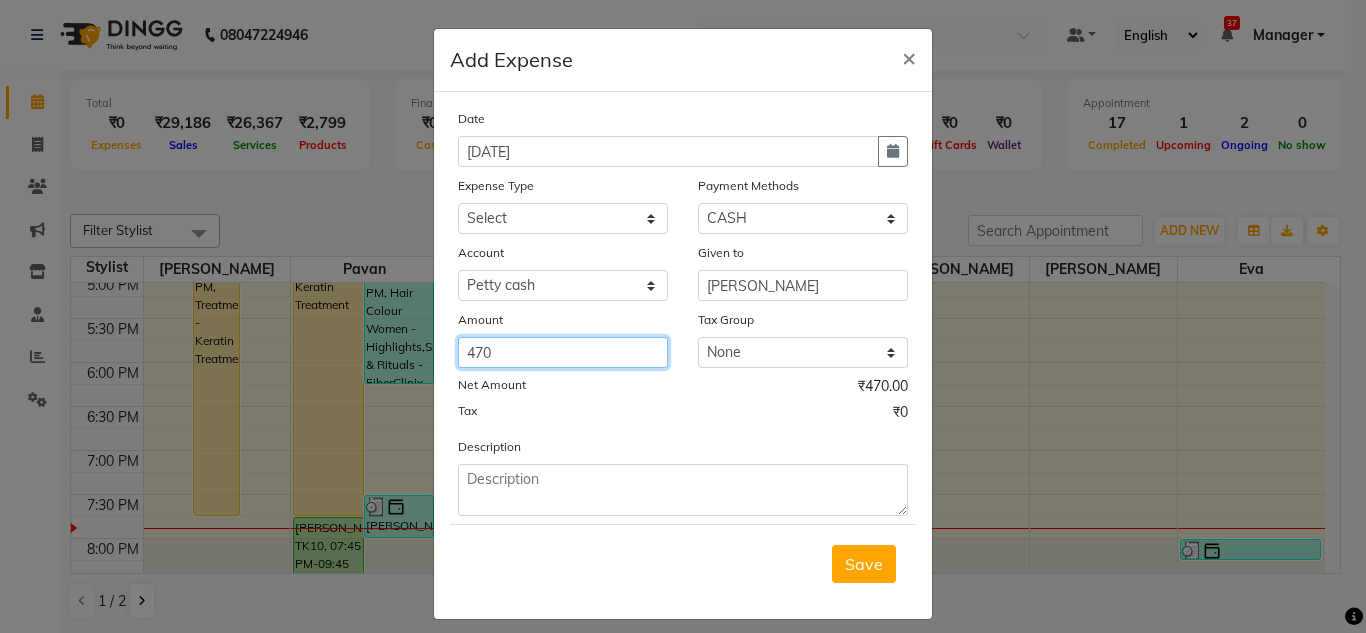 type on "470" 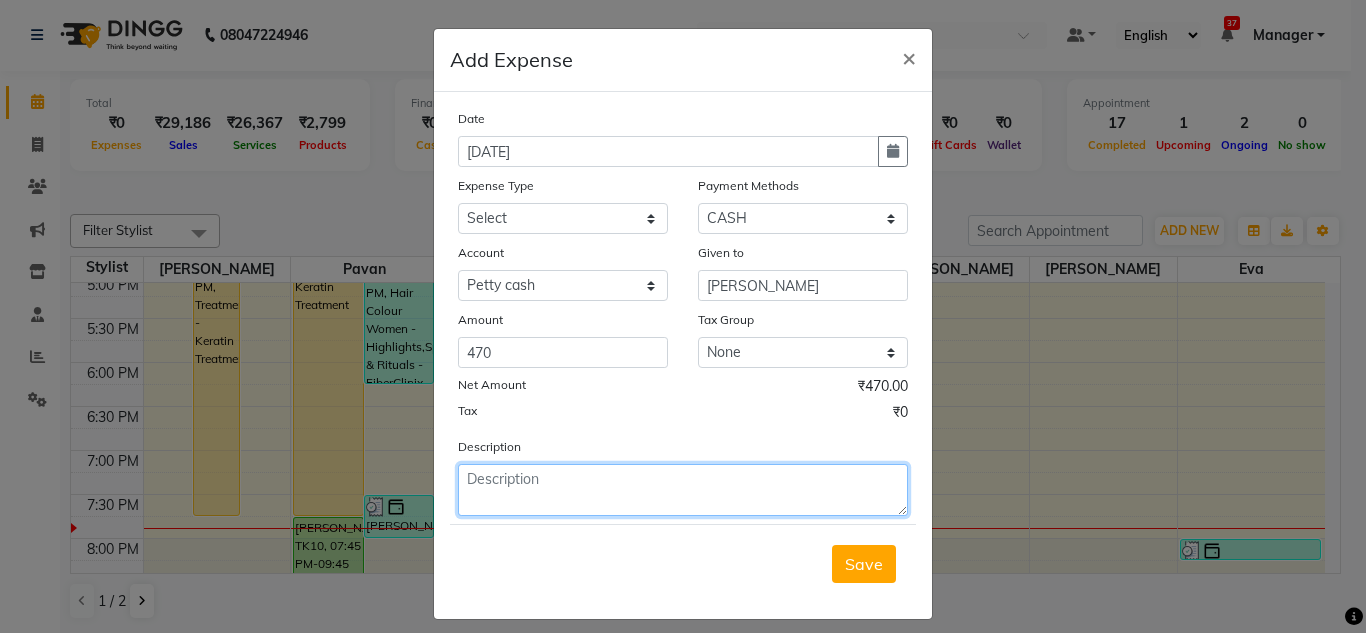 click 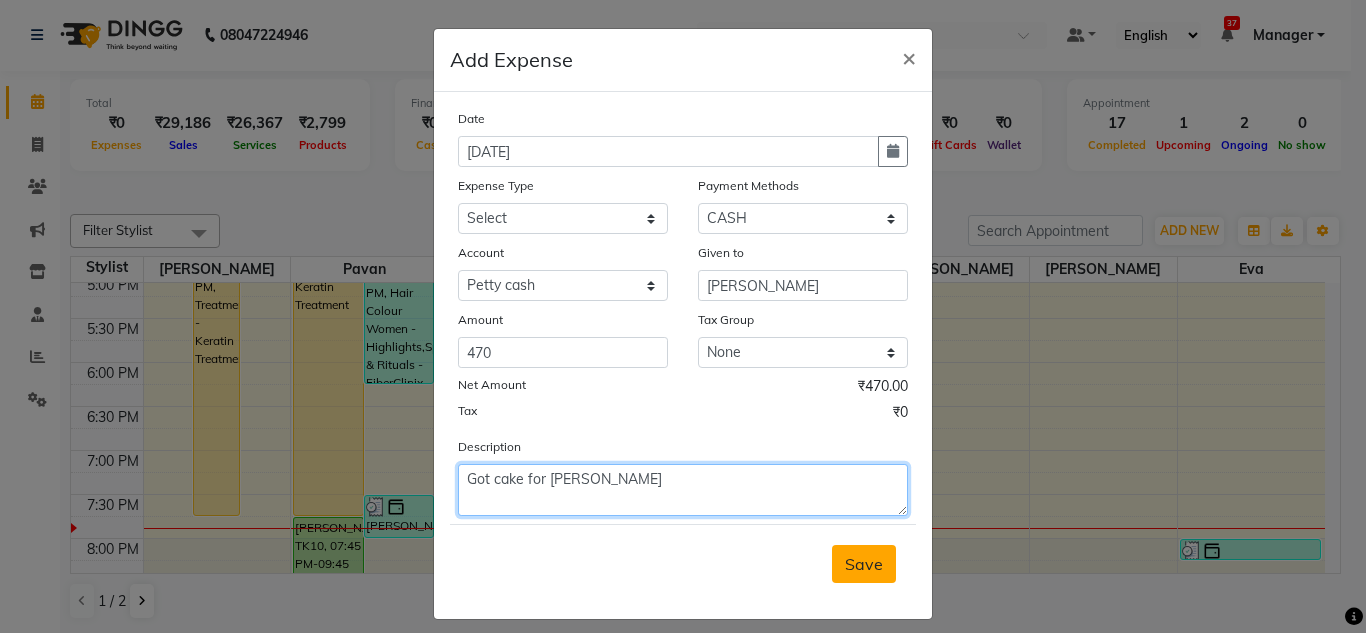 type on "Got cake for prerna" 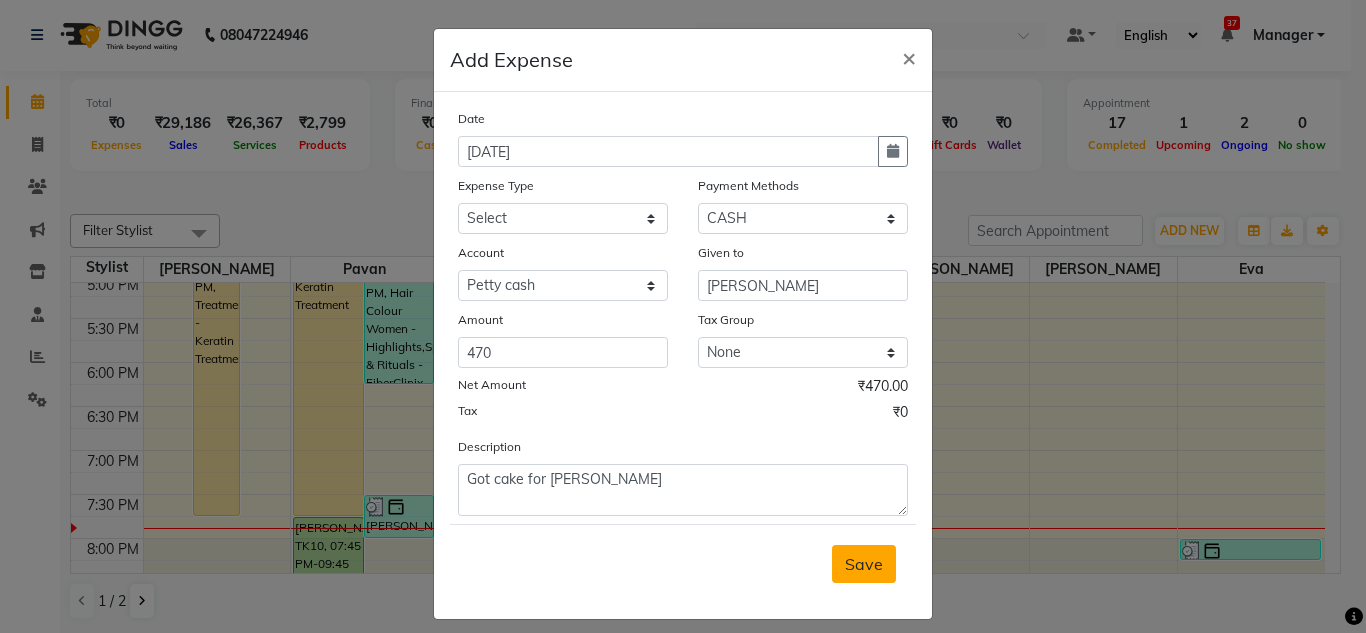 click on "Save" at bounding box center (864, 564) 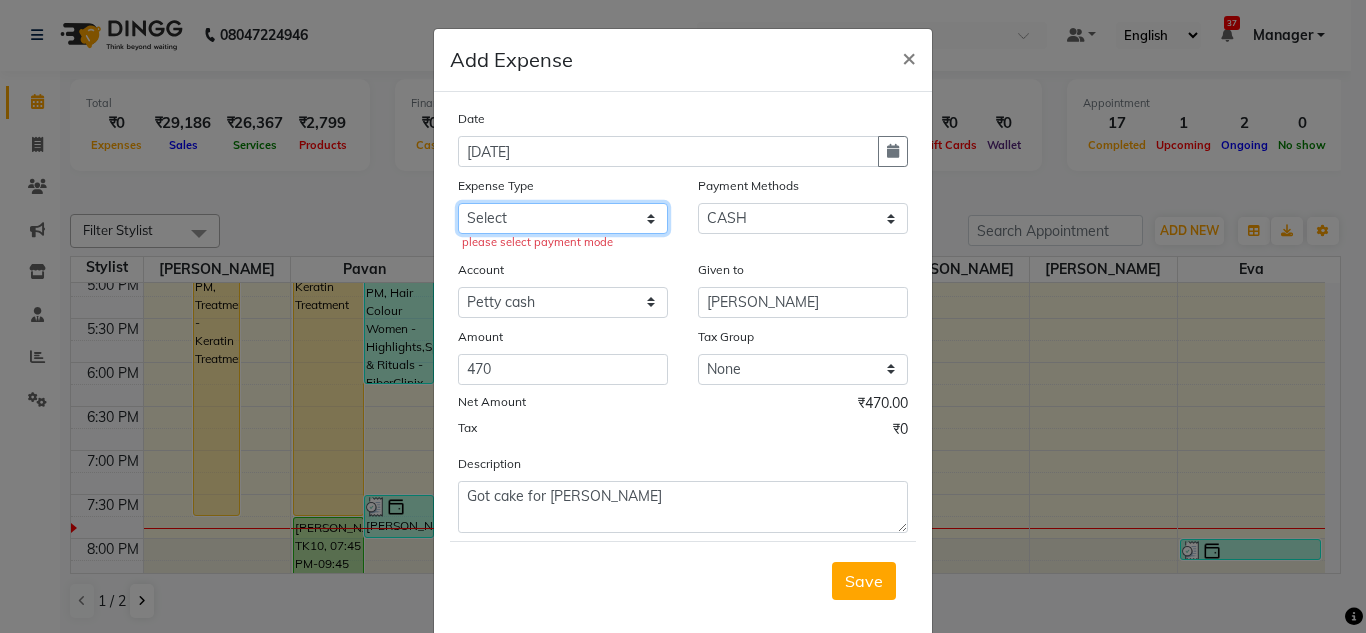 click on "Select Advance Salary Bank charges Car maintenance  Cash transfer to bank Cash transfer to hub Client Snacks Clinical charges Equipment Fuel Govt fee Incentive Insurance International purchase Loan Repayment Maintenance Marketing Miscellaneous MRA Other Pantry Product Rent Salary Staff Snacks Tax Tea & Refreshment Utilities" 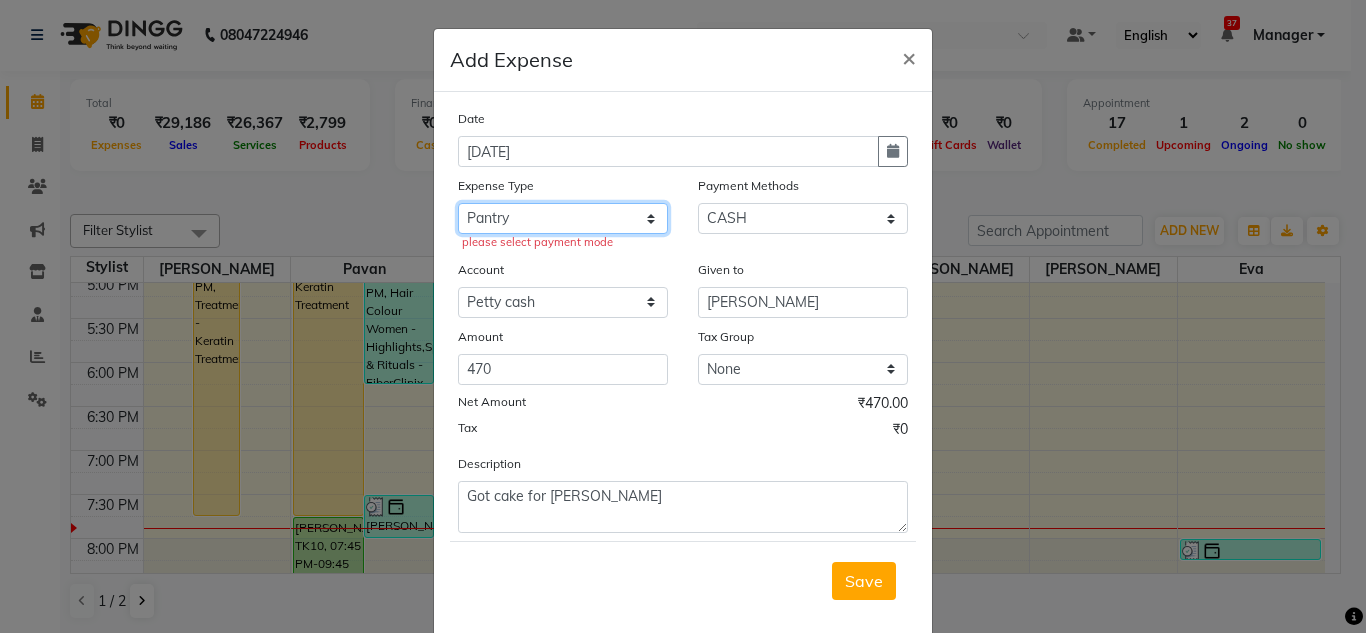 click on "Select Advance Salary Bank charges Car maintenance  Cash transfer to bank Cash transfer to hub Client Snacks Clinical charges Equipment Fuel Govt fee Incentive Insurance International purchase Loan Repayment Maintenance Marketing Miscellaneous MRA Other Pantry Product Rent Salary Staff Snacks Tax Tea & Refreshment Utilities" 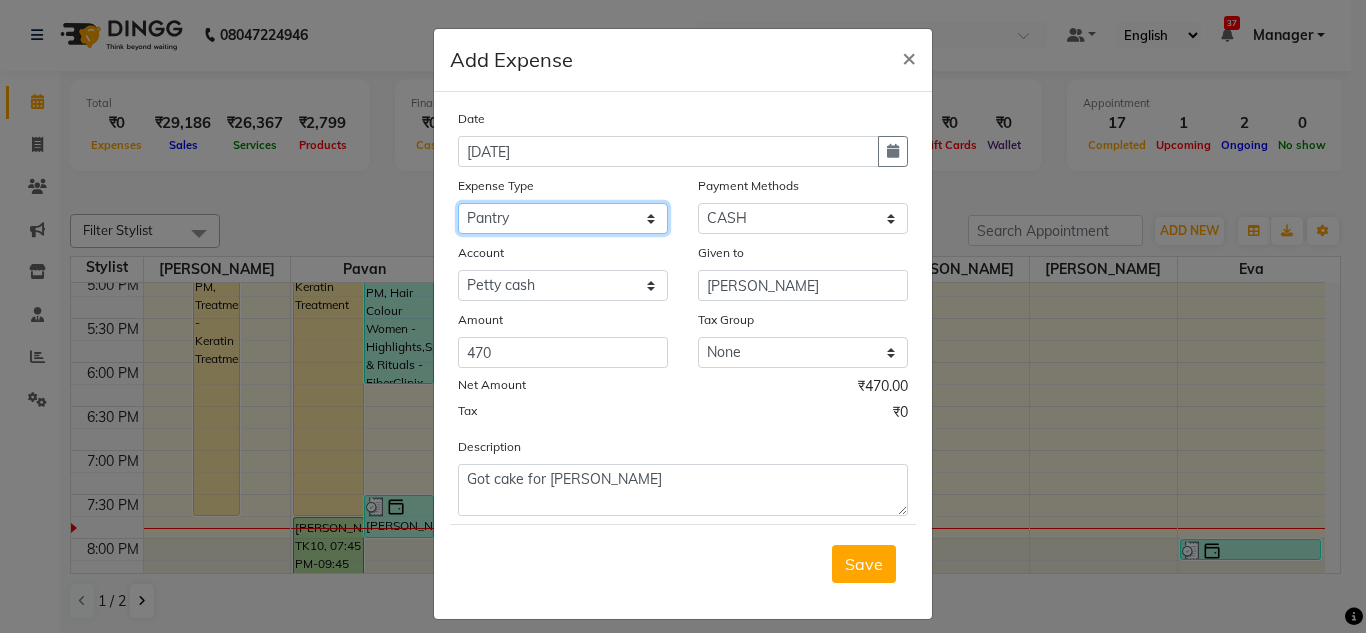 click on "Select Advance Salary Bank charges Car maintenance  Cash transfer to bank Cash transfer to hub Client Snacks Clinical charges Equipment Fuel Govt fee Incentive Insurance International purchase Loan Repayment Maintenance Marketing Miscellaneous MRA Other Pantry Product Rent Salary Staff Snacks Tax Tea & Refreshment Utilities" 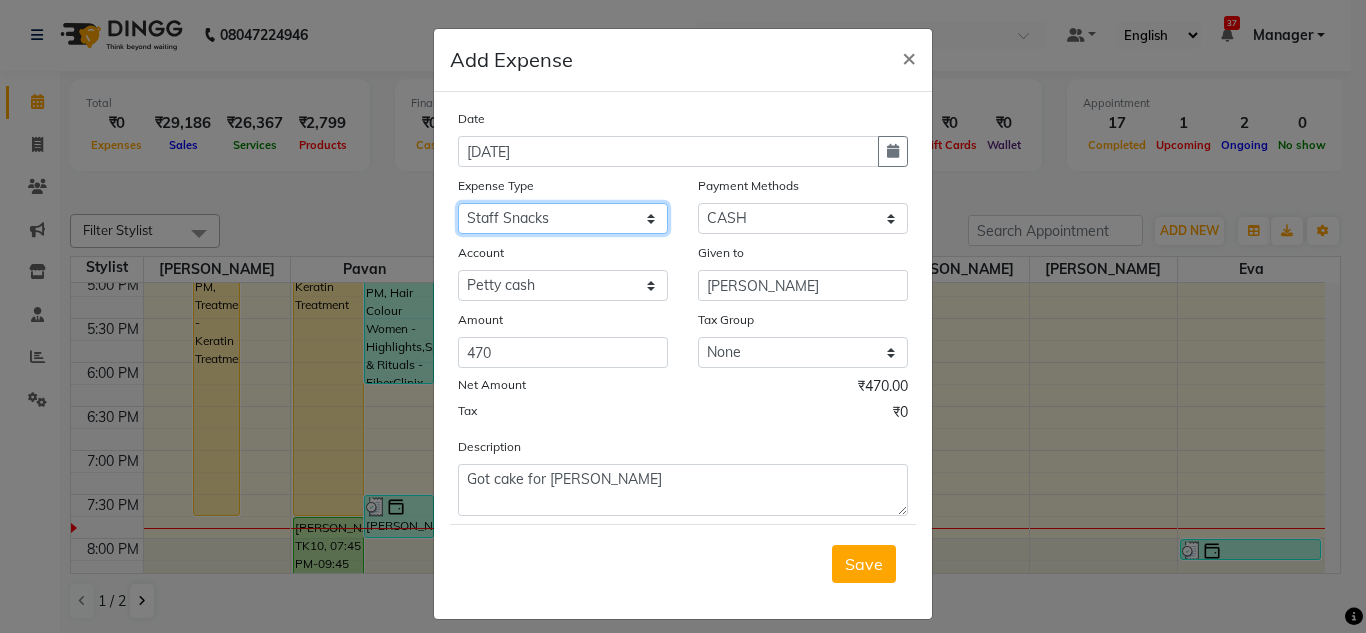 click on "Select Advance Salary Bank charges Car maintenance  Cash transfer to bank Cash transfer to hub Client Snacks Clinical charges Equipment Fuel Govt fee Incentive Insurance International purchase Loan Repayment Maintenance Marketing Miscellaneous MRA Other Pantry Product Rent Salary Staff Snacks Tax Tea & Refreshment Utilities" 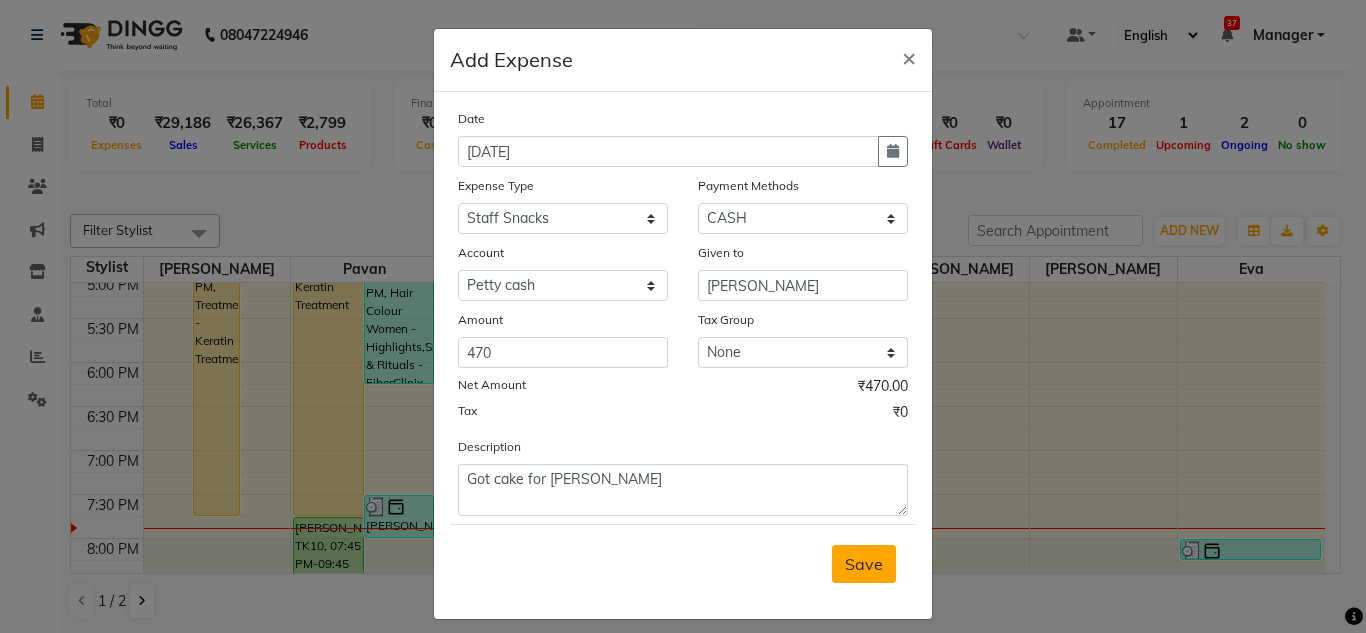 click on "Save" at bounding box center (864, 564) 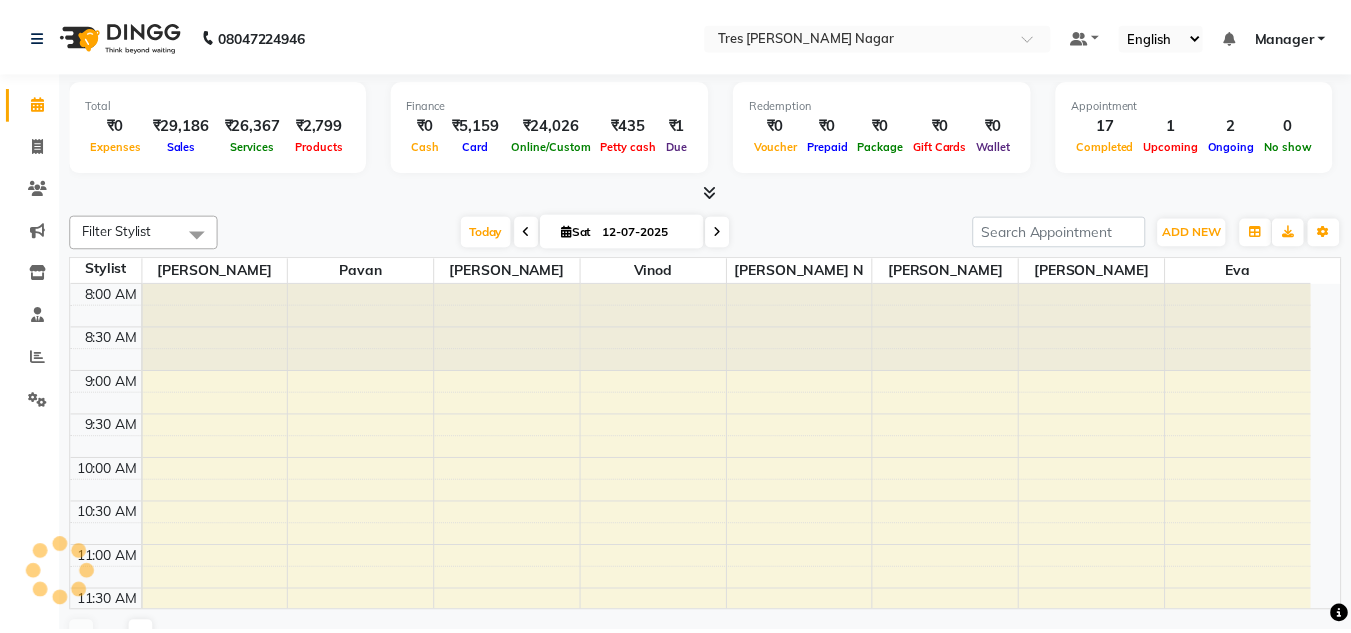 scroll, scrollTop: 0, scrollLeft: 0, axis: both 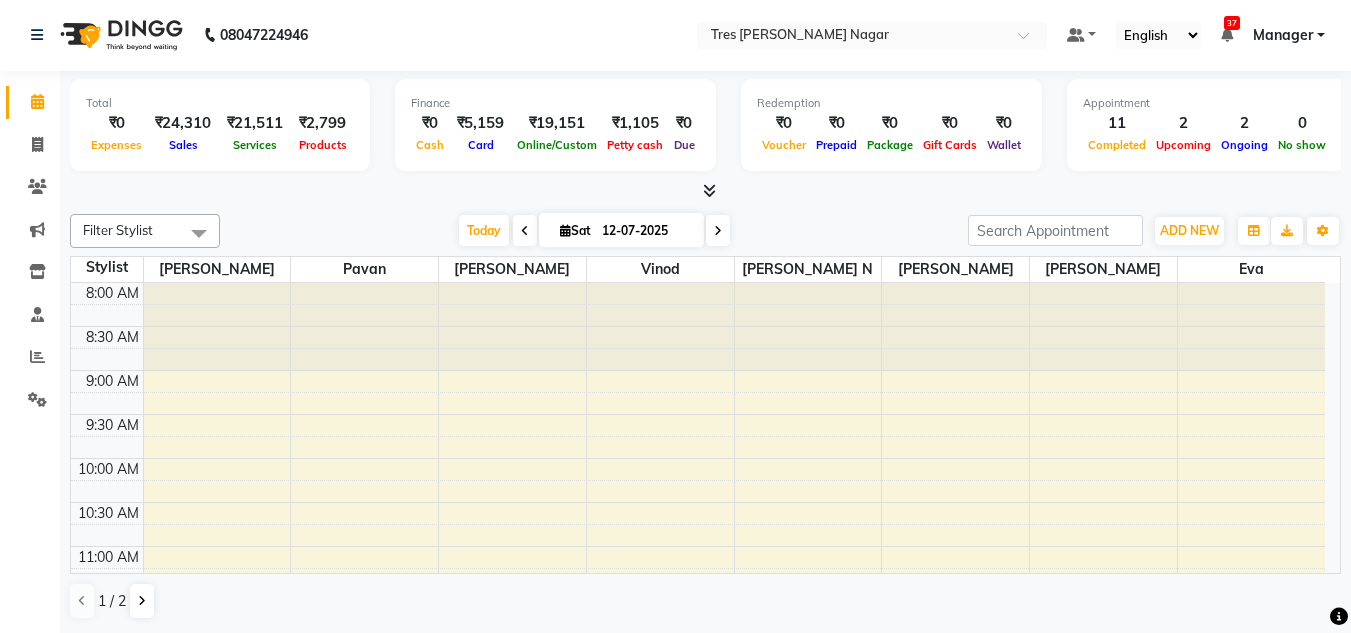 click on "Today" at bounding box center (484, 230) 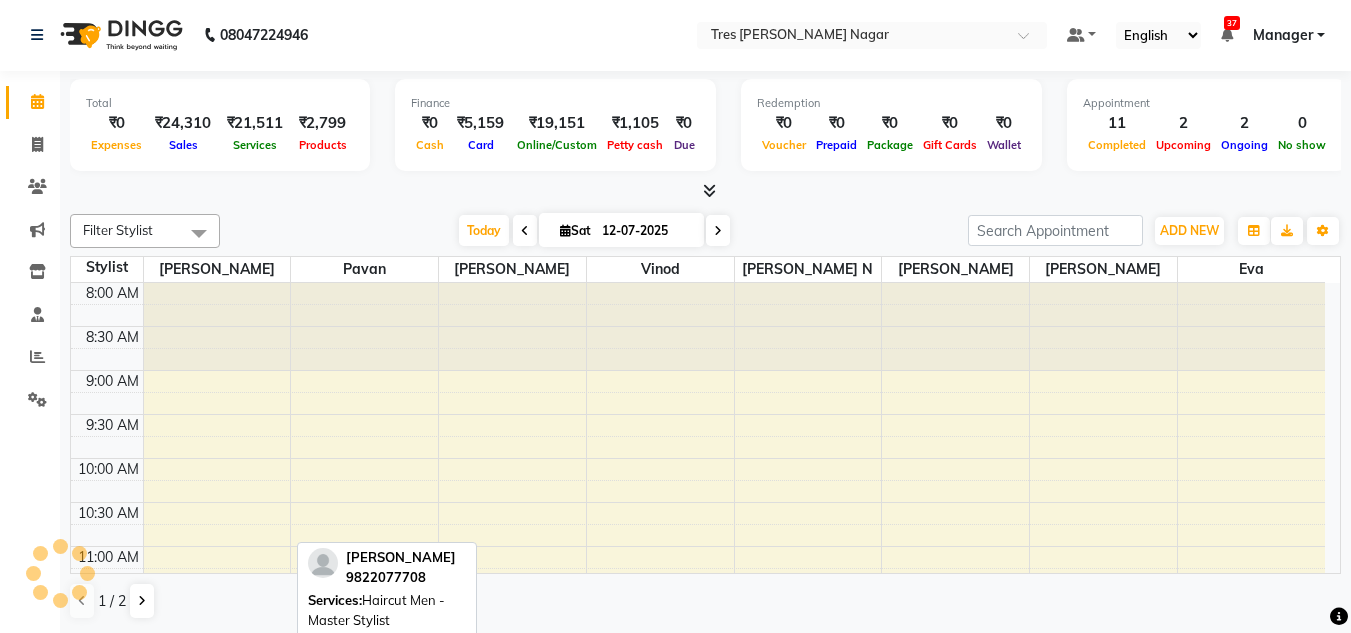scroll, scrollTop: 1, scrollLeft: 0, axis: vertical 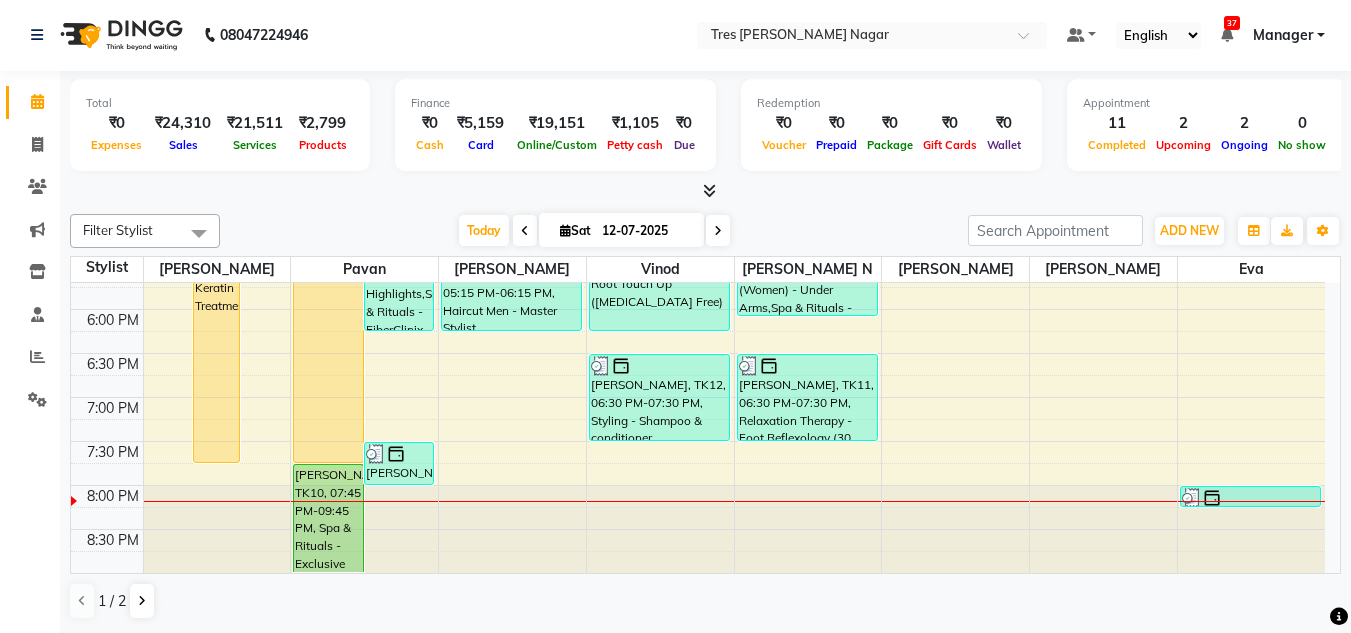 click at bounding box center [718, 231] 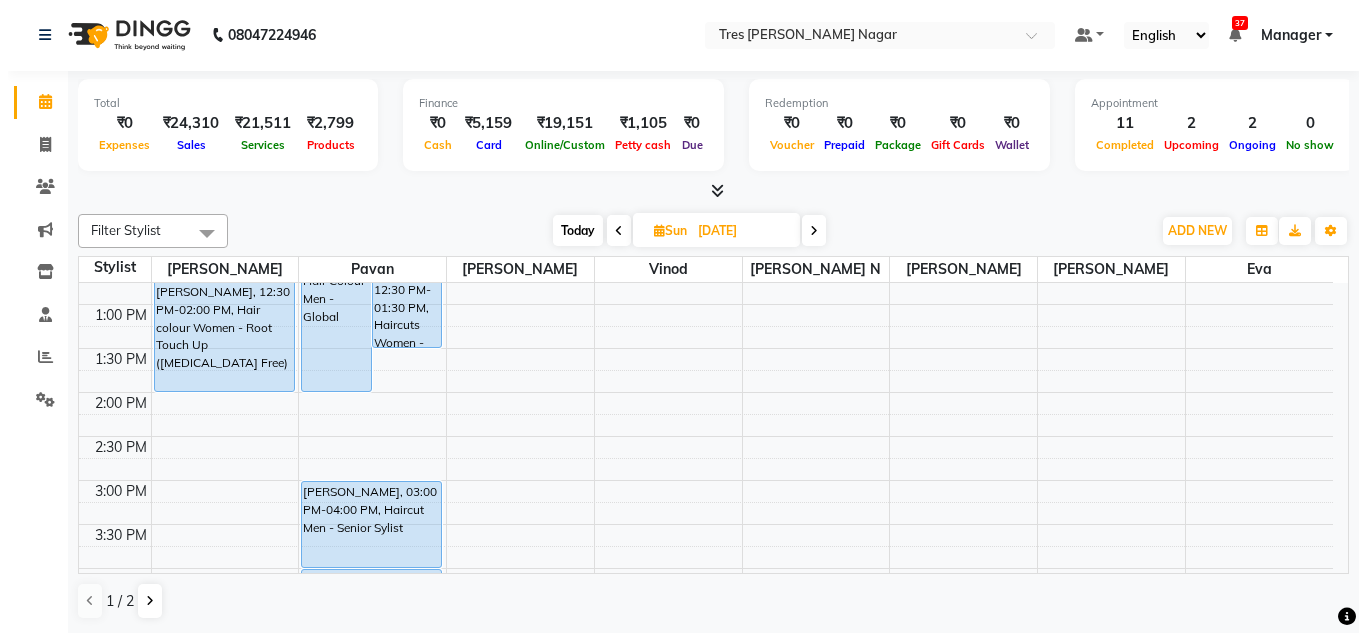 scroll, scrollTop: 453, scrollLeft: 0, axis: vertical 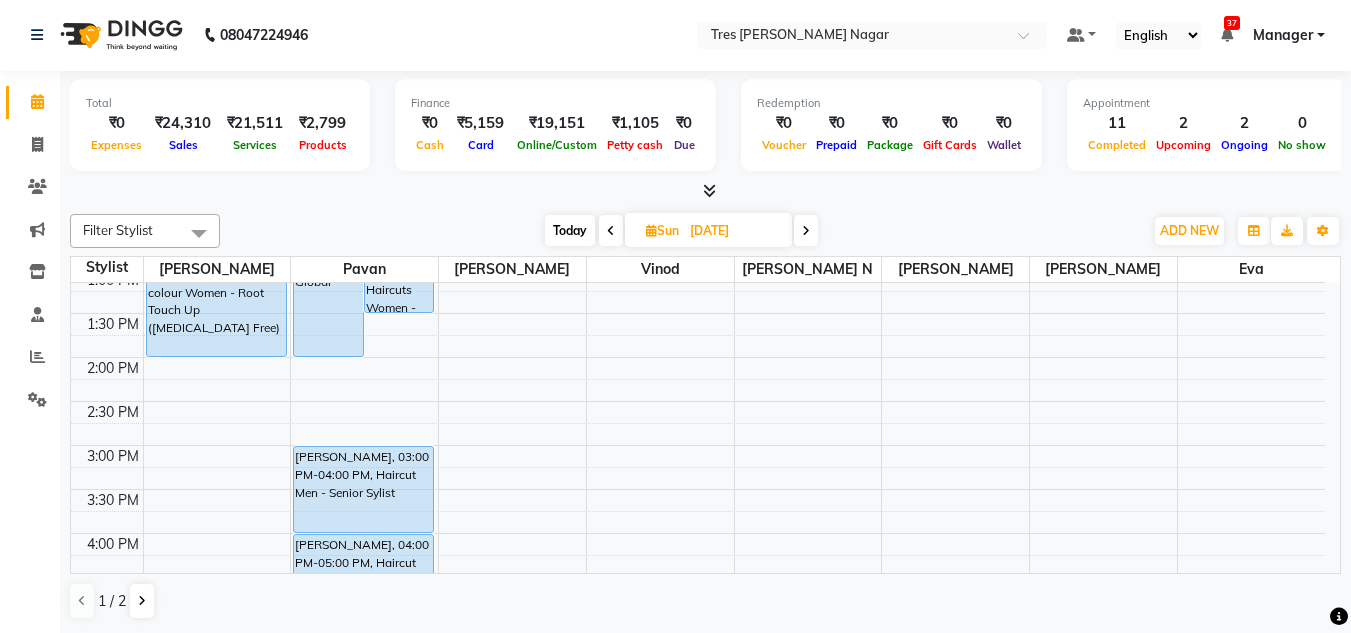 click on "8:00 AM 8:30 AM 9:00 AM 9:30 AM 10:00 AM 10:30 AM 11:00 AM 11:30 AM 12:00 PM 12:30 PM 1:00 PM 1:30 PM 2:00 PM 2:30 PM 3:00 PM 3:30 PM 4:00 PM 4:30 PM 5:00 PM 5:30 PM 6:00 PM 6:30 PM 7:00 PM 7:30 PM 8:00 PM 8:30 PM     Janu Lulla, 12:30 PM-02:00 PM, Hair colour Women - Root Touch Up (Ammonia Free)    Surbhinull, 12:00 PM-02:00 PM, Hair Colour Men - Global    Bahar Dhairyawan, 12:30 PM-01:30 PM, Haircuts Women - Senior Sylist    Surbhinull, 11:00 AM-12:00 PM, Haircut Men - Senior Sylist    Siddharth Shah, 03:00 PM-04:00 PM, Haircut Men - Senior Sylist    Siddharth Shah, 04:00 PM-05:00 PM, Haircut Men - Senior Sylist    Bahar Dhairyawan, 11:00 AM-12:30 PM, Hair colour Women - Root Touch Up (Ammonia Free)    Sharmin Palsetia, 05:00 PM-06:00 PM, Haircuts Women - Kids (Below 10 Year)    Bahar Dhairyawan, 11:00 AM-12:45 PM, Spa & Rituals - Exclusive" at bounding box center [698, 401] 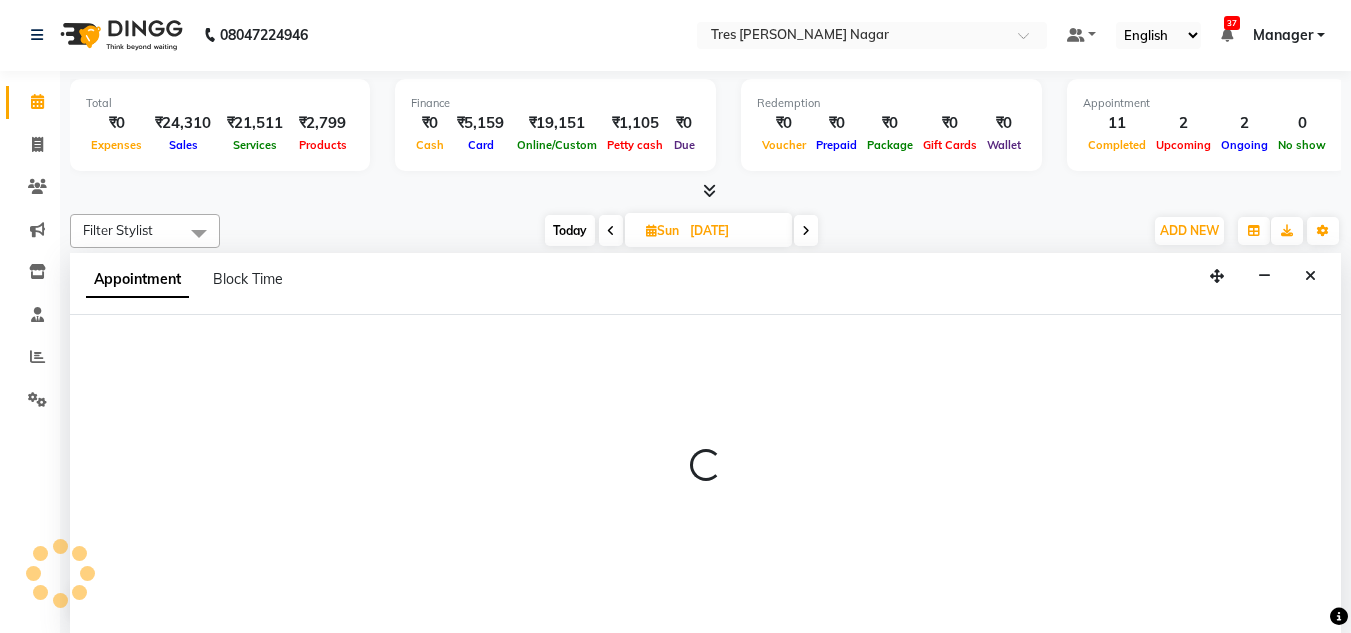 select on "47307" 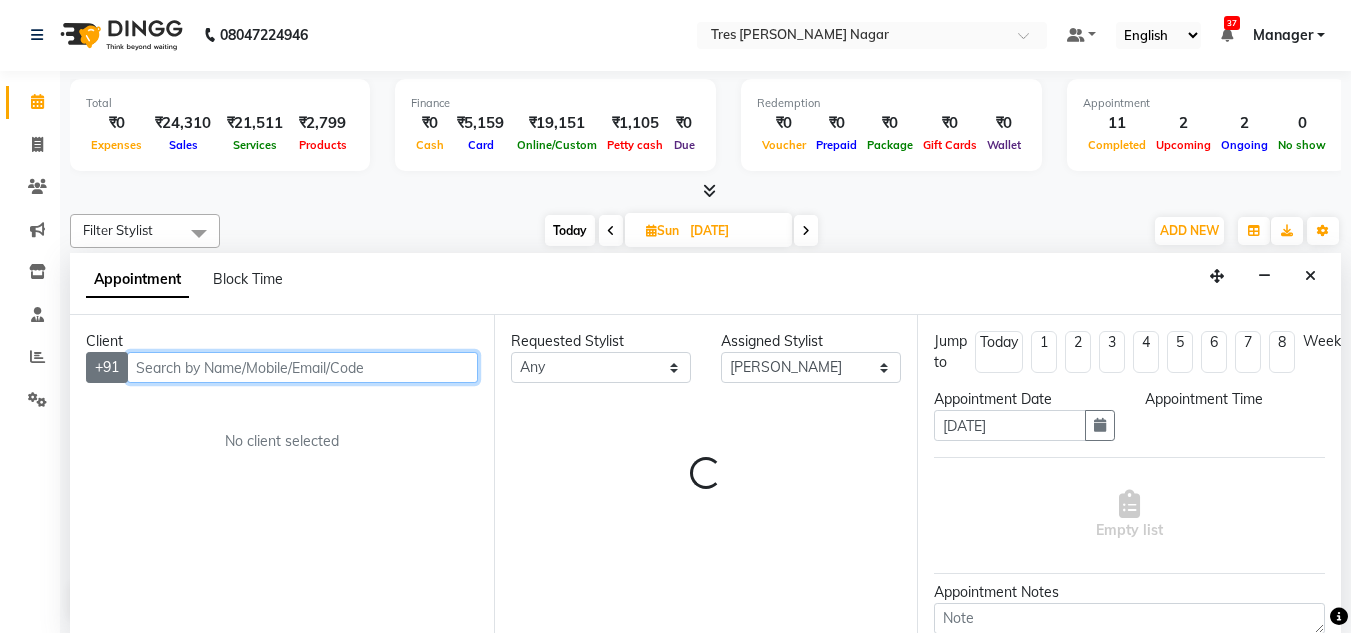 select on "900" 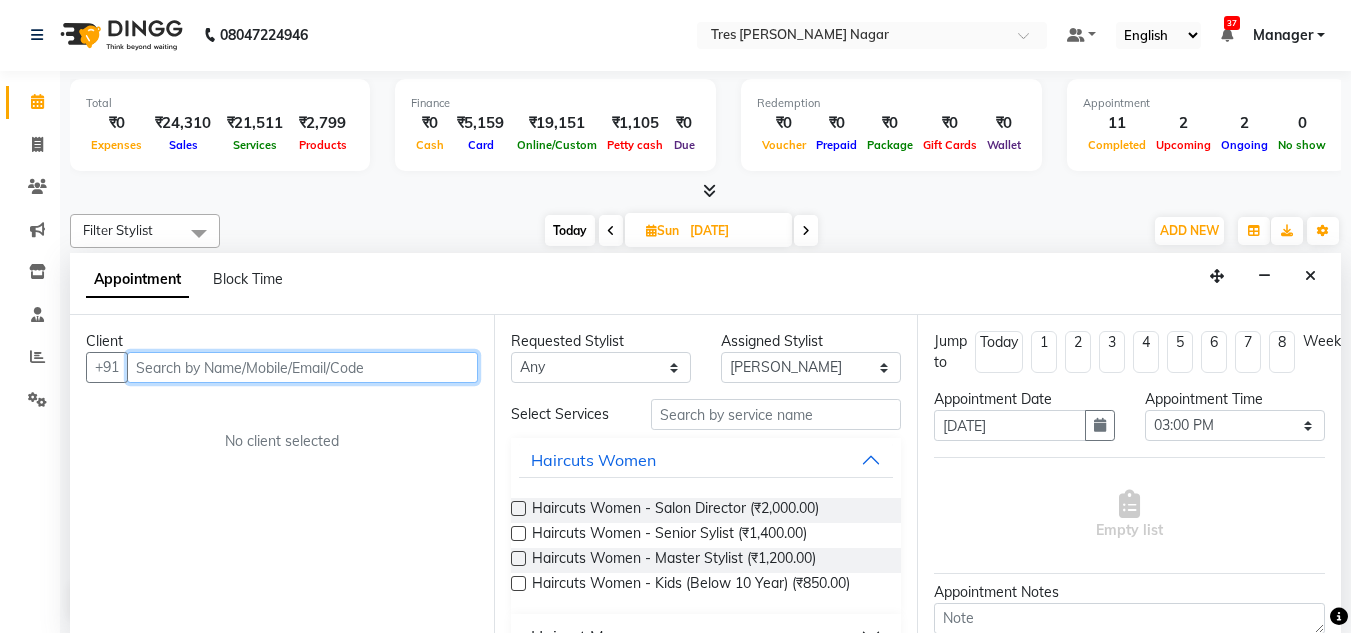 click at bounding box center [302, 367] 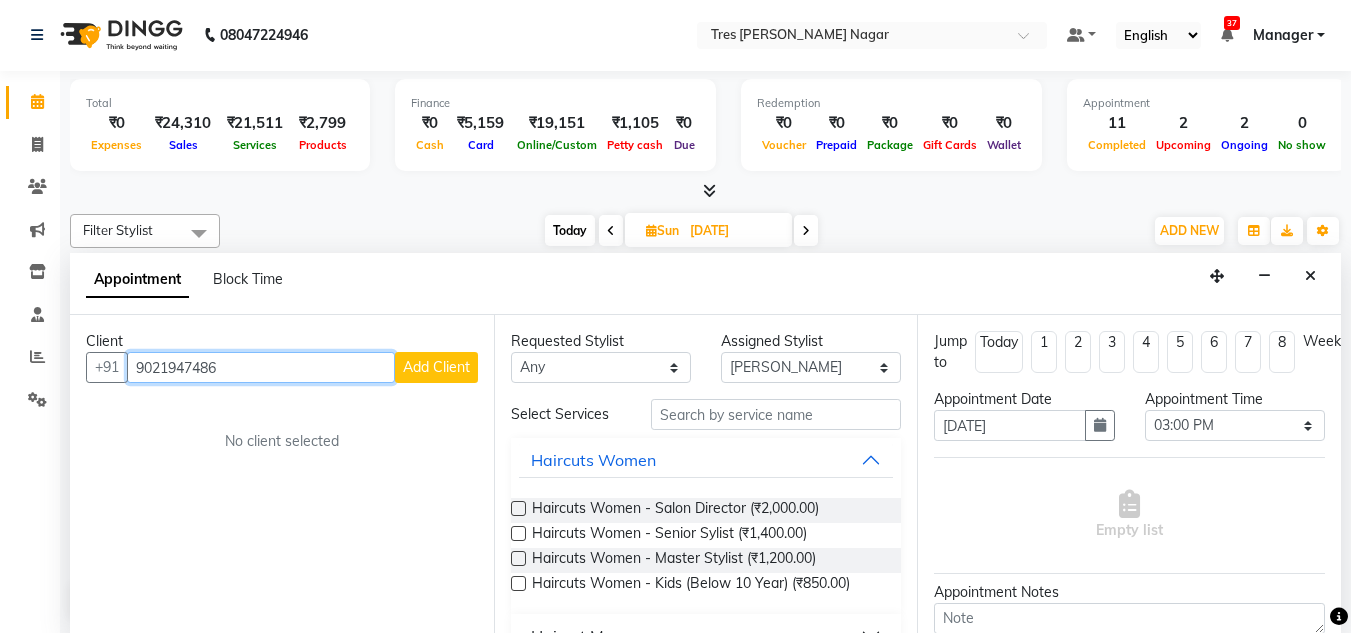 type on "9021947486" 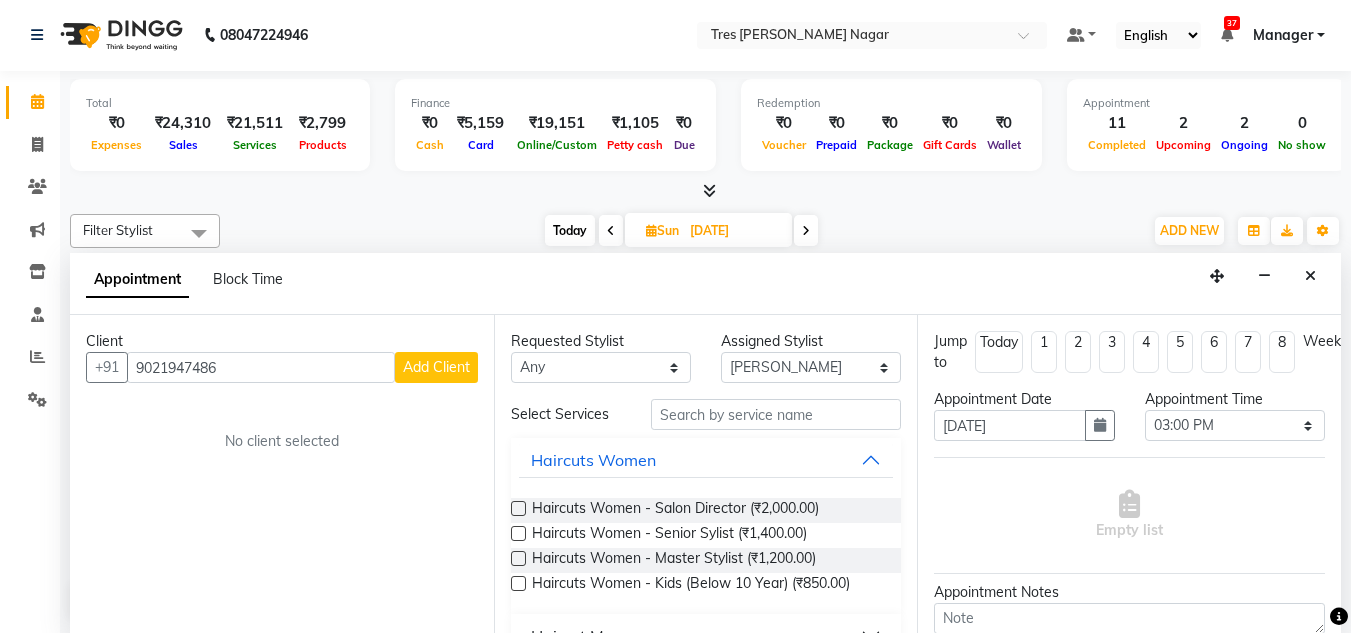 click on "Add Client" at bounding box center (436, 367) 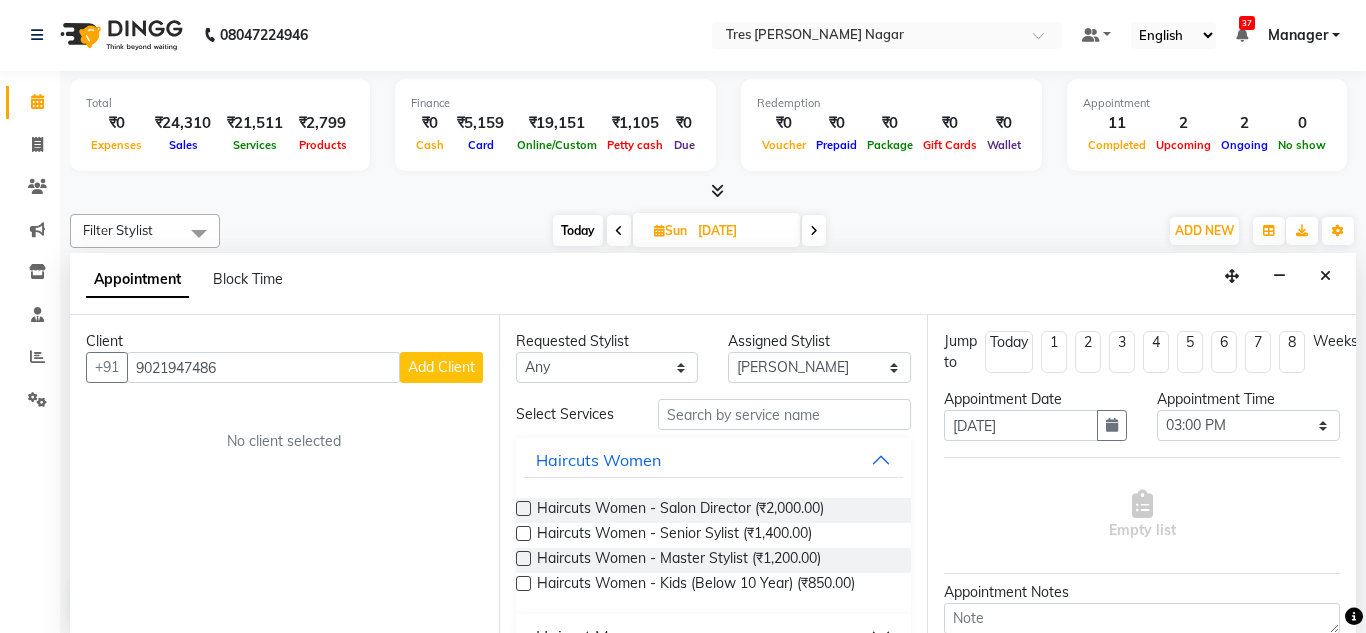 select on "22" 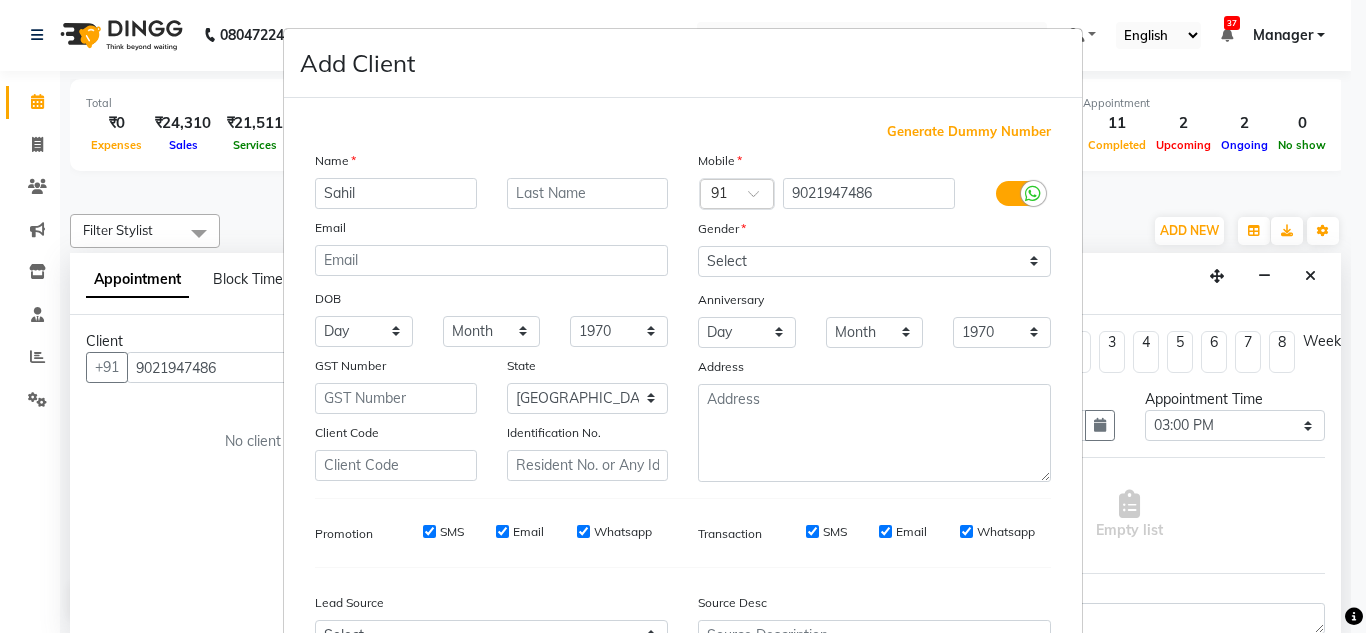 type on "Sahil" 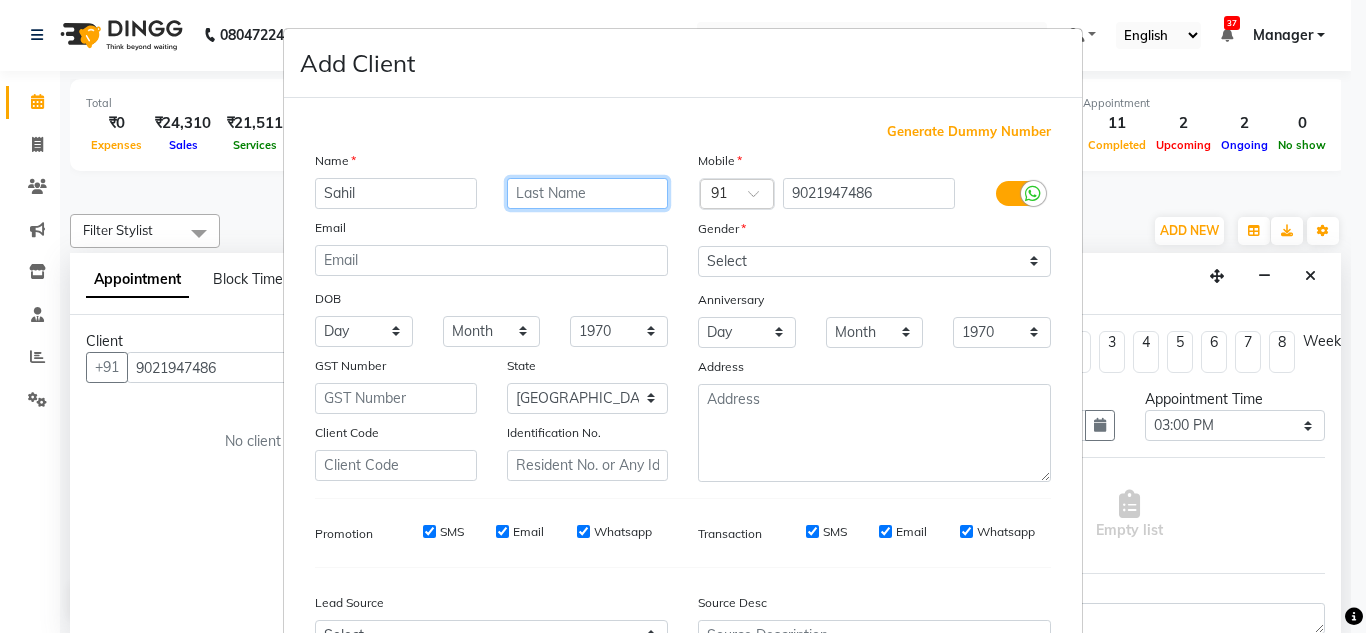click at bounding box center [588, 193] 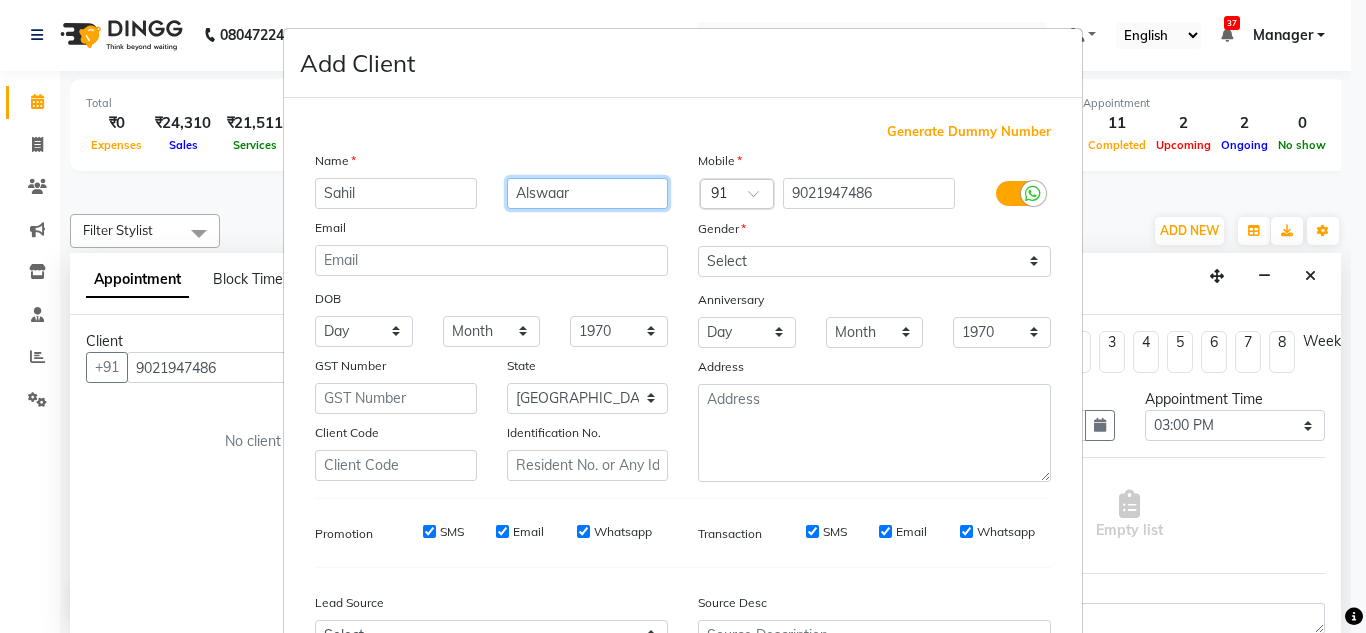 click on "Alswaar" at bounding box center (588, 193) 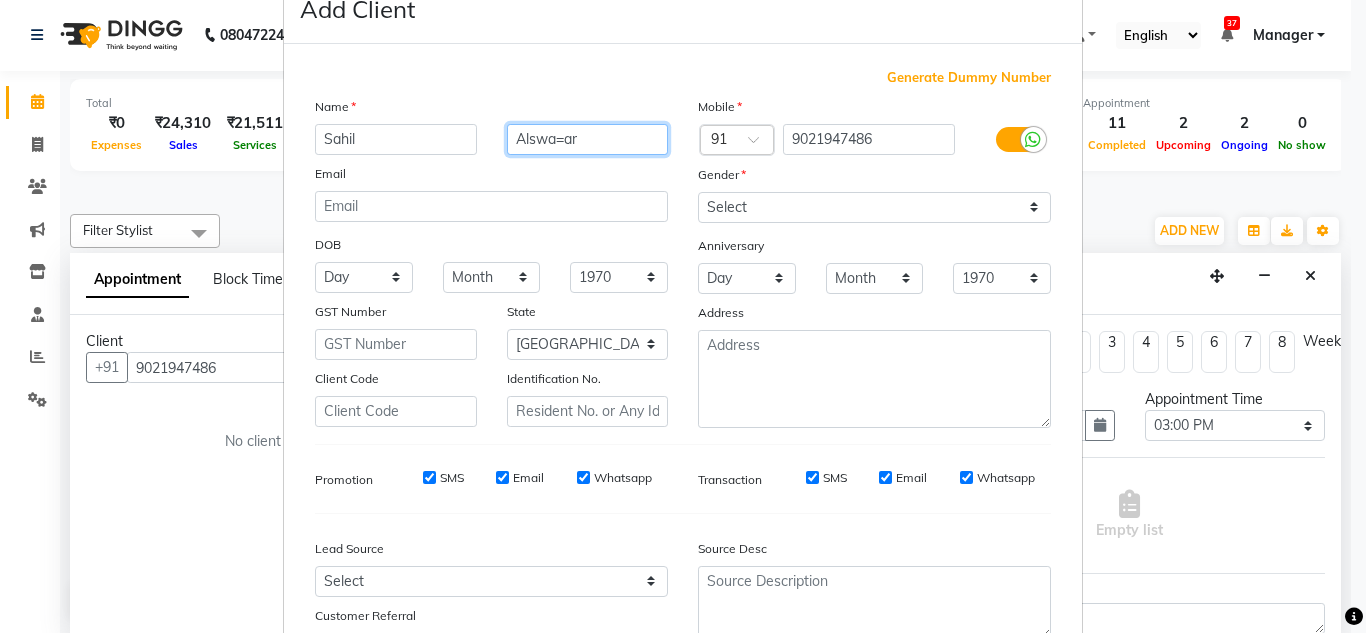 scroll, scrollTop: 100, scrollLeft: 0, axis: vertical 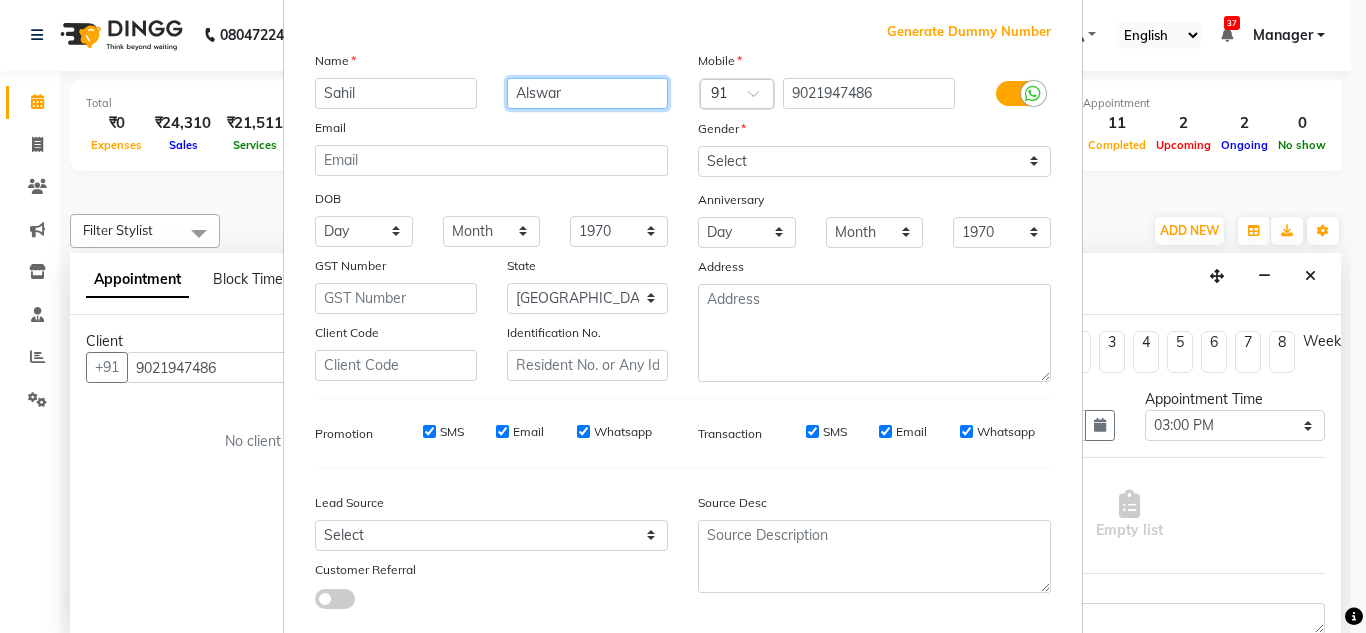 type on "Alswar" 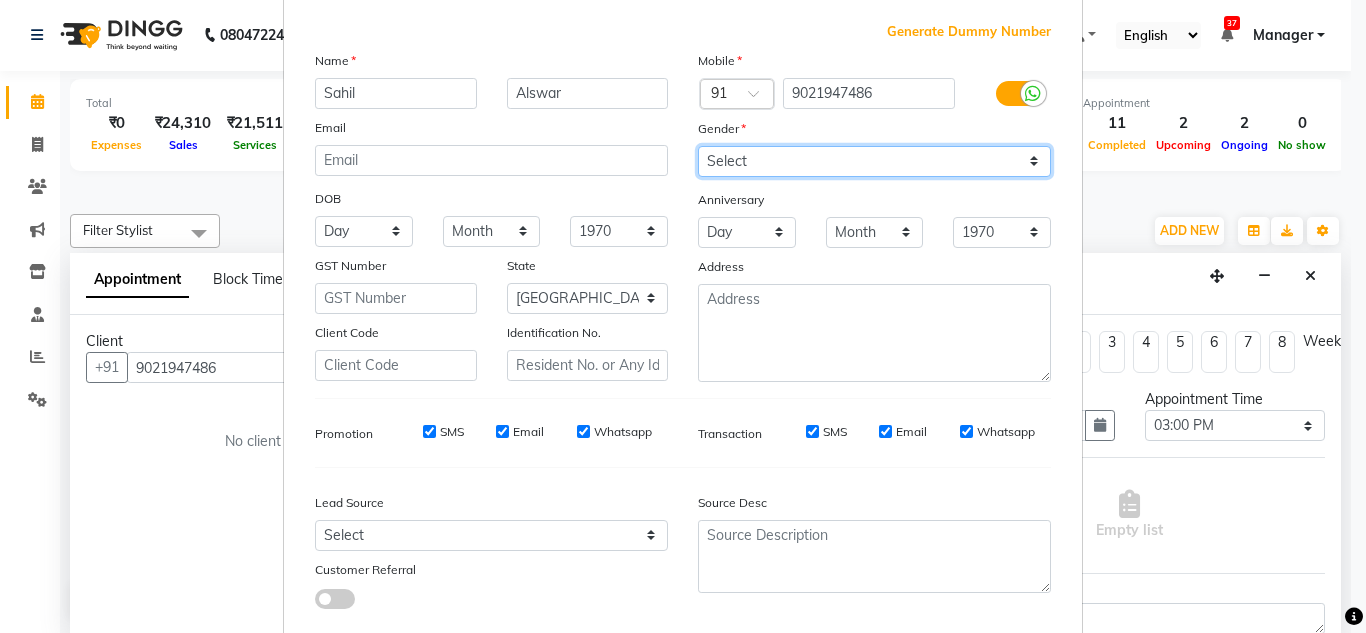 click on "Select Male Female Other Prefer Not To Say" at bounding box center (874, 161) 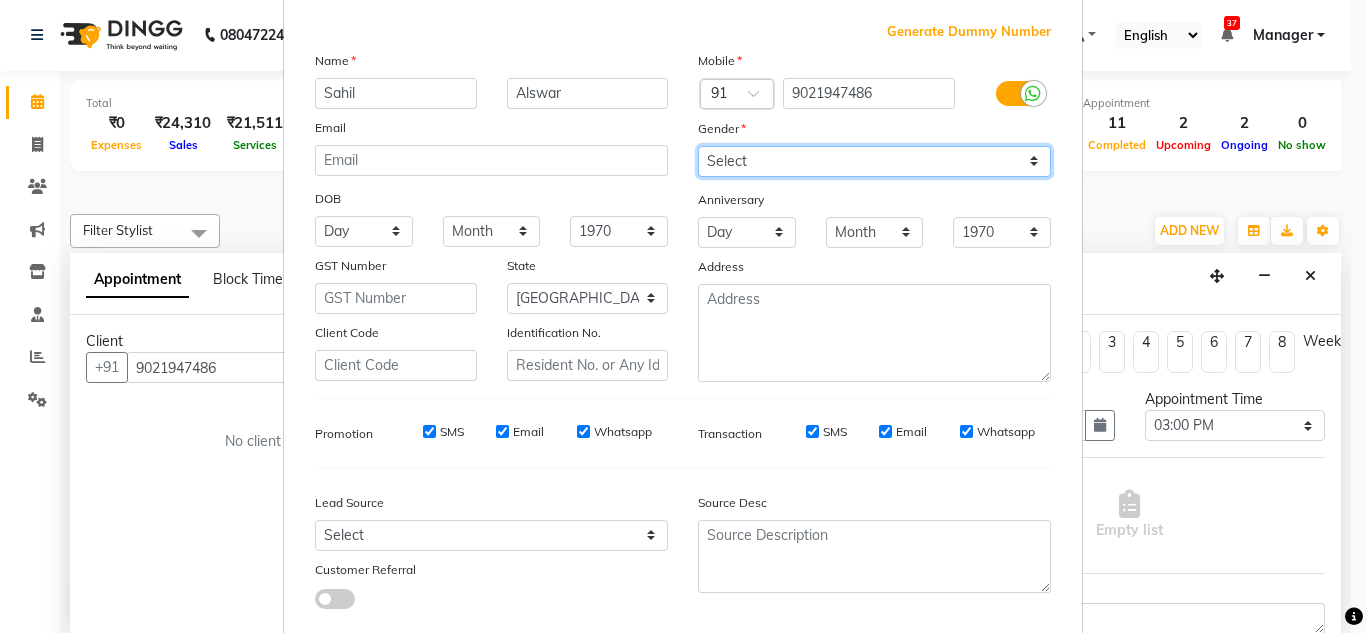 select on "[DEMOGRAPHIC_DATA]" 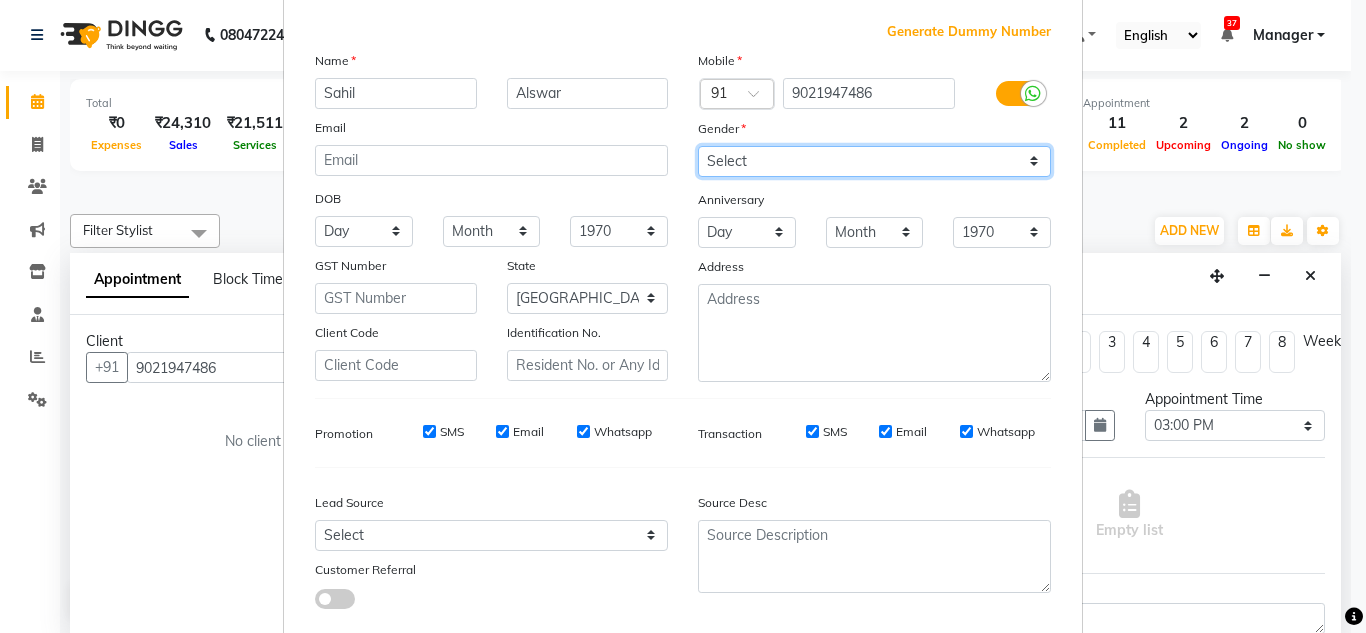 click on "Select Male Female Other Prefer Not To Say" at bounding box center [874, 161] 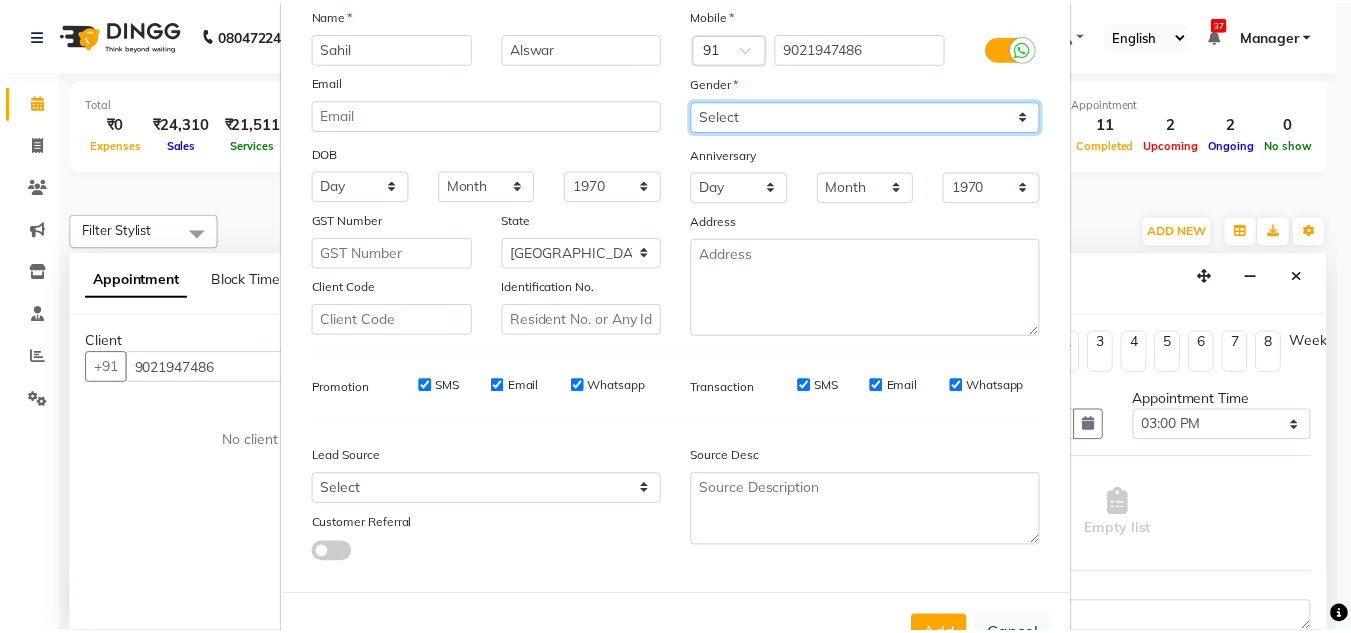 scroll, scrollTop: 216, scrollLeft: 0, axis: vertical 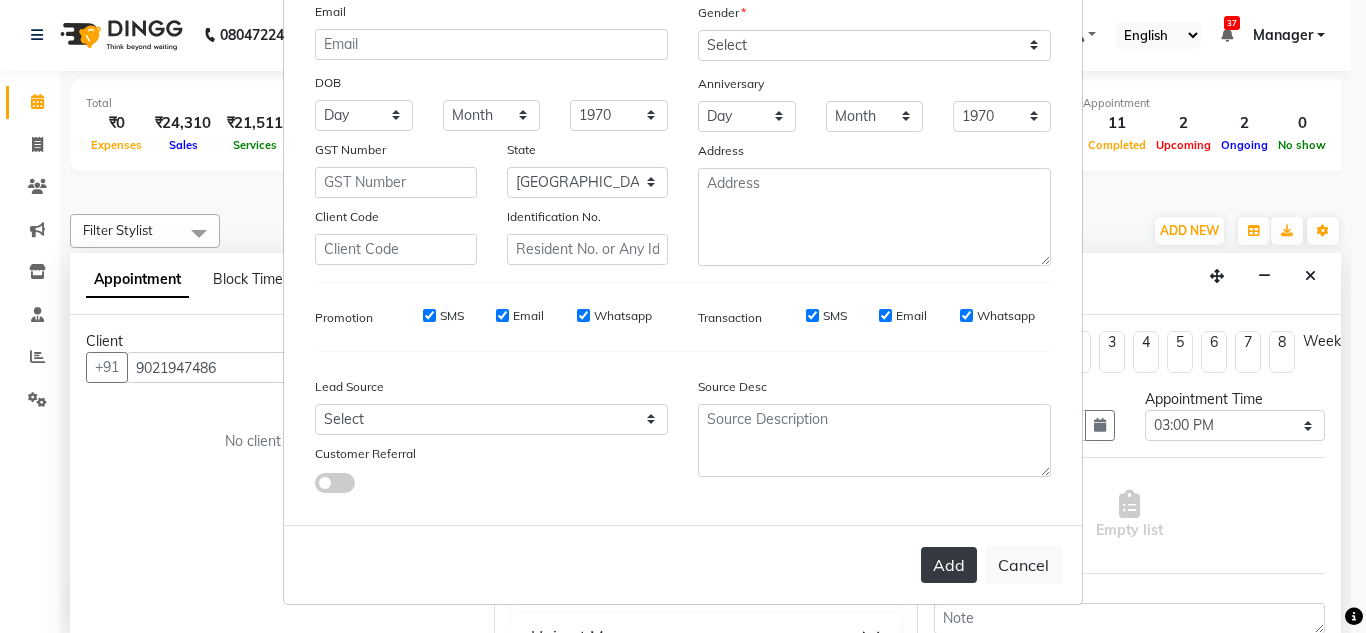 click on "Add" at bounding box center (949, 565) 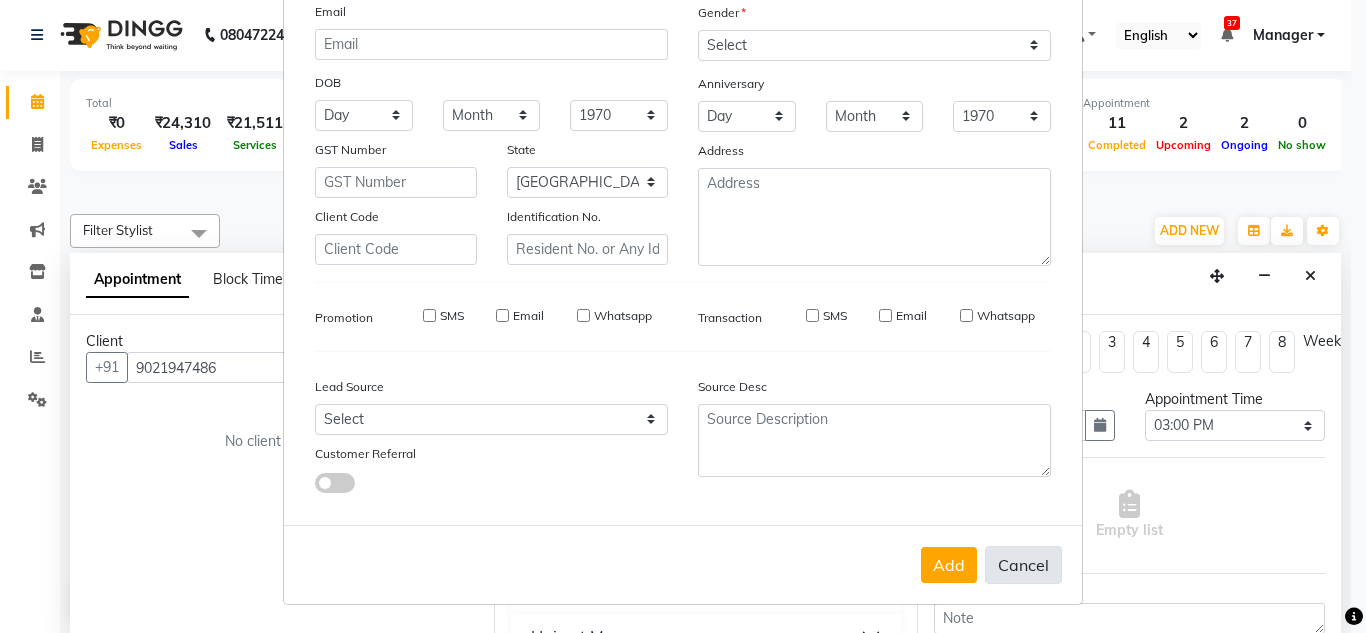type 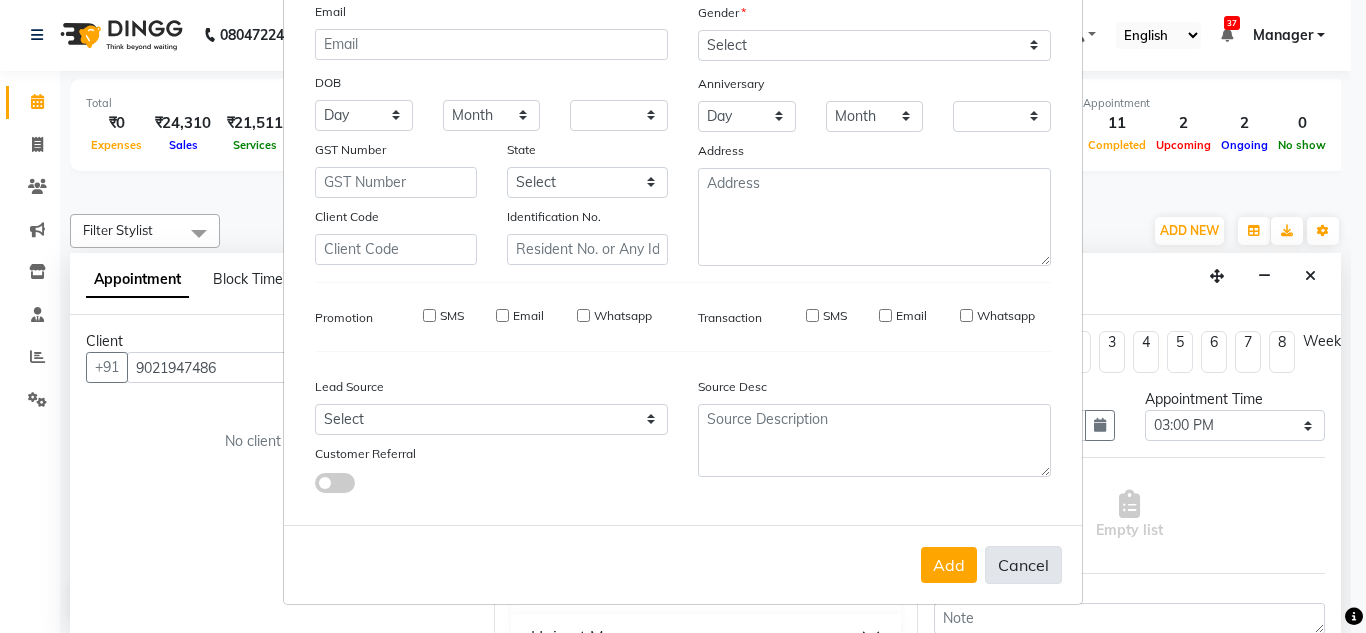 checkbox on "false" 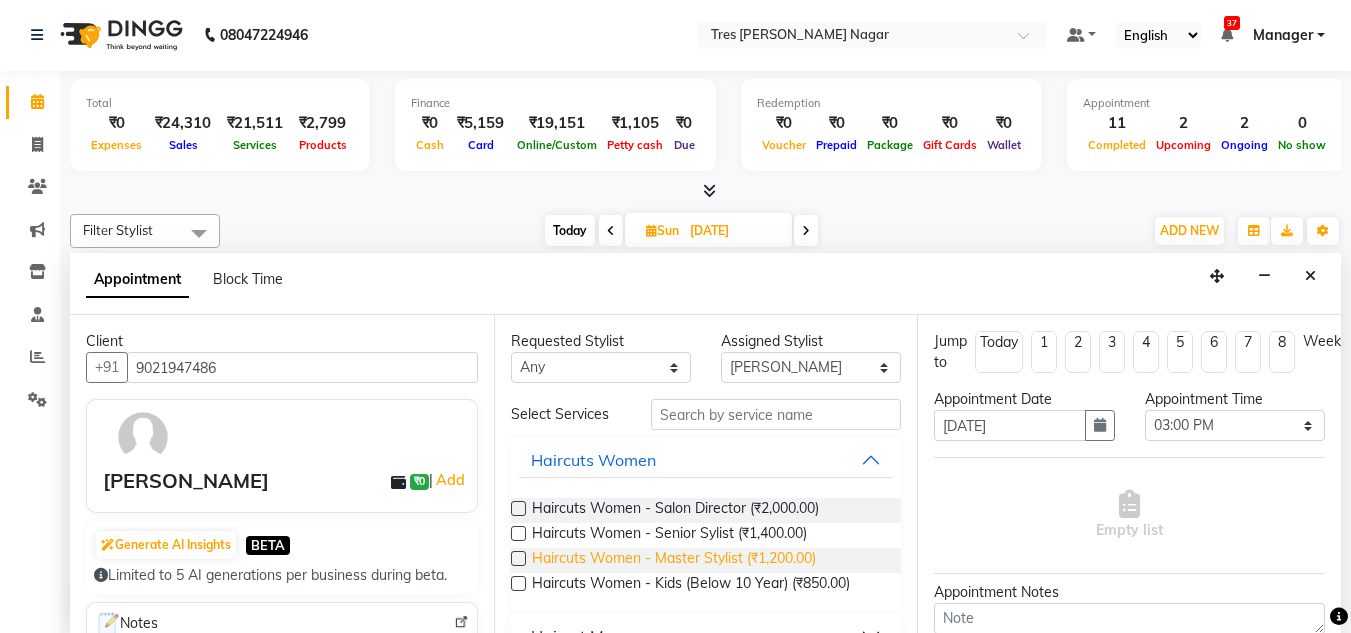 click on "Haircuts Women - Master Stylist (₹1,200.00)" at bounding box center (674, 560) 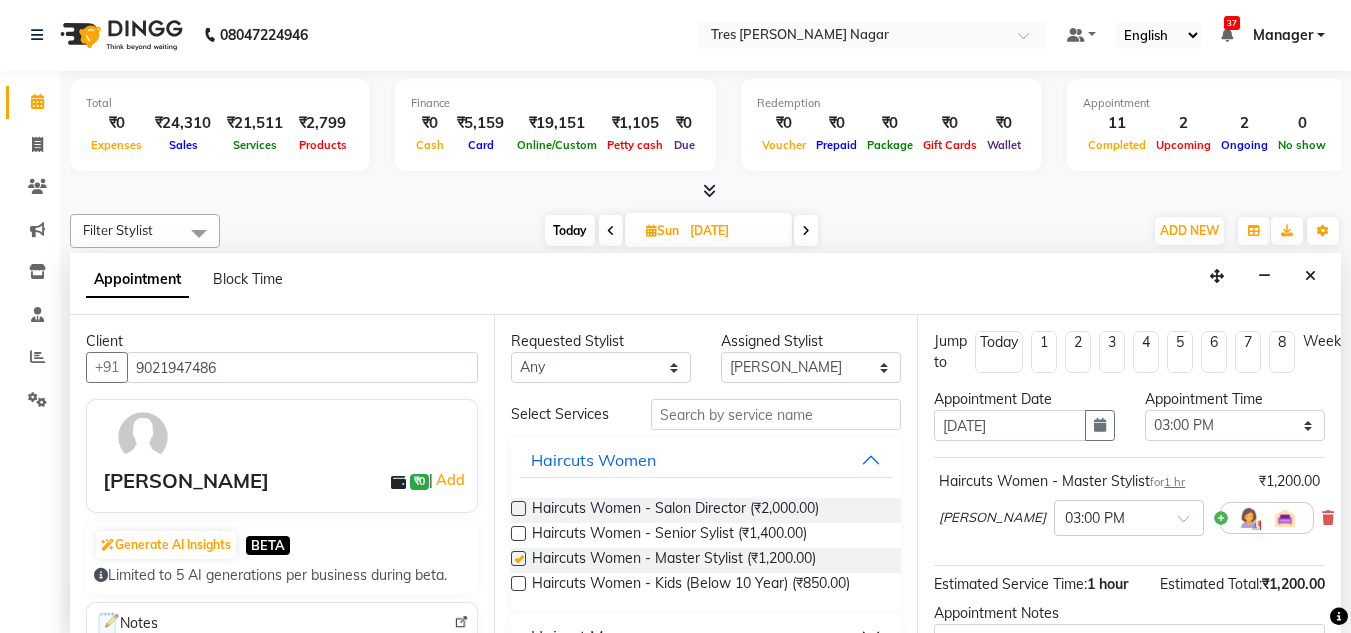 checkbox on "false" 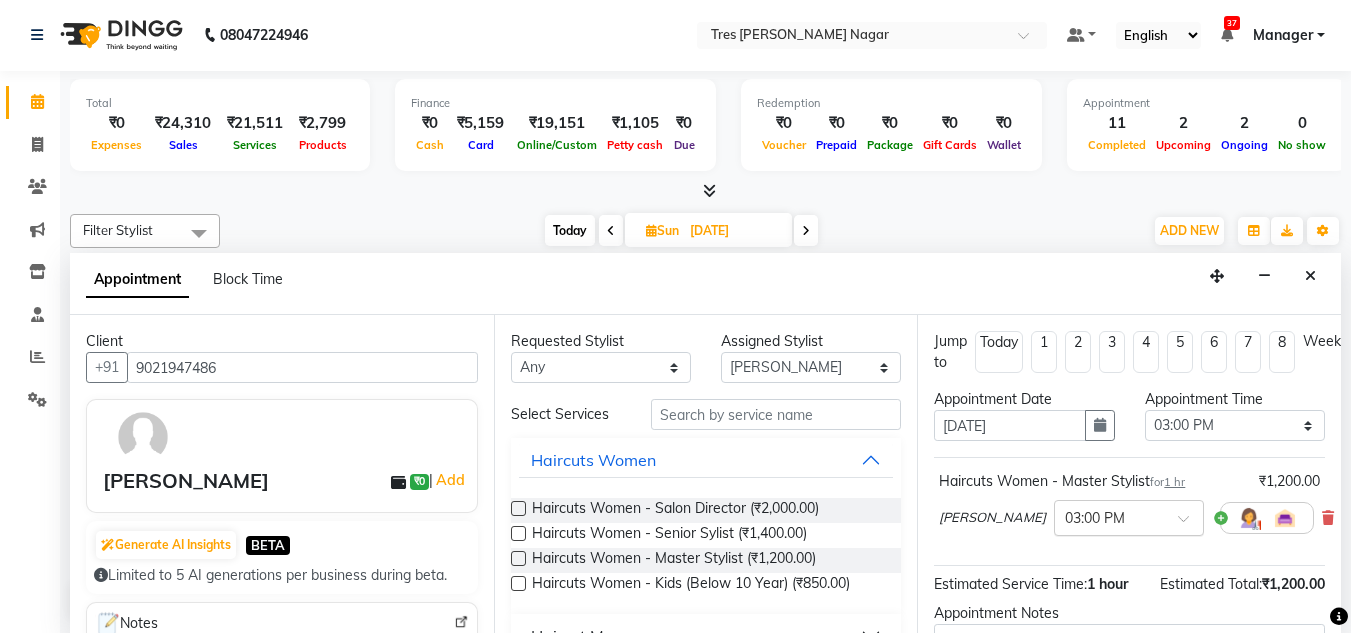scroll, scrollTop: 100, scrollLeft: 0, axis: vertical 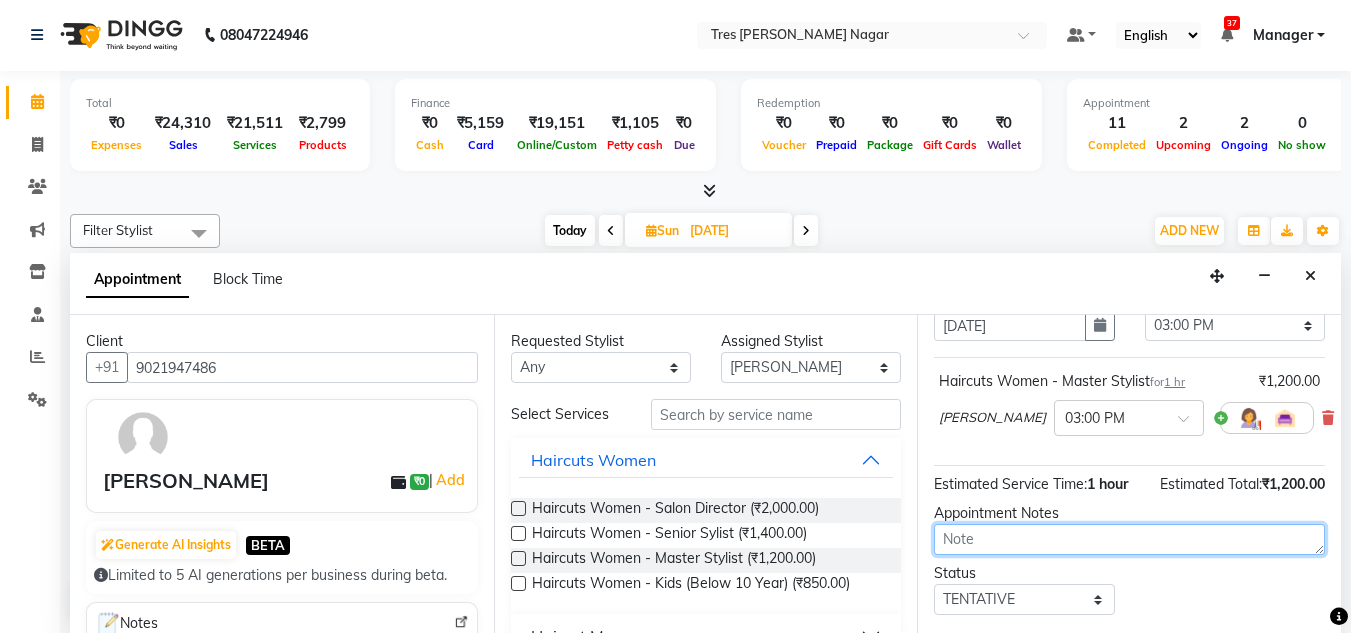 click at bounding box center [1129, 539] 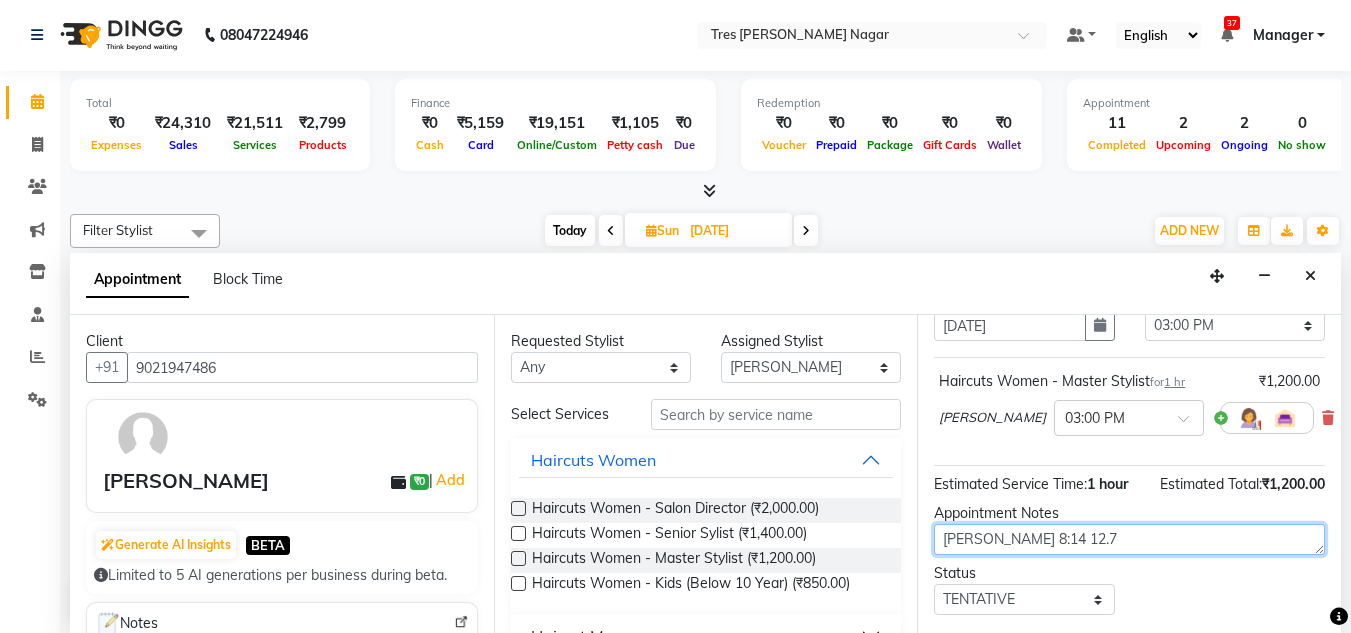 type on "Soham 8:14 12.7" 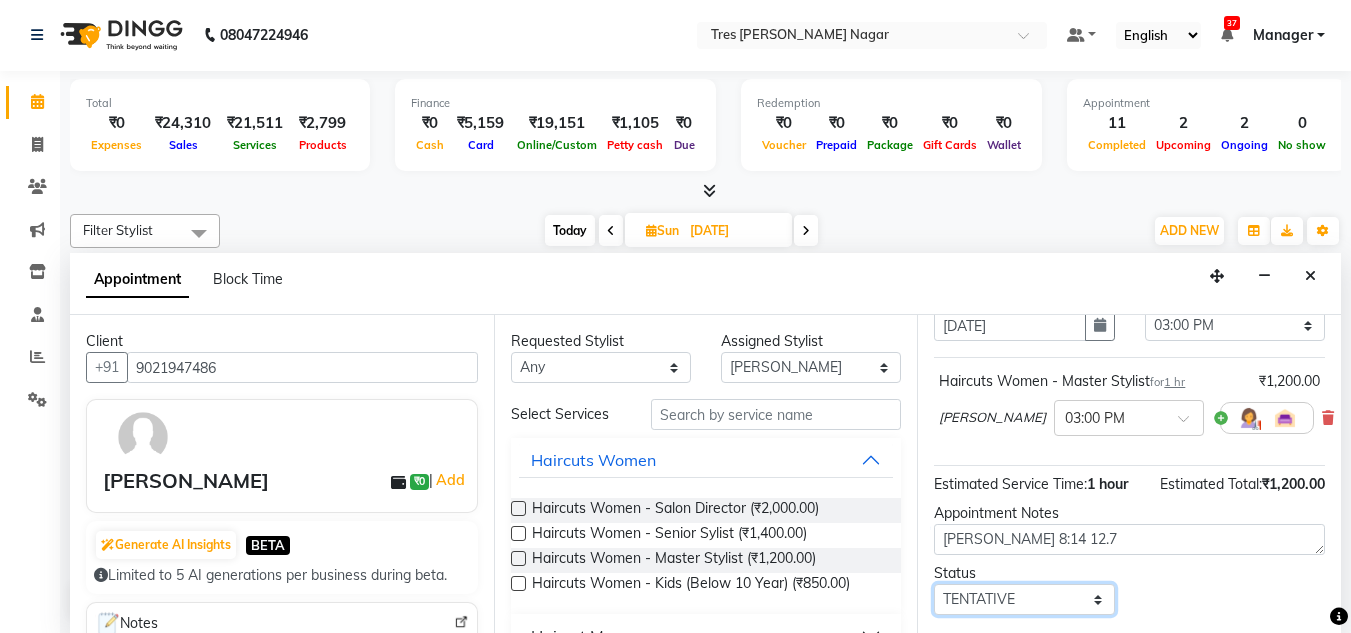 click on "Select TENTATIVE CONFIRM UPCOMING" at bounding box center (1024, 599) 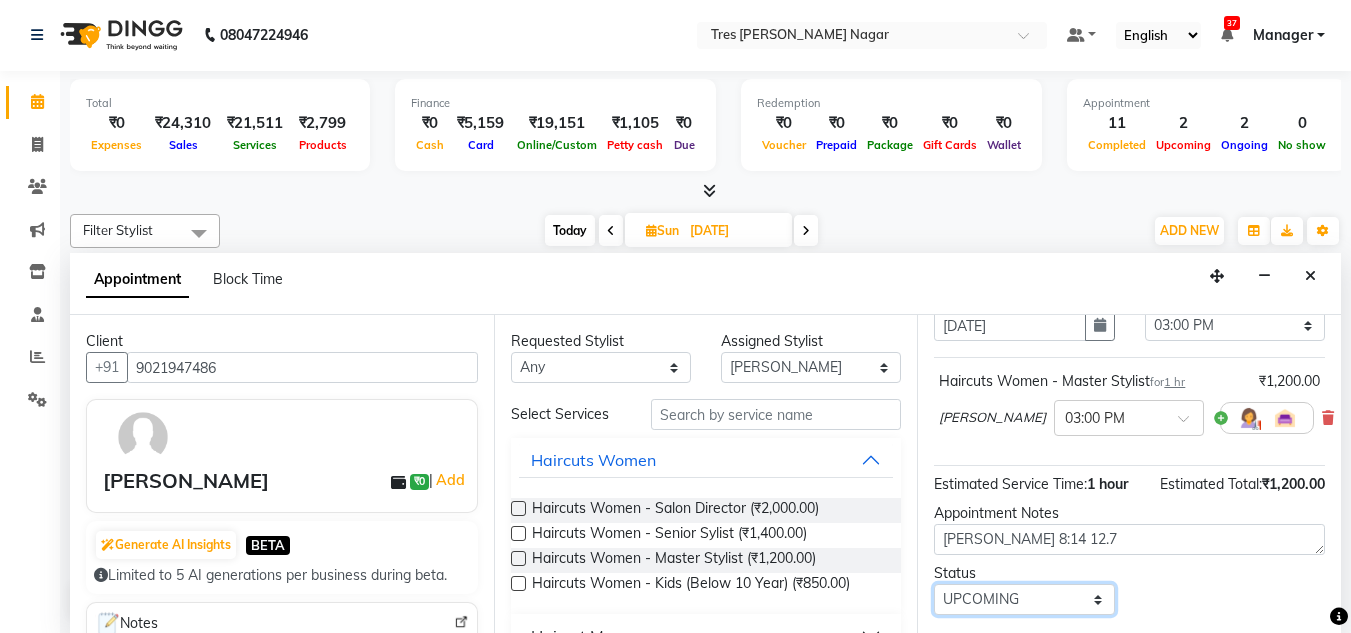 click on "Select TENTATIVE CONFIRM UPCOMING" at bounding box center [1024, 599] 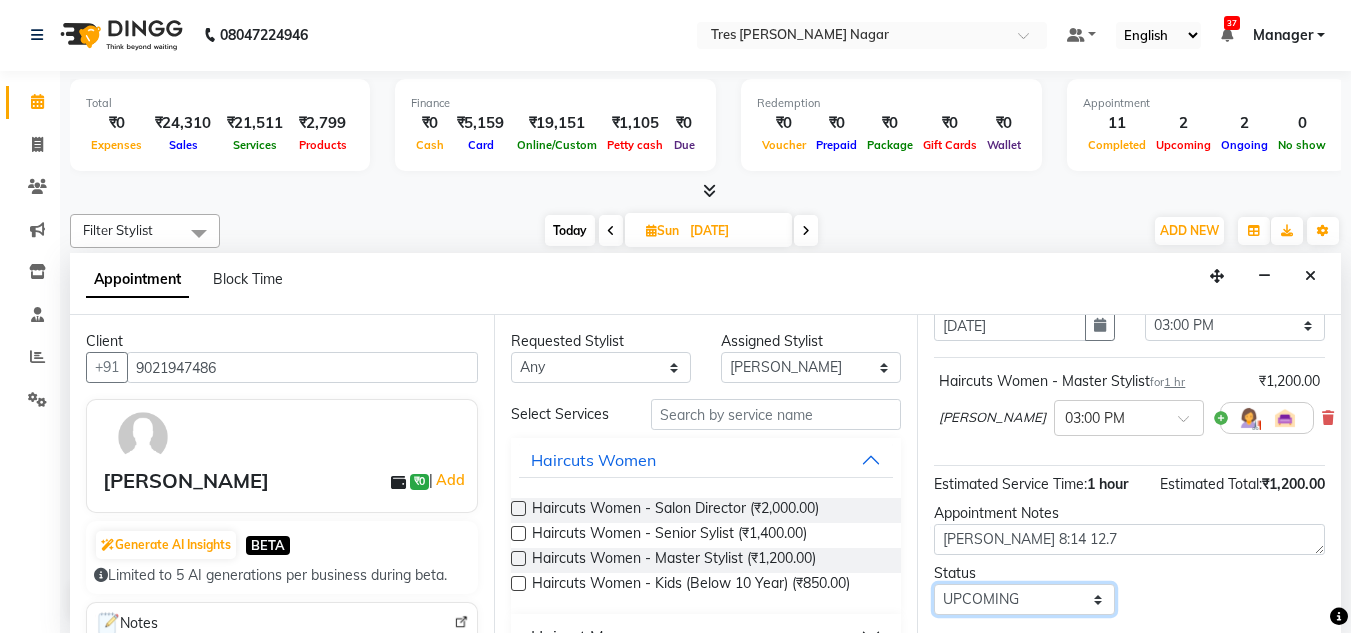 scroll, scrollTop: 223, scrollLeft: 0, axis: vertical 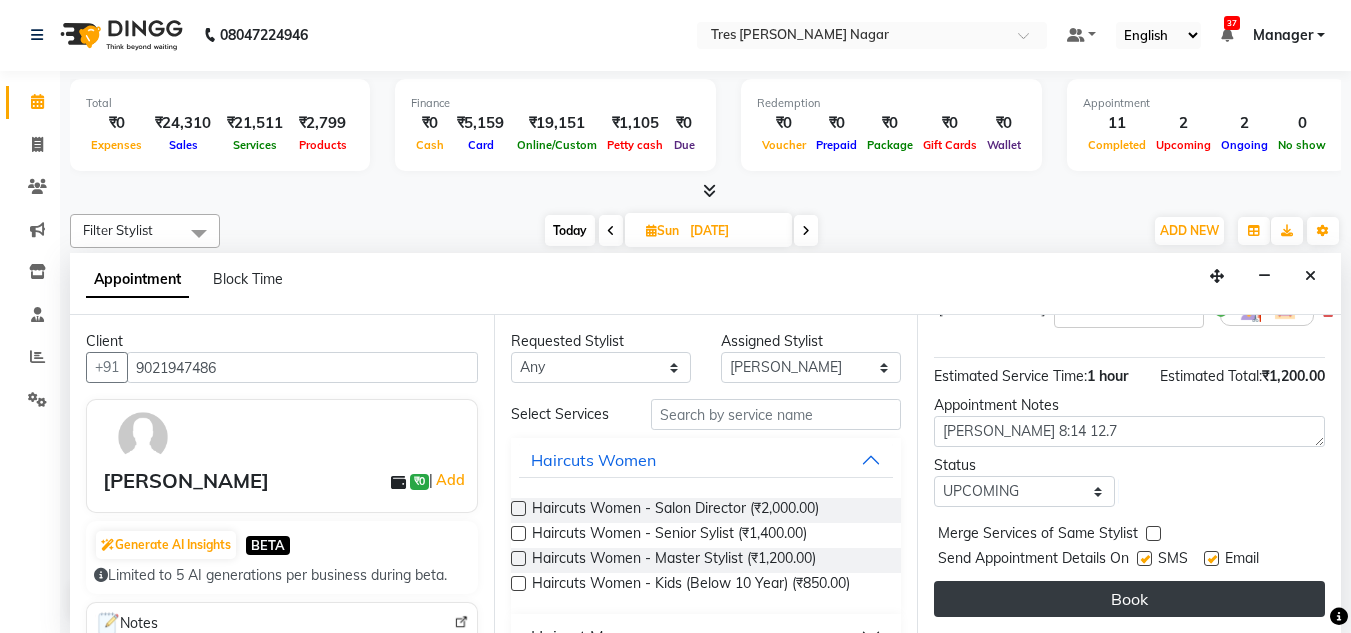 click on "Book" at bounding box center (1129, 599) 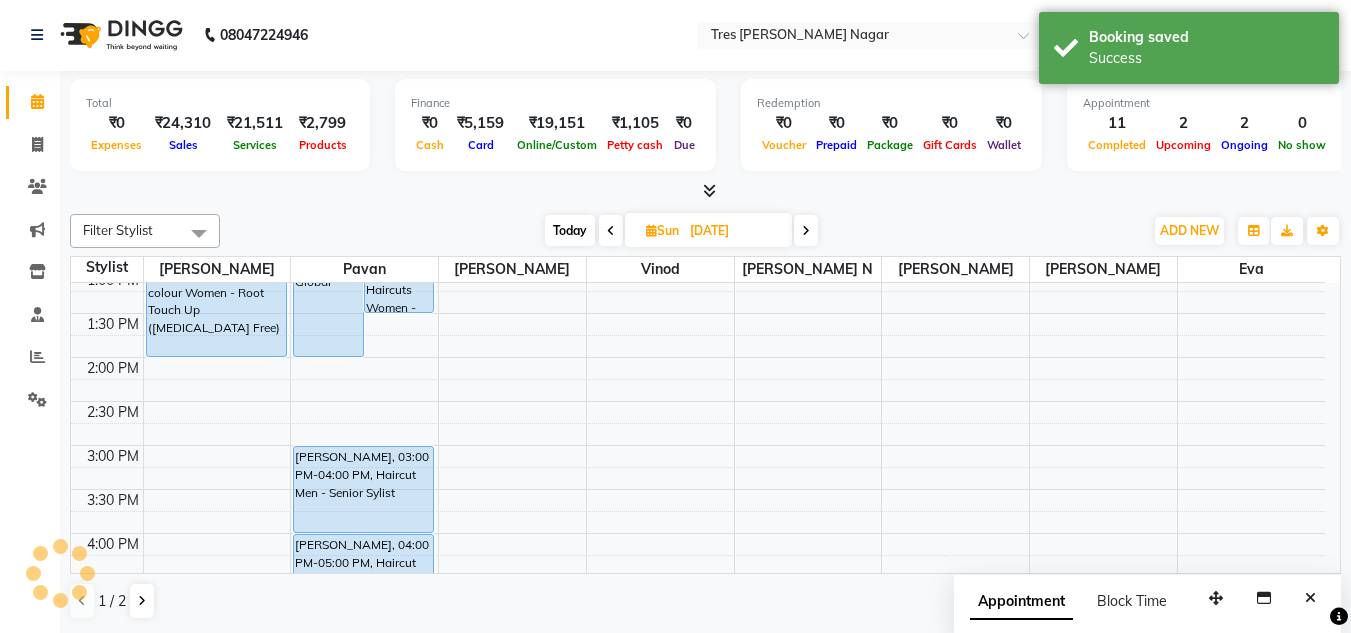 scroll, scrollTop: 0, scrollLeft: 0, axis: both 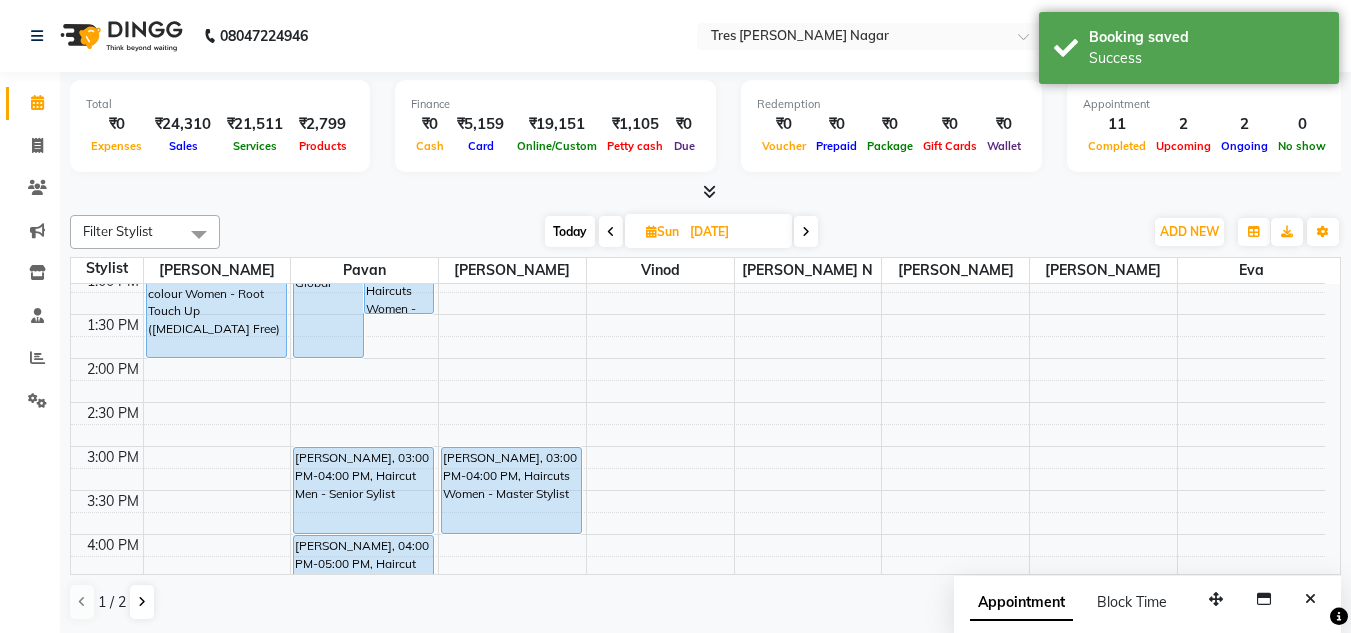 click on "Today" at bounding box center [570, 231] 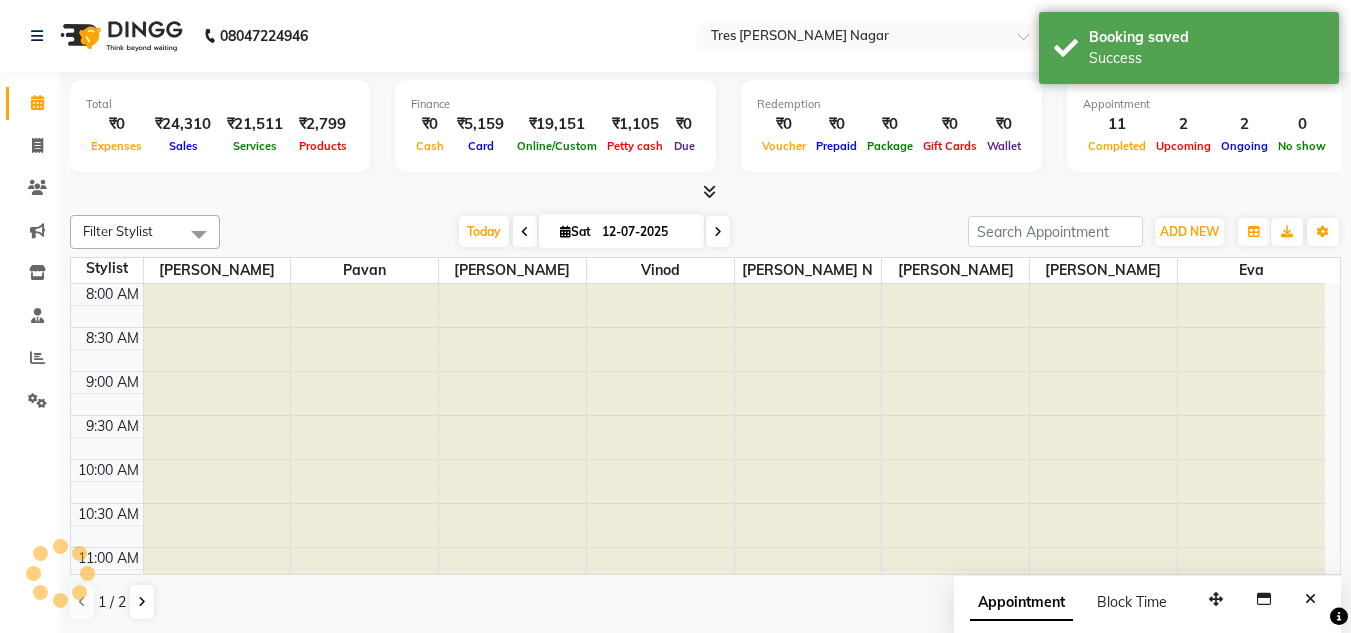 scroll, scrollTop: 853, scrollLeft: 0, axis: vertical 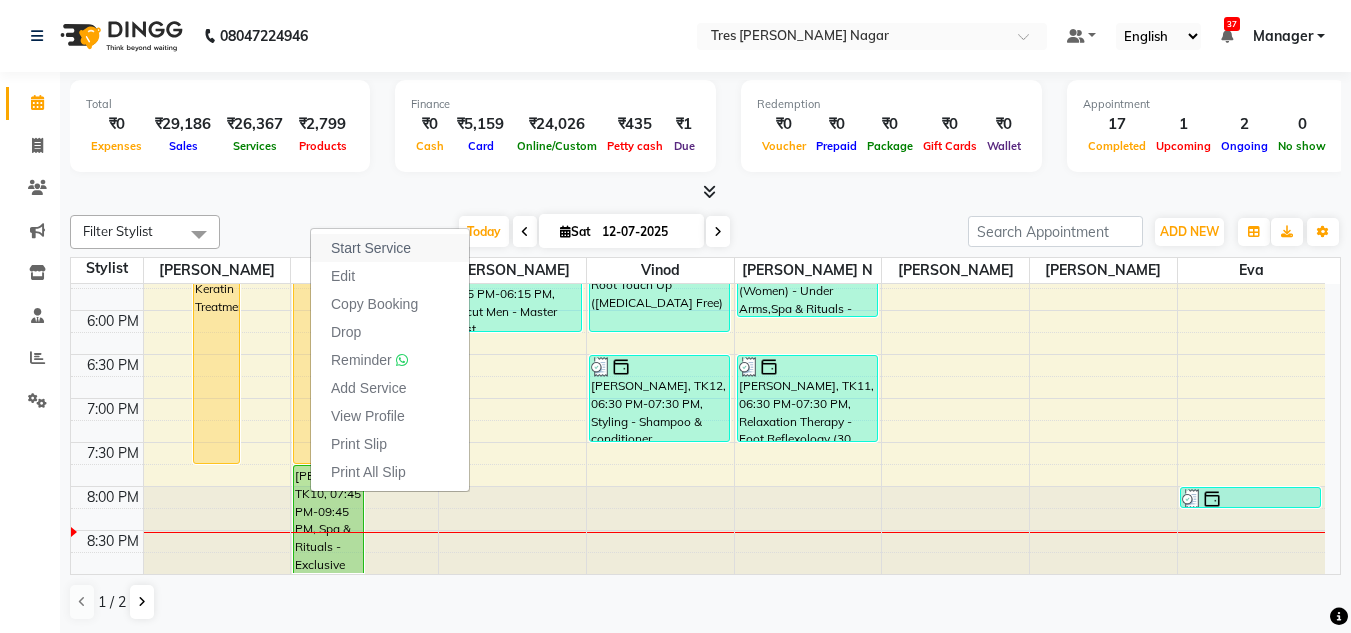 click on "Start Service" at bounding box center (390, 248) 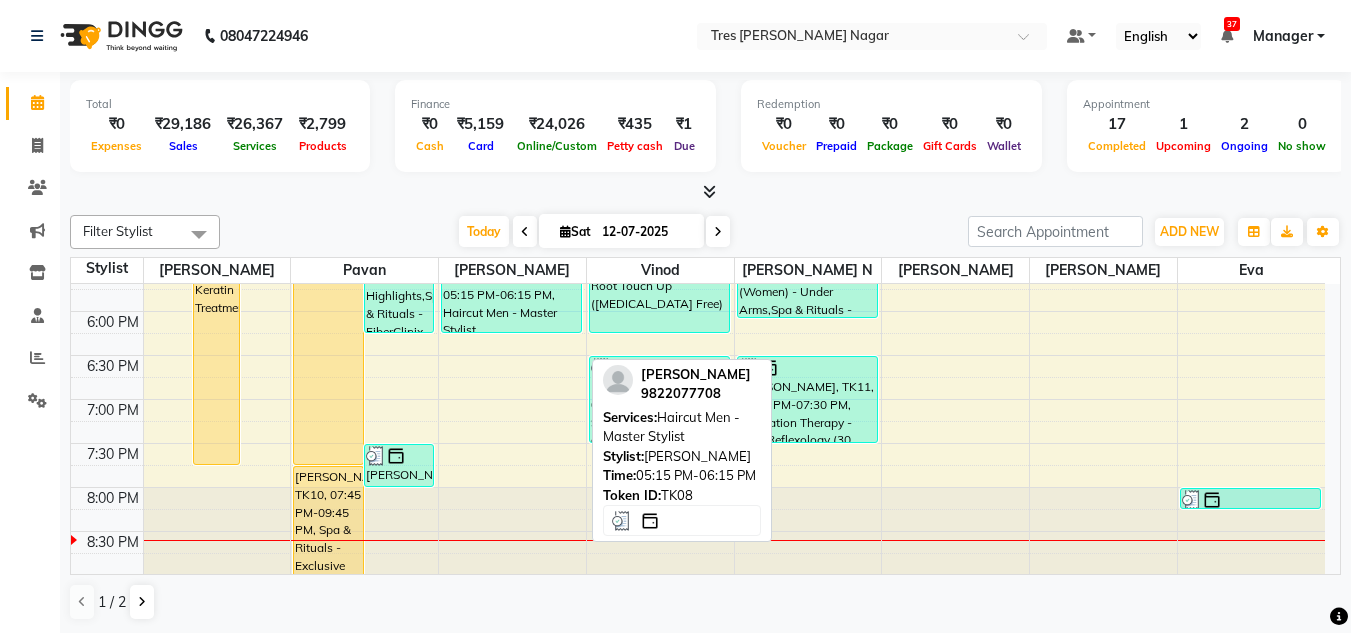 scroll, scrollTop: 853, scrollLeft: 0, axis: vertical 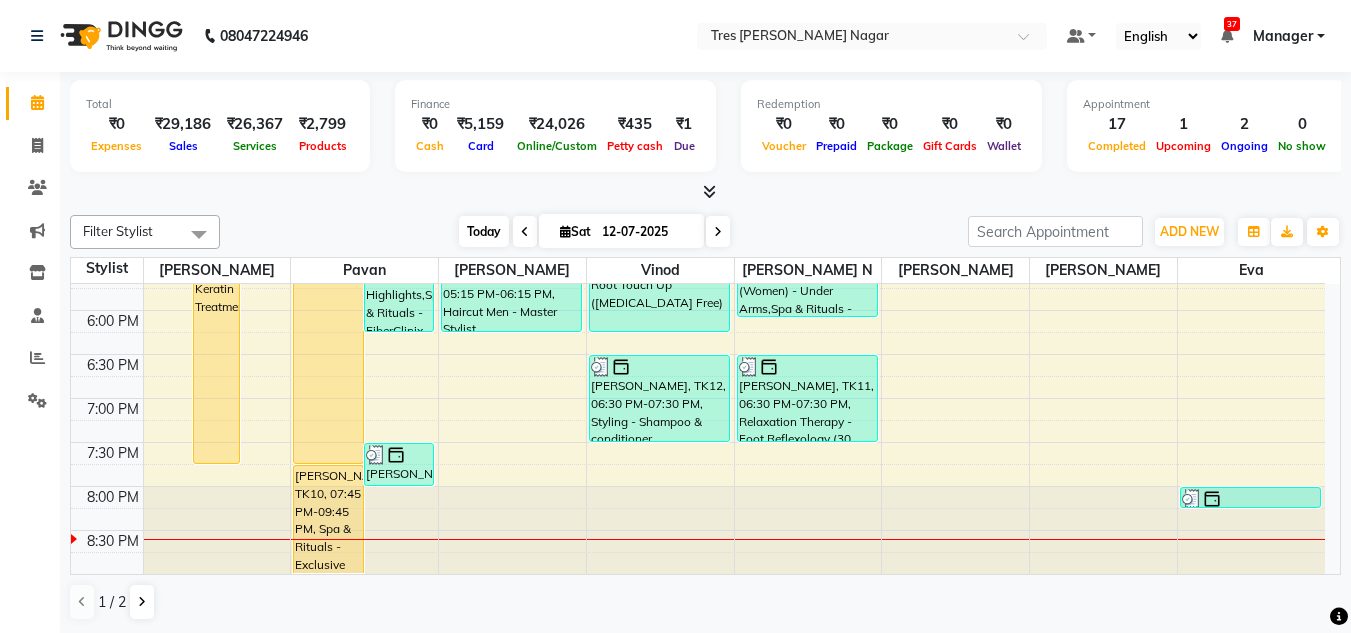 click on "Today" at bounding box center (484, 231) 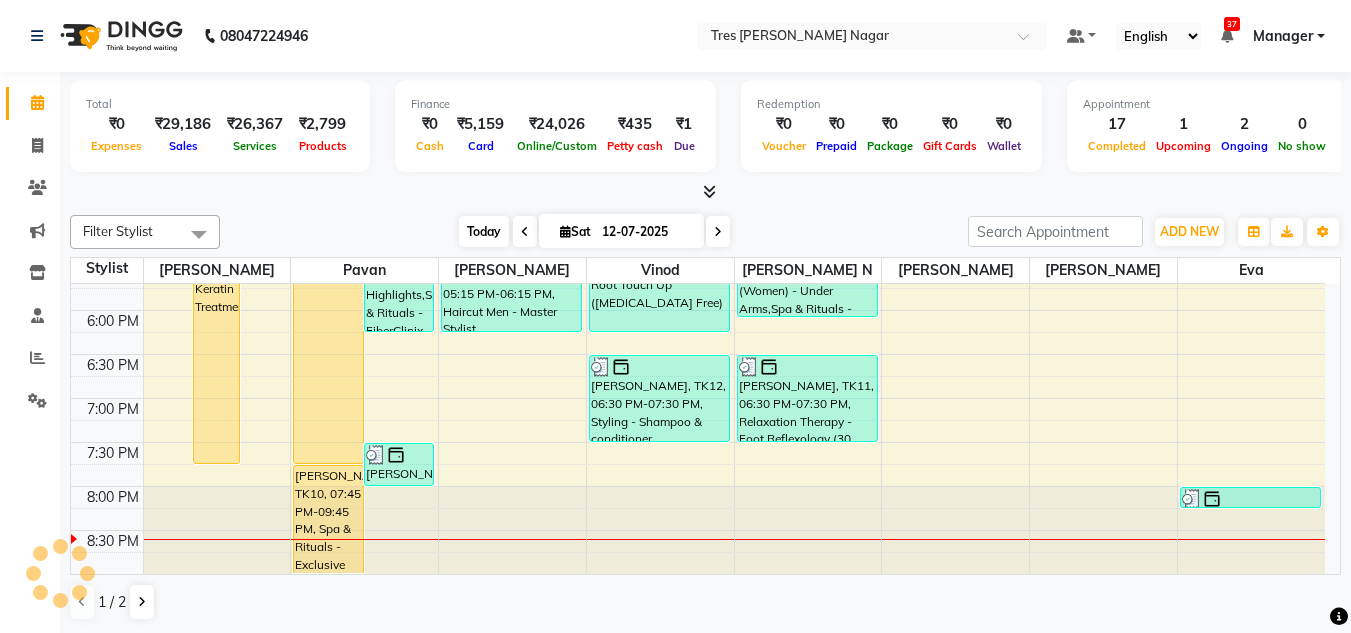 scroll, scrollTop: 853, scrollLeft: 0, axis: vertical 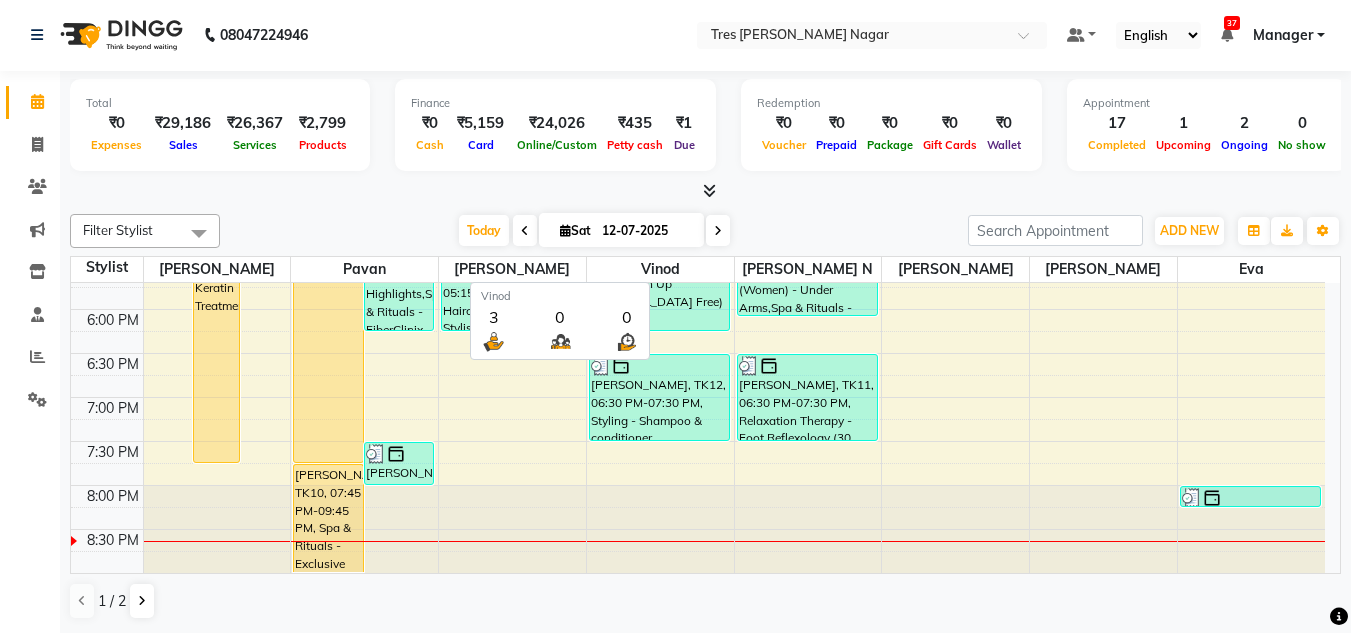 click on "Vinod" at bounding box center (660, 269) 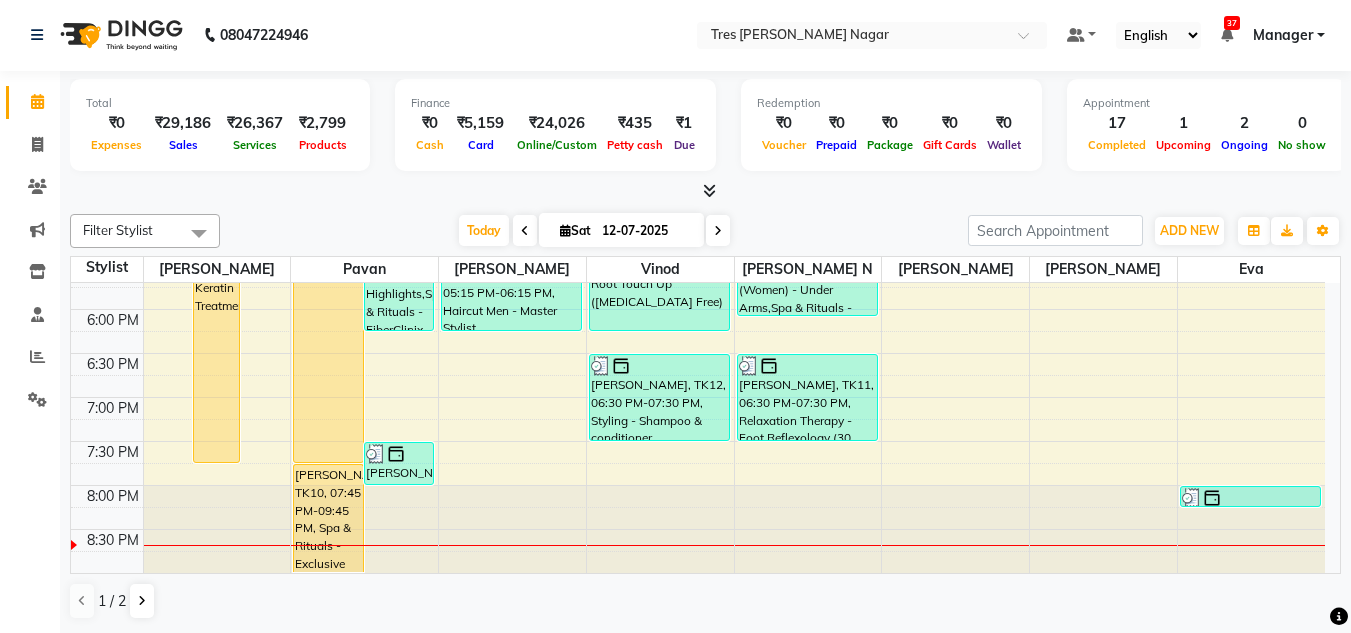 click on "Filter Stylist Select All [PERSON_NAME] [PERSON_NAME] [PERSON_NAME] Neha Aywale [PERSON_NAME] [PERSON_NAME] [PERSON_NAME] Rohini [PERSON_NAME] [PERSON_NAME] [PERSON_NAME] [PERSON_NAME]  [PERSON_NAME] N [PERSON_NAME]  [DATE]  [DATE] Toggle Dropdown Add Appointment Add Invoice Add Expense Add Attendance Add Client Add Transaction Toggle Dropdown Add Appointment Add Invoice Add Expense Add Attendance Add Client ADD NEW Toggle Dropdown Add Appointment Add Invoice Add Expense Add Attendance Add Client Add Transaction Filter Stylist Select All [PERSON_NAME] [PERSON_NAME] [PERSON_NAME] [PERSON_NAME] [PERSON_NAME] [PERSON_NAME] [PERSON_NAME] Rohini [PERSON_NAME] [PERSON_NAME] [PERSON_NAME] [PERSON_NAME]  [PERSON_NAME] N [PERSON_NAME]  Group By  Staff View   Room View  View as Vertical  Vertical - Week View  Horizontal  Horizontal - Week View  List  Toggle Dropdown Calendar Settings Manage Tags   Arrange Stylists   Reset Stylists  Full Screen Appointment Form Zoom 100% Staff/Room Display Count 8 Stylist [PERSON_NAME] [PERSON_NAME] [PERSON_NAME]  [PERSON_NAME] N [PERSON_NAME]" 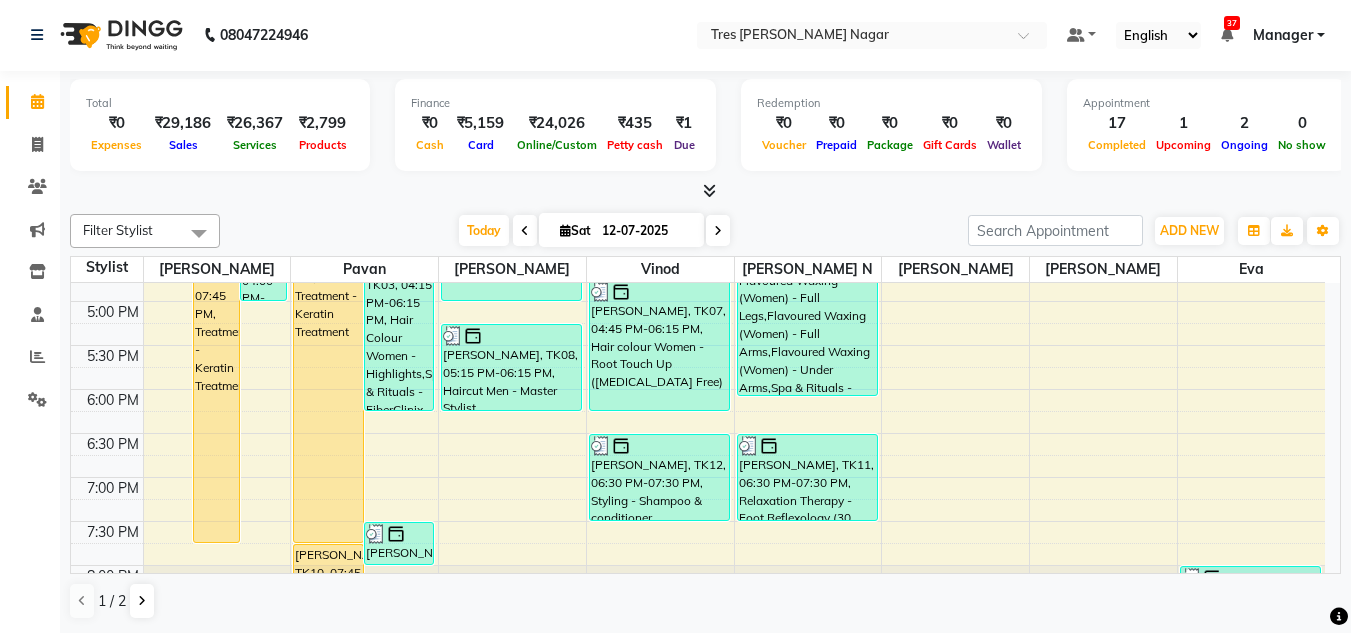 scroll, scrollTop: 733, scrollLeft: 0, axis: vertical 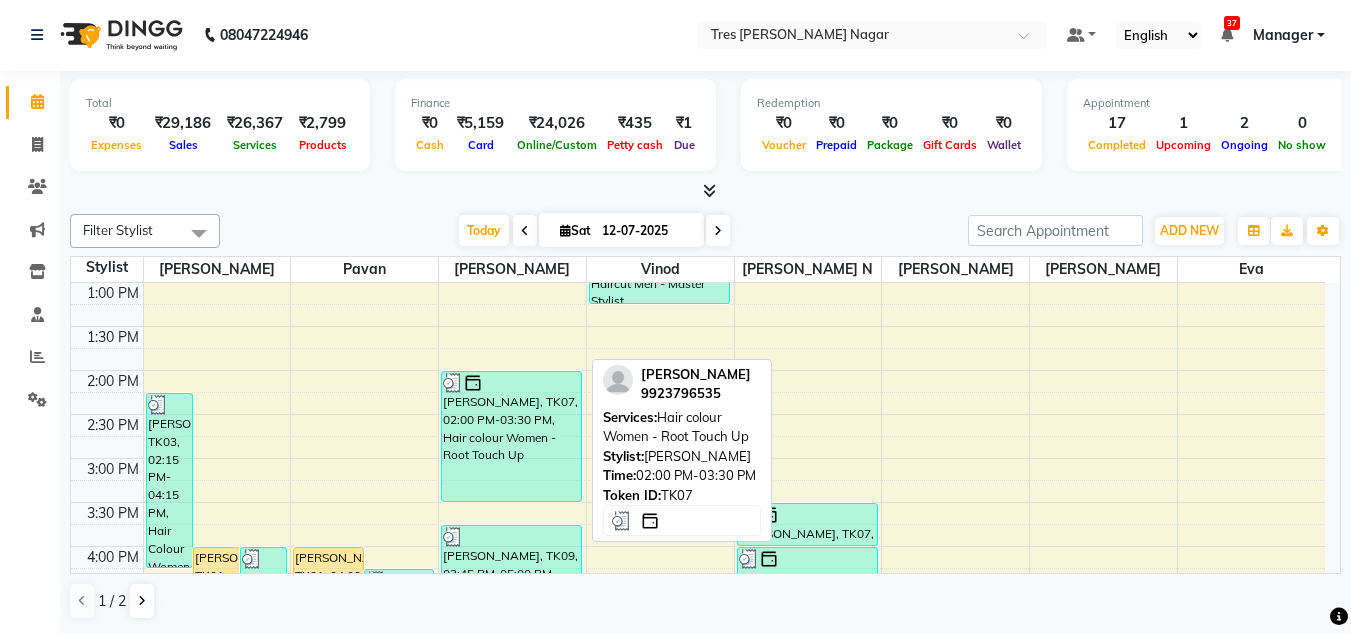 click on "[PERSON_NAME], TK07, 02:00 PM-03:30 PM, Hair colour Women - Root Touch Up" at bounding box center (511, 436) 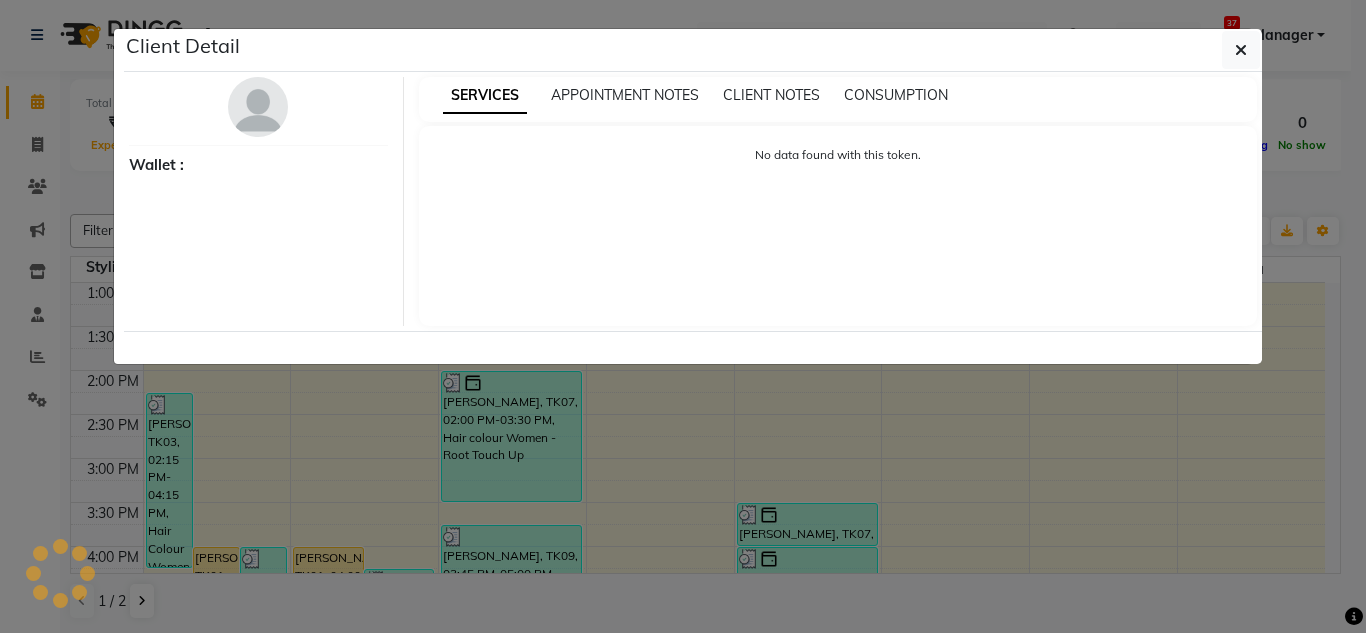 select on "3" 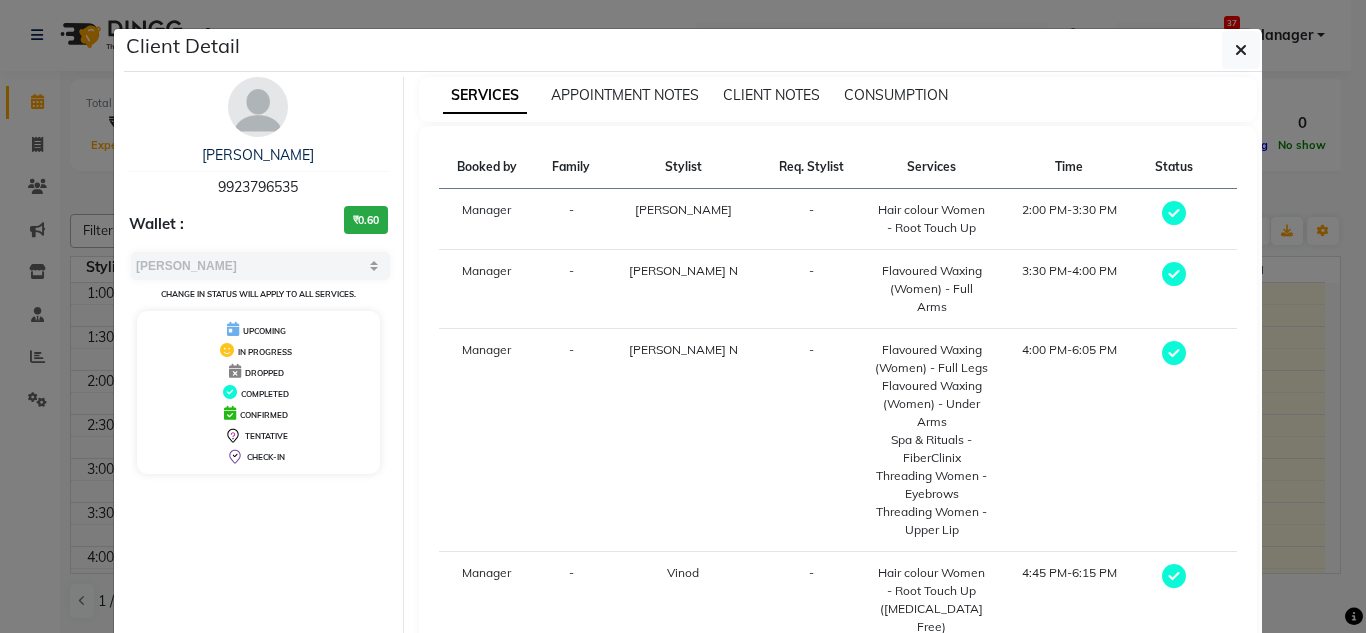 click on "Client Detail  [PERSON_NAME]   9923796535 Wallet : ₹0.60 Select MARK DONE UPCOMING Change in status will apply to all services. UPCOMING IN PROGRESS DROPPED COMPLETED CONFIRMED TENTATIVE CHECK-IN SERVICES APPOINTMENT NOTES CLIENT NOTES CONSUMPTION Booked by Family Stylist Req. Stylist Services Time Status  Manager  - [PERSON_NAME] -  Hair colour Women - Root Touch Up   2:00 PM-3:30 PM   Manager  - [PERSON_NAME] N -  Flavoured Waxing (Women) - Full Arms   3:30 PM-4:00 PM   Manager  - [PERSON_NAME] N -  Flavoured Waxing (Women) - Full Legs   Flavoured Waxing (Women) - Under Arms   Spa & Rituals - FiberClinix   Threading Women - Eyebrows   Threading Women - Upper Lip   4:00 PM-6:05 PM   Manager  - Vinod  -  Hair colour Women - Root Touch Up ([MEDICAL_DATA] Free)   4:45 PM-6:15 PM   View Invoice" 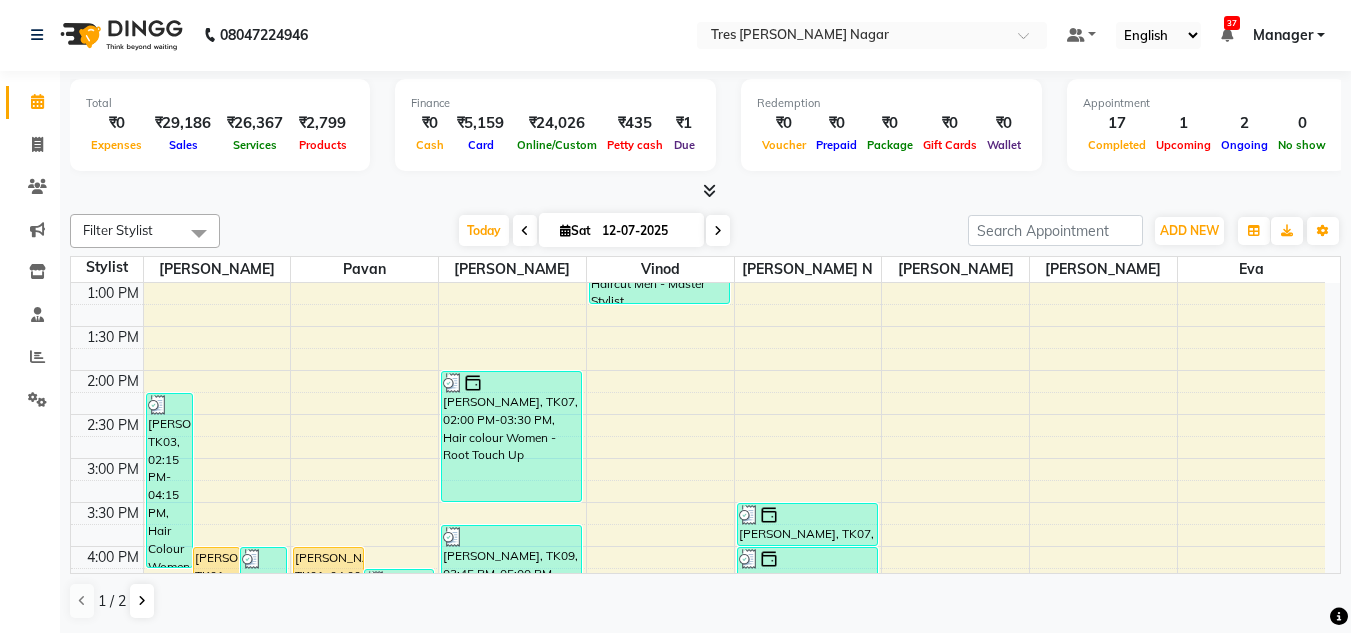 click on "Filter Stylist Select All [PERSON_NAME] [PERSON_NAME] [PERSON_NAME] Neha Aywale [PERSON_NAME] [PERSON_NAME] [PERSON_NAME] Rohini [PERSON_NAME] [PERSON_NAME] [PERSON_NAME] [PERSON_NAME]  [PERSON_NAME] N [PERSON_NAME]  [DATE]  [DATE] Toggle Dropdown Add Appointment Add Invoice Add Expense Add Attendance Add Client Add Transaction Toggle Dropdown Add Appointment Add Invoice Add Expense Add Attendance Add Client ADD NEW Toggle Dropdown Add Appointment Add Invoice Add Expense Add Attendance Add Client Add Transaction Filter Stylist Select All [PERSON_NAME] [PERSON_NAME] [PERSON_NAME] [PERSON_NAME] [PERSON_NAME] [PERSON_NAME] [PERSON_NAME] Rohini [PERSON_NAME] [PERSON_NAME] [PERSON_NAME] [PERSON_NAME]  [PERSON_NAME] N [PERSON_NAME]  Group By  Staff View   Room View  View as Vertical  Vertical - Week View  Horizontal  Horizontal - Week View  List  Toggle Dropdown Calendar Settings Manage Tags   Arrange Stylists   Reset Stylists  Full Screen Appointment Form Zoom 100% Staff/Room Display Count 8 Stylist [PERSON_NAME] [PERSON_NAME] [PERSON_NAME]  [PERSON_NAME] N [PERSON_NAME]" 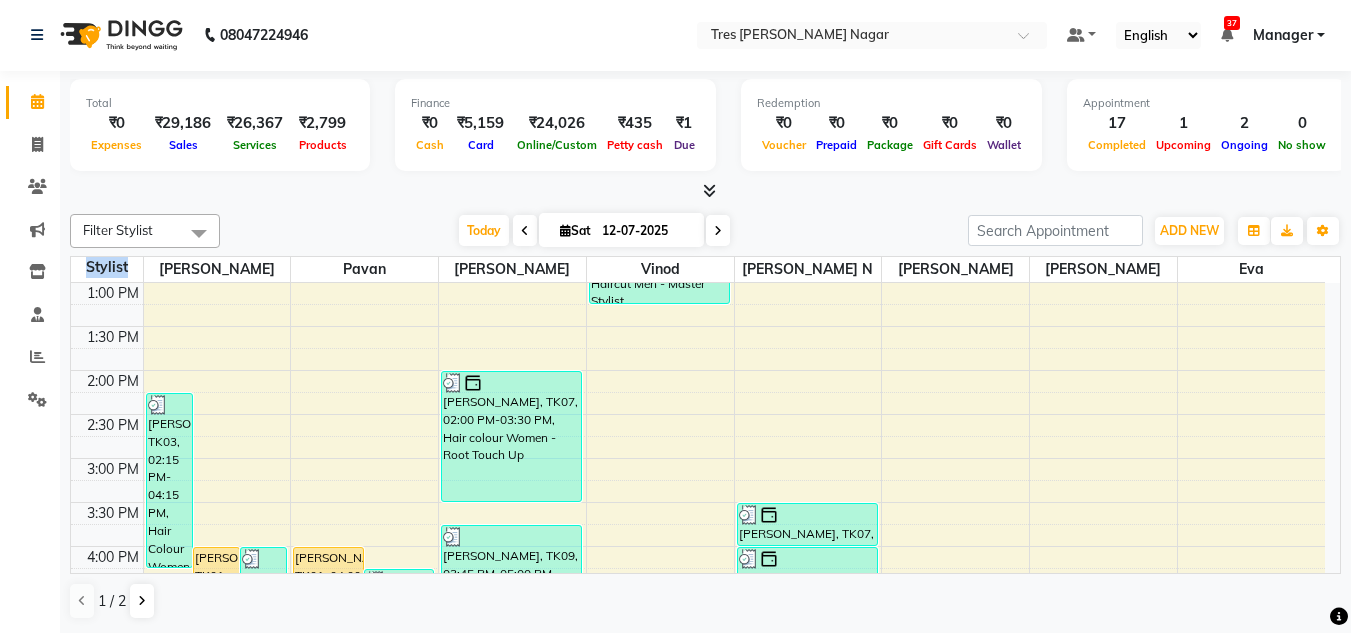 click on "Filter Stylist Select All [PERSON_NAME] [PERSON_NAME] [PERSON_NAME] Neha Aywale [PERSON_NAME] [PERSON_NAME] [PERSON_NAME] Rohini [PERSON_NAME] [PERSON_NAME] [PERSON_NAME] [PERSON_NAME]  [PERSON_NAME] N [PERSON_NAME]  [DATE]  [DATE] Toggle Dropdown Add Appointment Add Invoice Add Expense Add Attendance Add Client Add Transaction Toggle Dropdown Add Appointment Add Invoice Add Expense Add Attendance Add Client ADD NEW Toggle Dropdown Add Appointment Add Invoice Add Expense Add Attendance Add Client Add Transaction Filter Stylist Select All [PERSON_NAME] [PERSON_NAME] [PERSON_NAME] [PERSON_NAME] [PERSON_NAME] [PERSON_NAME] [PERSON_NAME] Rohini [PERSON_NAME] [PERSON_NAME] [PERSON_NAME] [PERSON_NAME]  [PERSON_NAME] N [PERSON_NAME]  Group By  Staff View   Room View  View as Vertical  Vertical - Week View  Horizontal  Horizontal - Week View  List  Toggle Dropdown Calendar Settings Manage Tags   Arrange Stylists   Reset Stylists  Full Screen Appointment Form Zoom 100% Staff/Room Display Count 8 Stylist [PERSON_NAME] [PERSON_NAME] [PERSON_NAME]  [PERSON_NAME] N [PERSON_NAME]" 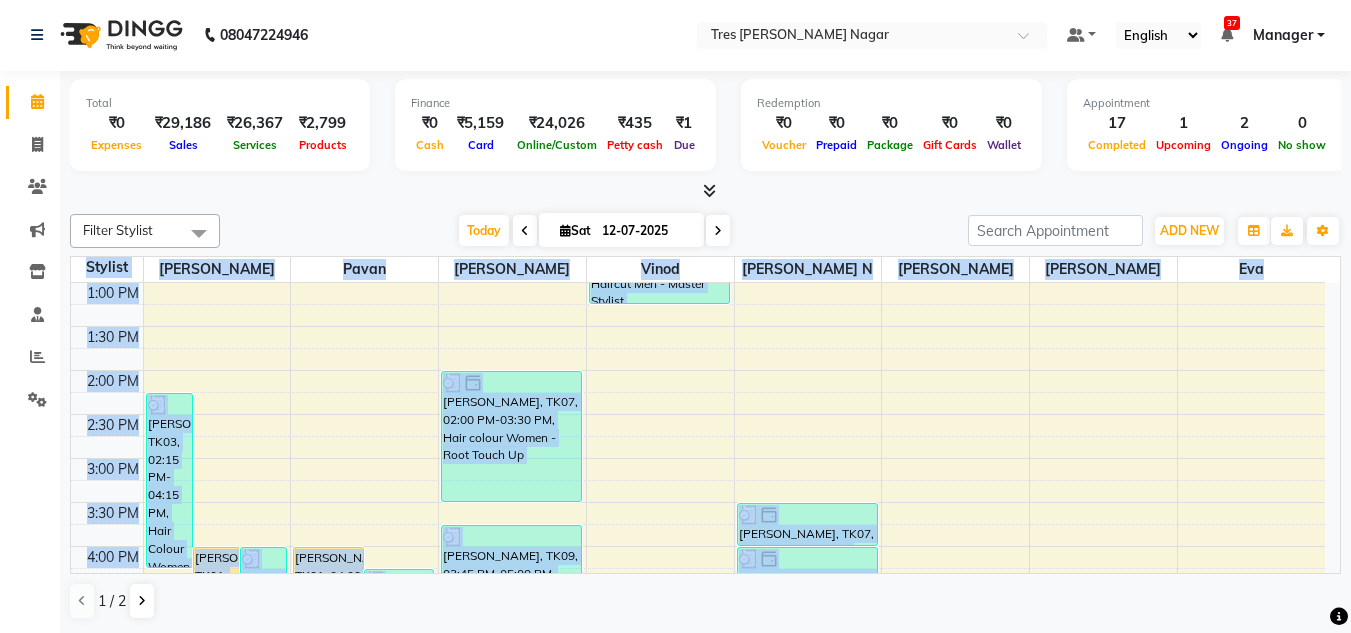 click on "Filter Stylist Select All [PERSON_NAME] [PERSON_NAME] [PERSON_NAME] Neha Aywale [PERSON_NAME] [PERSON_NAME] [PERSON_NAME] Rohini [PERSON_NAME] [PERSON_NAME] [PERSON_NAME] [PERSON_NAME]  [PERSON_NAME] N [PERSON_NAME]  [DATE]  [DATE] Toggle Dropdown Add Appointment Add Invoice Add Expense Add Attendance Add Client Add Transaction Toggle Dropdown Add Appointment Add Invoice Add Expense Add Attendance Add Client ADD NEW Toggle Dropdown Add Appointment Add Invoice Add Expense Add Attendance Add Client Add Transaction Filter Stylist Select All [PERSON_NAME] [PERSON_NAME] [PERSON_NAME] [PERSON_NAME] [PERSON_NAME] [PERSON_NAME] [PERSON_NAME] Rohini [PERSON_NAME] [PERSON_NAME] [PERSON_NAME] [PERSON_NAME]  [PERSON_NAME] N [PERSON_NAME]  Group By  Staff View   Room View  View as Vertical  Vertical - Week View  Horizontal  Horizontal - Week View  List  Toggle Dropdown Calendar Settings Manage Tags   Arrange Stylists   Reset Stylists  Full Screen Appointment Form Zoom 100% Staff/Room Display Count 8 Stylist [PERSON_NAME] [PERSON_NAME] [PERSON_NAME]  [PERSON_NAME] N [PERSON_NAME]" 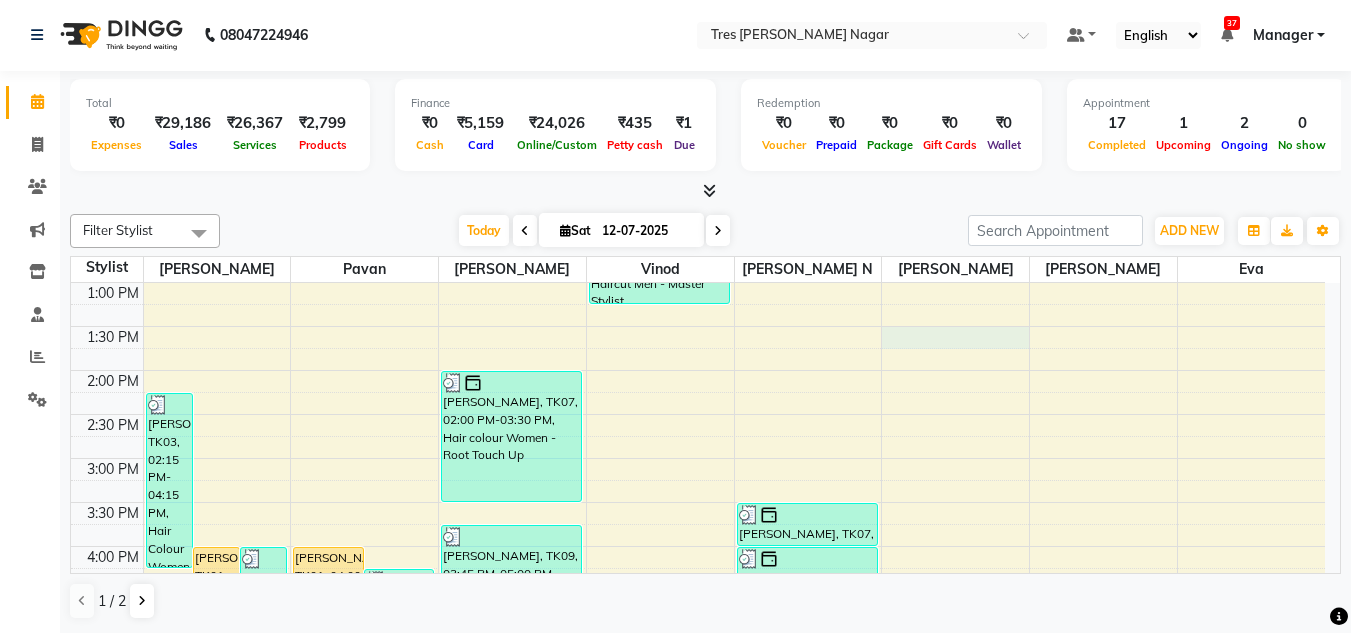 click on "8:00 AM 8:30 AM 9:00 AM 9:30 AM 10:00 AM 10:30 AM 11:00 AM 11:30 AM 12:00 PM 12:30 PM 1:00 PM 1:30 PM 2:00 PM 2:30 PM 3:00 PM 3:30 PM 4:00 PM 4:30 PM 5:00 PM 5:30 PM 6:00 PM 6:30 PM 7:00 PM 7:30 PM 8:00 PM 8:30 PM     [PERSON_NAME], TK03, 02:15 PM-04:15 PM, Hair Colour Women - Highlights    [PERSON_NAME], TK01, 04:00 PM-07:45 PM, Treatment - Keratin Treatment     [PERSON_NAME], TK03, 04:00 PM-05:00 PM, Haircuts Women - Salon Director     [PERSON_NAME], TK02, 12:00 PM-01:00 PM, Haircuts Women - Salon Director    [PERSON_NAME], TK01, 04:00 PM-07:45 PM, Treatment - Keratin Treatment     [PERSON_NAME], TK03, 04:15 PM-06:15 PM, Hair Colour Women - Highlights,Spa & Rituals - FiberClinix     Yaksha Shah, TK12, 07:30 PM-08:00 PM, Styling - Shampoo & conditioner    [PERSON_NAME], TK10, 07:45 PM-09:45 PM, Spa & Rituals - Exclusive     [PERSON_NAME], TK05, 11:45 AM-12:45 PM, Styling - Blow‑dry with Hair Wash     [PERSON_NAME], TK04, 11:30 AM-12:45 PM, Haircuts Women - Senior Sylist" at bounding box center [698, 414] 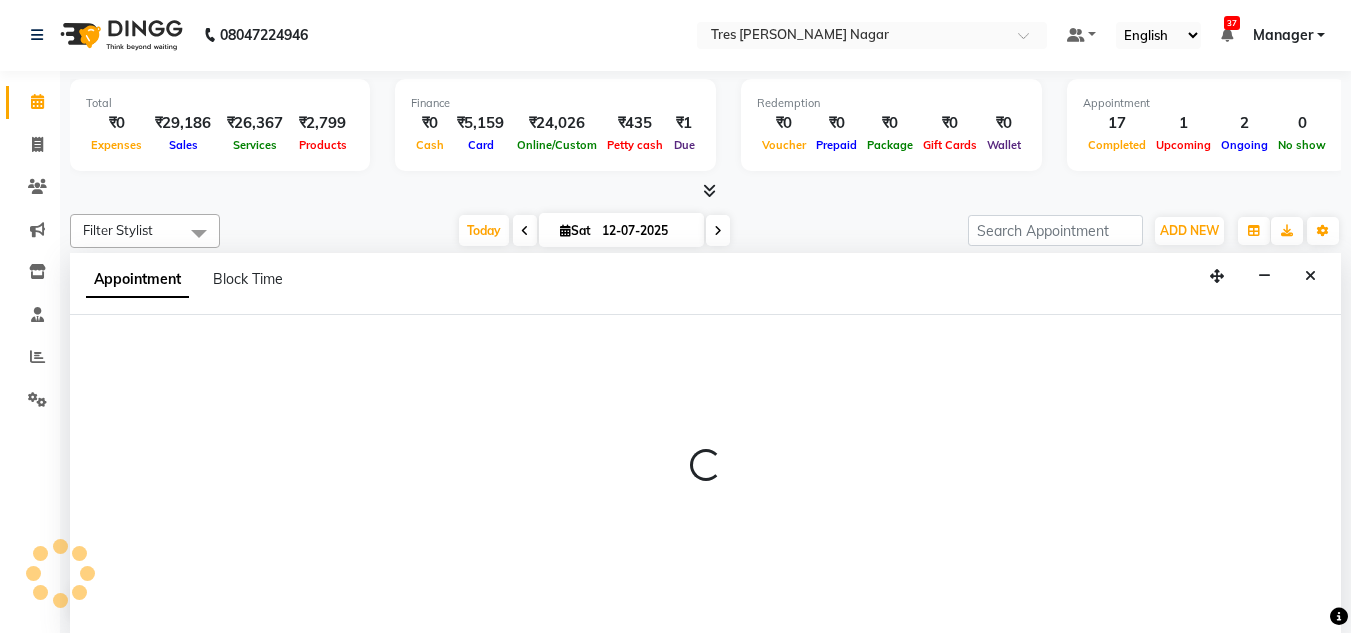 select on "85930" 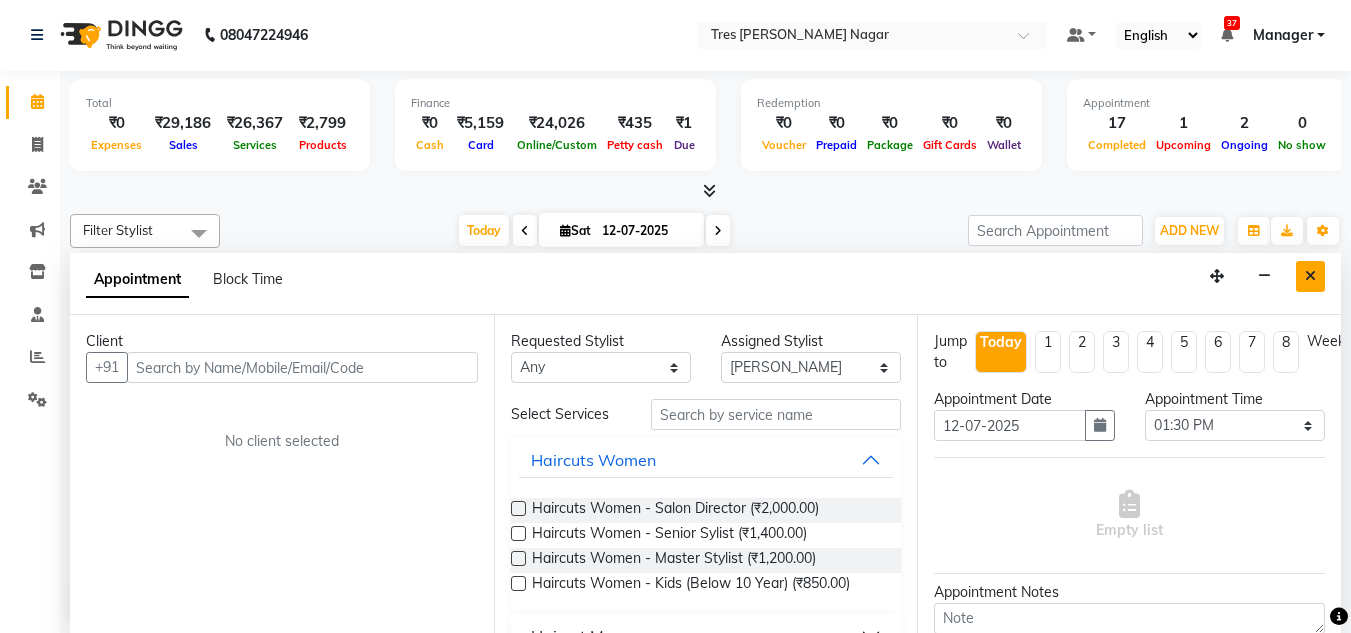 click at bounding box center [1310, 276] 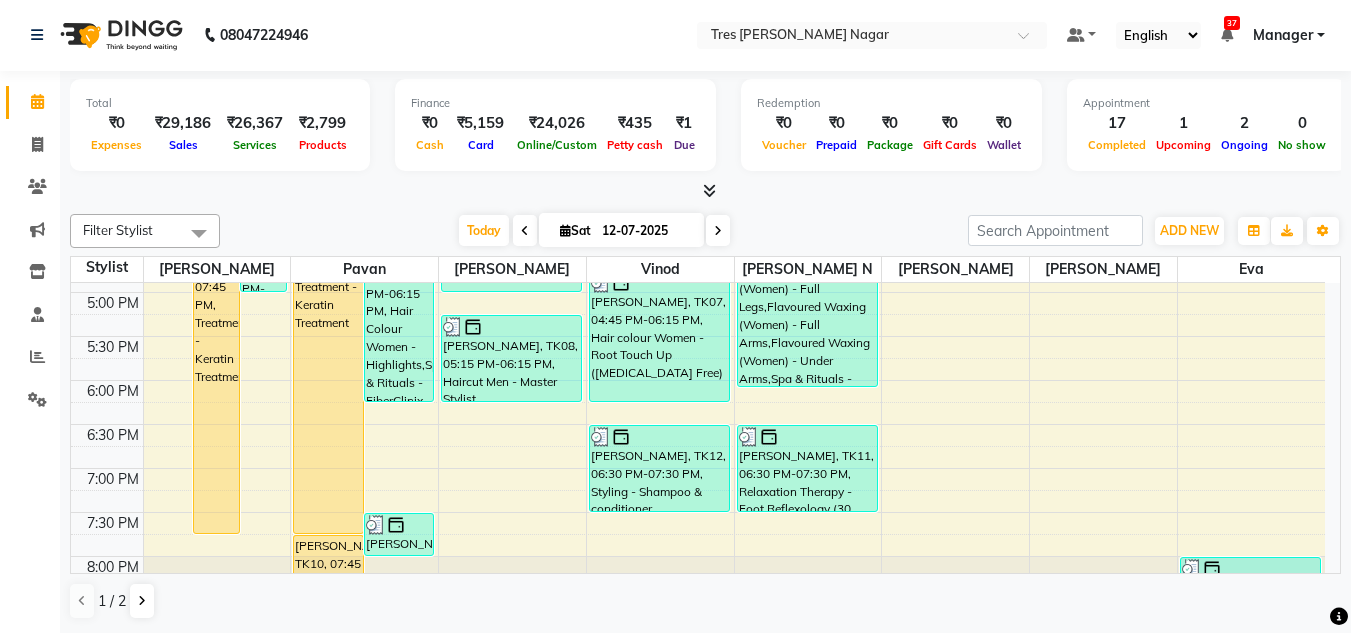 scroll, scrollTop: 800, scrollLeft: 0, axis: vertical 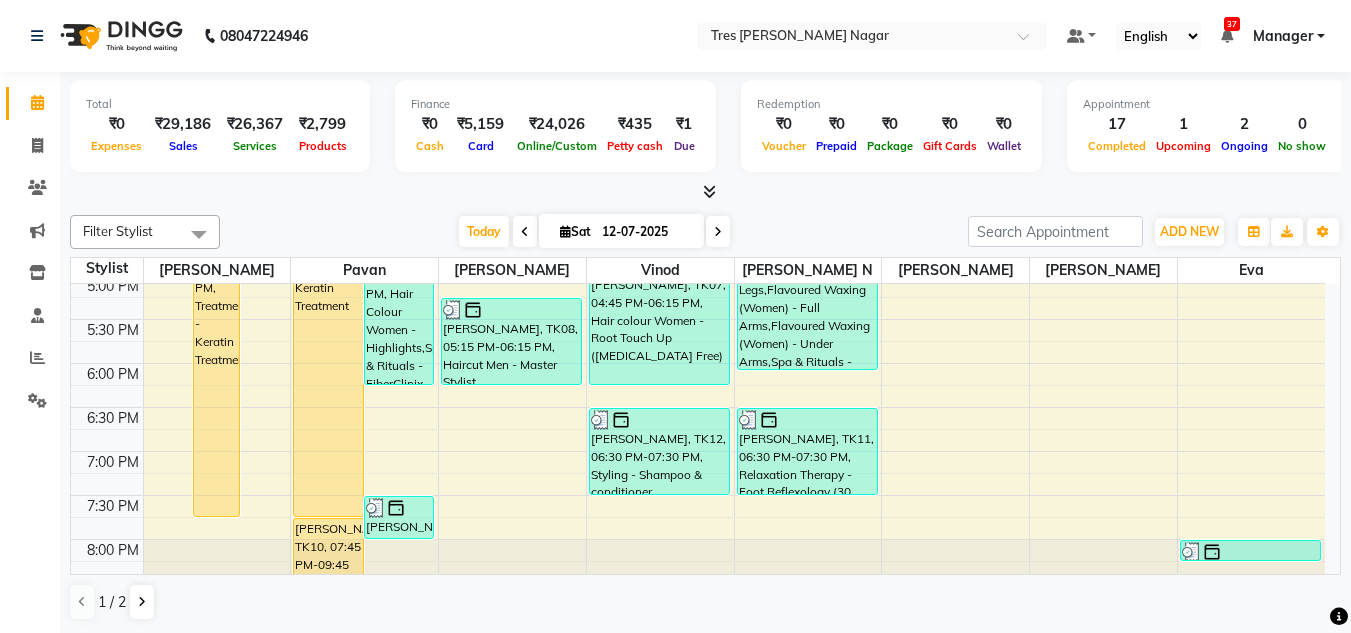 click on "Filter Stylist Select All [PERSON_NAME] [PERSON_NAME] [PERSON_NAME] Neha Aywale [PERSON_NAME] [PERSON_NAME] [PERSON_NAME] Rohini [PERSON_NAME] [PERSON_NAME] [PERSON_NAME] [PERSON_NAME]  [PERSON_NAME] N [PERSON_NAME]  [DATE]  [DATE] Toggle Dropdown Add Appointment Add Invoice Add Expense Add Attendance Add Client Add Transaction Toggle Dropdown Add Appointment Add Invoice Add Expense Add Attendance Add Client ADD NEW Toggle Dropdown Add Appointment Add Invoice Add Expense Add Attendance Add Client Add Transaction Filter Stylist Select All [PERSON_NAME] [PERSON_NAME] [PERSON_NAME] [PERSON_NAME] [PERSON_NAME] [PERSON_NAME] [PERSON_NAME] Rohini [PERSON_NAME] [PERSON_NAME] [PERSON_NAME] [PERSON_NAME]  [PERSON_NAME] N [PERSON_NAME]  Group By  Staff View   Room View  View as Vertical  Vertical - Week View  Horizontal  Horizontal - Week View  List  Toggle Dropdown Calendar Settings Manage Tags   Arrange Stylists   Reset Stylists  Full Screen Appointment Form Zoom 100% Staff/Room Display Count 8 Stylist [PERSON_NAME] [PERSON_NAME] [PERSON_NAME]  [PERSON_NAME] N [PERSON_NAME]" 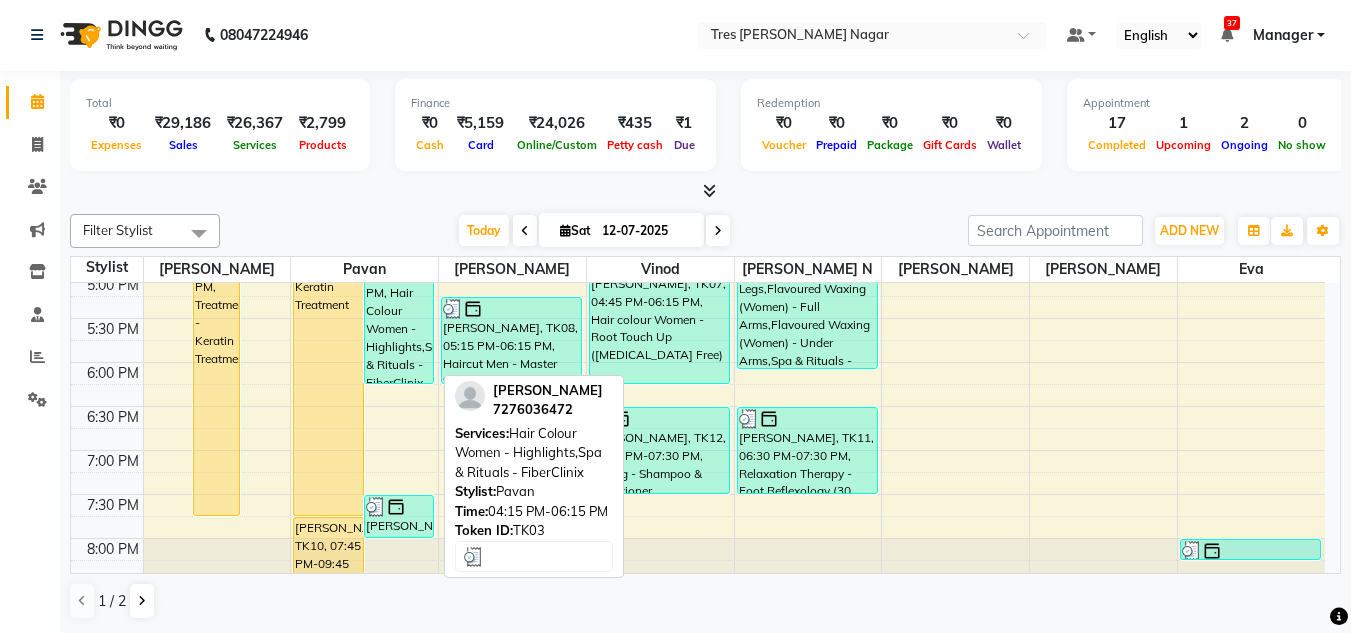 scroll, scrollTop: 0, scrollLeft: 0, axis: both 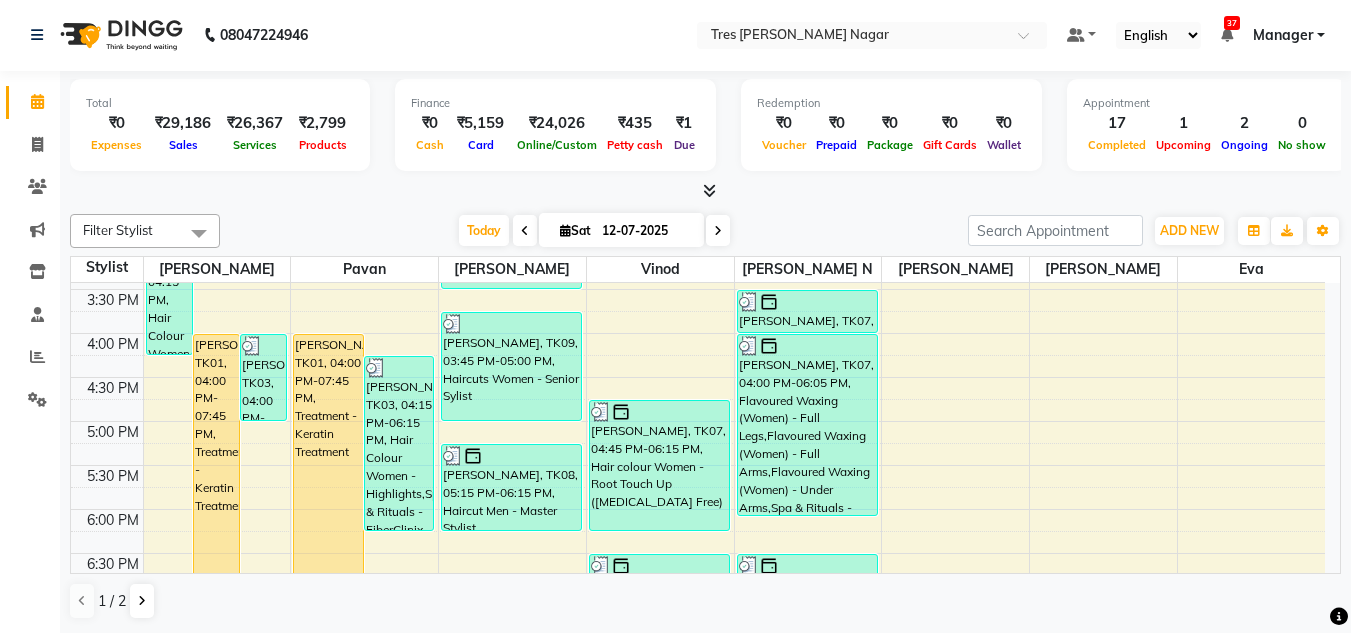 drag, startPoint x: 733, startPoint y: 222, endPoint x: 707, endPoint y: 229, distance: 26.925823 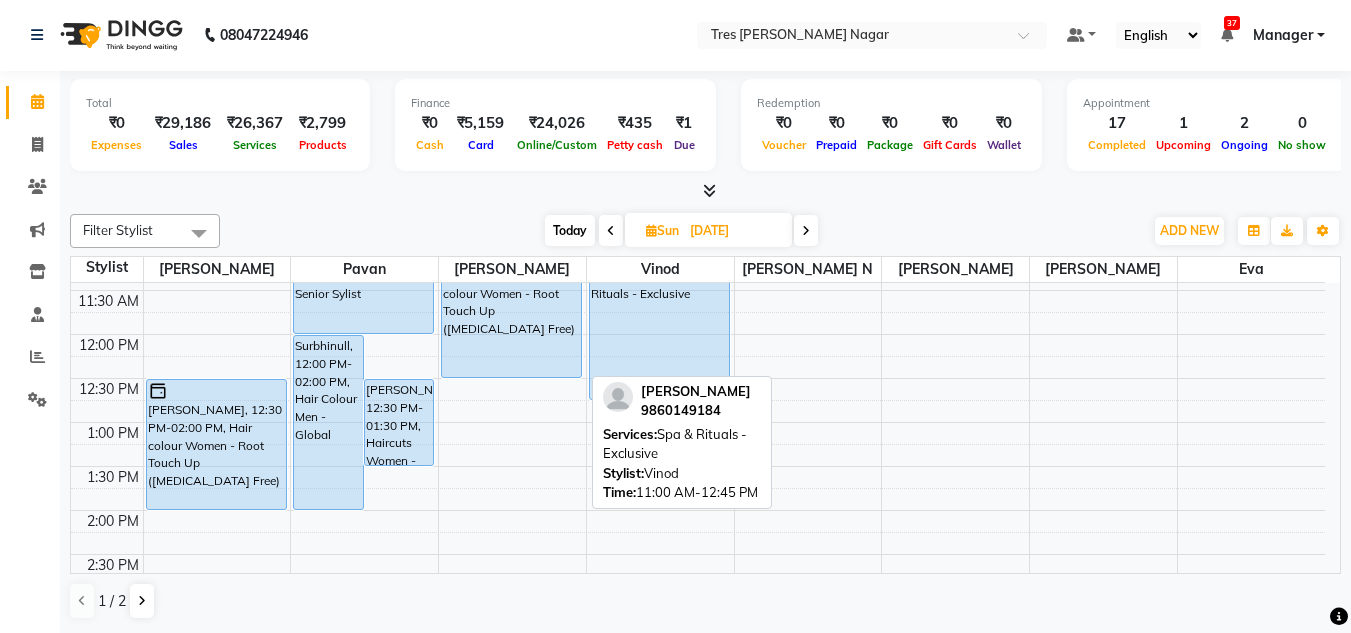 scroll, scrollTop: 200, scrollLeft: 0, axis: vertical 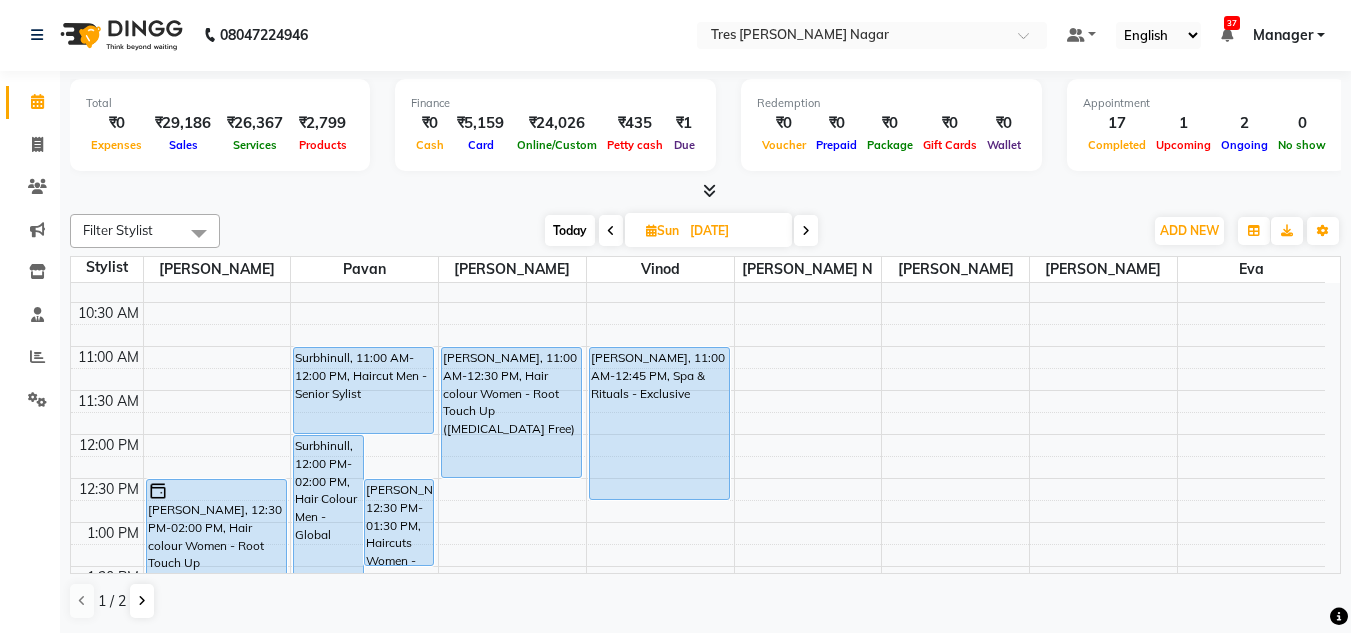 click at bounding box center [806, 231] 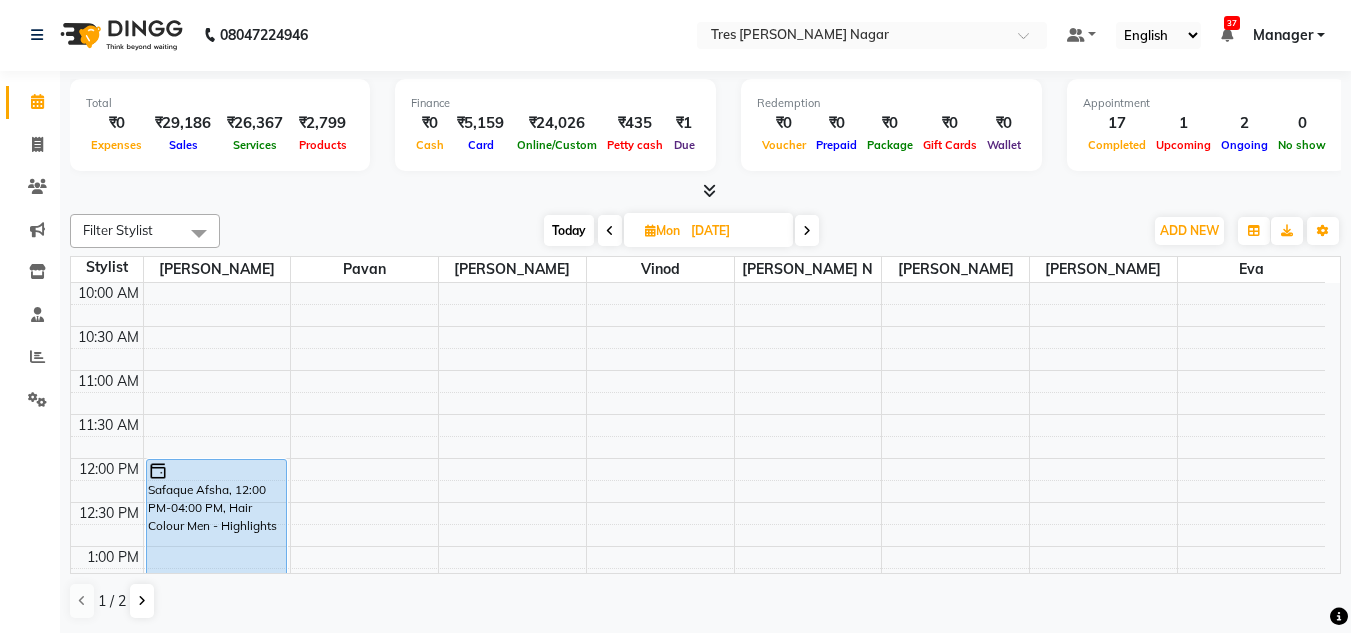 scroll, scrollTop: 153, scrollLeft: 0, axis: vertical 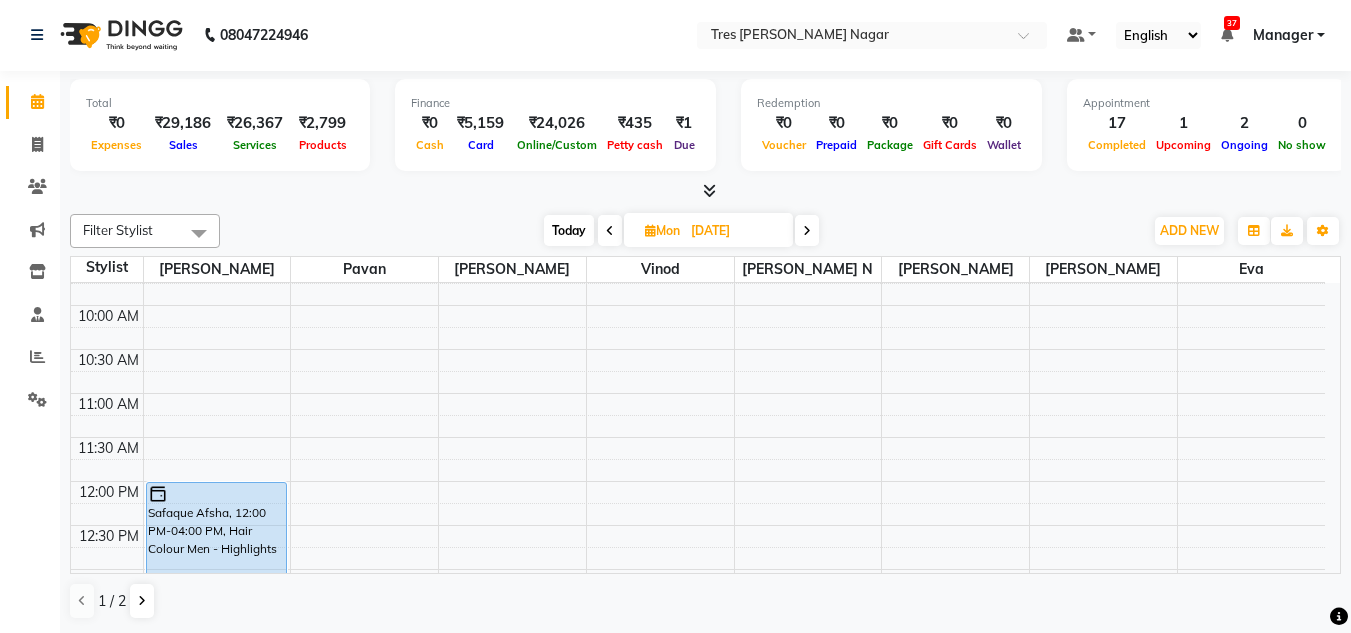 click on "Today" at bounding box center [569, 230] 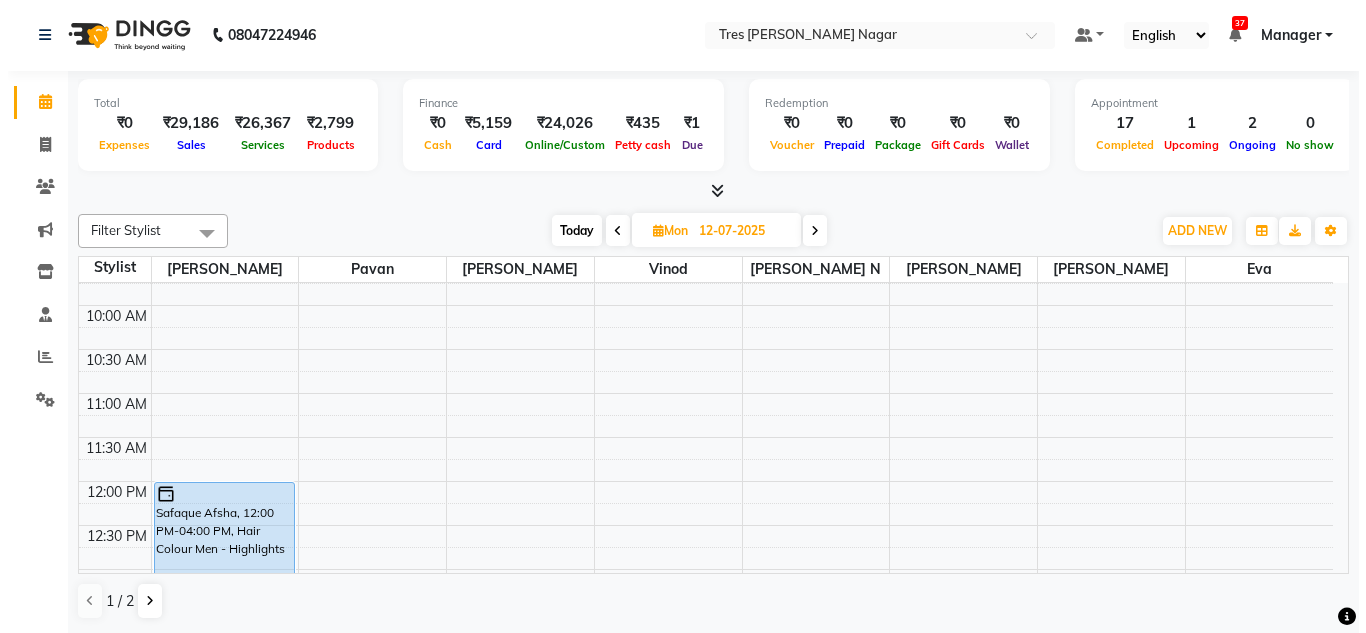 scroll, scrollTop: 853, scrollLeft: 0, axis: vertical 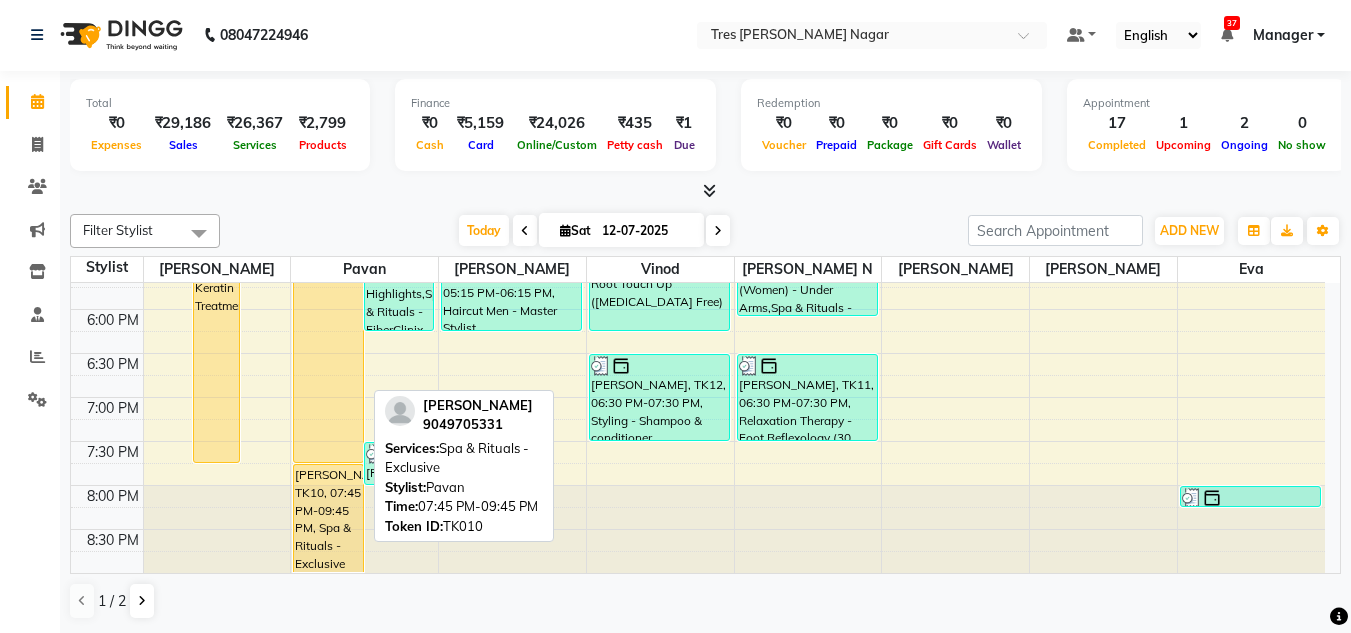 click on "[PERSON_NAME], TK10, 07:45 PM-09:45 PM, Spa & Rituals - Exclusive" at bounding box center [328, 518] 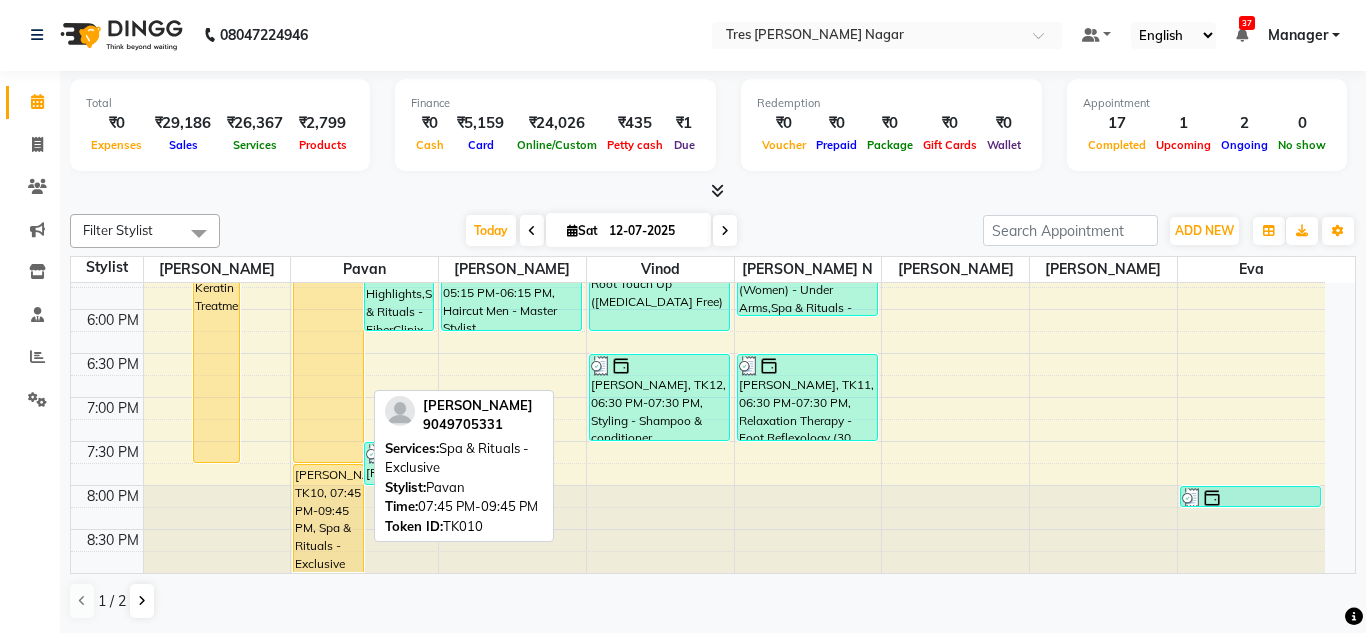 select on "1" 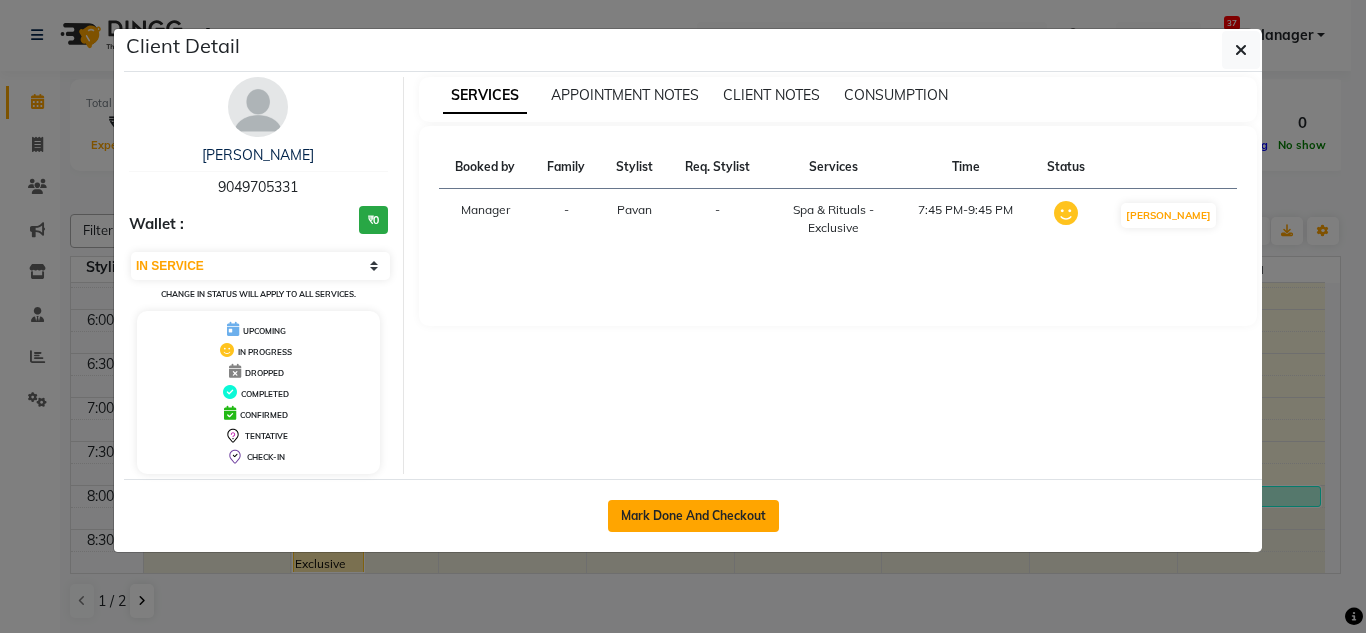 click on "Mark Done And Checkout" 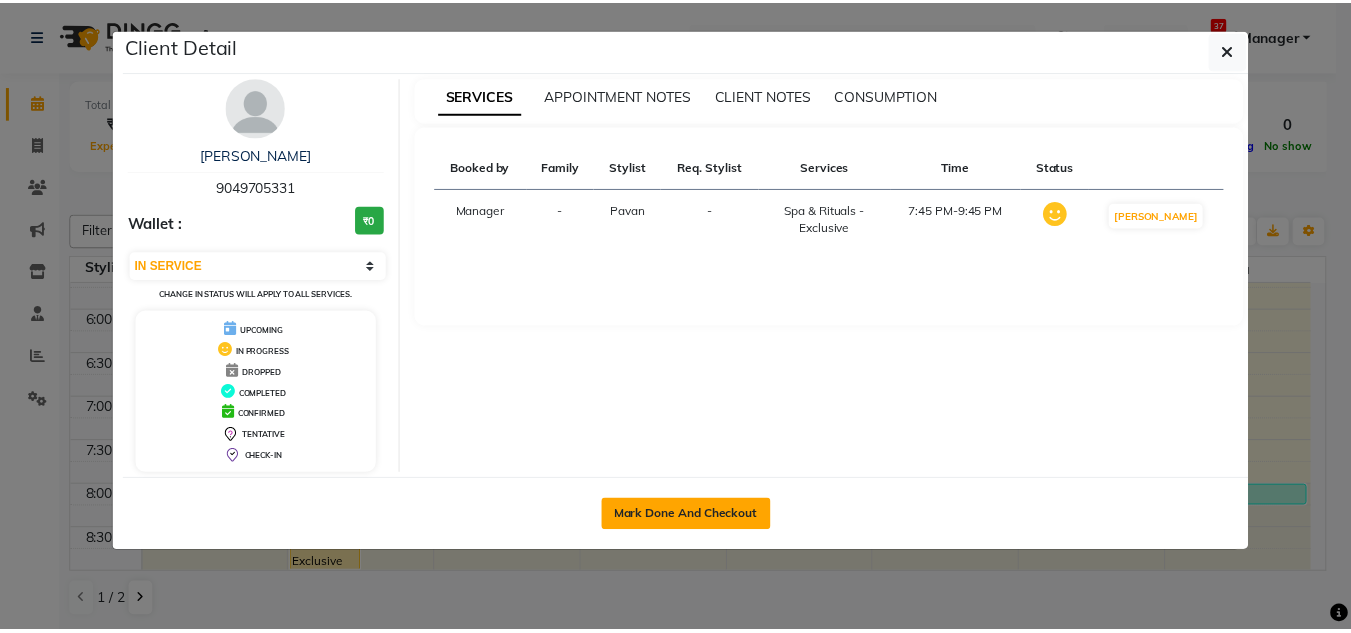 scroll, scrollTop: 0, scrollLeft: 0, axis: both 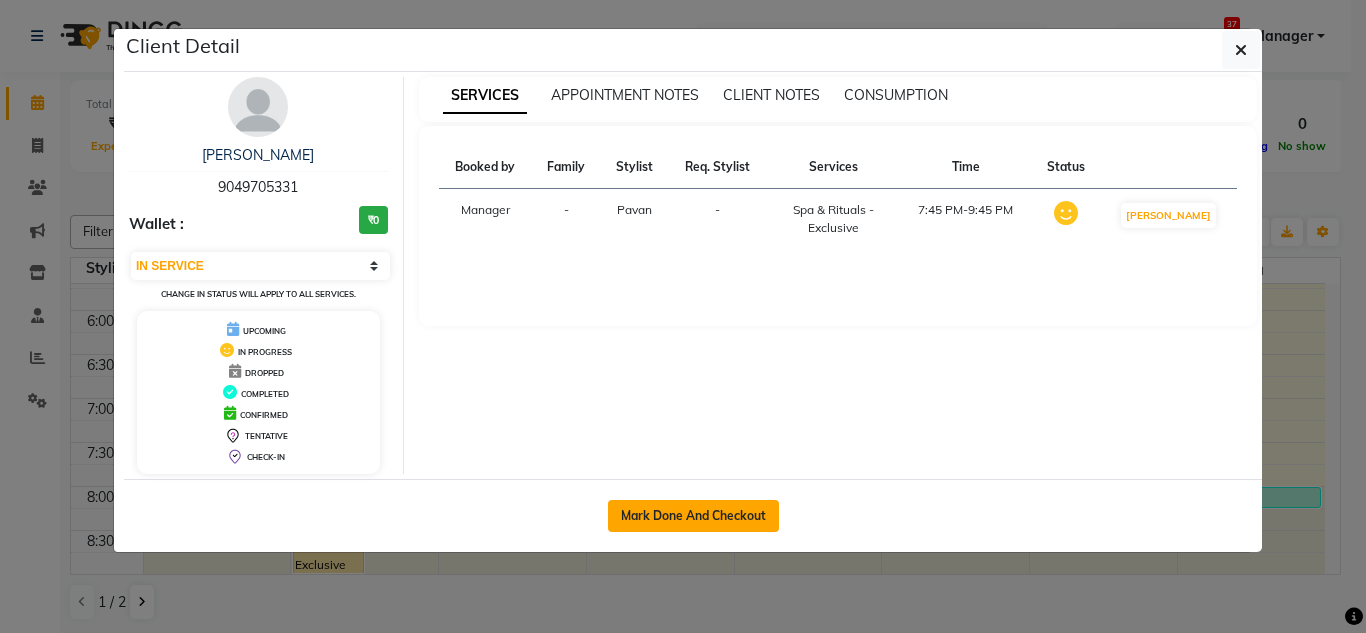 select on "service" 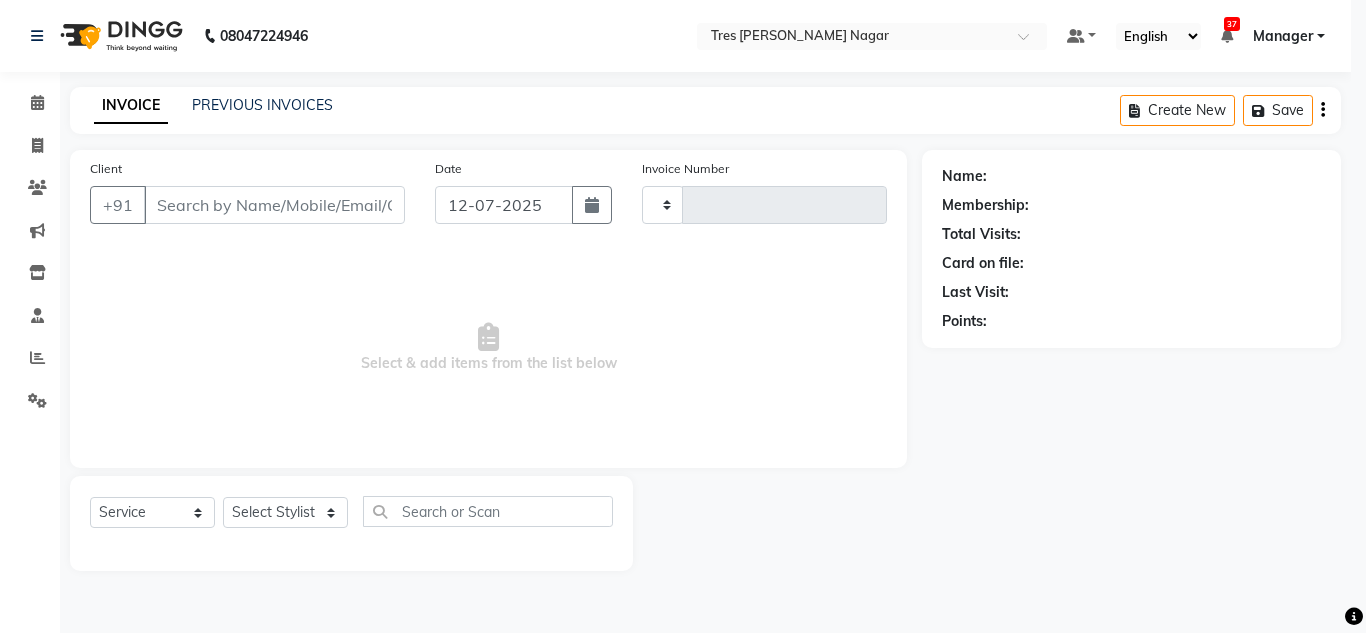 select on "3" 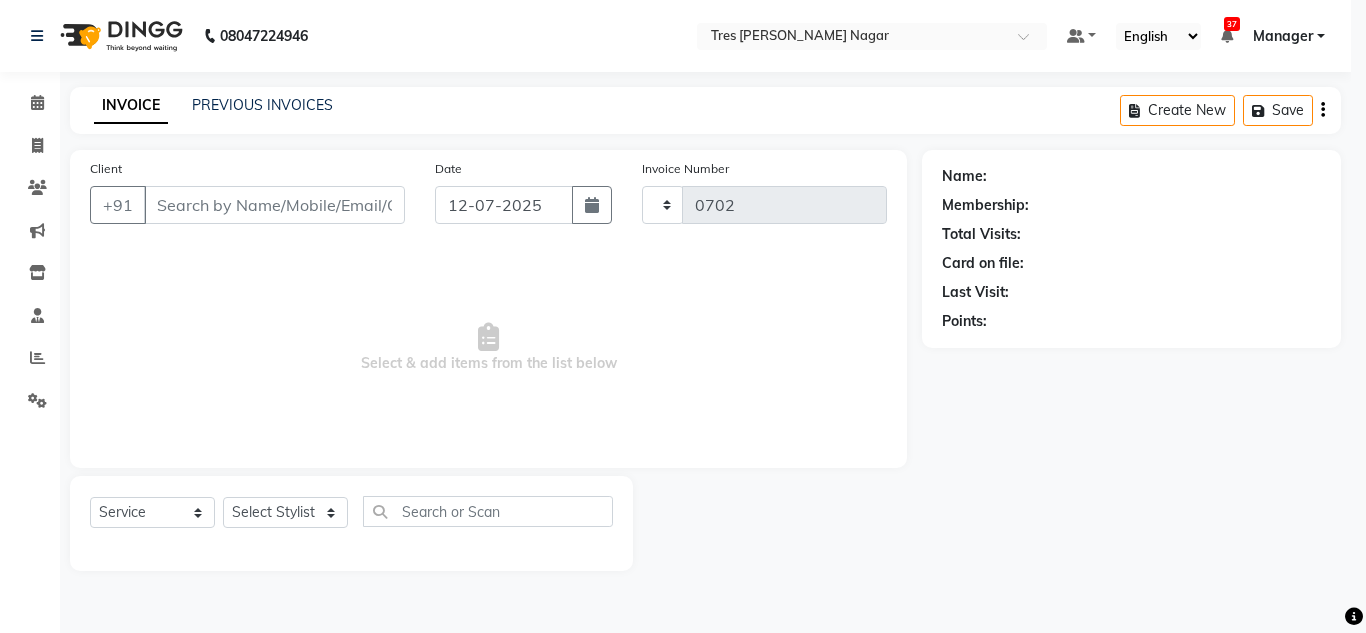 select on "8052" 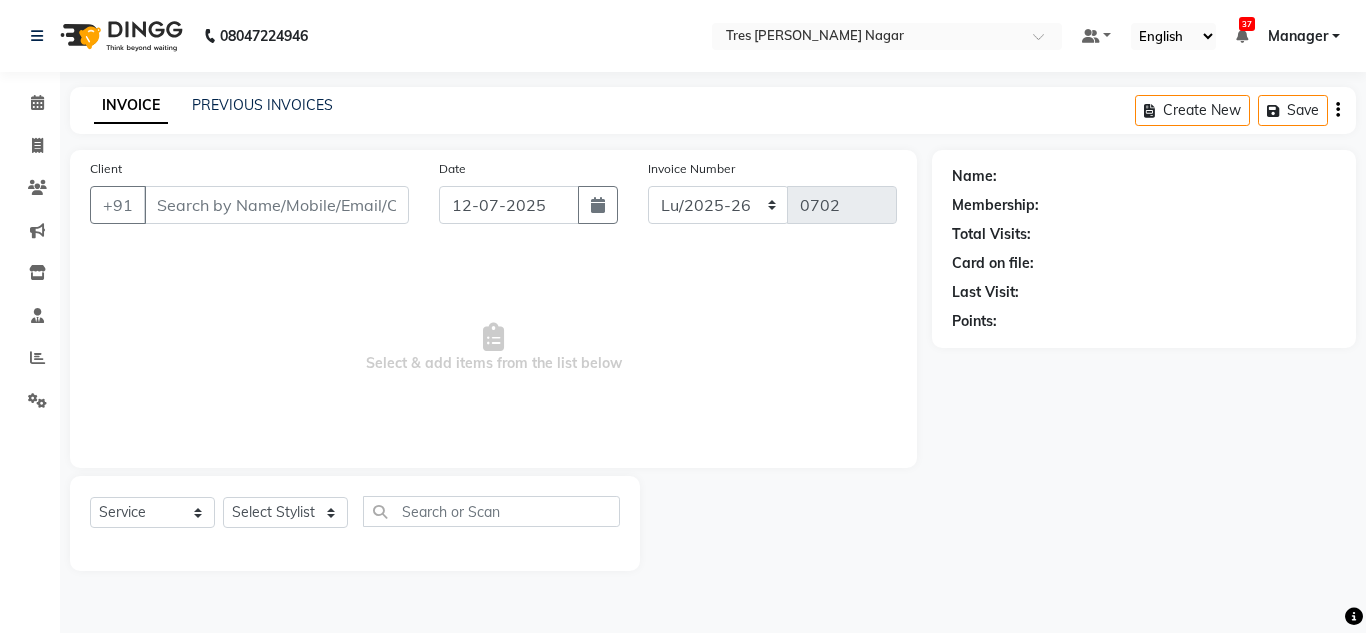 type on "9049705331" 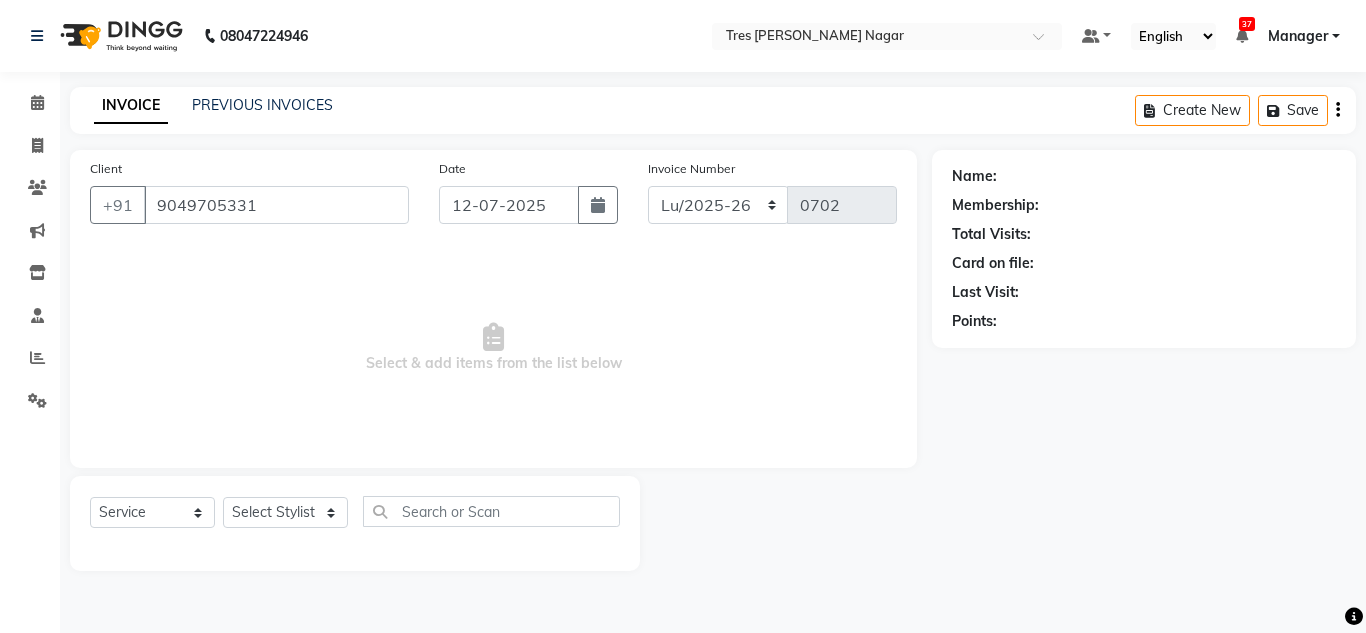 select on "39900" 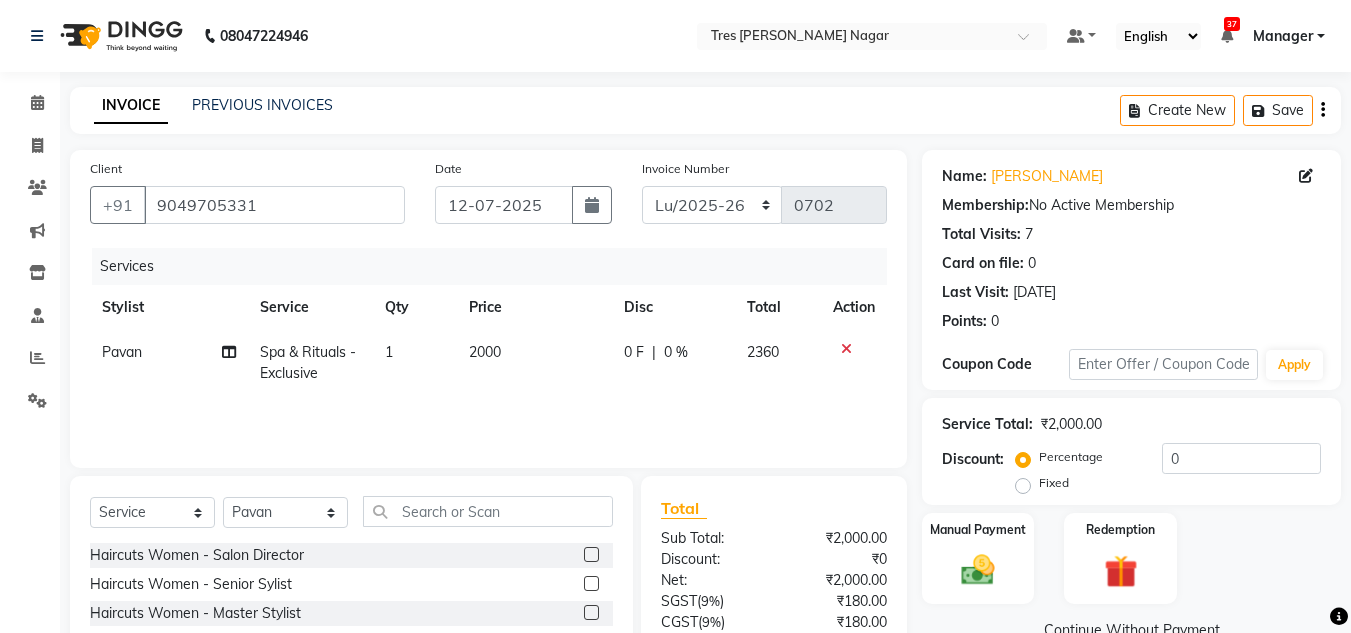 click on "2000" 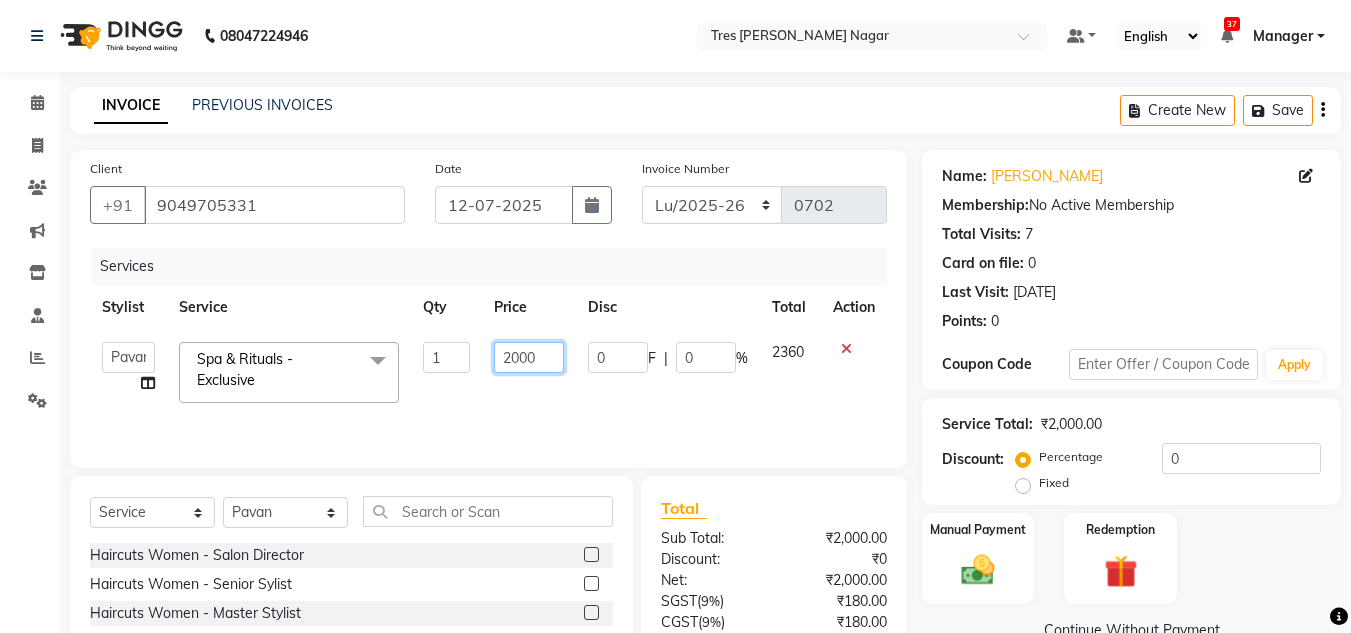 click on "2000" 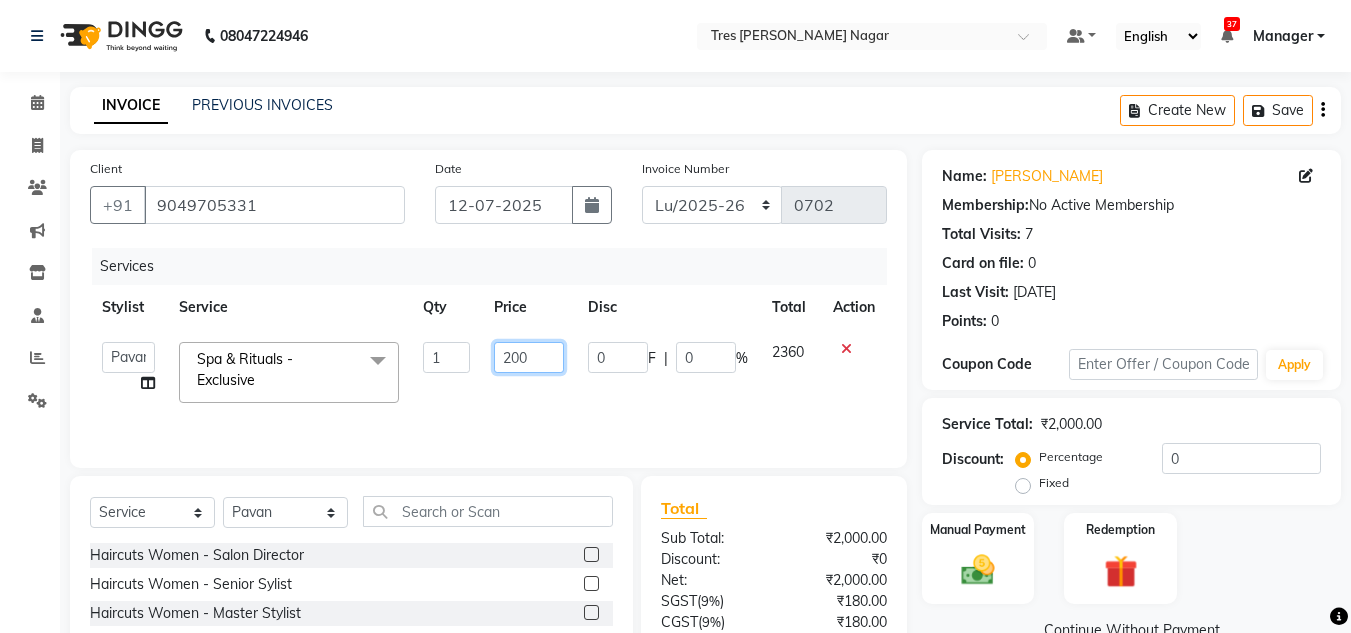 type on "2200" 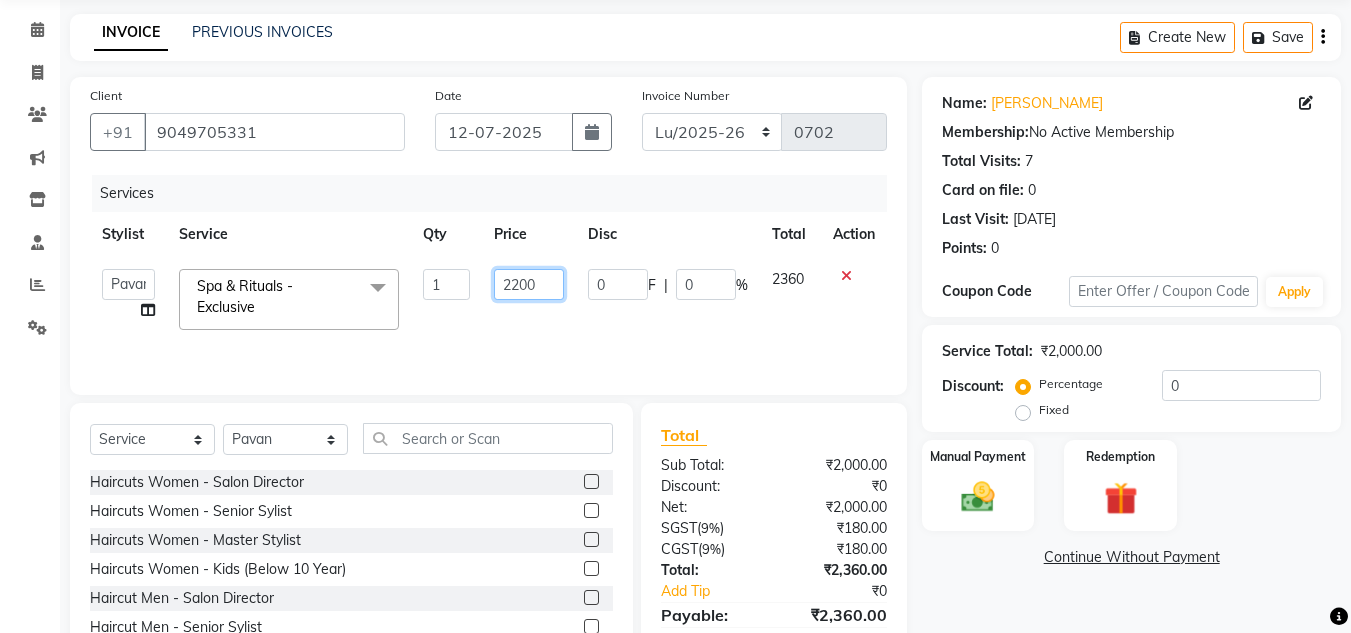 scroll, scrollTop: 168, scrollLeft: 0, axis: vertical 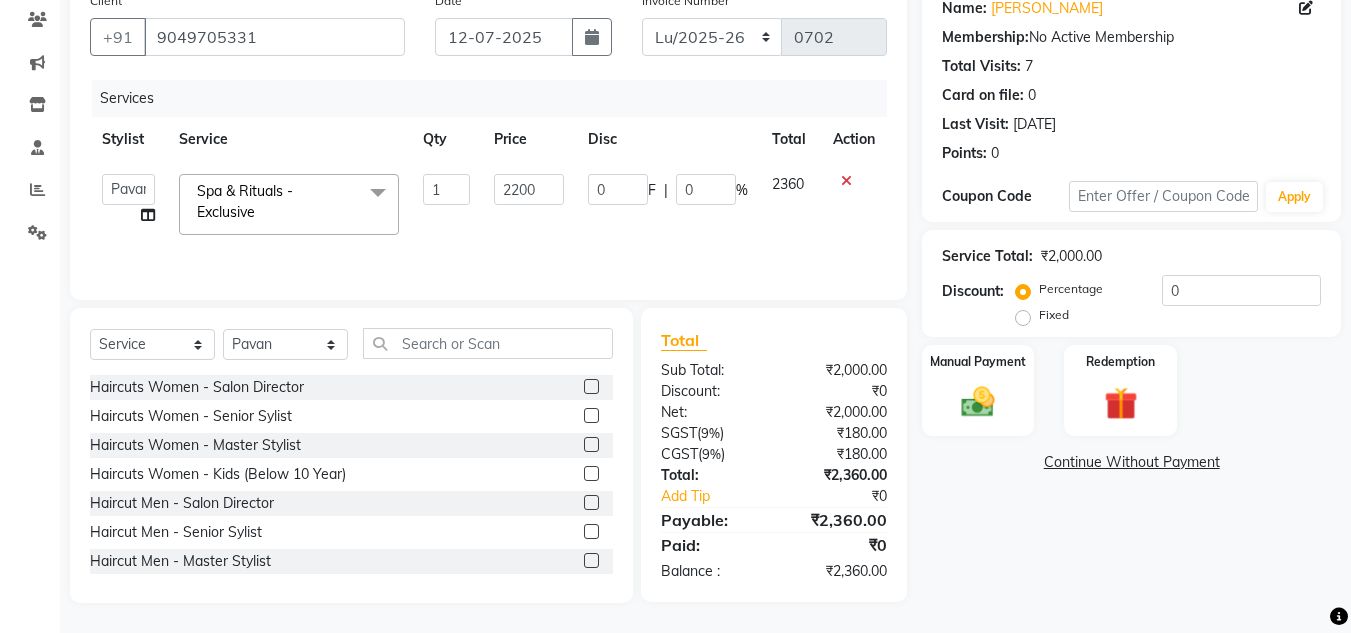 click on "Services Stylist Service Qty Price Disc Total Action  [PERSON_NAME]   [PERSON_NAME]   [PERSON_NAME]   Manager   [PERSON_NAME]   [PERSON_NAME]   [PERSON_NAME]   [PERSON_NAME]   Rohini [PERSON_NAME] [PERSON_NAME] [PERSON_NAME] [PERSON_NAME]    [PERSON_NAME] N   [PERSON_NAME]   Spa & Rituals - Exclusive  x Haircuts Women - Salon Director Haircuts Women - Senior Sylist Haircuts Women - Master Stylist Haircuts Women - Kids (Below 10 Year) Haircut Men - Salon Director Haircut Men - Senior Sylist Haircut Men - Master Stylist Haircut Men - Kids (Below 10 Year) Hair Colour Men - Highlights Hair Colour Men - Global ([MEDICAL_DATA] Free) Hair Colour Men - Global Hair Colour Men - Root Touch ([MEDICAL_DATA] Free) Hair Colour Men - Root Touch Hair Colour Women - Highlights Hair Colour Women - Global ([MEDICAL_DATA] Free) Hair Colour Women - Global Hair colour Women - Root Touch Up ([MEDICAL_DATA] Free) Hair colour Women - Root Touch Up Styling - Shampoo & conditioner Styling - Blow‑dry without Hair Wash Styling - Blow‑dry with Hair Wash Styling - Hair Tongs" 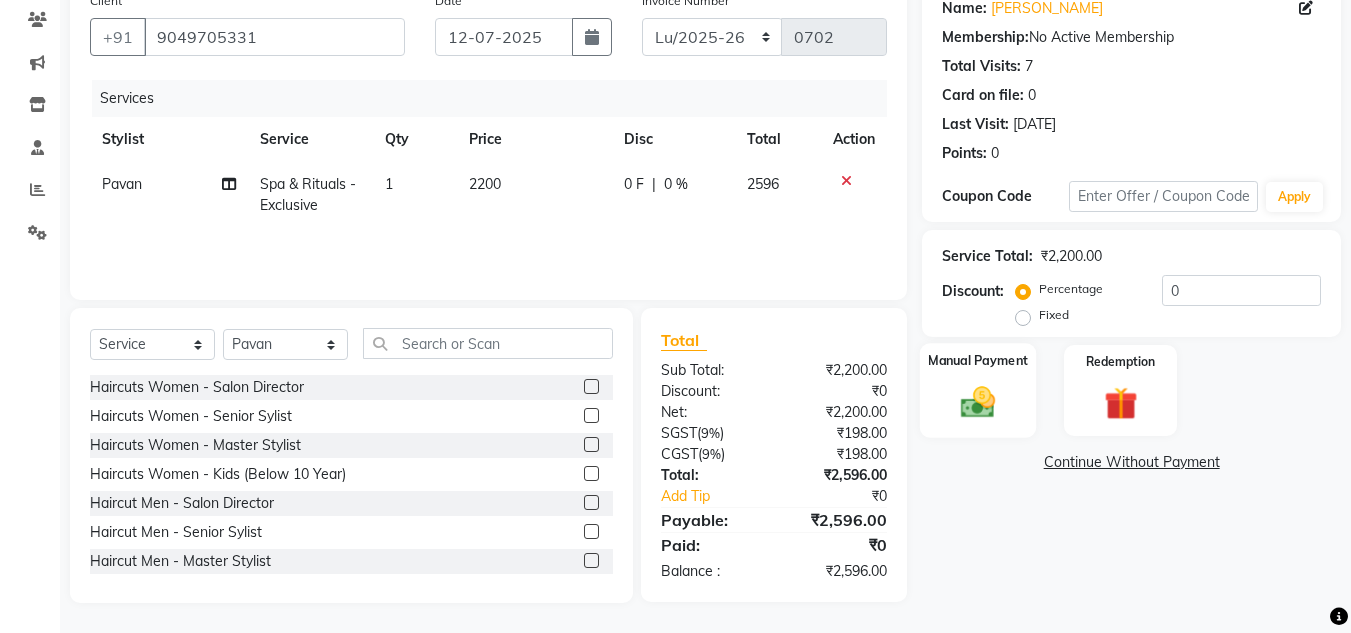 click on "Manual Payment" 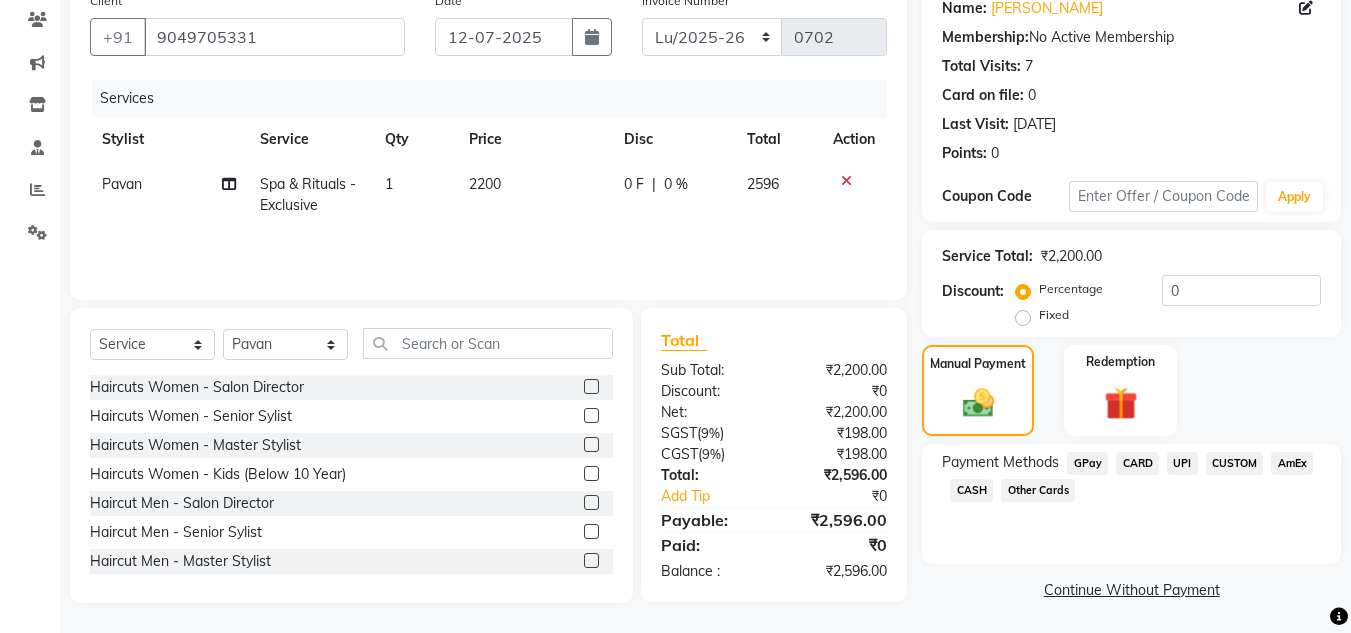 click on "CARD" 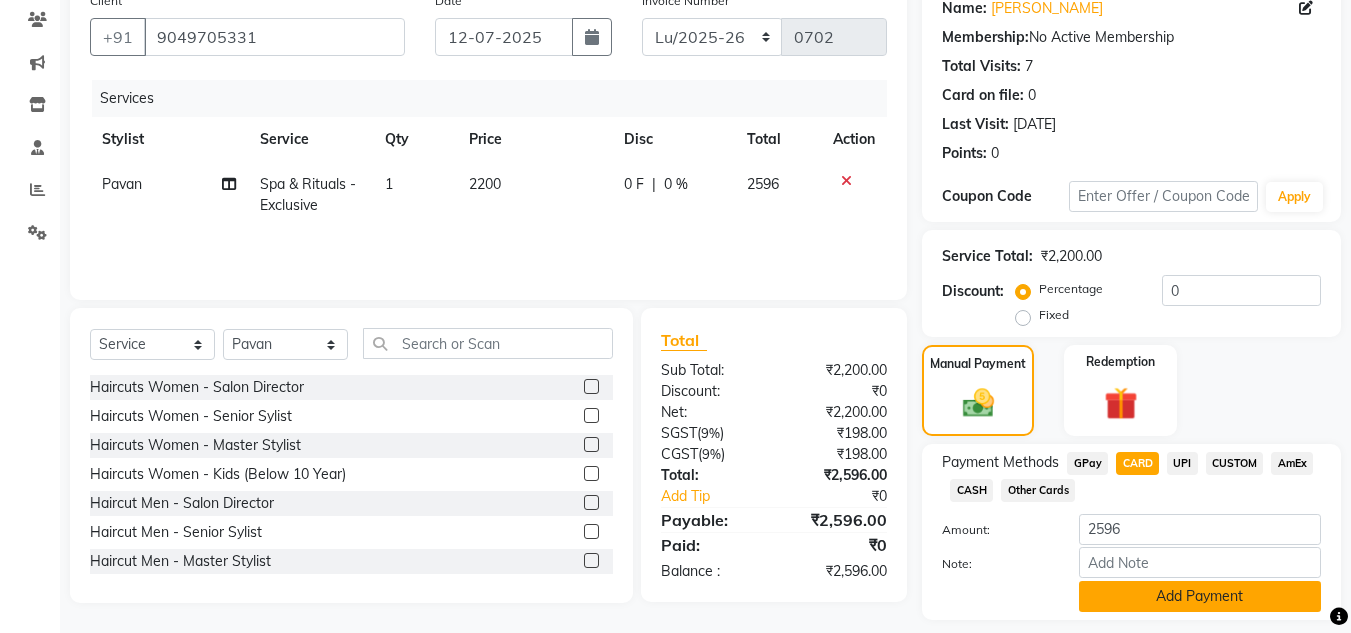 click on "Add Payment" 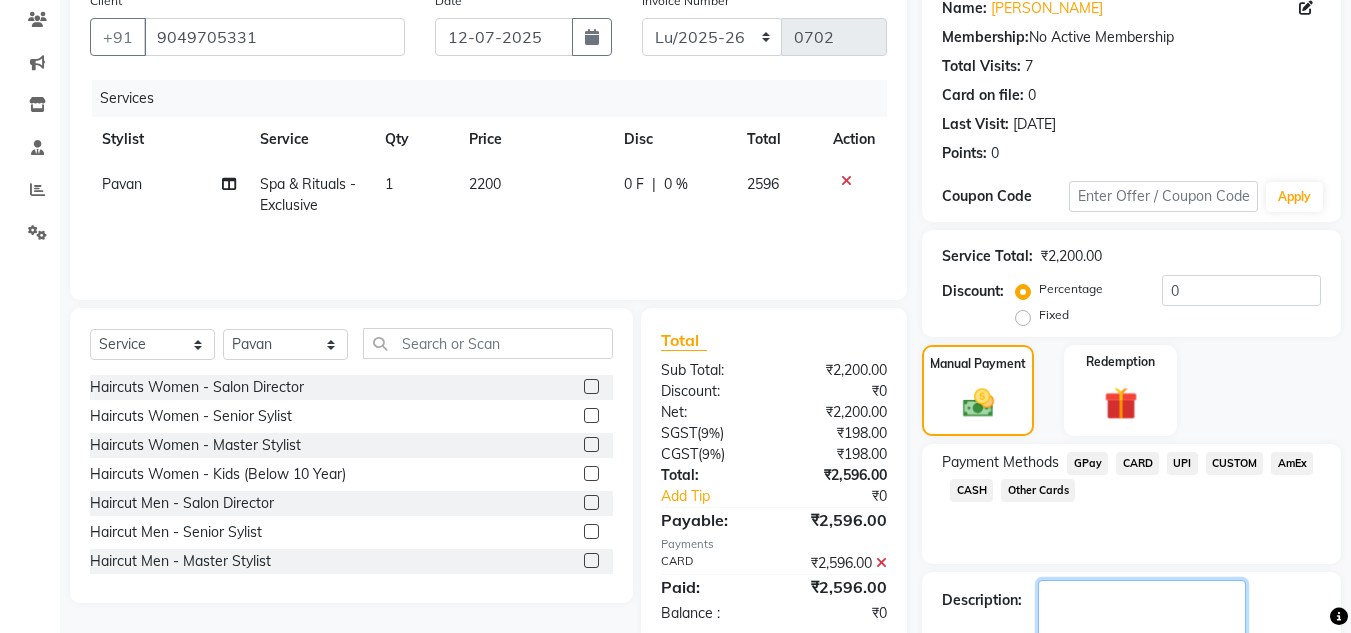 click 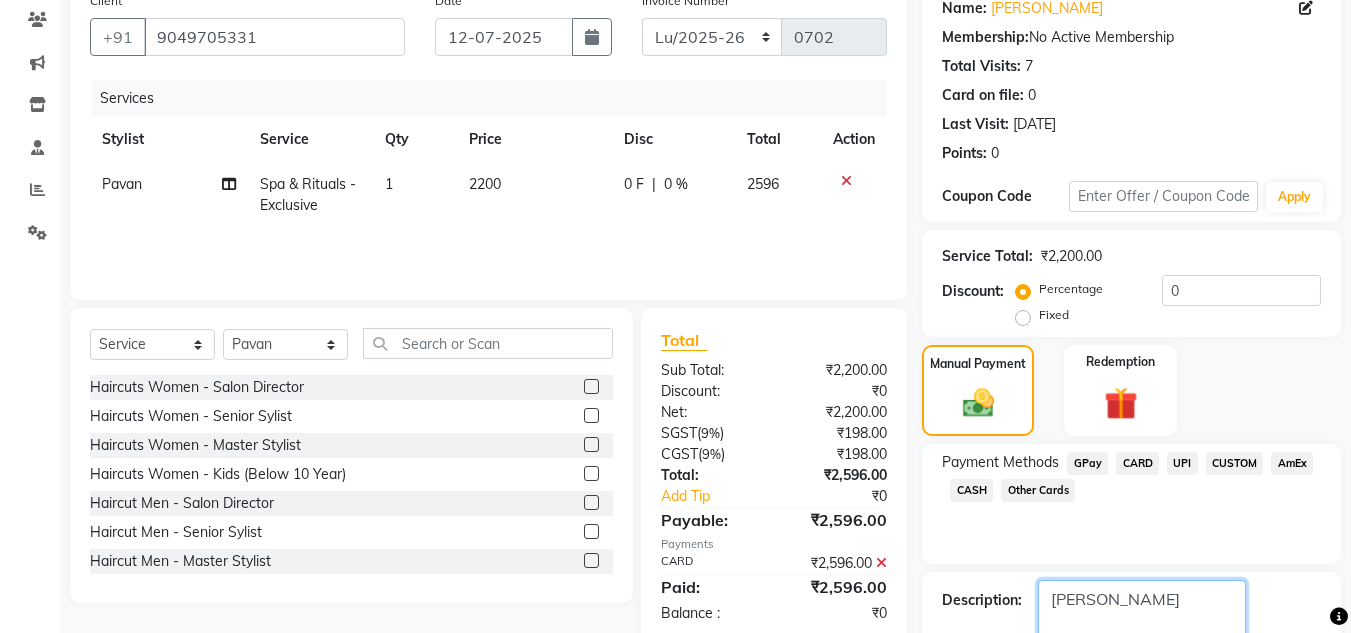 scroll, scrollTop: 283, scrollLeft: 0, axis: vertical 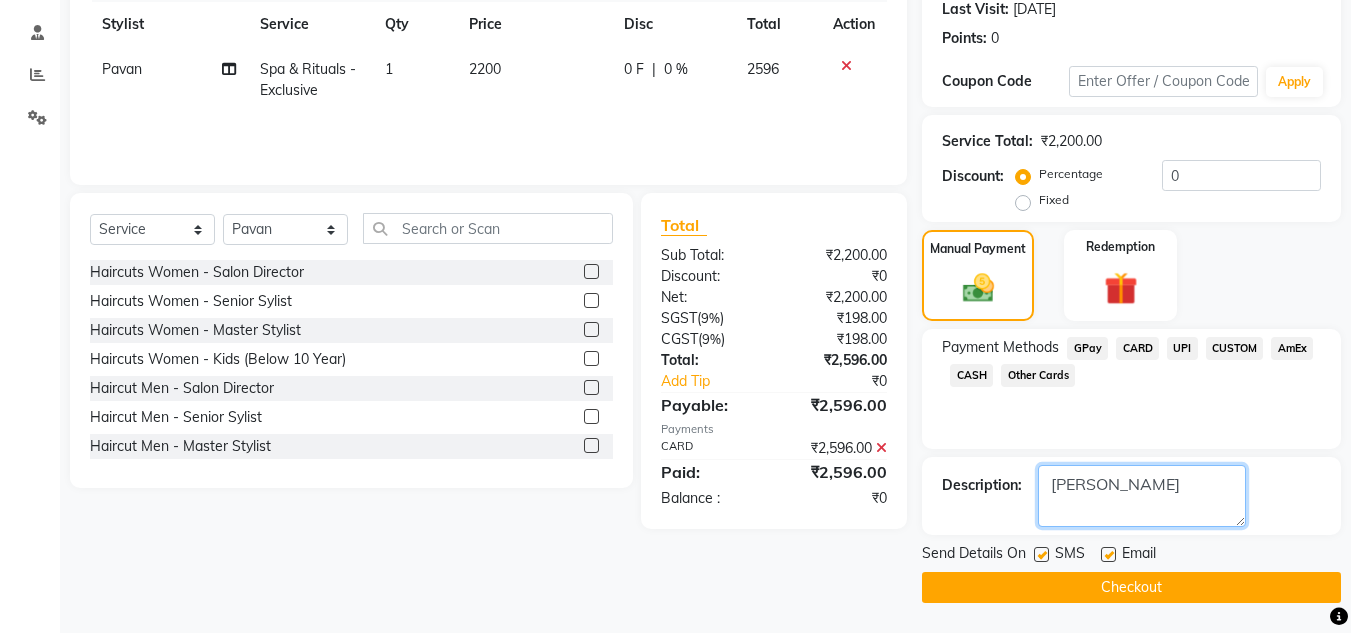 type on "[PERSON_NAME]" 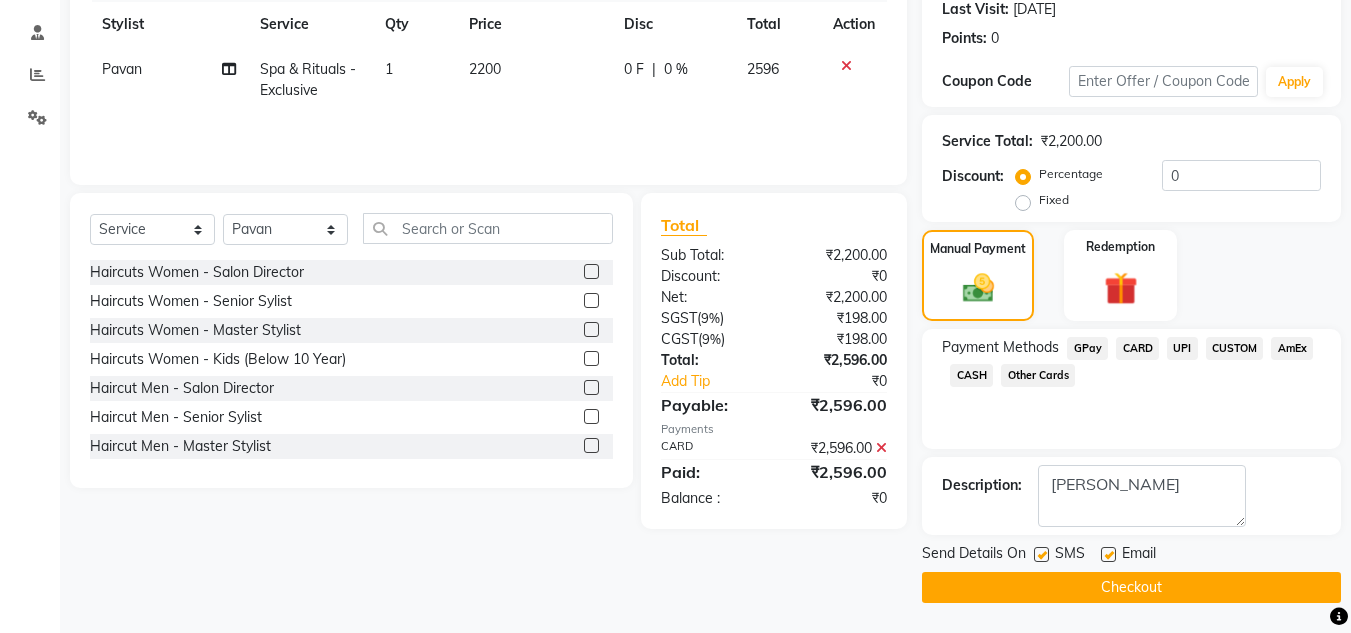 click on "Checkout" 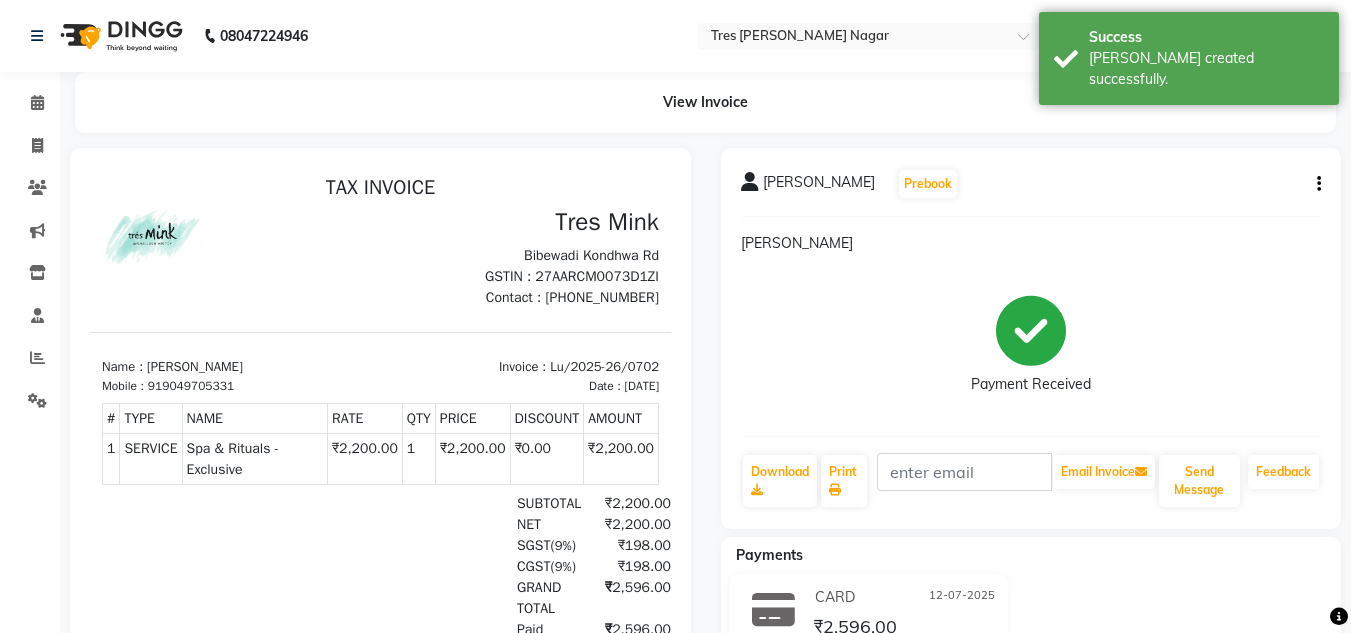 scroll, scrollTop: 0, scrollLeft: 0, axis: both 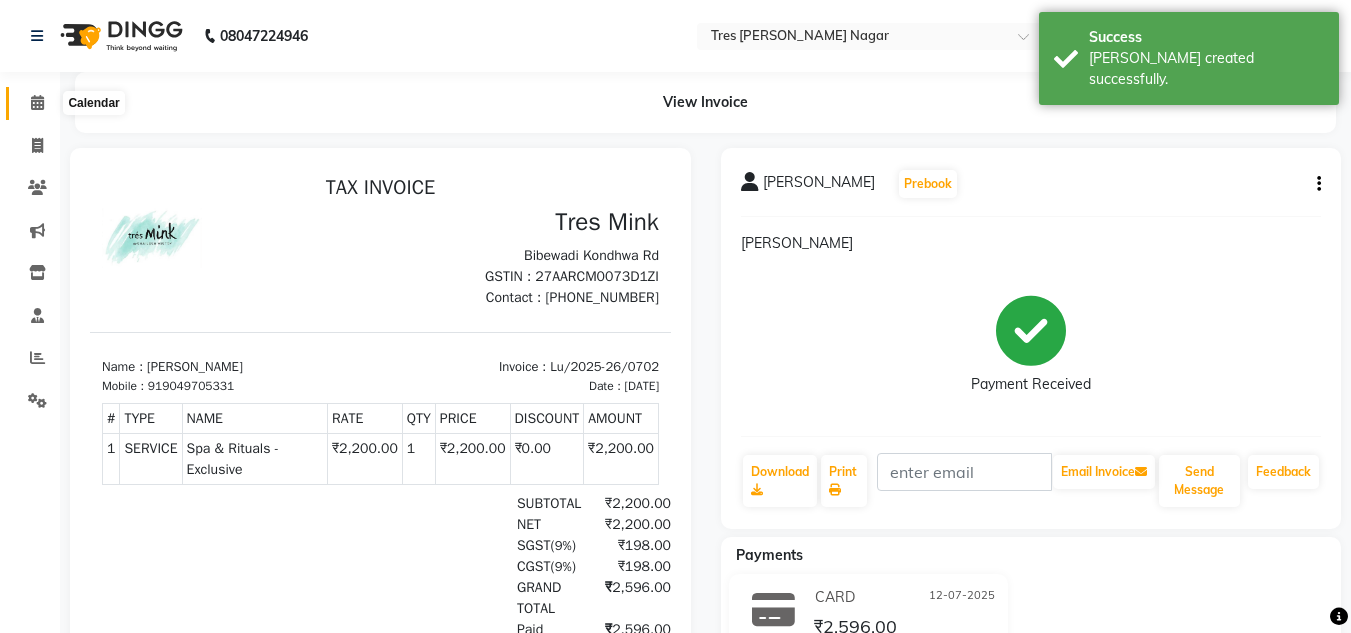 click 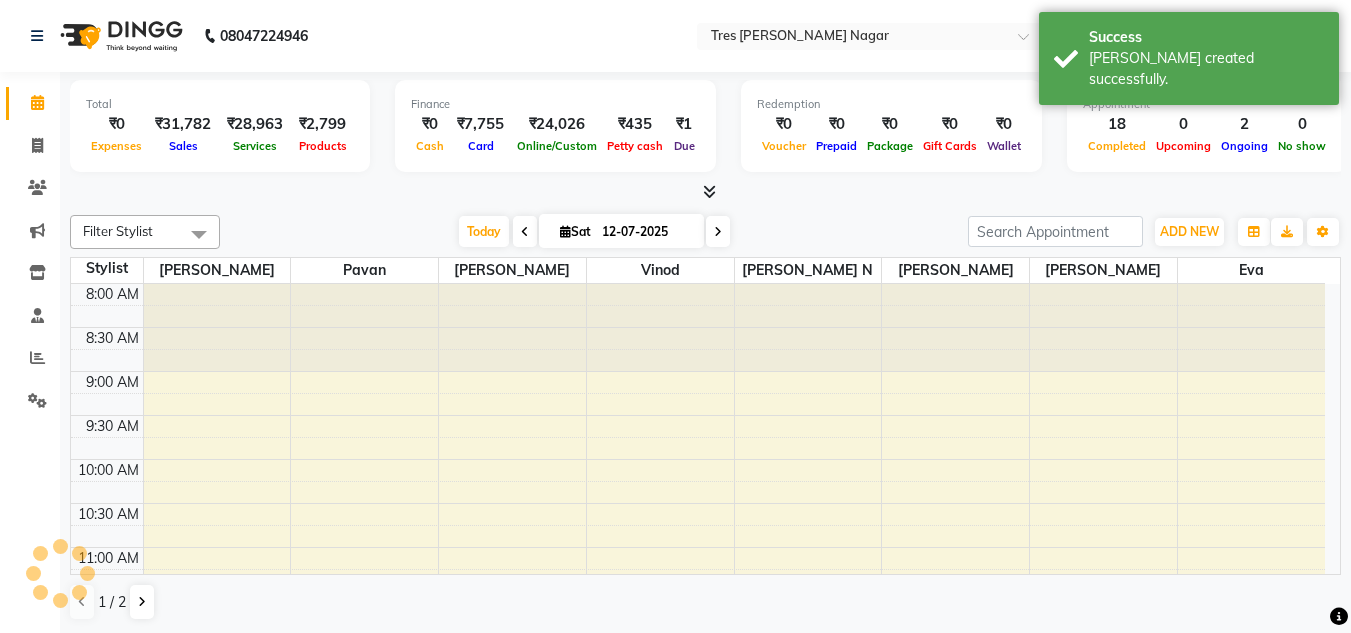 scroll, scrollTop: 0, scrollLeft: 0, axis: both 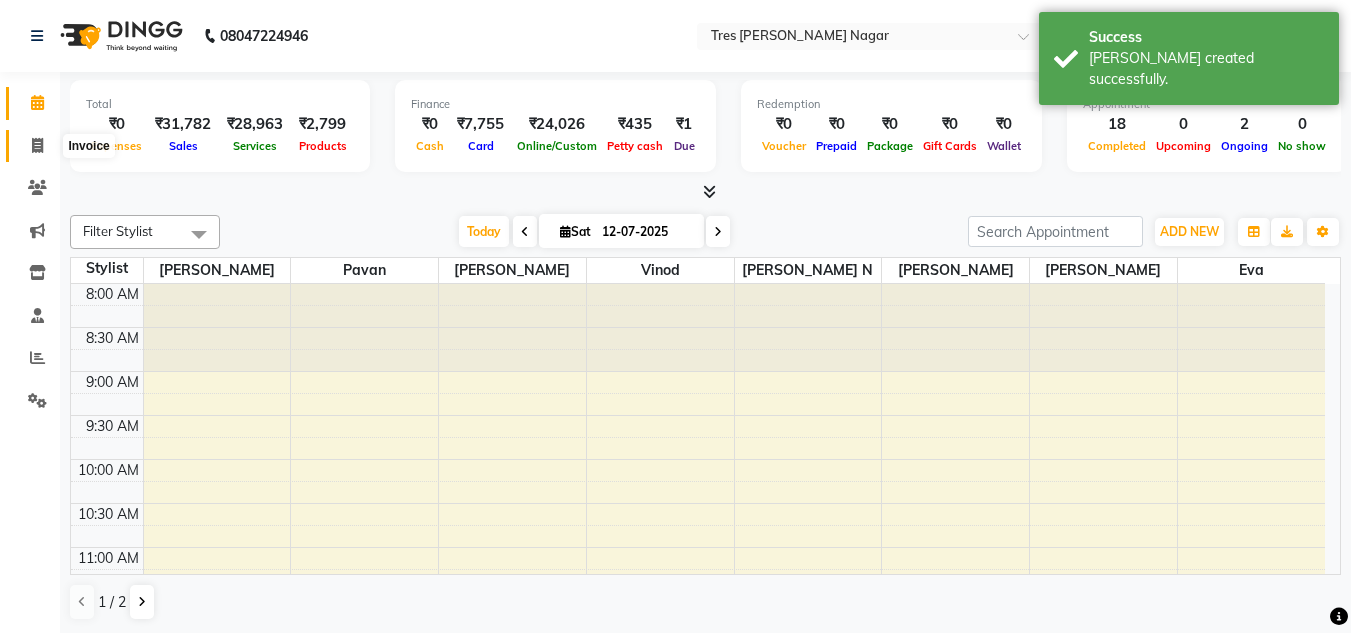click 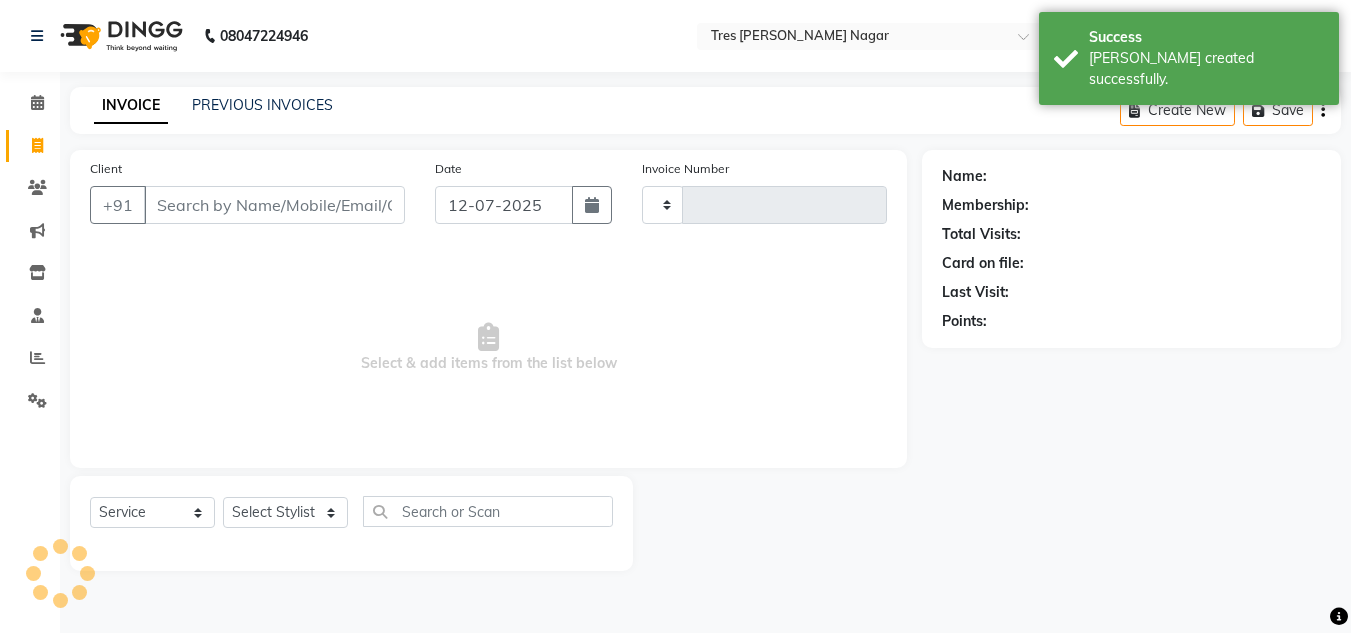 type on "0703" 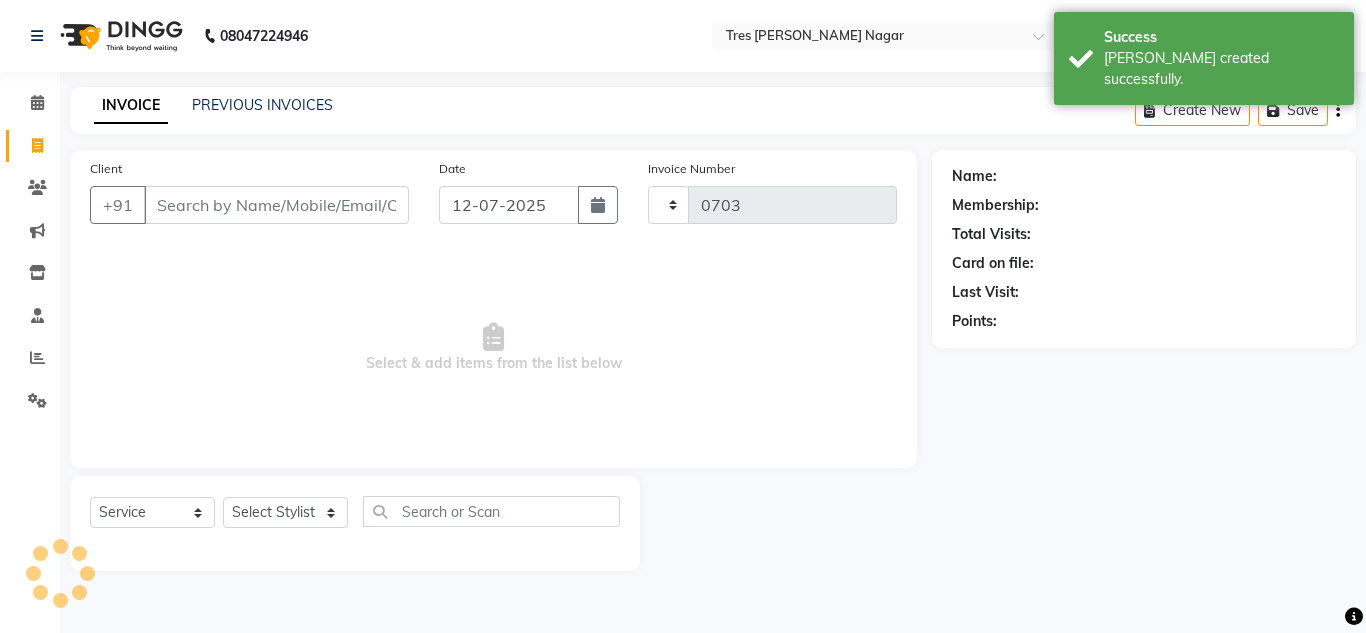 select on "8052" 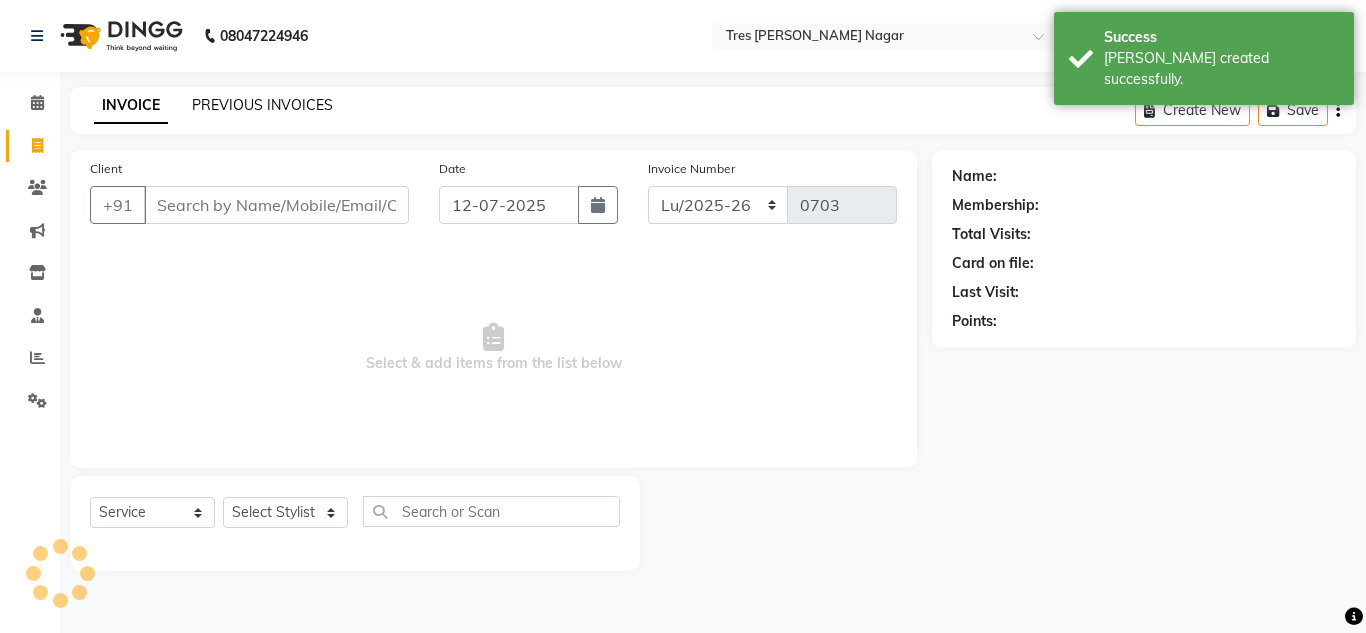 click on "PREVIOUS INVOICES" 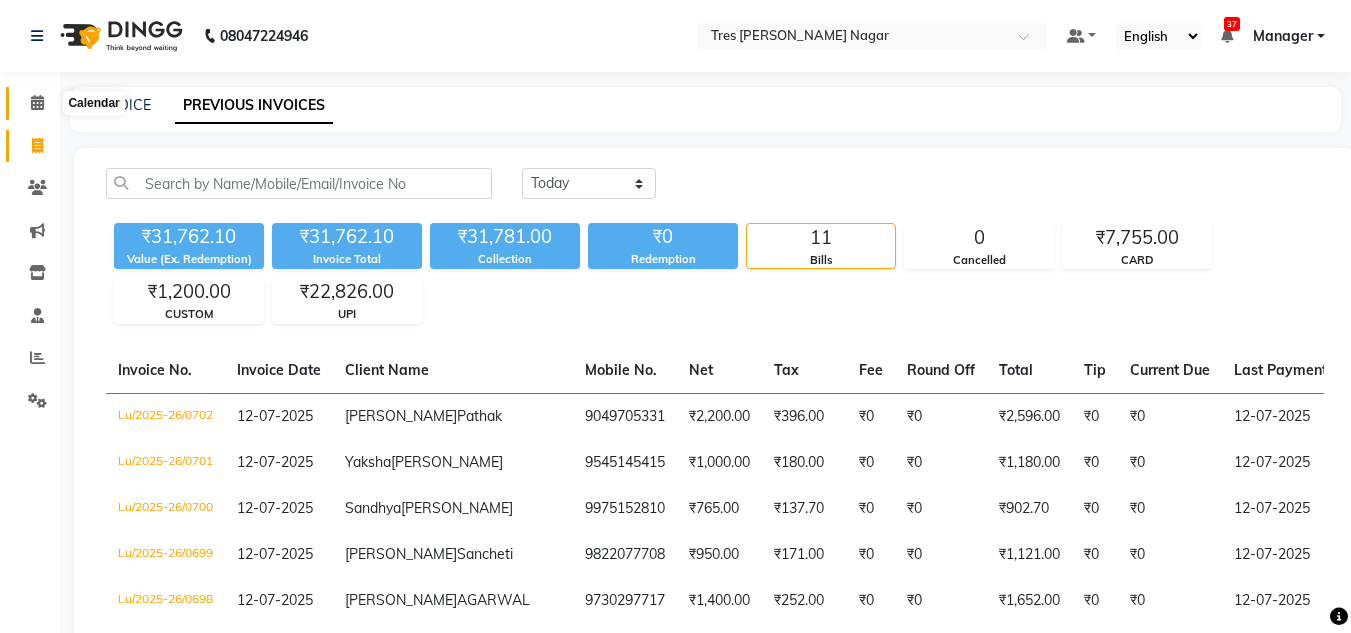 click 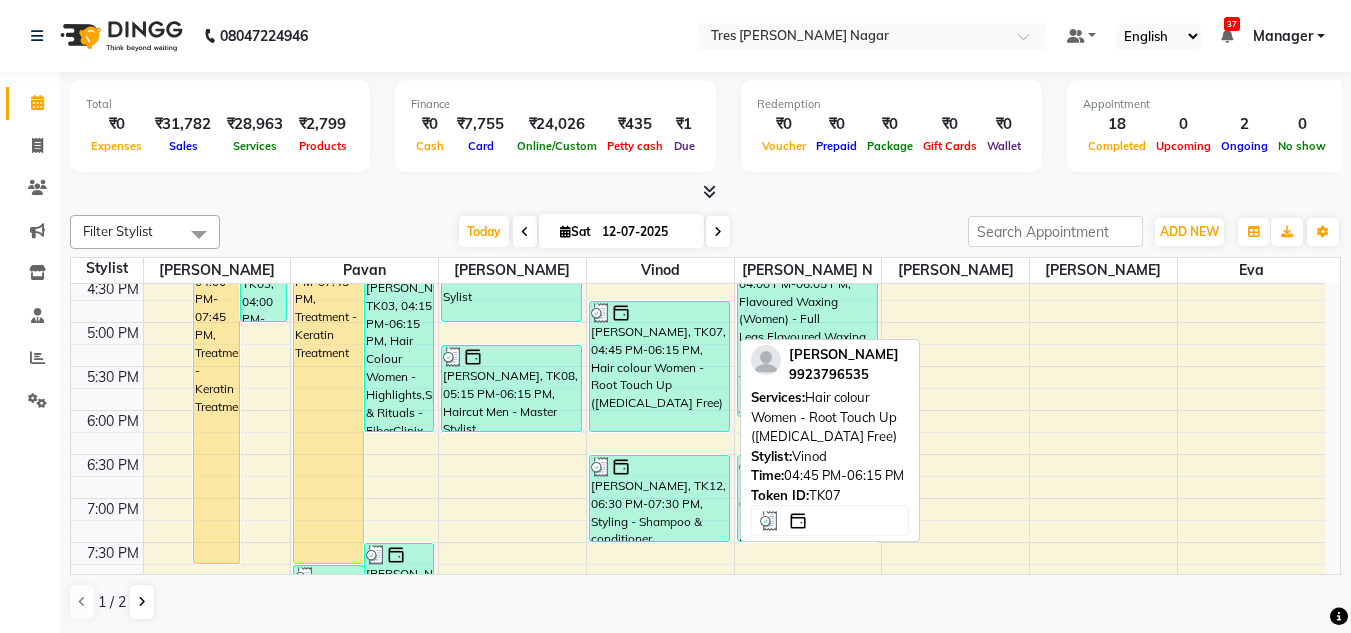scroll, scrollTop: 653, scrollLeft: 0, axis: vertical 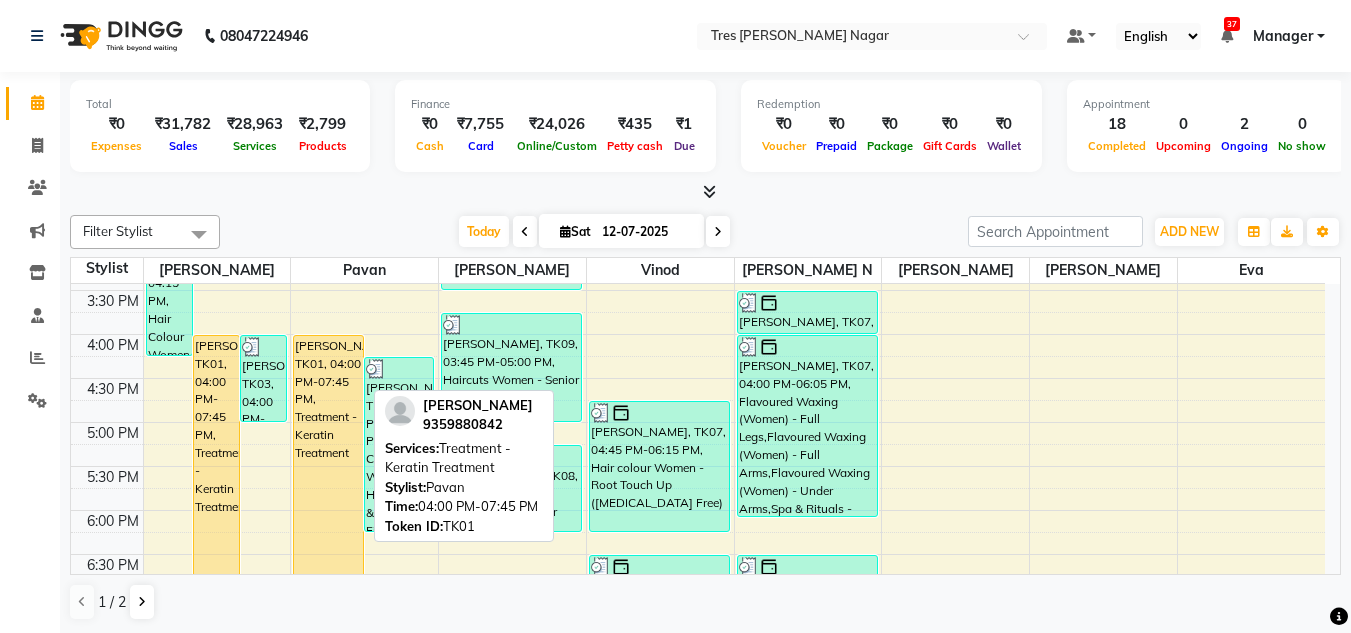 click on "[PERSON_NAME], TK01, 04:00 PM-07:45 PM, Treatment - Keratin Treatment" at bounding box center (328, 499) 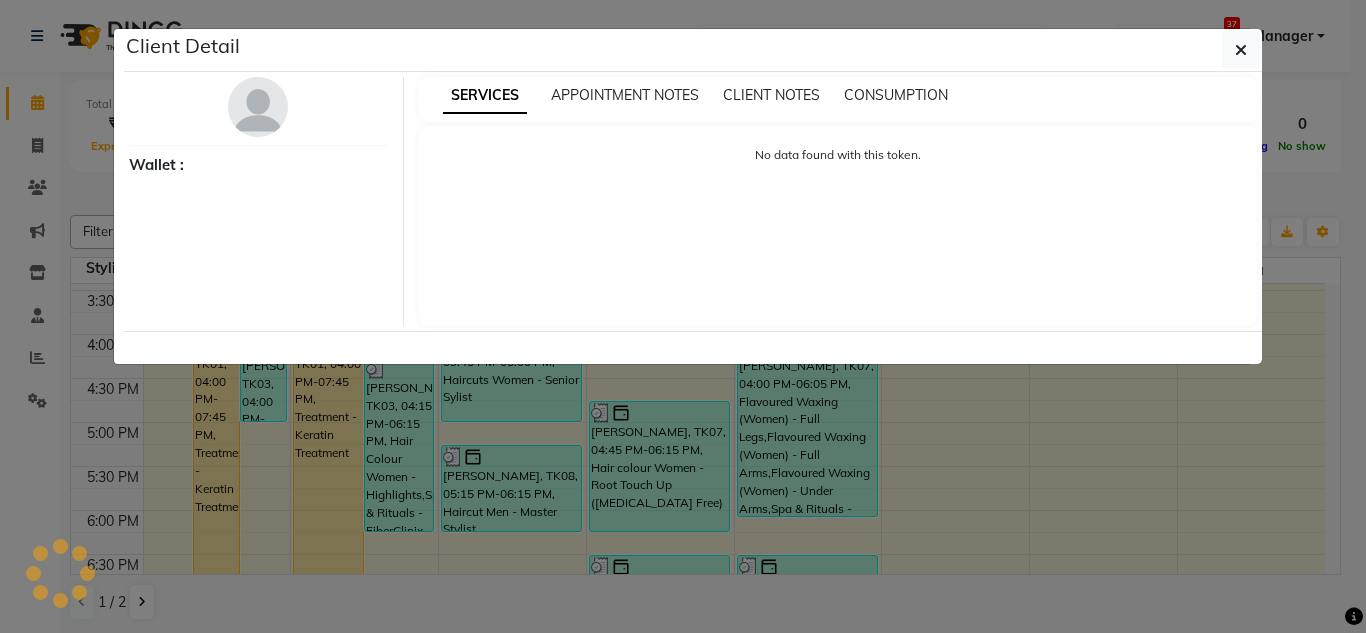 select on "1" 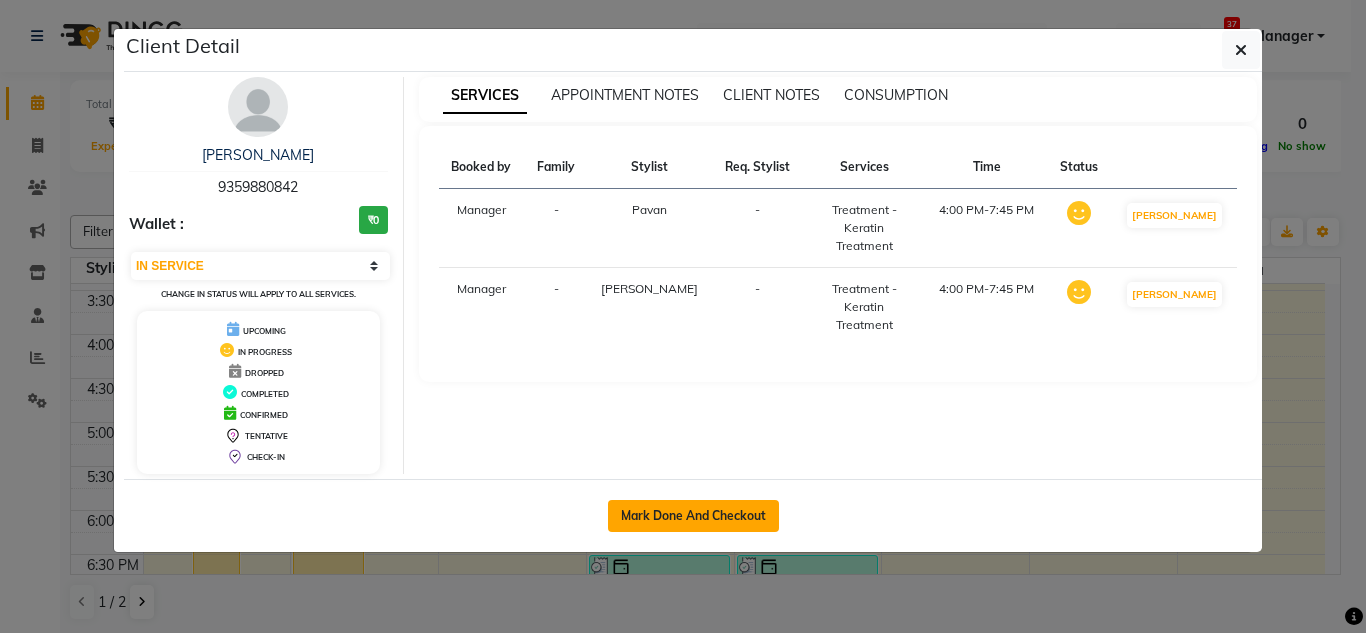 click on "Mark Done And Checkout" 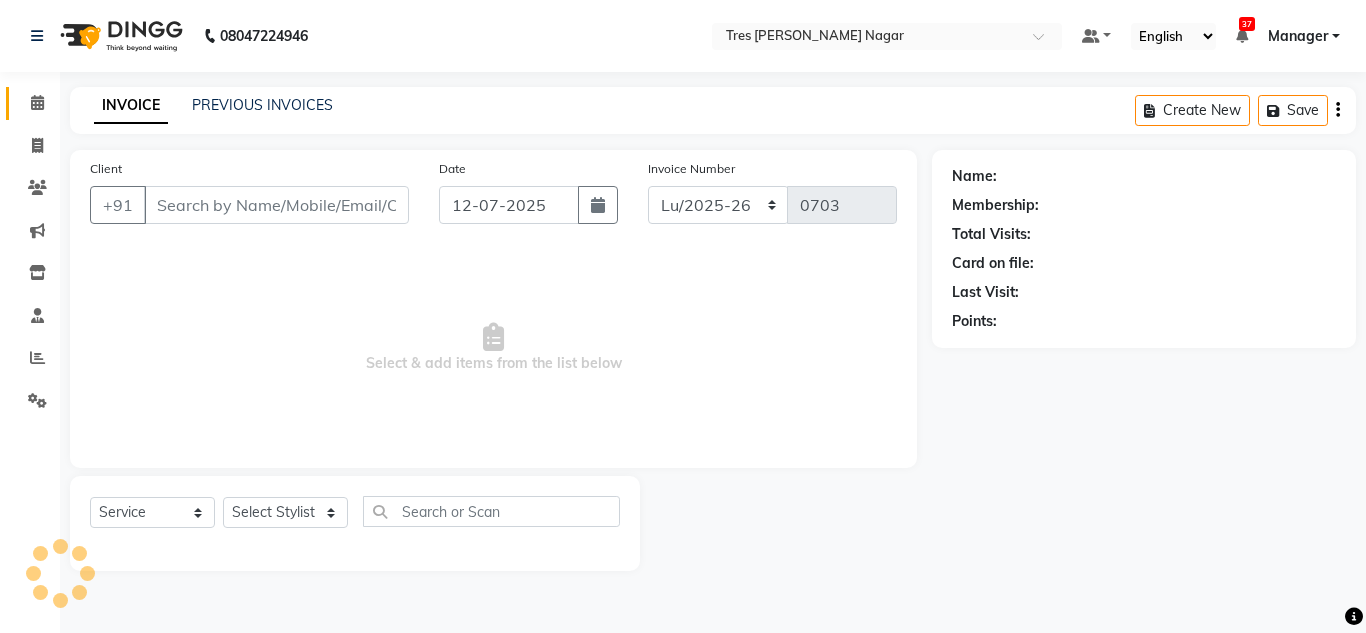 type on "9359880842" 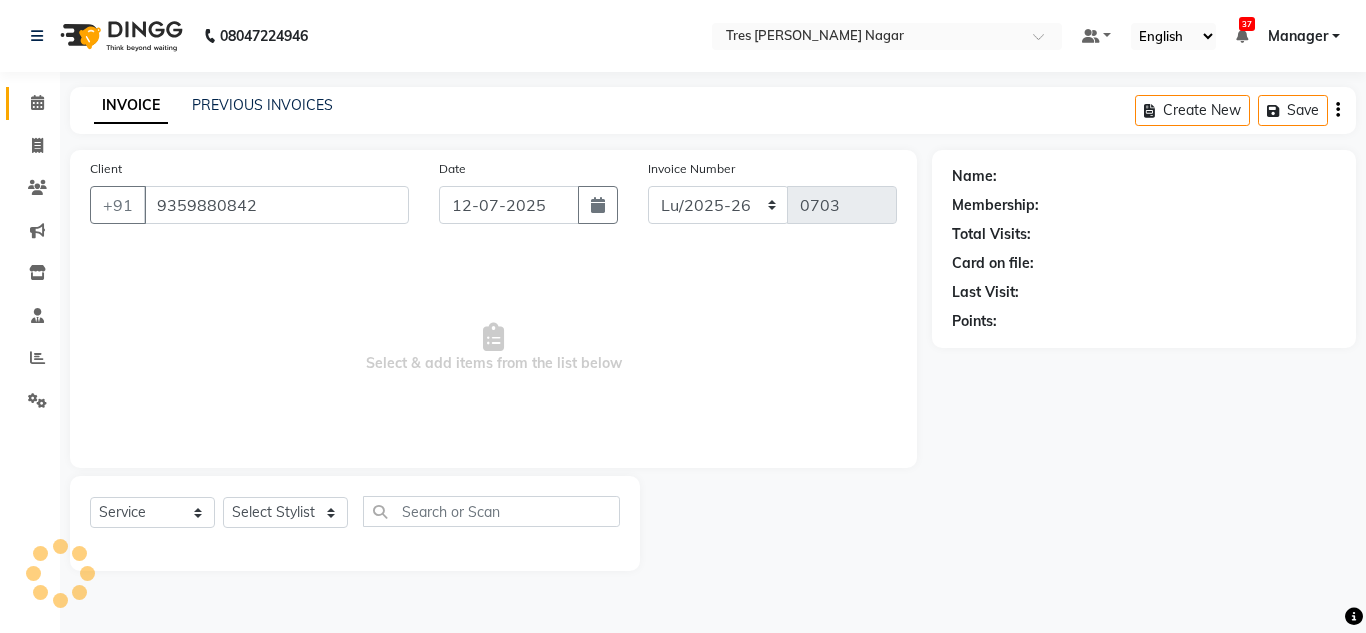 select on "39900" 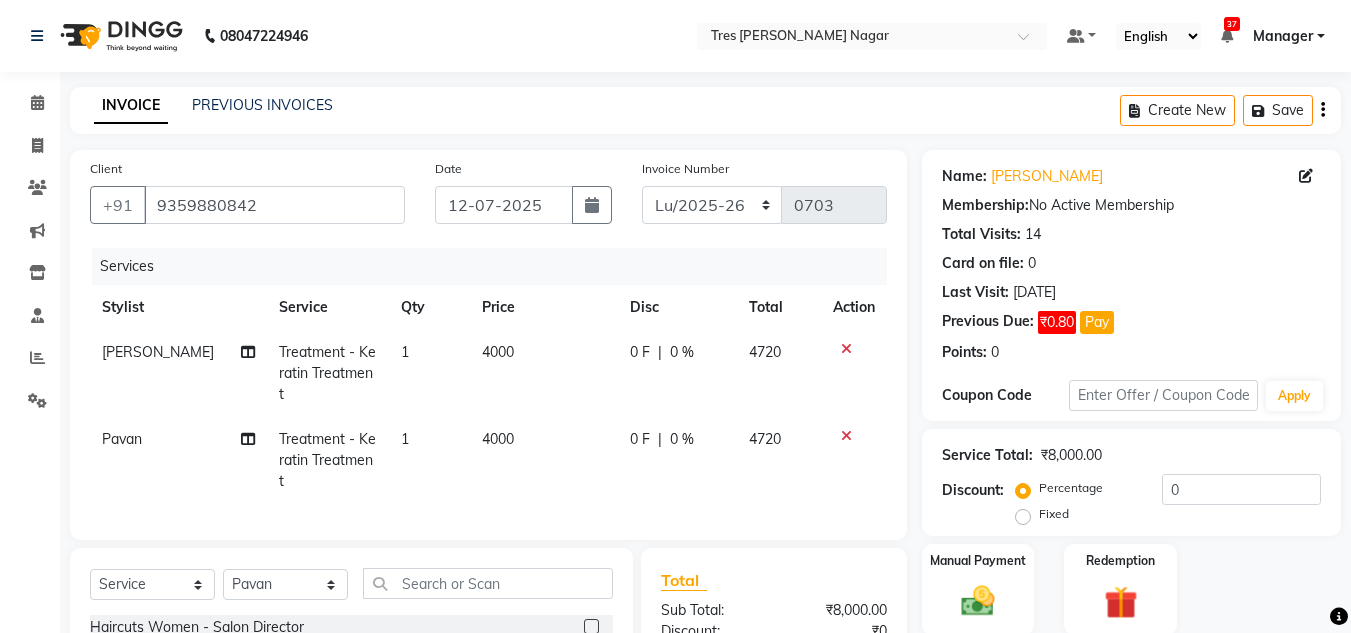 click on "4000" 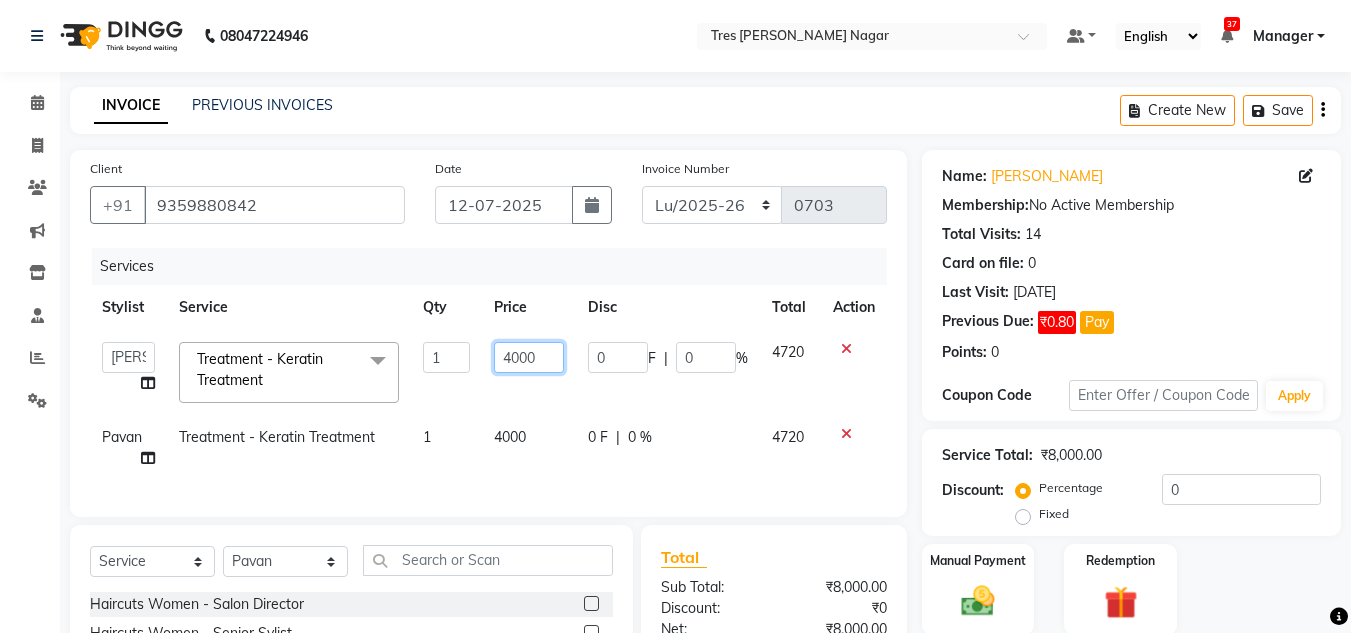 click on "4000" 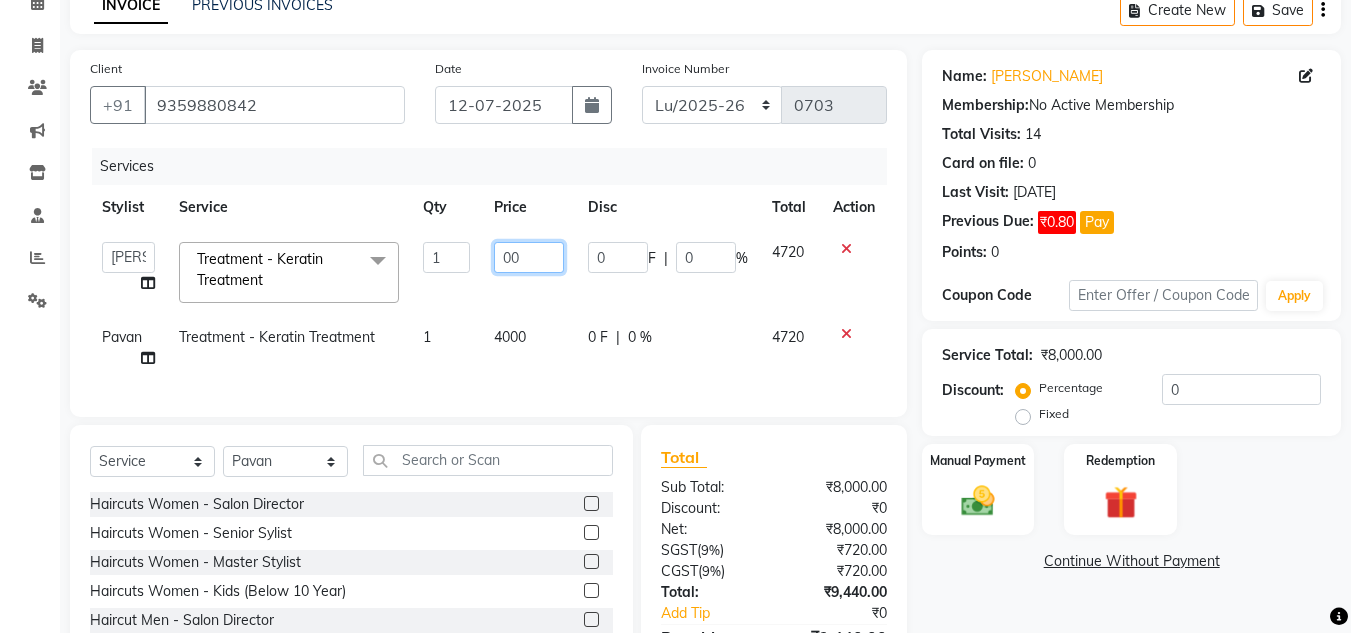scroll, scrollTop: 0, scrollLeft: 0, axis: both 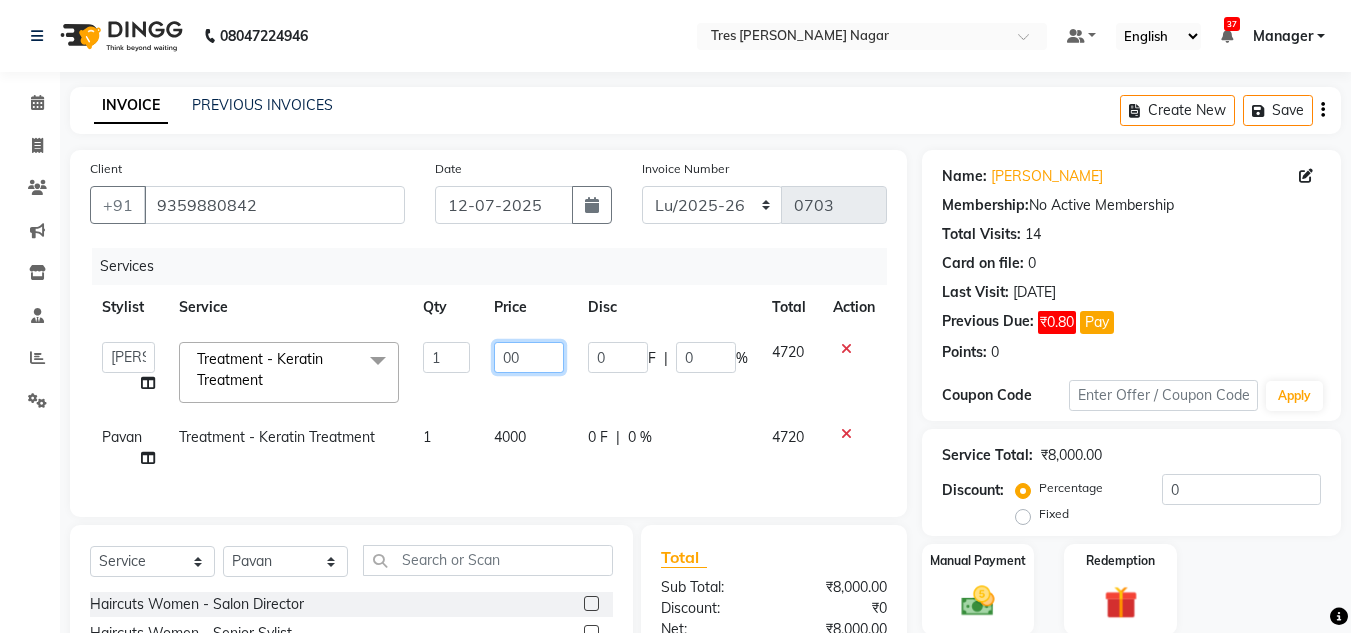 click on "00" 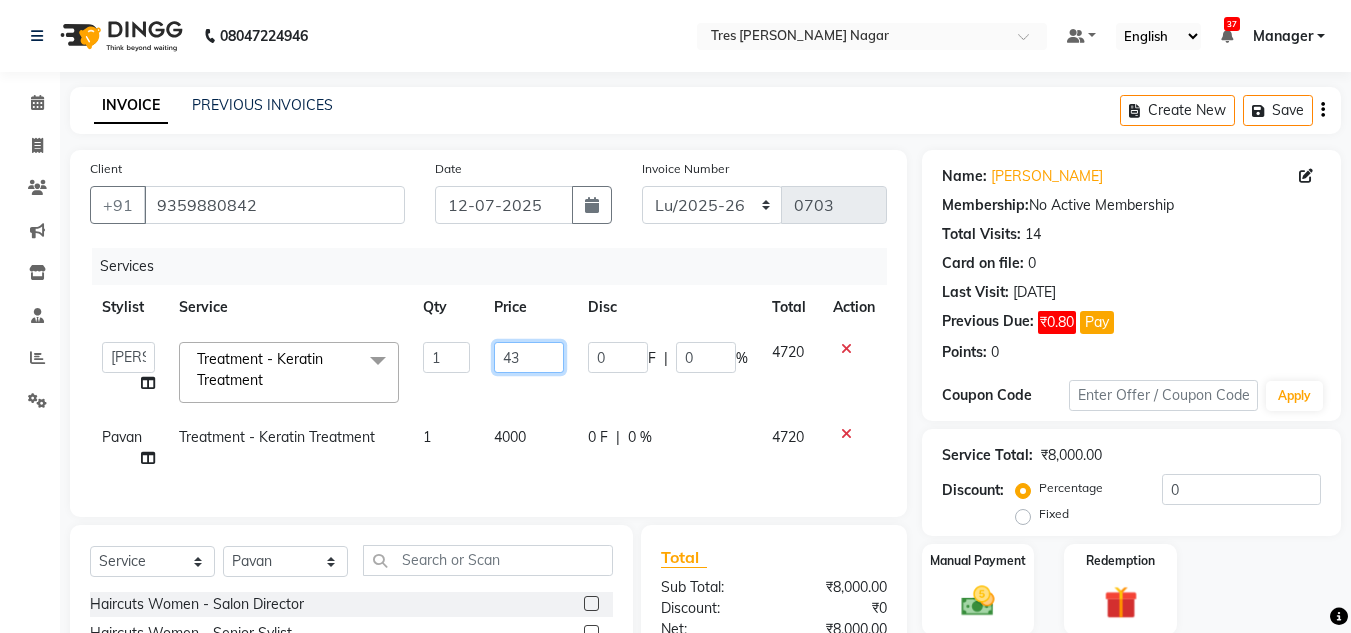 type on "4" 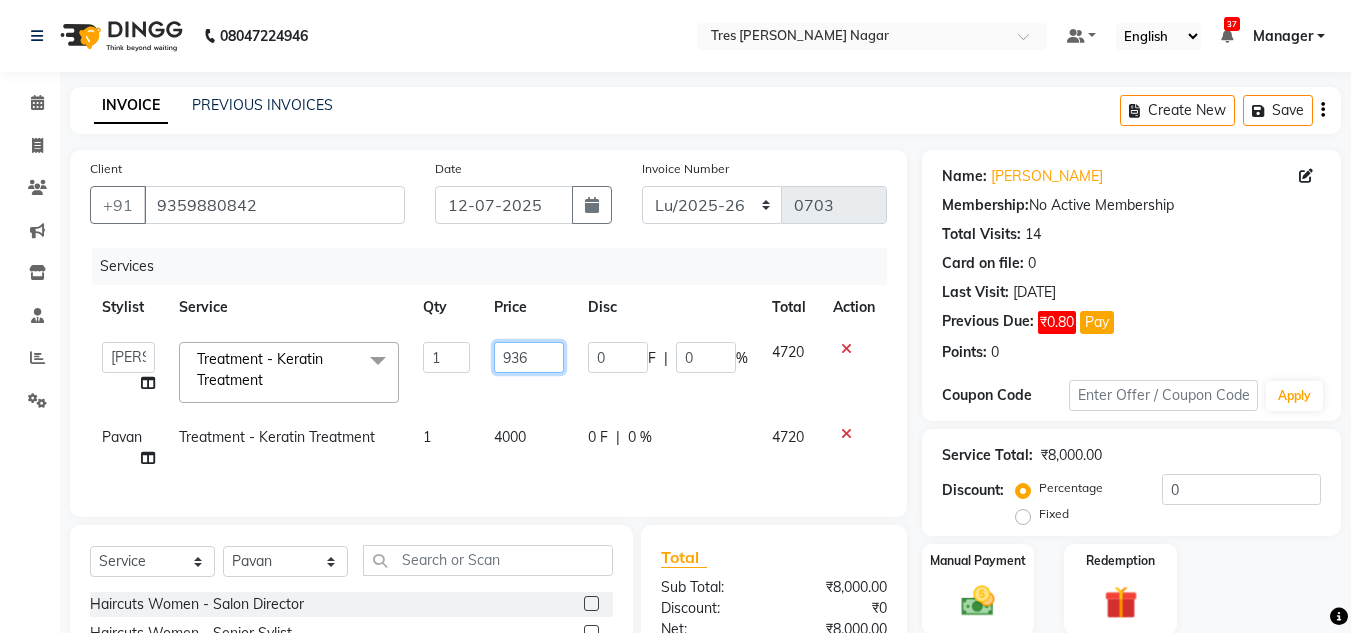 type on "9360" 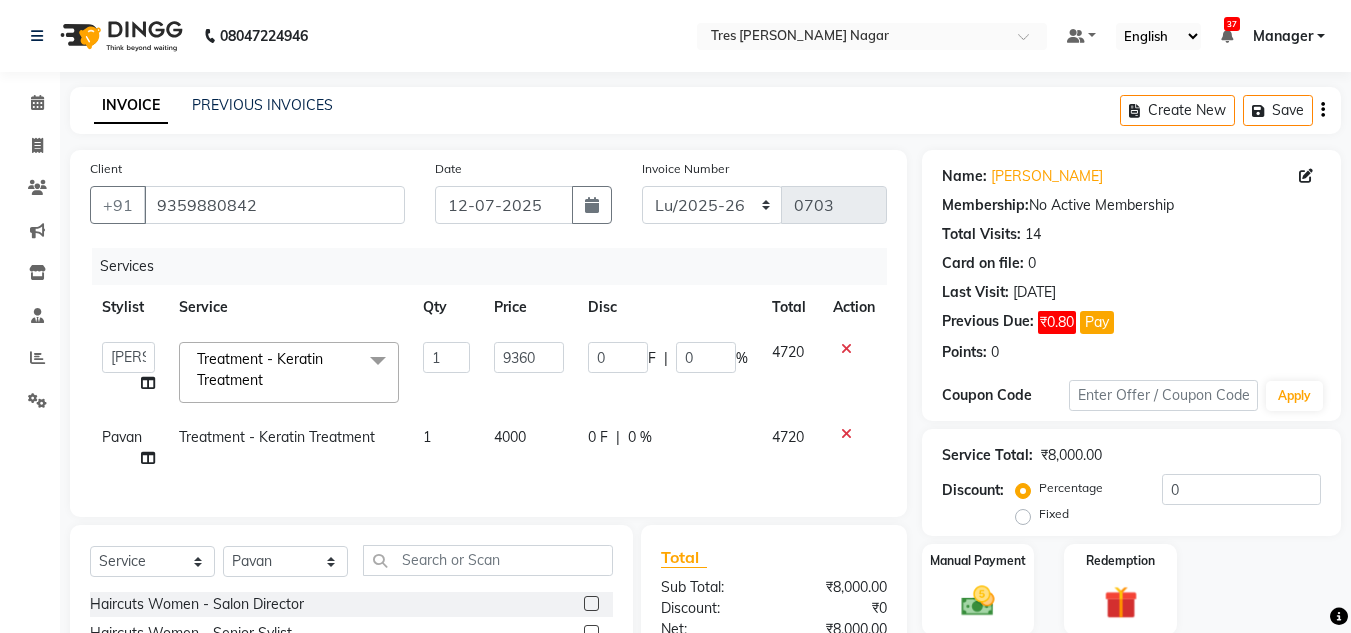 click on "Services Stylist Service Qty Price Disc Total Action  [PERSON_NAME]   [PERSON_NAME]   [PERSON_NAME]   Manager   [PERSON_NAME]   [PERSON_NAME]   [PERSON_NAME]   [PERSON_NAME]   Rohini [PERSON_NAME] [PERSON_NAME] [PERSON_NAME] [PERSON_NAME]    [PERSON_NAME] N   [PERSON_NAME]   Treatment - Keratin Treatment  x Haircuts Women - Salon Director Haircuts Women - Senior Sylist Haircuts Women - Master Stylist Haircuts Women - Kids (Below 10 Year) Haircut Men - Salon Director Haircut Men - Senior Sylist Haircut Men - Master Stylist Haircut Men - Kids (Below 10 Year) Hair Colour Men - Highlights Hair Colour Men - Global ([MEDICAL_DATA] Free) Hair Colour Men - Global Hair Colour Men - Root Touch ([MEDICAL_DATA] Free) Hair Colour Men - Root Touch Hair Colour Women - Highlights Hair Colour Women - Global ([MEDICAL_DATA] Free) Hair Colour Women - Global Hair colour Women - Root Touch Up ([MEDICAL_DATA] Free) Hair colour Women - Root Touch Up Styling - Shampoo & conditioner Styling - Blow‑dry without Hair Wash Styling - Blow‑dry with Hair Wash D Tan - Full Leg" 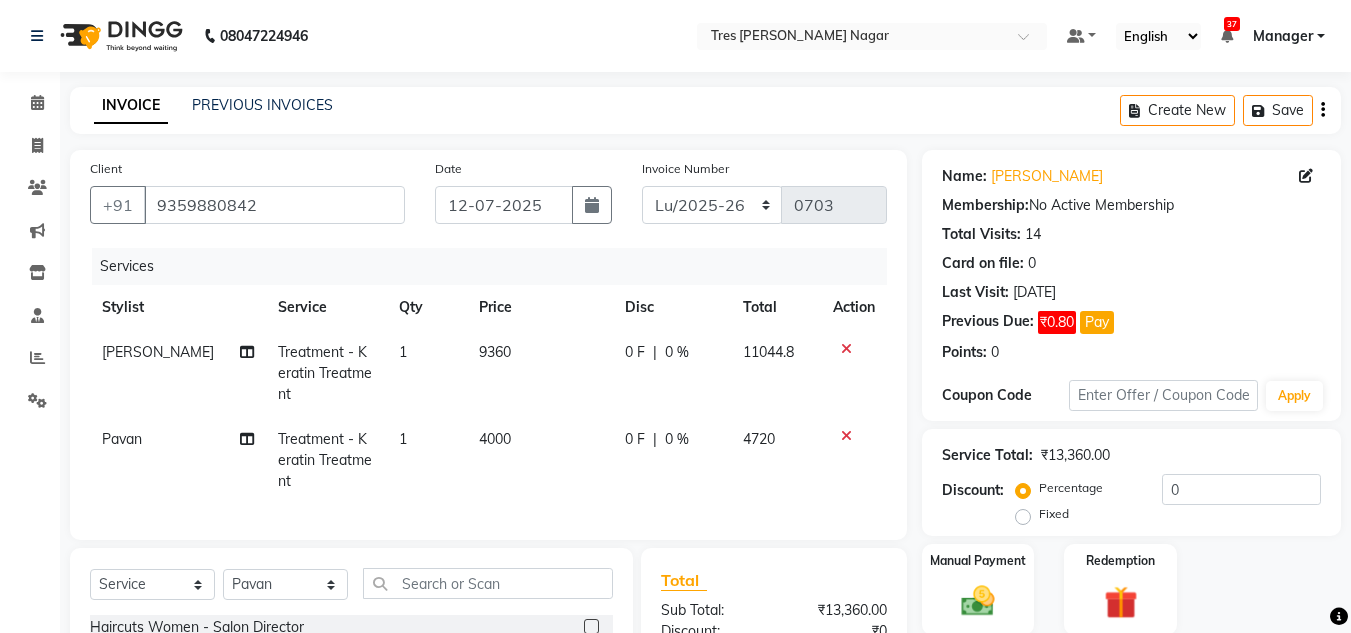 click on "4000" 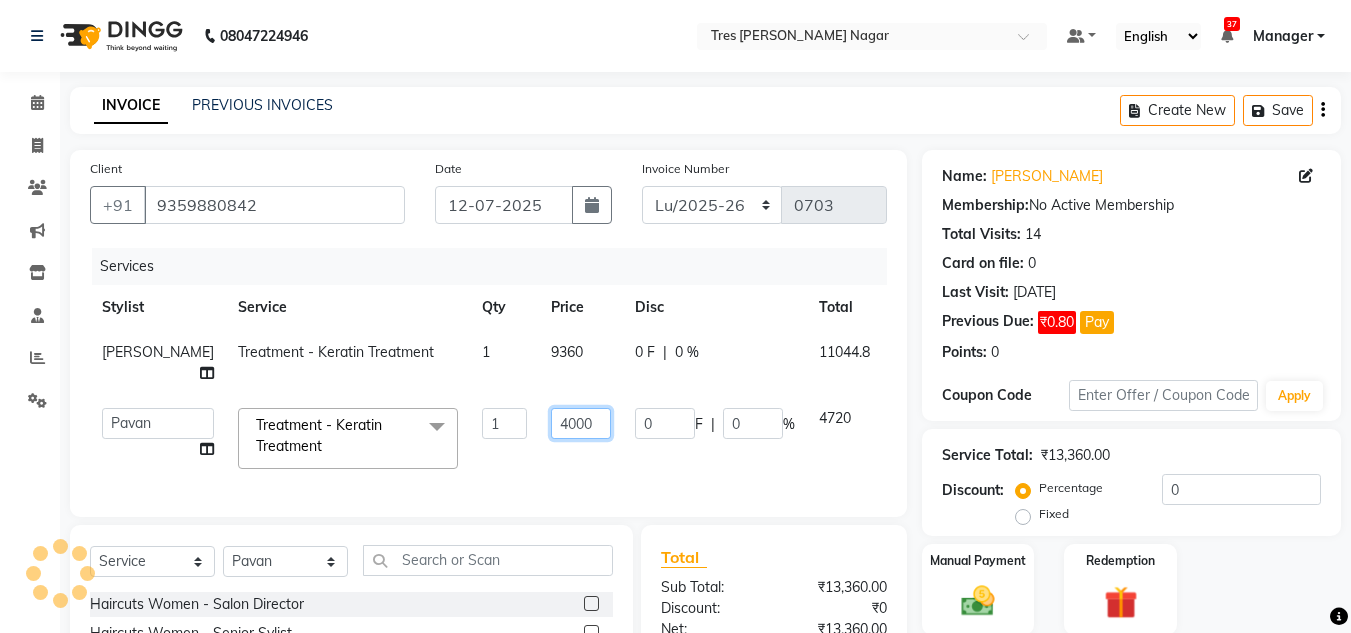 click on "4000" 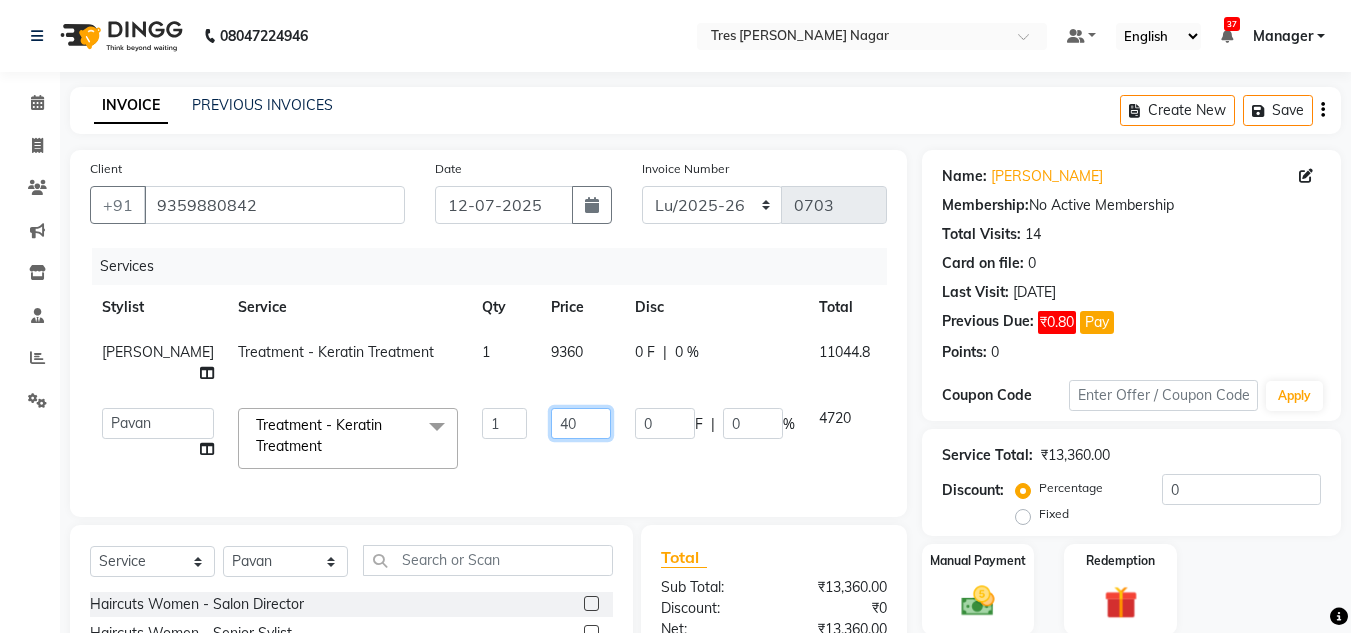 type on "4" 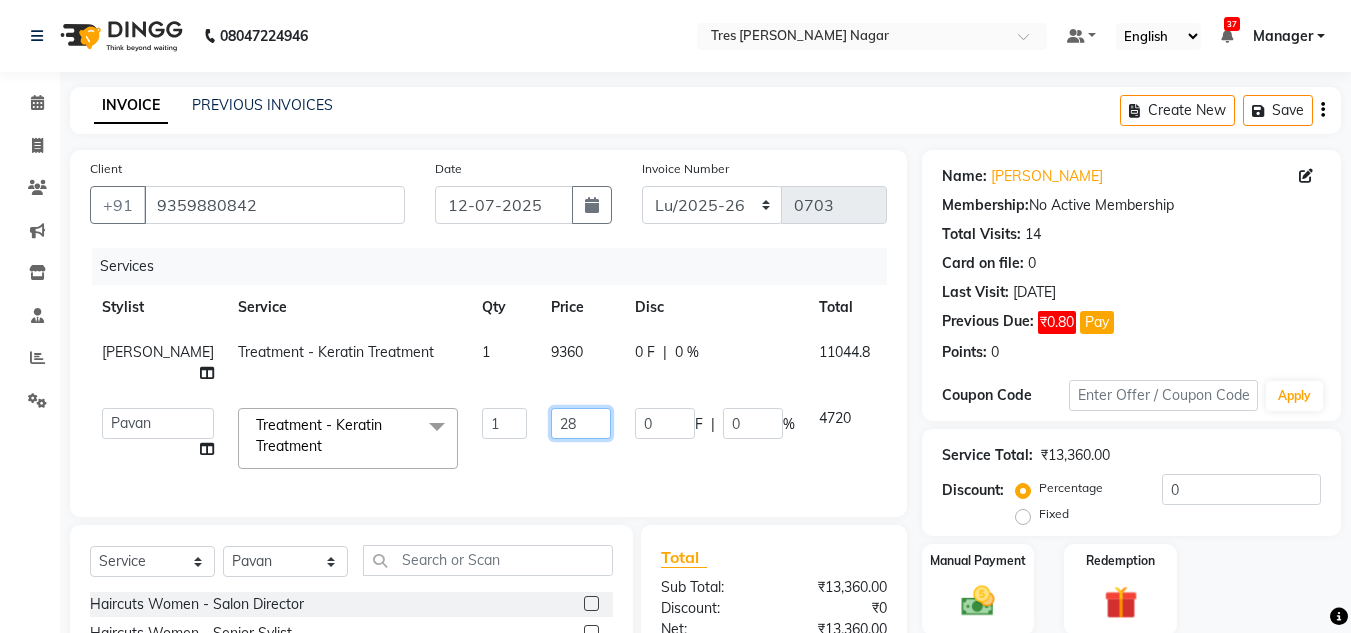 type on "2" 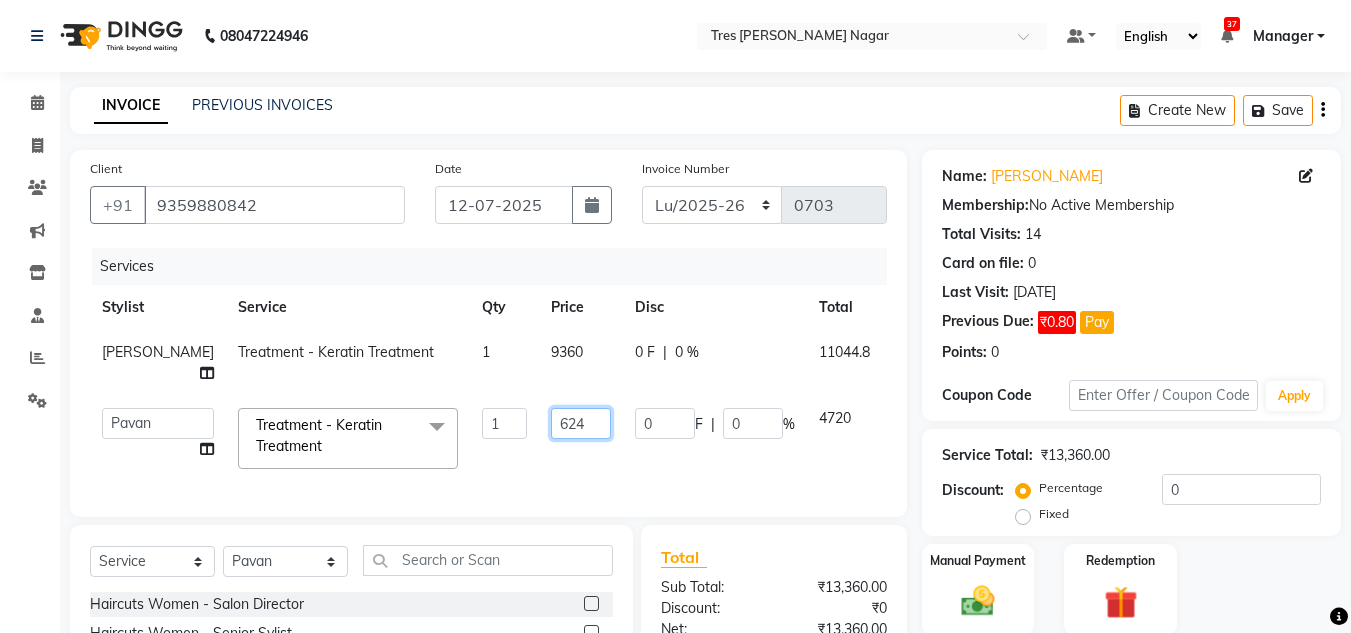 type on "6240" 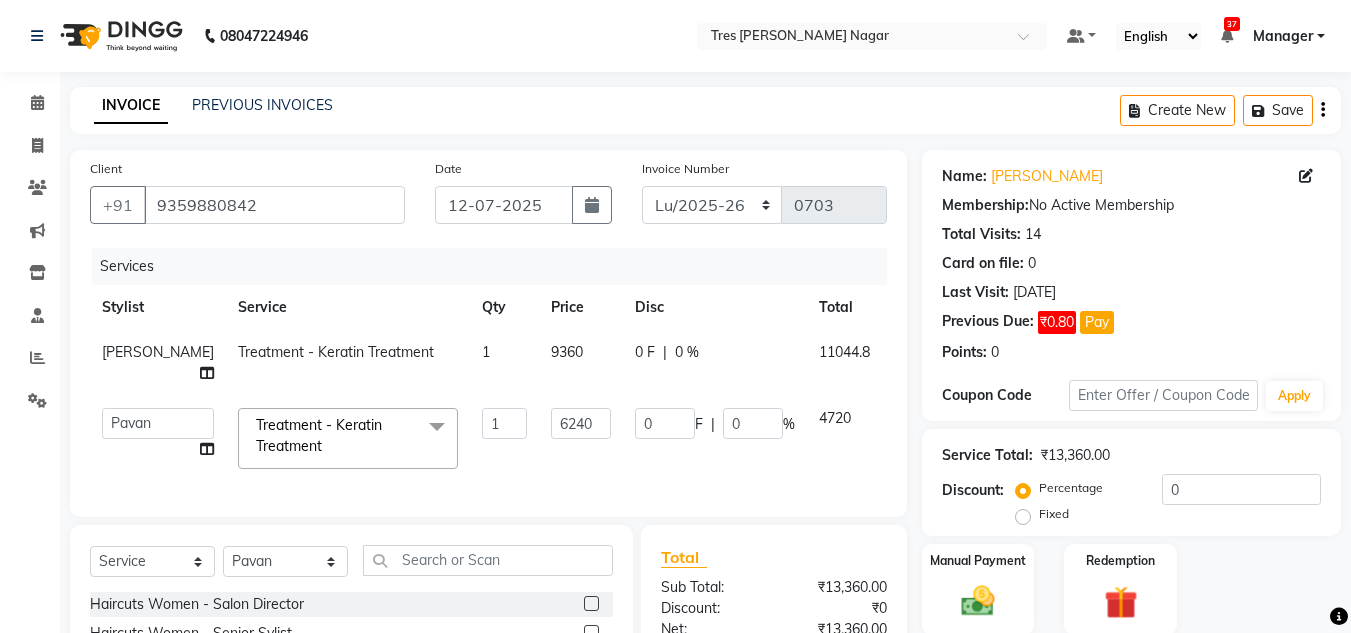 click on "6240" 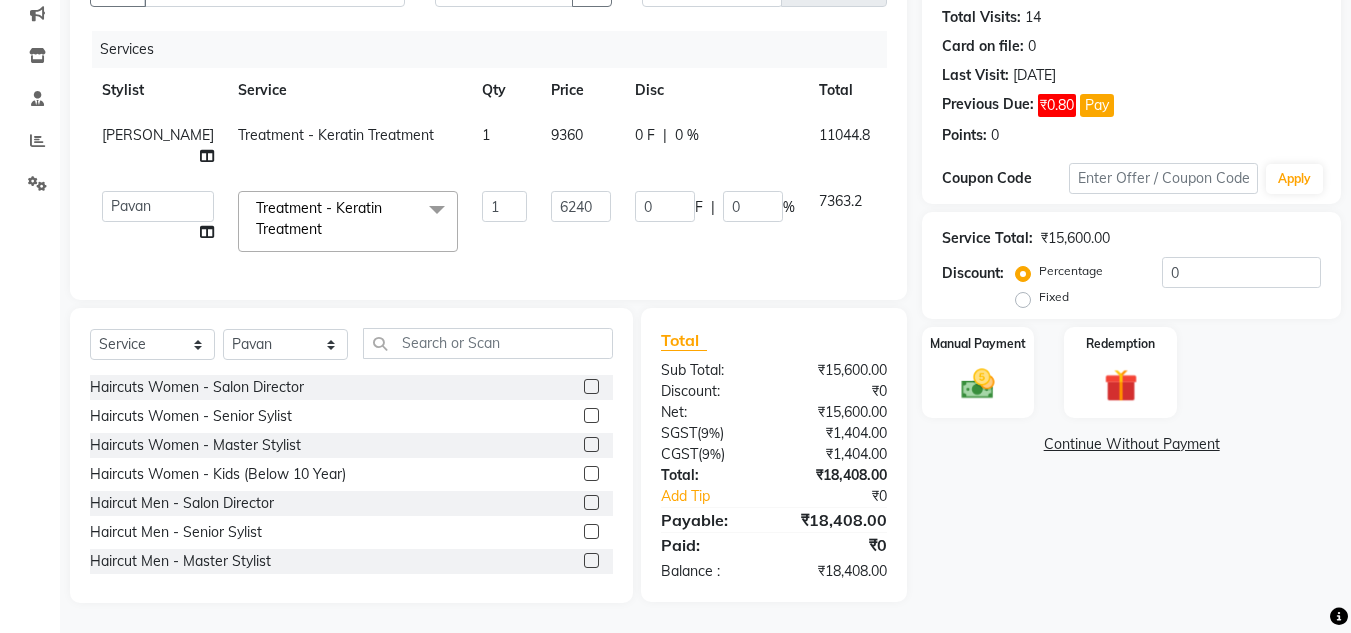 scroll, scrollTop: 132, scrollLeft: 0, axis: vertical 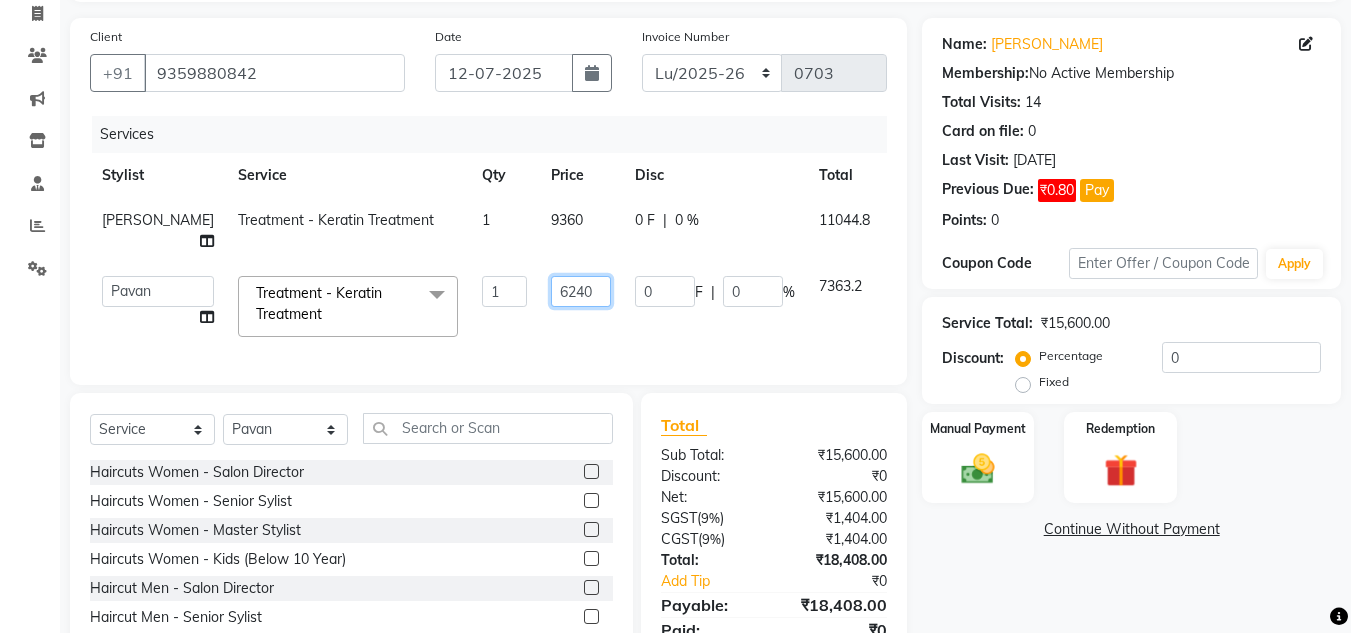 click on "6240" 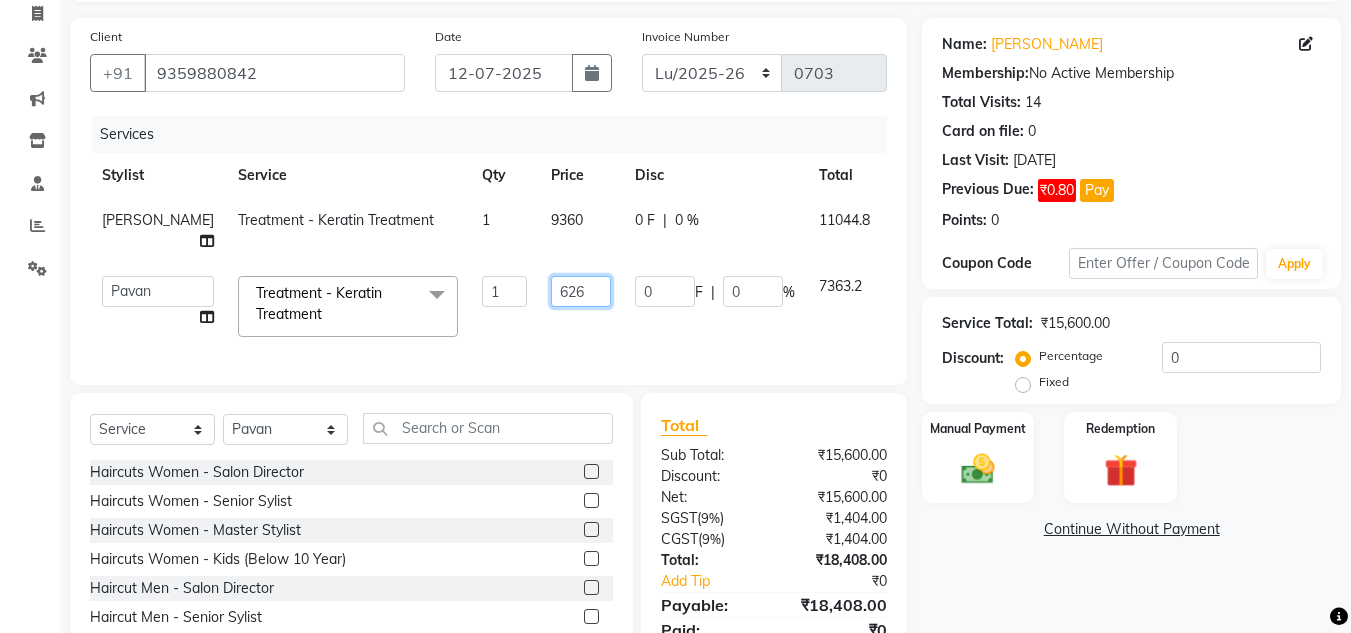 type on "6260" 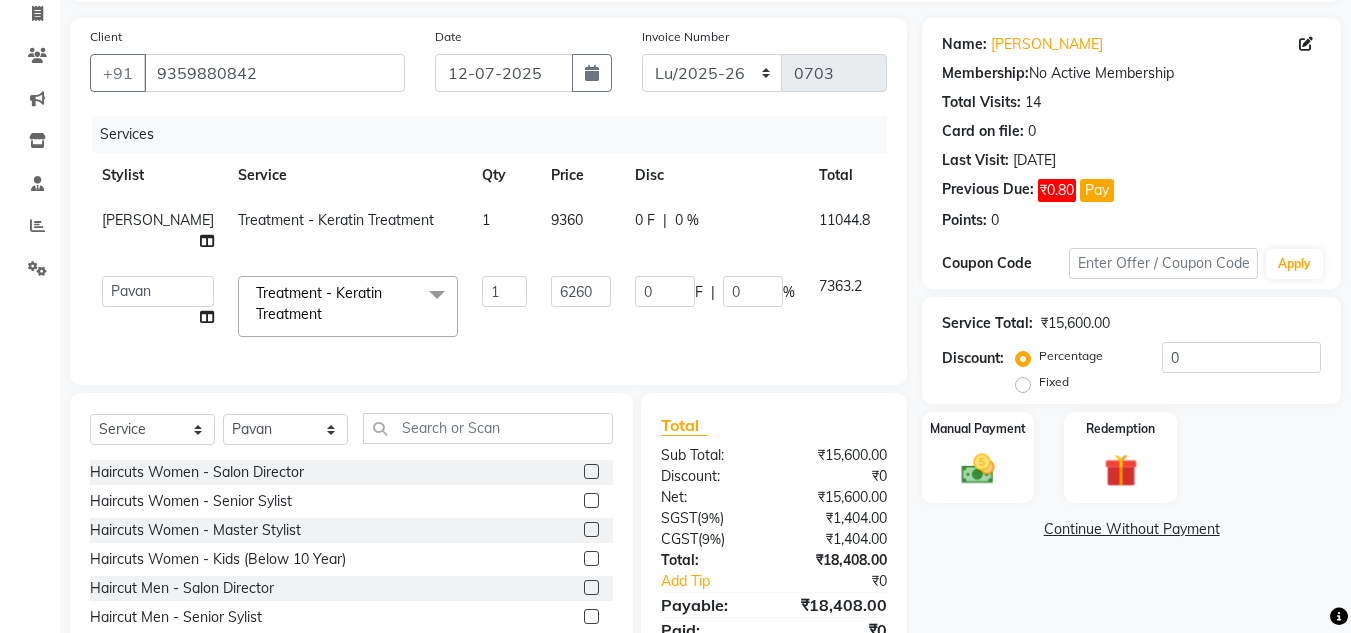 click on "6260" 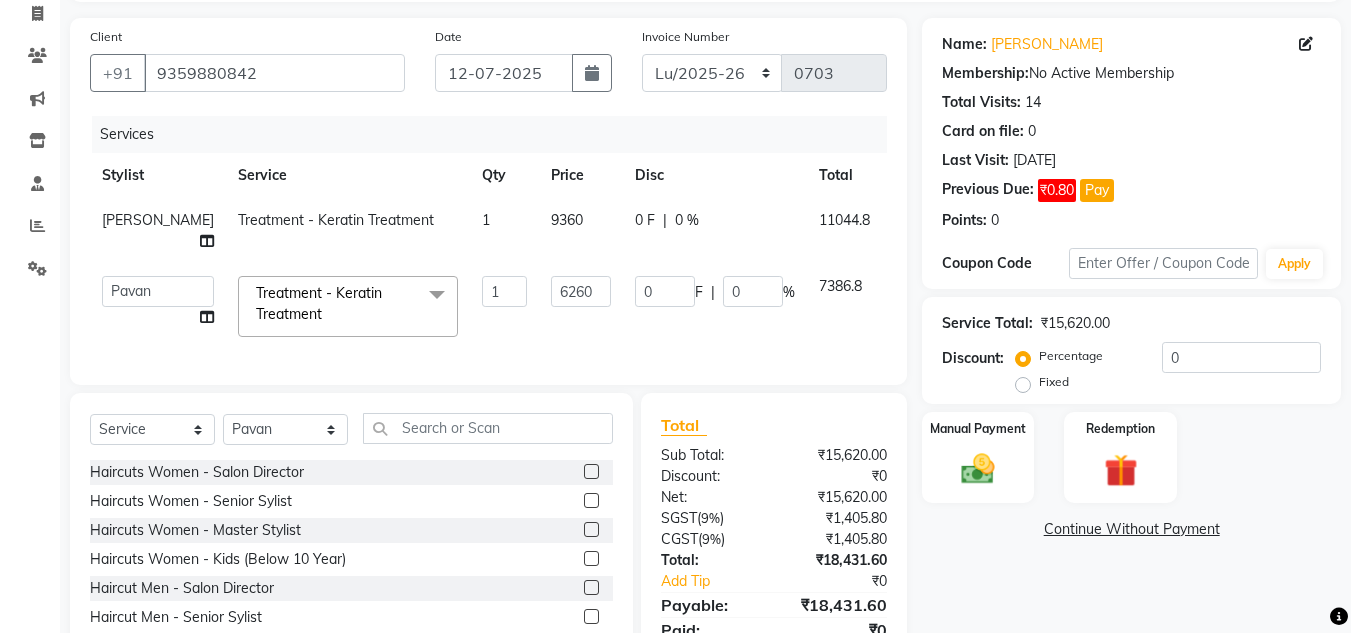 scroll, scrollTop: 232, scrollLeft: 0, axis: vertical 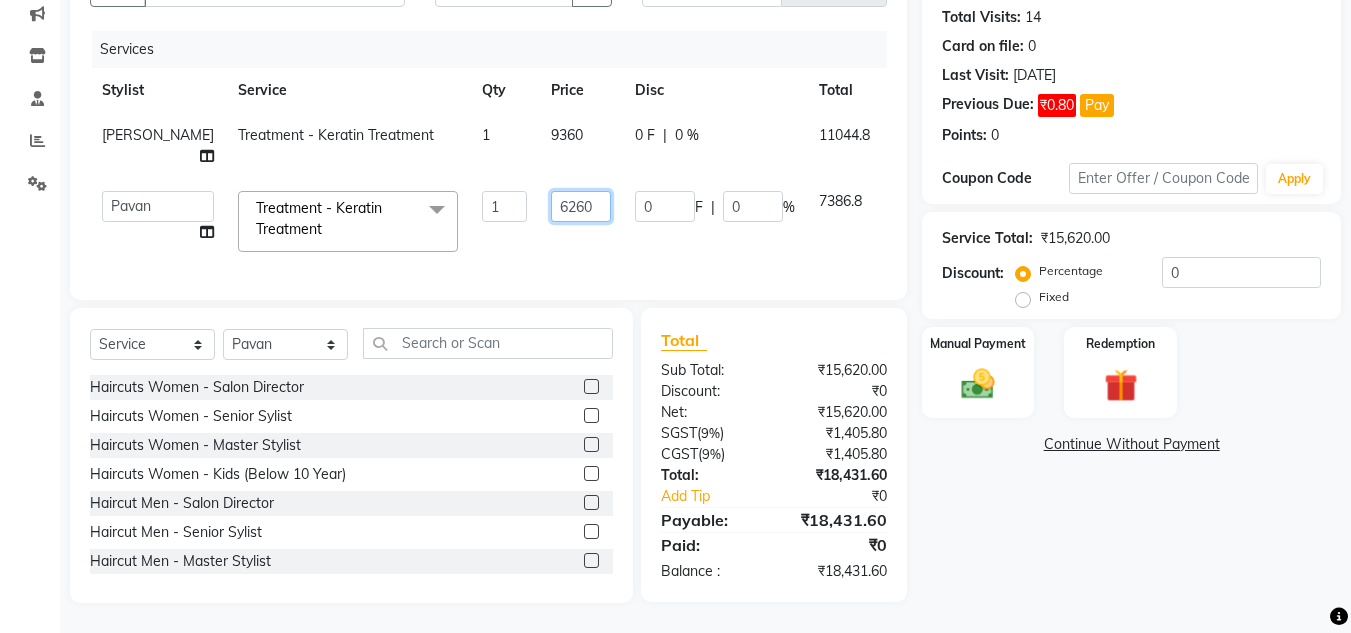 click on "6260" 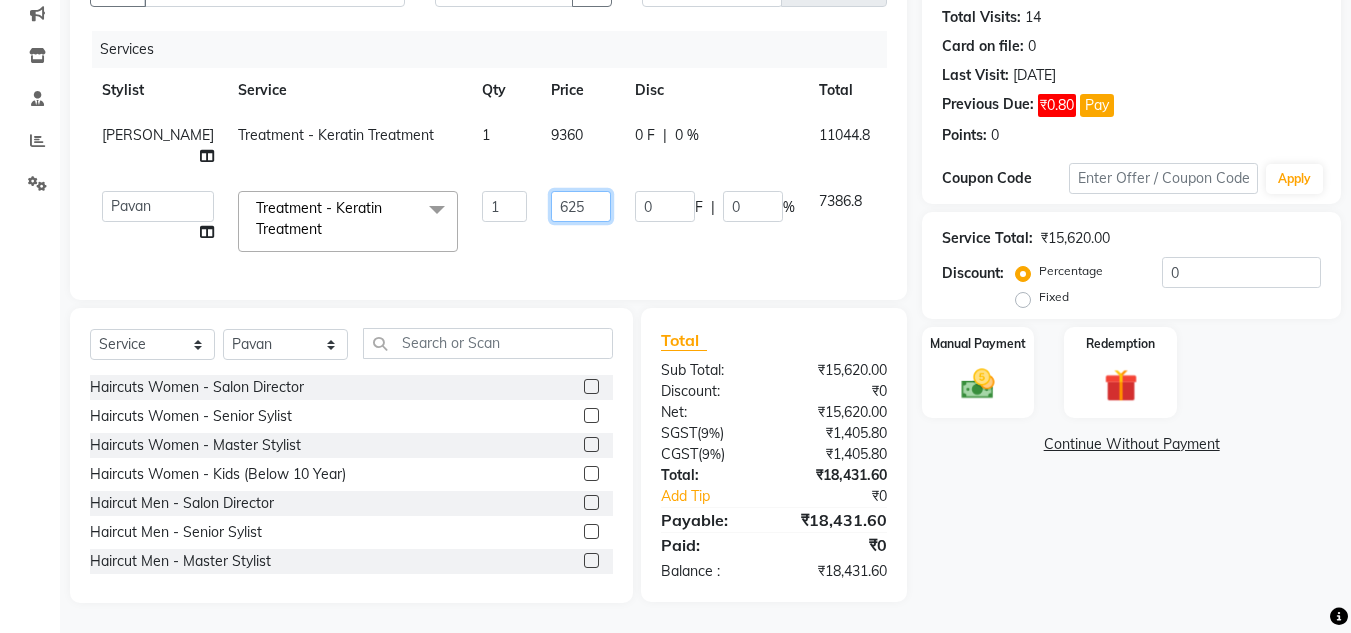 type on "6250" 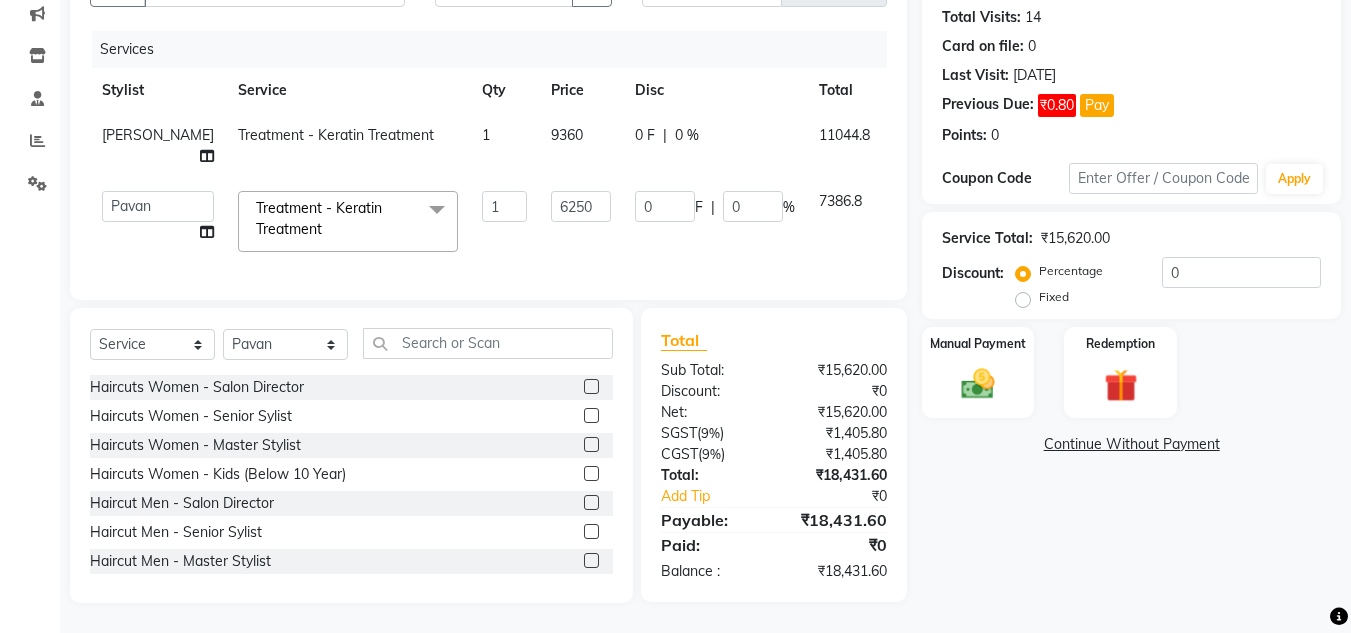 click on "[PERSON_NAME]   [PERSON_NAME]   [PERSON_NAME]   Manager   [PERSON_NAME]   [PERSON_NAME]   [PERSON_NAME]   Rohini [PERSON_NAME] [PERSON_NAME] [PERSON_NAME] [PERSON_NAME]    [PERSON_NAME] N   [PERSON_NAME]   Treatment - Keratin Treatment  x Haircuts Women - Salon Director Haircuts Women - Senior Sylist Haircuts Women - Master Stylist Haircuts Women - Kids (Below 10 Year) Haircut Men - Salon Director Haircut Men - Senior Sylist Haircut Men - Master Stylist Haircut Men - Kids (Below 10 Year) Hair Colour Men - Highlights Hair Colour Men - Global ([MEDICAL_DATA] Free) Hair Colour Men - Global Hair Colour Men - Root Touch ([MEDICAL_DATA] Free) Hair Colour Men - Root Touch Hair Colour Women - Highlights Hair Colour Women - Global ([MEDICAL_DATA] Free) Hair Colour Women - Global Hair colour Women - Root Touch Up ([MEDICAL_DATA] Free) Hair colour Women - Root Touch Up Styling - Shampoo & conditioner Styling - Blow‑dry without Hair Wash Styling - Blow‑dry with Hair Wash Styling - Hair Ironing Styling - Hair Tongs Spa & Rituals - Exclusive" 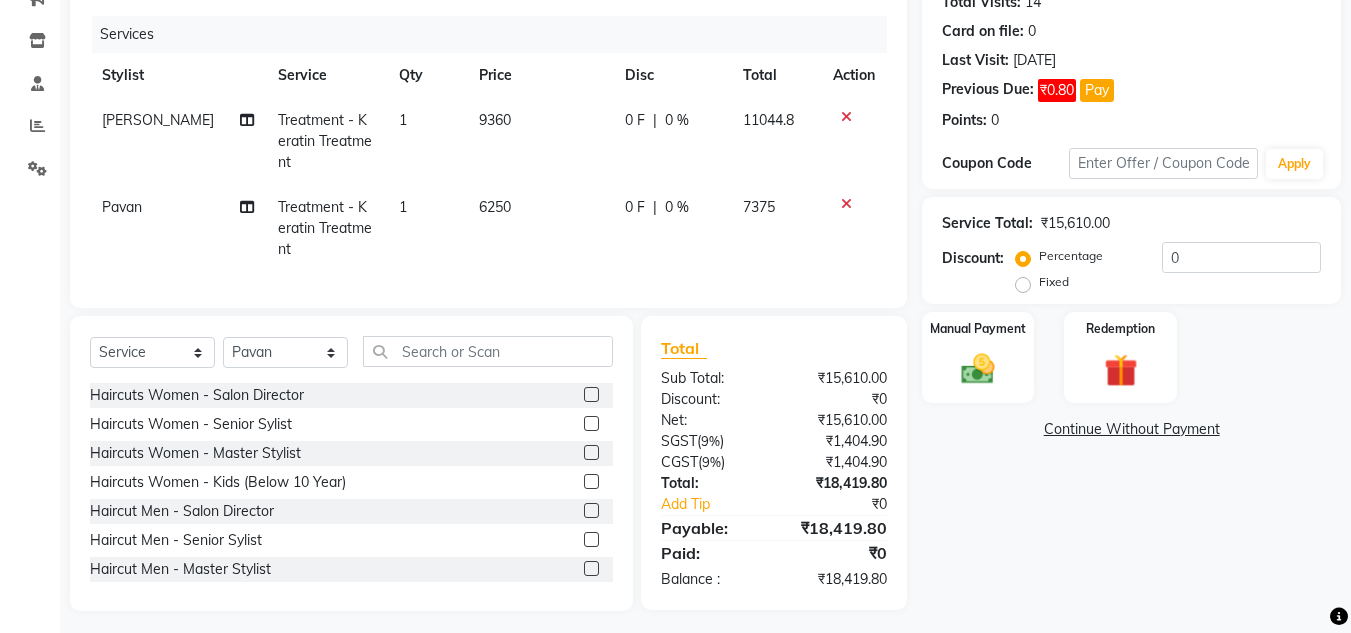 scroll, scrollTop: 255, scrollLeft: 0, axis: vertical 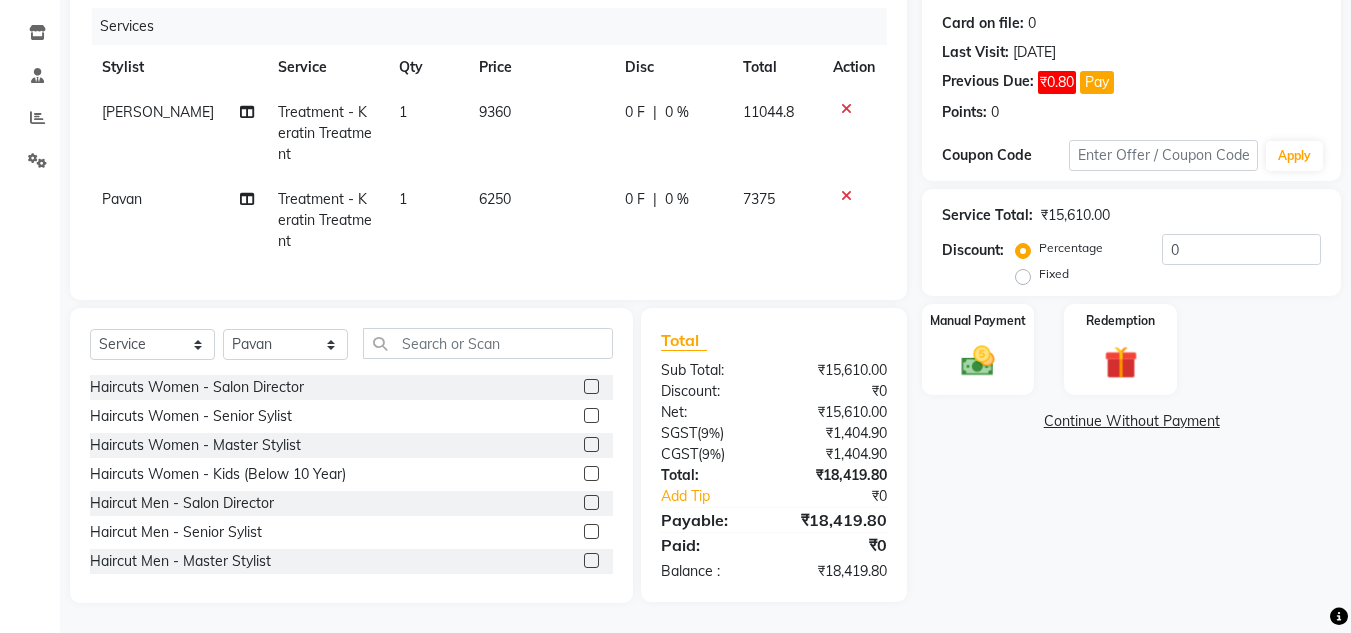 click on "6250" 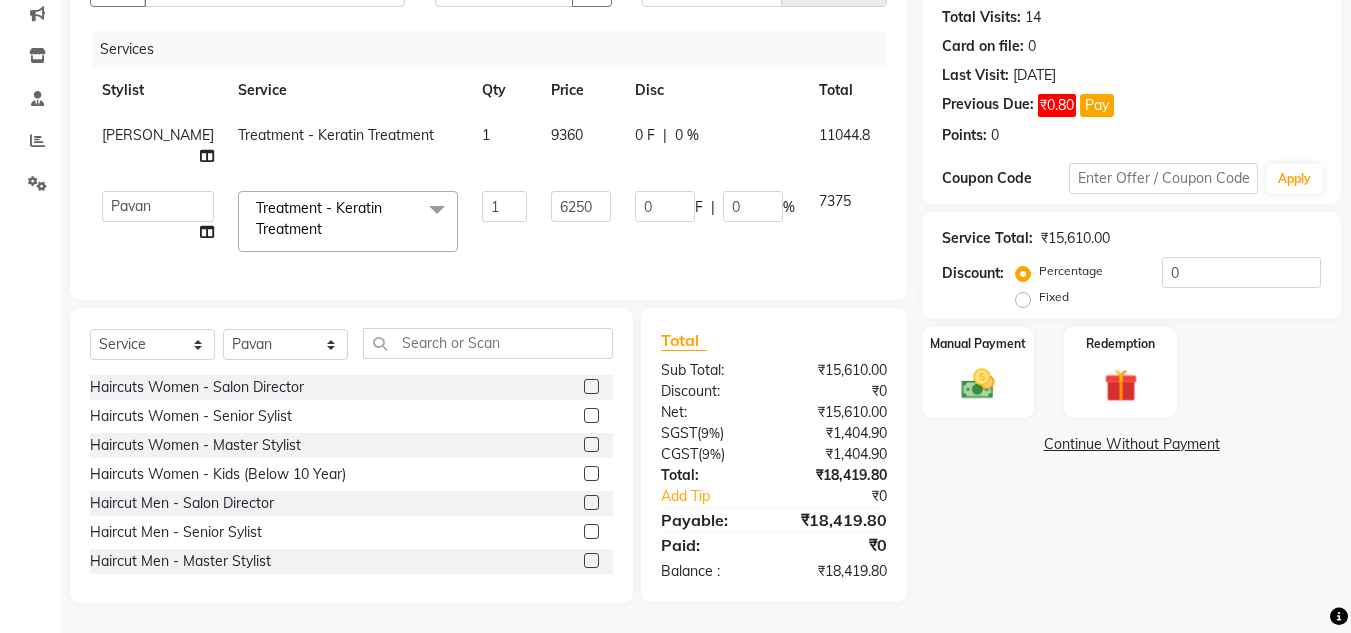 scroll, scrollTop: 232, scrollLeft: 0, axis: vertical 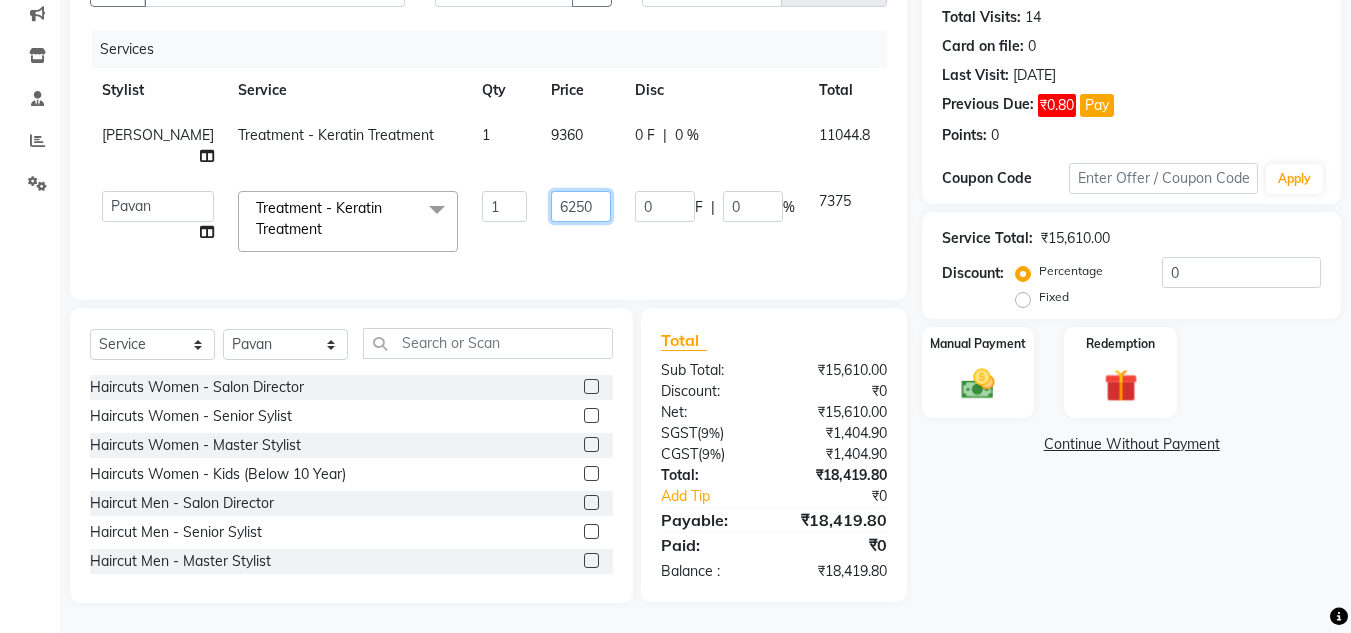 click on "6250" 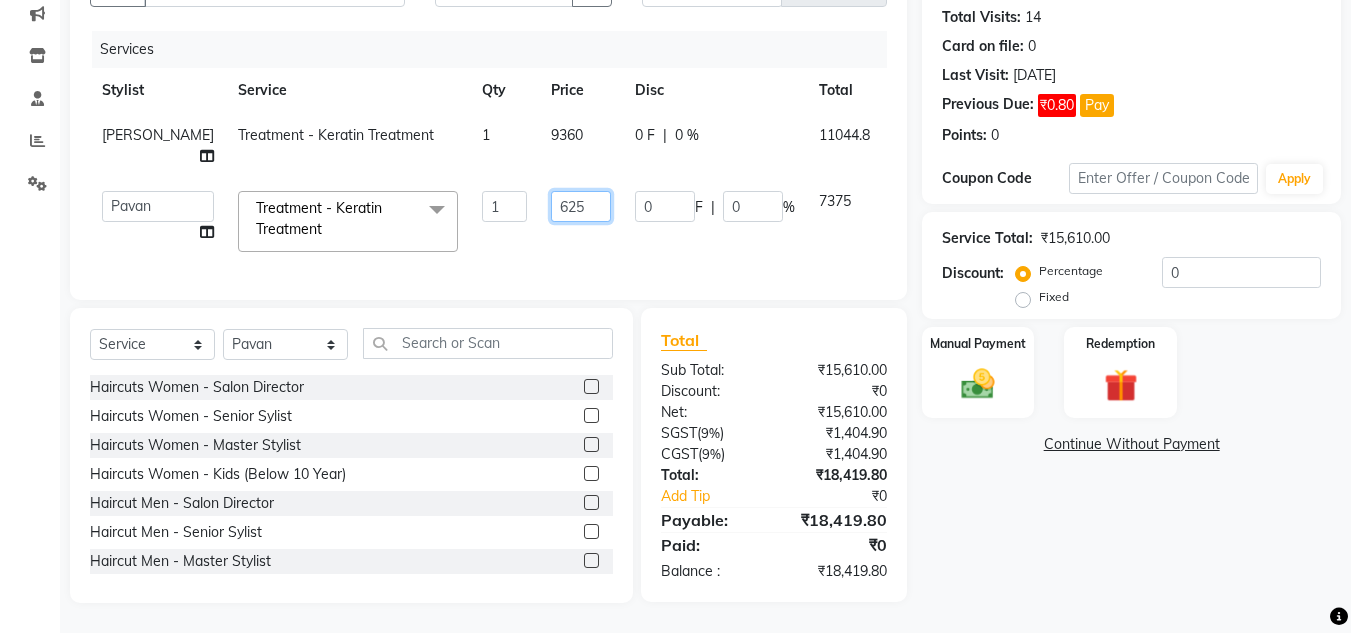 type on "6252" 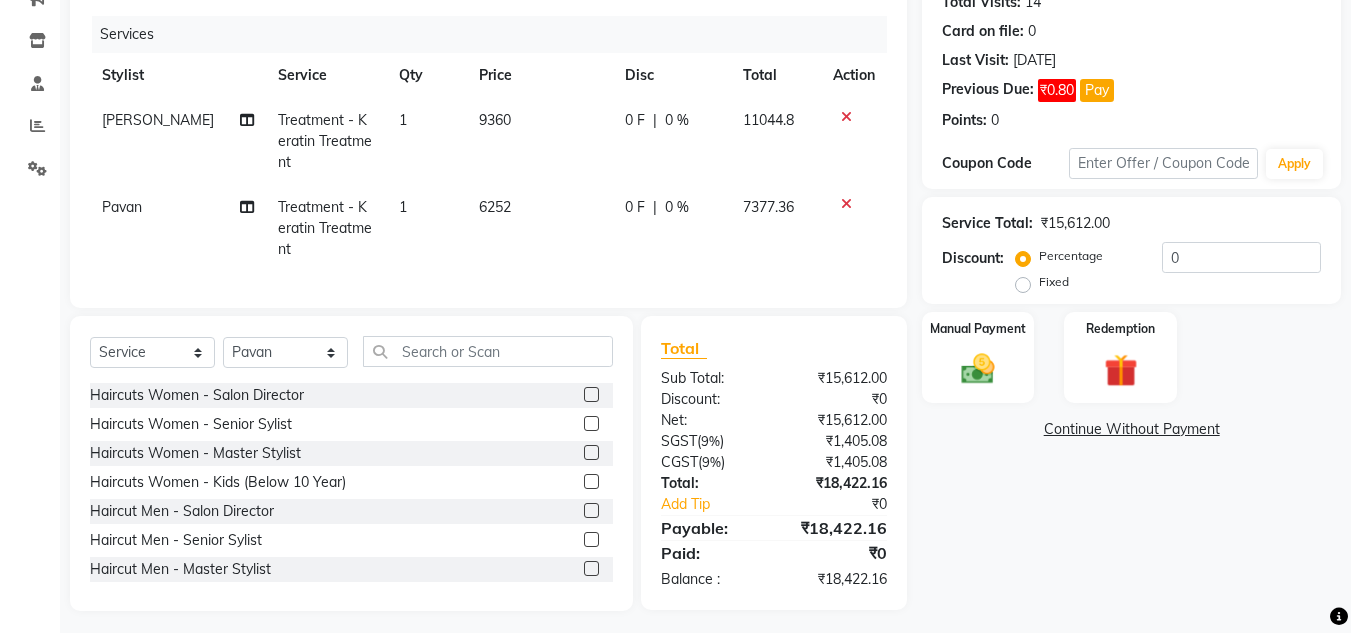 click on "6252" 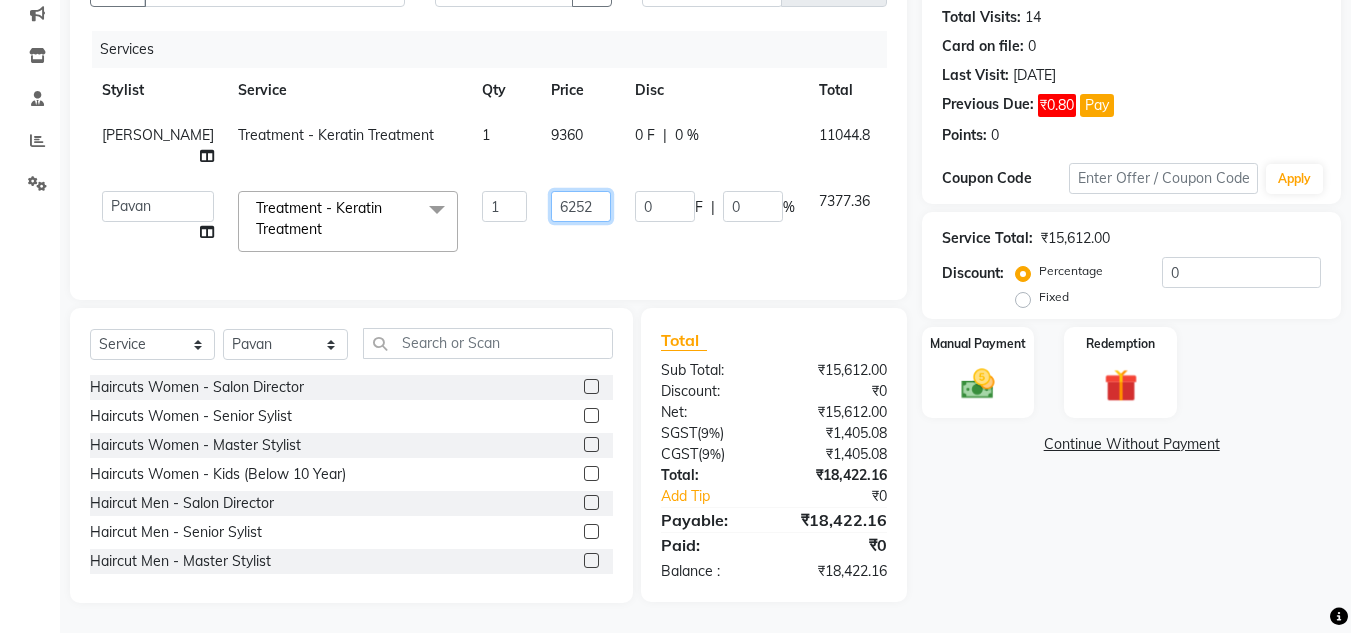 click on "6252" 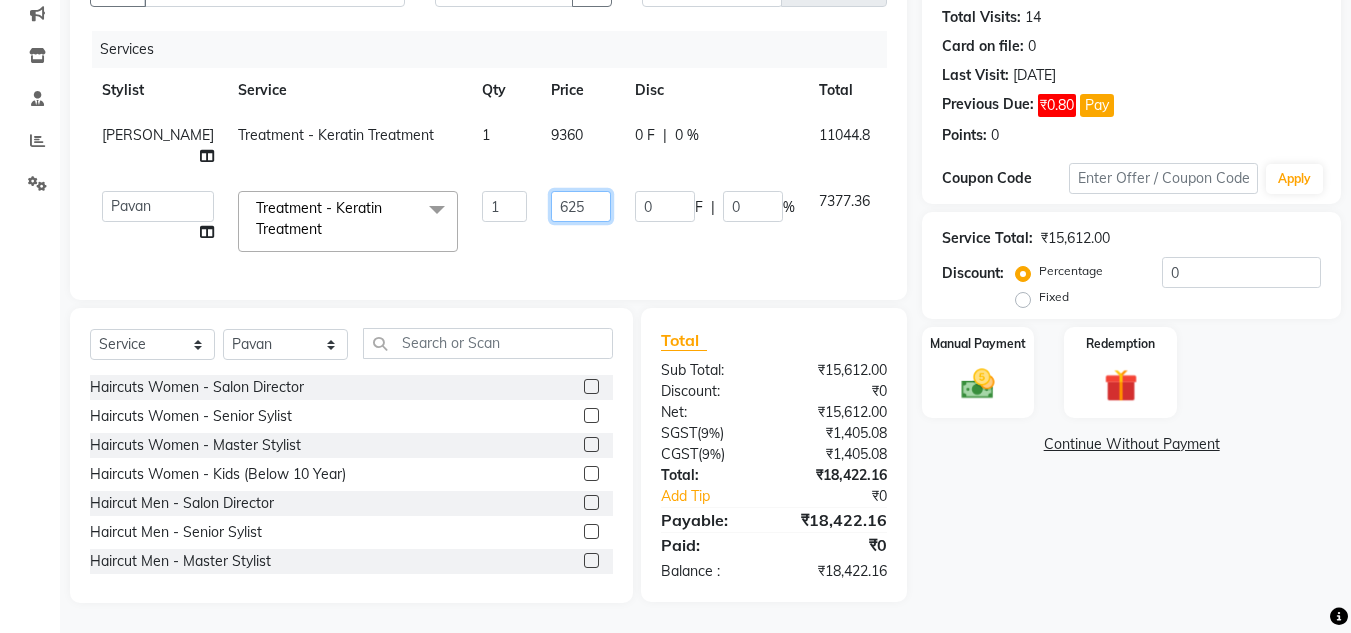 type on "6253" 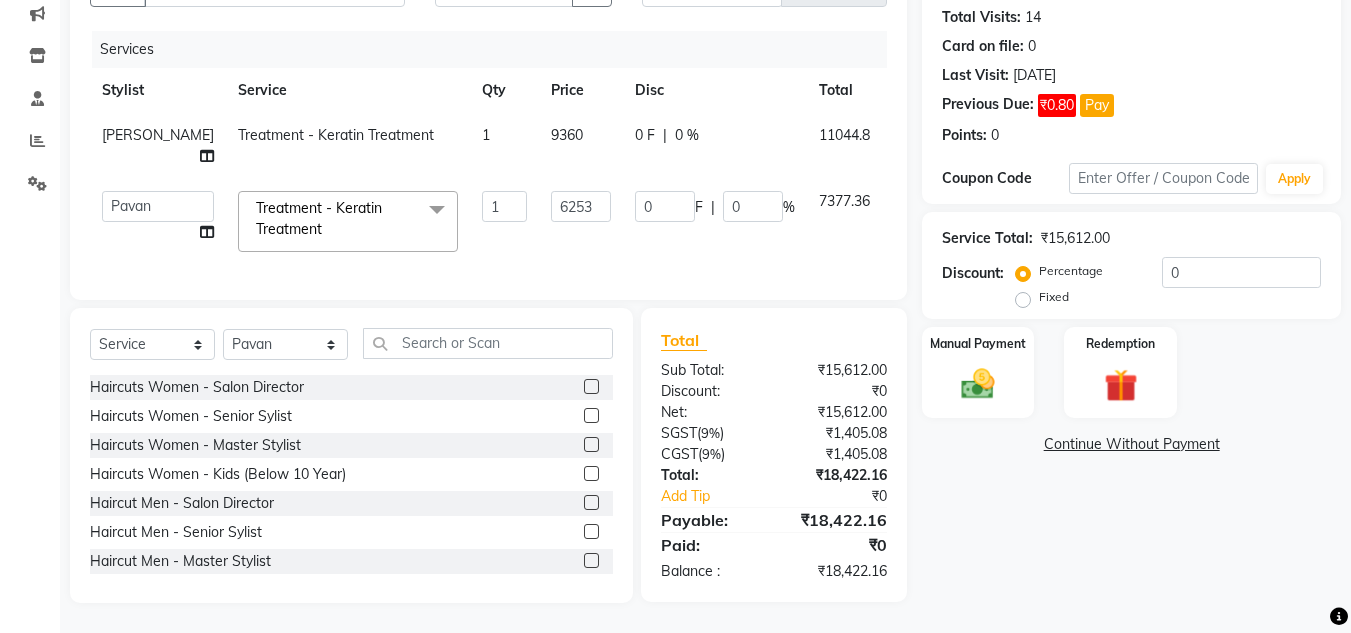 click on "6253" 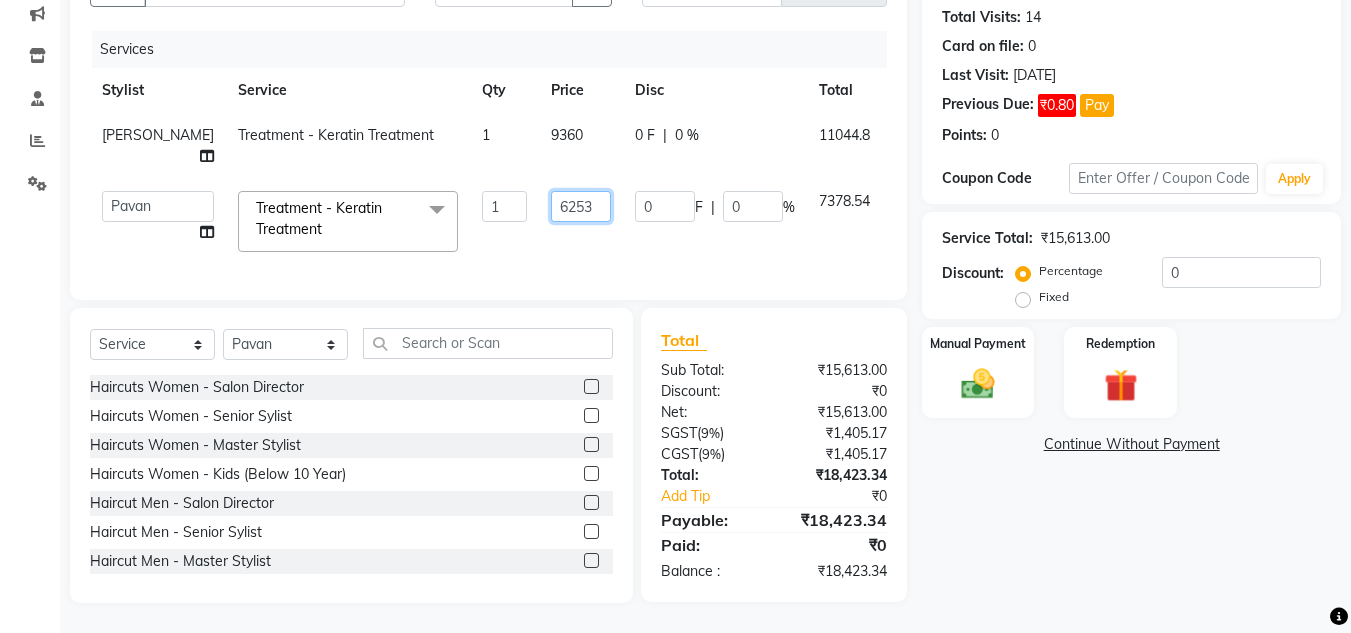 click on "6253" 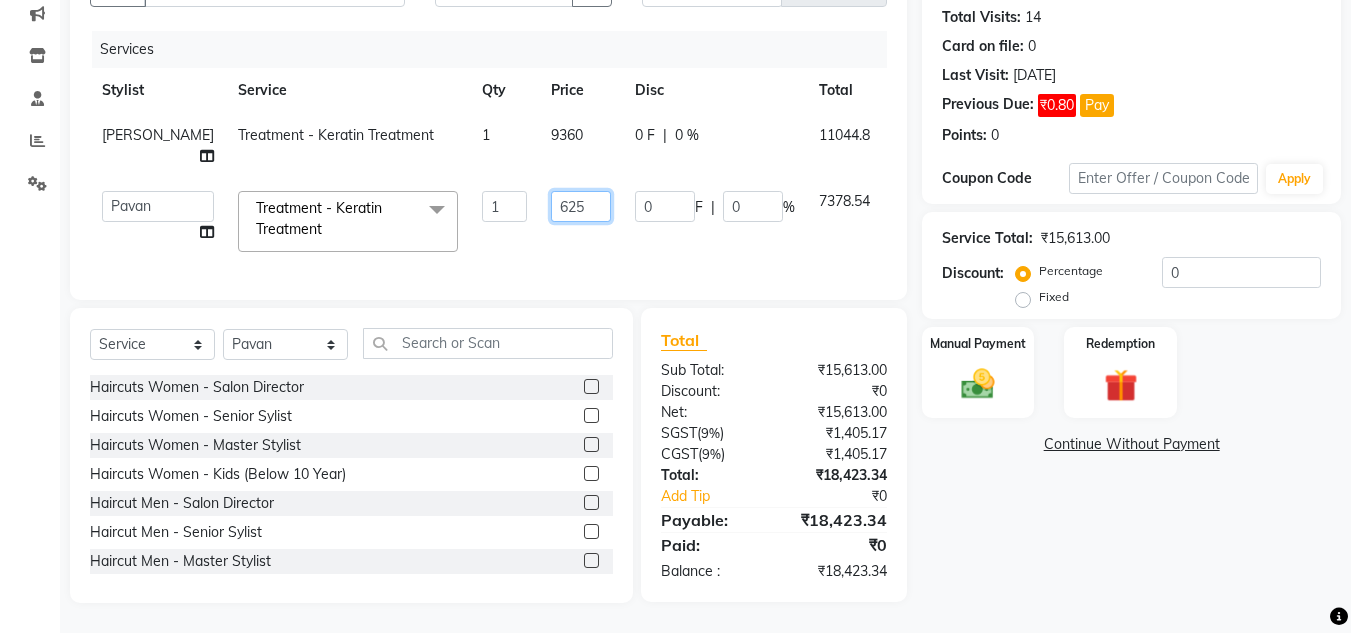 type on "6254" 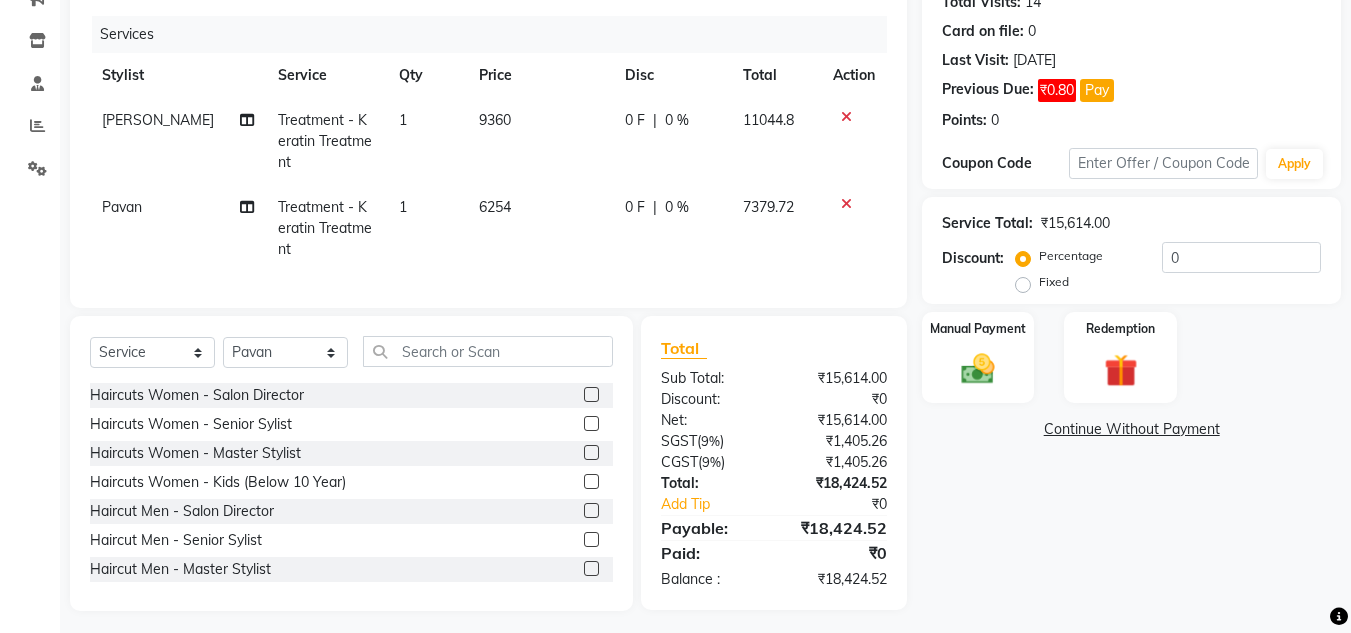 click on "6254" 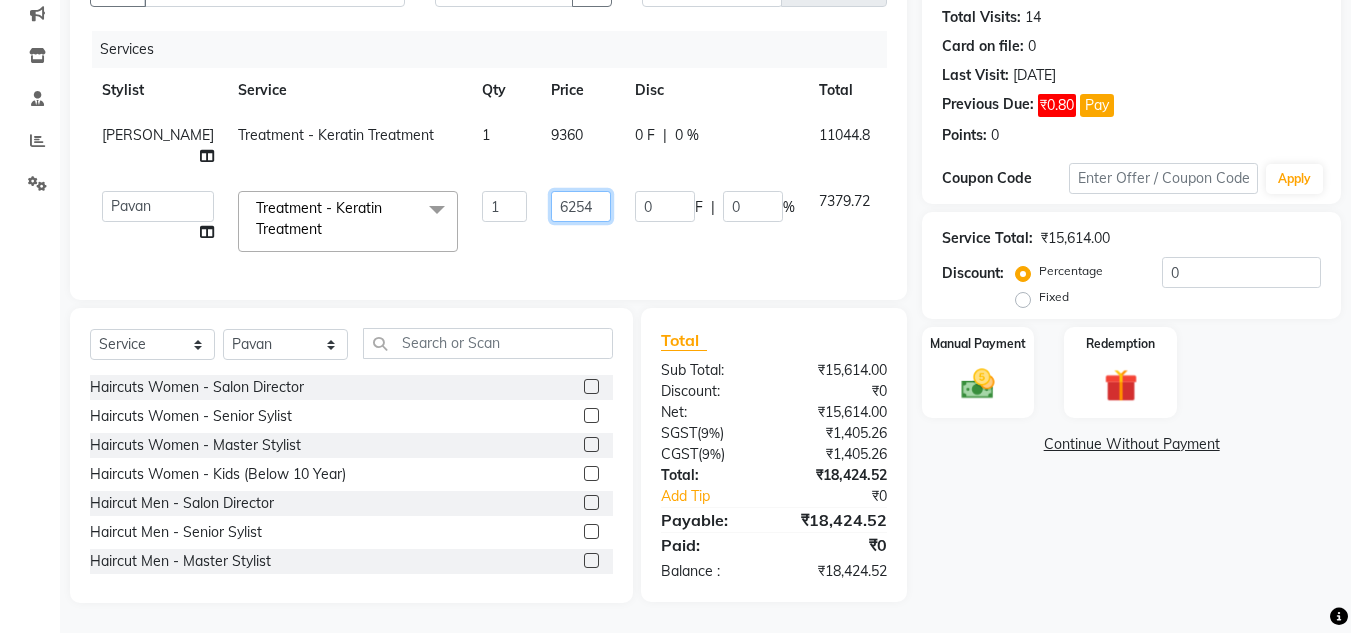click on "6254" 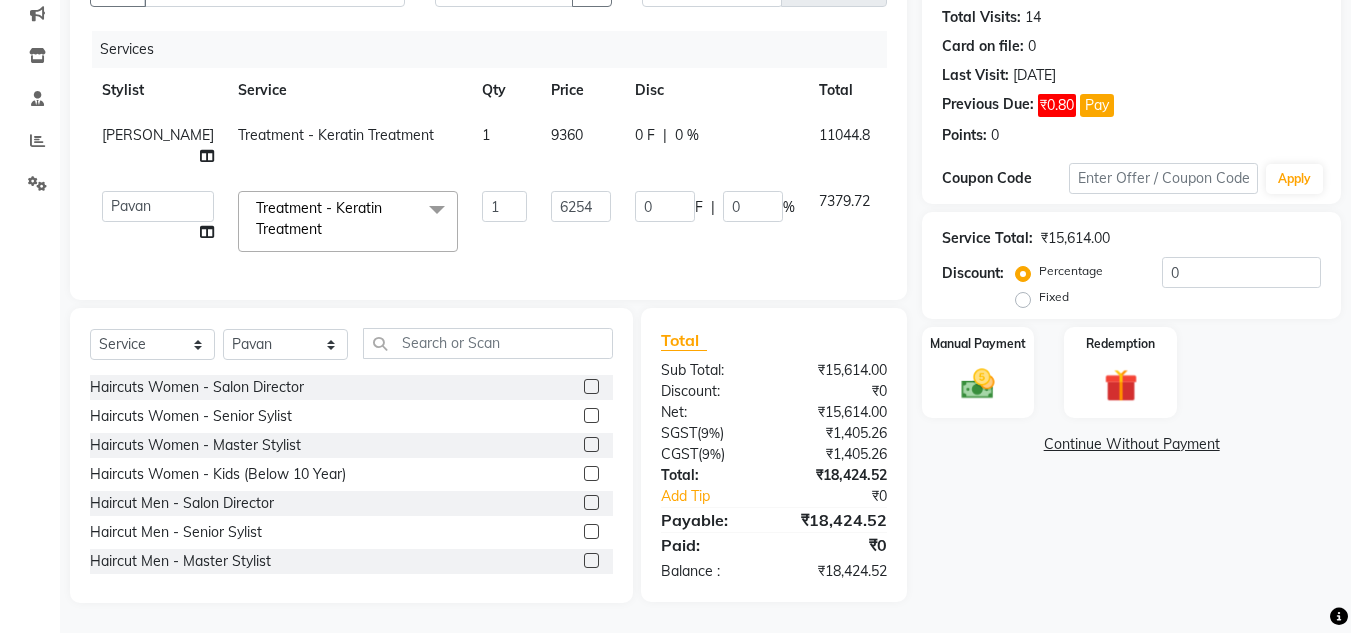 click on "6254" 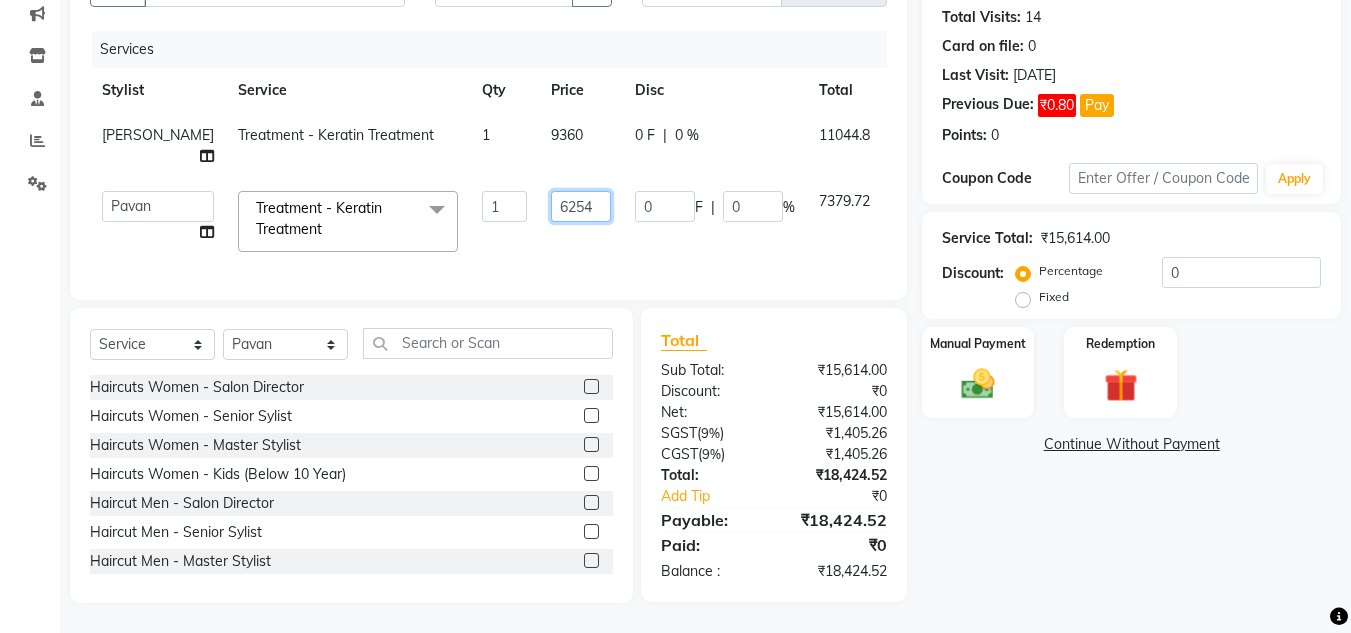 click on "6254" 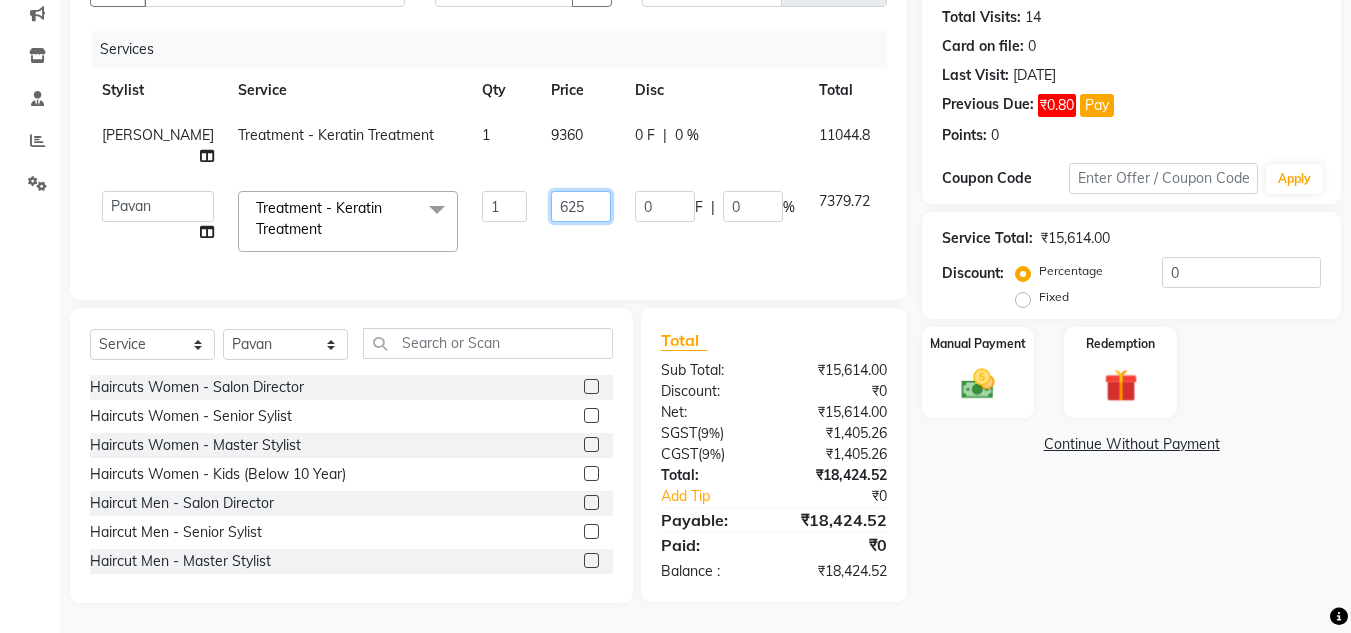 type on "6255" 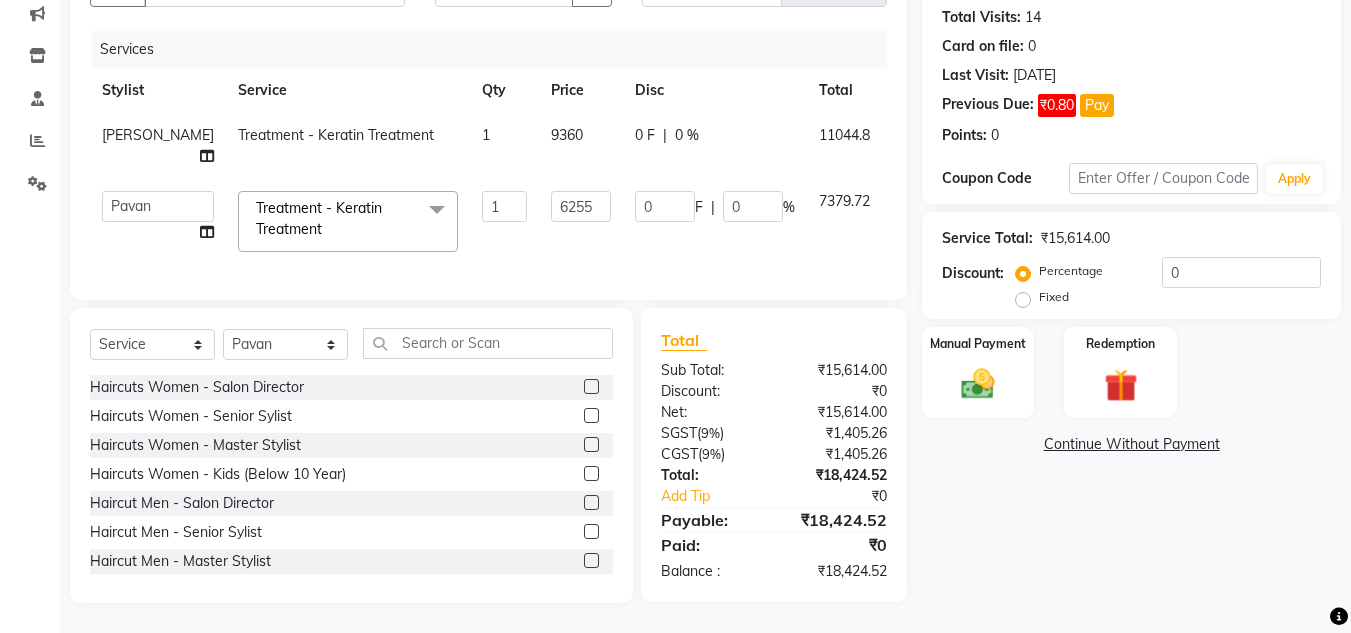 click on "6255" 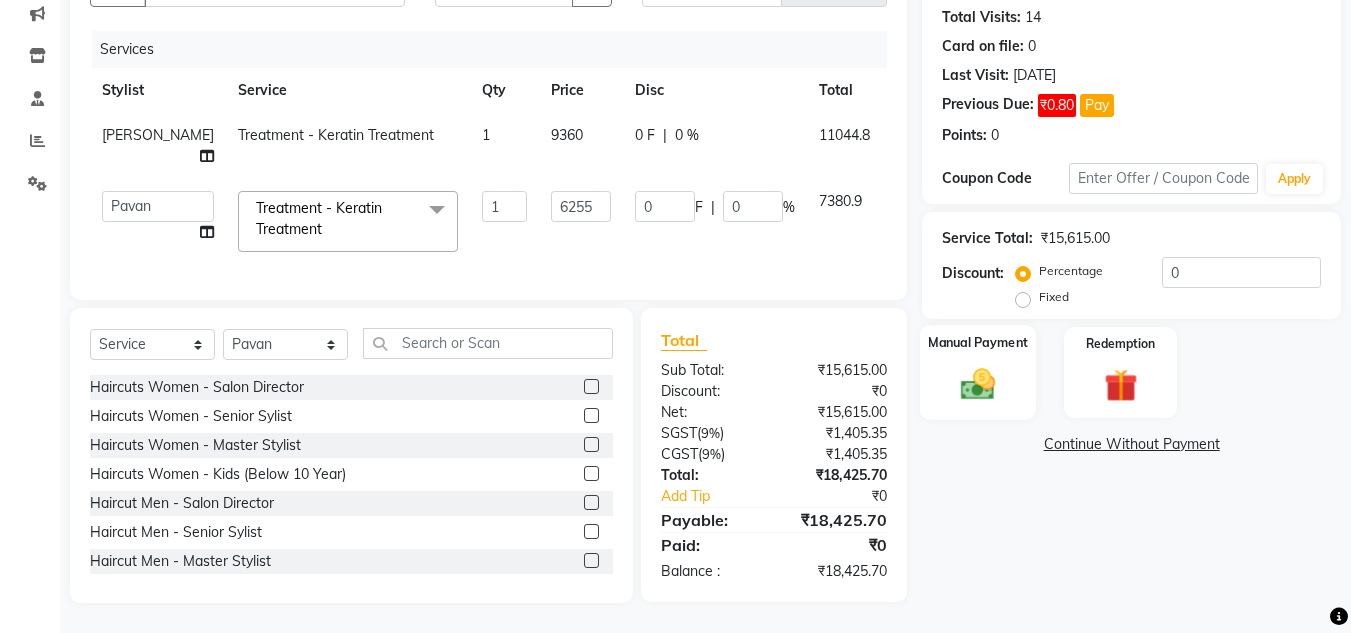 click on "Manual Payment" 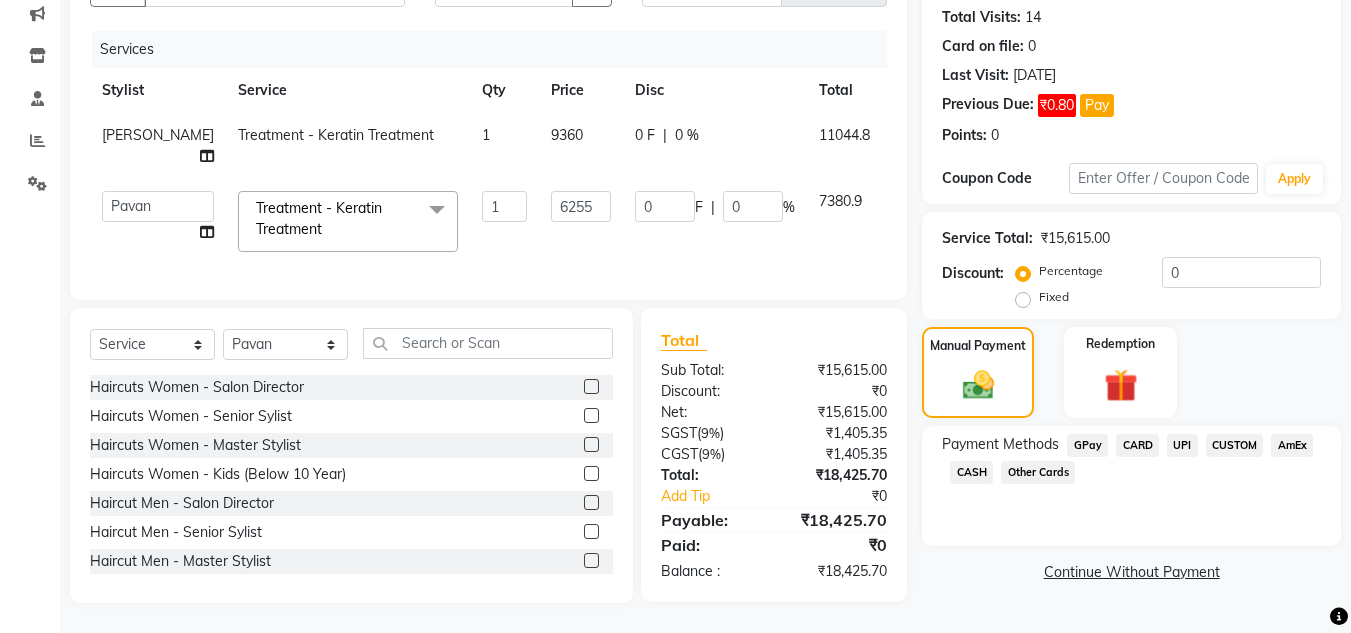 click on "CARD" 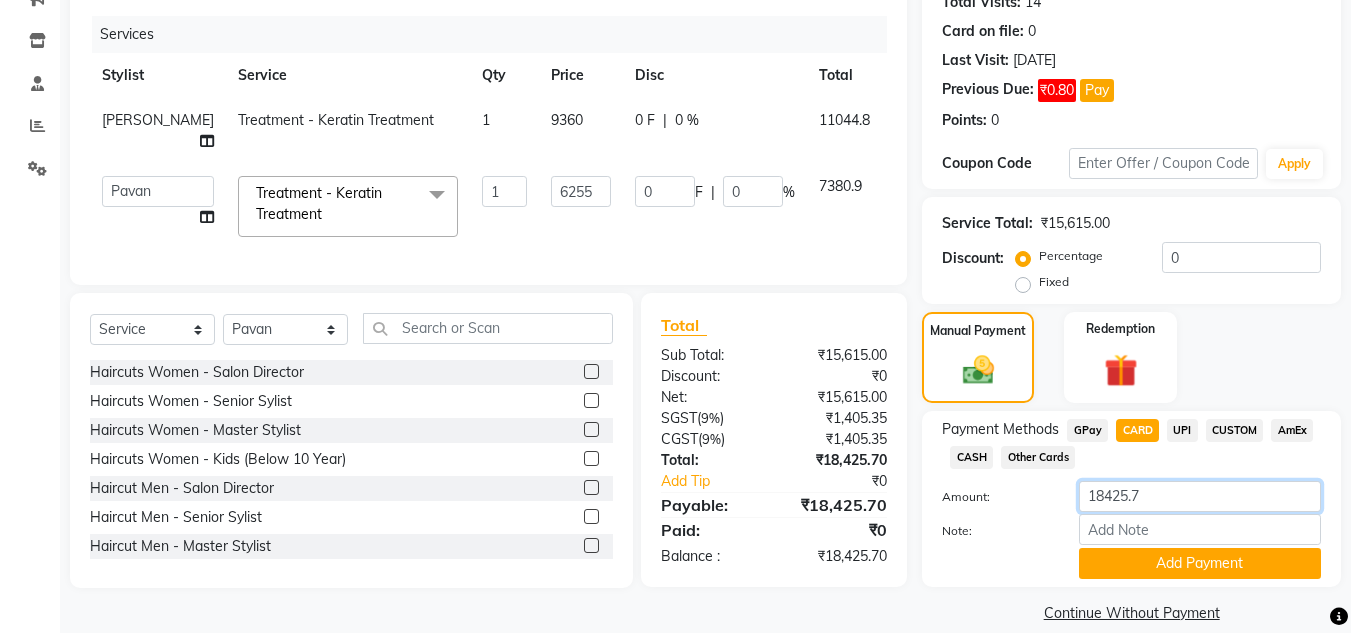 click on "18425.7" 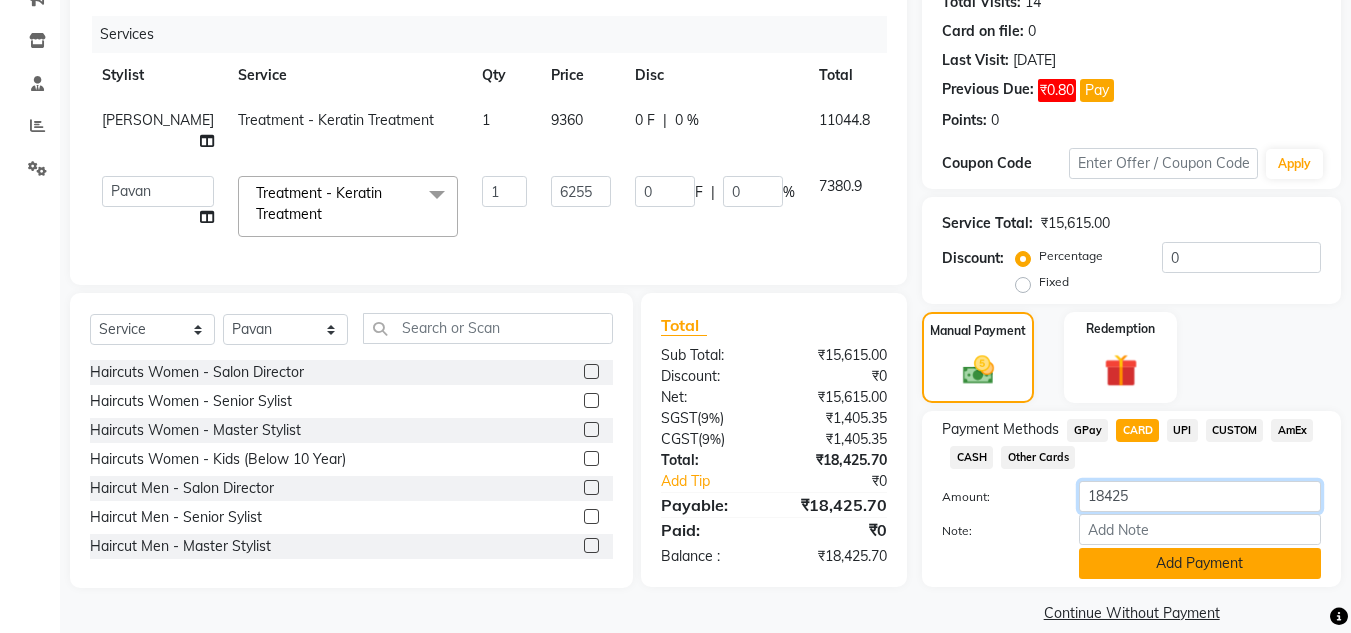 type on "18425" 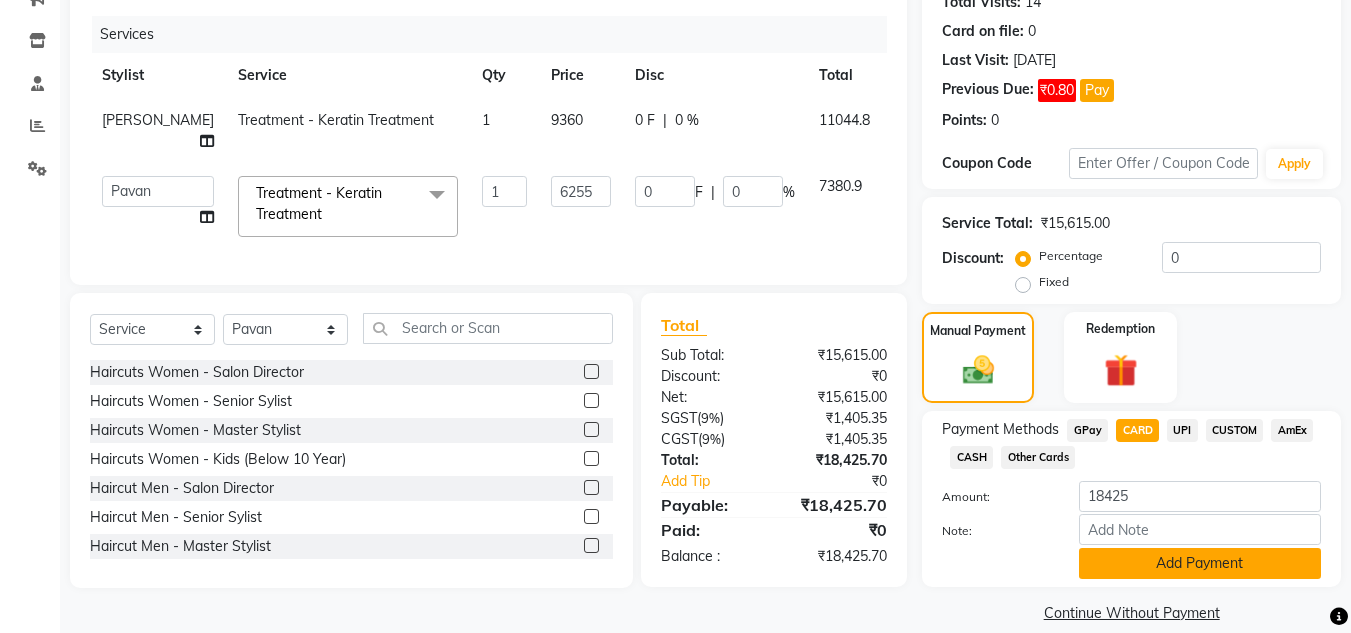 click on "Add Payment" 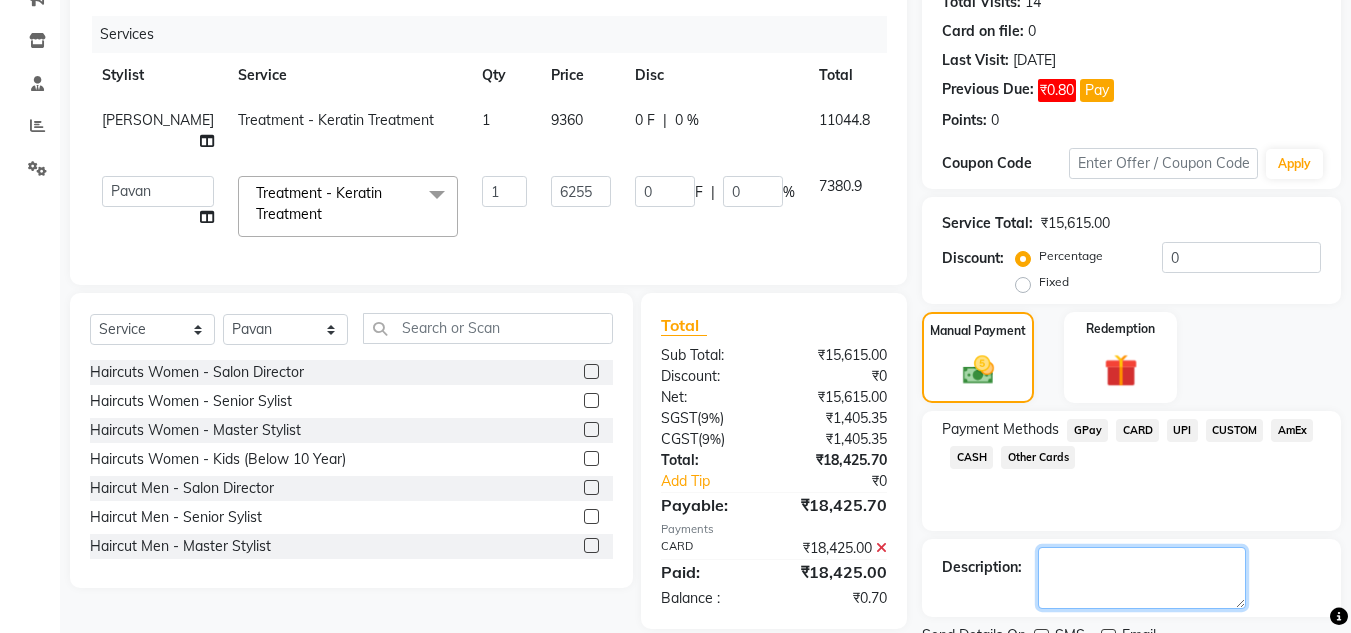 click 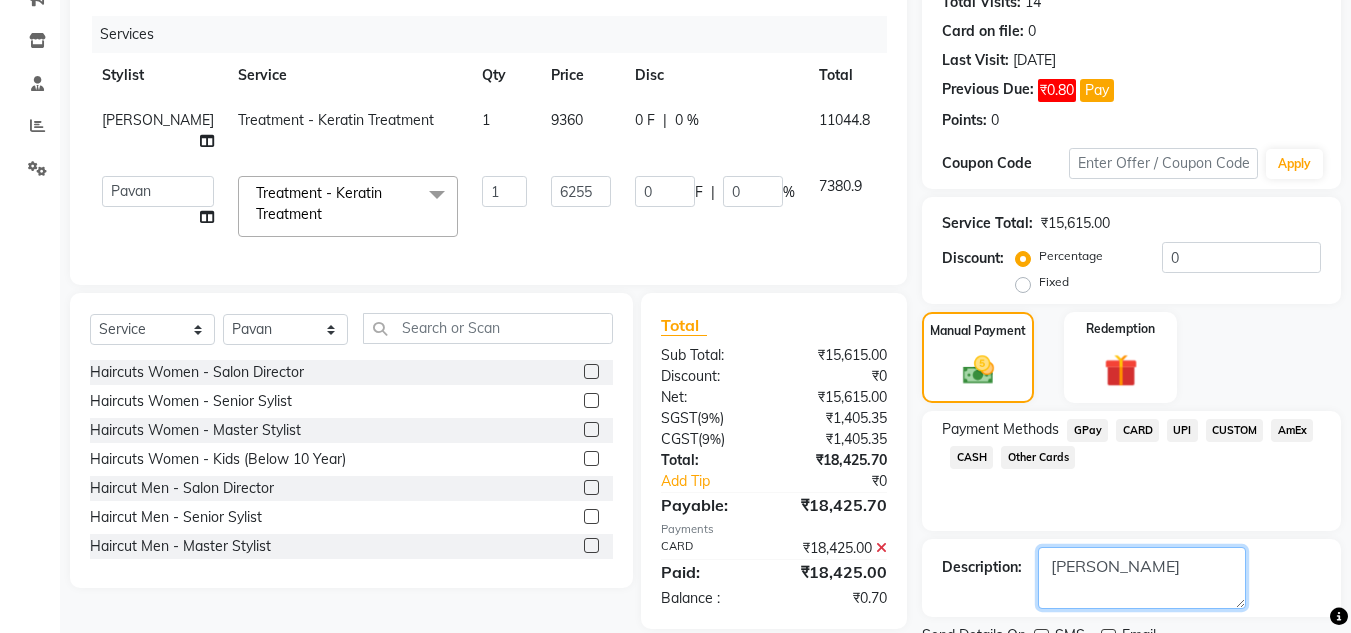 scroll, scrollTop: 314, scrollLeft: 0, axis: vertical 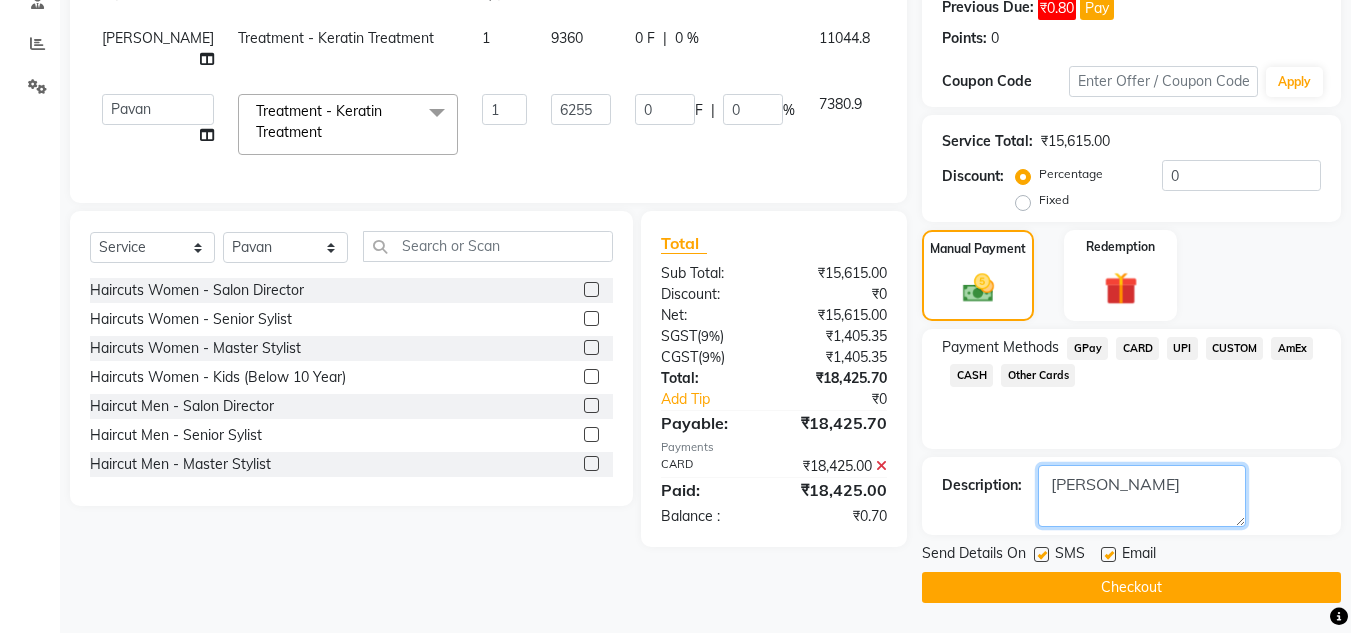 type on "[PERSON_NAME]" 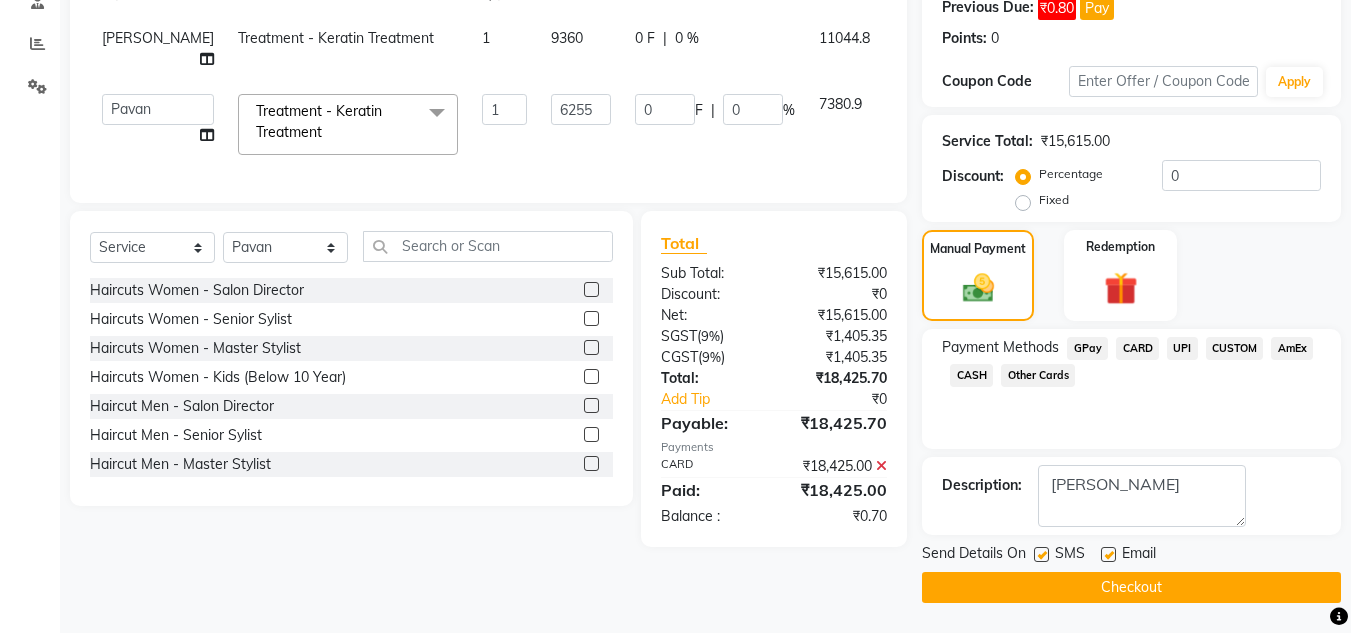 click on "Checkout" 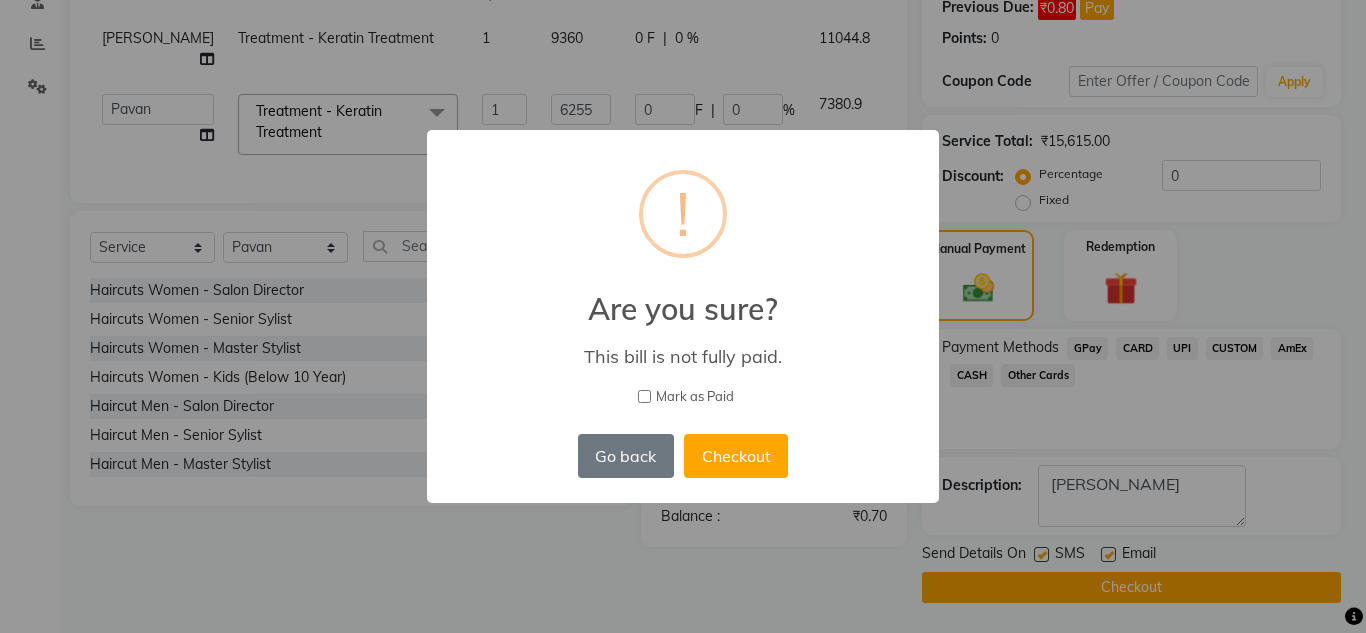 click on "Mark as Paid" at bounding box center (695, 397) 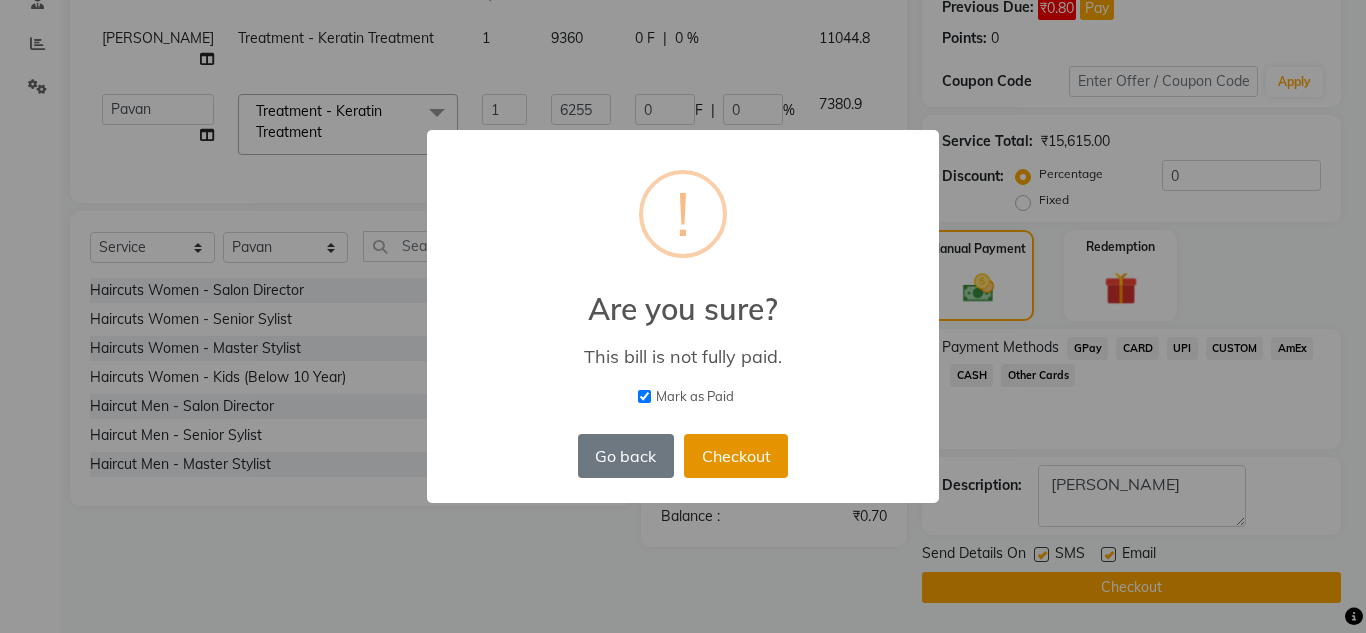 click on "Checkout" at bounding box center (736, 456) 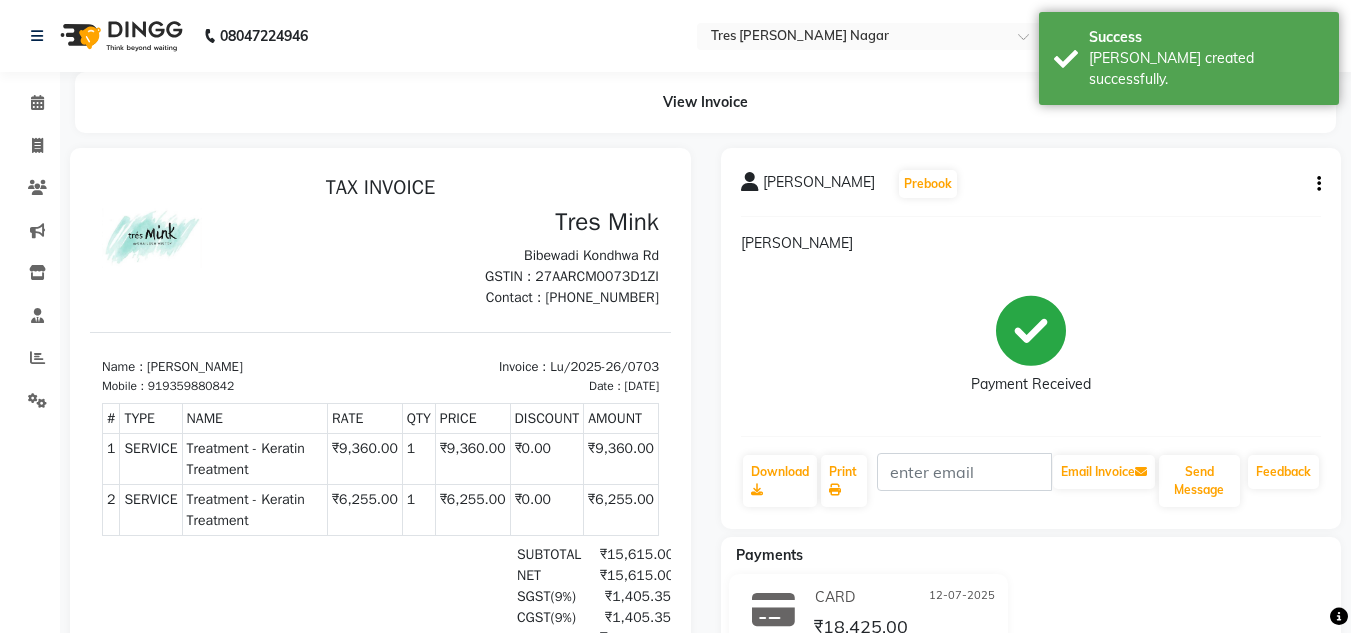 scroll, scrollTop: 0, scrollLeft: 0, axis: both 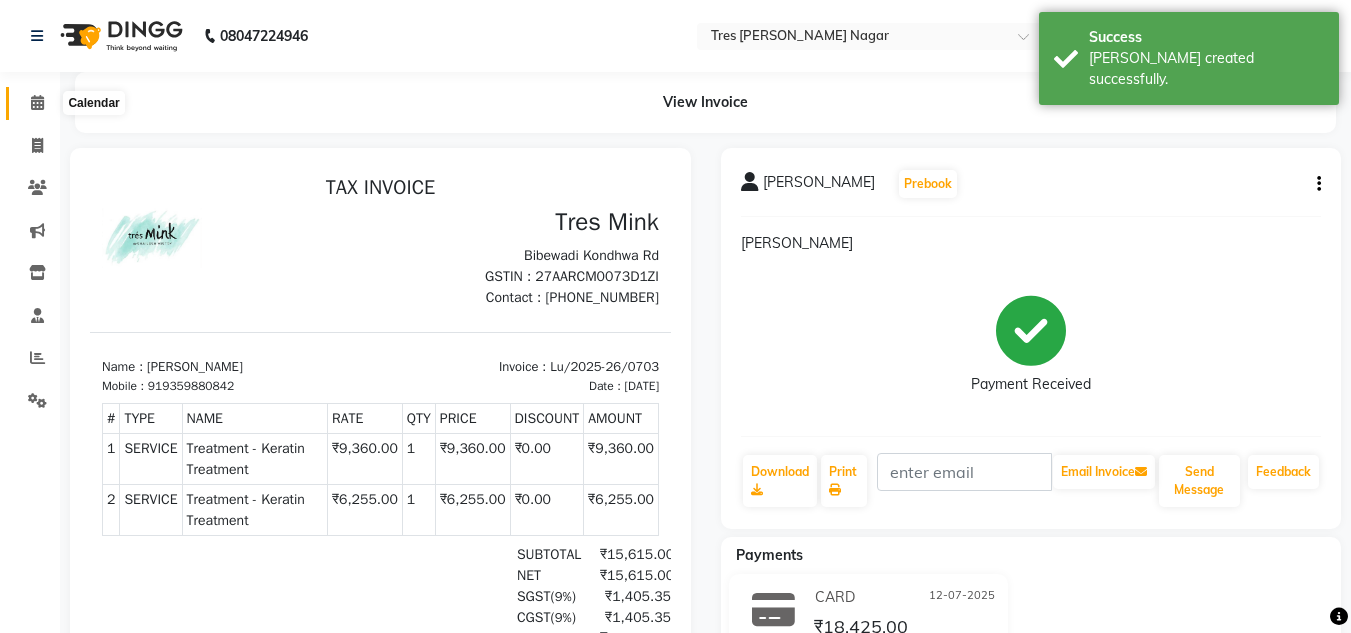 click 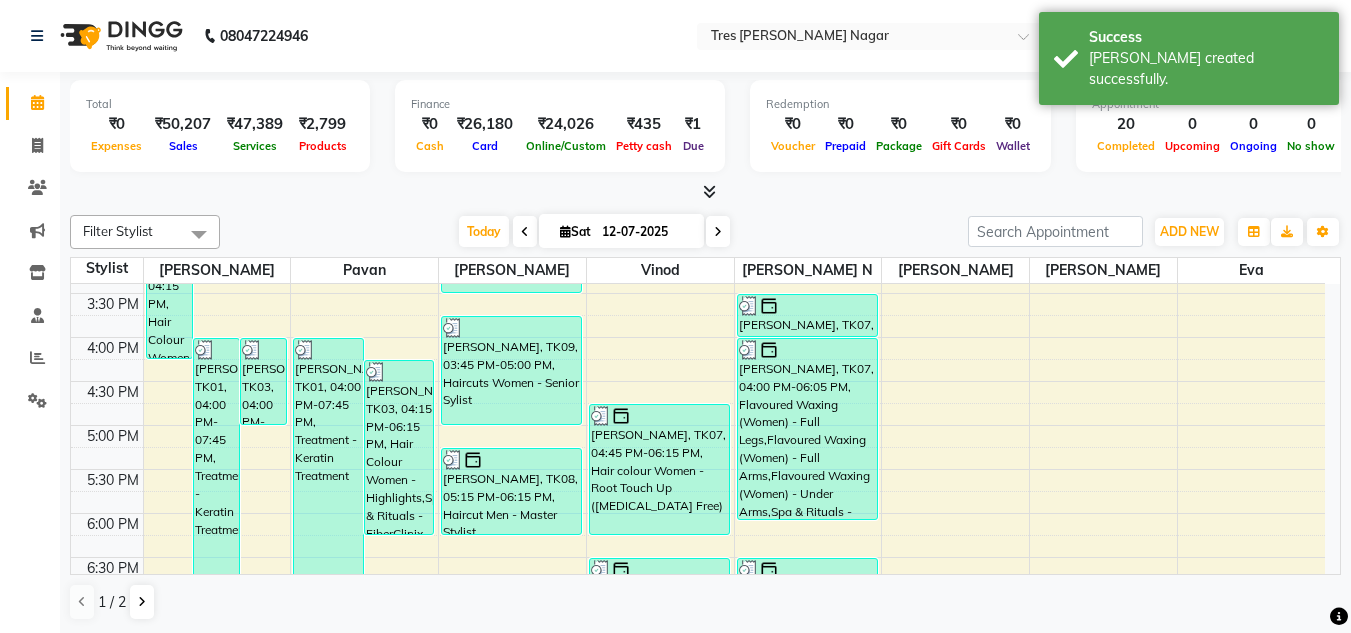 scroll, scrollTop: 853, scrollLeft: 0, axis: vertical 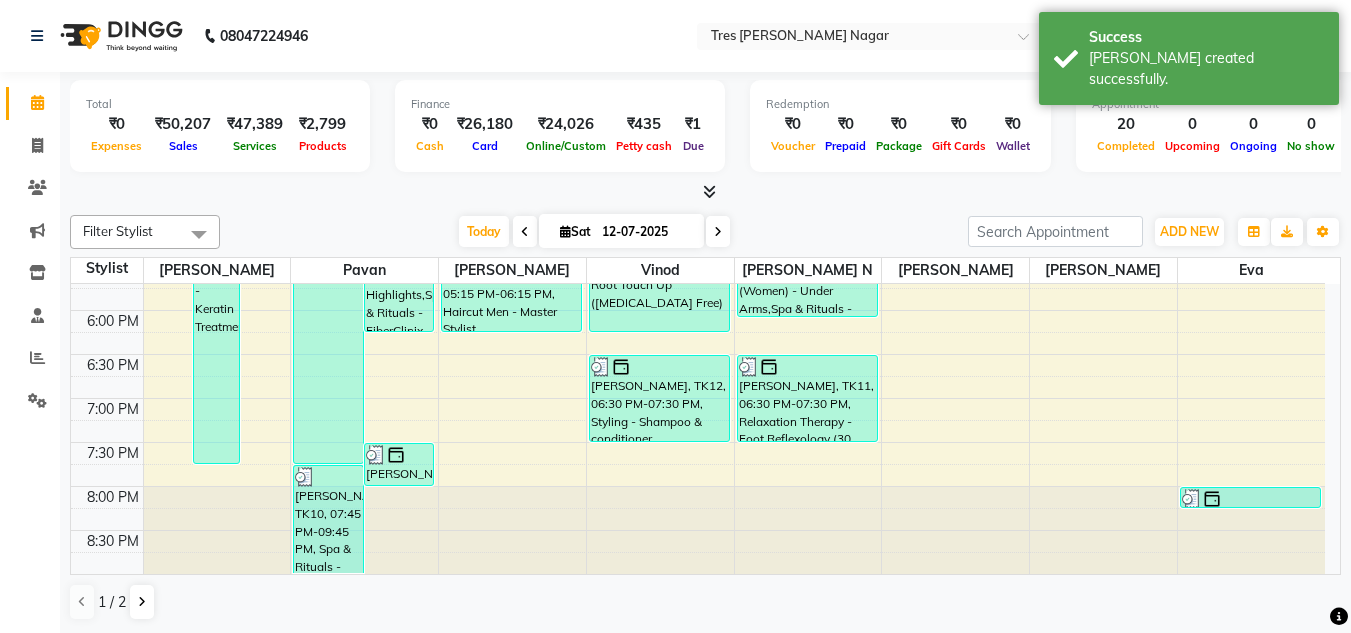 click at bounding box center (709, 191) 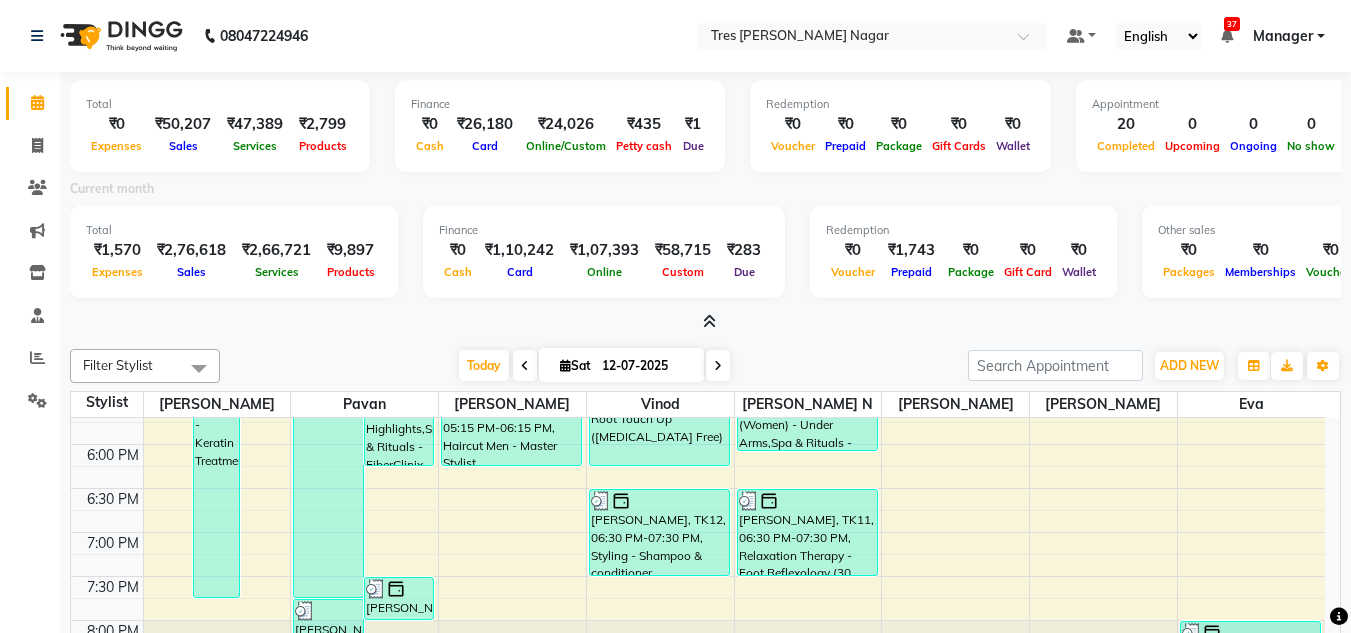 click at bounding box center (709, 321) 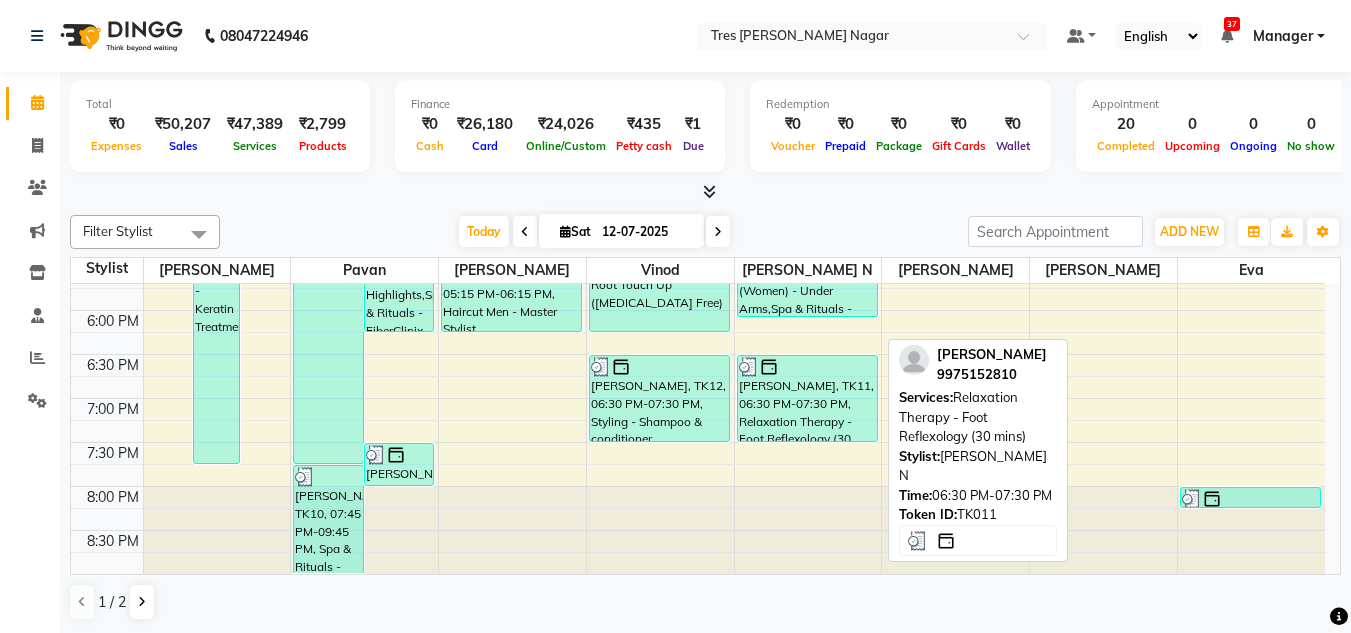 scroll, scrollTop: 1, scrollLeft: 0, axis: vertical 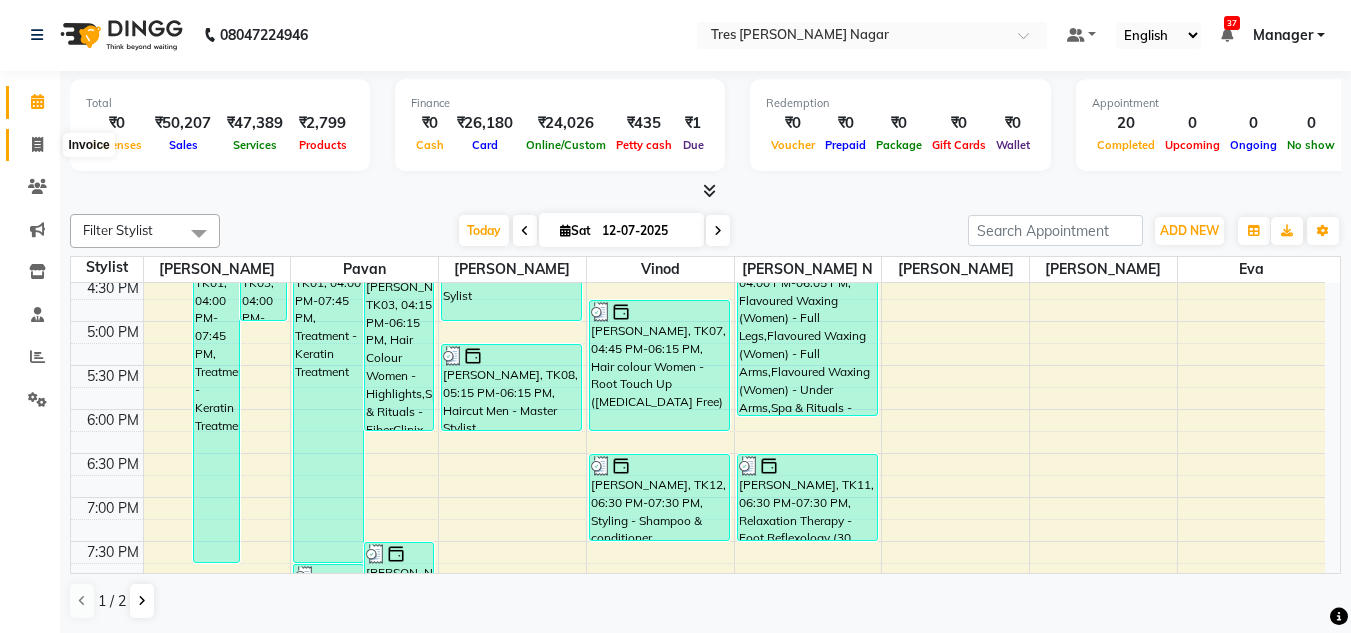 click 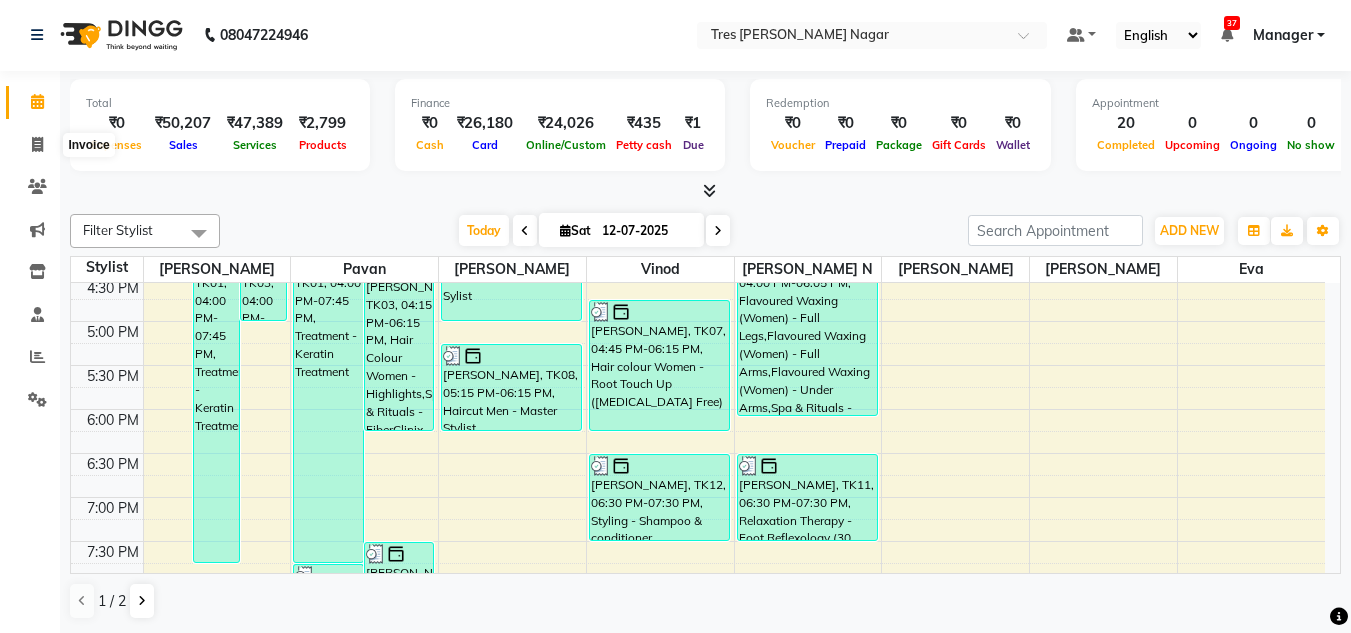 select on "service" 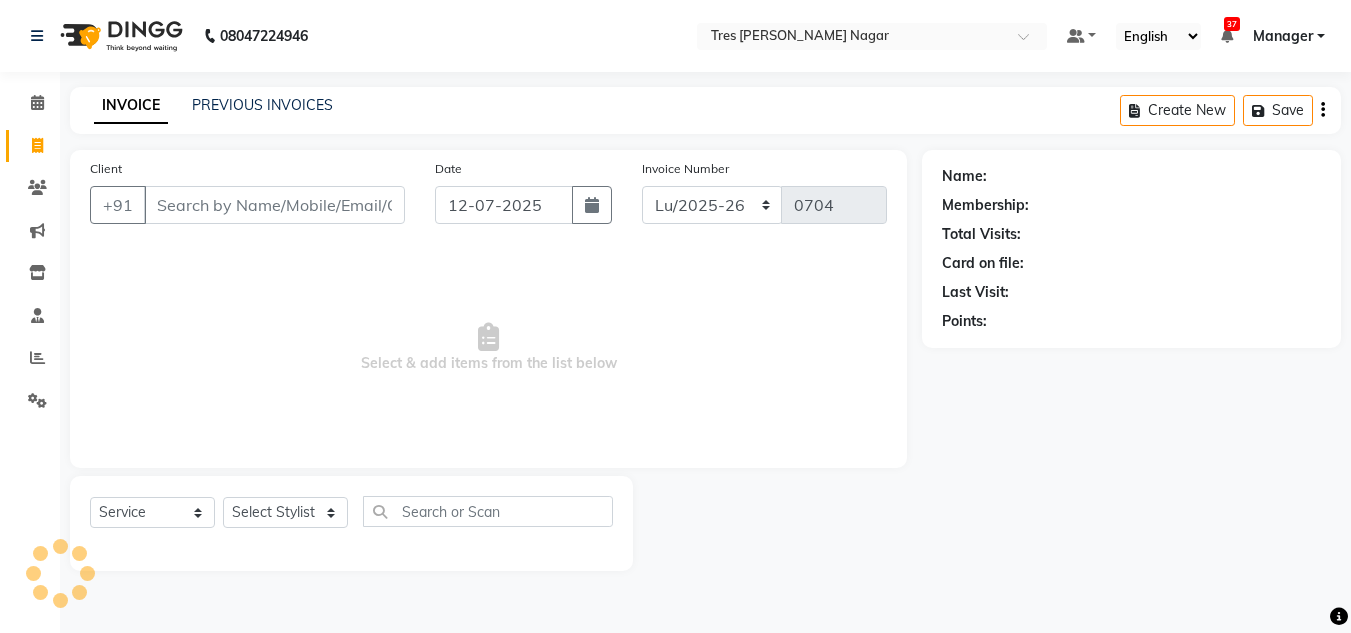 scroll, scrollTop: 0, scrollLeft: 0, axis: both 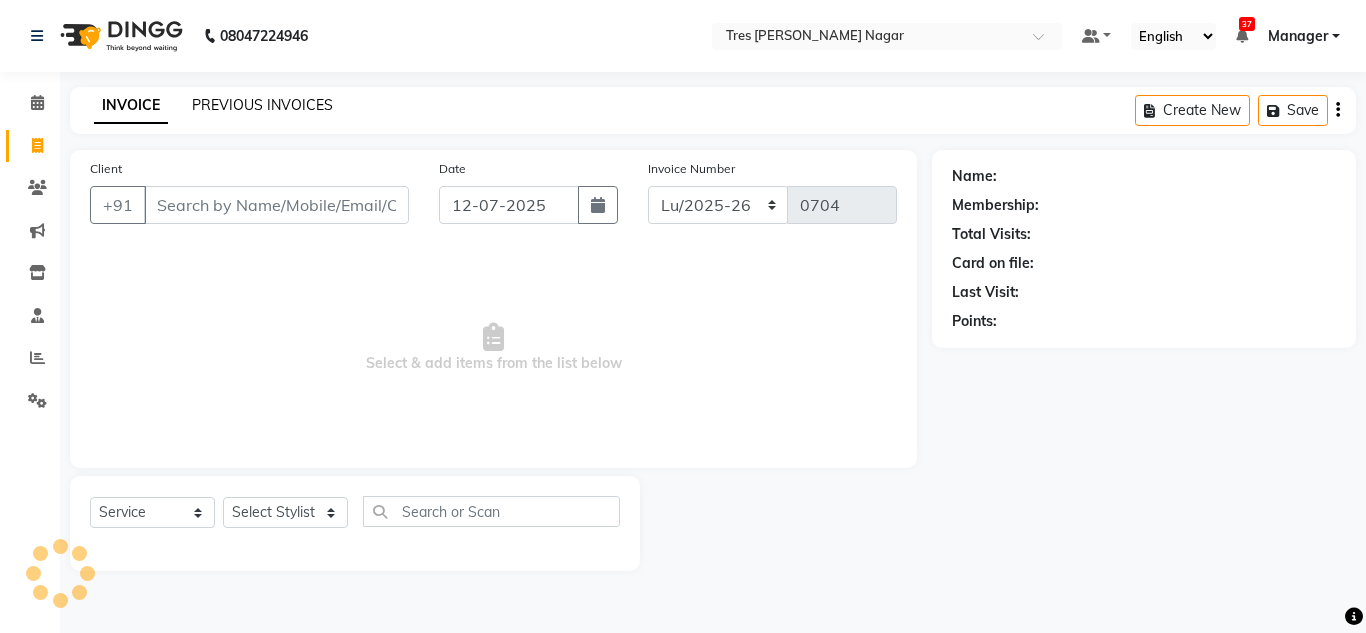click on "PREVIOUS INVOICES" 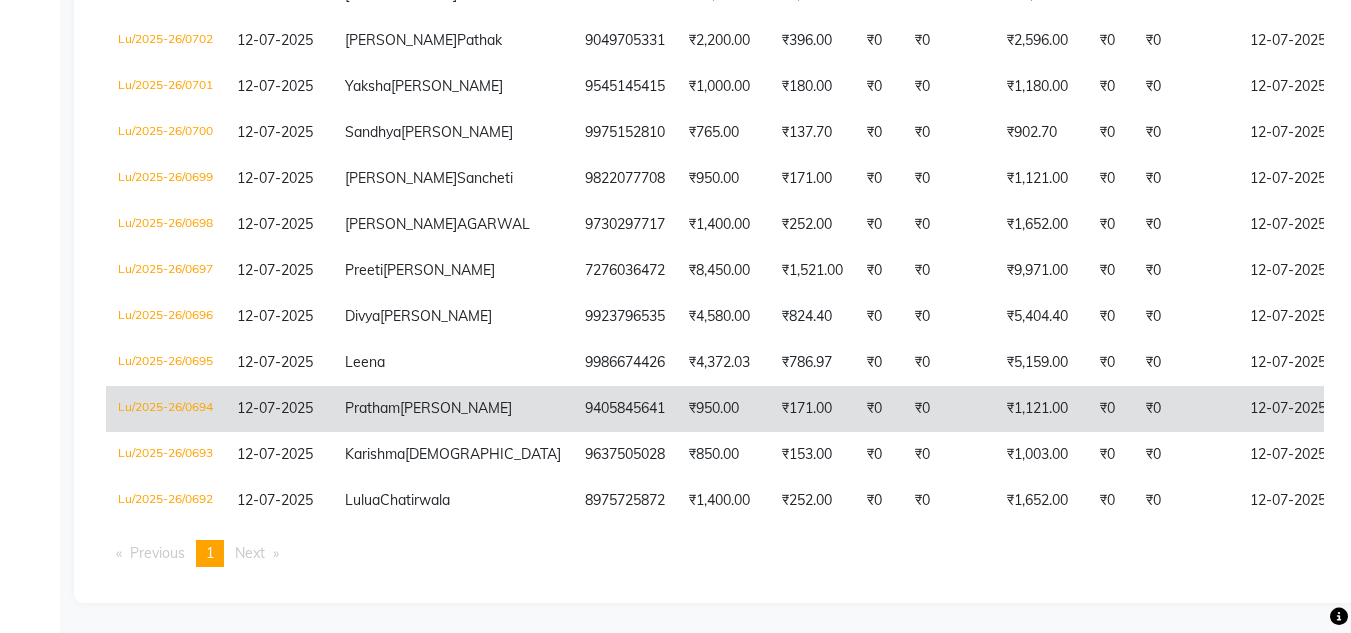 scroll, scrollTop: 617, scrollLeft: 0, axis: vertical 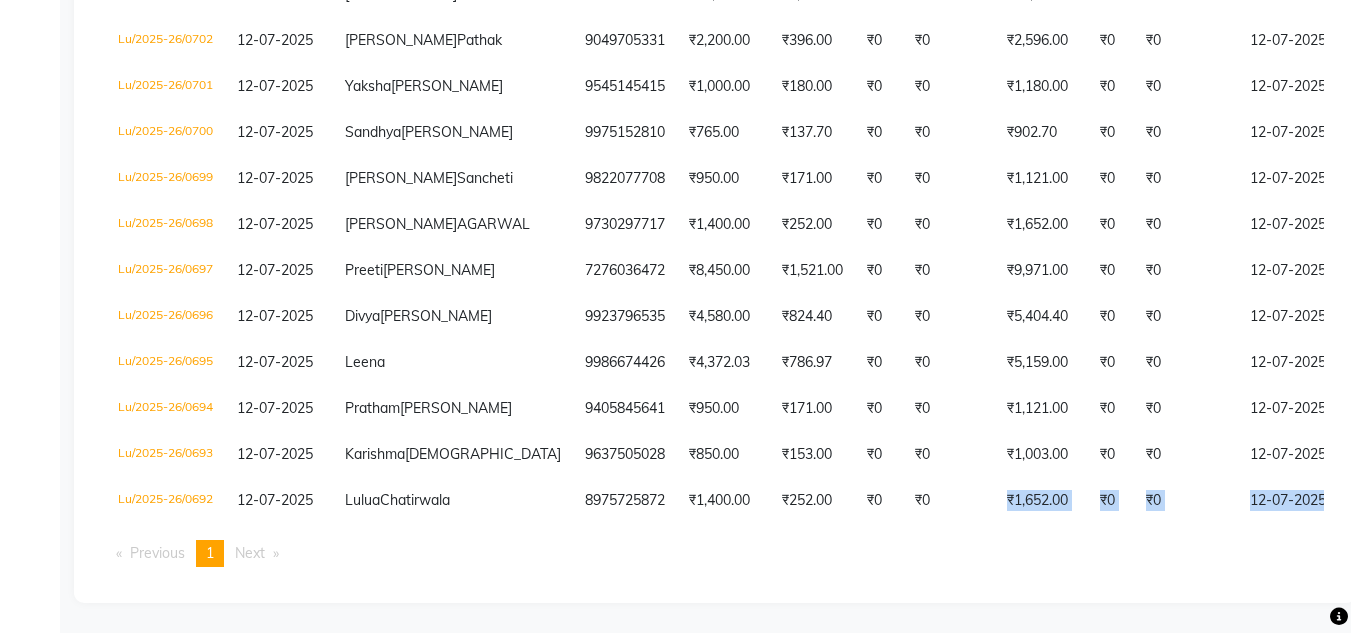 drag, startPoint x: 817, startPoint y: 525, endPoint x: 851, endPoint y: 522, distance: 34.132095 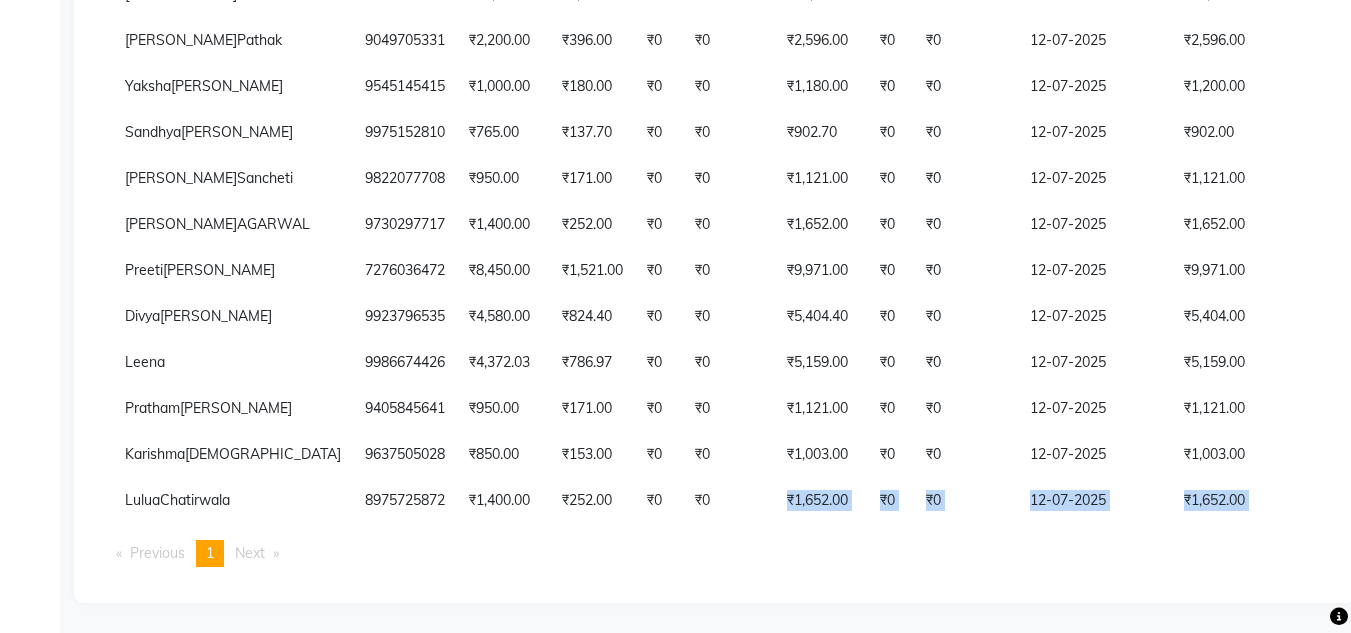 scroll, scrollTop: 0, scrollLeft: 229, axis: horizontal 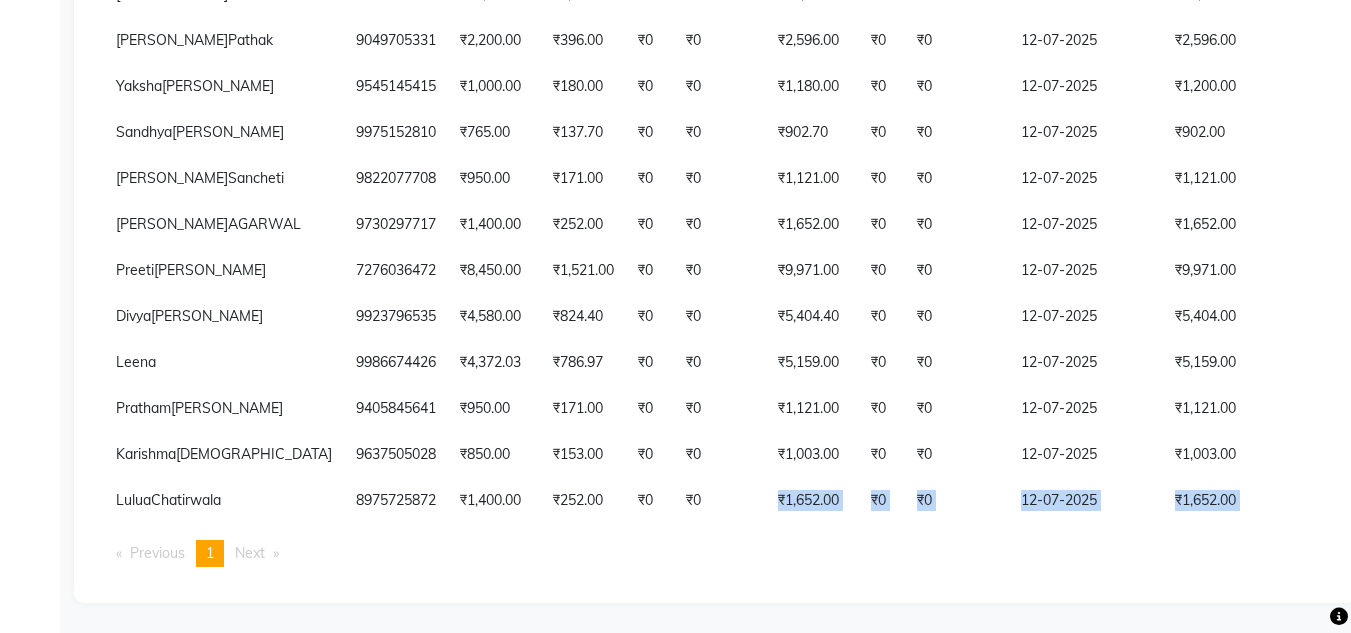 click on "Invoice No.   Invoice Date   Client Name   Mobile No.   Net   Tax   Fee   Round Off   Total   Tip   Current Due   Last Payment Date   Payment Amount   Payment Methods   Cancel Reason   Status   Lu/2025-26/0703  [DATE] stefani  Aviat 9359880842 ₹15,615.00 ₹2,810.70  ₹0  ₹0 ₹18,425.70 ₹0 ₹0 [DATE] ₹18,425.00  CARD - PAID  Lu/2025-26/0702  [DATE] [PERSON_NAME] 9049705331 ₹2,200.00 ₹396.00  ₹0  ₹0 ₹2,596.00 ₹0 ₹0 [DATE] ₹2,596.00  CARD - PAID  Lu/2025-26/0701  [DATE] Yaksha  Shah 9545145415 ₹1,000.00 ₹180.00  ₹0  ₹0 ₹1,180.00 ₹0 ₹0 [DATE] ₹1,200.00  CUSTOM - PAID  Lu/2025-26/0700  [DATE] [PERSON_NAME] 9975152810 ₹765.00 ₹137.70  ₹0  ₹0 ₹902.70 ₹0 ₹0 [DATE] ₹902.00  UPI - PARTIAL PAID  Lu/2025-26/0699  [DATE] [PERSON_NAME] 9822077708 ₹950.00 ₹171.00  ₹0  ₹0 ₹1,121.00 ₹0 ₹0 [DATE] ₹1,121.00  UPI - PAID  Lu/2025-26/0698  [DATE] [PERSON_NAME] 9730297717 ₹1,400.00 ₹252.00  ₹0  UPI" 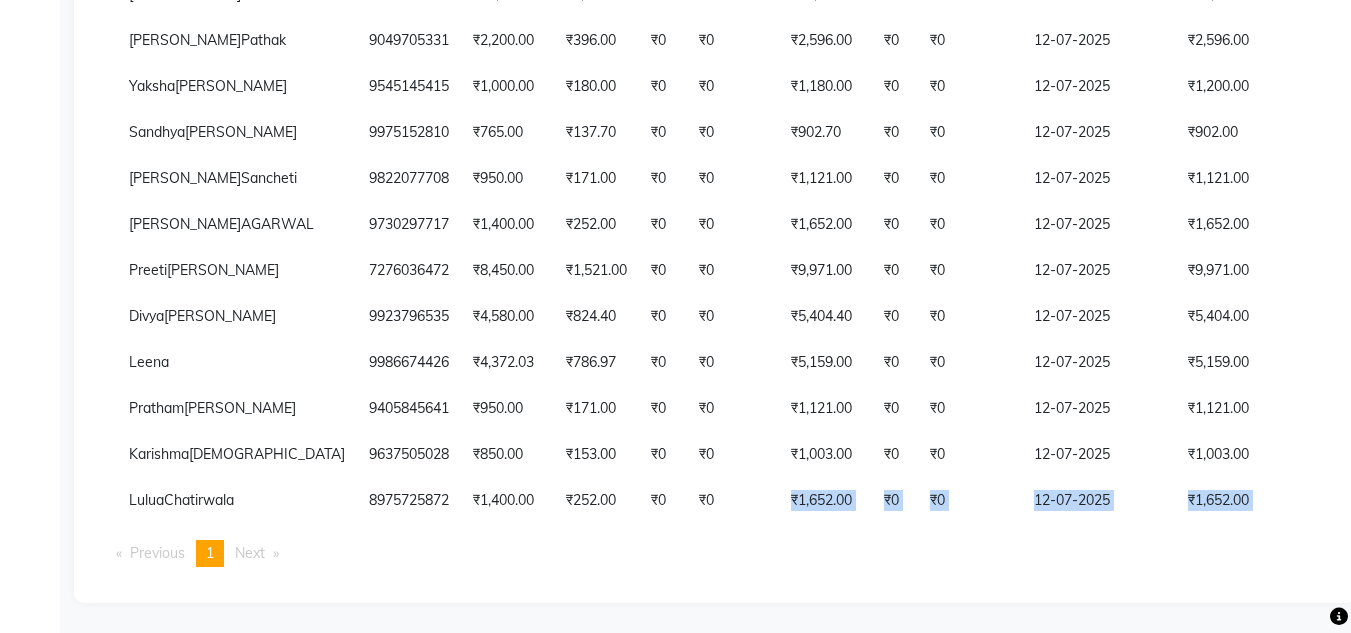 scroll, scrollTop: 0, scrollLeft: 228, axis: horizontal 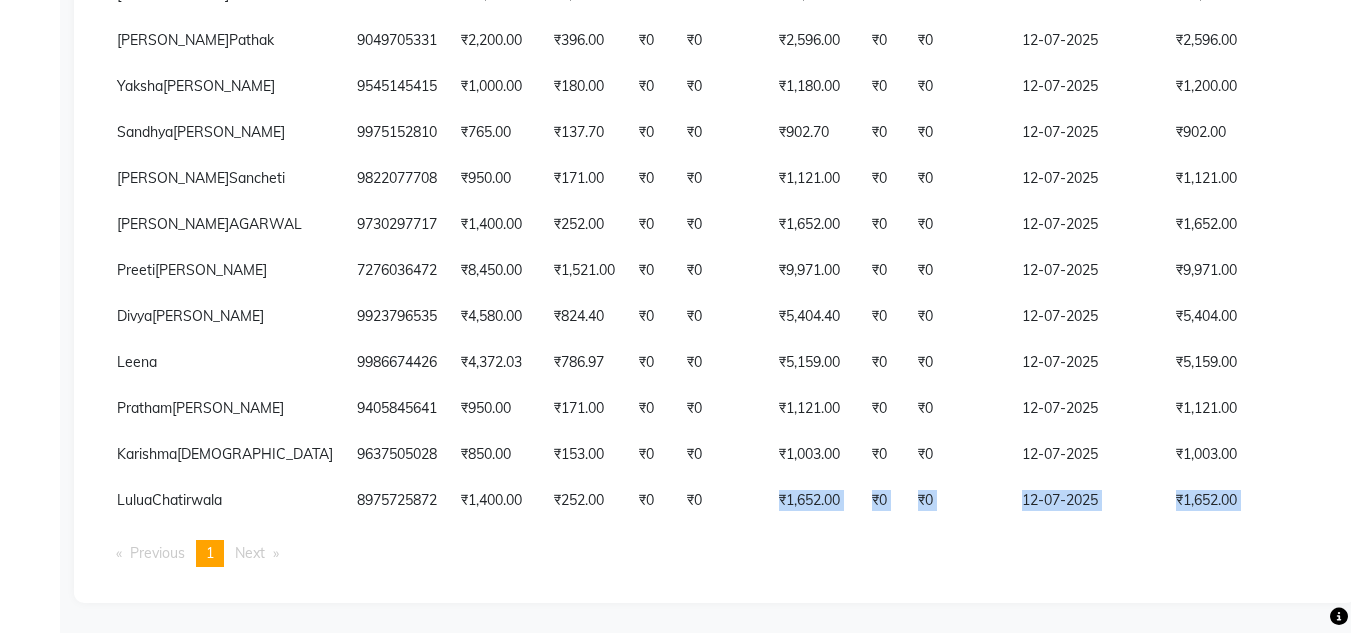 click on "Previous  page  1 / 1  You're on page  1  Next  page" at bounding box center (715, 553) 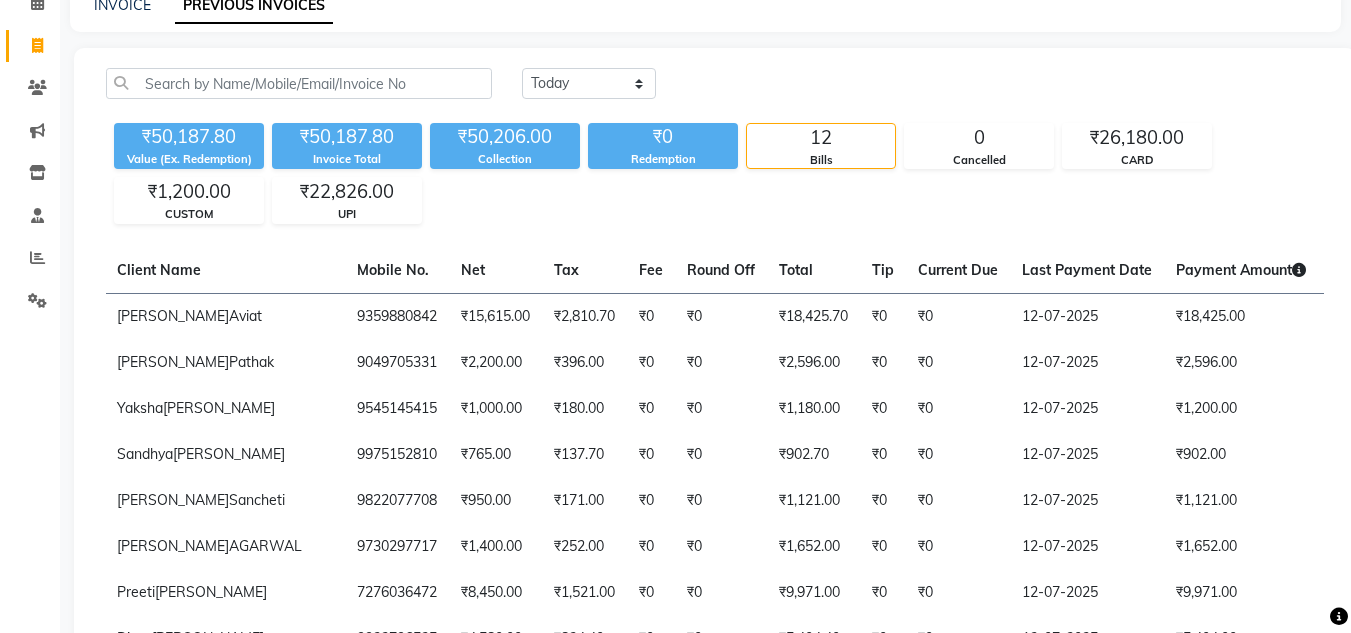 scroll, scrollTop: 0, scrollLeft: 0, axis: both 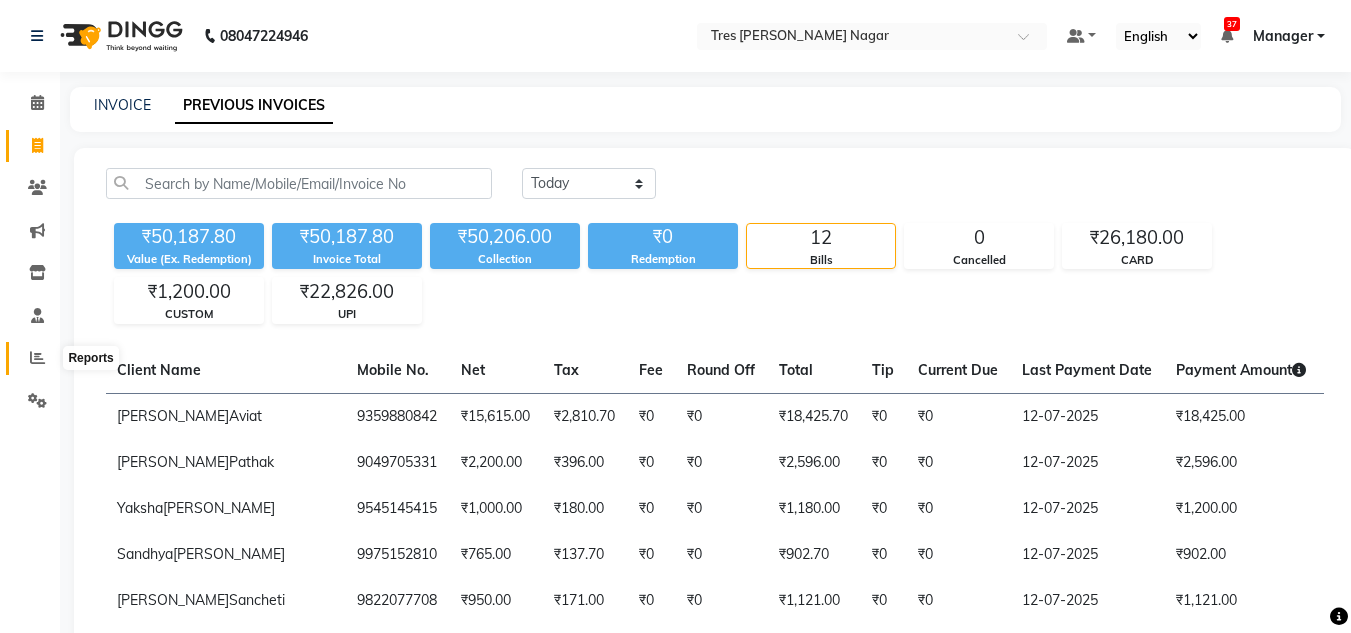 click 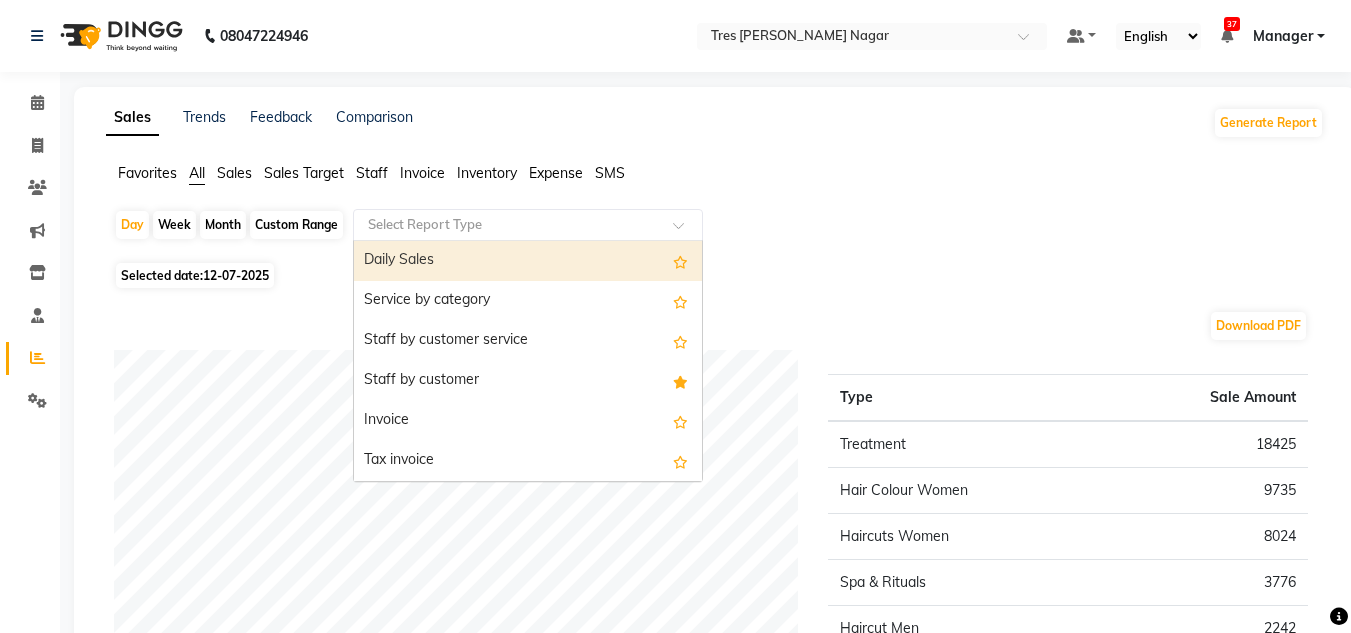 click 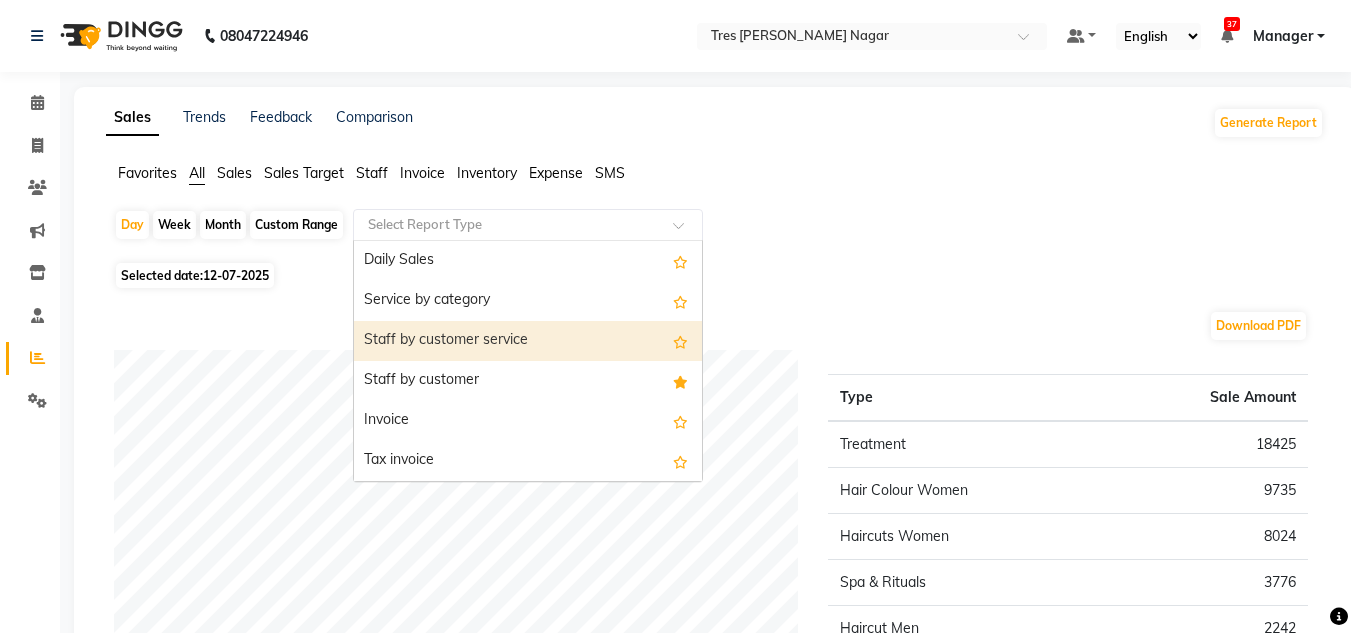 click on "Staff by customer service" at bounding box center [528, 341] 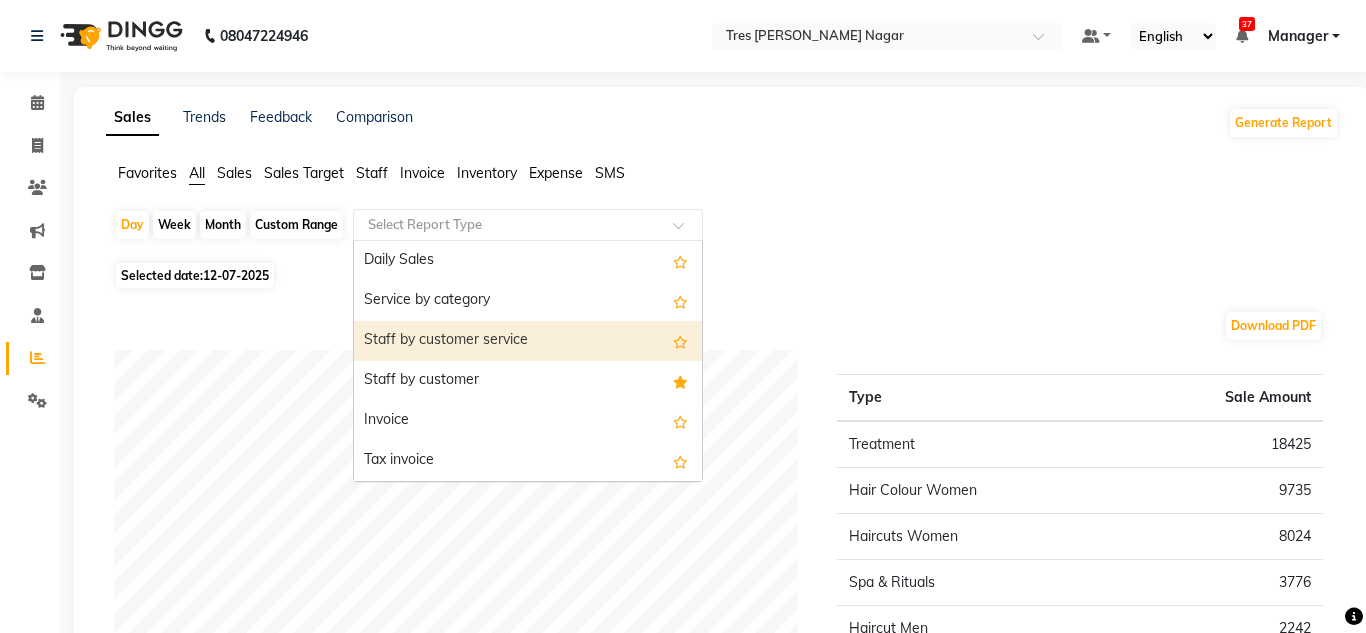 select on "filtered_report" 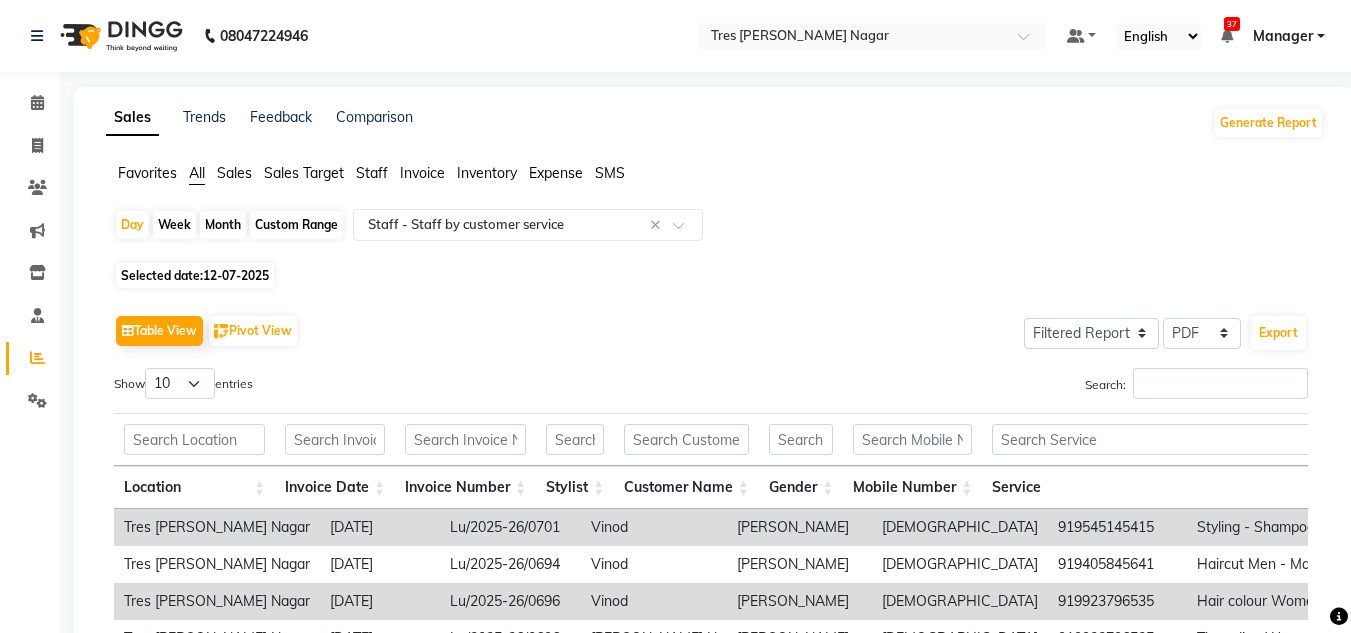click on "Location Invoice Date Invoice Number Stylist Customer Name Gender Mobile Number Service Price Discount Tax Total Total W/o Tax Invoice Total Payment Redemption Redemption Share" at bounding box center [711, 458] 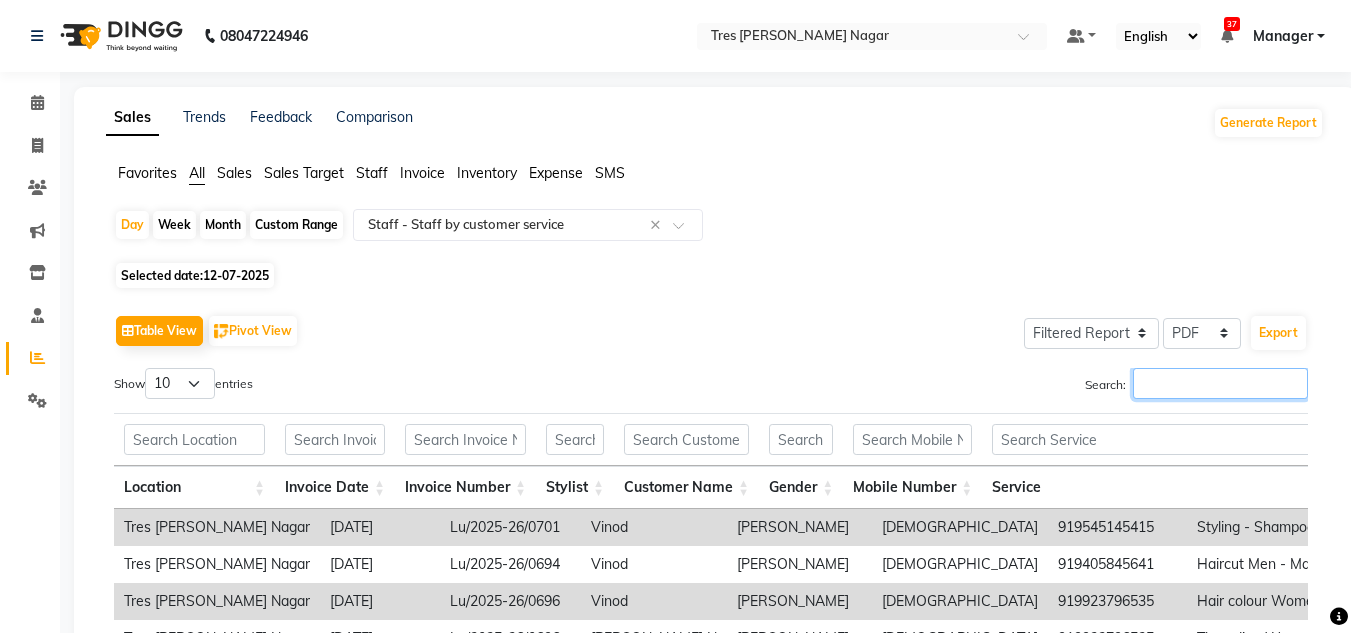 click on "Search:" at bounding box center (1220, 383) 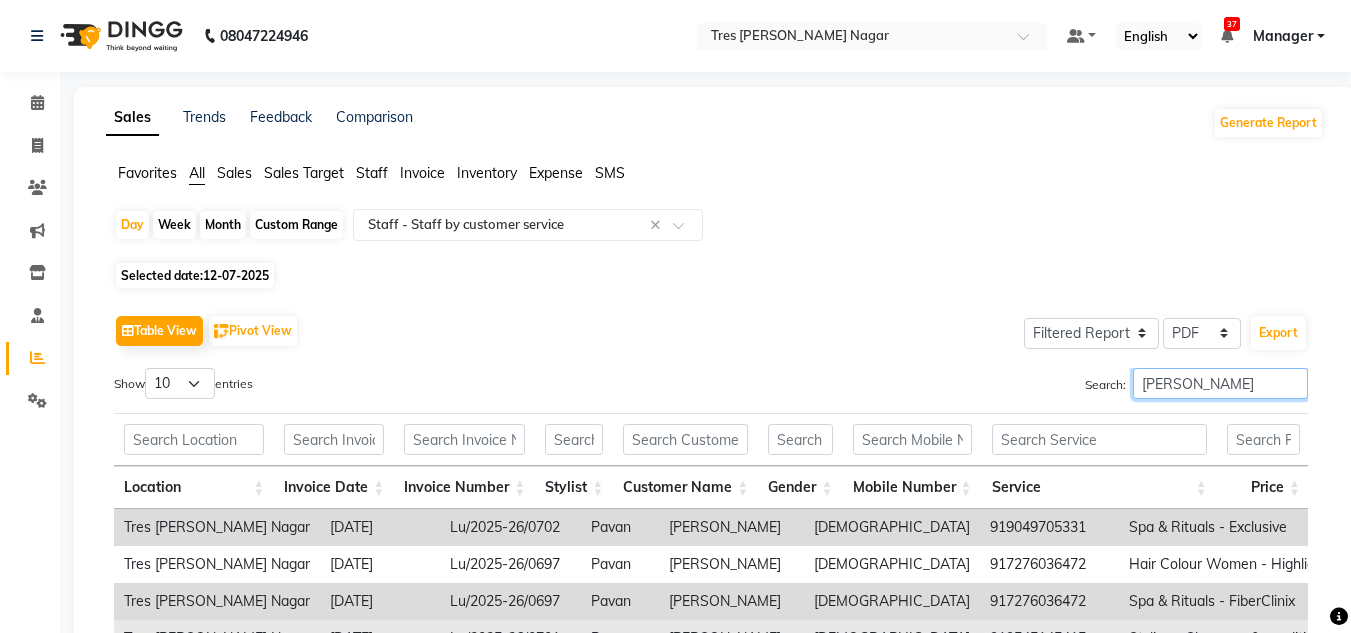 scroll, scrollTop: 279, scrollLeft: 0, axis: vertical 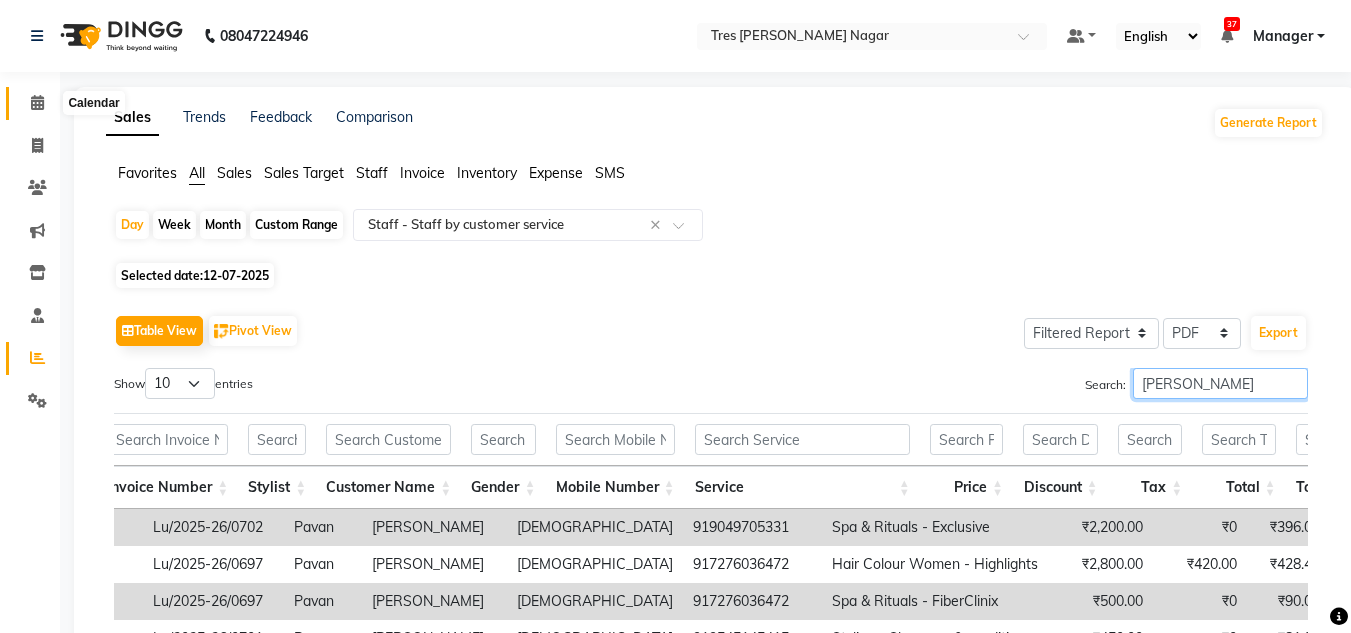 type on "[PERSON_NAME]" 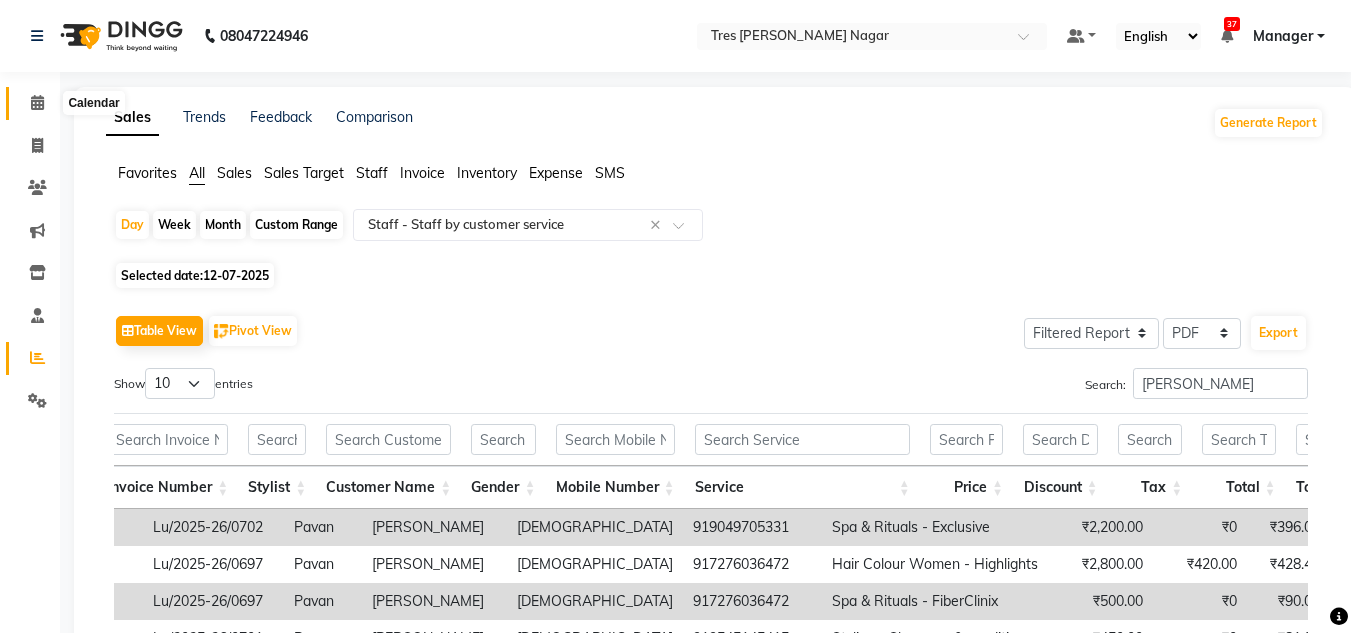 click 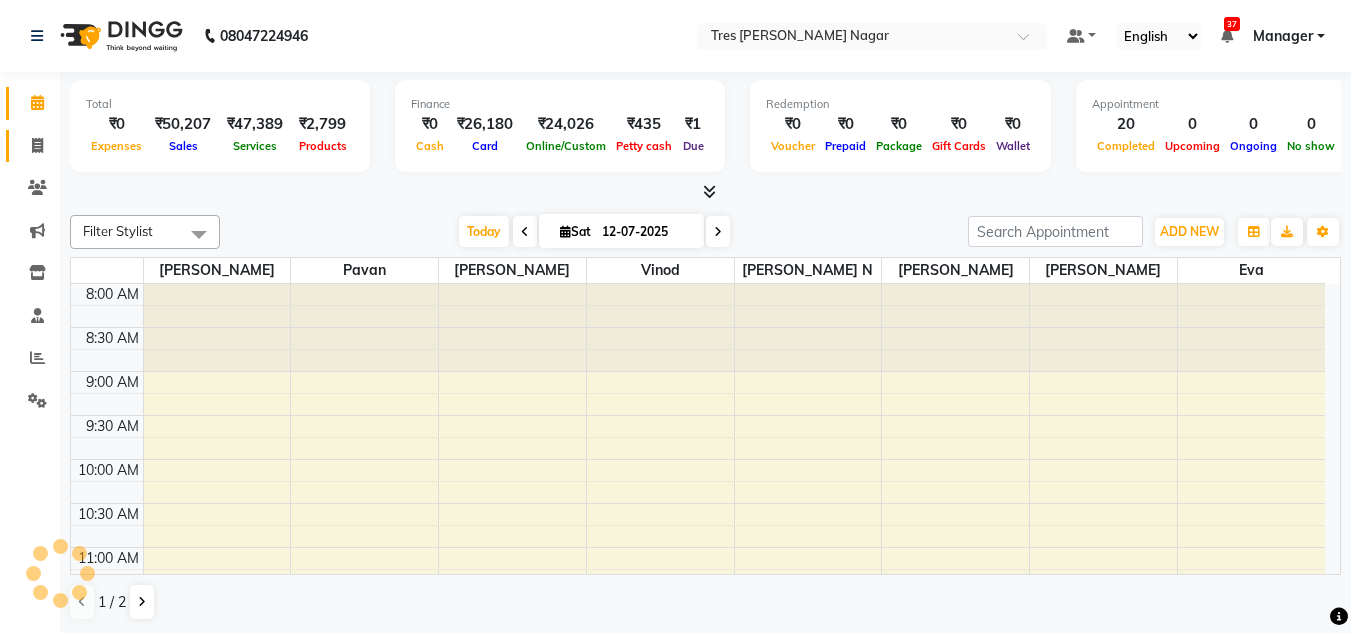 click 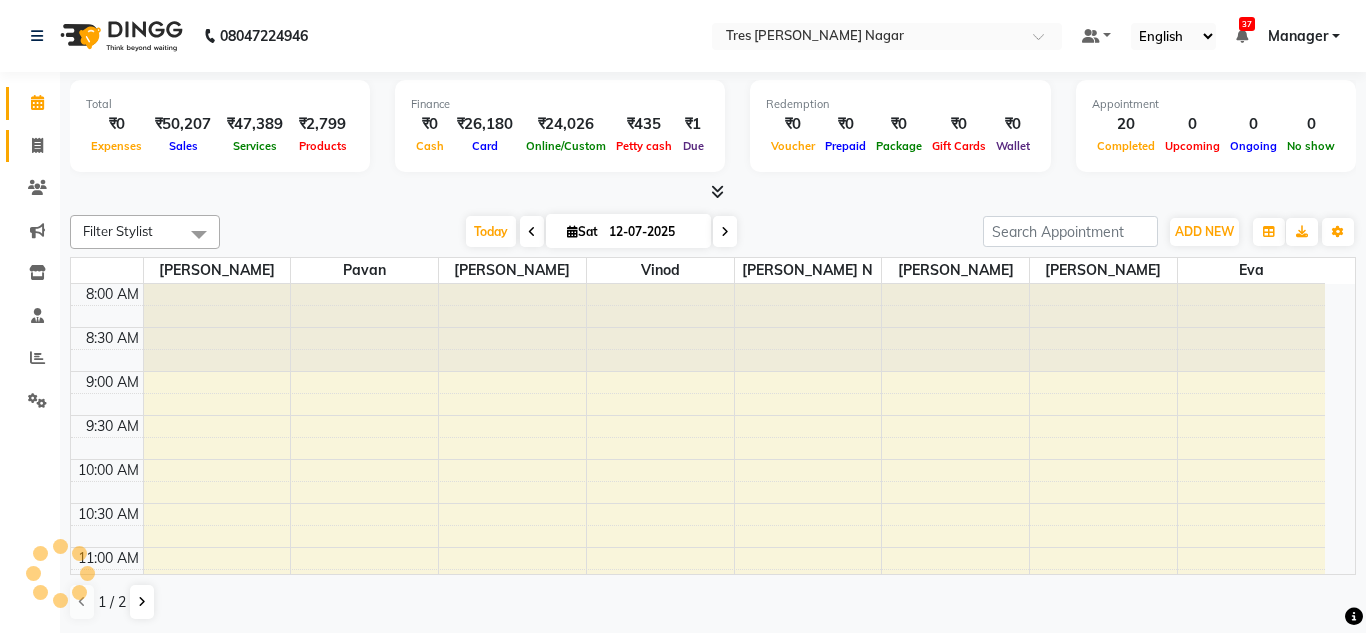 select on "service" 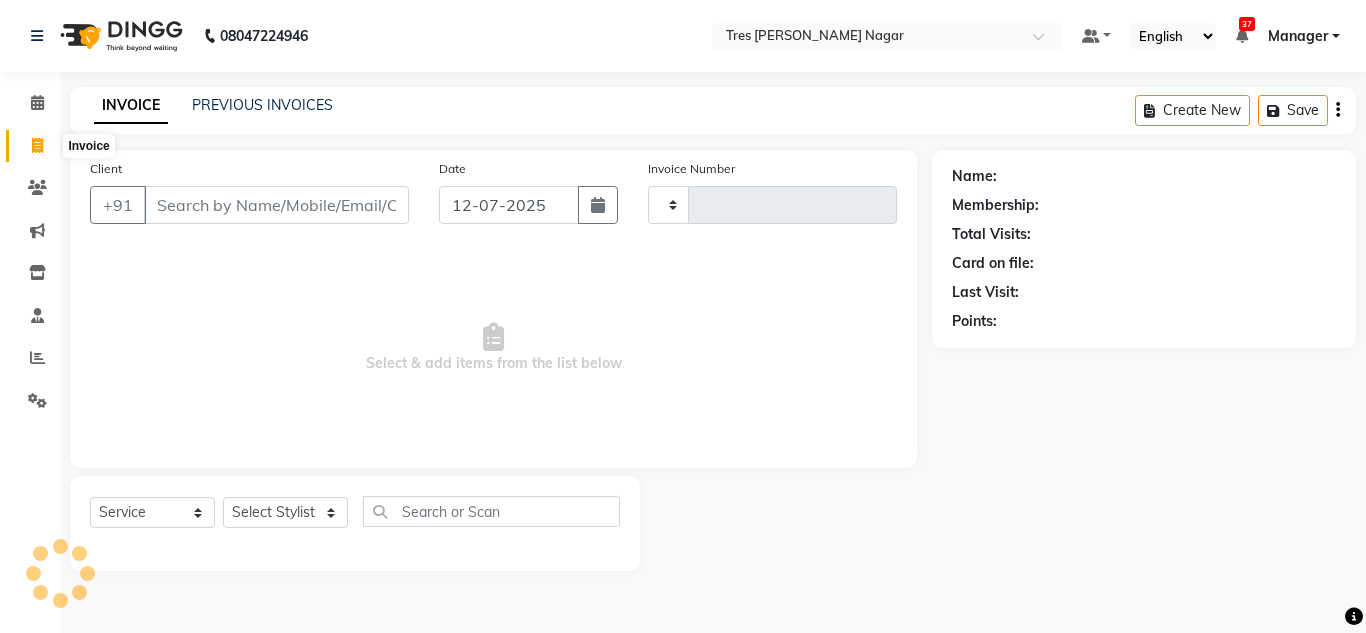 type on "0704" 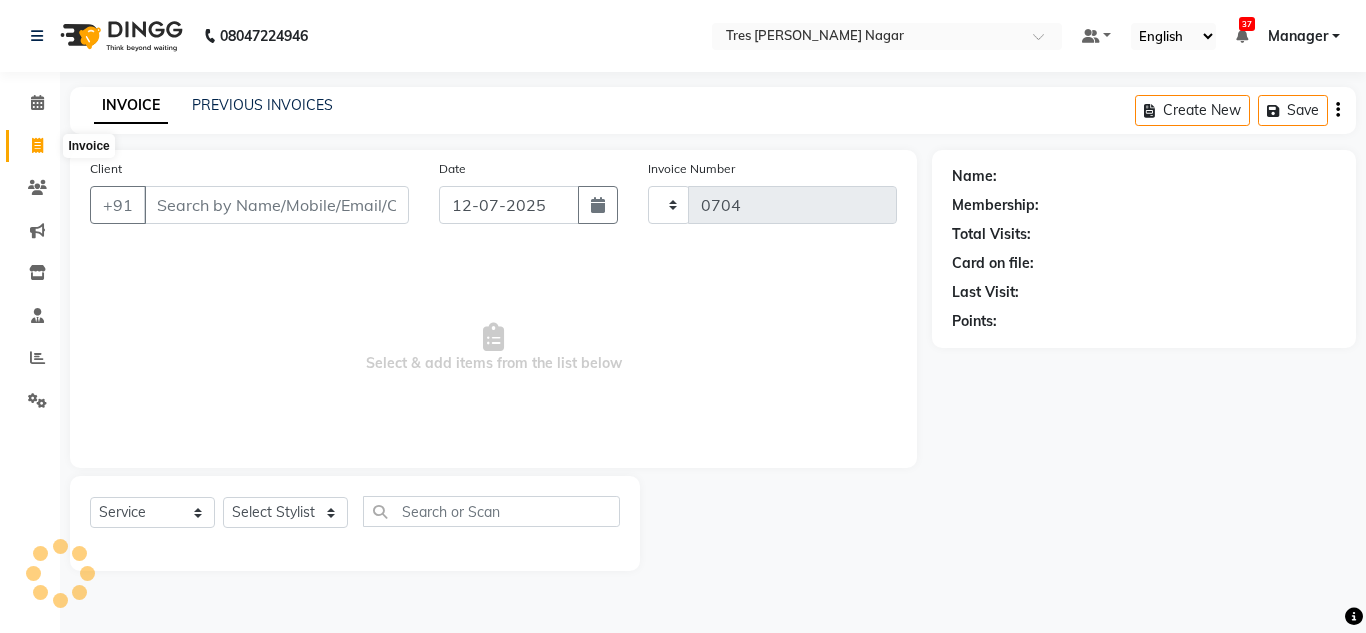 select on "8052" 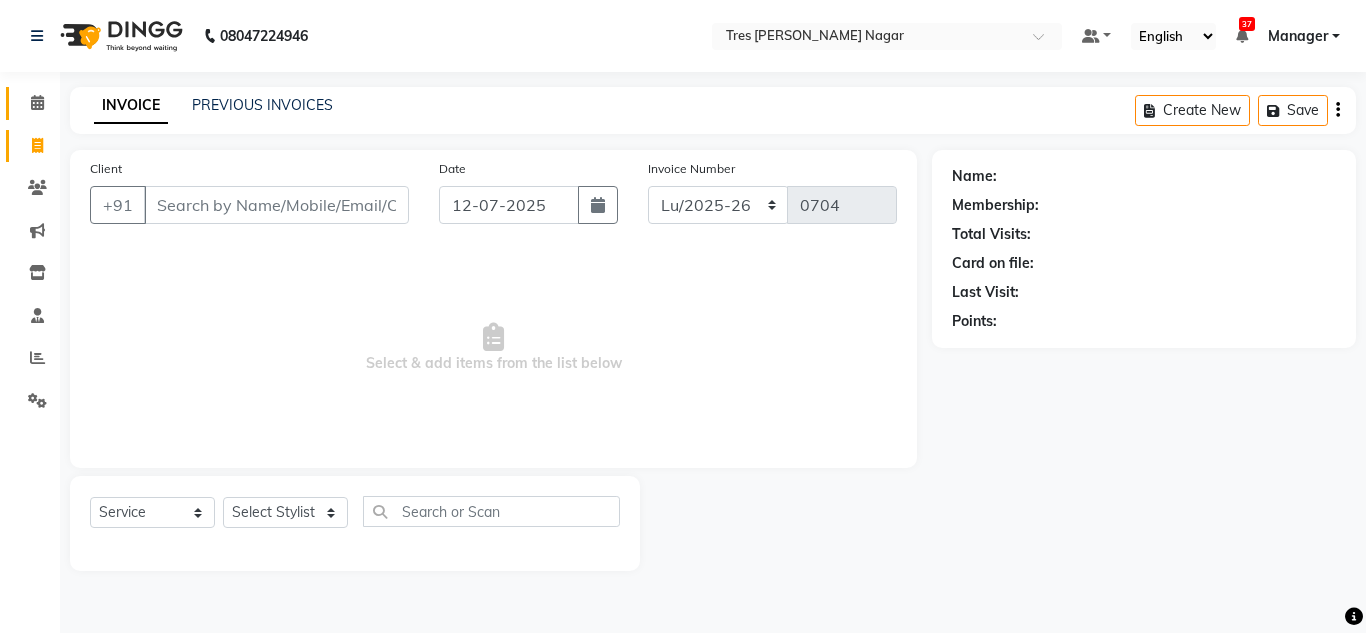 click 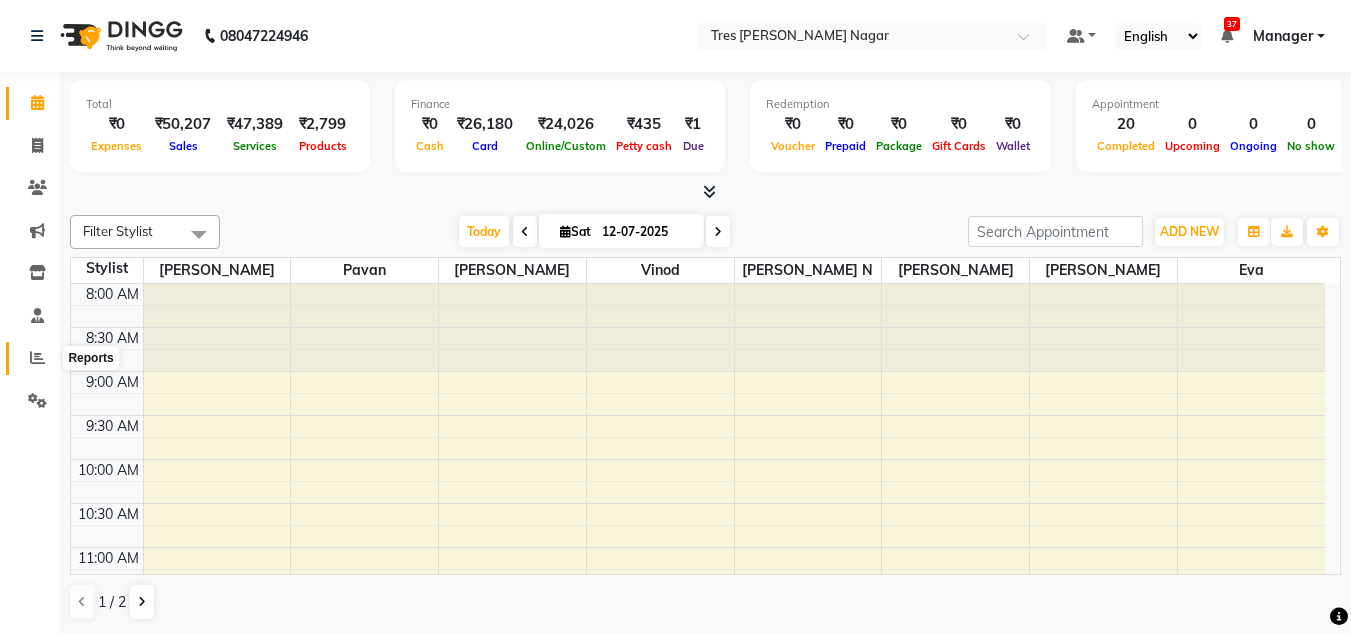 click 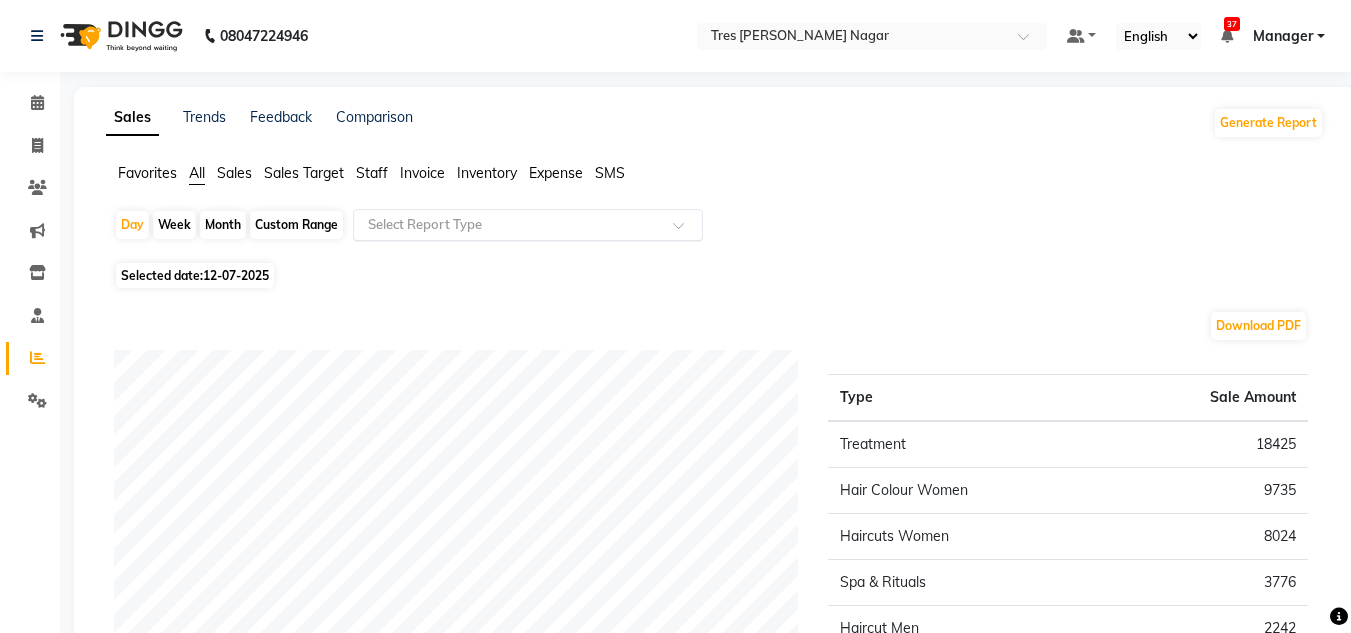 click 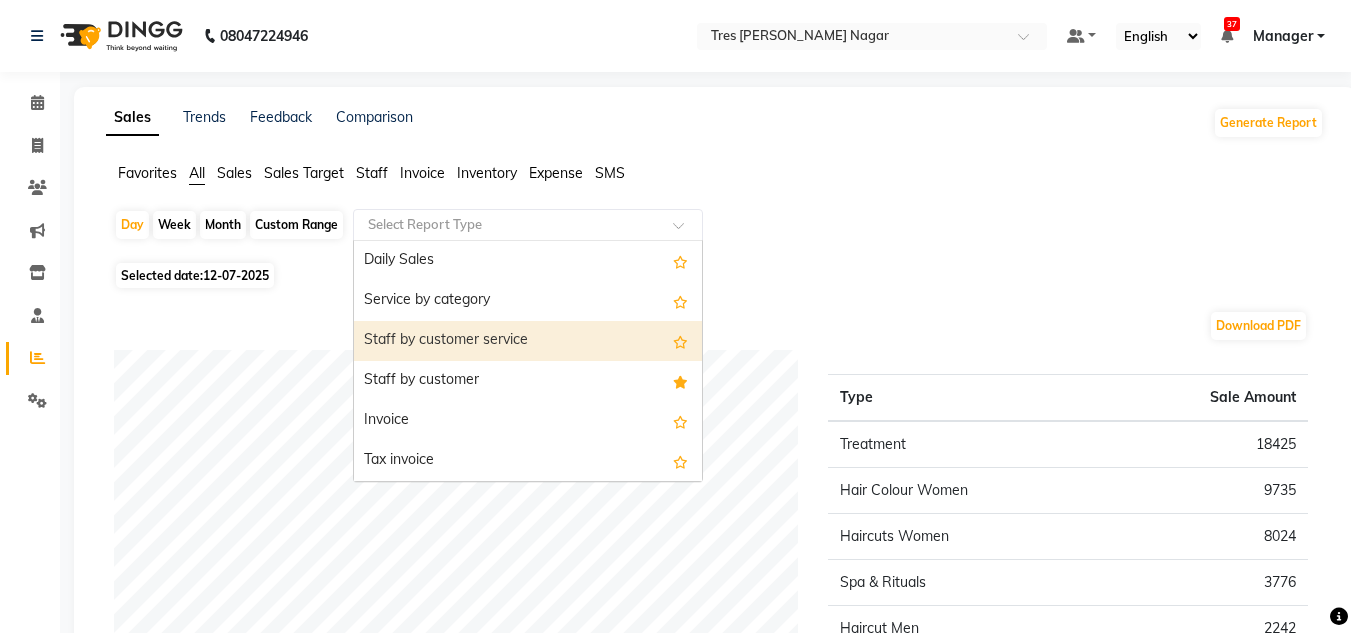 click on "Staff by customer service" at bounding box center (528, 341) 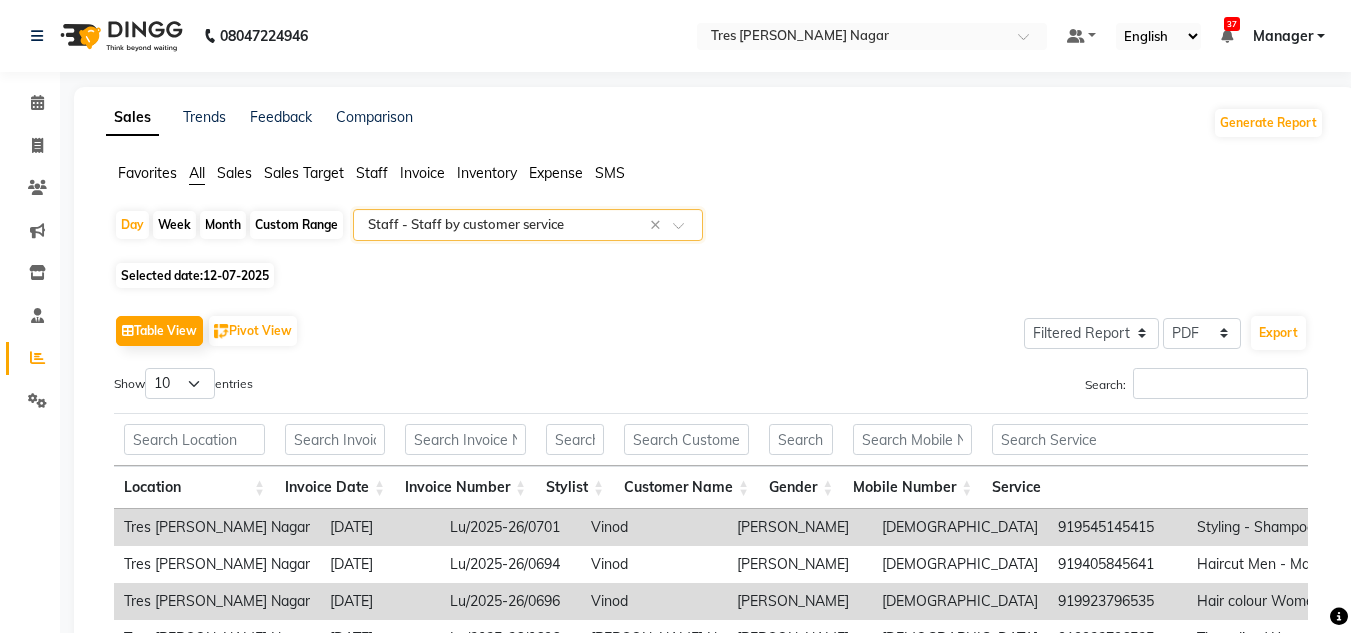 click on "Month" 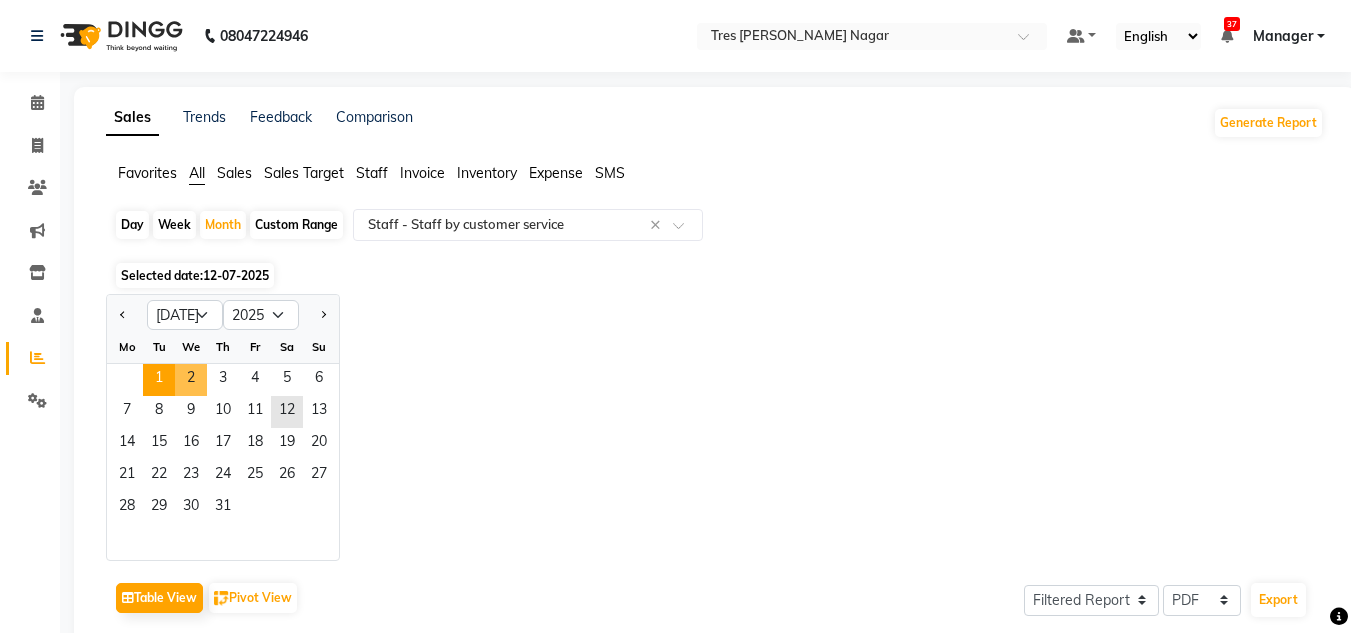 click on "1" 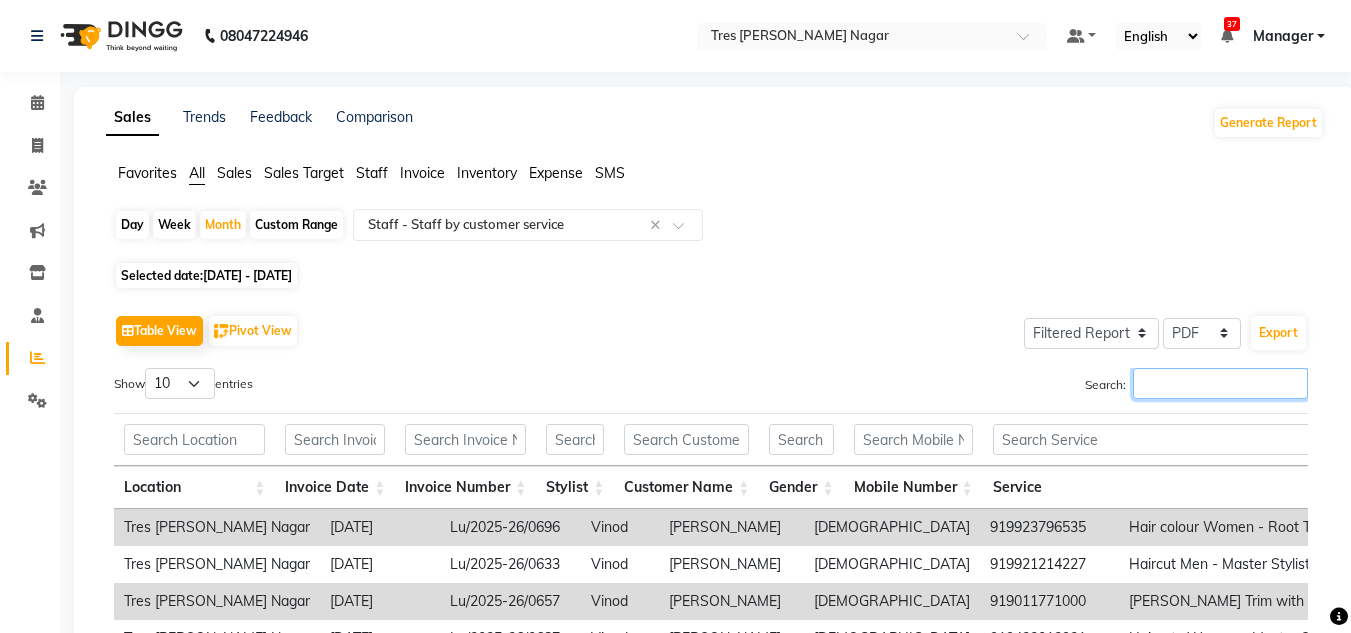 click on "Search:" at bounding box center (1220, 383) 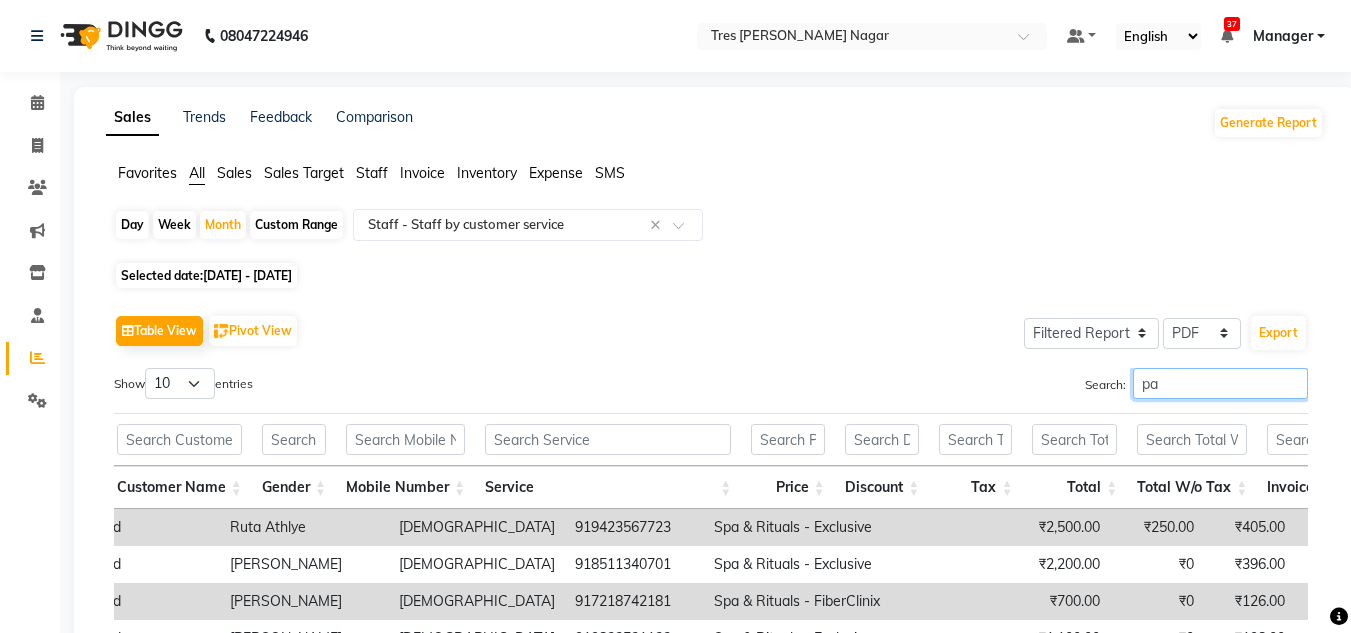 type on "p" 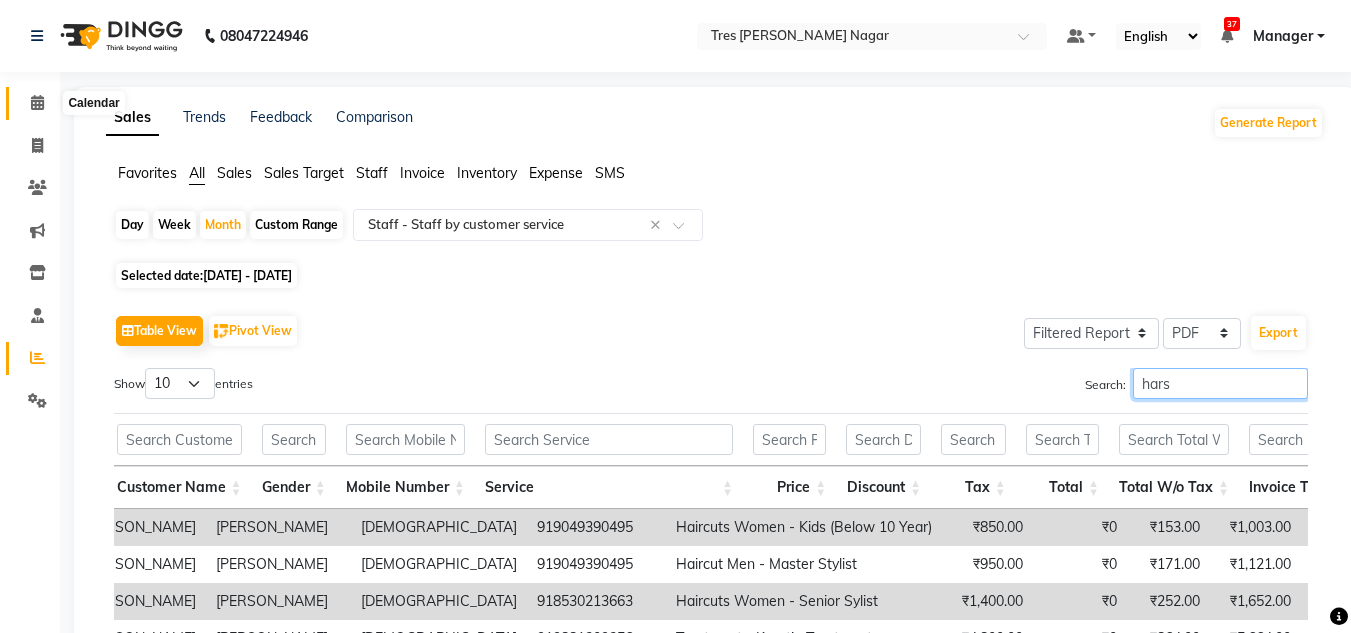 type on "hars" 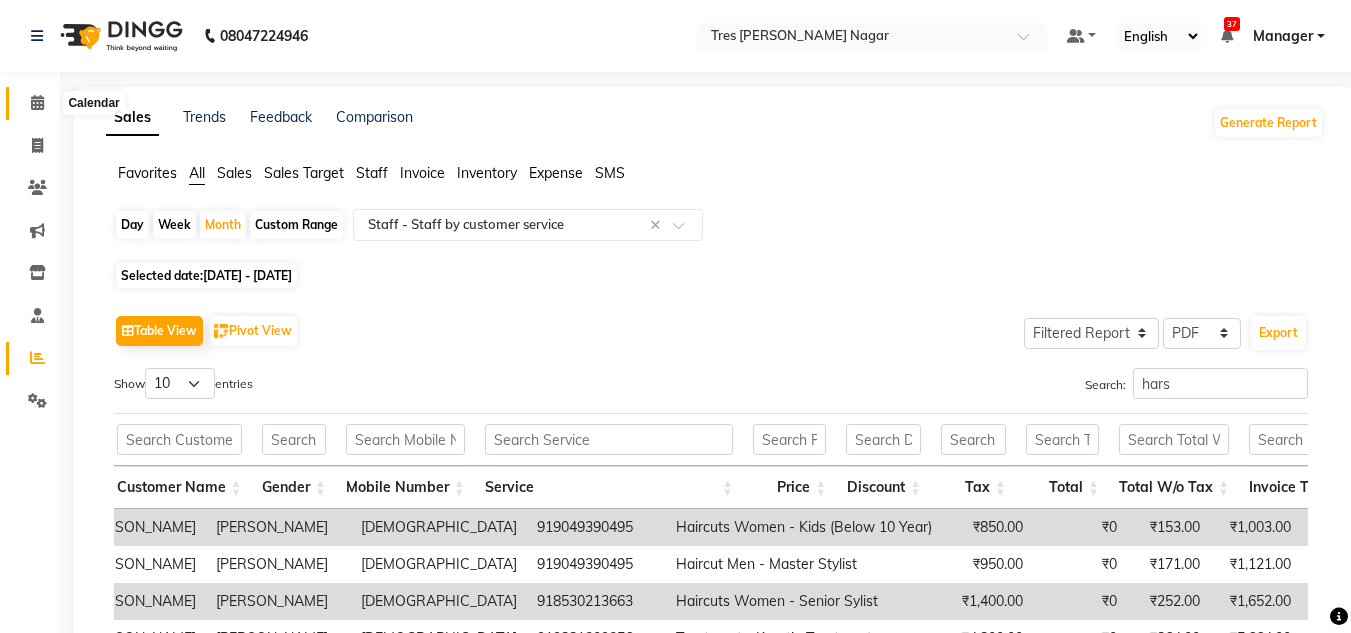 click 